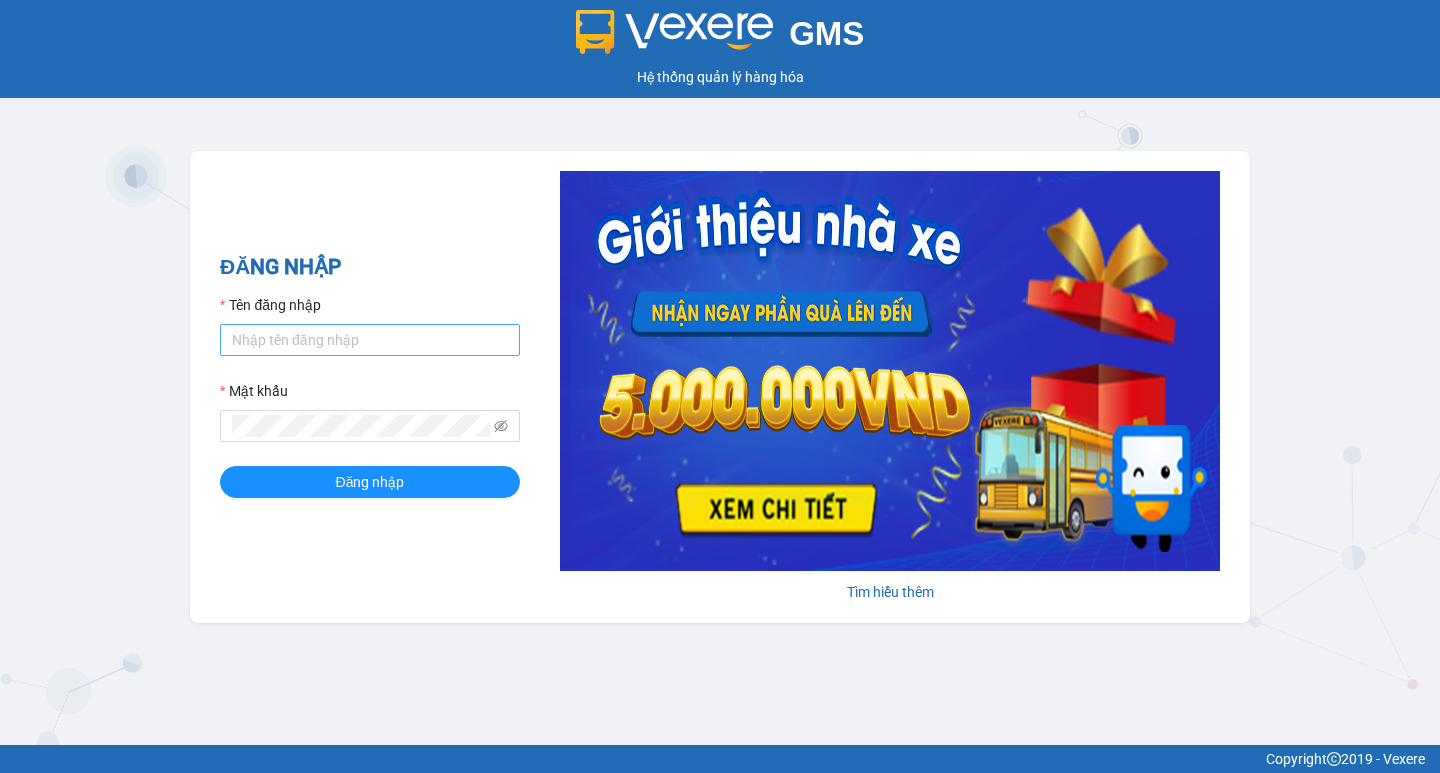 scroll, scrollTop: 0, scrollLeft: 0, axis: both 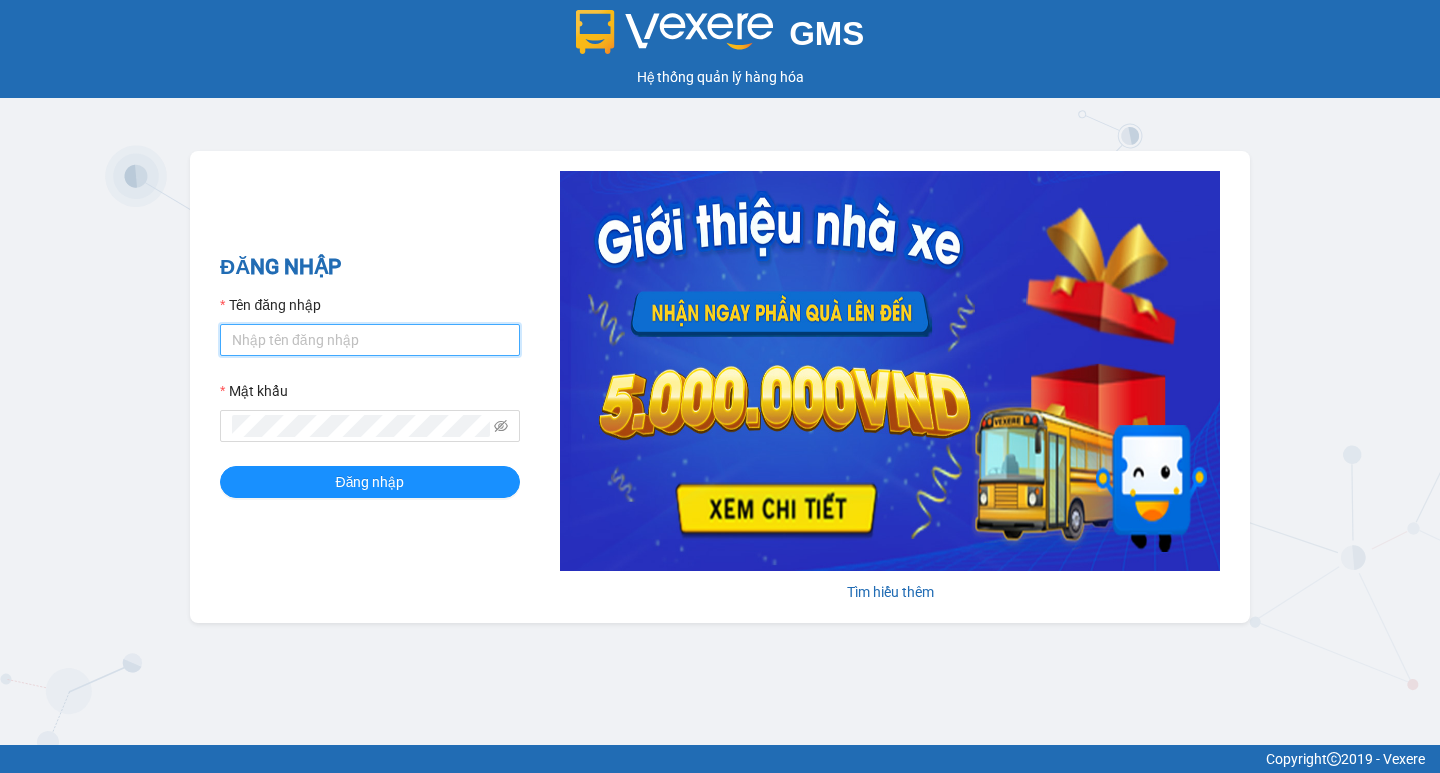 click on "Tên đăng nhập" at bounding box center (370, 340) 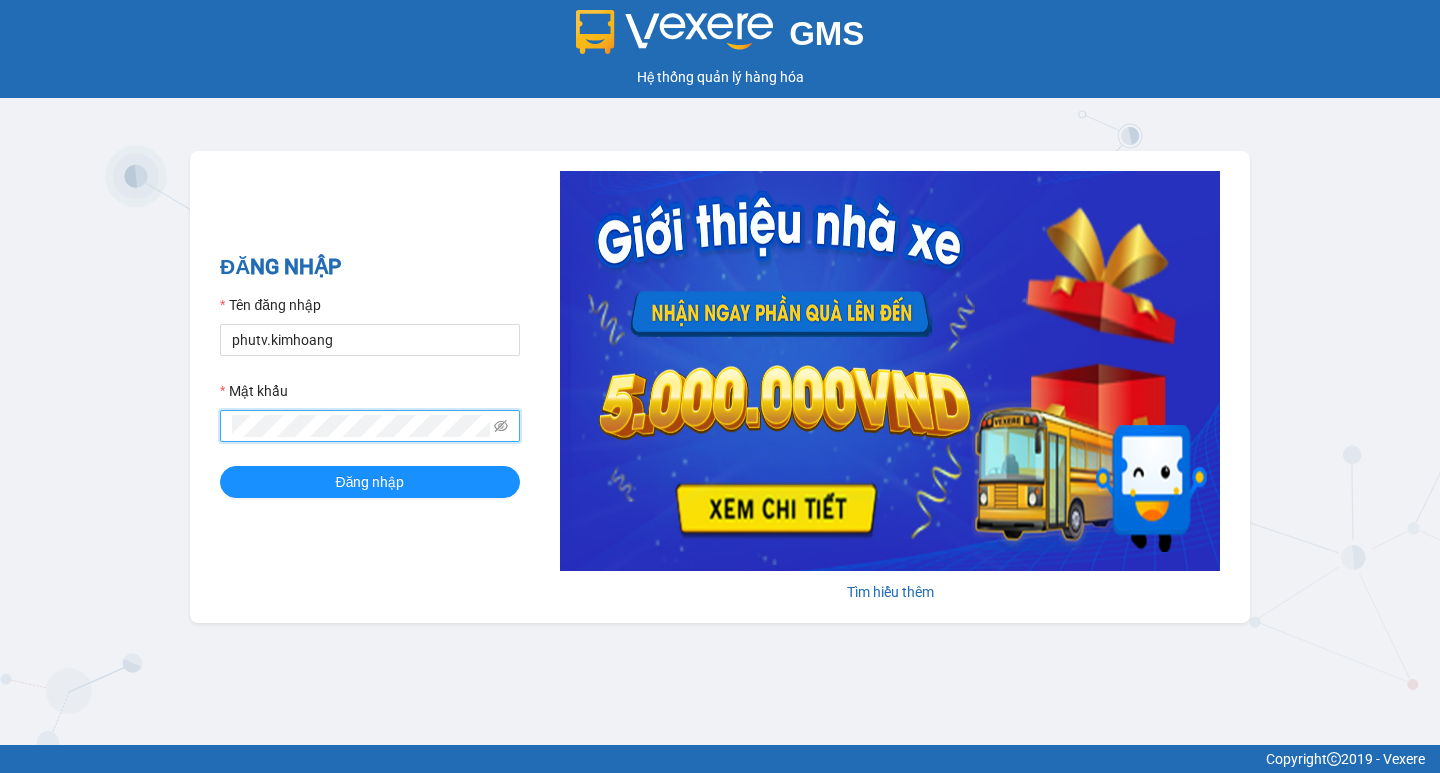 click on "Đăng nhập" at bounding box center (370, 482) 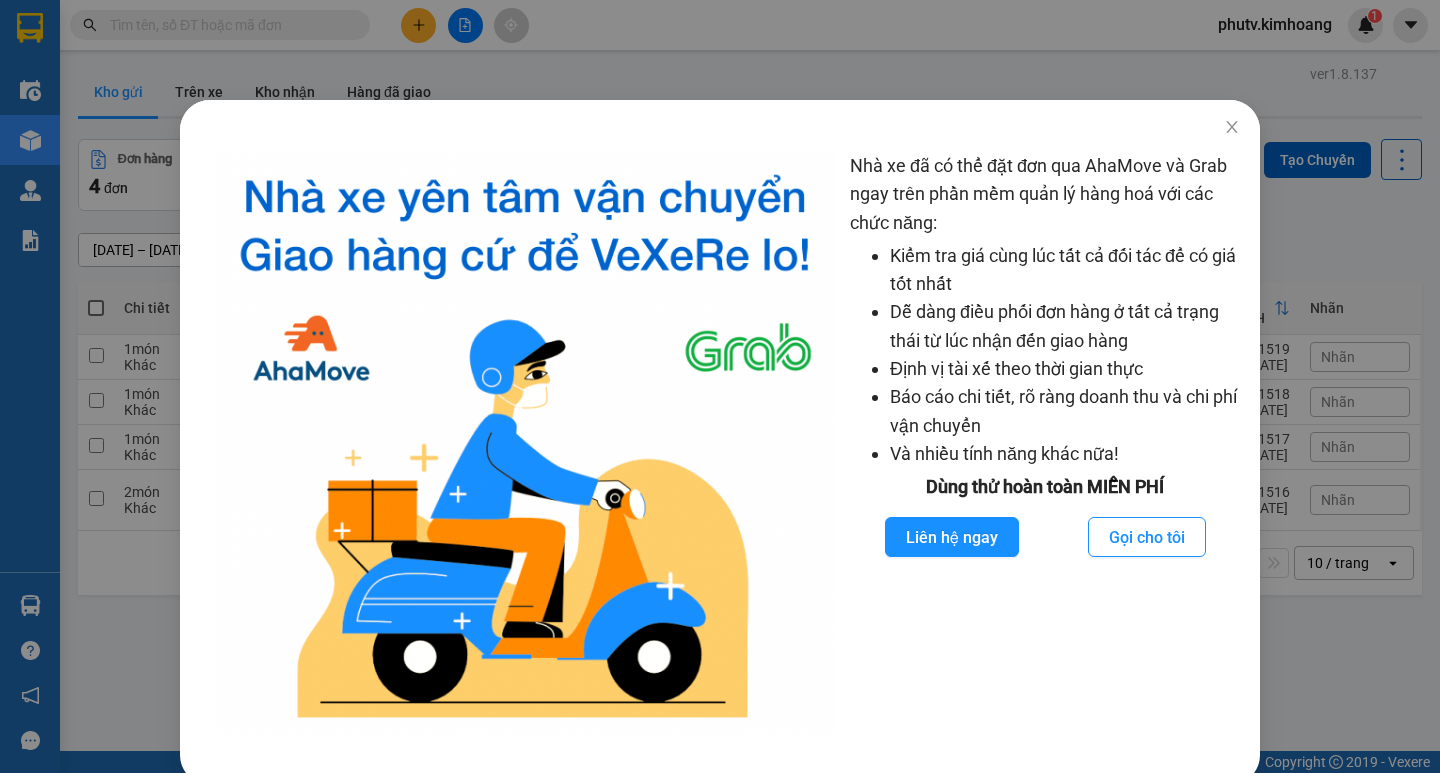 drag, startPoint x: 802, startPoint y: 20, endPoint x: 1095, endPoint y: 110, distance: 306.51102 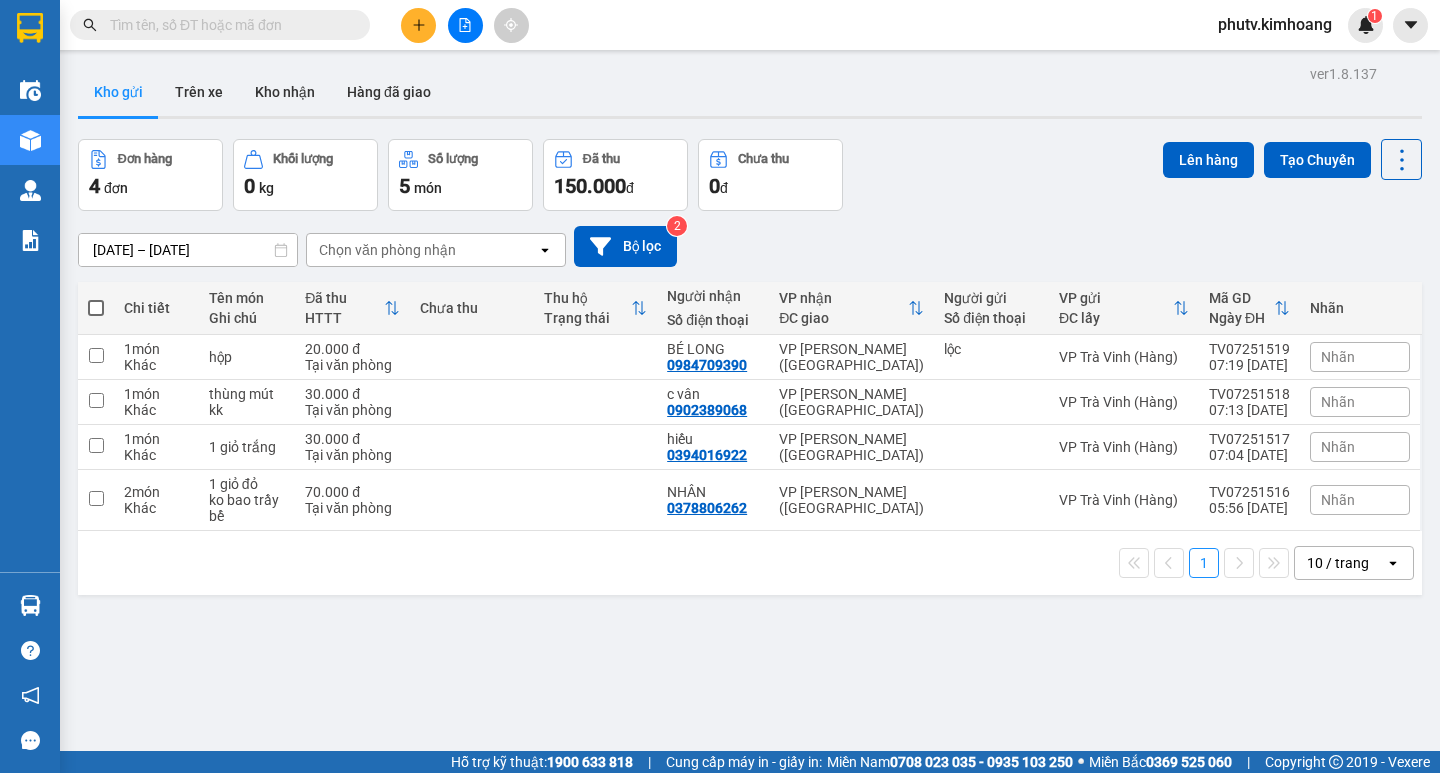 click at bounding box center (228, 25) 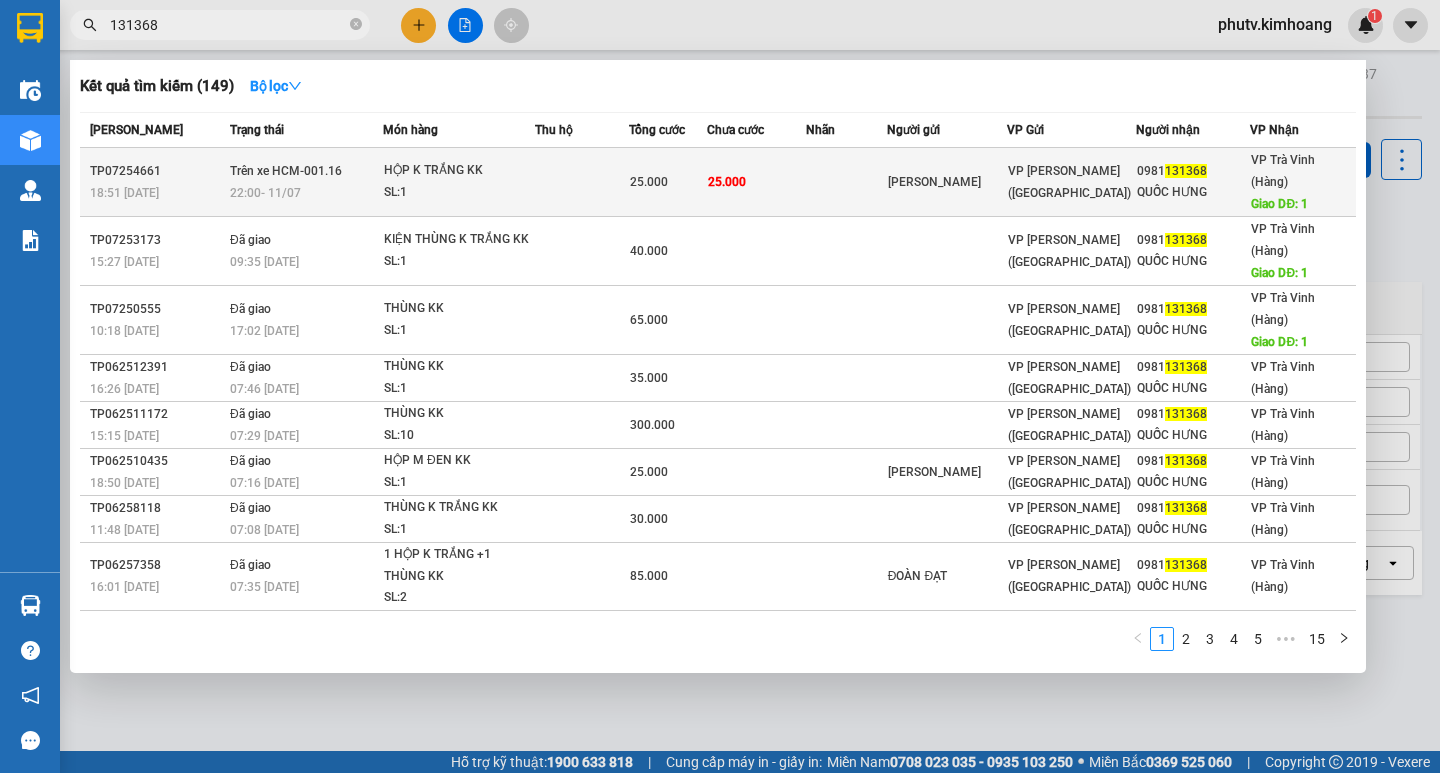 type on "131368" 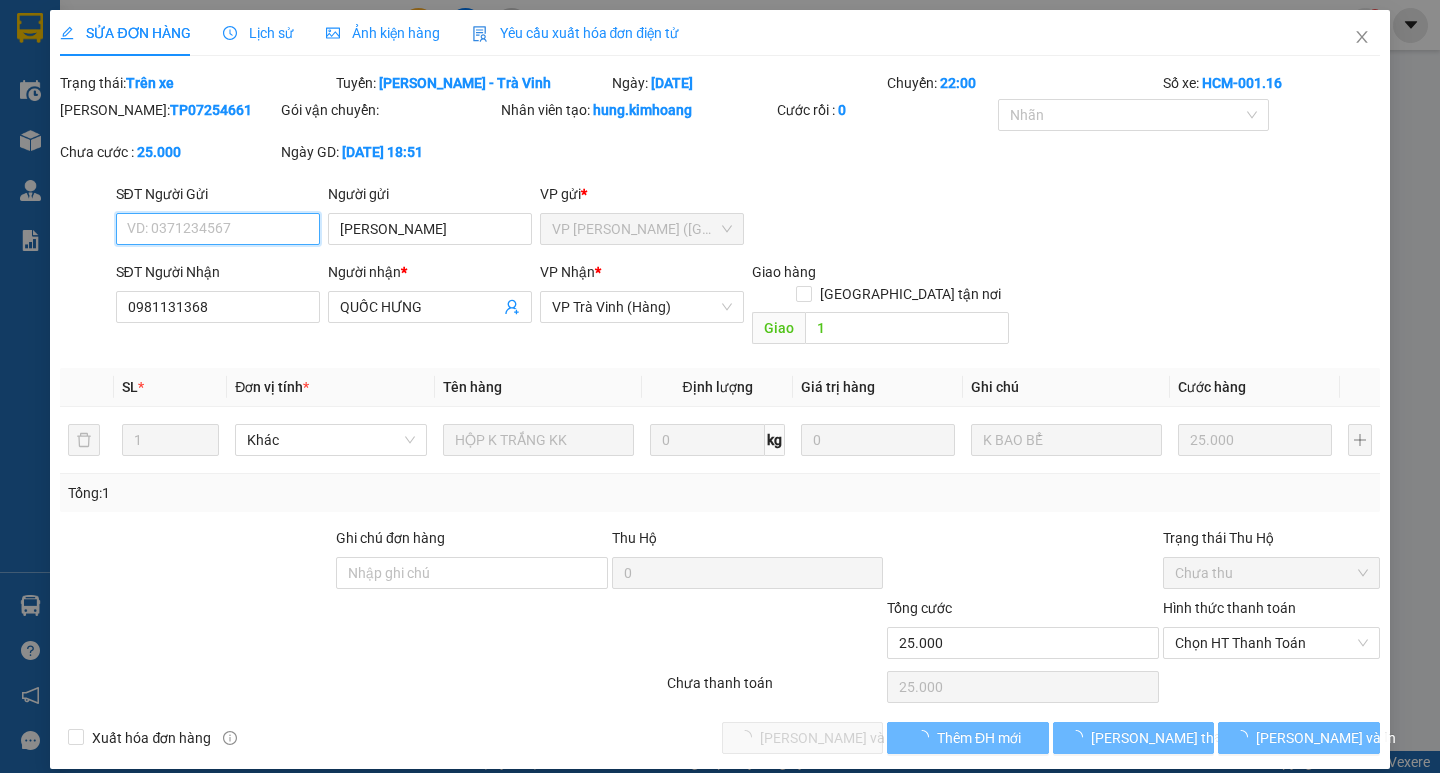 type on "[PERSON_NAME]" 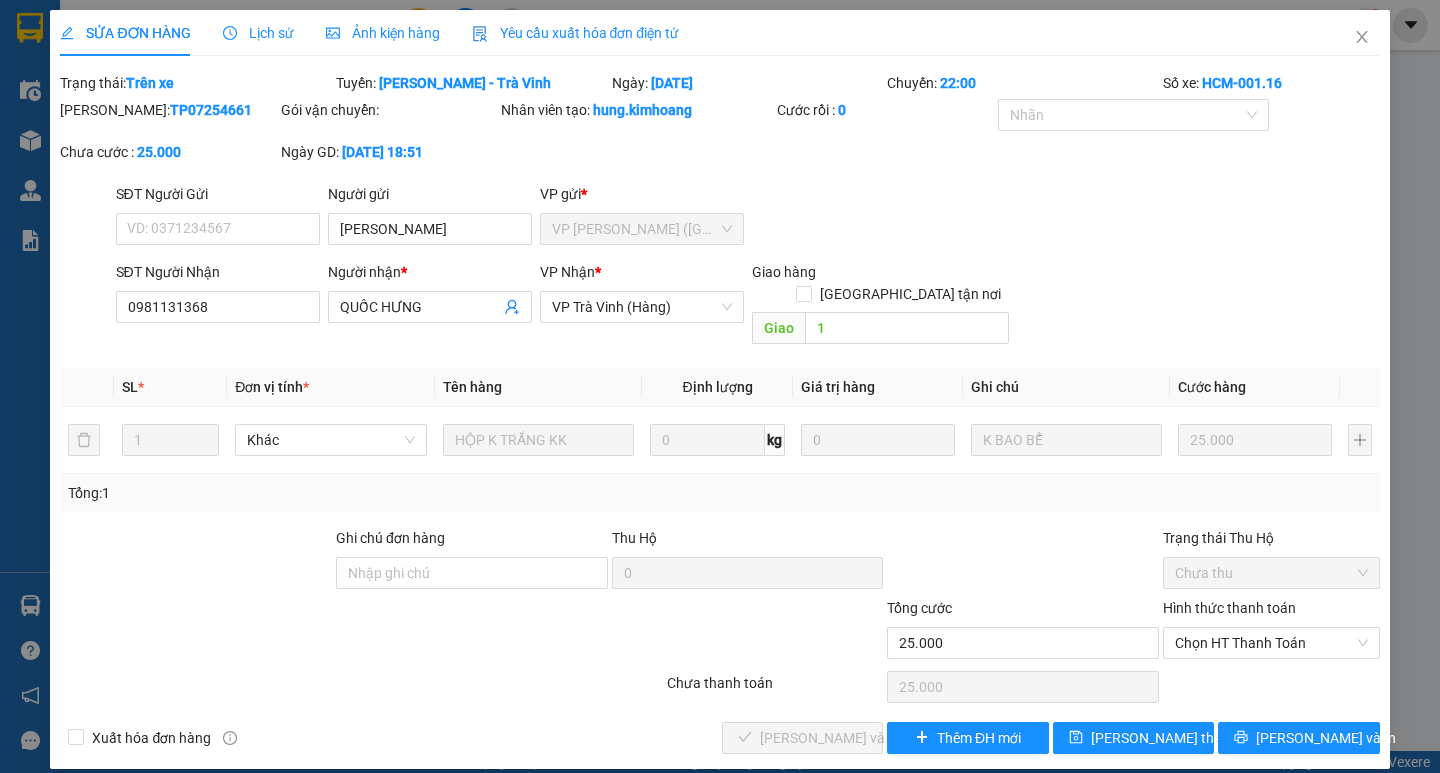 click on "Hình thức thanh toán Chọn HT Thanh Toán" at bounding box center [1271, 632] 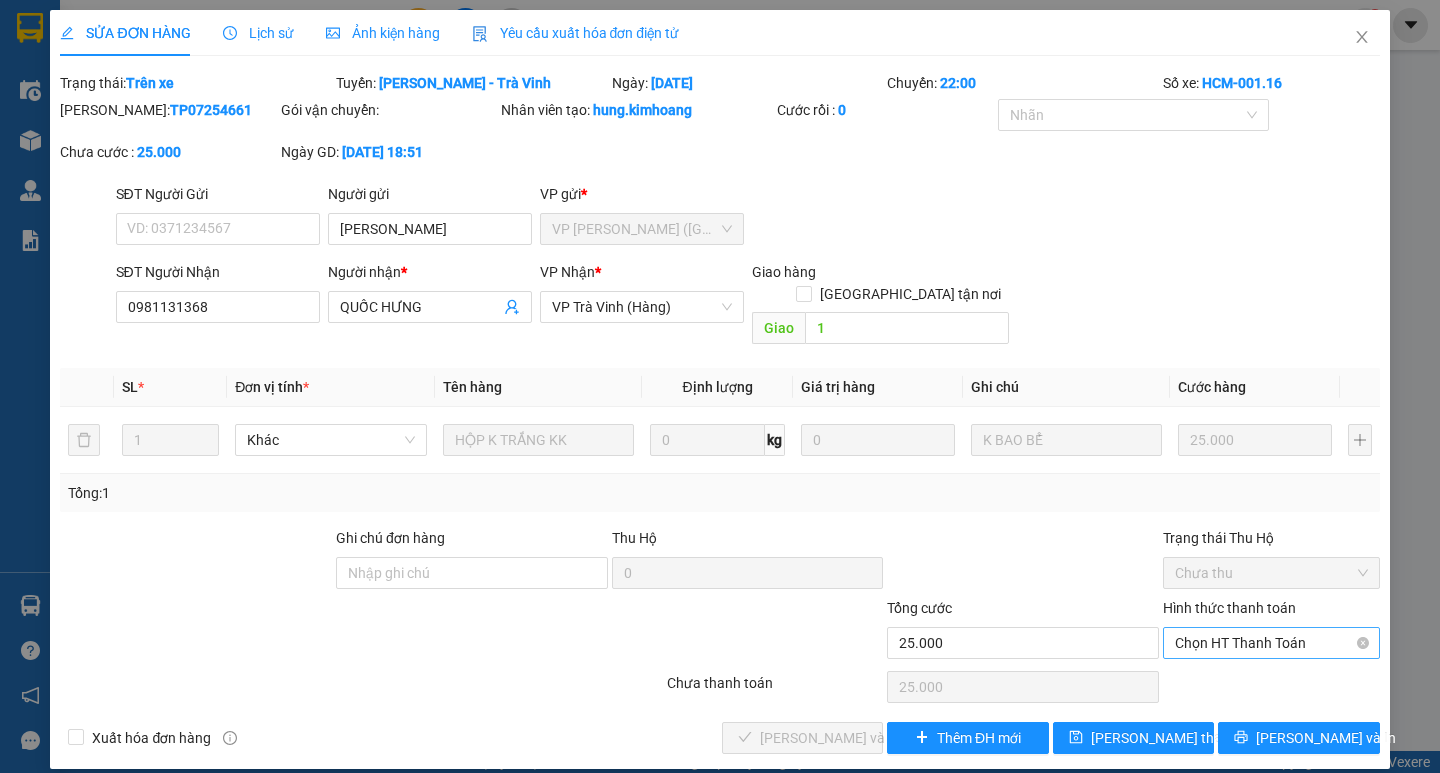 click on "Chọn HT Thanh Toán" at bounding box center [1271, 643] 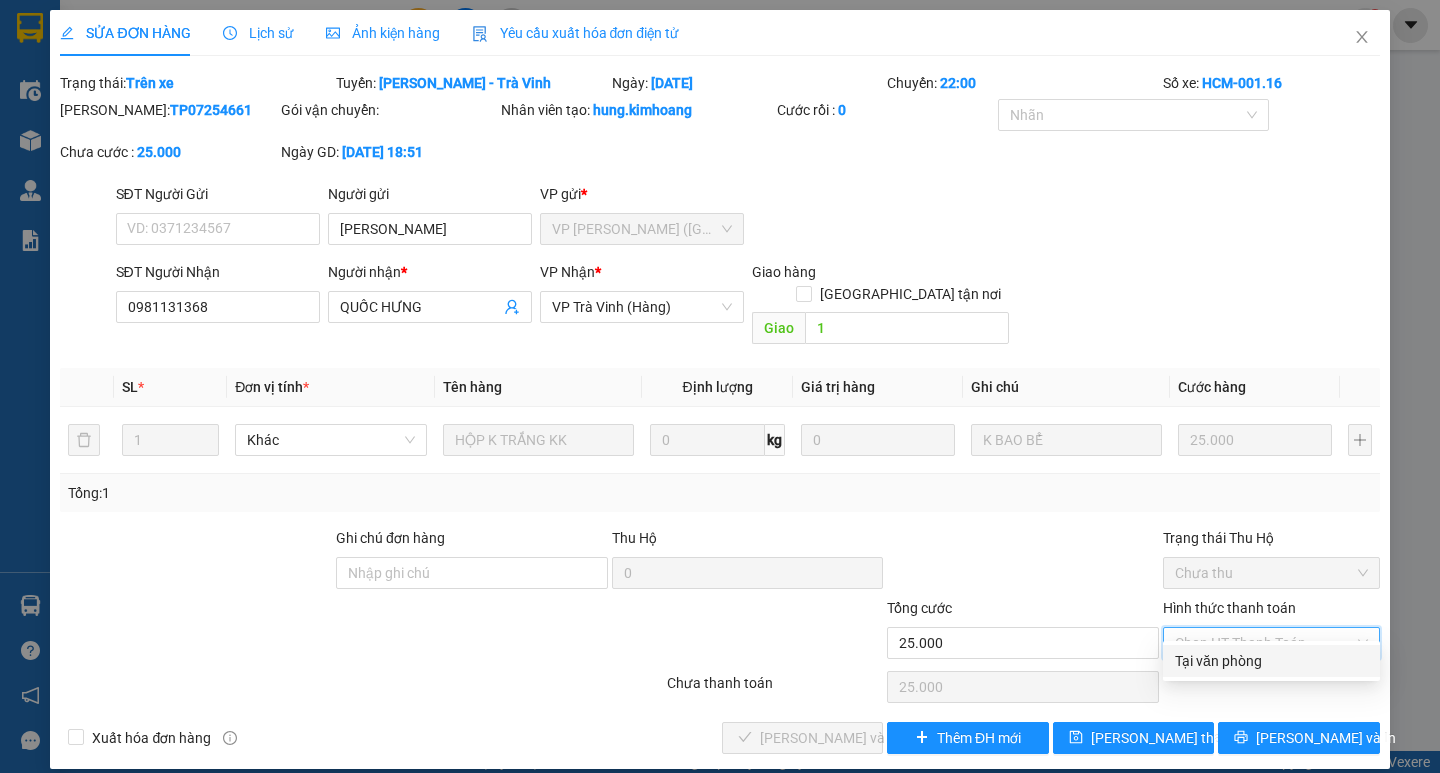 drag, startPoint x: 1237, startPoint y: 658, endPoint x: 1218, endPoint y: 660, distance: 19.104973 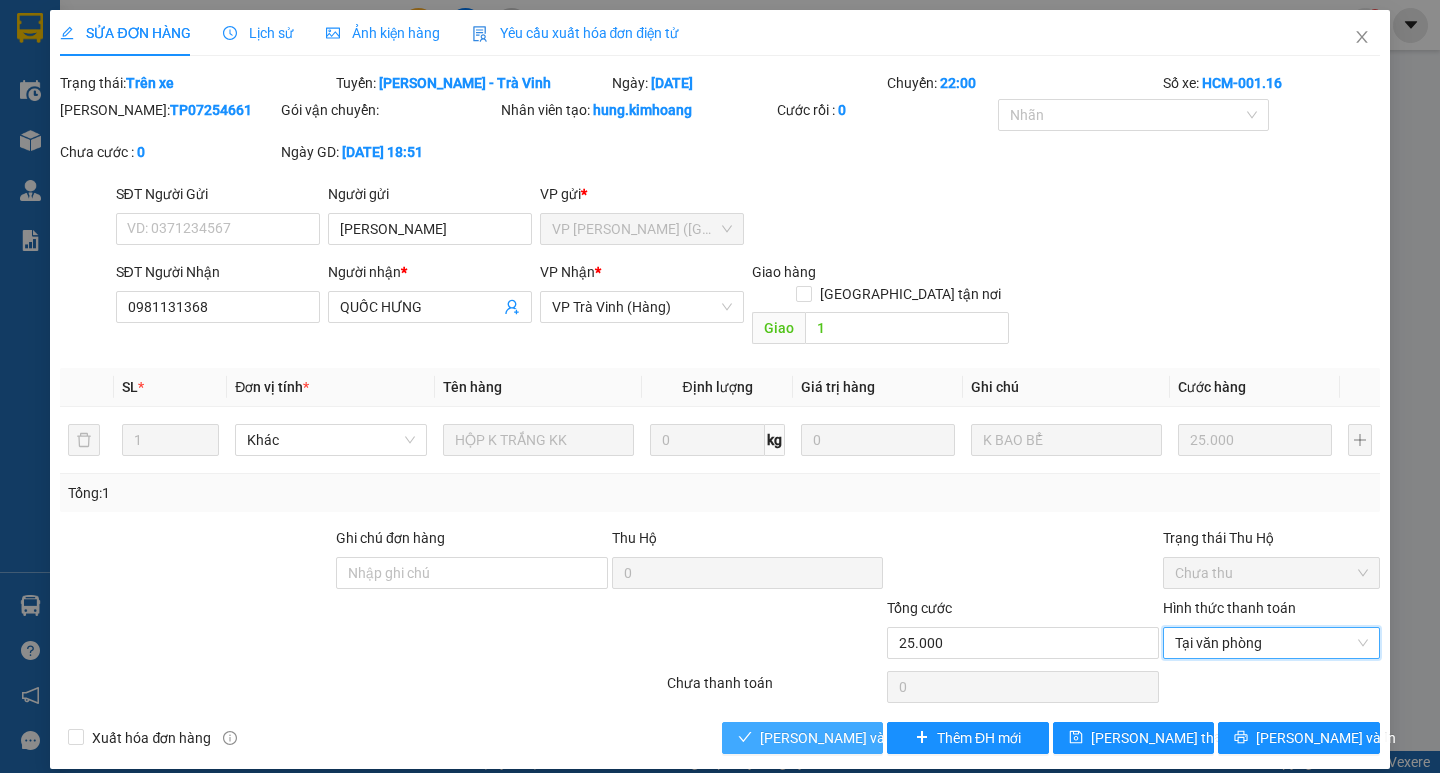 click on "[PERSON_NAME] và Giao hàng" at bounding box center [802, 738] 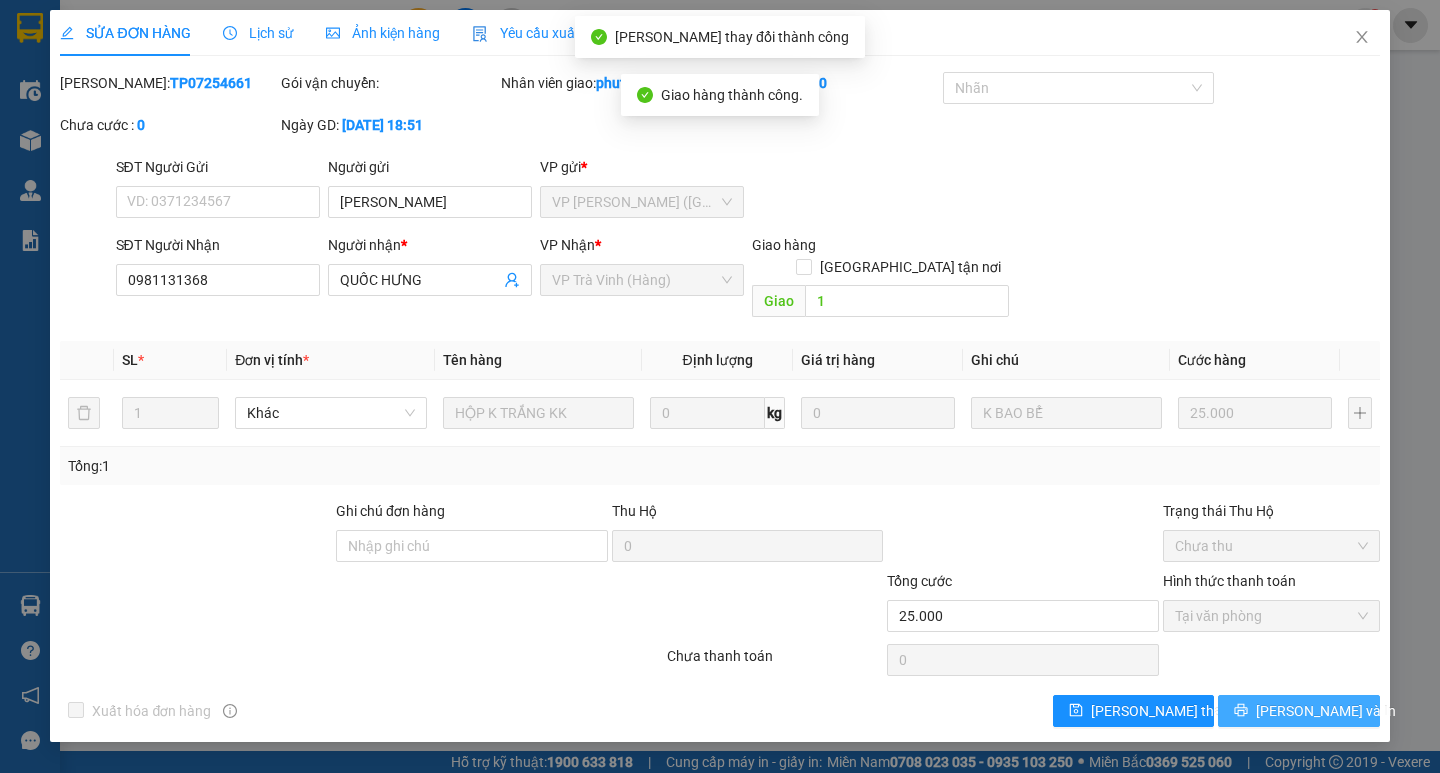click on "[PERSON_NAME] và In" at bounding box center (1326, 711) 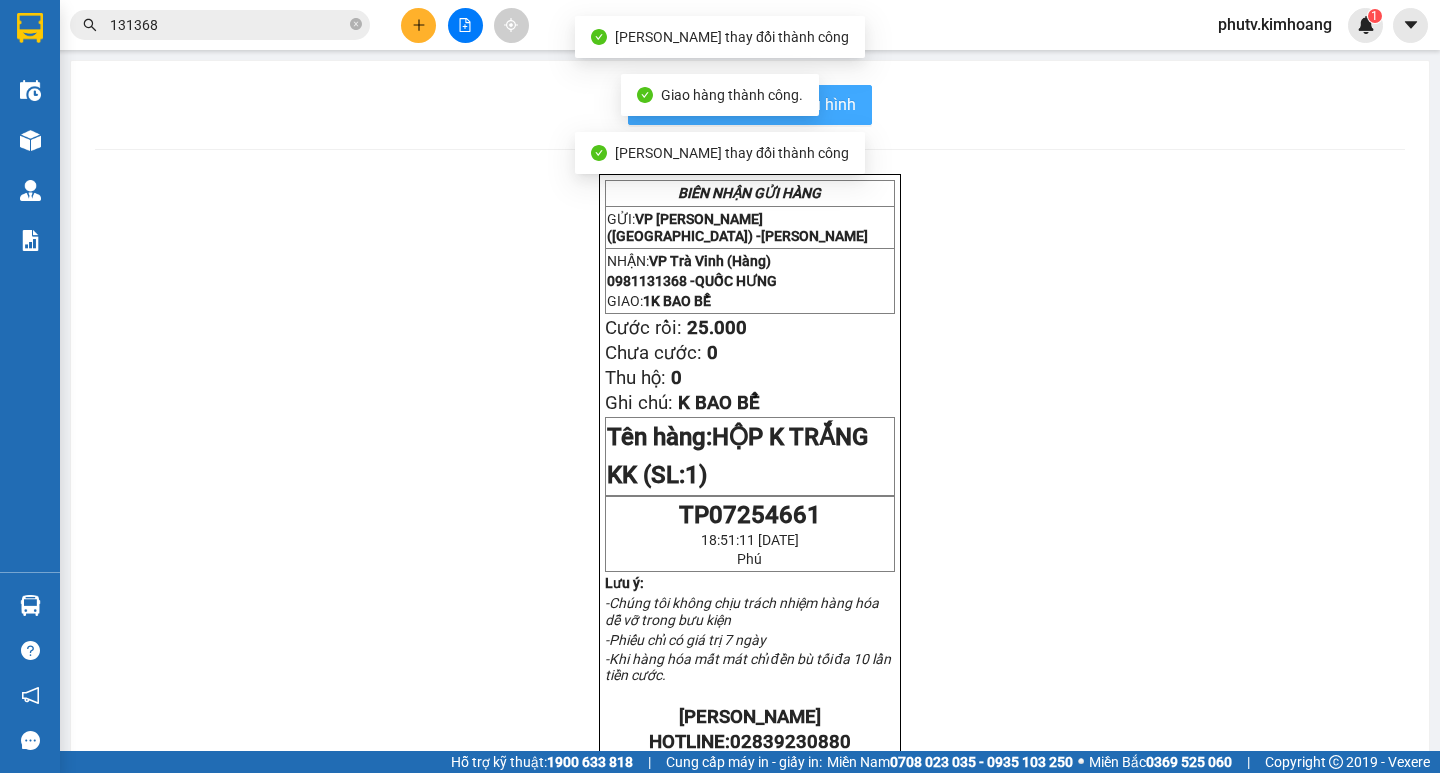 click on "In mẫu biên lai tự cấu hình" at bounding box center (762, 104) 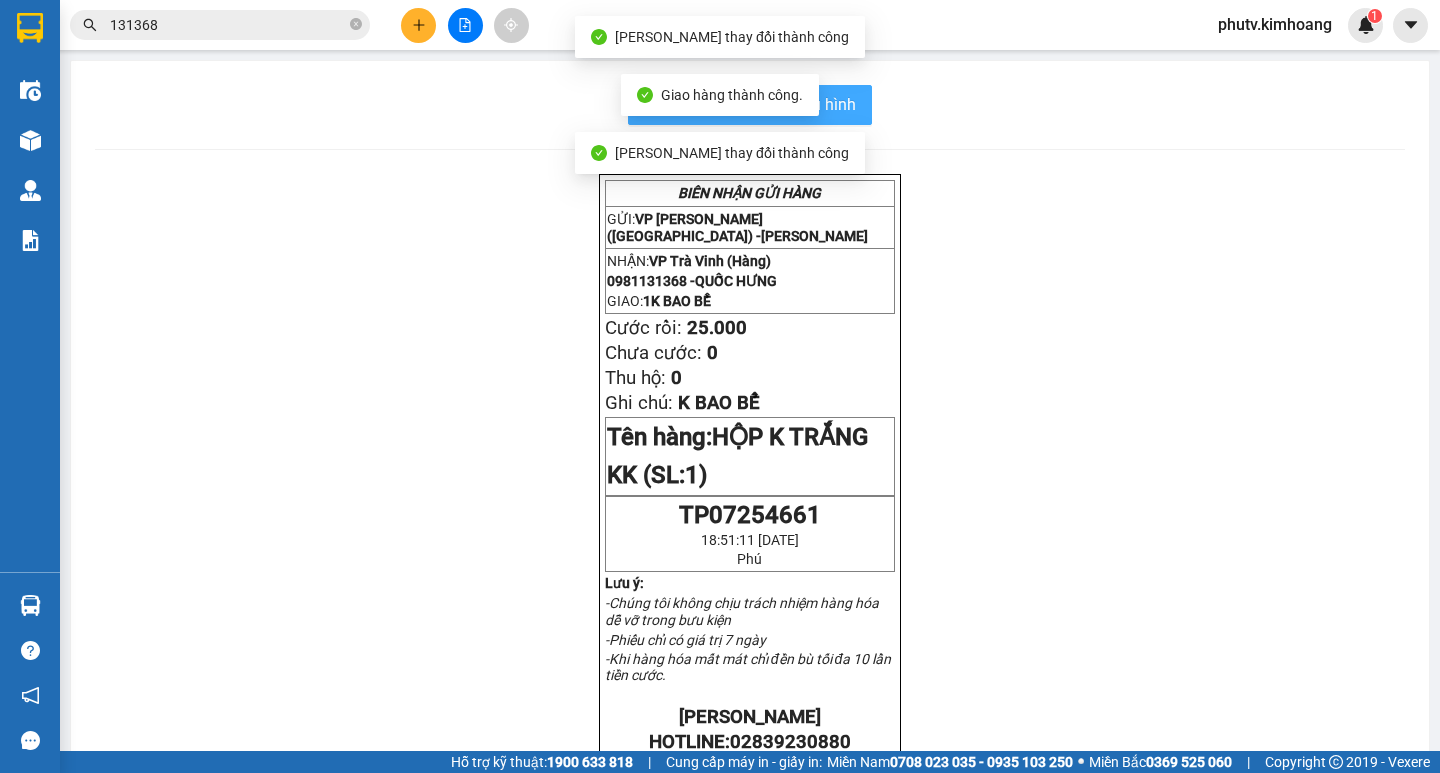 scroll, scrollTop: 0, scrollLeft: 0, axis: both 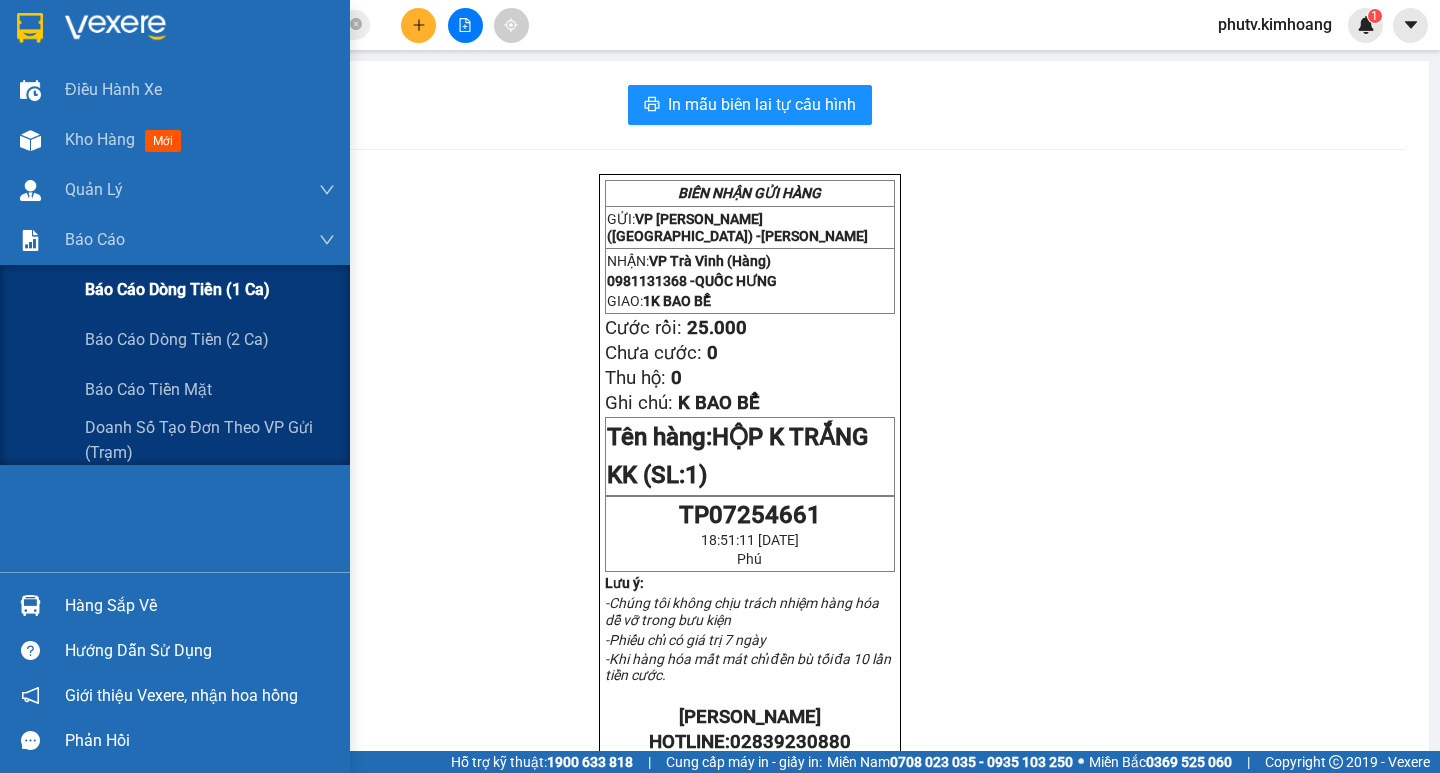 click on "Báo cáo dòng tiền (1 ca)" at bounding box center [177, 289] 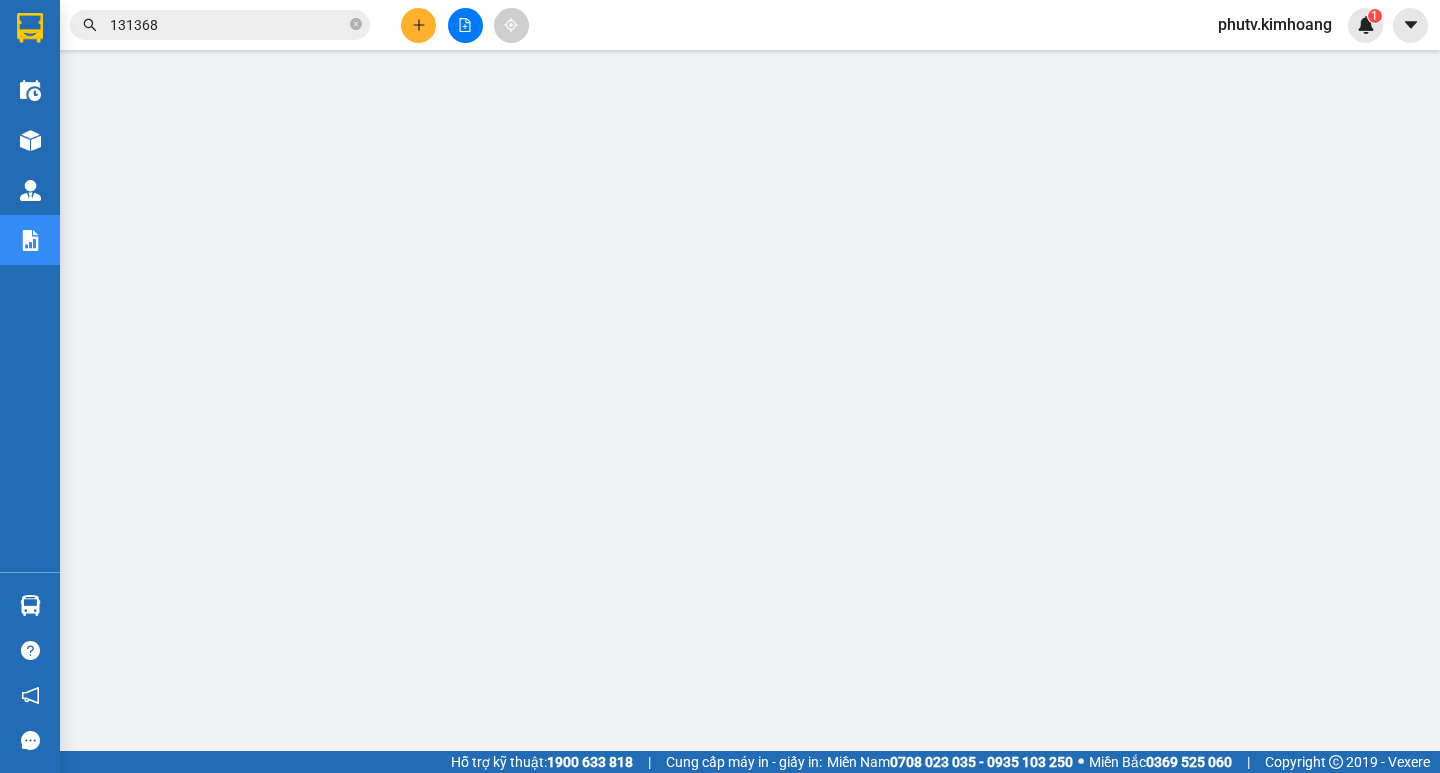 click on "131368" at bounding box center (228, 25) 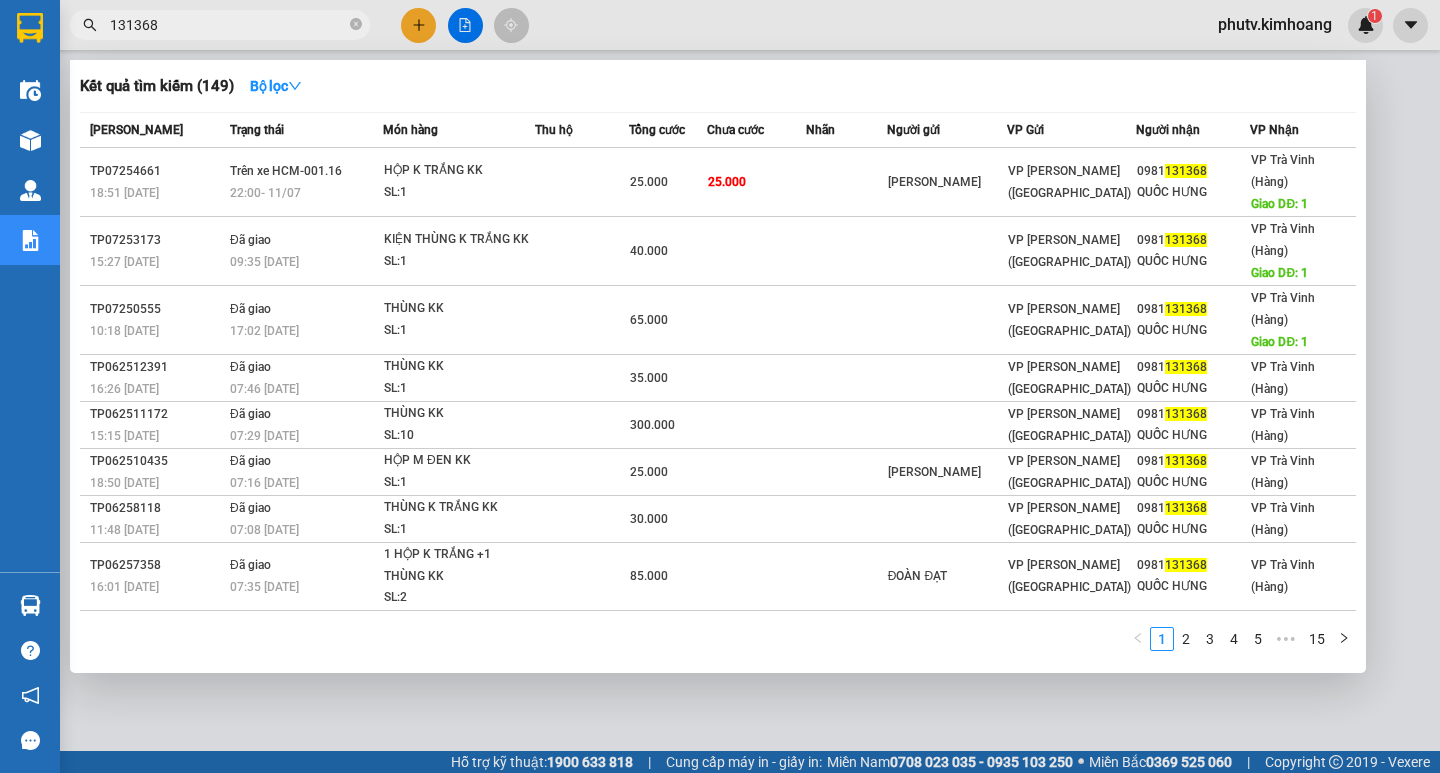 click on "131368" at bounding box center (228, 25) 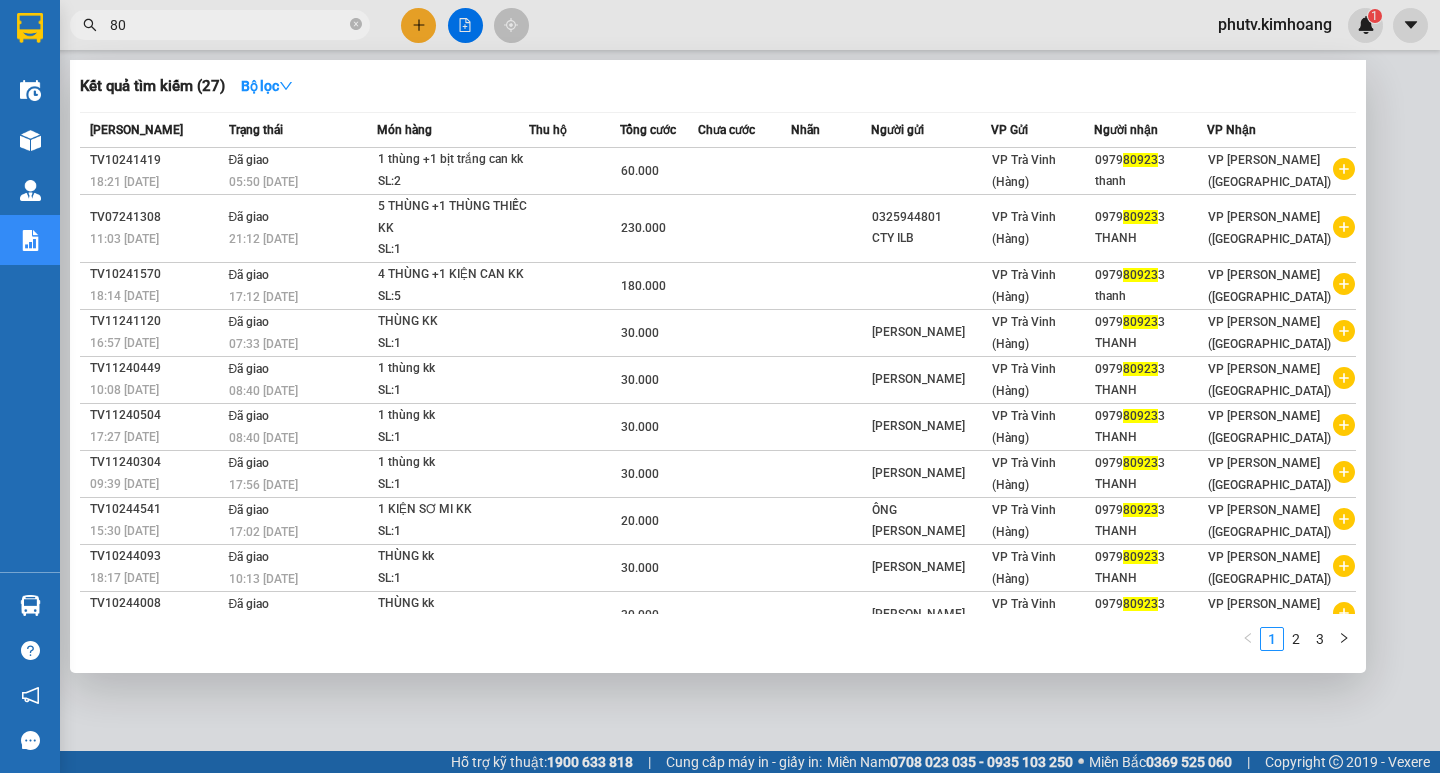 type on "8" 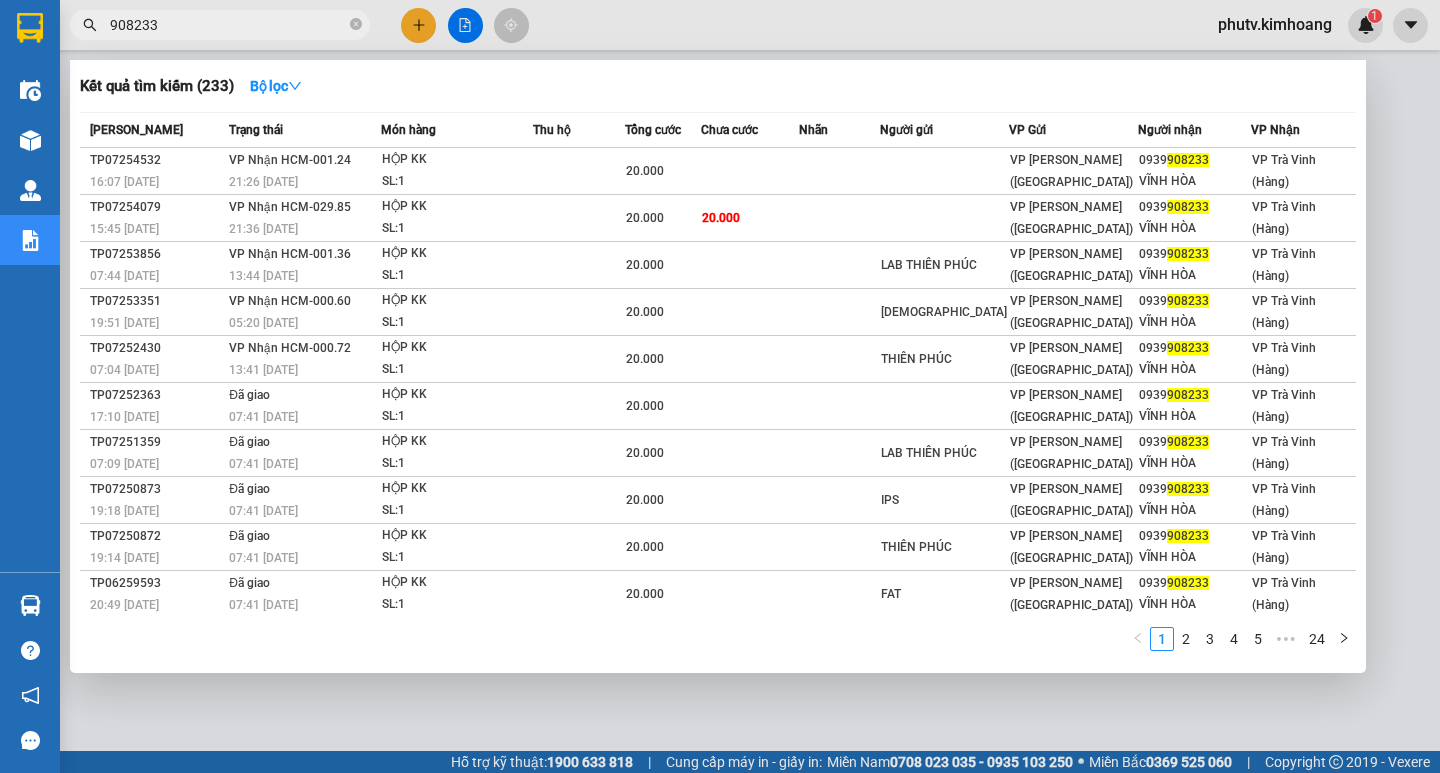 click at bounding box center (720, 386) 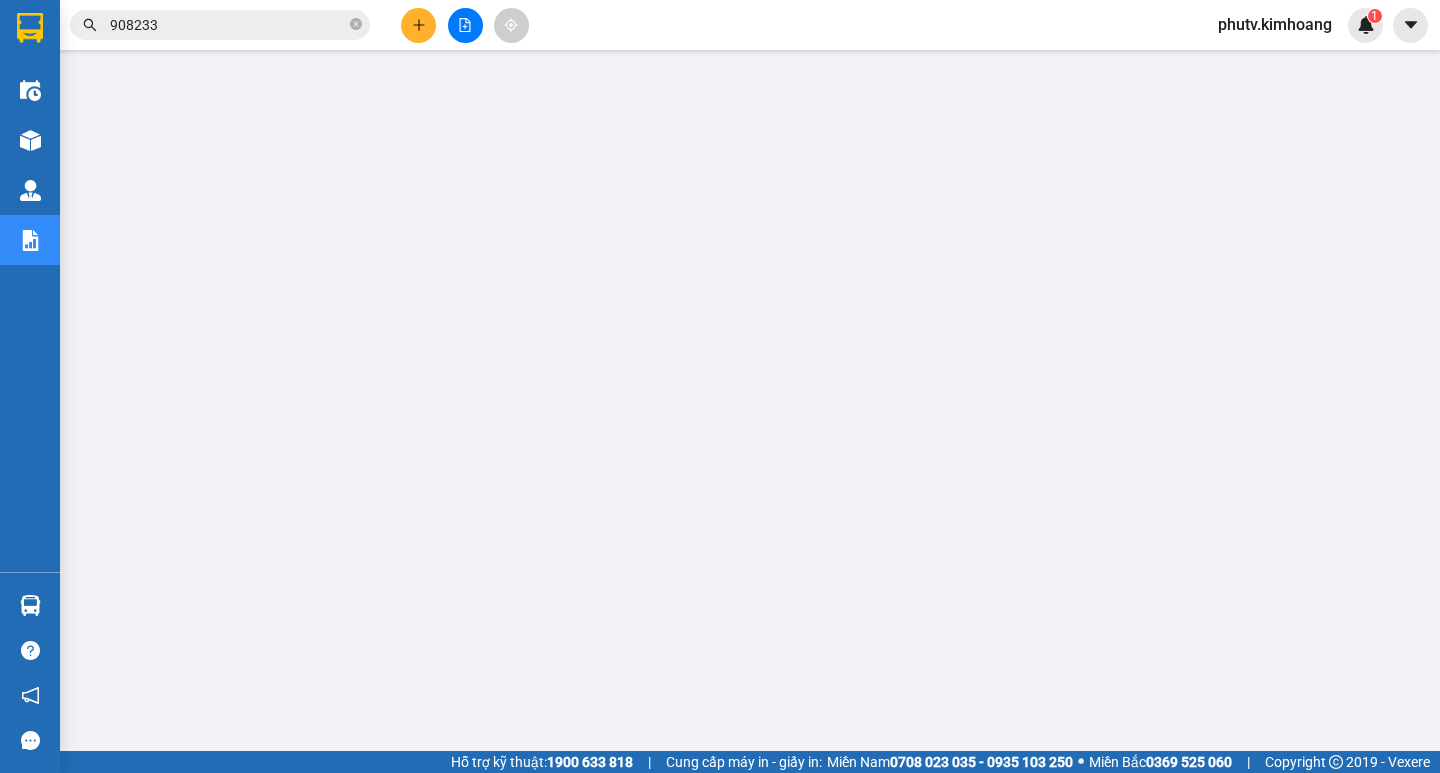 click on "908233" at bounding box center [228, 25] 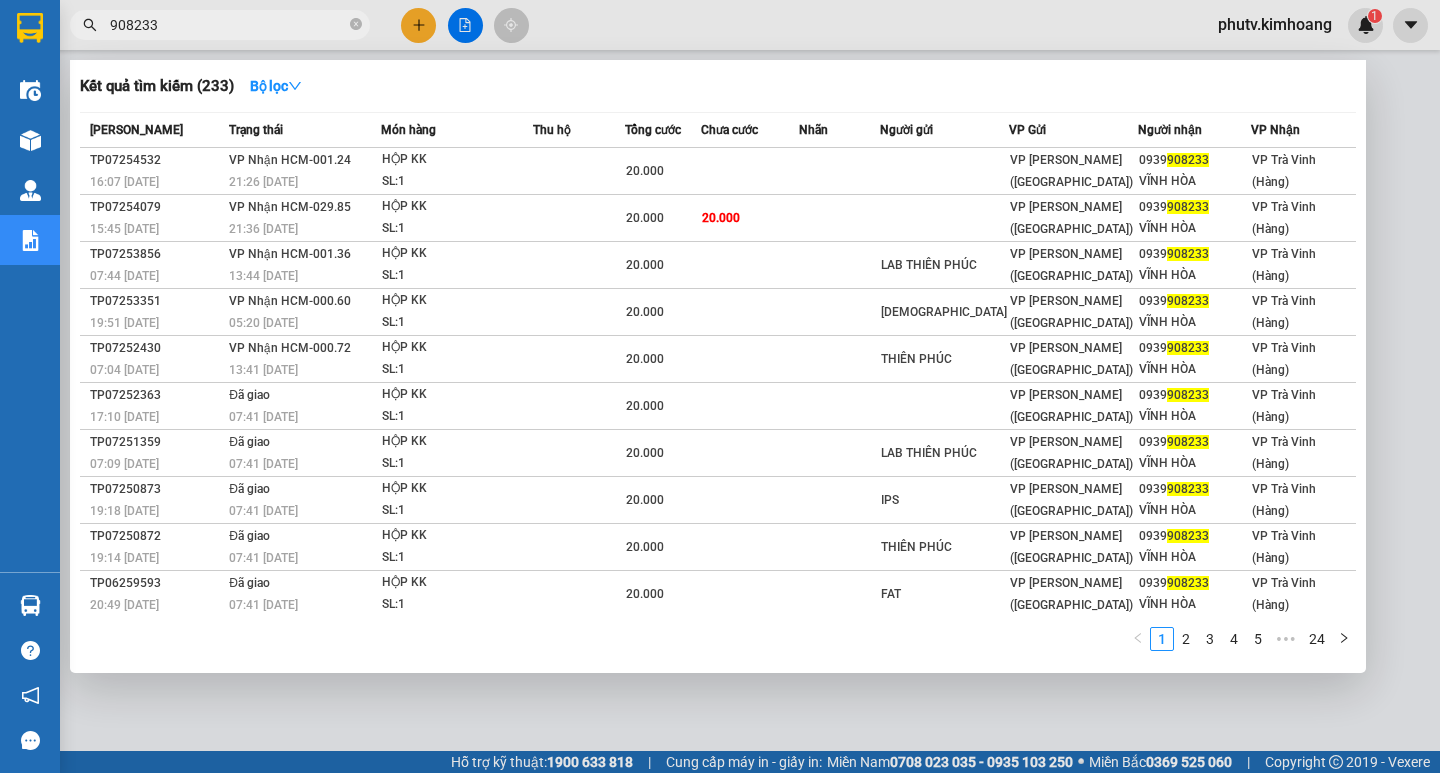 click on "908233" at bounding box center [228, 25] 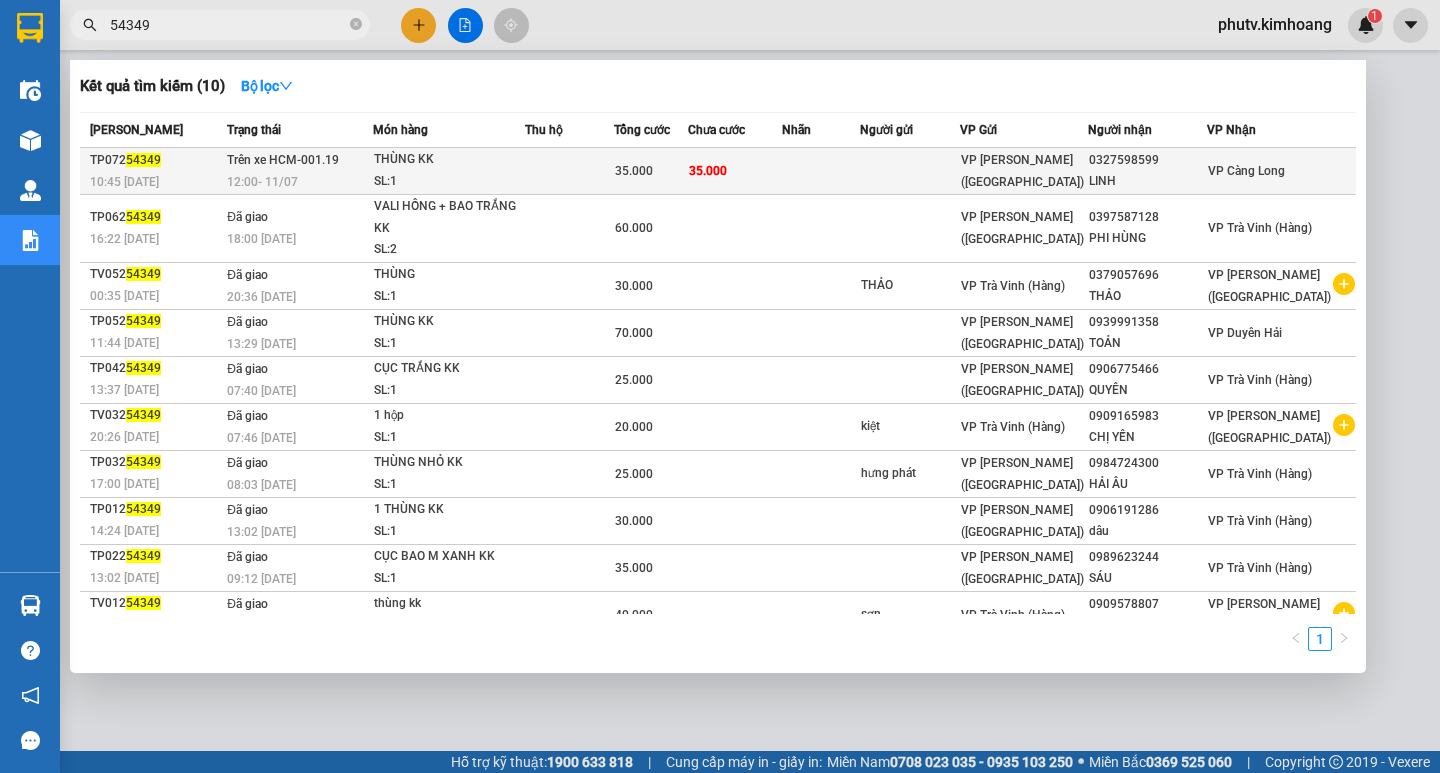 type on "54349" 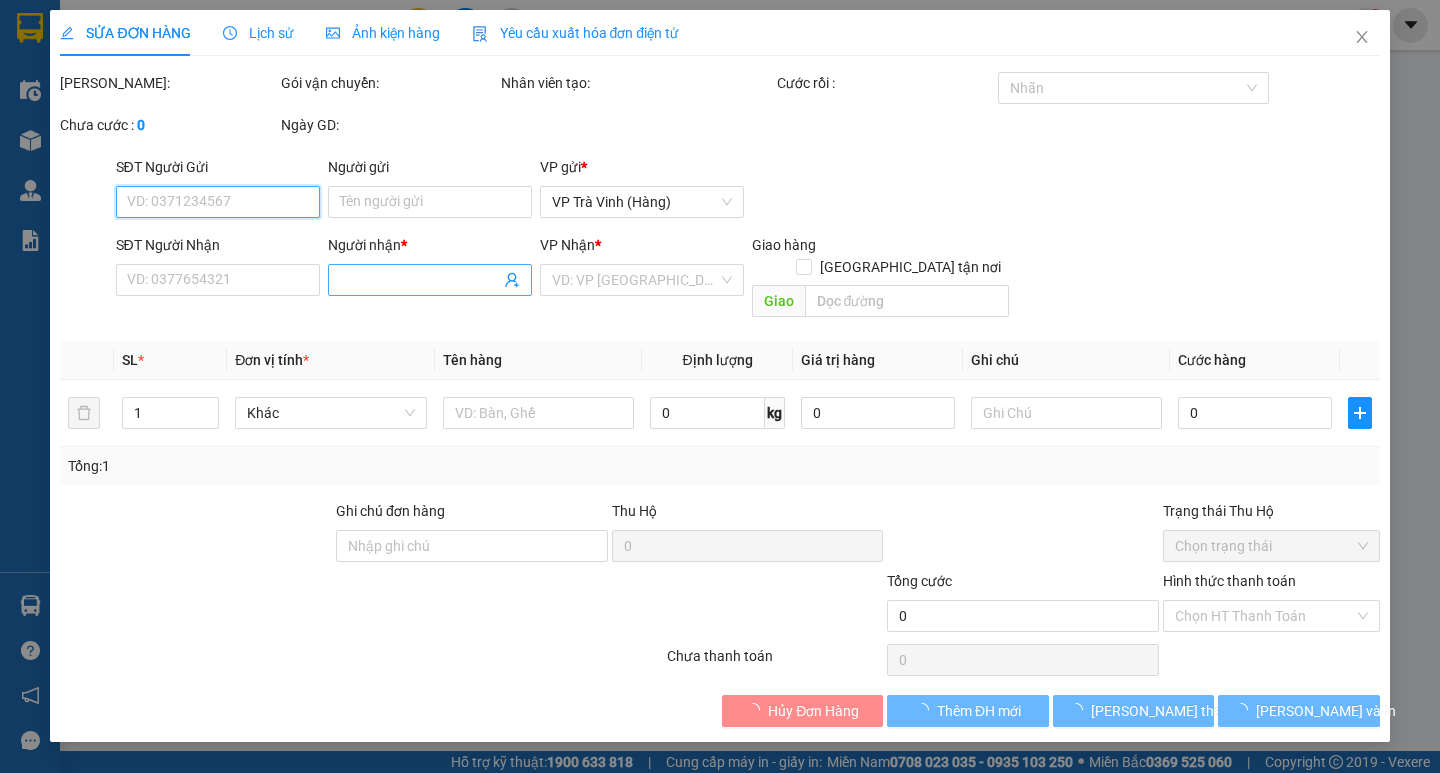 type on "0327598599" 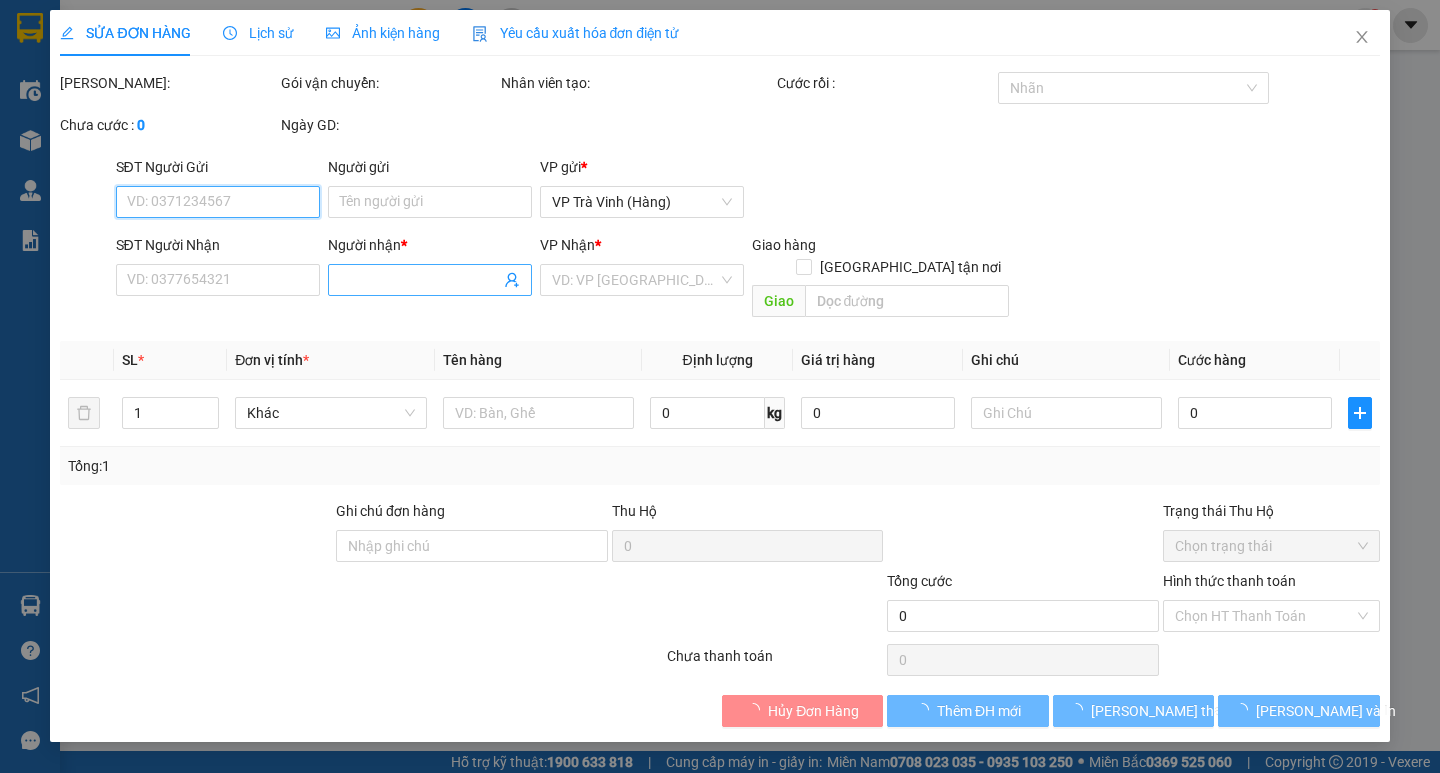 type on "LINH" 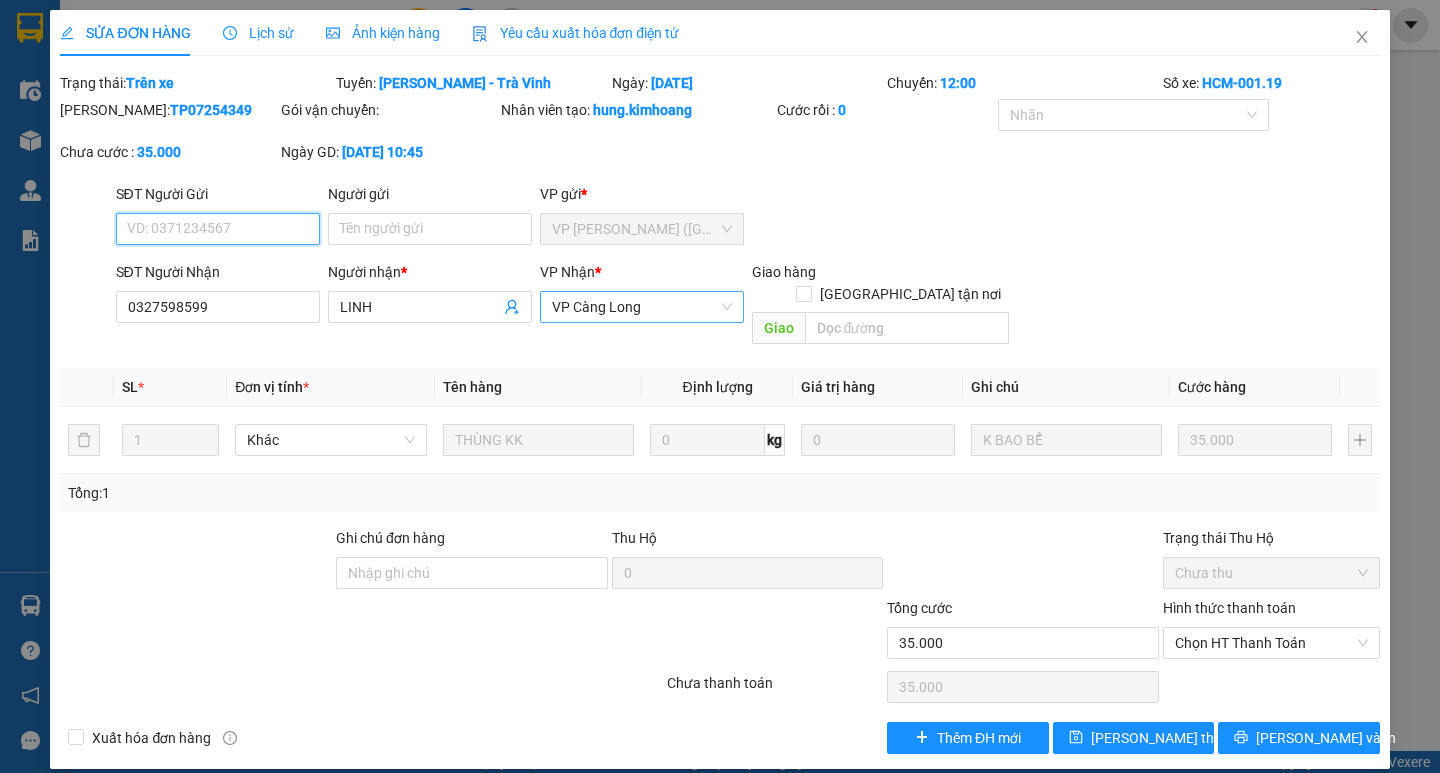 click on "VP Càng Long" at bounding box center [642, 307] 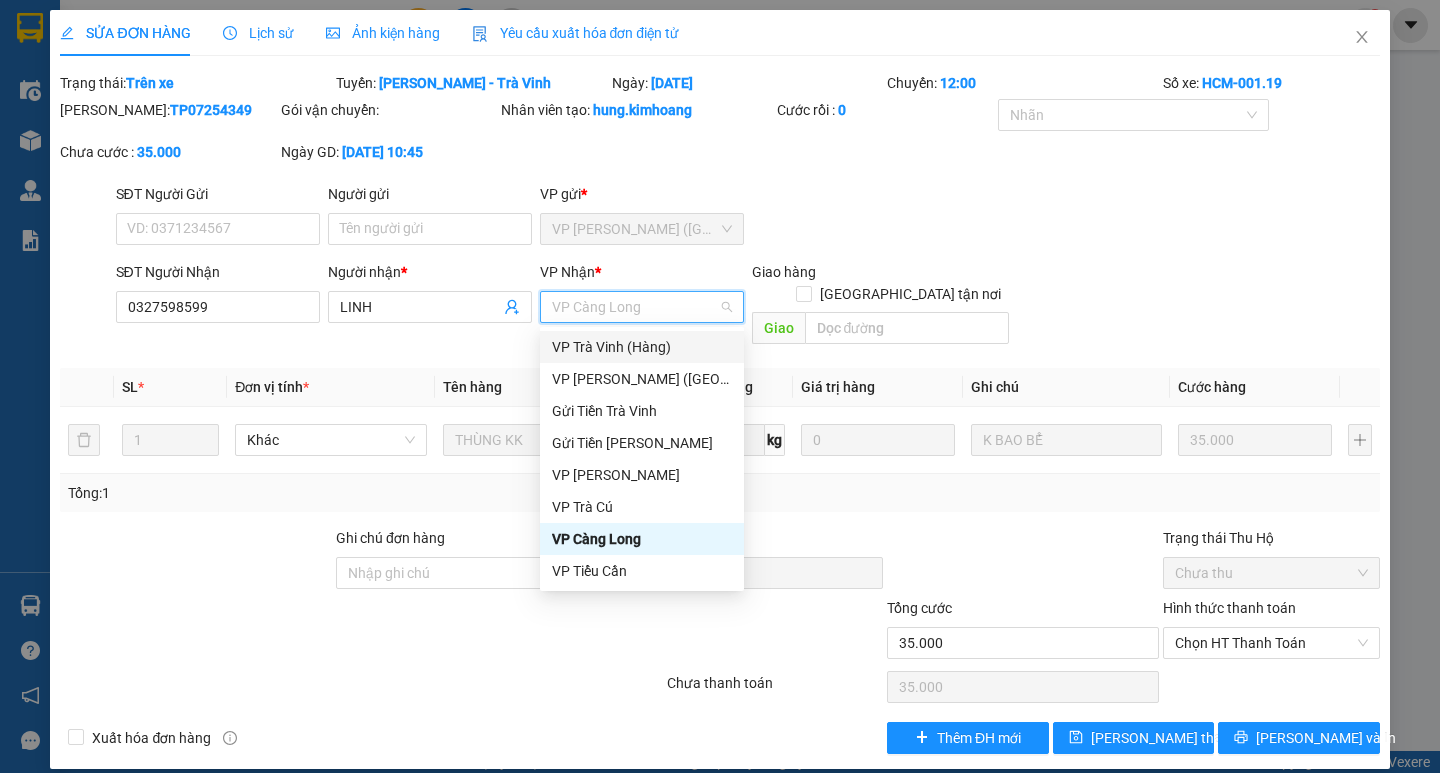 click on "VP Trà Vinh (Hàng)" at bounding box center (642, 347) 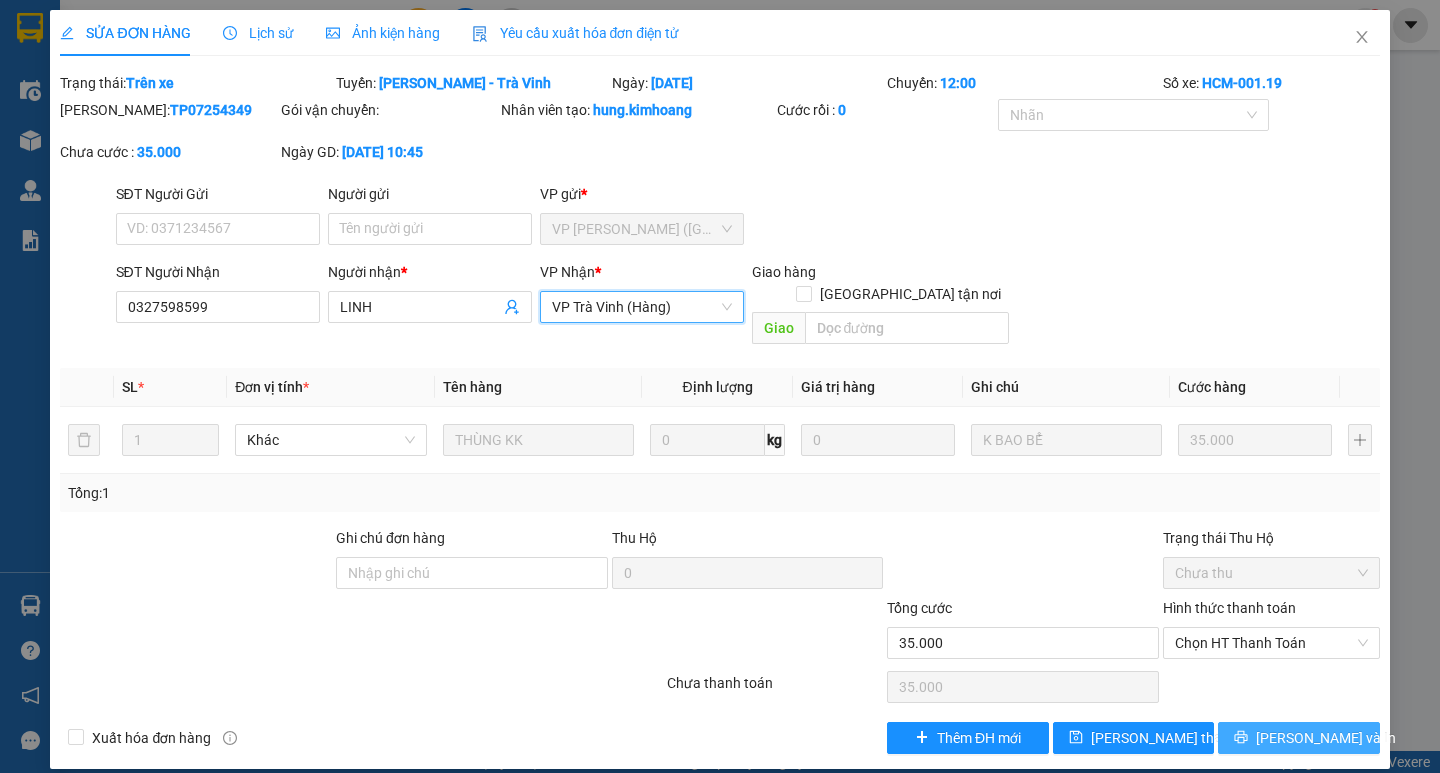 click on "[PERSON_NAME] và In" at bounding box center [1298, 738] 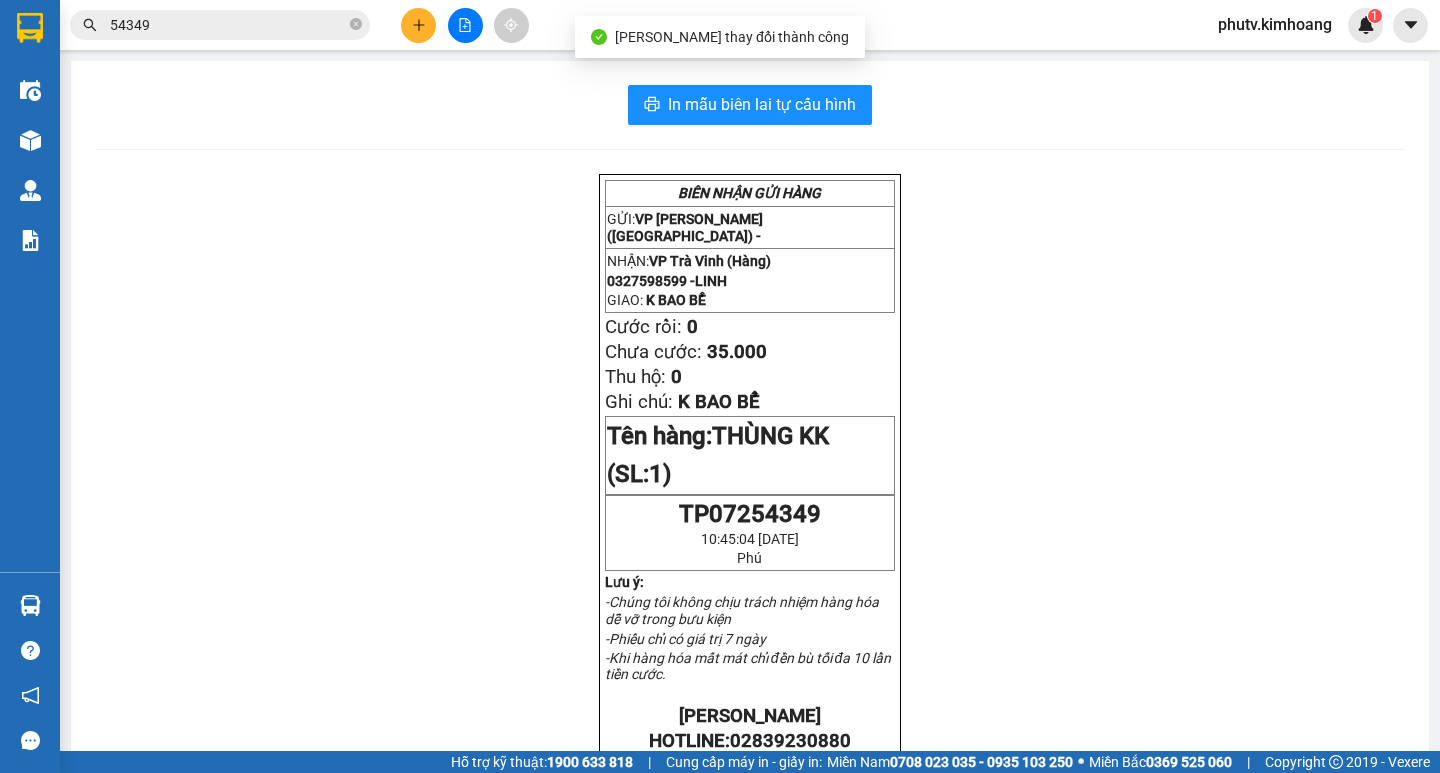 click on "54349" at bounding box center [228, 25] 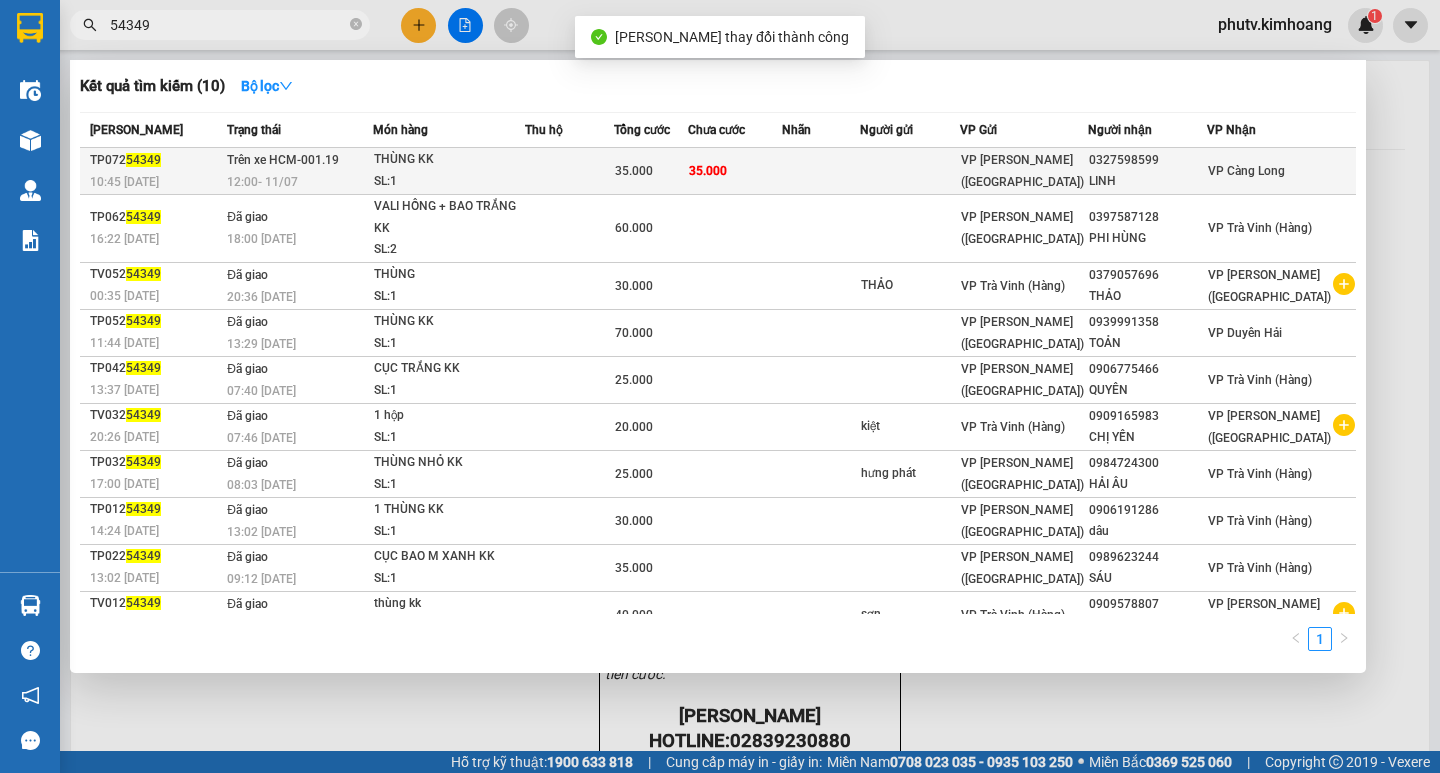 click on "THÙNG KK" at bounding box center [449, 160] 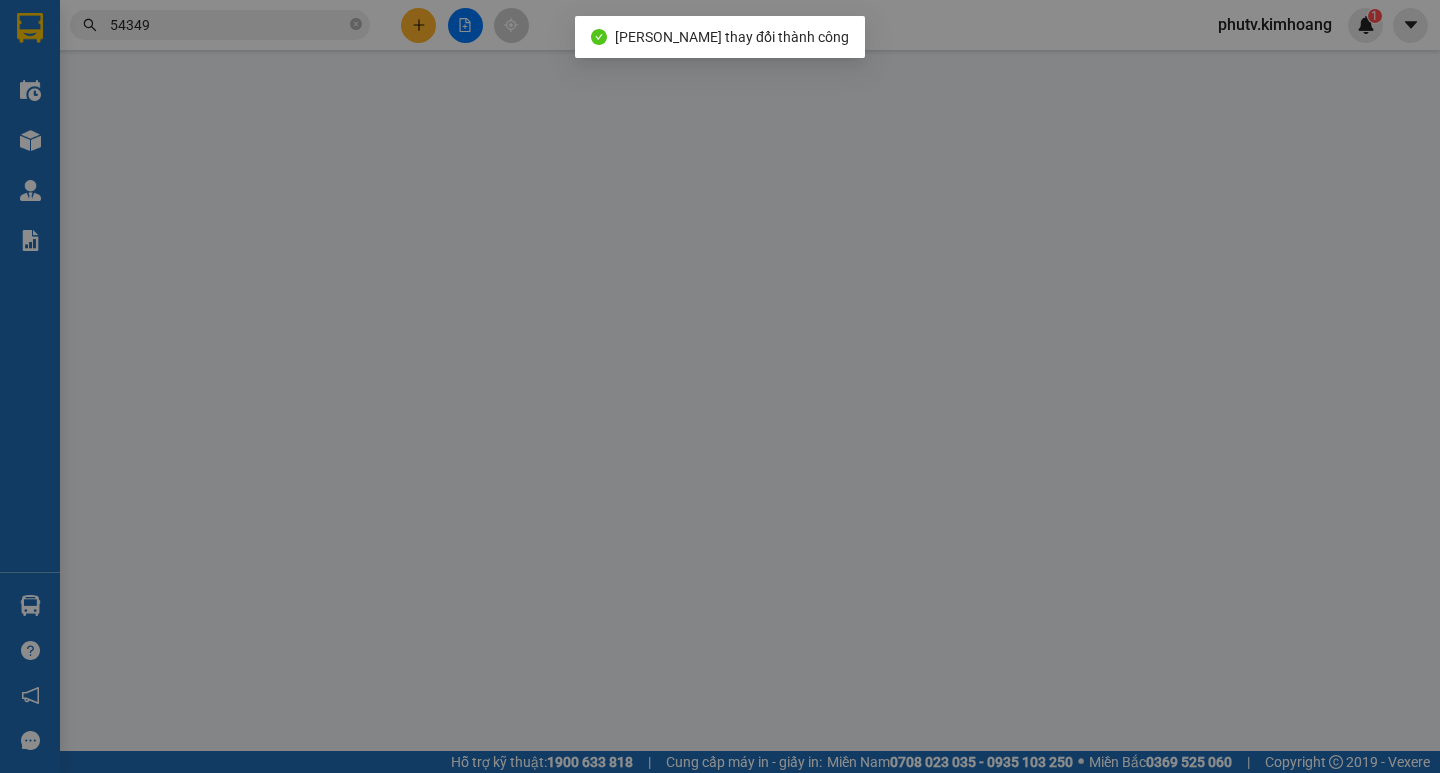 type on "0327598599" 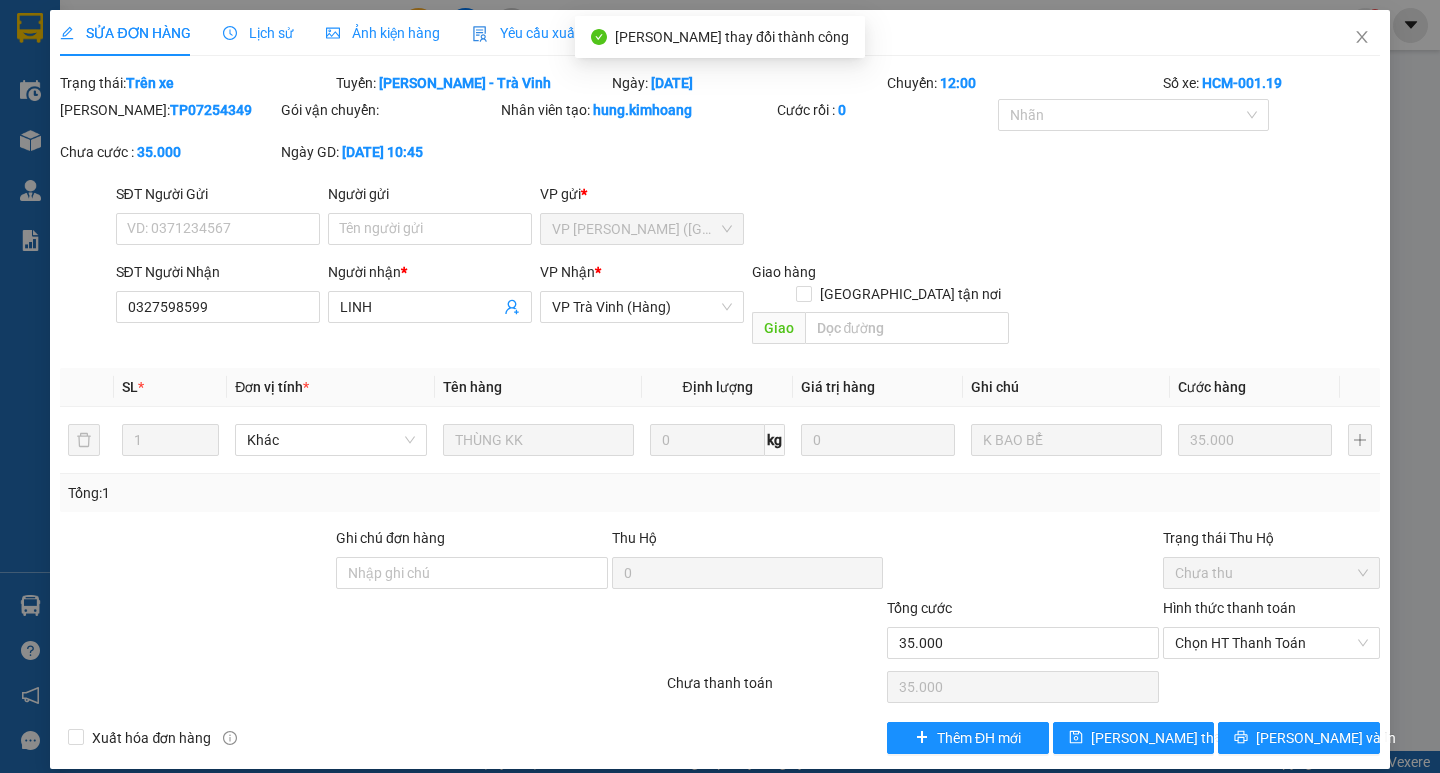click on "Hình thức thanh toán" at bounding box center (1271, 612) 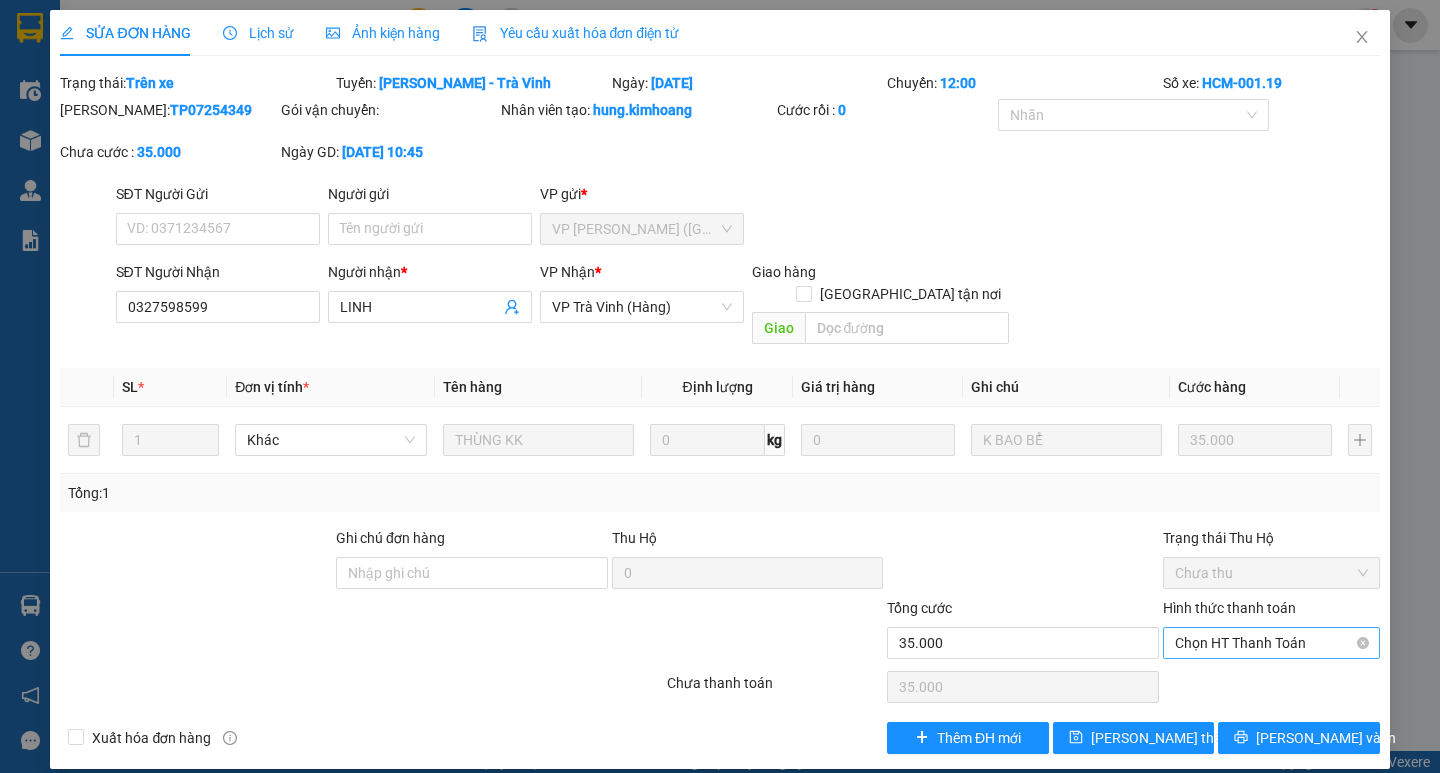 click on "Chọn HT Thanh Toán" at bounding box center [1271, 643] 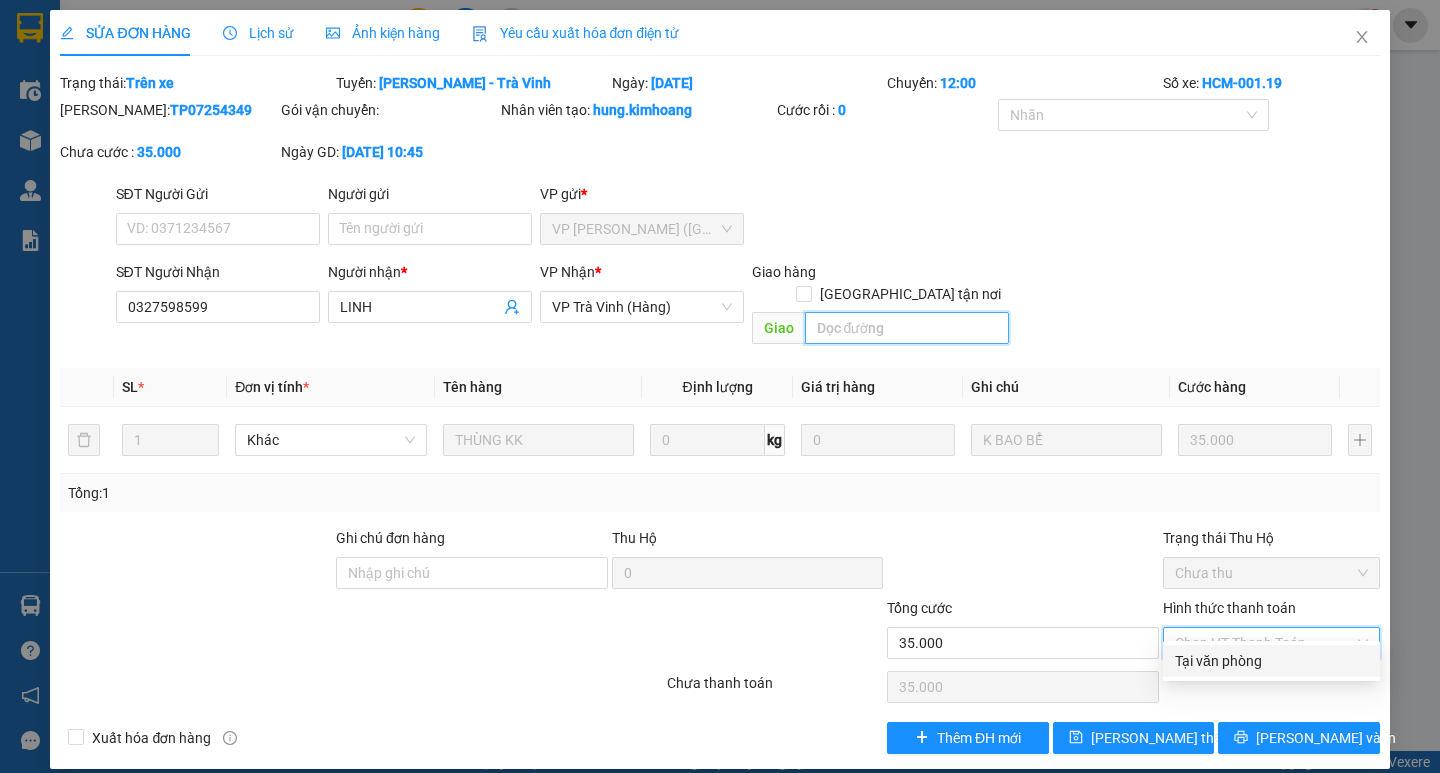 click at bounding box center [907, 328] 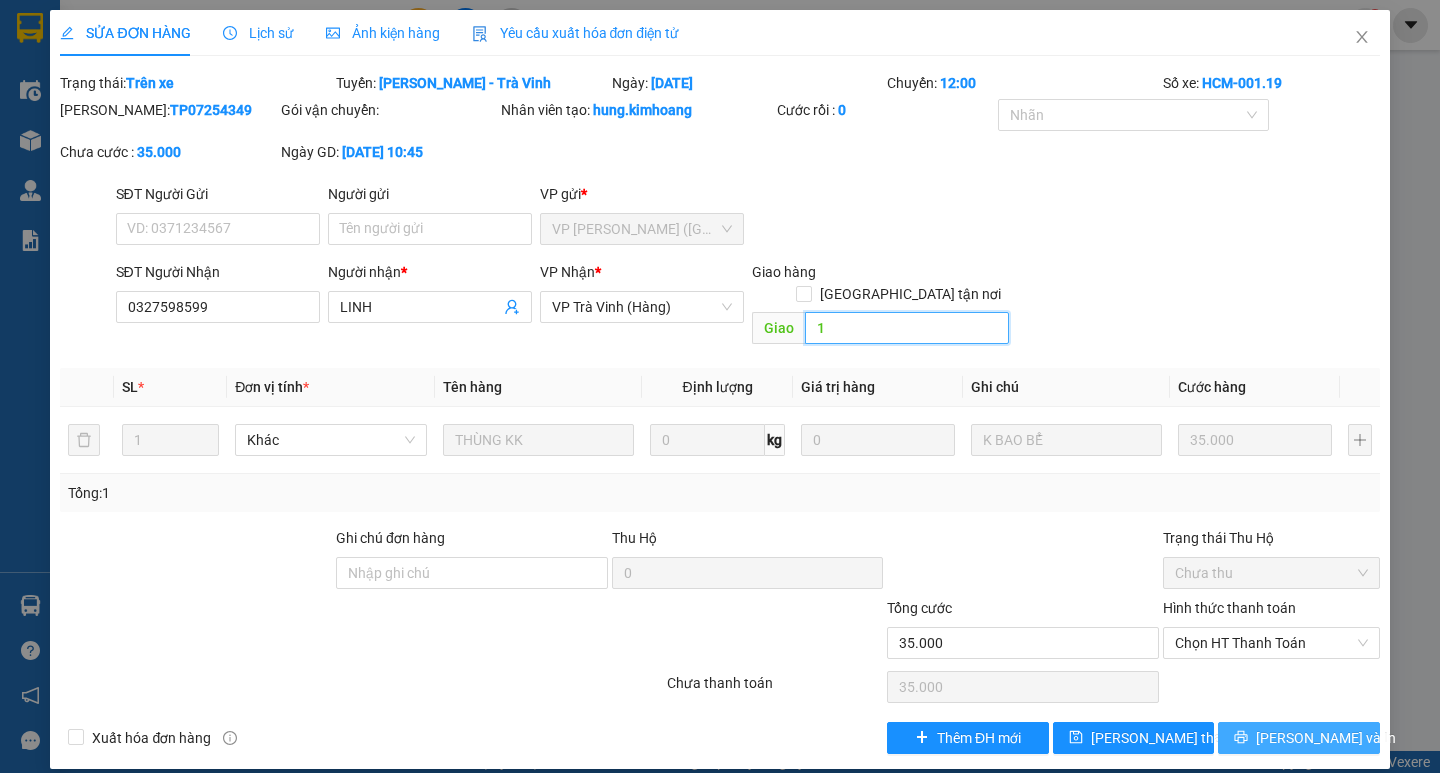 type on "1" 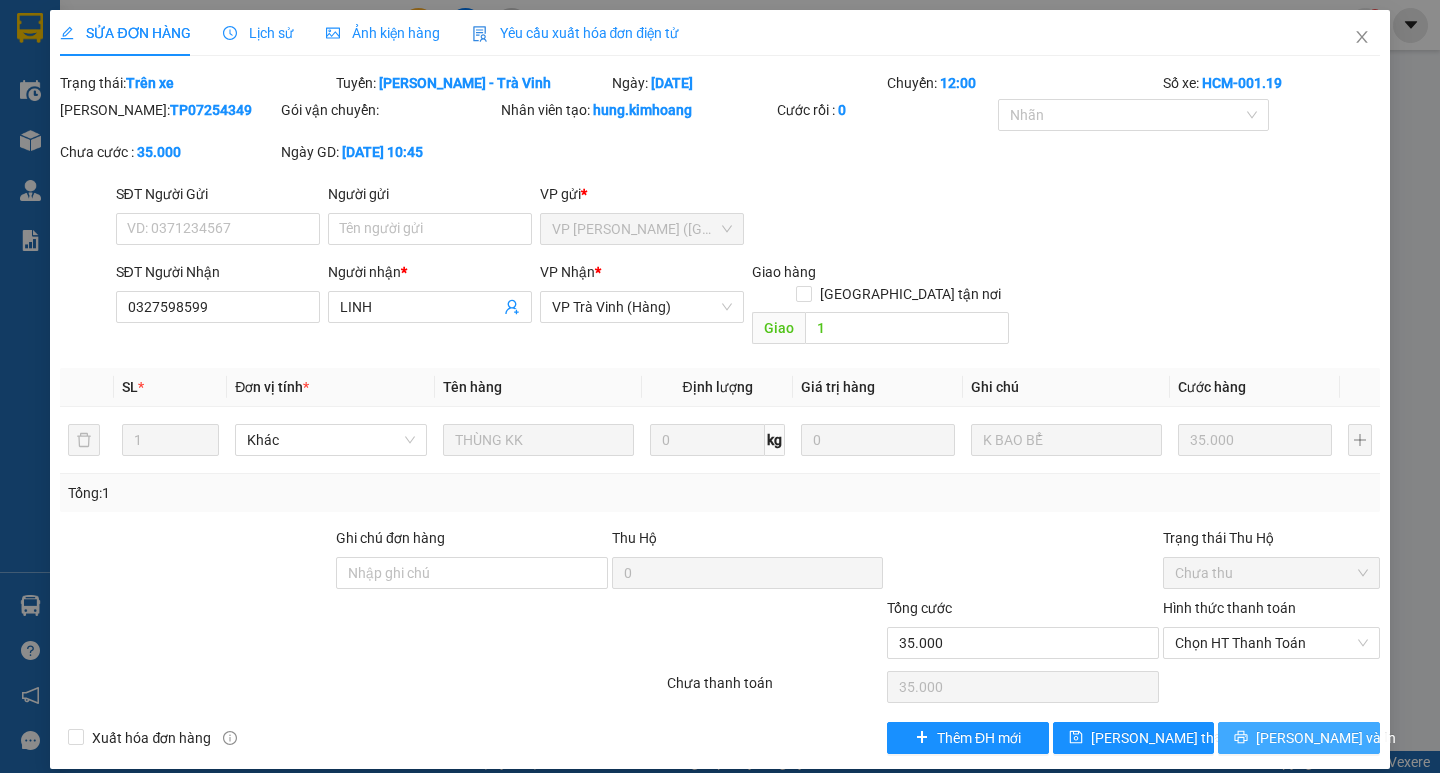 click on "[PERSON_NAME] và In" at bounding box center (1298, 738) 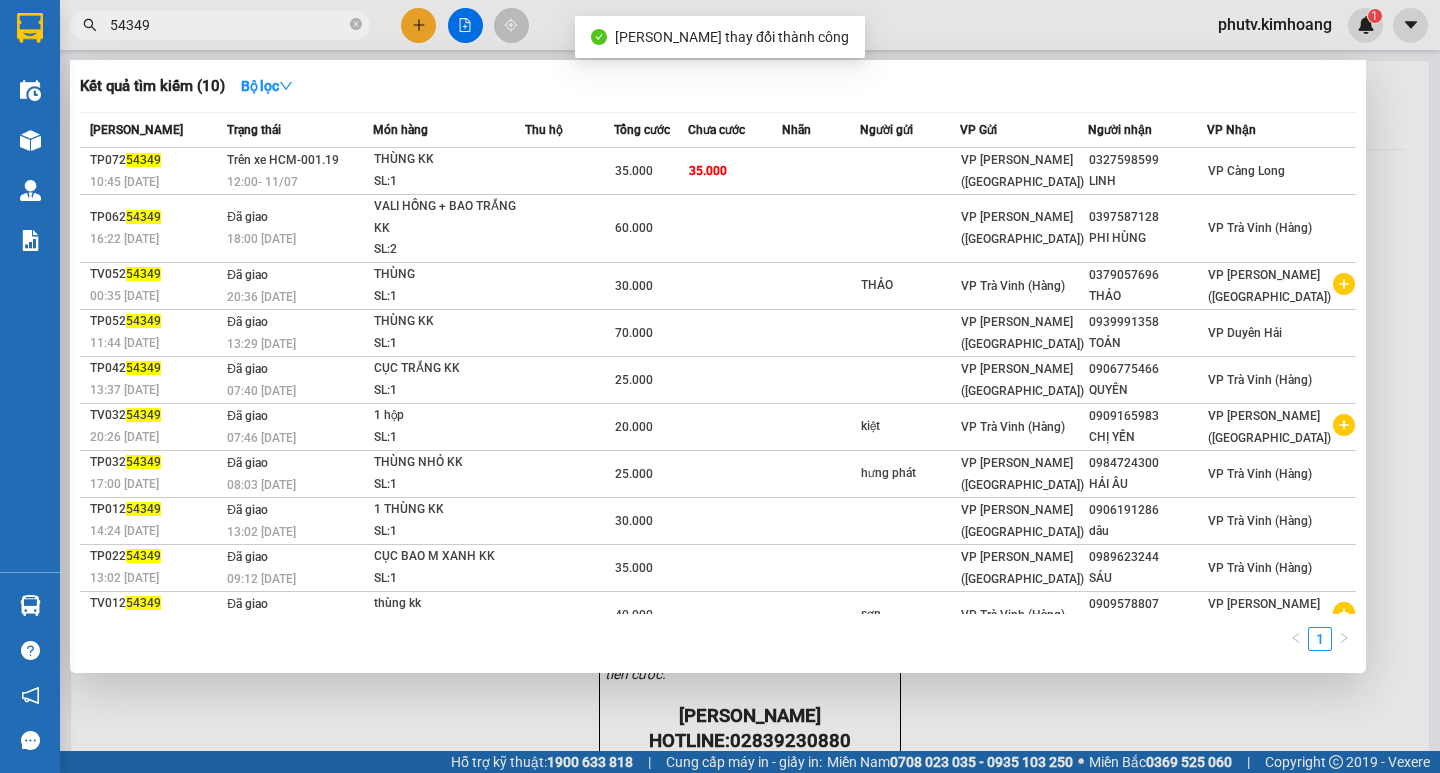 click on "54349" at bounding box center (228, 25) 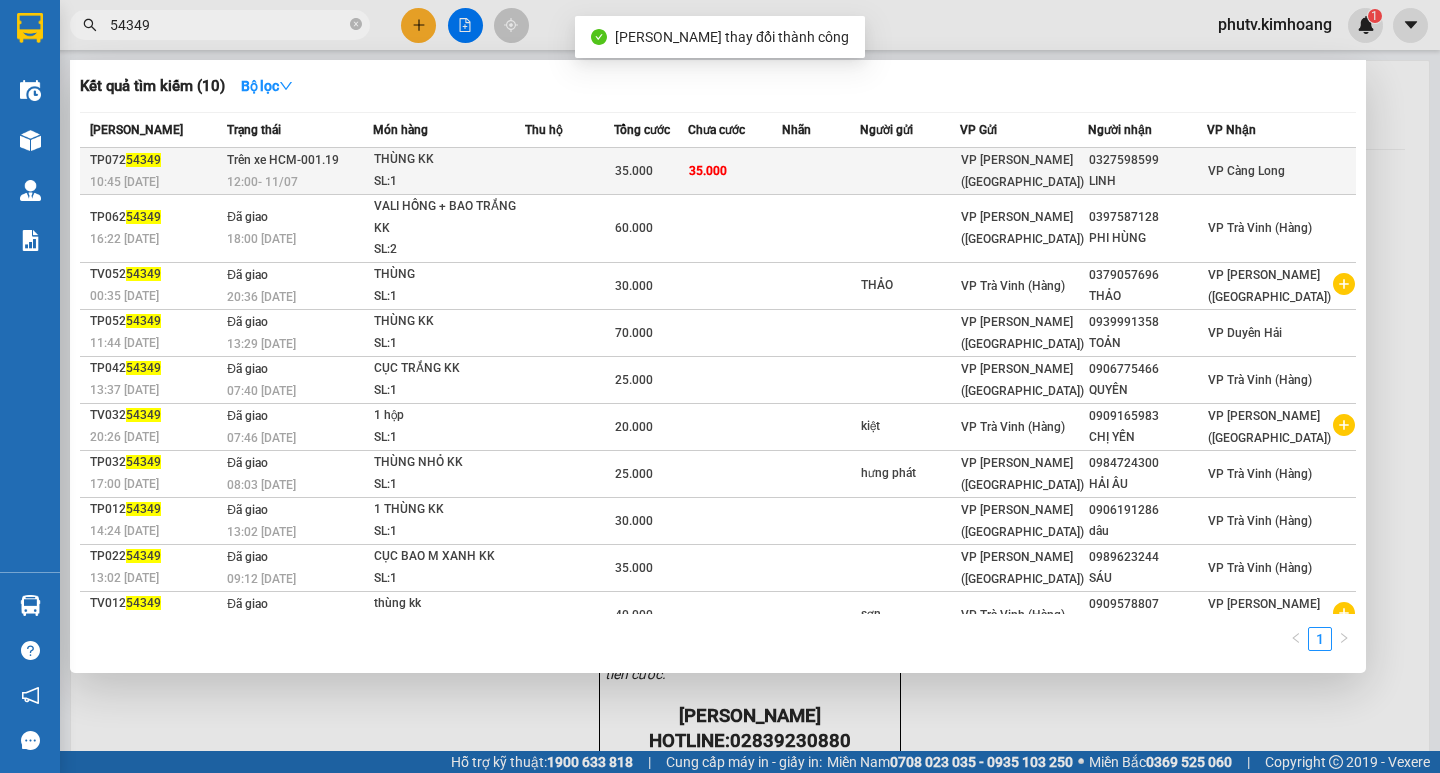 click on "35.000" at bounding box center [651, 171] 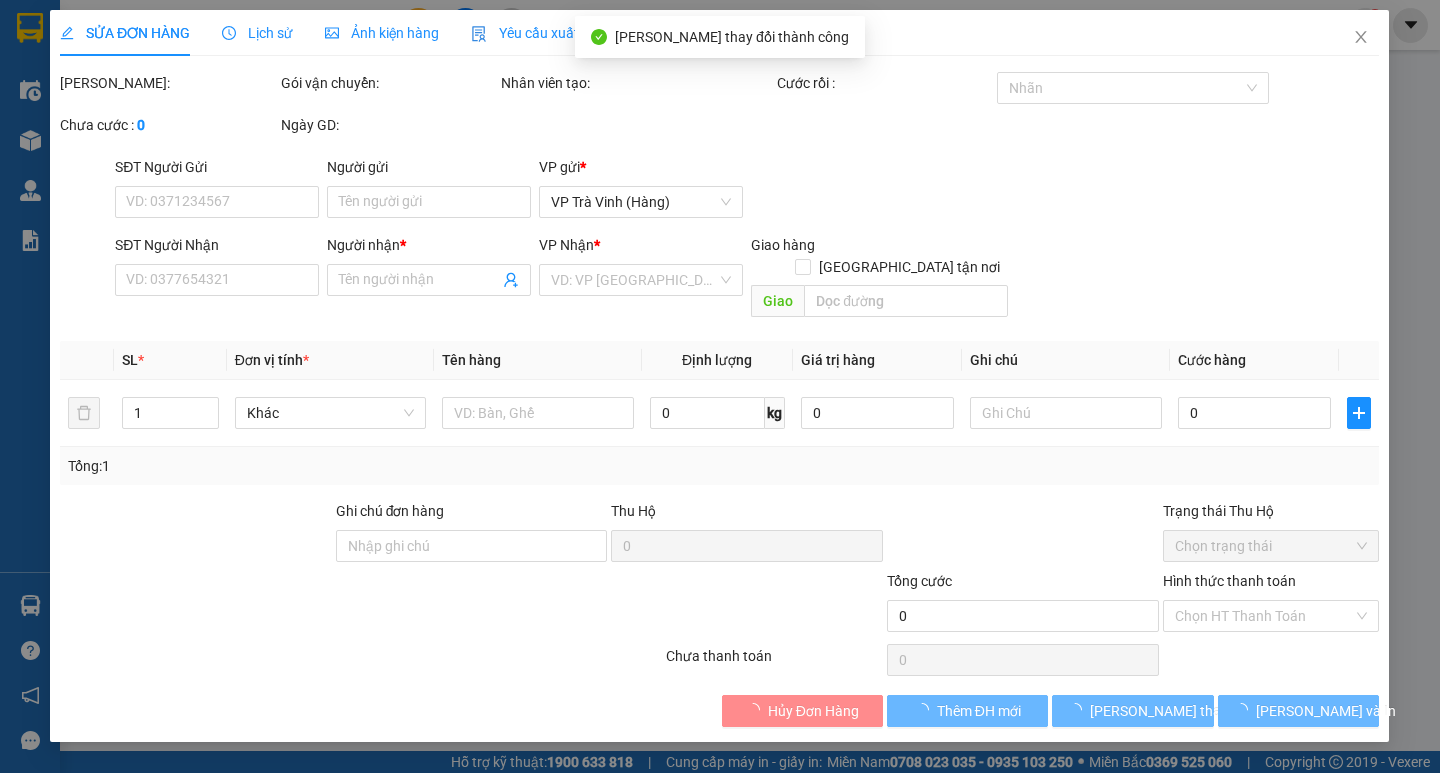 type on "0327598599" 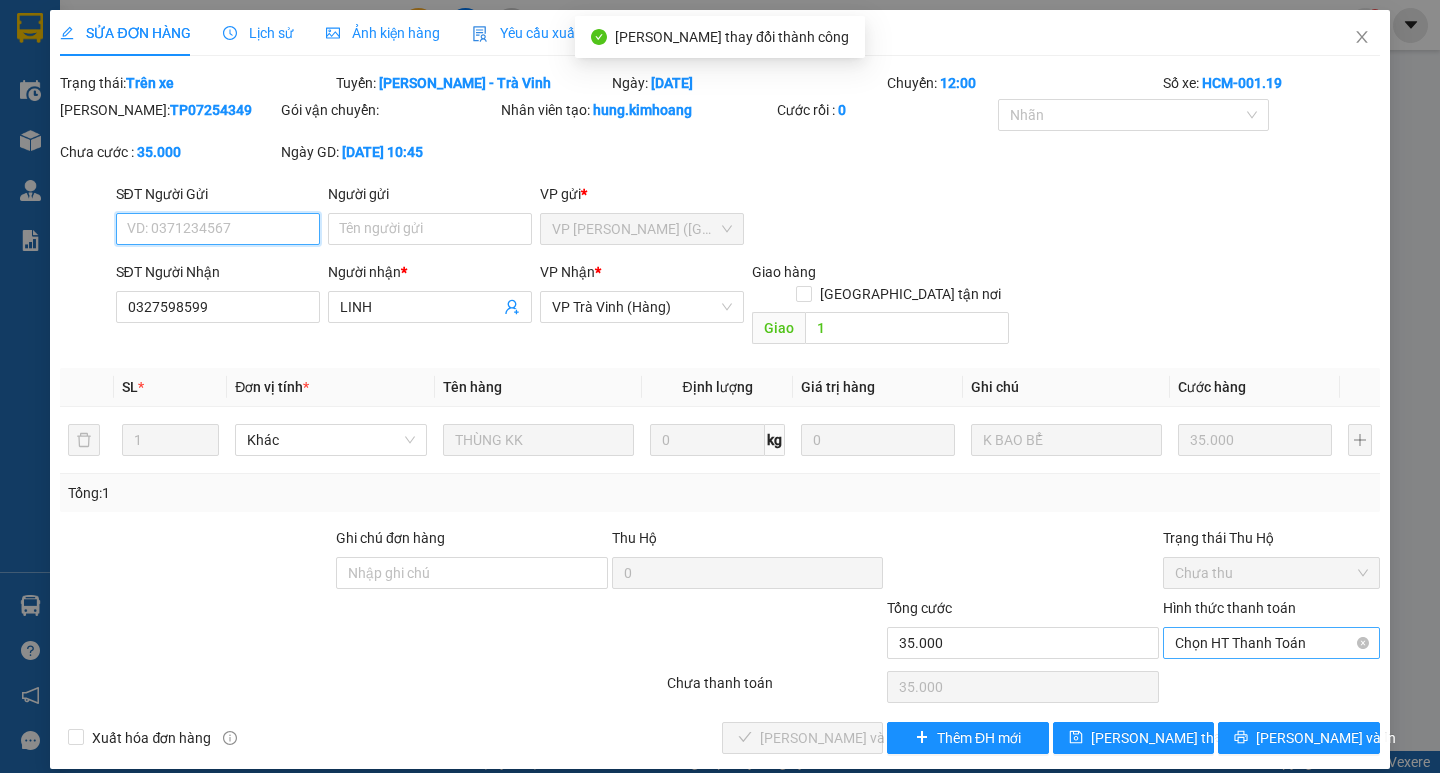 click on "Chọn HT Thanh Toán" at bounding box center [1271, 643] 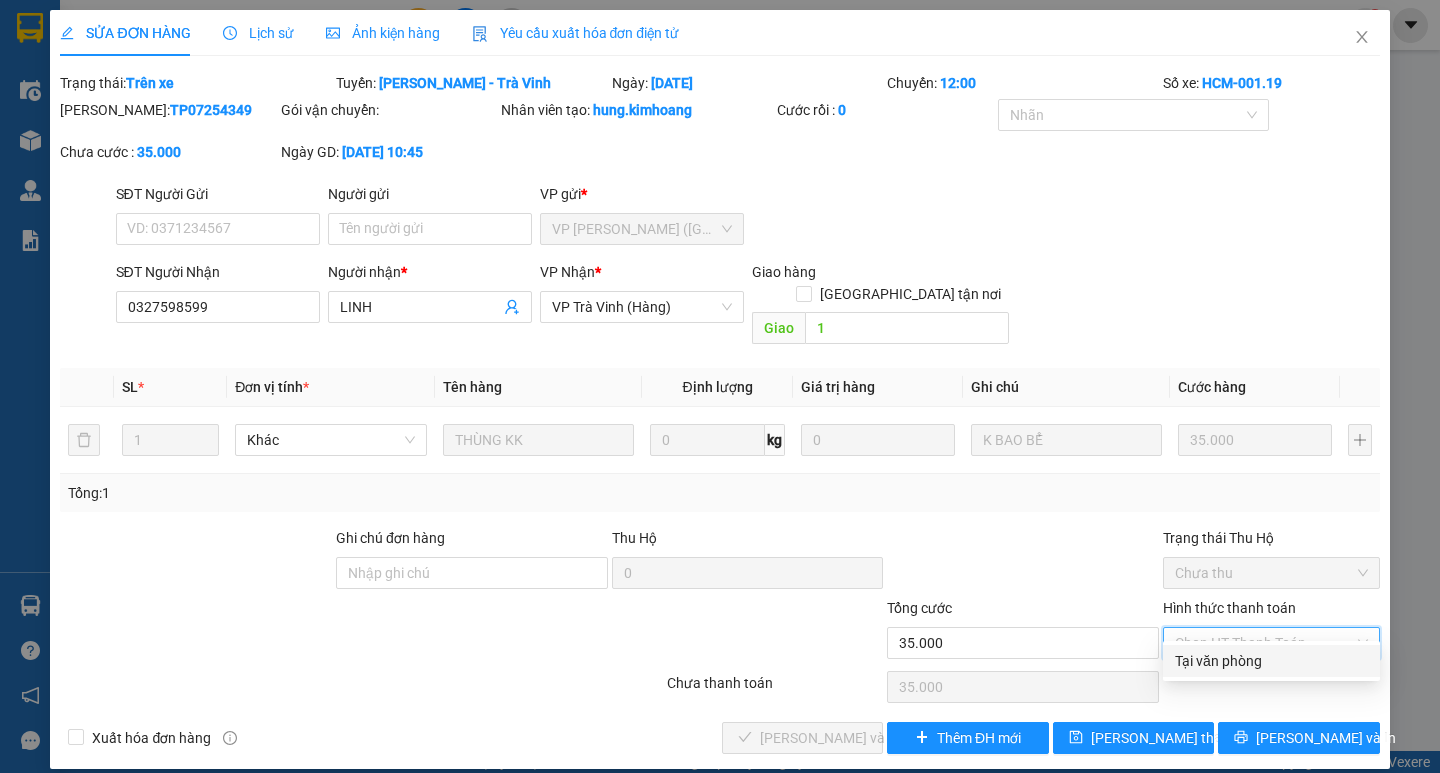 click on "Tại văn phòng" at bounding box center (1271, 661) 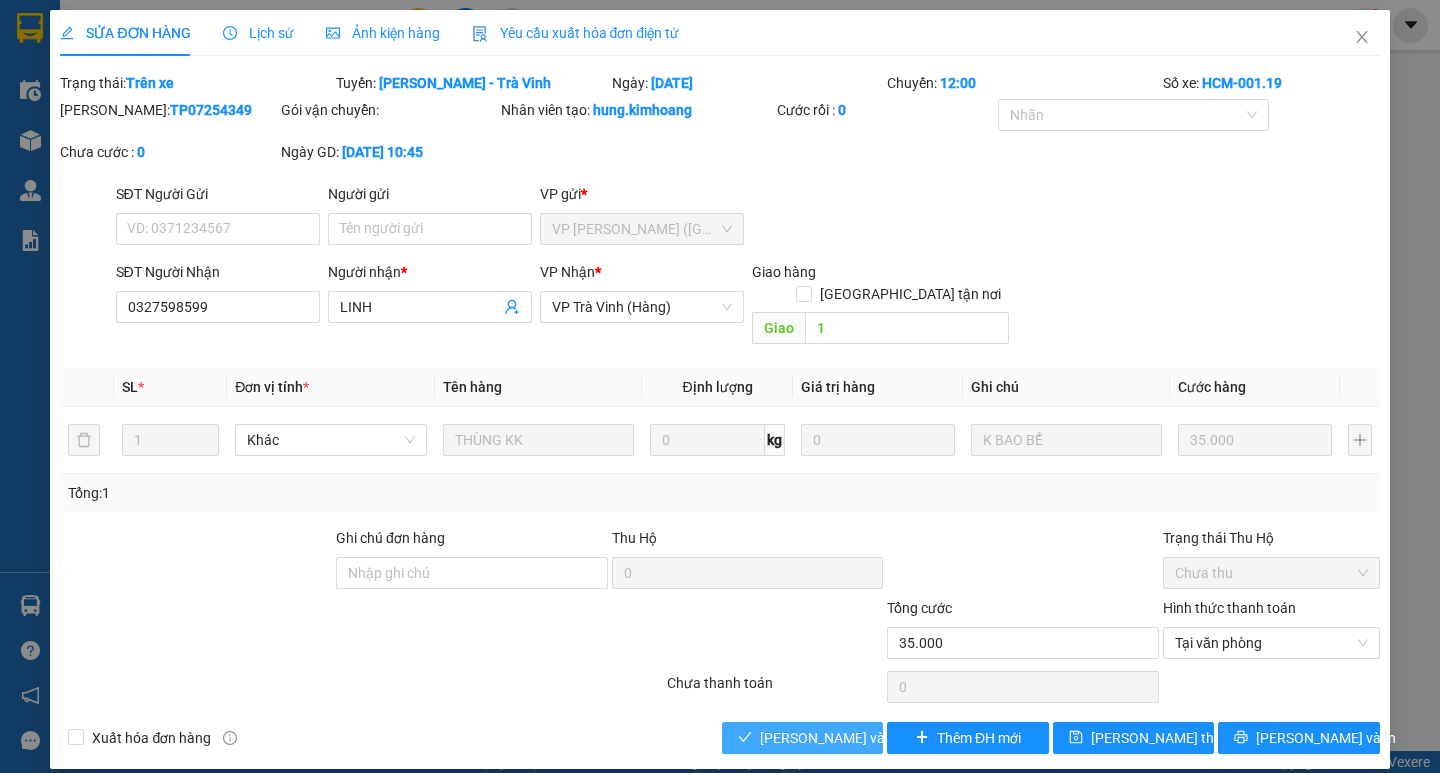 drag, startPoint x: 762, startPoint y: 712, endPoint x: 959, endPoint y: 679, distance: 199.74484 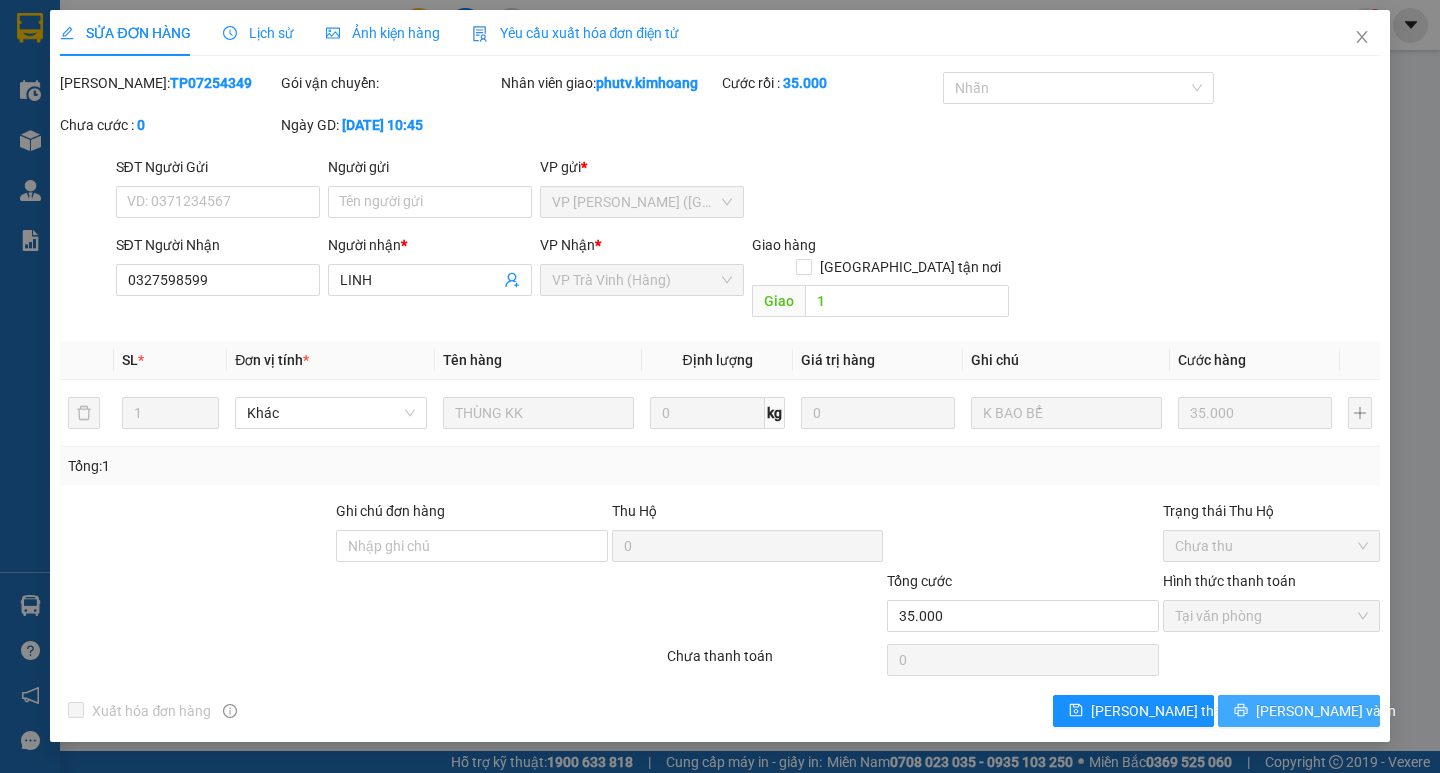 click on "[PERSON_NAME] và In" at bounding box center (1298, 711) 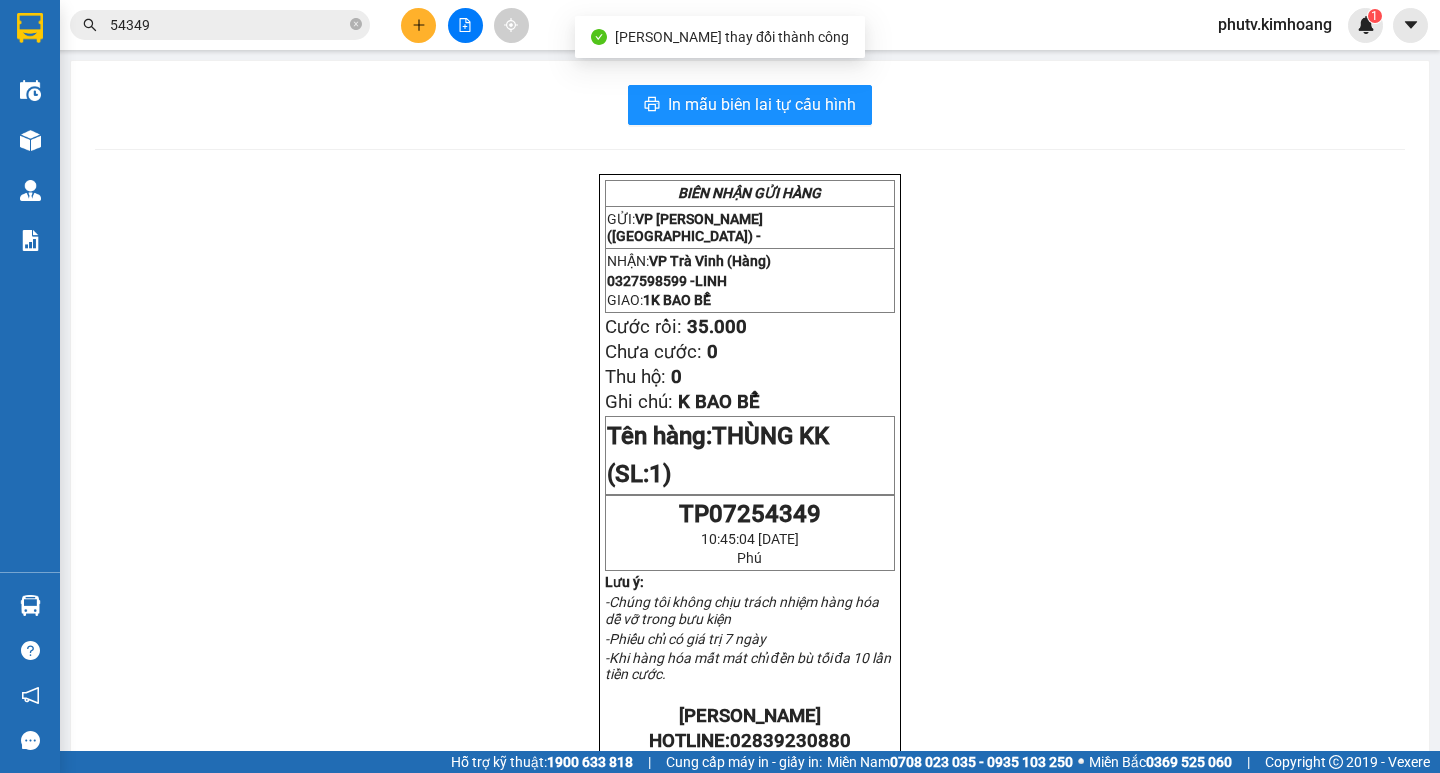click on "54349" at bounding box center (228, 25) 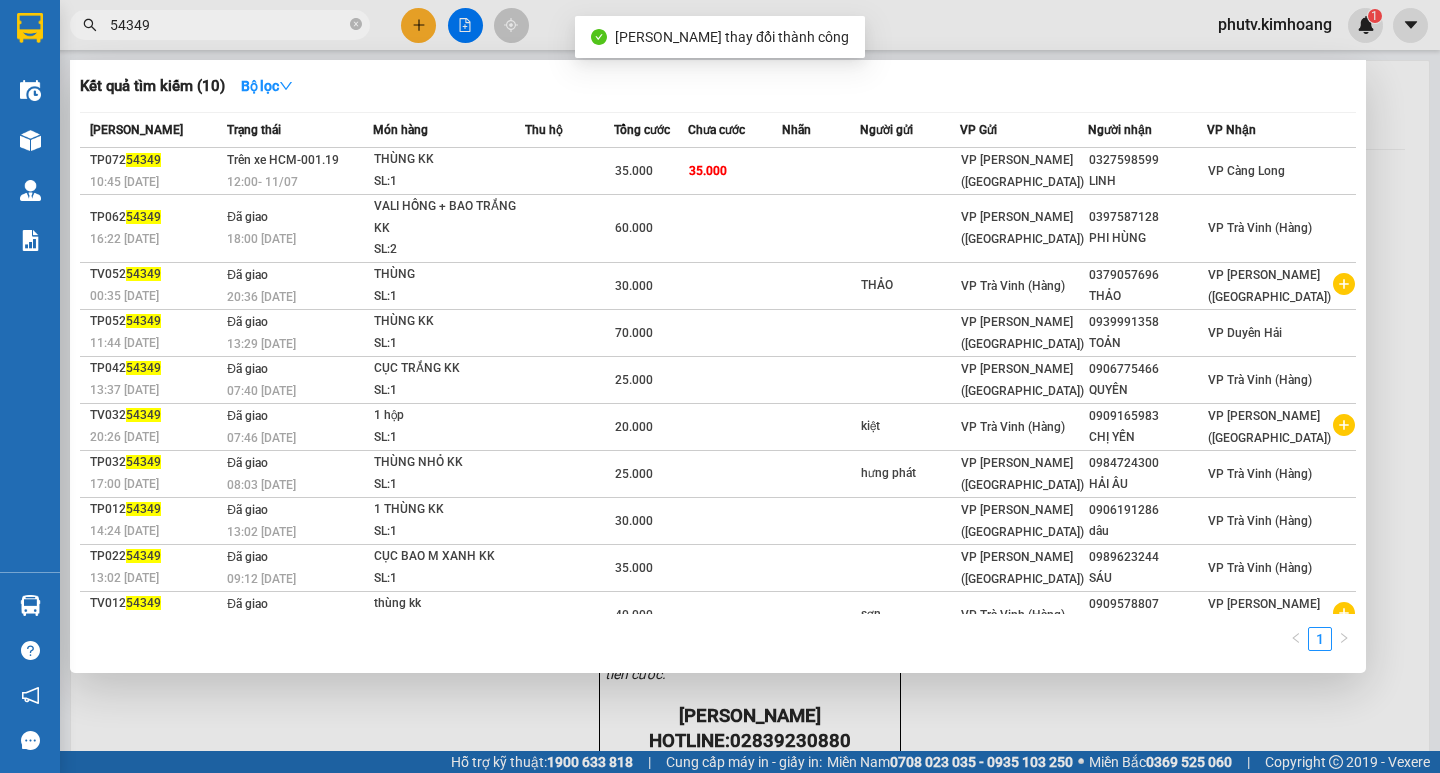 click on "54349" at bounding box center (228, 25) 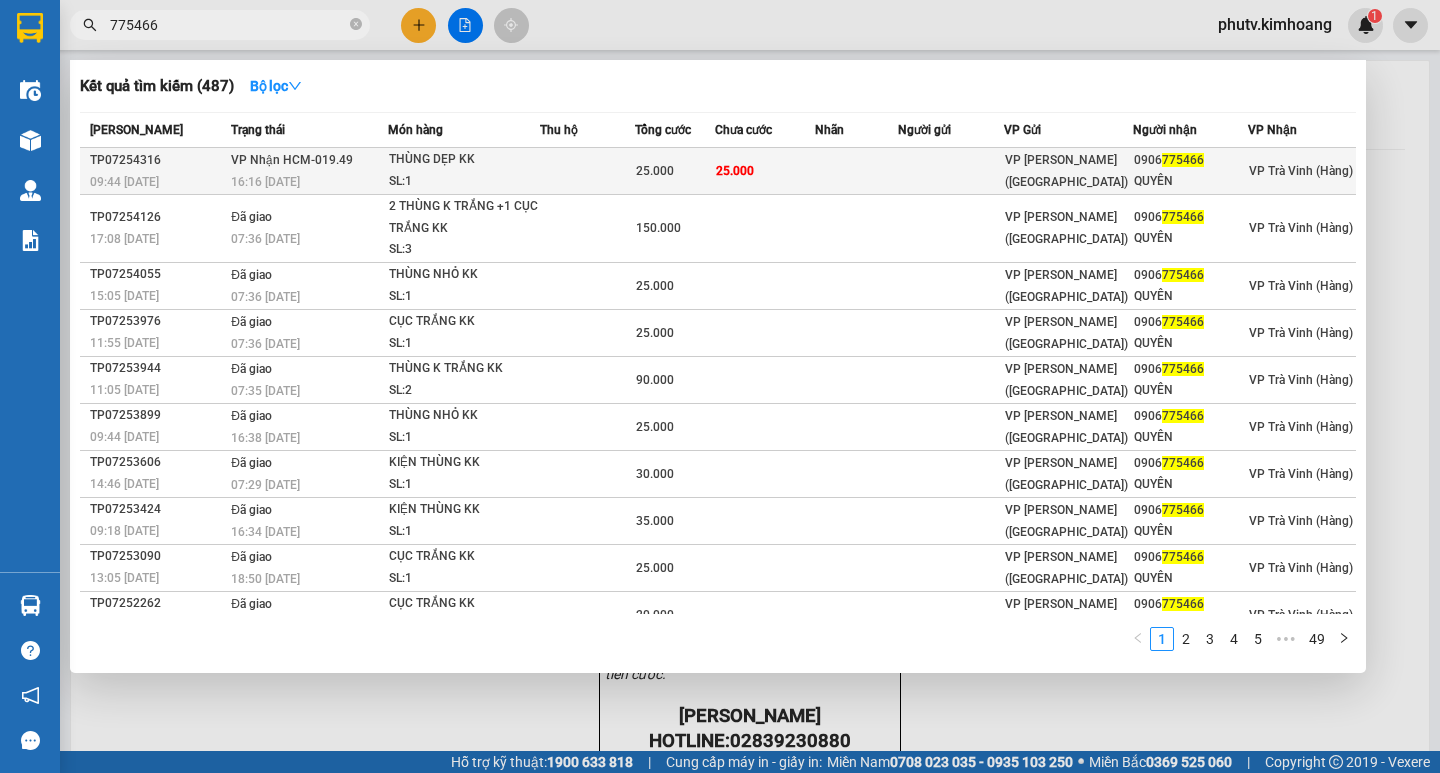 type on "775466" 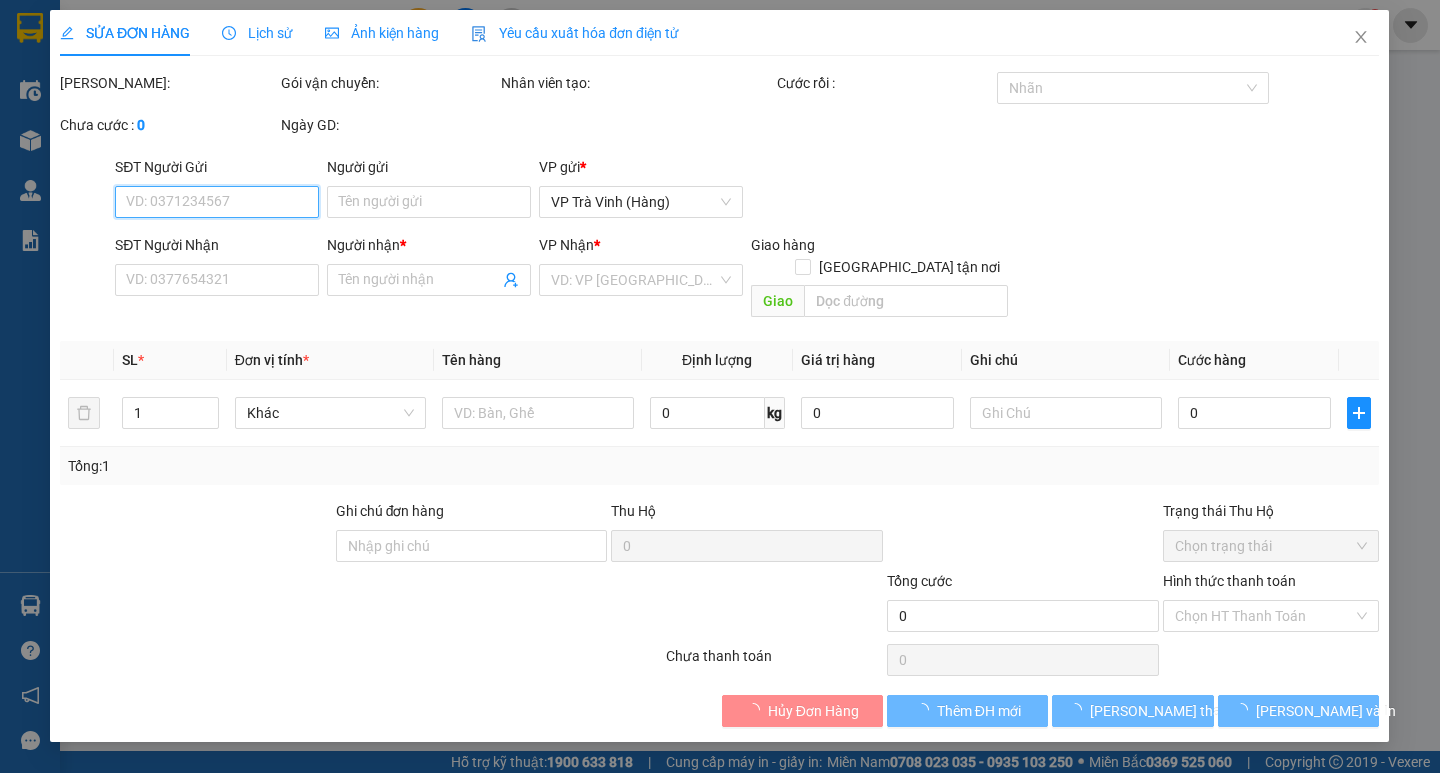 type on "0906775466" 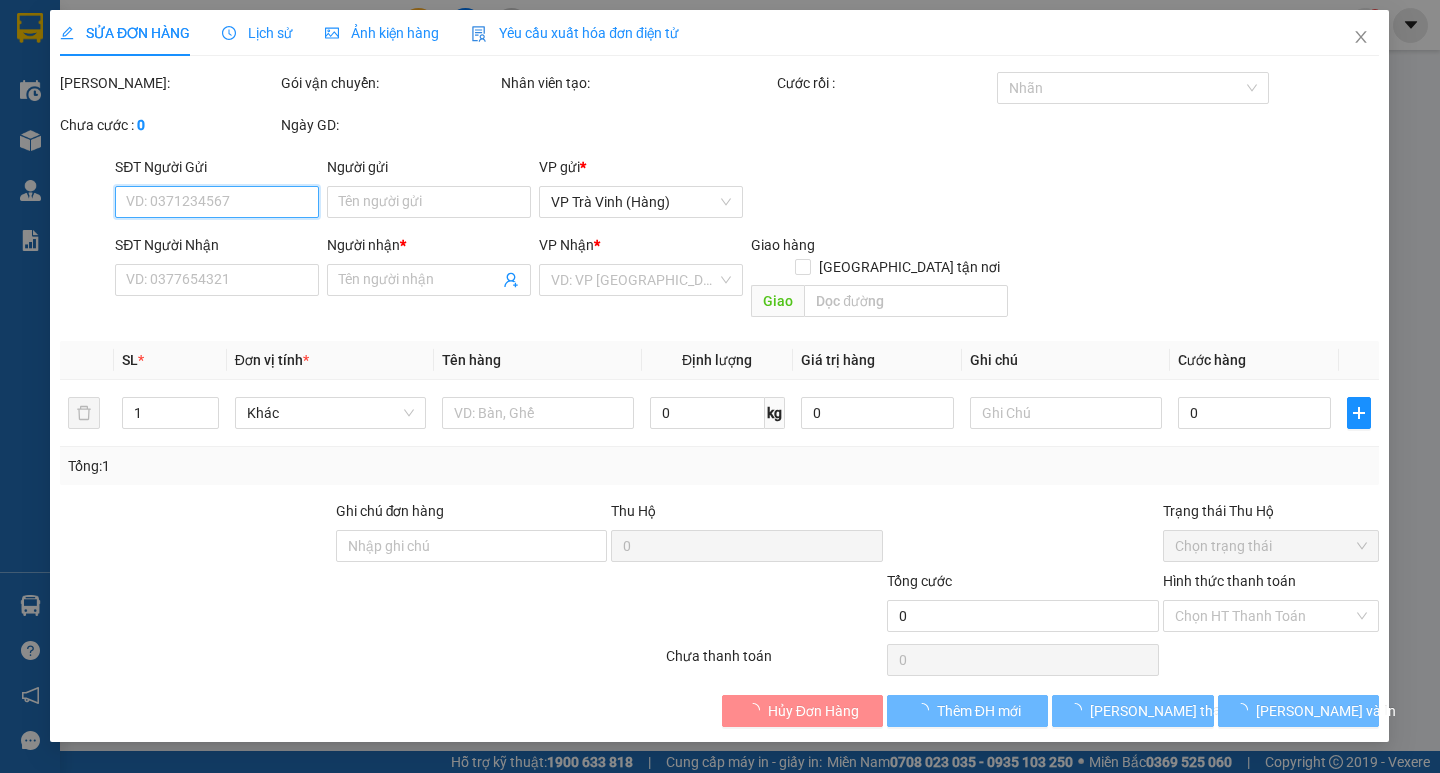 type on "QUYÊN" 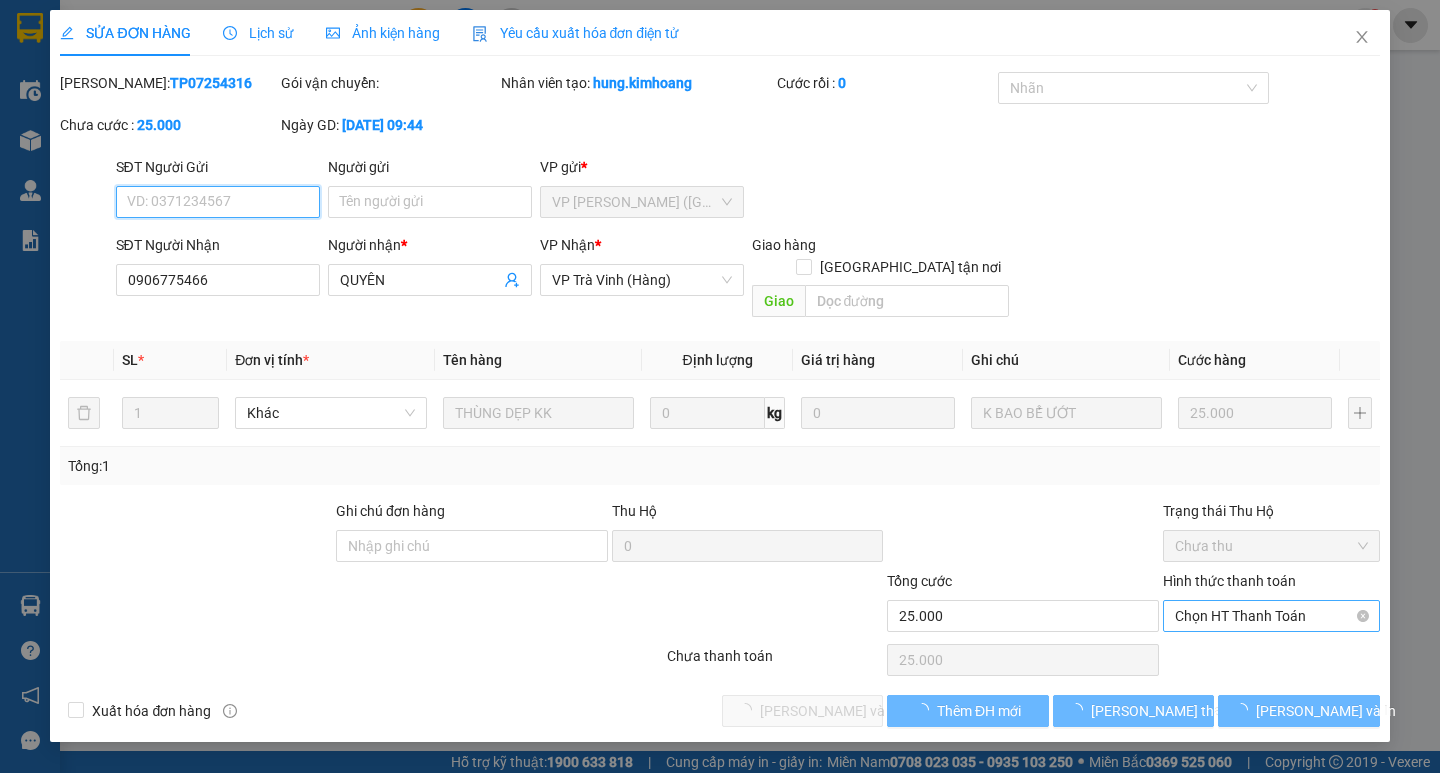 click on "Chọn HT Thanh Toán" at bounding box center (1271, 616) 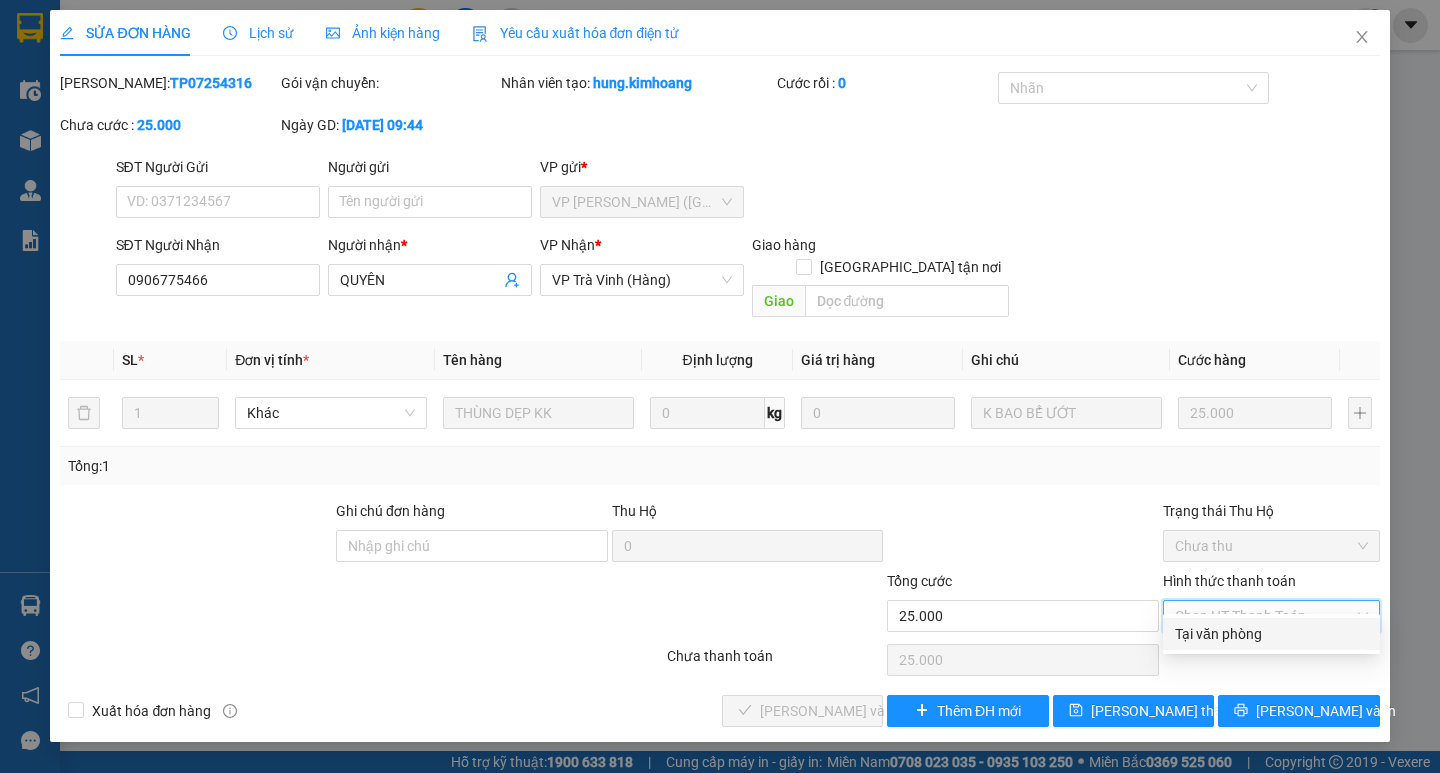 click on "Tại văn phòng" at bounding box center (1271, 634) 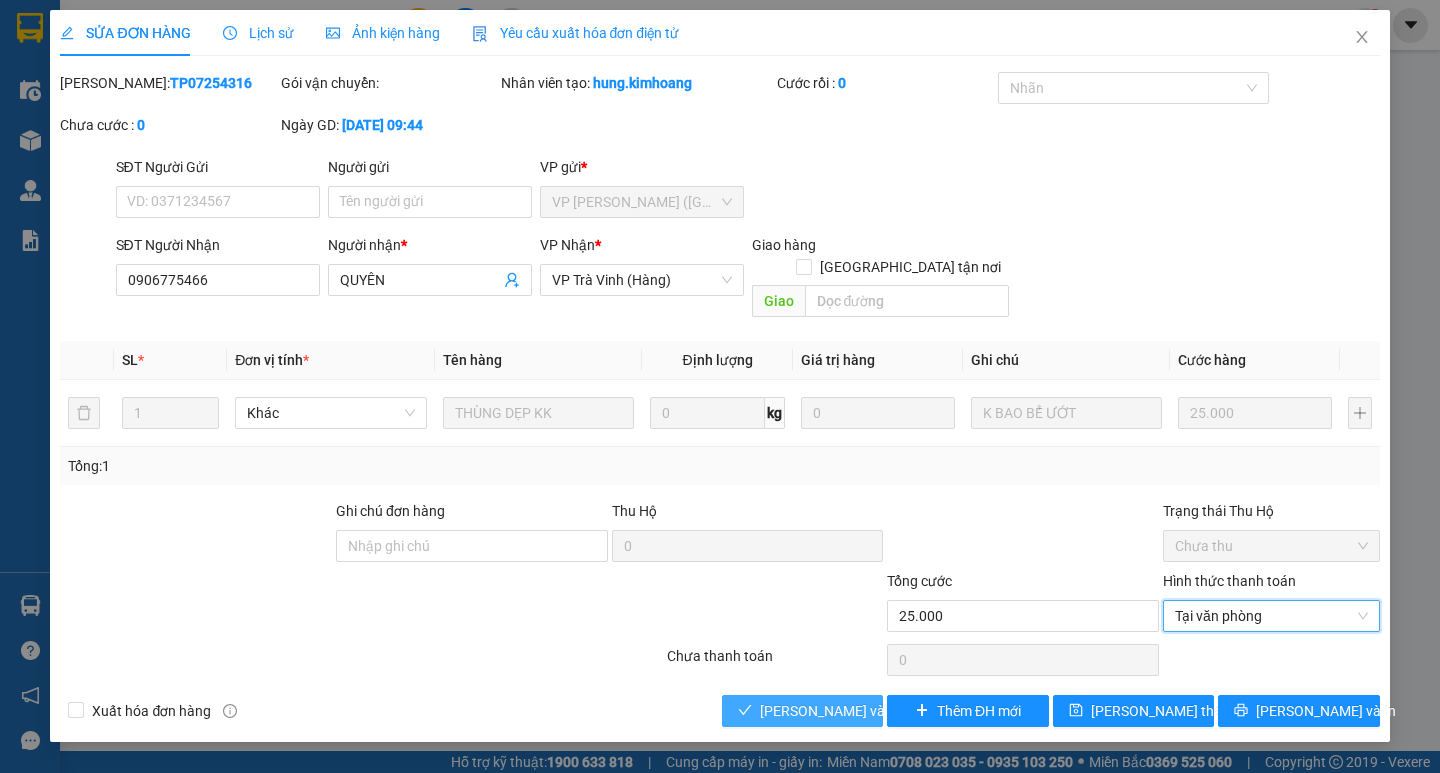 click on "[PERSON_NAME] và Giao hàng" at bounding box center [802, 711] 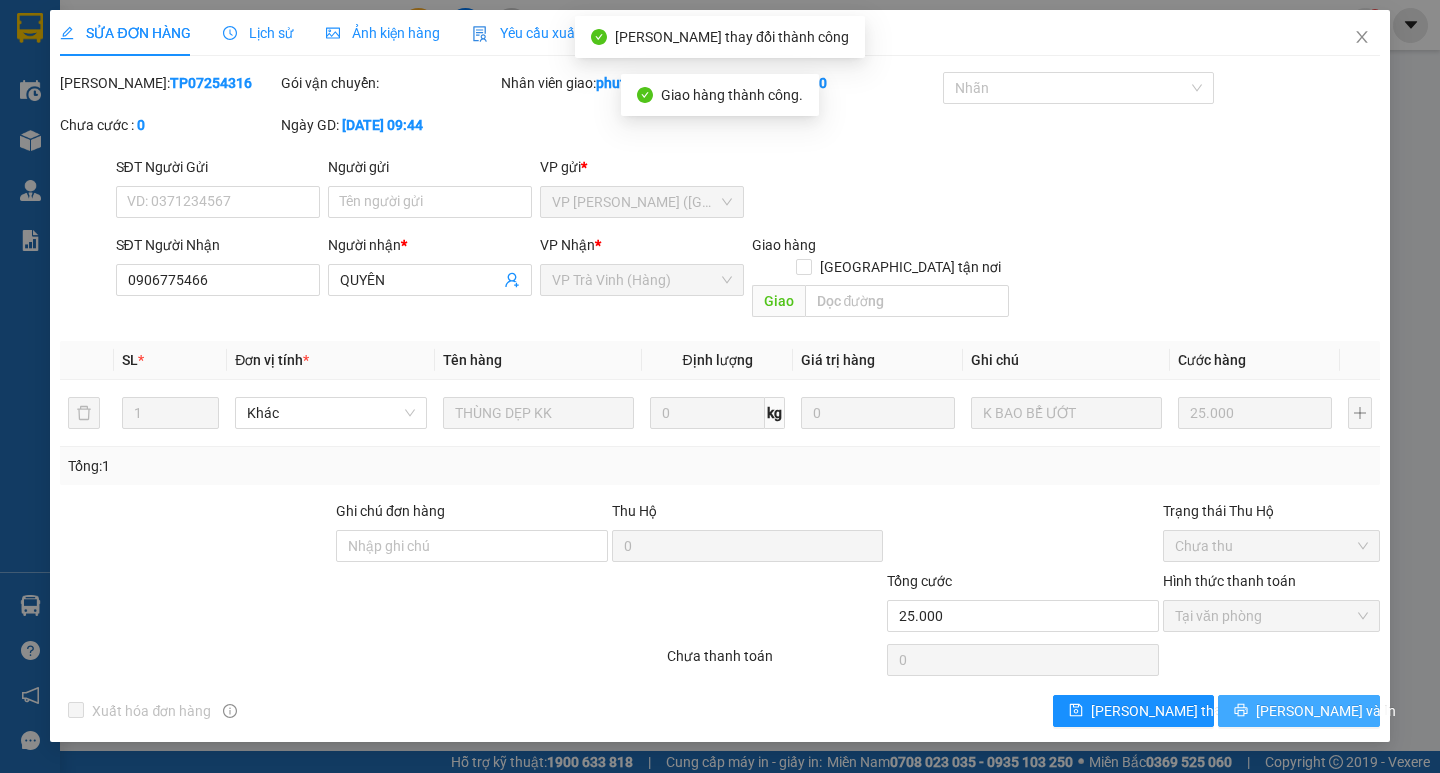 click on "[PERSON_NAME] và In" at bounding box center [1298, 711] 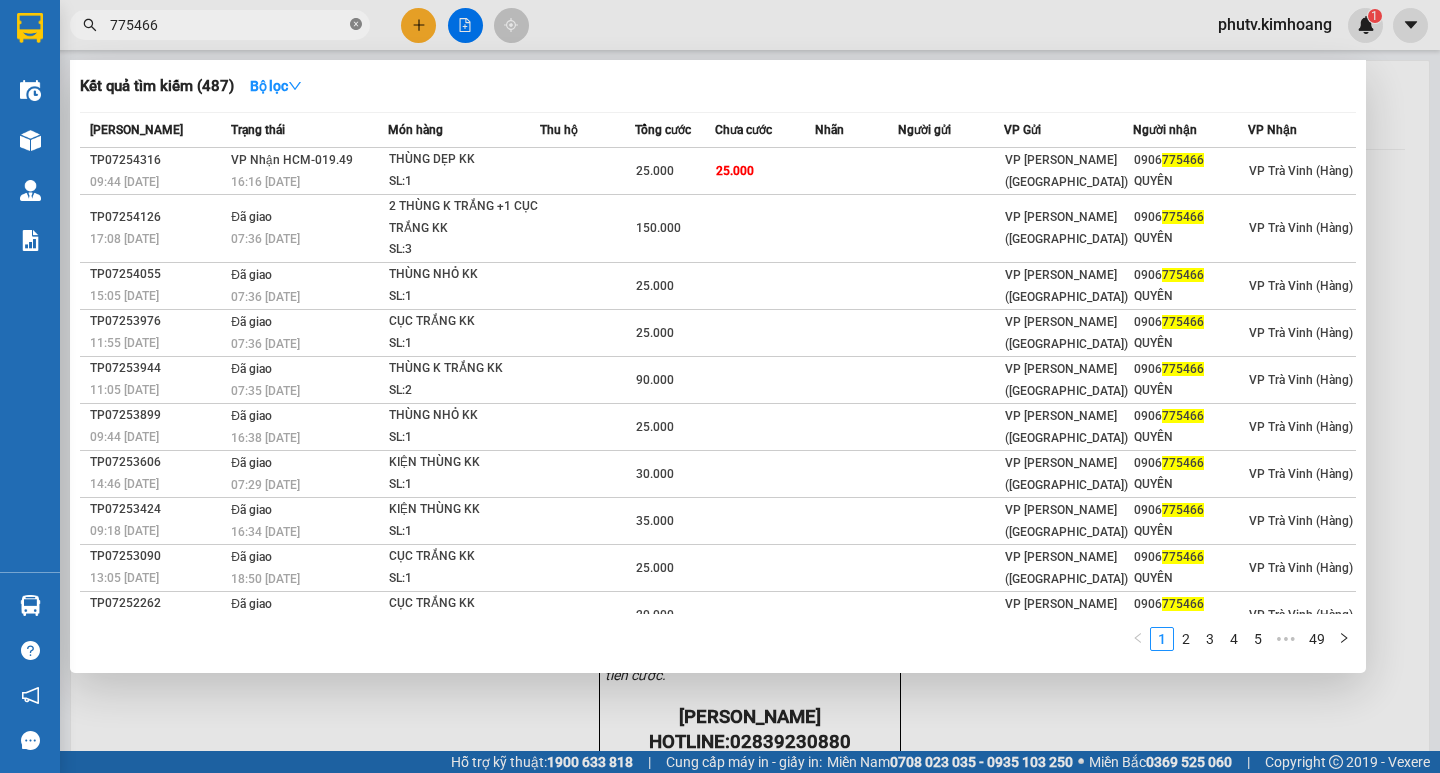 click 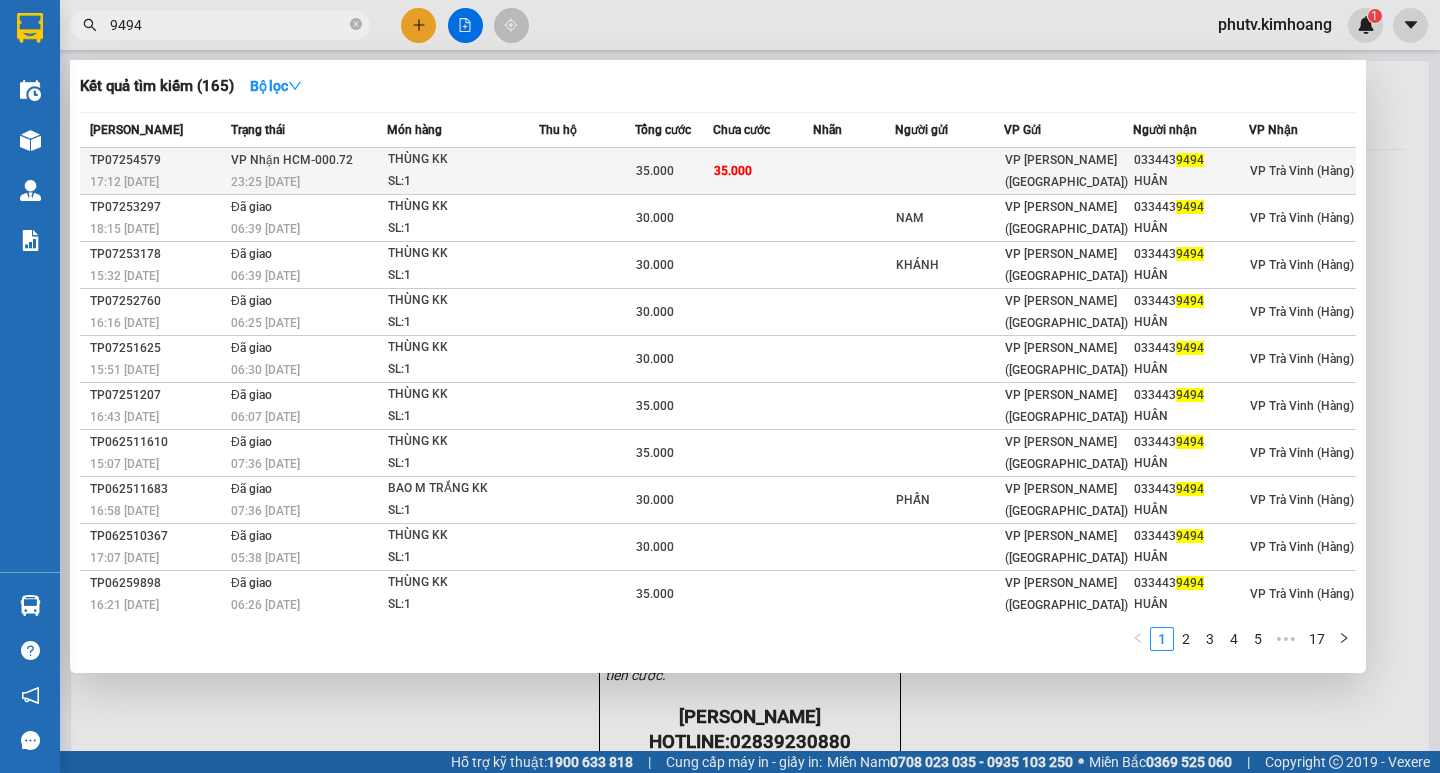 type on "9494" 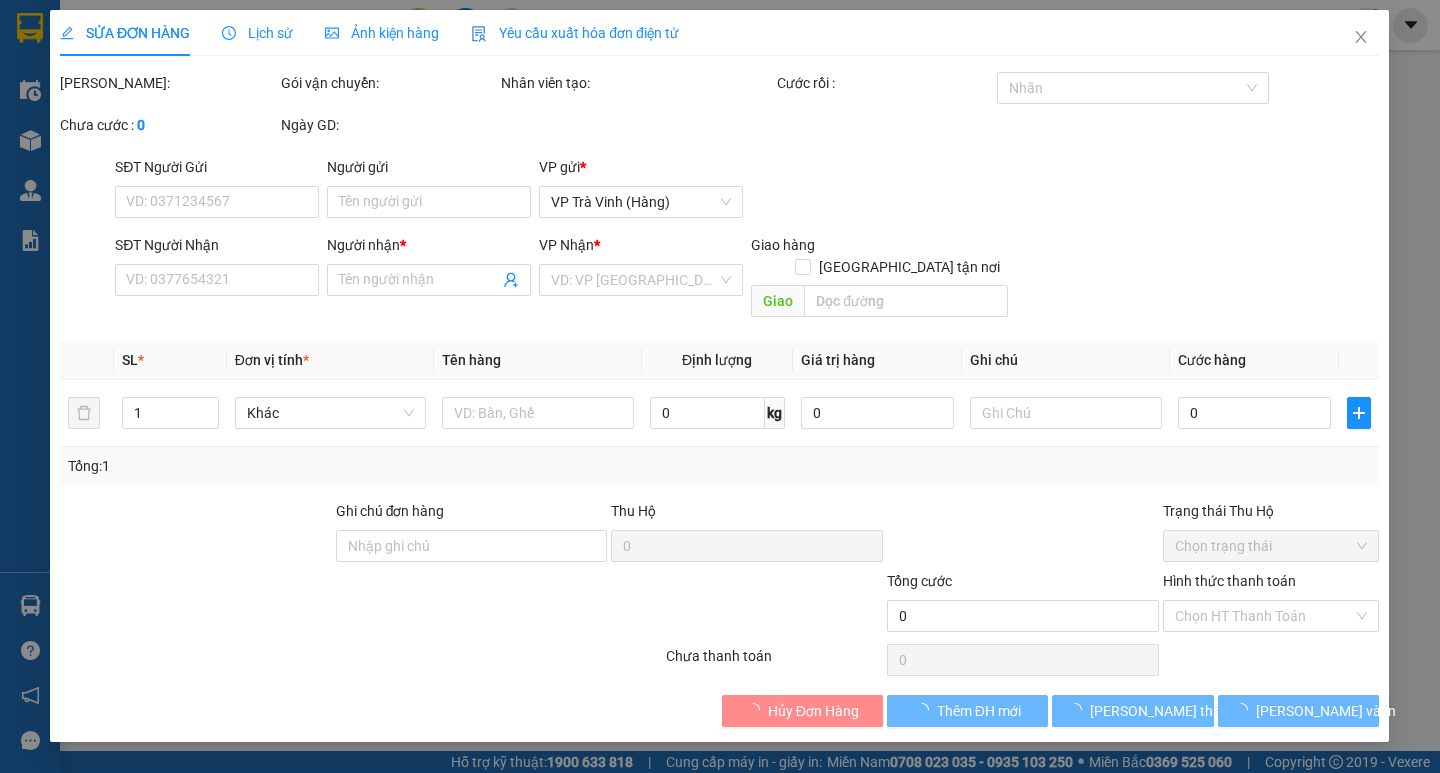 type on "0334439494" 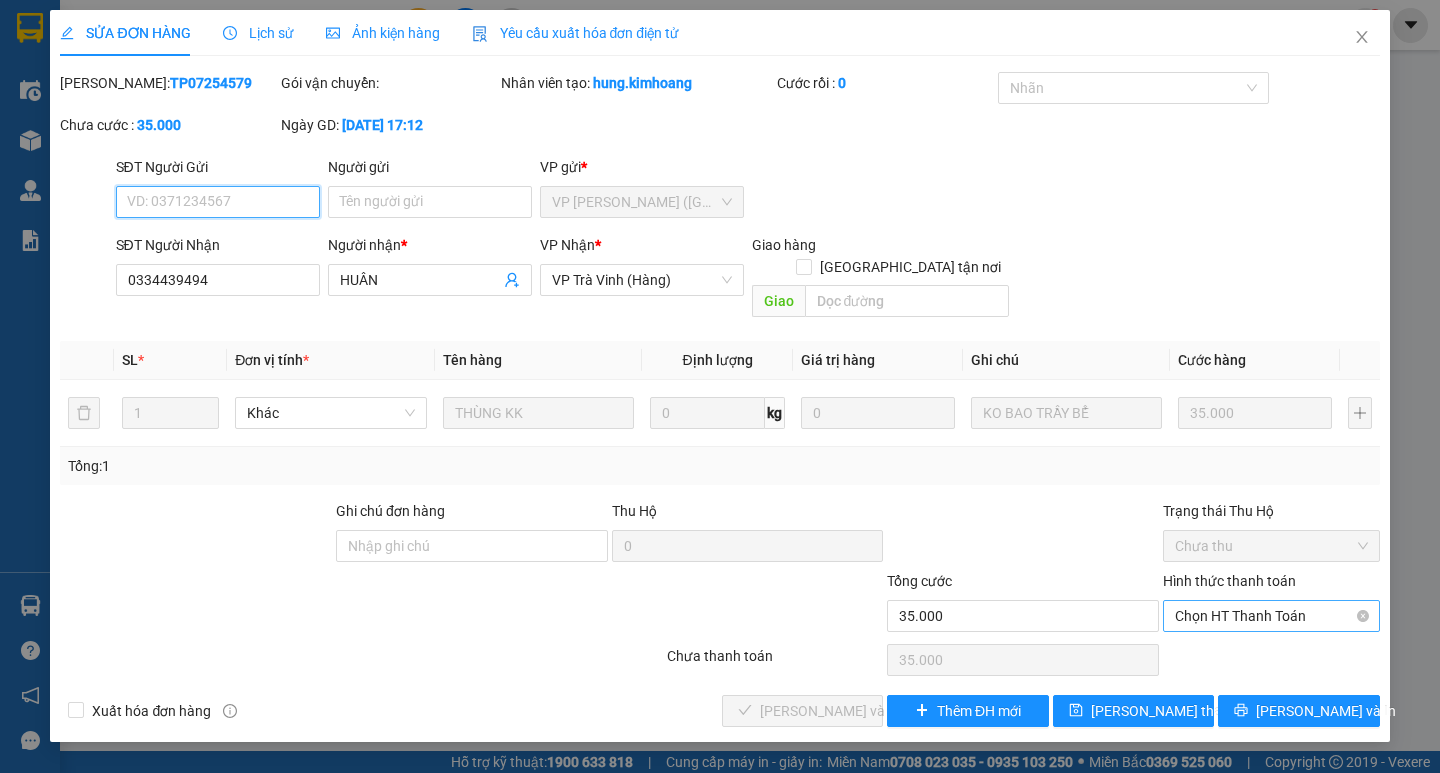 click on "Chọn HT Thanh Toán" at bounding box center (1271, 616) 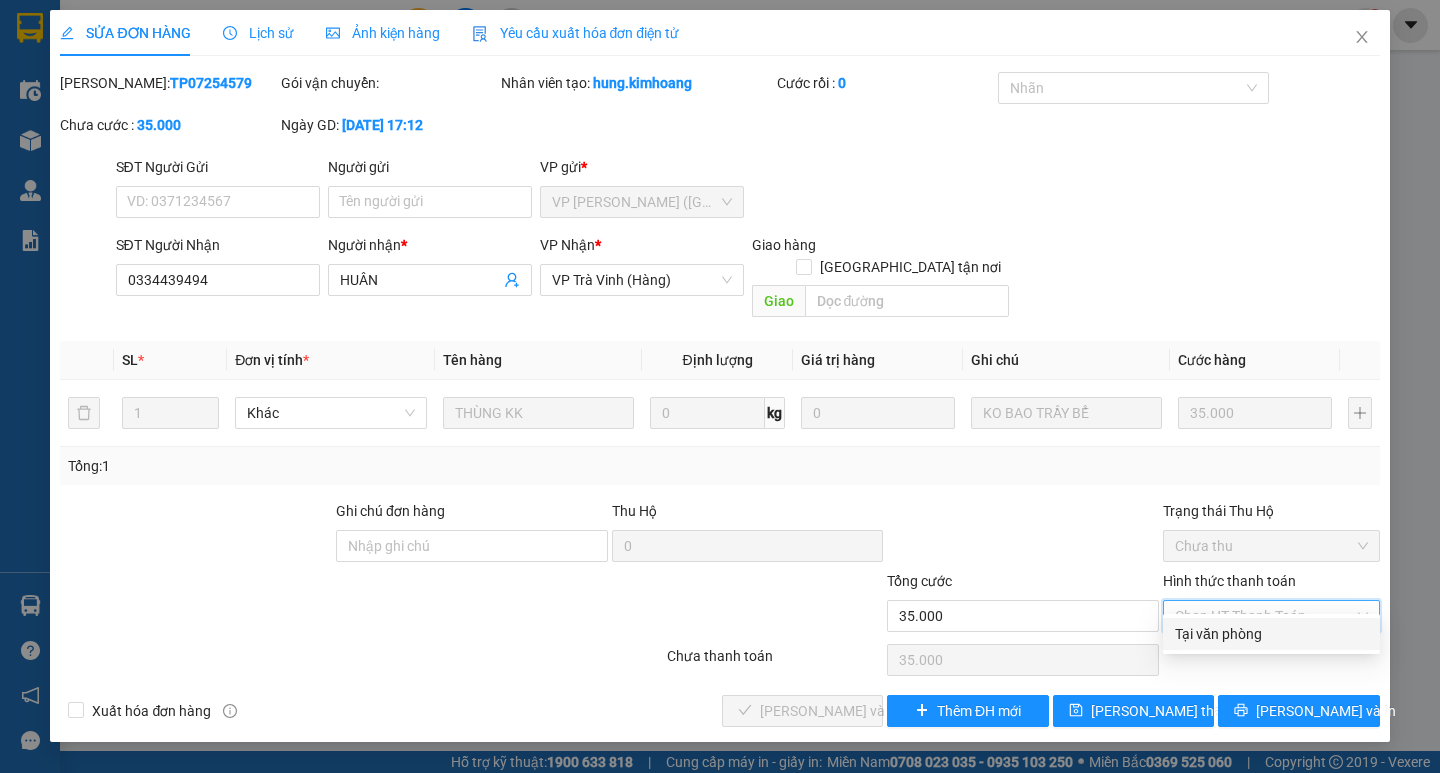 click on "Tại văn phòng" at bounding box center [1271, 634] 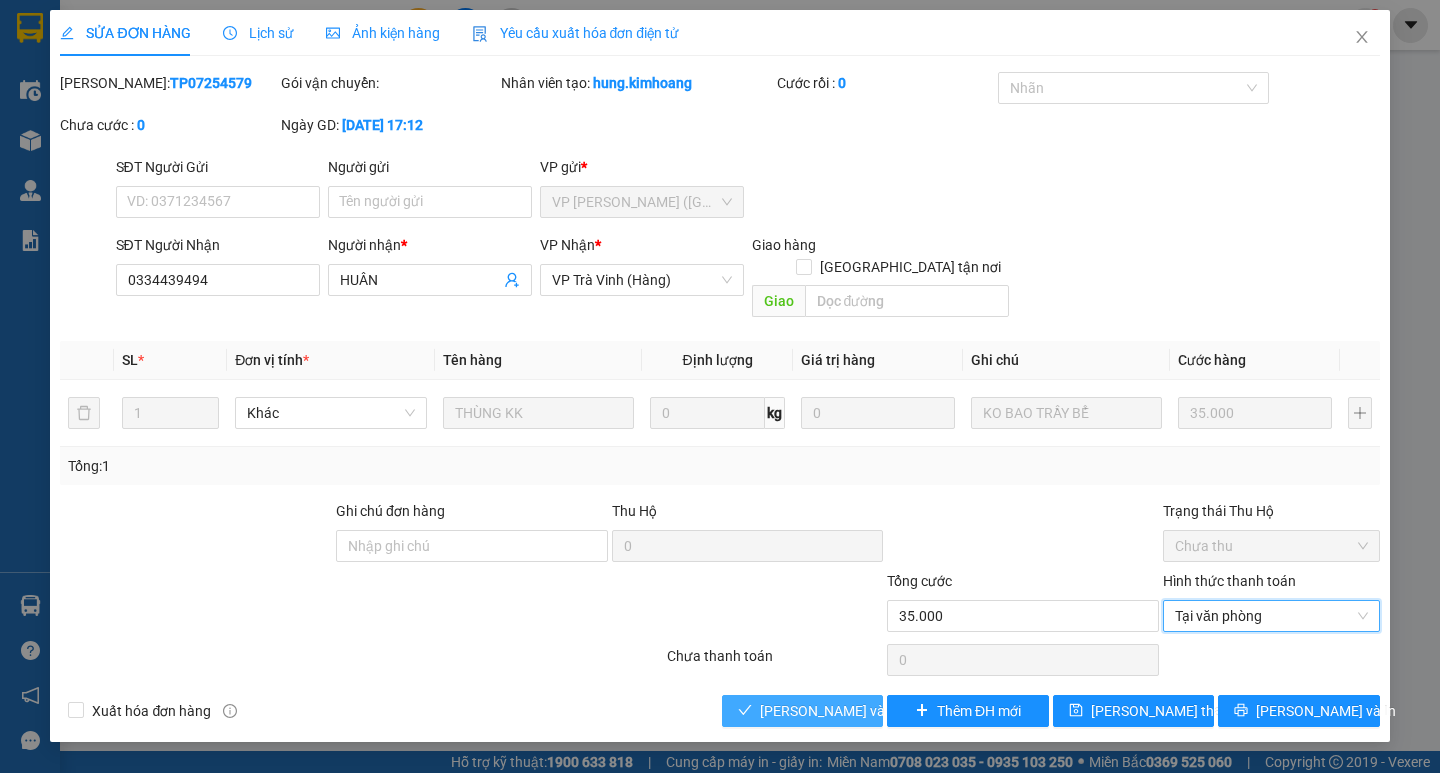 drag, startPoint x: 835, startPoint y: 691, endPoint x: 846, endPoint y: 692, distance: 11.045361 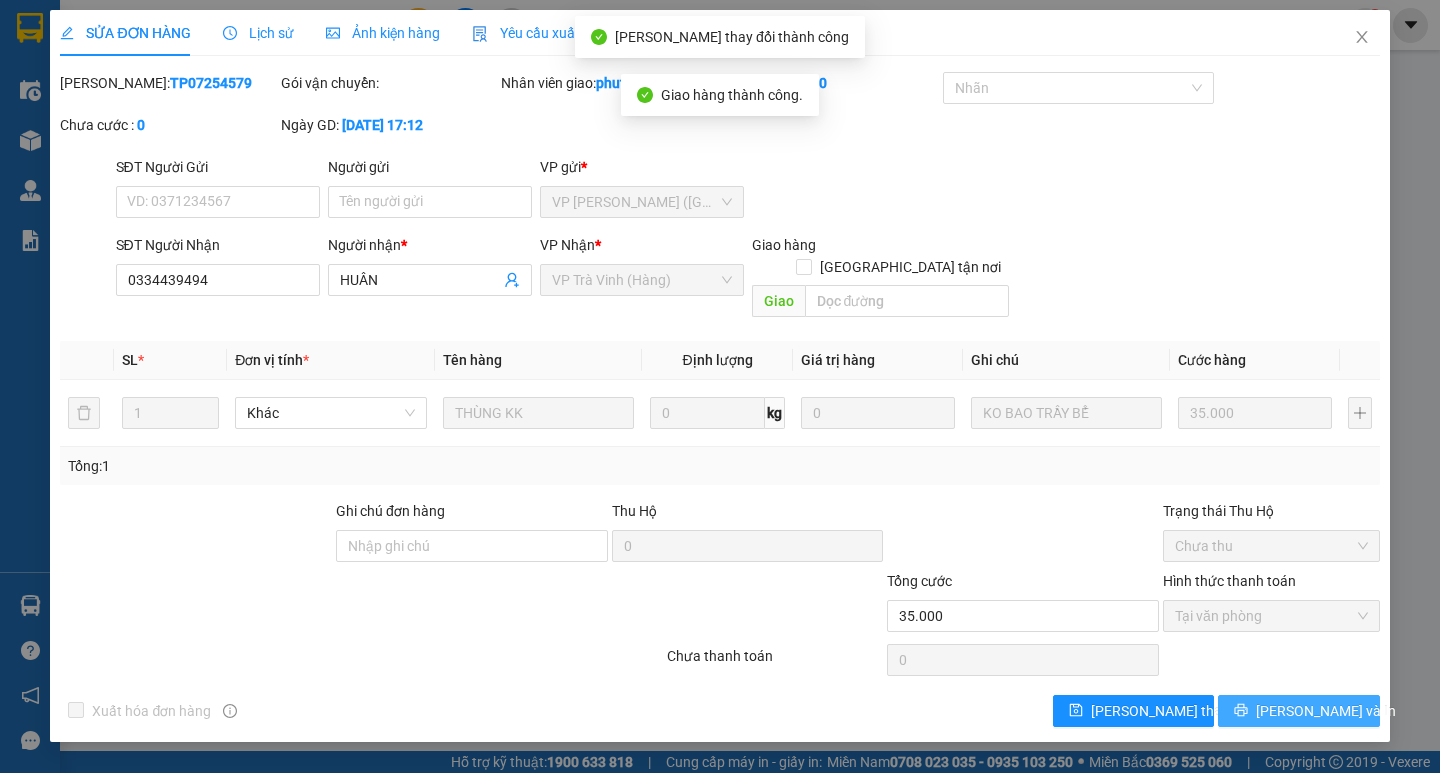 click on "[PERSON_NAME] và In" at bounding box center (1298, 711) 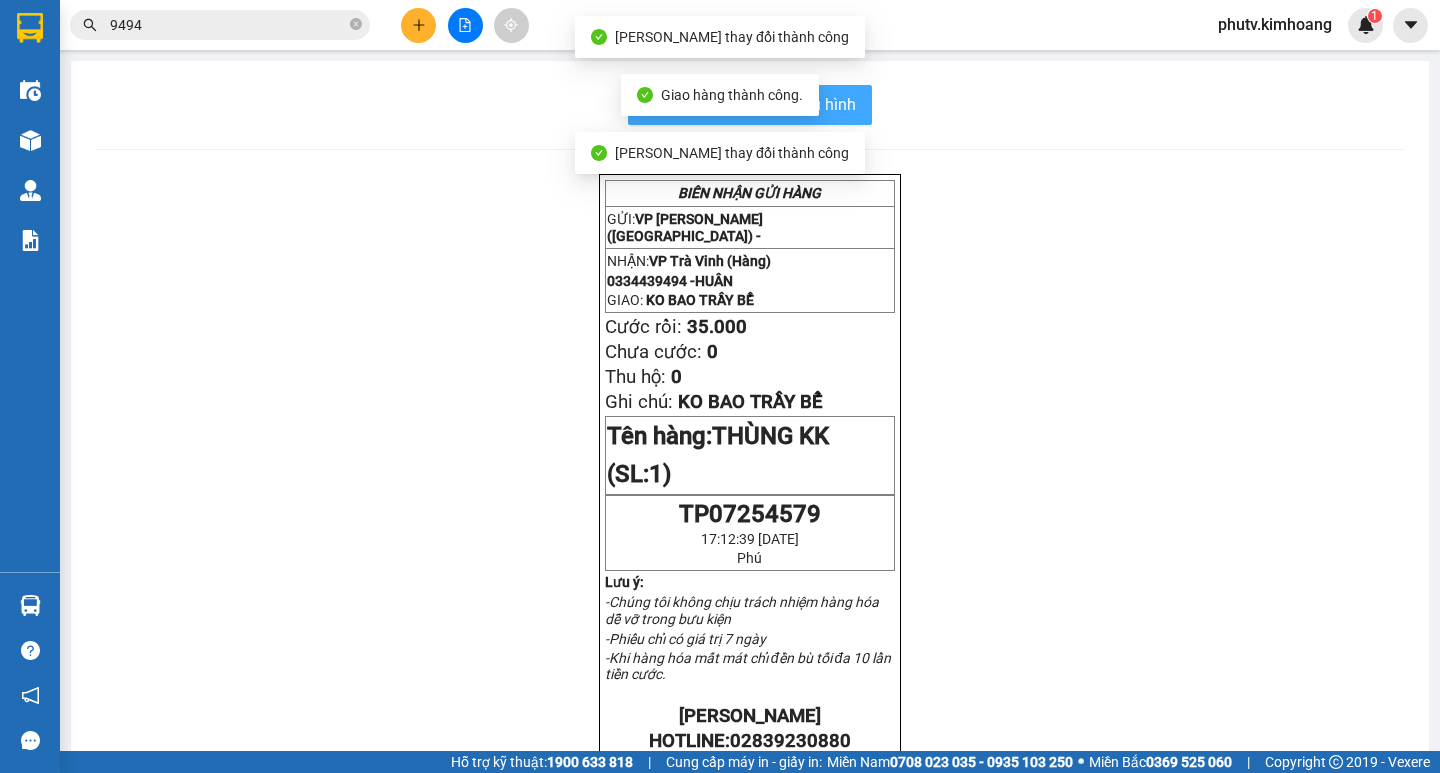click on "In mẫu biên lai tự cấu hình" at bounding box center (762, 104) 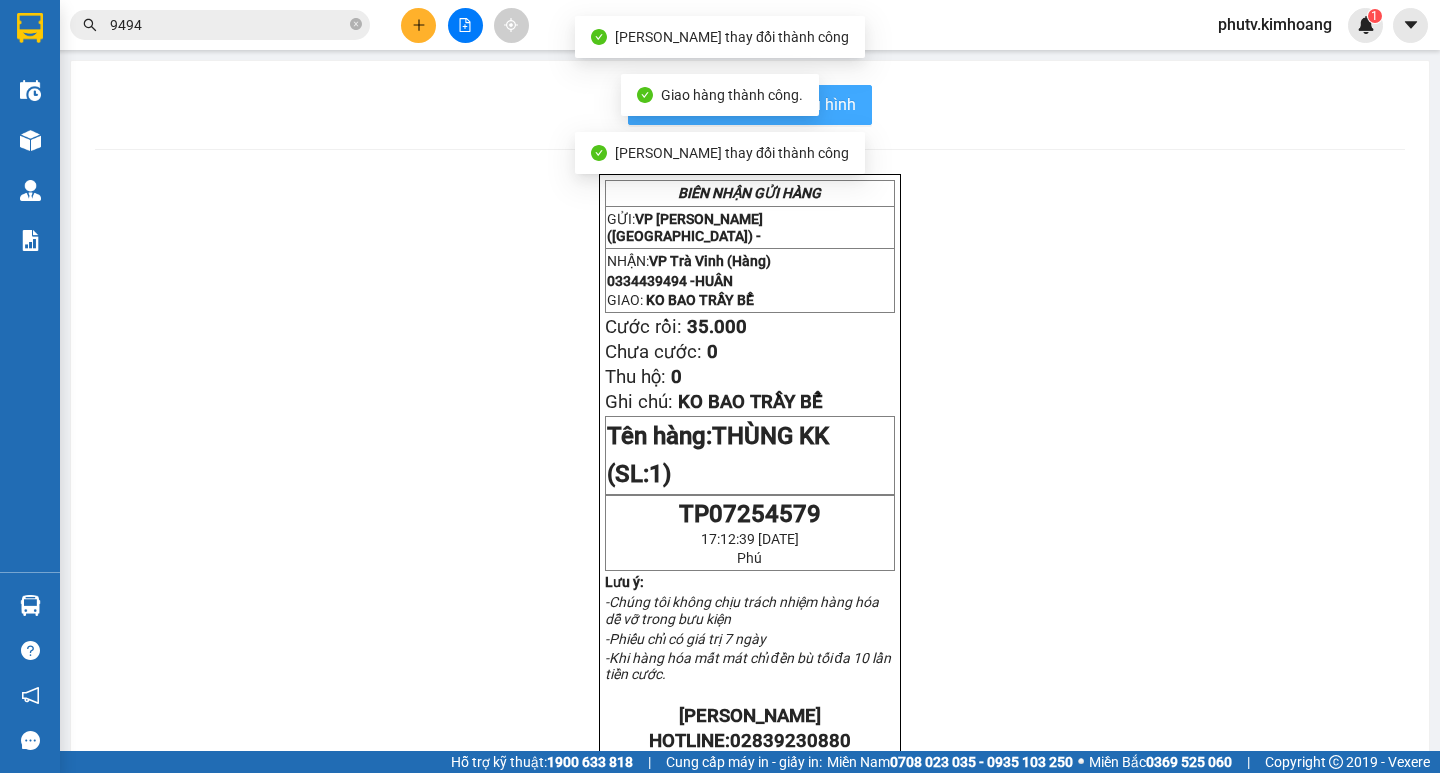 scroll, scrollTop: 0, scrollLeft: 0, axis: both 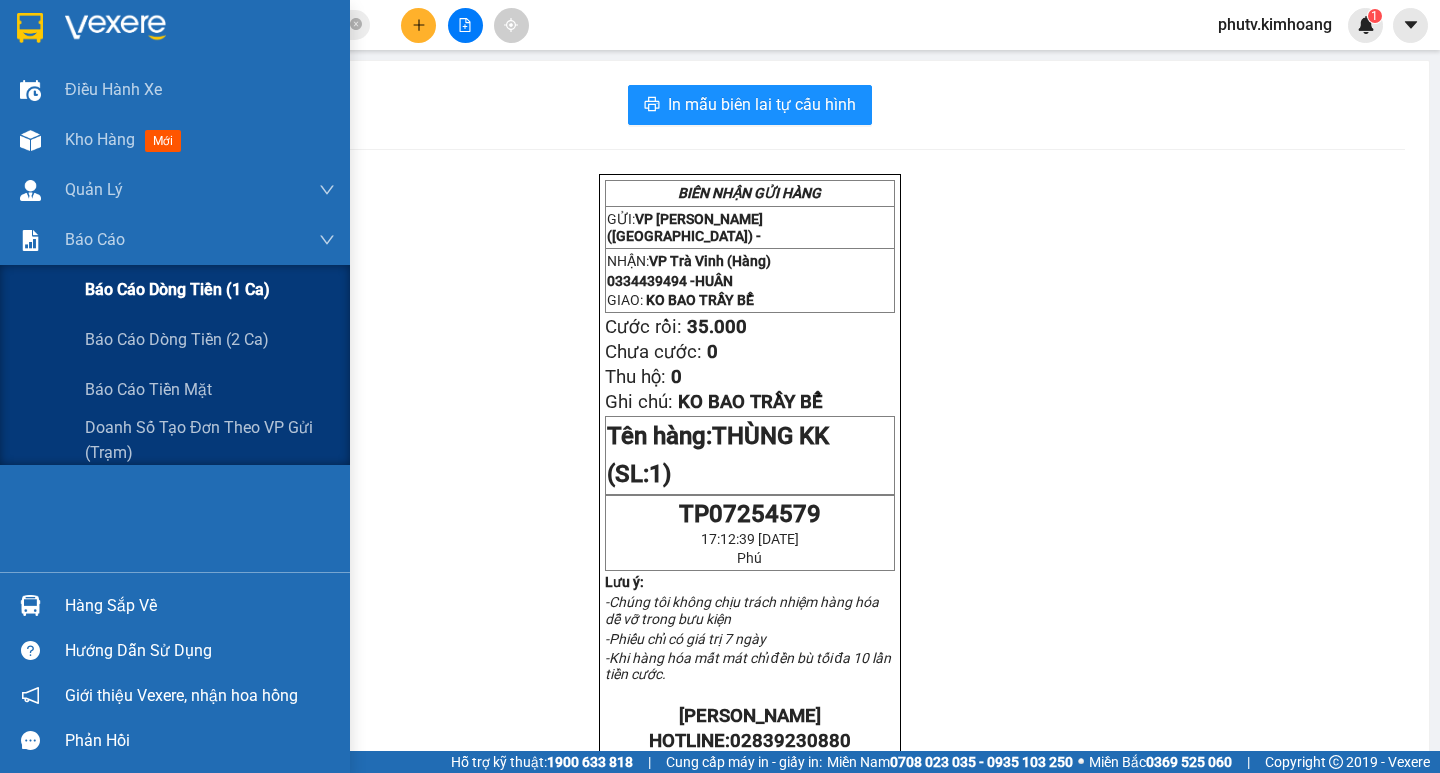 click on "Báo cáo dòng tiền (1 ca)" at bounding box center [177, 289] 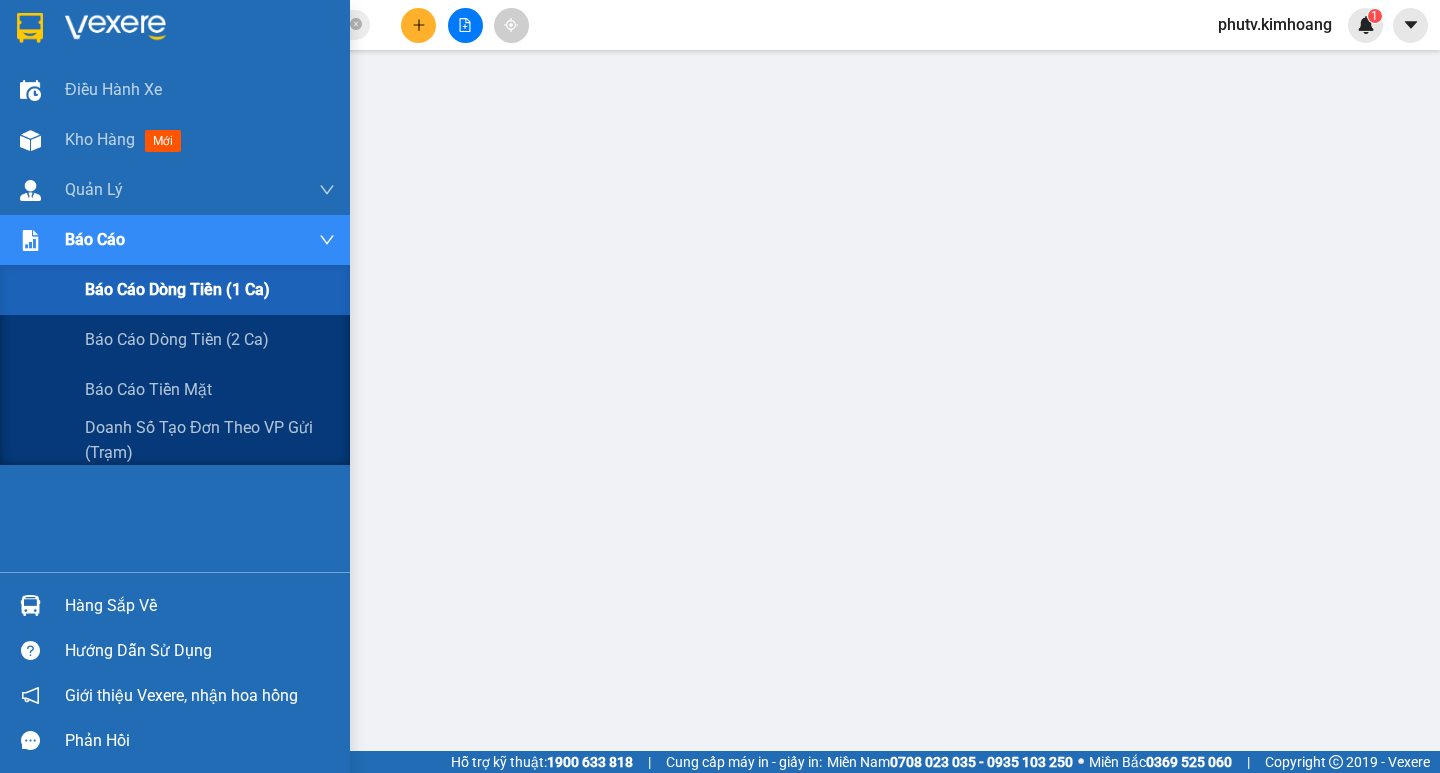 click on "Báo cáo dòng tiền (1 ca)" at bounding box center (210, 290) 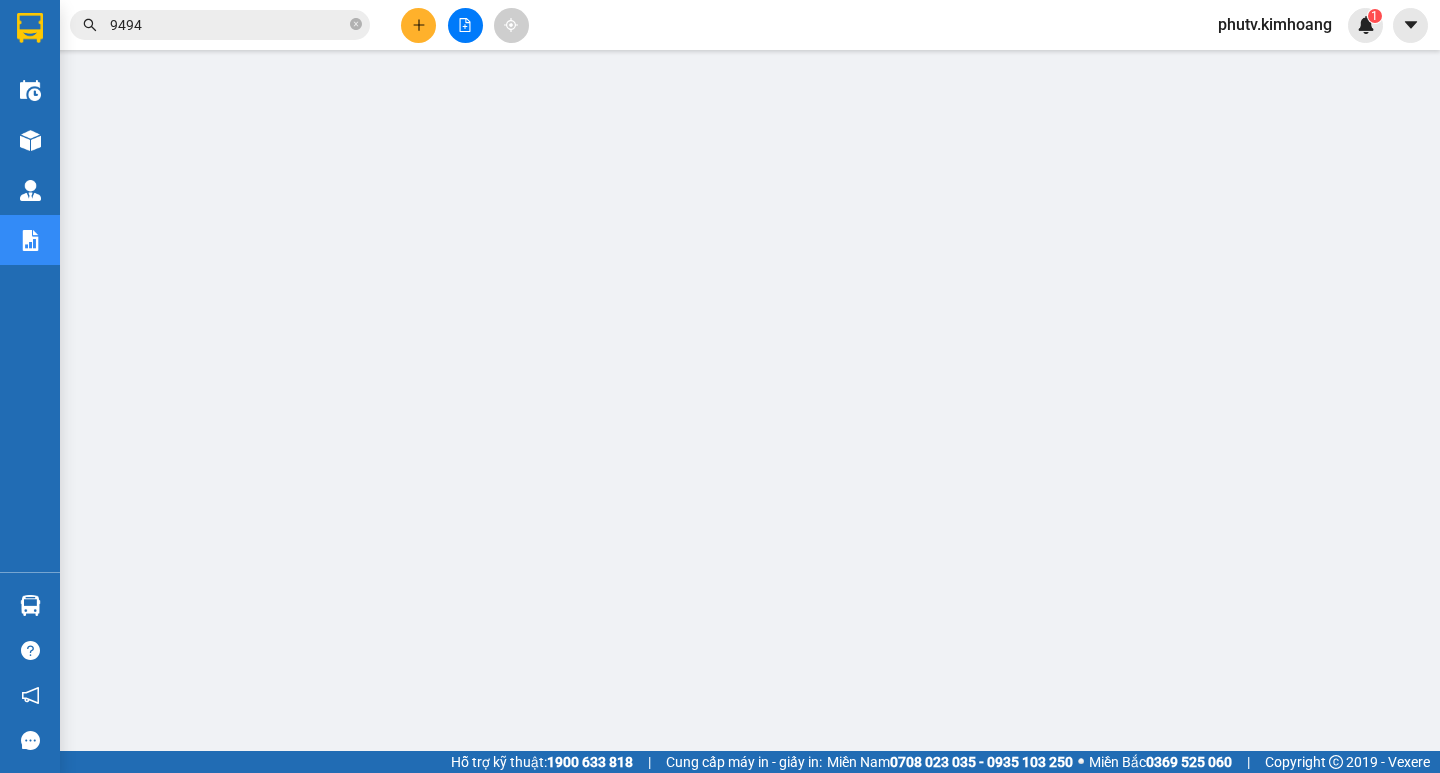 click on "9494" at bounding box center (228, 25) 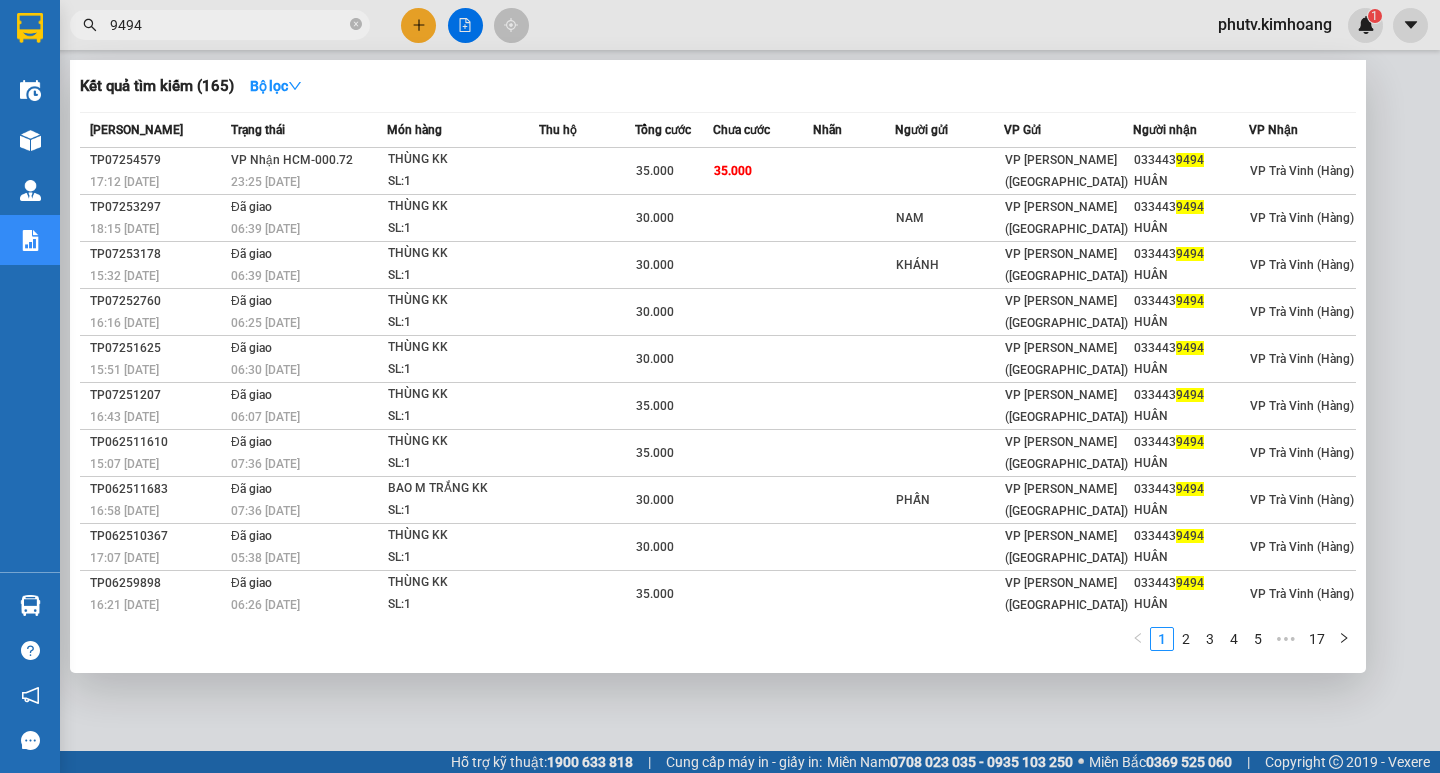click on "9494" at bounding box center [228, 25] 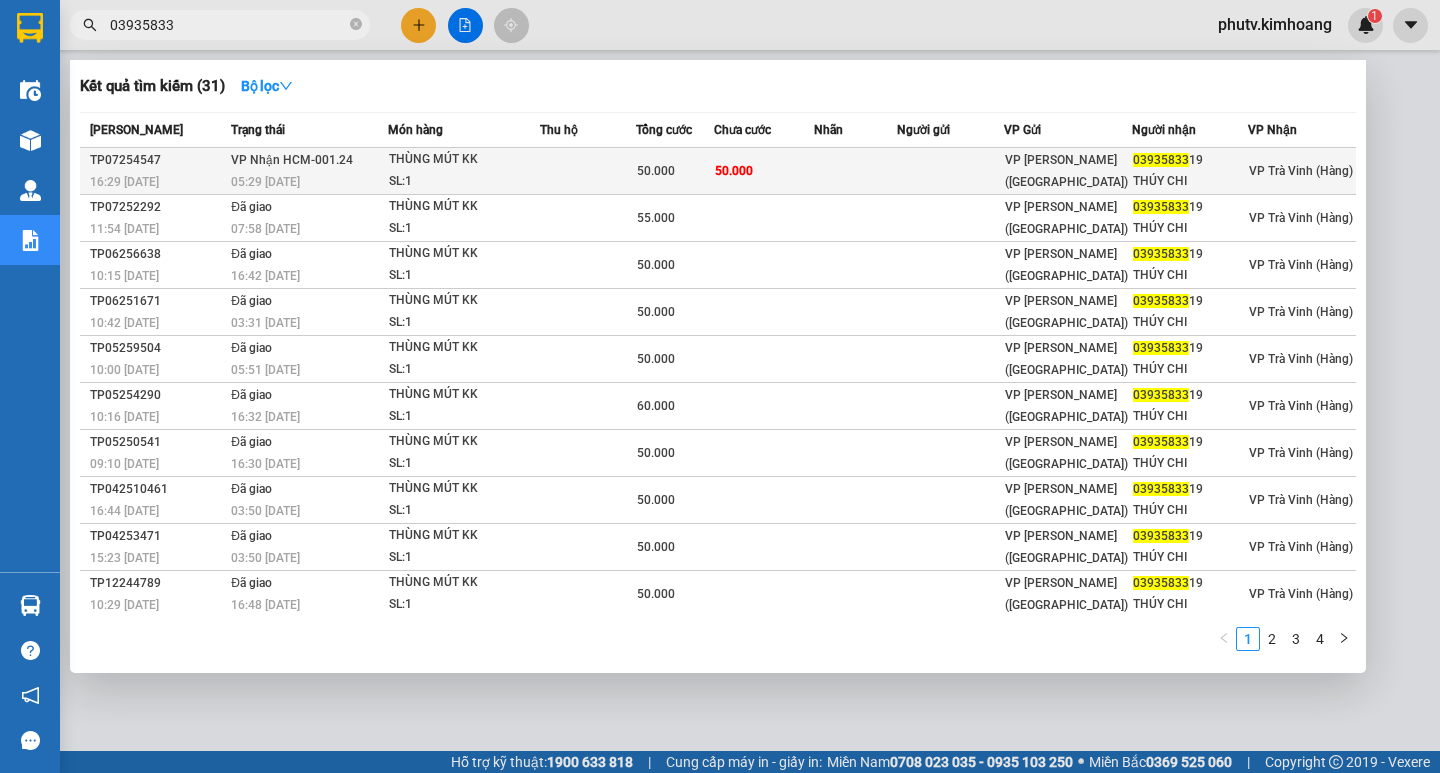 type on "03935833" 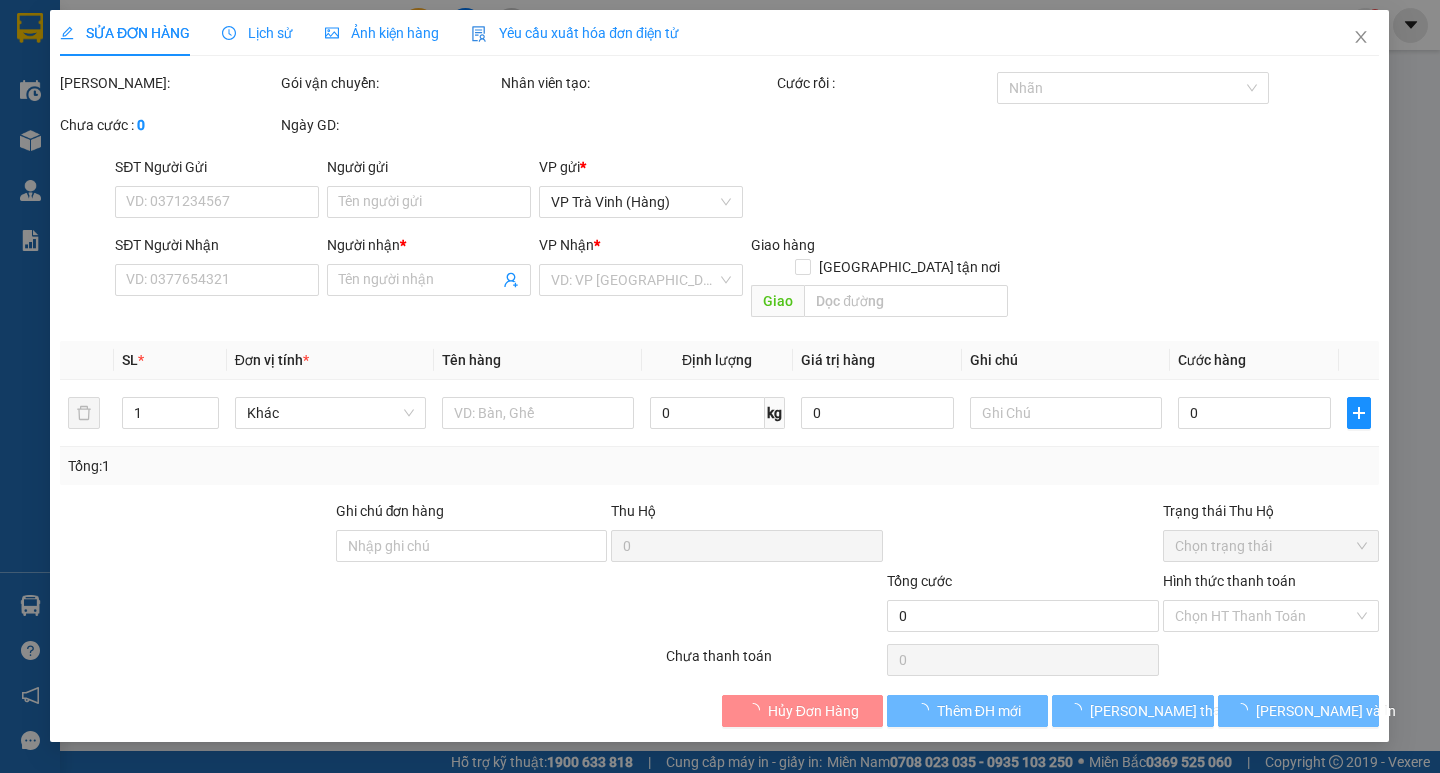 type on "0393583319" 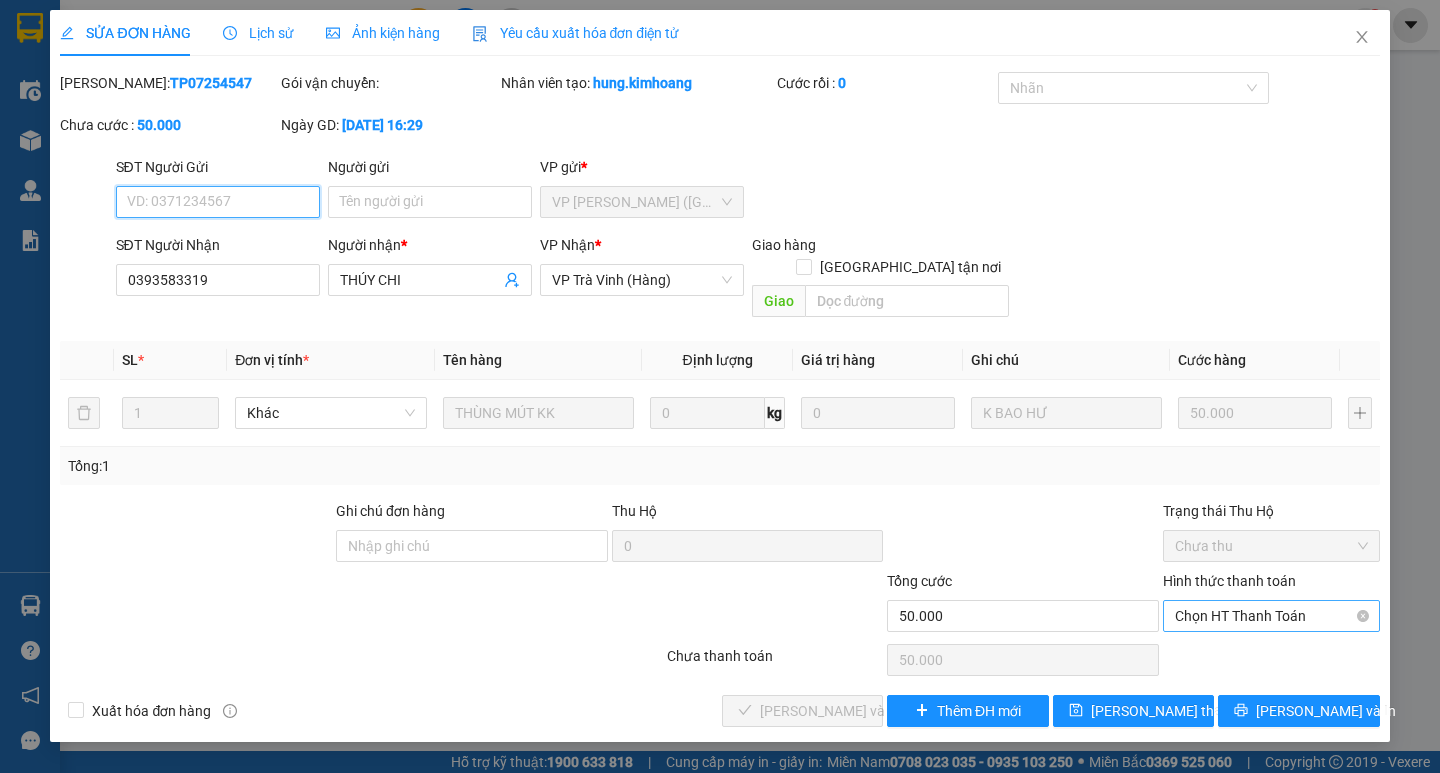 click on "Chọn HT Thanh Toán" at bounding box center (1271, 616) 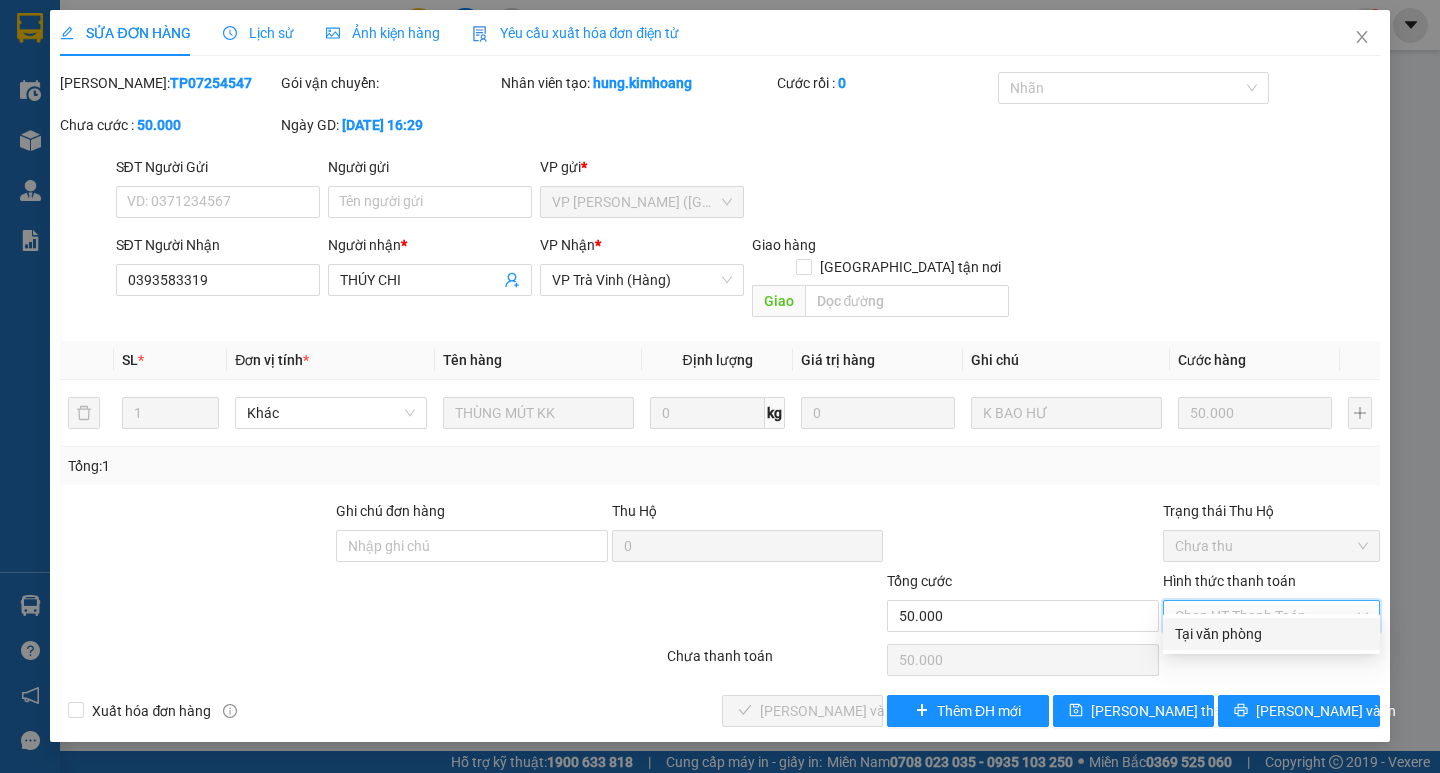 click on "Tại văn phòng" at bounding box center (1271, 634) 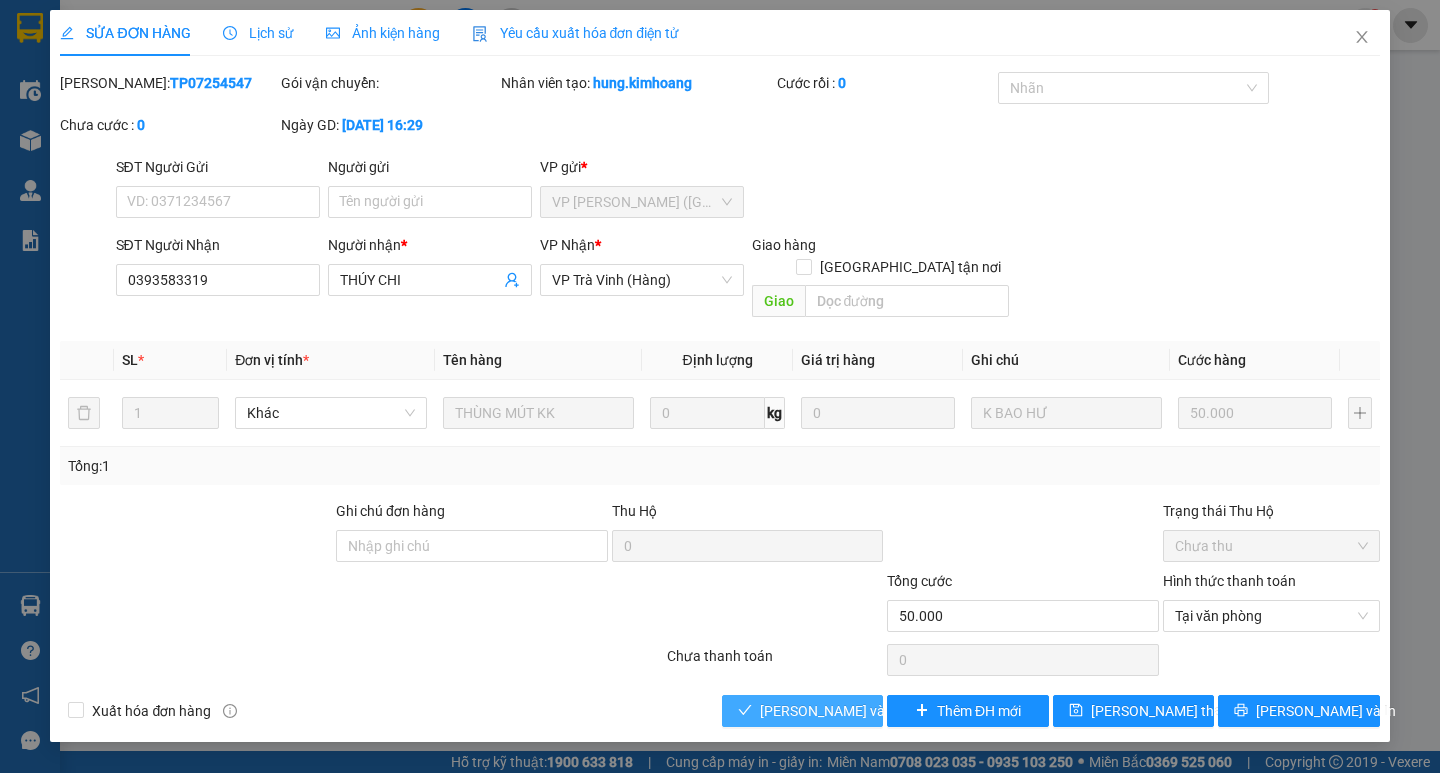 click on "[PERSON_NAME] và Giao hàng" at bounding box center [802, 711] 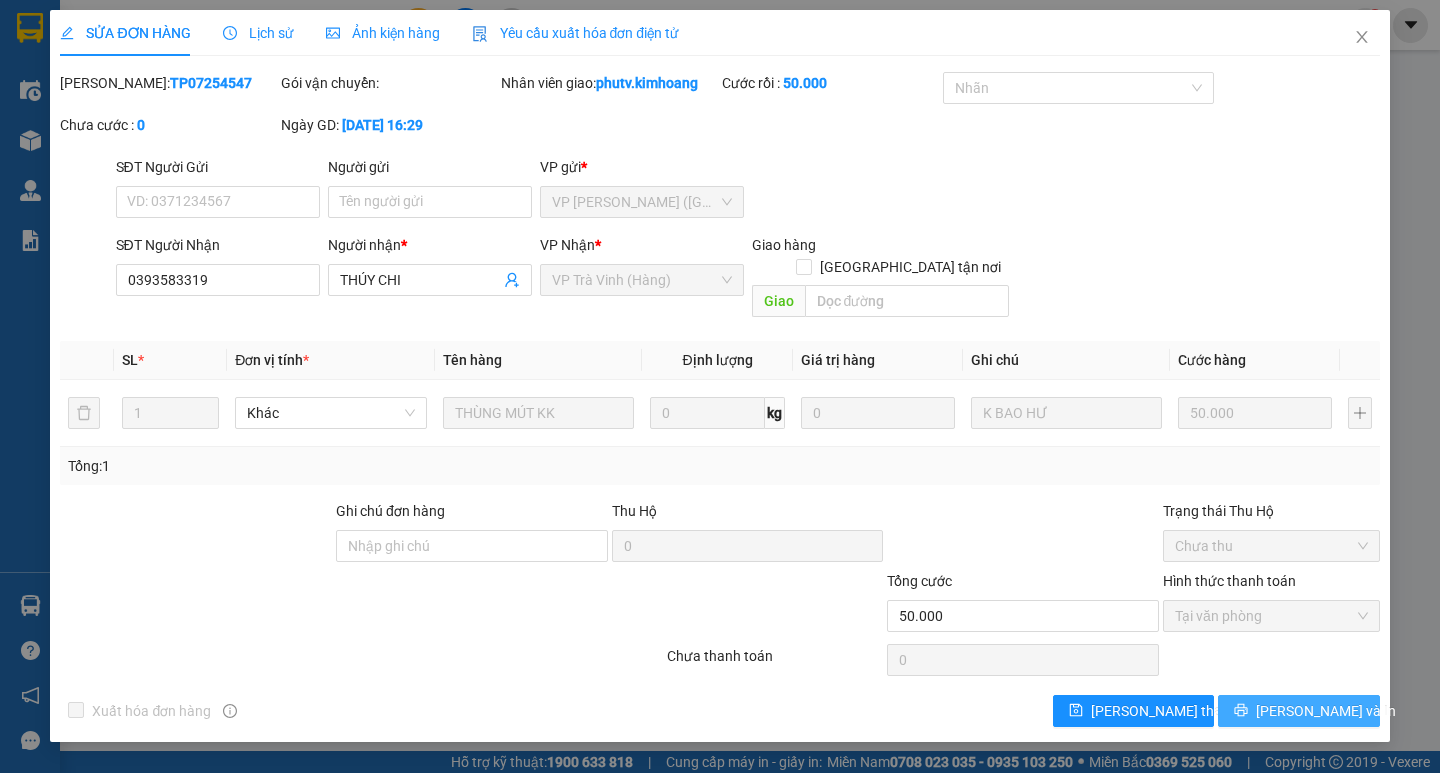 click on "[PERSON_NAME] và In" at bounding box center [1326, 711] 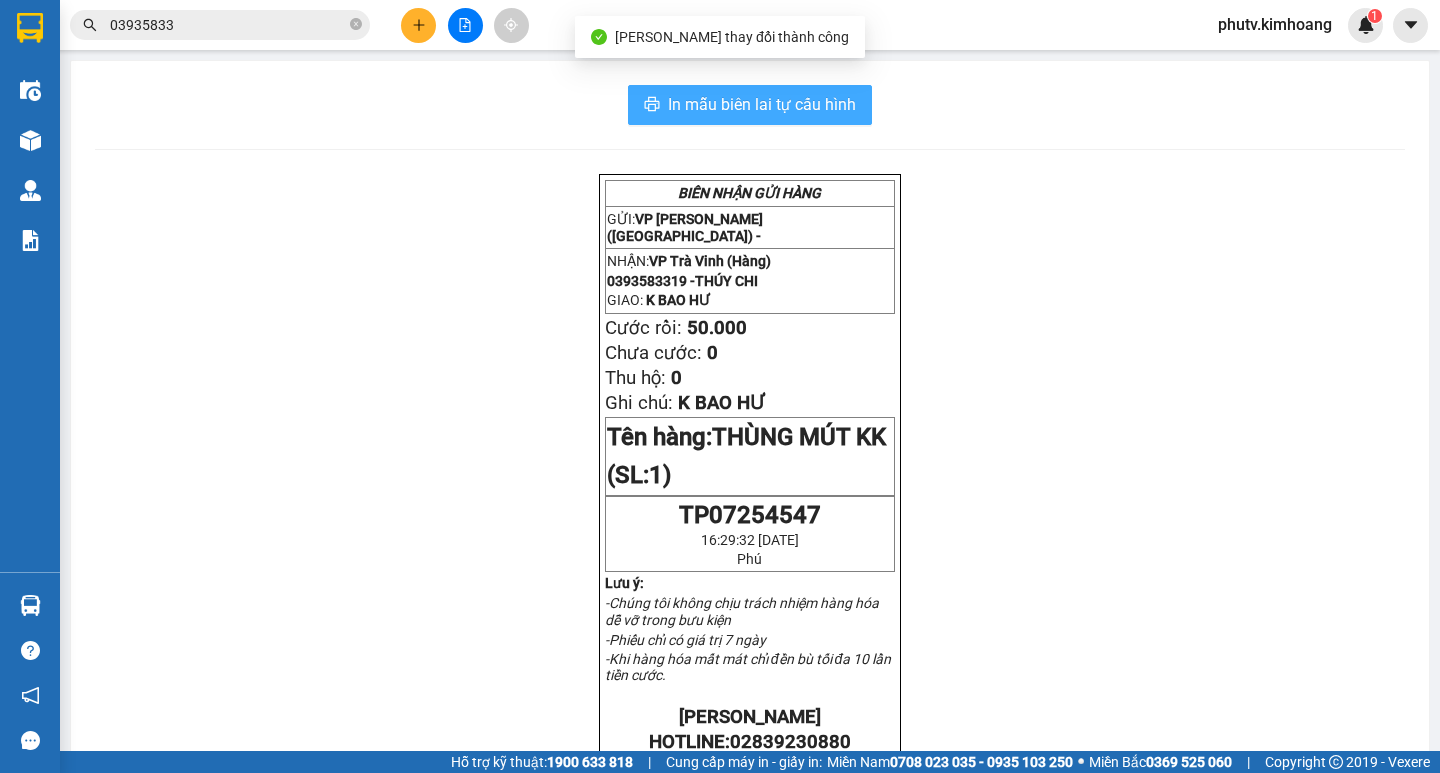 click on "In mẫu biên lai tự cấu hình" at bounding box center (762, 104) 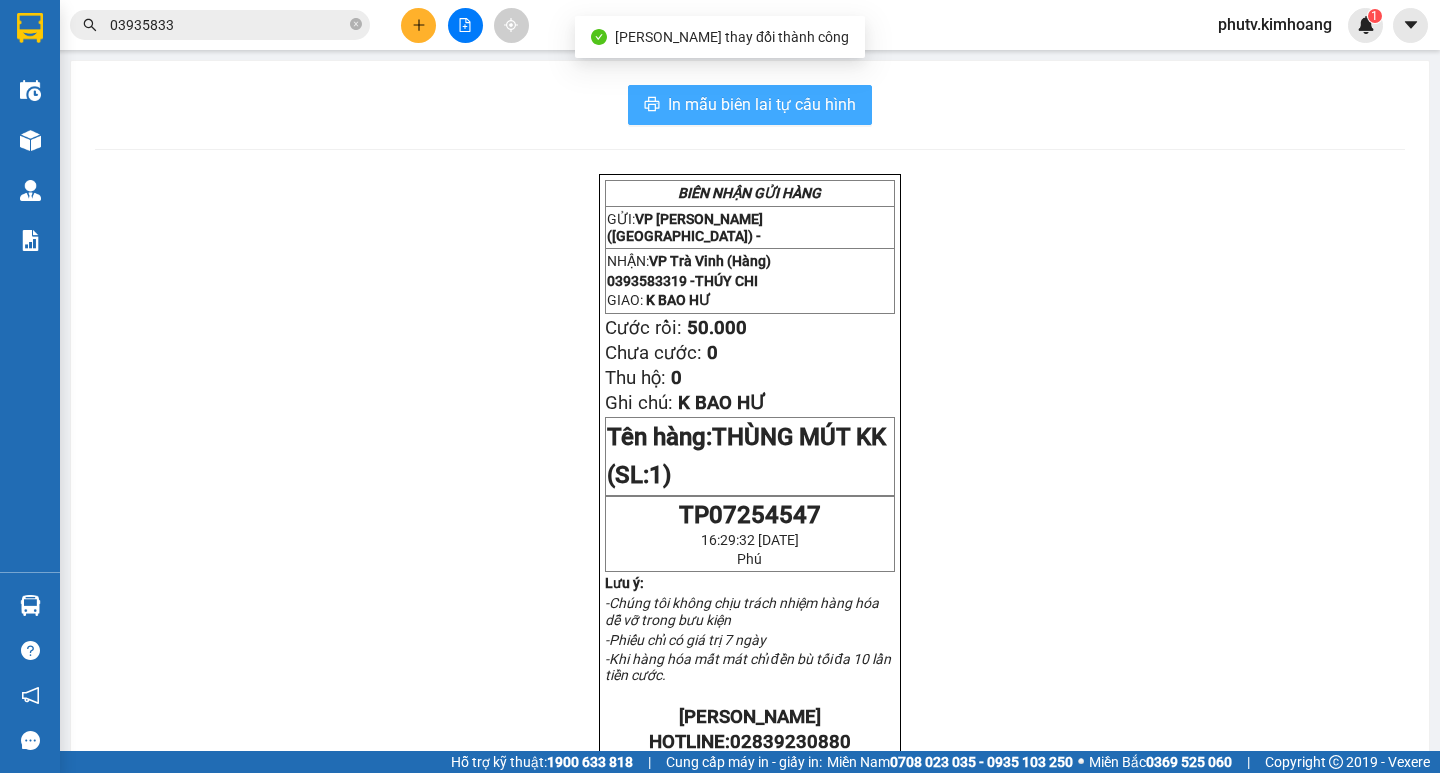 scroll, scrollTop: 0, scrollLeft: 0, axis: both 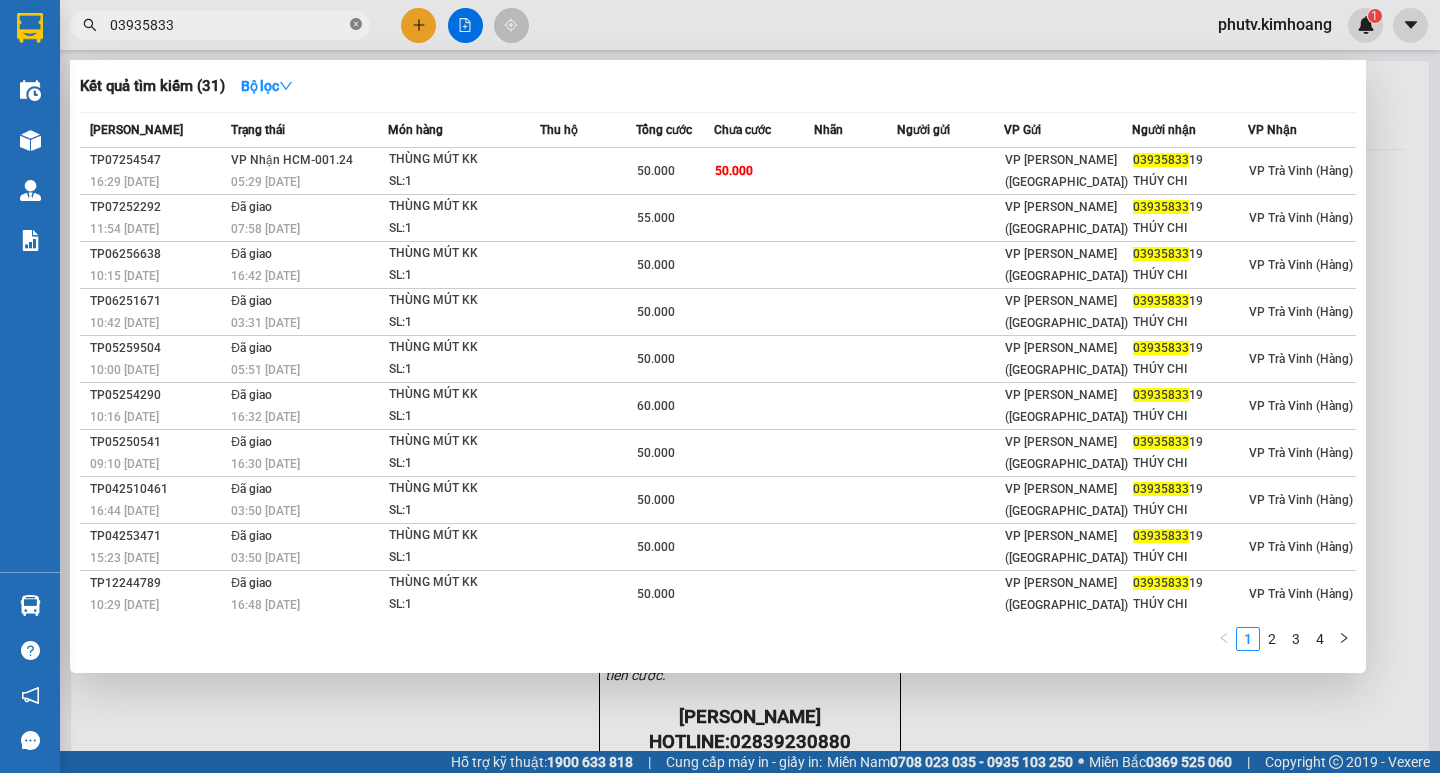 click 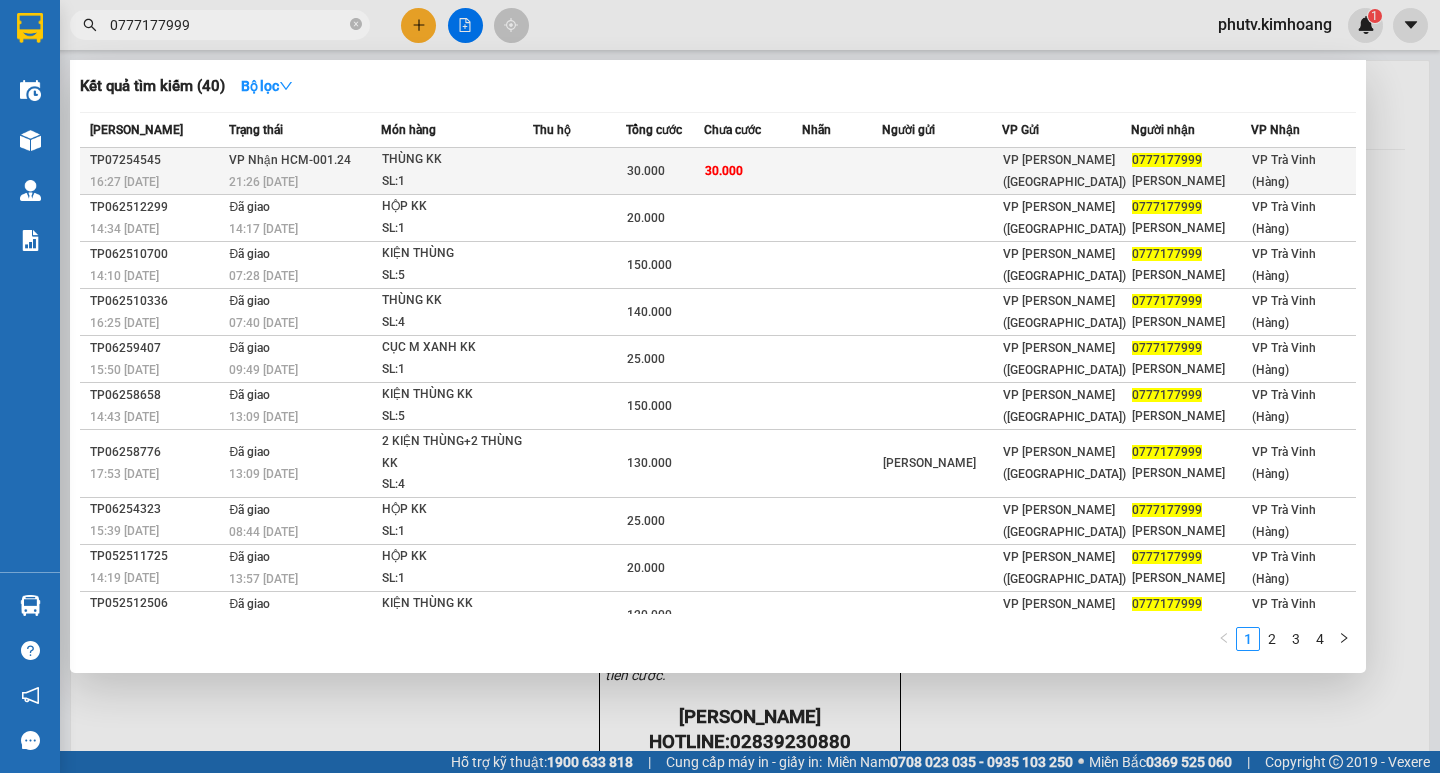 type on "0777177999" 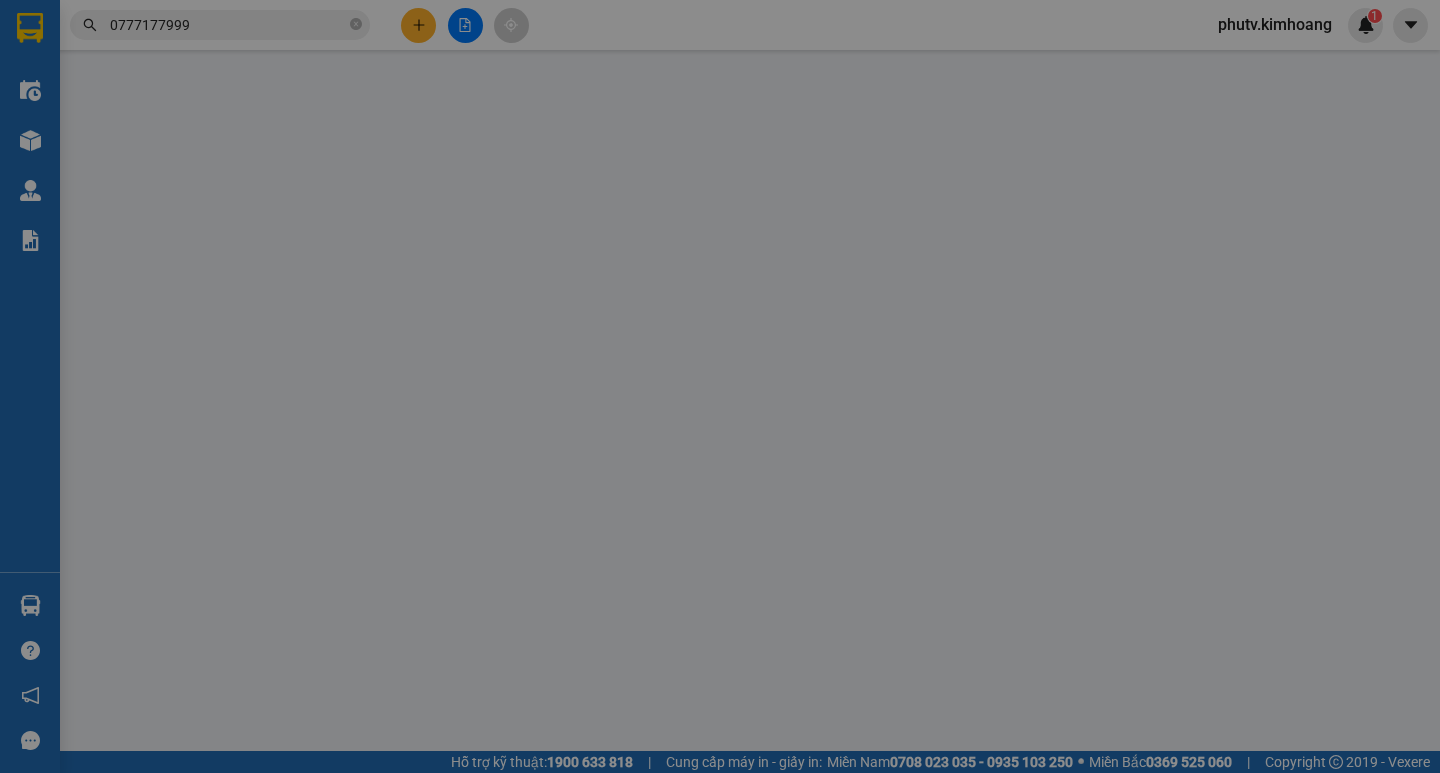 type on "0777177999" 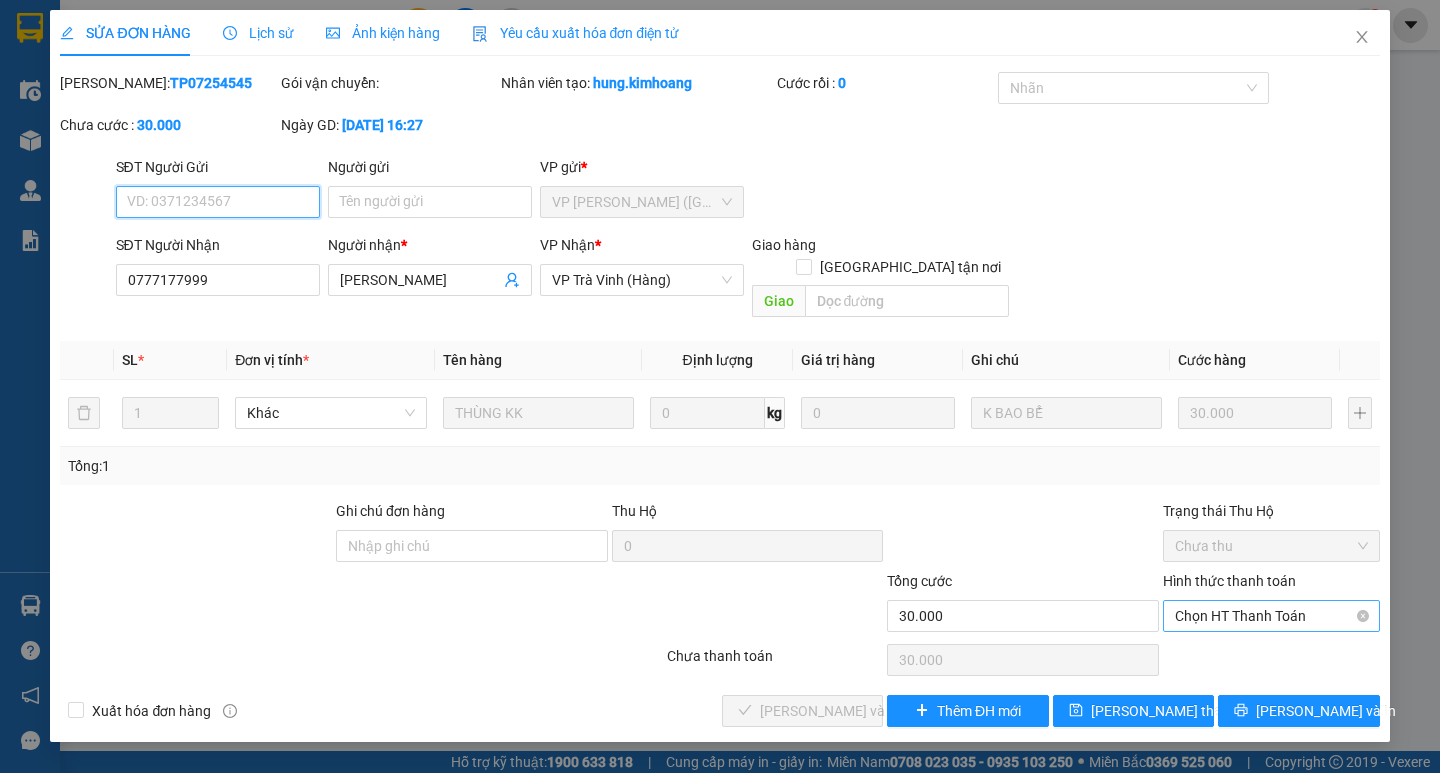 click on "Chọn HT Thanh Toán" at bounding box center [1271, 616] 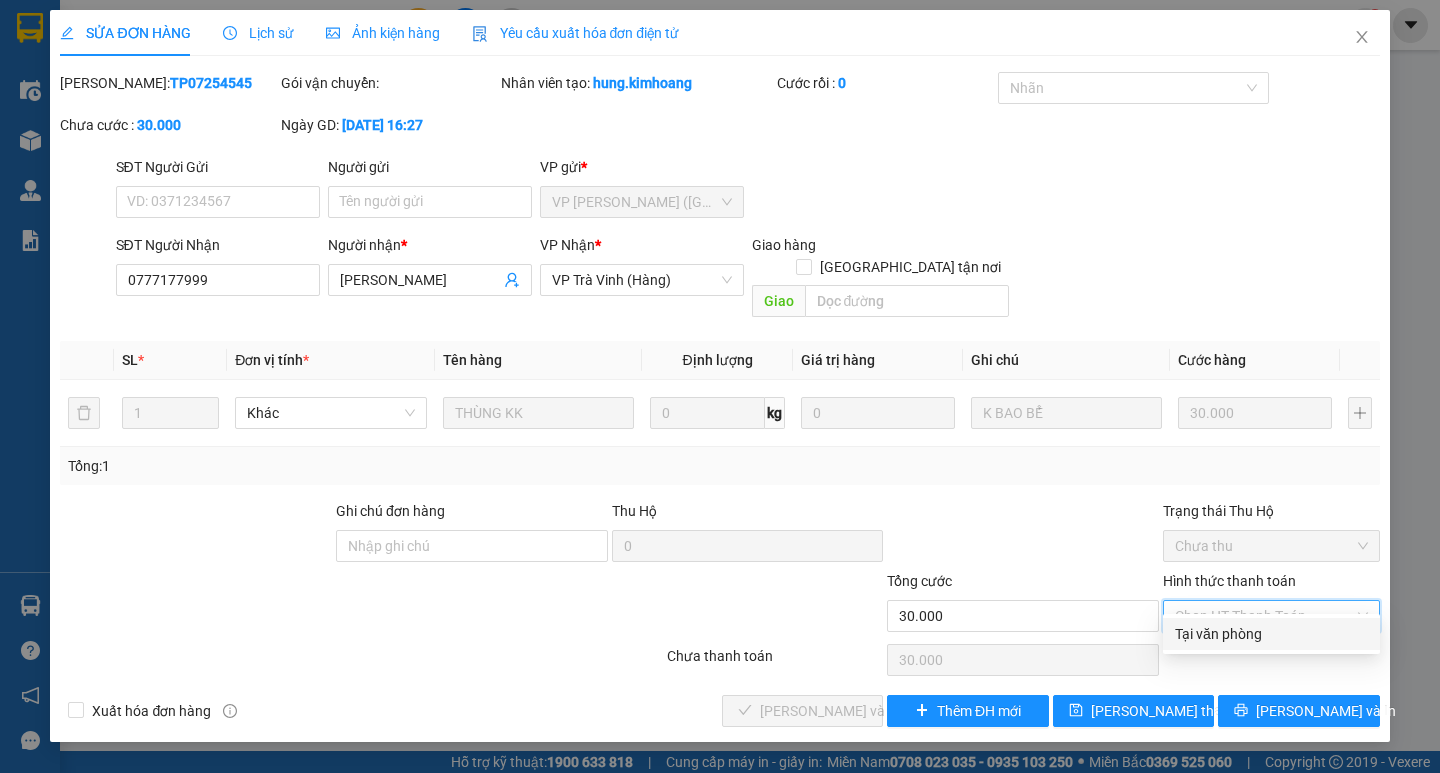 click on "Tại văn phòng" at bounding box center [1271, 634] 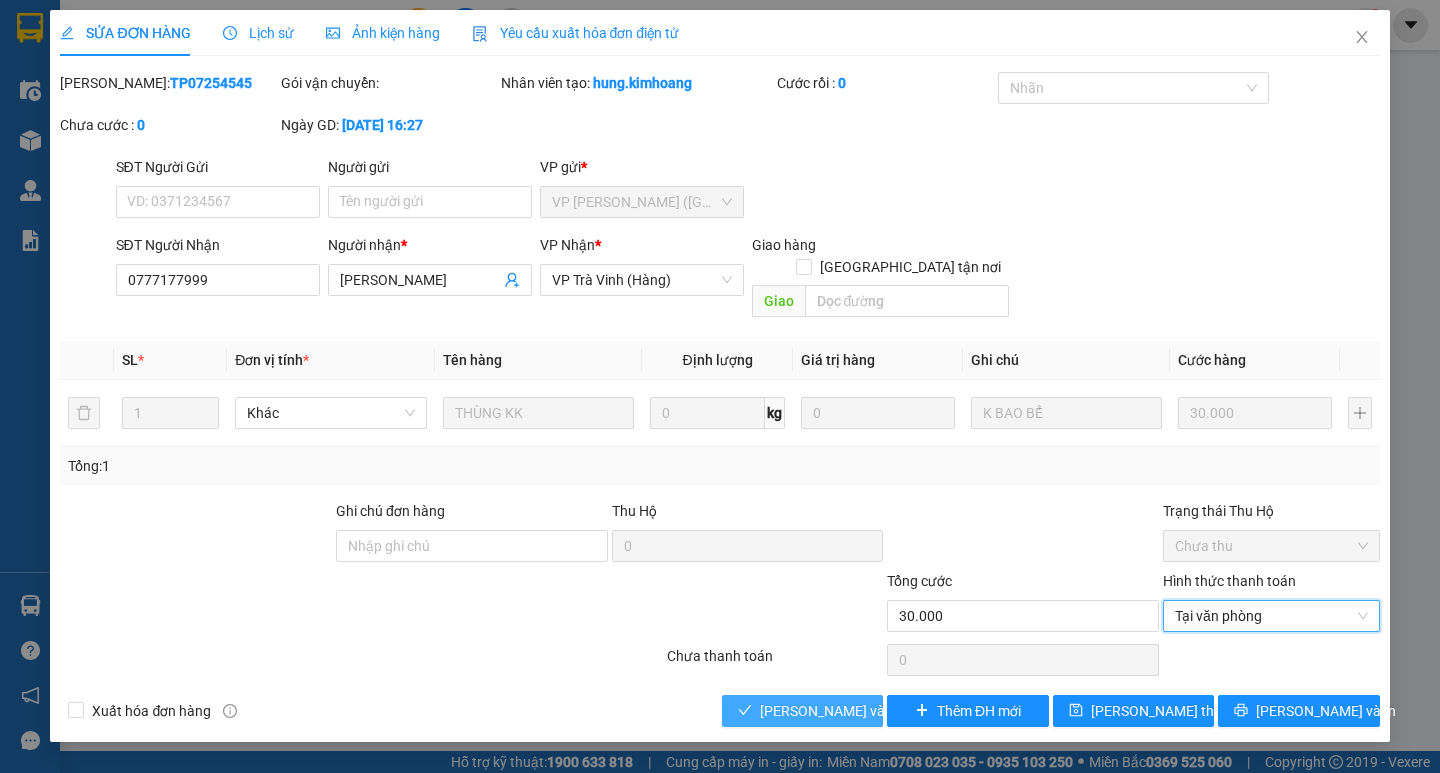 click on "[PERSON_NAME] và Giao hàng" at bounding box center (856, 711) 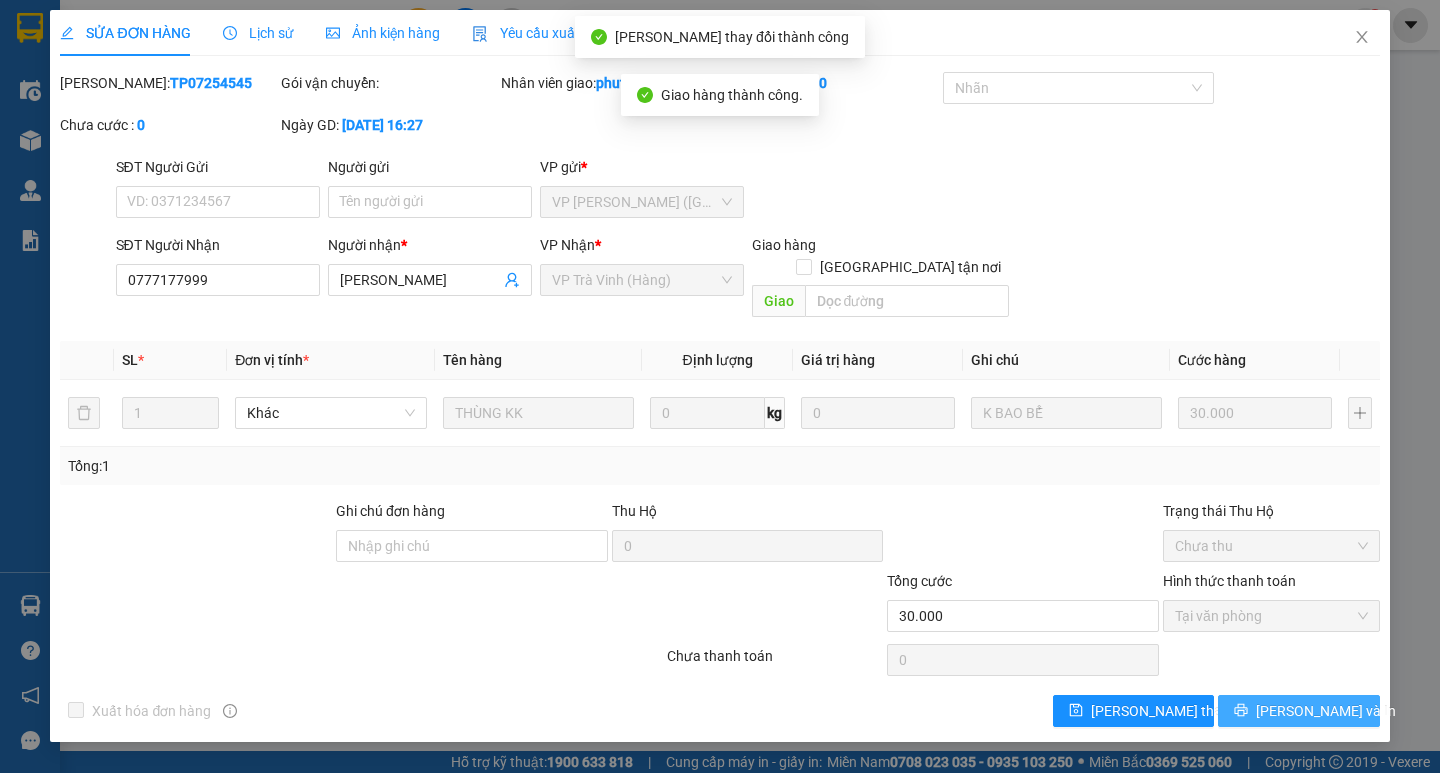 click on "[PERSON_NAME] và In" at bounding box center (1326, 711) 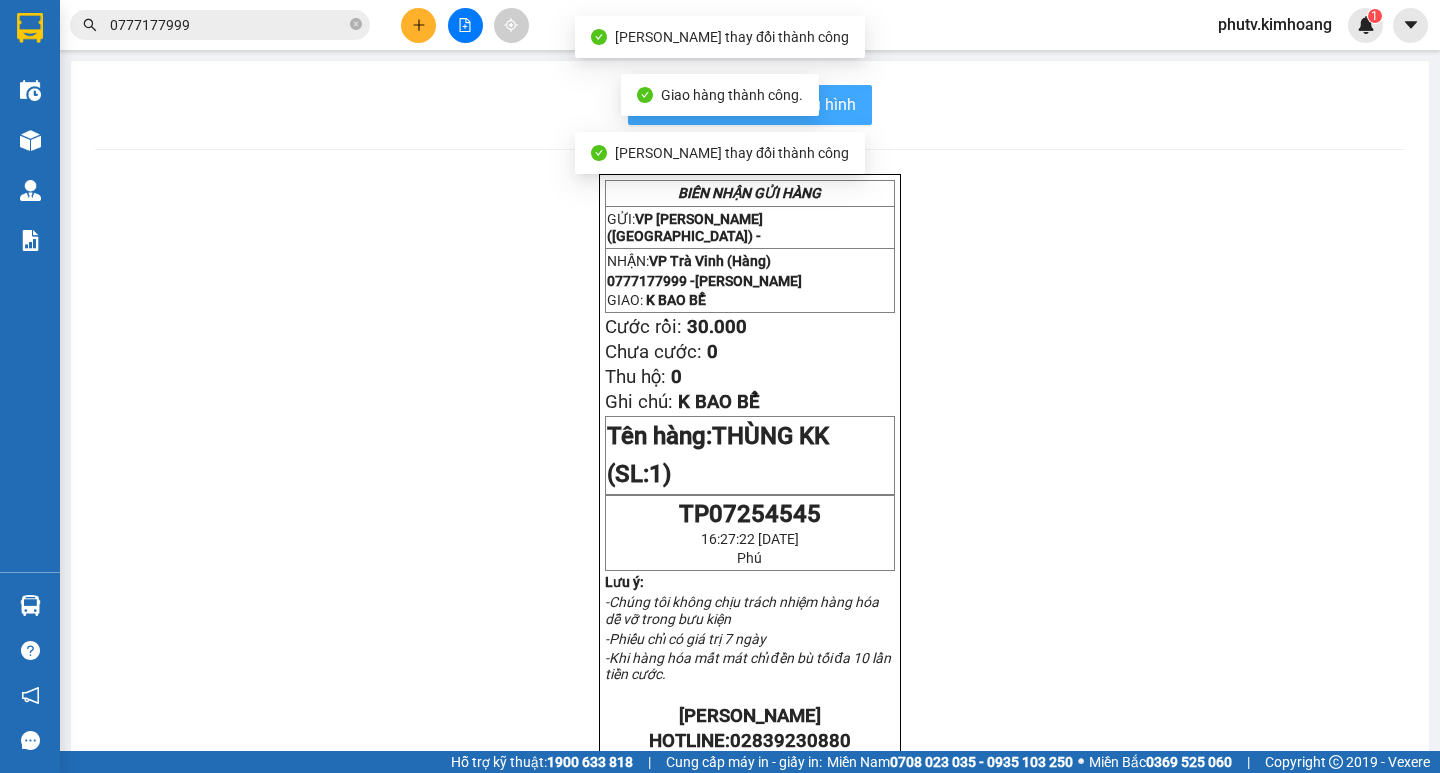 click on "In mẫu biên lai tự cấu hình" at bounding box center [750, 105] 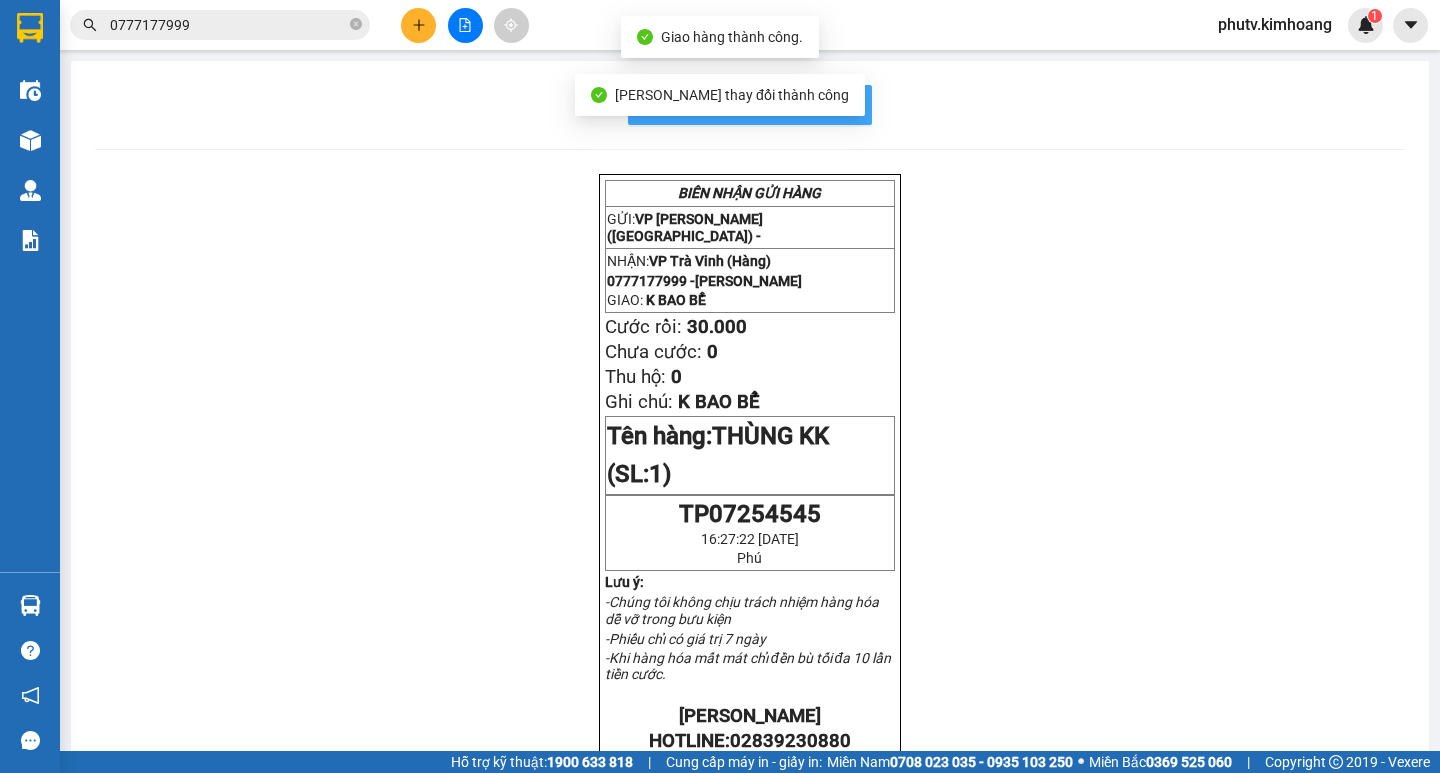 scroll, scrollTop: 0, scrollLeft: 0, axis: both 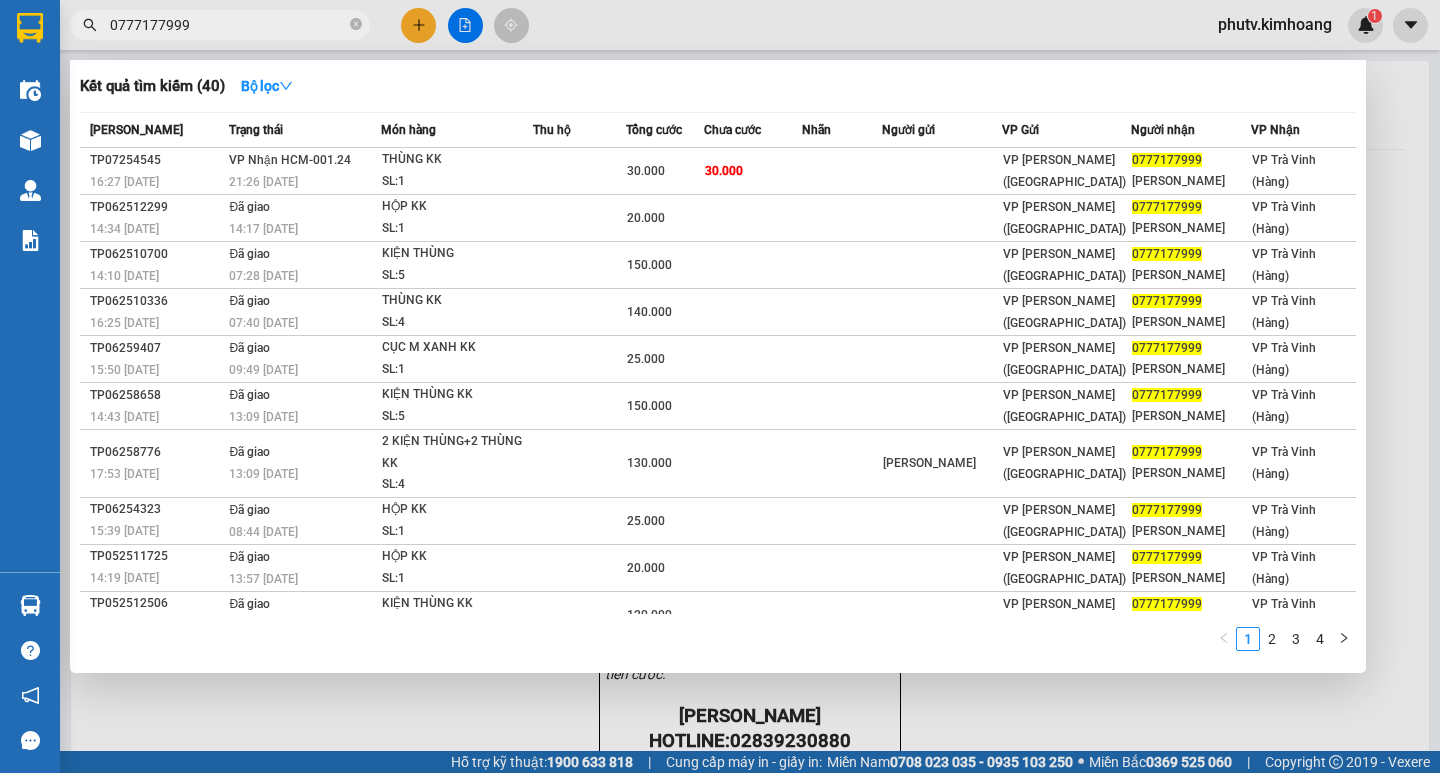 click on "0777177999" at bounding box center (228, 25) 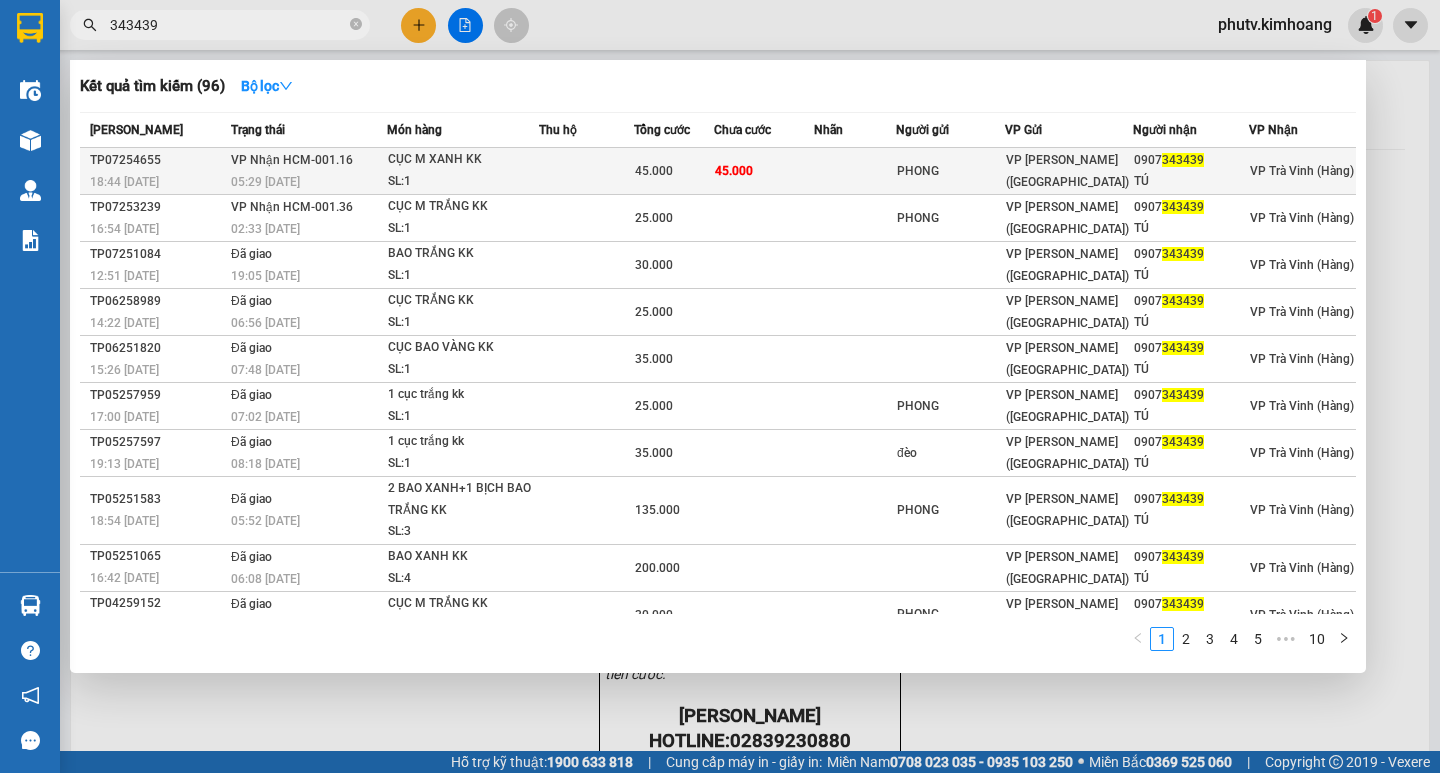 type on "343439" 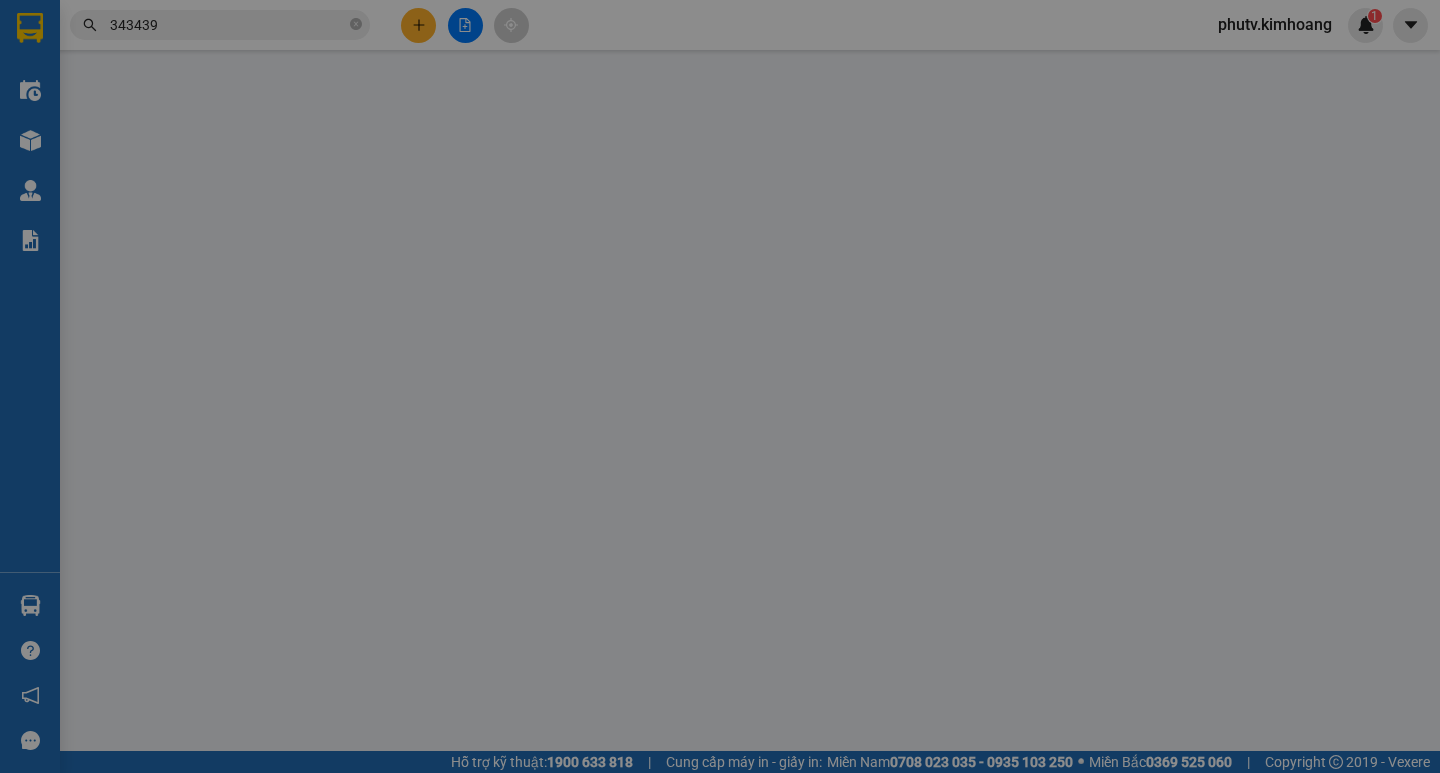 type on "PHONG" 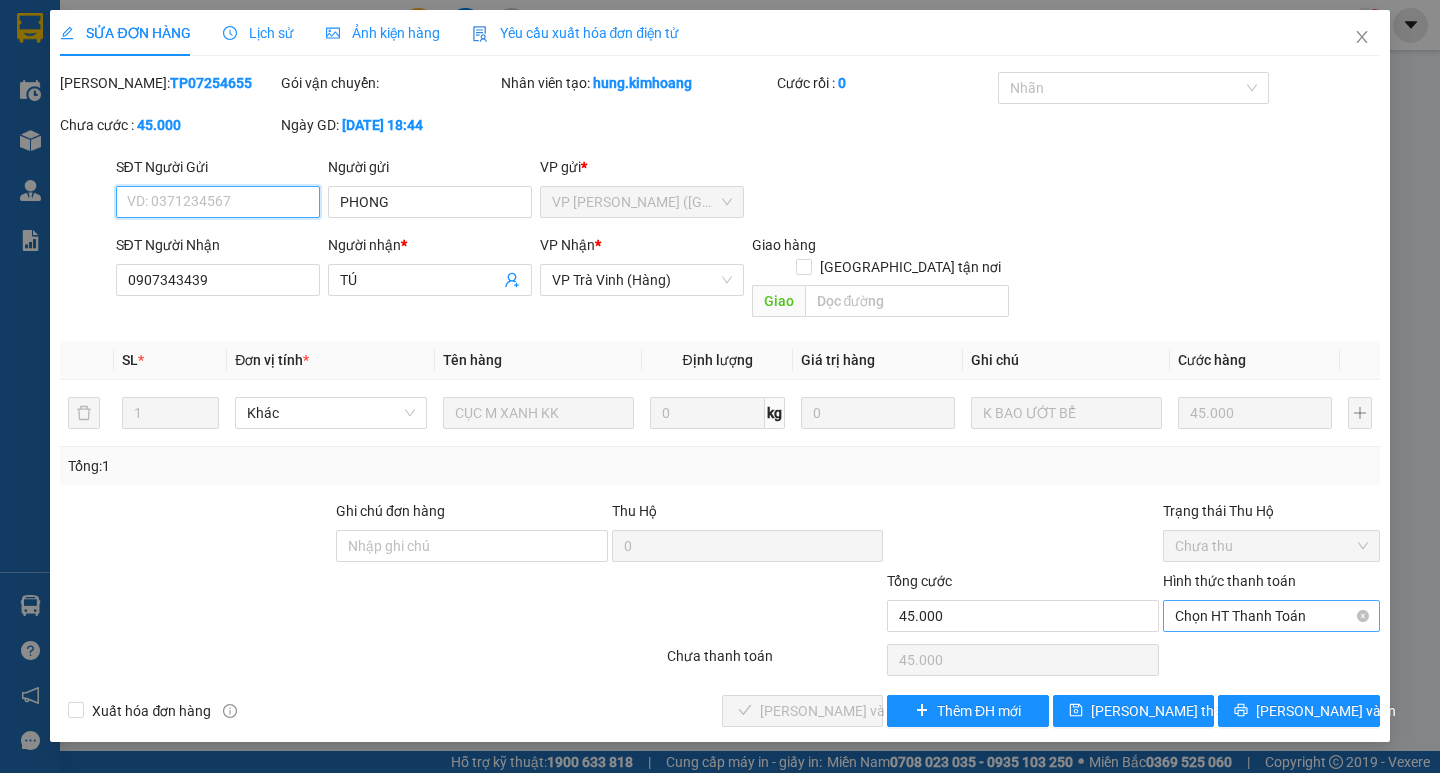 click on "Chọn HT Thanh Toán" at bounding box center [1271, 616] 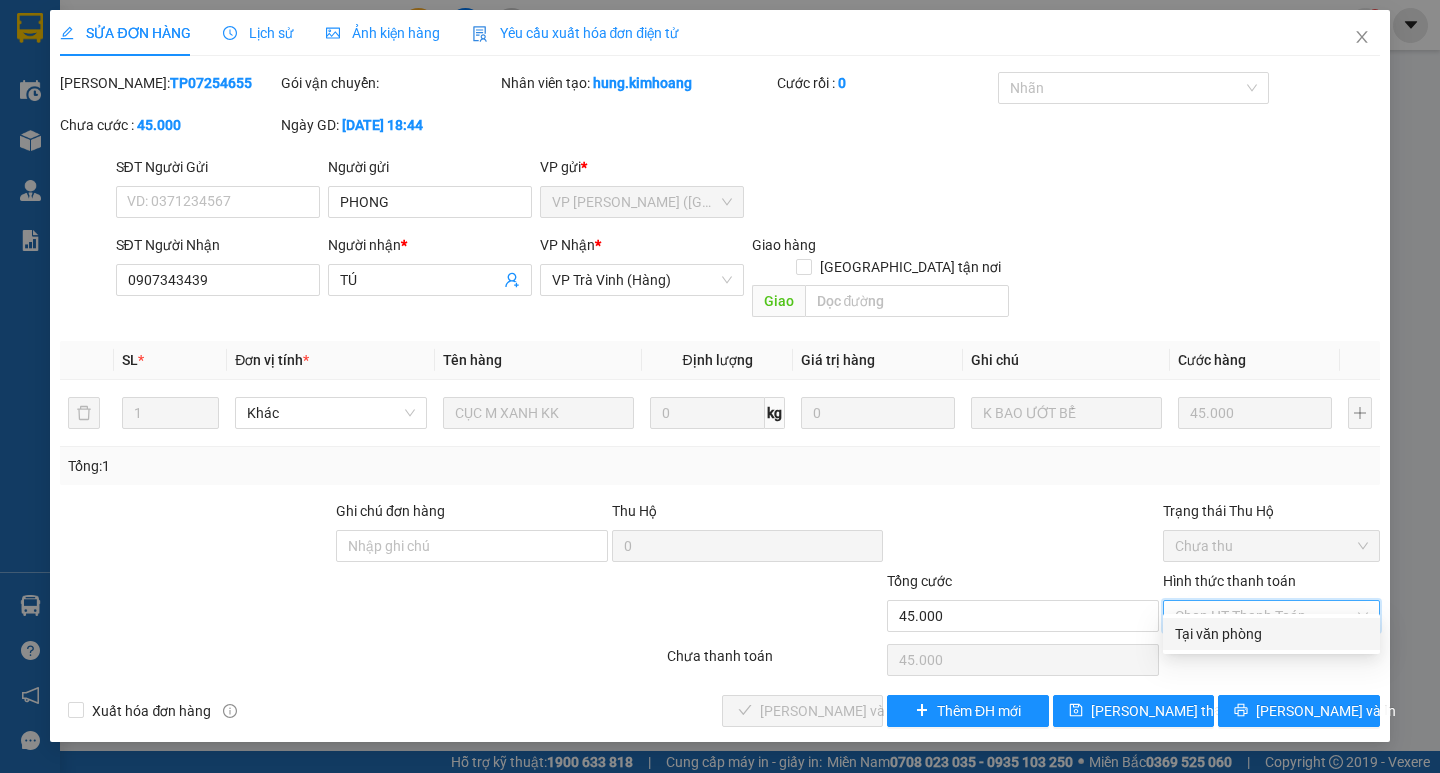 click on "Tại văn phòng" at bounding box center [1271, 634] 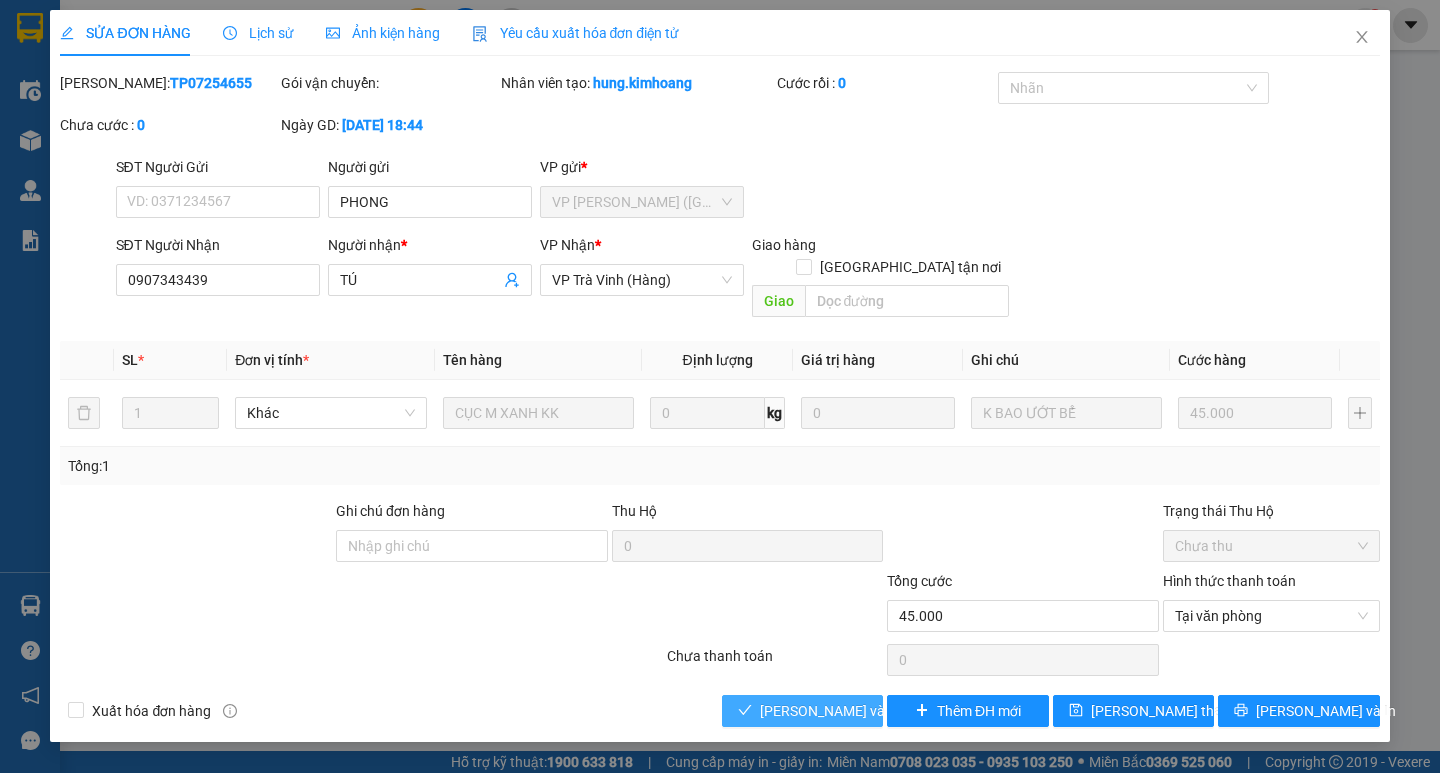 click on "[PERSON_NAME] và Giao hàng" at bounding box center [856, 711] 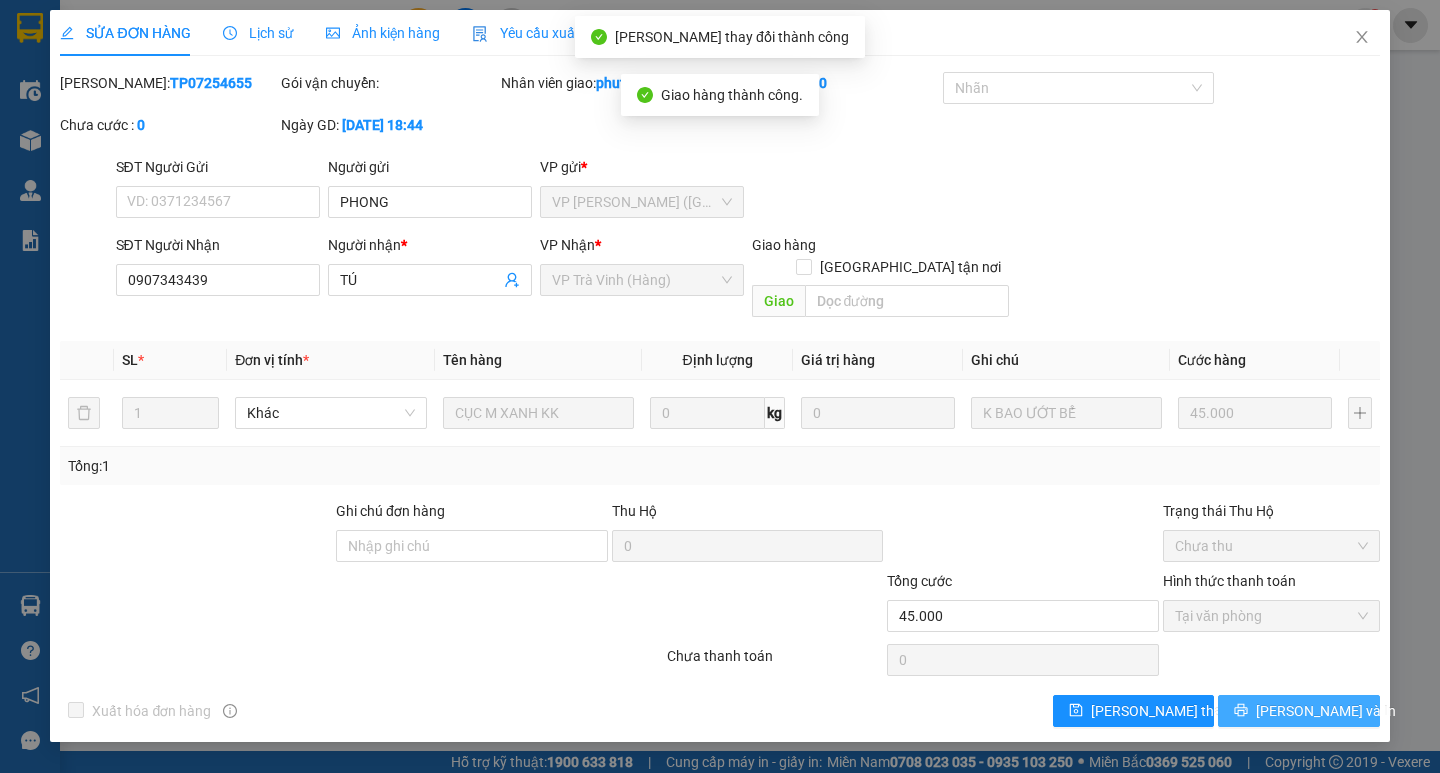 click on "[PERSON_NAME] và In" at bounding box center [1326, 711] 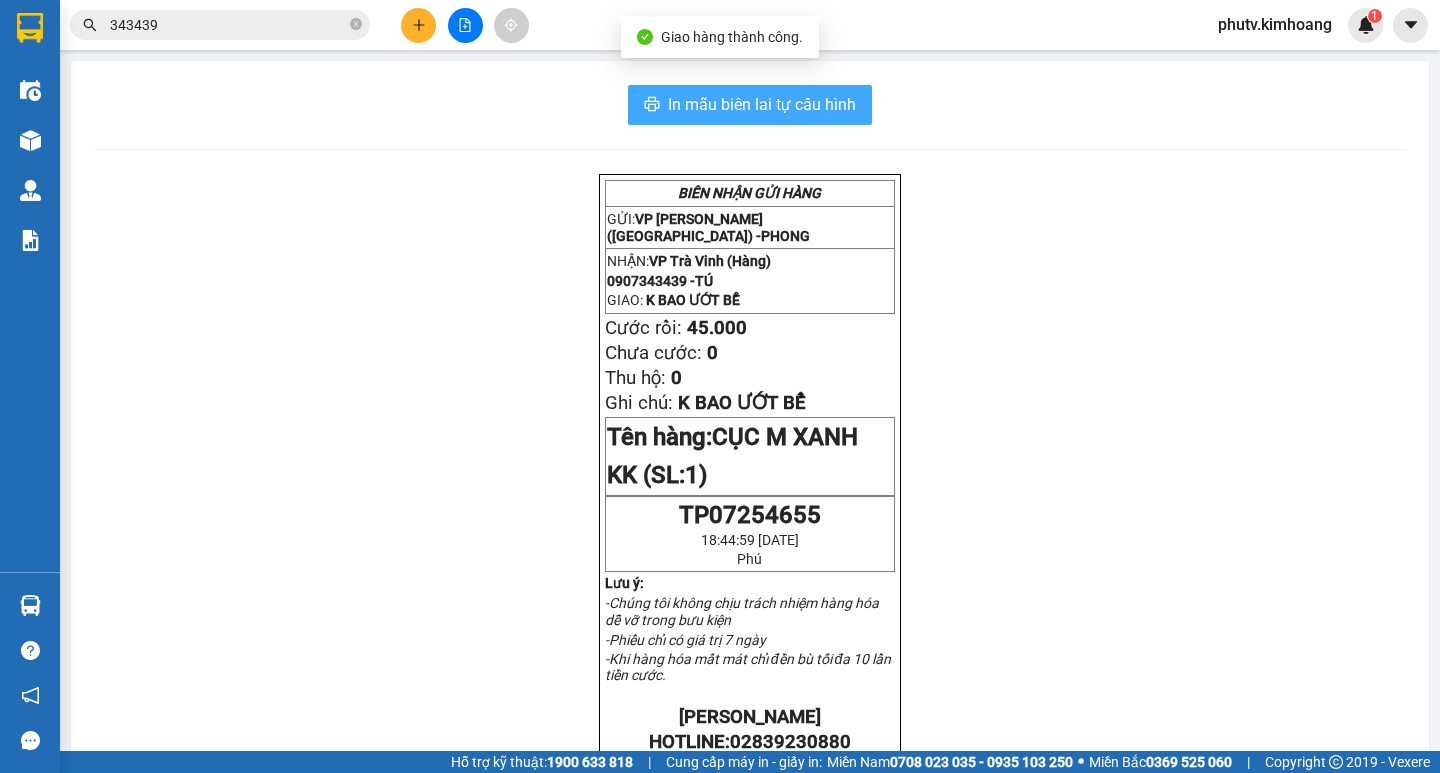 click on "In mẫu biên lai tự cấu hình" at bounding box center (762, 104) 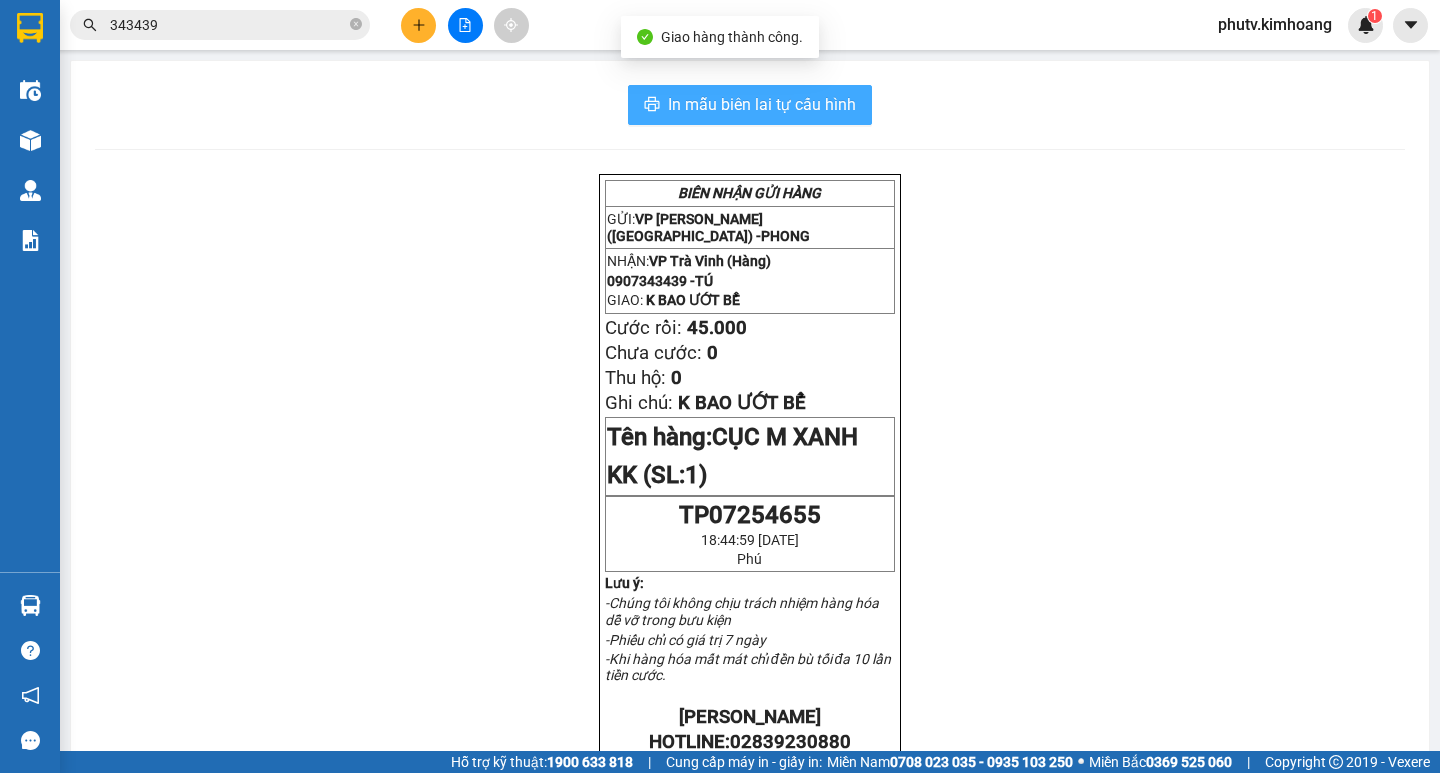 scroll, scrollTop: 0, scrollLeft: 0, axis: both 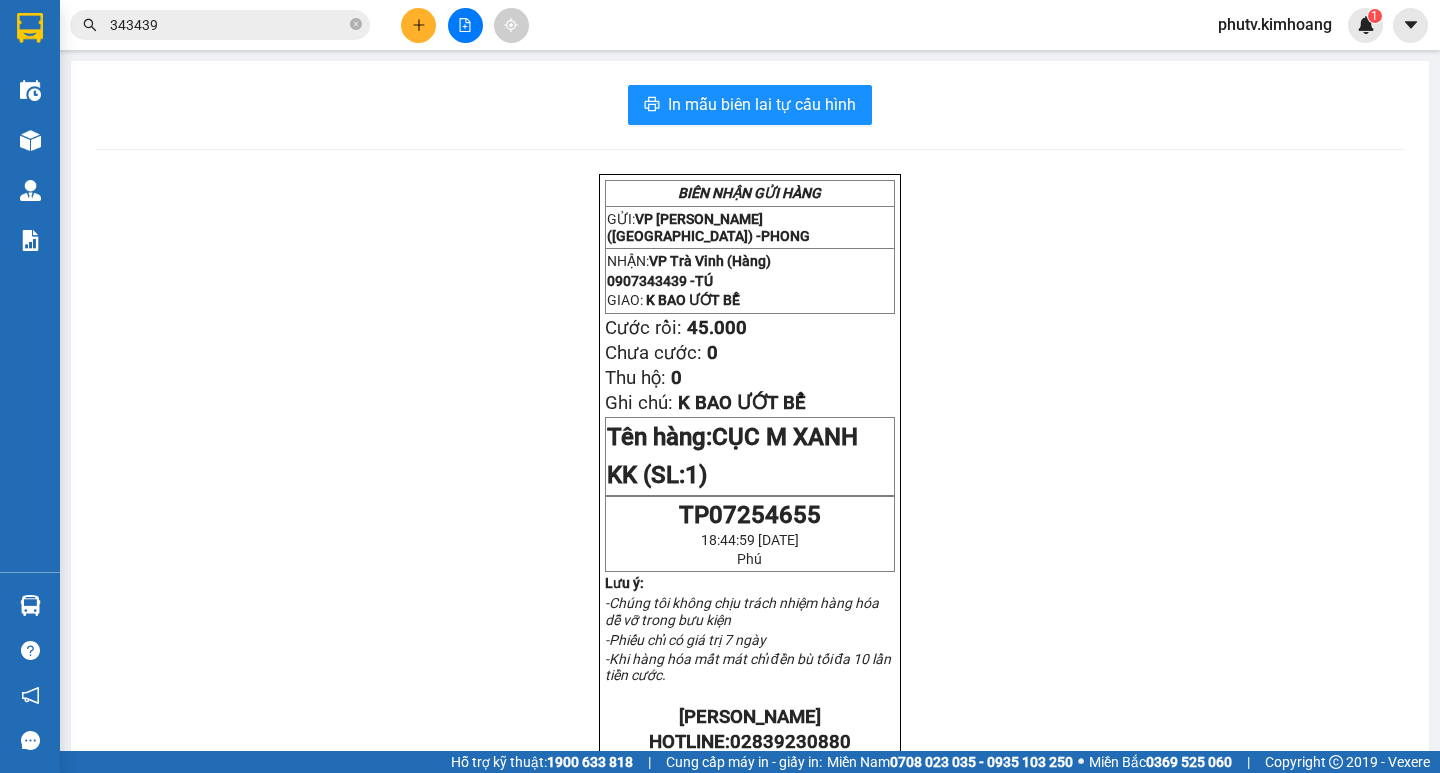 click on "343439" at bounding box center (228, 25) 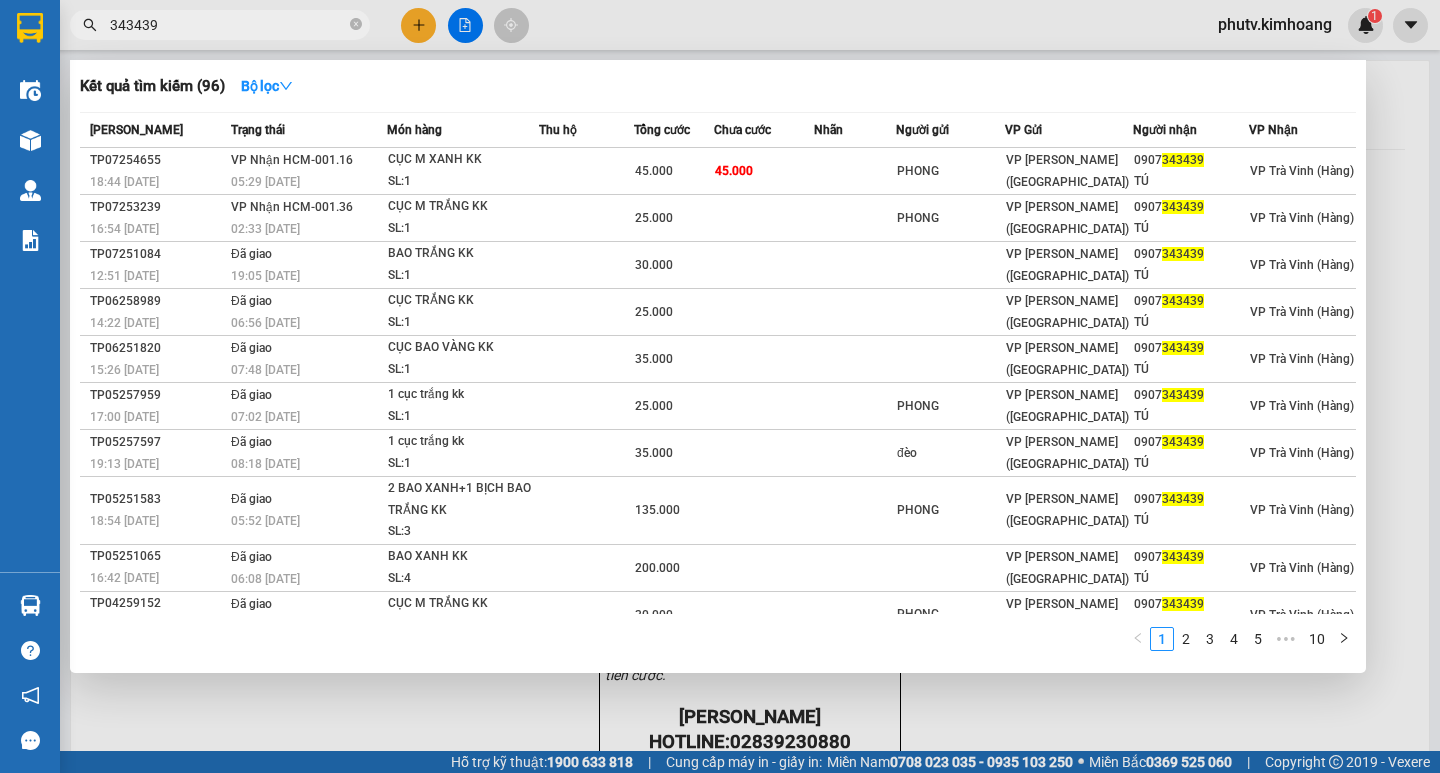 click on "343439" at bounding box center (228, 25) 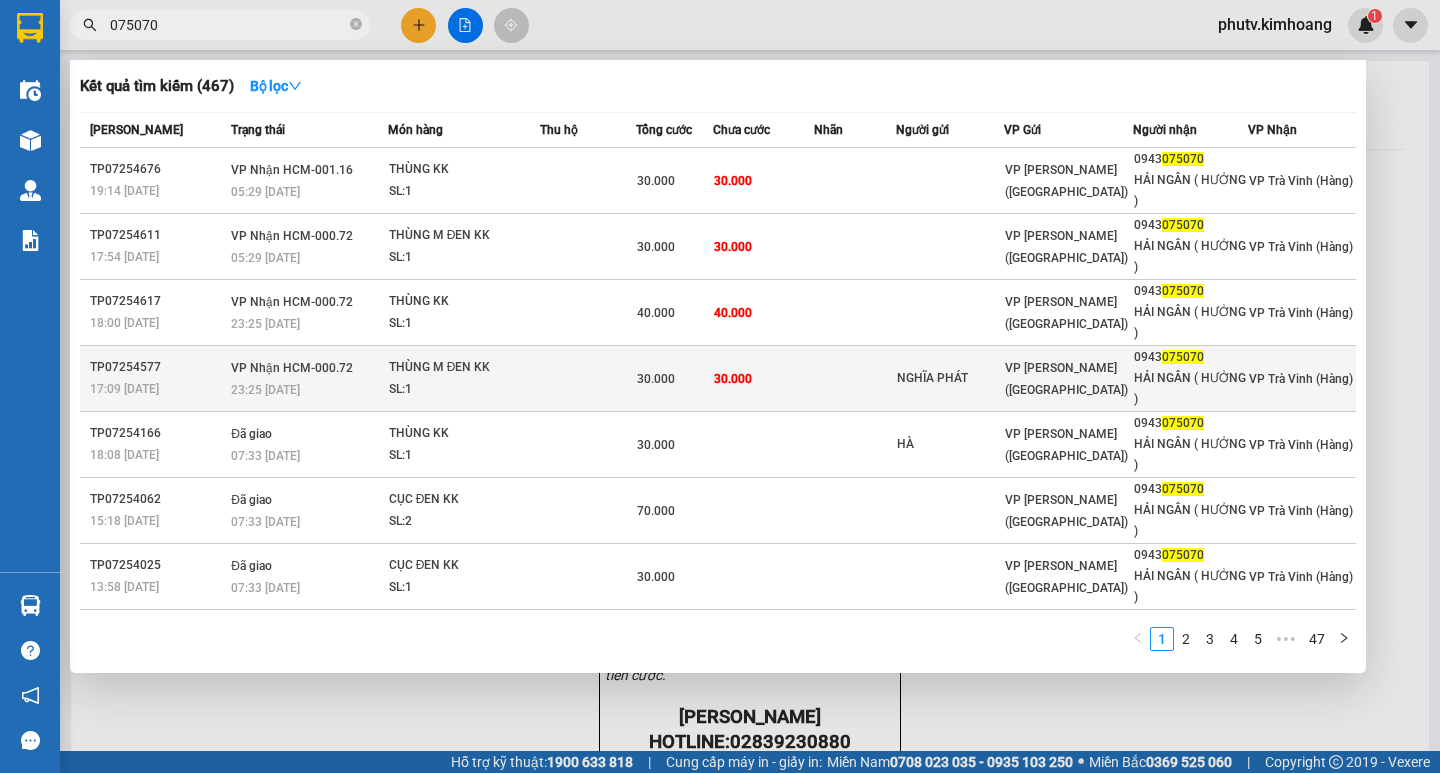 type on "075070" 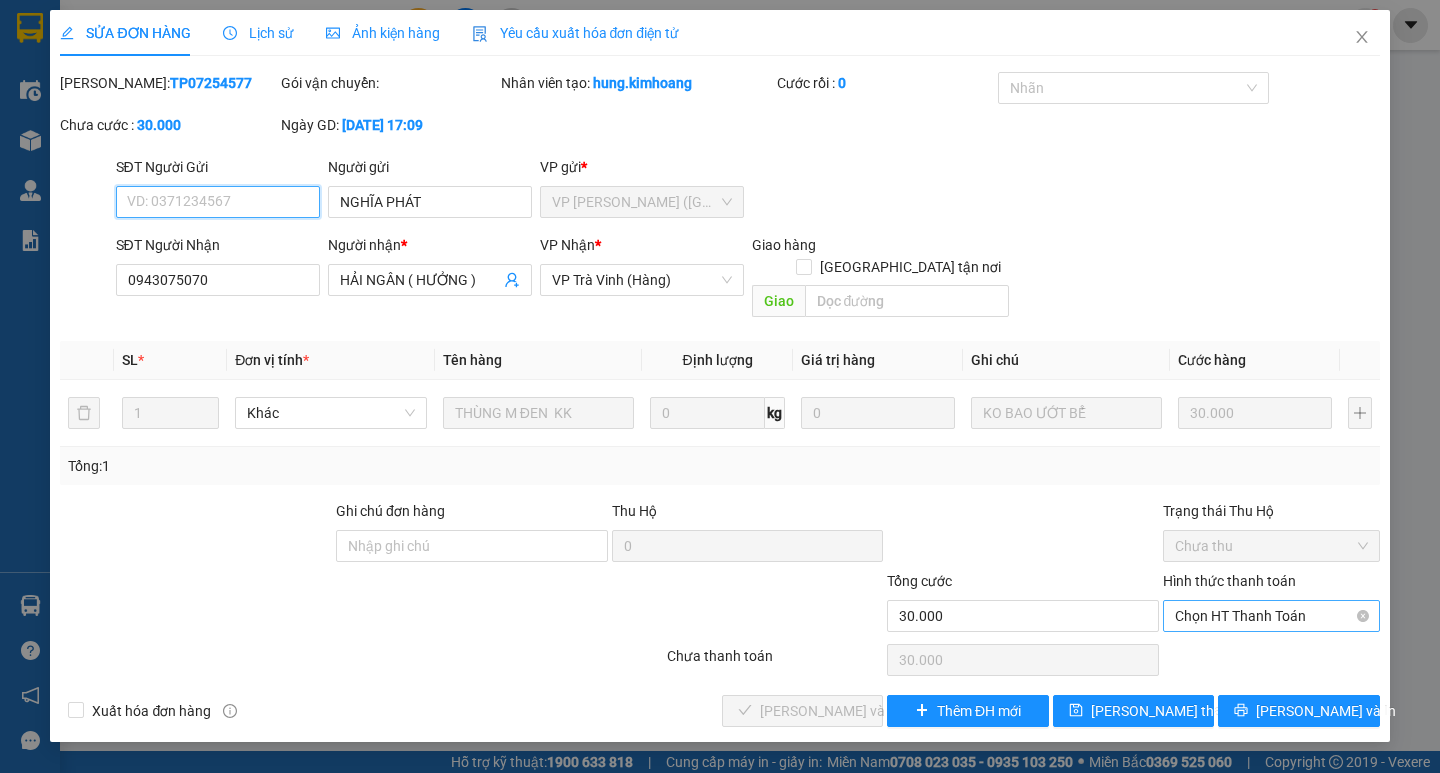 click on "Chọn HT Thanh Toán" at bounding box center (1271, 616) 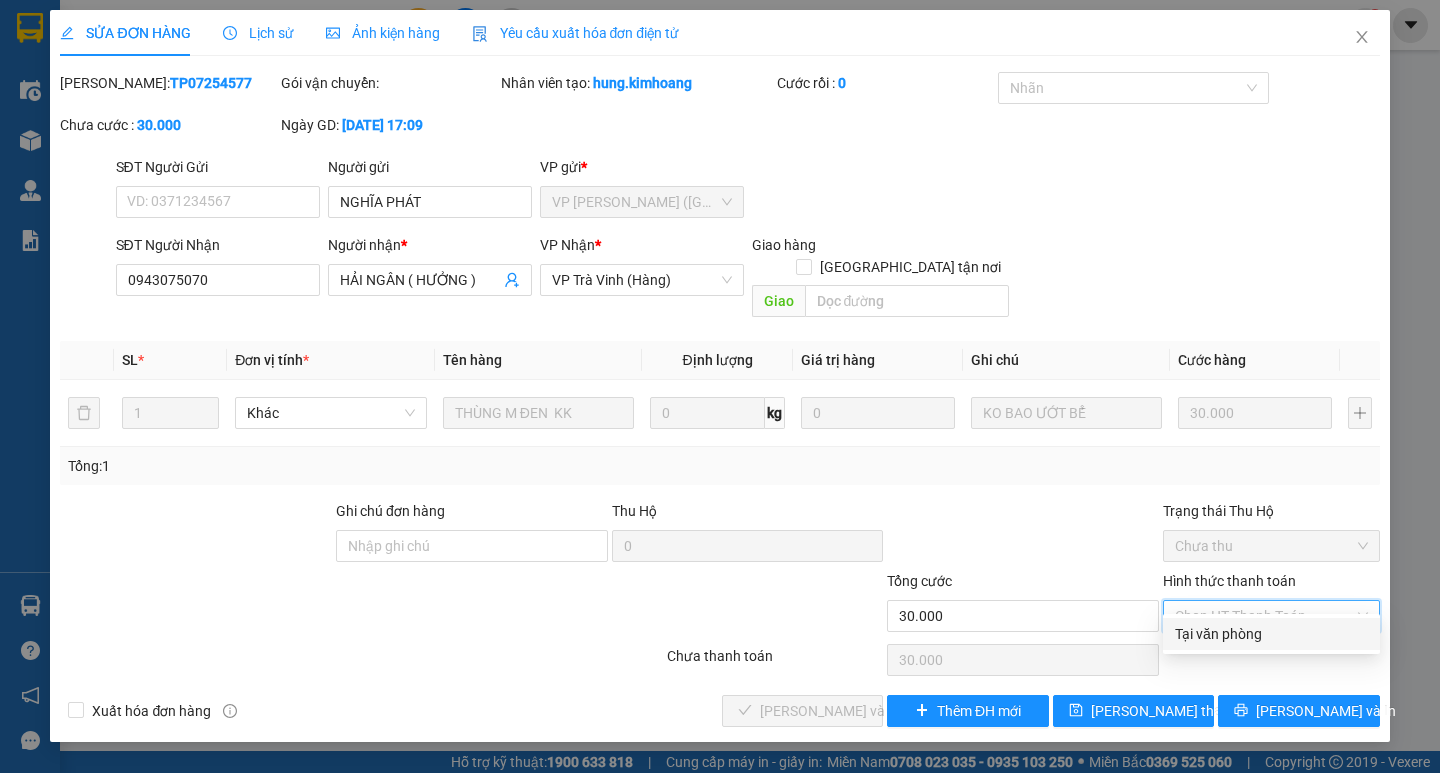 click on "Tại văn phòng" at bounding box center [1271, 634] 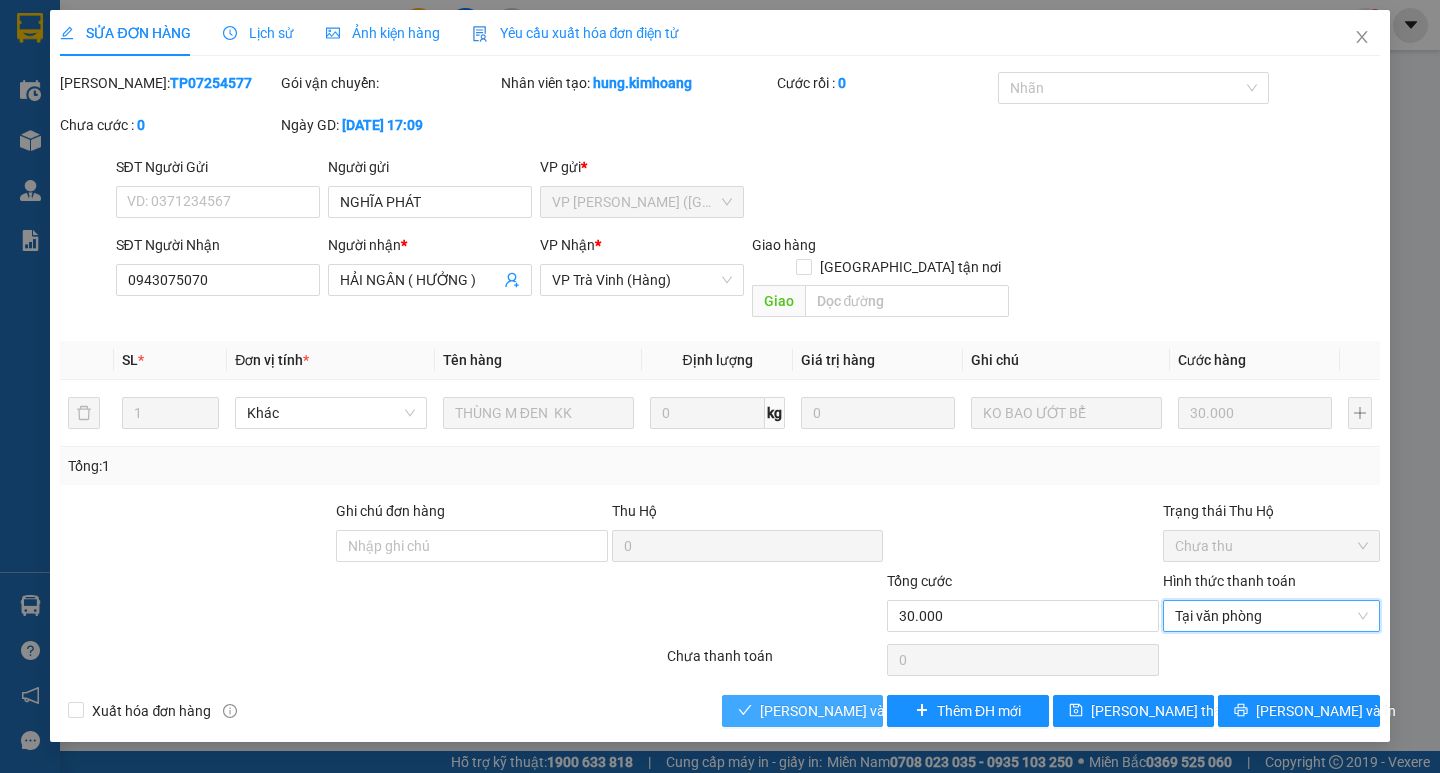 click on "[PERSON_NAME] và Giao hàng" at bounding box center [856, 711] 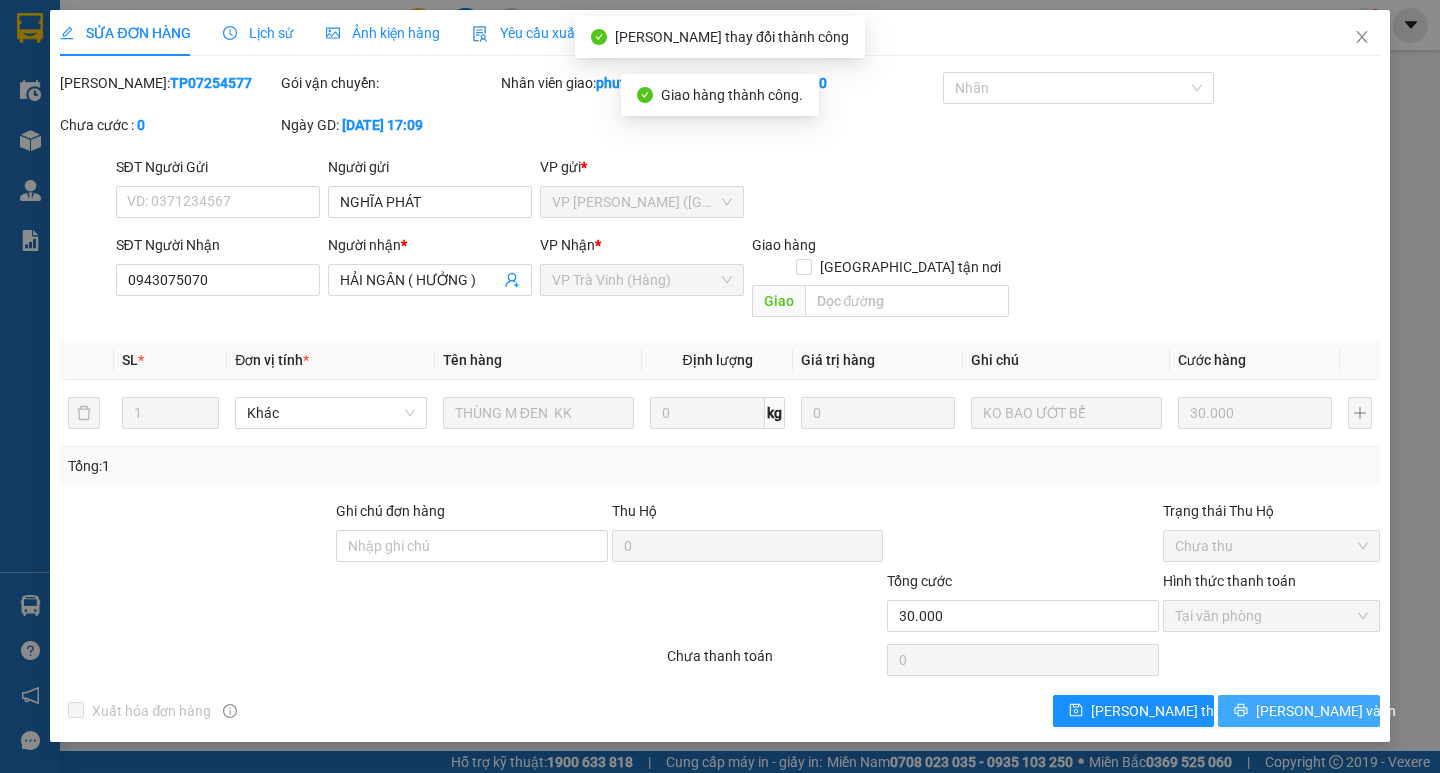 click on "[PERSON_NAME] và In" at bounding box center (1298, 711) 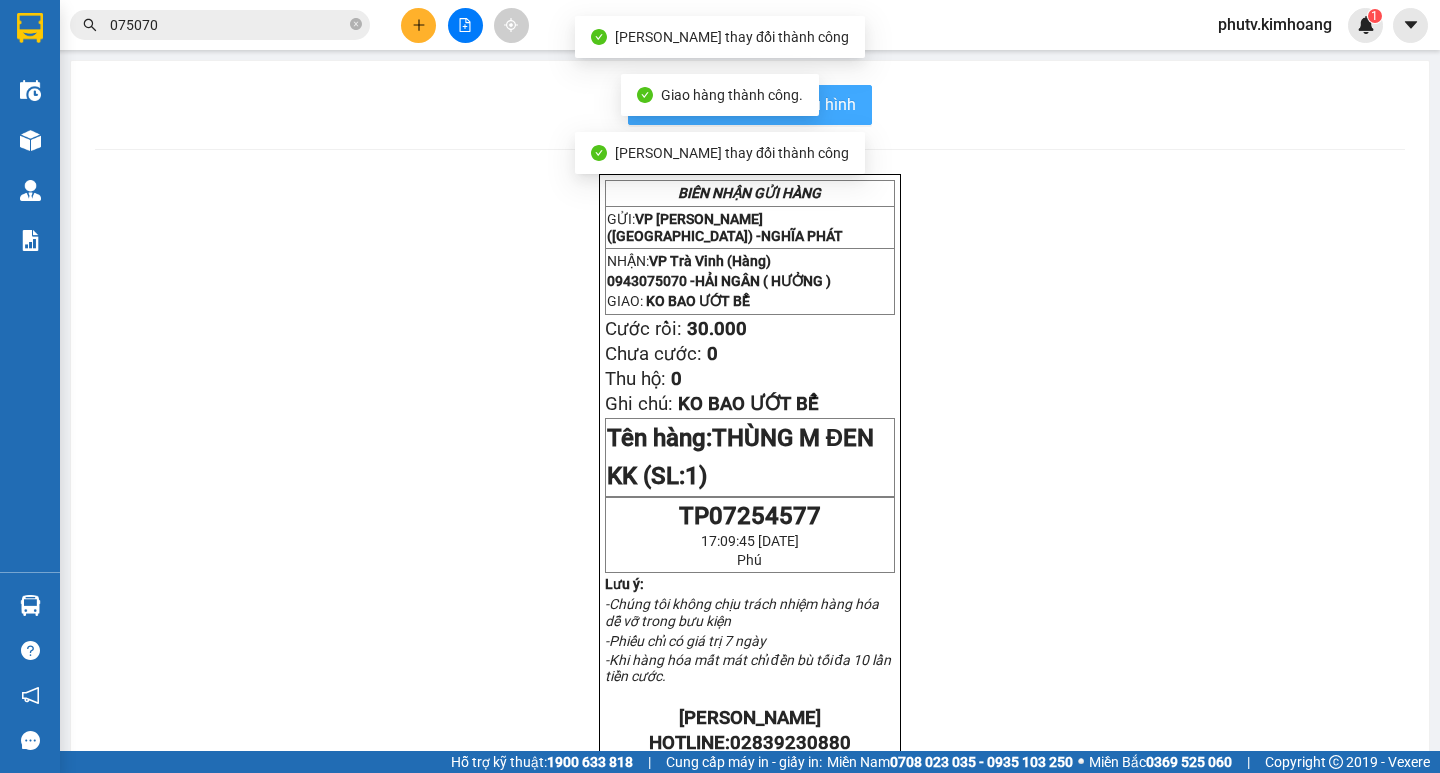 click on "In mẫu biên lai tự cấu hình" at bounding box center [762, 104] 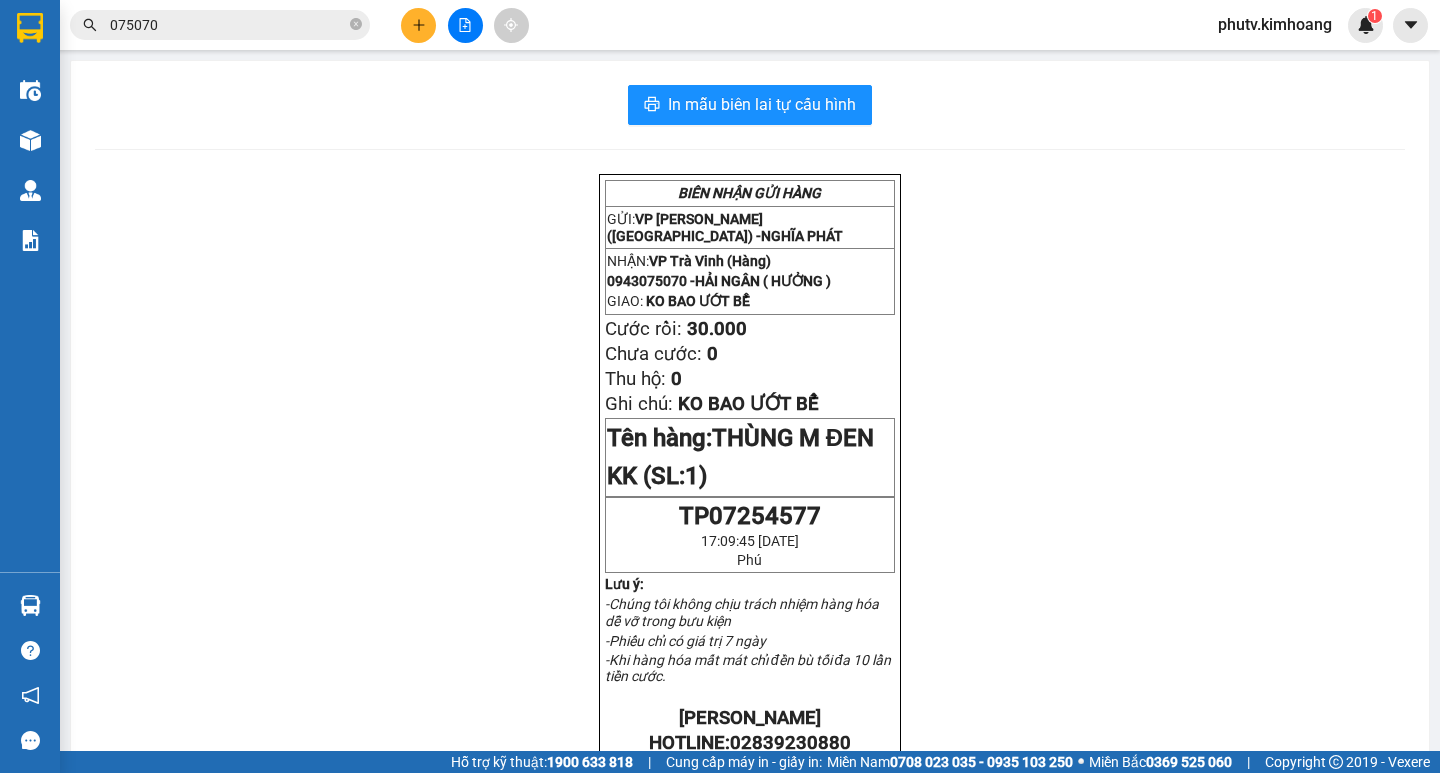 click on "075070" at bounding box center [228, 25] 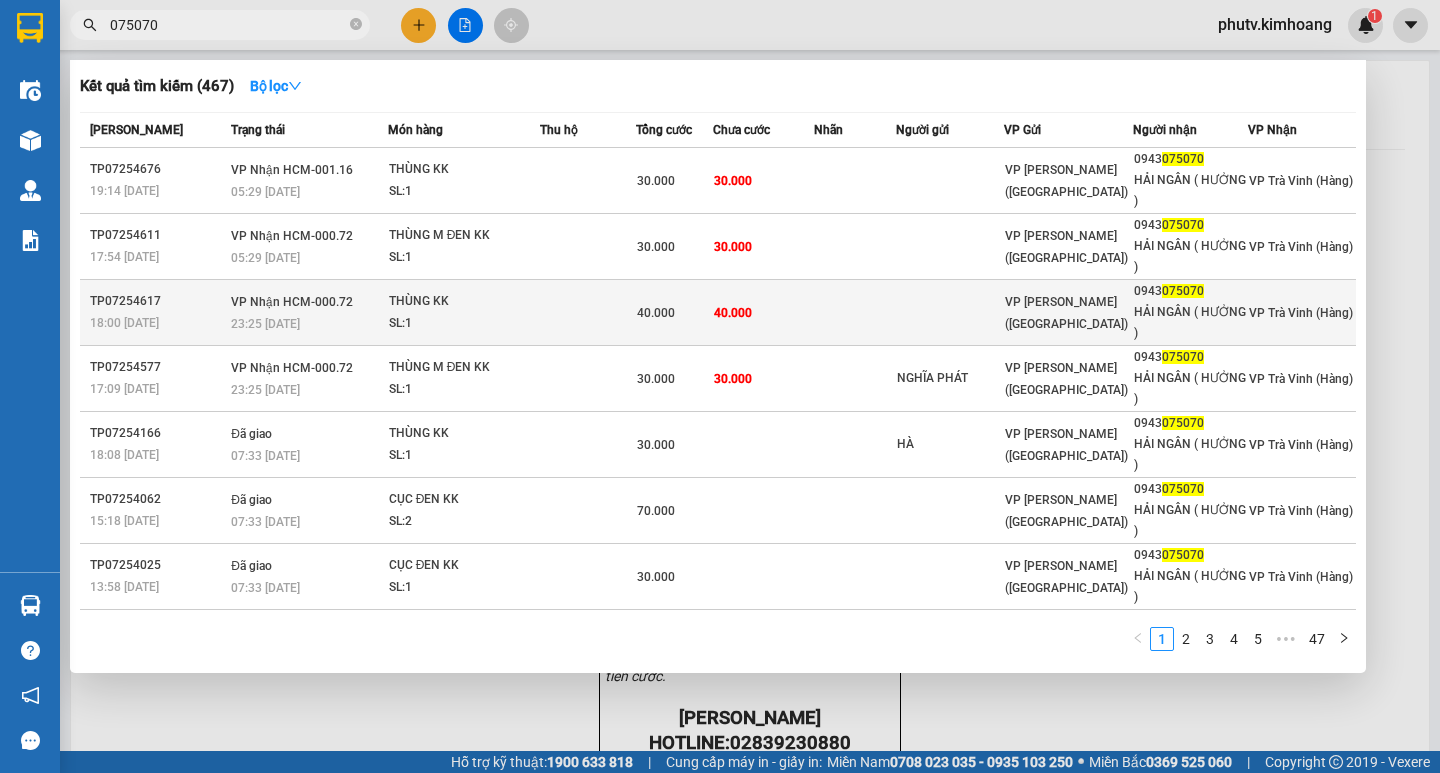 click at bounding box center (588, 313) 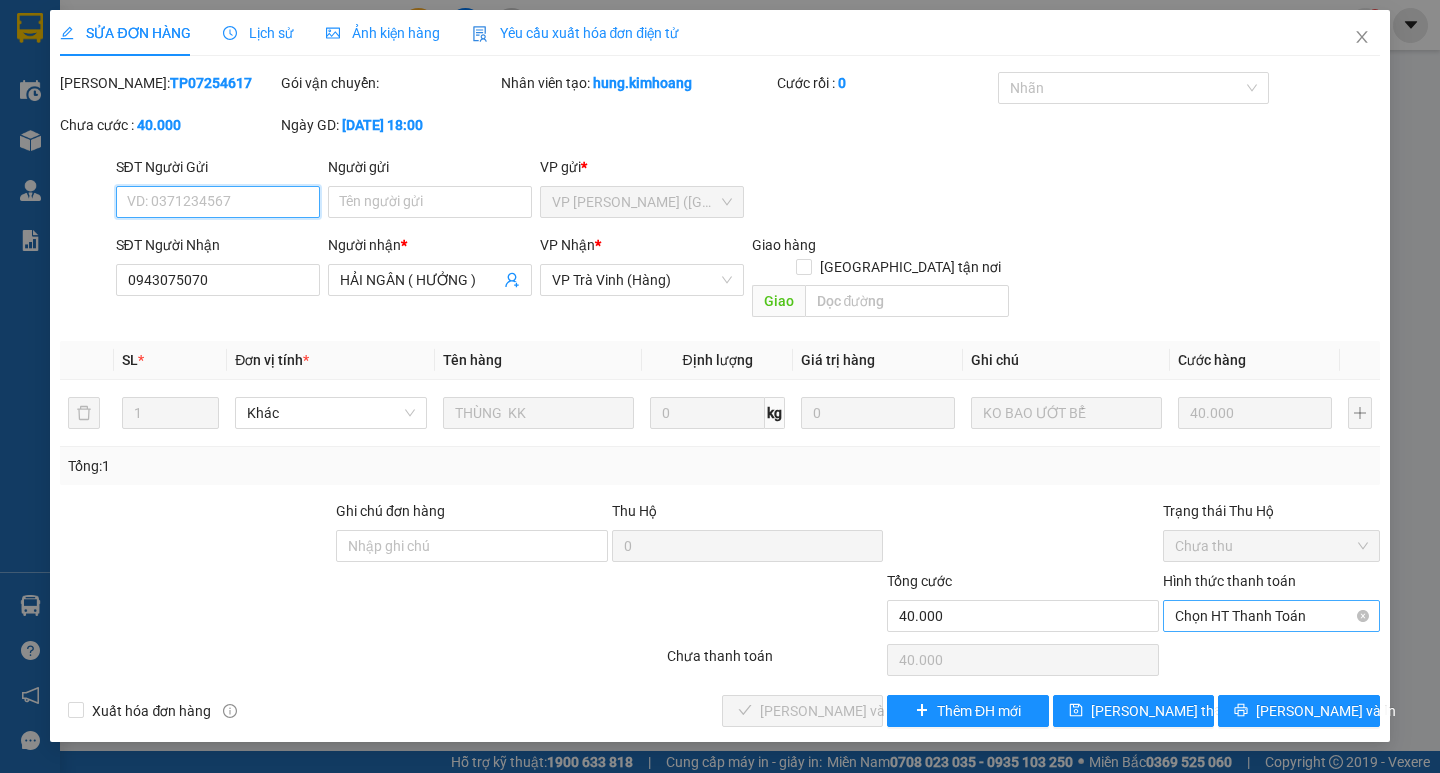 click on "Chọn HT Thanh Toán" at bounding box center [1271, 616] 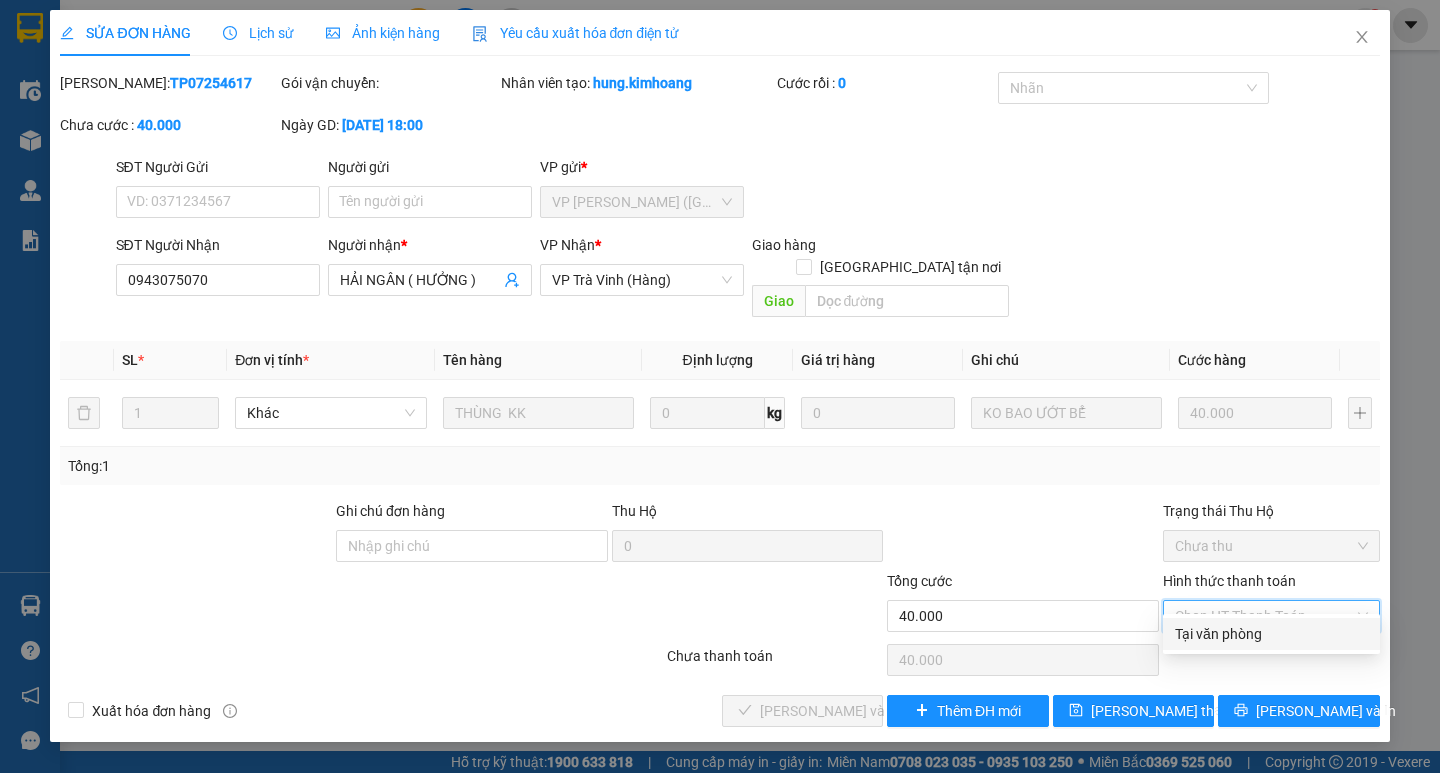 click on "Tại văn phòng" at bounding box center [1271, 634] 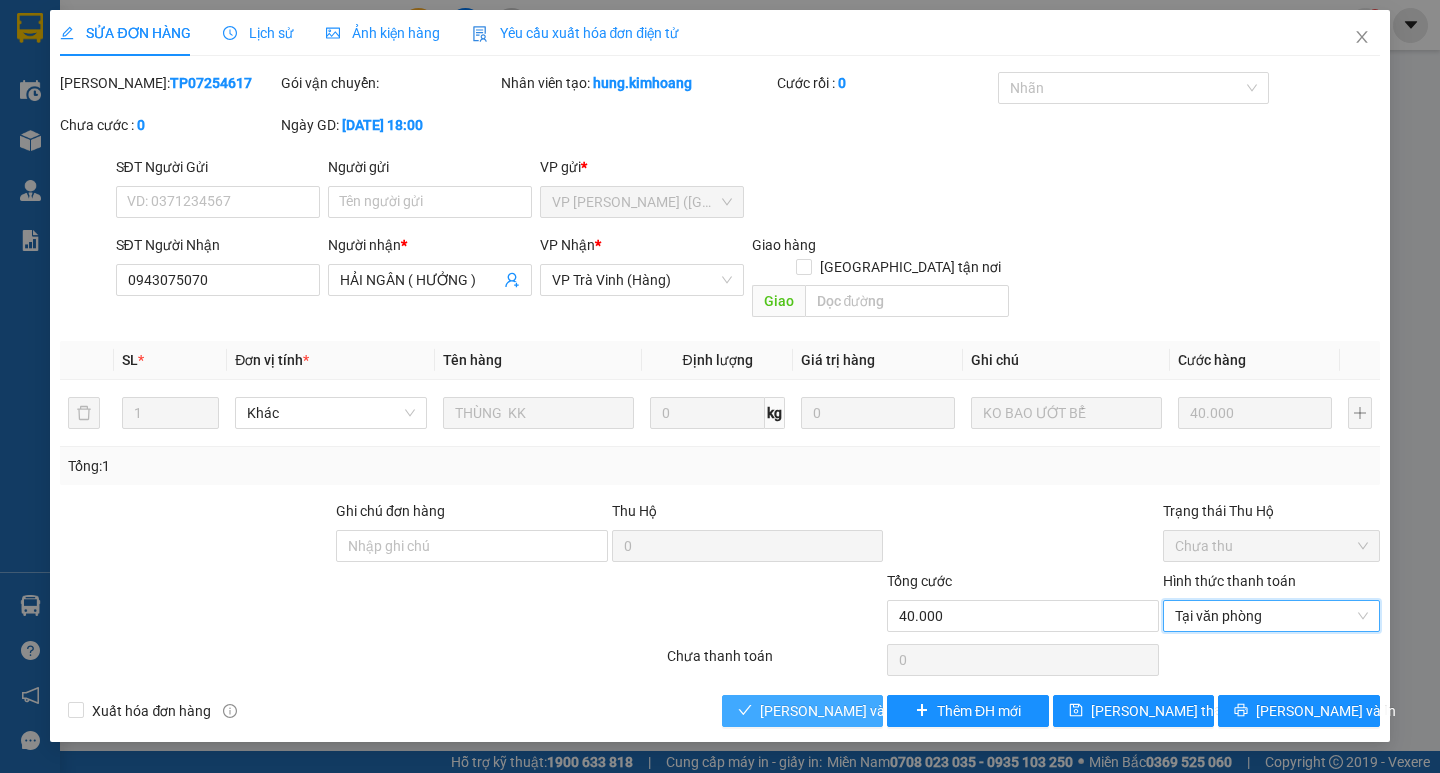 drag, startPoint x: 850, startPoint y: 674, endPoint x: 856, endPoint y: 685, distance: 12.529964 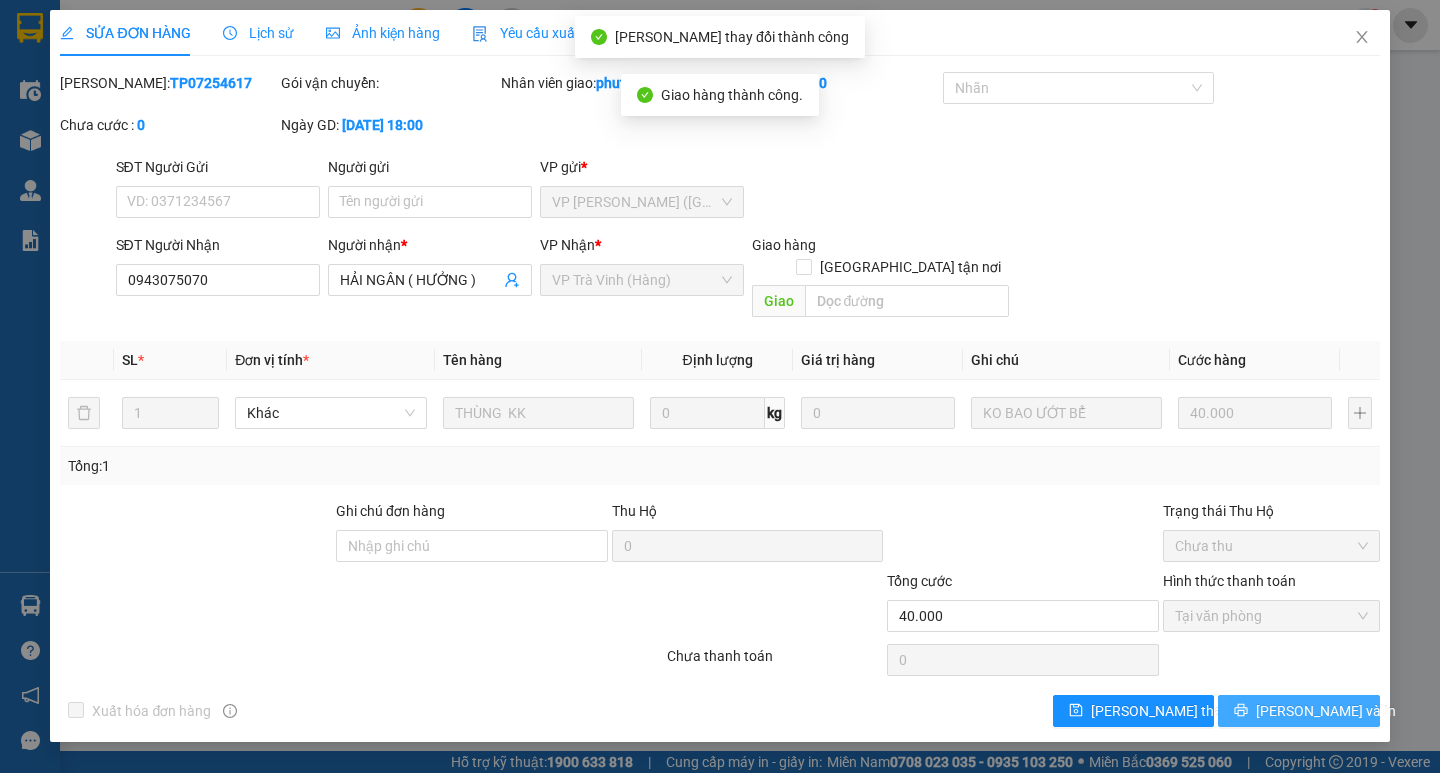 click 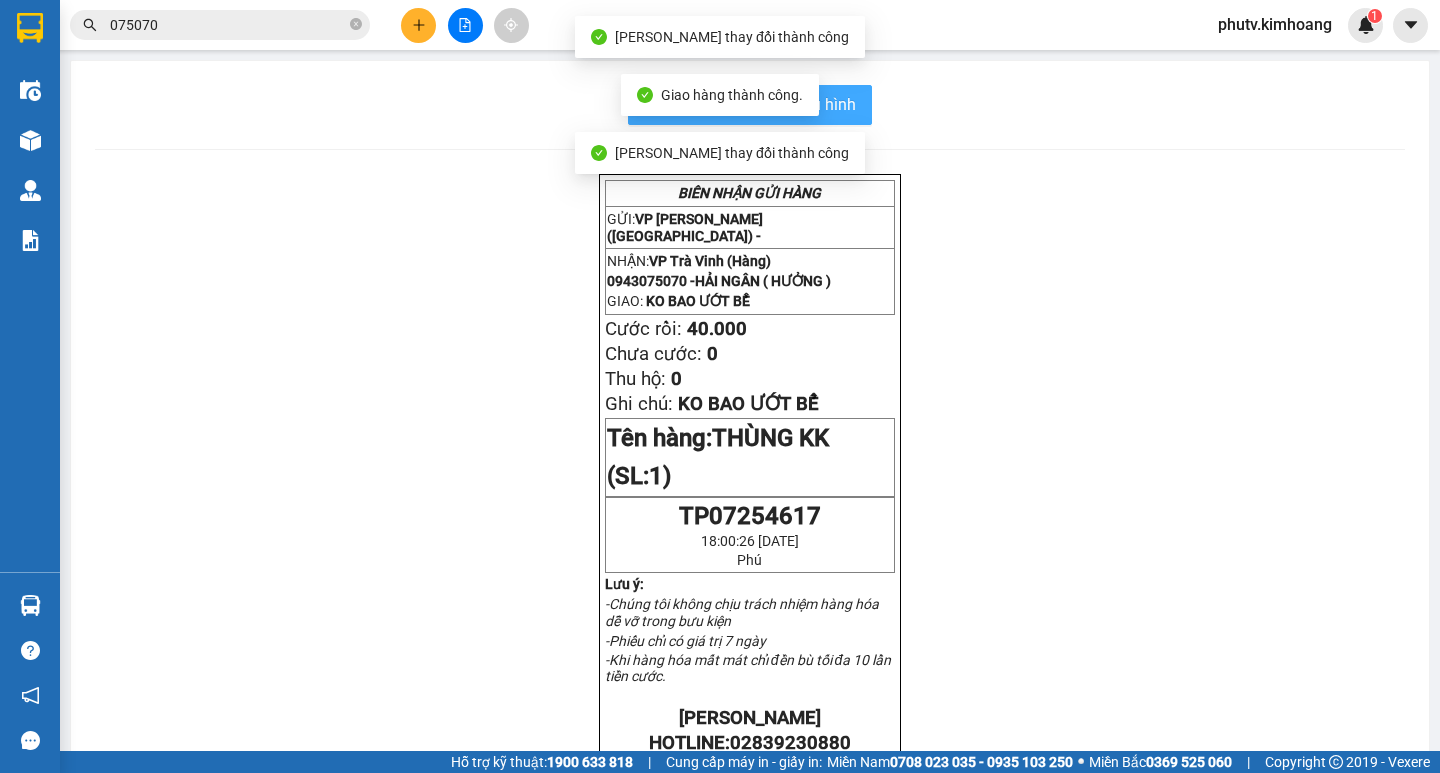 click on "In mẫu biên lai tự cấu hình" at bounding box center [762, 104] 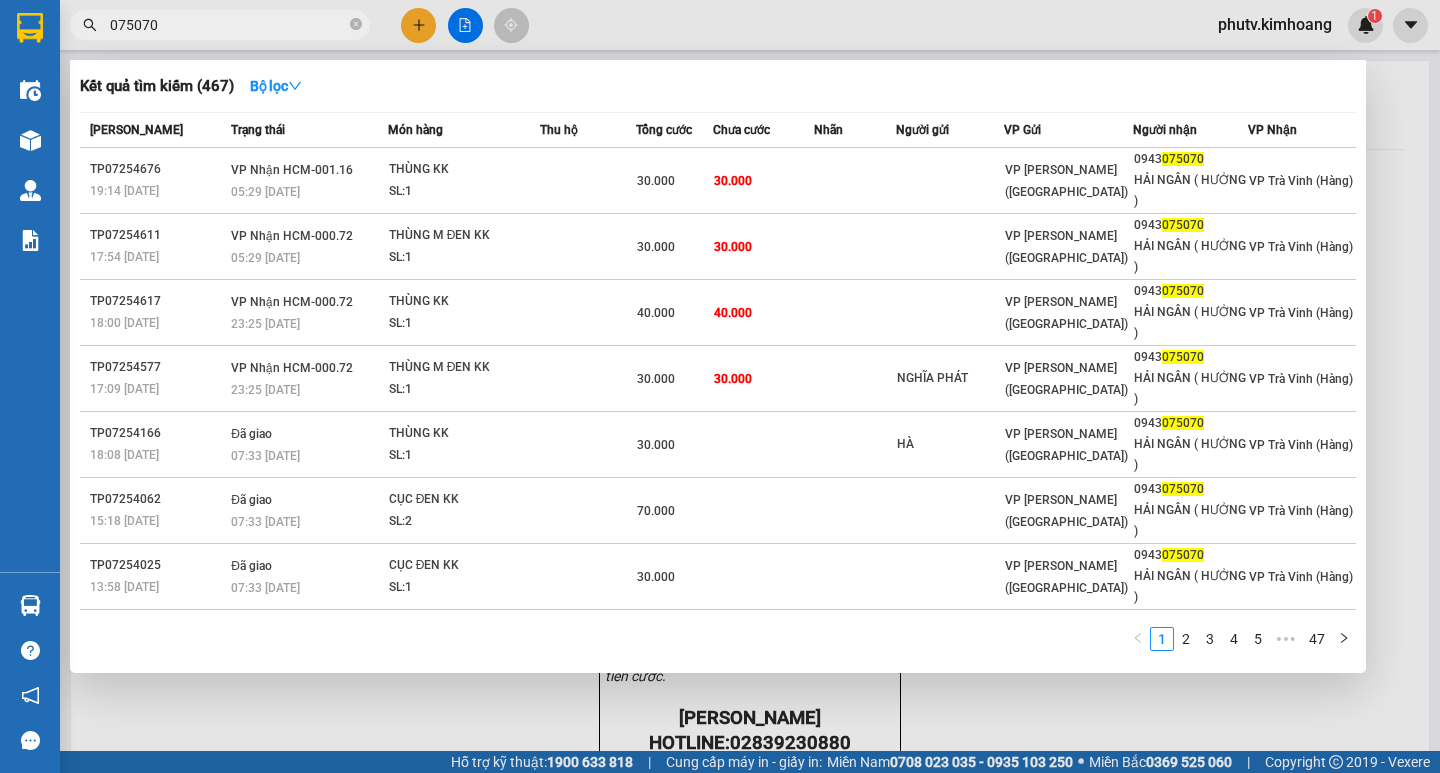 click on "075070" at bounding box center [228, 25] 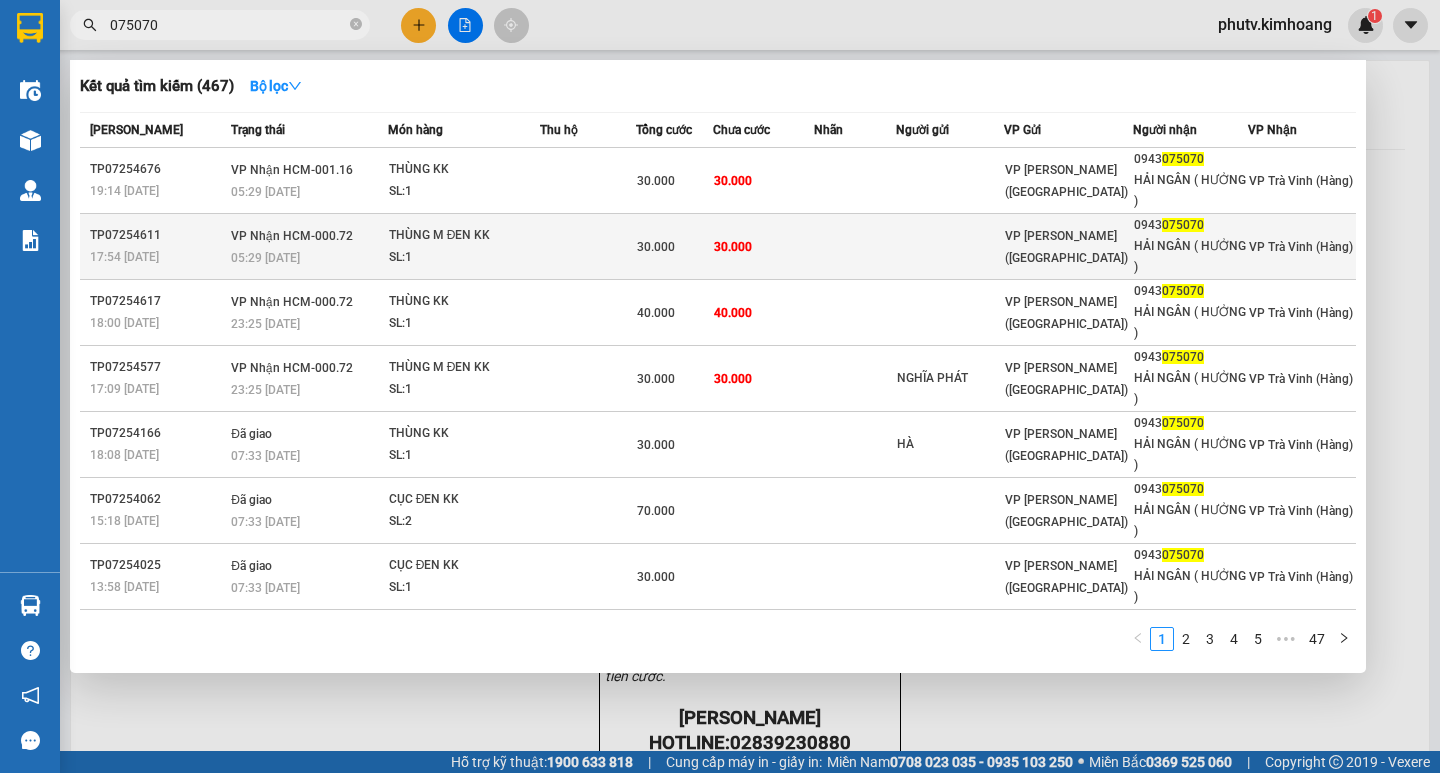 click on "30.000" at bounding box center (675, 247) 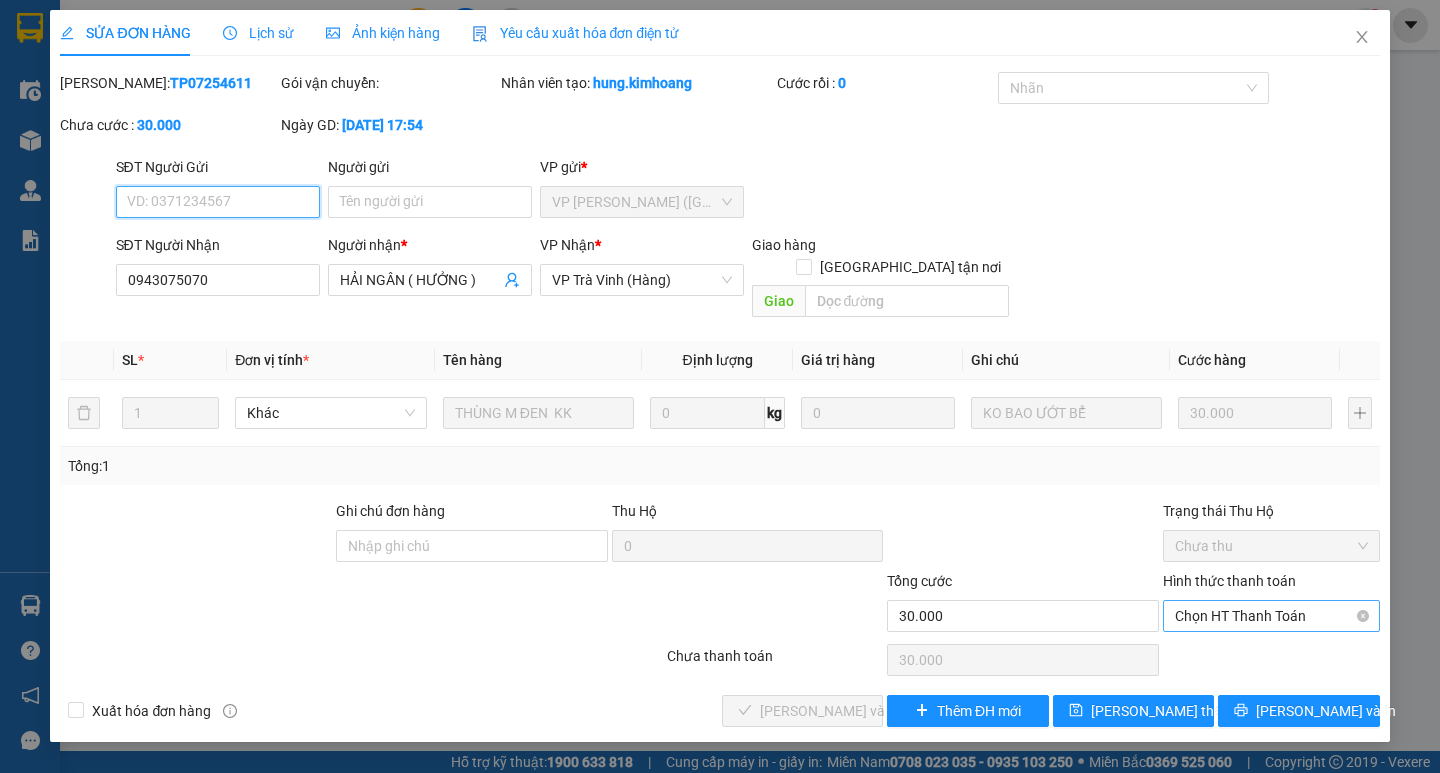 click on "Chọn HT Thanh Toán" at bounding box center [1271, 616] 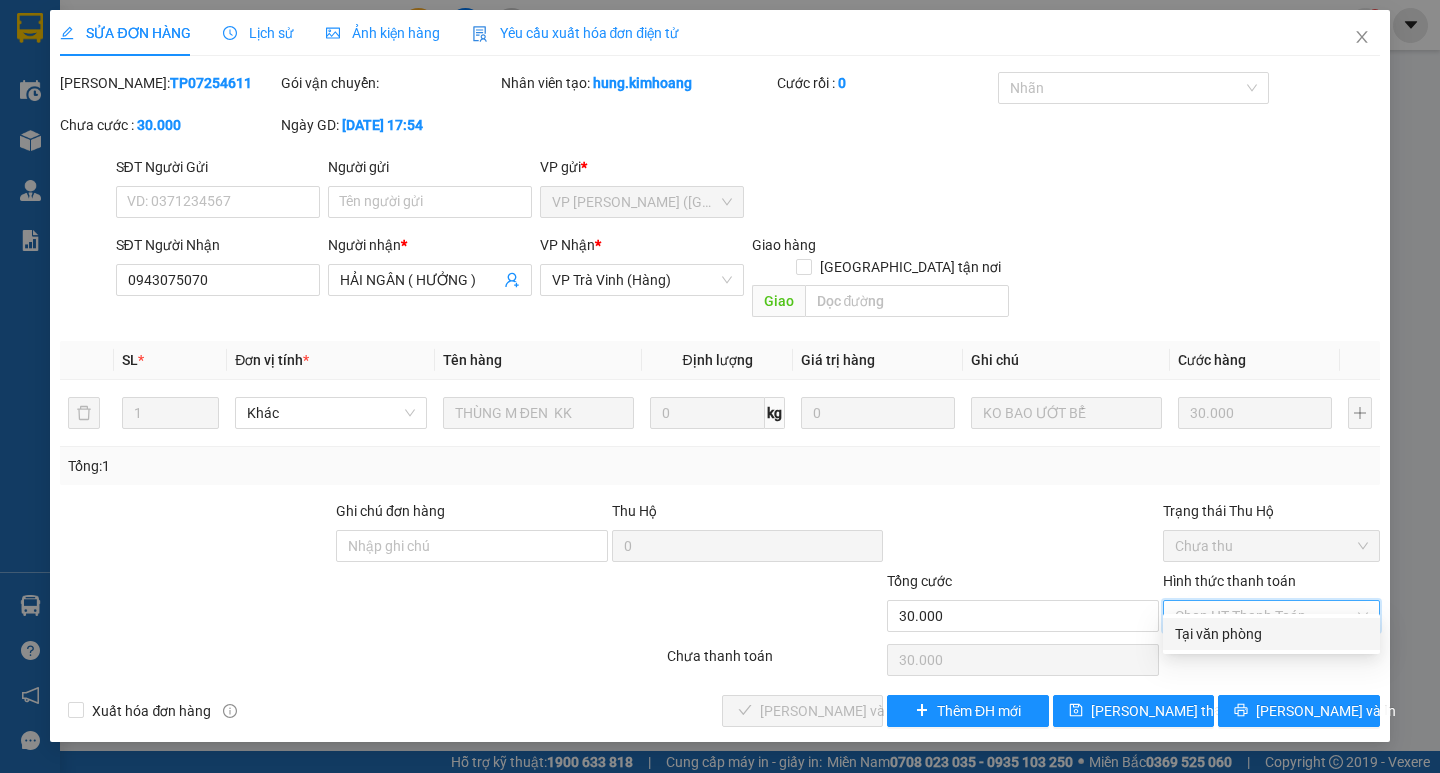 click on "Tại văn phòng" at bounding box center (1271, 634) 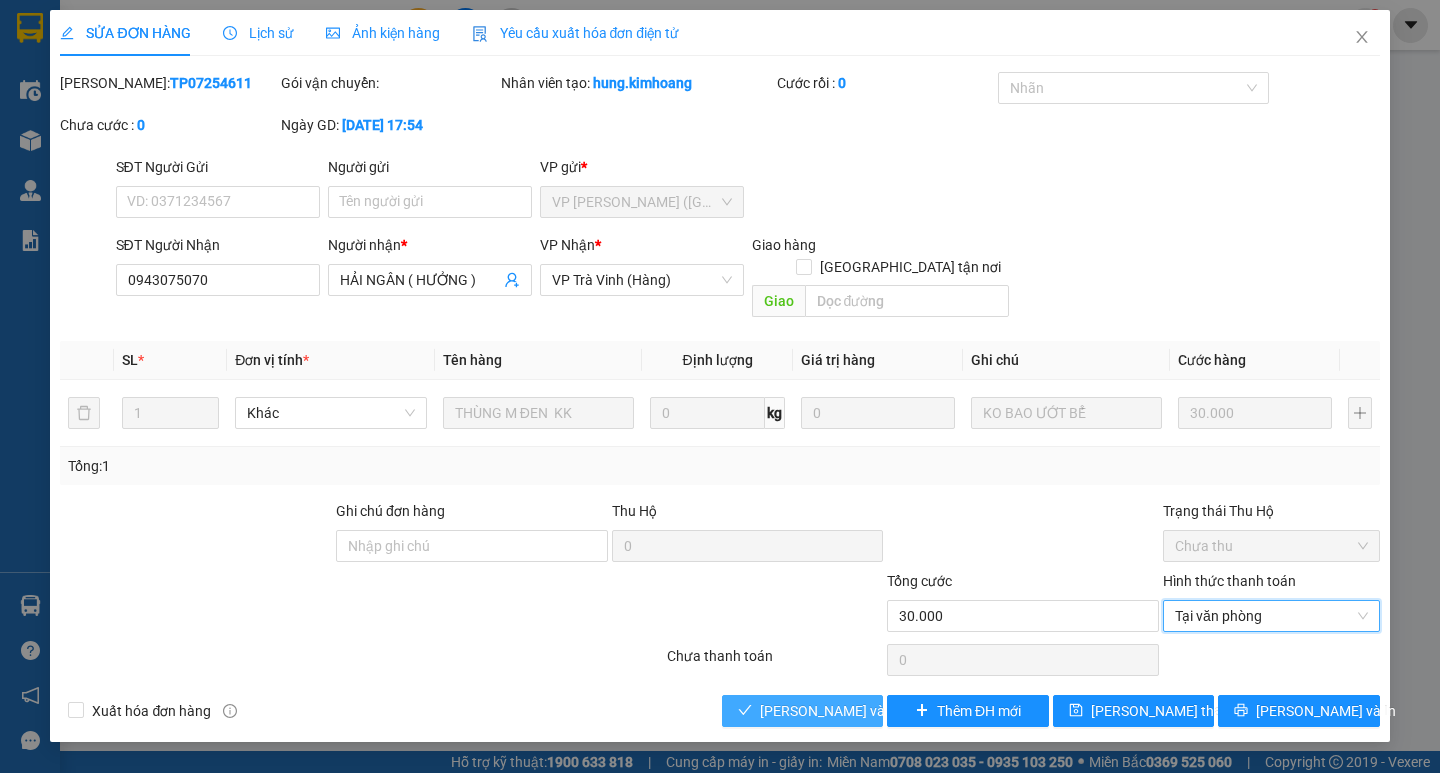 click on "[PERSON_NAME] và Giao hàng" at bounding box center (856, 711) 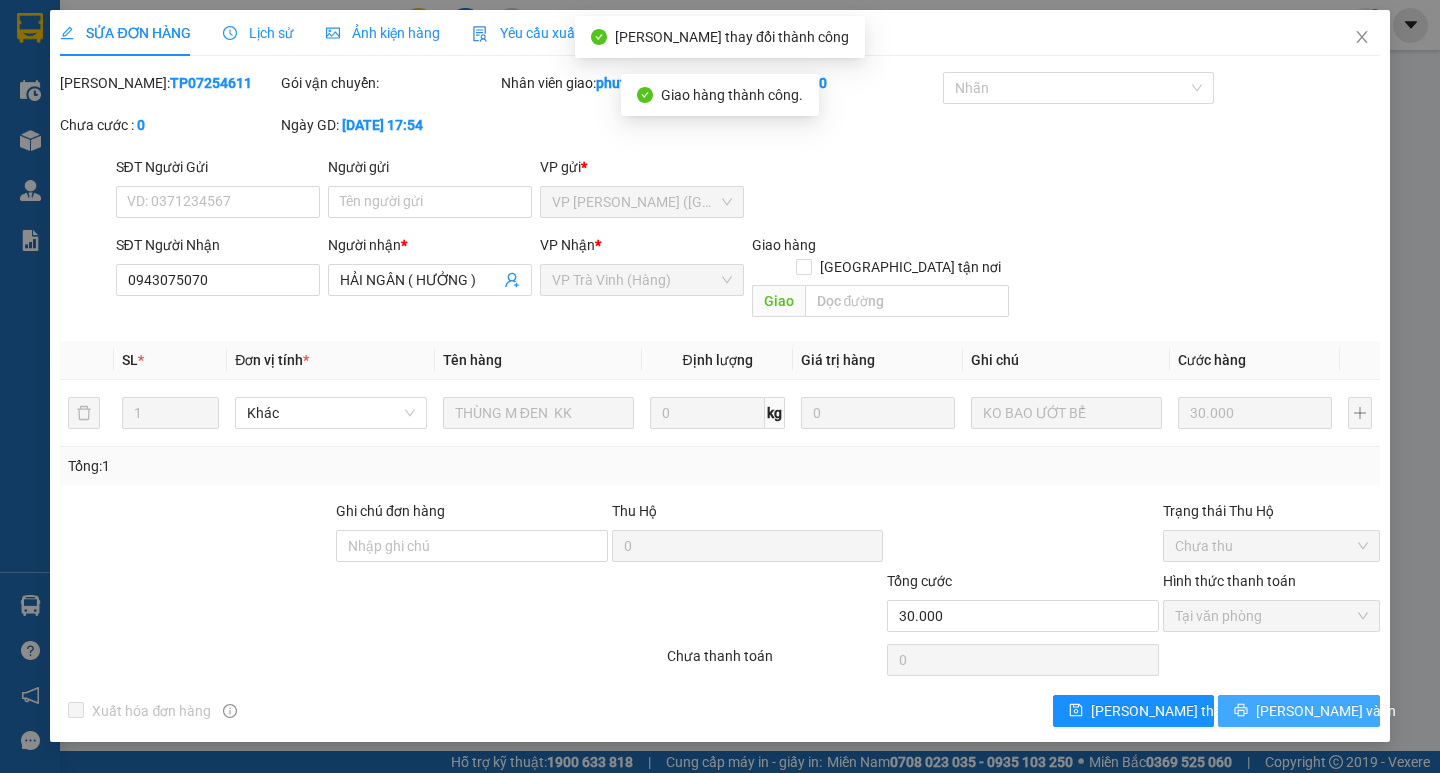 click on "[PERSON_NAME] và In" at bounding box center (1298, 711) 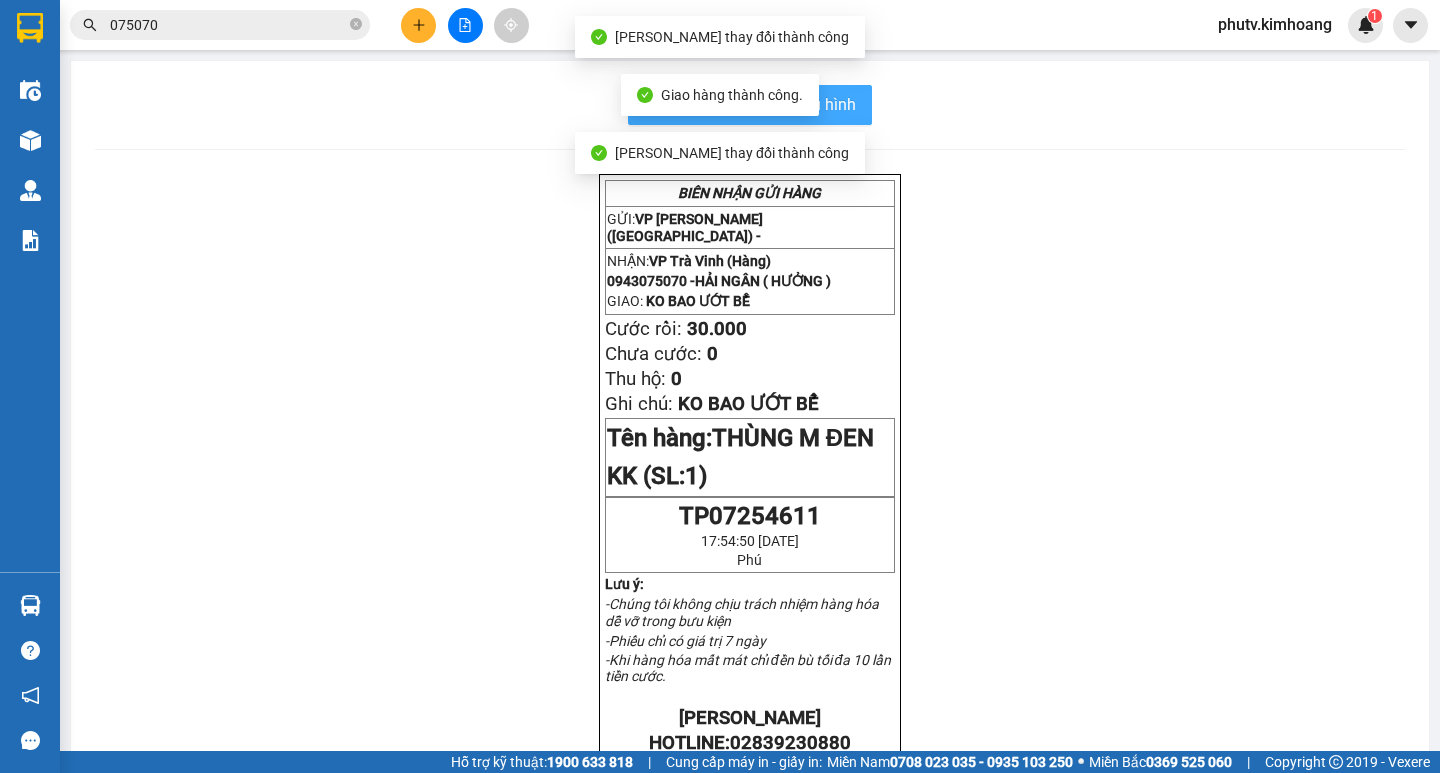click on "In mẫu biên lai tự cấu hình" at bounding box center [762, 104] 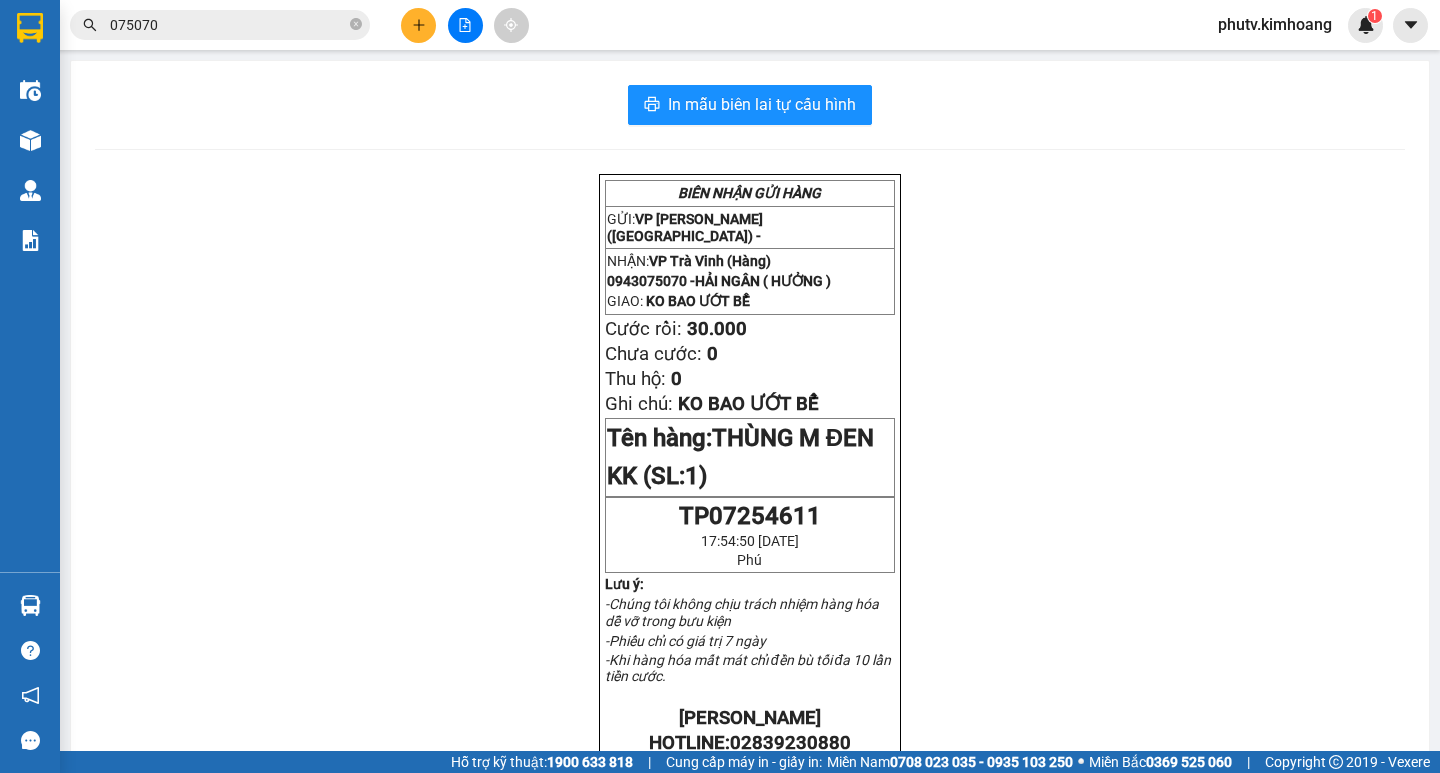 click on "075070" at bounding box center [228, 25] 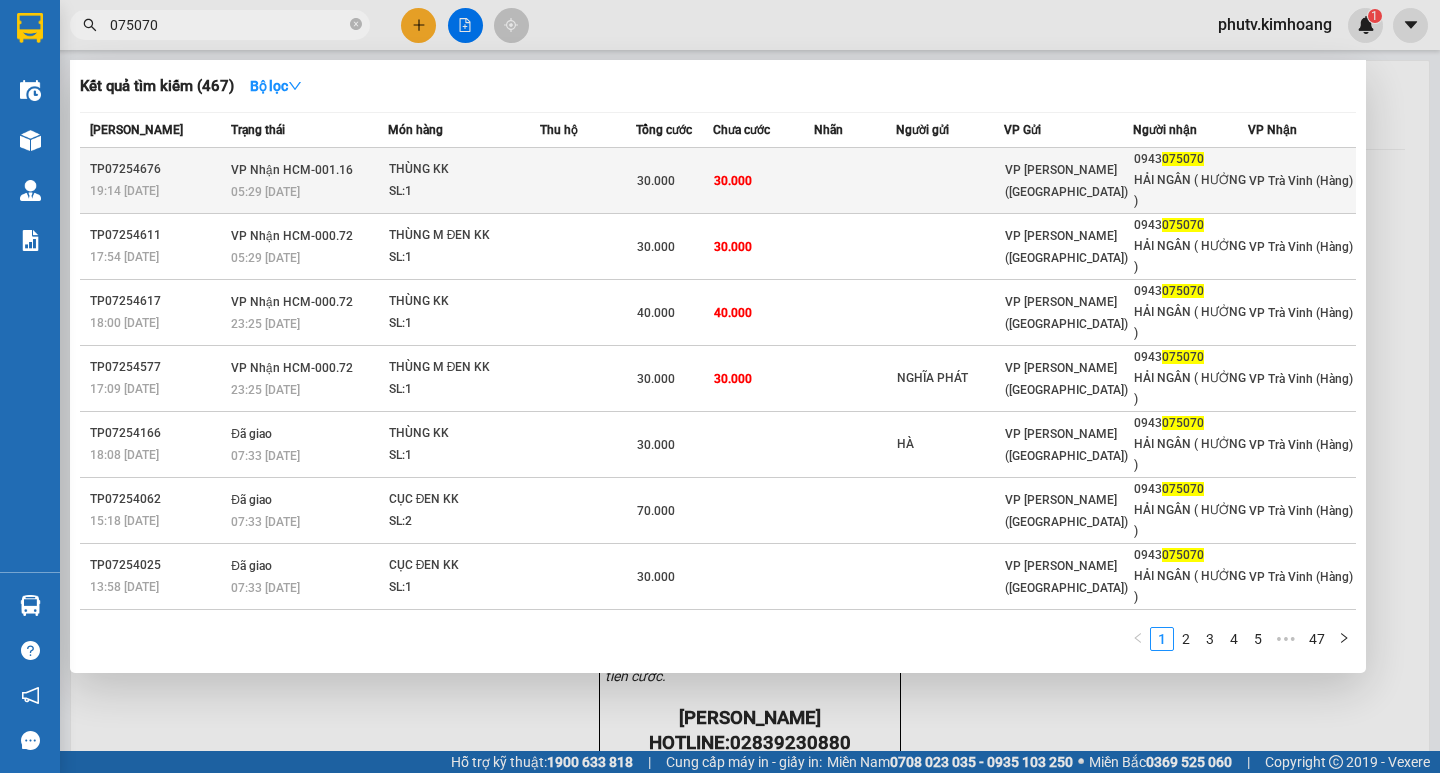 click on "30.000" at bounding box center [675, 181] 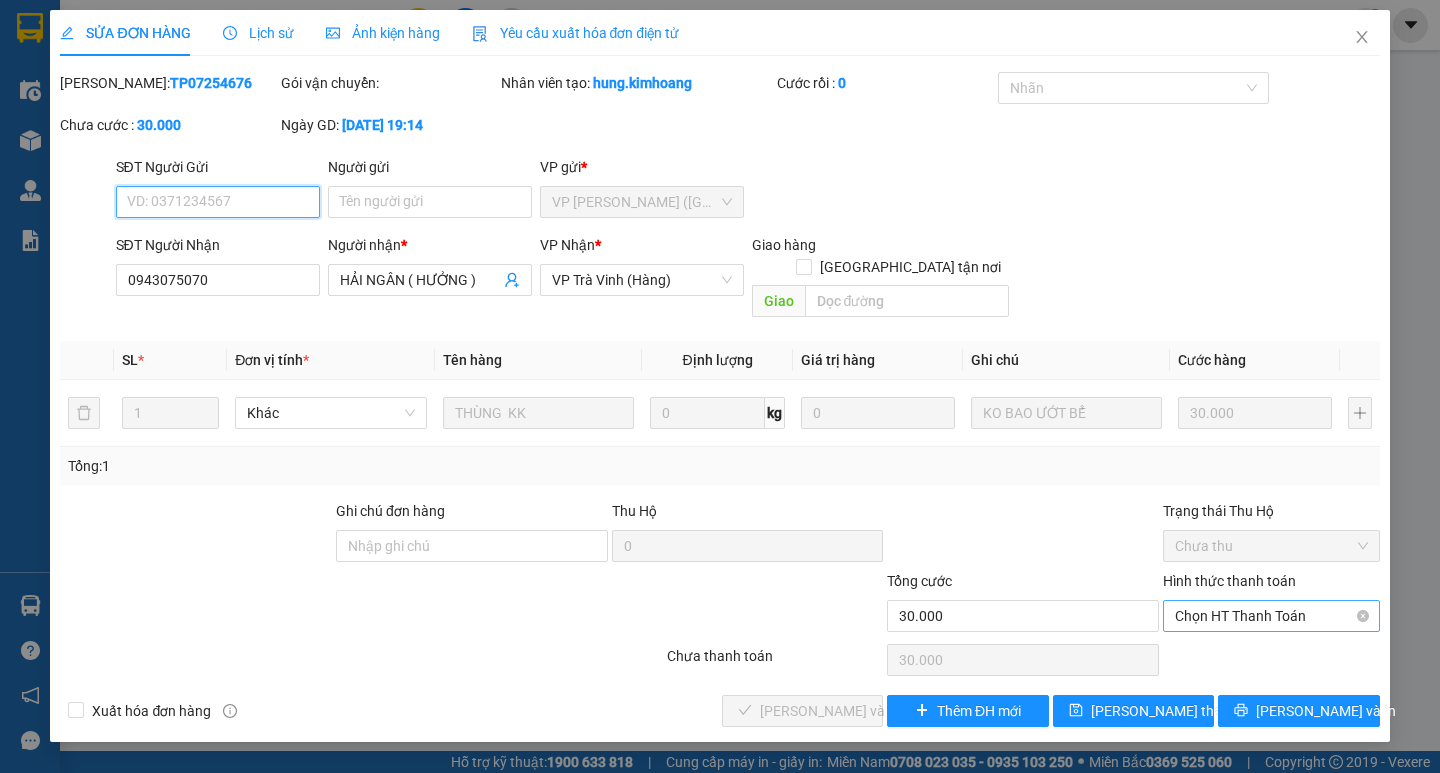 click on "Chọn HT Thanh Toán" at bounding box center [1271, 616] 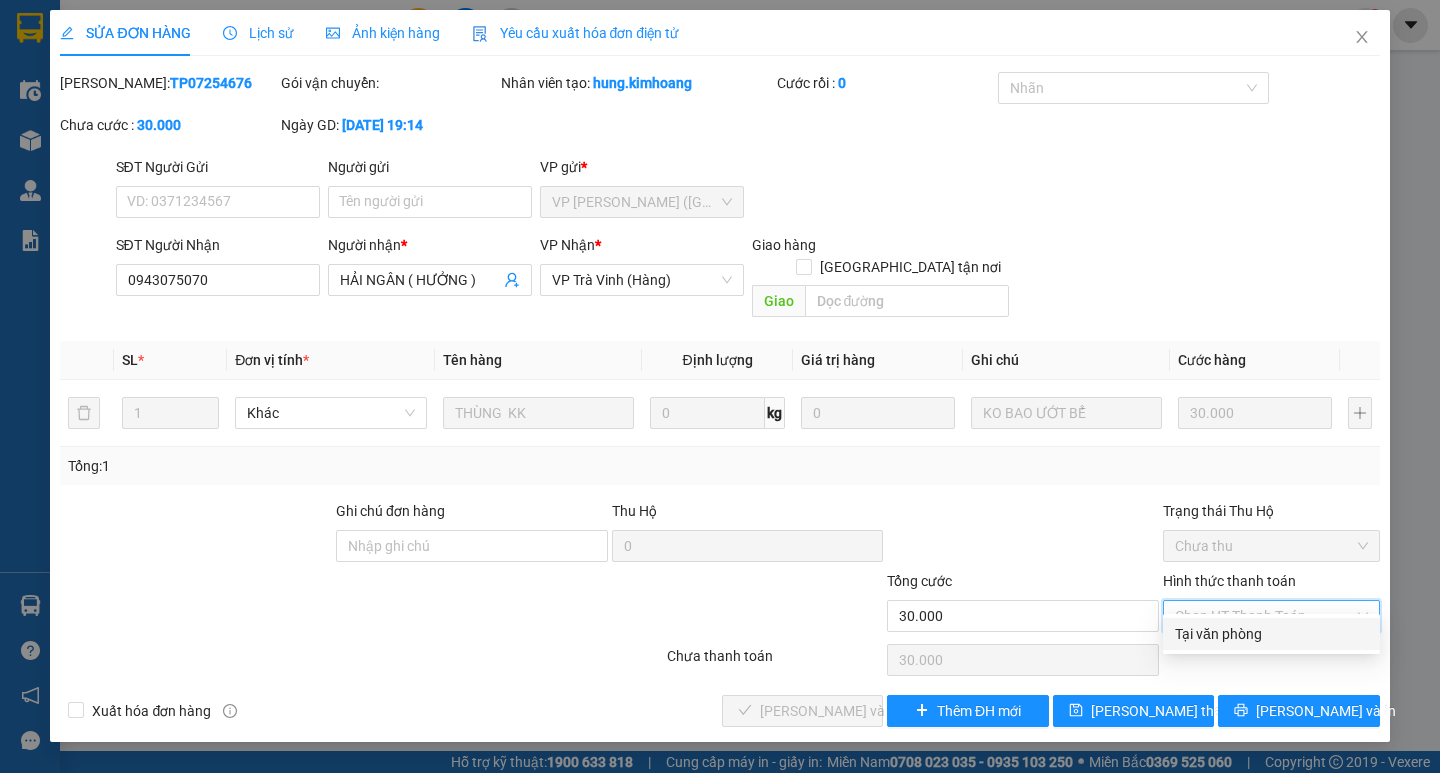 click on "Tại văn phòng" at bounding box center [1271, 634] 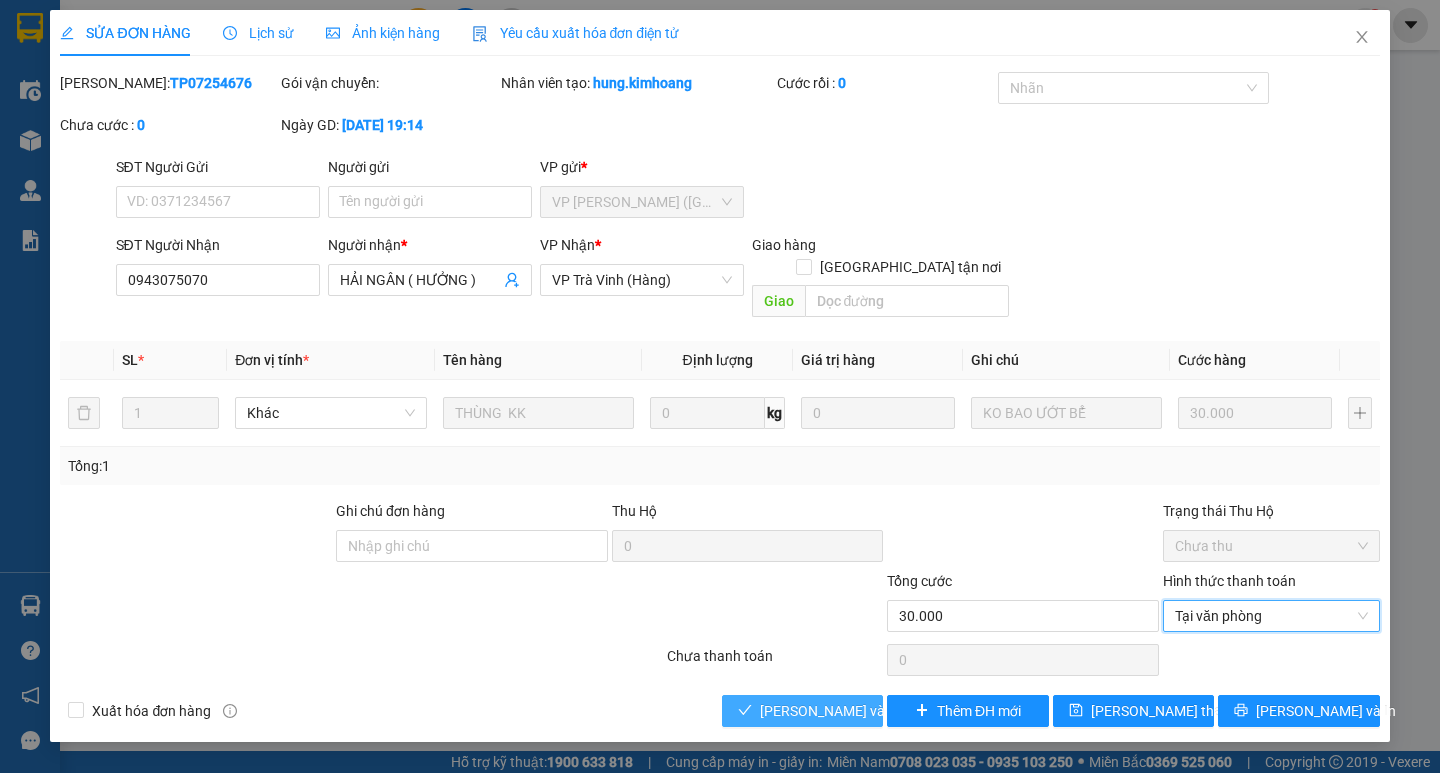 click on "[PERSON_NAME] và Giao hàng" at bounding box center [856, 711] 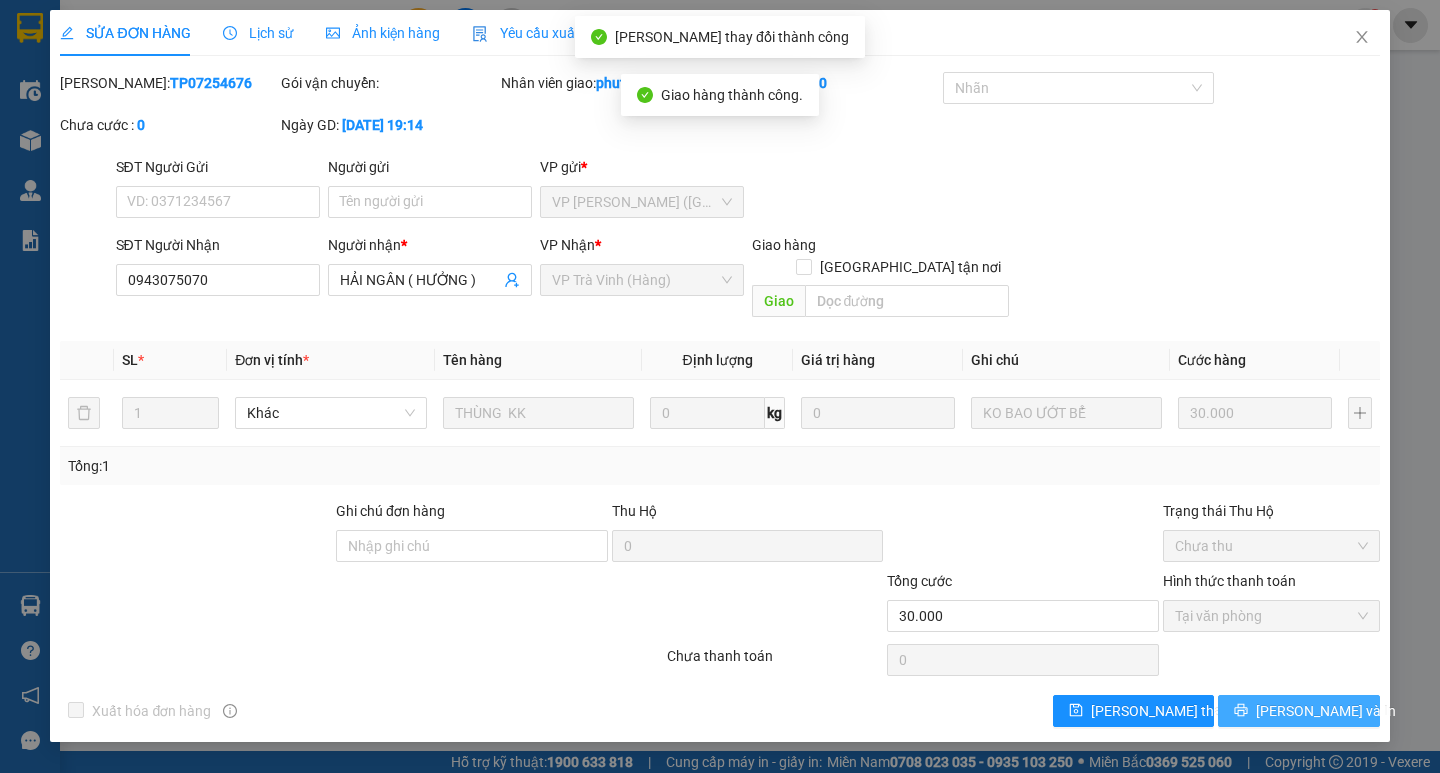 click on "[PERSON_NAME] và In" at bounding box center (1298, 711) 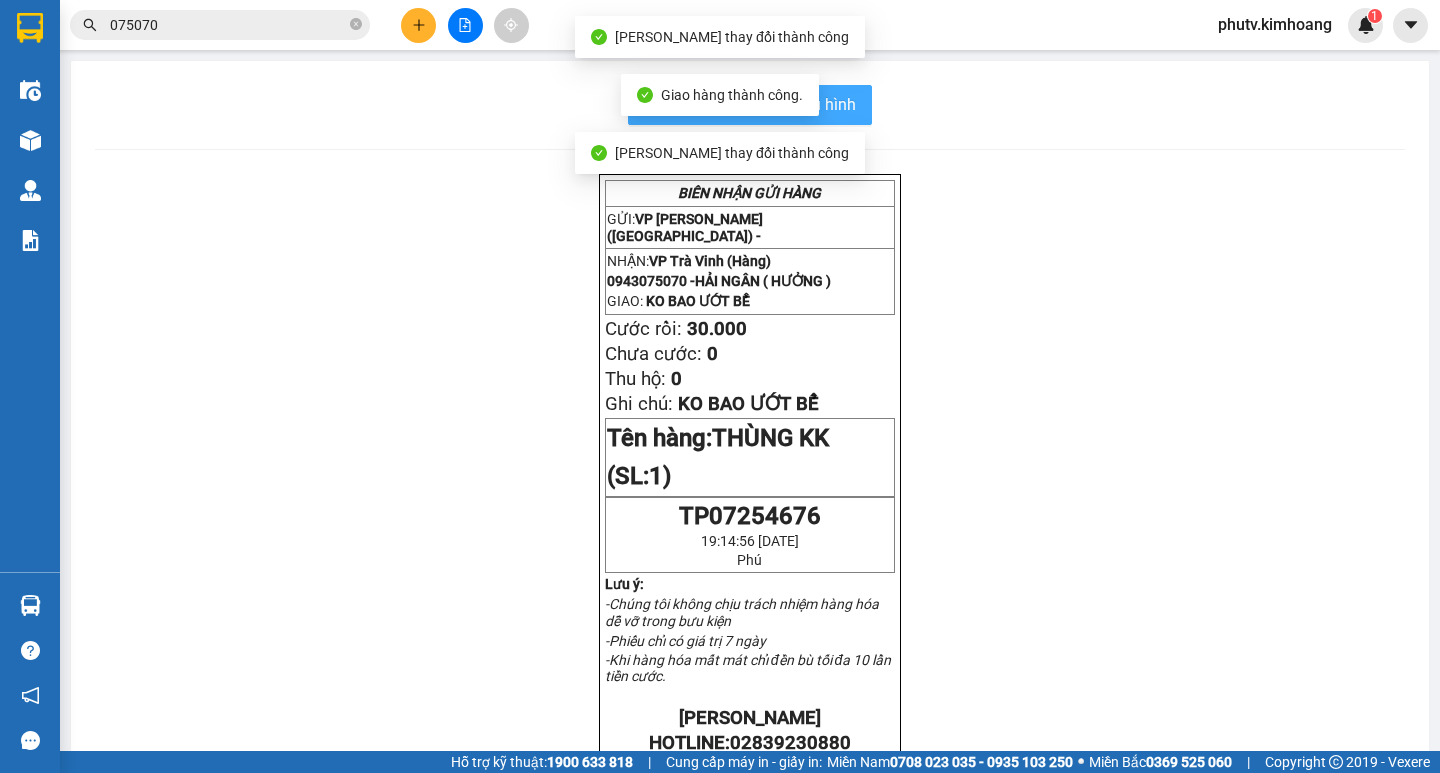 click on "In mẫu biên lai tự cấu hình" at bounding box center (762, 104) 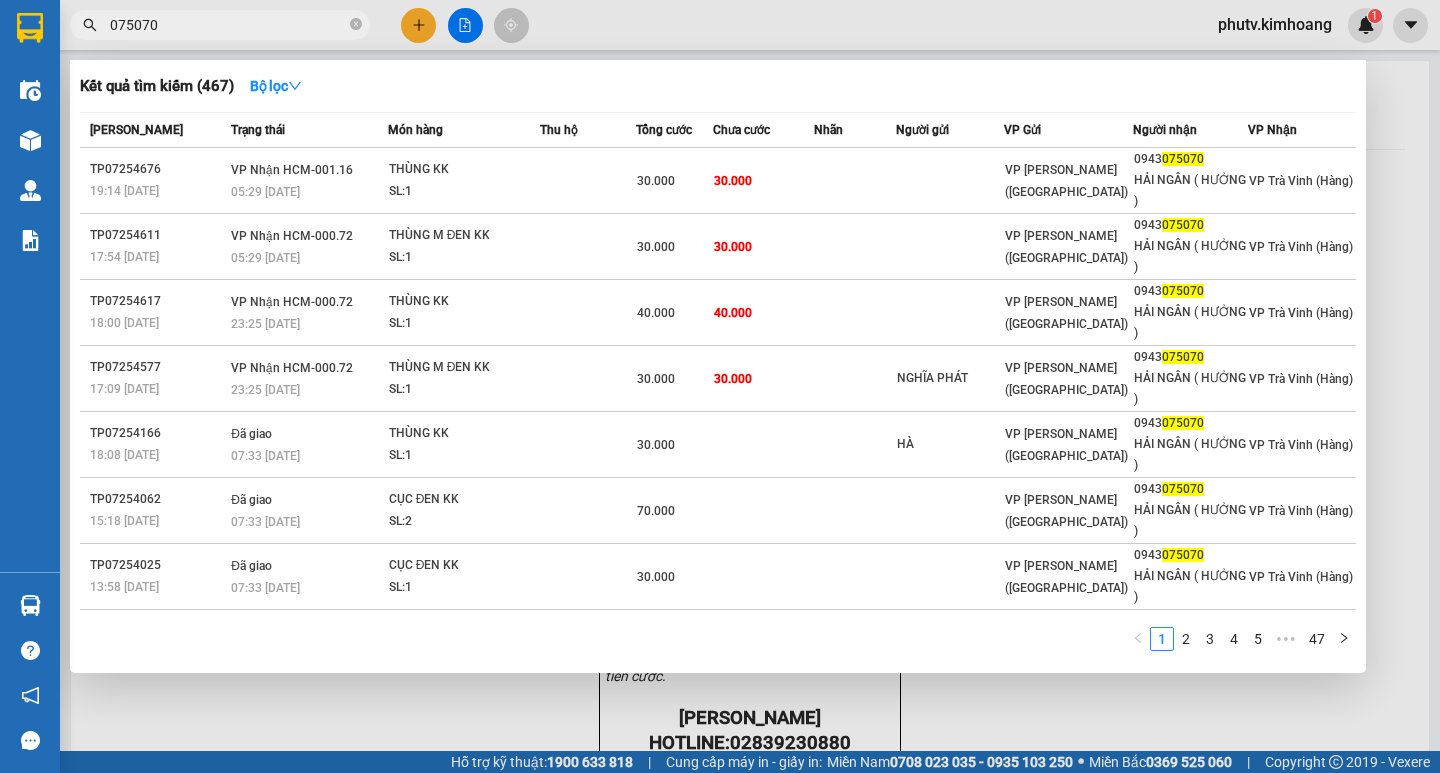 click on "075070" at bounding box center [228, 25] 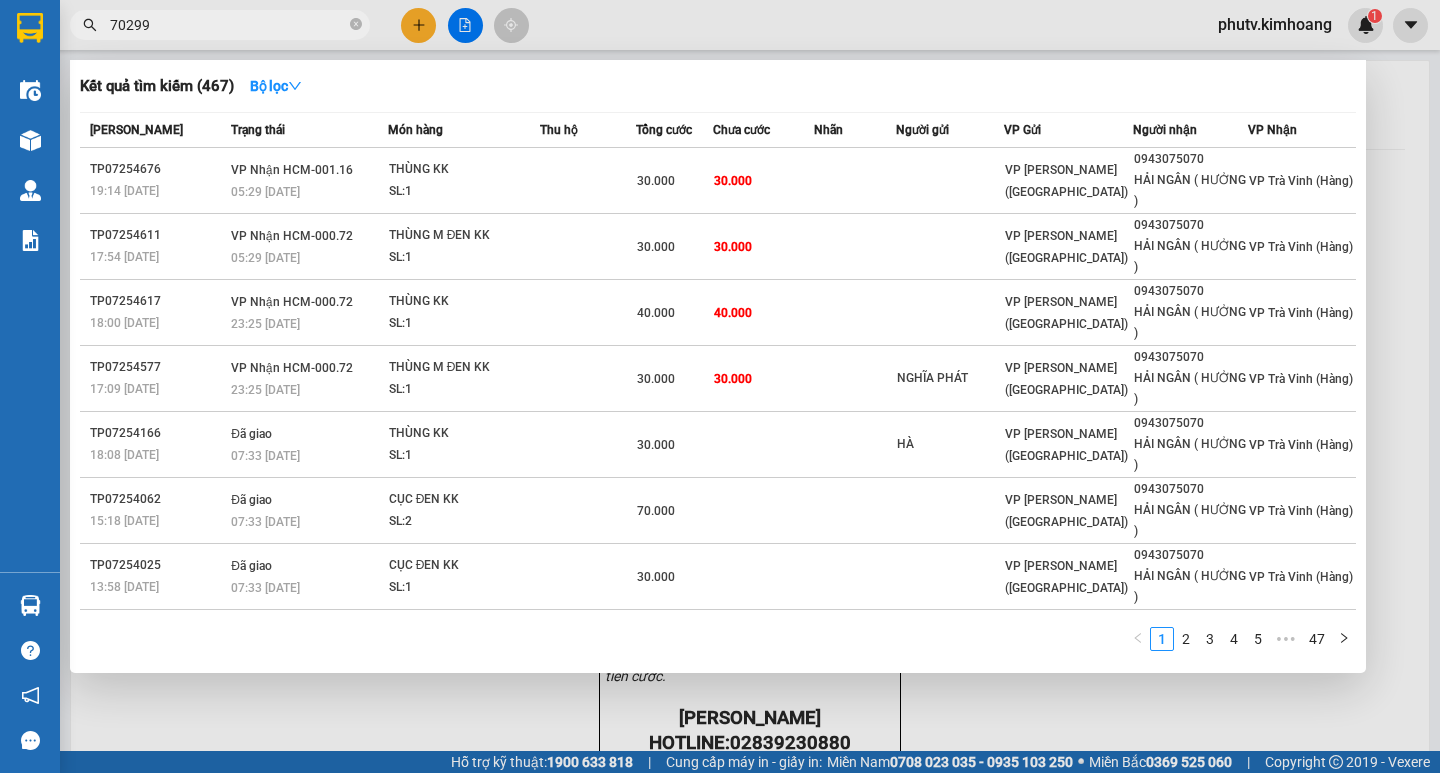 type on "702997" 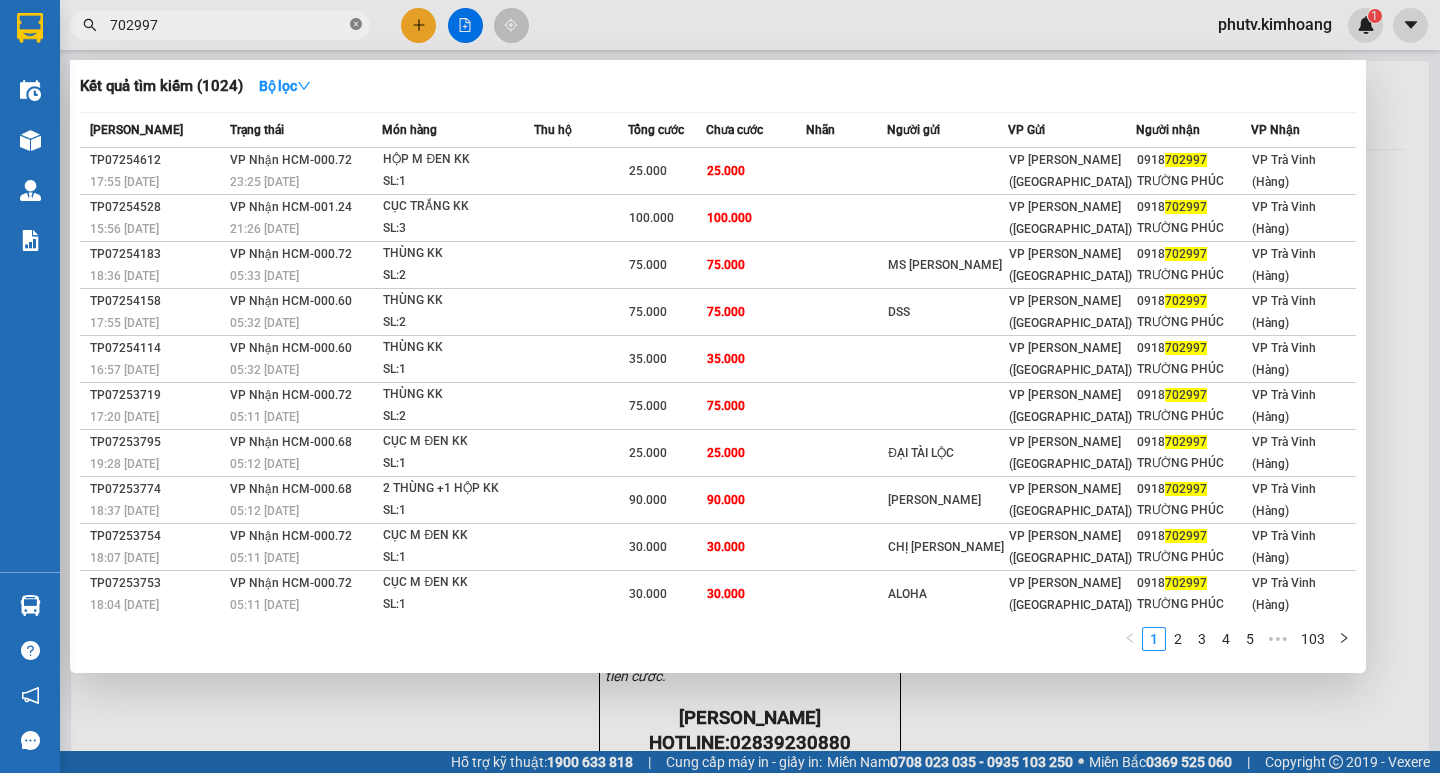 click 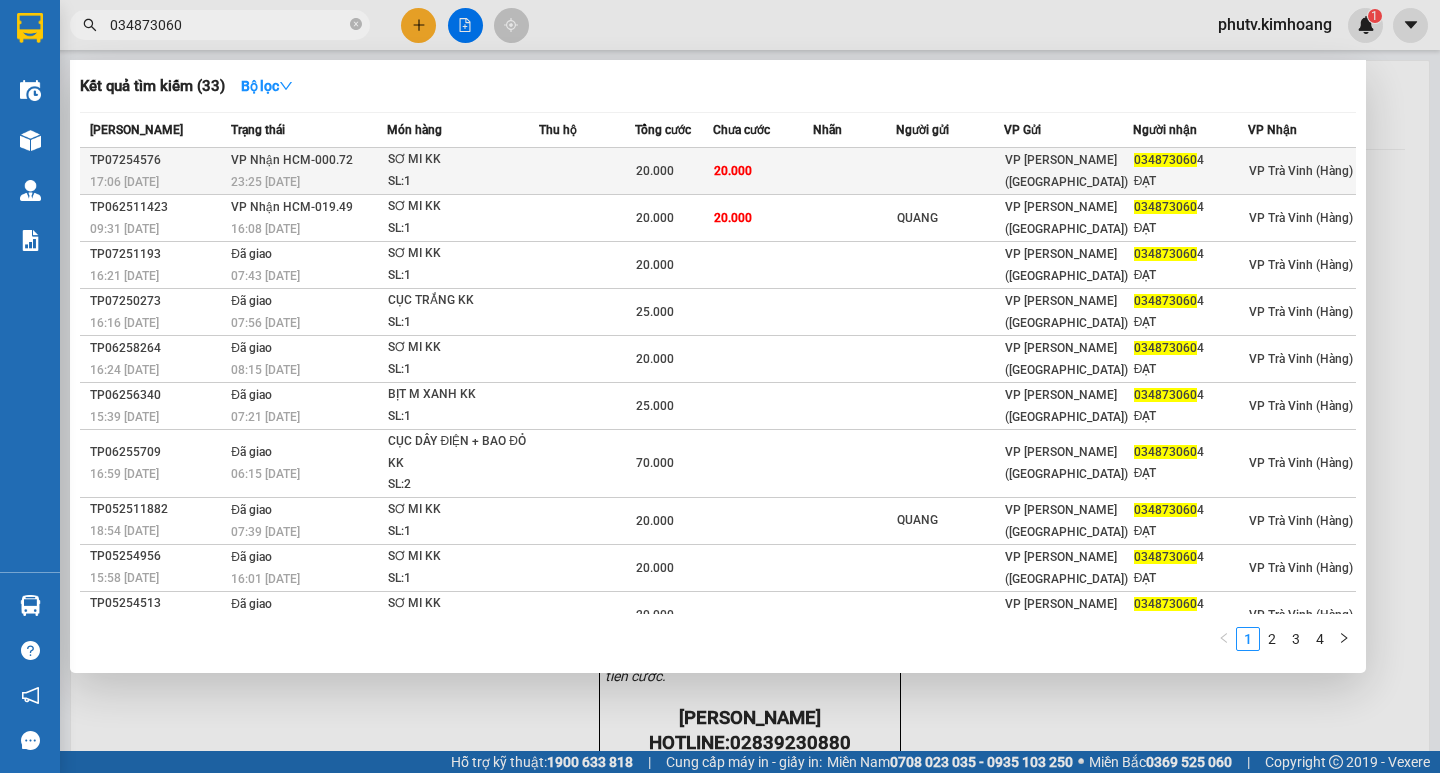 type on "034873060" 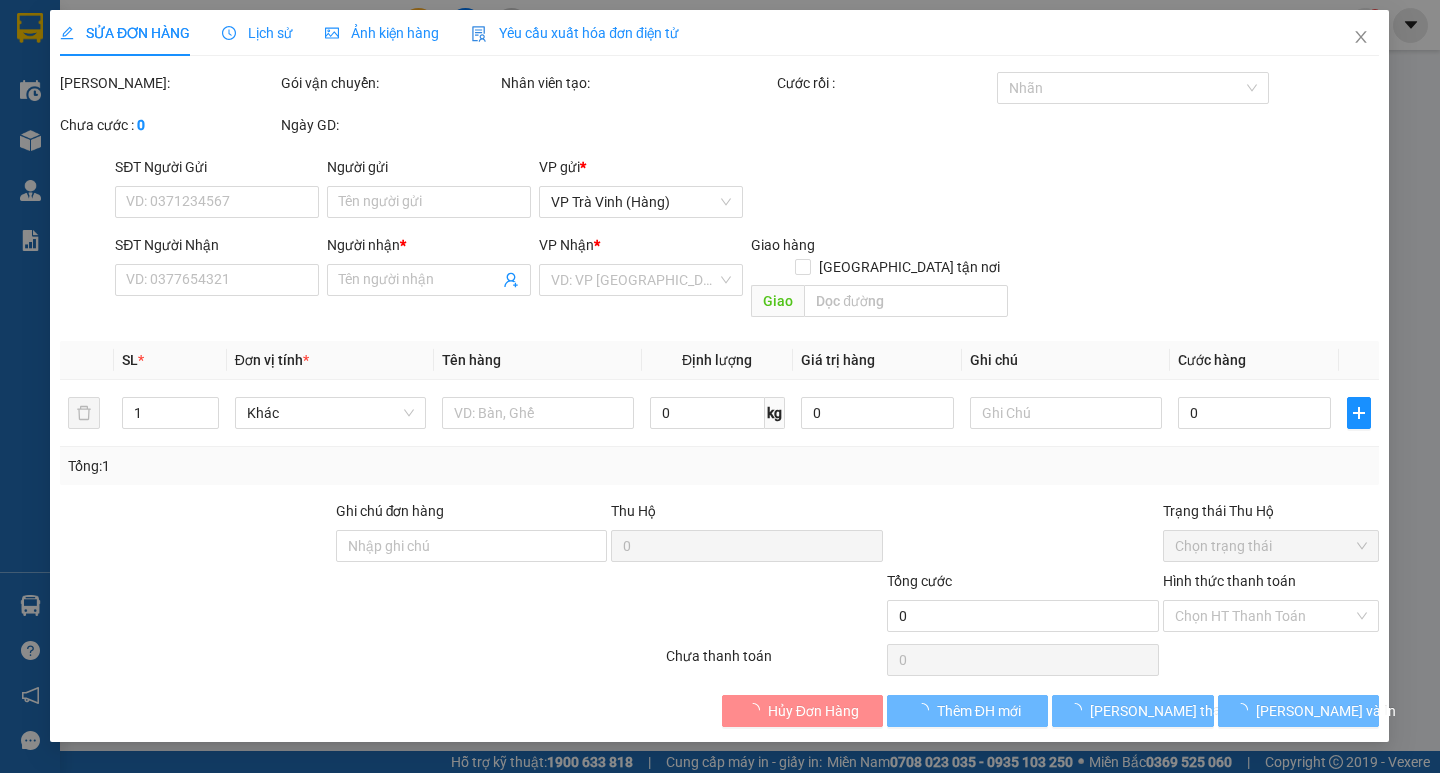 type on "0348730604" 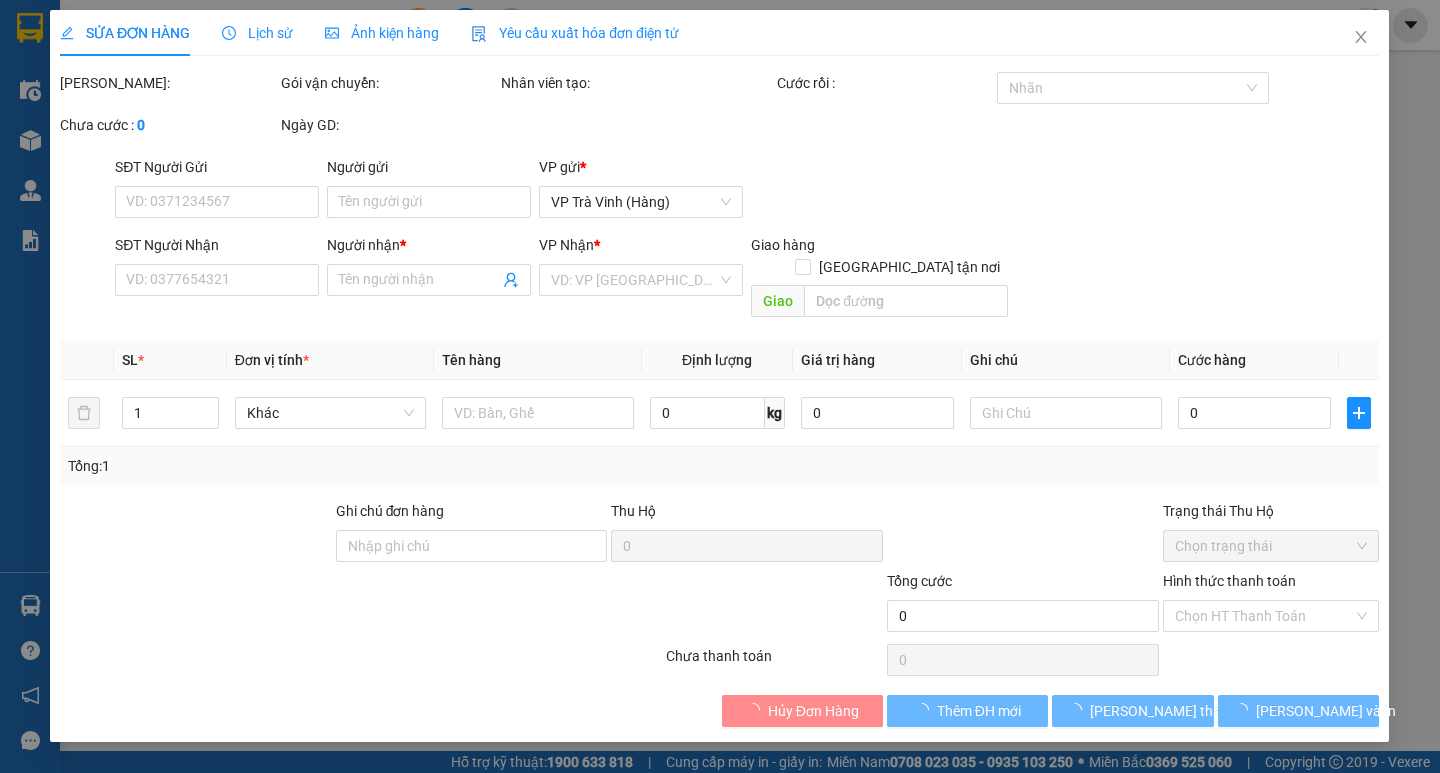 type on "ĐẠT" 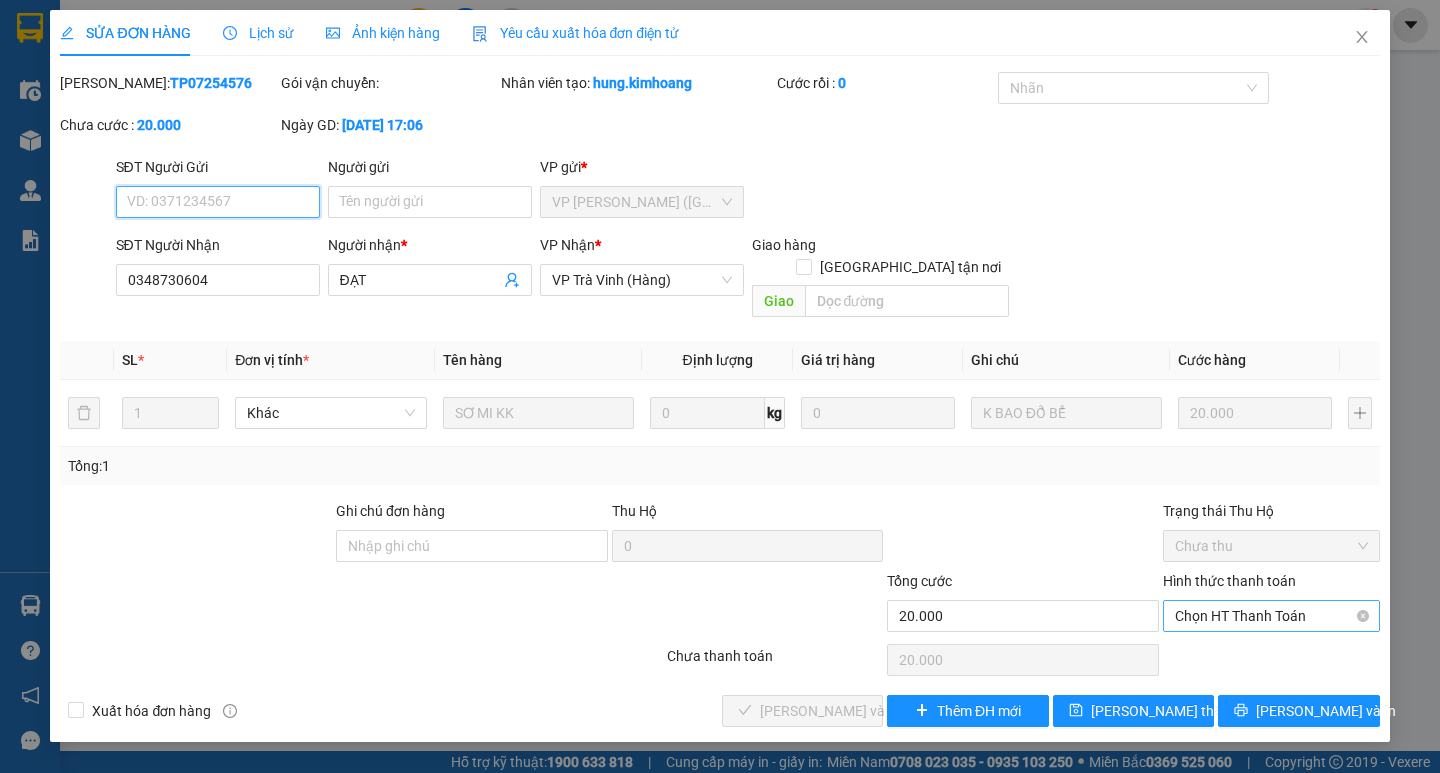 click on "Chọn HT Thanh Toán" at bounding box center [1271, 616] 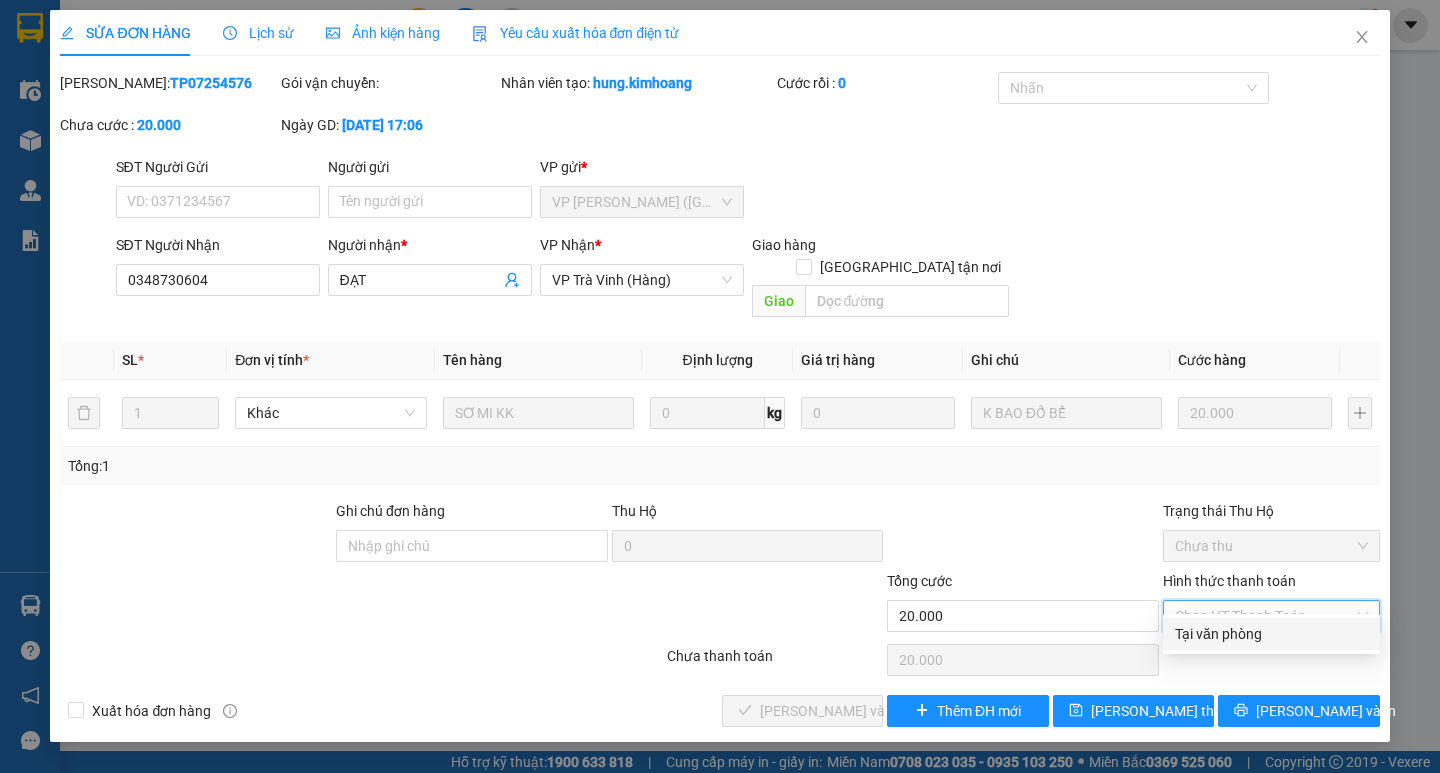 click on "Tại văn phòng" at bounding box center (1271, 634) 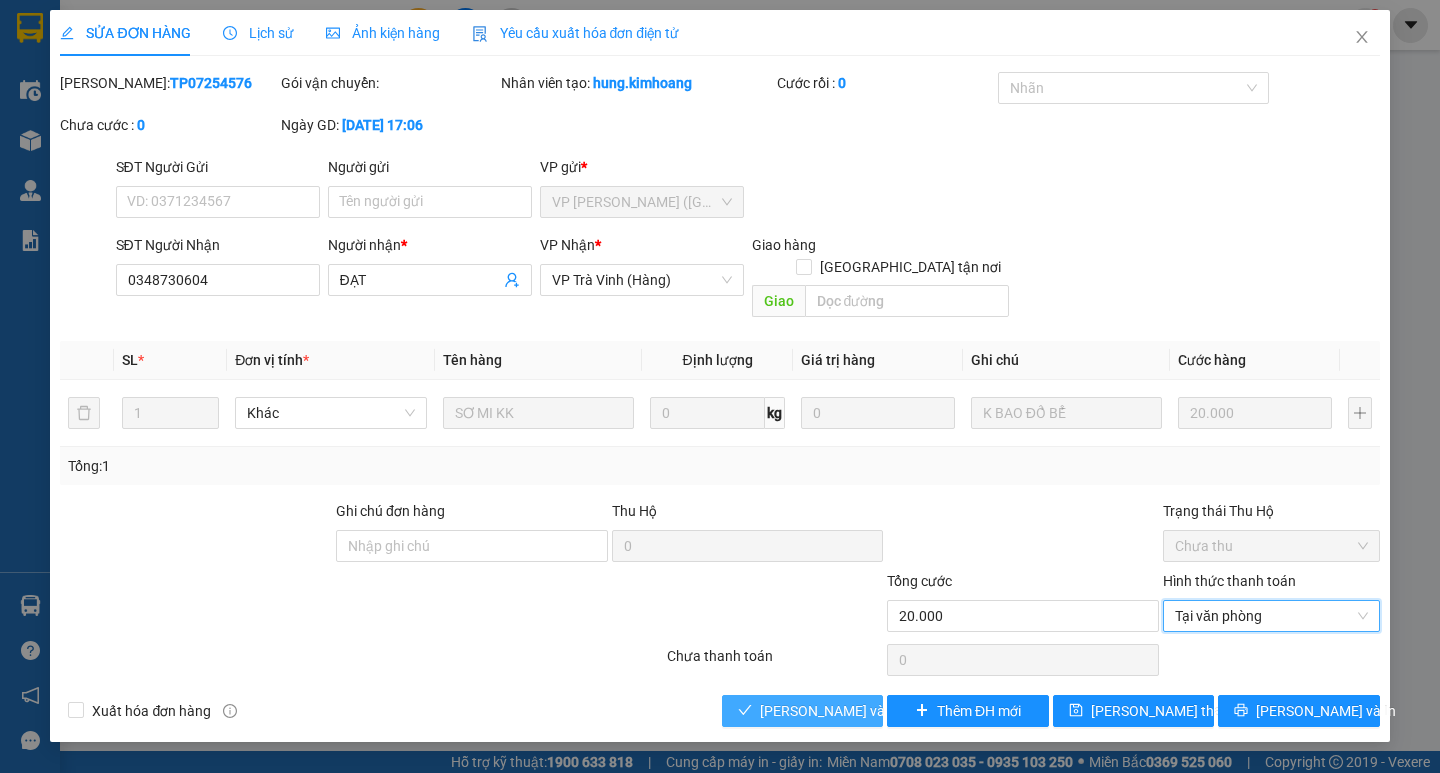 click on "[PERSON_NAME] và Giao hàng" at bounding box center (802, 711) 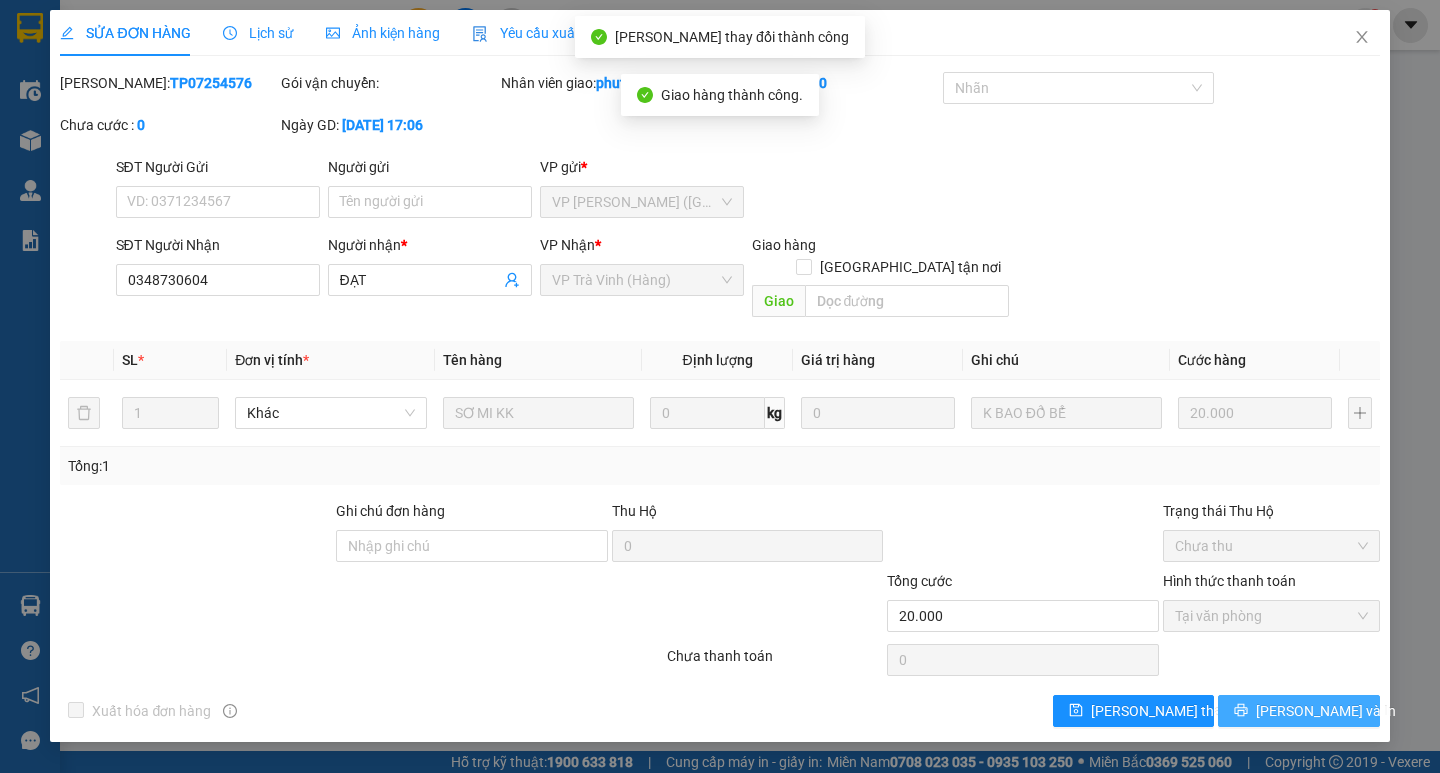 click 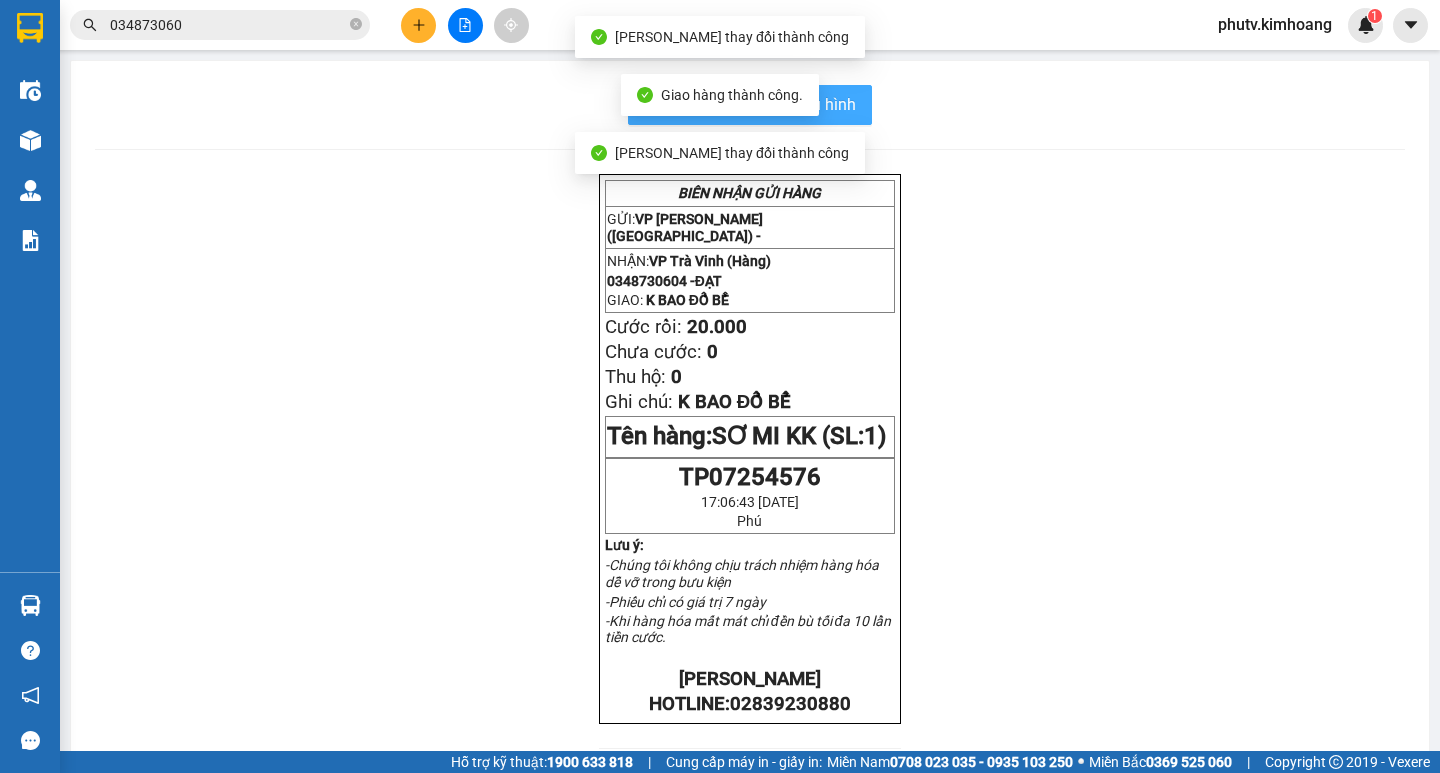 click on "In mẫu biên lai tự cấu hình" at bounding box center [762, 104] 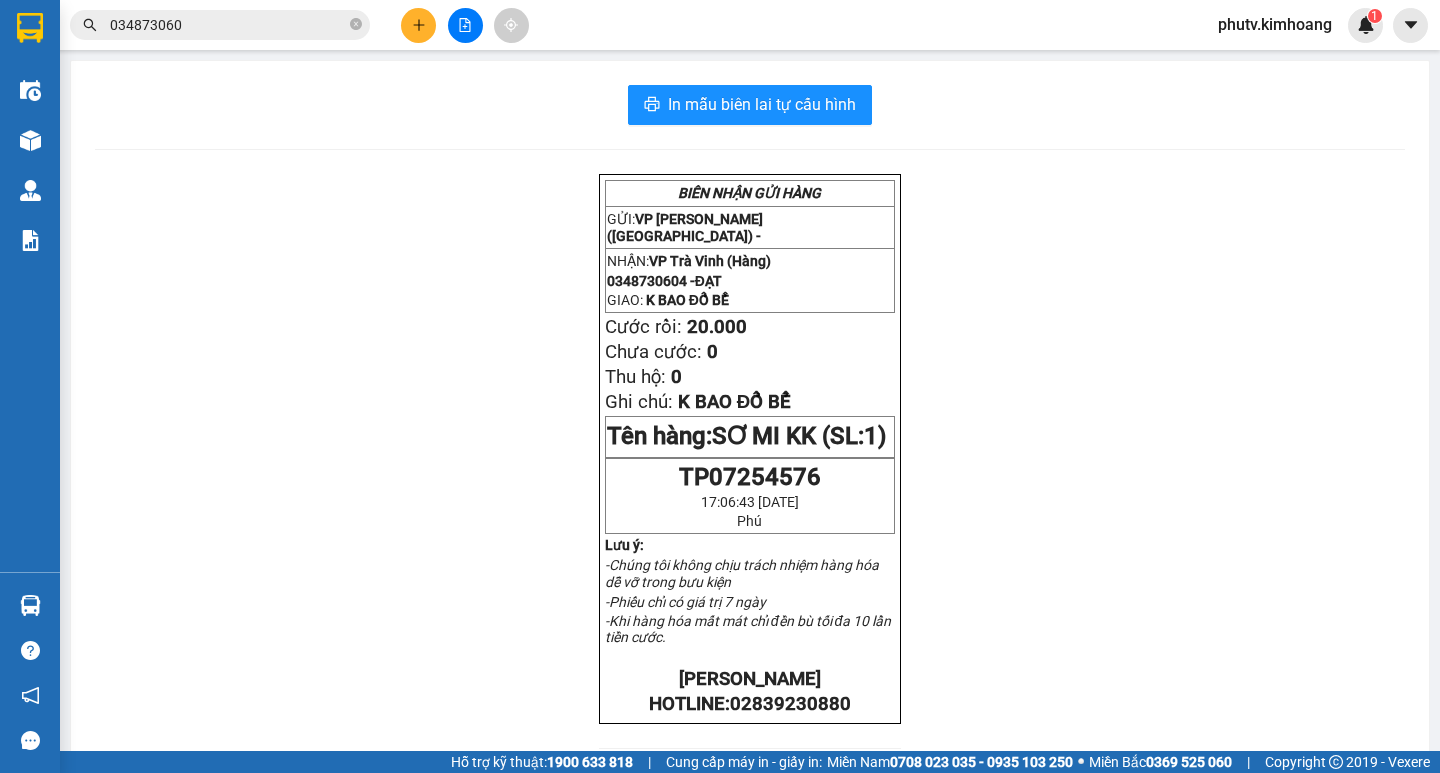 click on "034873060" at bounding box center [228, 25] 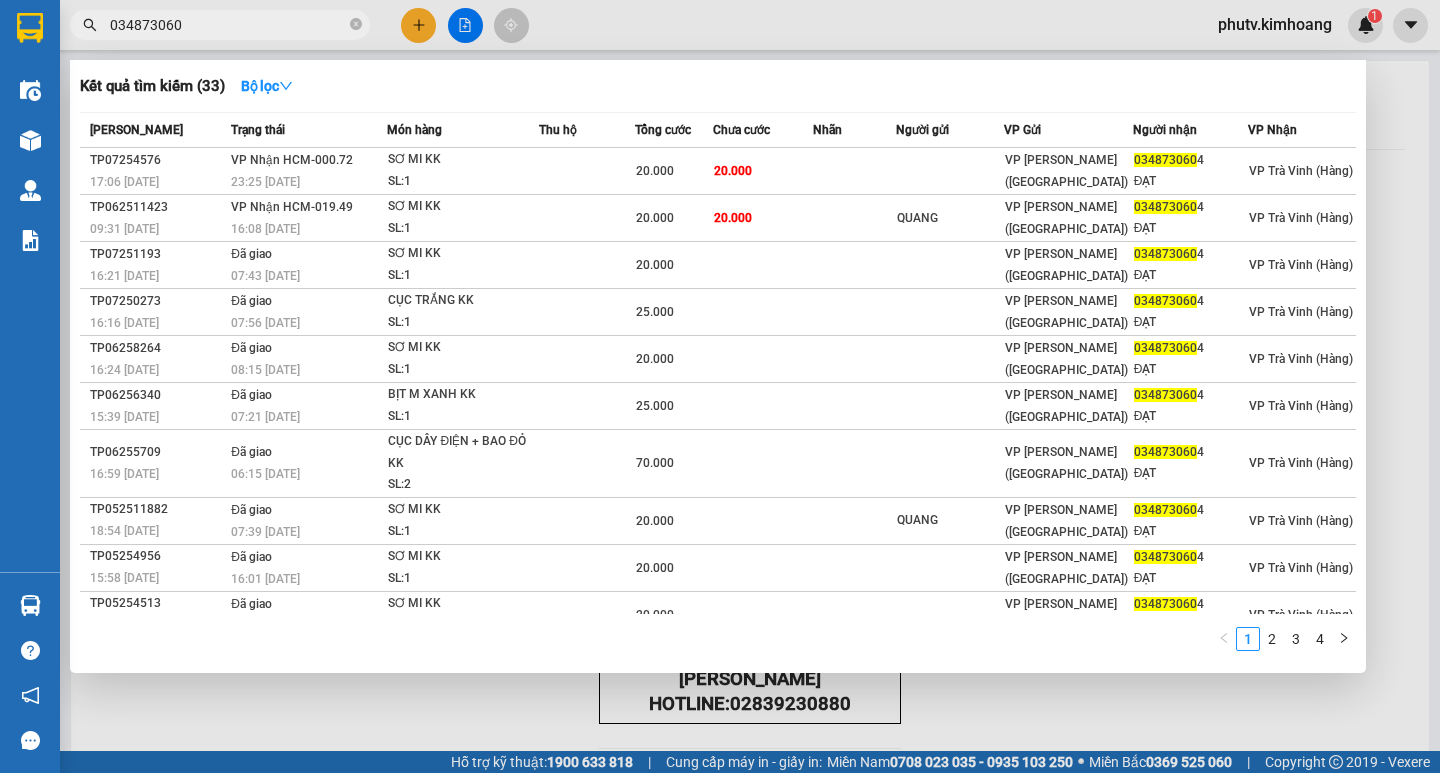 click 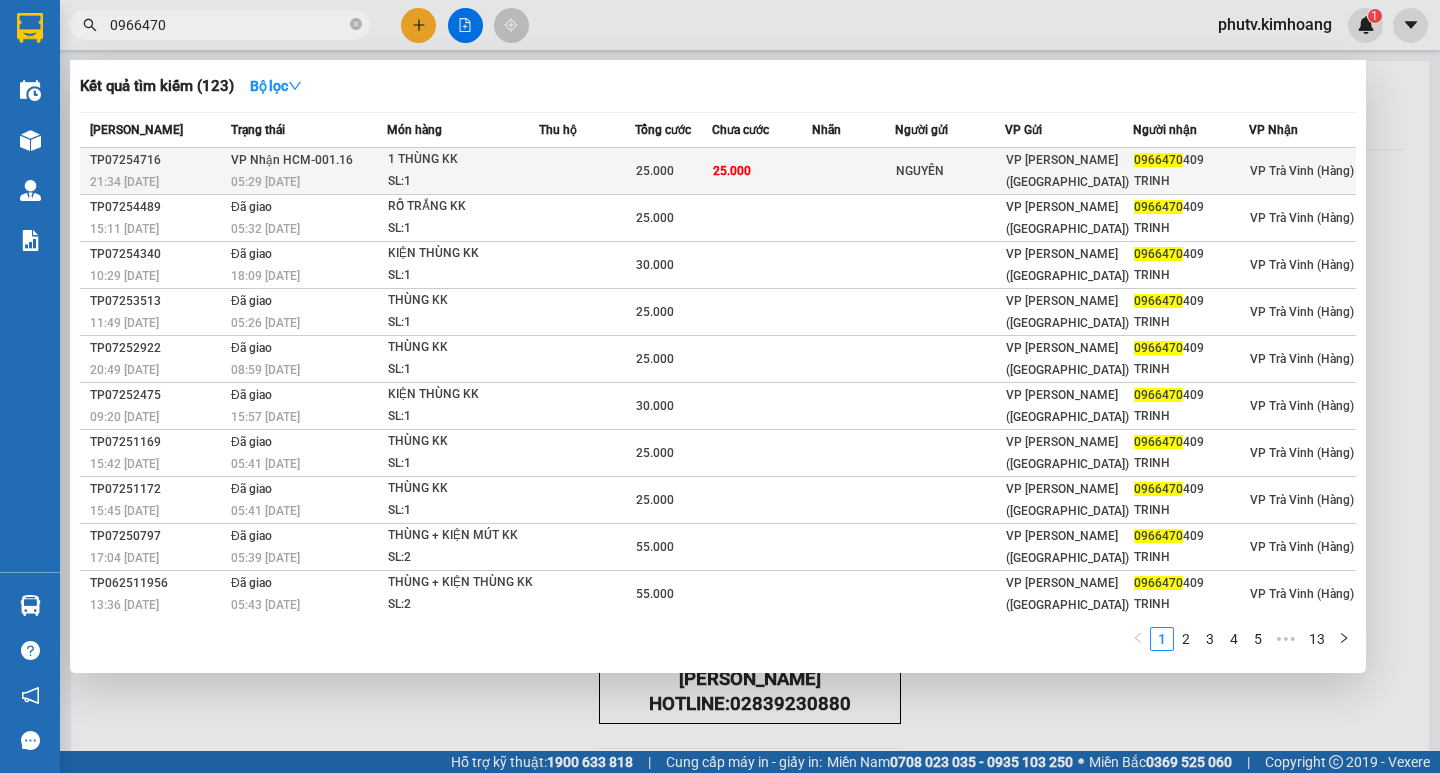 type on "0966470" 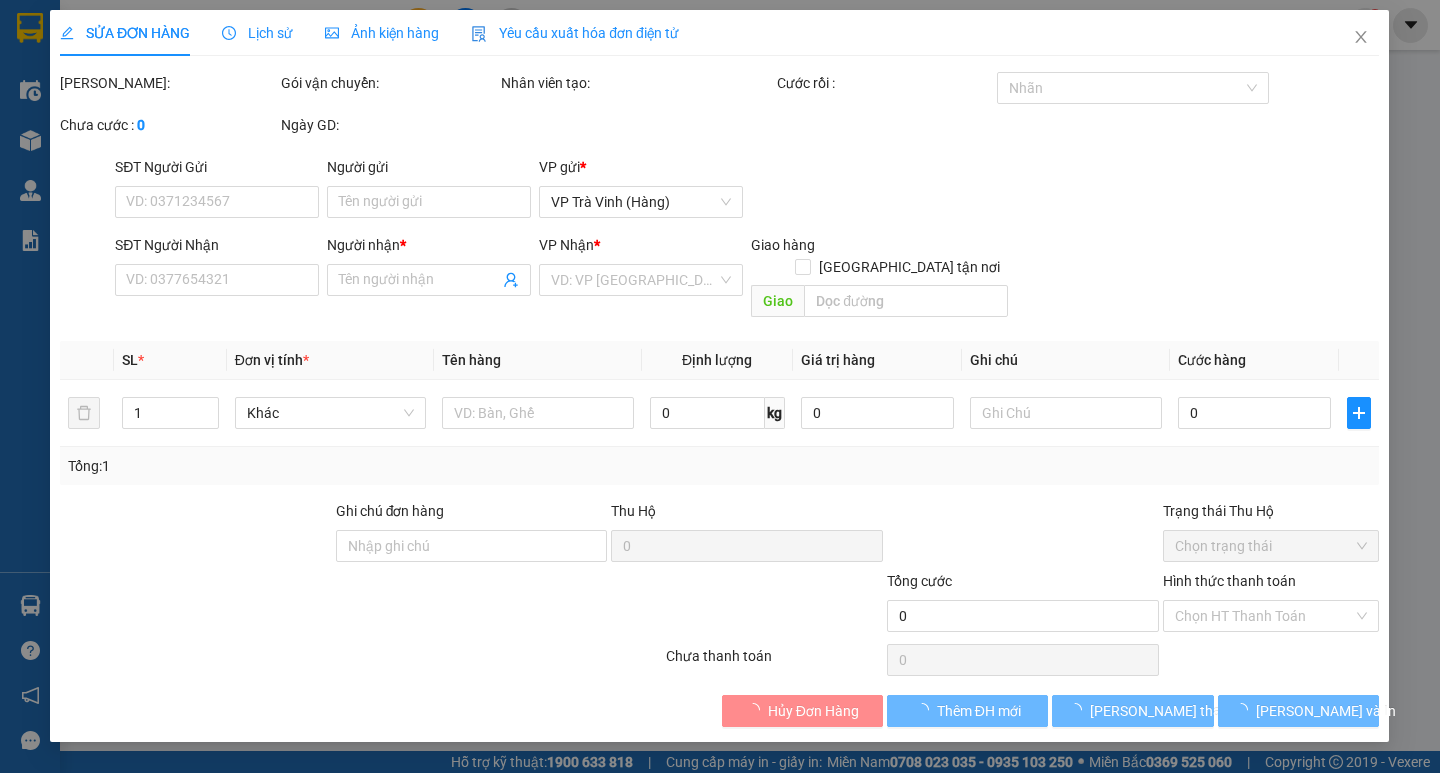 type on "NGUYÊN" 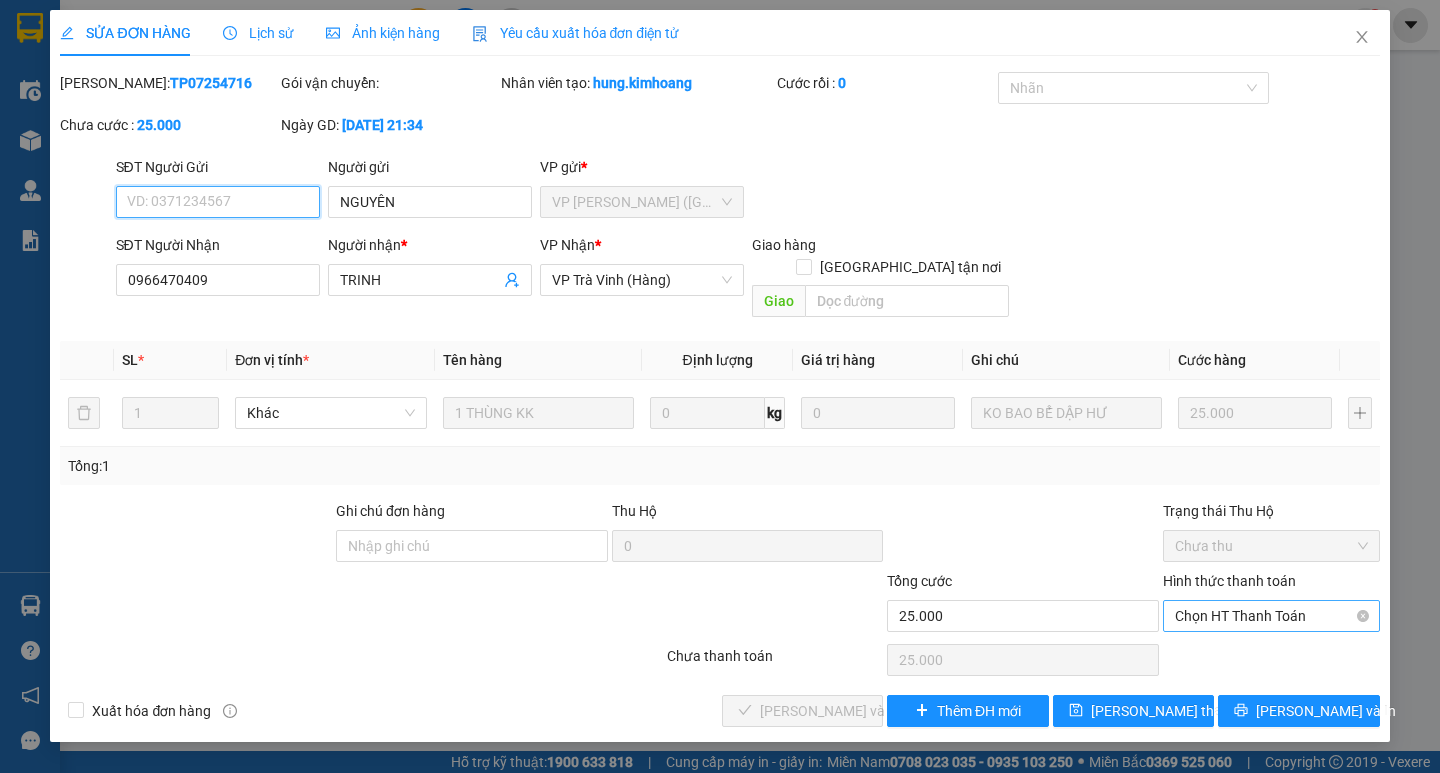 click on "Chọn HT Thanh Toán" at bounding box center [1271, 616] 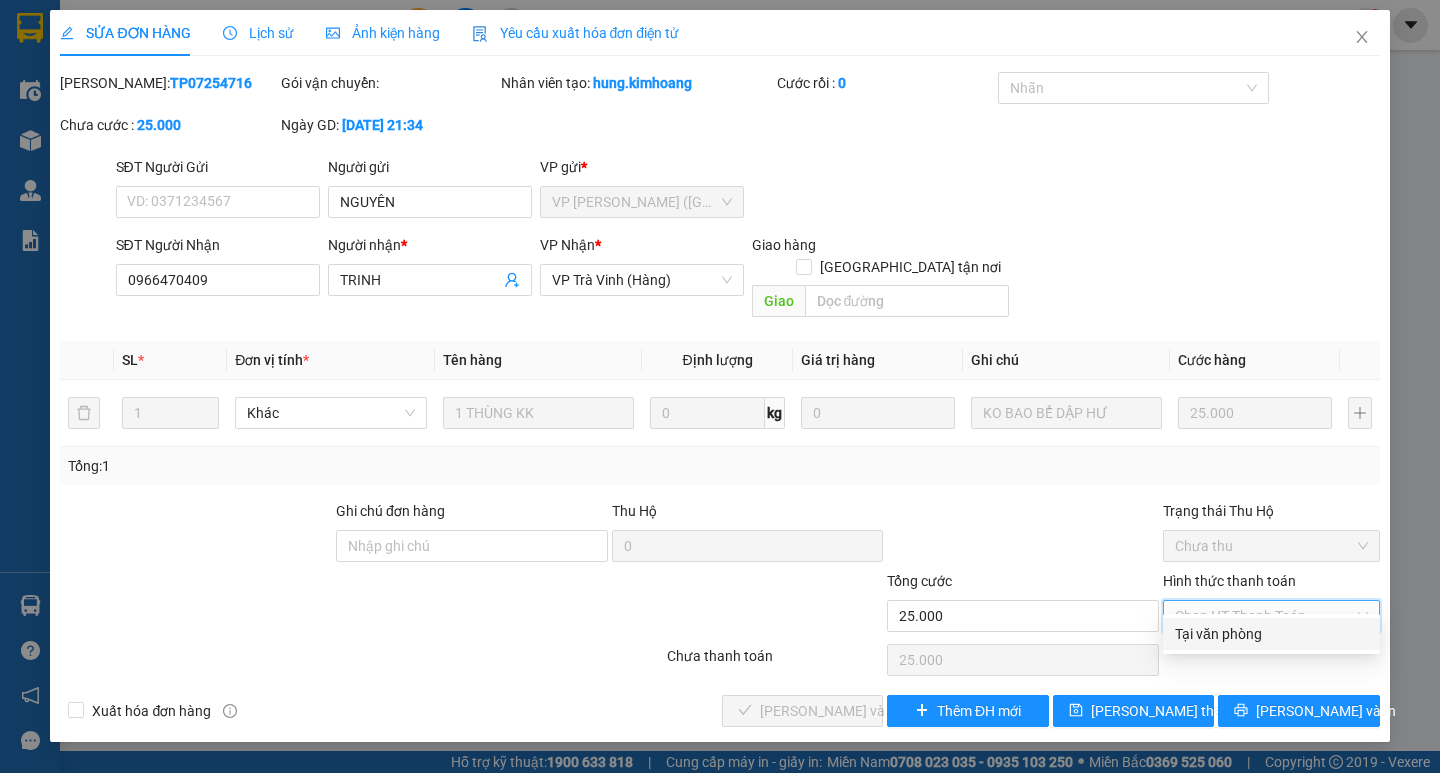 drag, startPoint x: 1283, startPoint y: 624, endPoint x: 1248, endPoint y: 638, distance: 37.696156 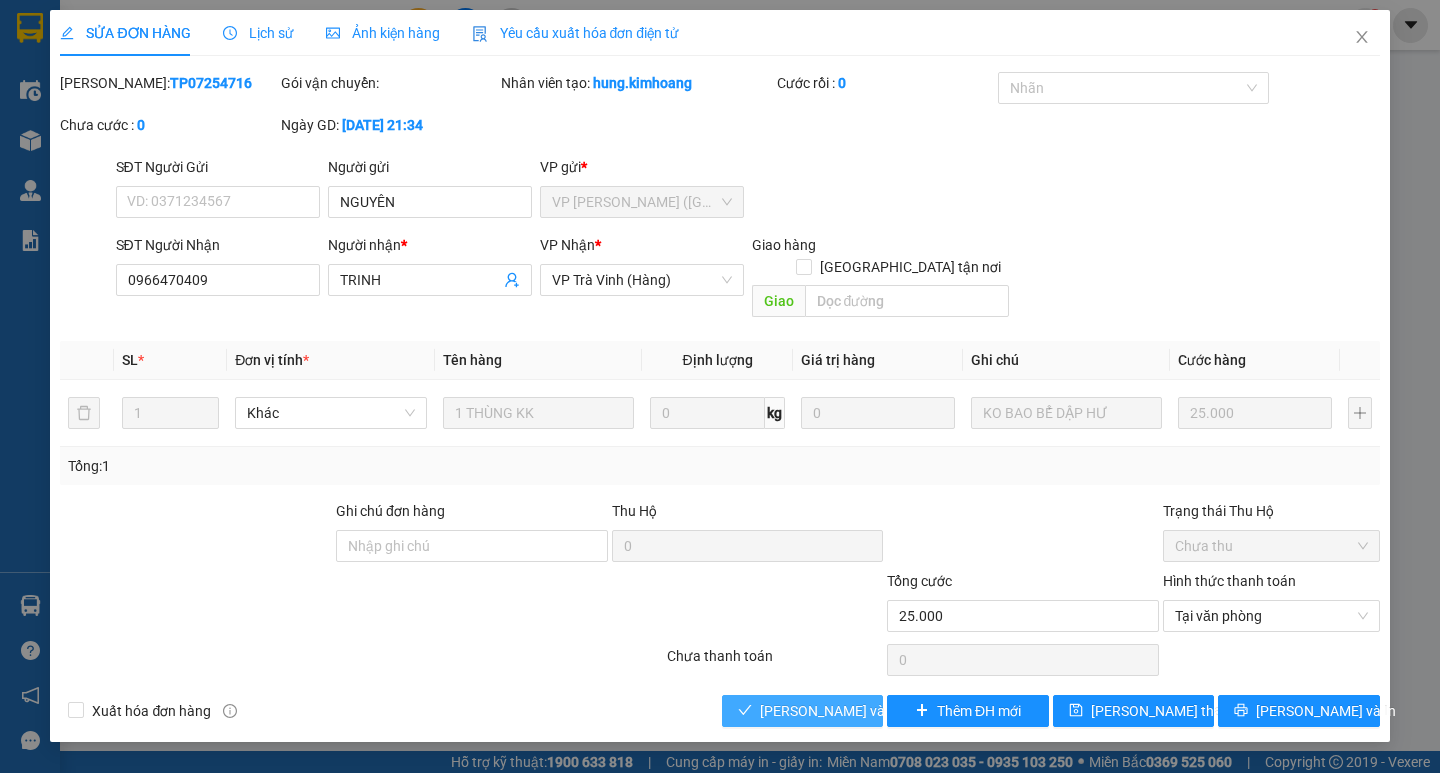 click on "[PERSON_NAME] và Giao hàng" at bounding box center (802, 711) 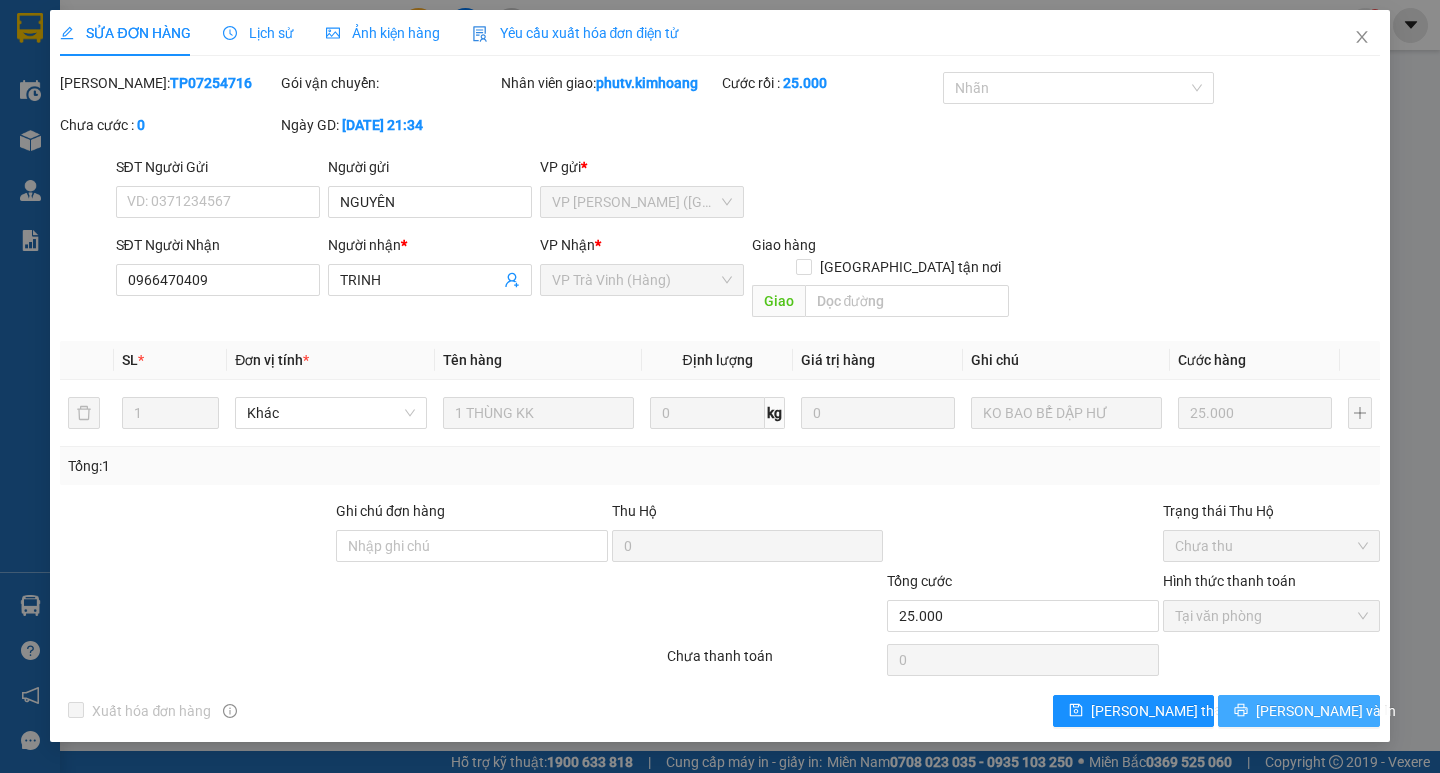 click on "[PERSON_NAME] và In" at bounding box center [1326, 711] 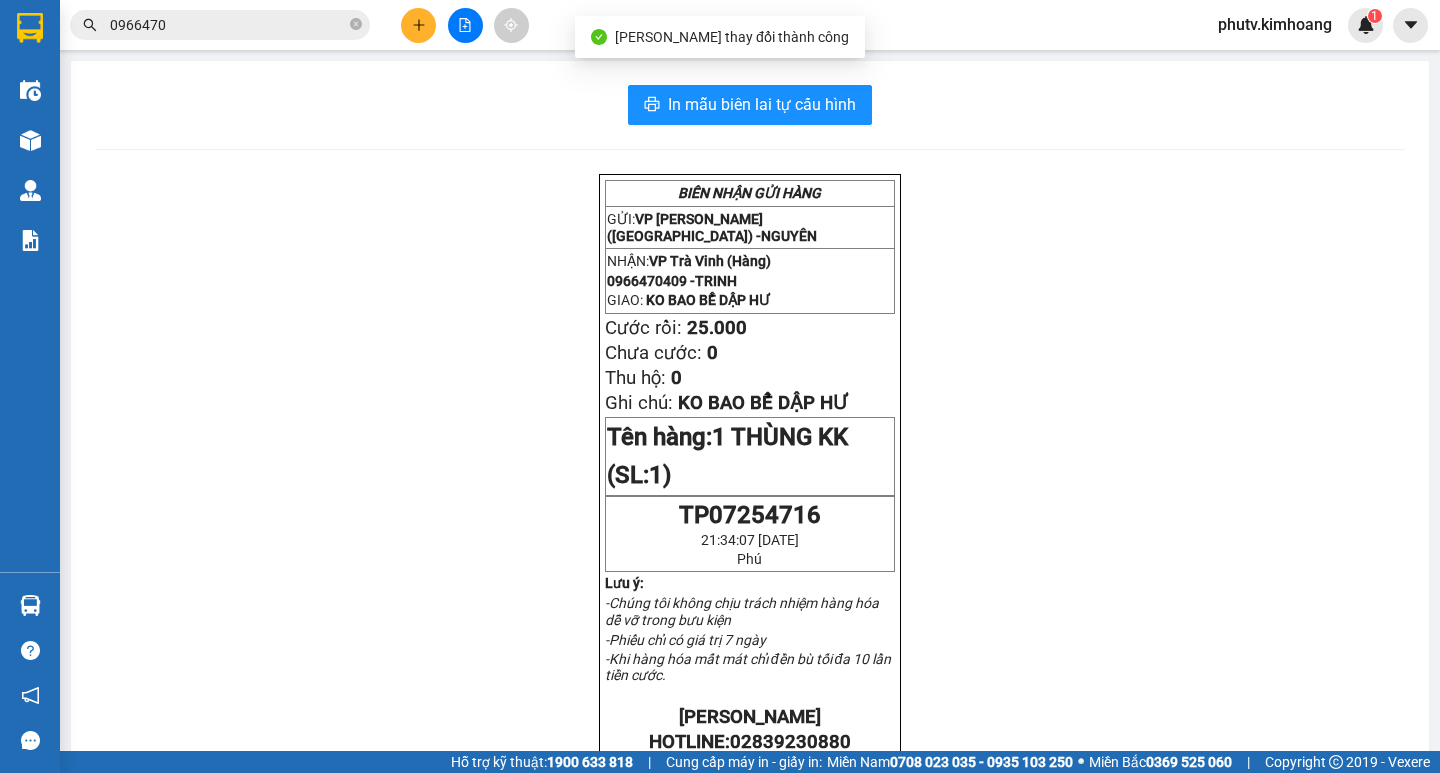 click on "0966470" at bounding box center [220, 25] 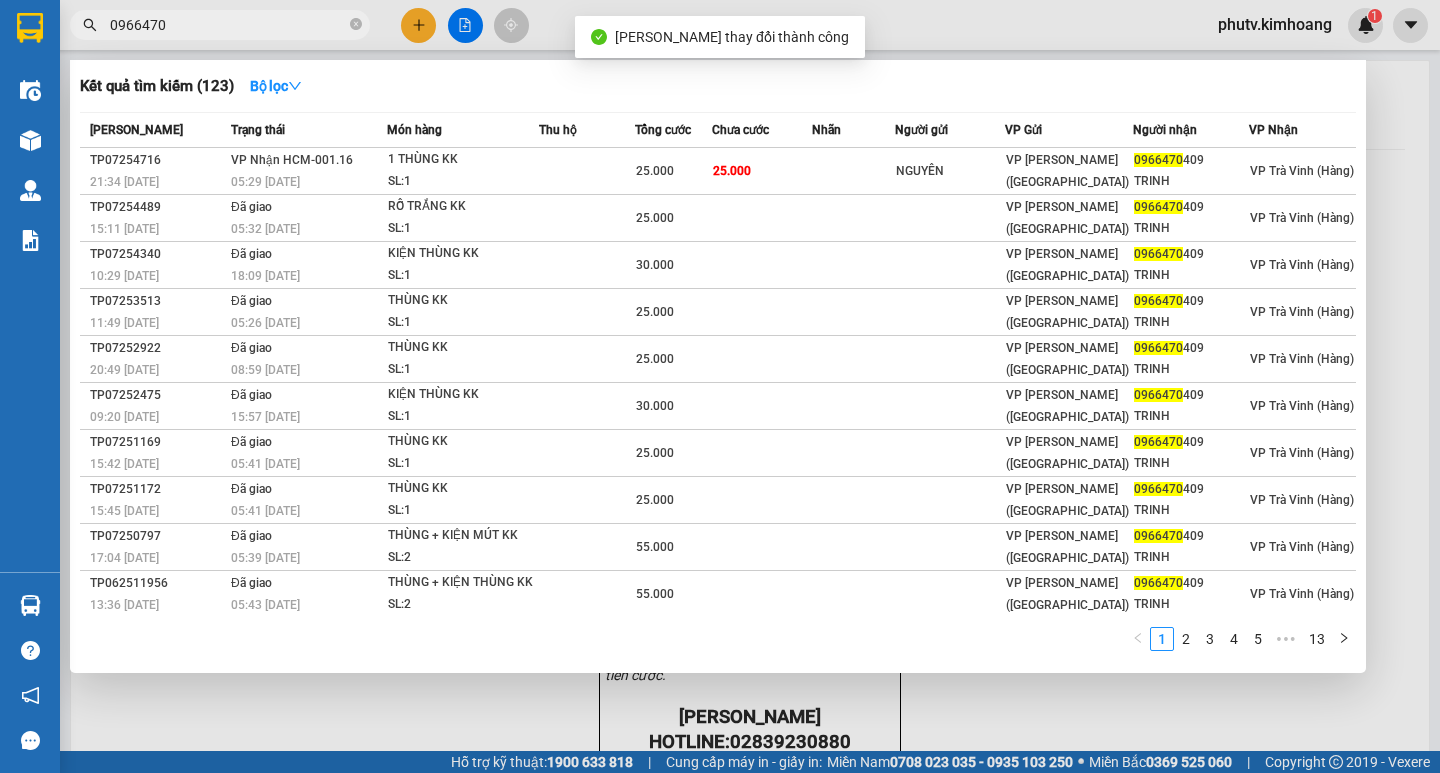 click on "0966470" at bounding box center [220, 25] 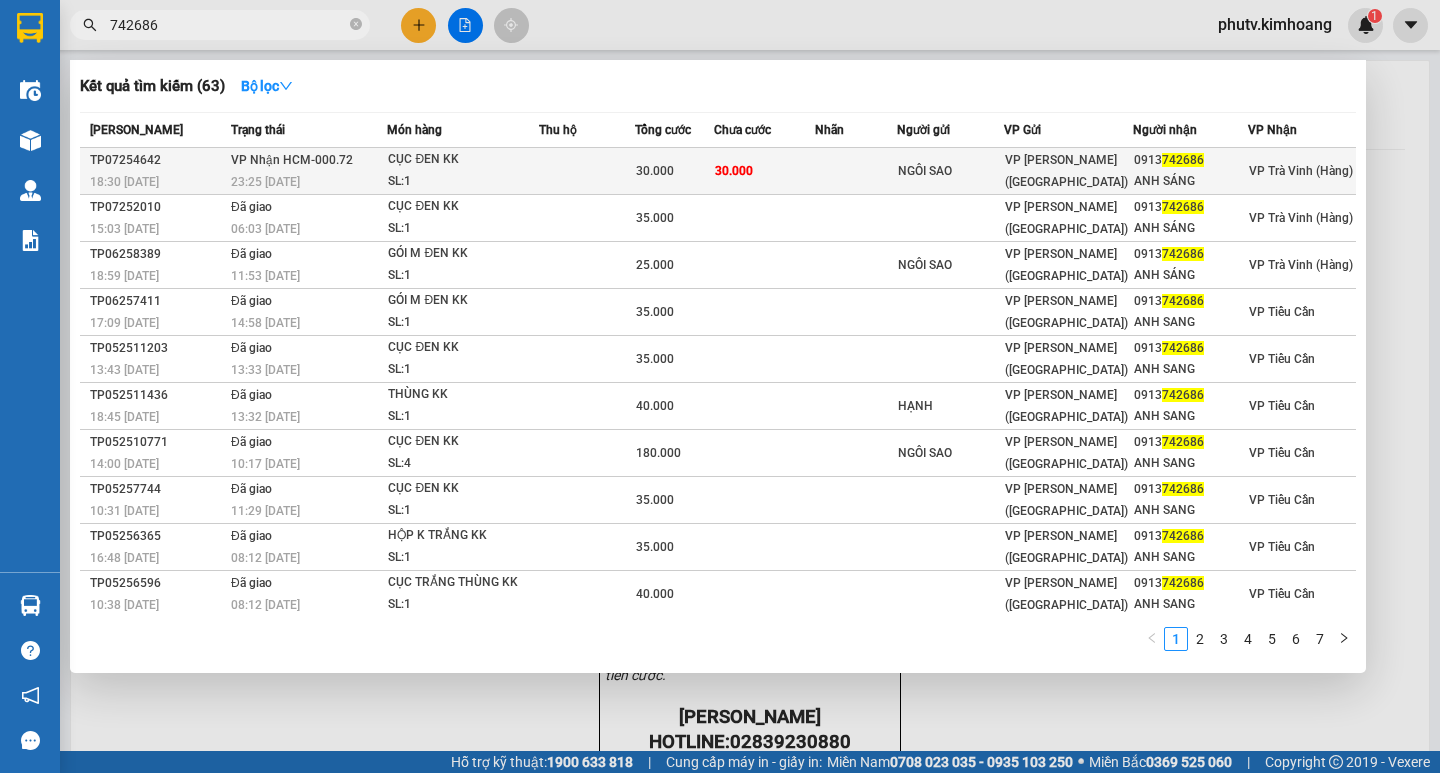 type on "742686" 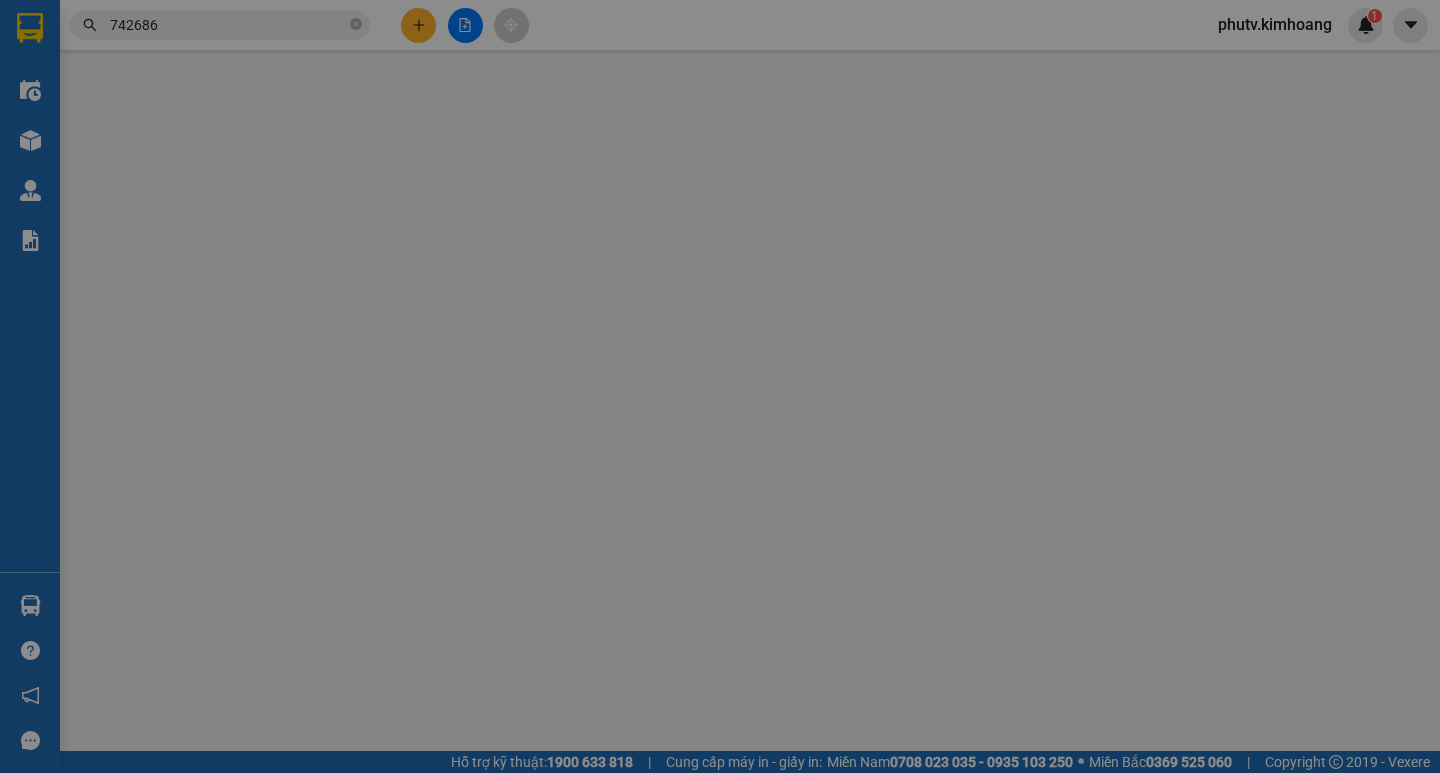 type on "NGÔI SAO" 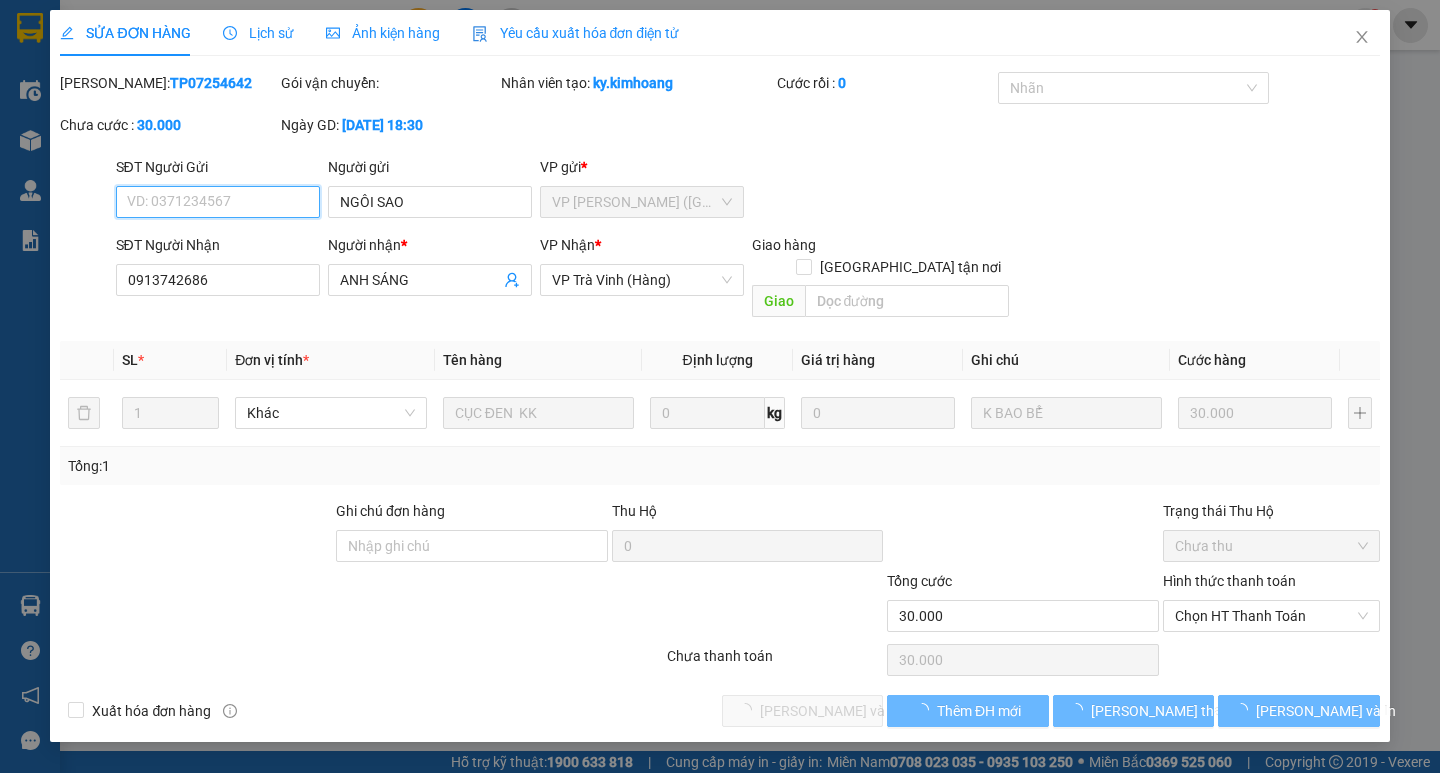 click on "Chọn HT Thanh Toán" at bounding box center [1271, 616] 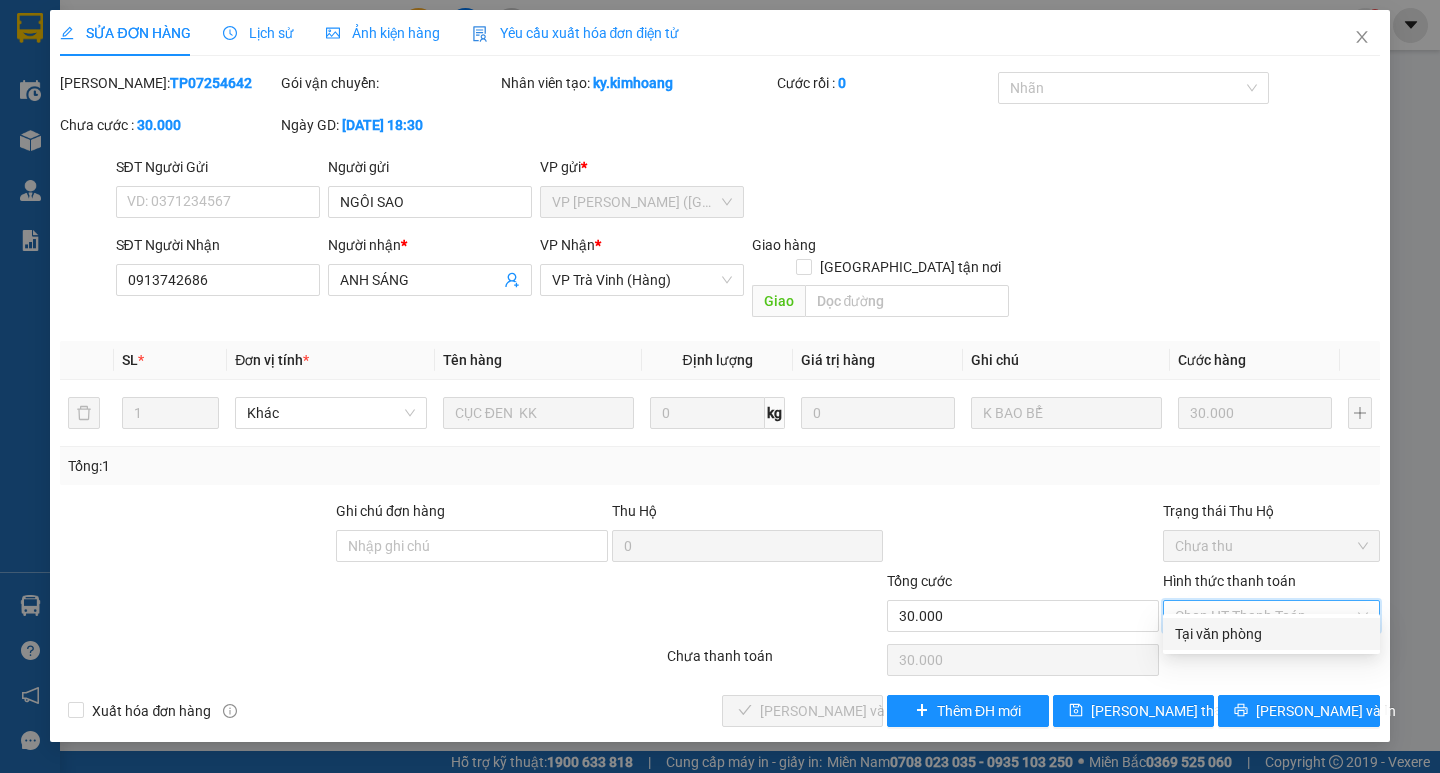 click on "Tại văn phòng" at bounding box center [1271, 634] 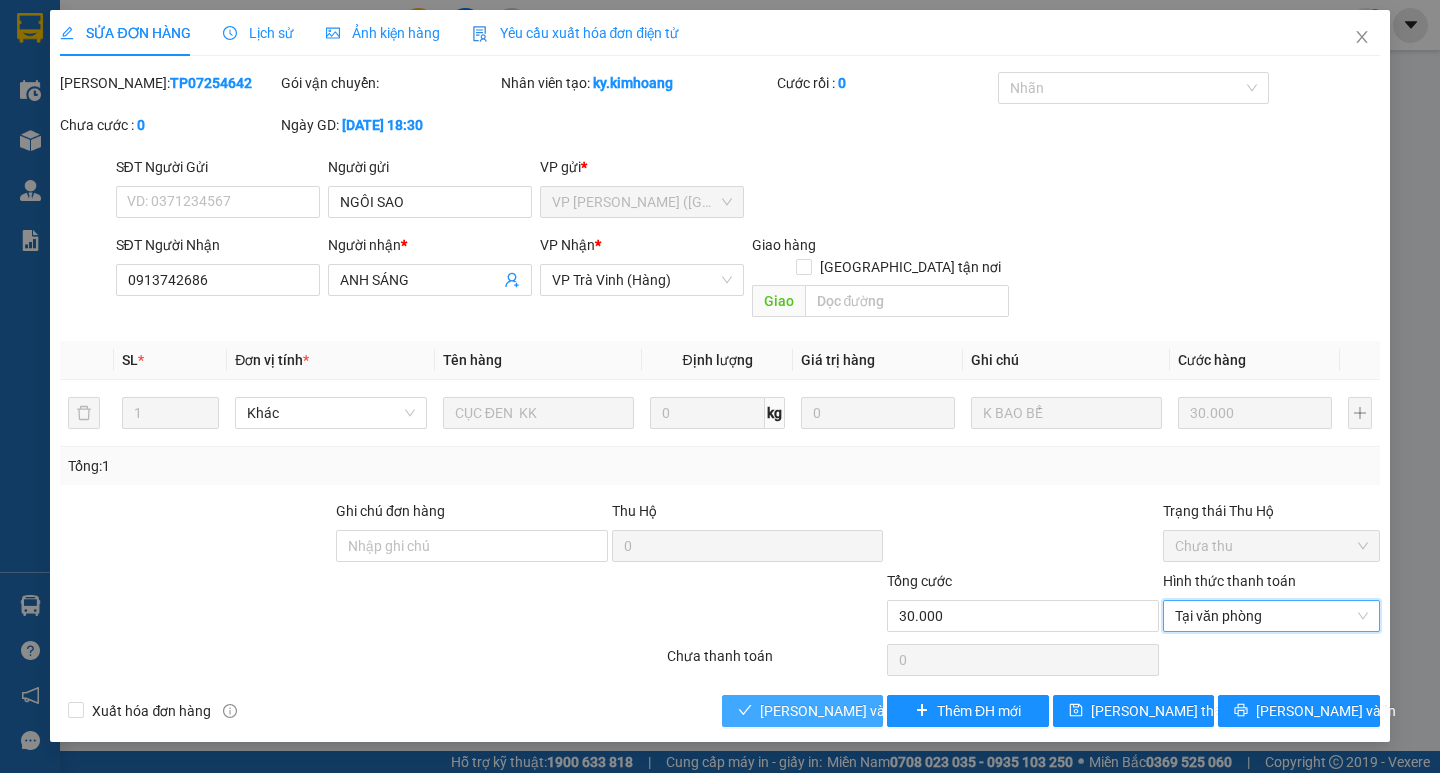 click on "[PERSON_NAME] và Giao hàng" at bounding box center [856, 711] 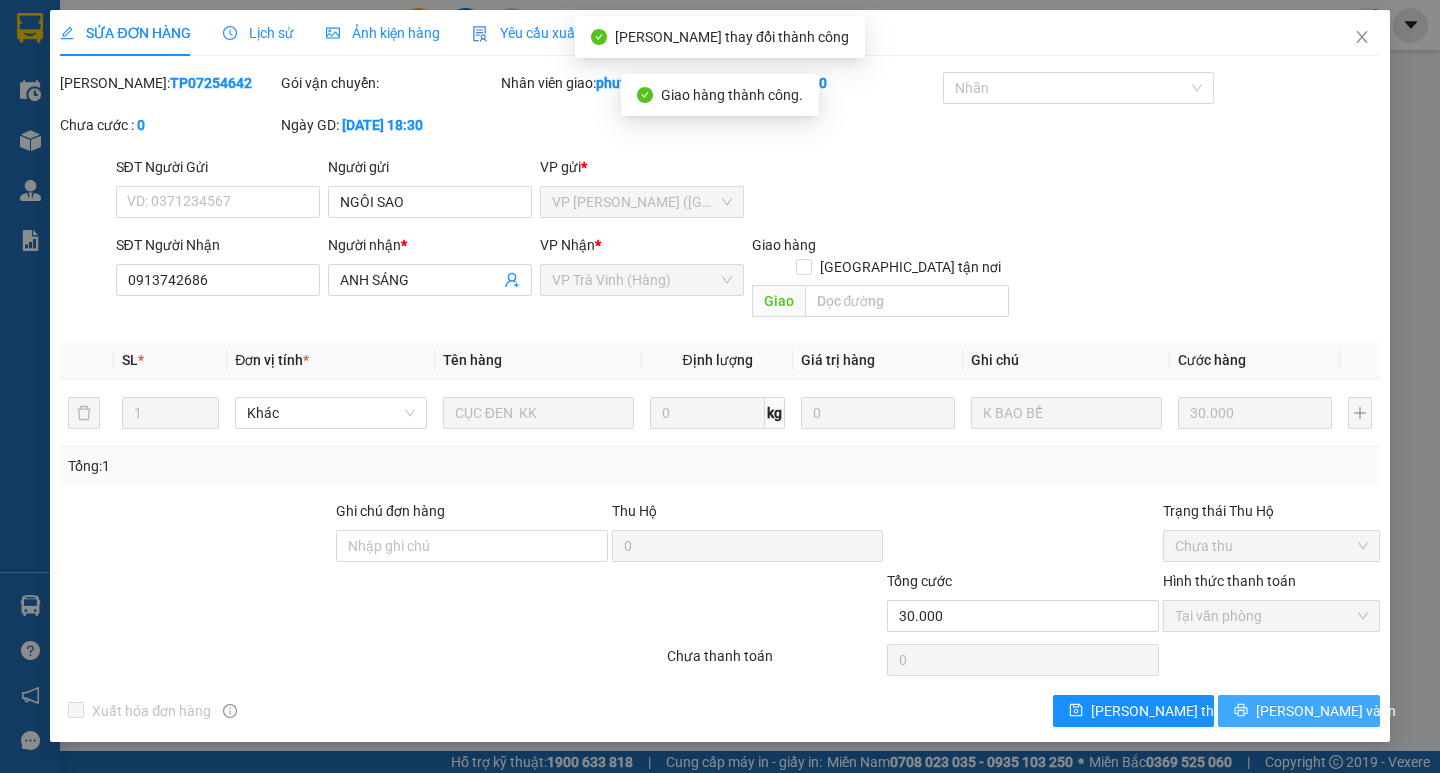 click on "[PERSON_NAME] và In" at bounding box center (1298, 711) 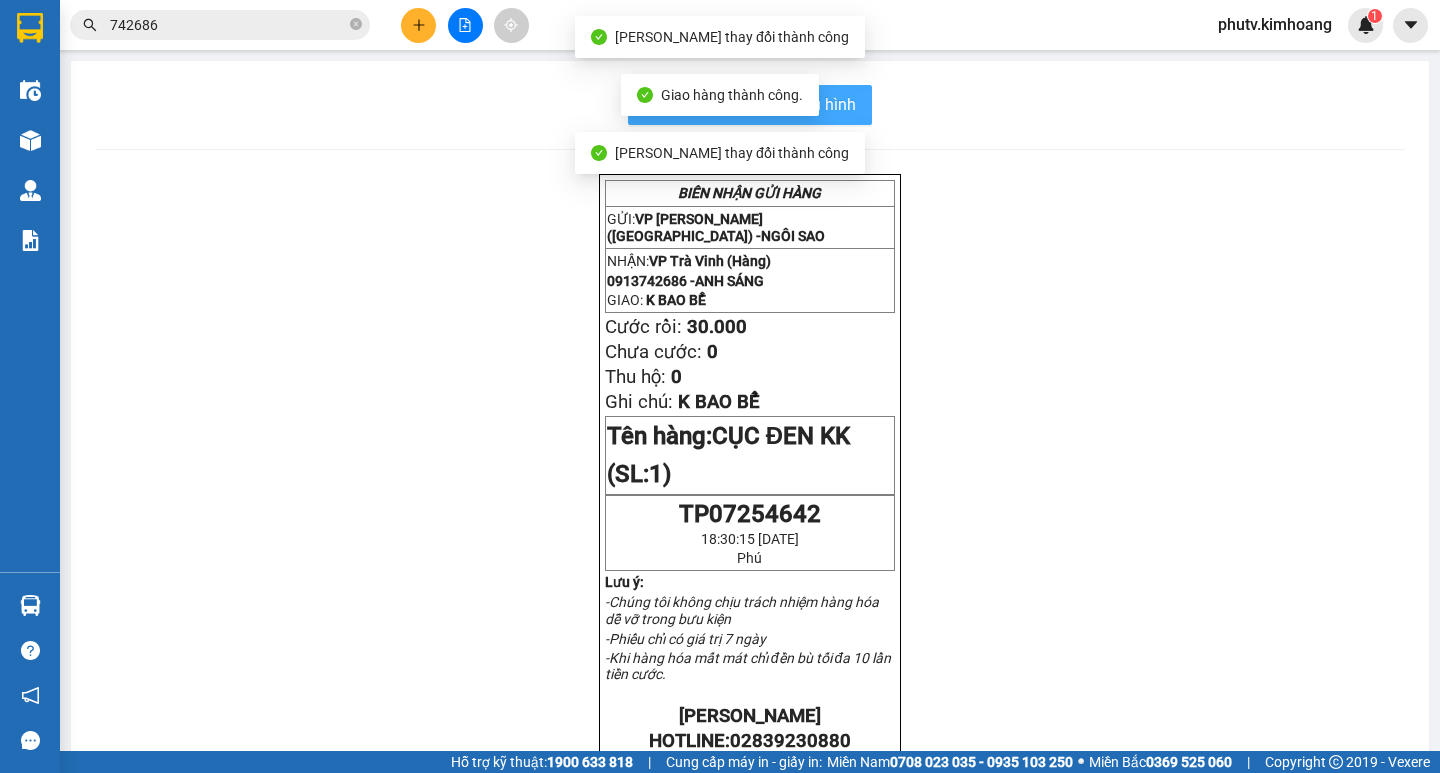 click on "In mẫu biên lai tự cấu hình" at bounding box center [762, 104] 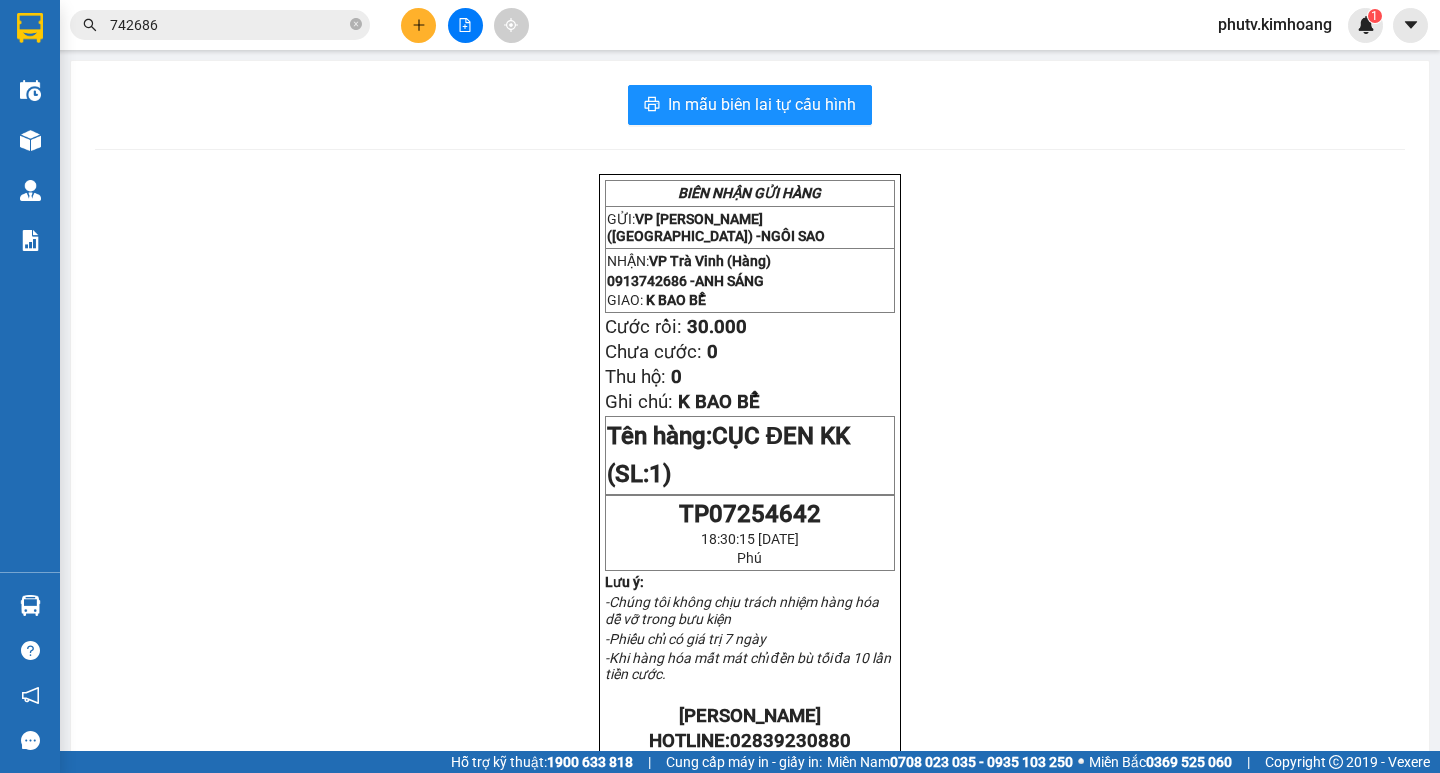 click on "742686" at bounding box center (228, 25) 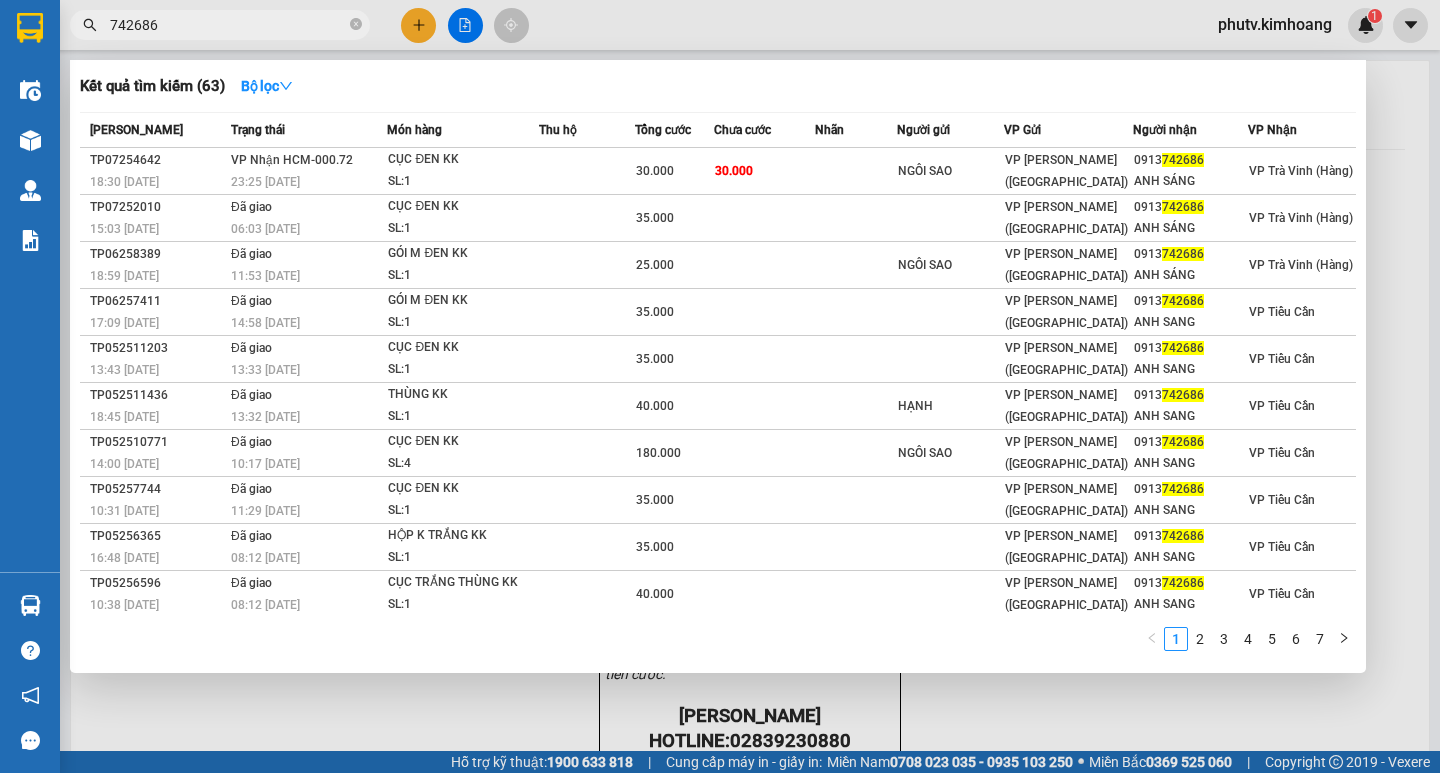 click on "742686" at bounding box center [228, 25] 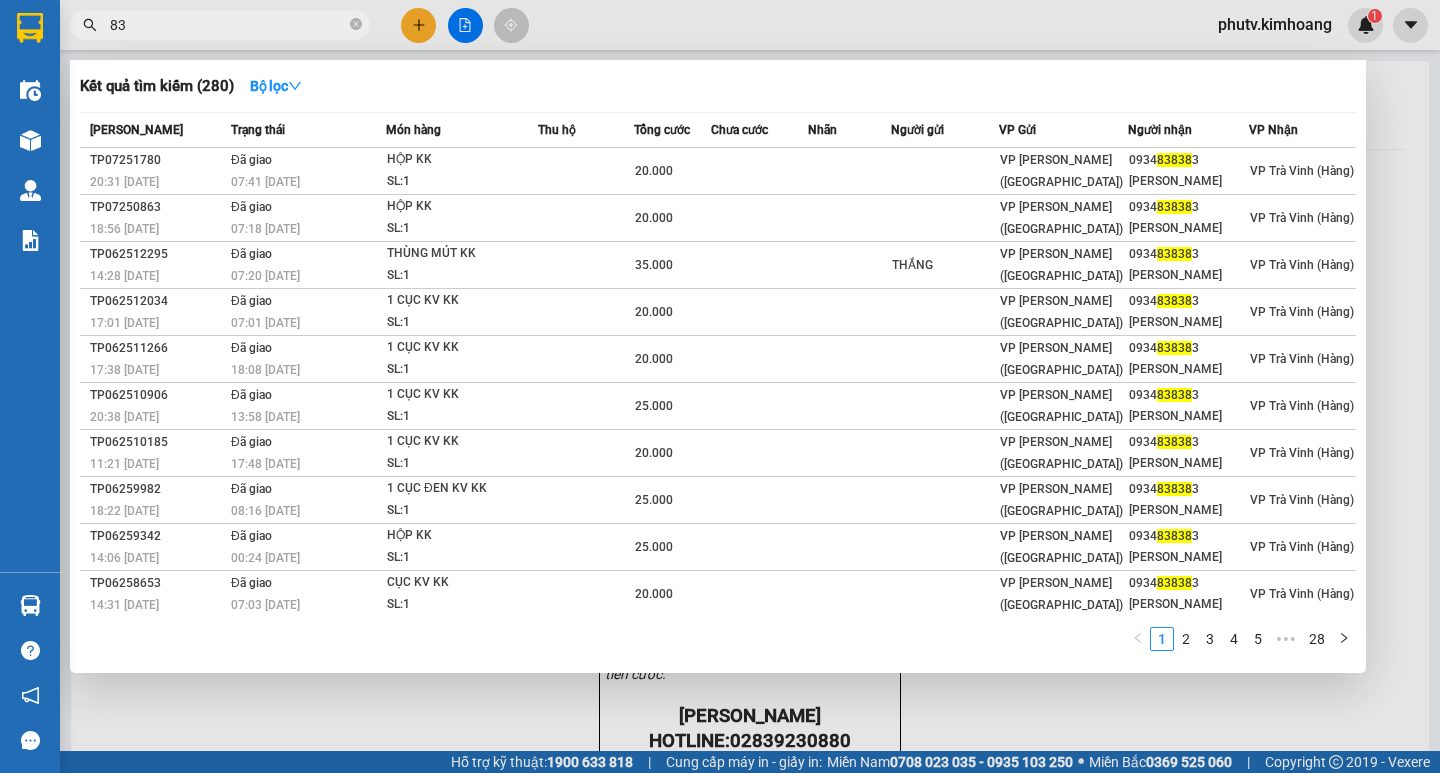type on "8" 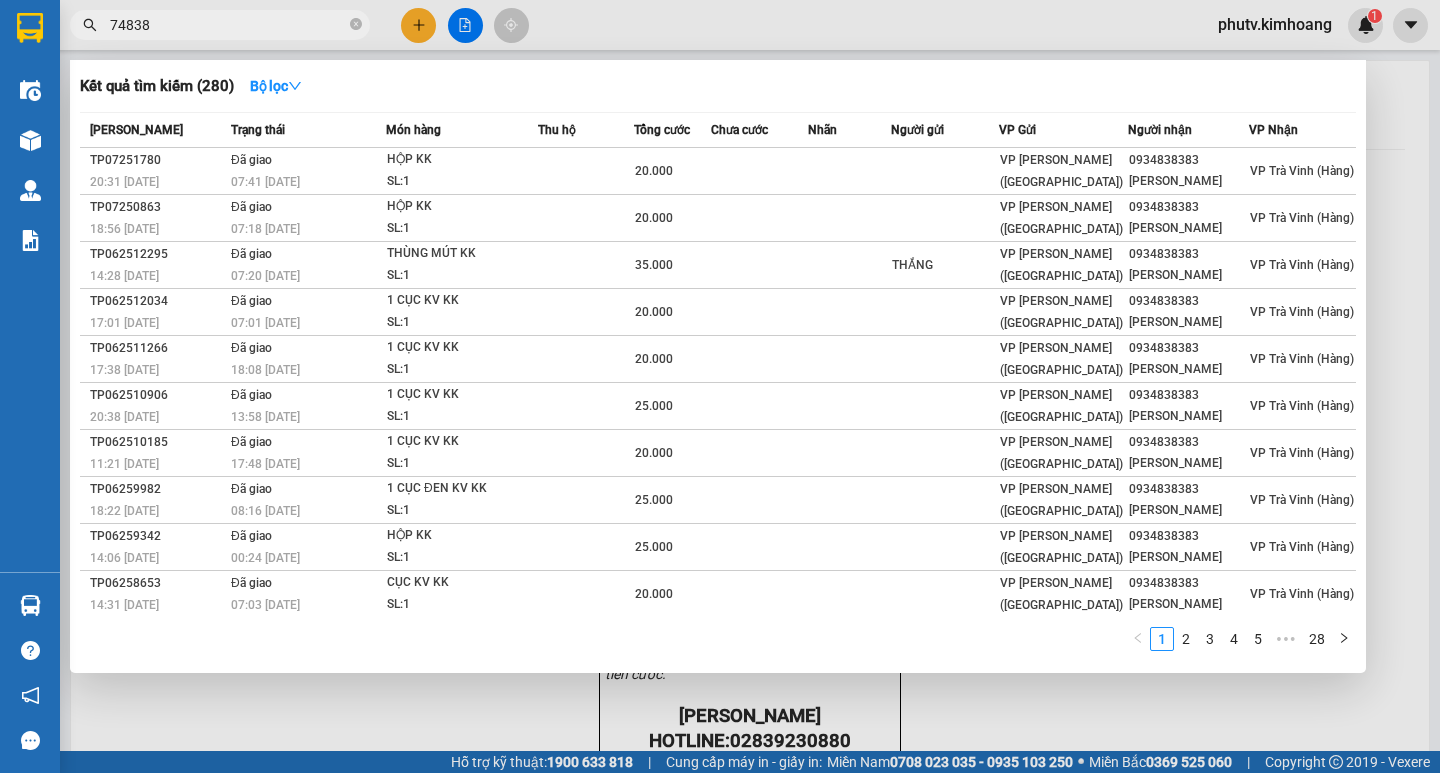 type on "748383" 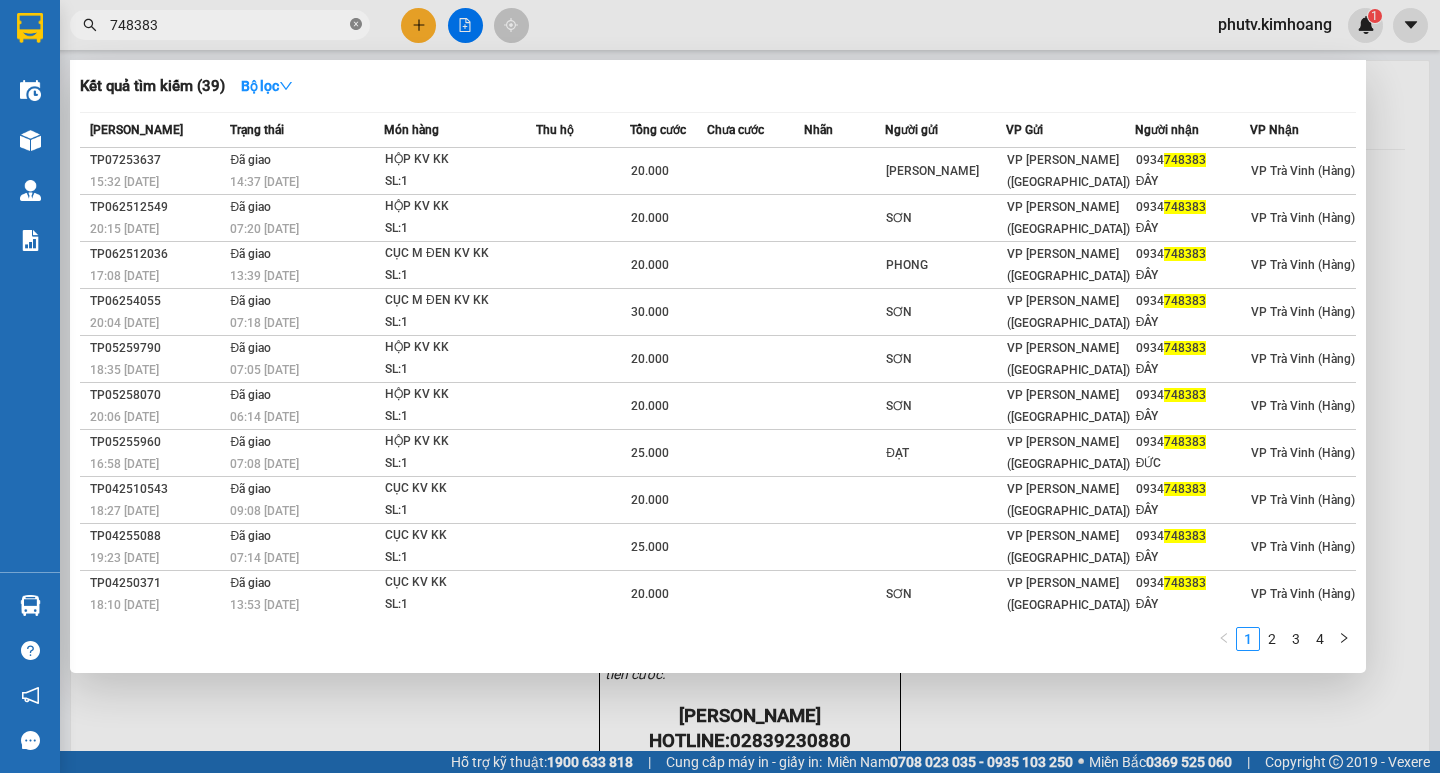 click 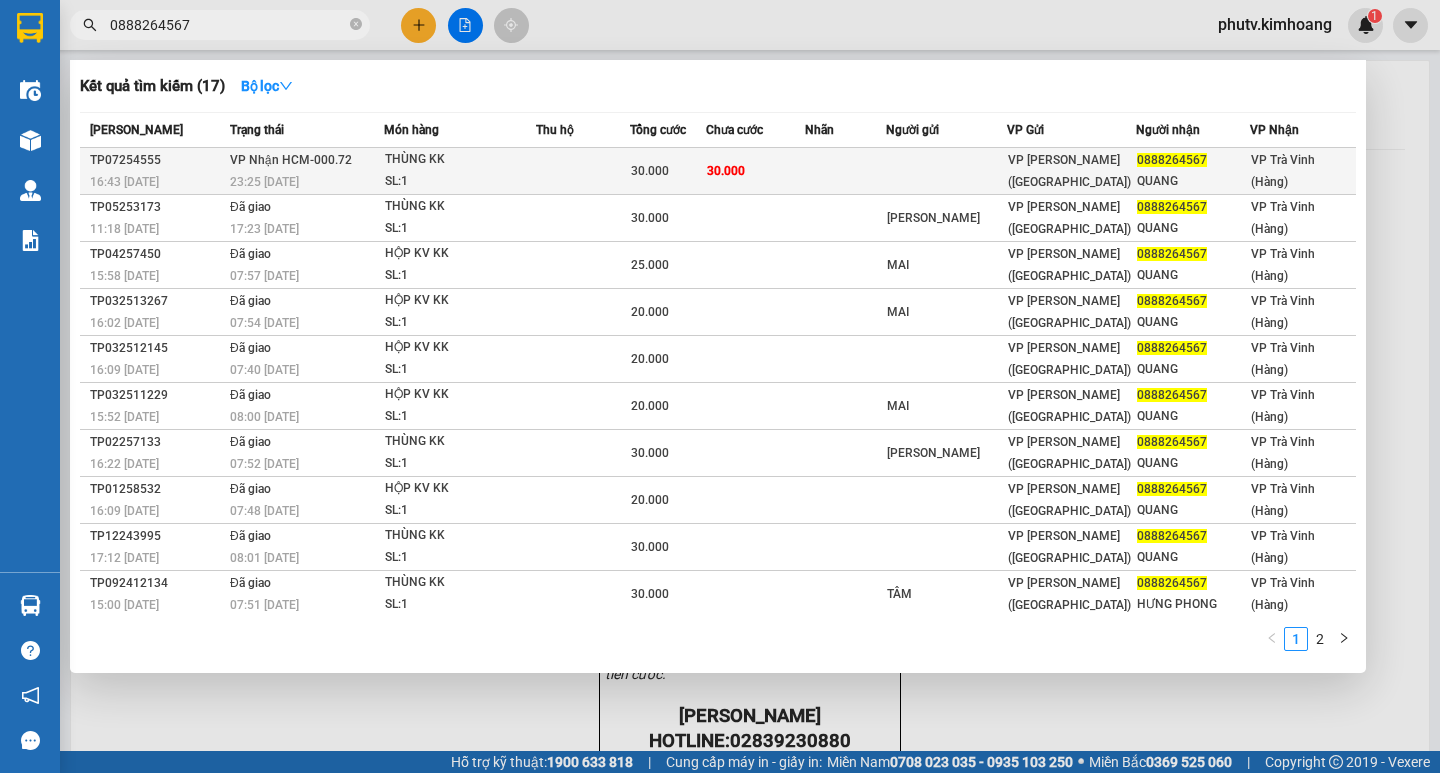 type on "0888264567" 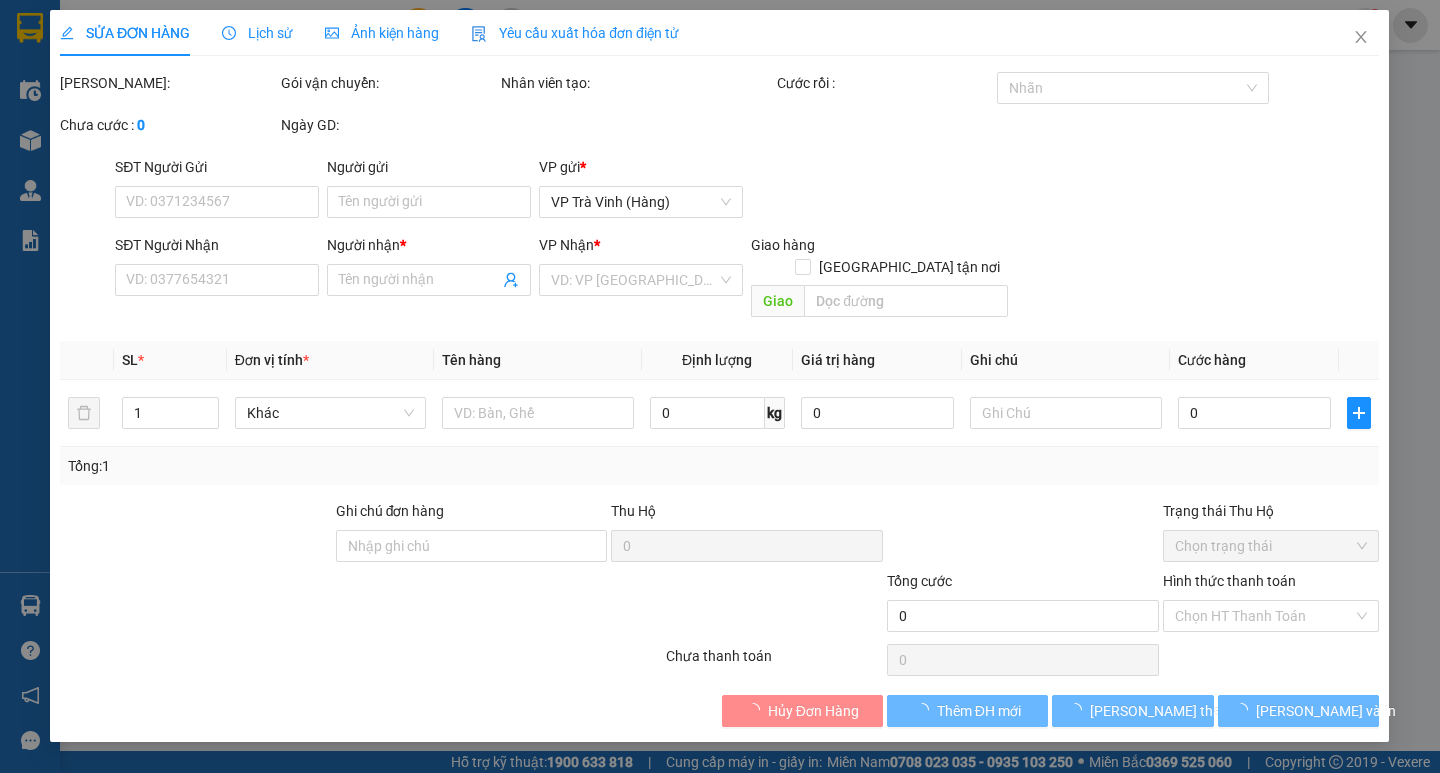 type on "0888264567" 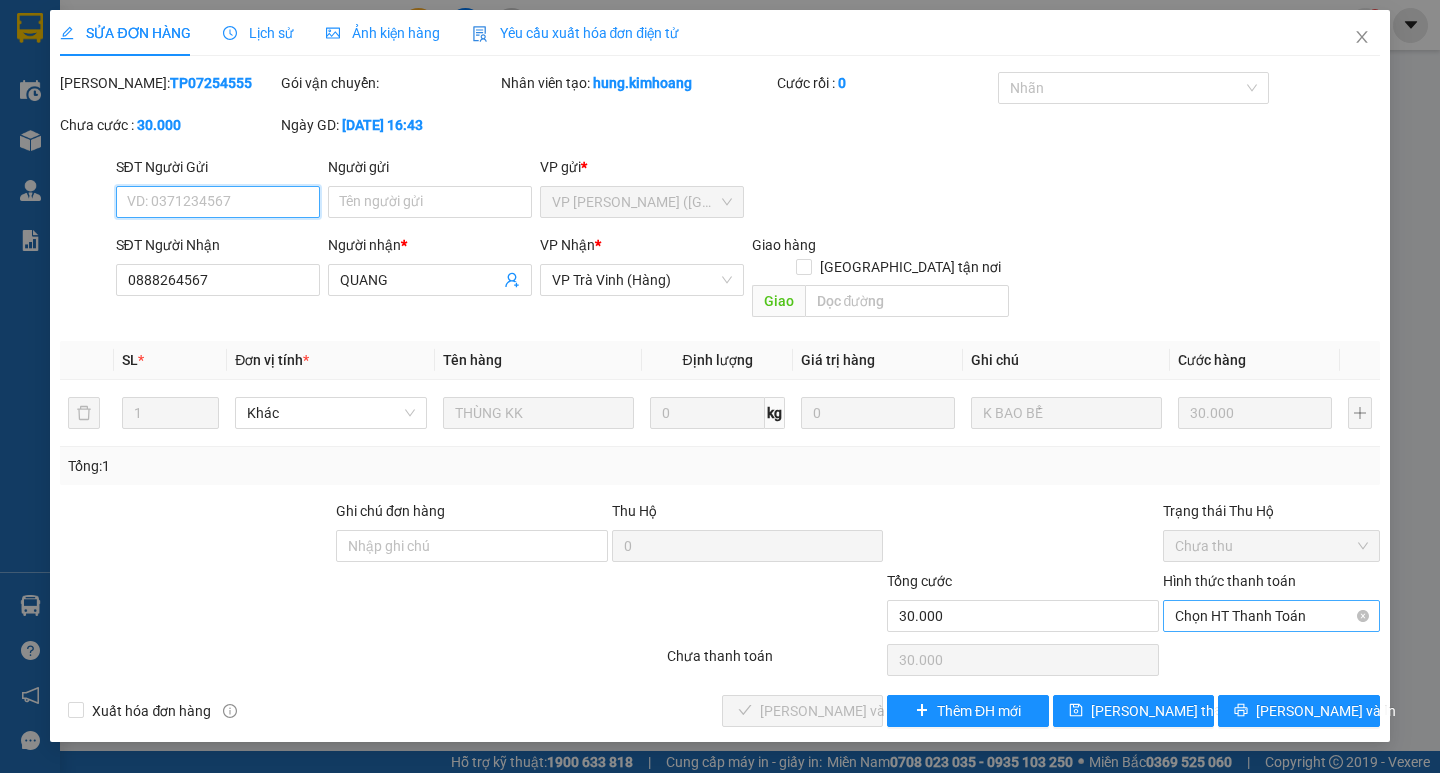 click on "Chọn HT Thanh Toán" at bounding box center [1271, 616] 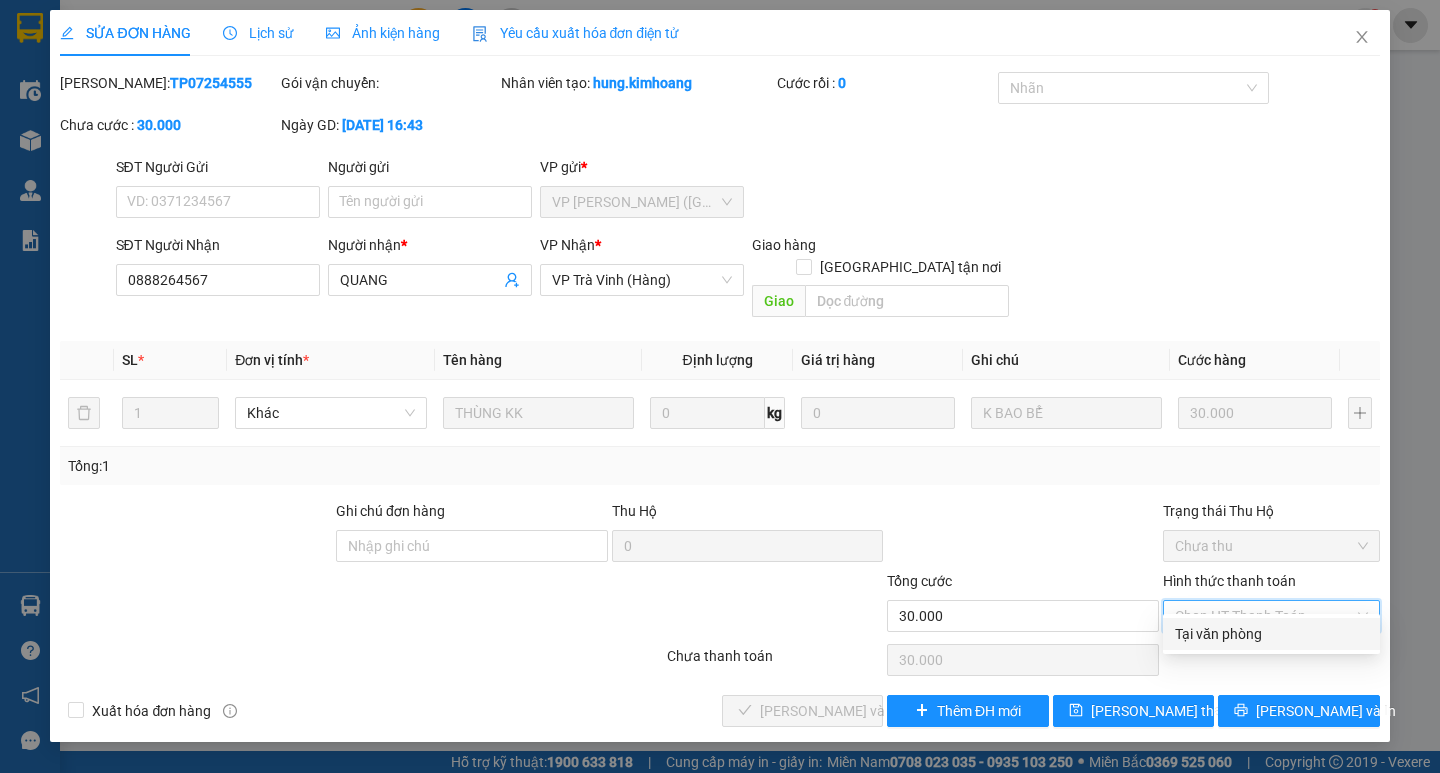click on "Tại văn phòng" at bounding box center [1271, 634] 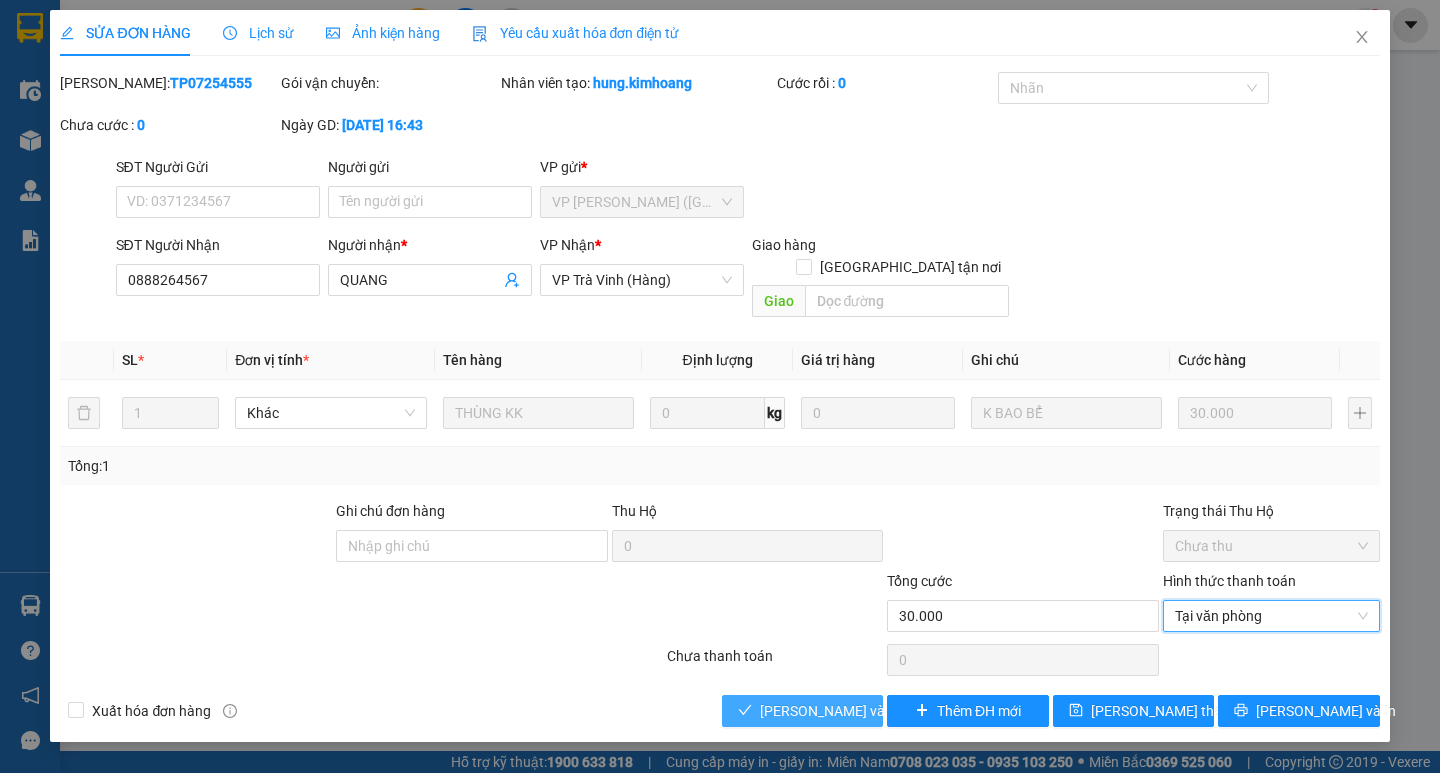 click on "[PERSON_NAME] và Giao hàng" at bounding box center [856, 711] 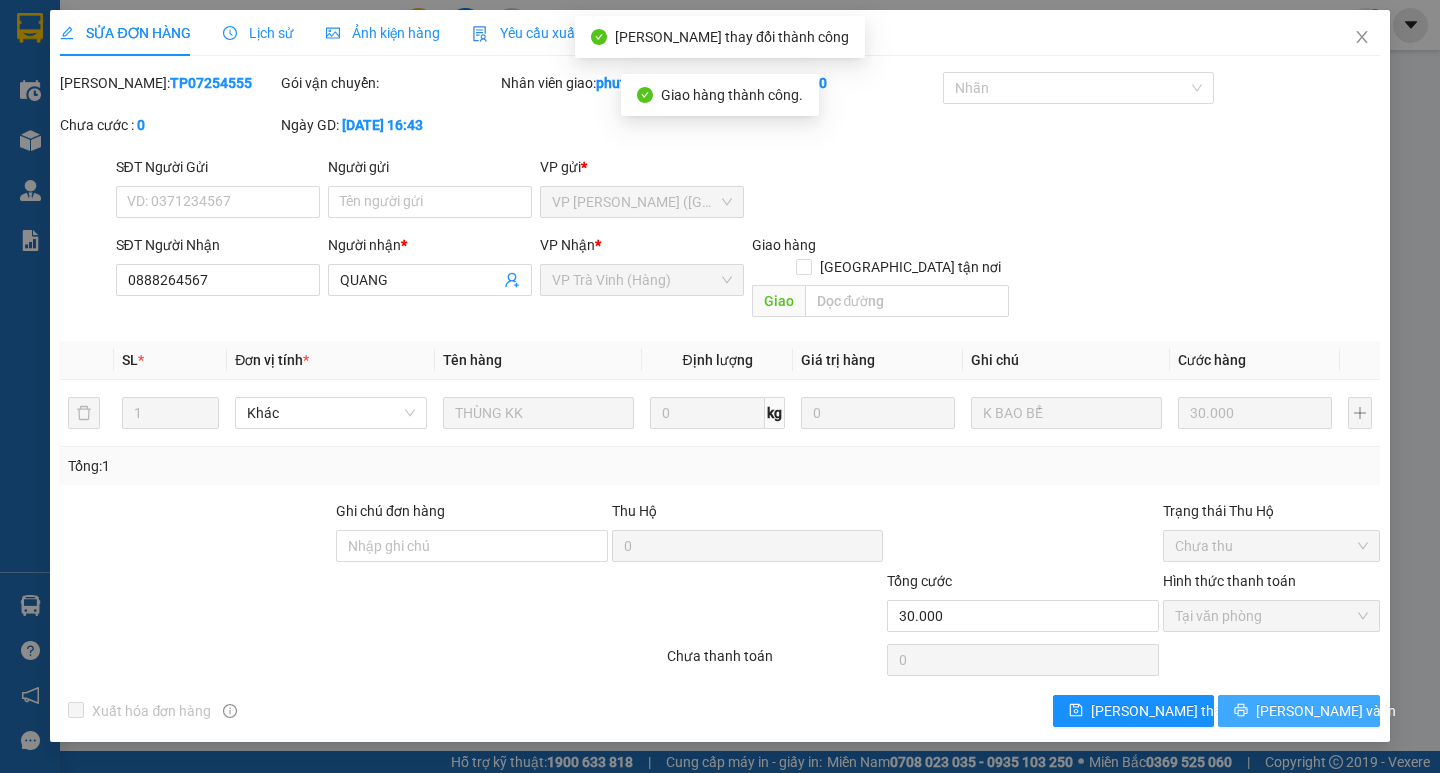 click on "[PERSON_NAME] và In" at bounding box center [1326, 711] 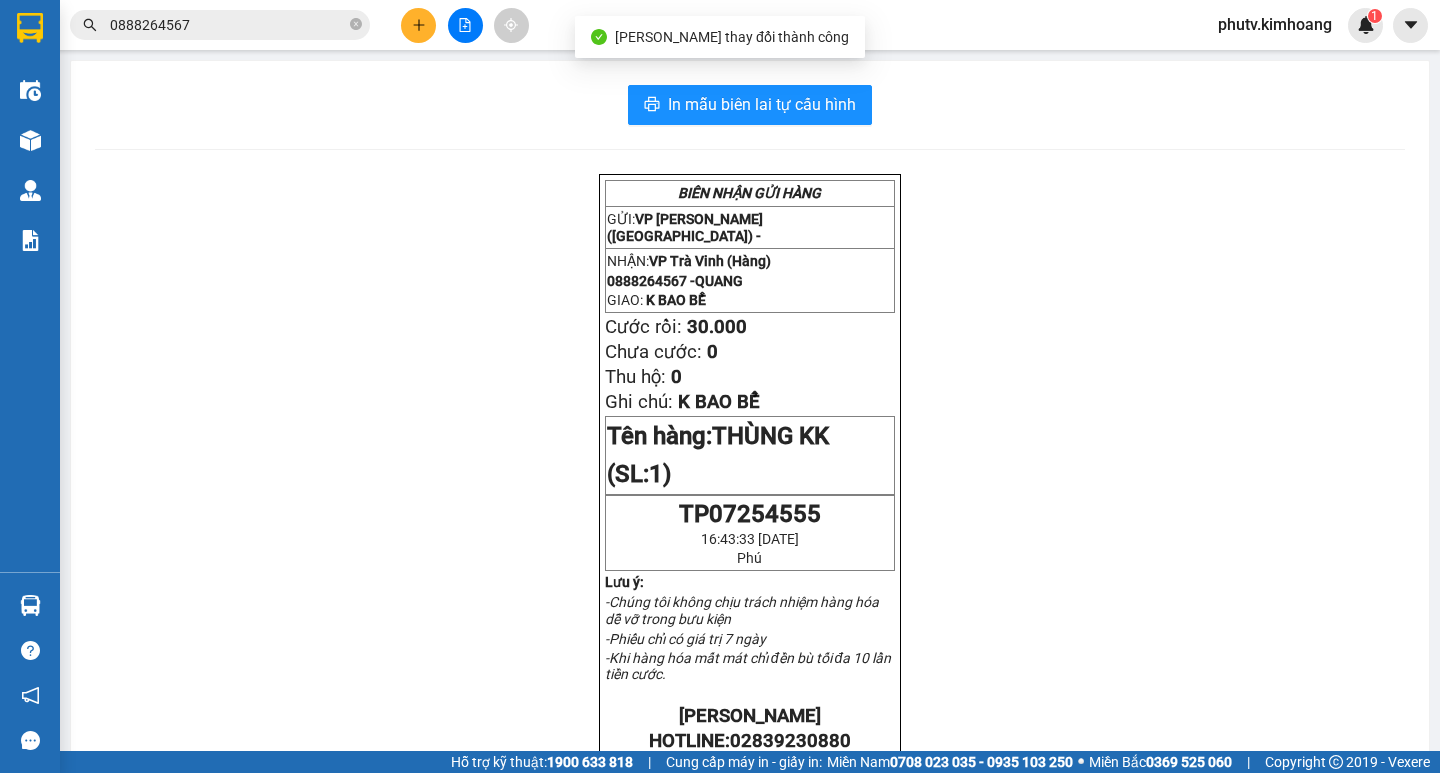 click on "In mẫu biên lai tự cấu hình" at bounding box center (750, 105) 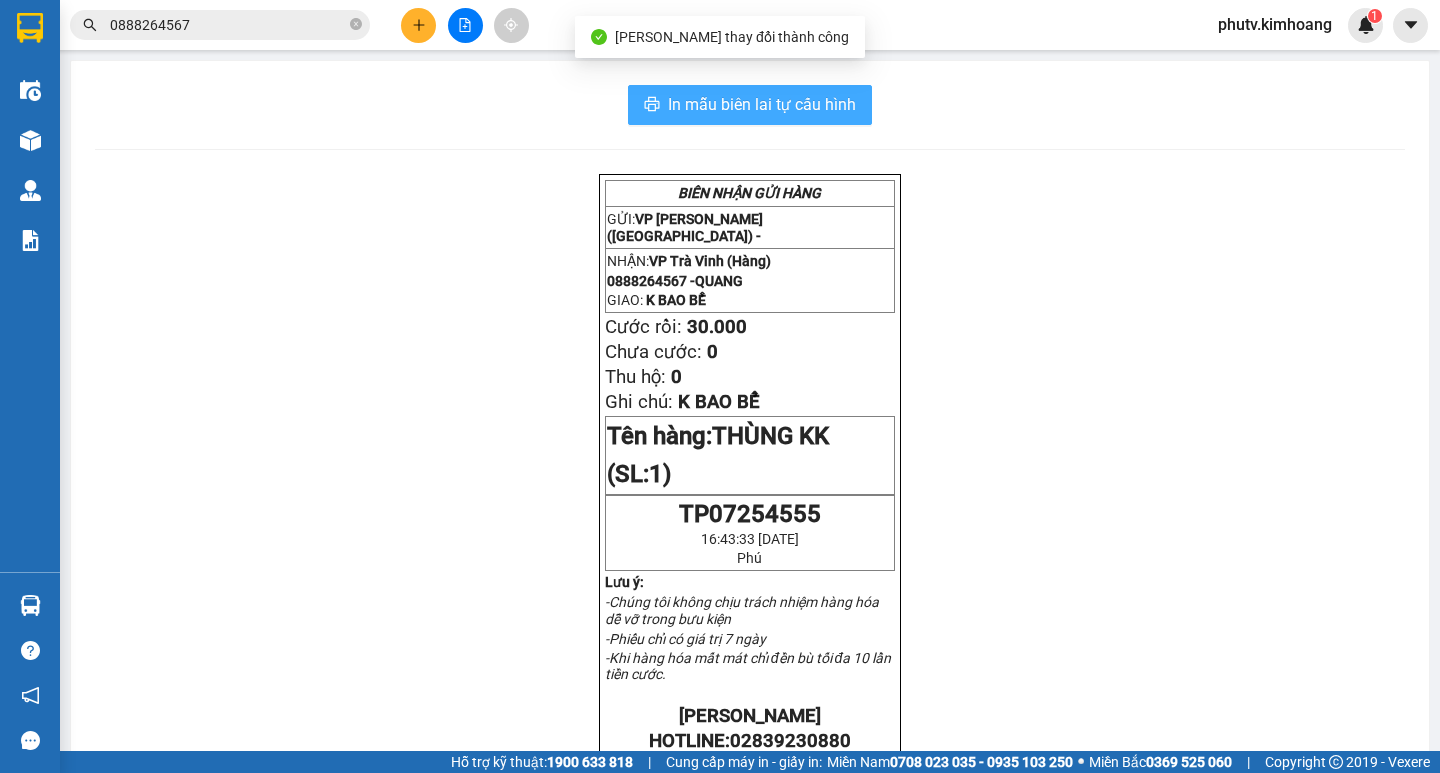 click on "In mẫu biên lai tự cấu hình" at bounding box center (762, 104) 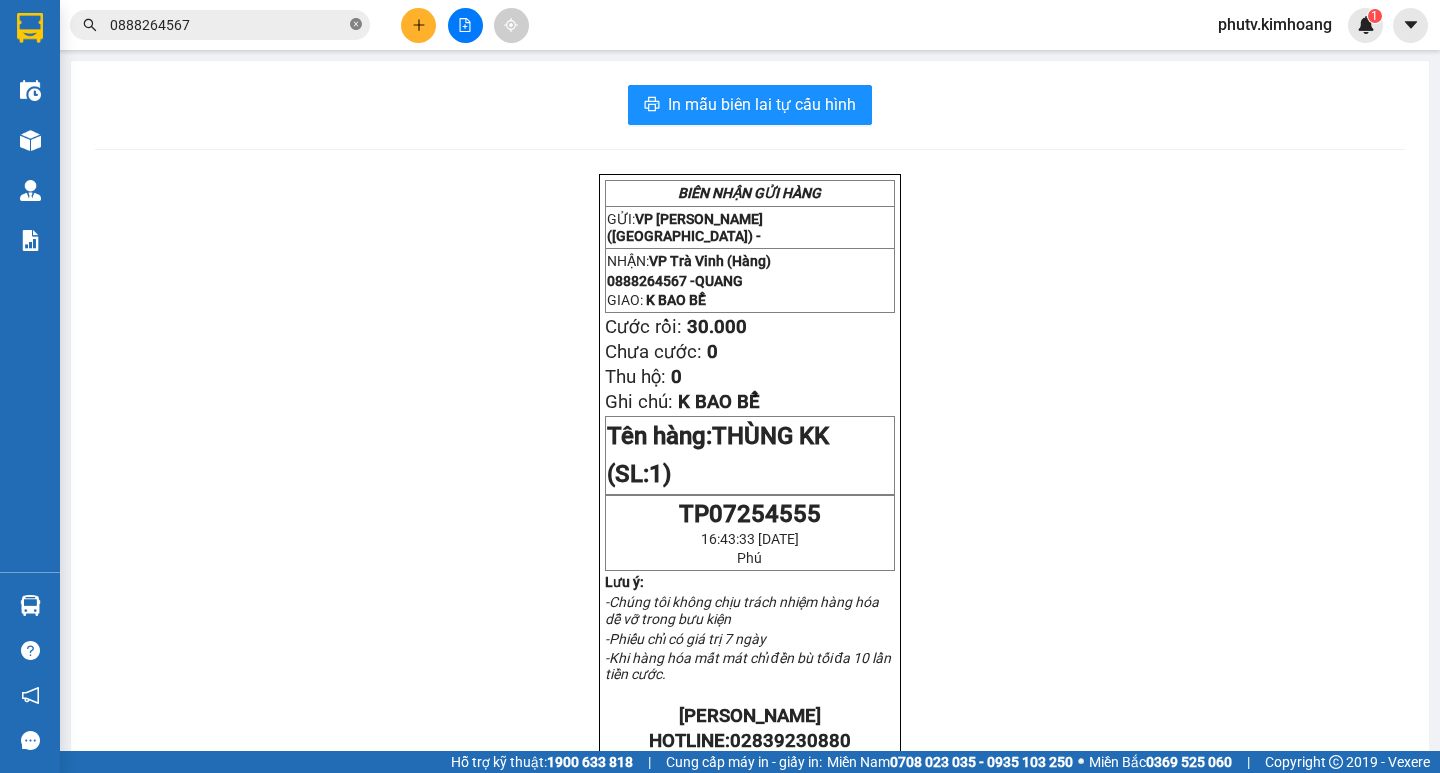 drag, startPoint x: 373, startPoint y: 13, endPoint x: 355, endPoint y: 26, distance: 22.203604 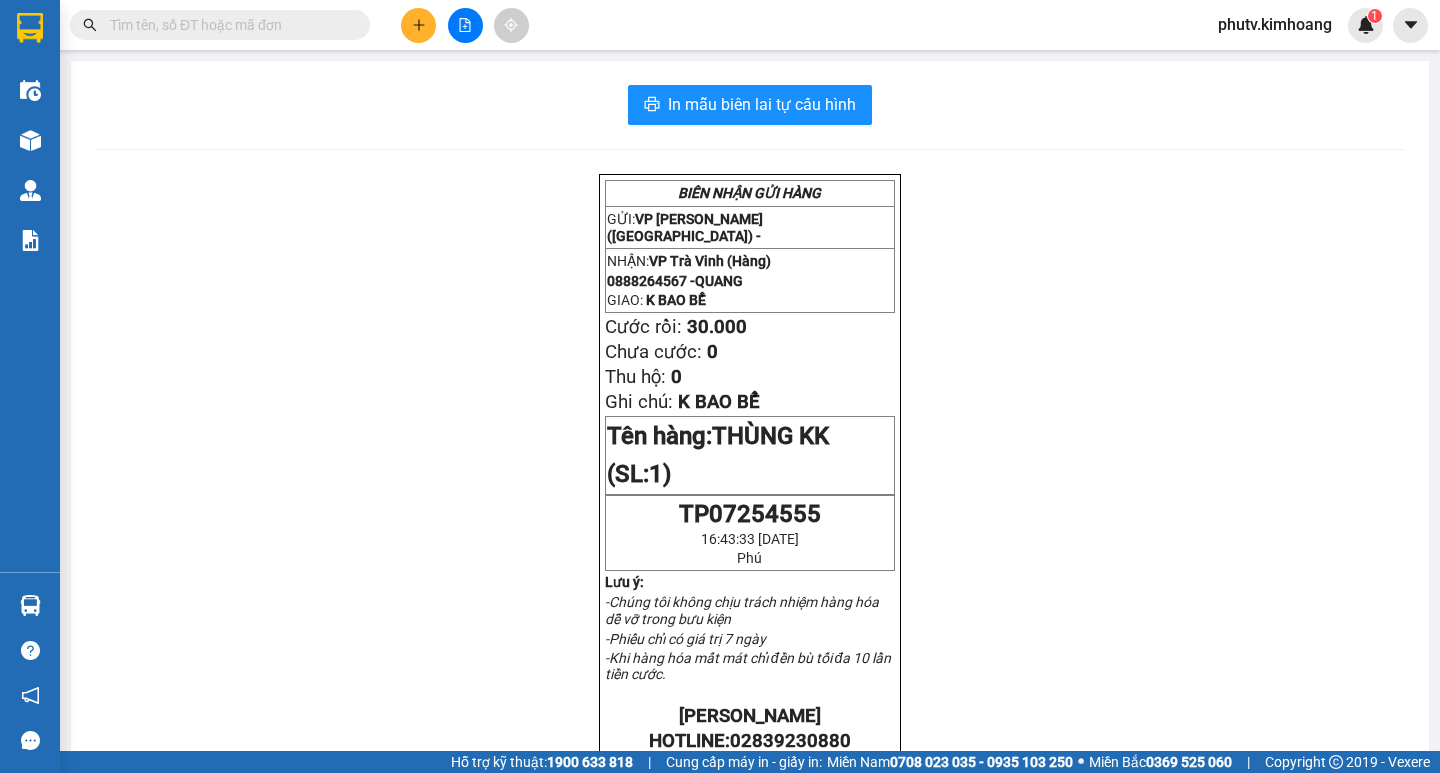 drag, startPoint x: 355, startPoint y: 26, endPoint x: 305, endPoint y: 25, distance: 50.01 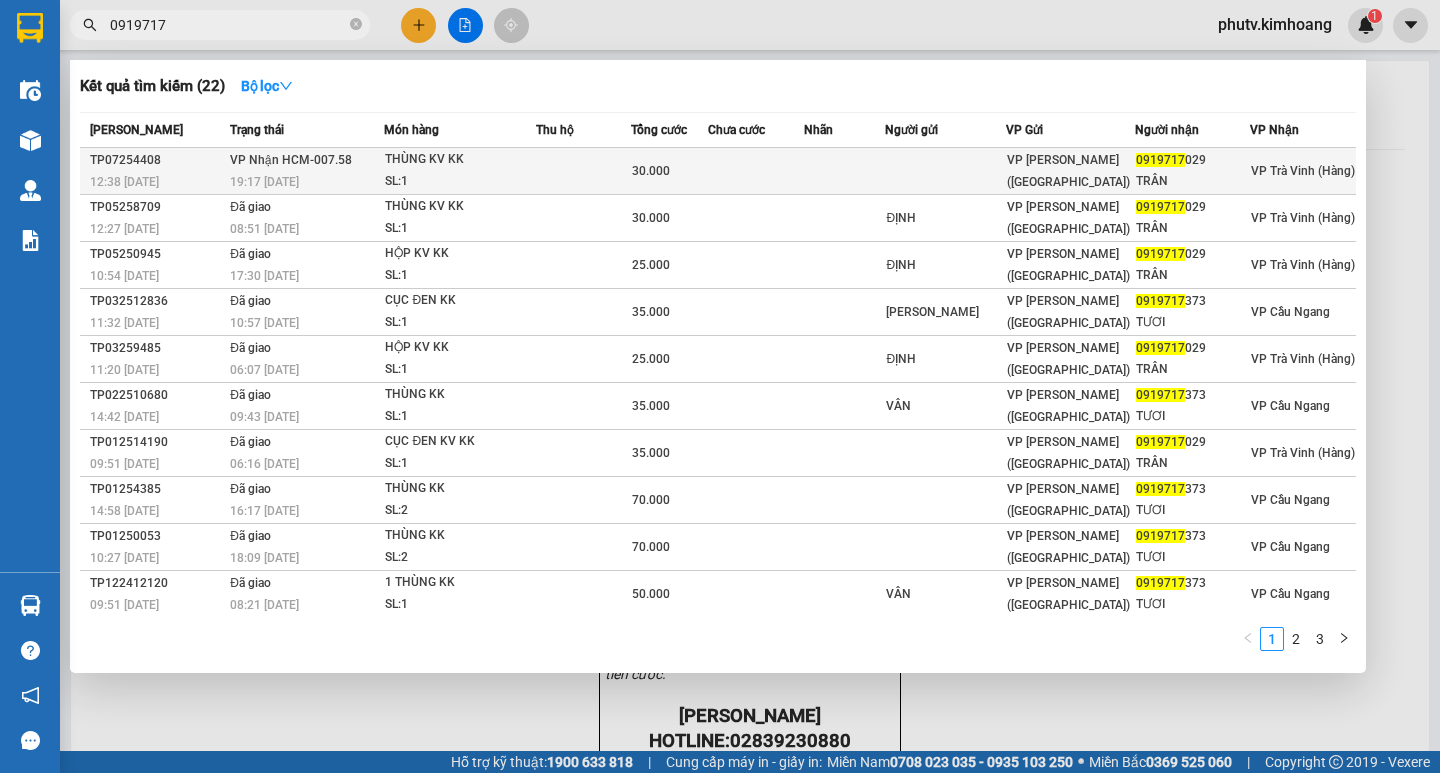 type on "0919717" 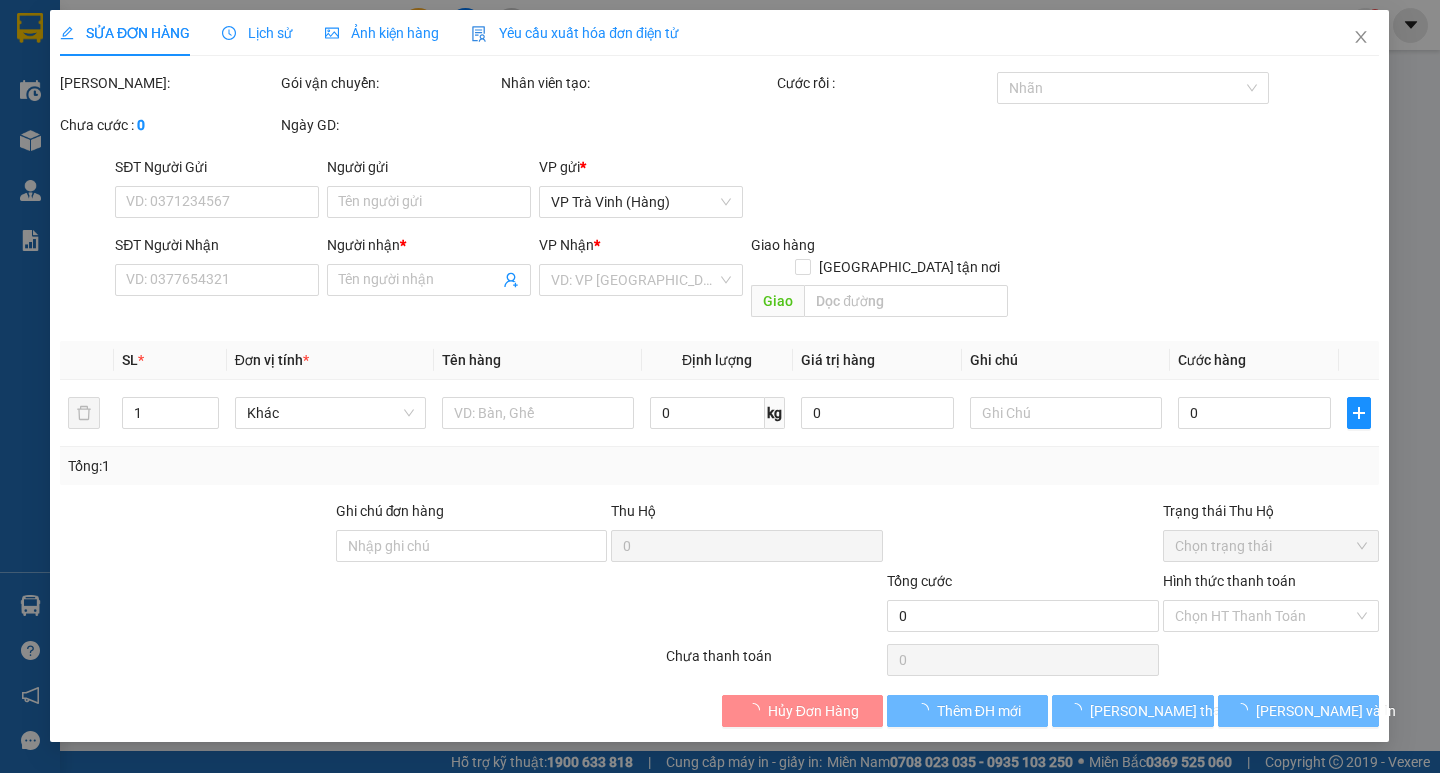 type on "0919717029" 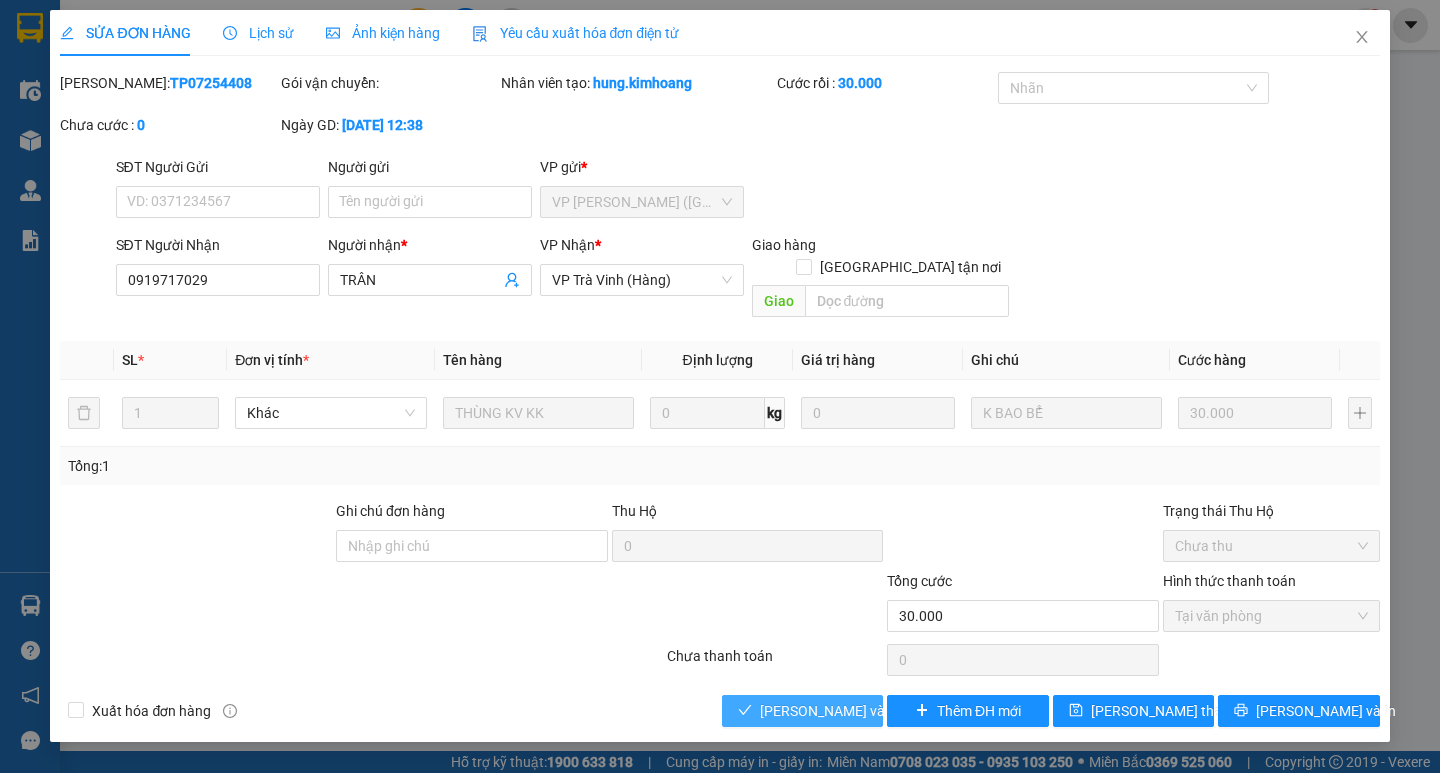 click on "[PERSON_NAME] và Giao hàng" at bounding box center (856, 711) 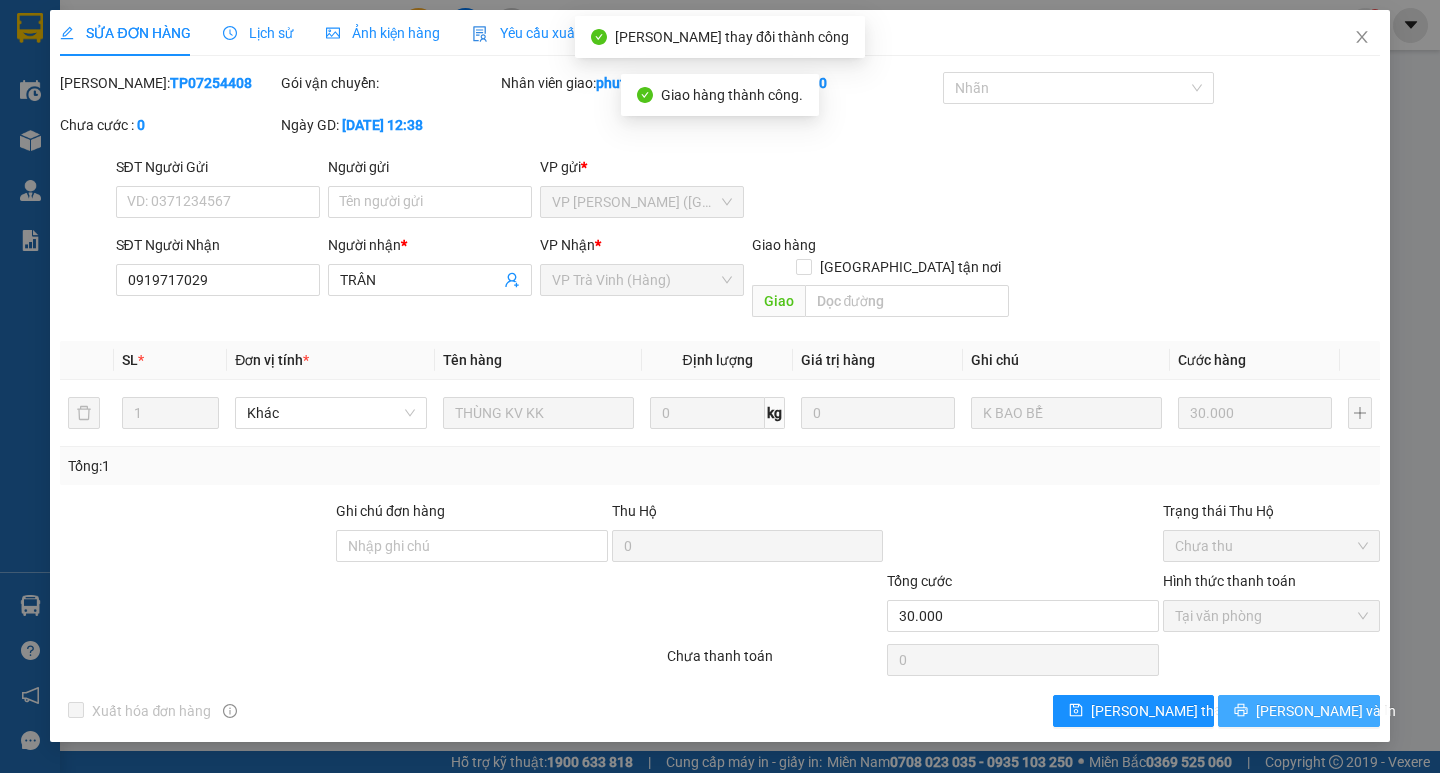 drag, startPoint x: 1319, startPoint y: 693, endPoint x: 1341, endPoint y: 659, distance: 40.496914 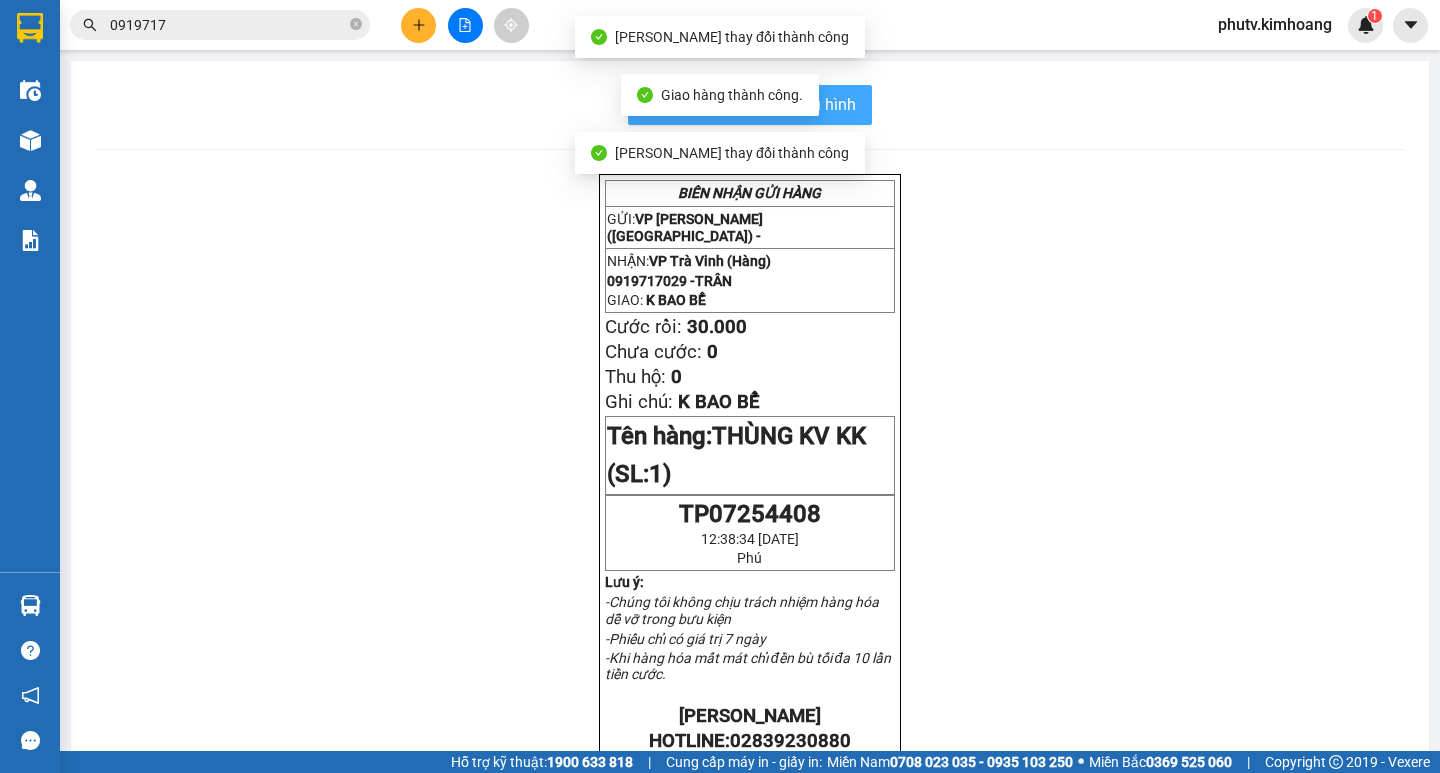 click on "In mẫu biên lai tự cấu hình" at bounding box center [750, 105] 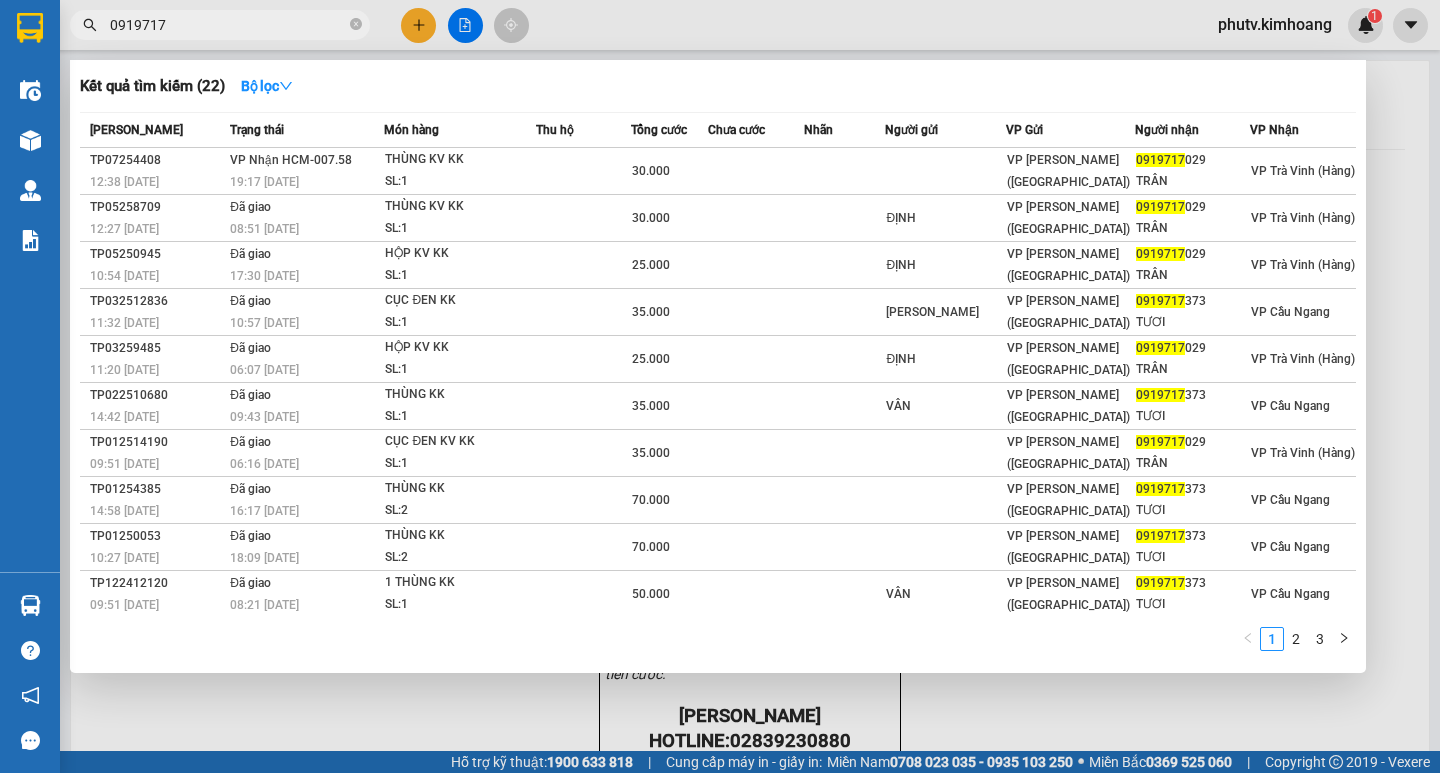 drag, startPoint x: 172, startPoint y: 21, endPoint x: 0, endPoint y: 70, distance: 178.8435 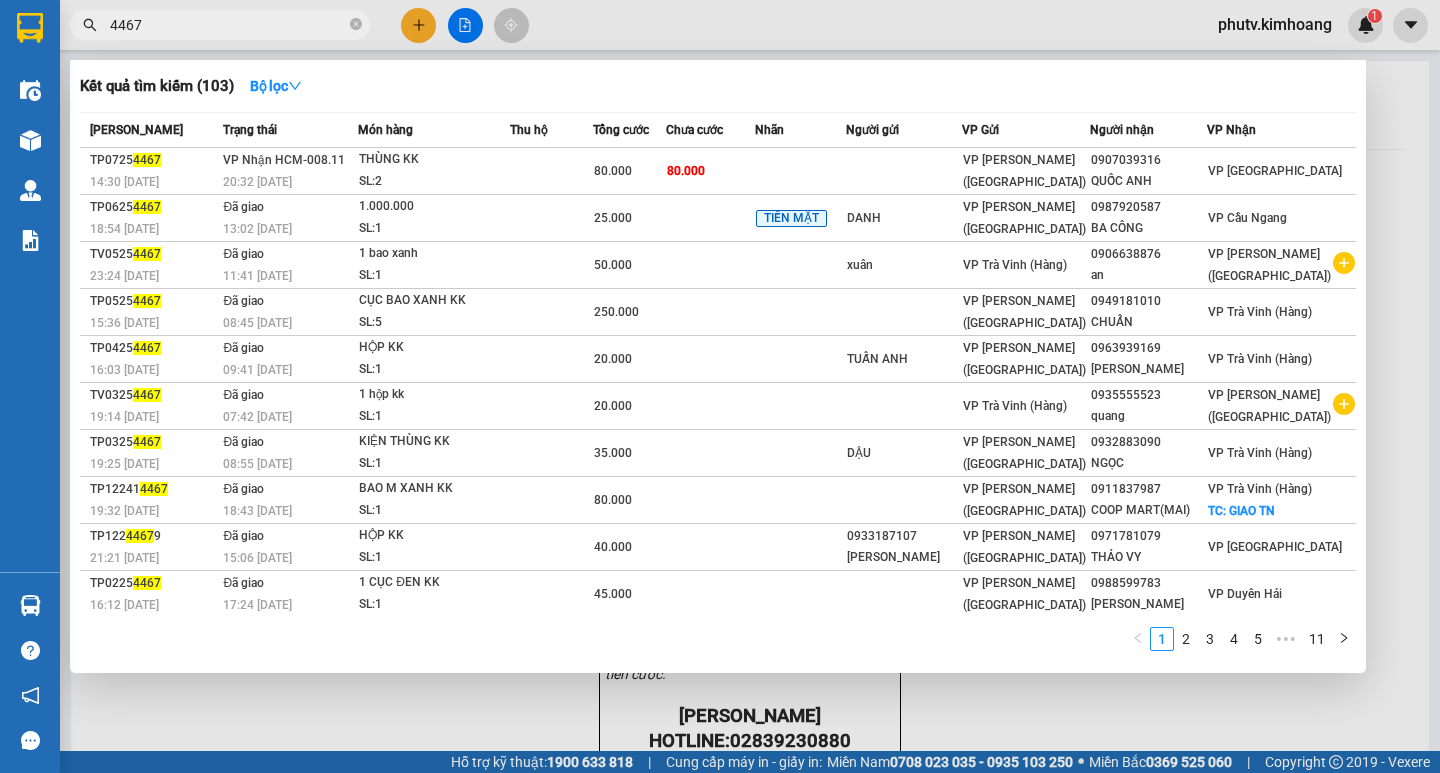 click on "4467" at bounding box center (228, 25) 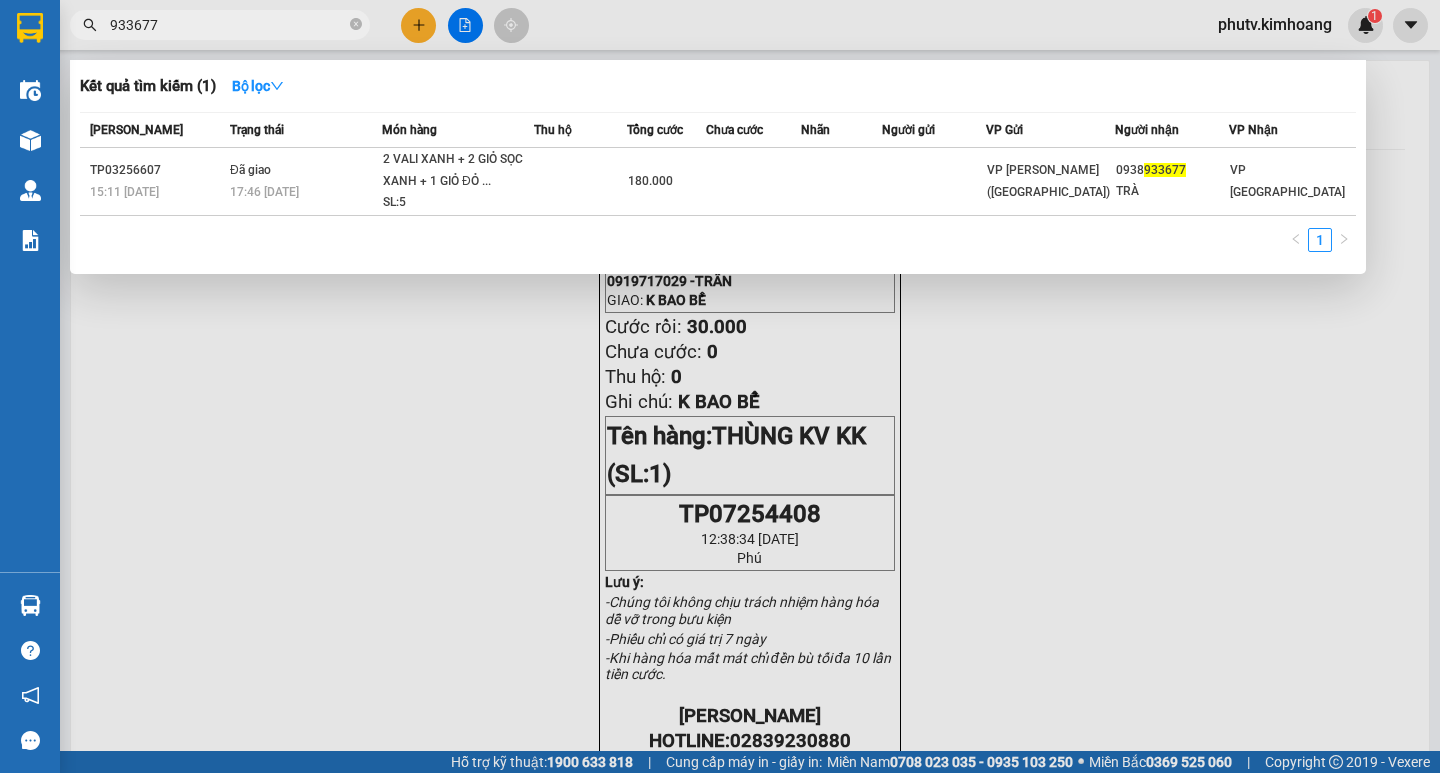 click on "933677" at bounding box center [220, 25] 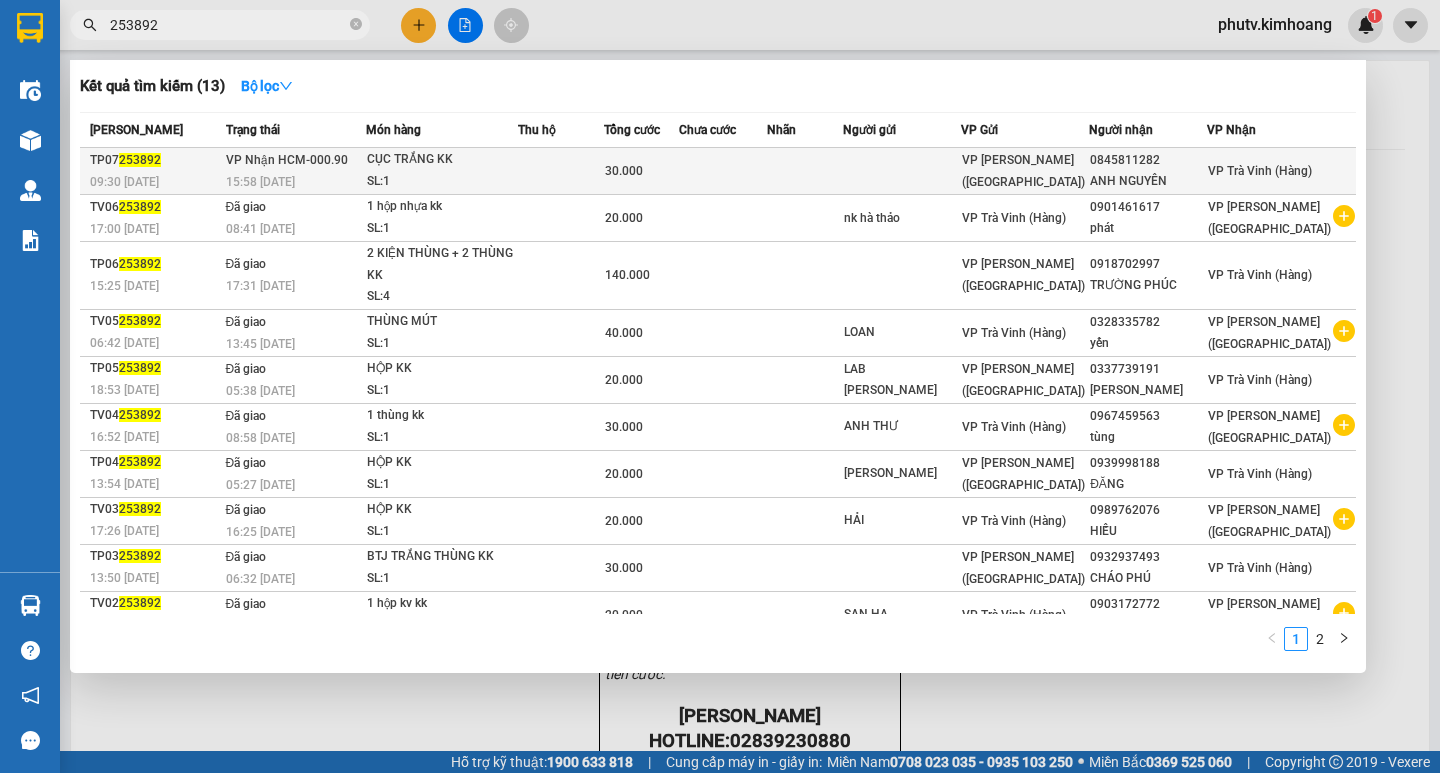 type on "253892" 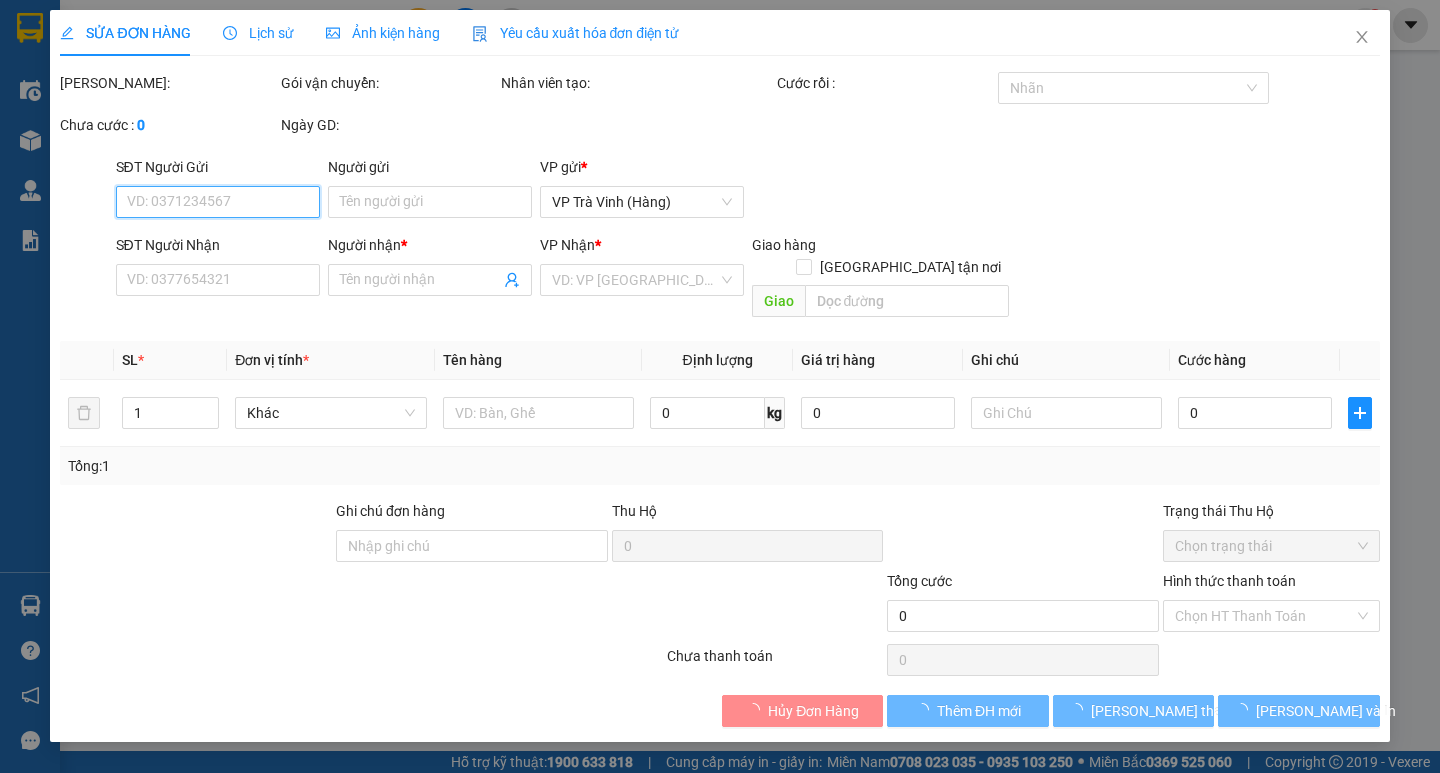 type on "0845811282" 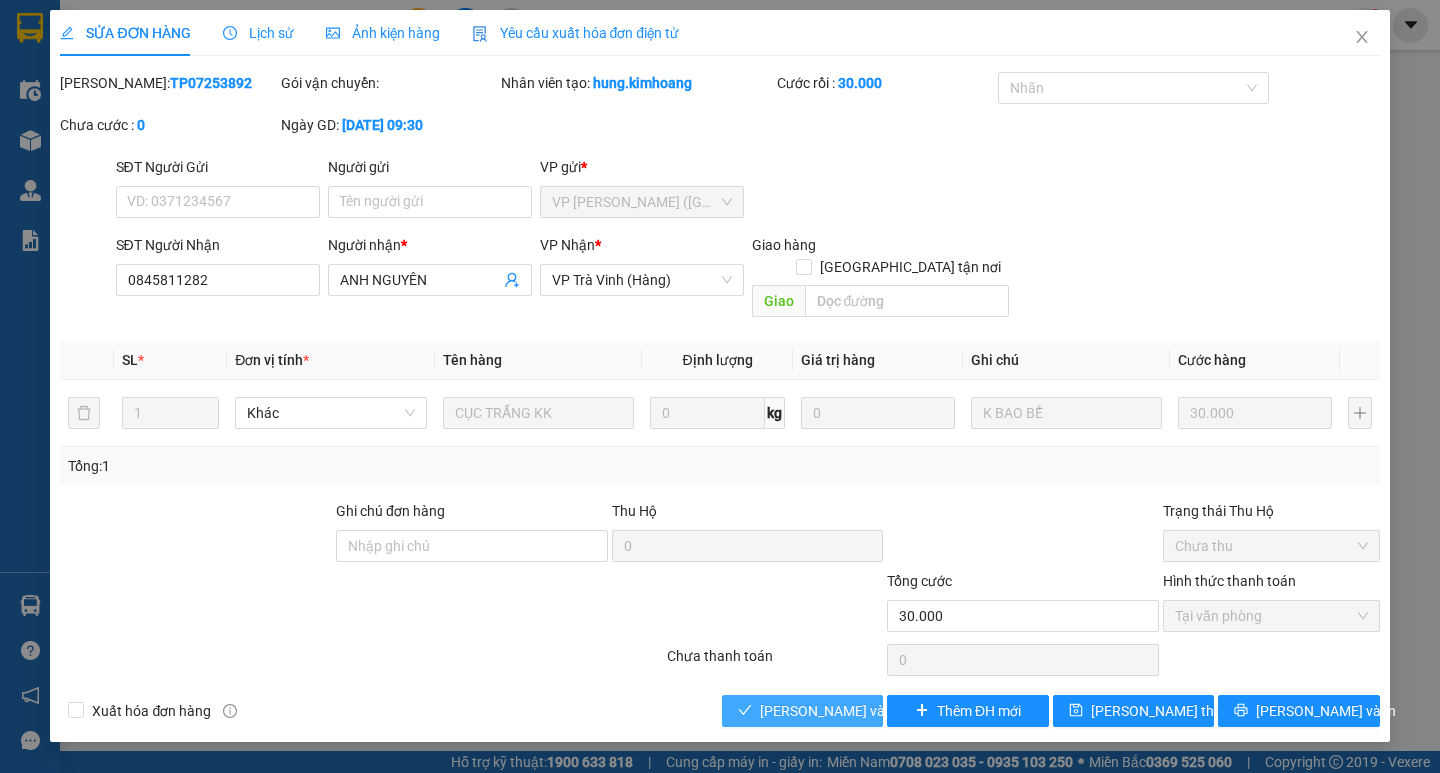 click on "[PERSON_NAME] và Giao hàng" at bounding box center [856, 711] 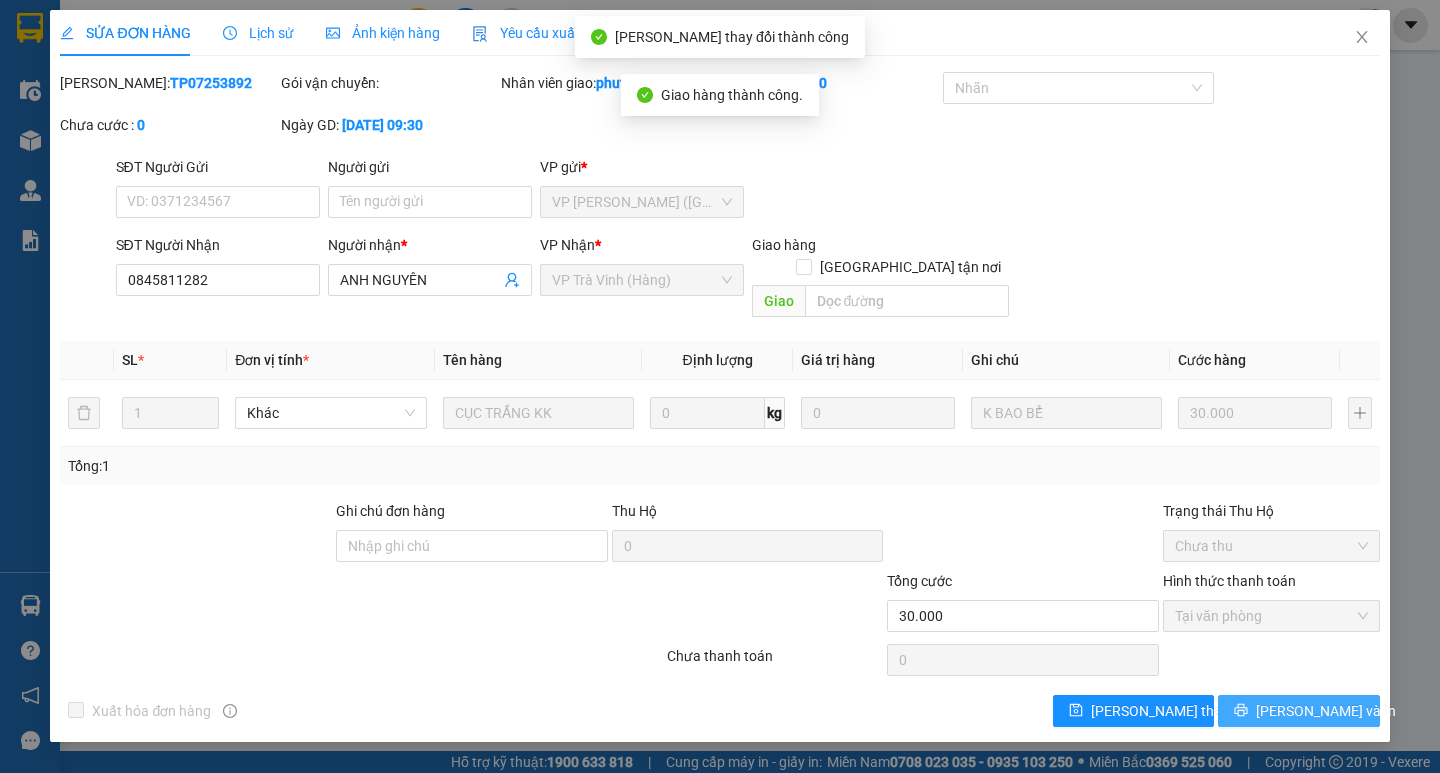 click on "[PERSON_NAME] và In" at bounding box center [1326, 711] 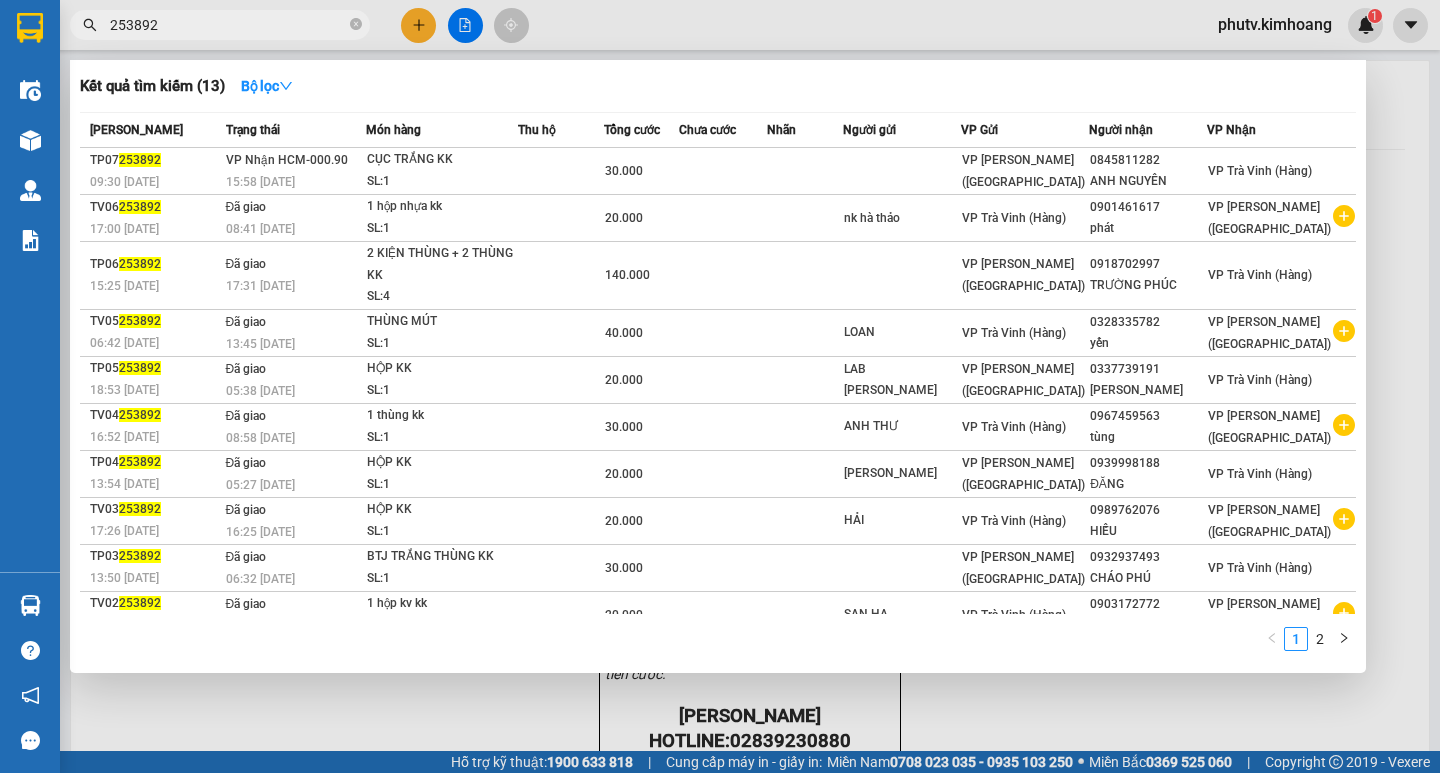 click on "253892" at bounding box center [220, 25] 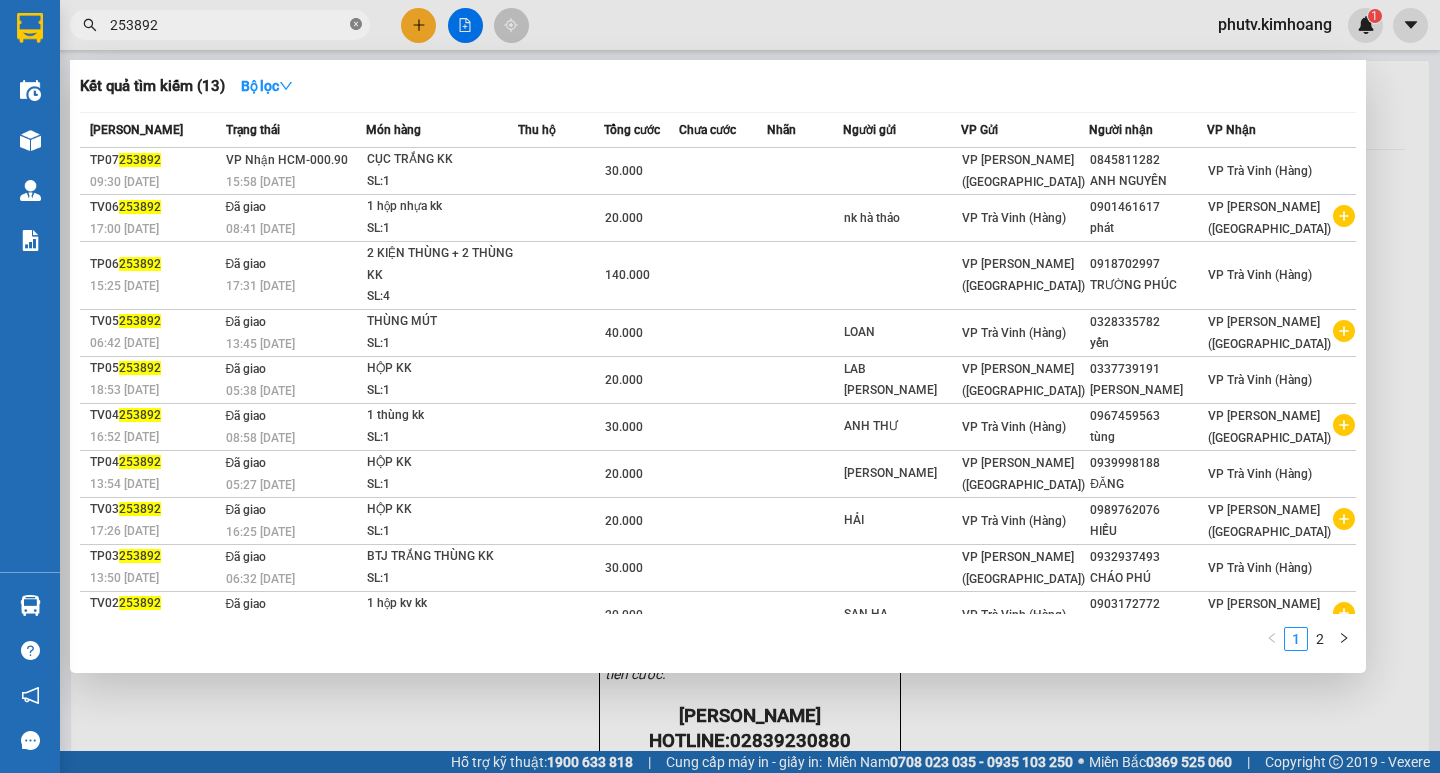 click 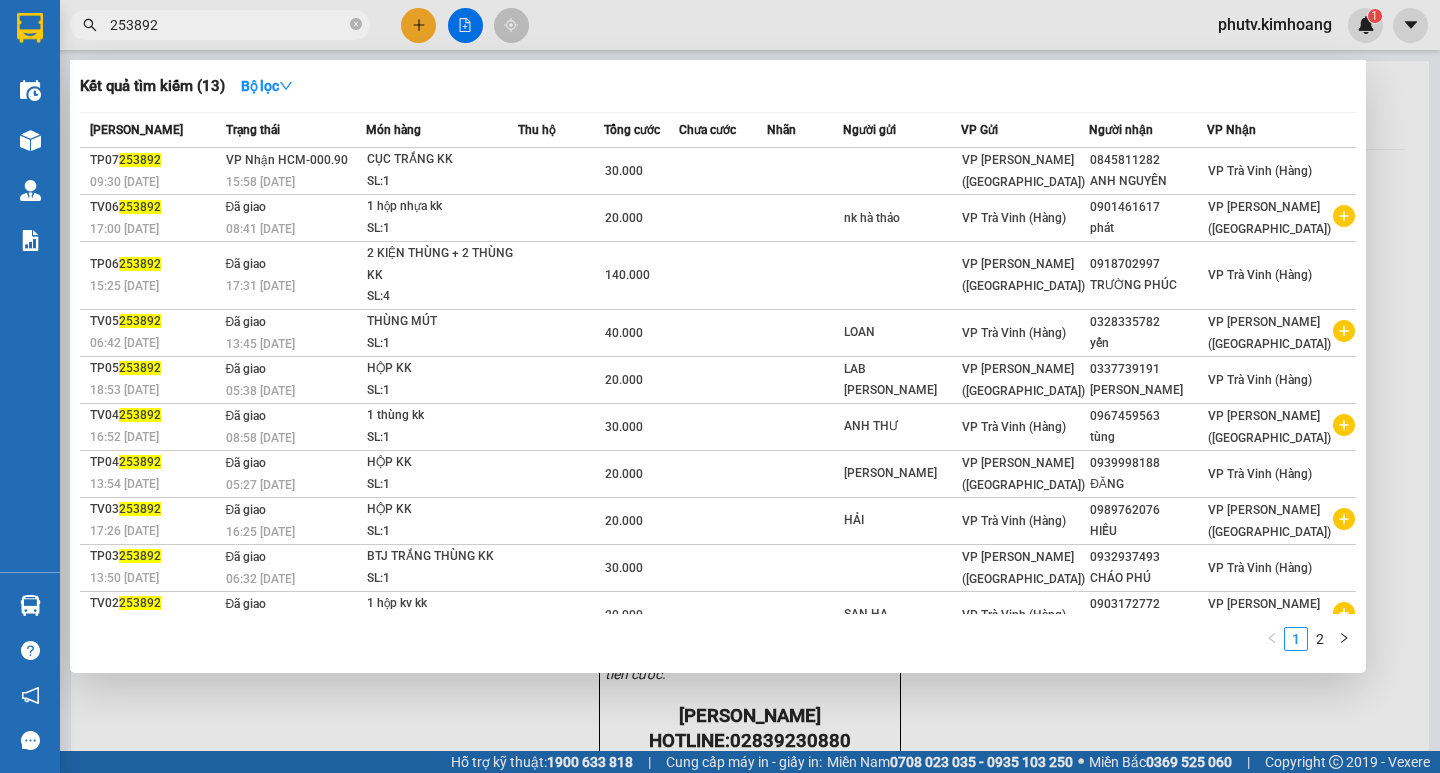type 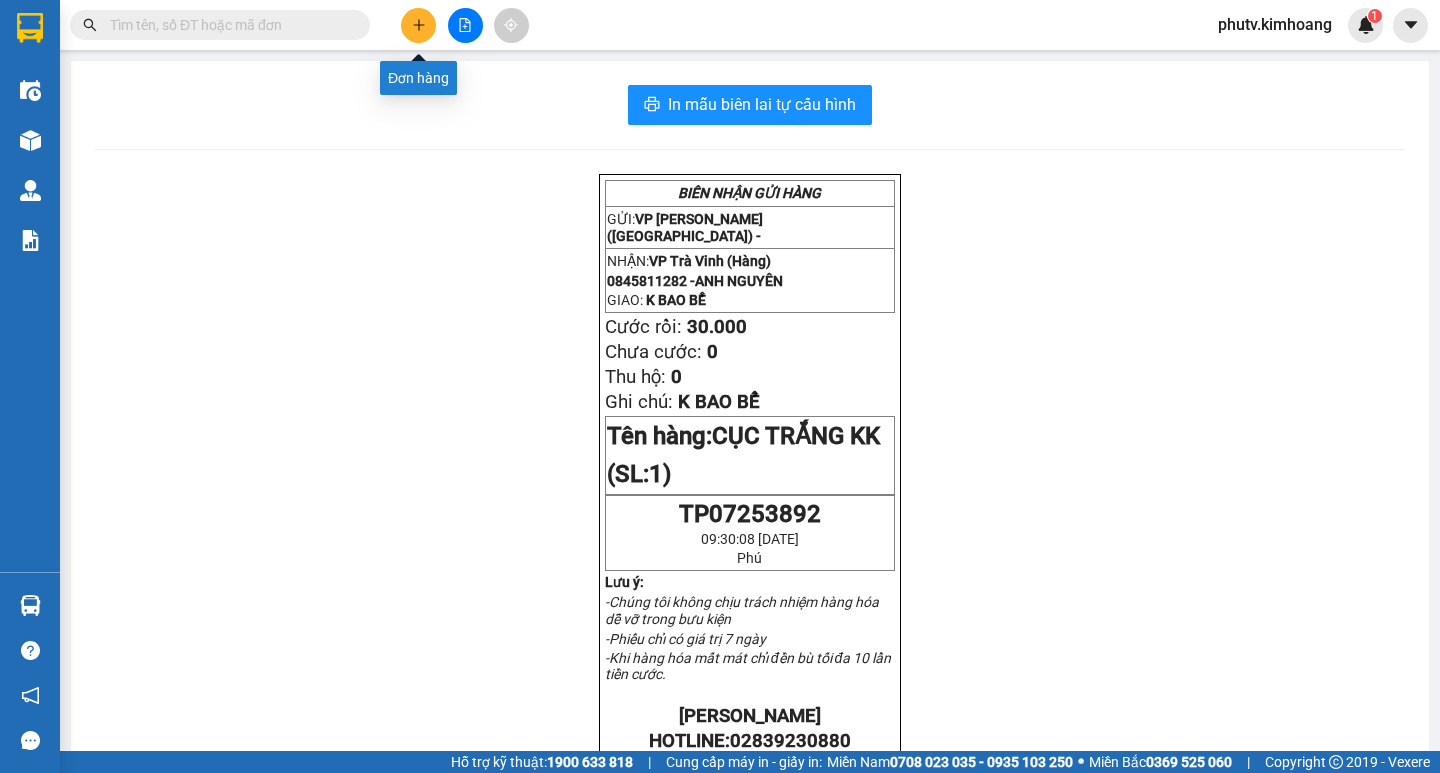 drag, startPoint x: 428, startPoint y: 18, endPoint x: 425, endPoint y: 37, distance: 19.235384 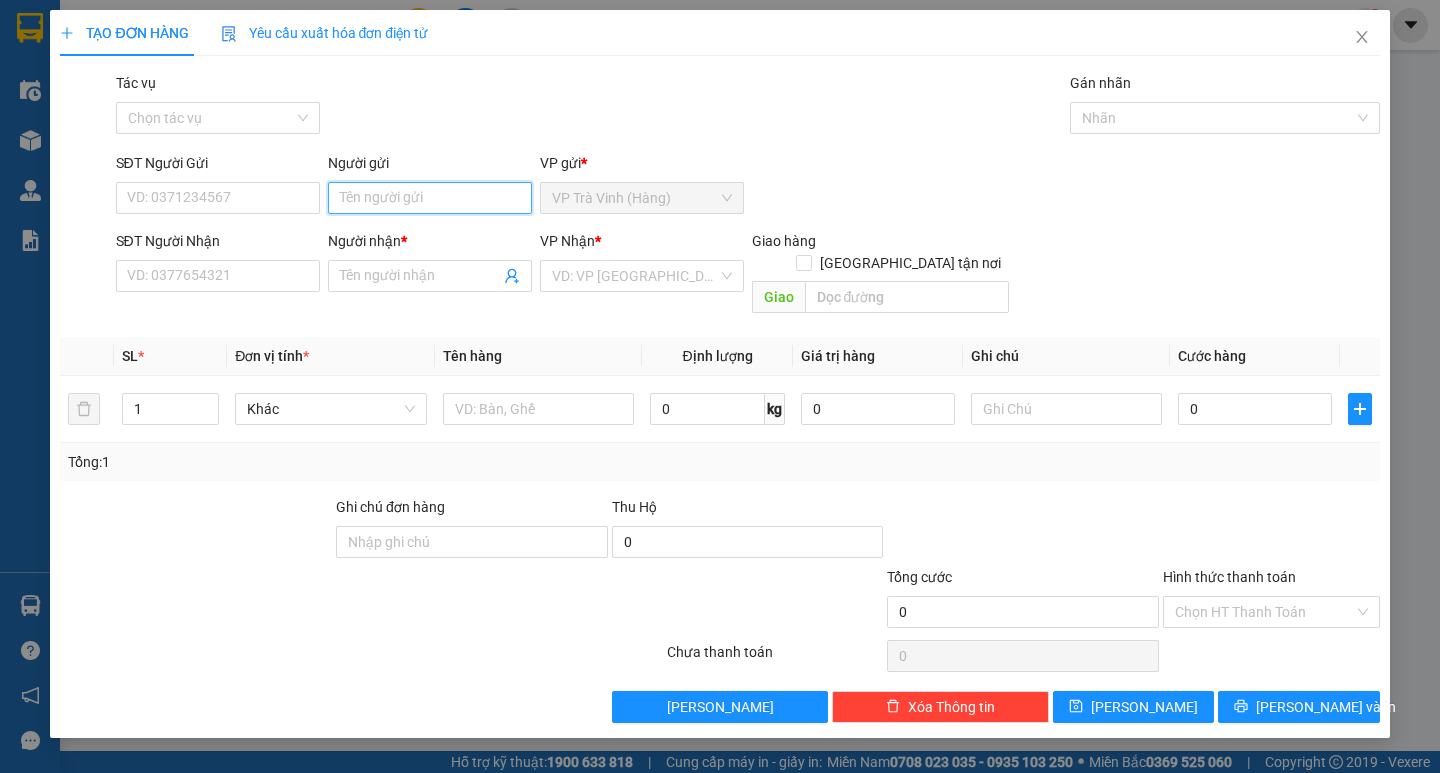 click on "Người gửi" at bounding box center [430, 198] 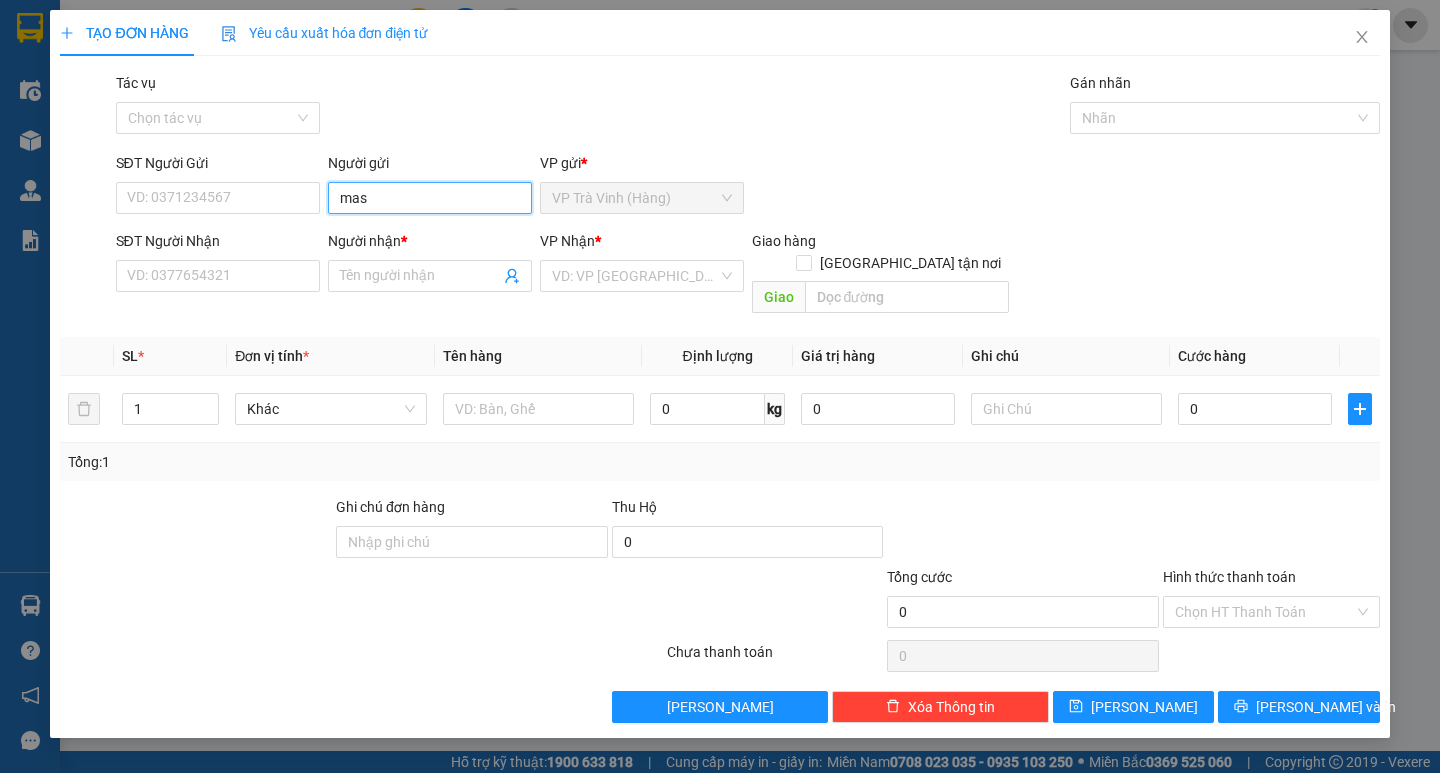 type on "mas" 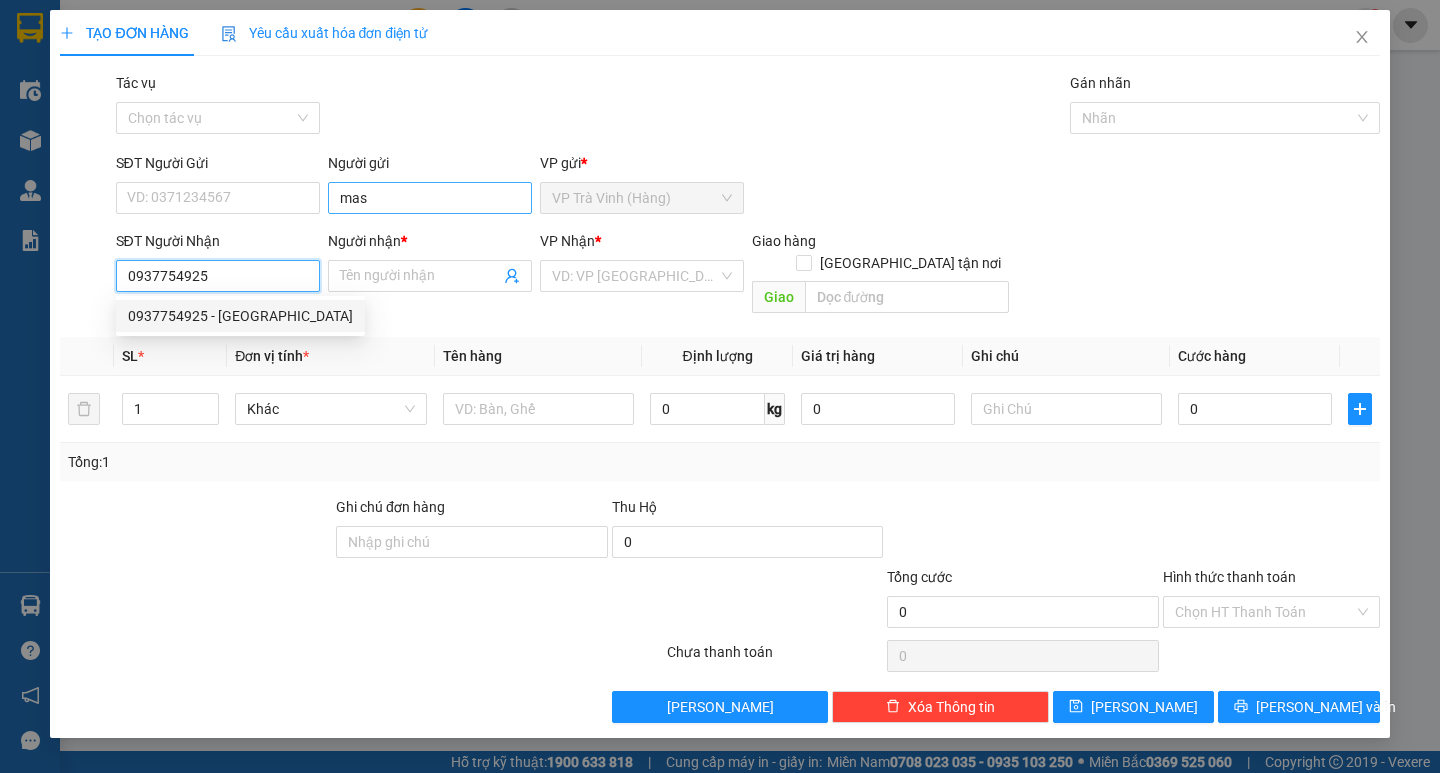 type on "0937754925" 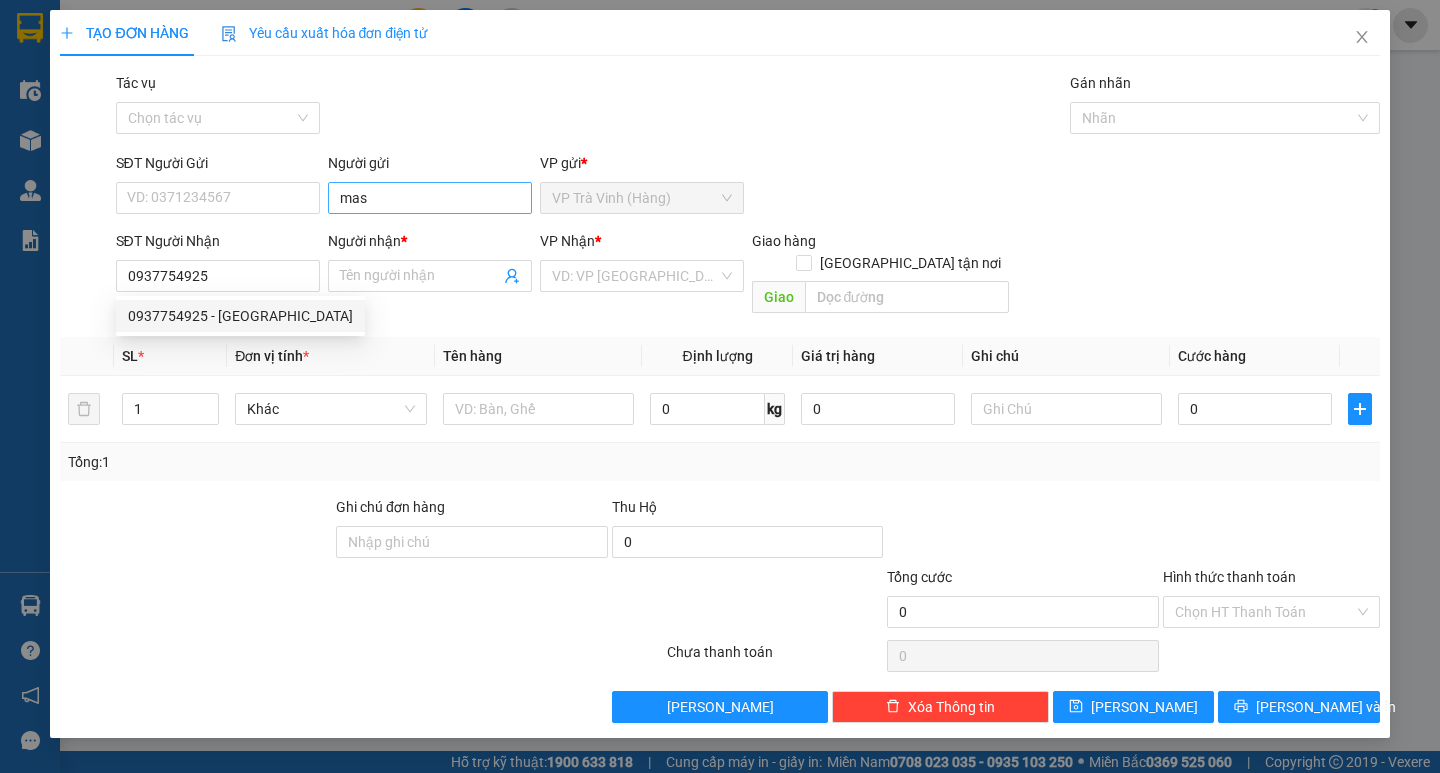 type on "[PERSON_NAME]" 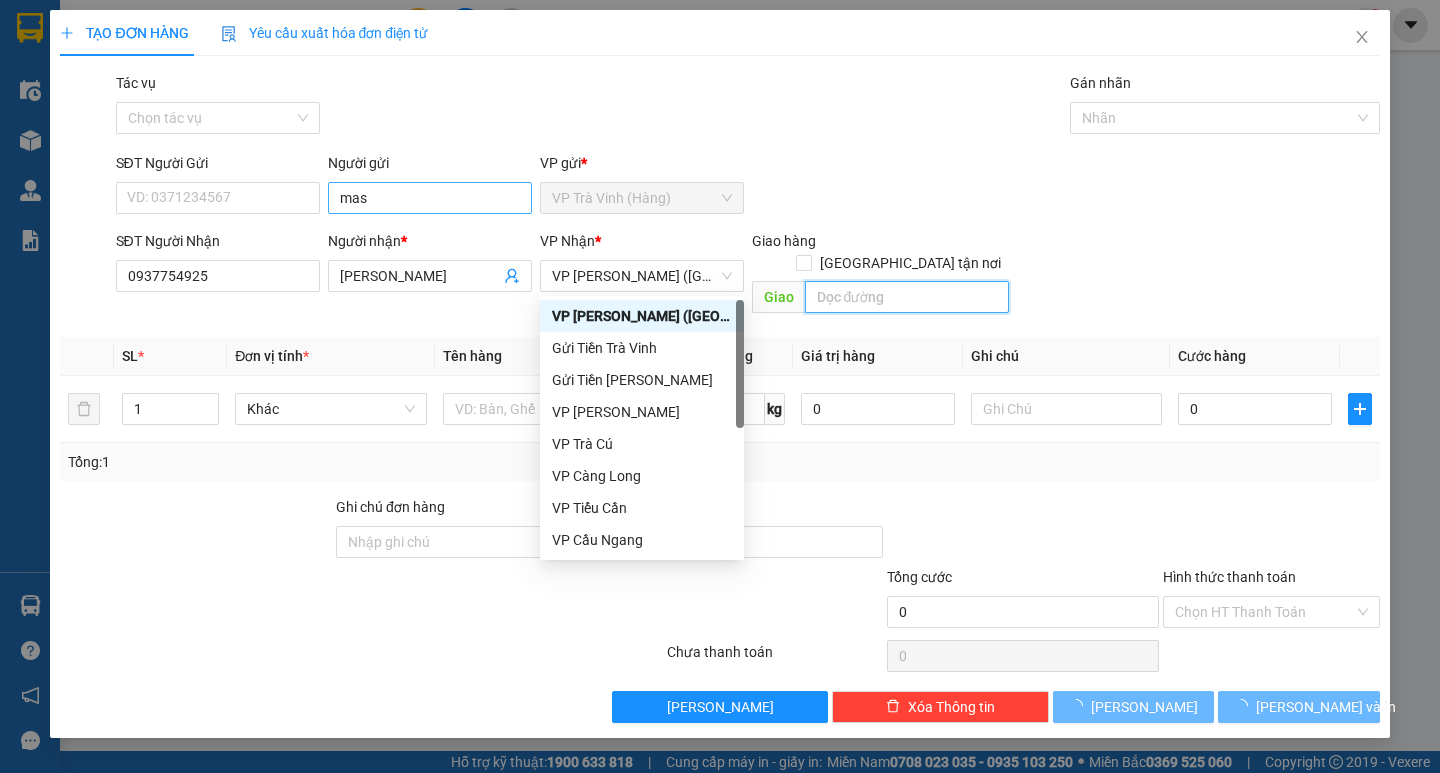 type on "30.000" 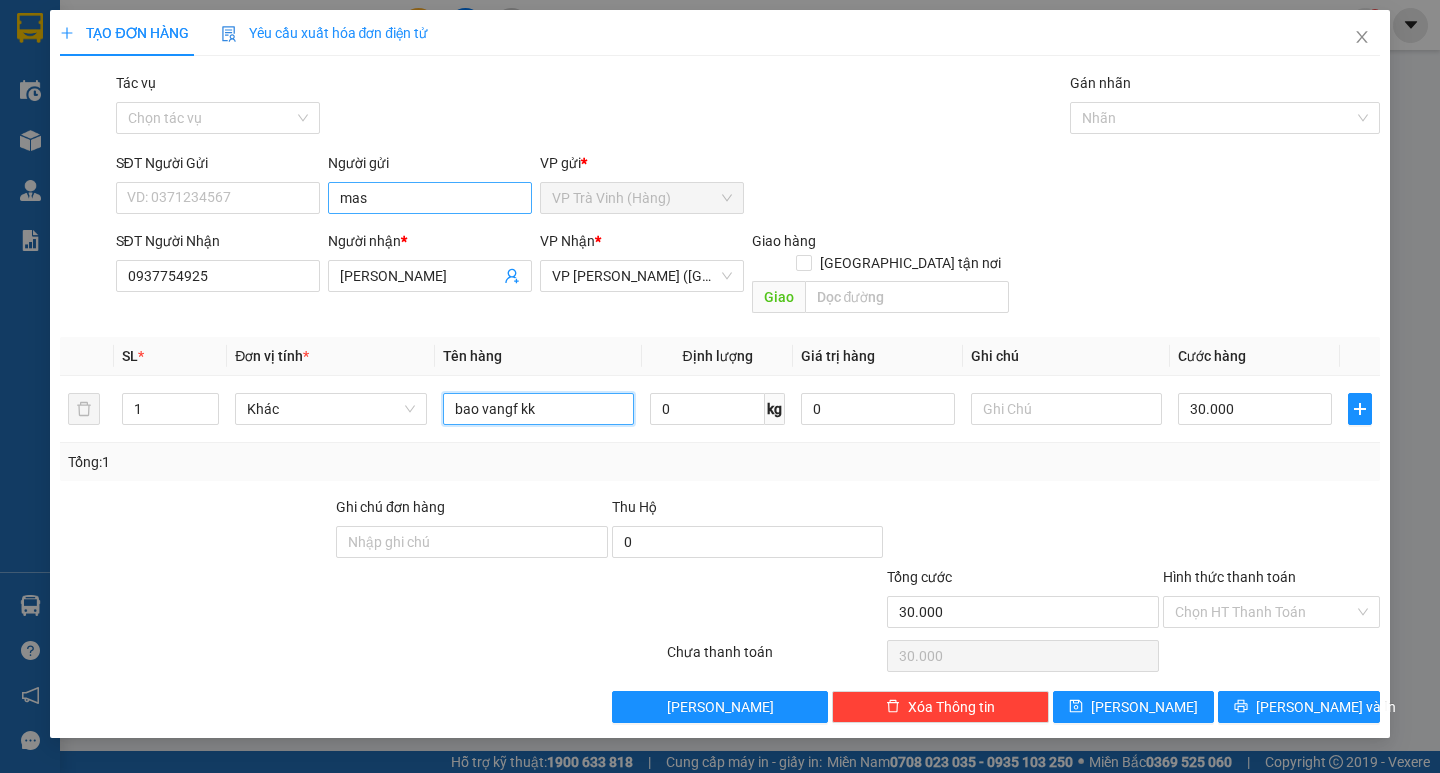 type on "bao vangf kk" 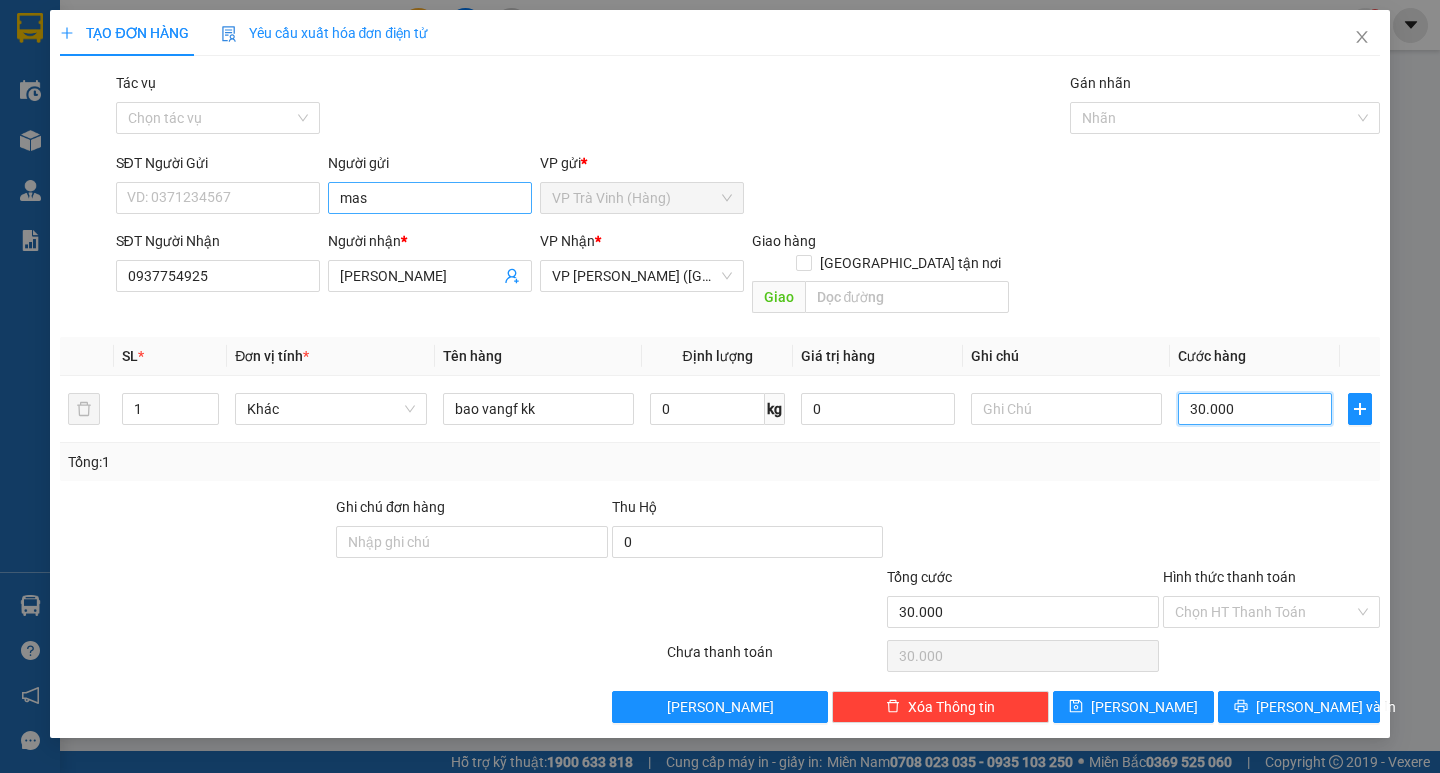 type on "4" 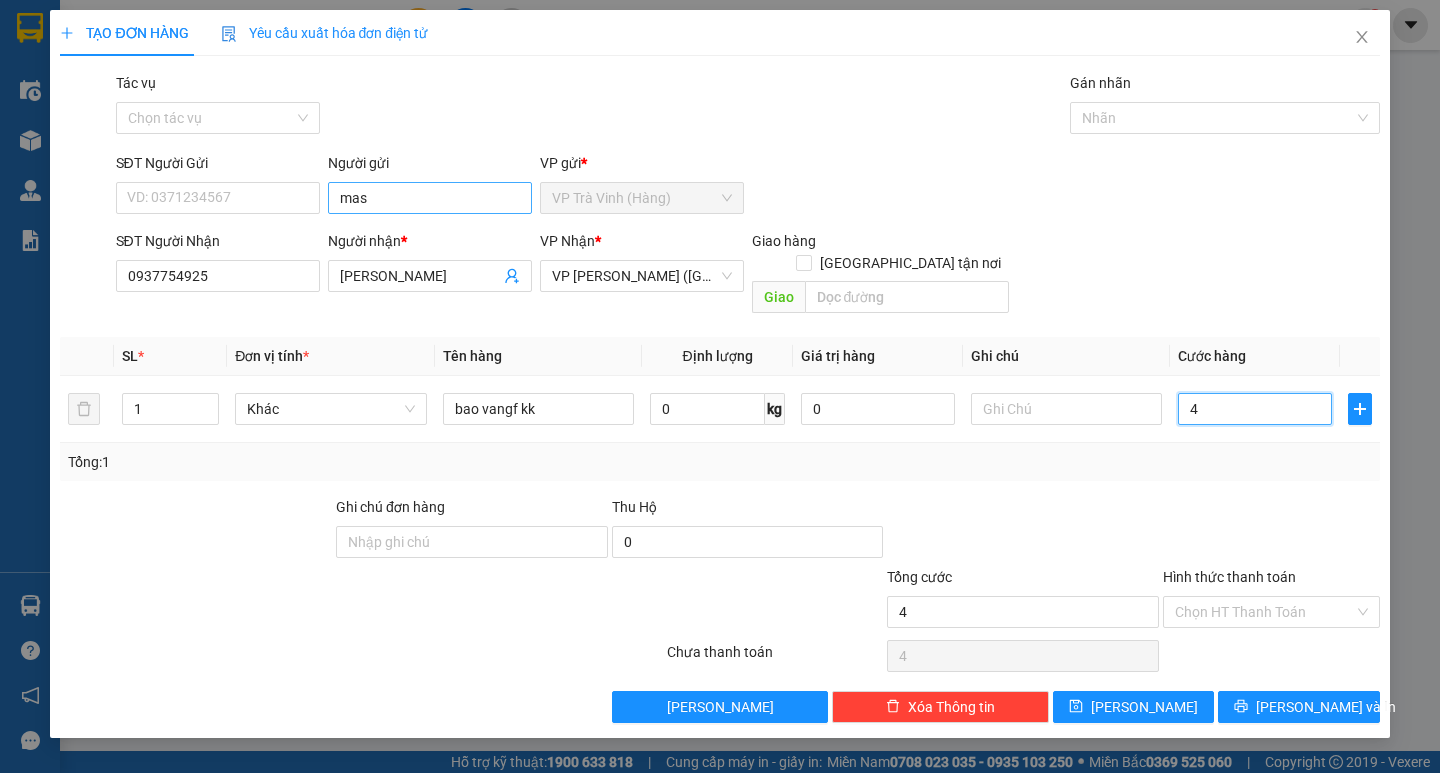 type on "40" 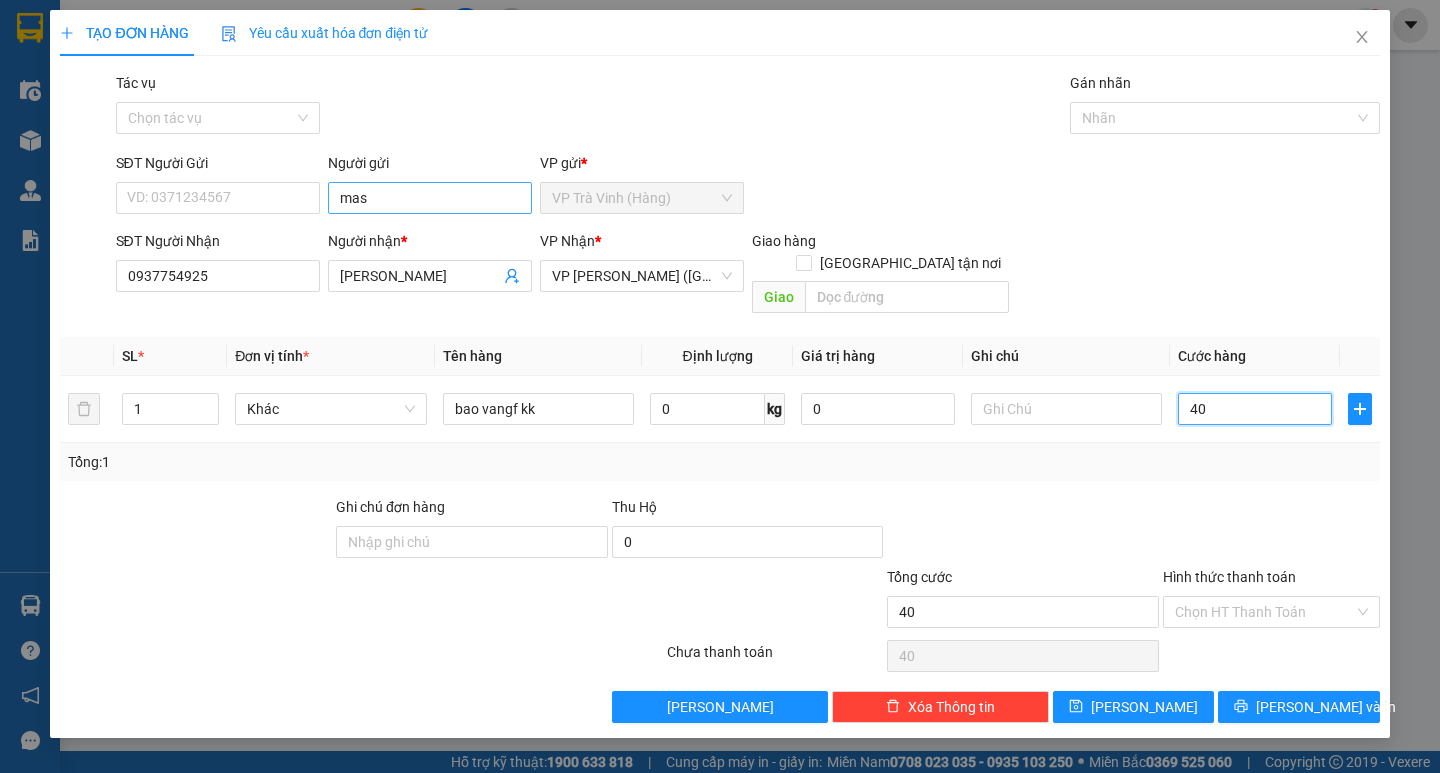 type on "40" 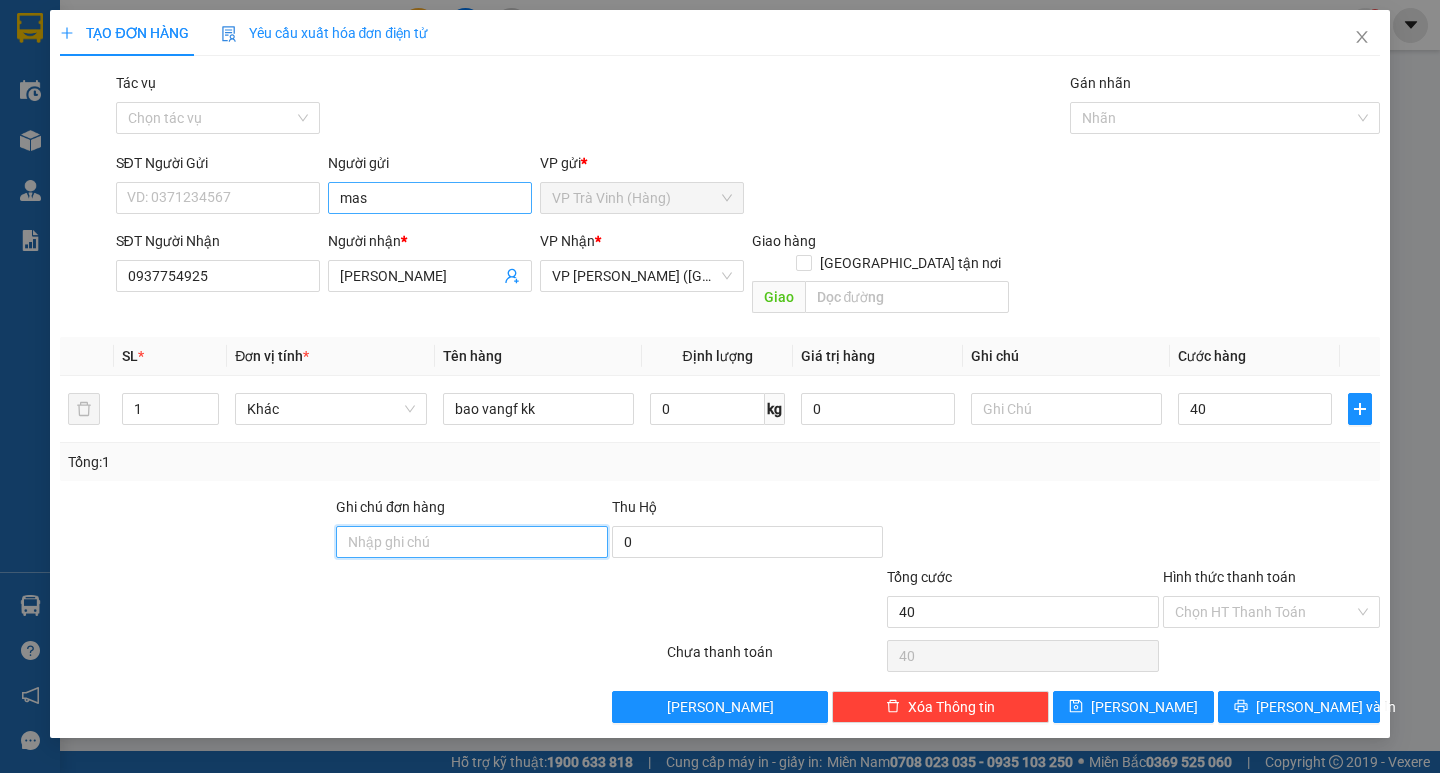 type on "40.000" 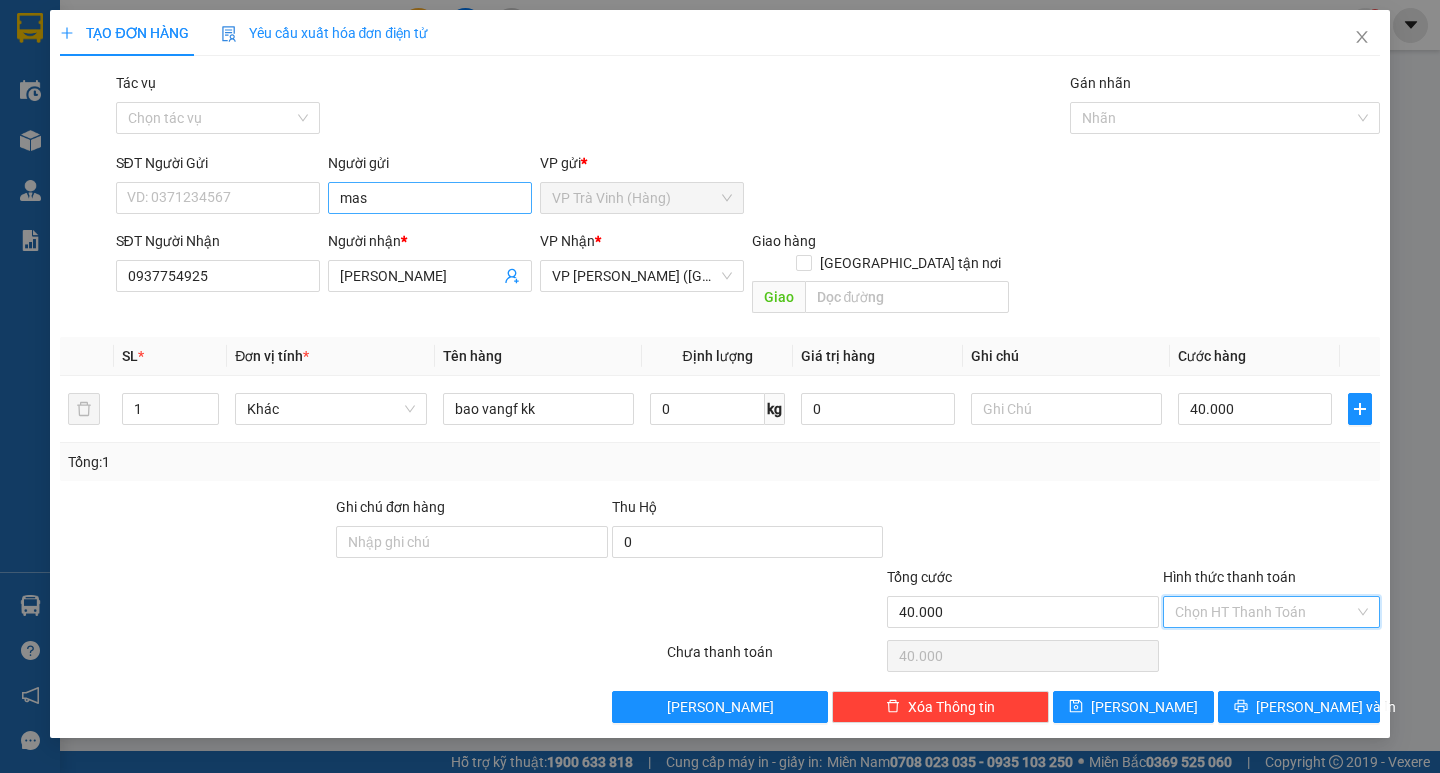 type on "0" 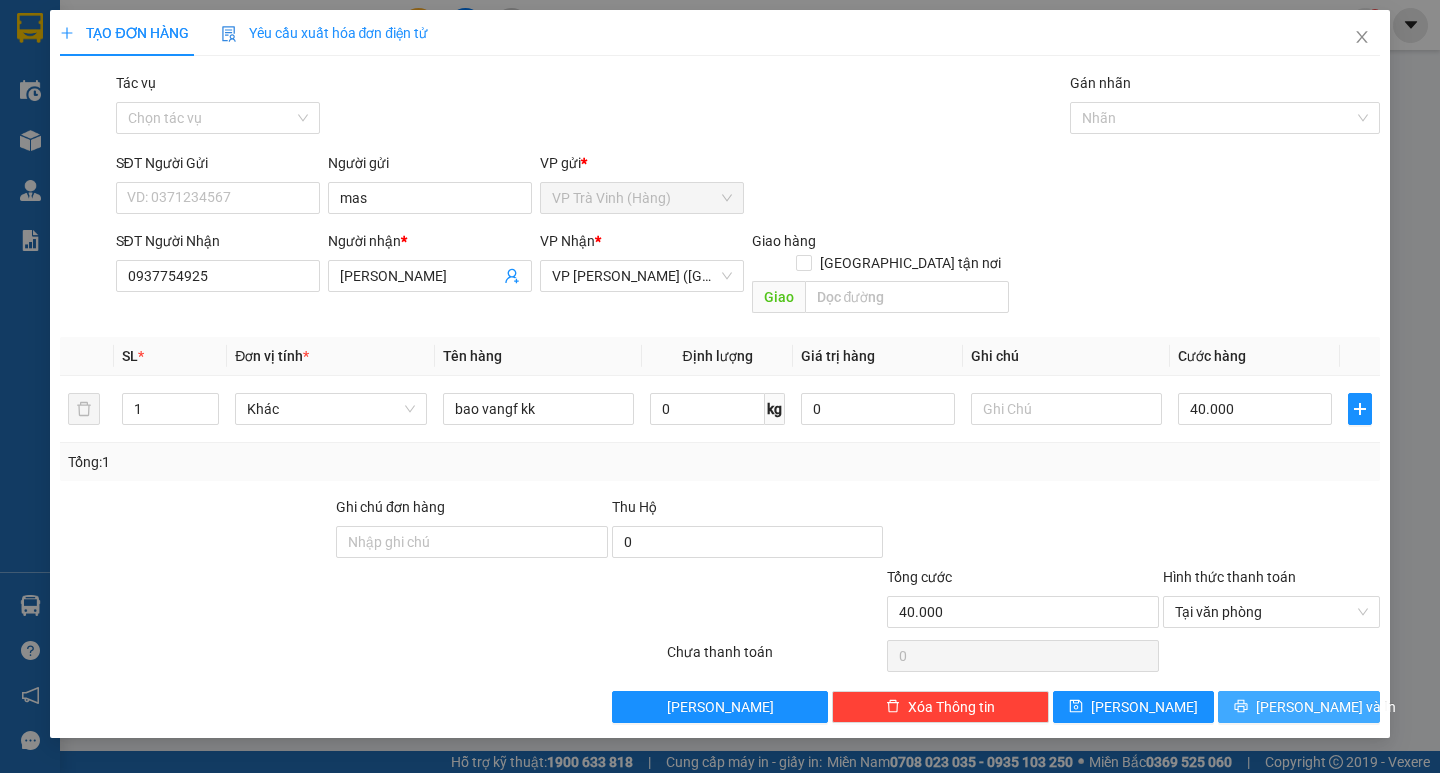 click on "[PERSON_NAME] và In" at bounding box center (1326, 707) 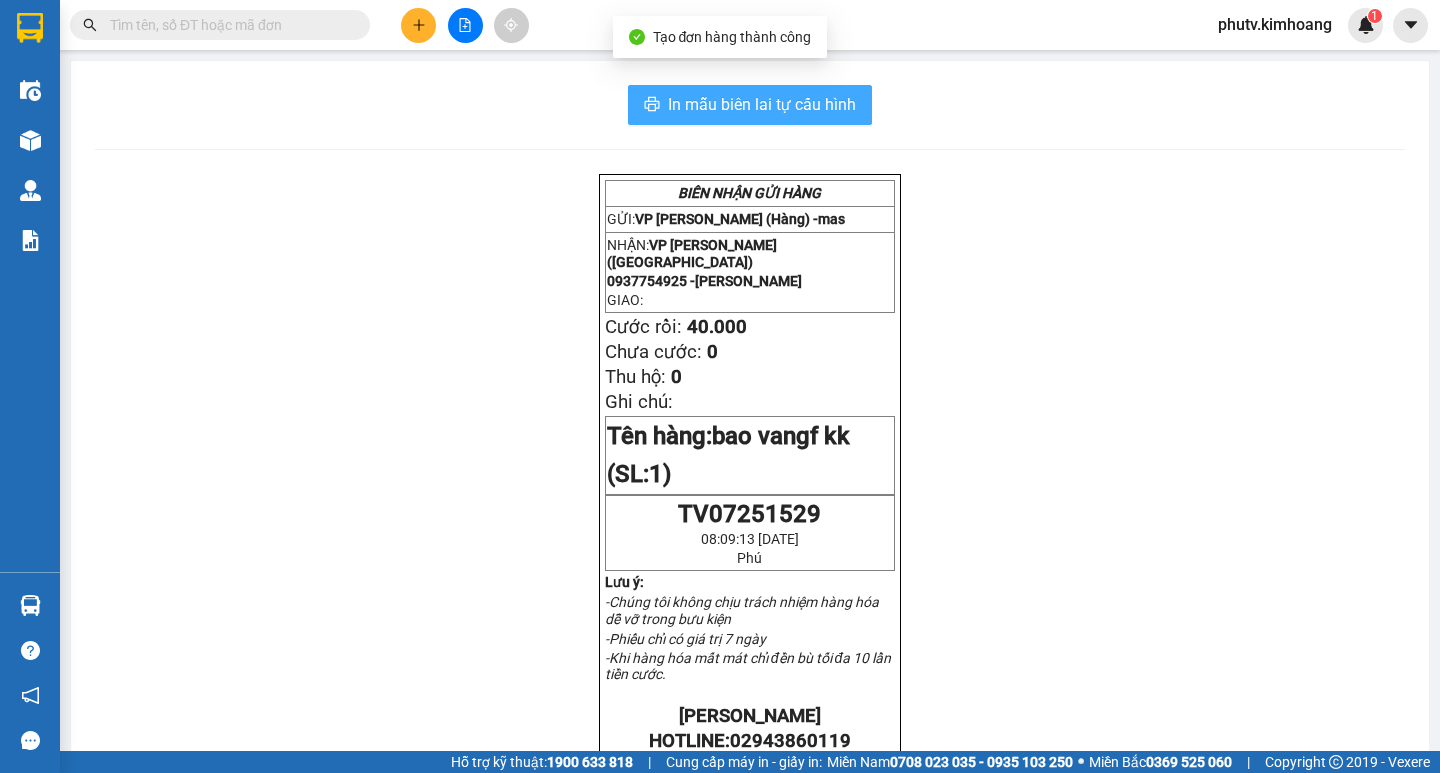 click on "In mẫu biên lai tự cấu hình" at bounding box center [762, 104] 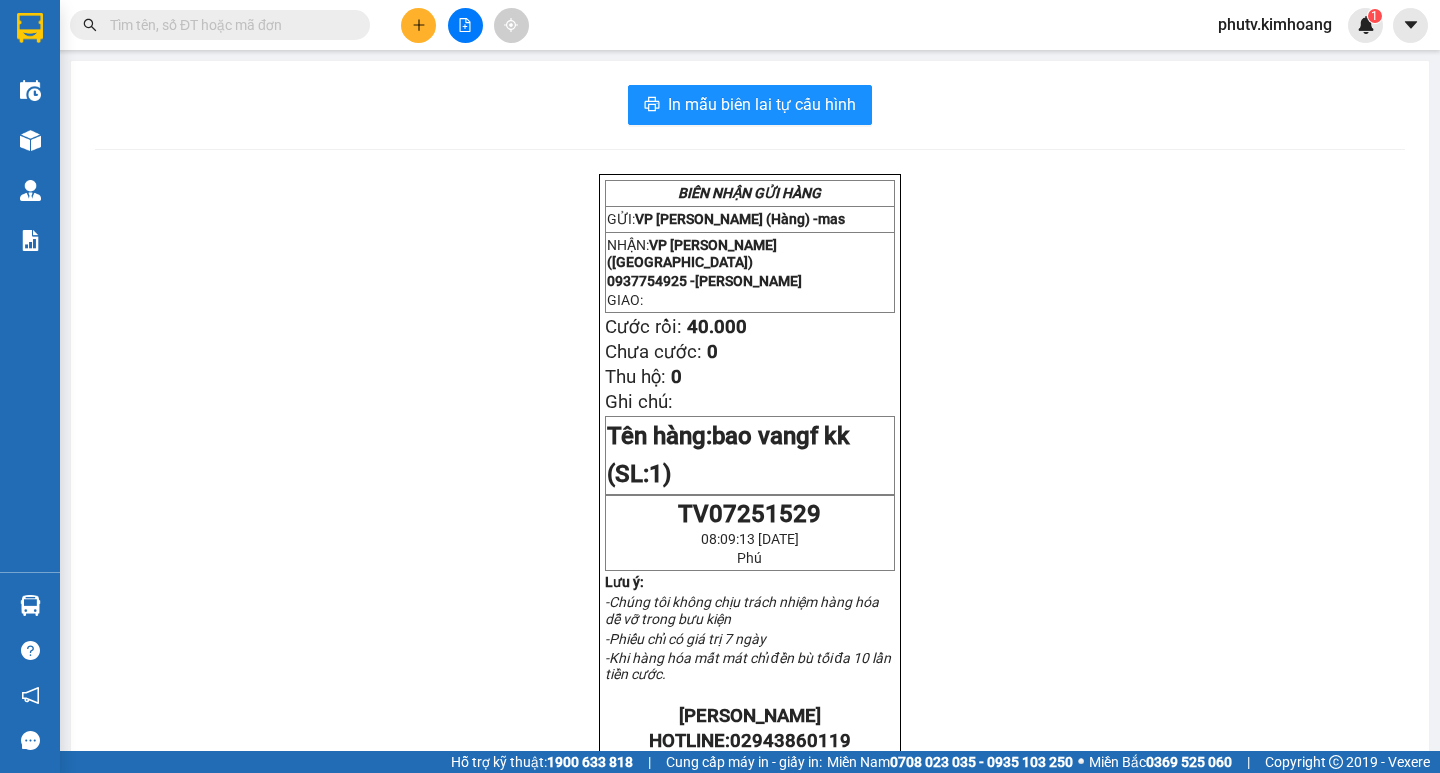 click at bounding box center [228, 25] 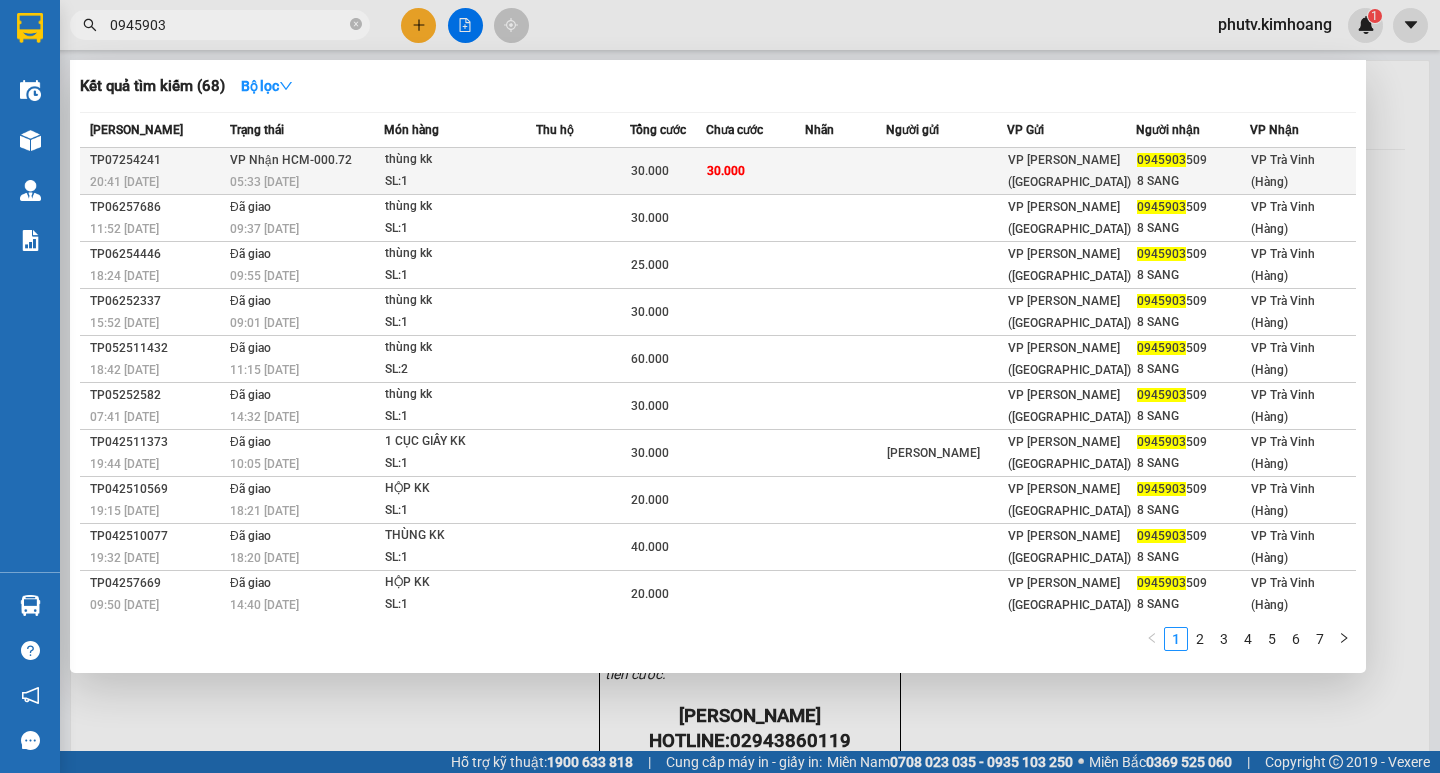 type on "0945903" 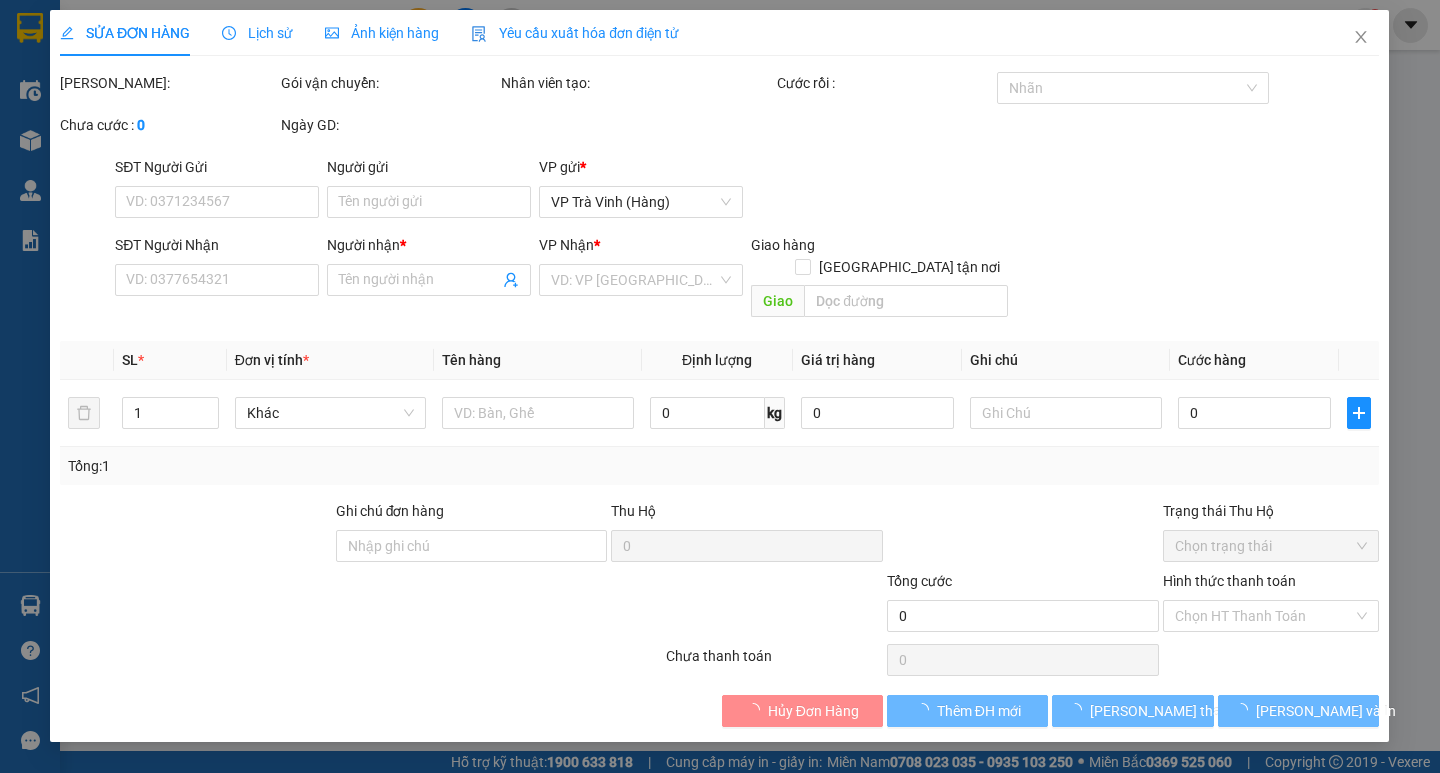 type on "0945903509" 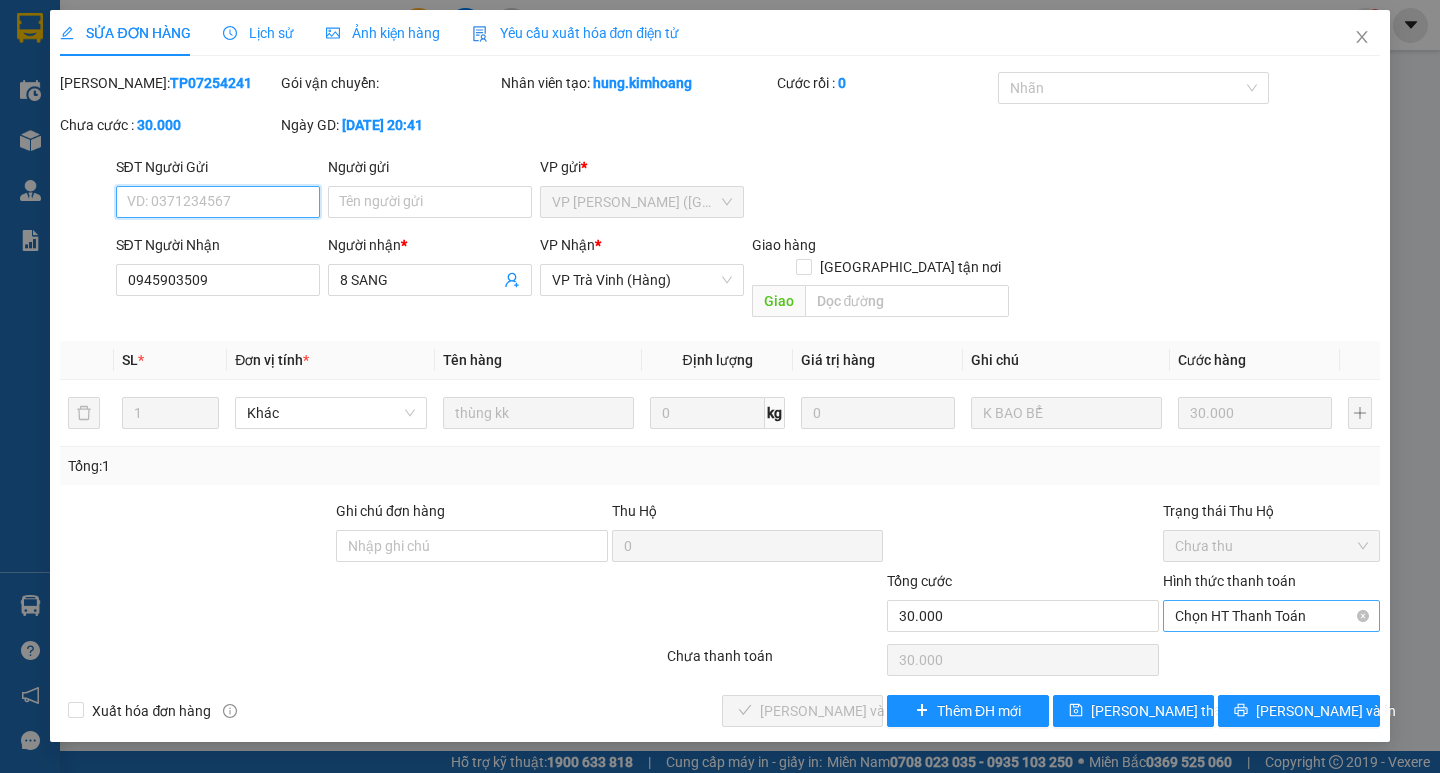click on "Chọn HT Thanh Toán" at bounding box center (1271, 616) 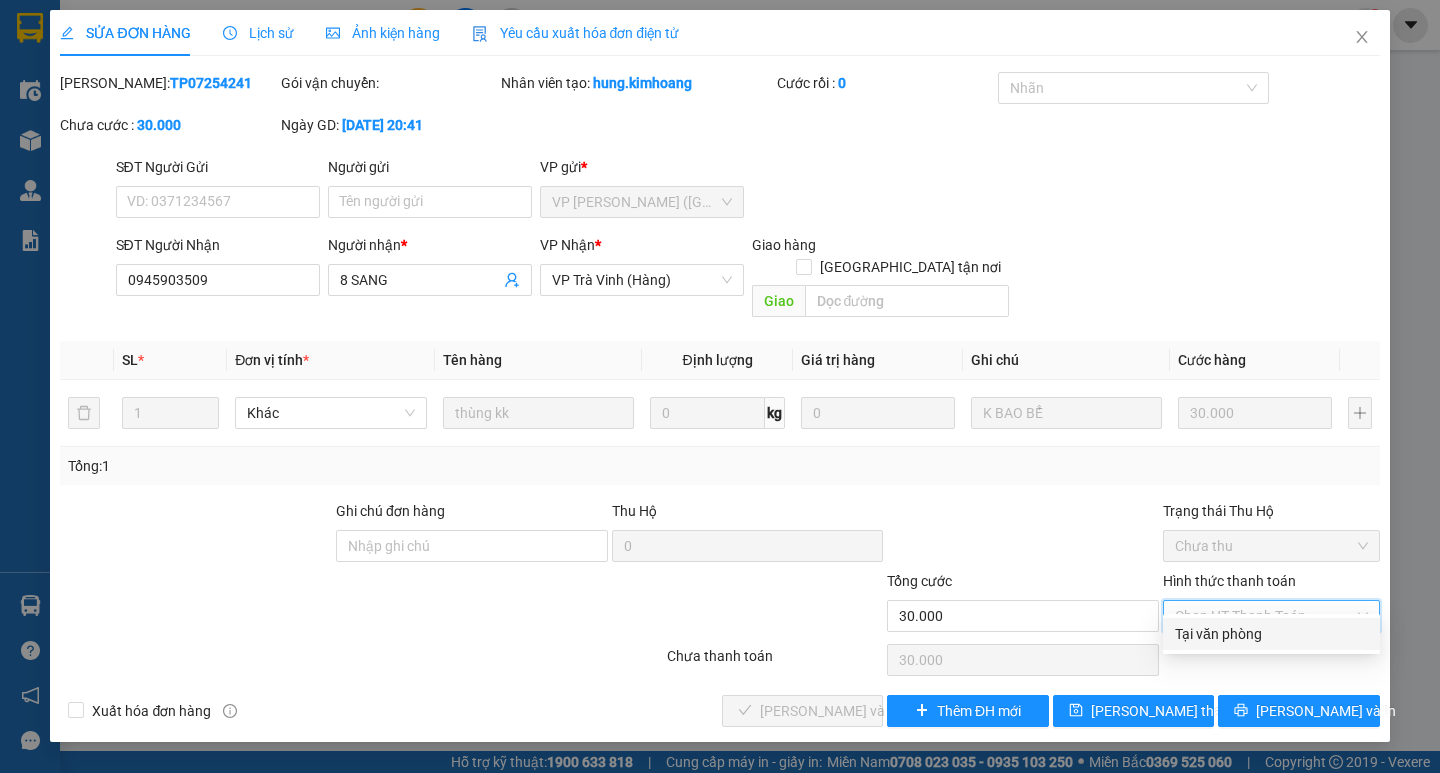 click on "Tại văn phòng" at bounding box center (1271, 634) 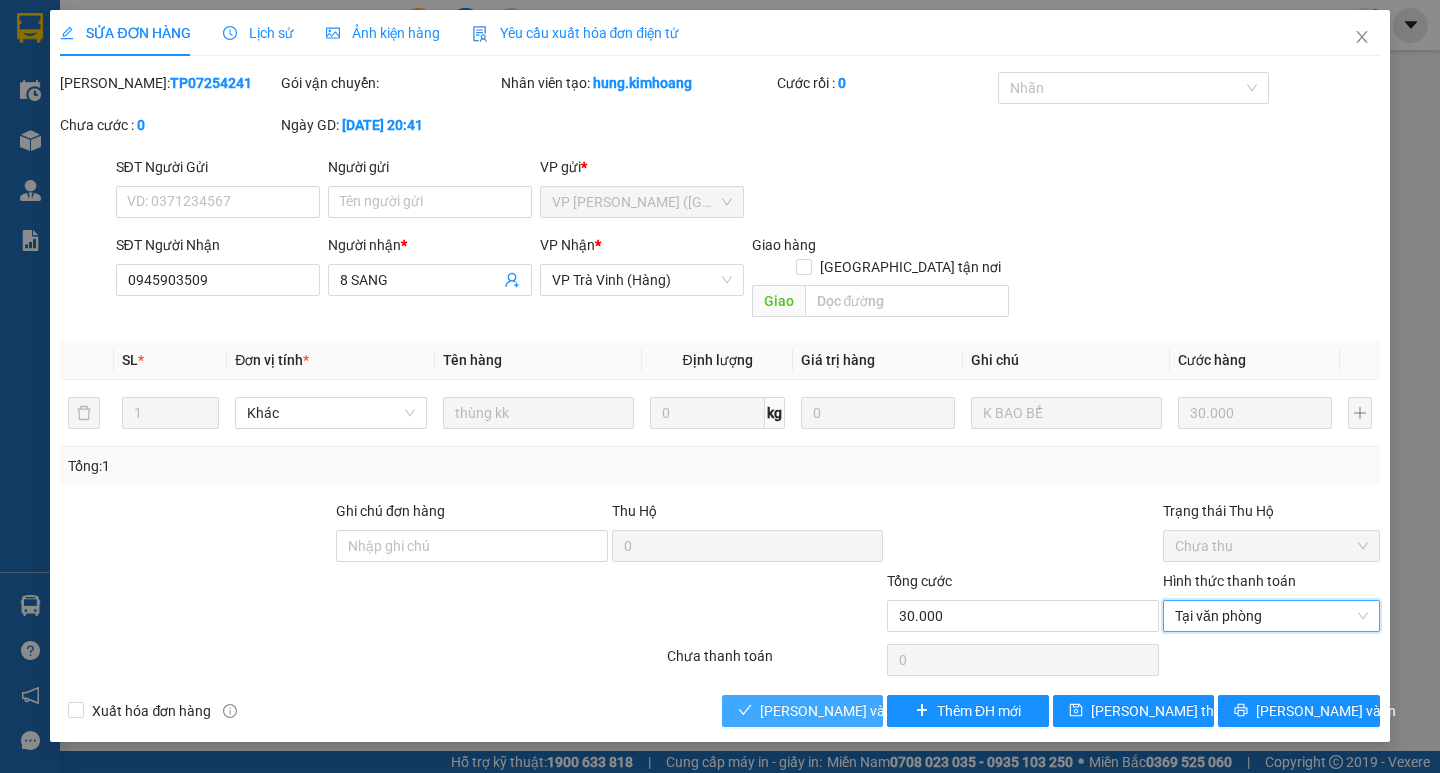 click on "[PERSON_NAME] và Giao hàng" at bounding box center (856, 711) 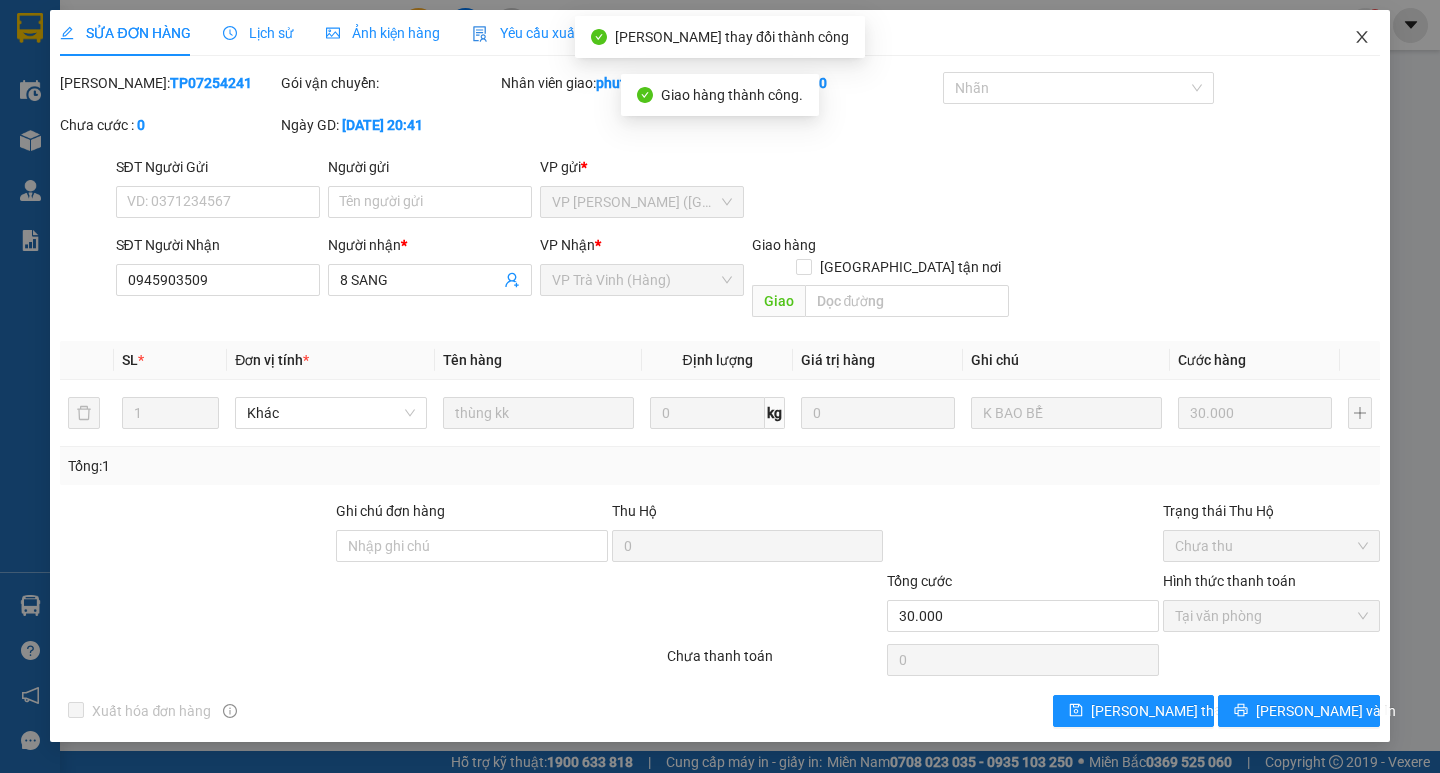 click 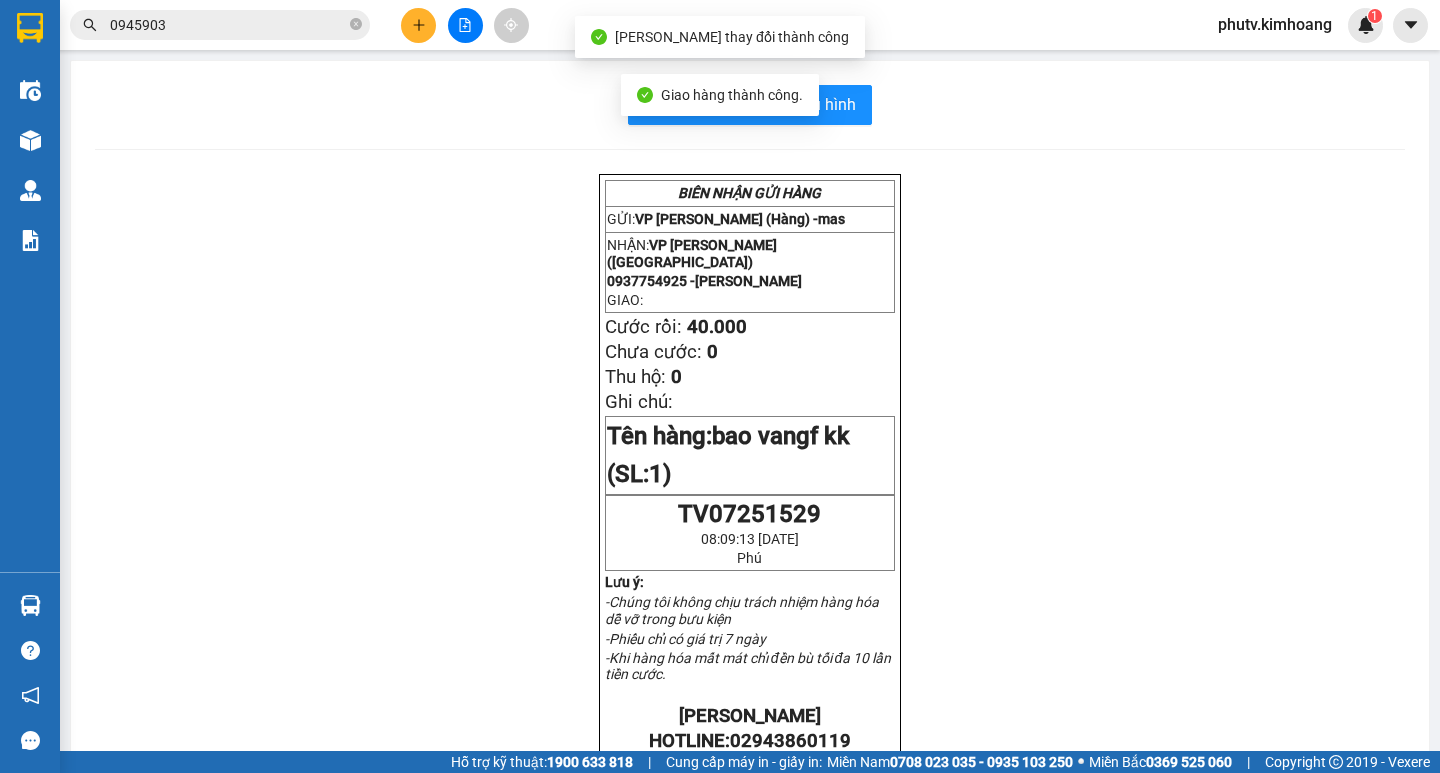 click on "Kết quả tìm kiếm ( 68 )  Bộ lọc  Mã ĐH Trạng thái Món hàng Thu hộ Tổng cước Chưa cước Nhãn Người gửi VP Gửi Người nhận VP Nhận TP07254241 20:41 [DATE] VP Nhận   HCM-000.72 05:33 [DATE] thùng kk SL:  1 30.000 30.000 VP [PERSON_NAME] ([GEOGRAPHIC_DATA]) 0945903 509 8 SANG  VP Trà Vinh (Hàng) TP06257686 11:52 [DATE] Đã giao   09:37 [DATE] thùng kk SL:  1 30.000 VP [PERSON_NAME] ([GEOGRAPHIC_DATA]) 0945903 509 8 SANG  VP Trà Vinh (Hàng) TP06254446 18:24 [DATE] Đã giao   09:55 [DATE] thùng kk SL:  1 25.000 VP [PERSON_NAME] ([GEOGRAPHIC_DATA]) 0945903 509 8 SANG  VP Trà Vinh (Hàng) TP06252337 15:52 [DATE] Đã giao   09:01 [DATE] thùng kk SL:  1 30.000 VP [PERSON_NAME] ([GEOGRAPHIC_DATA]) 0945903 509 8 SANG  VP Trà Vinh (Hàng) TP052511432 18:42 [DATE] Đã giao   11:15 [DATE] thùng kk SL:  2 60.000 VP [PERSON_NAME] ([GEOGRAPHIC_DATA]) 0945903 509 8 SANG  VP Trà Vinh (Hàng) TP05252582 07:41 [DATE] Đã giao   14:32 [DATE] thùng kk SL:  1 30.000 VP [PERSON_NAME] ([GEOGRAPHIC_DATA]) 0945903 509 8 SANG  VP Trà Vinh (Hàng)" at bounding box center (720, 25) 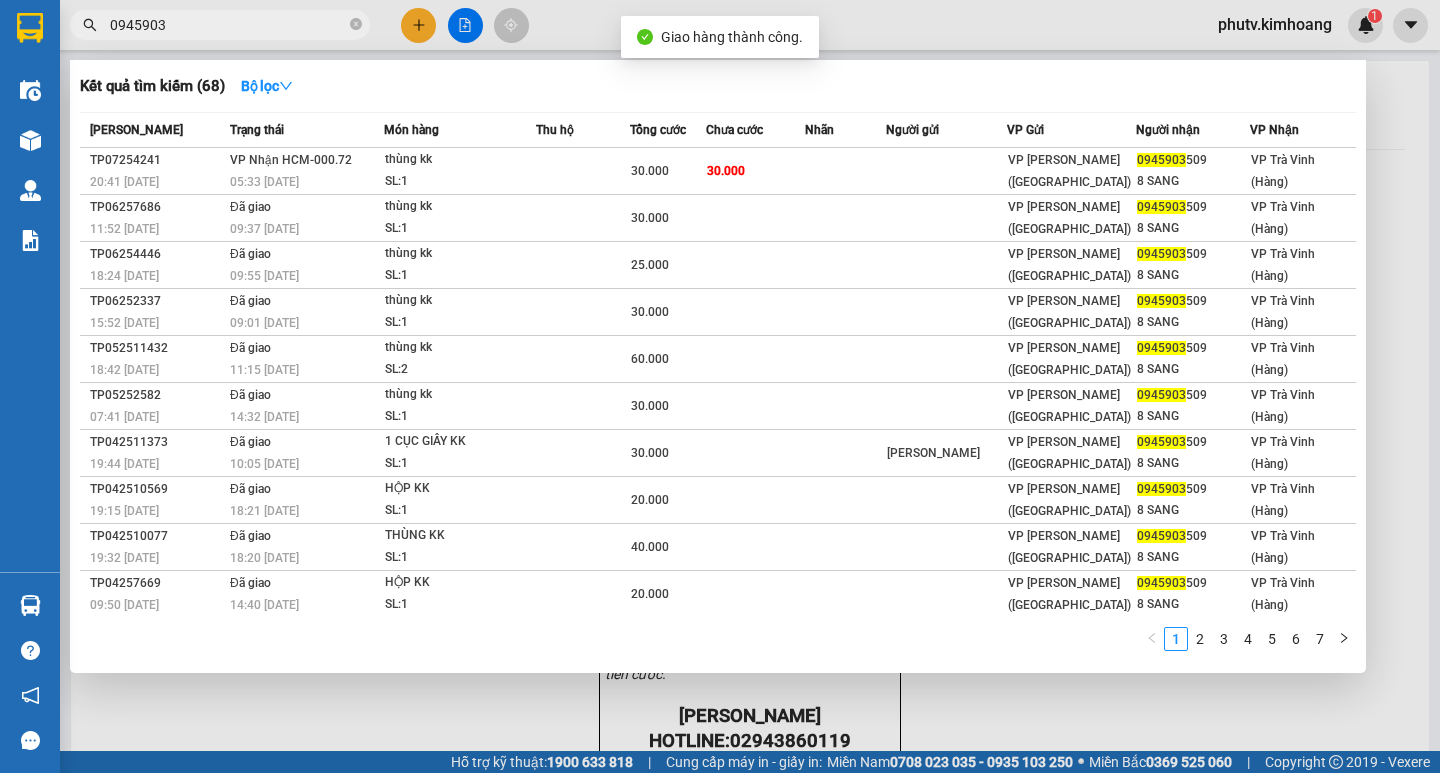 drag, startPoint x: 216, startPoint y: 24, endPoint x: 0, endPoint y: 143, distance: 246.61102 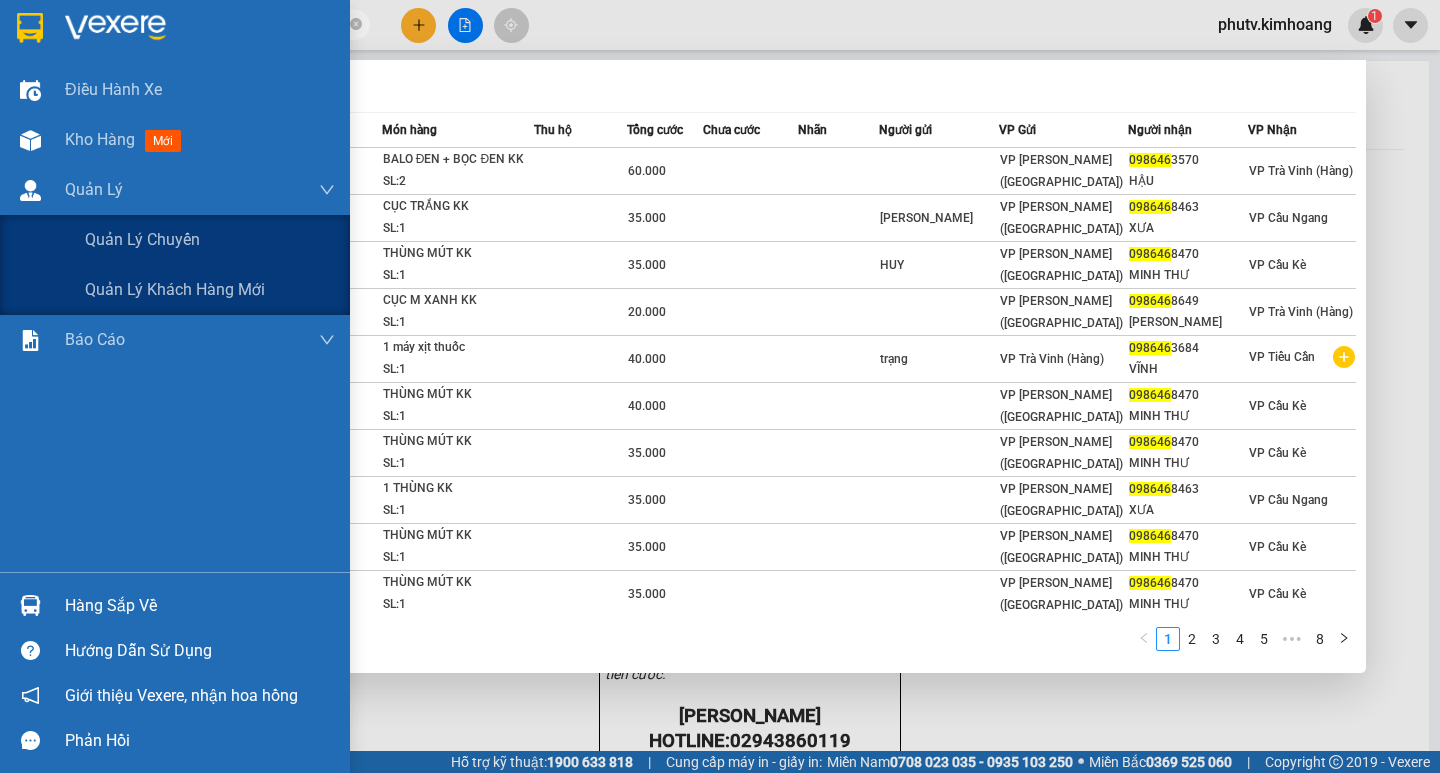 type on "098646" 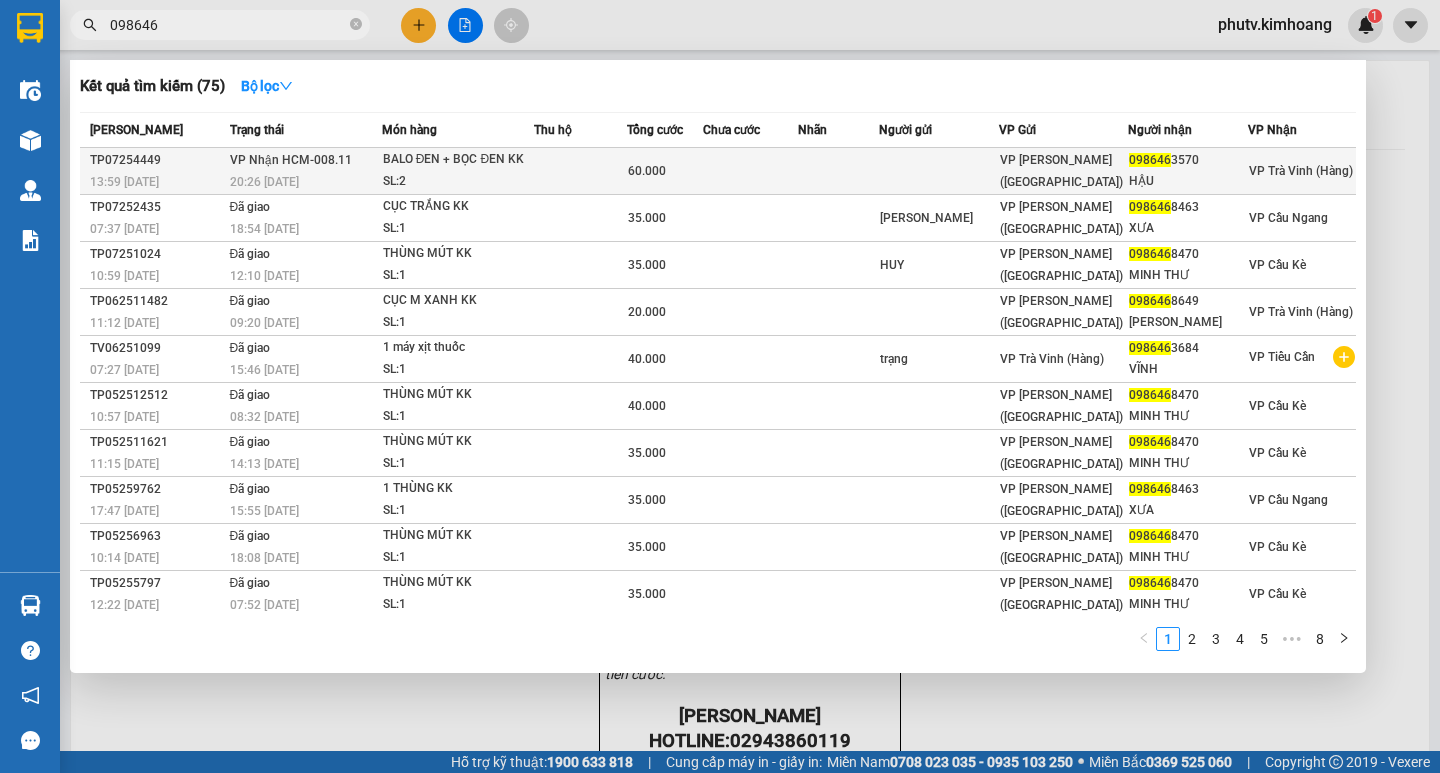 click at bounding box center [838, 171] 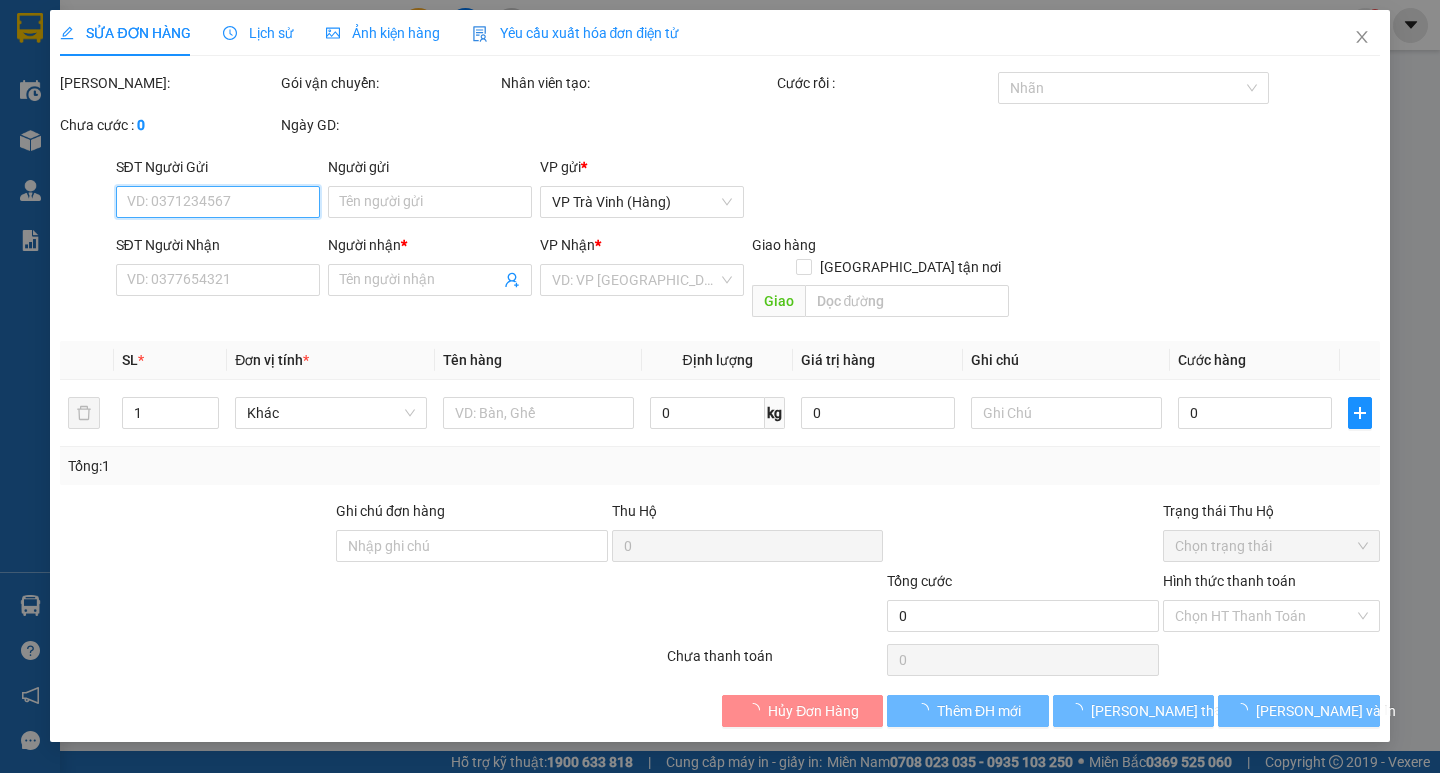 type on "0986463570" 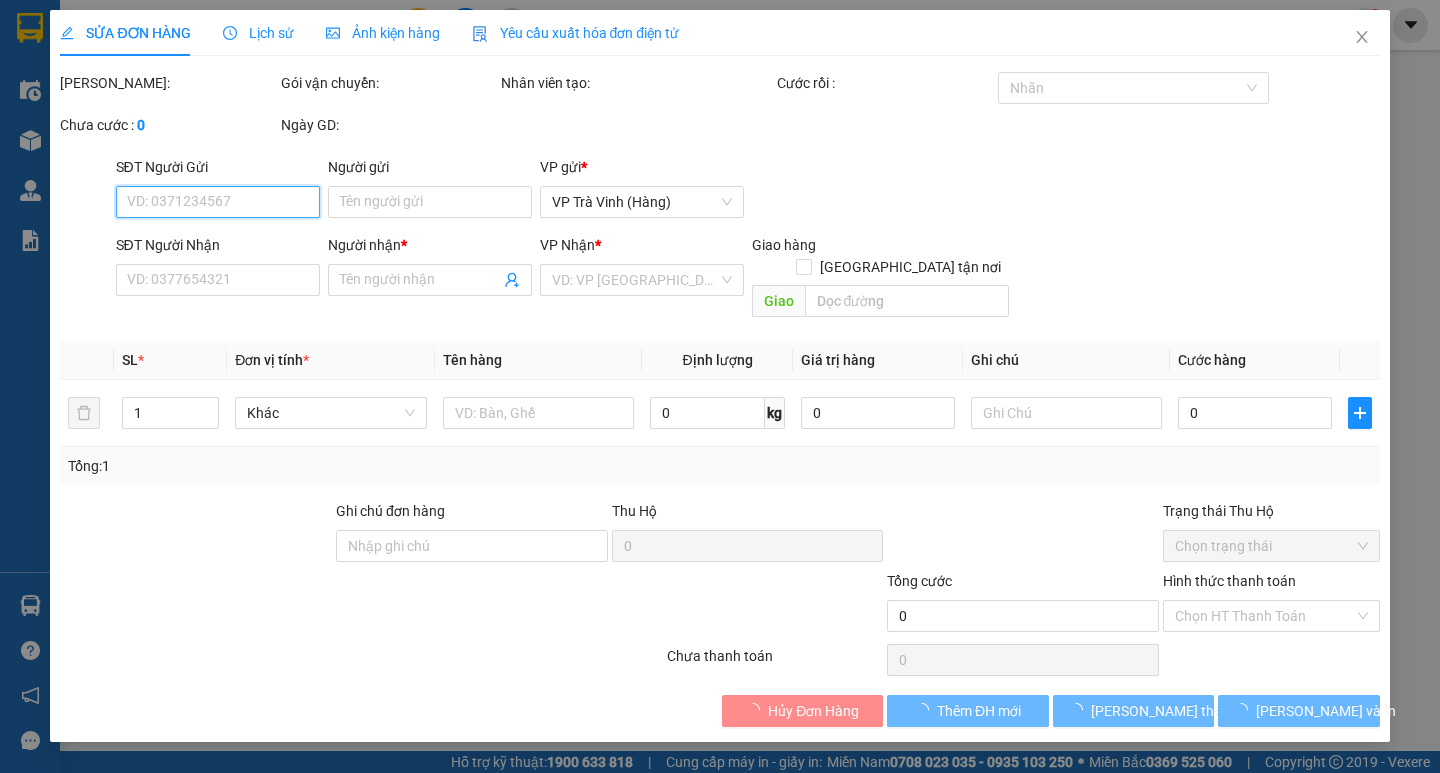 type on "HẬU" 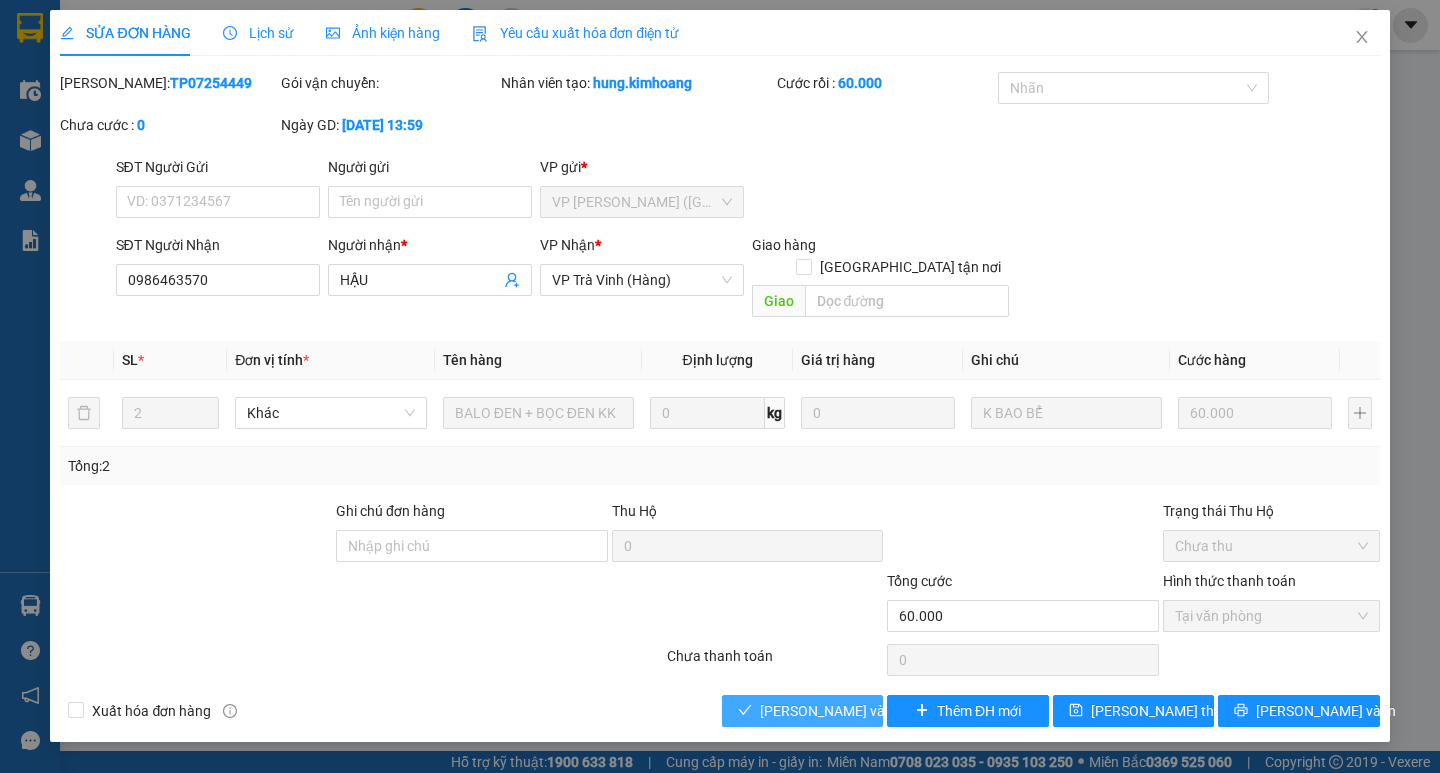 click on "[PERSON_NAME] và Giao hàng" at bounding box center (856, 711) 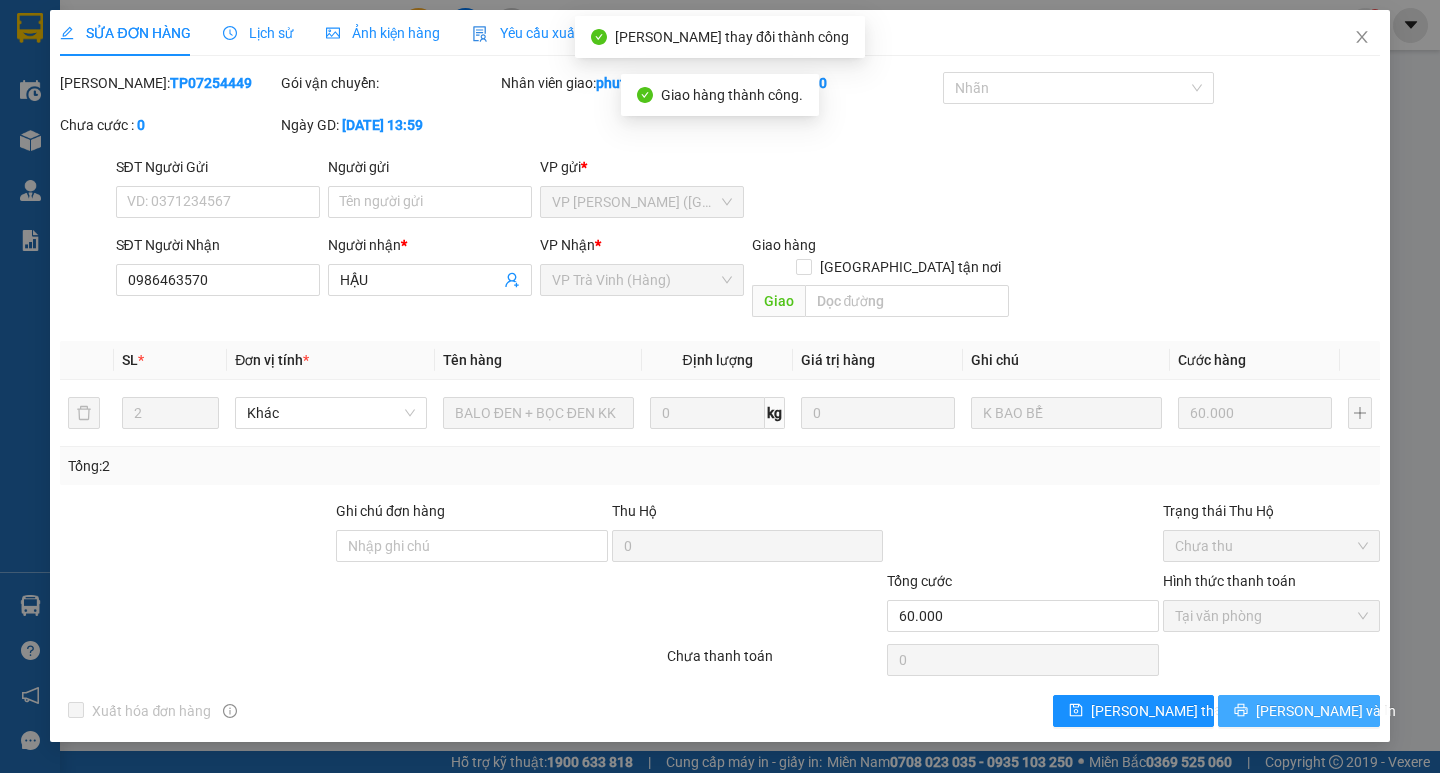 click on "[PERSON_NAME] và In" at bounding box center [1298, 711] 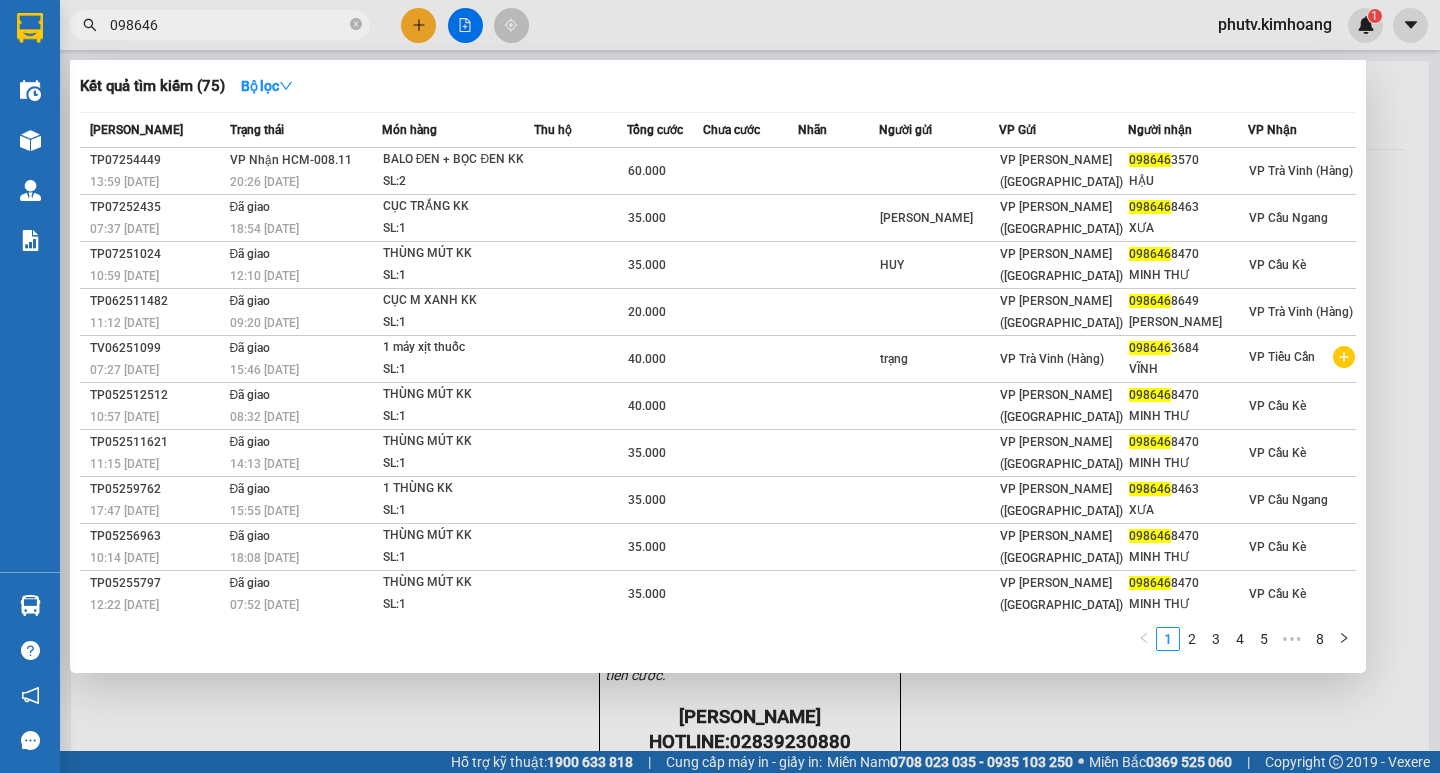 drag, startPoint x: 195, startPoint y: 12, endPoint x: 0, endPoint y: 69, distance: 203.16003 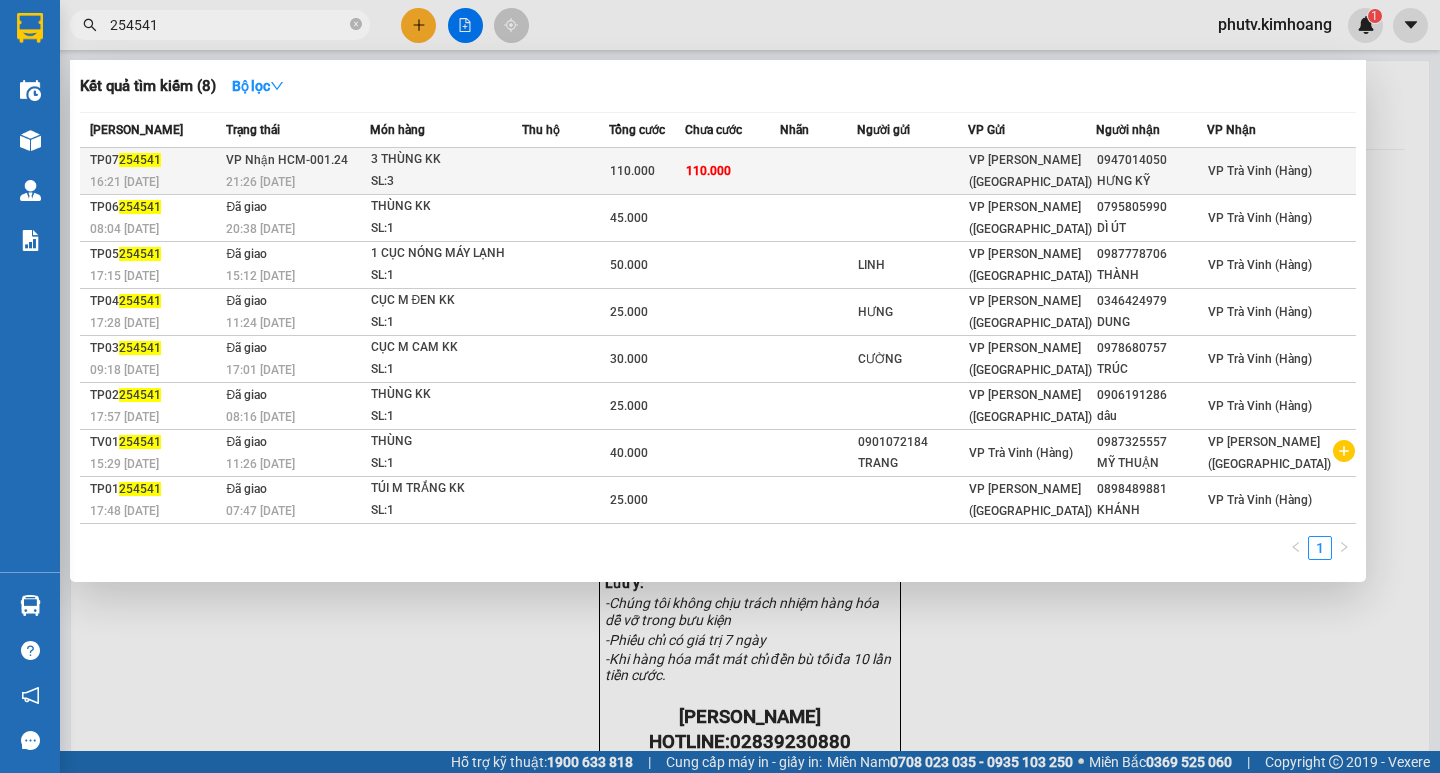 type on "254541" 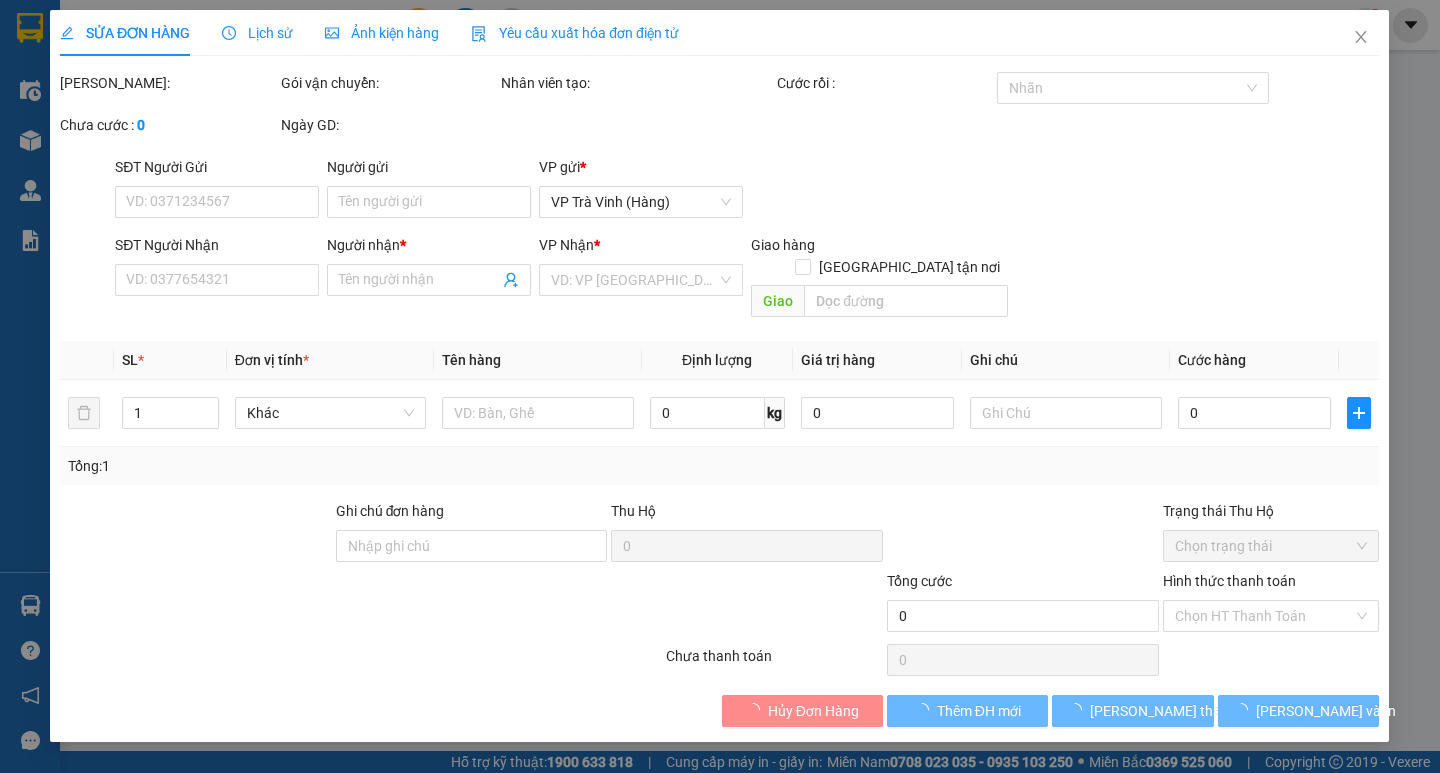type on "0947014050" 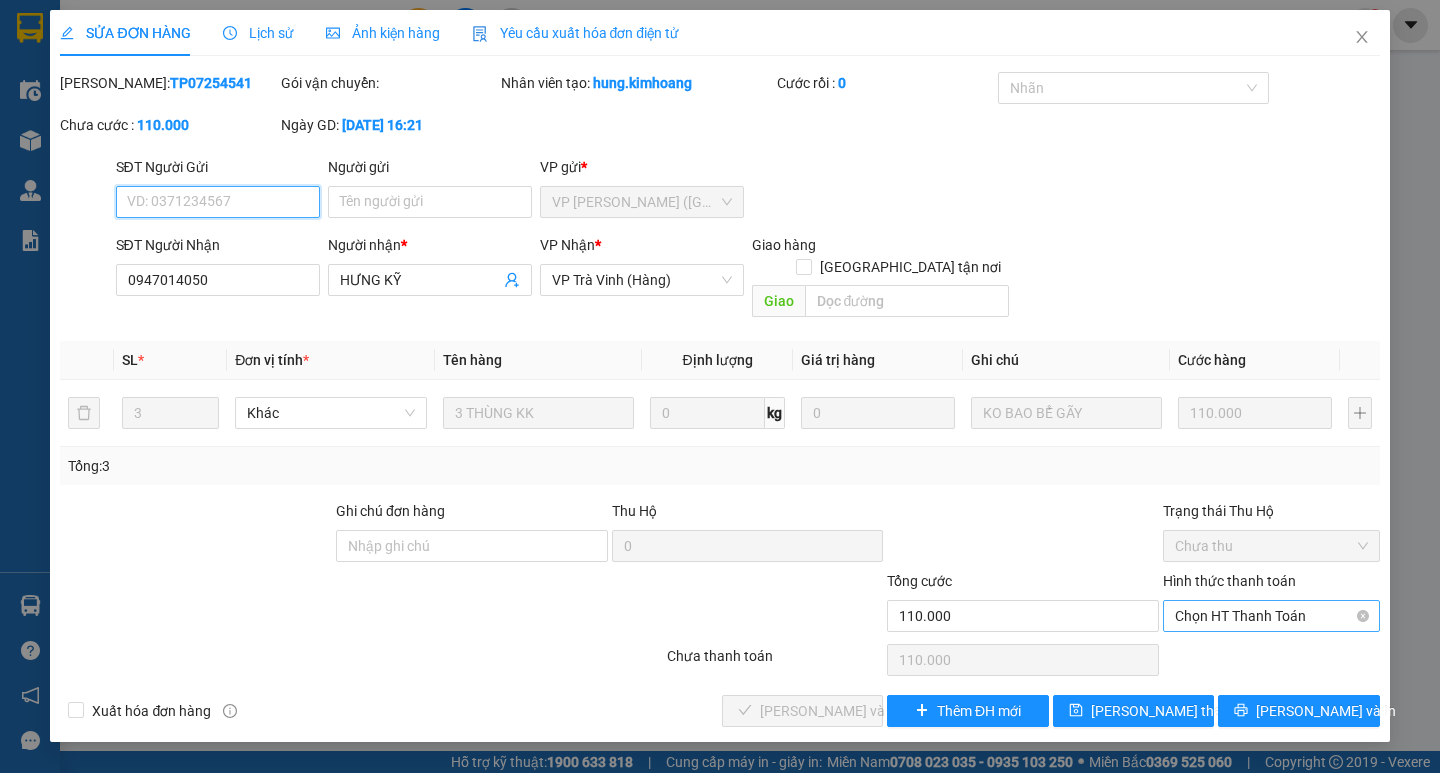 click on "Chọn HT Thanh Toán" at bounding box center (1271, 616) 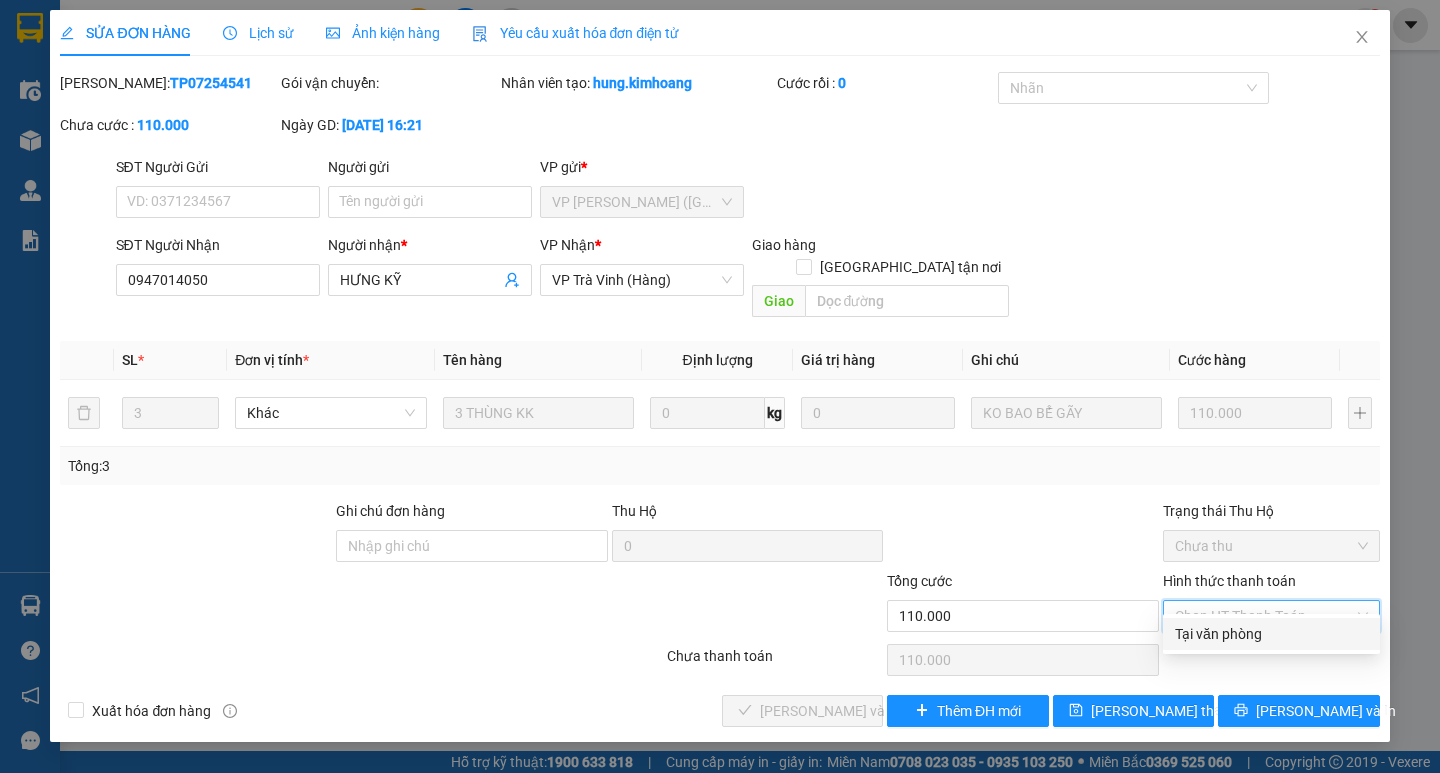 click on "Tại văn phòng" at bounding box center [1271, 634] 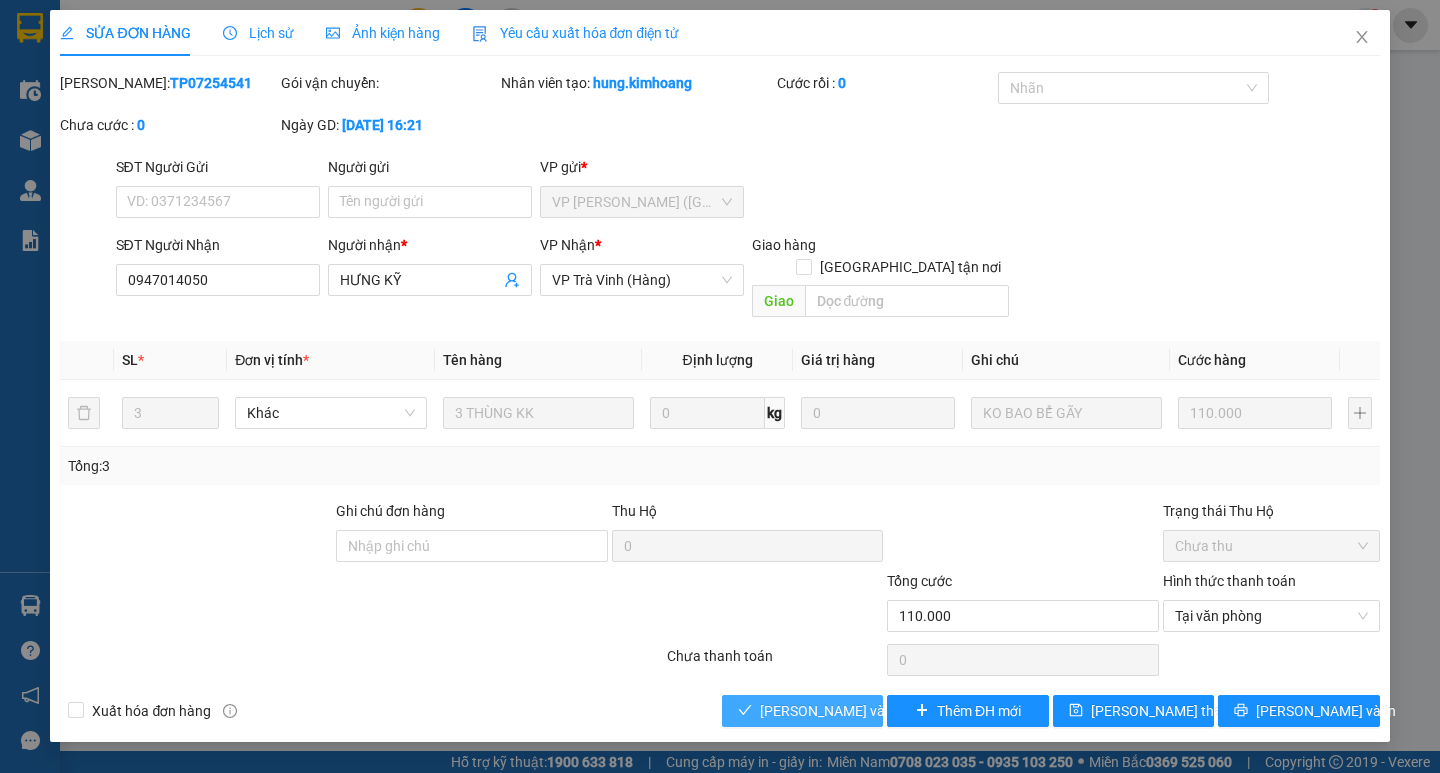 click on "[PERSON_NAME] và Giao hàng" at bounding box center (856, 711) 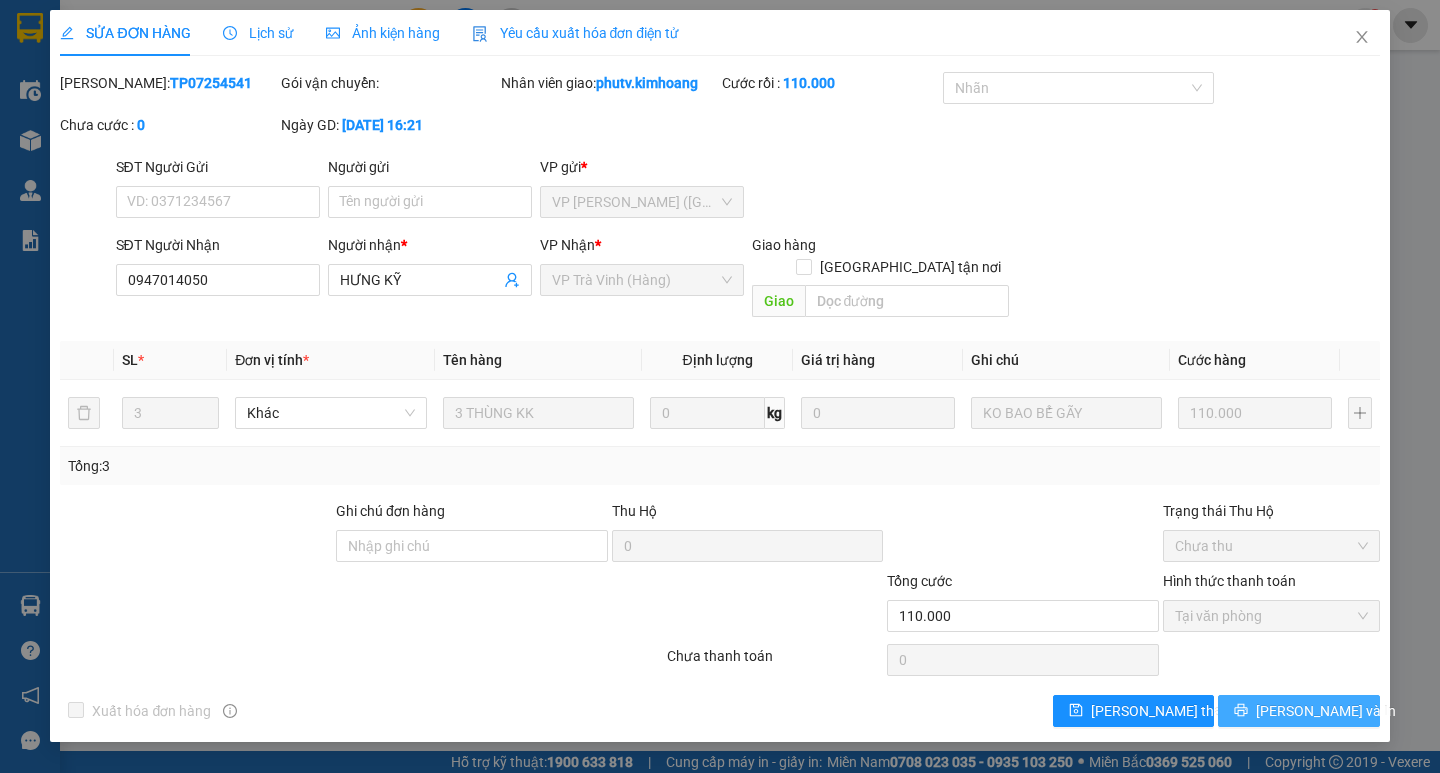 click on "[PERSON_NAME] và In" at bounding box center [1326, 711] 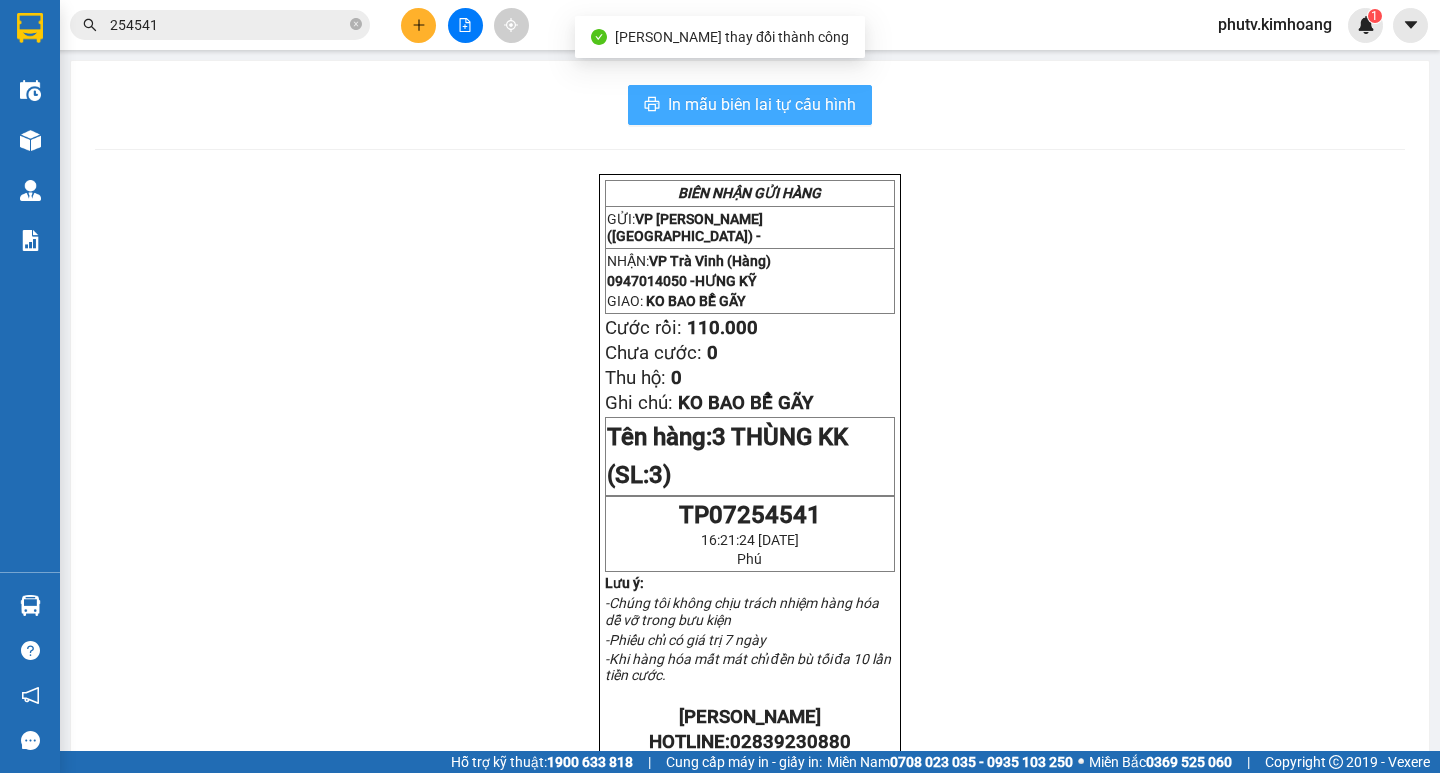 click on "In mẫu biên lai tự cấu hình" at bounding box center [762, 104] 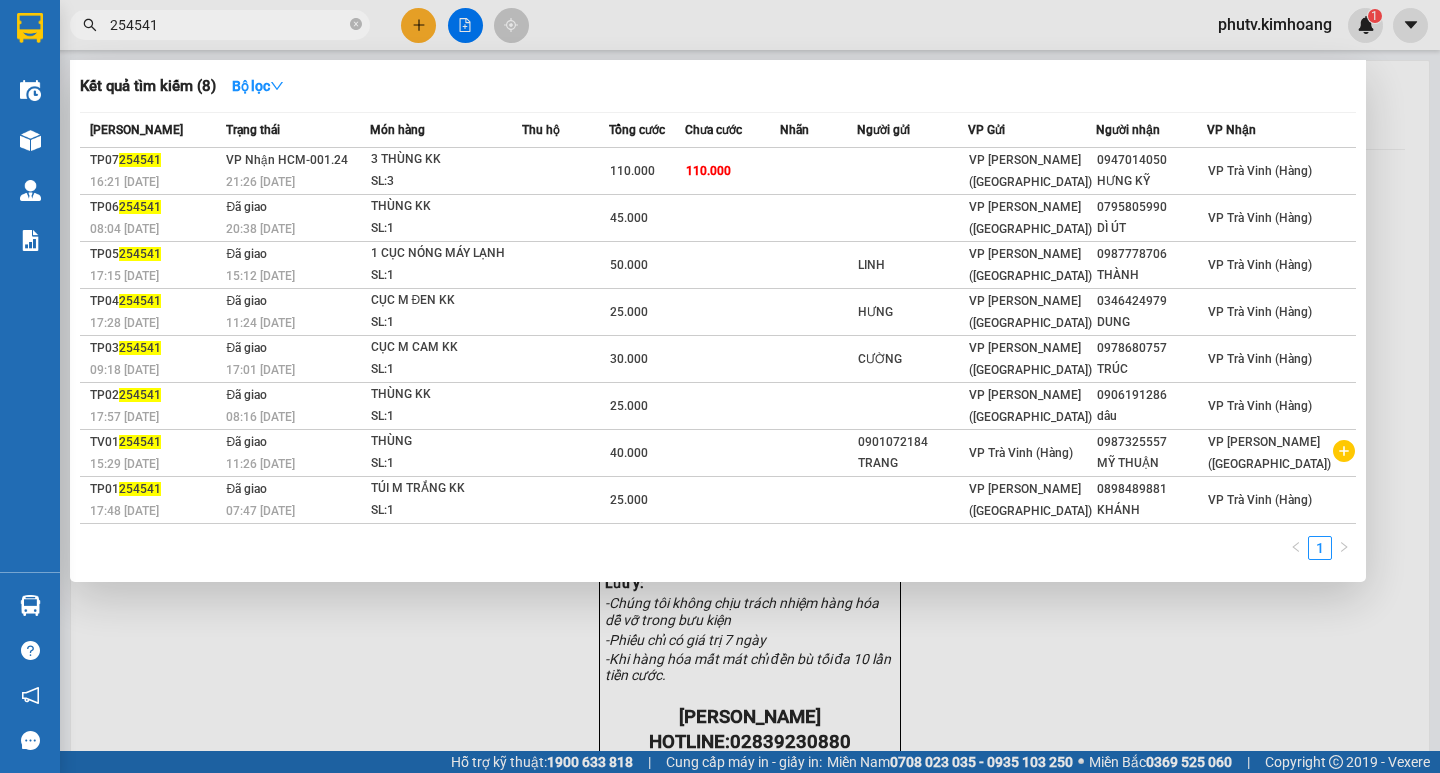 click on "254541" at bounding box center [228, 25] 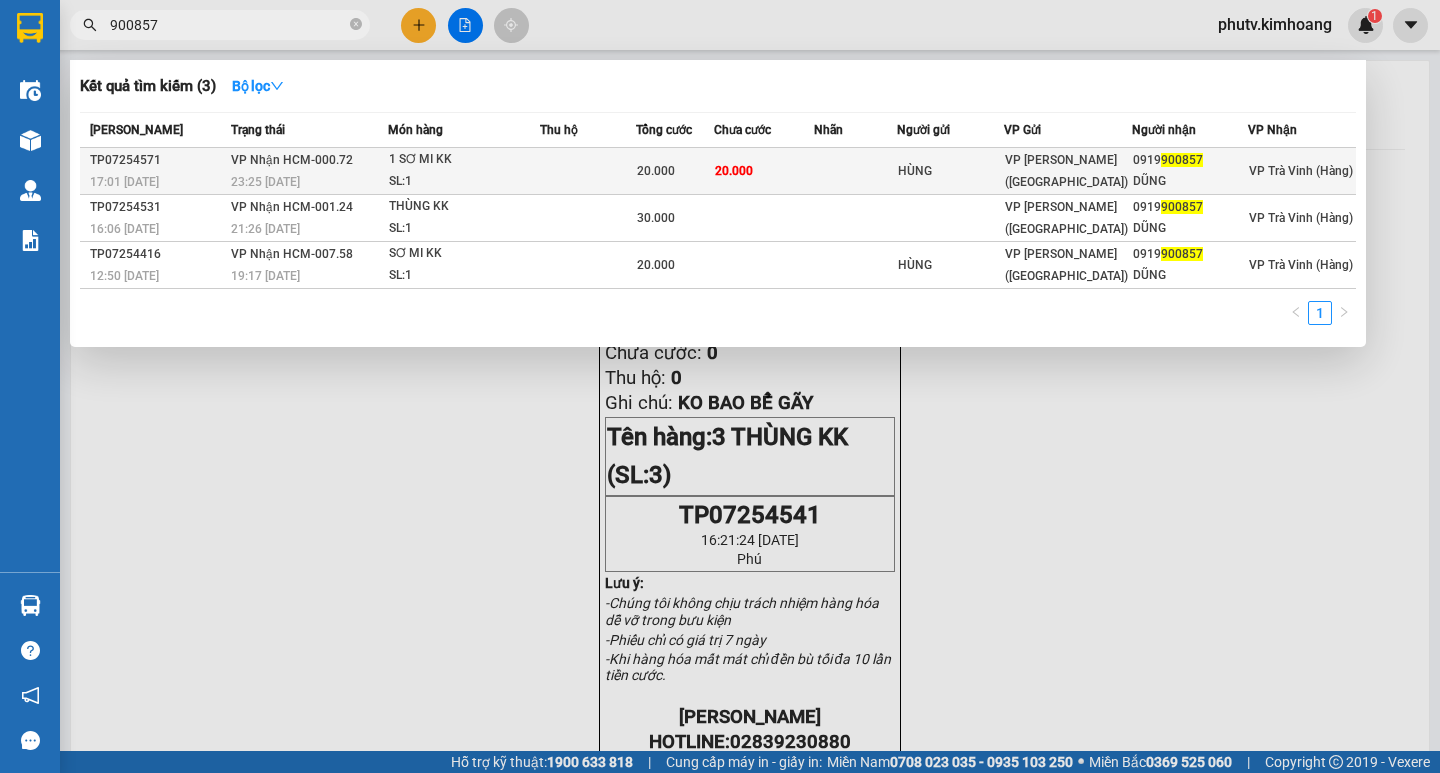 type on "900857" 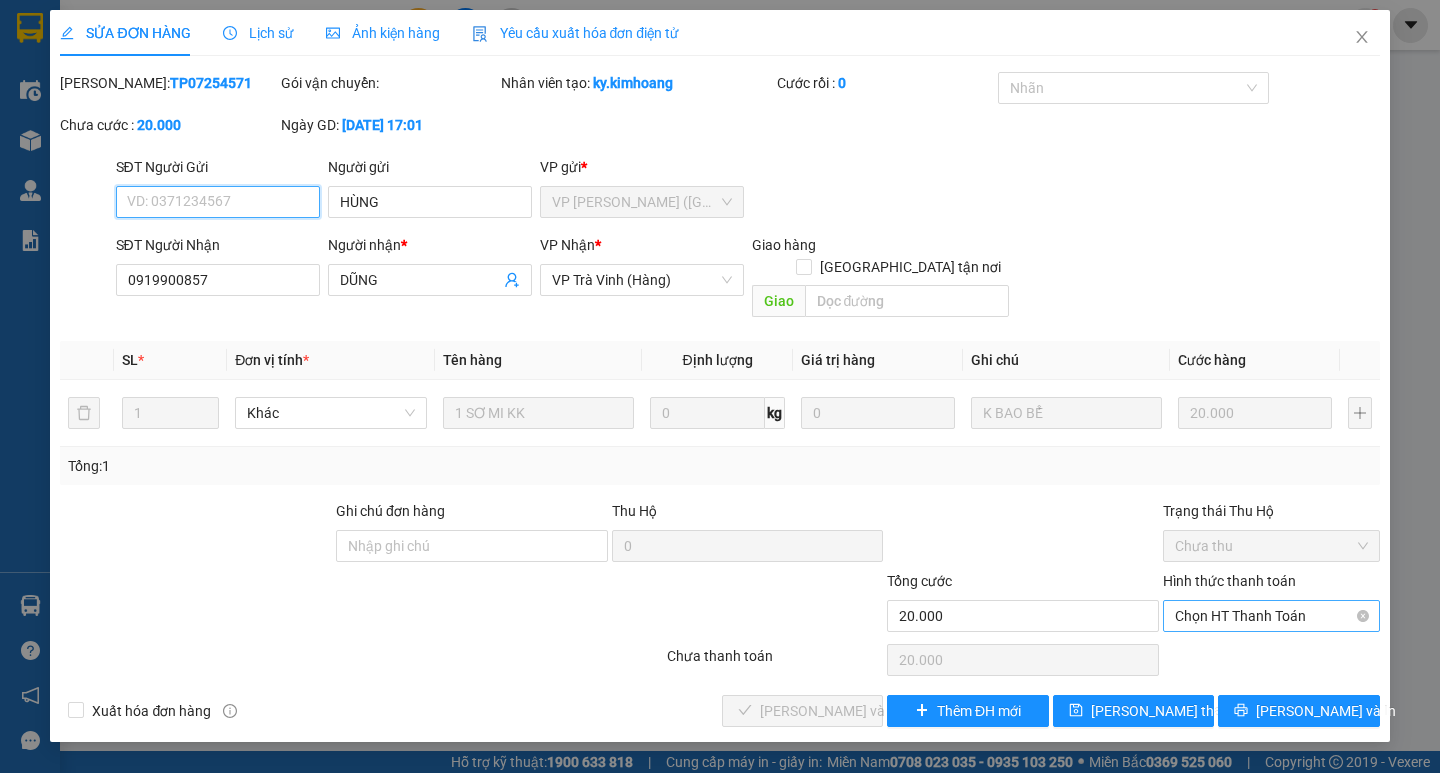click on "Chọn HT Thanh Toán" at bounding box center [1271, 616] 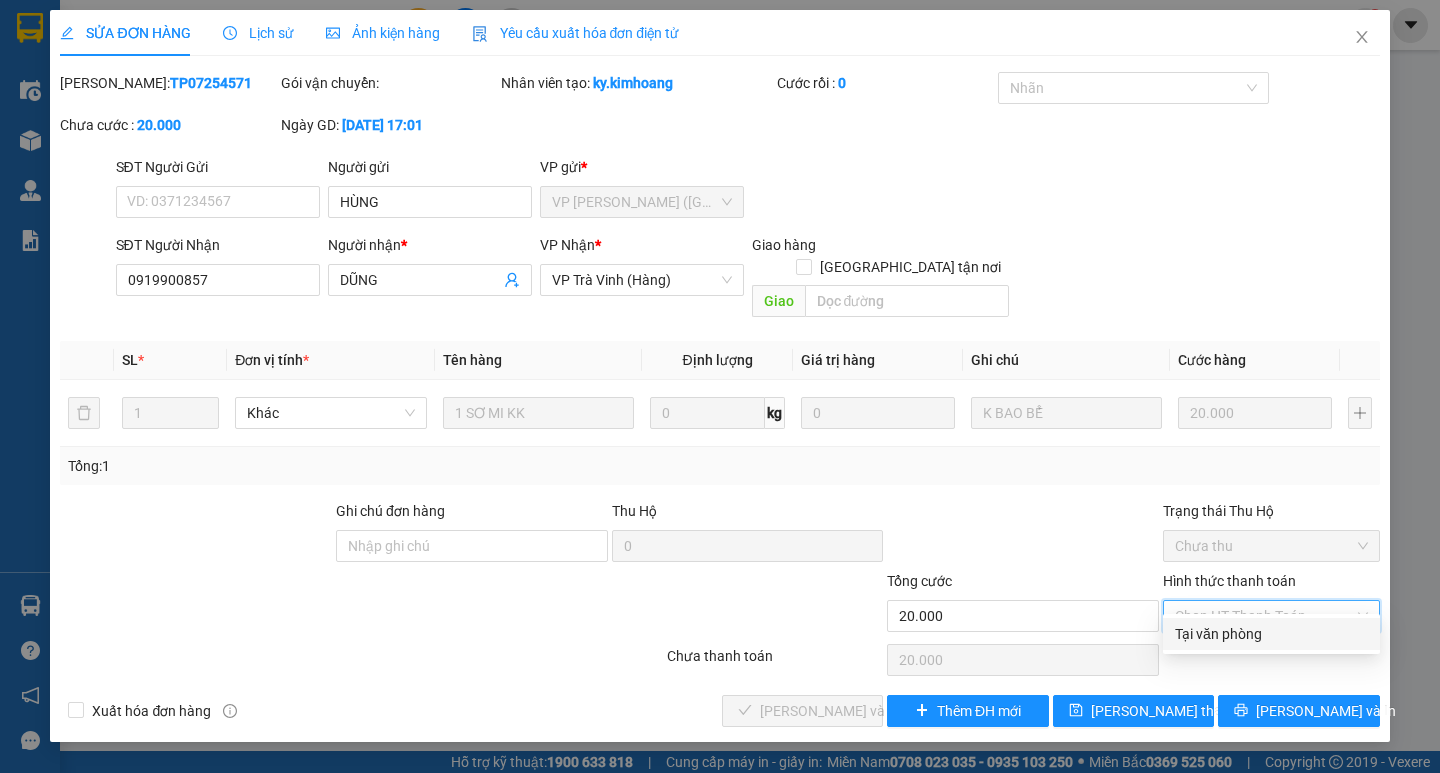 click on "Tại văn phòng" at bounding box center [1271, 634] 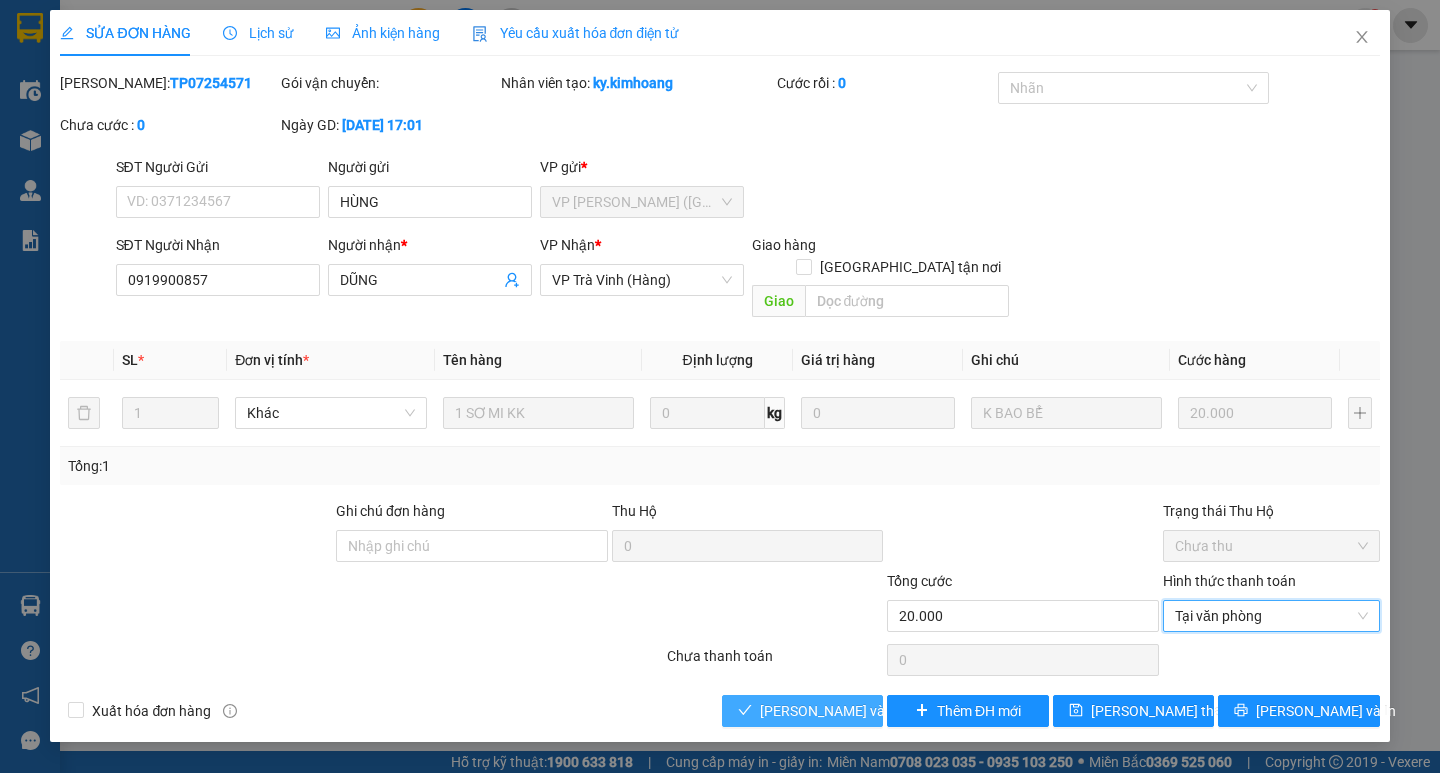 click on "[PERSON_NAME] và Giao hàng" at bounding box center [856, 711] 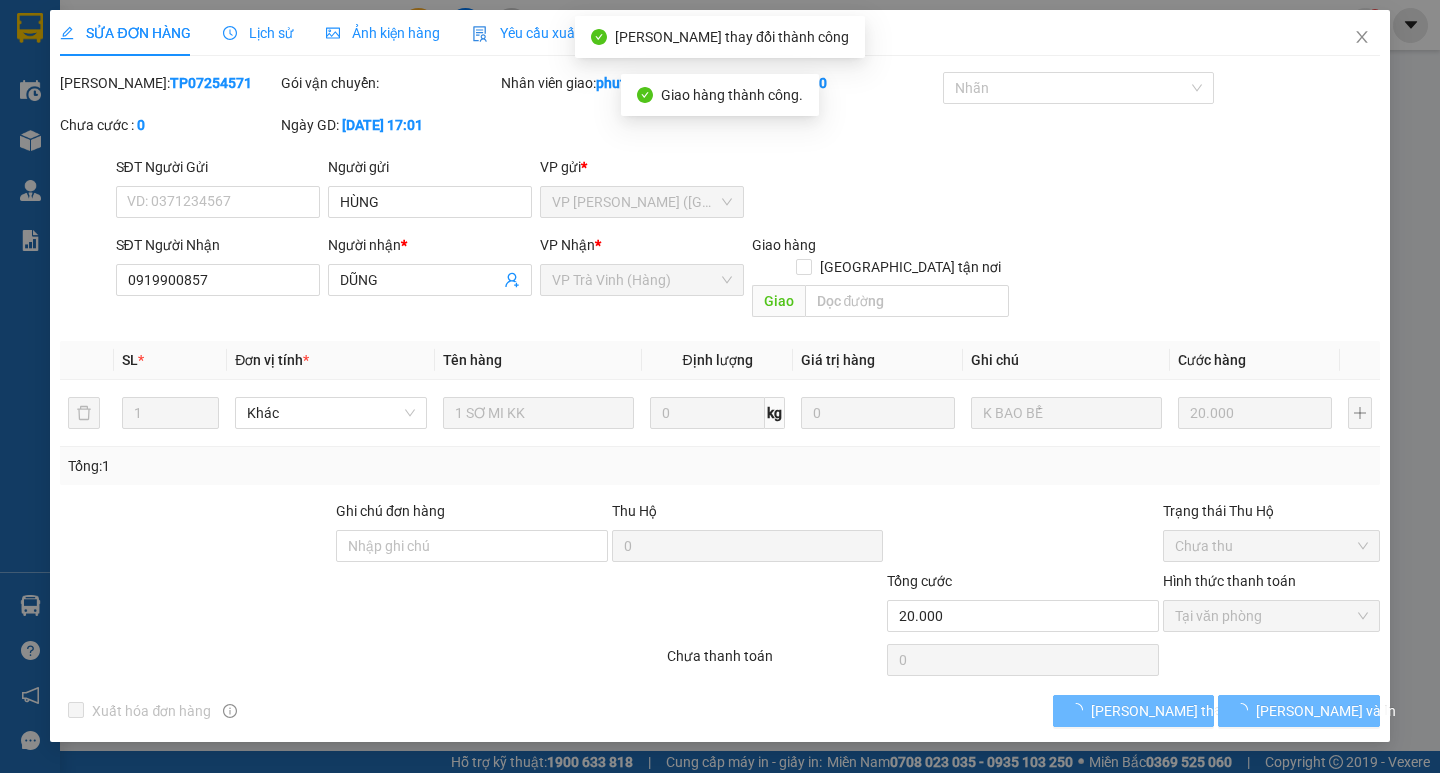 click on "[PERSON_NAME] và In" at bounding box center (1326, 711) 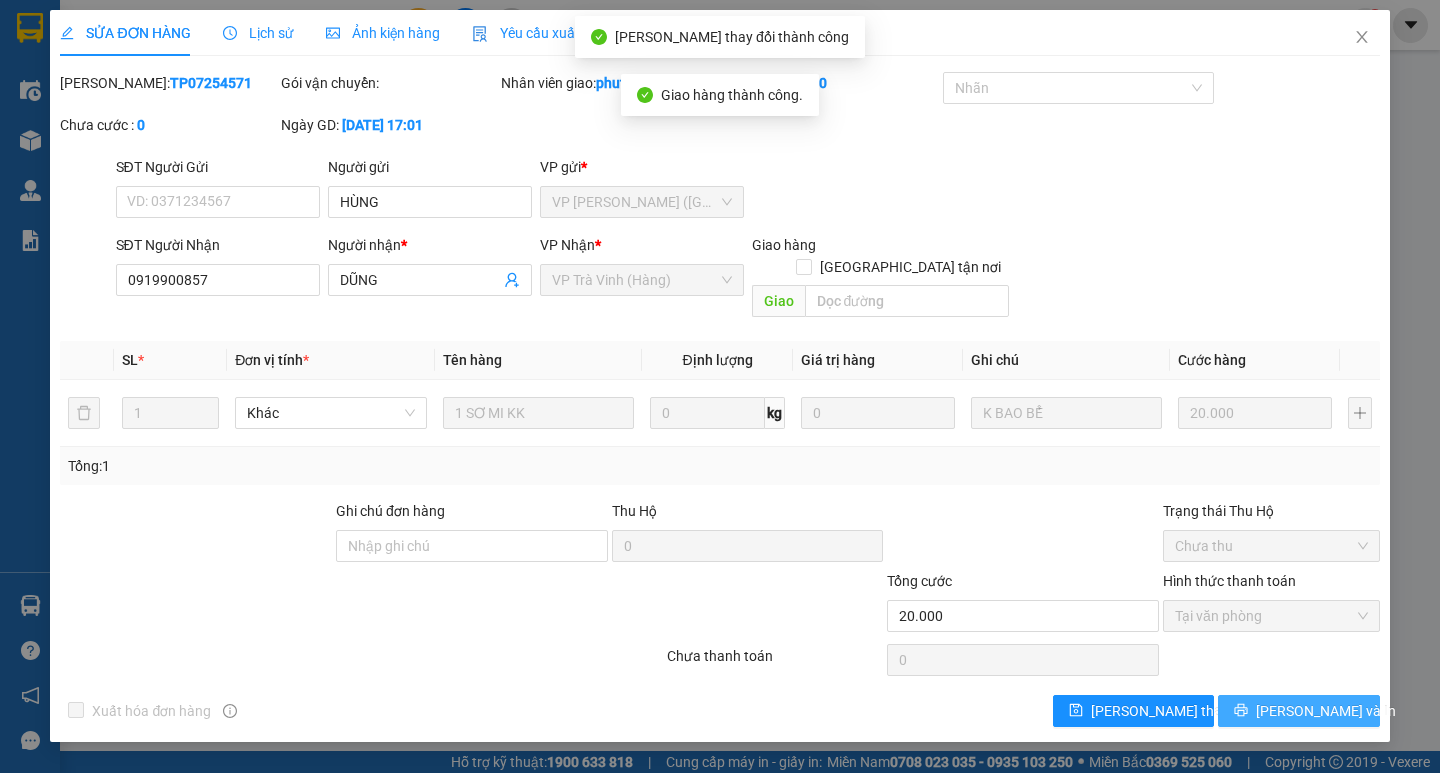 click on "[PERSON_NAME] và In" at bounding box center [1326, 711] 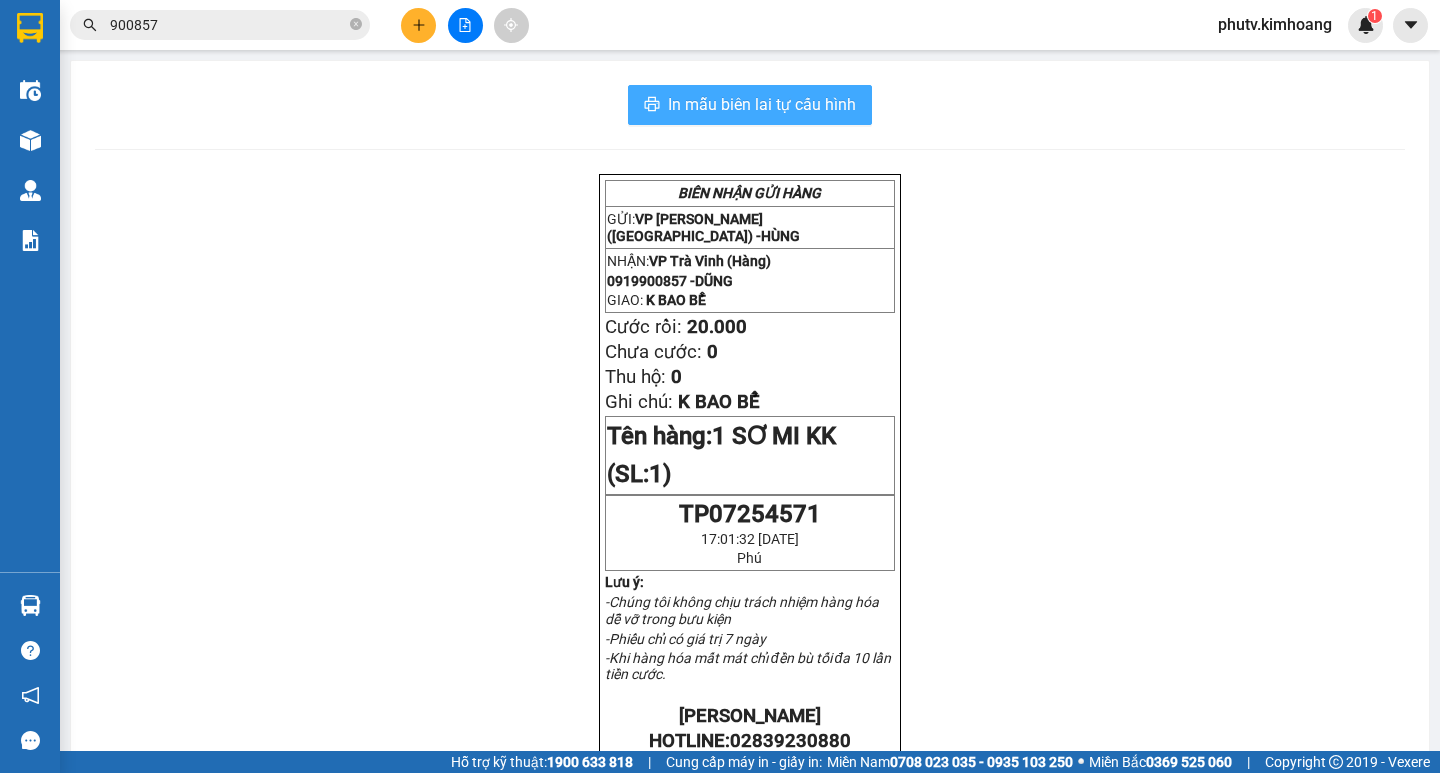 click on "In mẫu biên lai tự cấu hình" at bounding box center (762, 104) 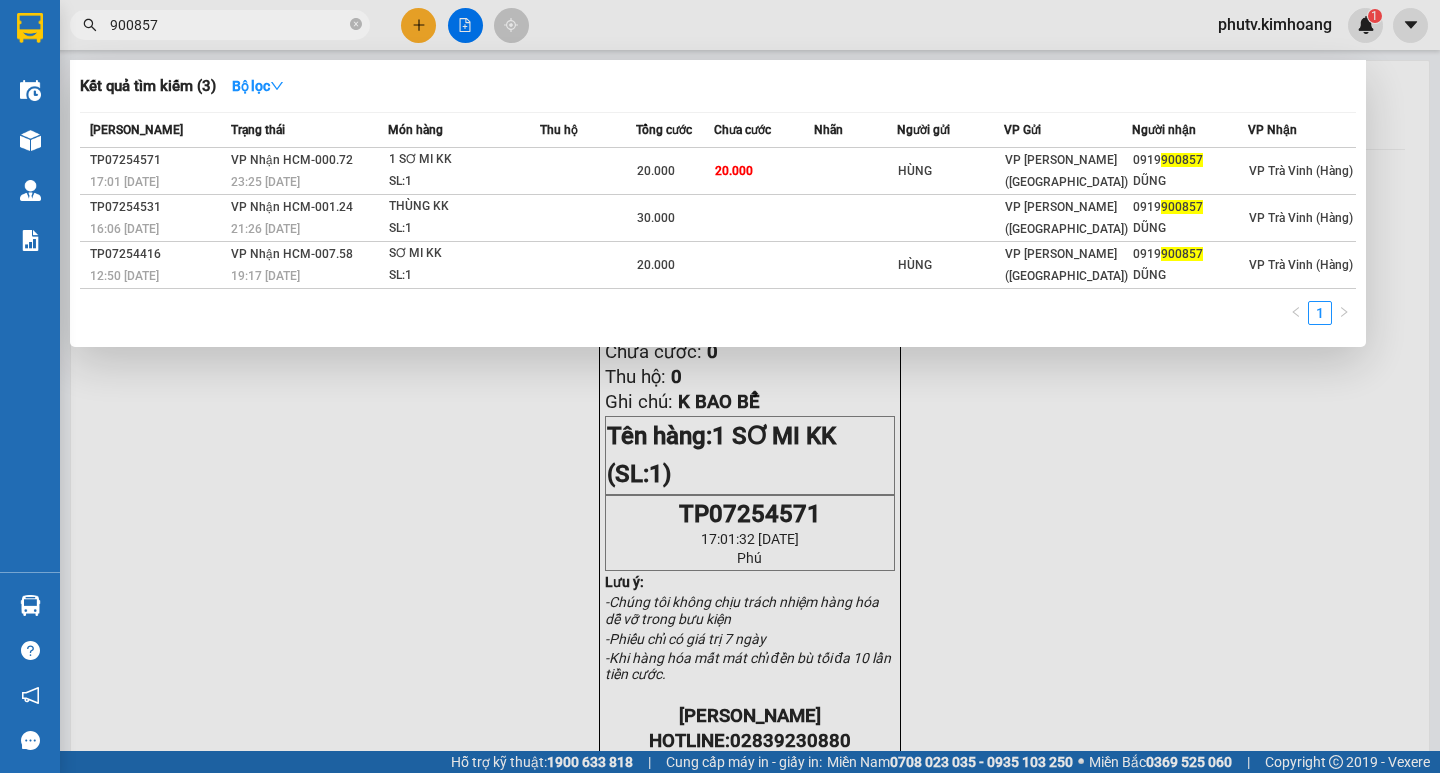 click on "900857" at bounding box center [228, 25] 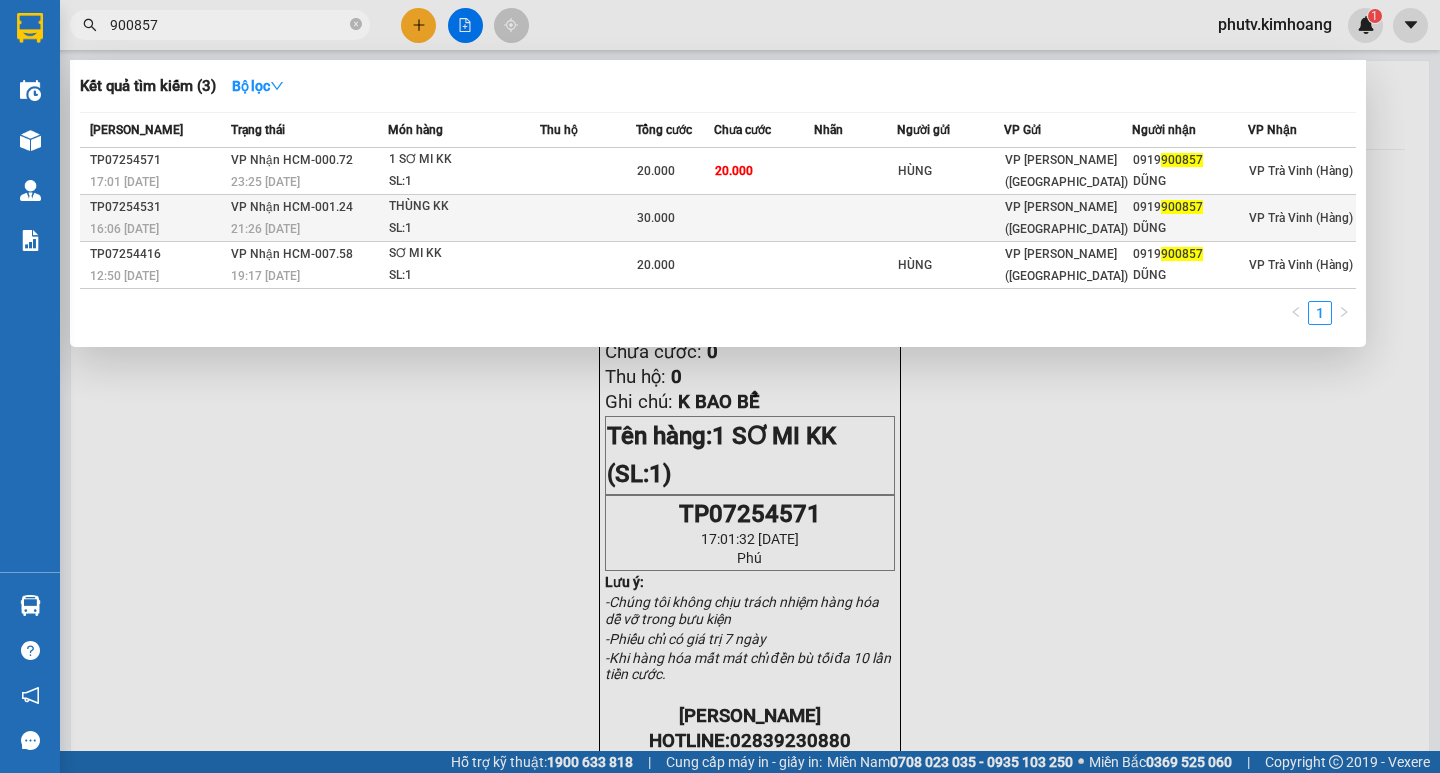 click on "21:26 [DATE]" at bounding box center [309, 229] 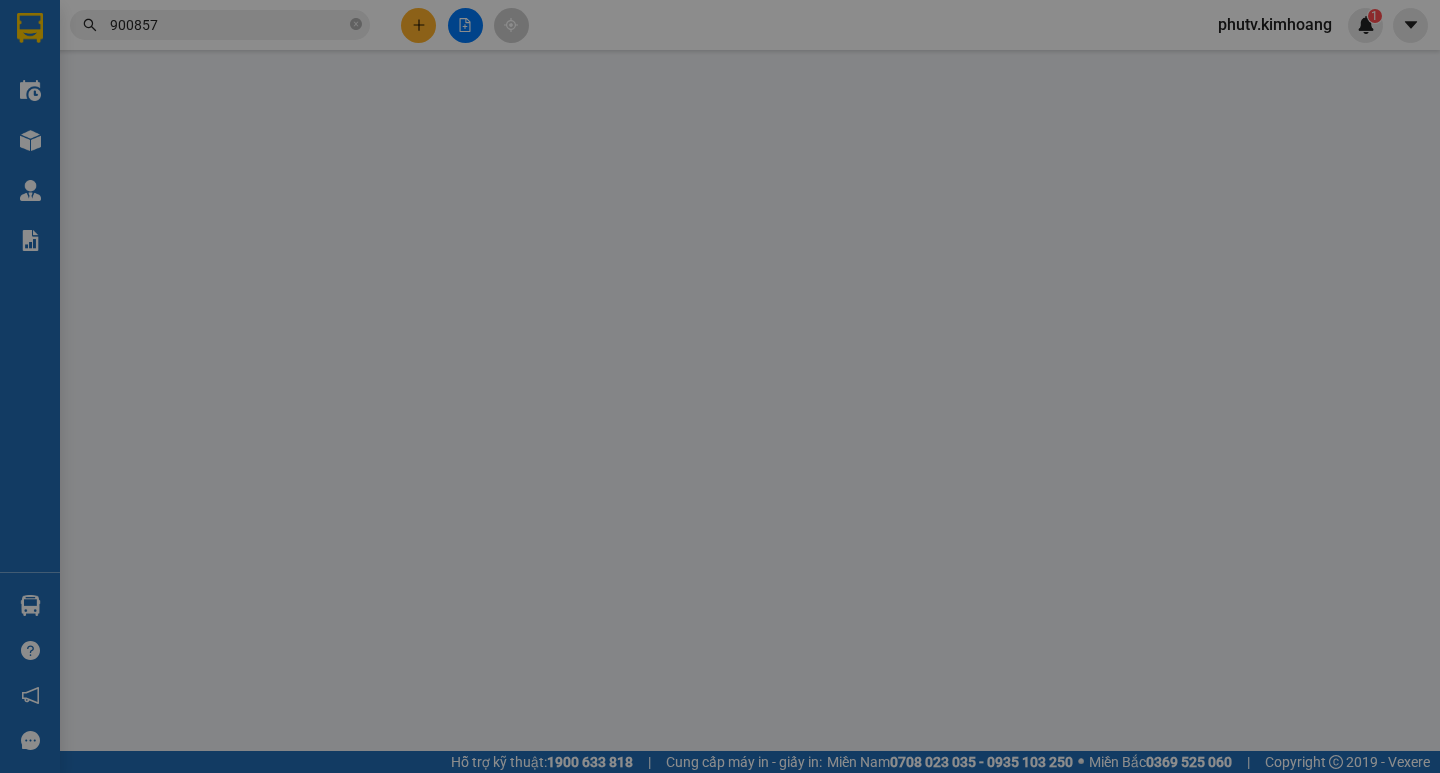click on "SĐT Người Gửi VD: 0371234567" at bounding box center (218, 191) 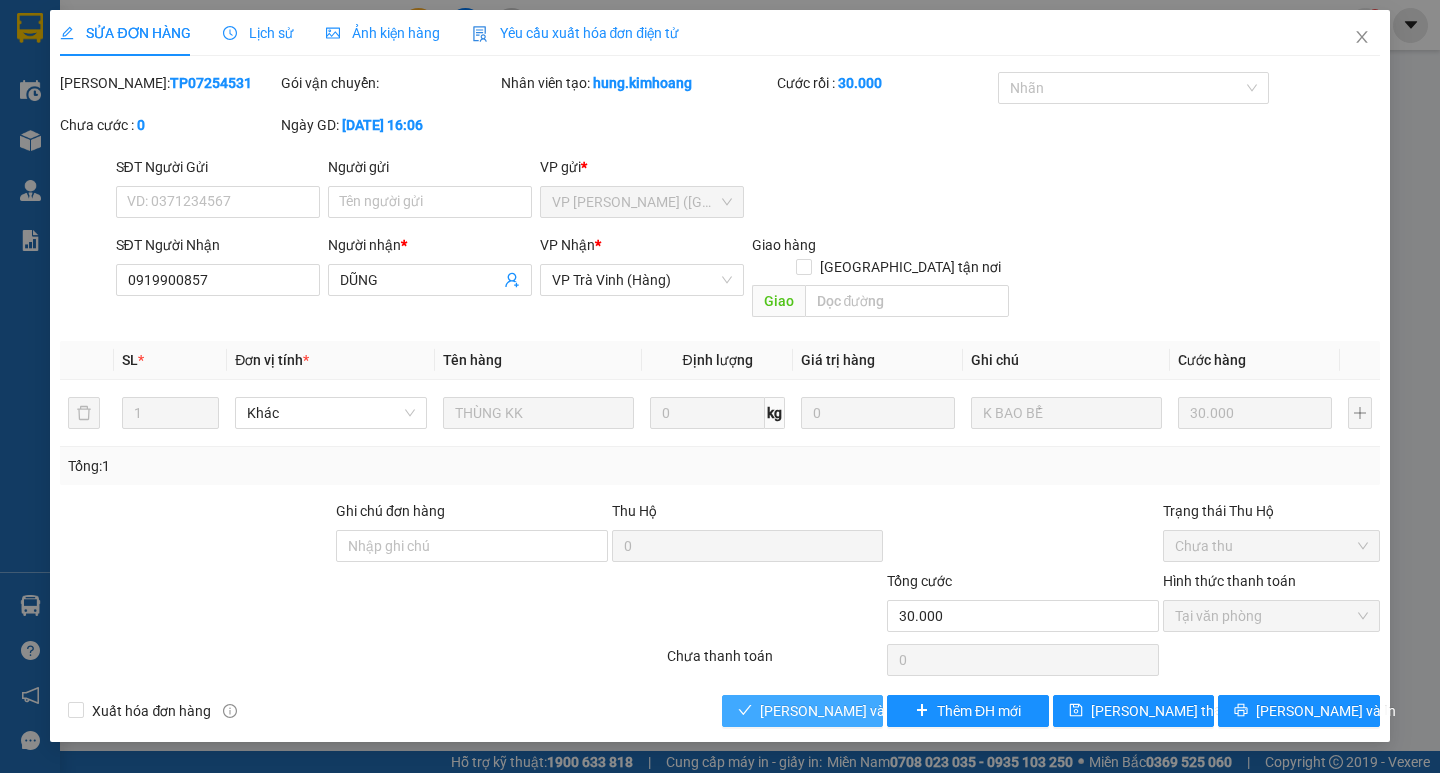 click on "[PERSON_NAME] và Giao hàng" at bounding box center (856, 711) 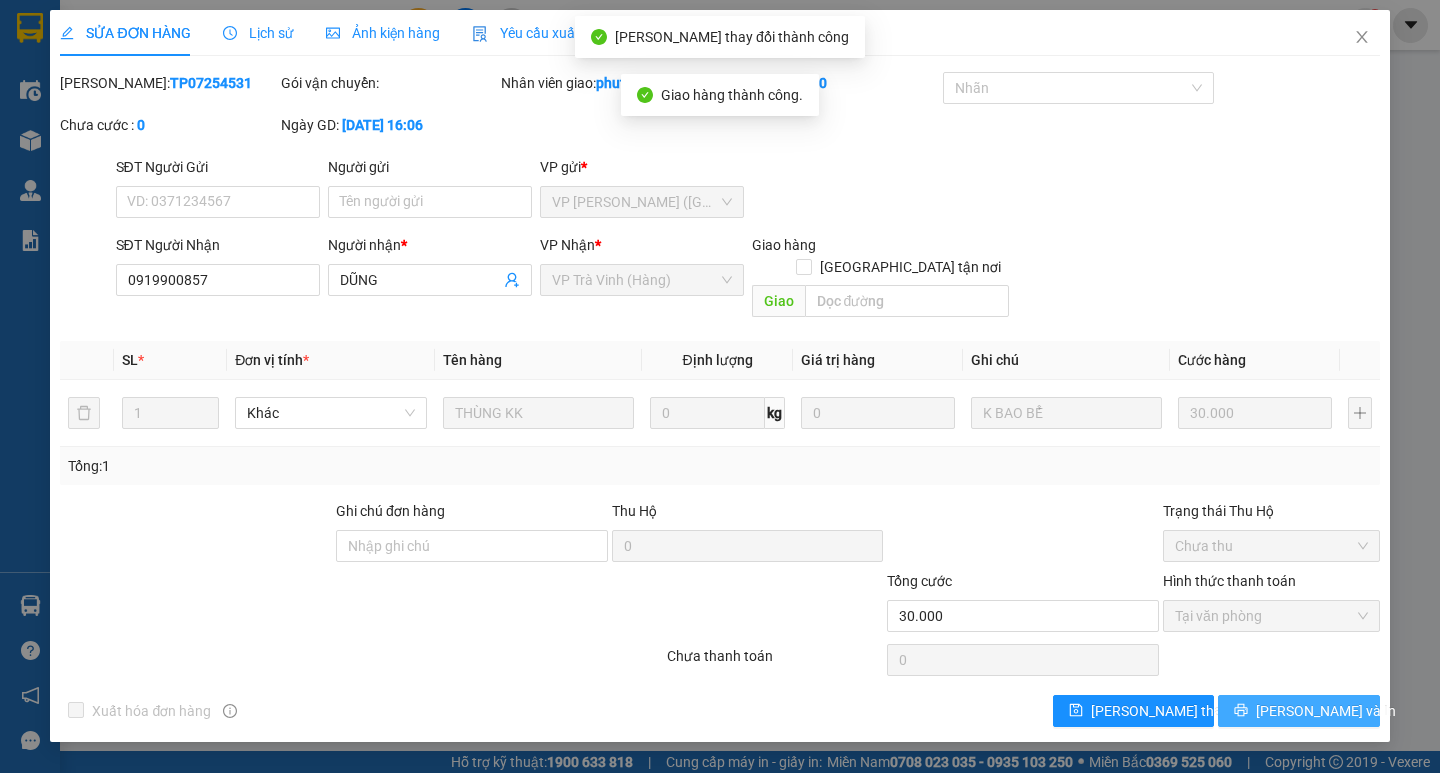 click 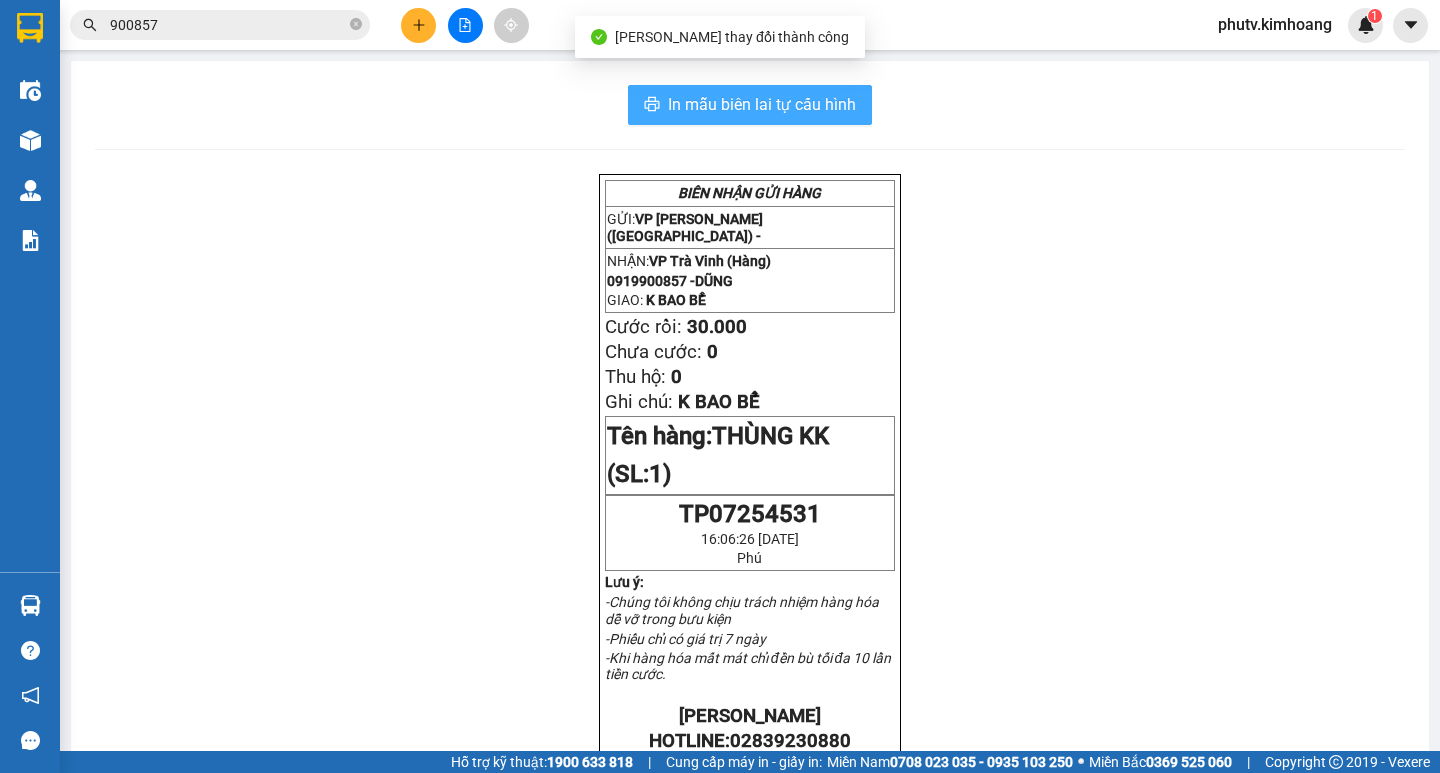 click on "In mẫu biên lai tự cấu hình" at bounding box center [762, 104] 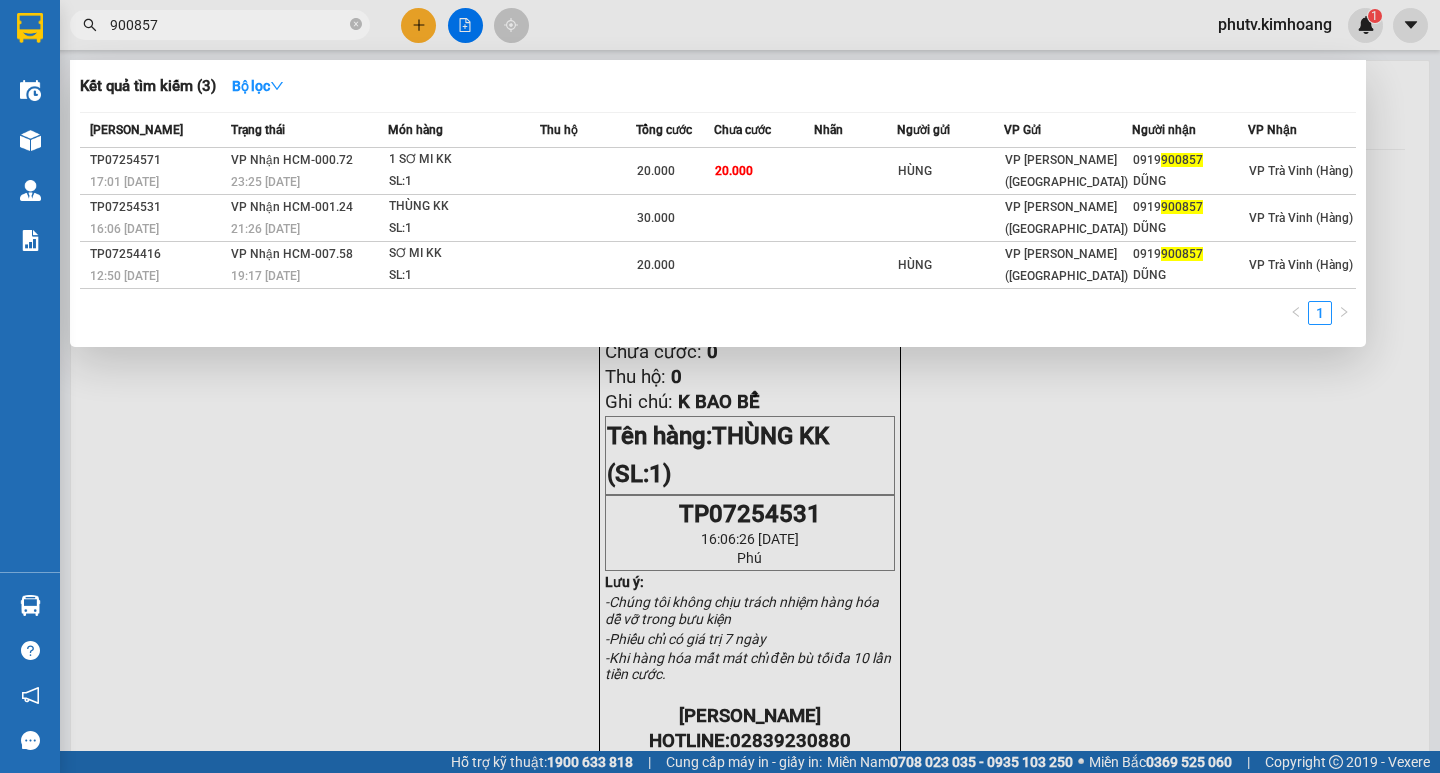 click on "900857" at bounding box center [228, 25] 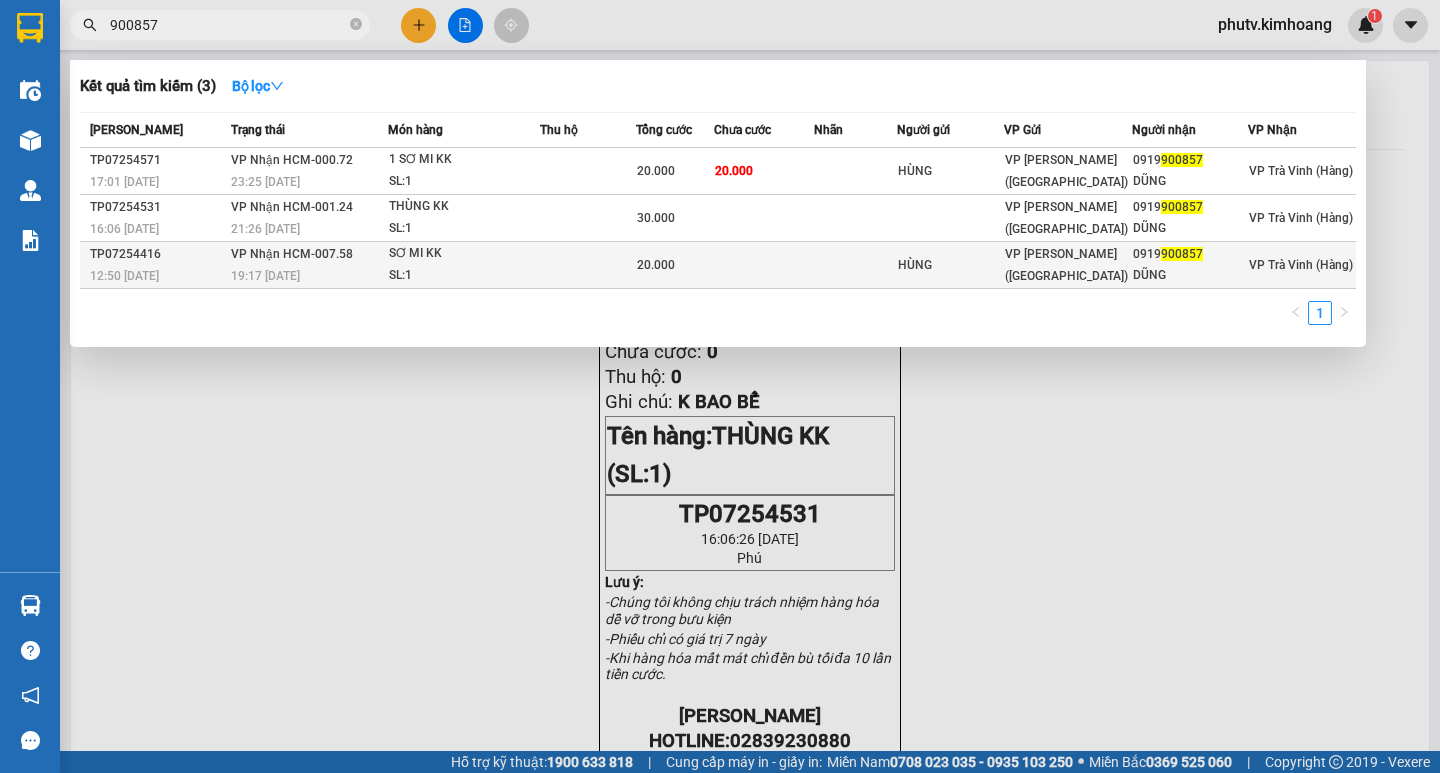 click on "19:17 [DATE]" at bounding box center (309, 276) 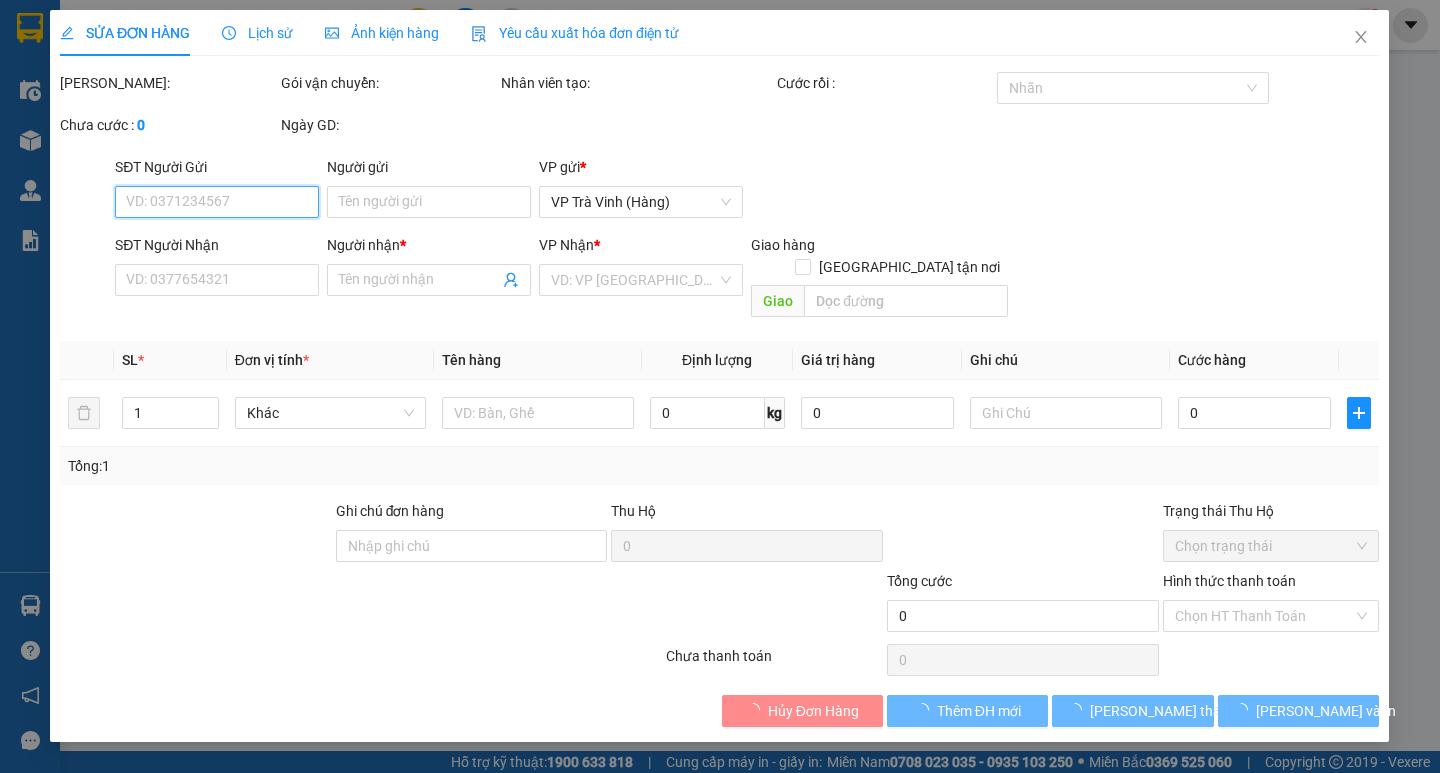 type on "HÙNG" 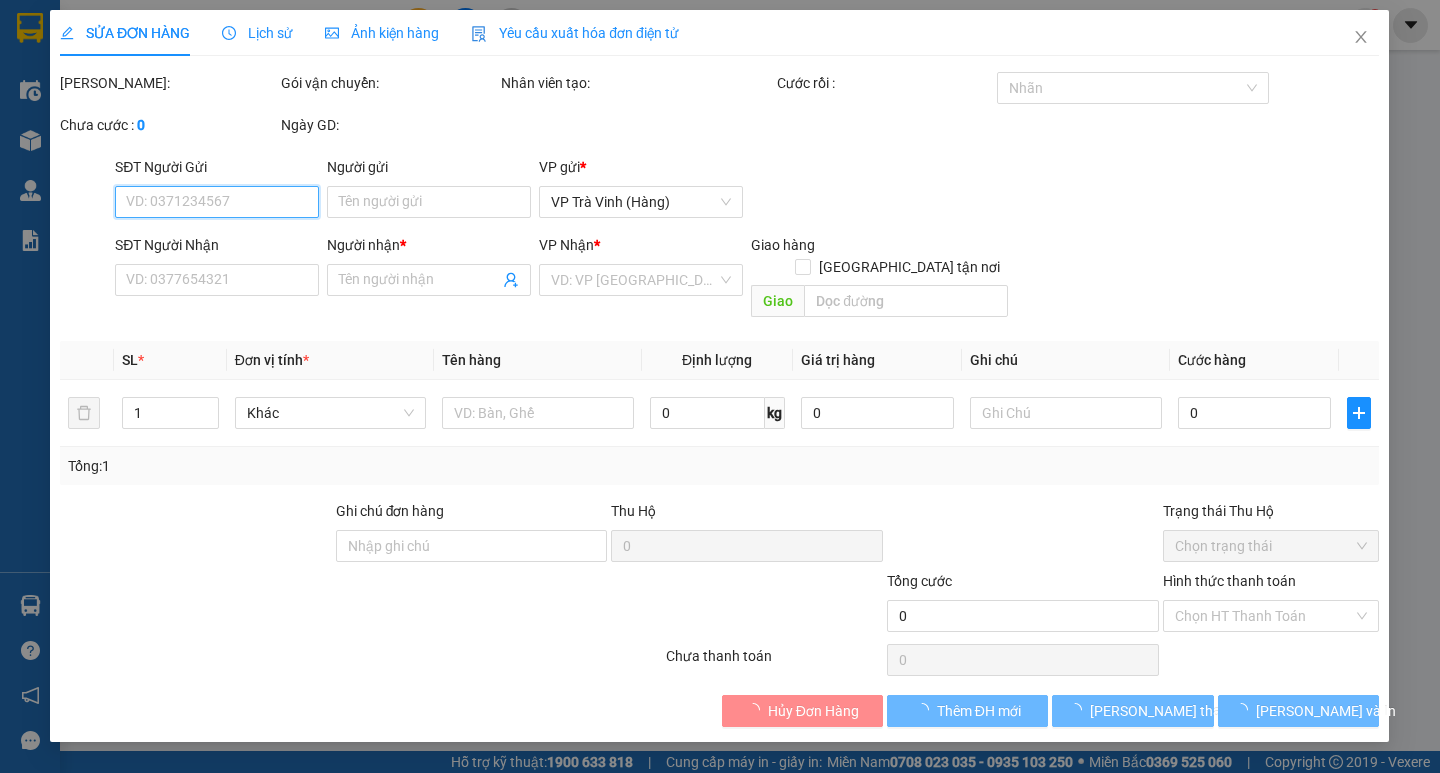 type on "0919900857" 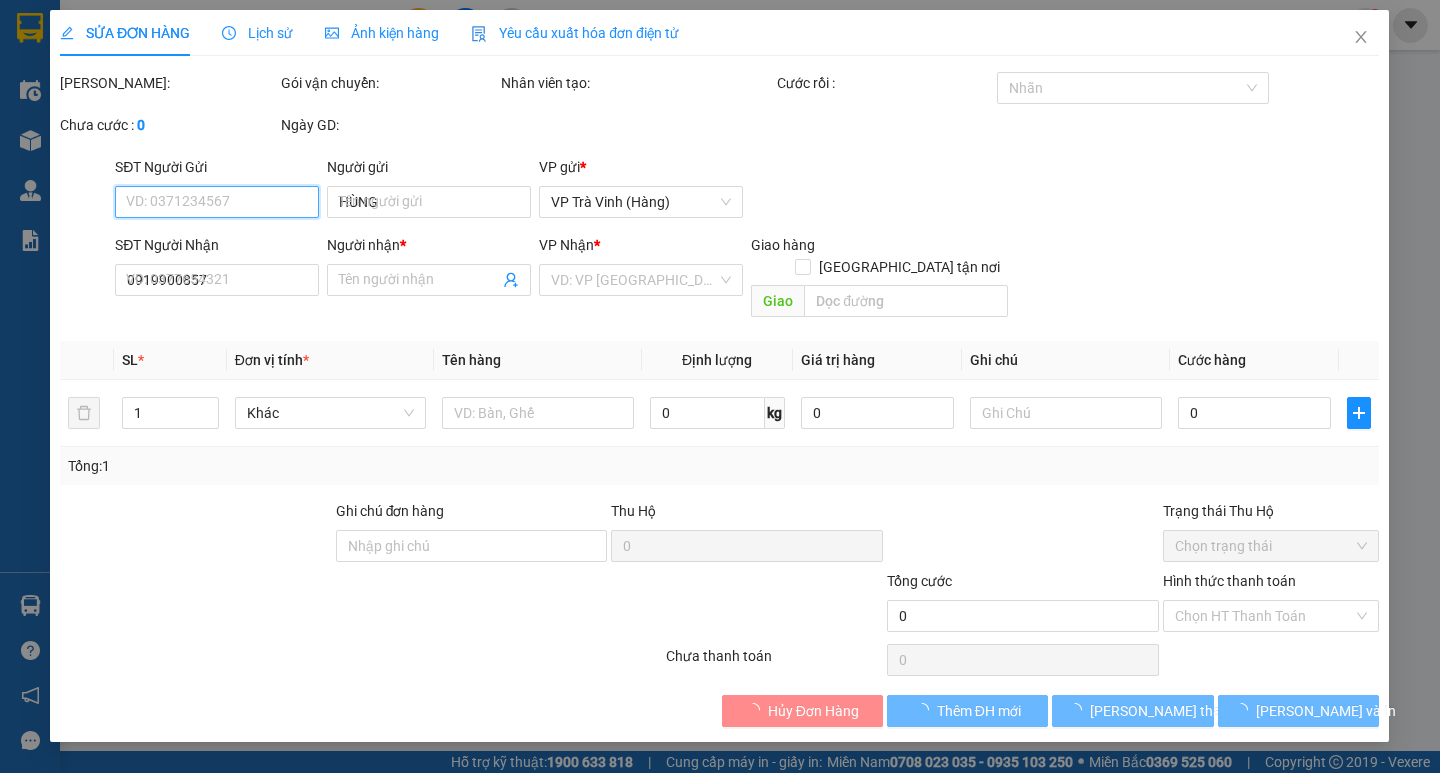 type on "DŨNG" 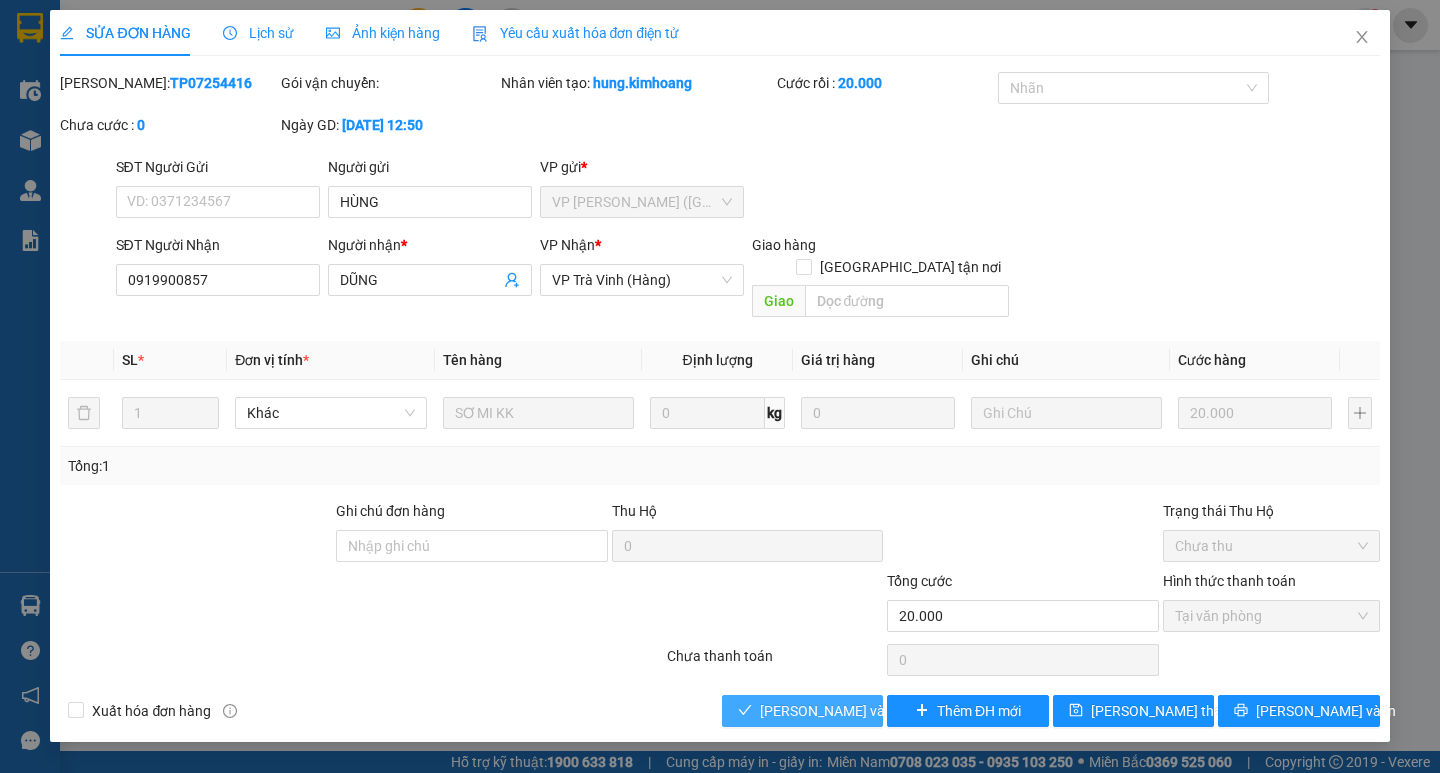 click on "[PERSON_NAME] và Giao hàng" at bounding box center (856, 711) 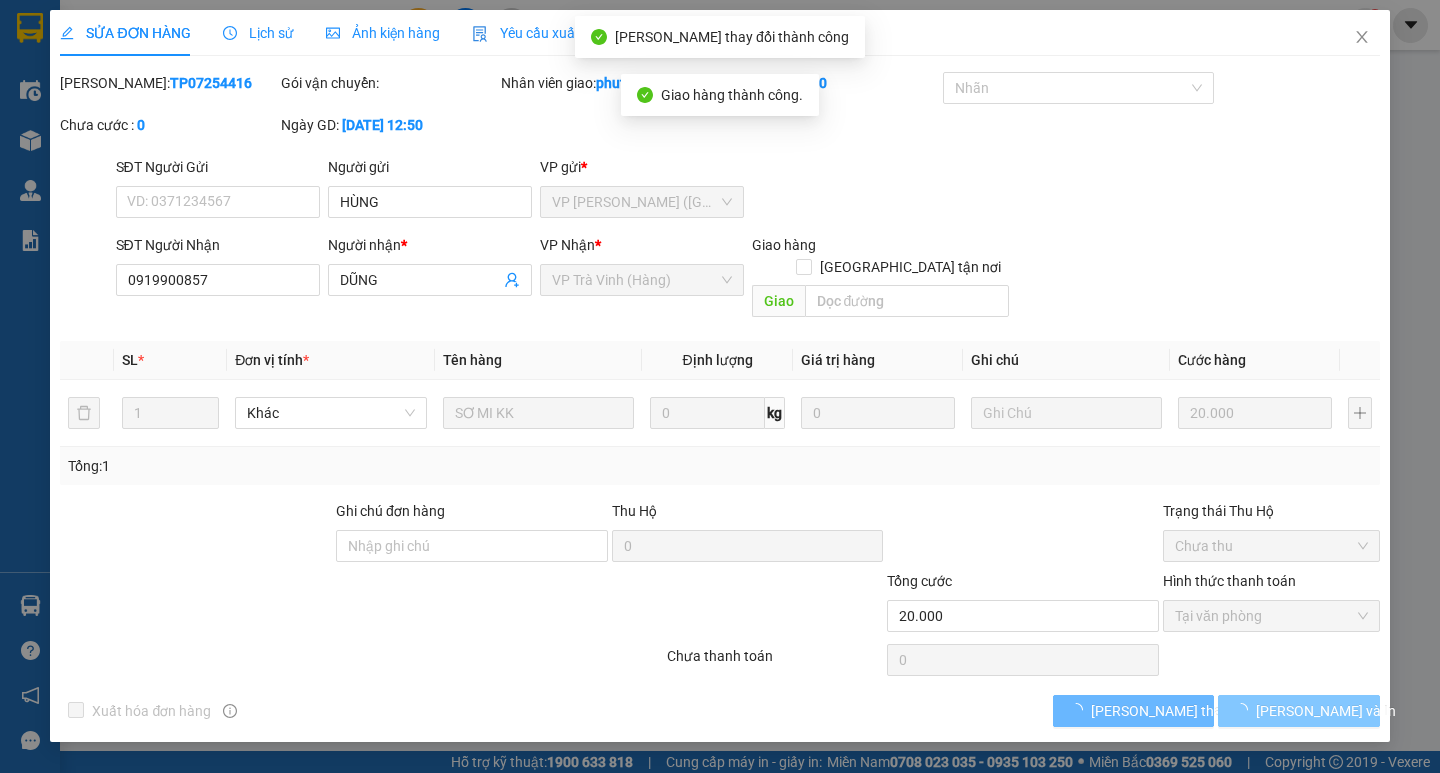 click on "[PERSON_NAME] và In" at bounding box center (1326, 711) 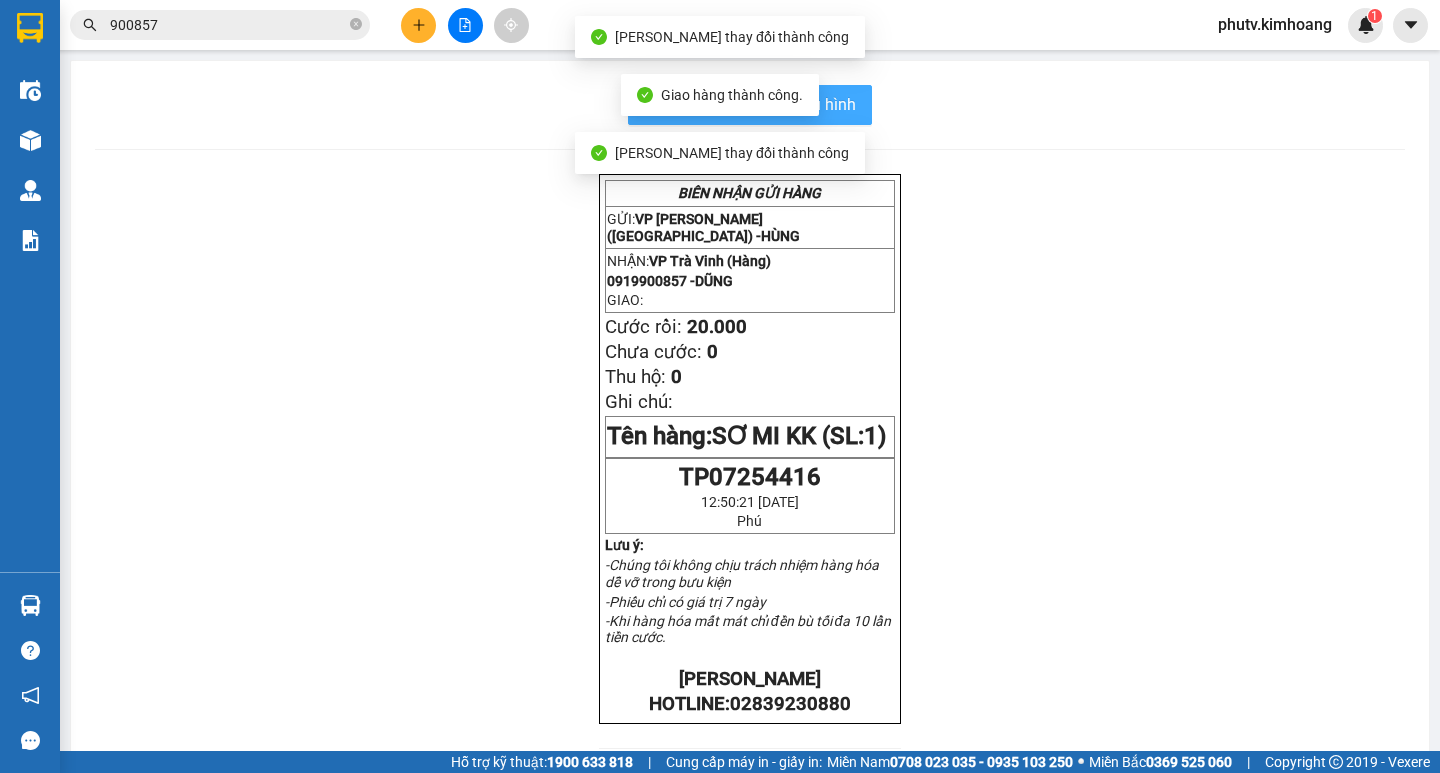 click on "In mẫu biên lai tự cấu hình" at bounding box center (762, 104) 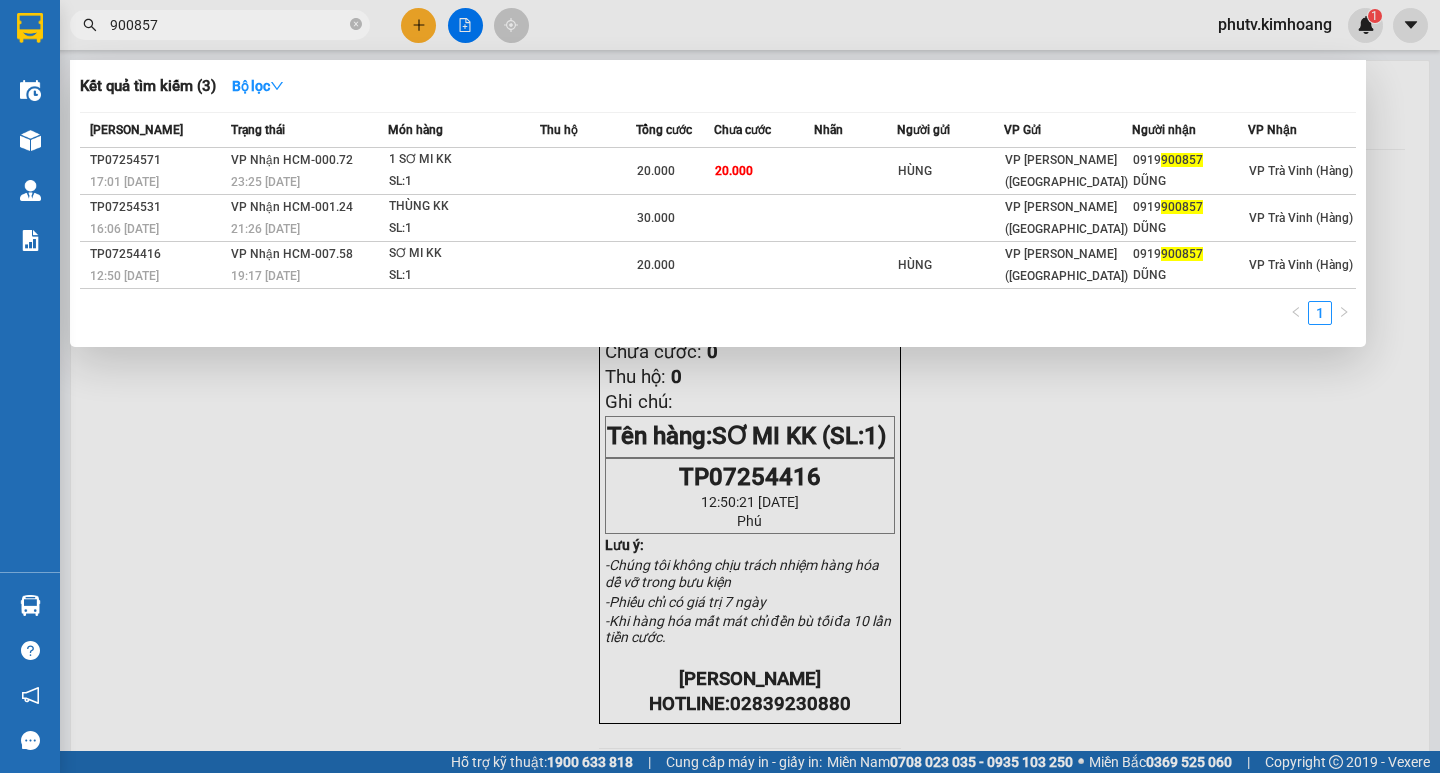 click on "900857" at bounding box center (228, 25) 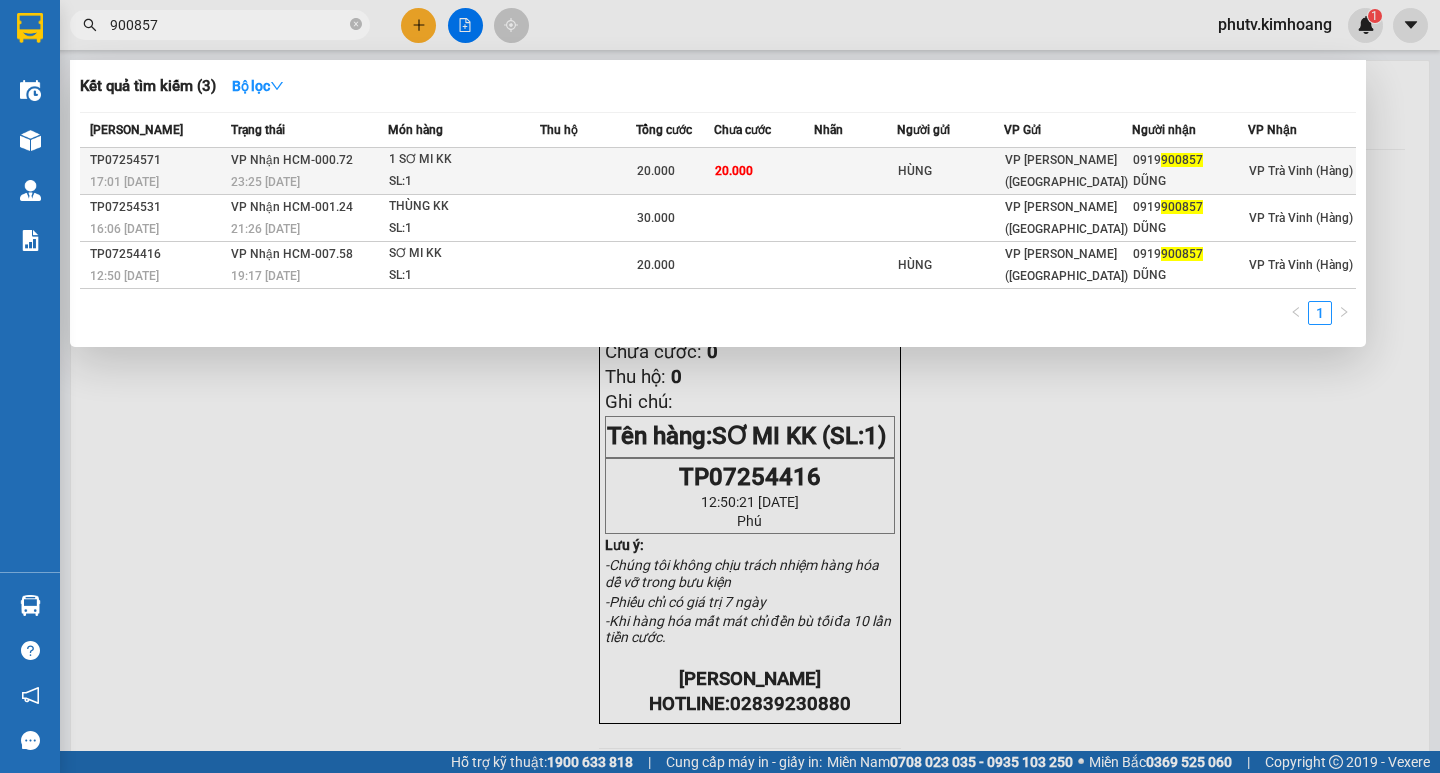 click on "23:25 [DATE]" at bounding box center (309, 182) 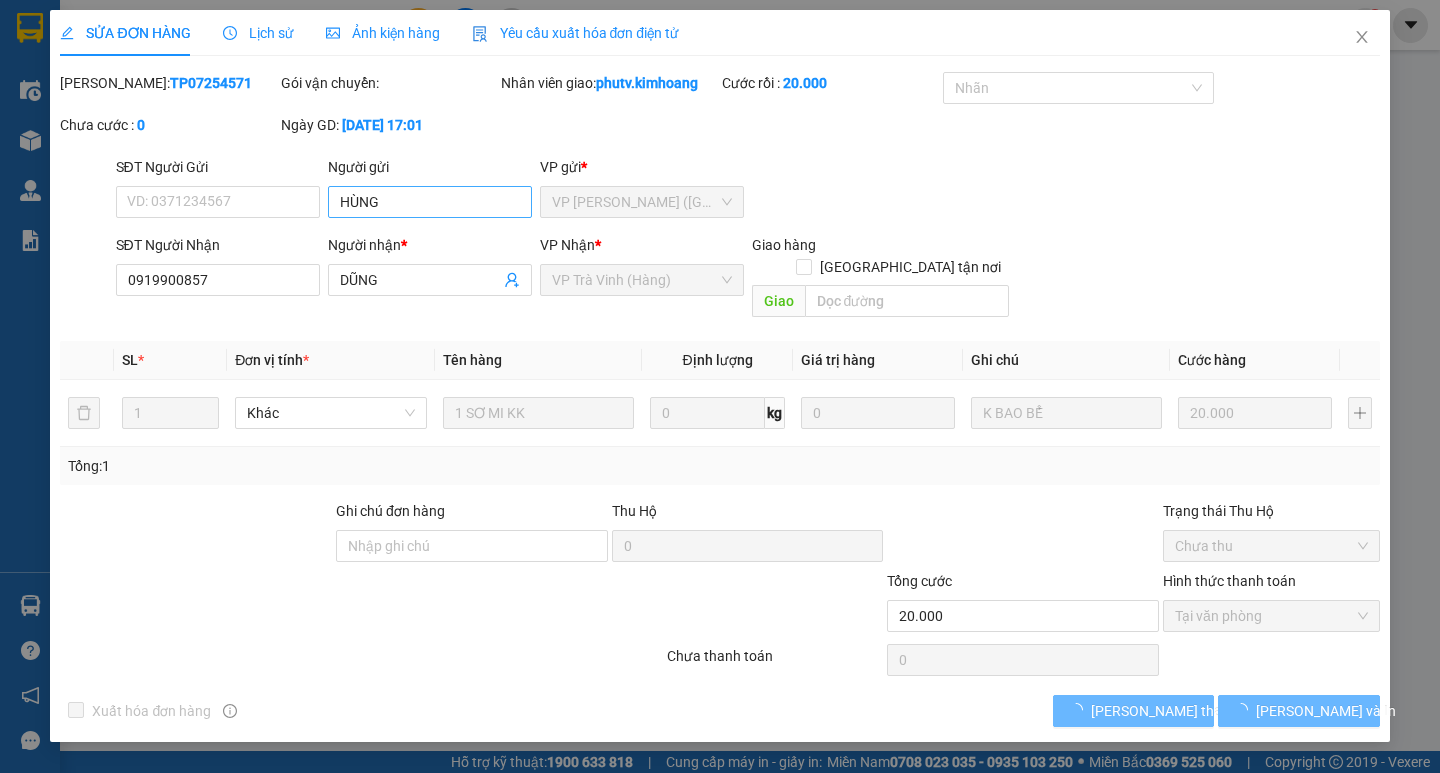 type on "HÙNG" 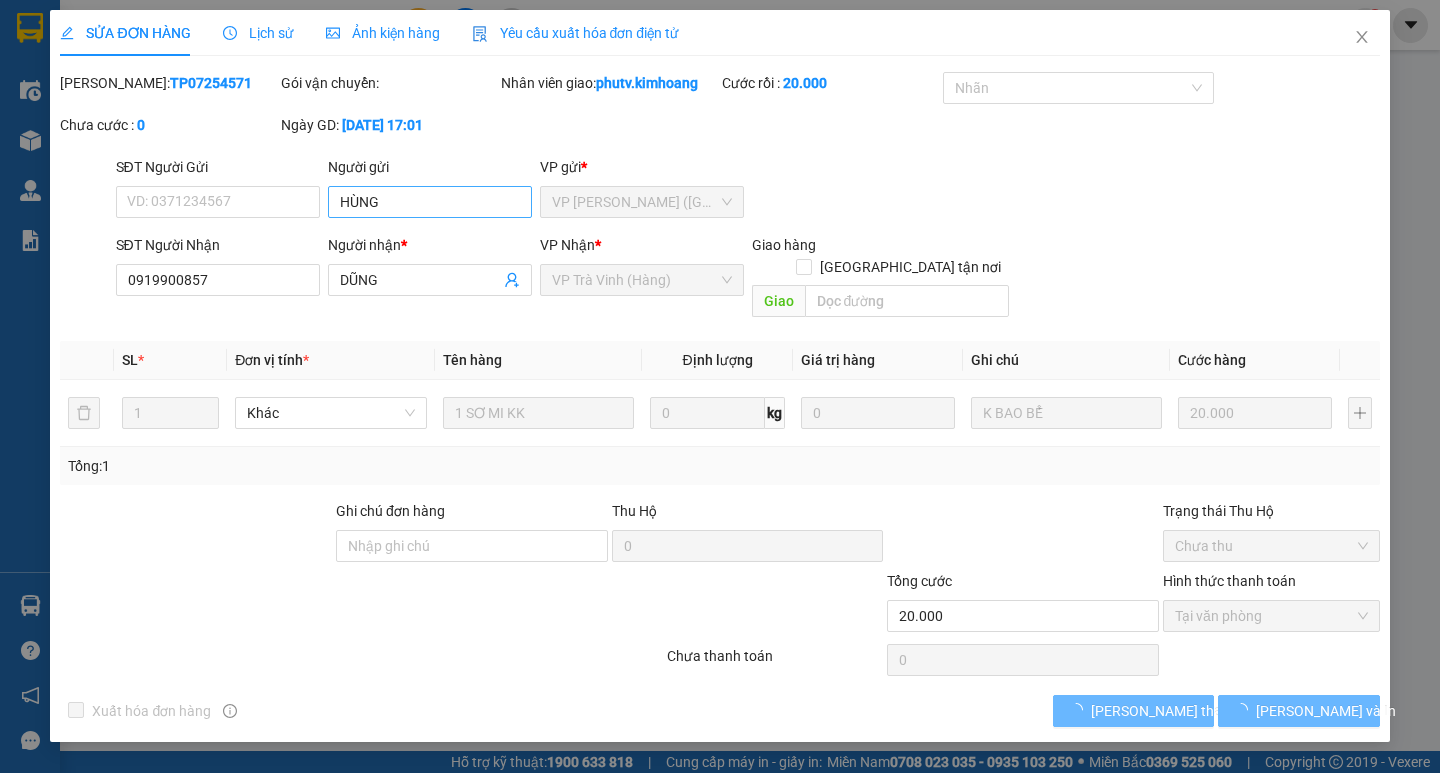 type on "0919900857" 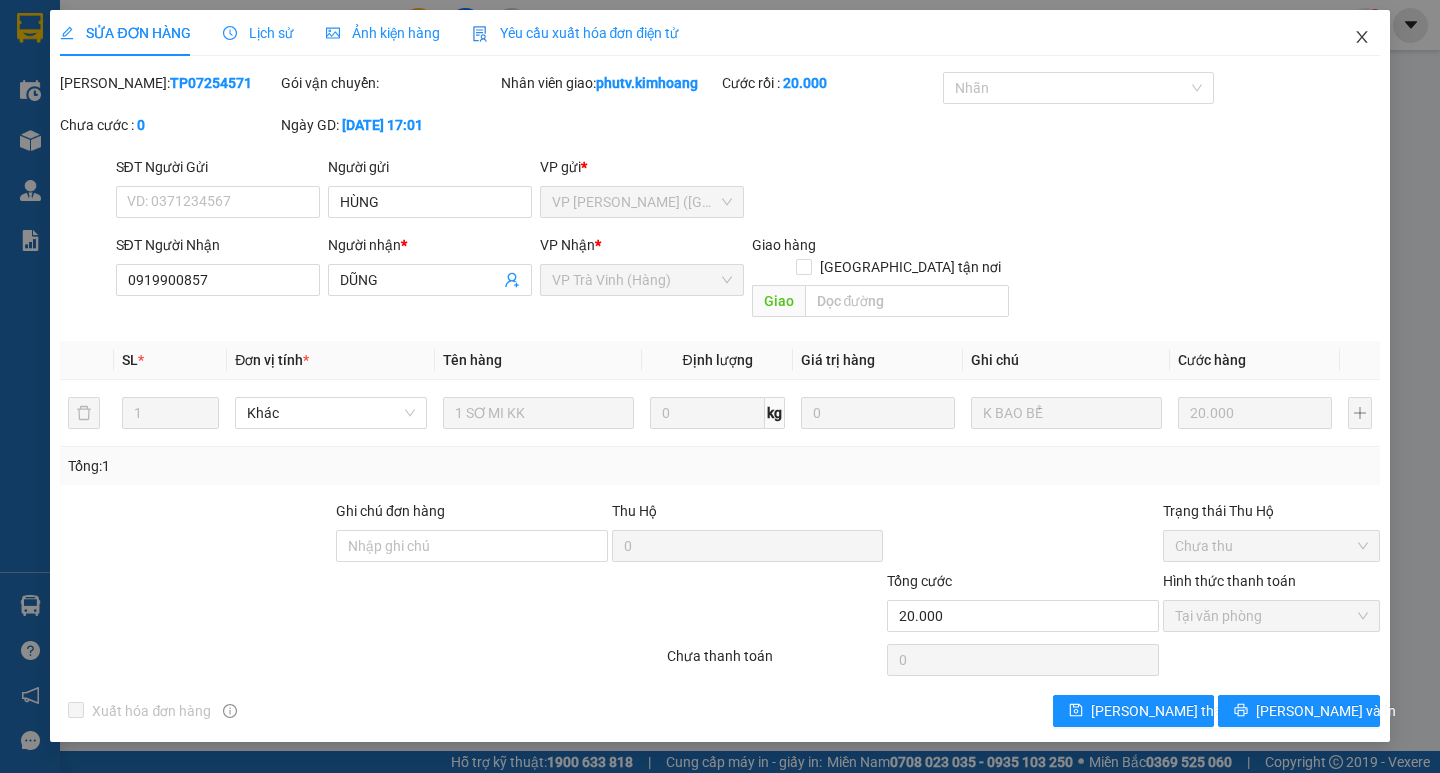 click 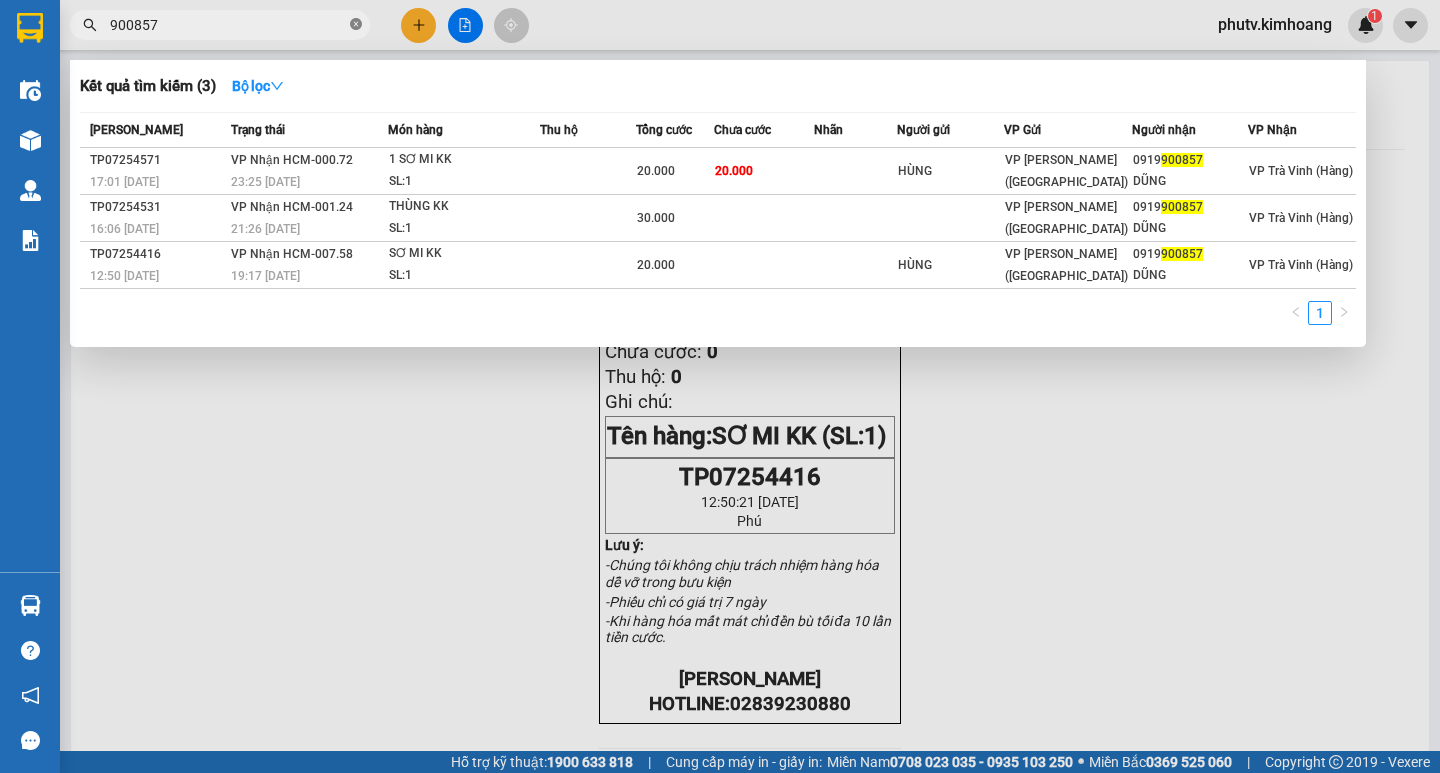 click 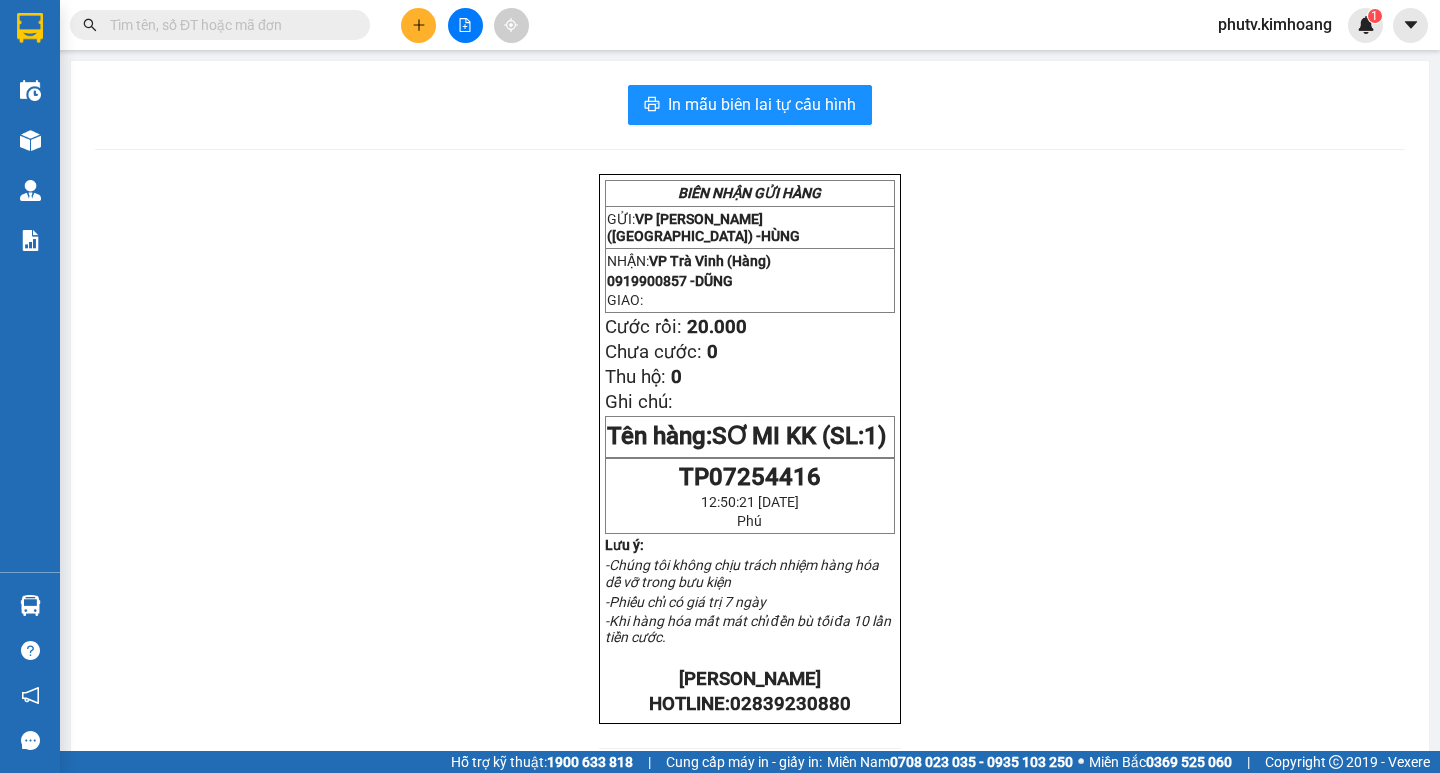 click at bounding box center (418, 25) 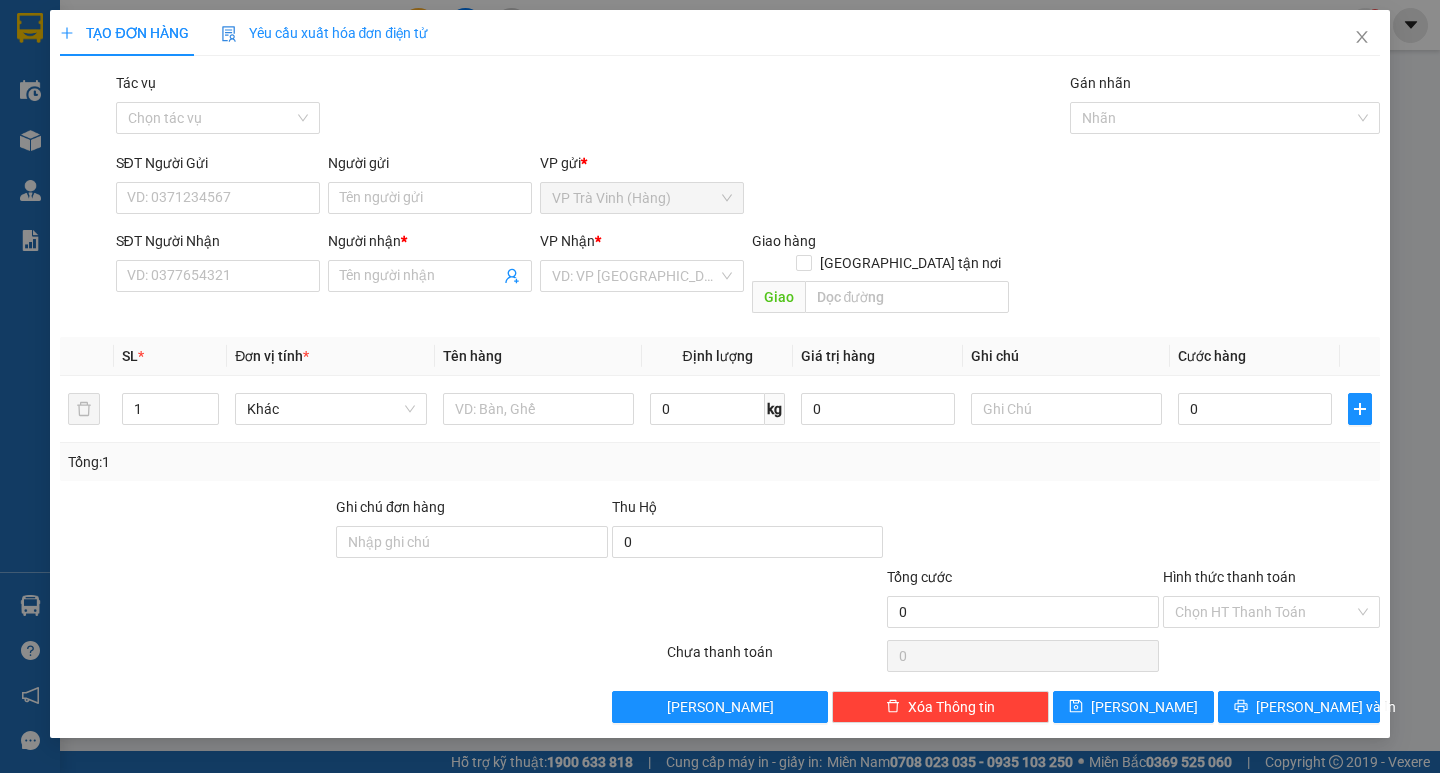 click on "Người gửi" at bounding box center [430, 167] 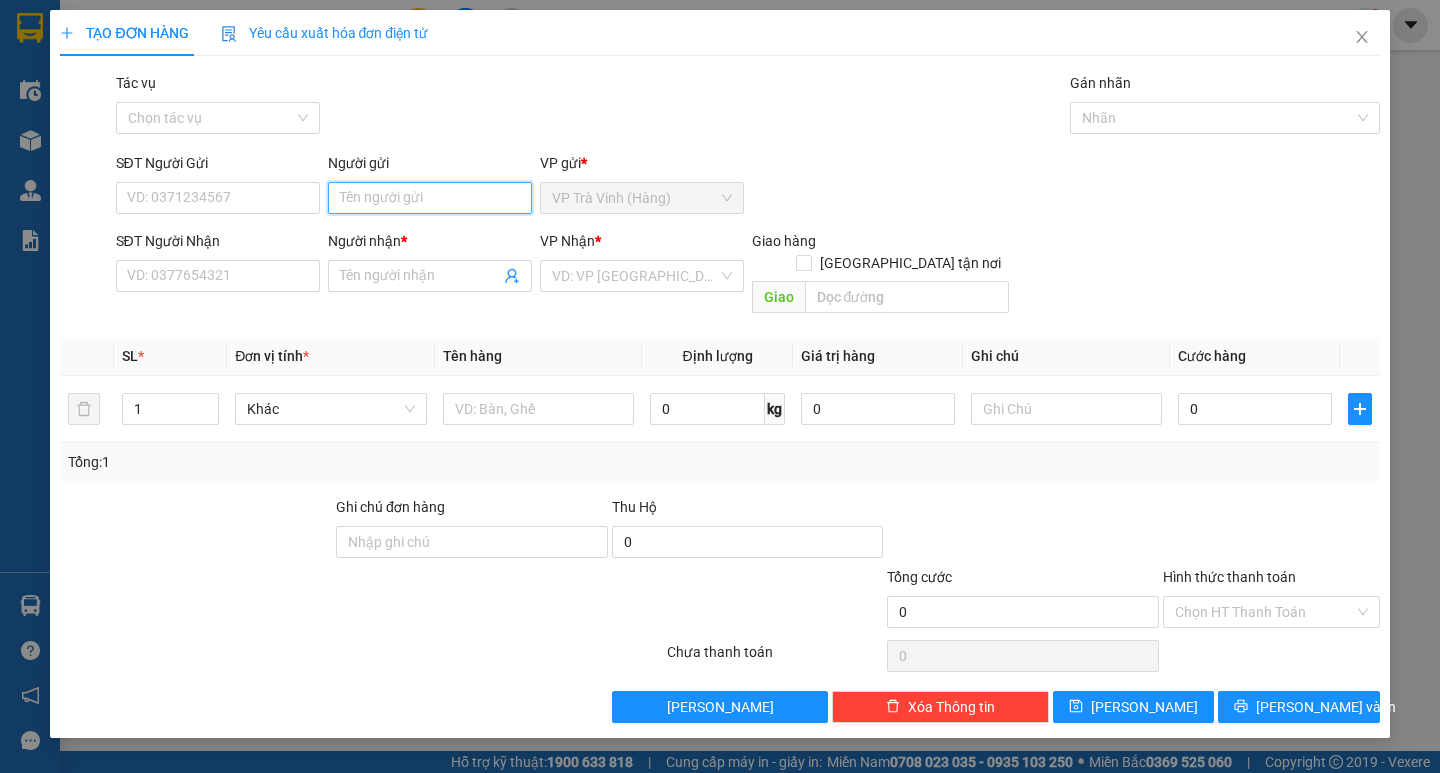 click on "Người gửi" at bounding box center [430, 198] 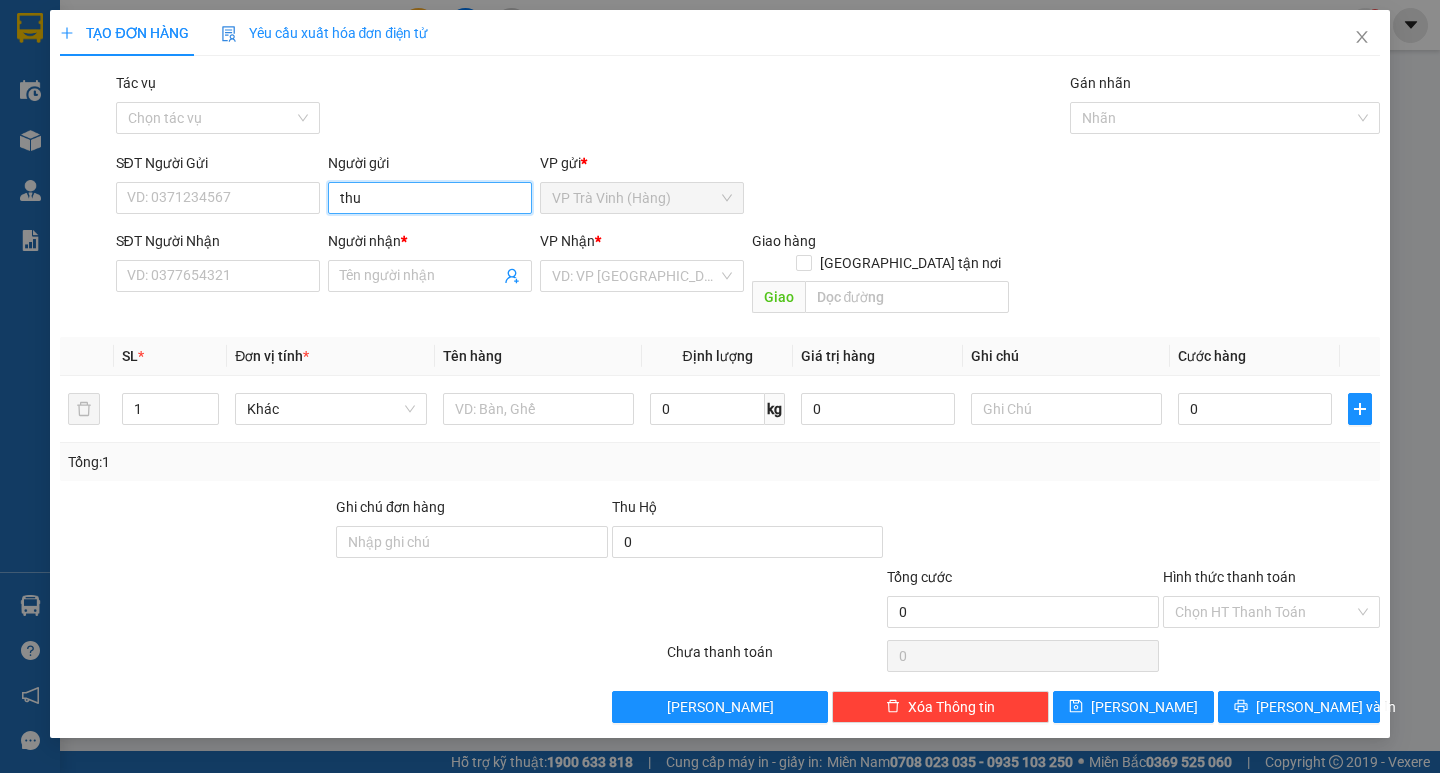type on "thu" 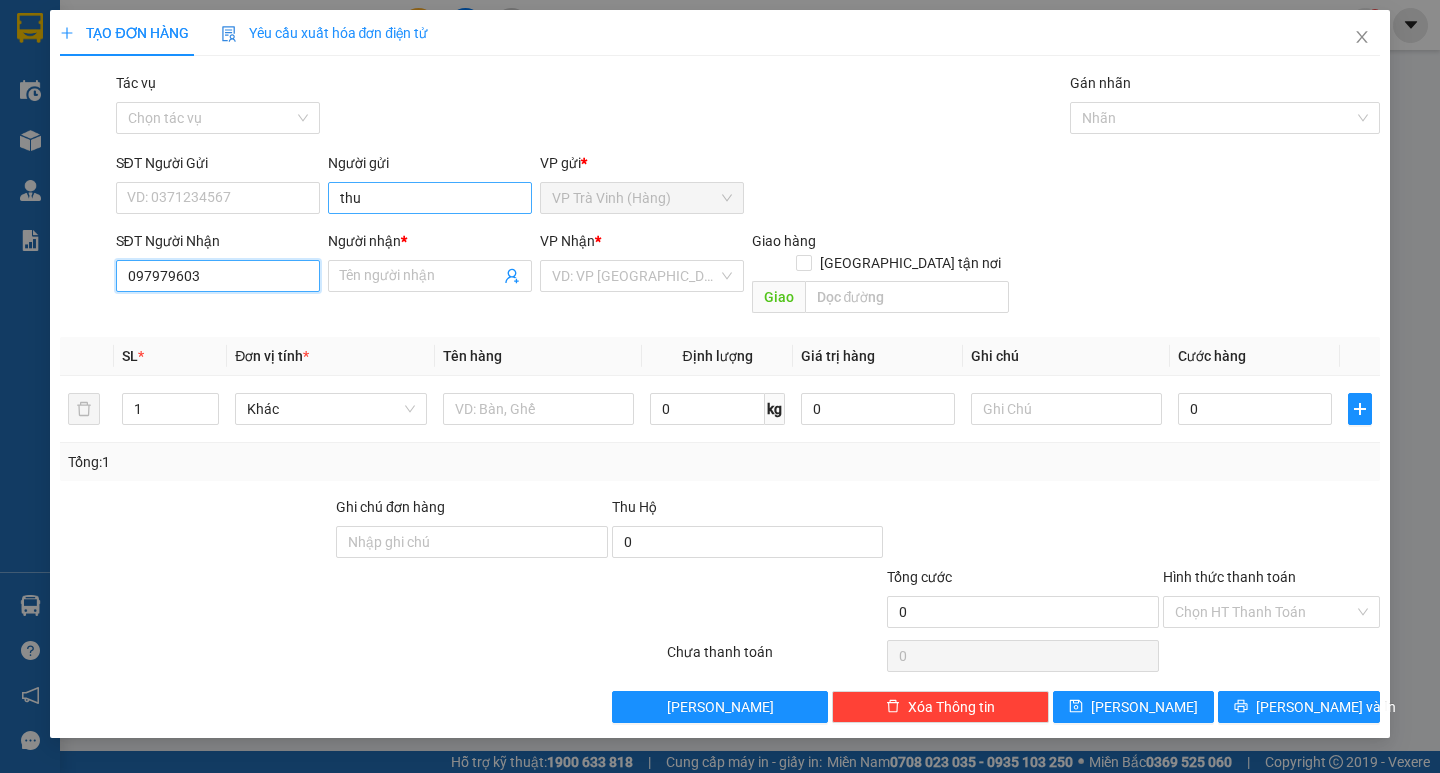 type on "0979796035" 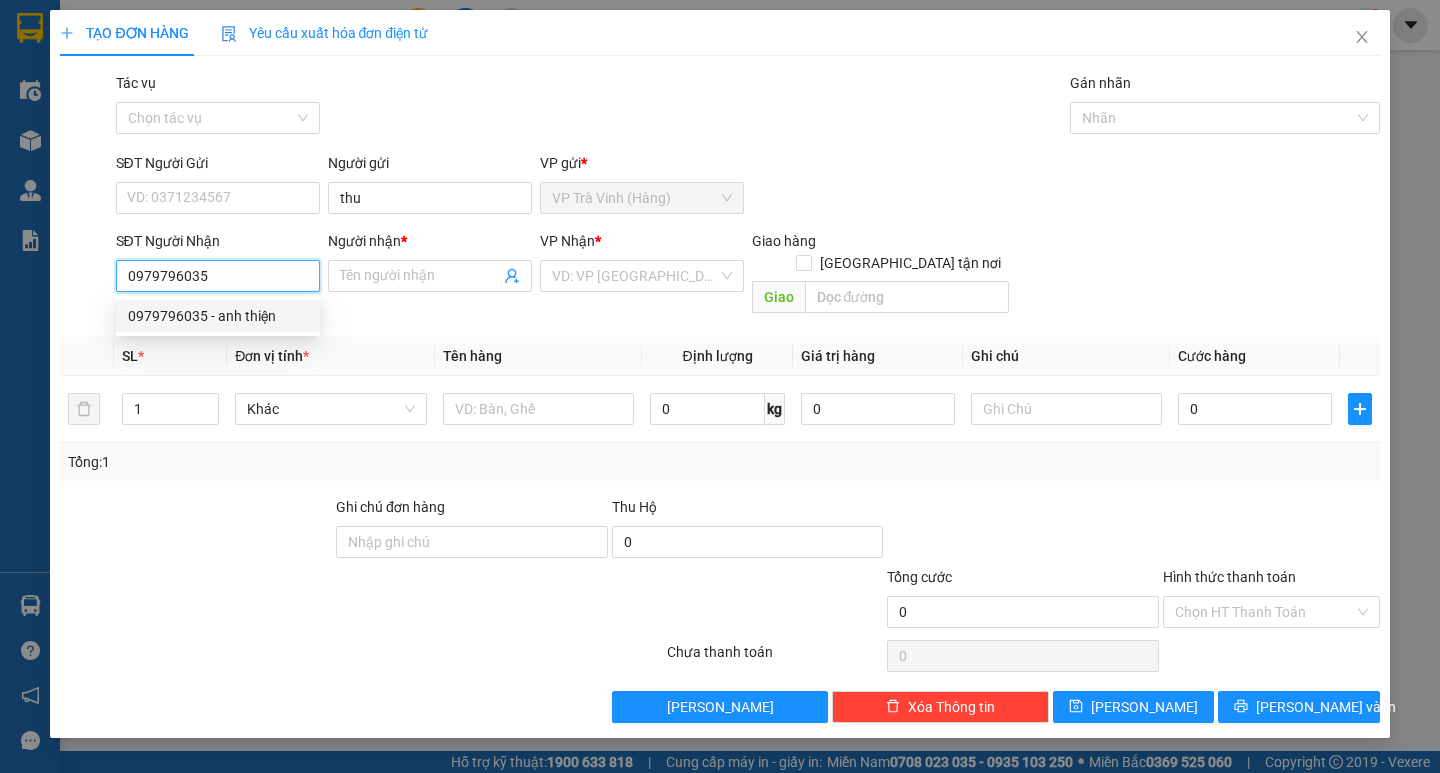 click on "0979796035 - anh thiện" at bounding box center (218, 316) 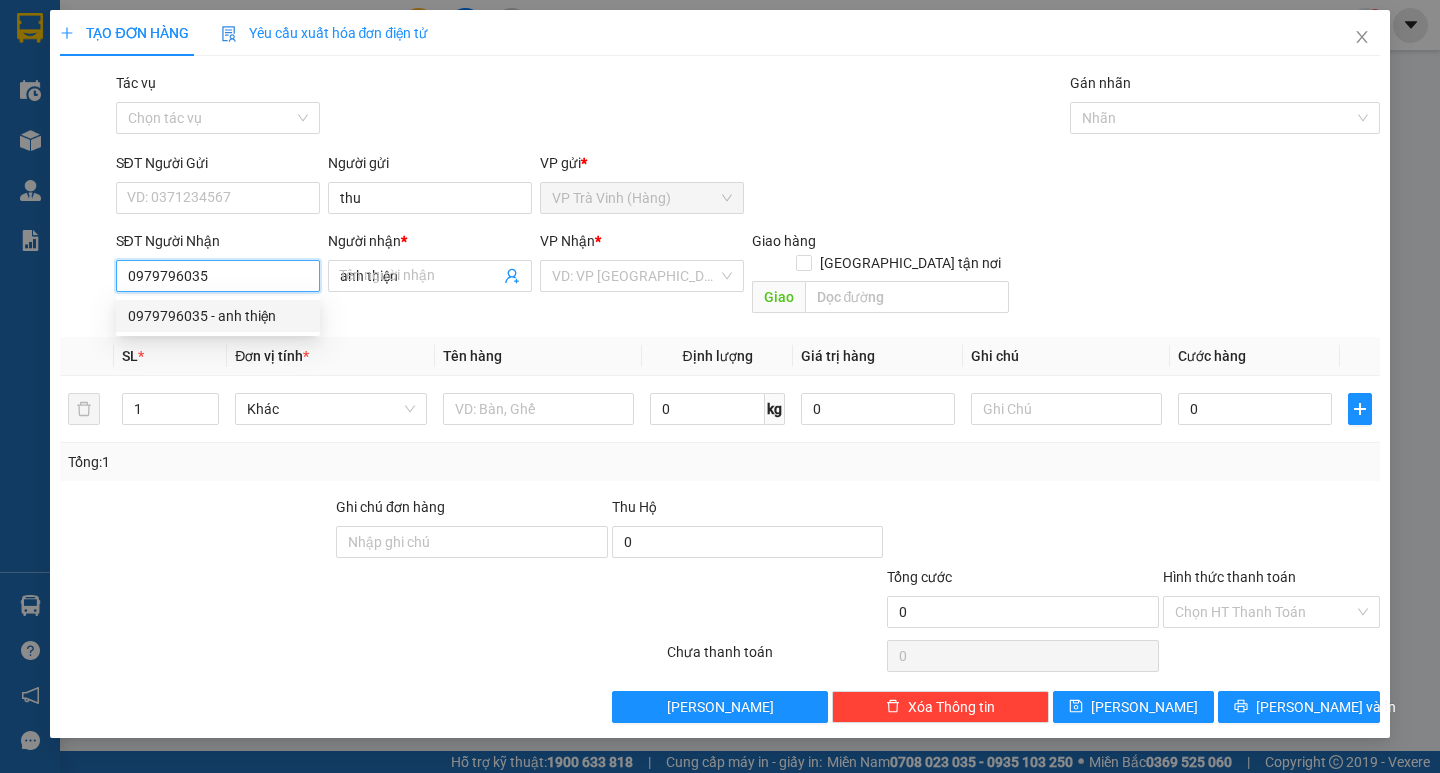 type on "35.000" 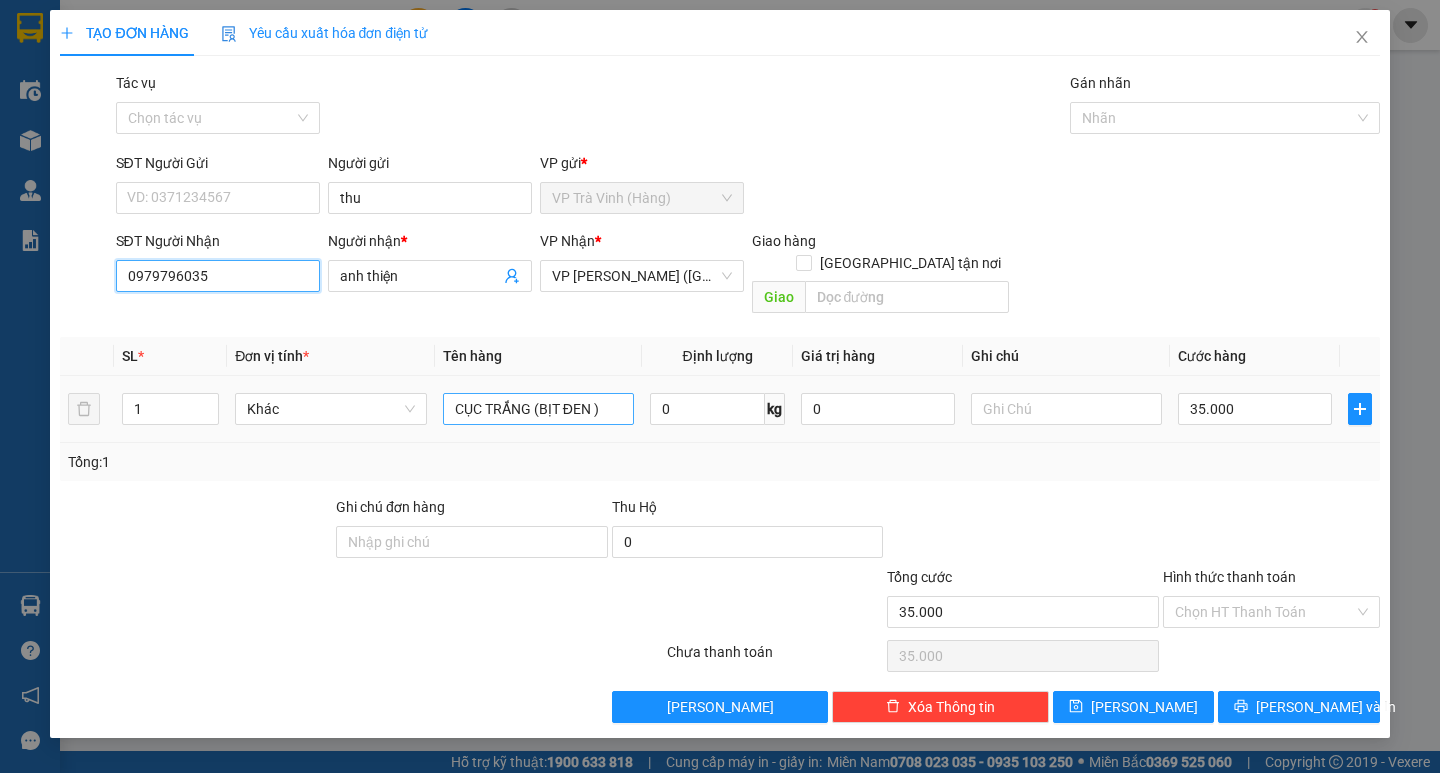 type on "0979796035" 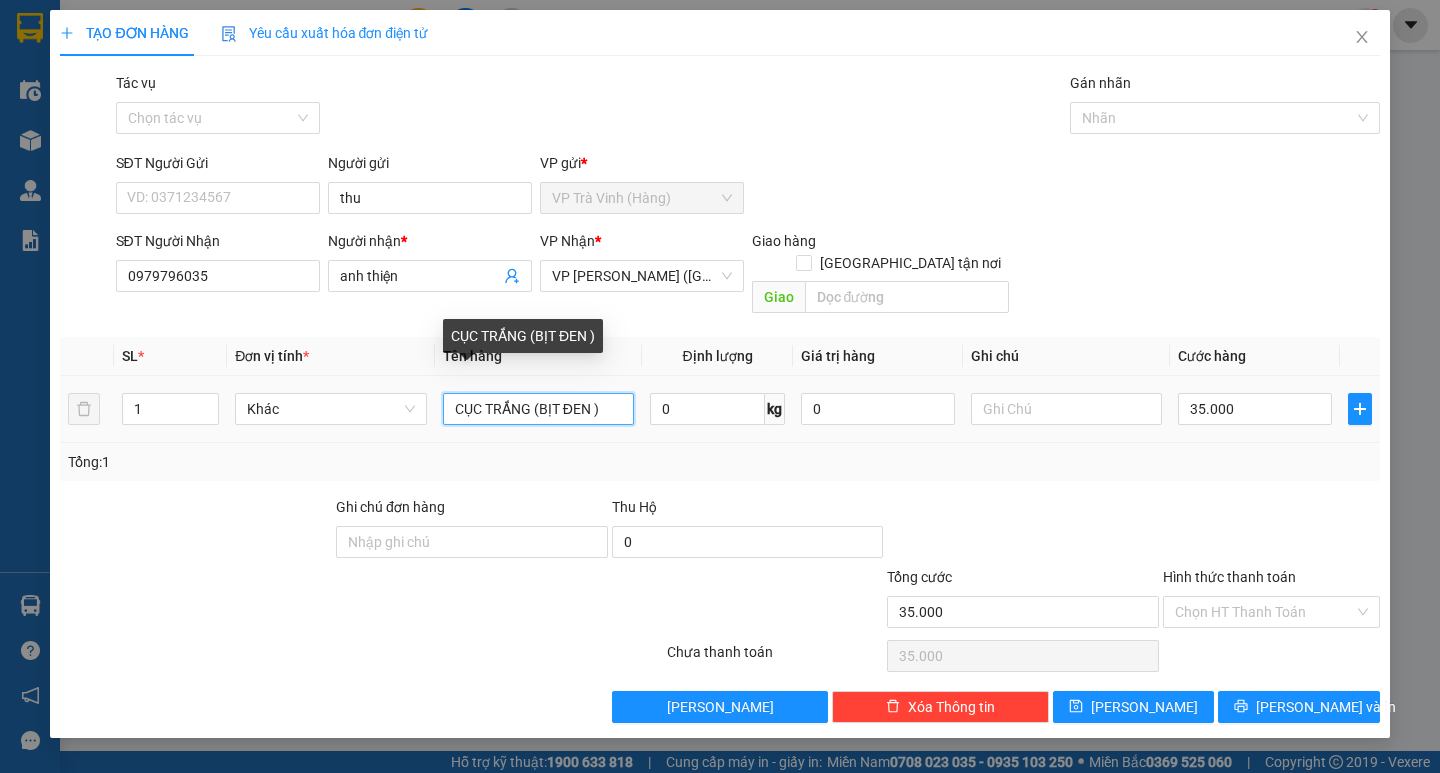 drag, startPoint x: 618, startPoint y: 383, endPoint x: 0, endPoint y: 757, distance: 722.35724 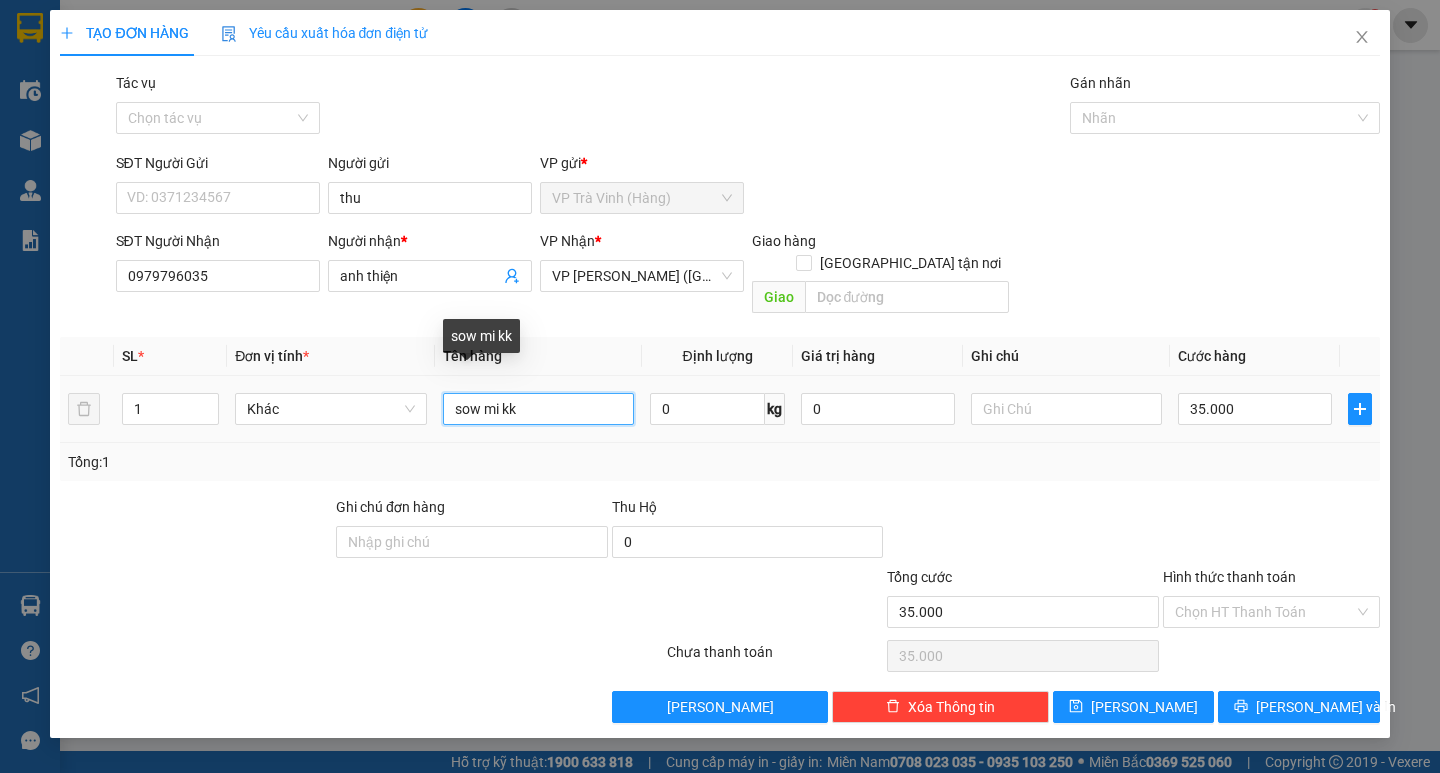 click on "sow mi kk" at bounding box center [538, 409] 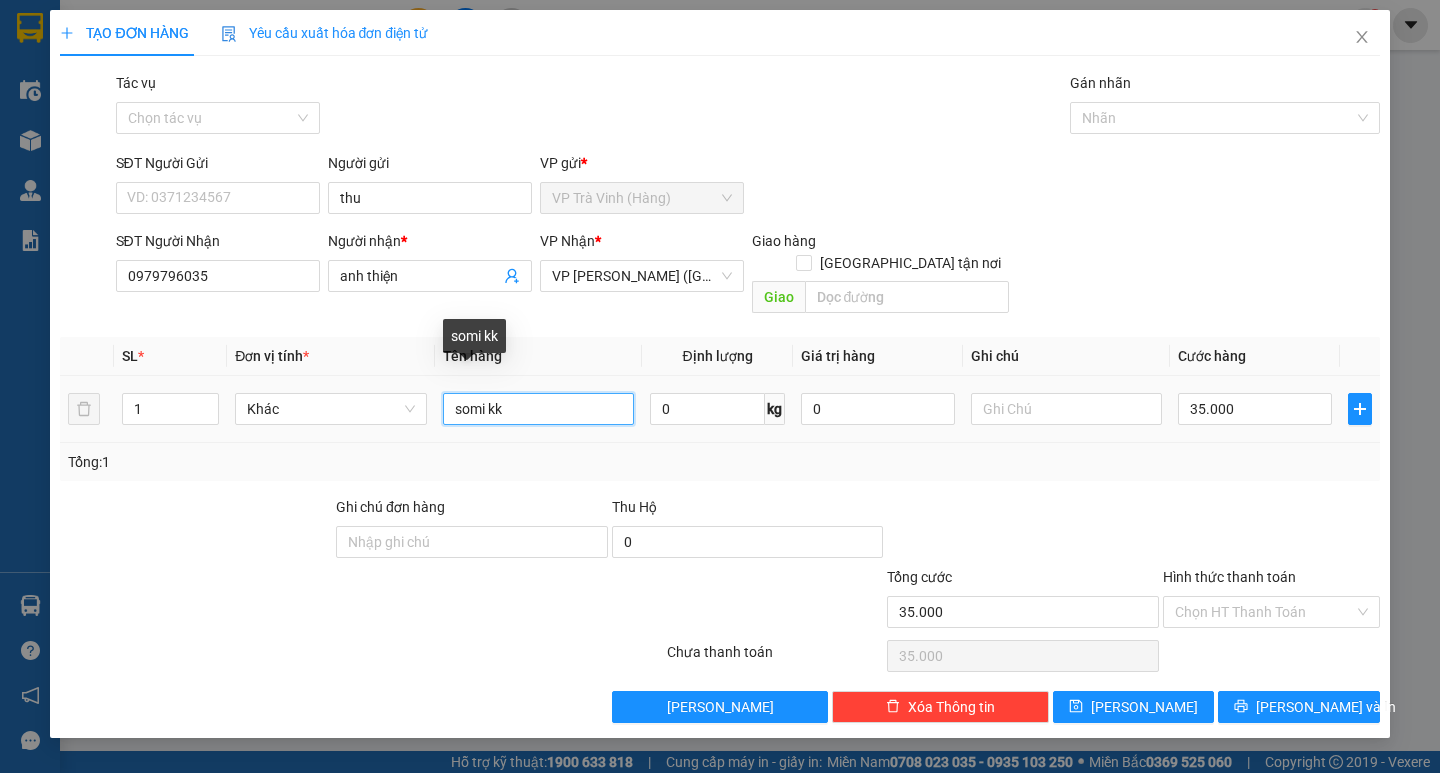 click on "somi kk" at bounding box center (538, 409) 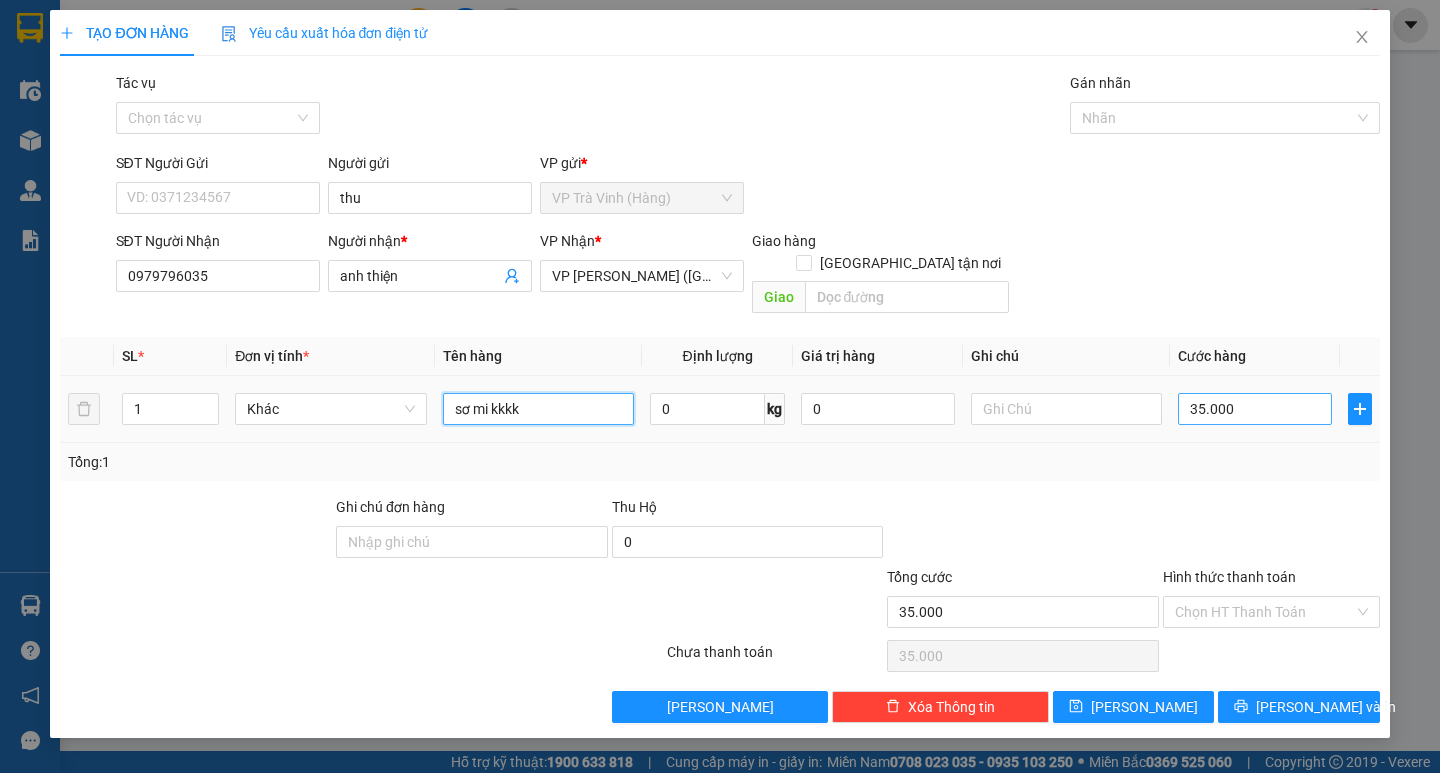 type on "sơ mi kkkk" 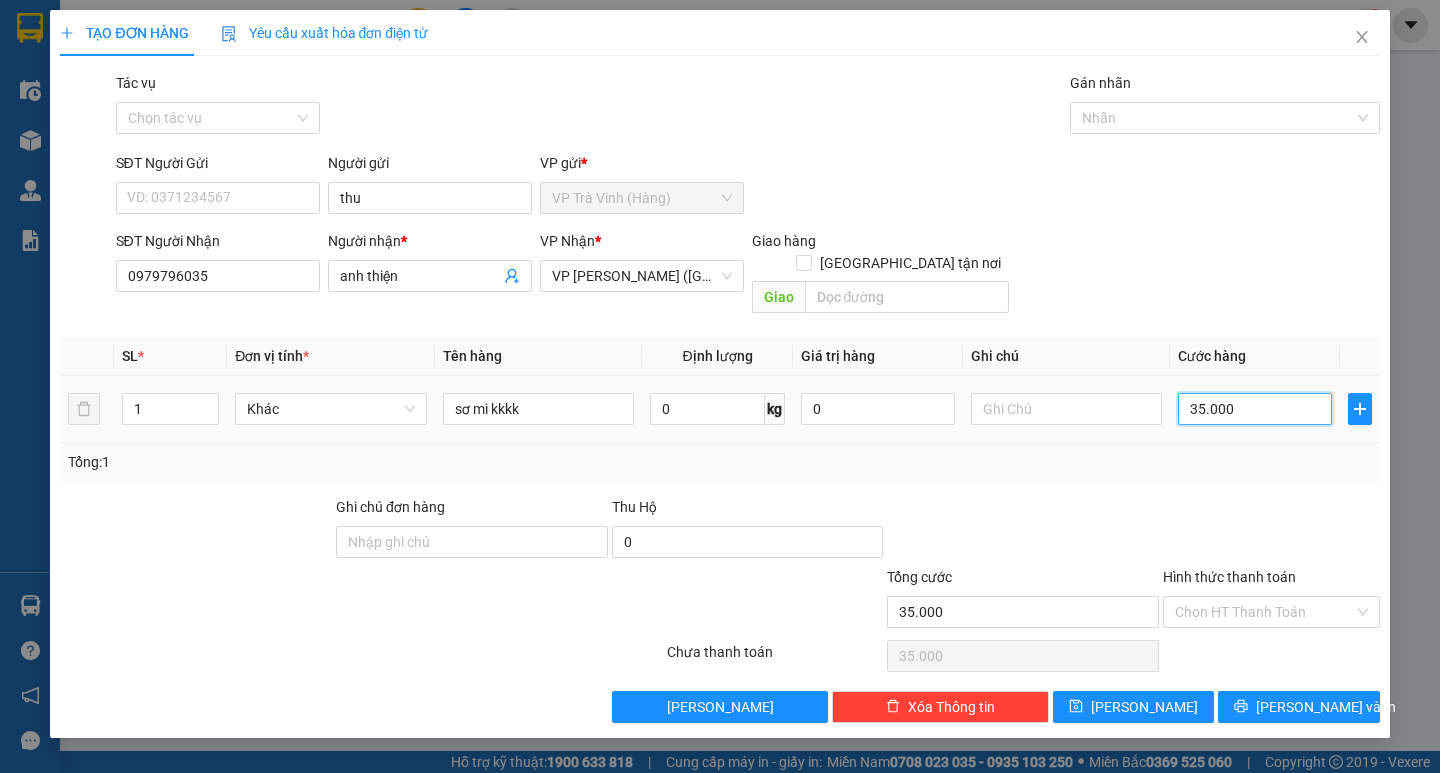 click on "35.000" at bounding box center [1255, 409] 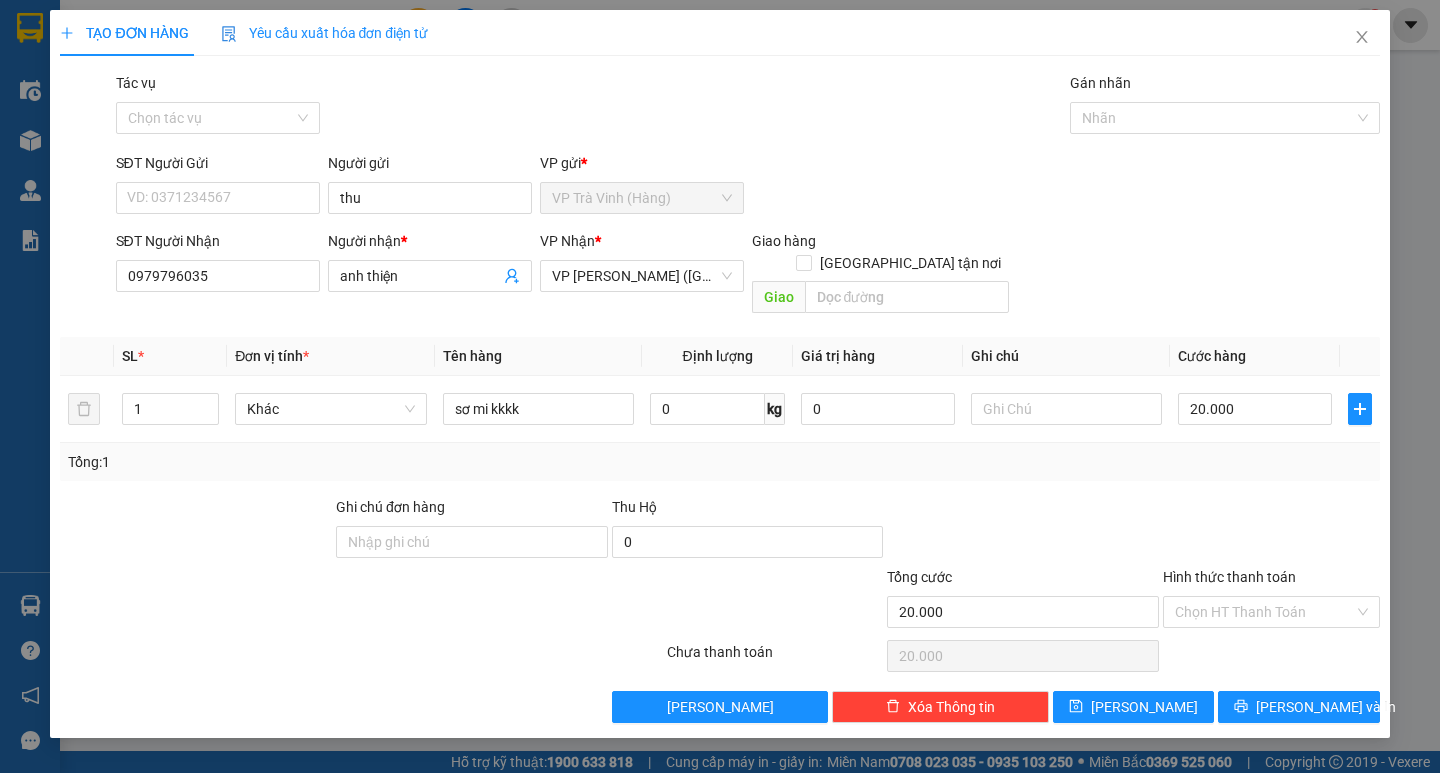 click on "Tổng:  1" at bounding box center [719, 462] 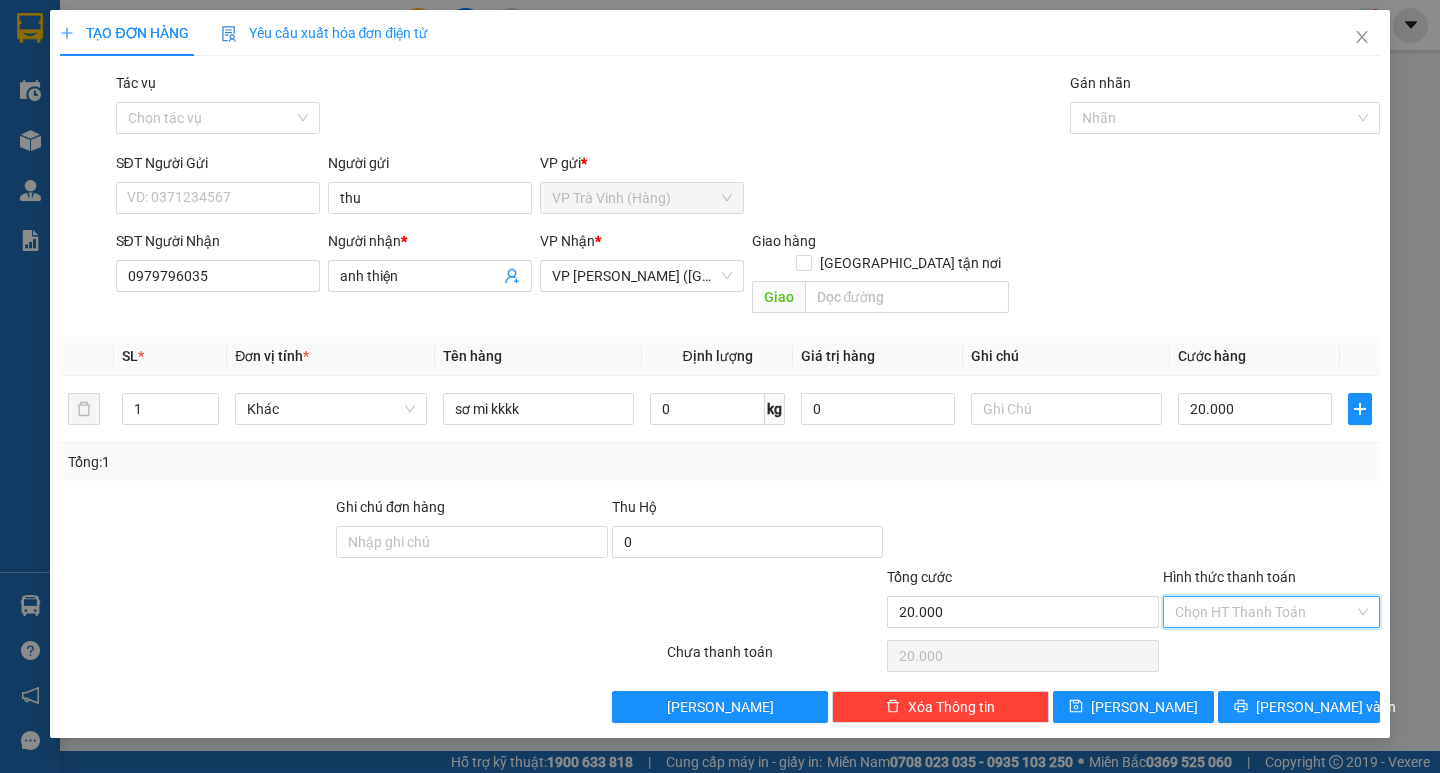 click on "Hình thức thanh toán" at bounding box center [1264, 612] 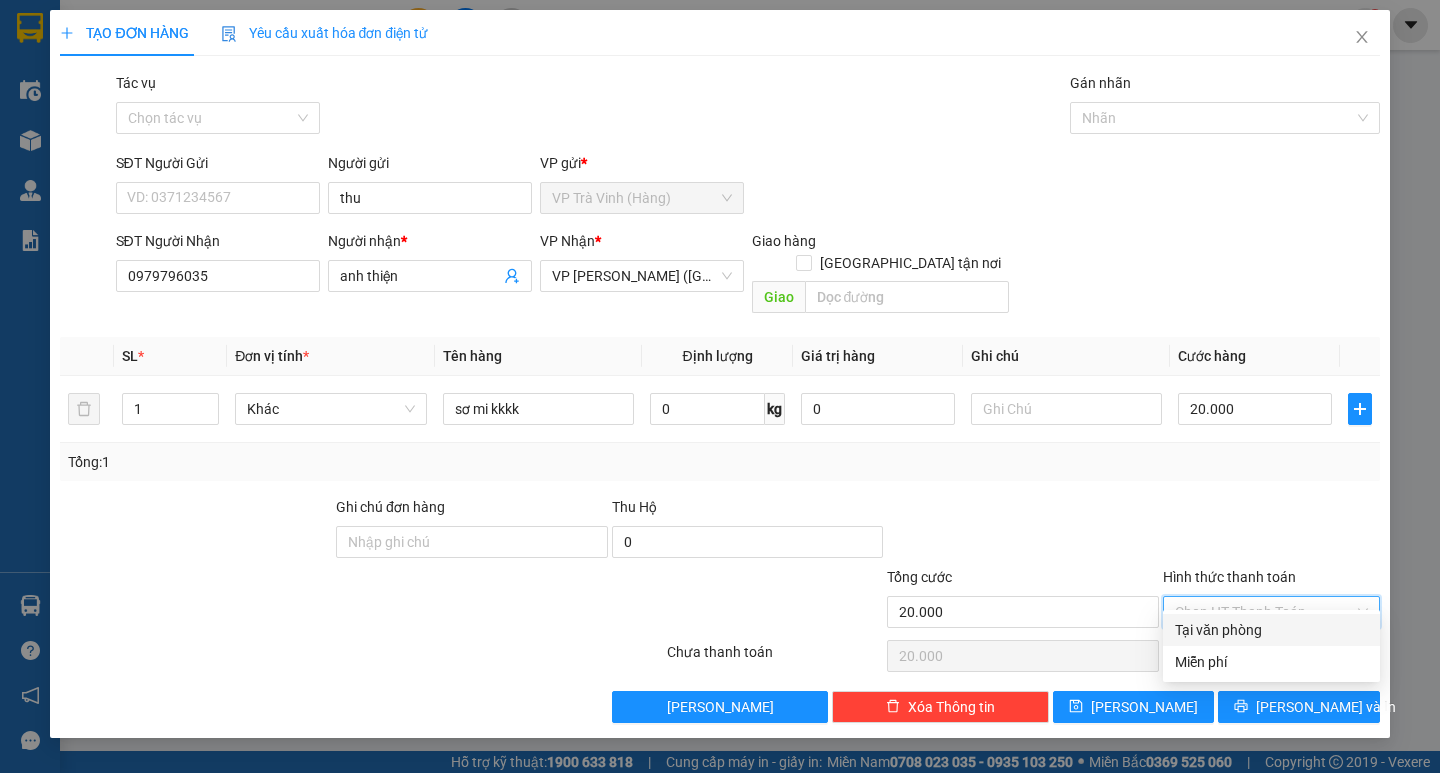 click on "Tại văn phòng" at bounding box center (1271, 630) 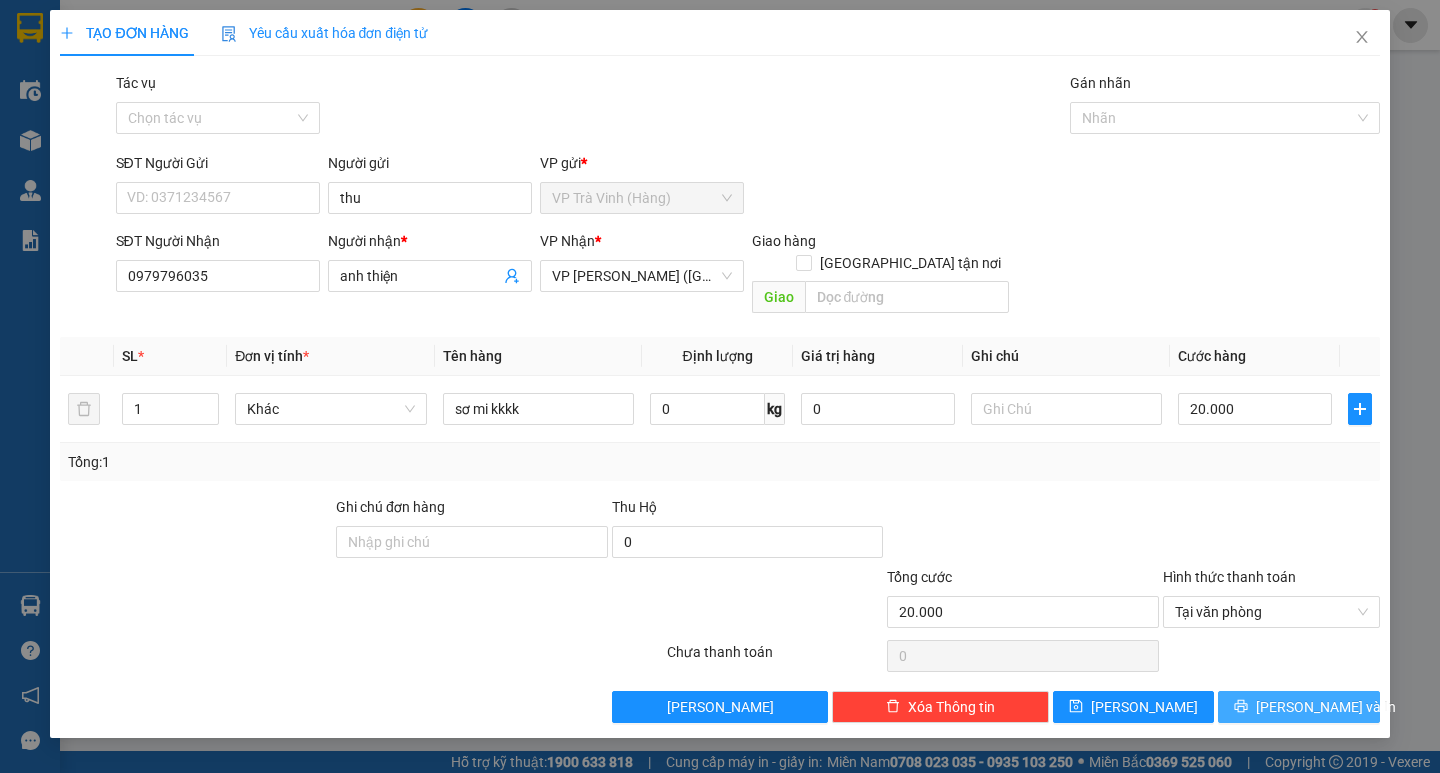click on "[PERSON_NAME] và In" at bounding box center [1298, 707] 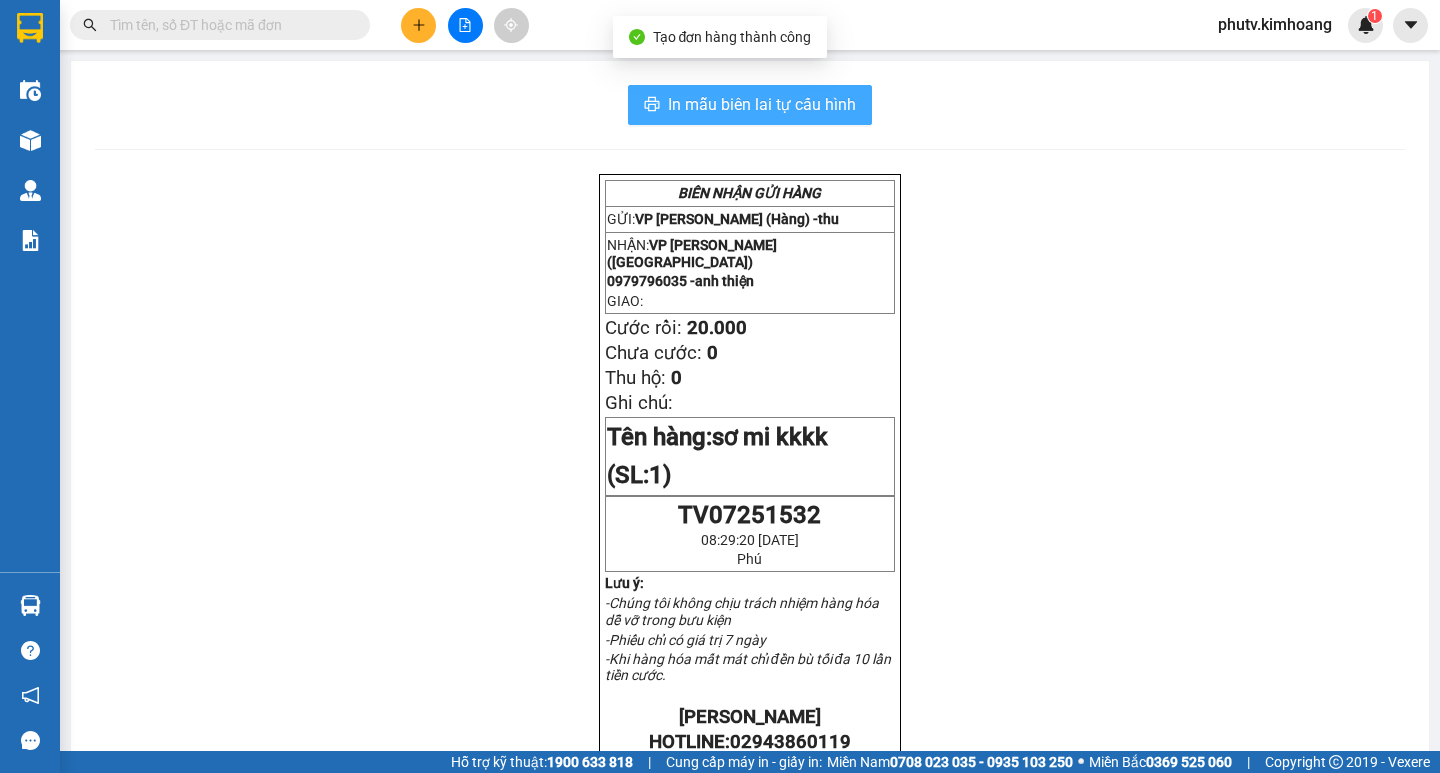click on "In mẫu biên lai tự cấu hình" at bounding box center (762, 104) 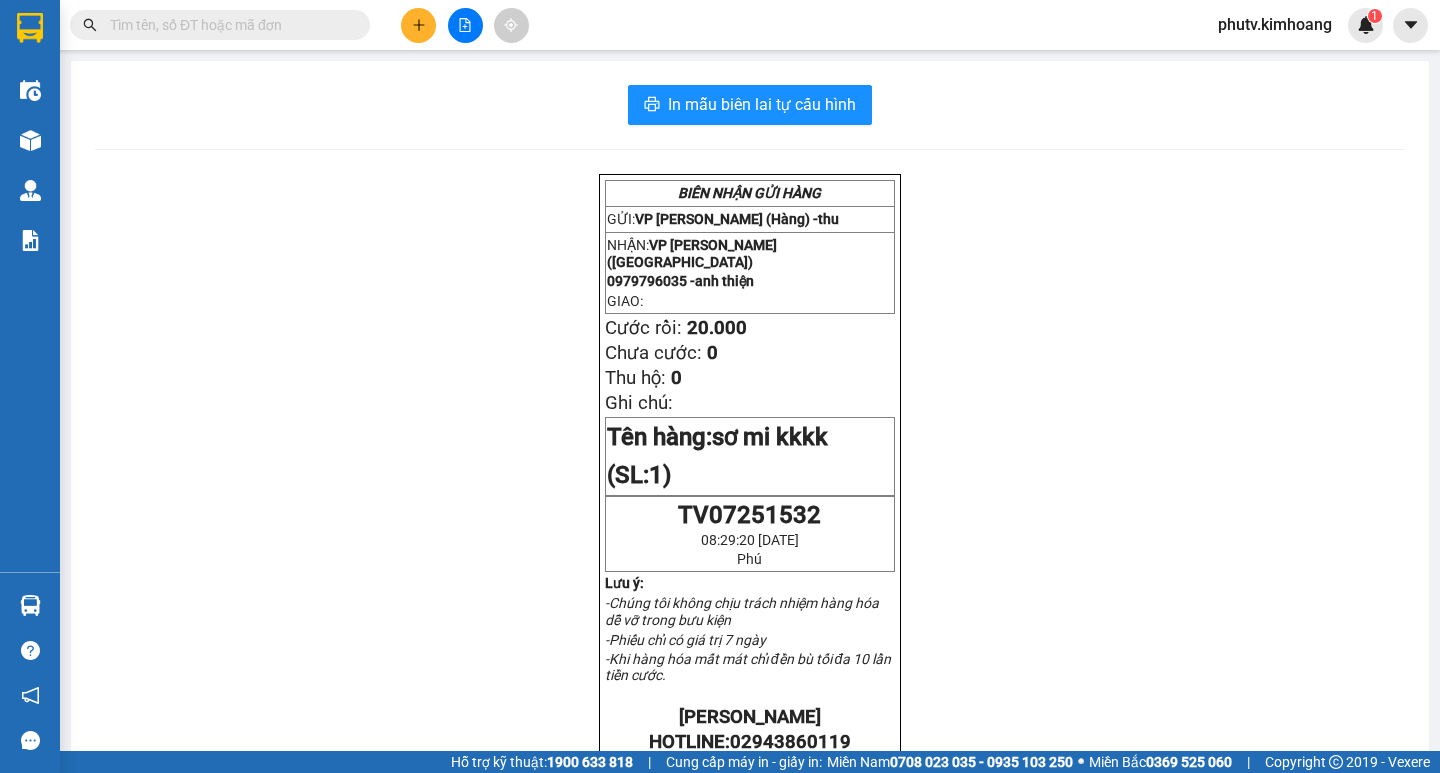 click on "Kết quả tìm kiếm ( 3 )  Bộ lọc  Mã ĐH Trạng thái Món hàng Thu hộ Tổng cước Chưa cước Nhãn Người gửi VP Gửi Người nhận VP Nhận TP07254571 17:01 [DATE] VP Nhận   HCM-000.72 23:25 [DATE] 1 SƠ MI KK SL:  1 20.000 20.000 HÙNG  VP [PERSON_NAME] ([GEOGRAPHIC_DATA]) 0919900857 DŨNG  VP Trà Vinh (Hàng) TP07254531 16:06 [DATE] VP Nhận   HCM-001.24 21:26 [DATE] THÙNG KK SL:  1 30.000 VP [PERSON_NAME] ([GEOGRAPHIC_DATA]) 0919900857 DŨNG  VP Trà Vinh (Hàng) TP07254416 12:50 [DATE] VP Nhận   HCM-007.58 19:17 [DATE] SƠ MI KK SL:  1 20.000 HÙNG  VP [PERSON_NAME] ([GEOGRAPHIC_DATA]) 0919900857 DŨNG  VP [PERSON_NAME] (Hàng) 1 phutv.kimhoang 1" at bounding box center (720, 25) 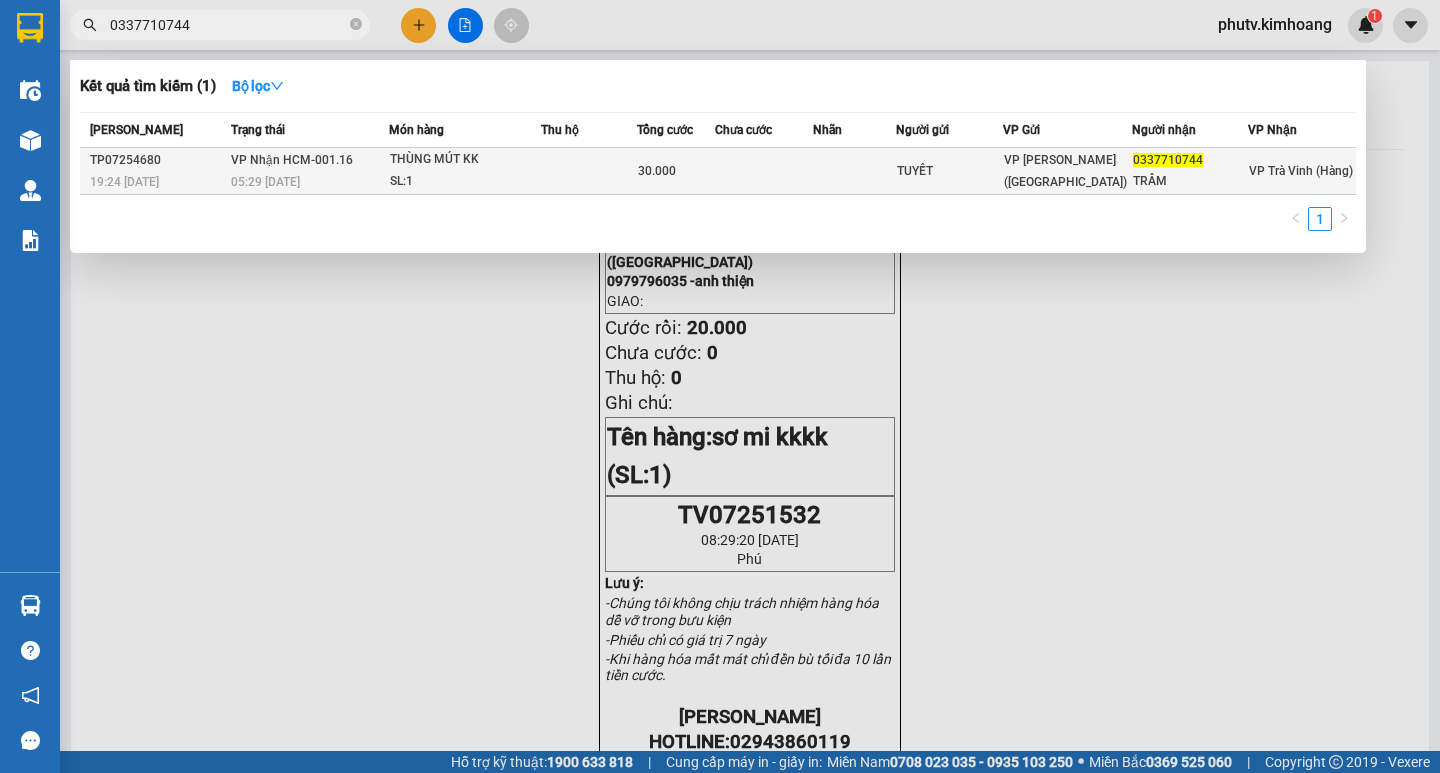 type on "0337710744" 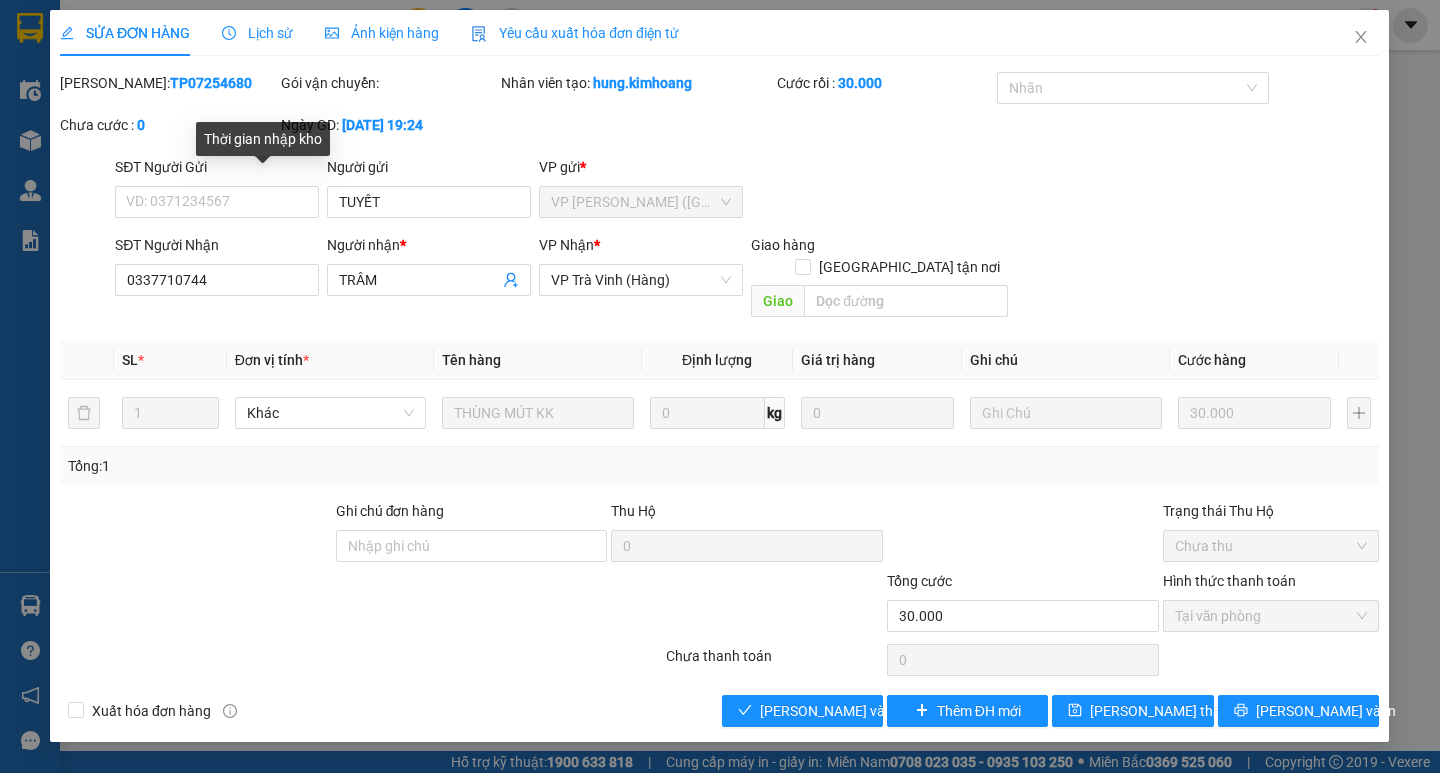type on "TUYẾT" 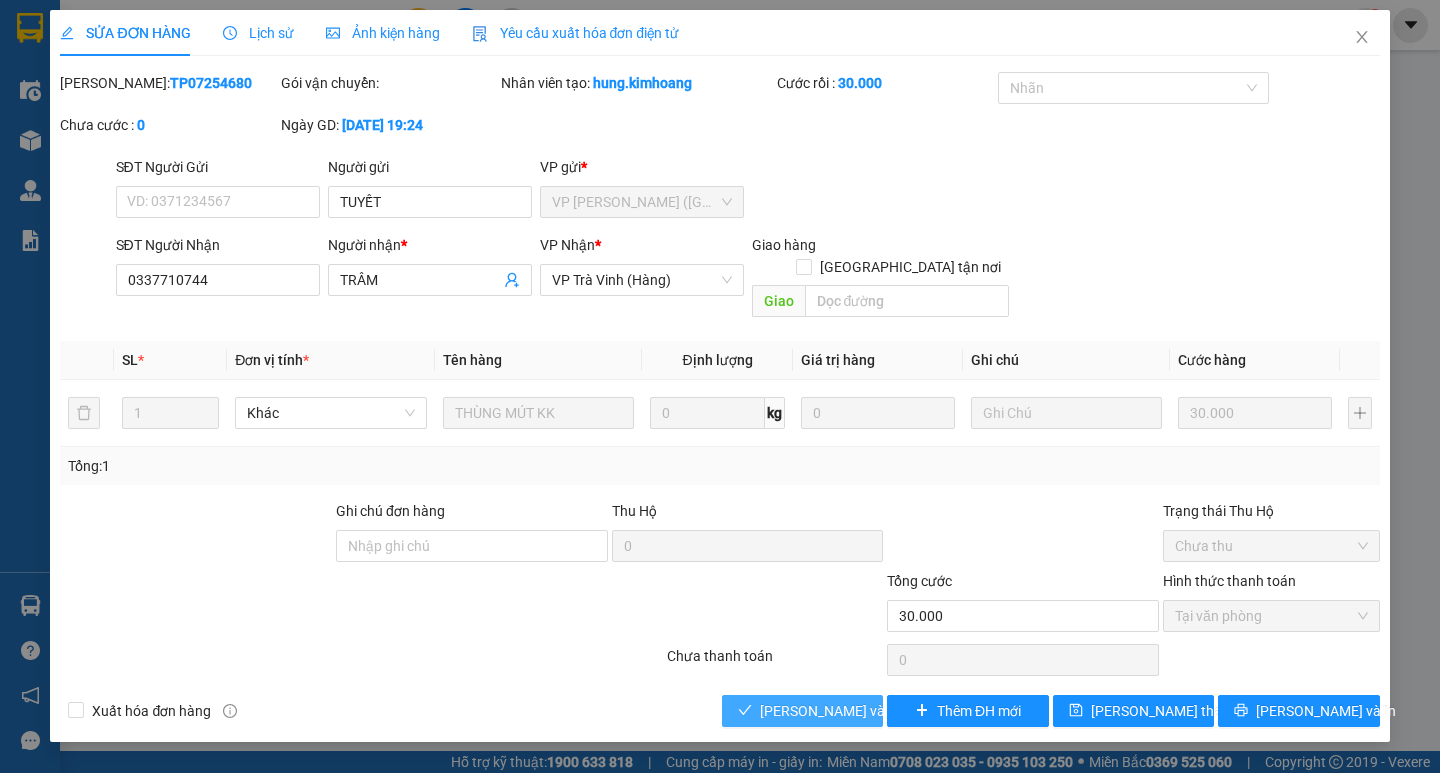 click on "[PERSON_NAME] và Giao hàng" at bounding box center (856, 711) 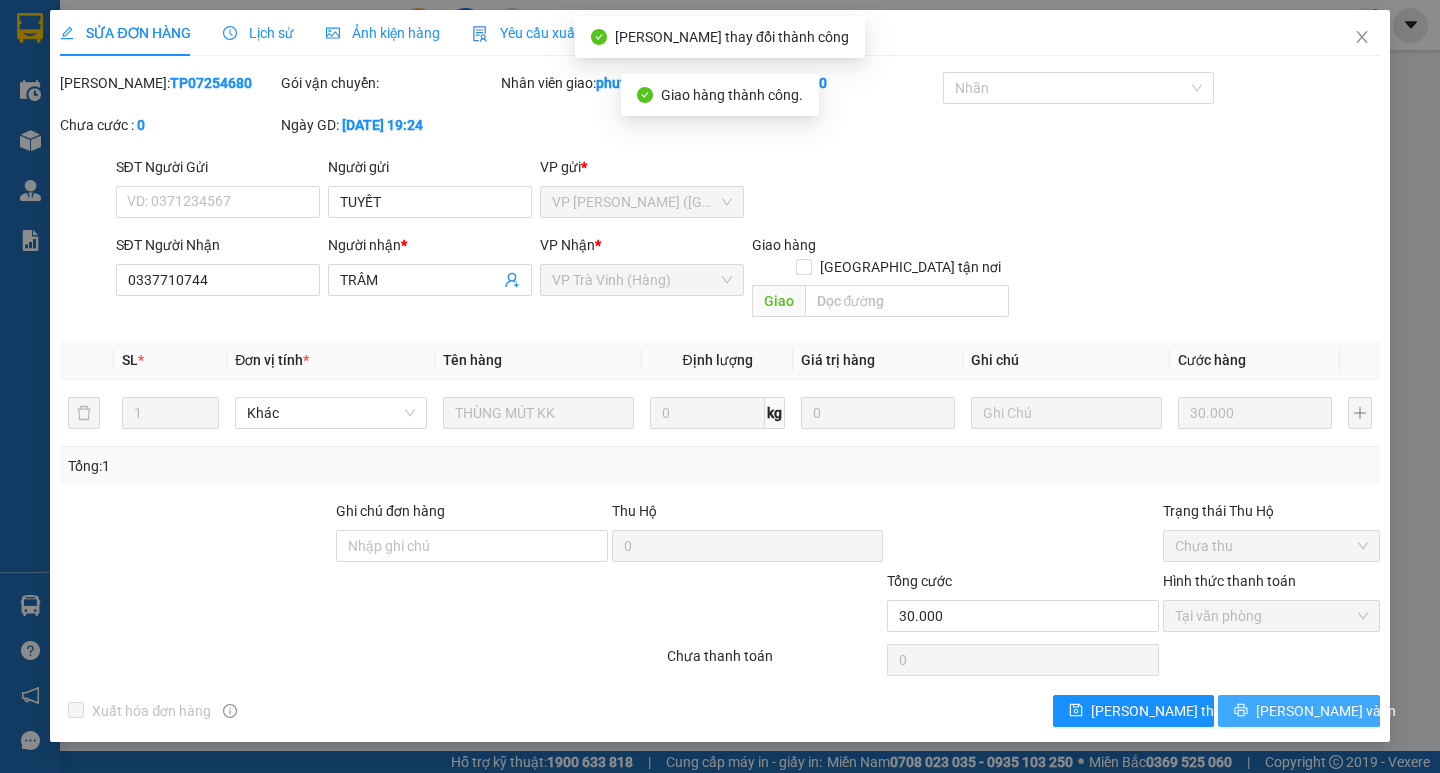 click on "[PERSON_NAME] và In" at bounding box center [1298, 711] 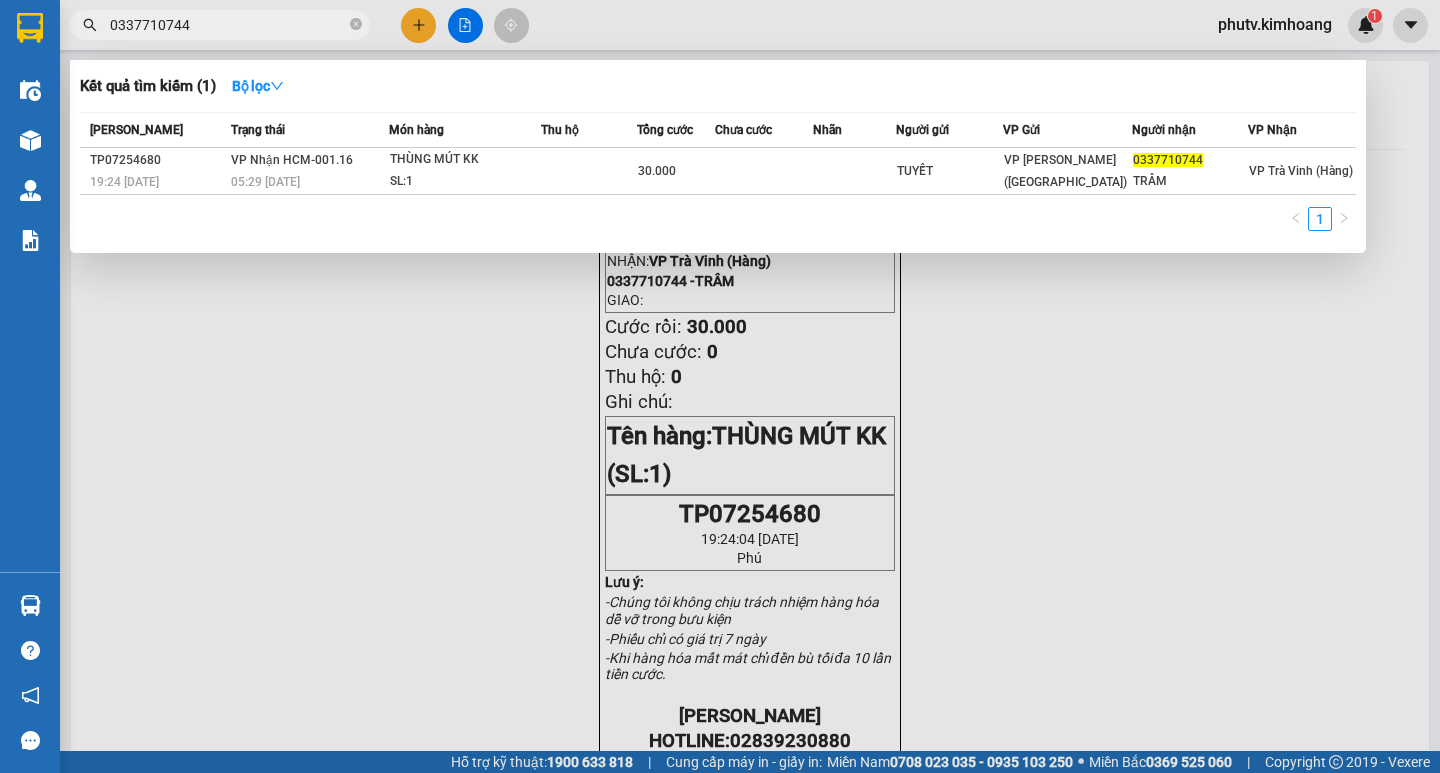 click on "0337710744" at bounding box center (220, 25) 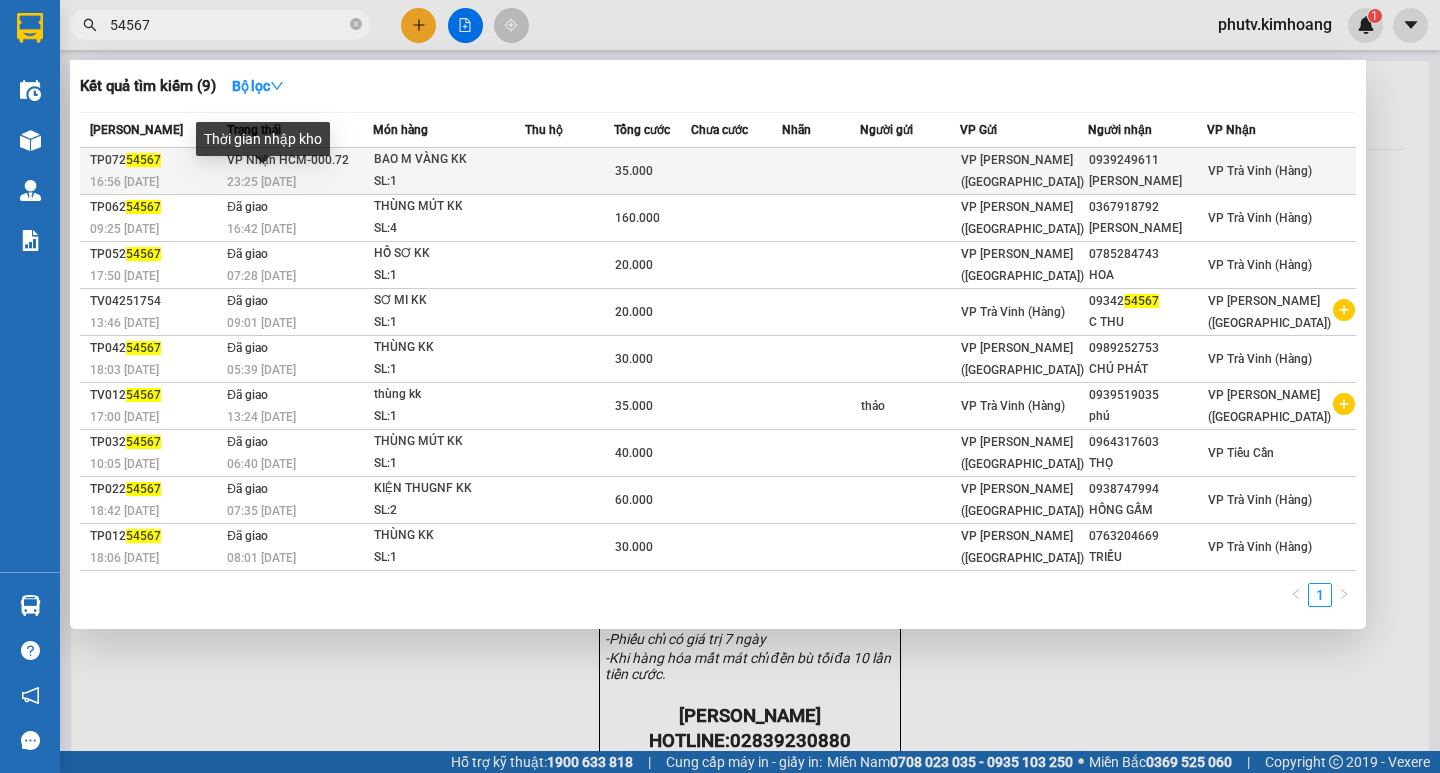 type on "54567" 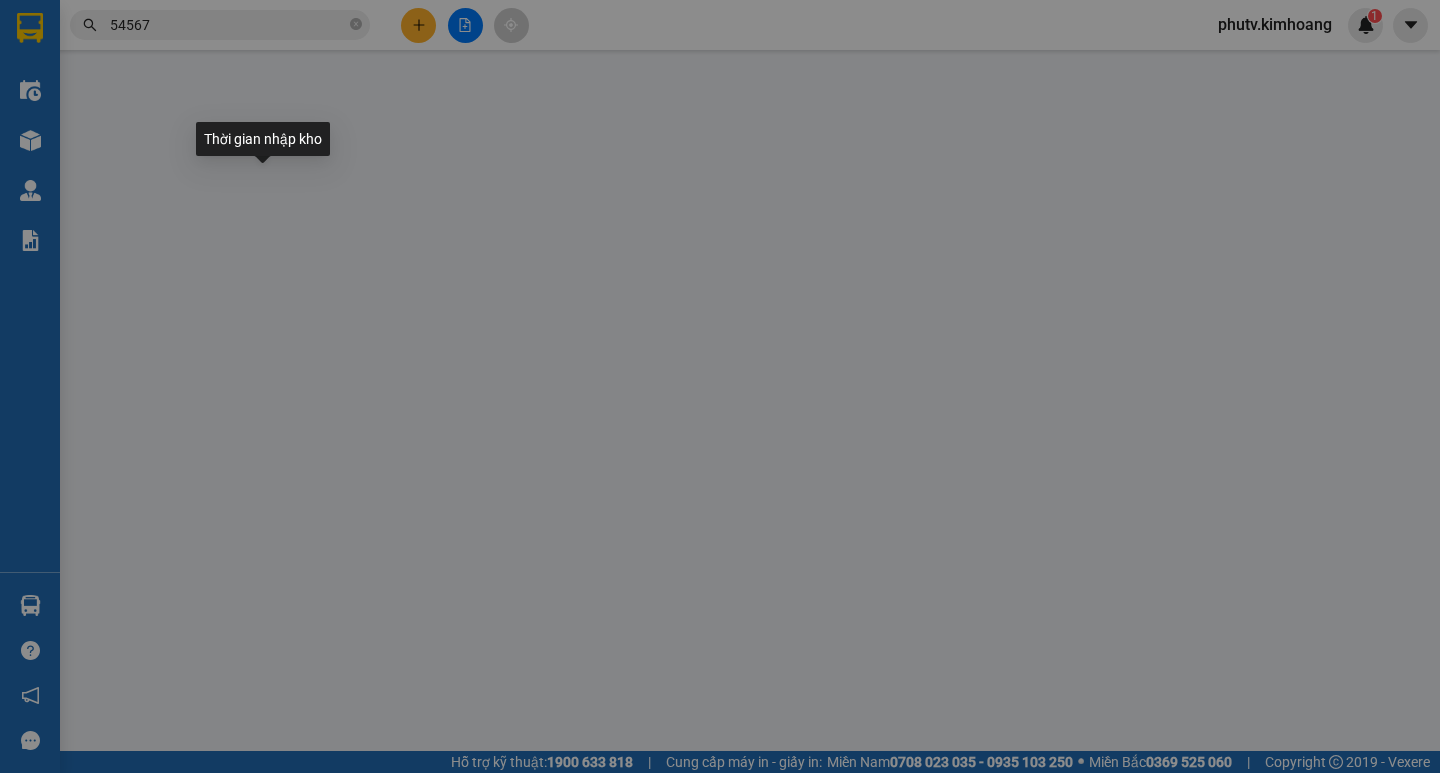 type on "0939249611" 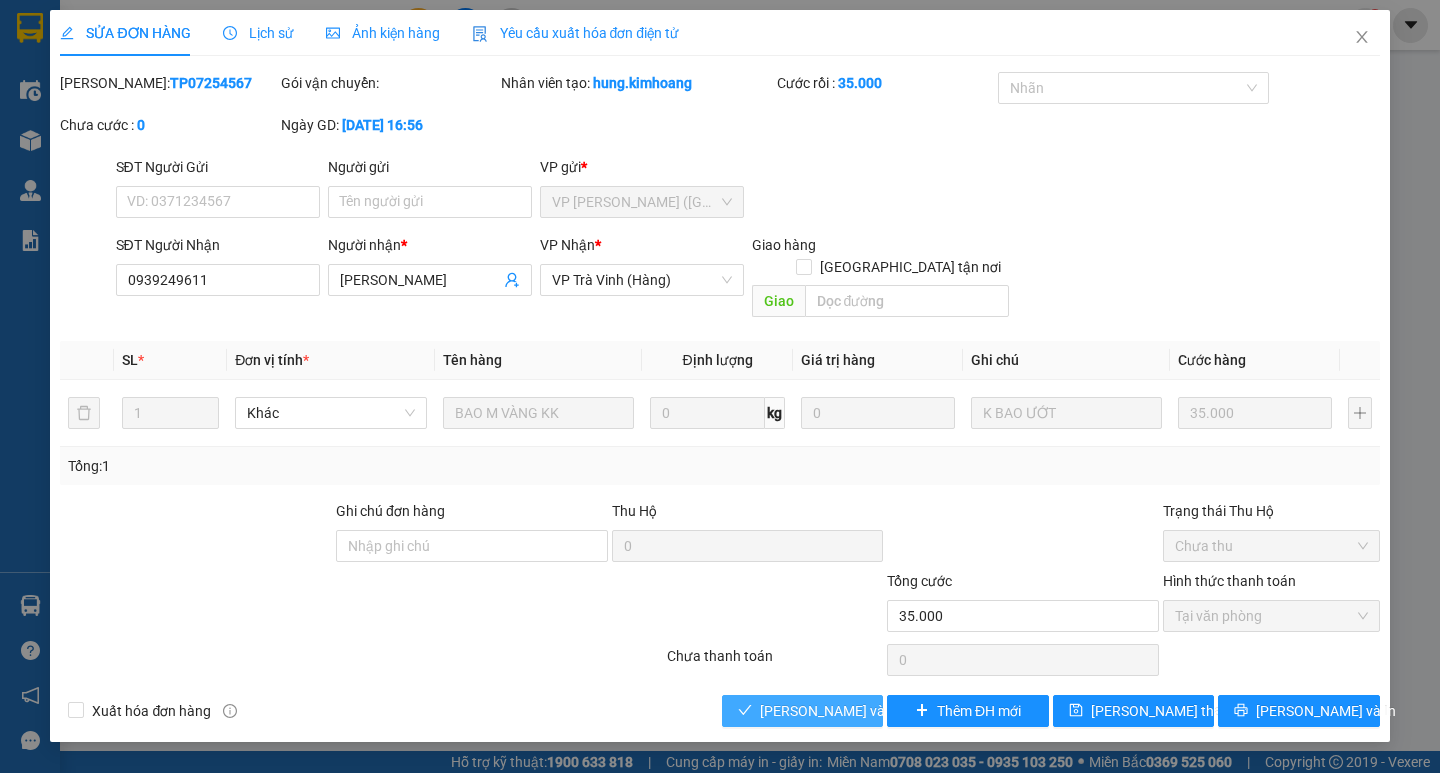 click on "[PERSON_NAME] và Giao hàng" at bounding box center (856, 711) 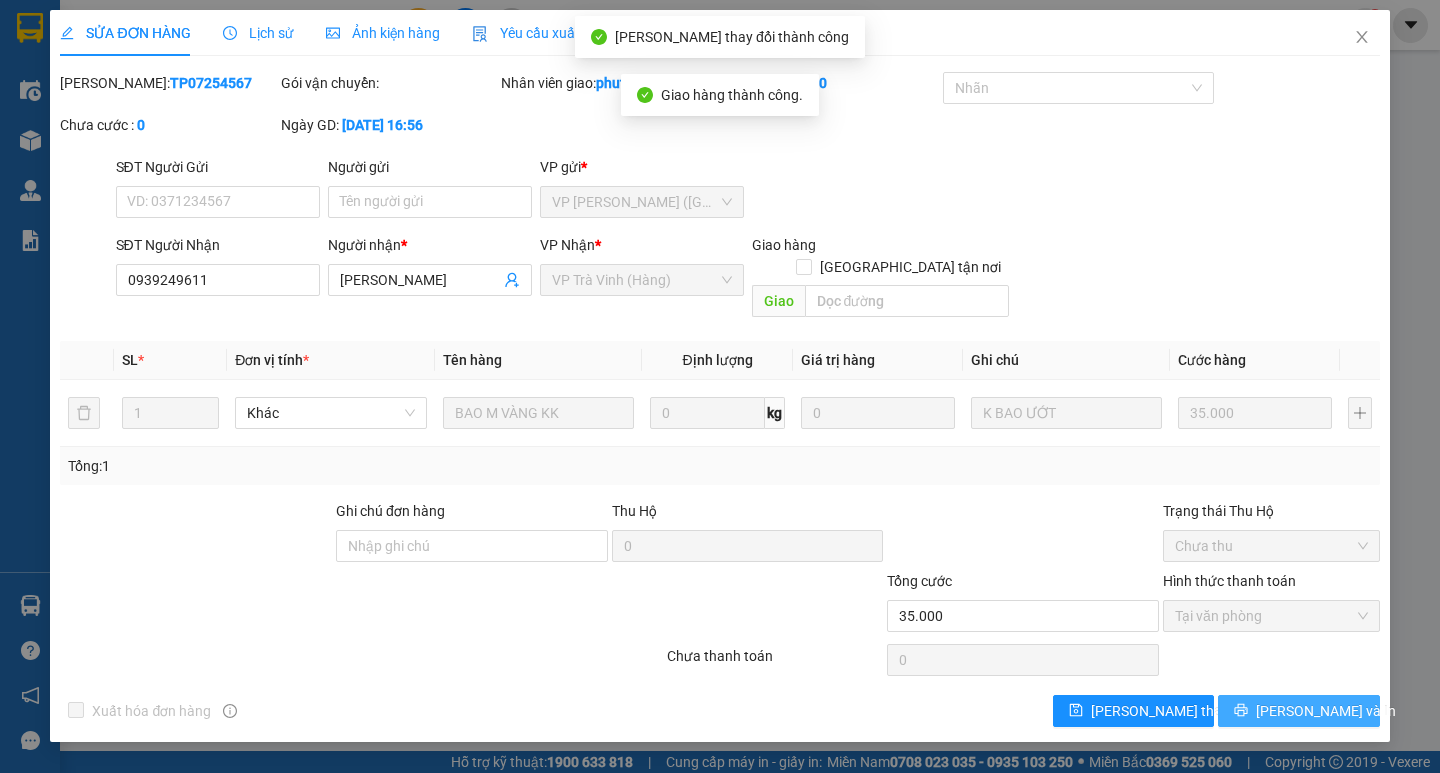 click on "[PERSON_NAME] và In" at bounding box center [1326, 711] 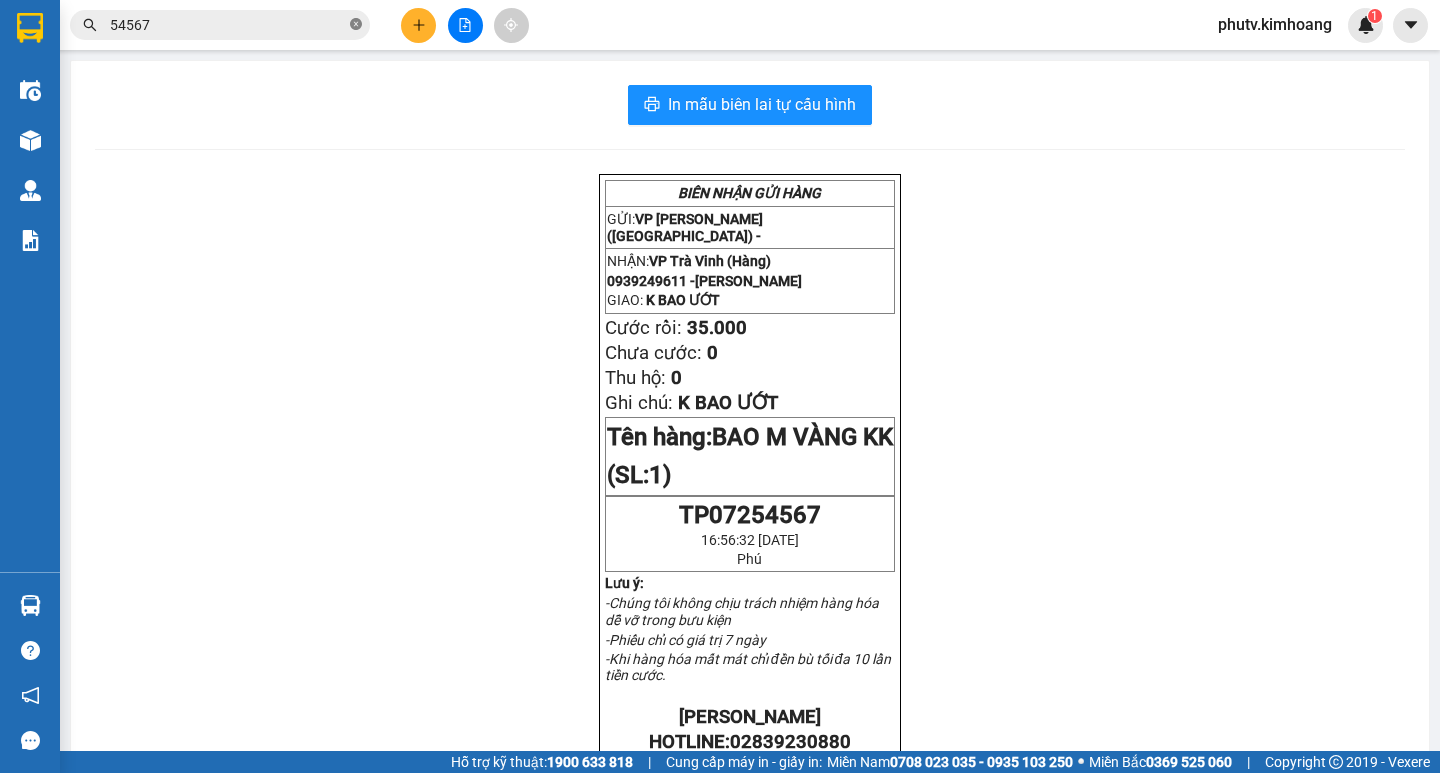 click at bounding box center [356, 25] 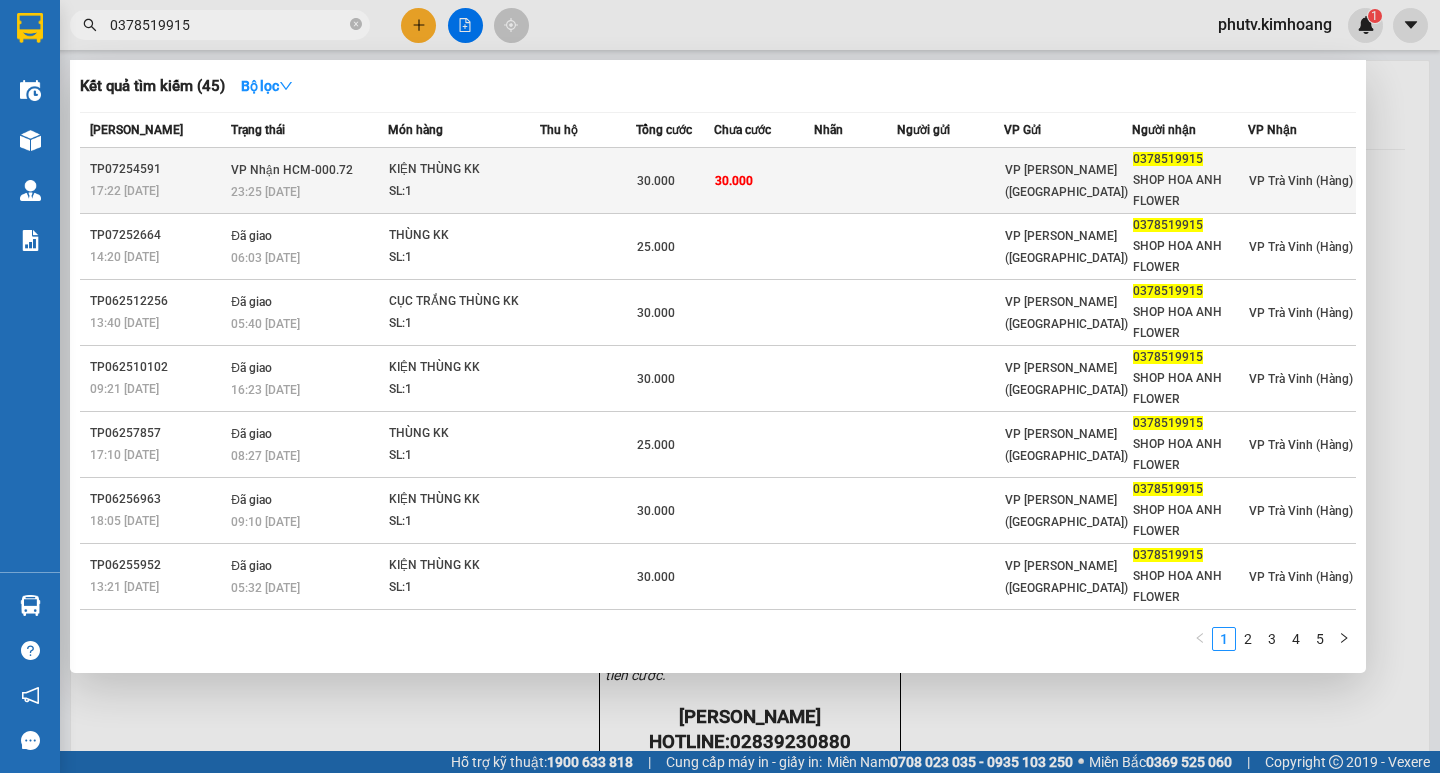 type on "0378519915" 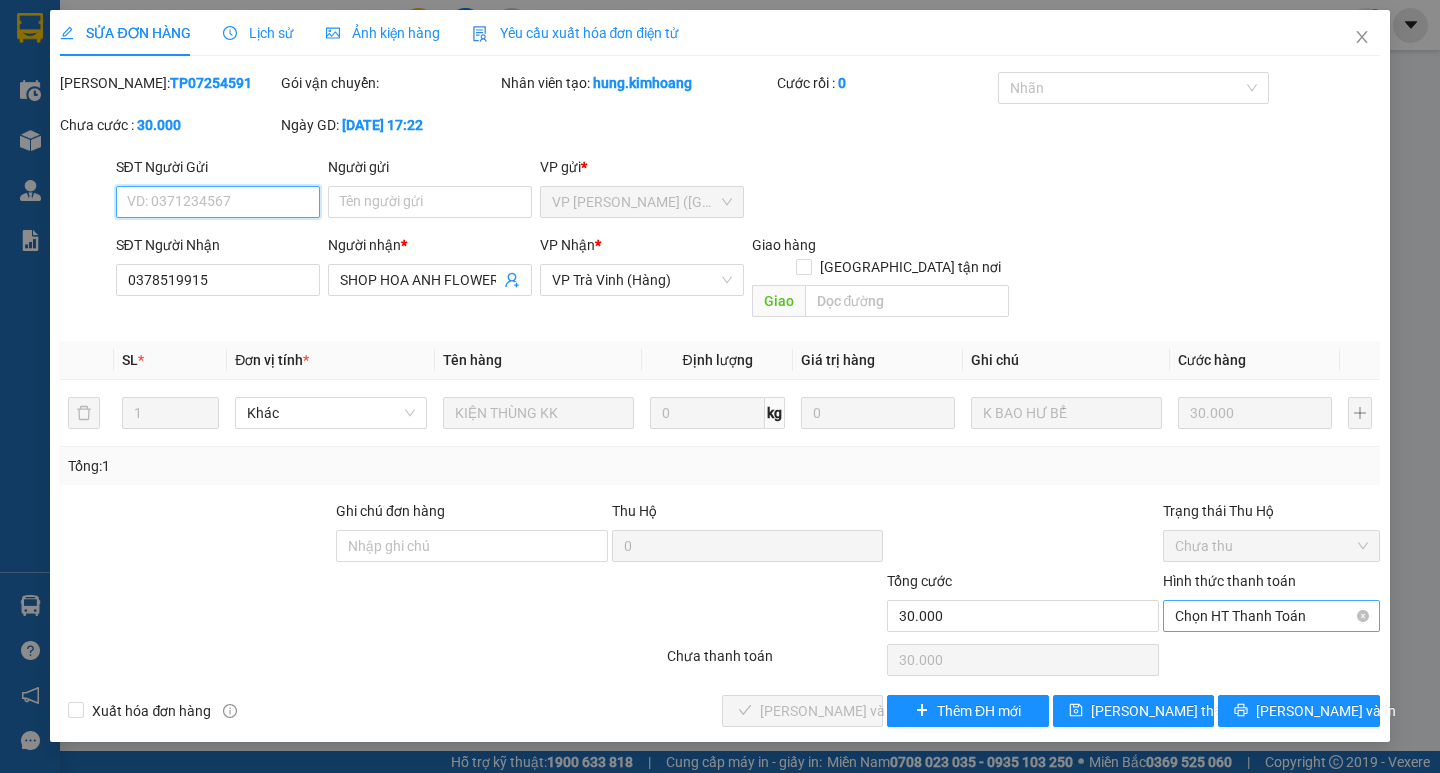 click on "Chọn HT Thanh Toán" at bounding box center [1271, 616] 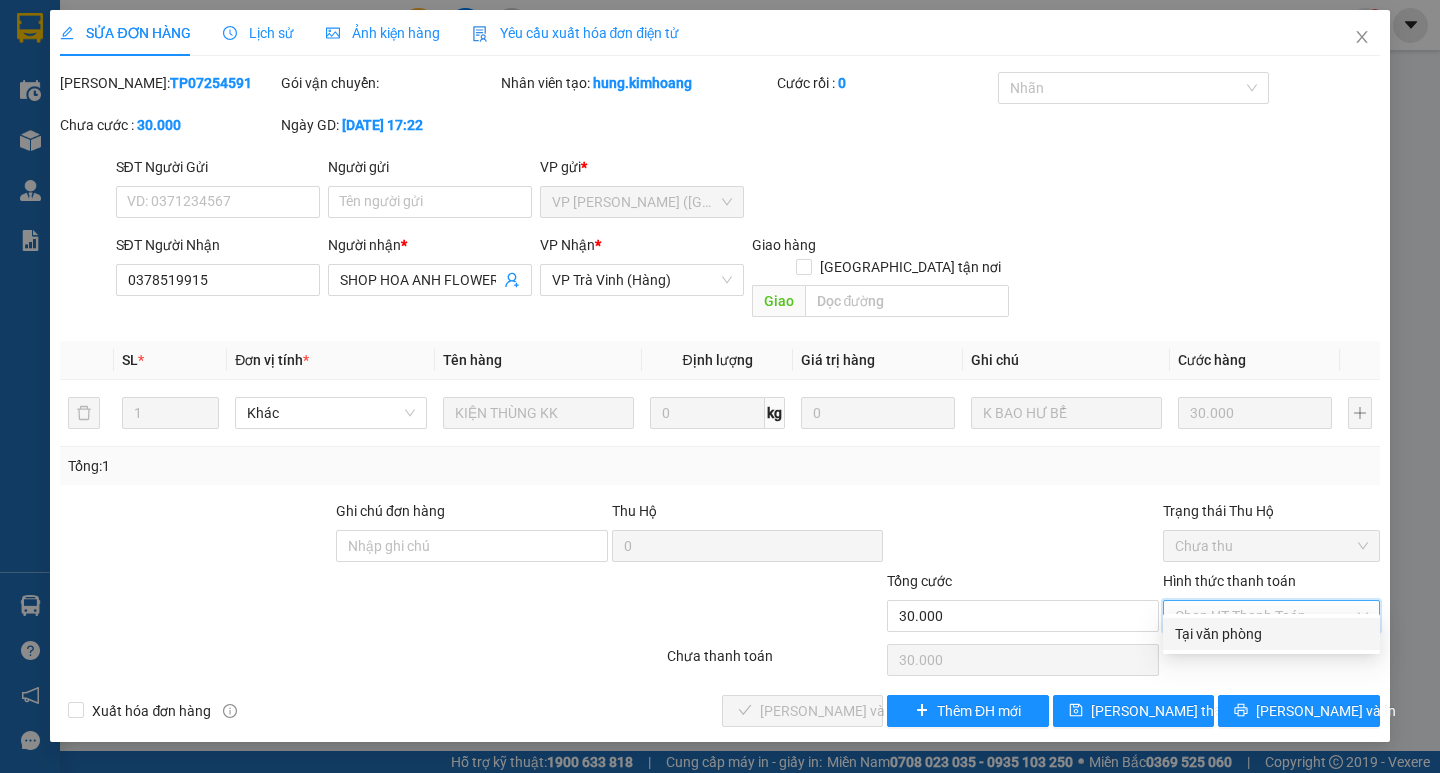 click on "Tại văn phòng" at bounding box center (1271, 634) 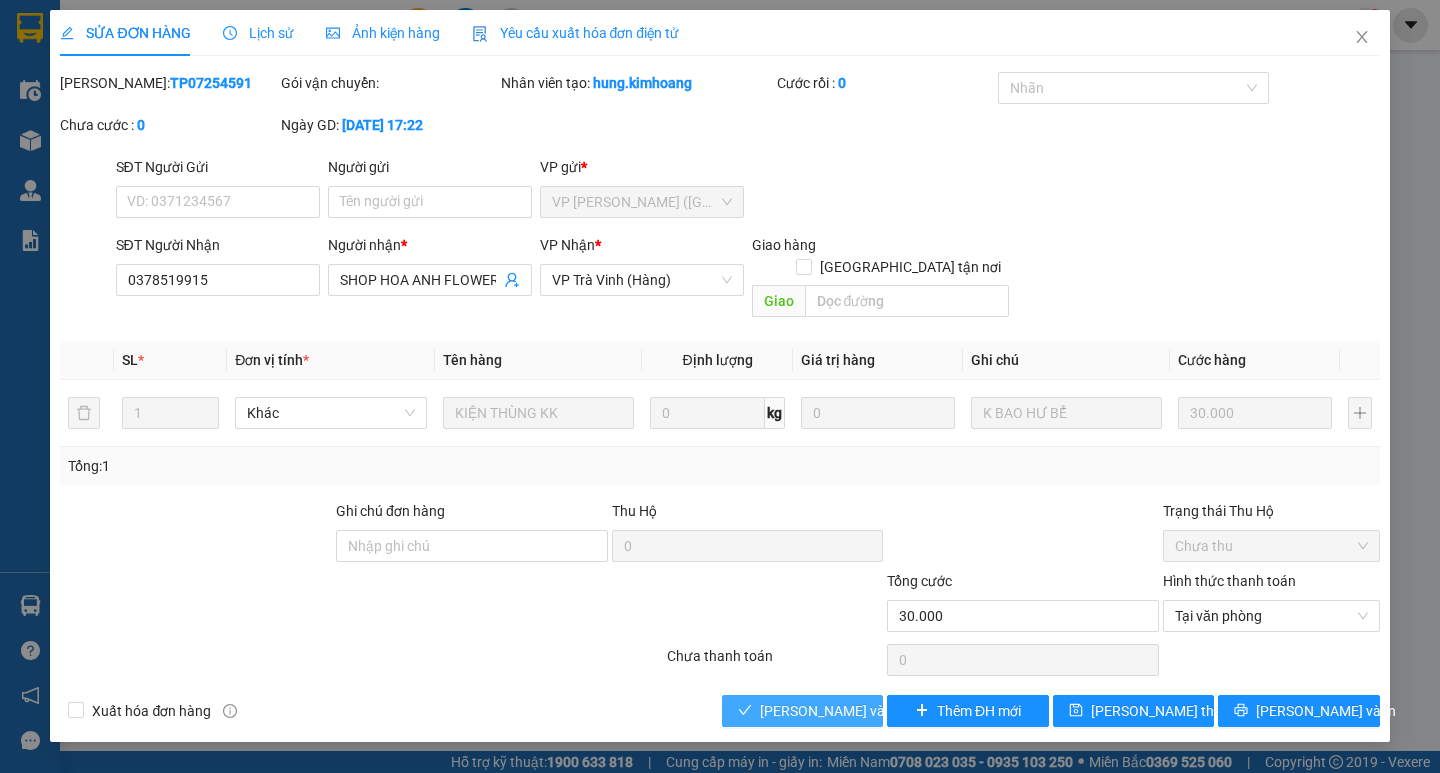 click on "[PERSON_NAME] và Giao hàng" at bounding box center (856, 711) 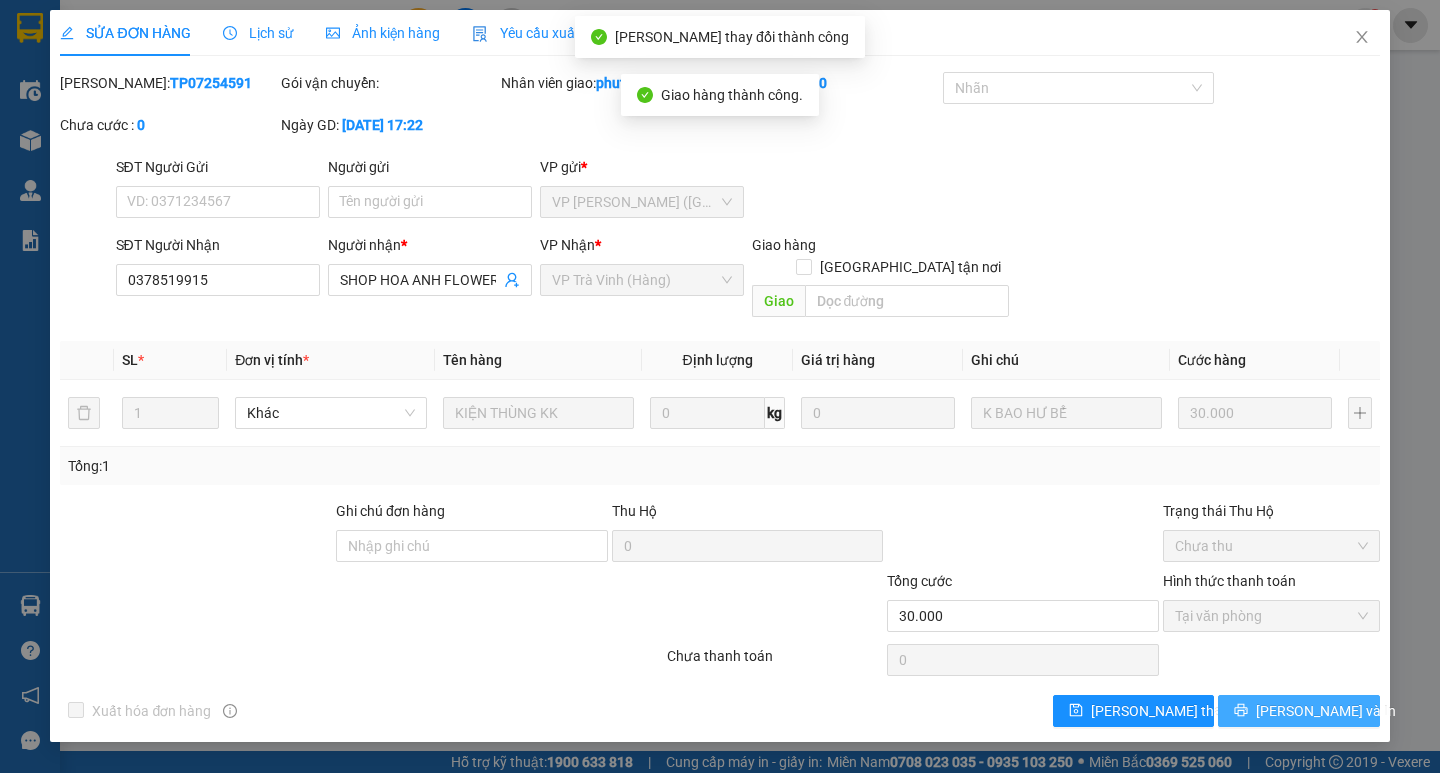 click on "[PERSON_NAME] và In" at bounding box center (1298, 711) 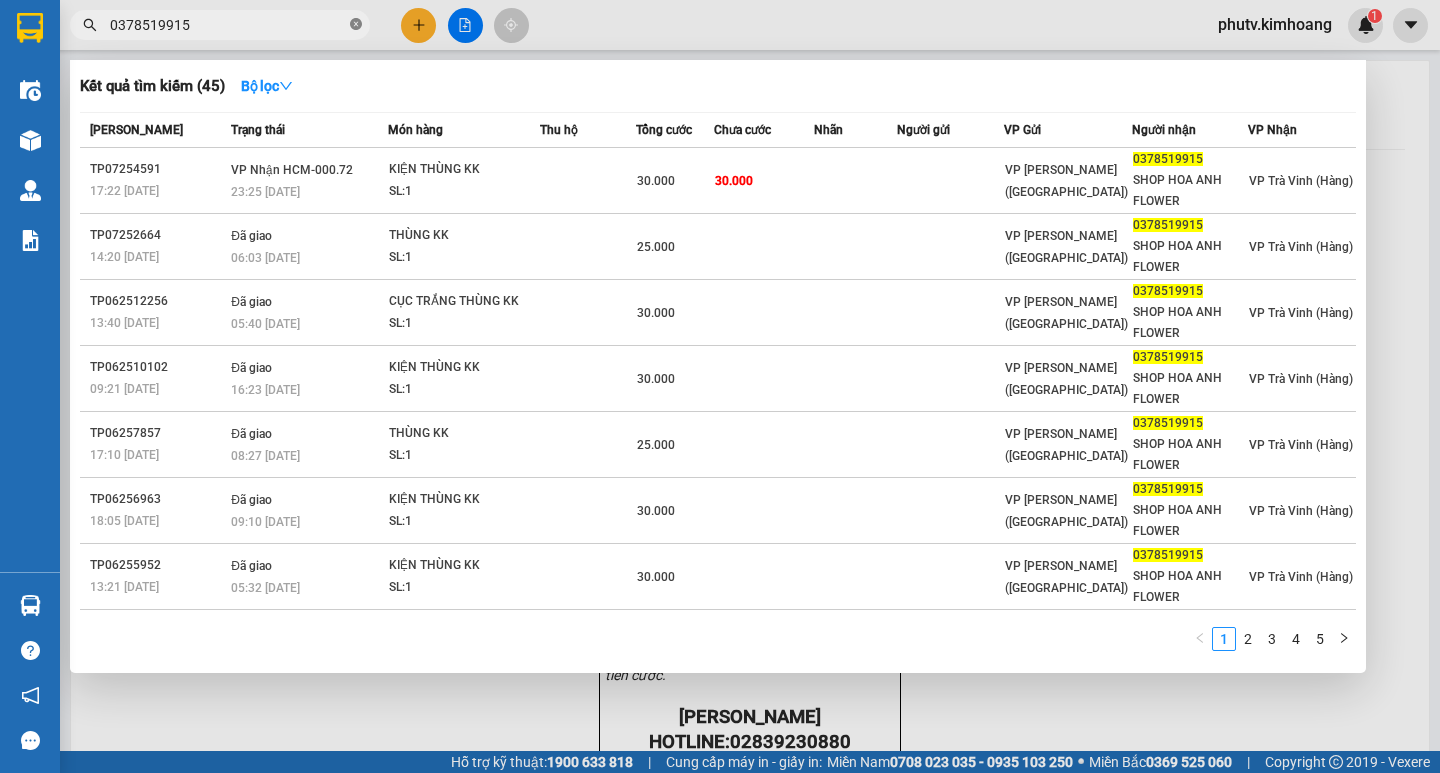 click 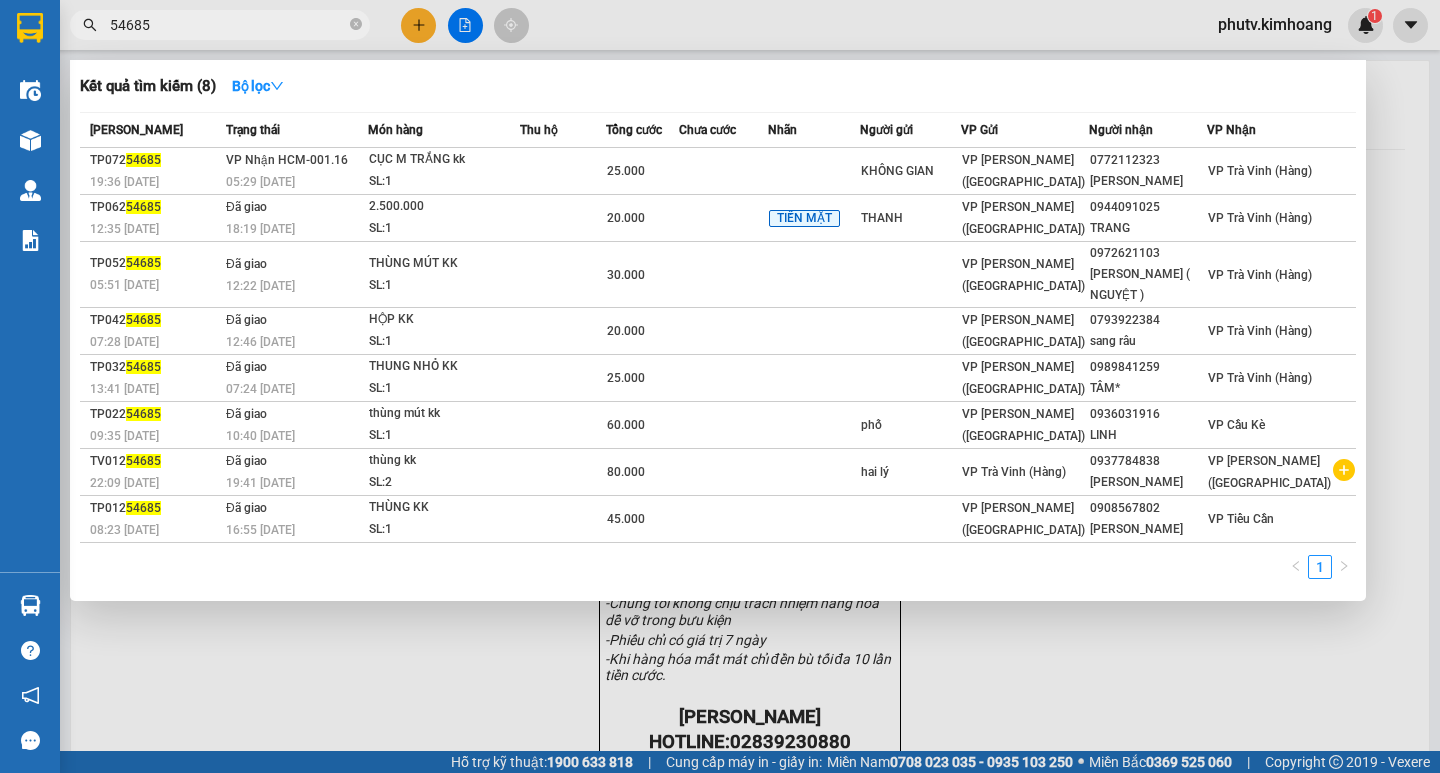 click on "54685" at bounding box center (228, 25) 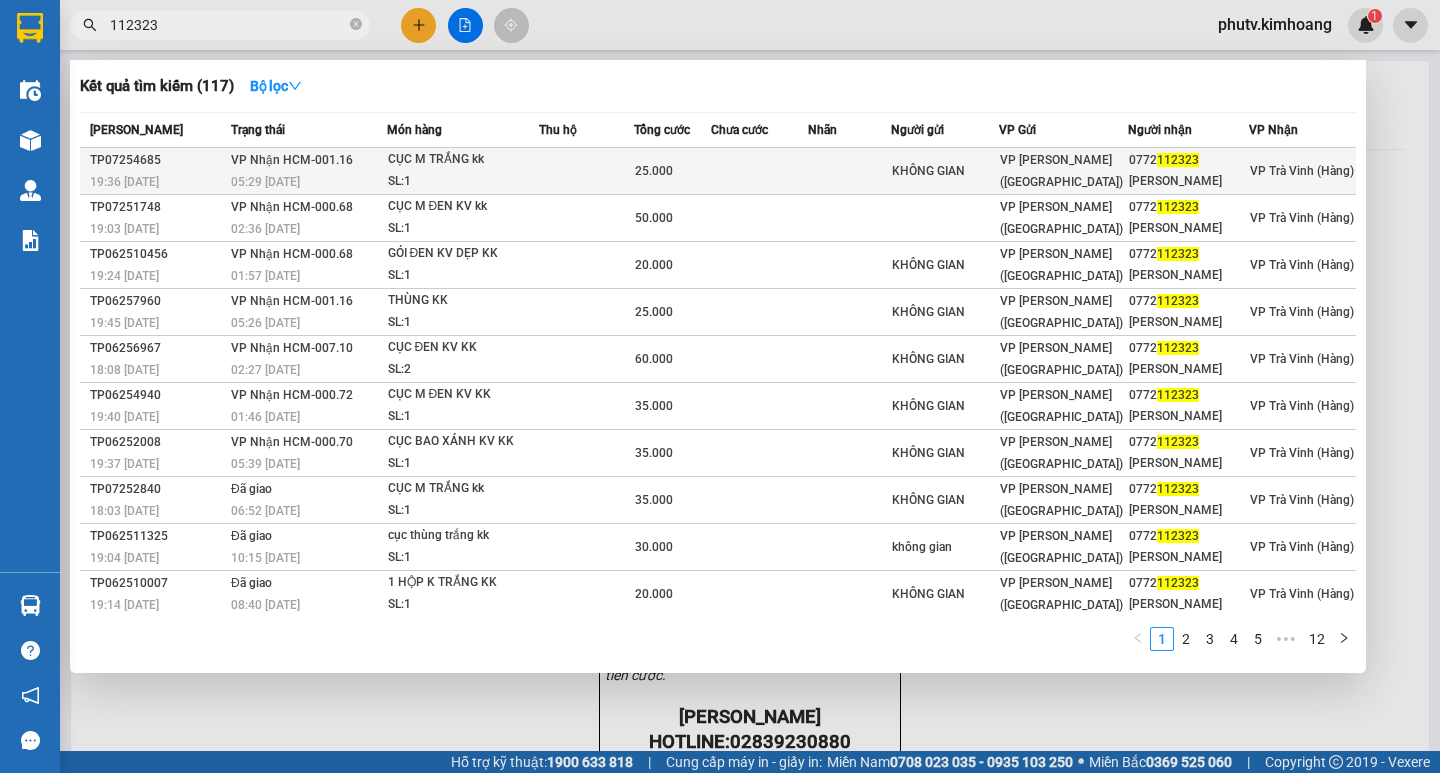 type on "112323" 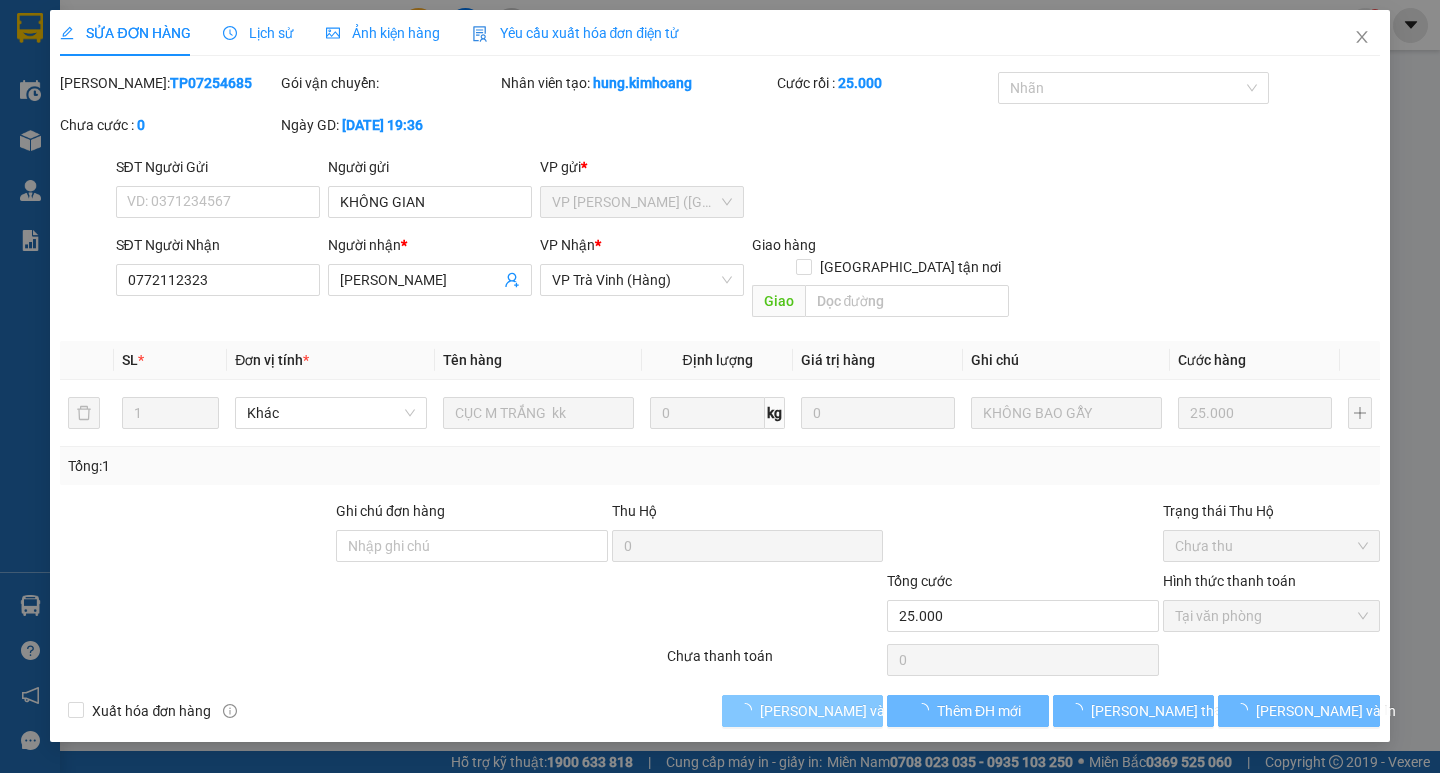 click on "[PERSON_NAME] và Giao hàng" at bounding box center (856, 711) 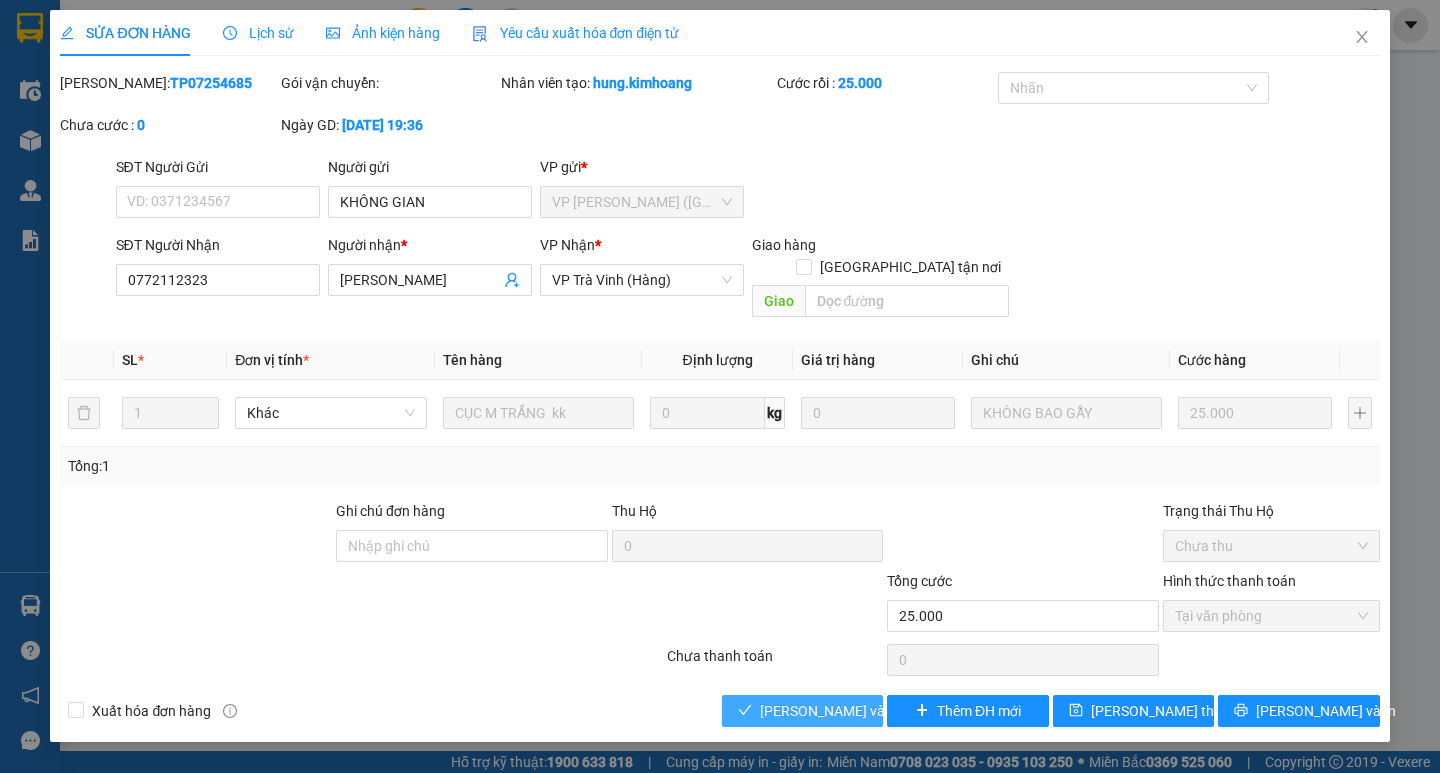 click on "[PERSON_NAME] và Giao hàng" at bounding box center (856, 711) 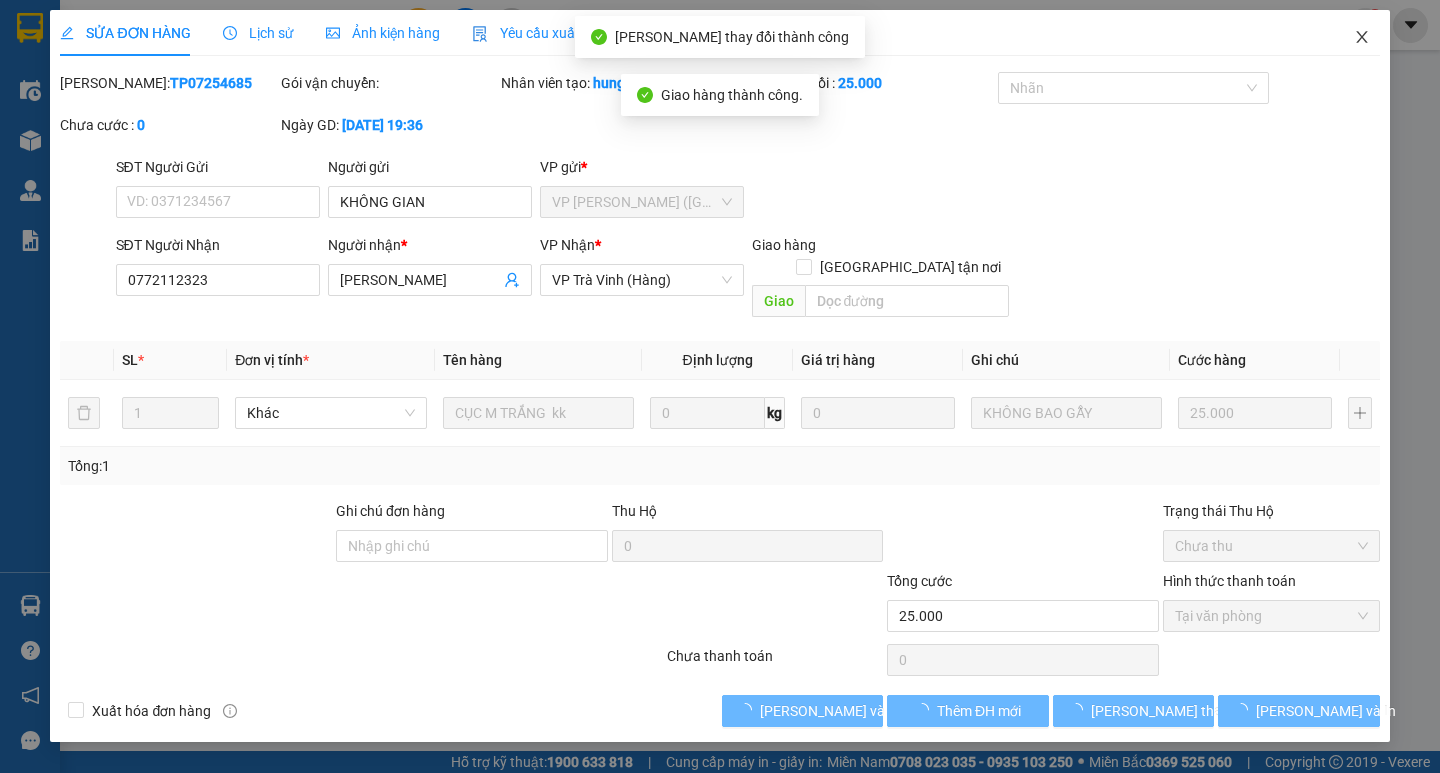 click at bounding box center [1362, 38] 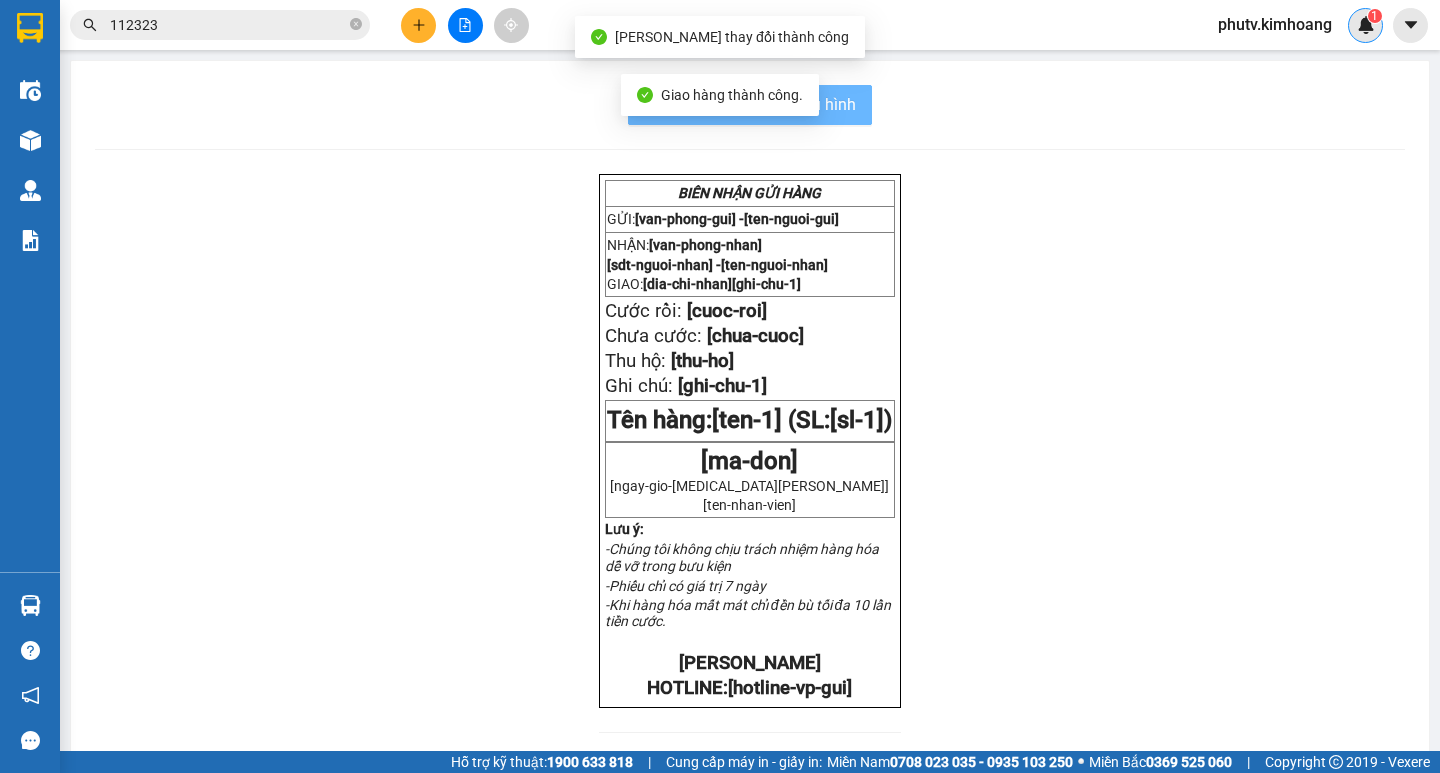 click on "1" at bounding box center (1365, 25) 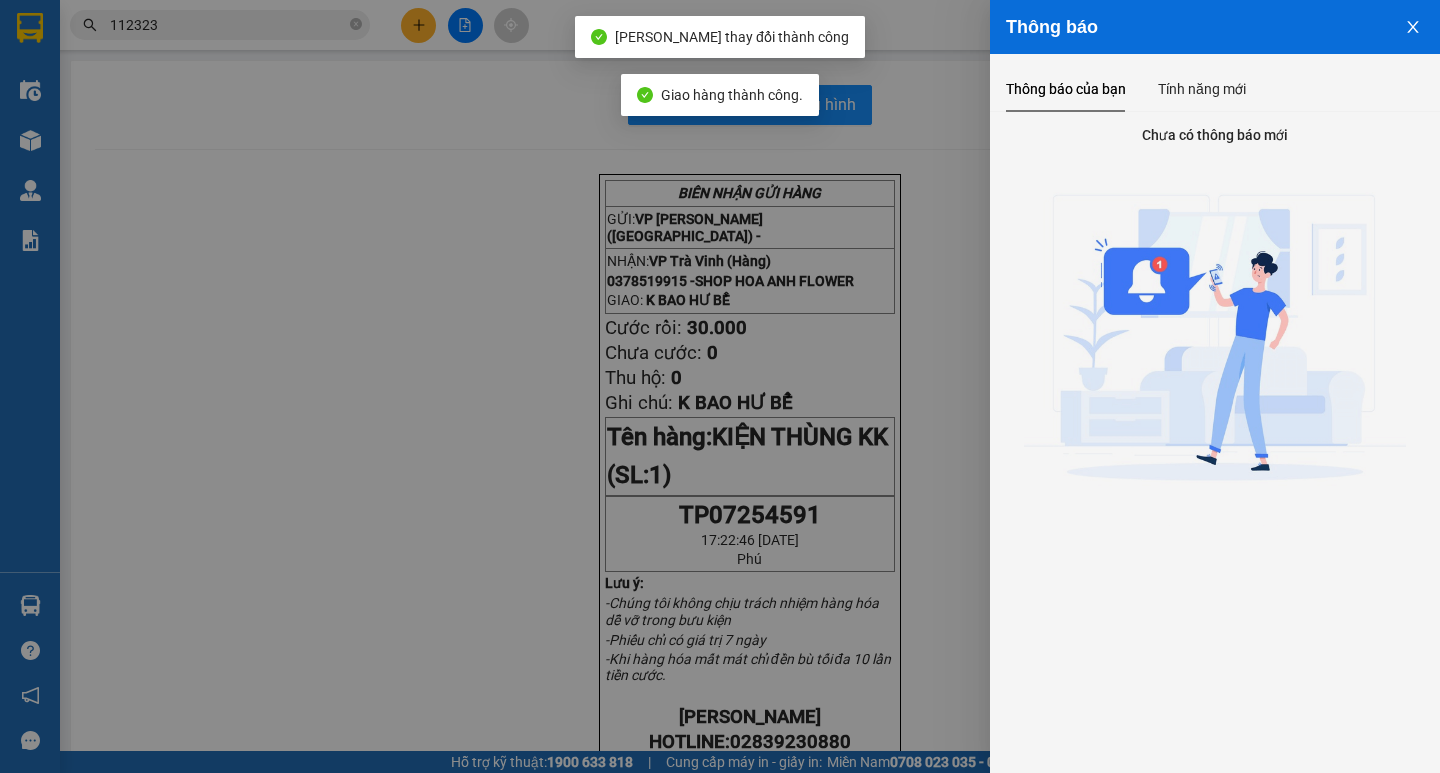 click at bounding box center [720, 386] 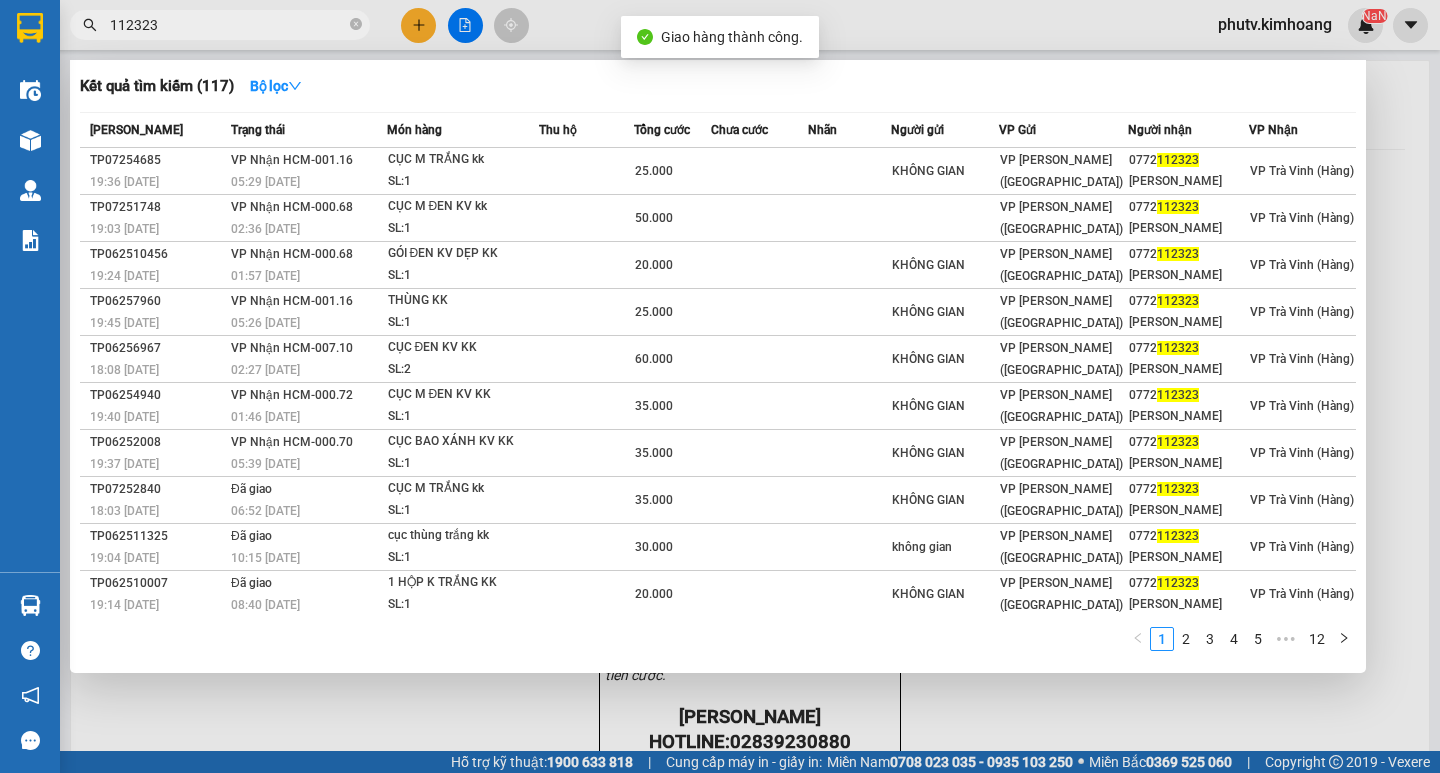 click on "112323" at bounding box center (228, 25) 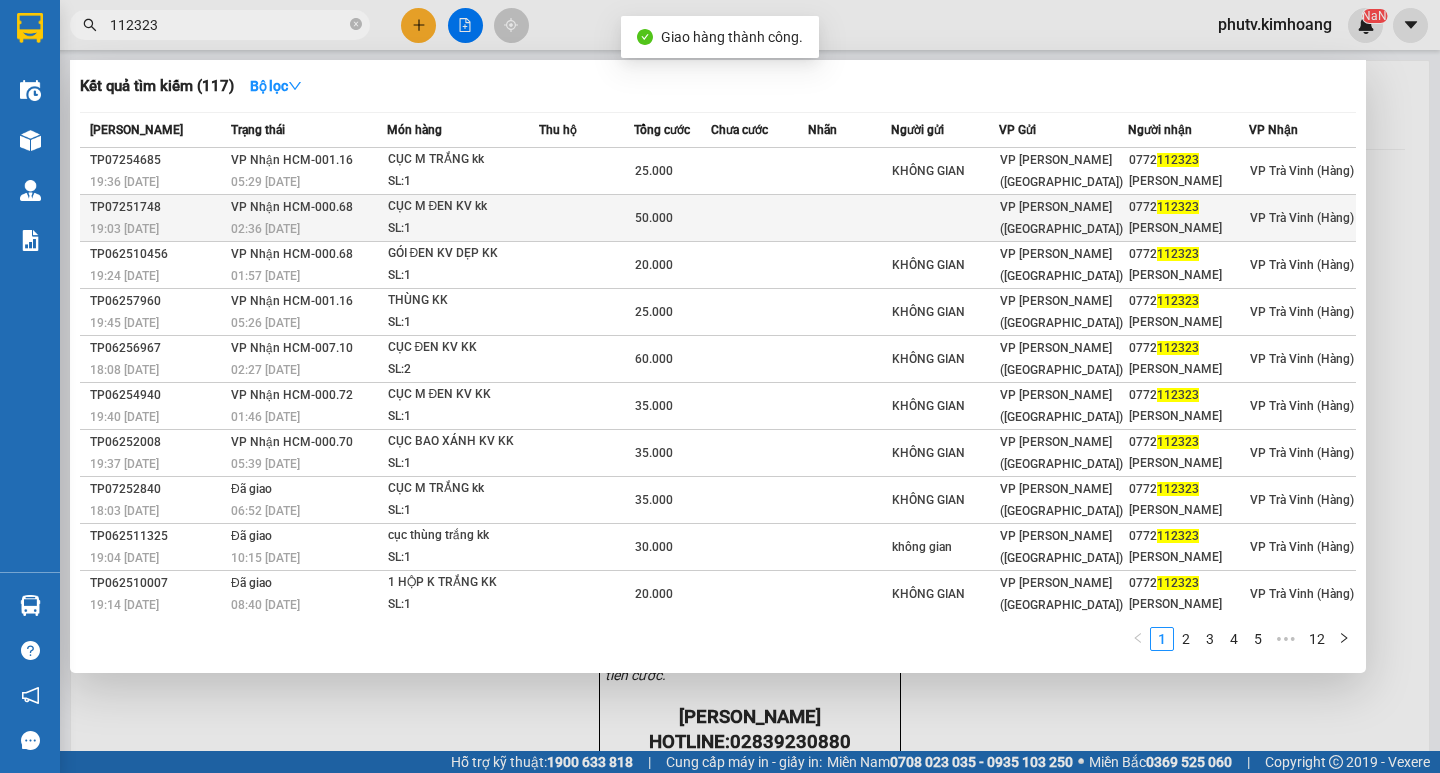click on "VP Nhận   HCM-000.68" at bounding box center (292, 207) 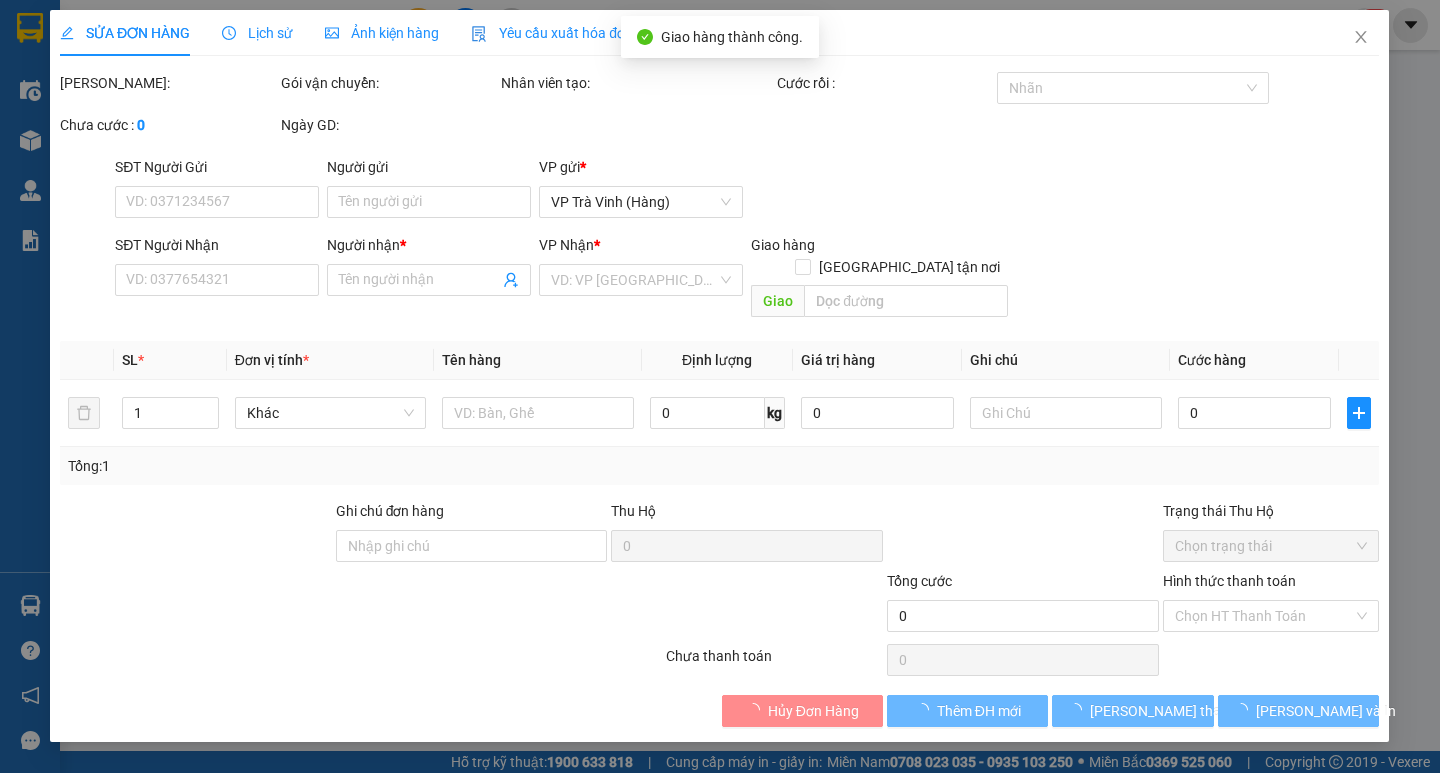type on "0772112323" 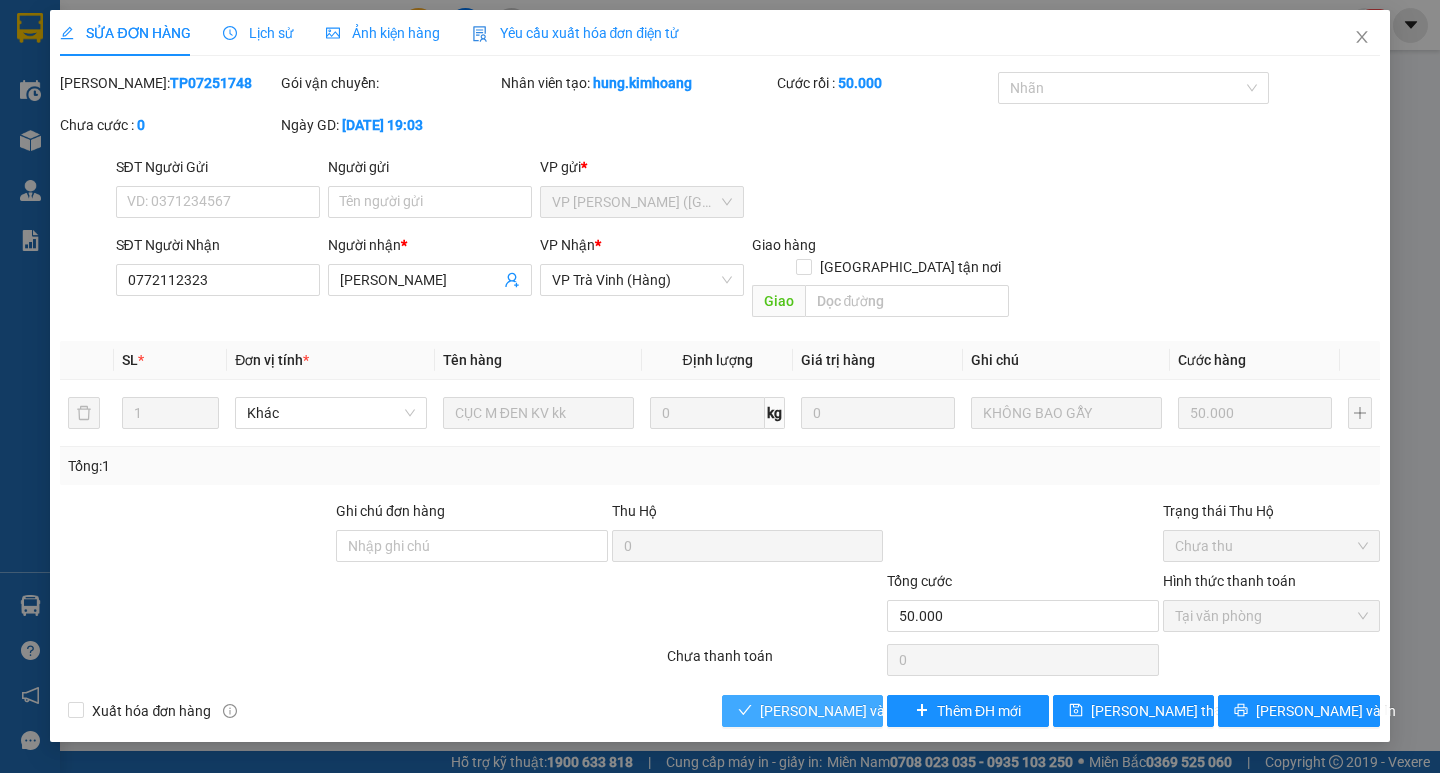 click on "[PERSON_NAME] và Giao hàng" at bounding box center [856, 711] 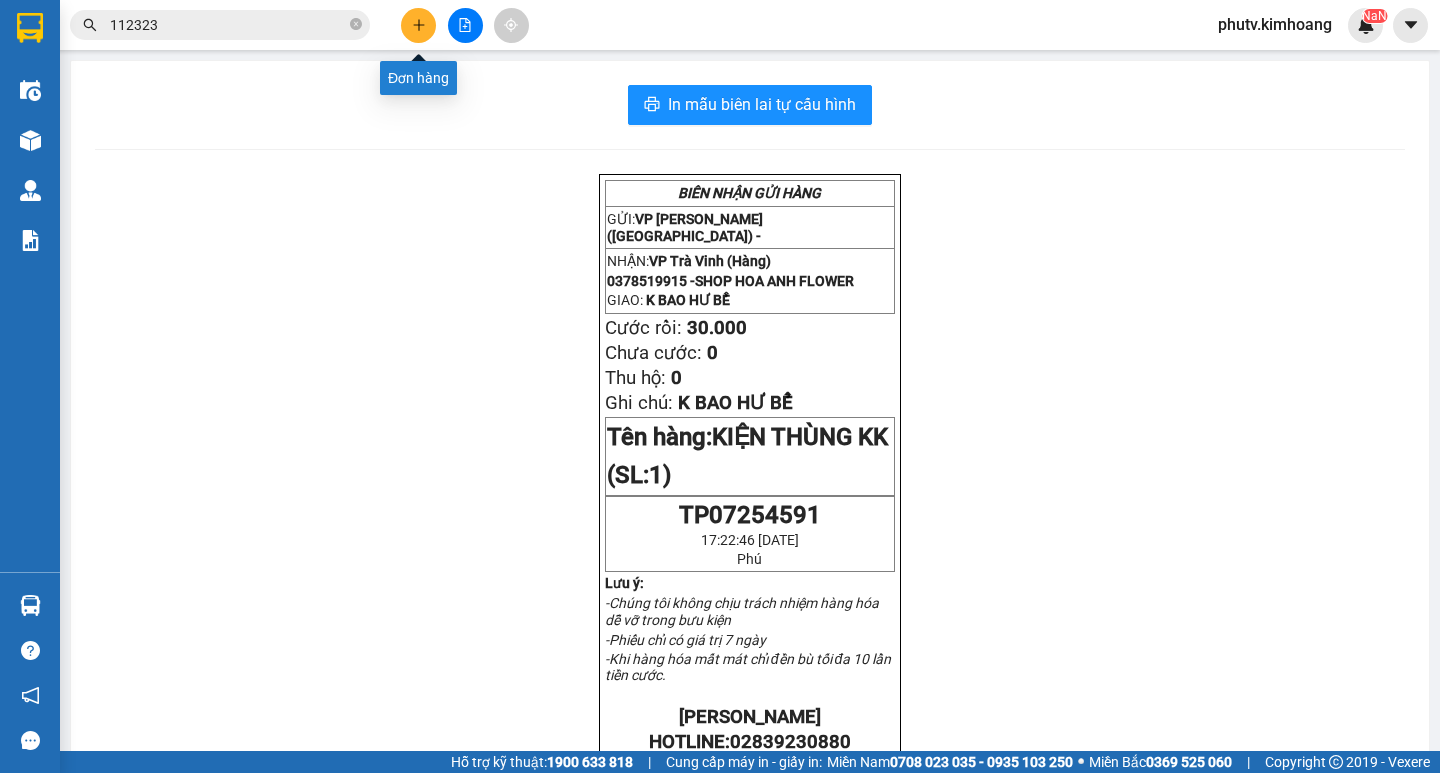 click 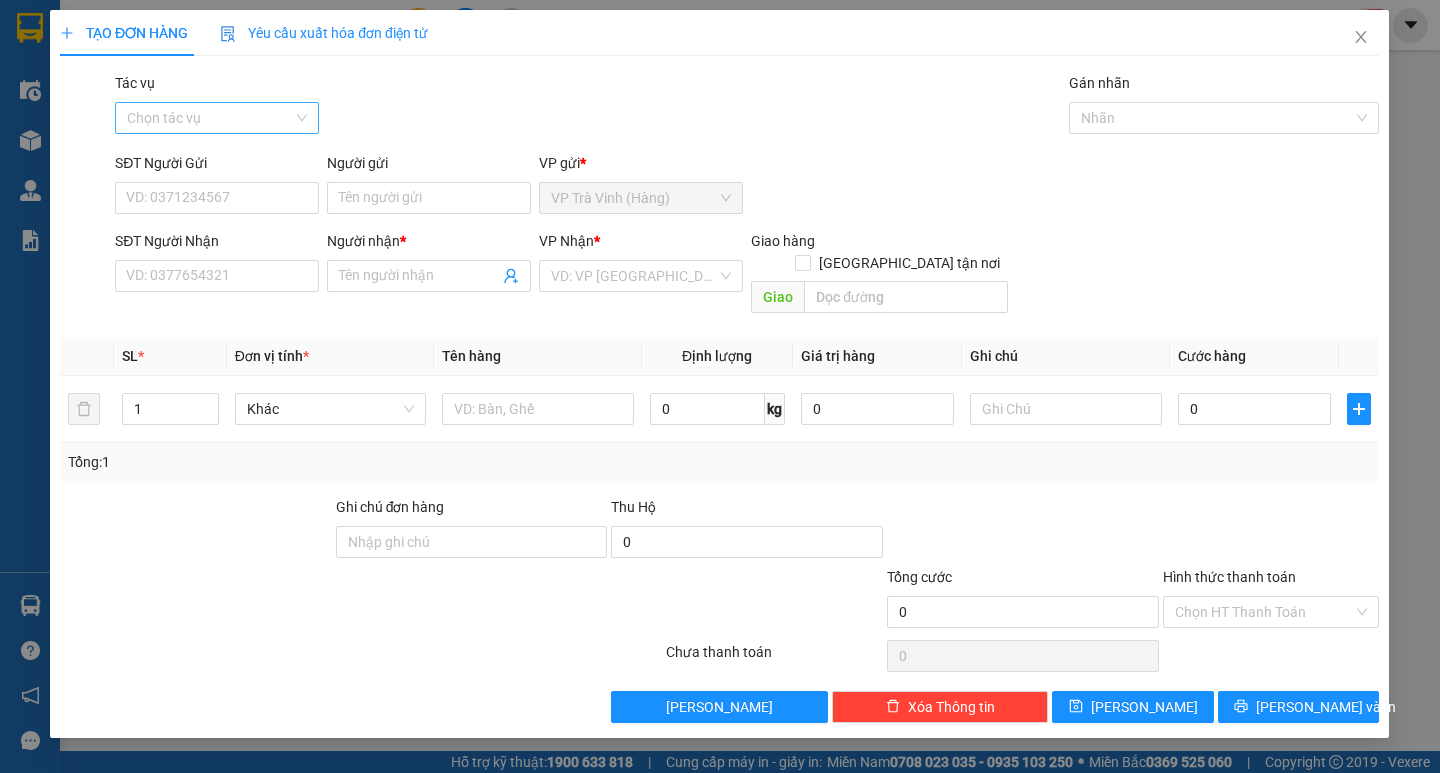 click on "Yêu cầu xuất hóa đơn điện tử" at bounding box center [325, 33] 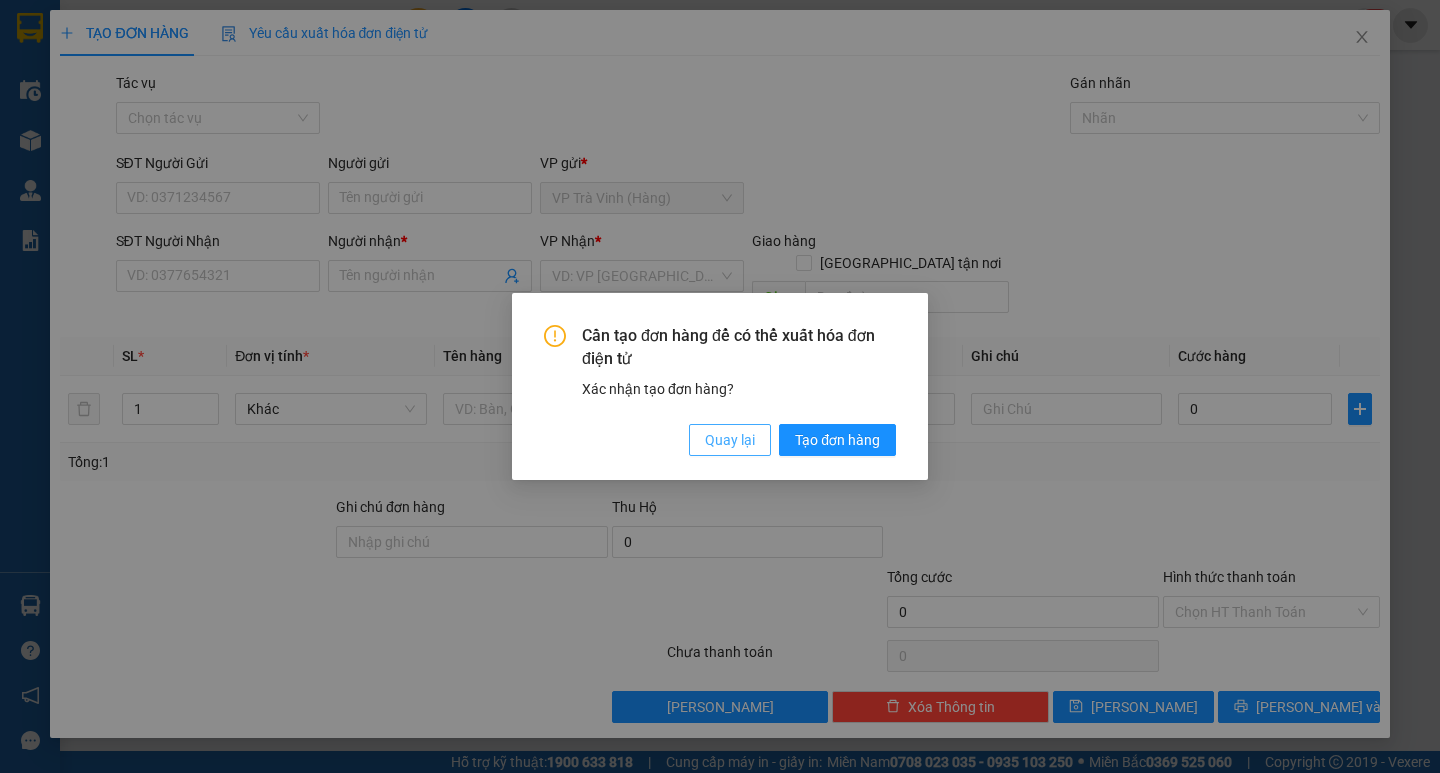 click on "Quay lại" at bounding box center (730, 440) 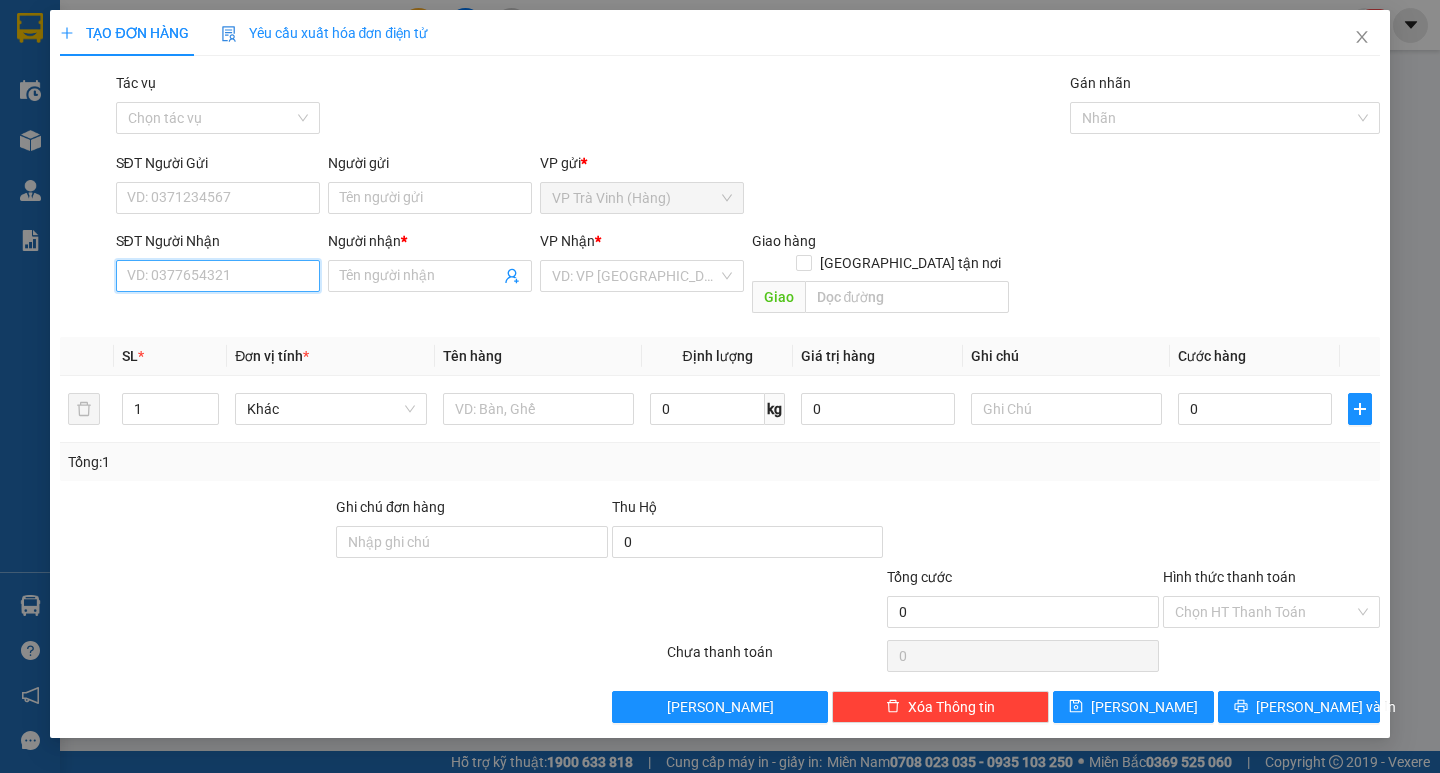 click on "SĐT Người Nhận" at bounding box center [218, 276] 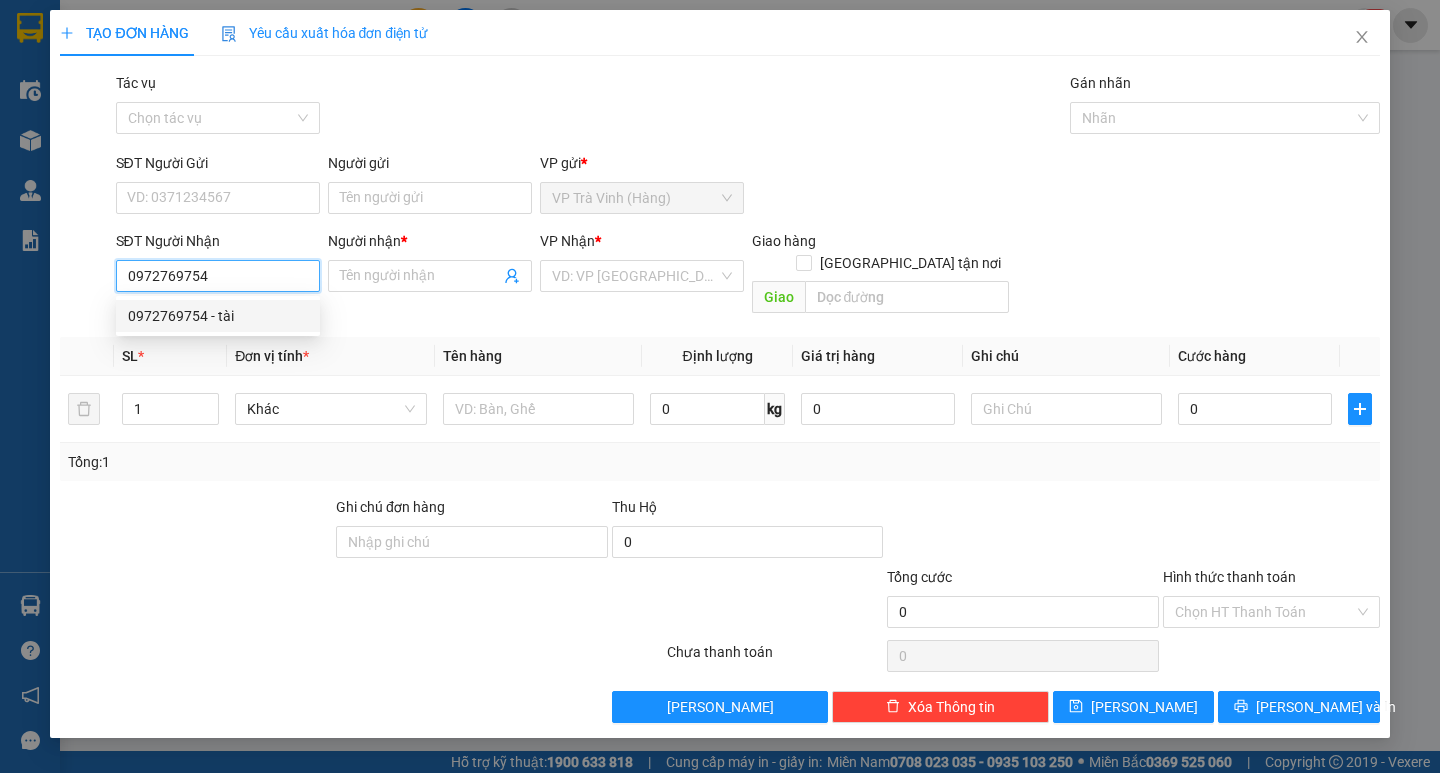 type on "0972769754" 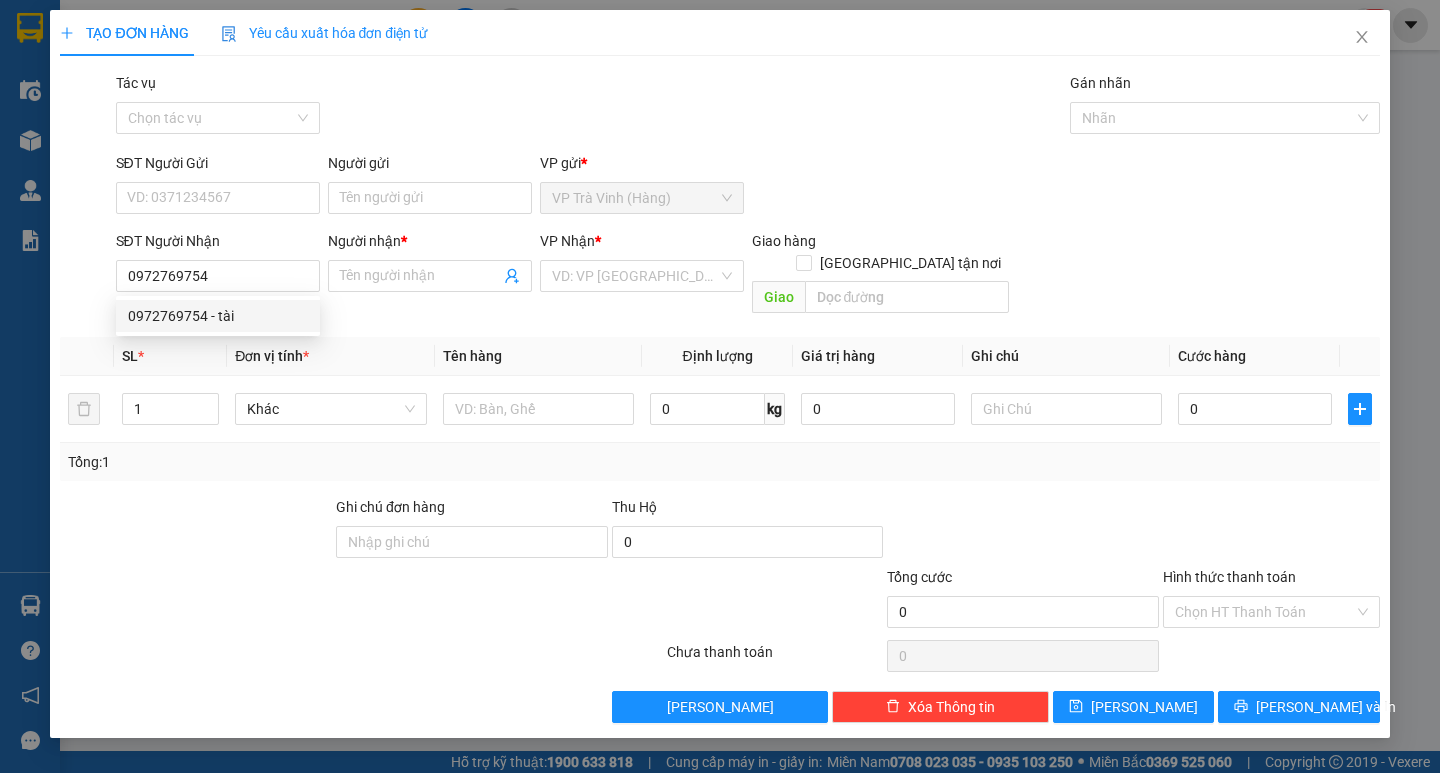 click on "0972769754 0972769754 - tài" at bounding box center (218, 316) 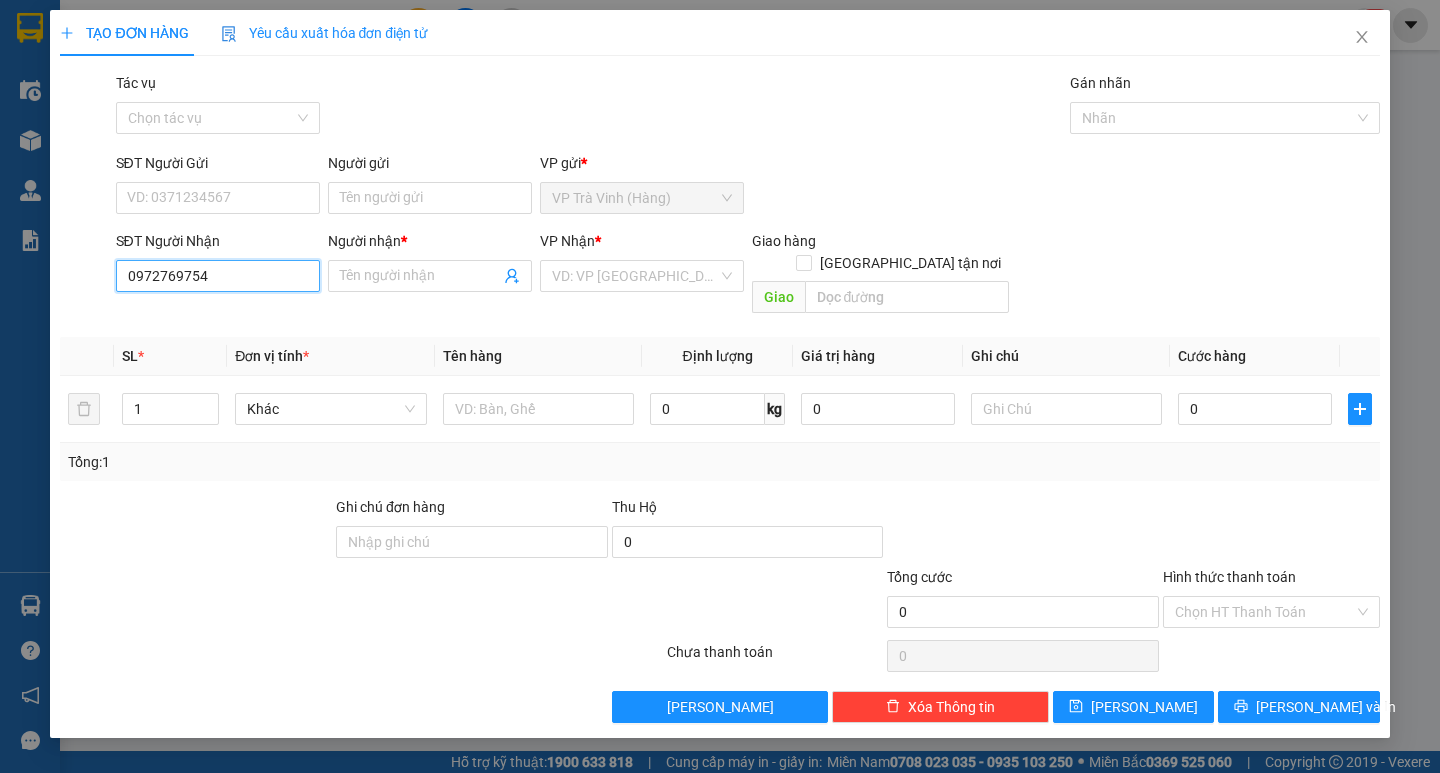 click on "0972769754" at bounding box center [218, 276] 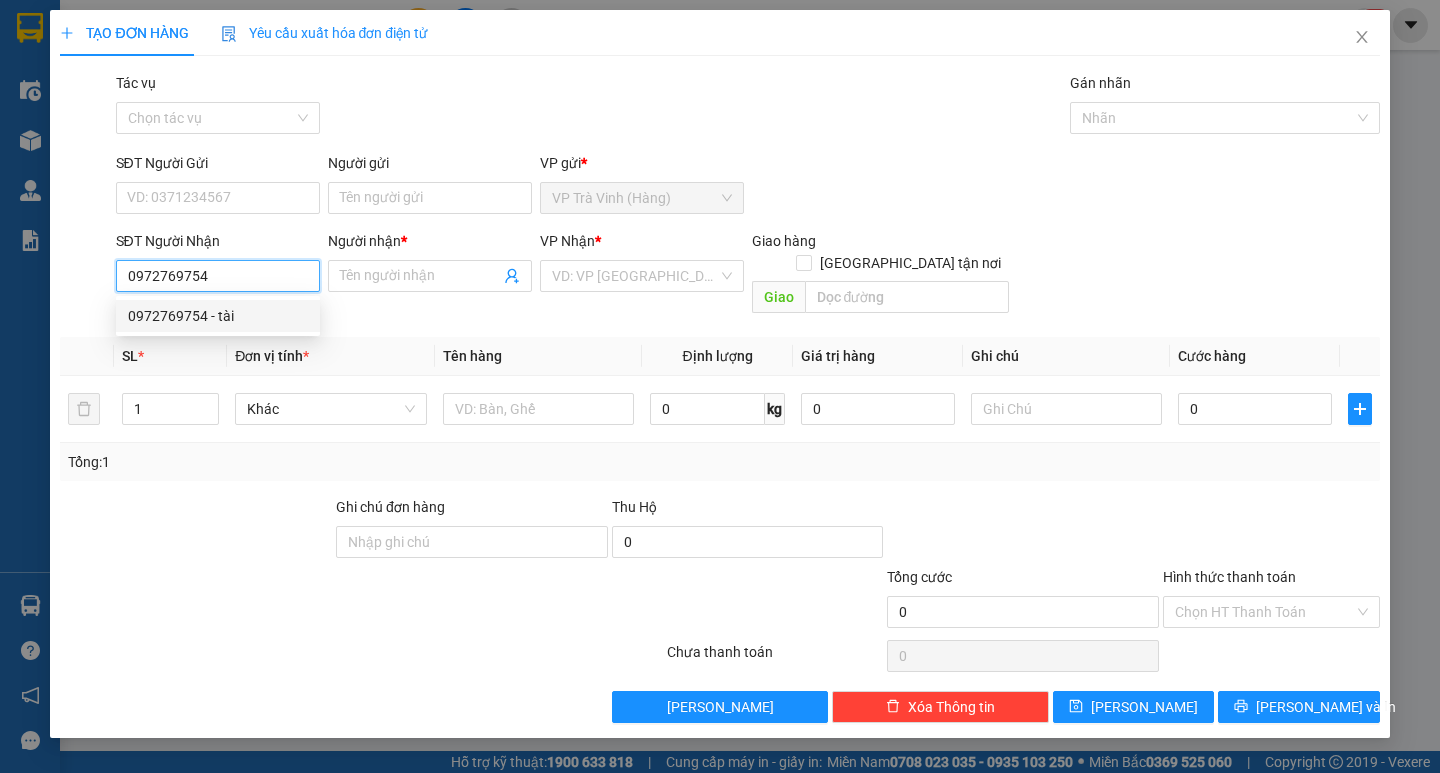 click on "0972769754 - tài" at bounding box center [218, 316] 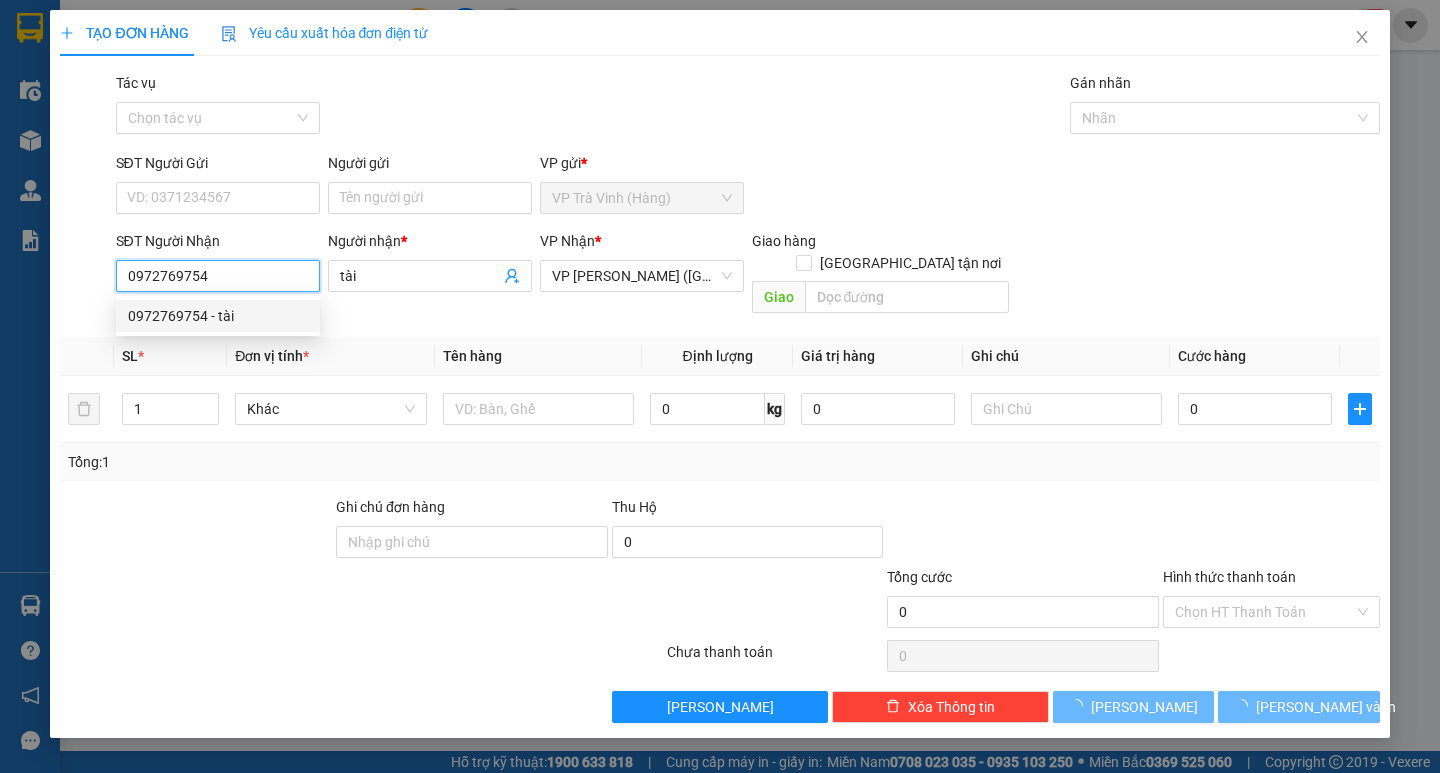 type on "20.000" 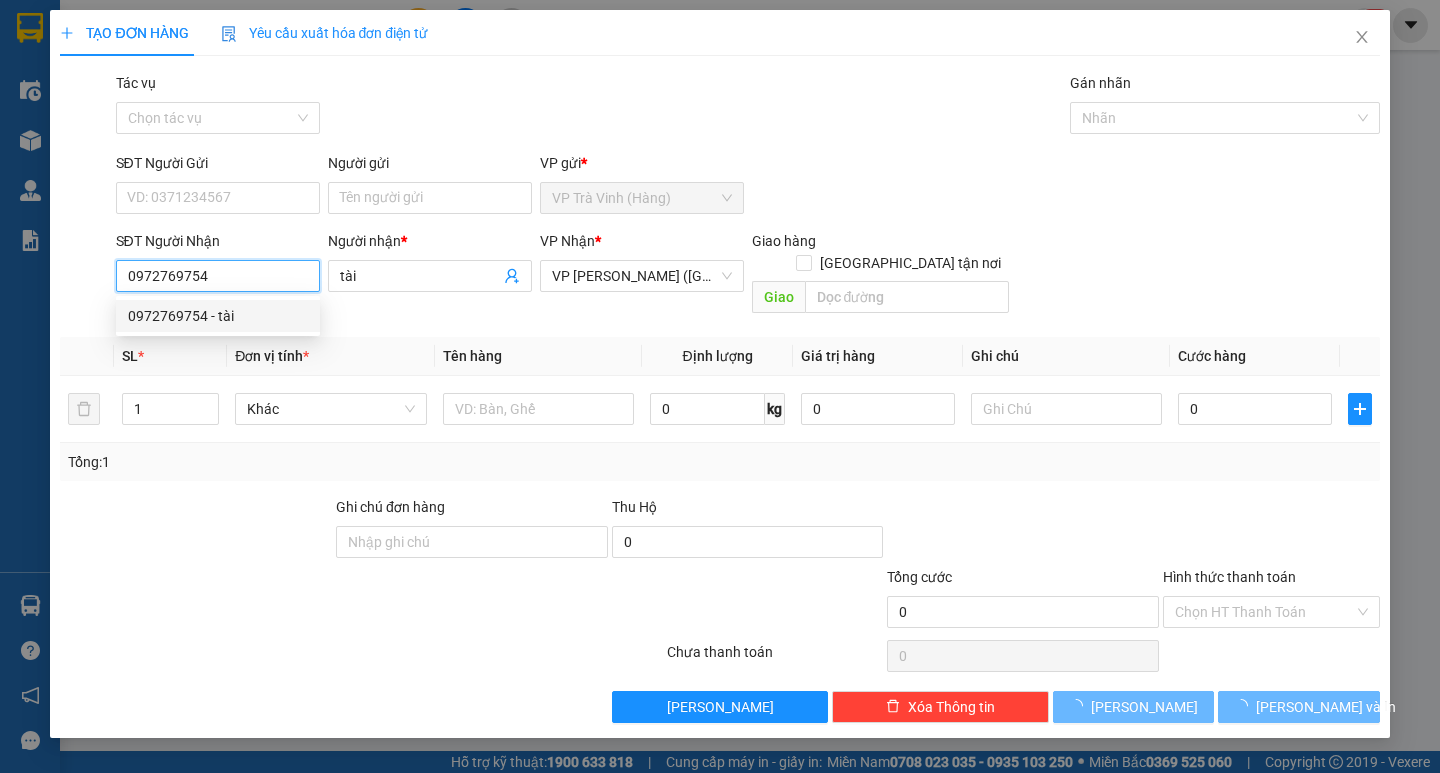 type on "20.000" 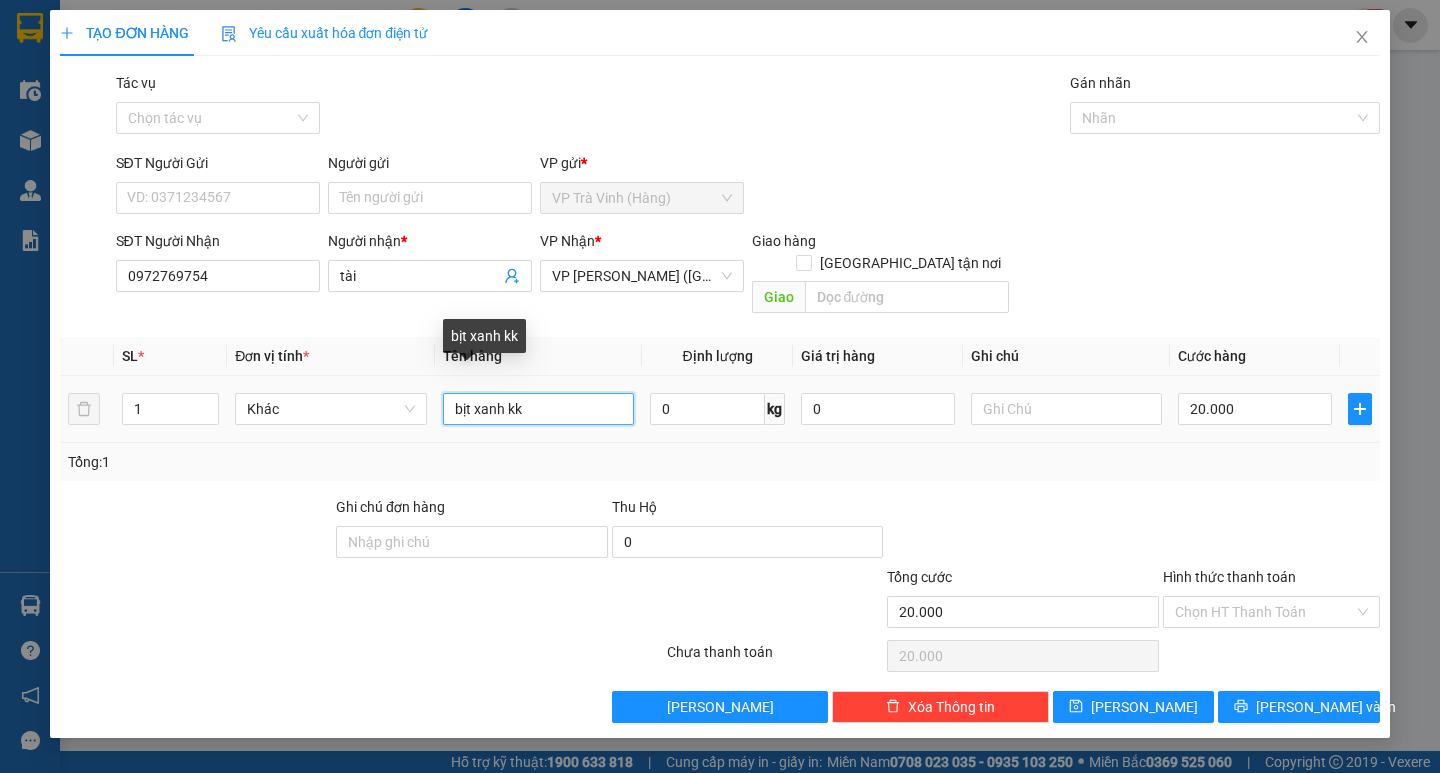 click on "bịt xanh kk" at bounding box center [538, 409] 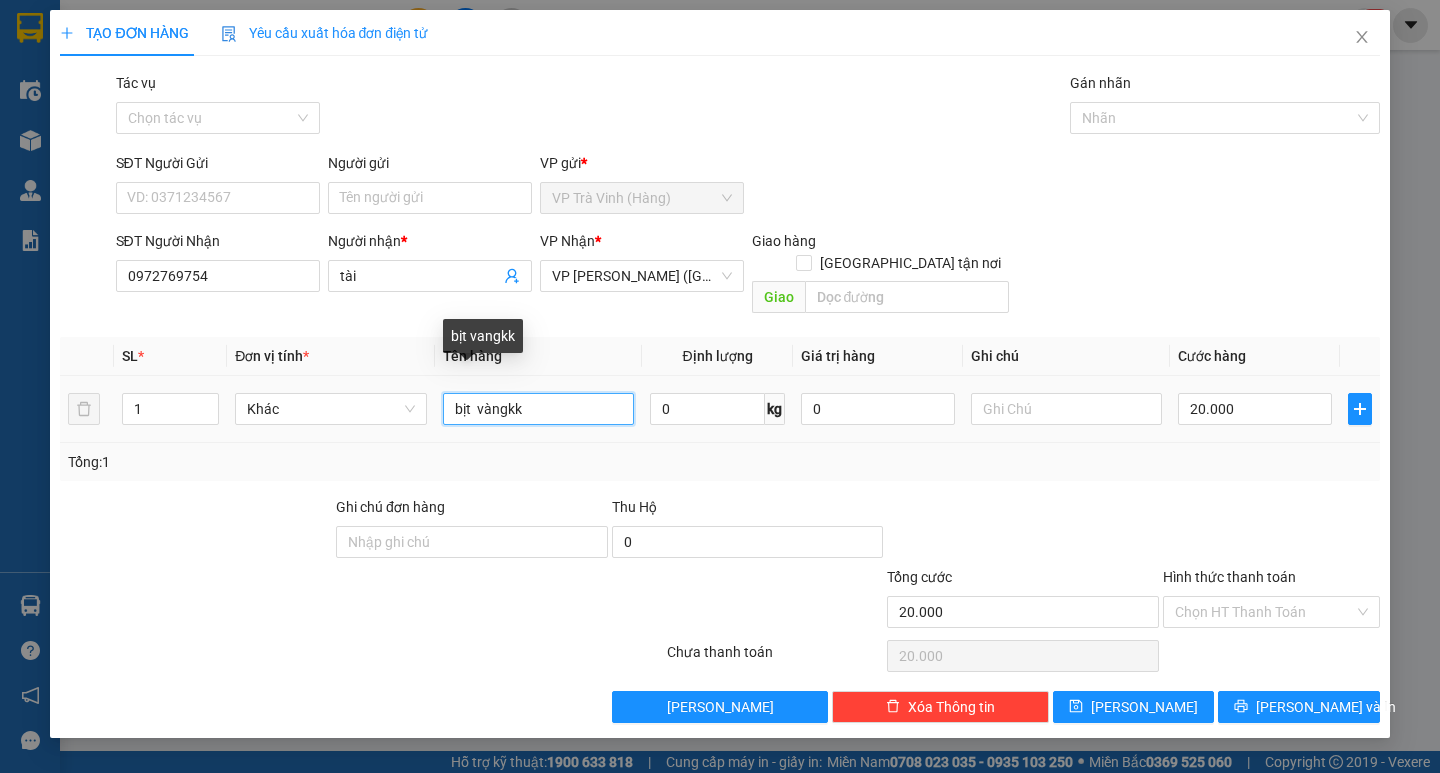 type on "bịt  vàng kk" 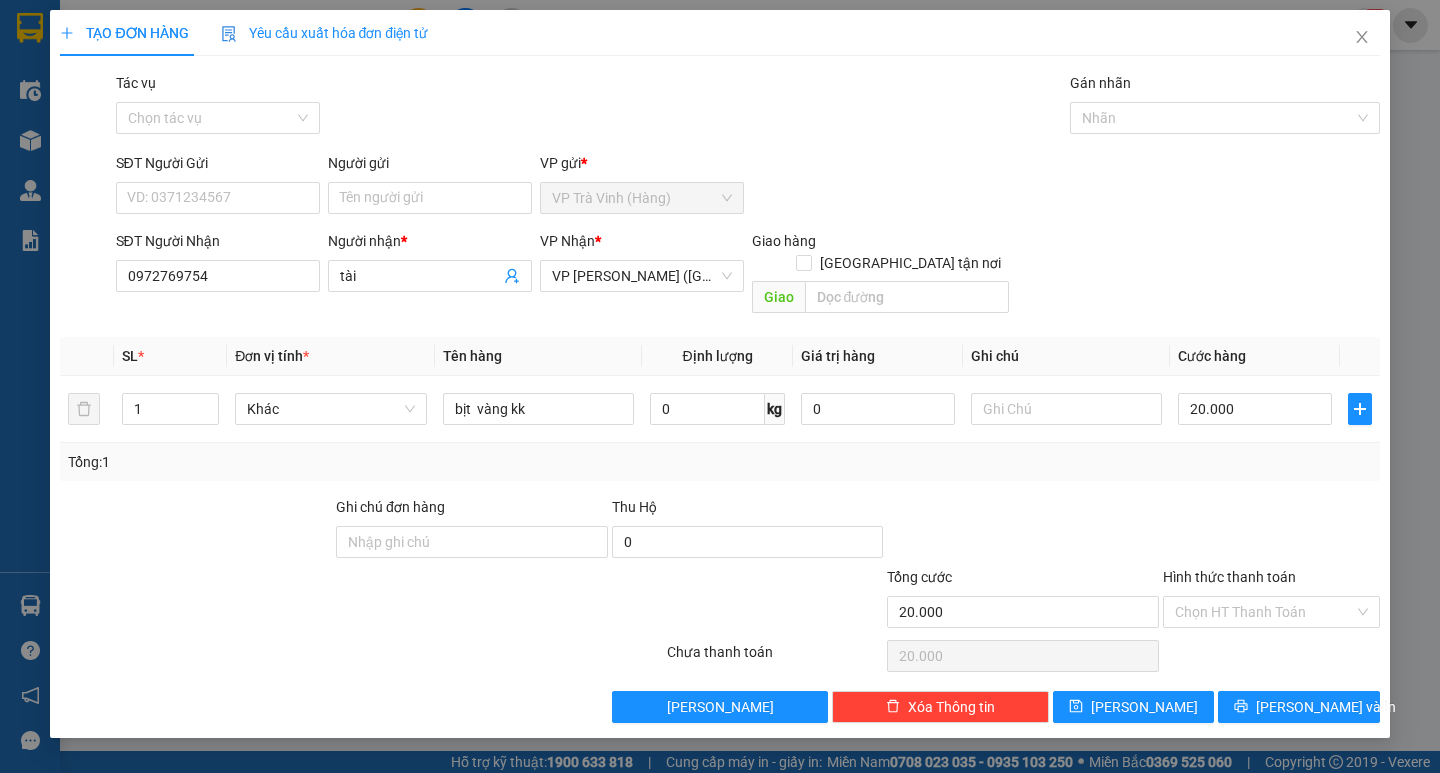 drag, startPoint x: 1272, startPoint y: 594, endPoint x: 1276, endPoint y: 606, distance: 12.649111 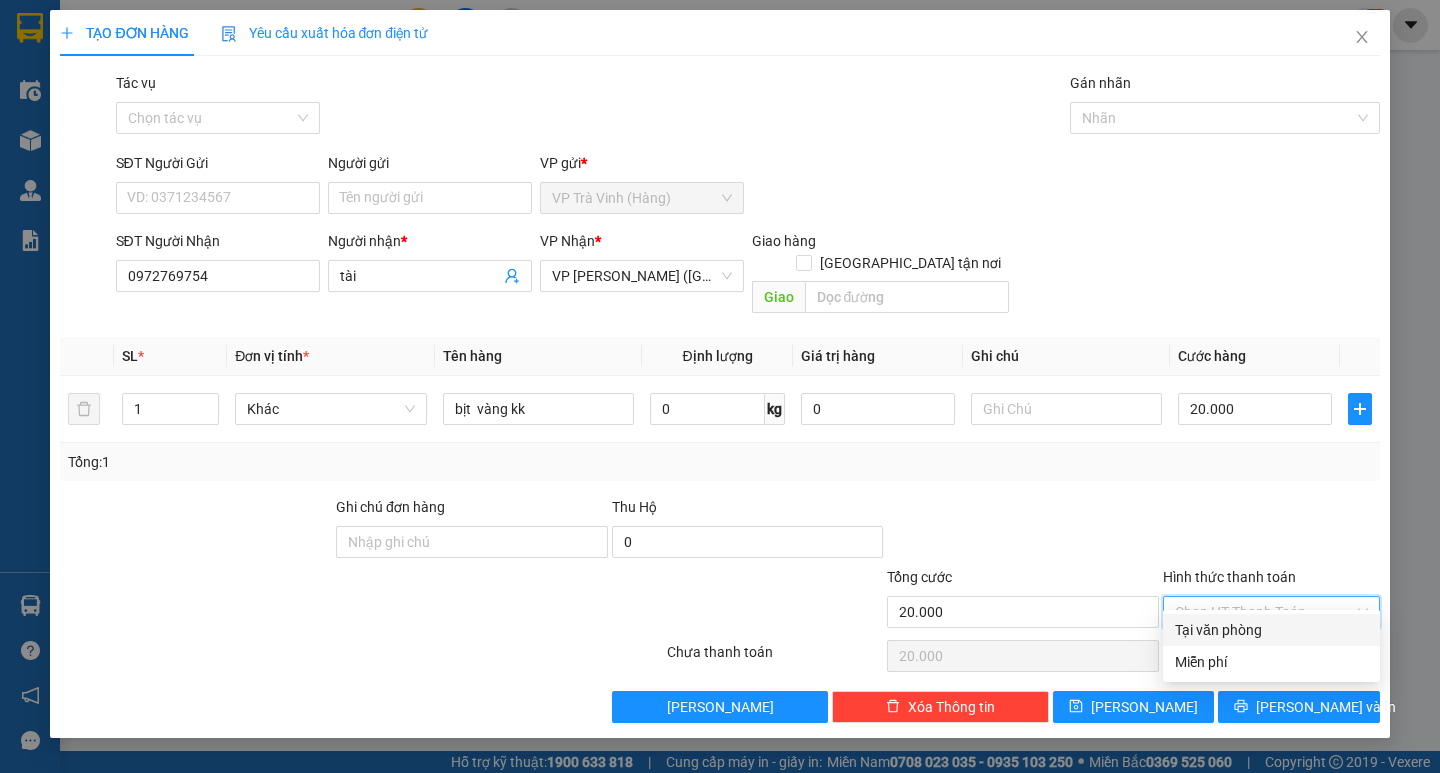 click on "Tại văn phòng" at bounding box center [1271, 630] 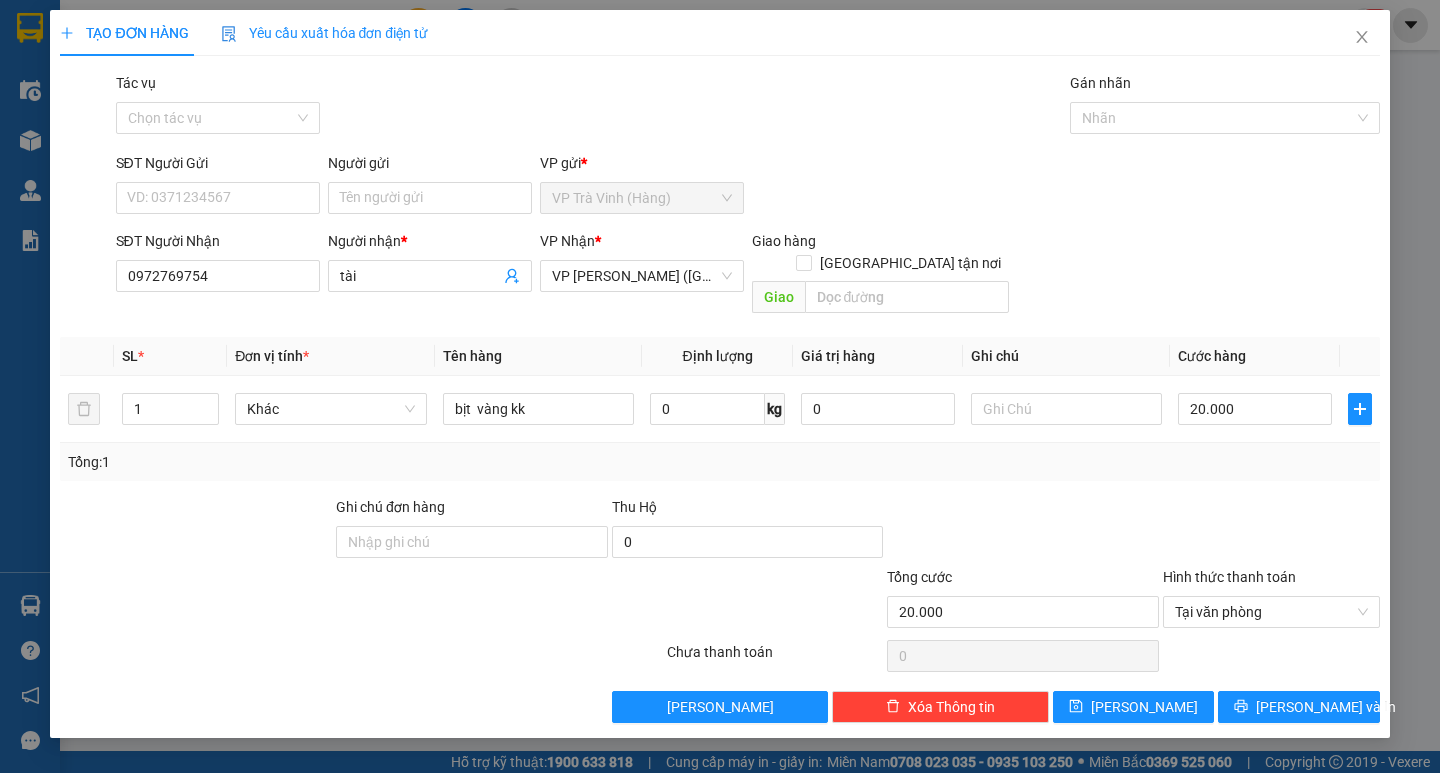 click on "TẠO ĐƠN HÀNG Yêu cầu xuất hóa đơn điện tử Transit Pickup Surcharge Ids Transit Deliver Surcharge Ids Transit Deliver Surcharge Transit Deliver Surcharge Tác vụ Chọn tác vụ Gán nhãn   Nhãn SĐT Người Gửi VD: 0371234567 Người gửi Tên người gửi VP gửi  * VP Trà Vinh ([GEOGRAPHIC_DATA]) SĐT Người Nhận 0972769754 Người nhận  * tài VP Nhận  * VP [PERSON_NAME] ([GEOGRAPHIC_DATA]) Giao hàng Giao tận nơi Giao SL  * Đơn vị tính  * Tên hàng  Định lượng Giá trị hàng Ghi chú Cước hàng                   1 Khác bịt  vàng kk 0 kg 0 20.000 Tổng:  1 Ghi chú đơn hàng Thu Hộ 0 Tổng cước 20.000 Hình thức thanh toán Tại văn phòng Số tiền thu trước 0 Tại văn phòng Chưa thanh toán 0 Lưu nháp Xóa Thông tin Lưu Lưu và In bịt  vàng kk Tại văn phòng Miễn phí Tại văn phòng Miễn phí" at bounding box center [719, 374] 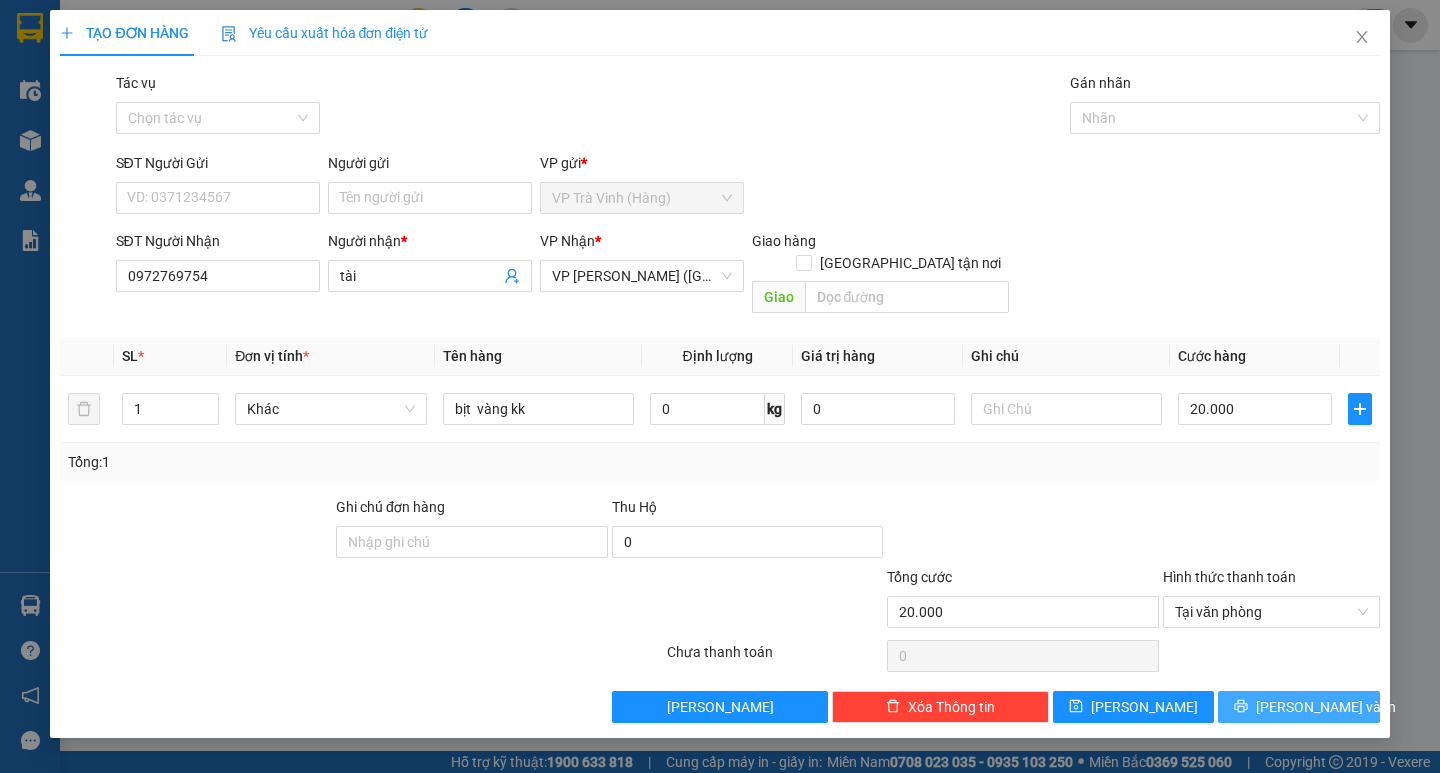 click on "[PERSON_NAME] và In" at bounding box center [1326, 707] 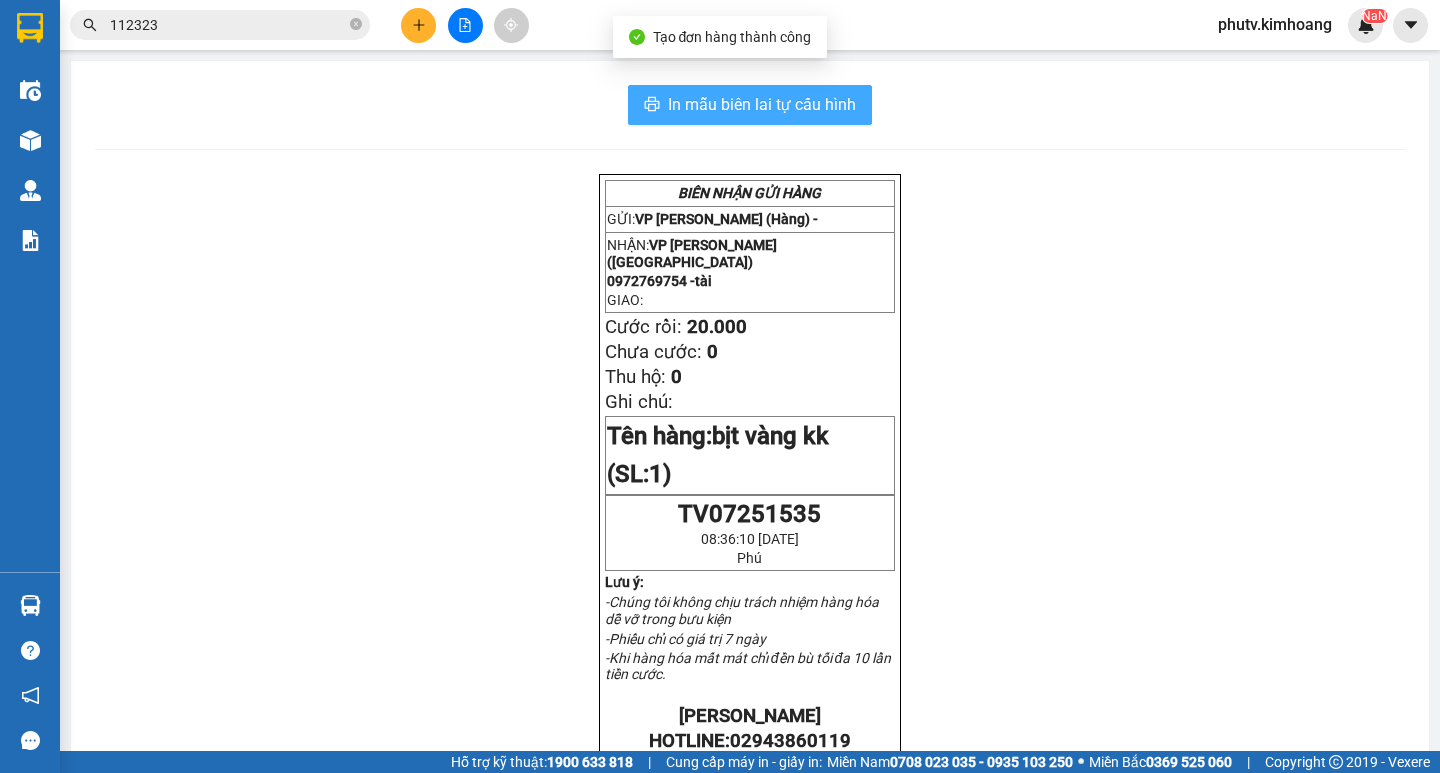 click on "In mẫu biên lai tự cấu hình" at bounding box center (762, 104) 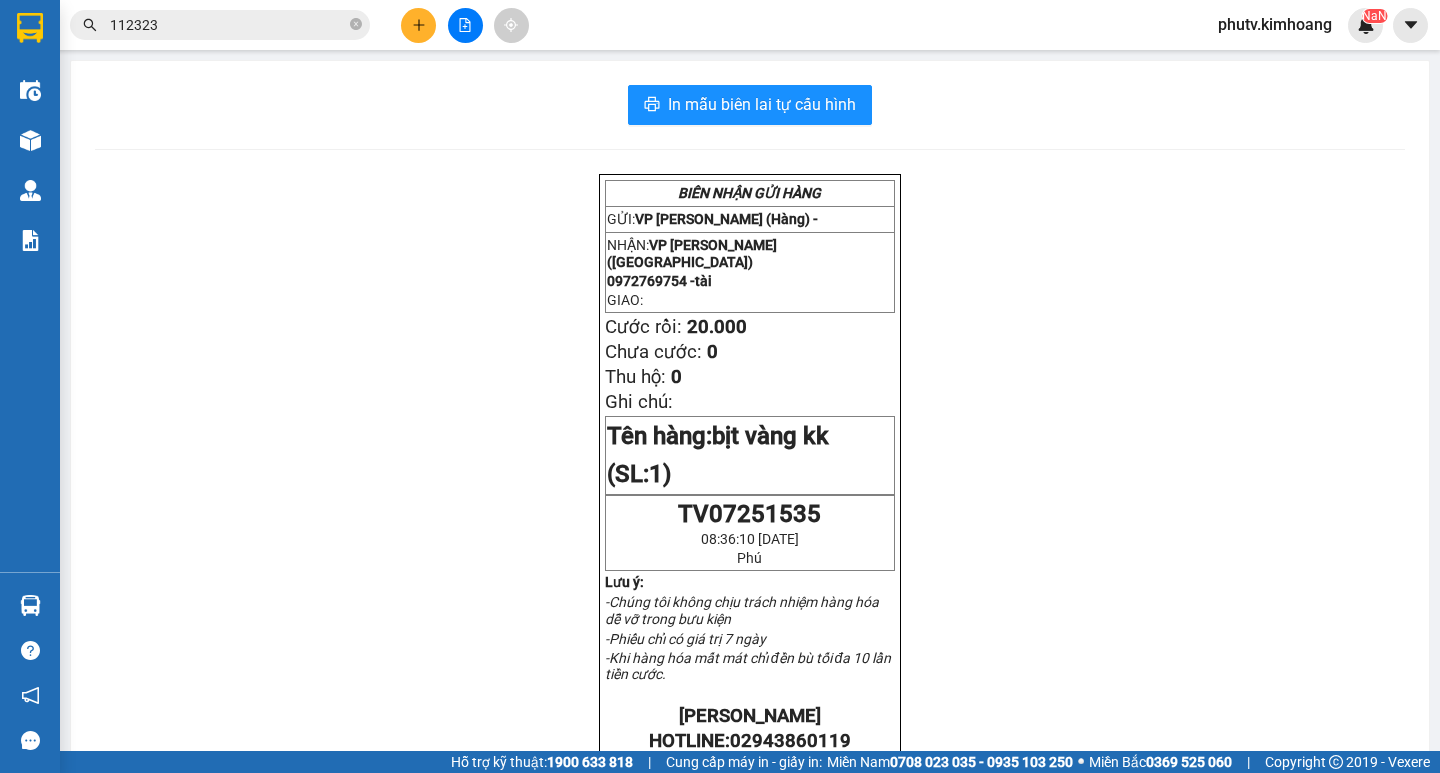 click on "Kết quả tìm kiếm ( 117 )  Bộ lọc  Mã ĐH Trạng thái Món hàng Thu hộ Tổng cước Chưa cước Nhãn Người gửi VP Gửi Người nhận VP Nhận TP07254685 19:36 [DATE] VP Nhận   HCM-001.16 05:29 [DATE] CỤC M TRẮNG  kk SL:  1 25.000 KHÔNG GIAN VP [PERSON_NAME] ([GEOGRAPHIC_DATA]) 0772 112323 HOÀNG PHI VP Trà Vinh (Hàng) TP07251748 19:03 [DATE] VP Nhận   HCM-000.68 02:36 [DATE] CỤC M ĐEN KV kk SL:  1 50.000 VP [PERSON_NAME] ([GEOGRAPHIC_DATA]) 0772 112323 HOÀNG PHI VP Trà Vinh (Hàng) TP062510456 19:24 [DATE] VP Nhận   HCM-000.68 01:57 [DATE] GÓI ĐEN KV DẸP KK SL:  1 20.000 KHÔNG GIAN VP [PERSON_NAME] ([GEOGRAPHIC_DATA]) 0772 112323 HOÀNG PHI VP Trà Vinh (Hàng) TP06257960 19:45 [DATE] VP Nhận   HCM-001.16 05:26 [DATE] THÙNG KK SL:  1 25.000 KHÔNG GIAN VP [PERSON_NAME] ([GEOGRAPHIC_DATA]) 0772 112323 HOÀNG PHI VP Trà Vinh ([GEOGRAPHIC_DATA]) TP06256967 18:08 [DATE] VP Nhận   HCM-007.10 02:27 [DATE] CỤC ĐEN KV KK SL:  2 60.000 KHÔNG GIAN VP [PERSON_NAME] (Hàng) 0772 112323 HOÀNG PHI VP Trà Vinh (Hàng)" at bounding box center [195, 25] 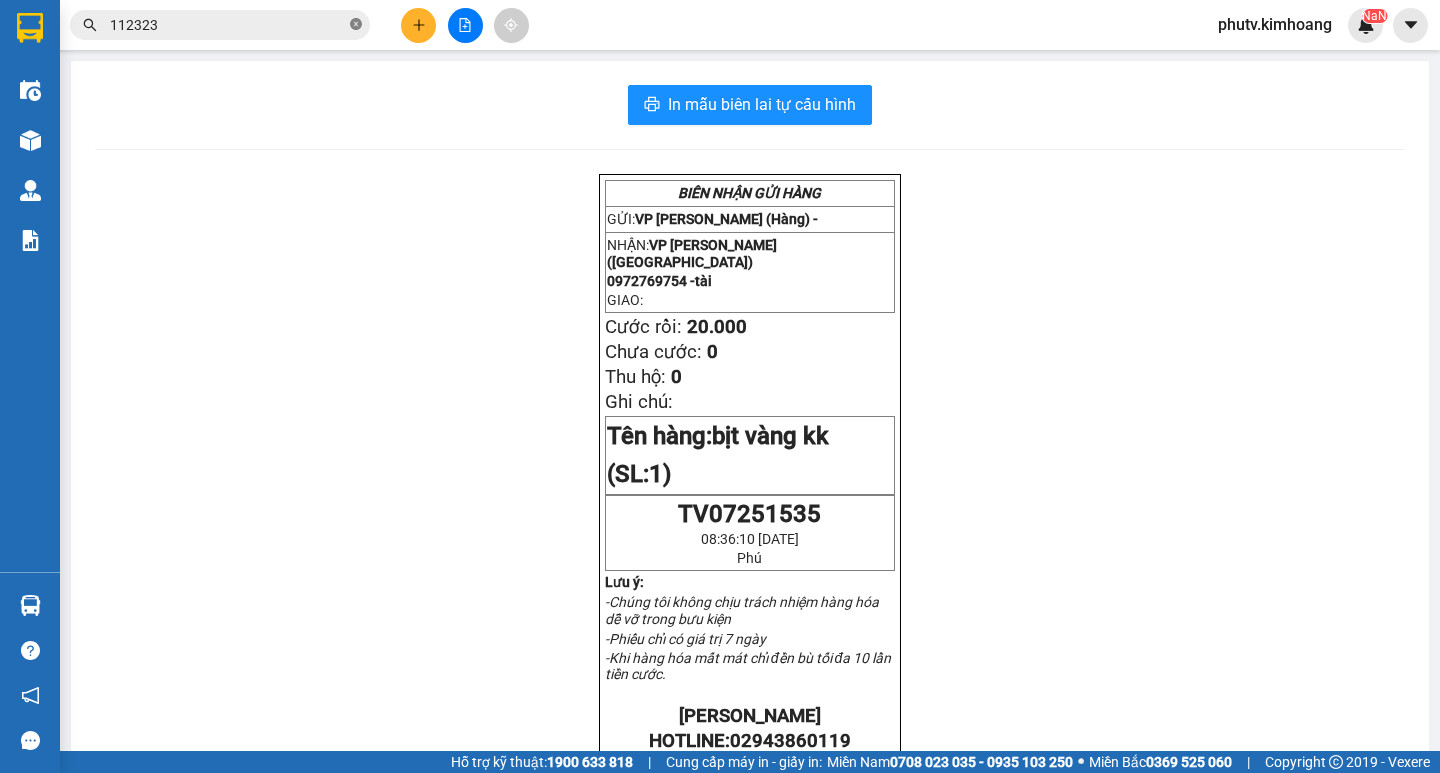 click 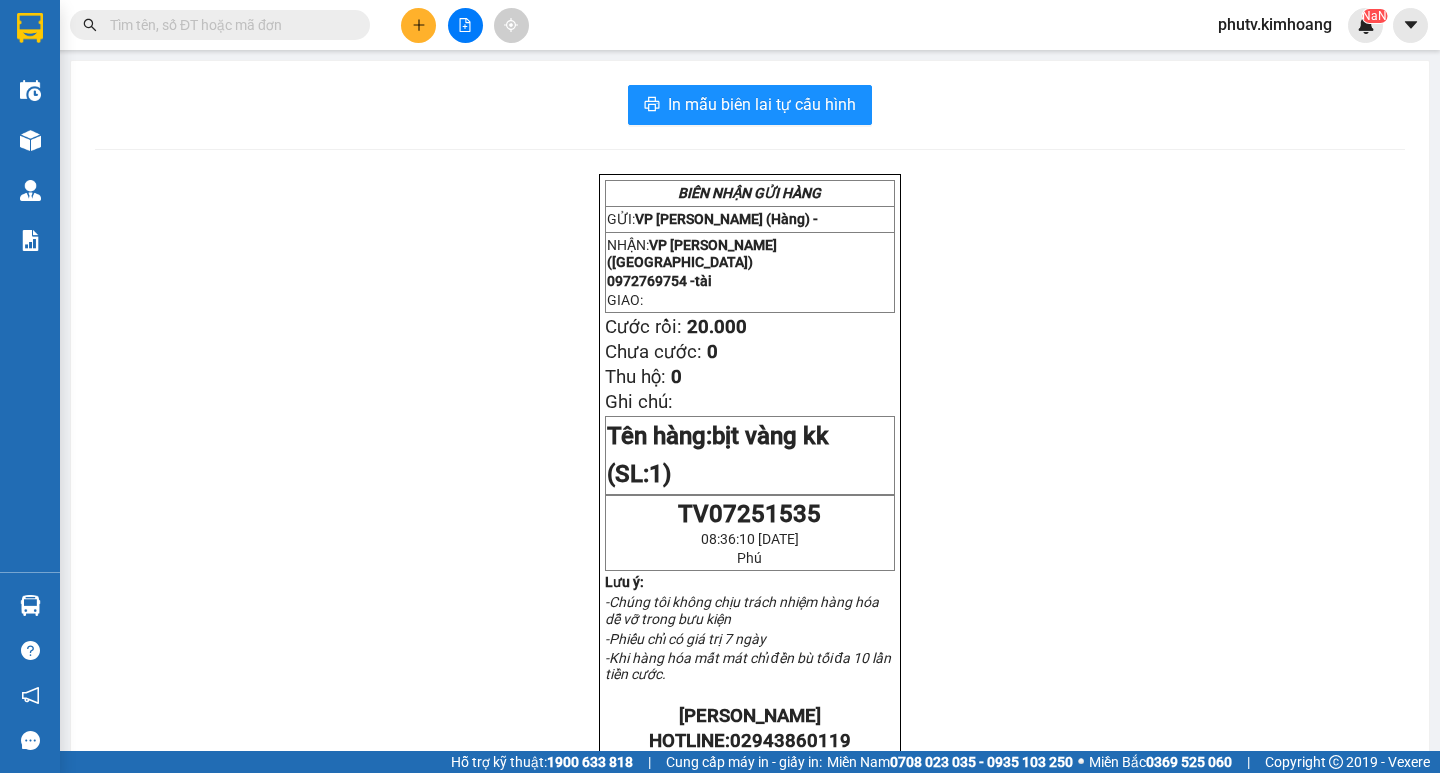 drag, startPoint x: 361, startPoint y: 25, endPoint x: 340, endPoint y: 27, distance: 21.095022 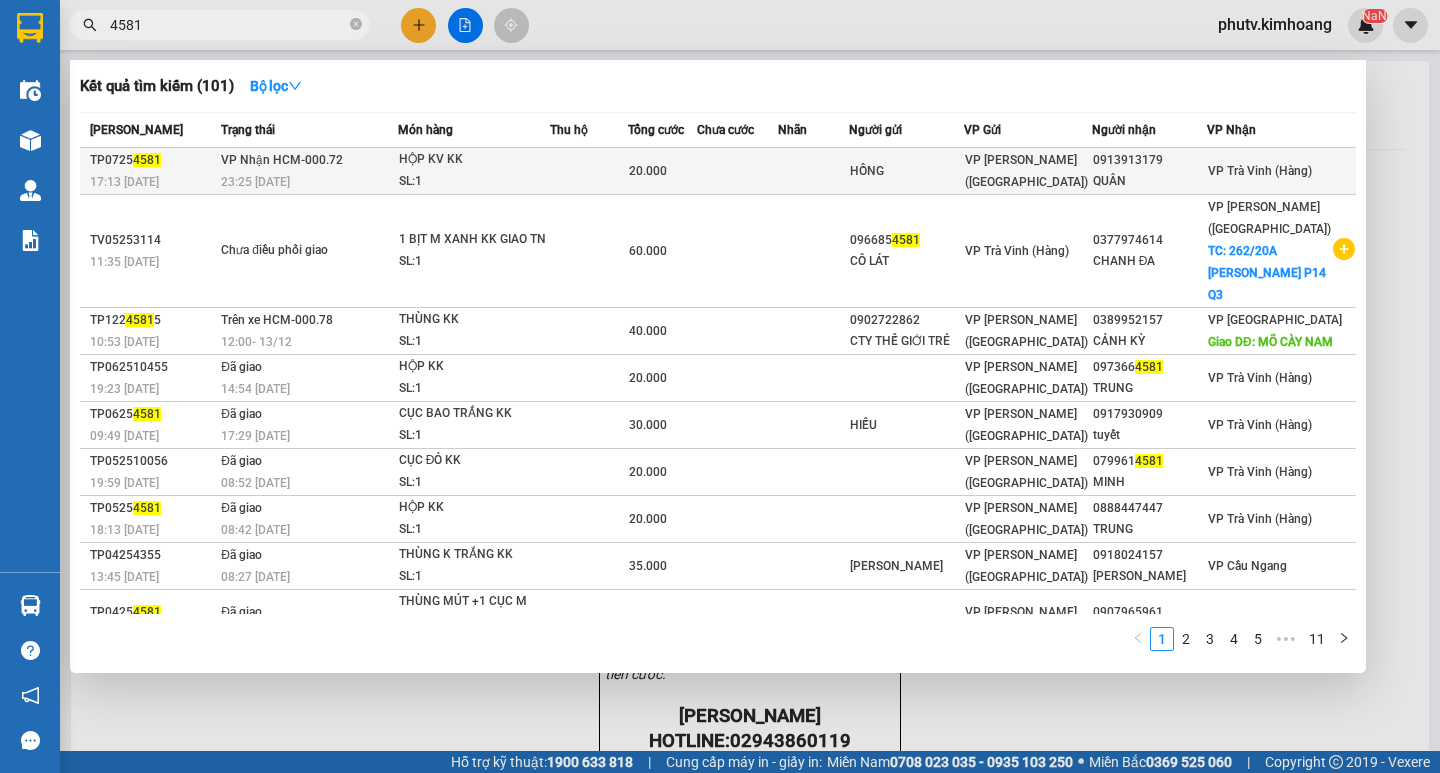type on "4581" 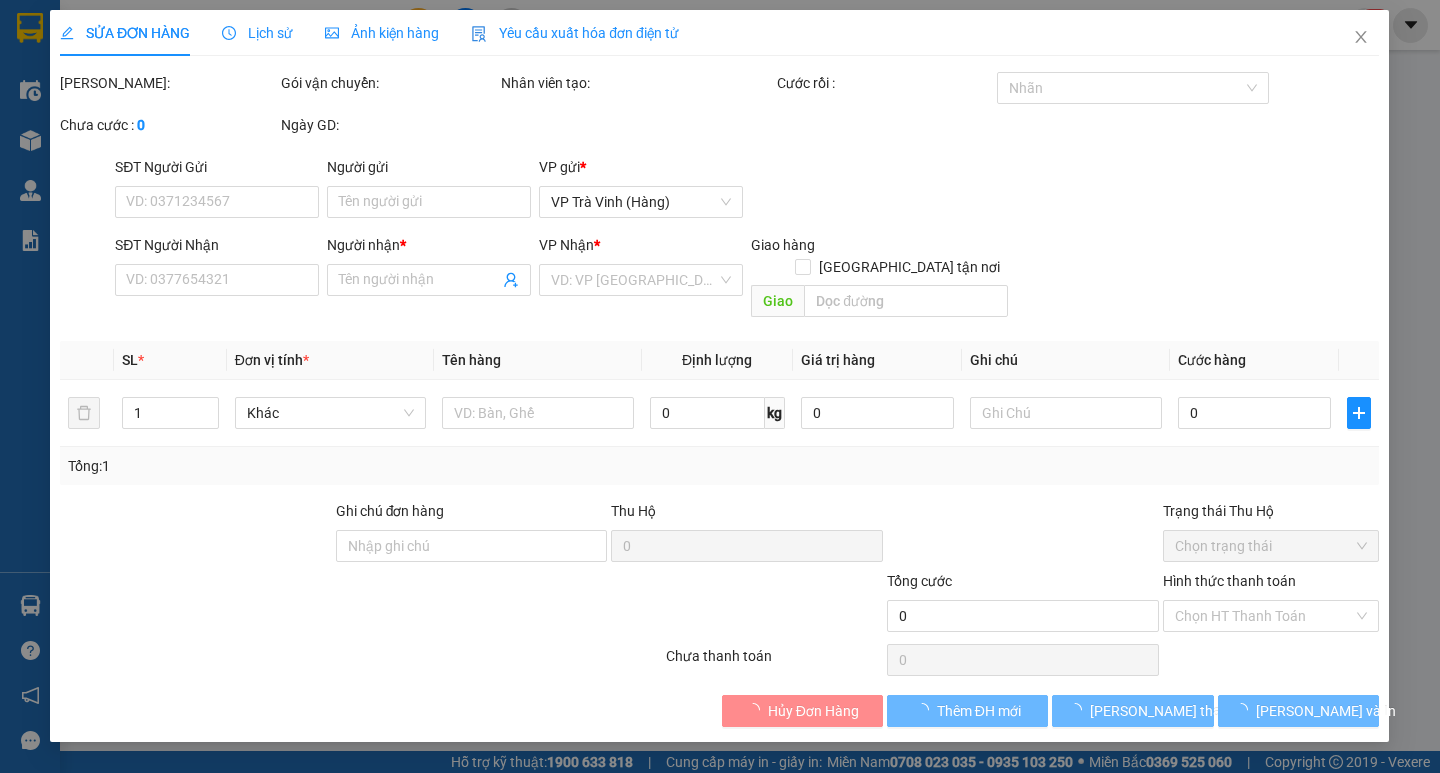 type on "HỒNG" 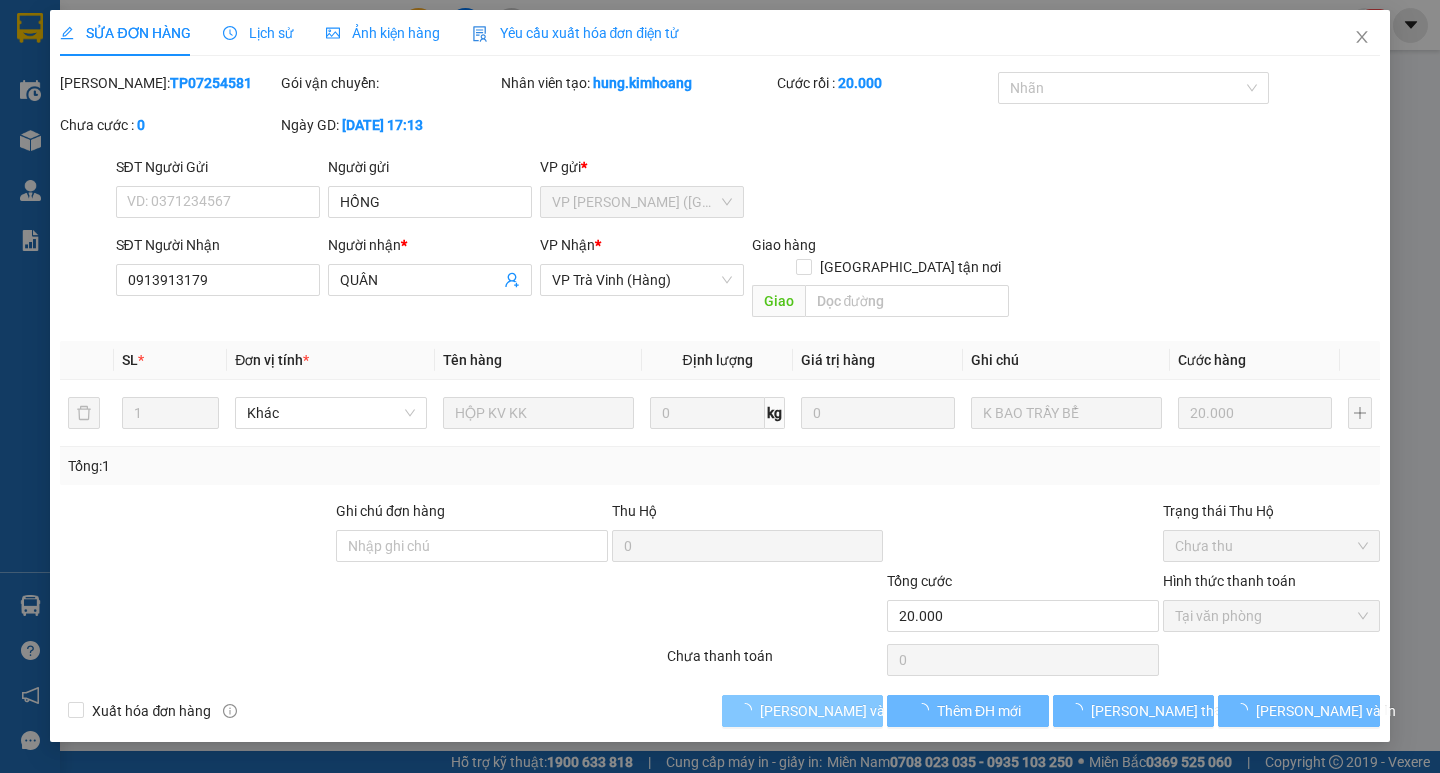 click on "[PERSON_NAME] và Giao hàng" at bounding box center [856, 711] 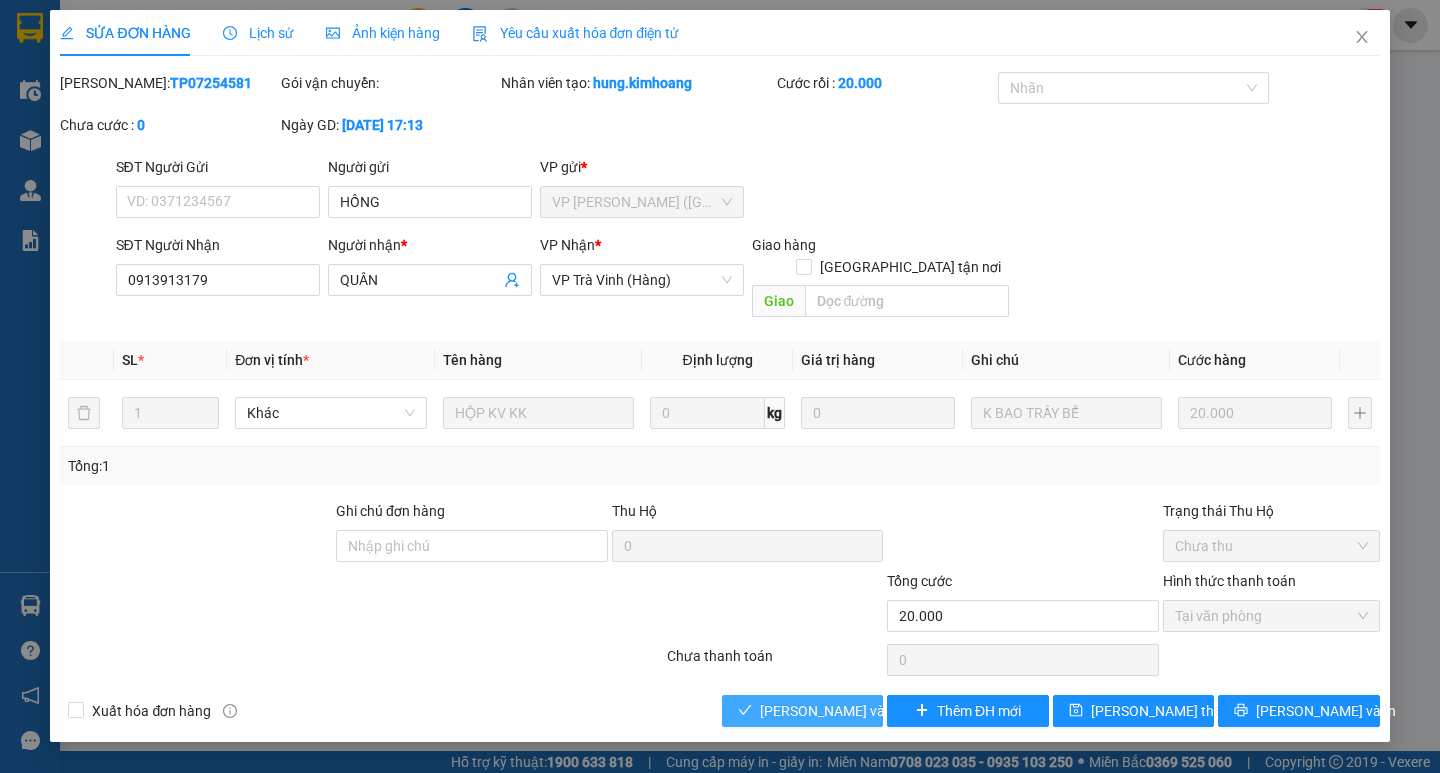 drag, startPoint x: 820, startPoint y: 664, endPoint x: 821, endPoint y: 676, distance: 12.0415945 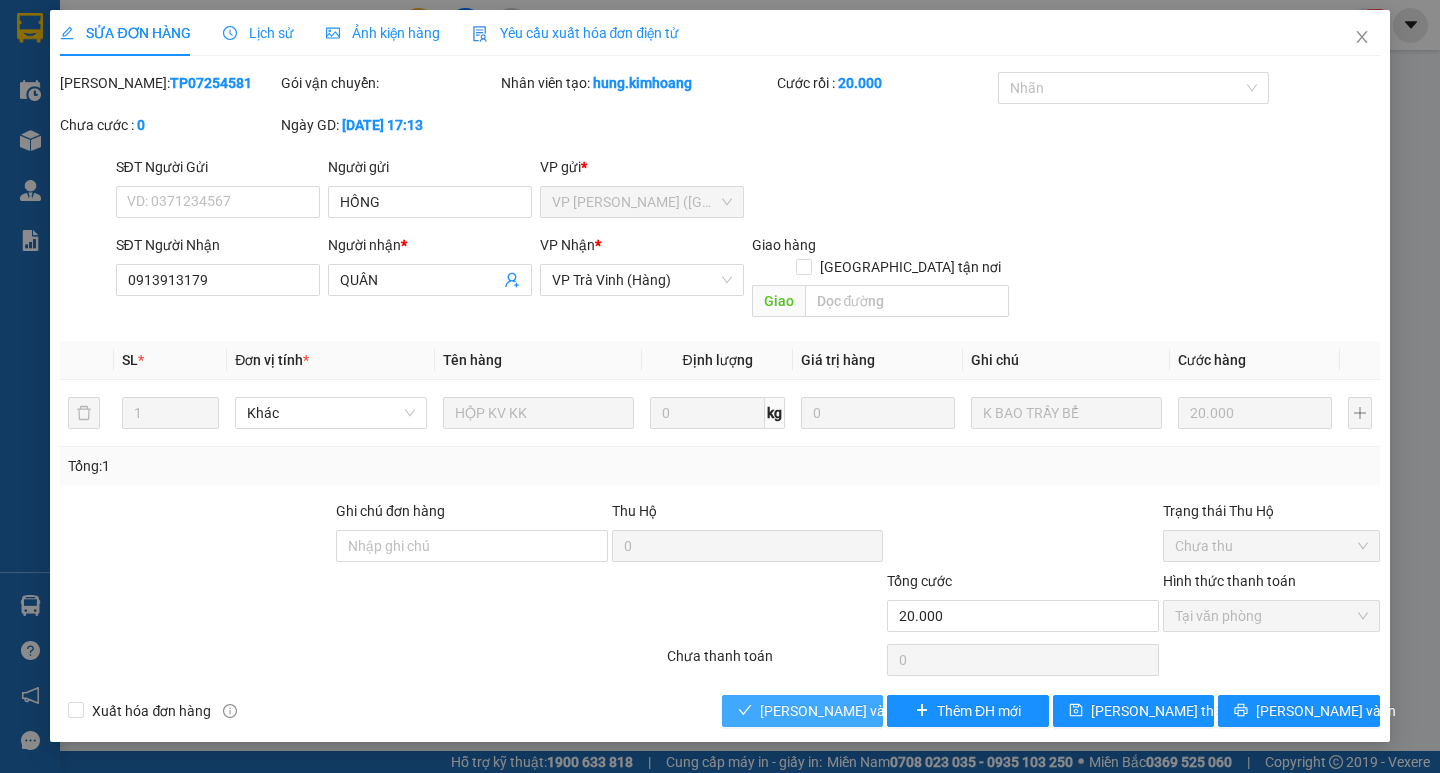click on "[PERSON_NAME] và Giao hàng" at bounding box center [856, 711] 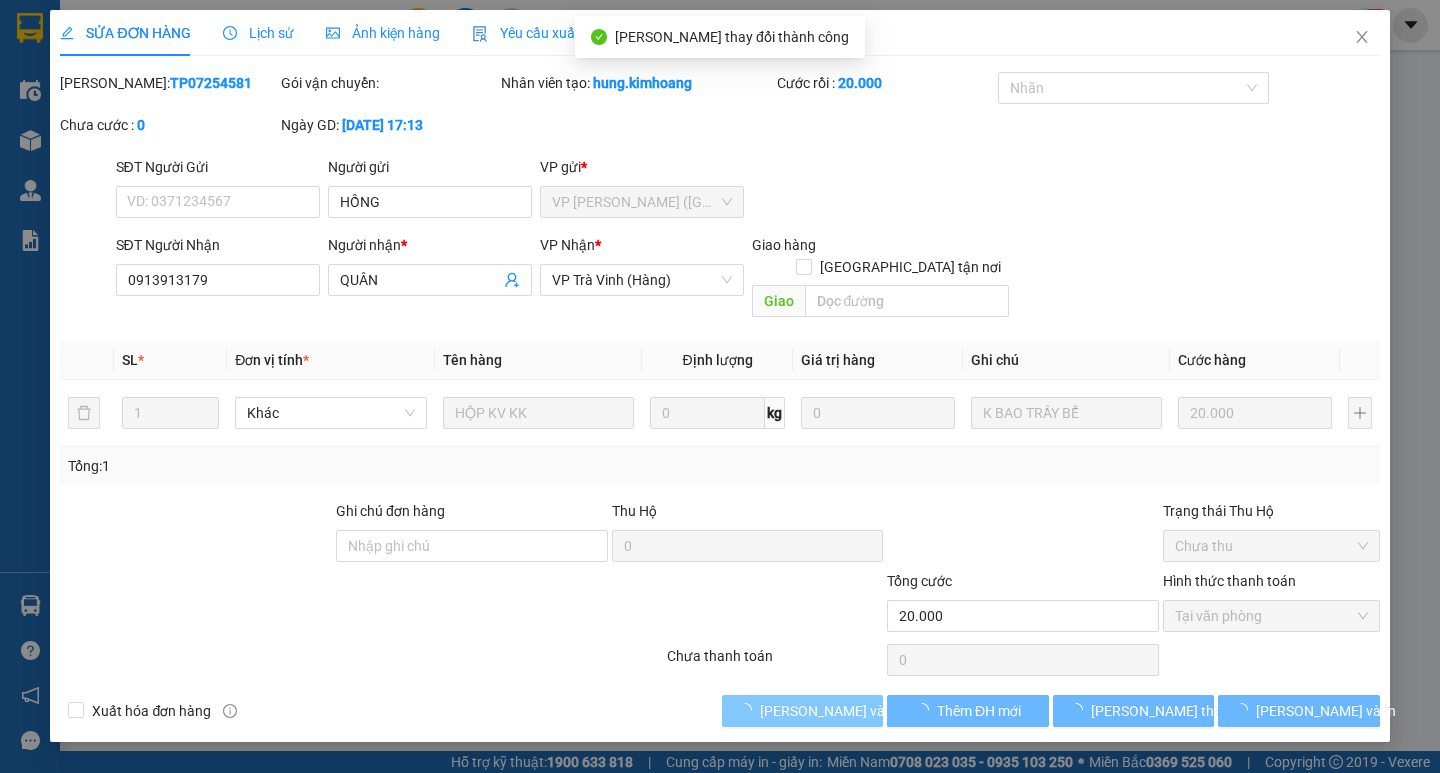click on "[PERSON_NAME] và Giao hàng" at bounding box center (856, 711) 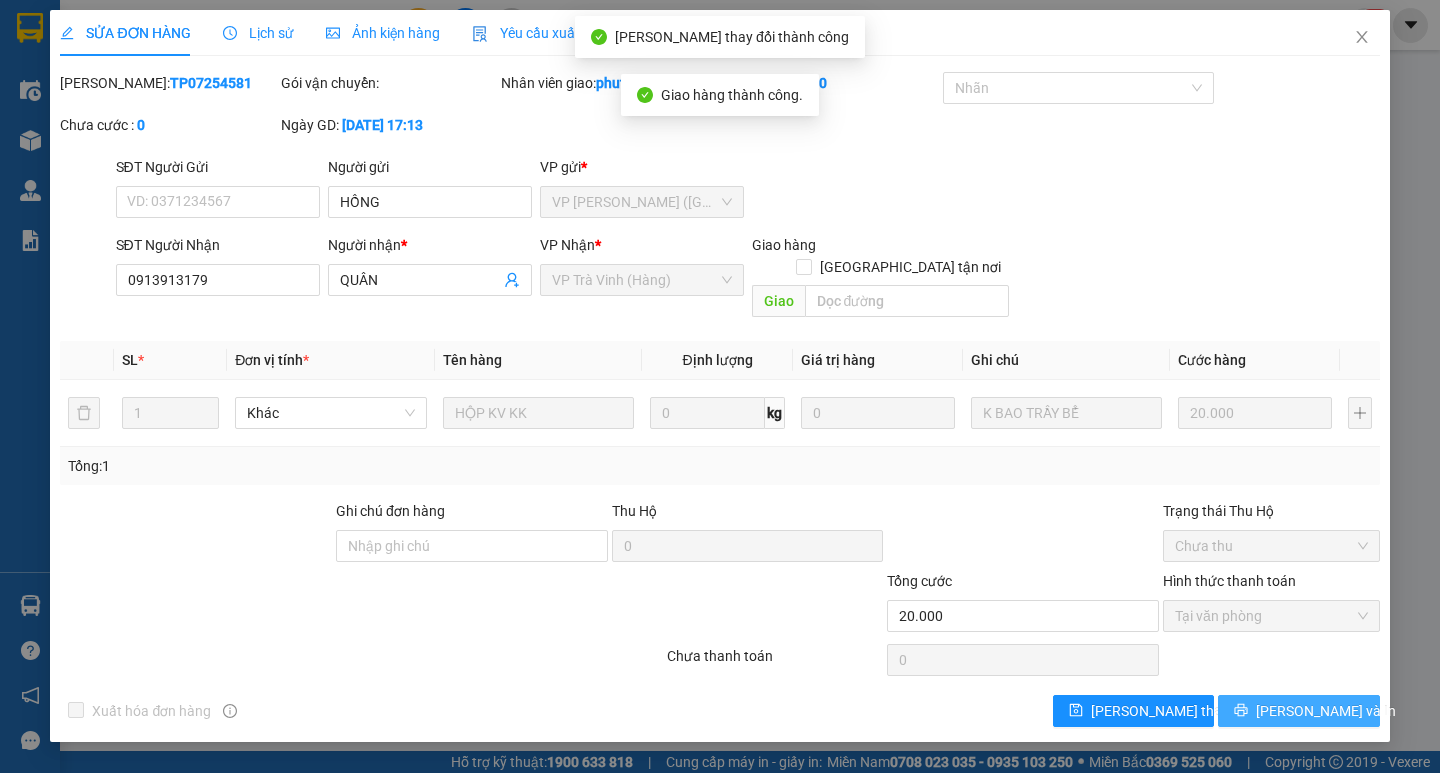 click on "[PERSON_NAME] và In" at bounding box center [1326, 711] 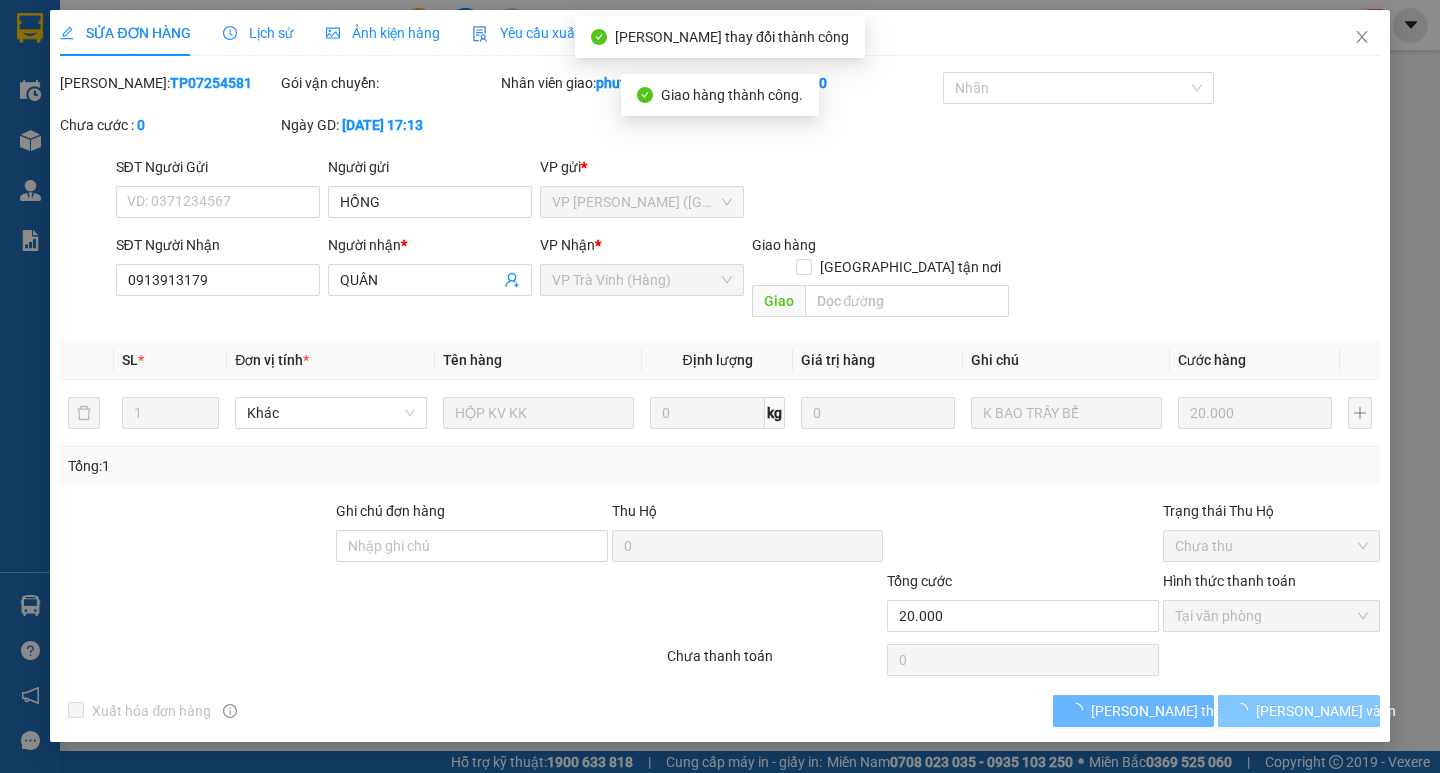 click on "[PERSON_NAME] và In" at bounding box center (1326, 711) 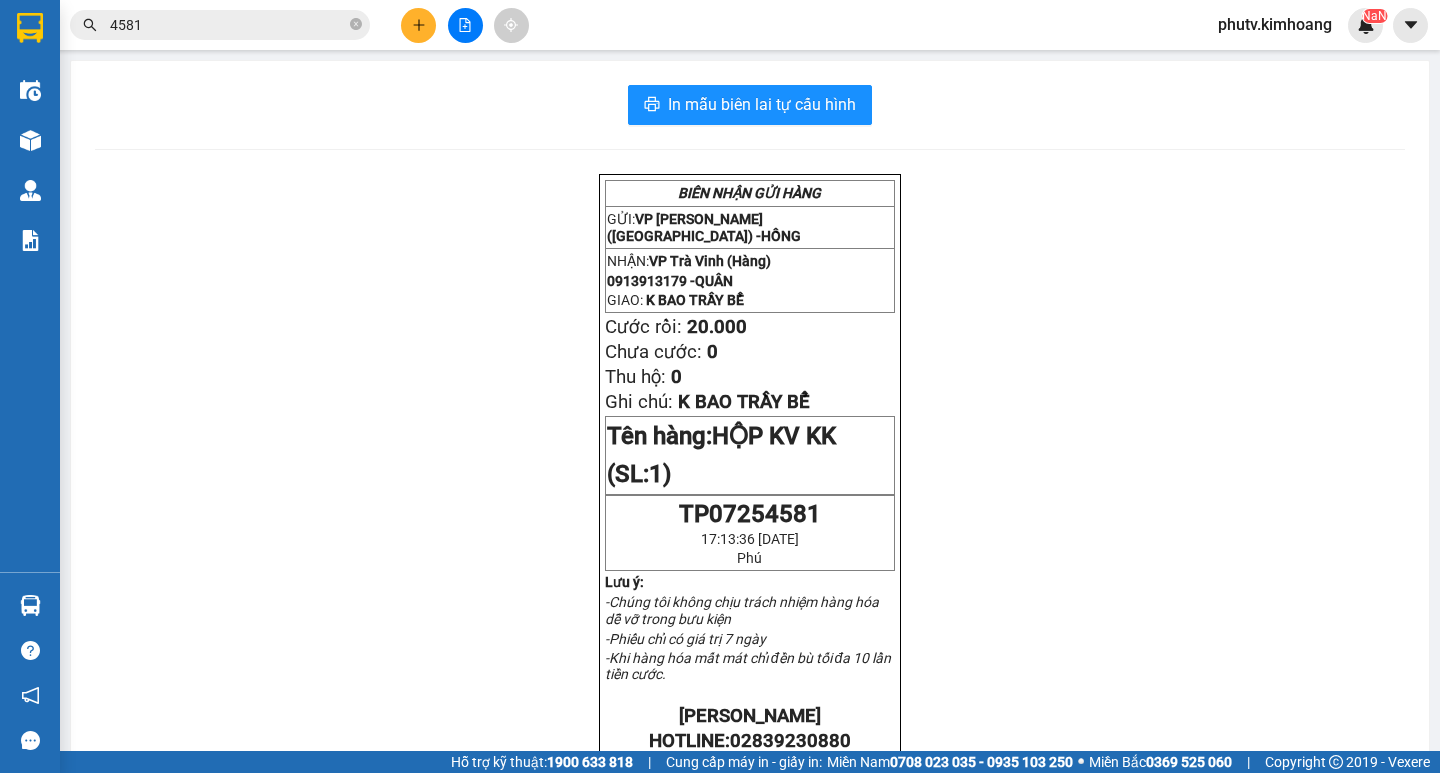 click at bounding box center (465, 25) 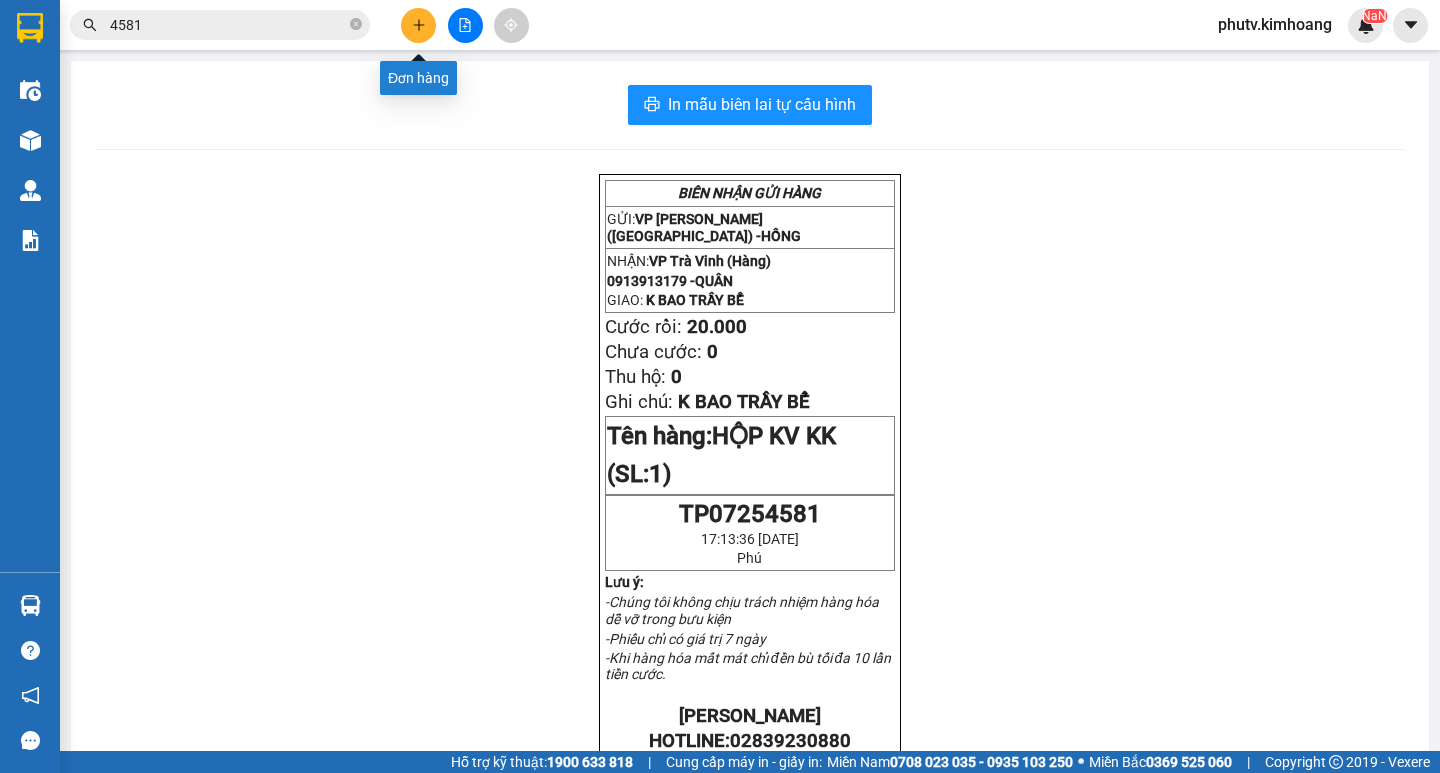 click 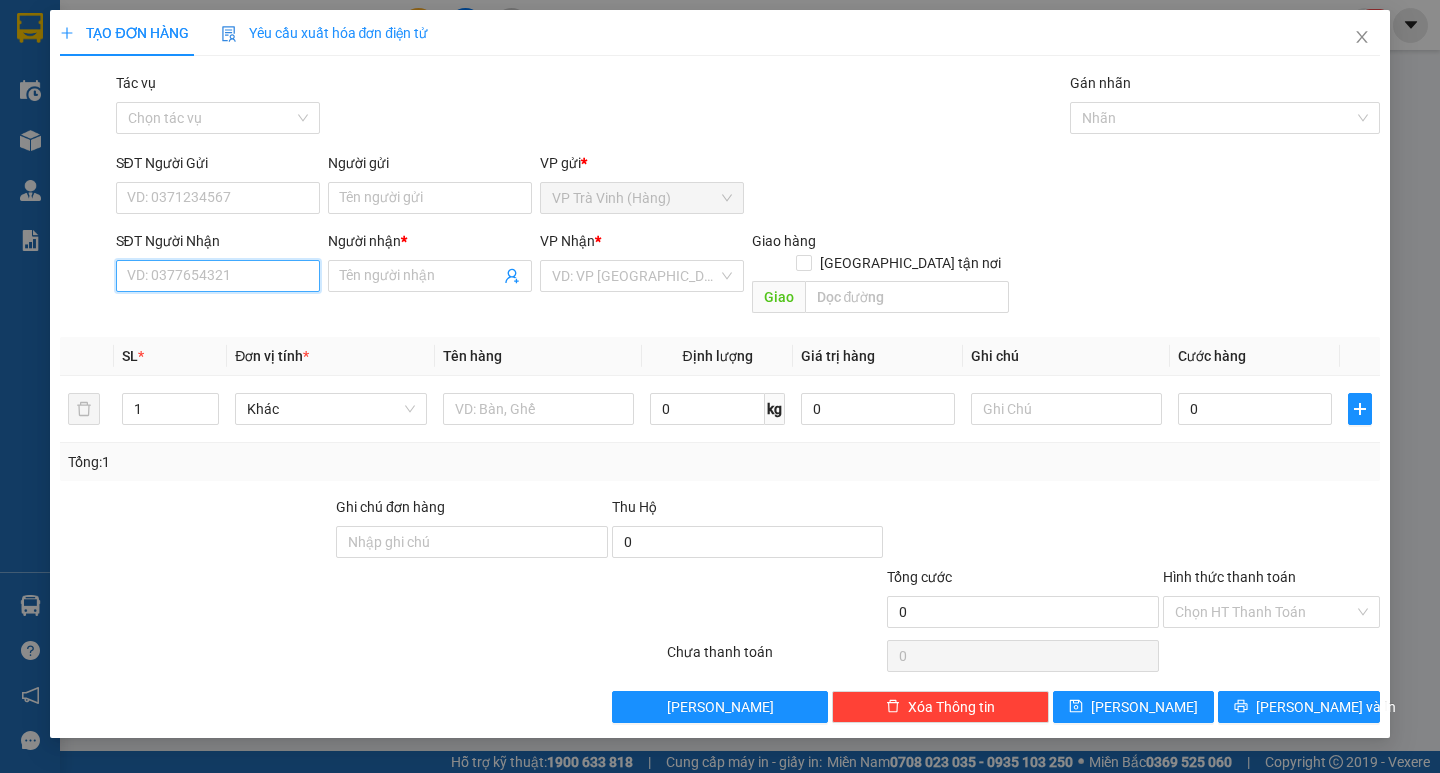 click on "SĐT Người Nhận" at bounding box center [218, 276] 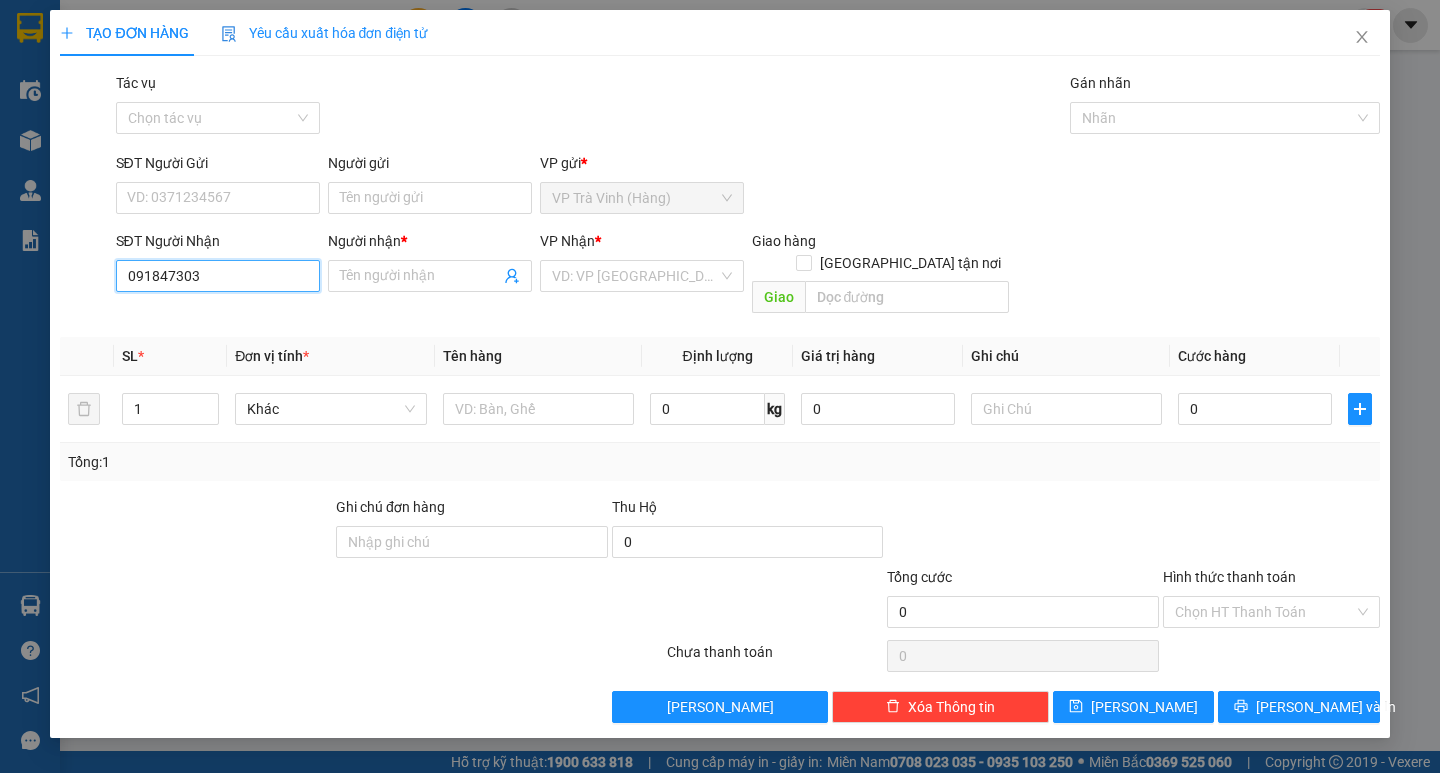 type on "0918473037" 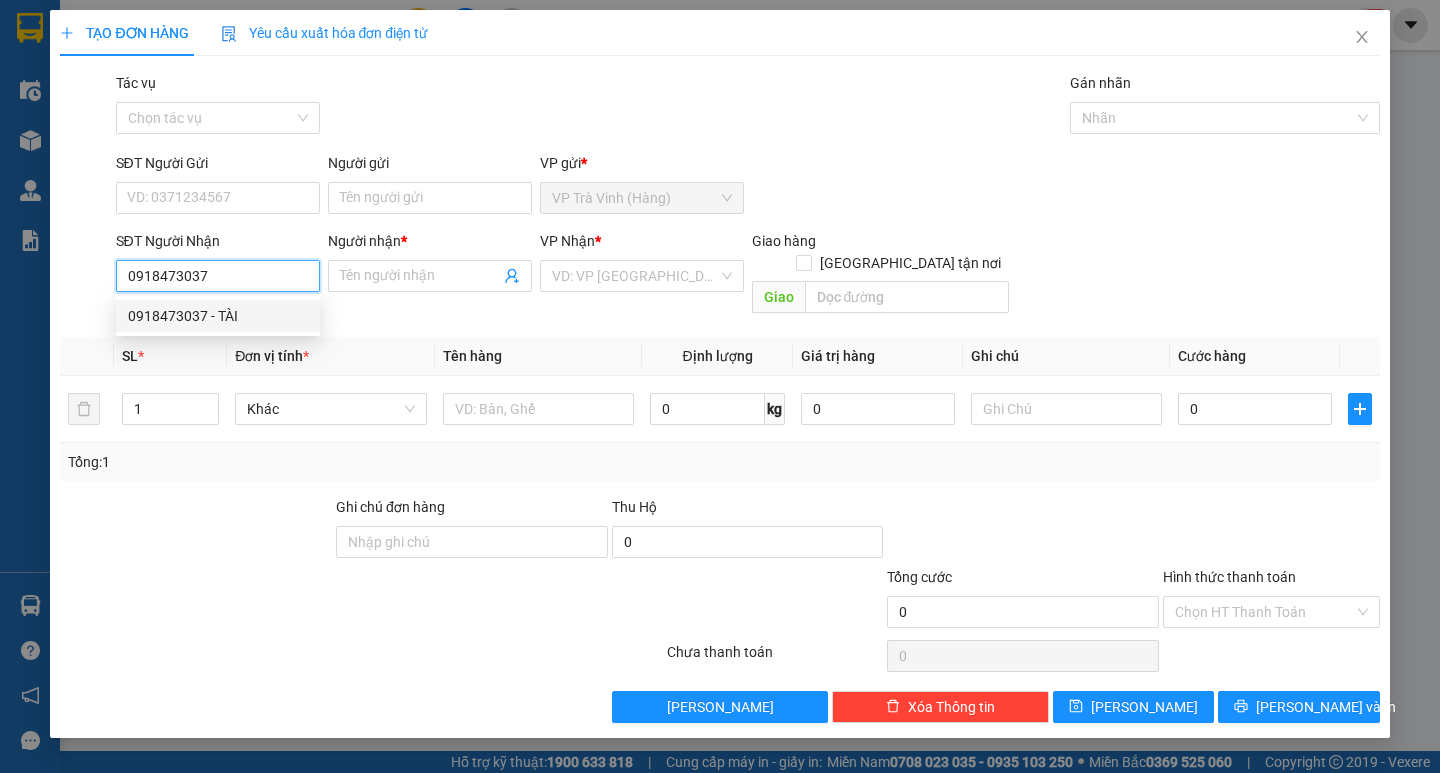 click on "0918473037 - TÀI" at bounding box center [218, 316] 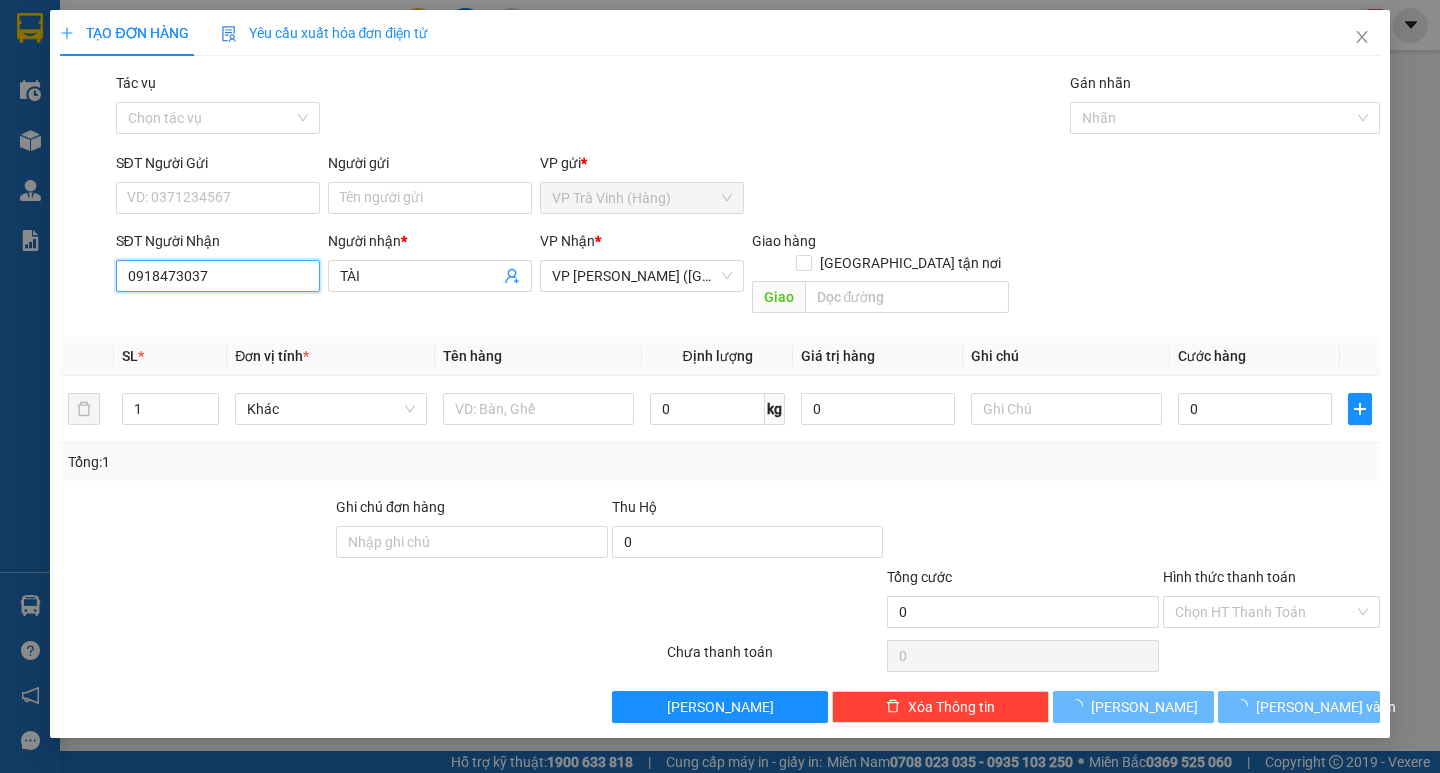 type on "35.000" 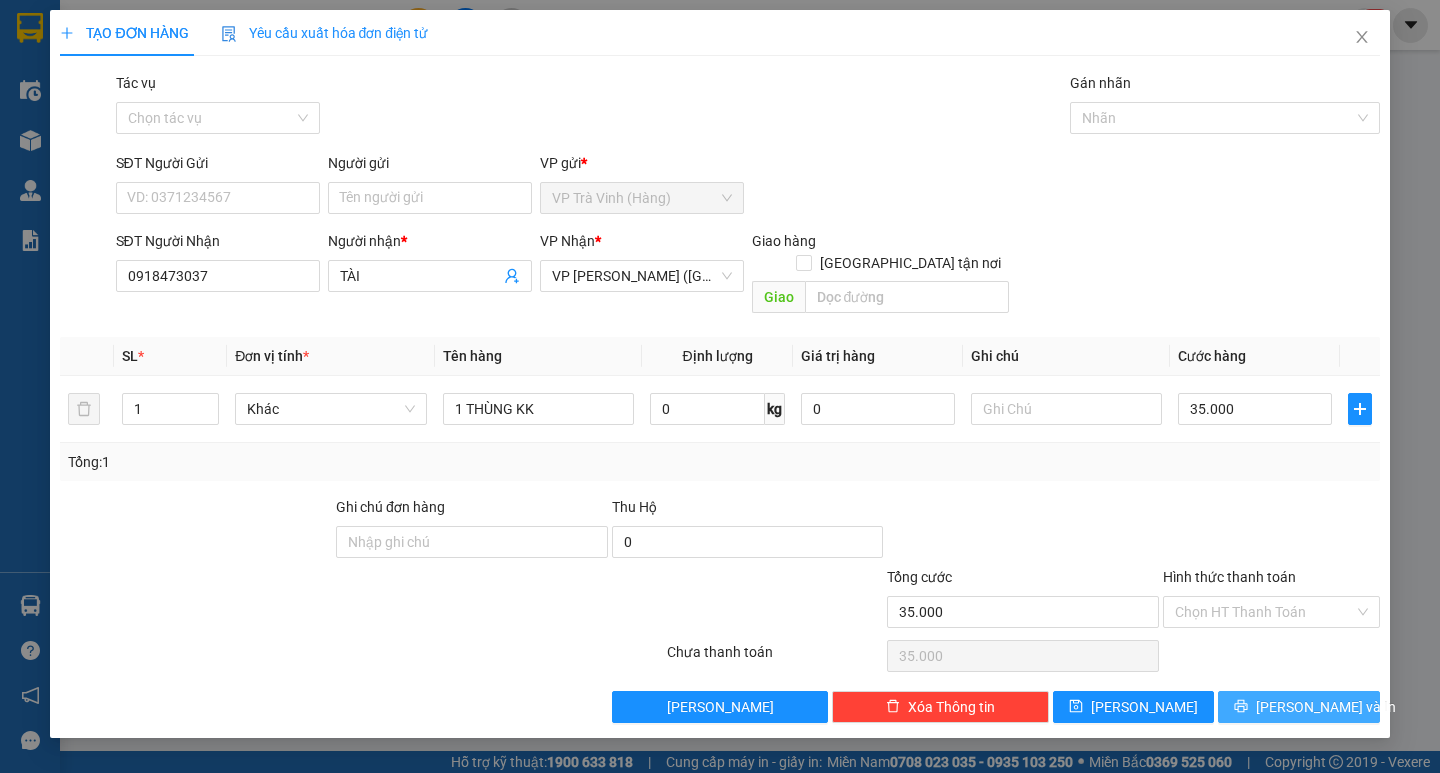 click on "[PERSON_NAME] và In" at bounding box center (1326, 707) 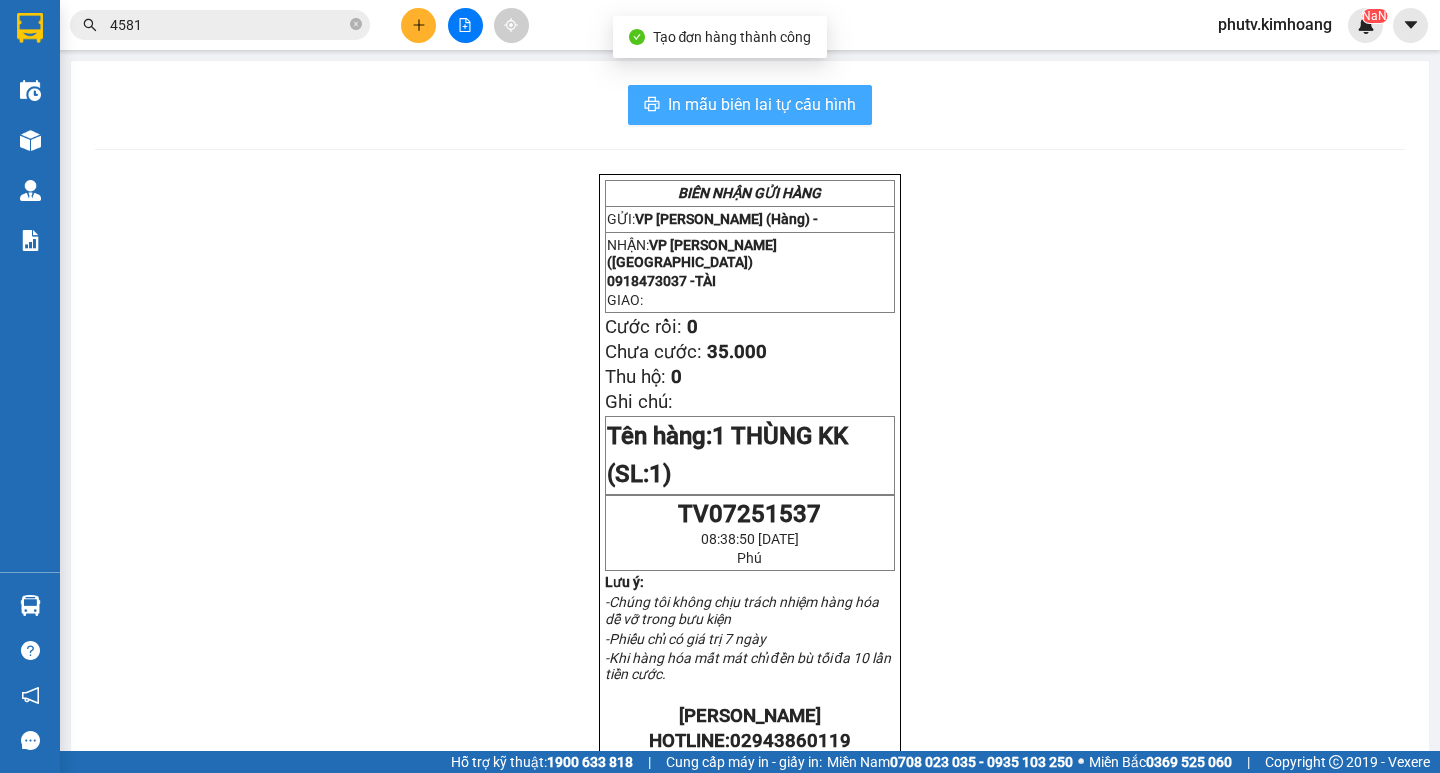 click on "In mẫu biên lai tự cấu hình" at bounding box center [762, 104] 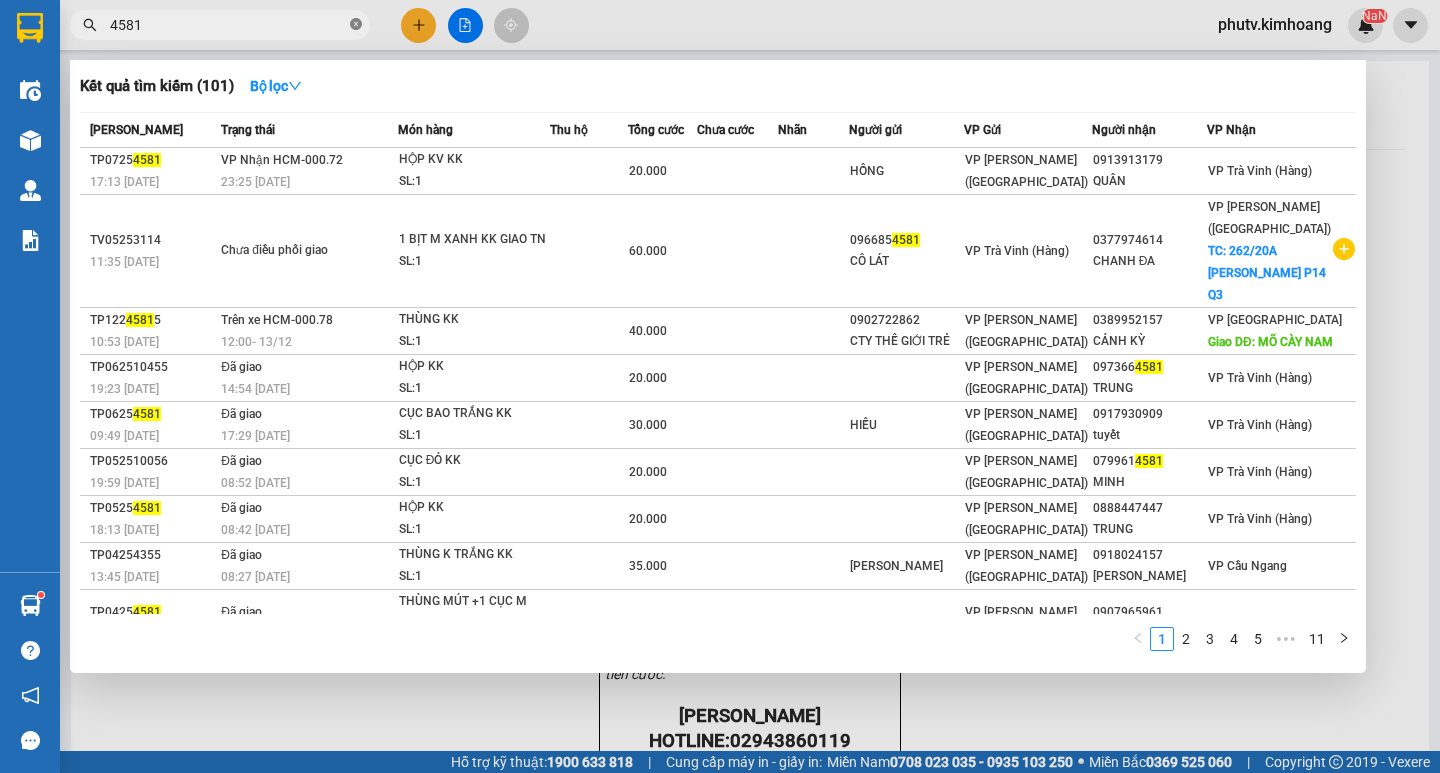 click 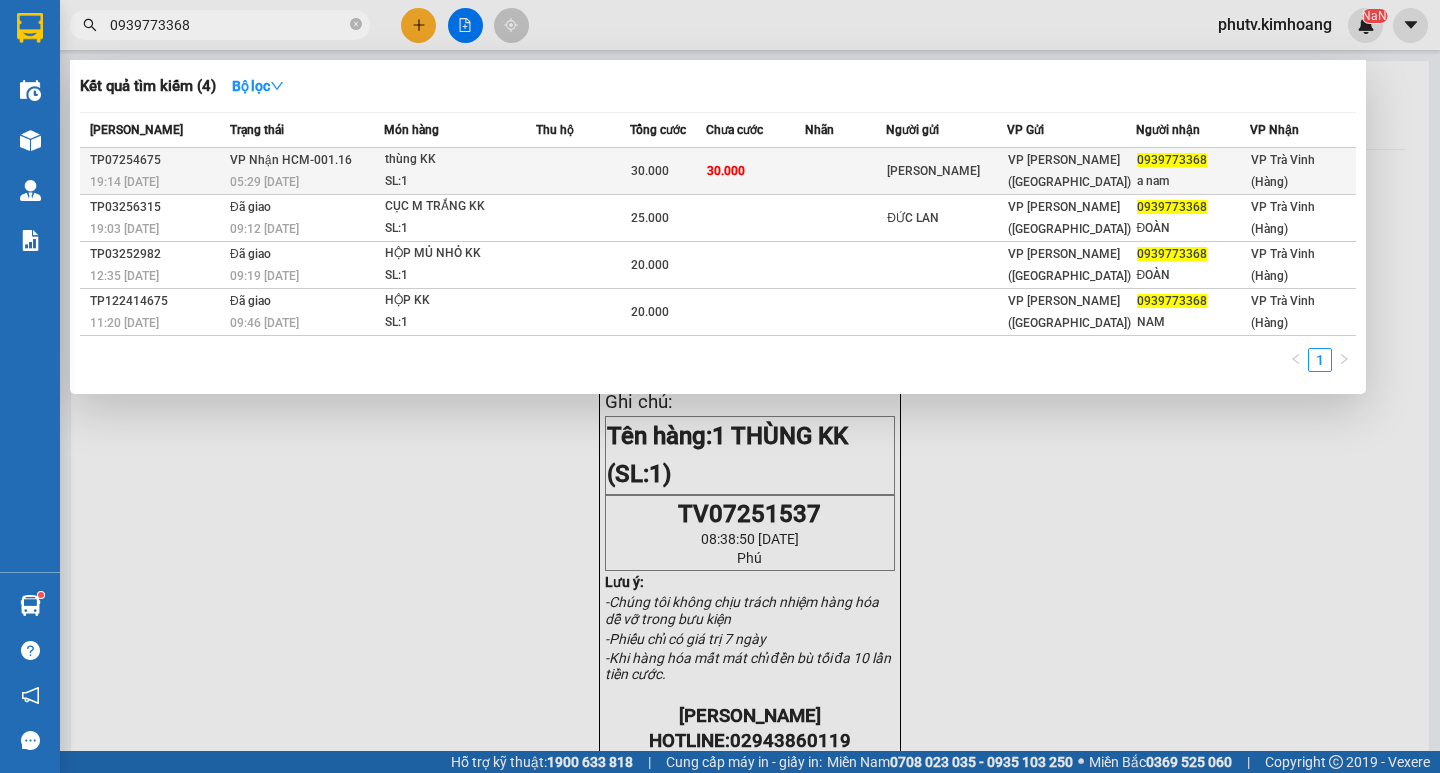 type on "0939773368" 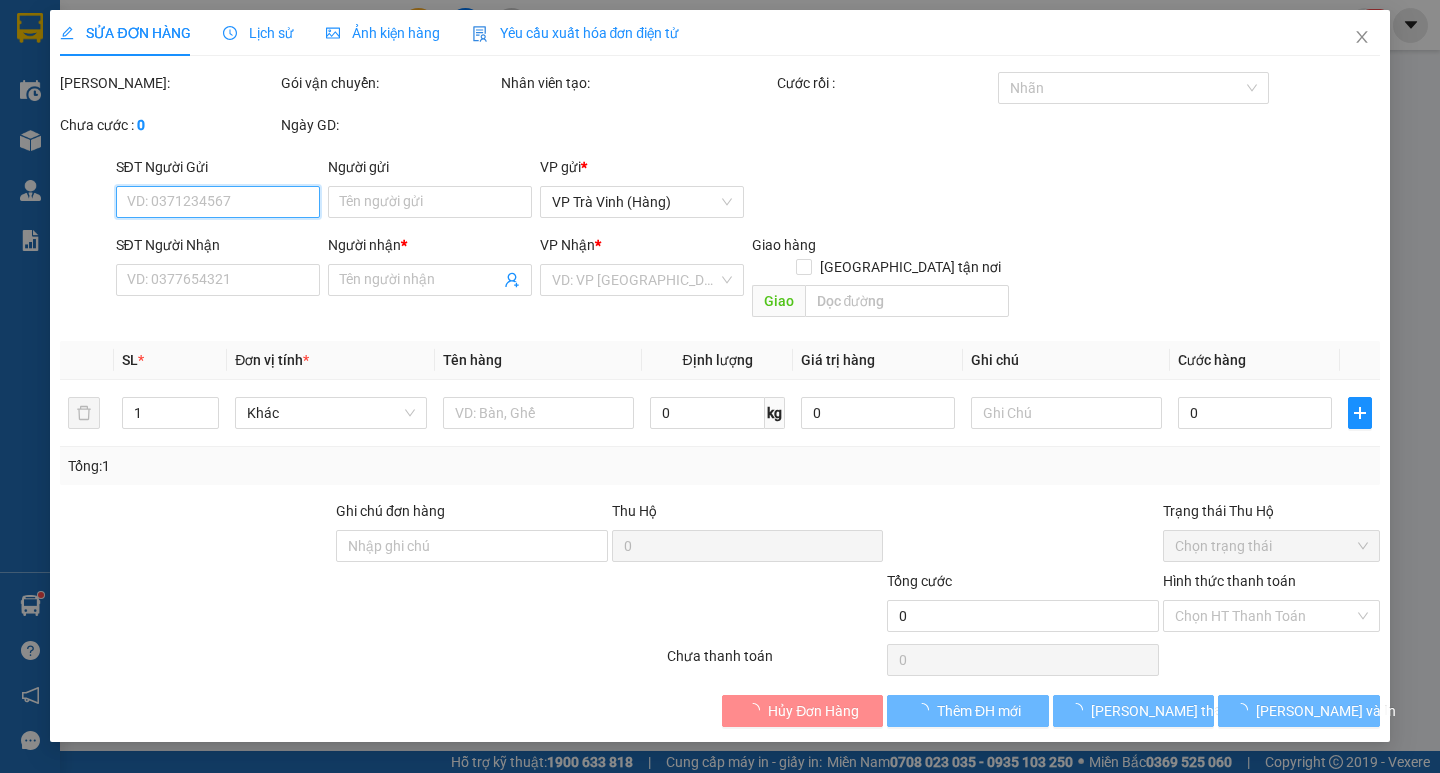 type on "[PERSON_NAME]" 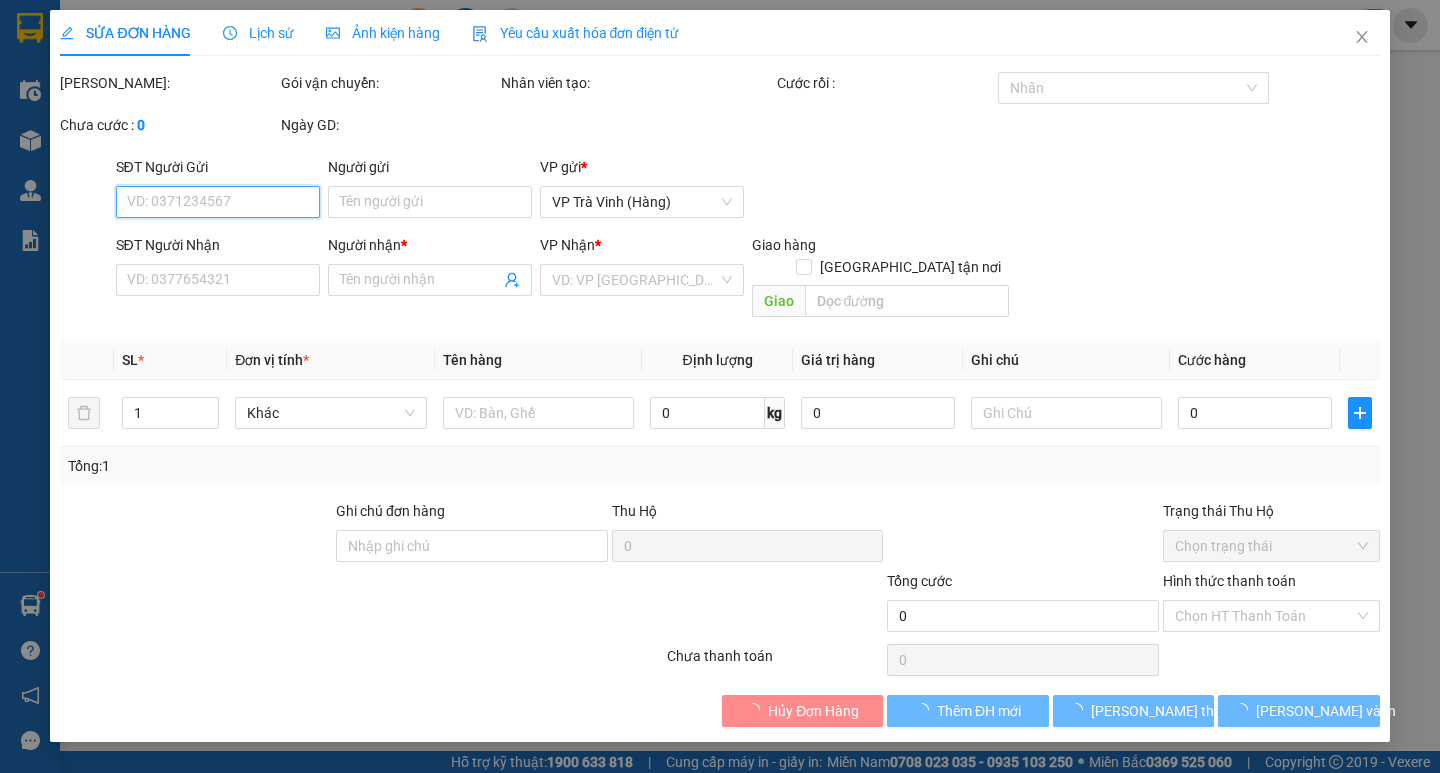 type on "0939773368" 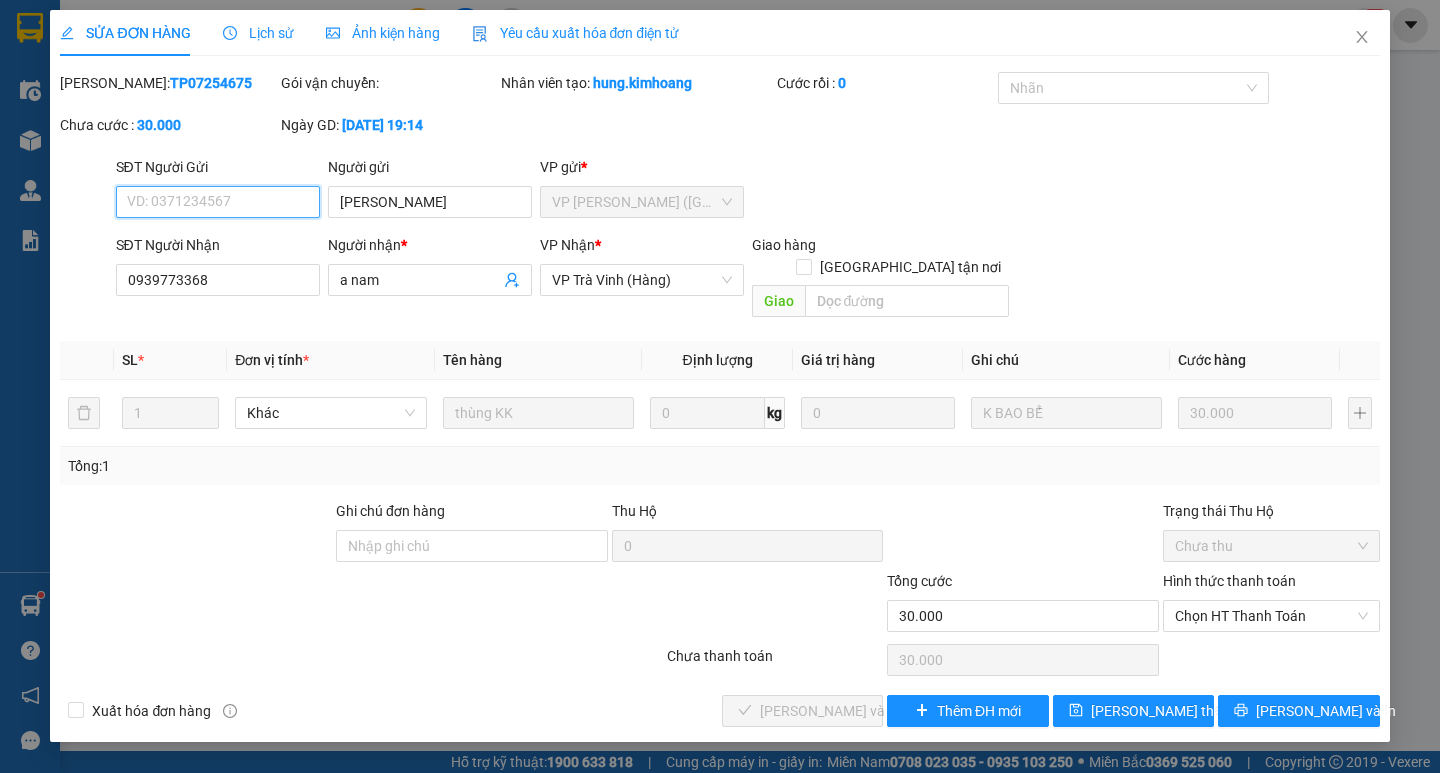 click on "Chọn HT Thanh Toán" at bounding box center (1271, 616) 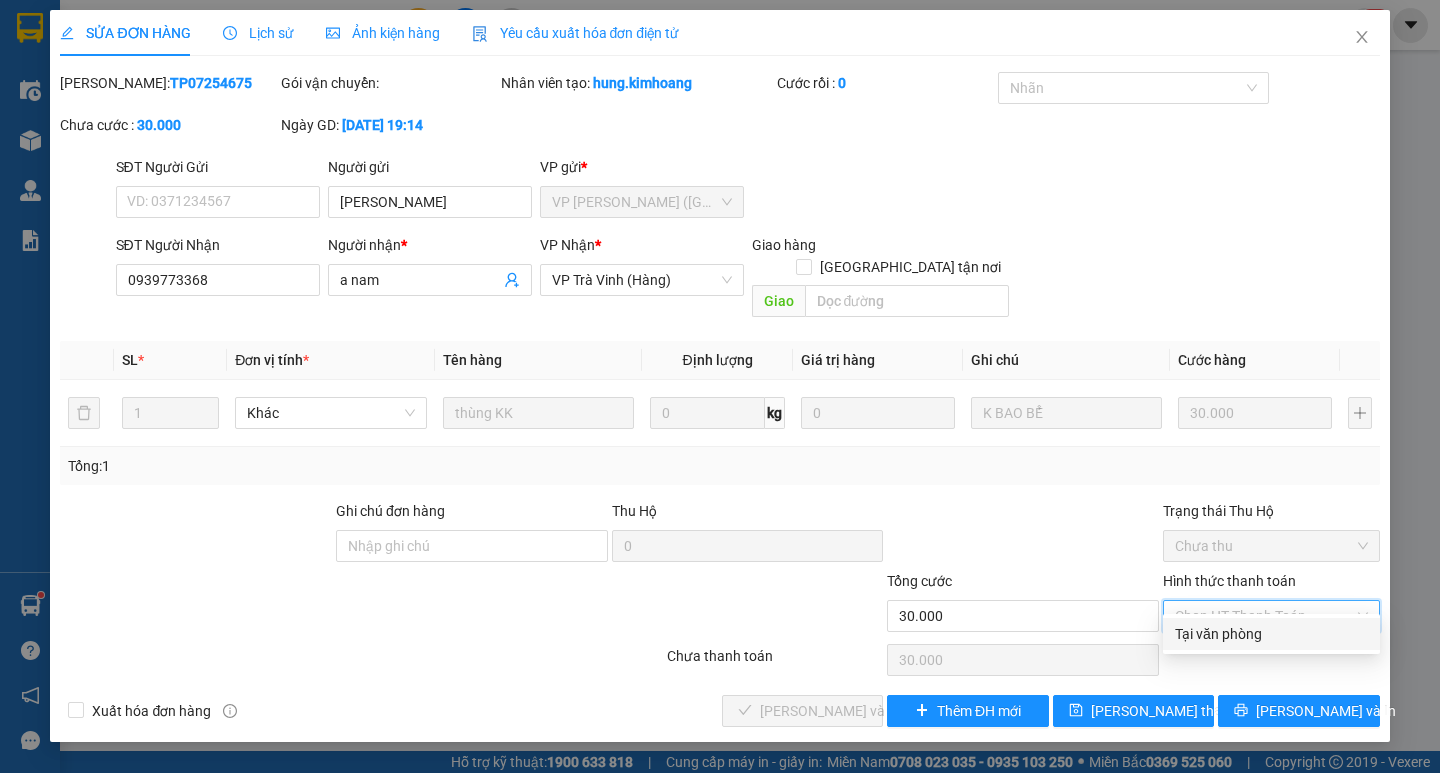 click on "Tại văn phòng" at bounding box center (1271, 634) 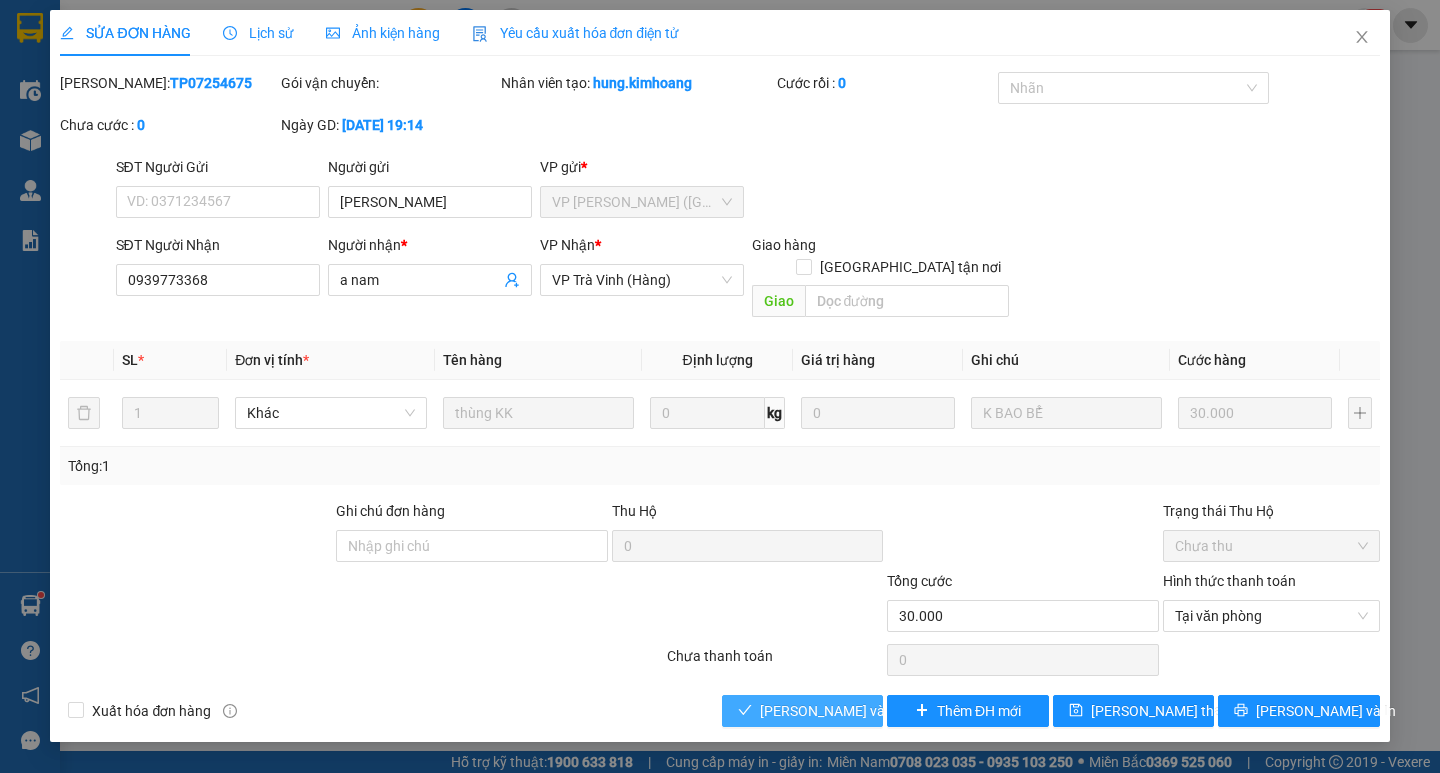click on "[PERSON_NAME] và Giao hàng" at bounding box center (856, 711) 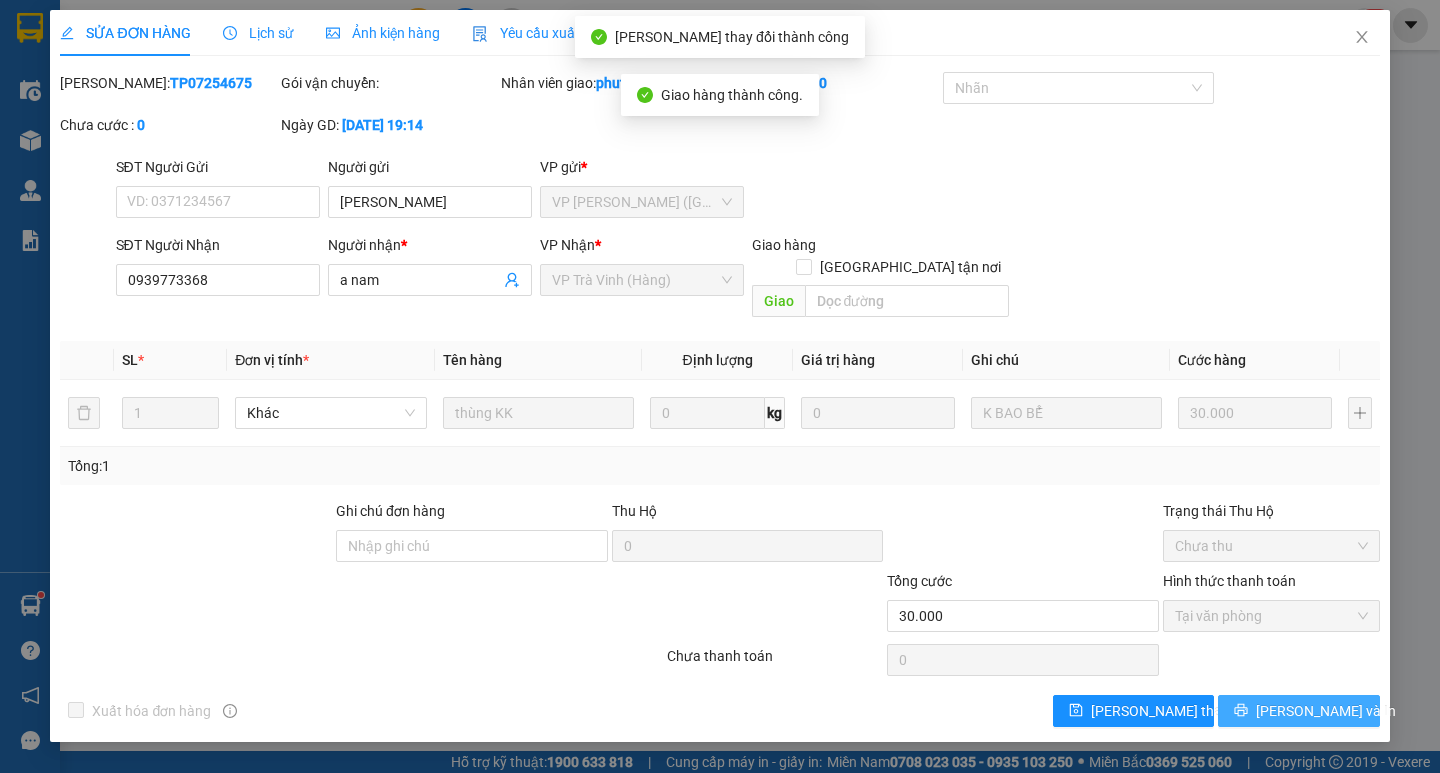 click on "[PERSON_NAME] và In" at bounding box center (1326, 711) 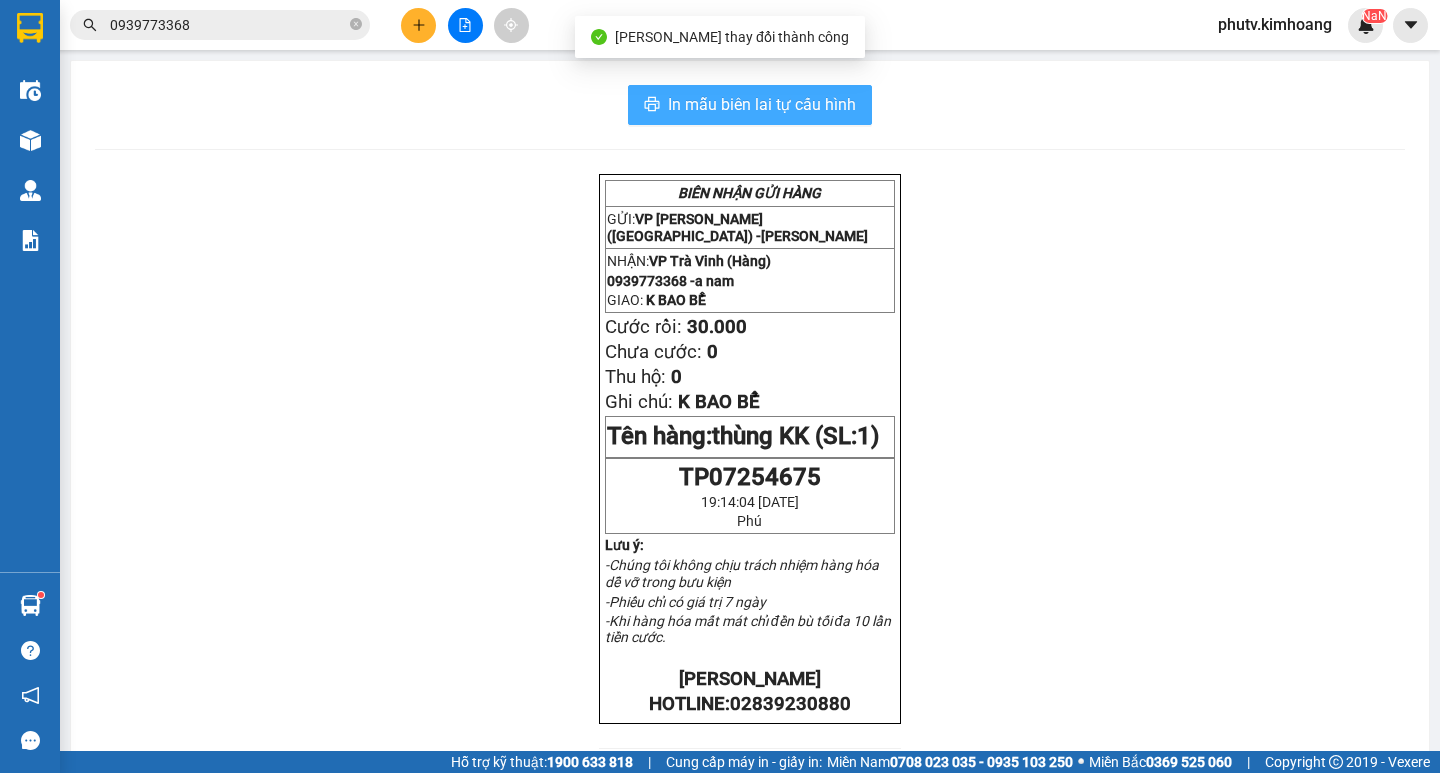 click on "In mẫu biên lai tự cấu hình" at bounding box center (750, 105) 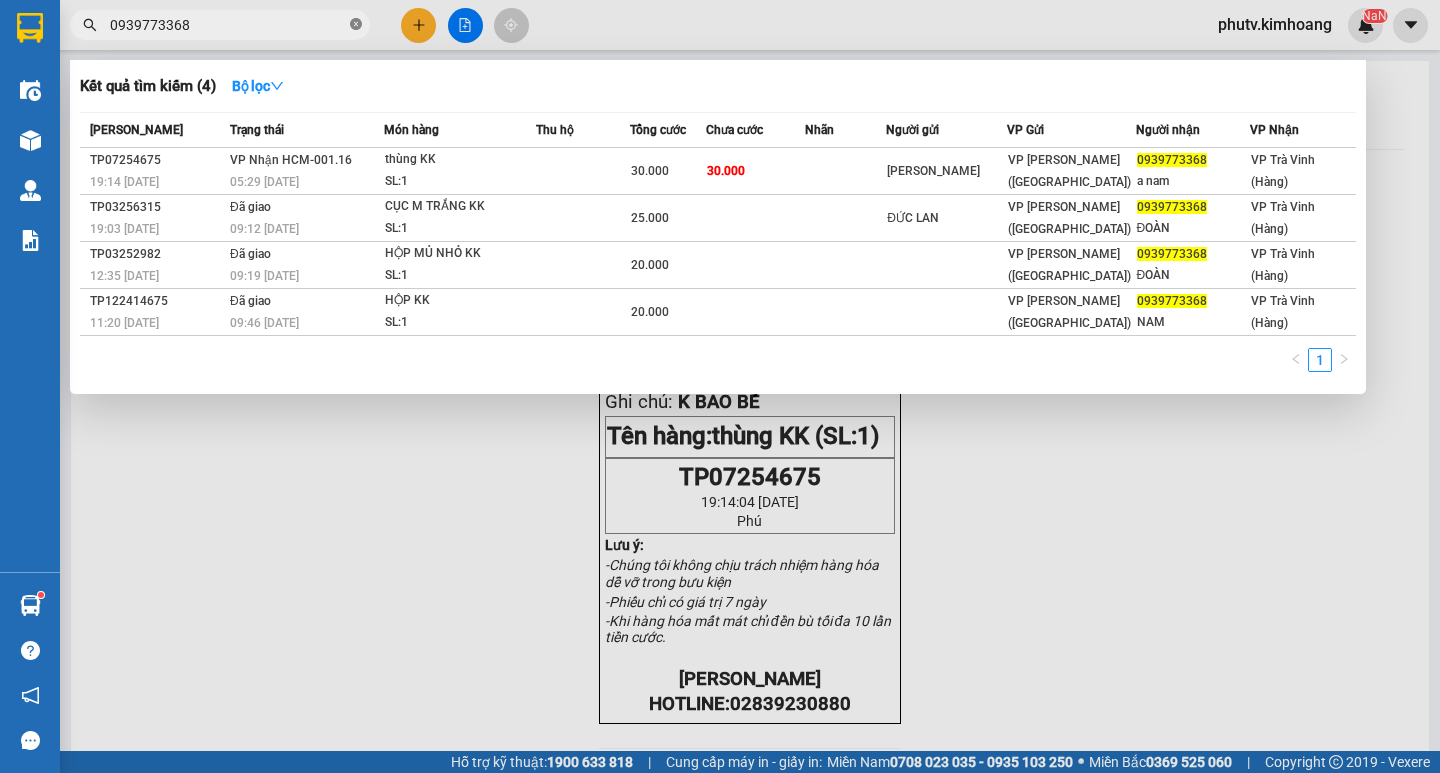 click at bounding box center [356, 25] 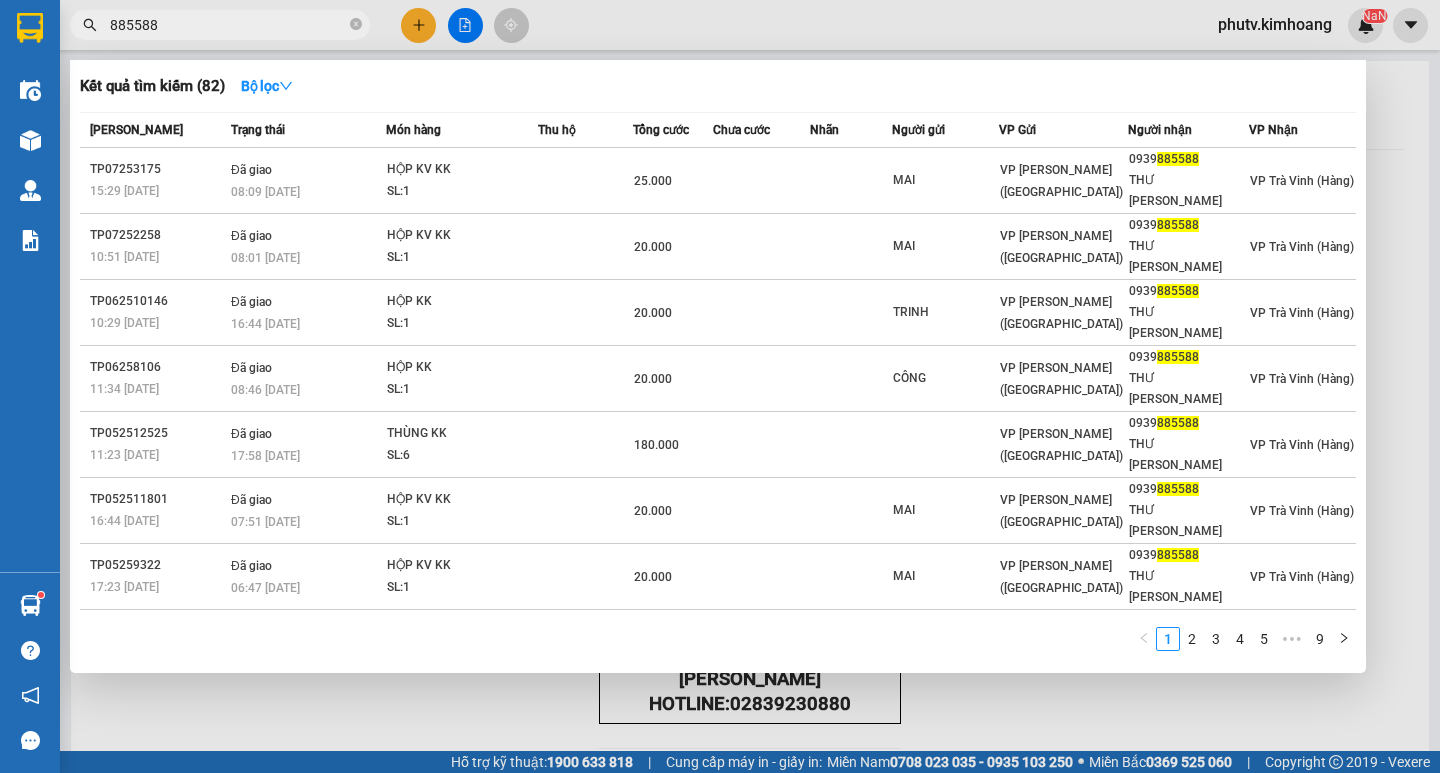click on "885588" at bounding box center [228, 25] 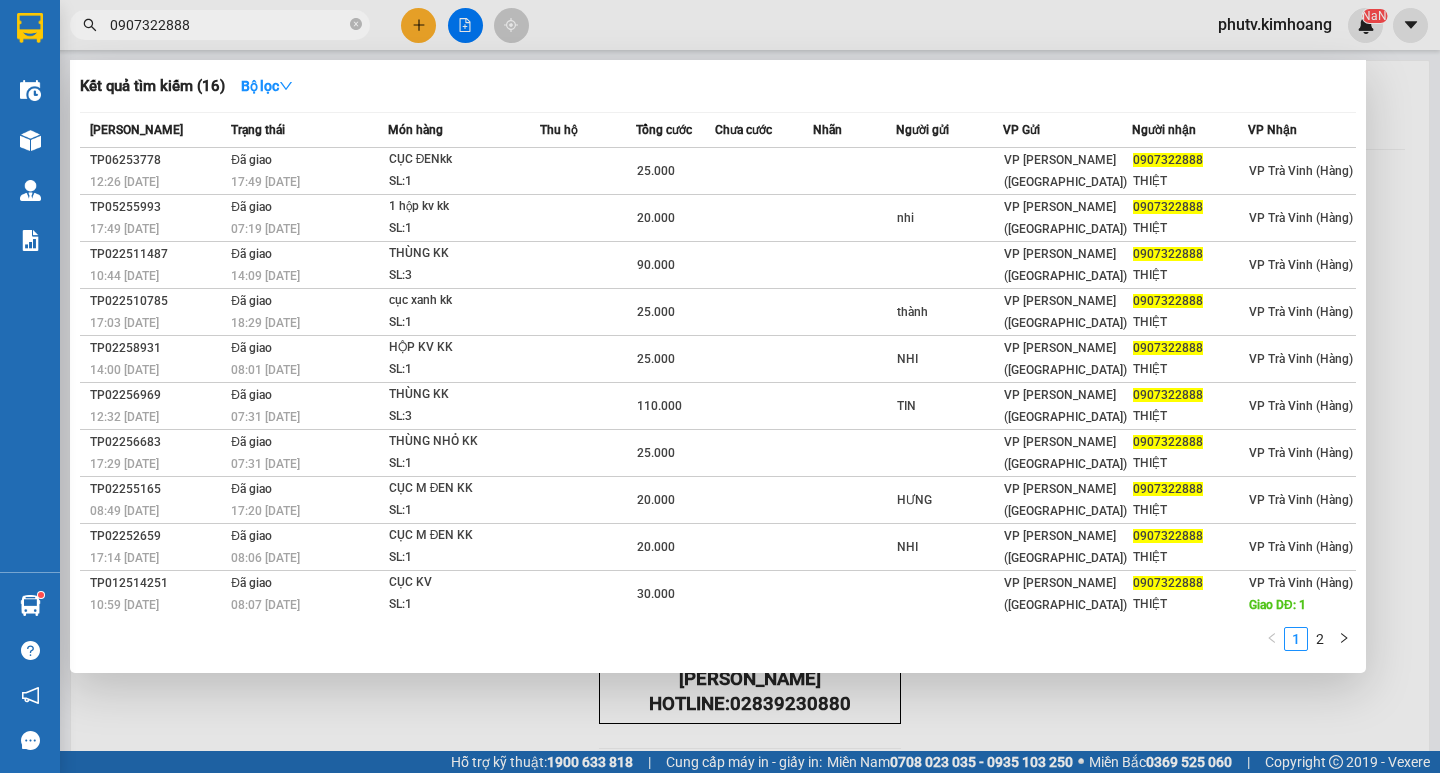 click on "0907322888" at bounding box center (228, 25) 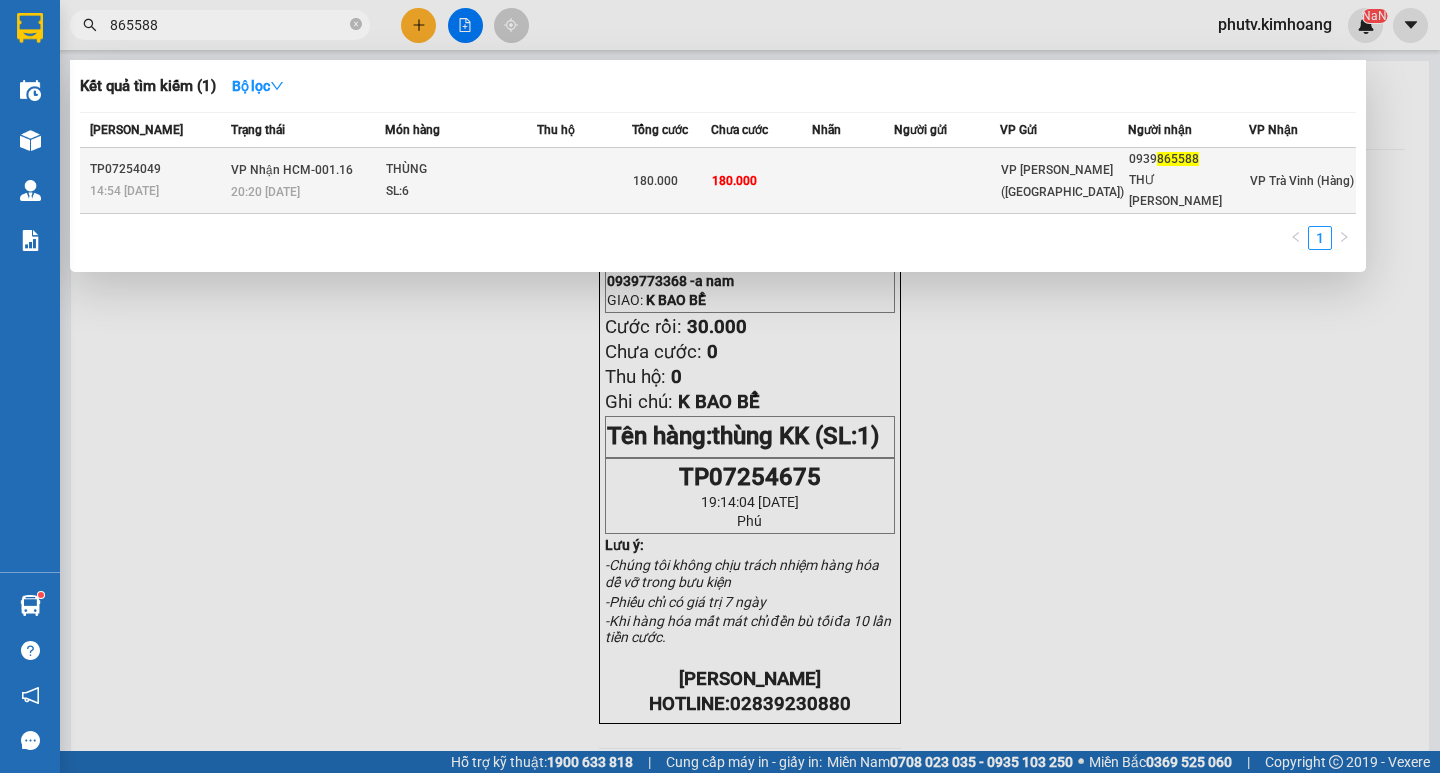 type on "865588" 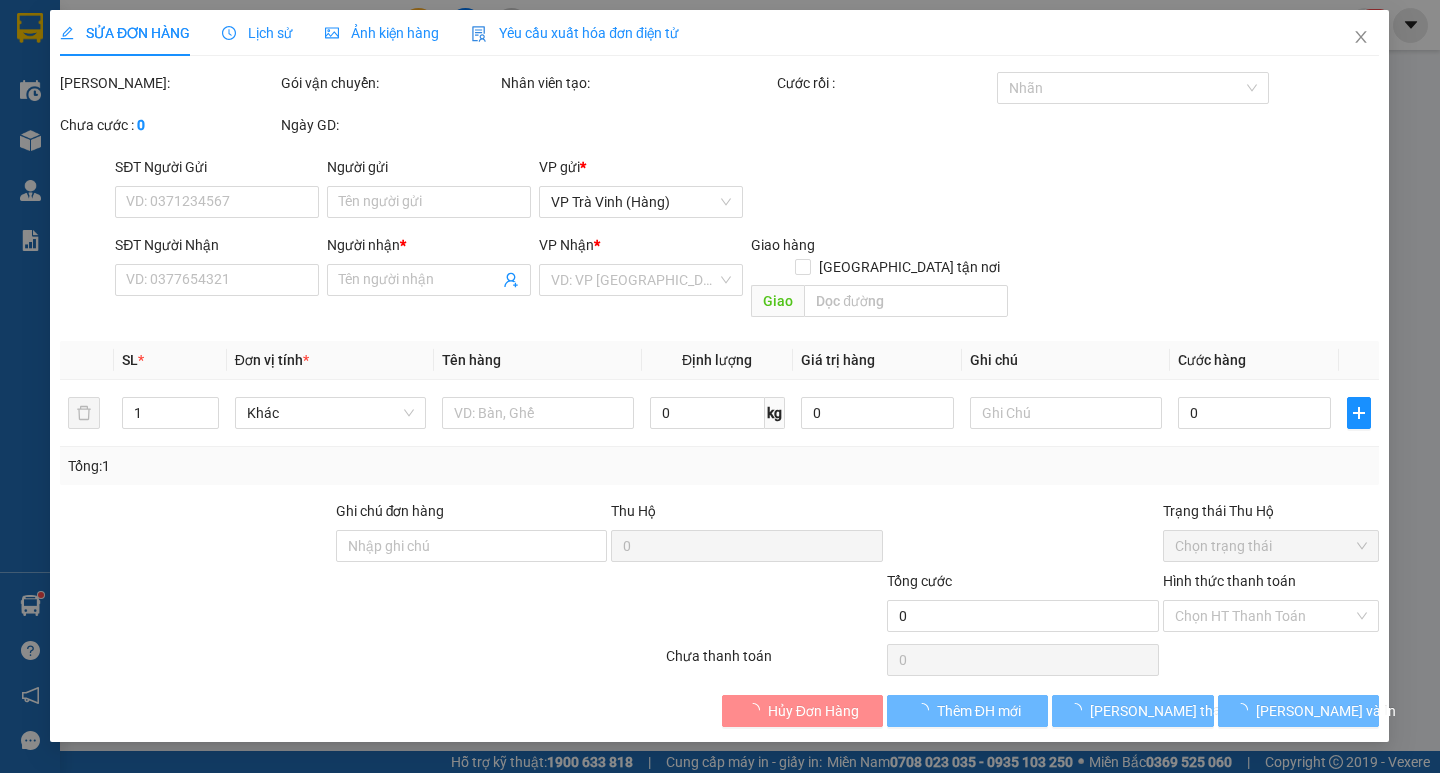type on "0939865588" 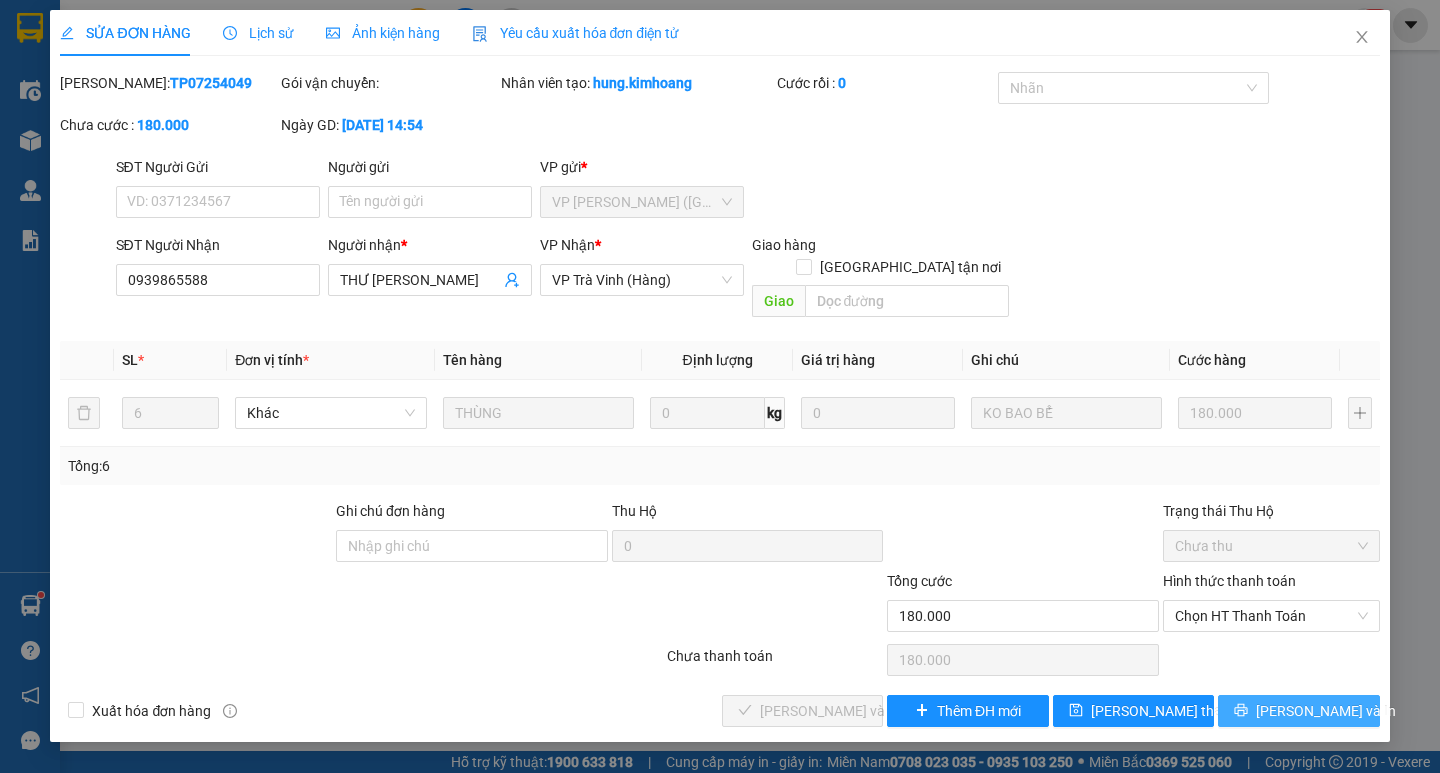 click on "[PERSON_NAME] và In" at bounding box center [1298, 711] 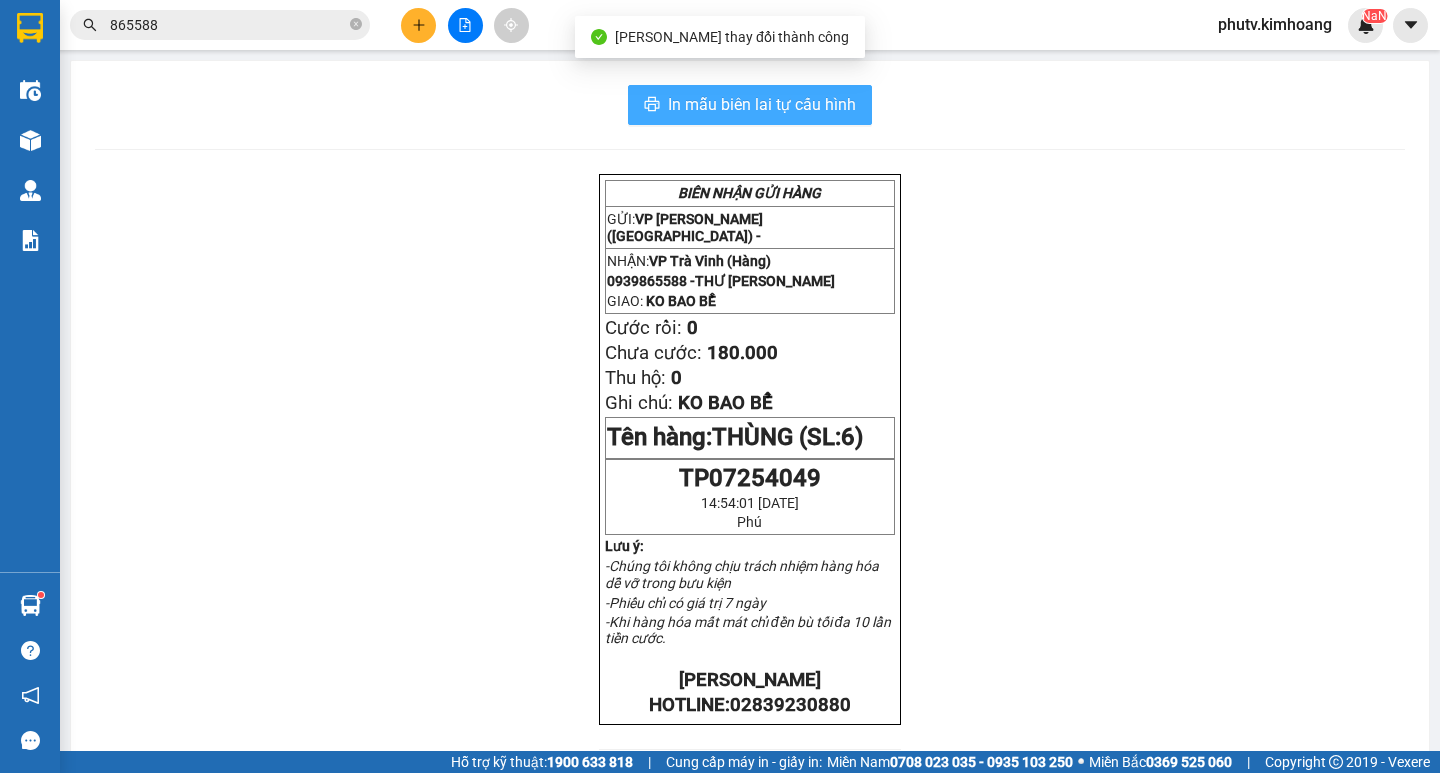 click on "In mẫu biên lai tự cấu hình" at bounding box center (762, 104) 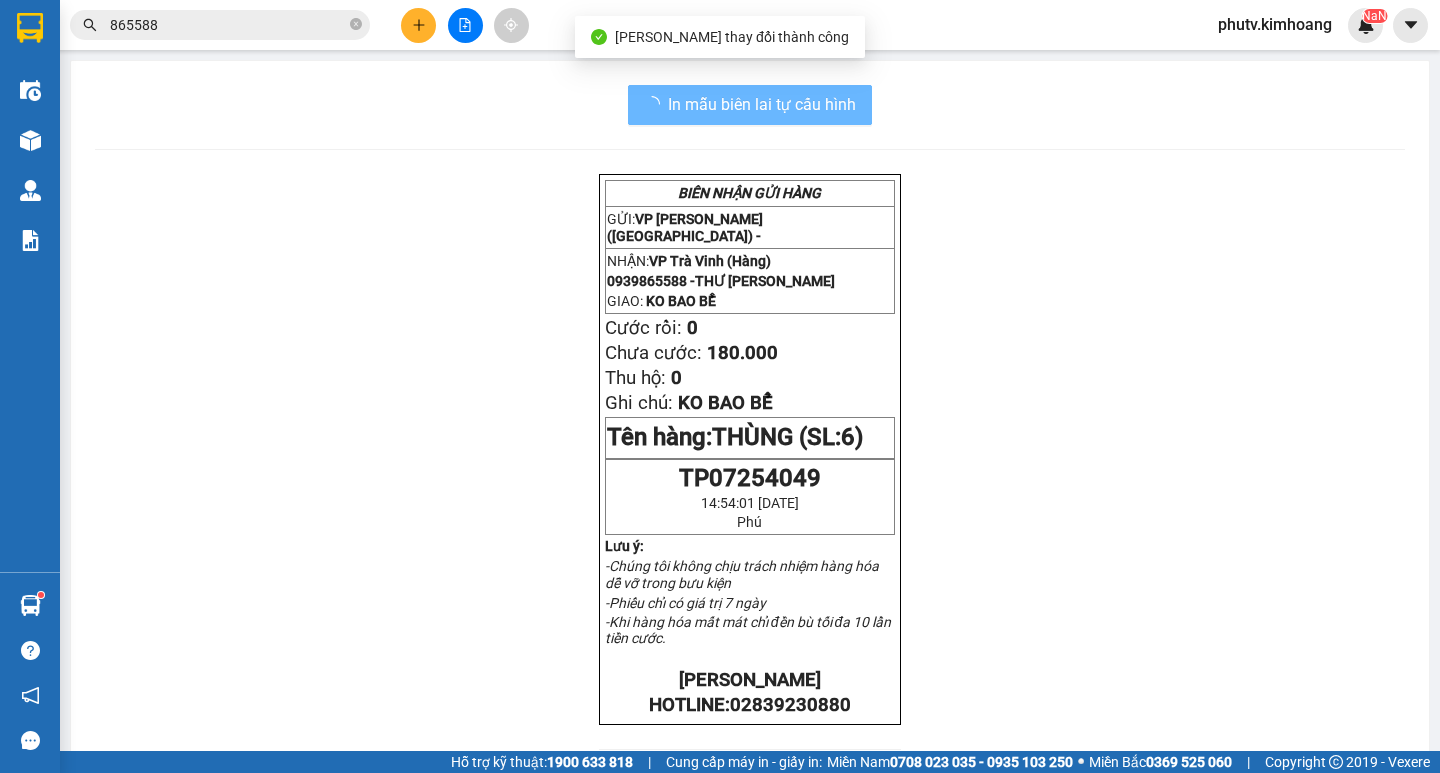 click on "865588" at bounding box center [228, 25] 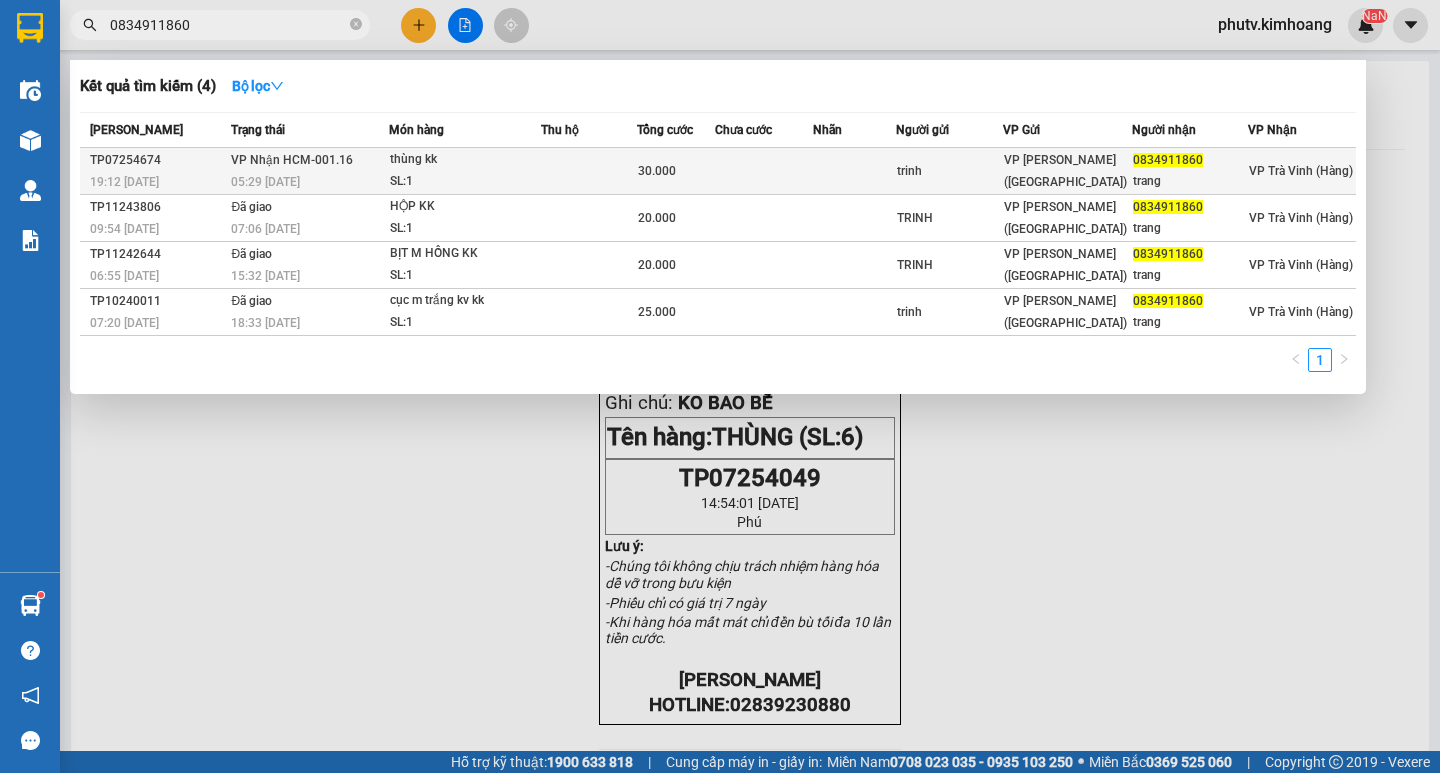 type on "0834911860" 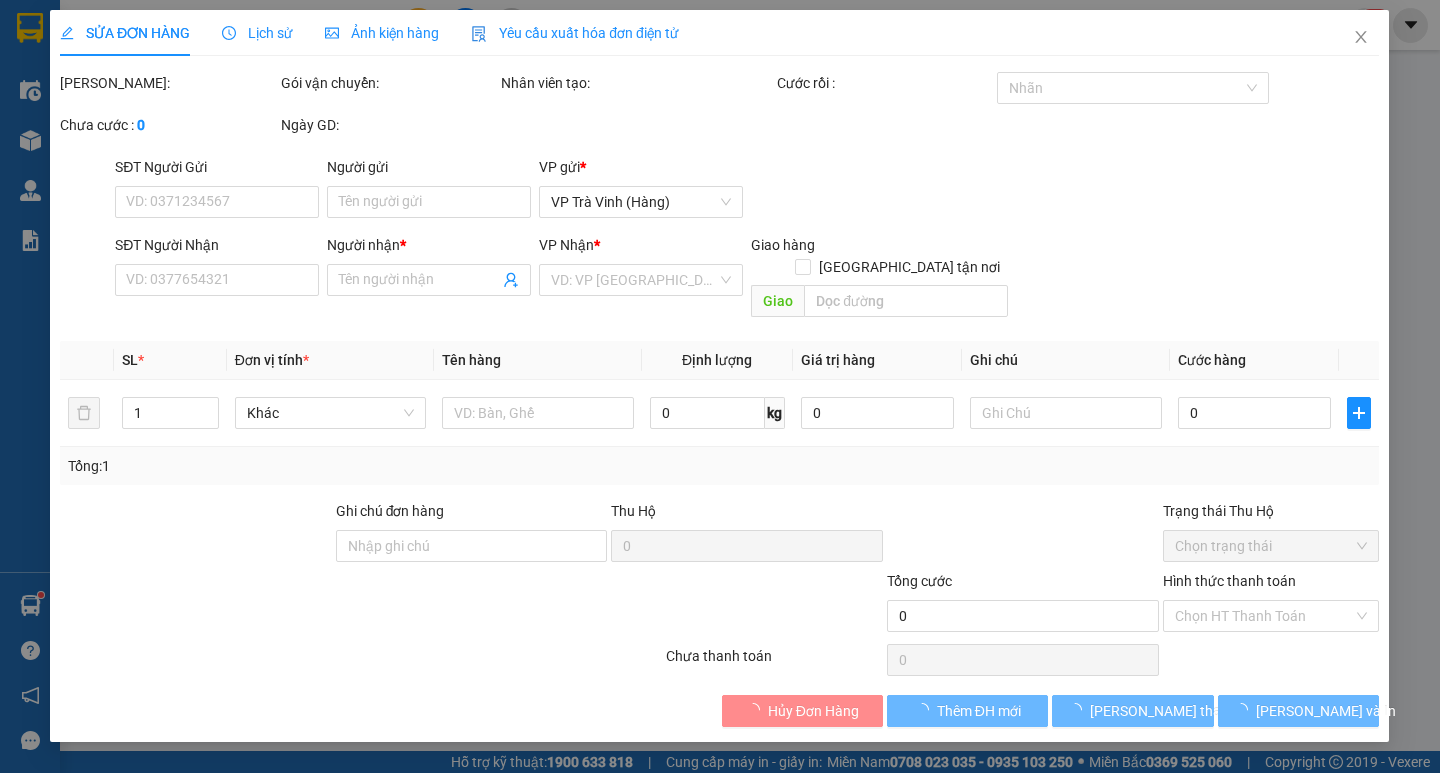 type on "trinh" 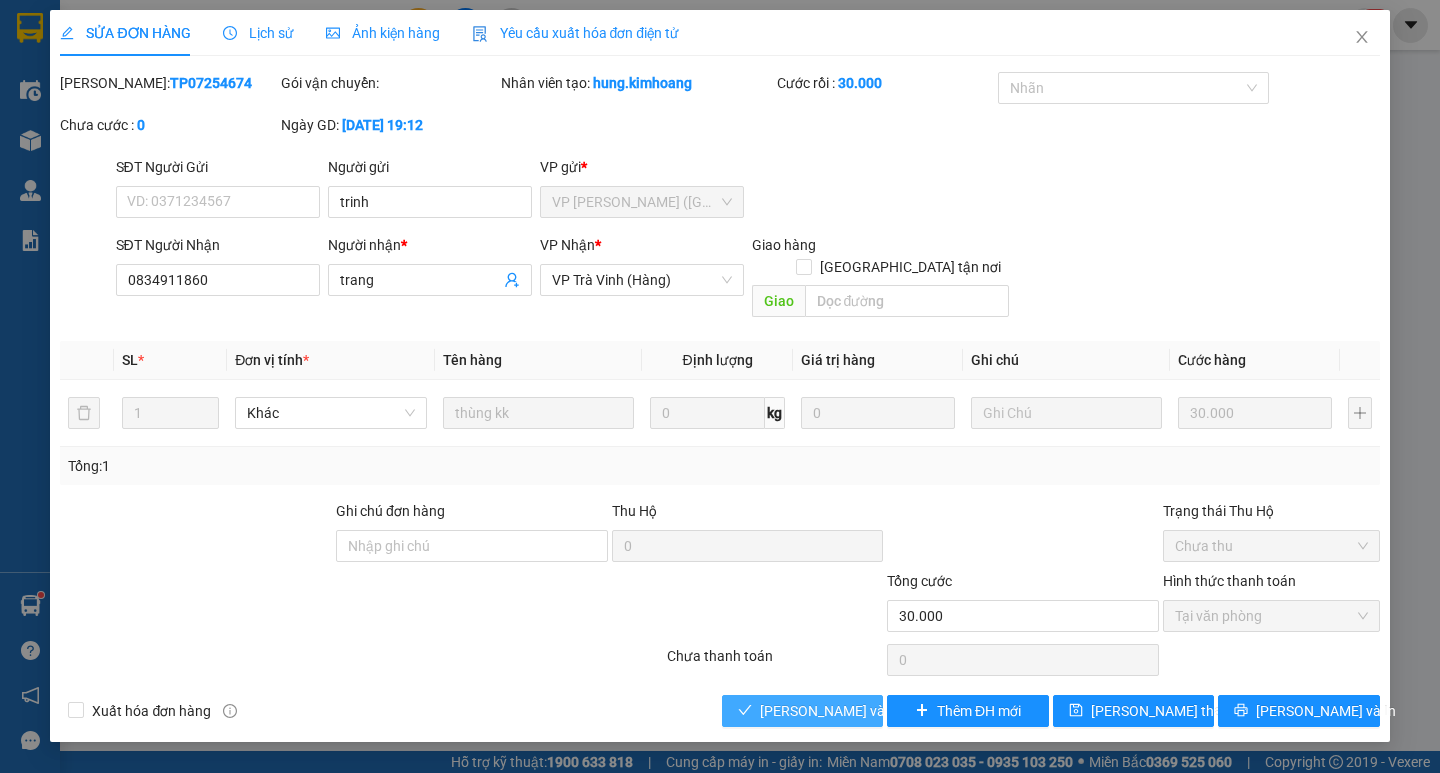 drag, startPoint x: 773, startPoint y: 693, endPoint x: 788, endPoint y: 681, distance: 19.209373 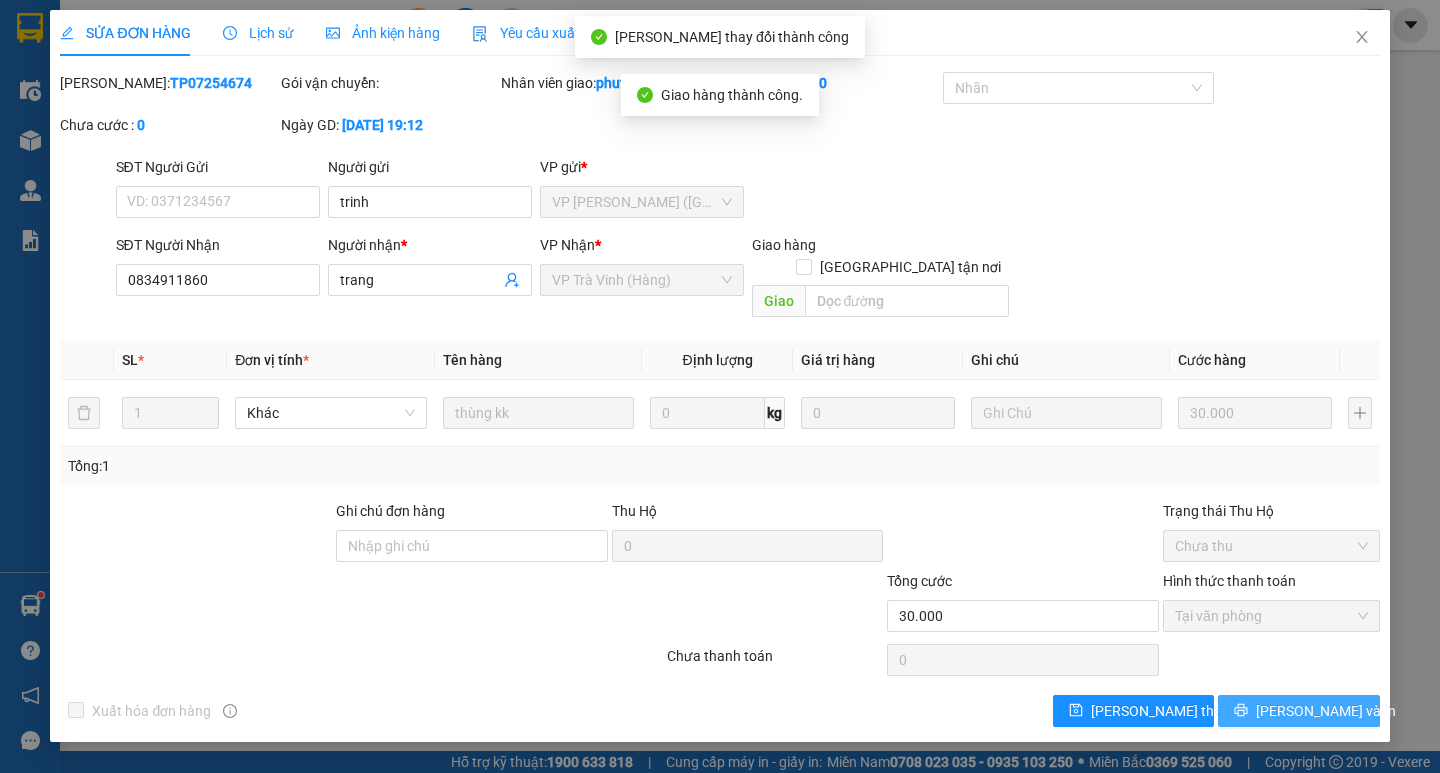 click on "[PERSON_NAME] và In" at bounding box center [1326, 711] 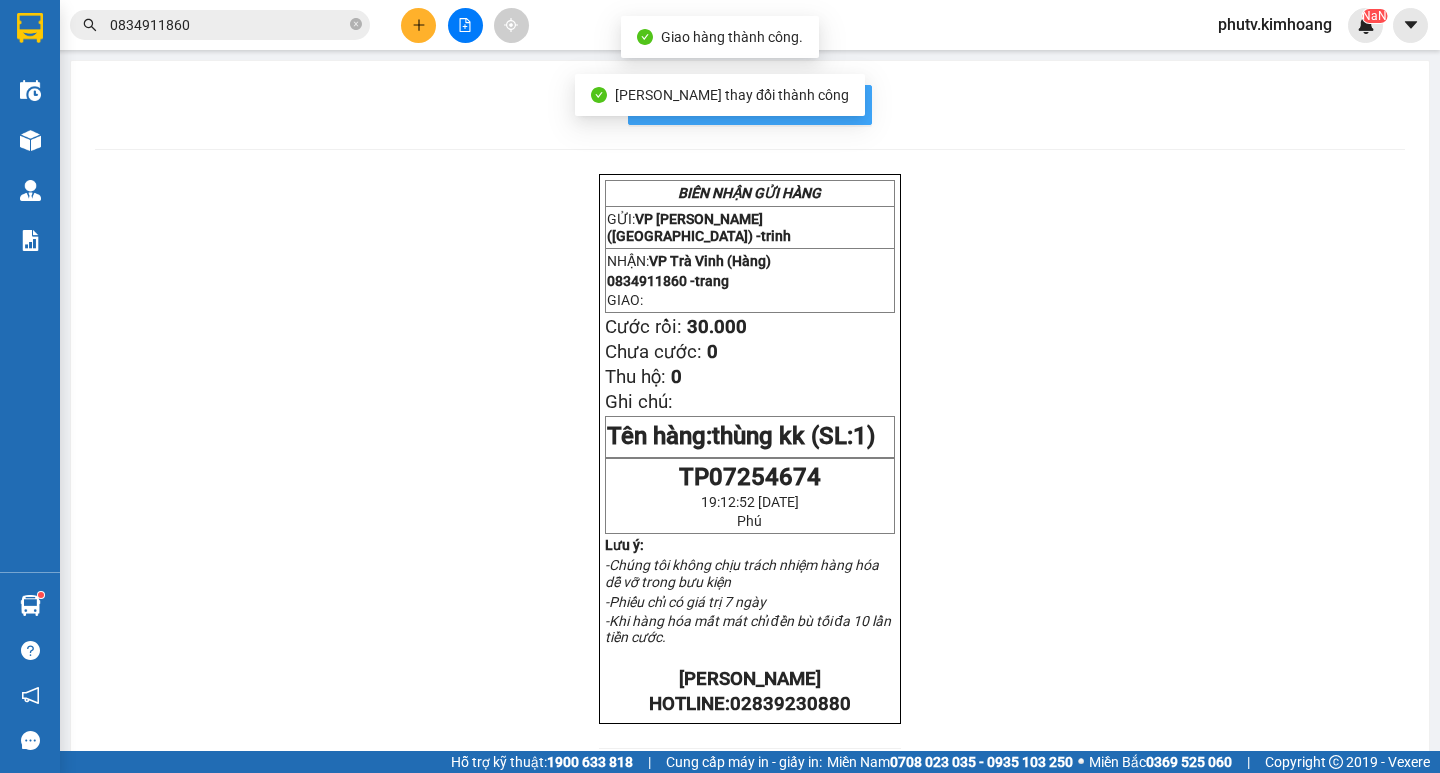 click on "In mẫu biên lai tự cấu hình" at bounding box center (762, 104) 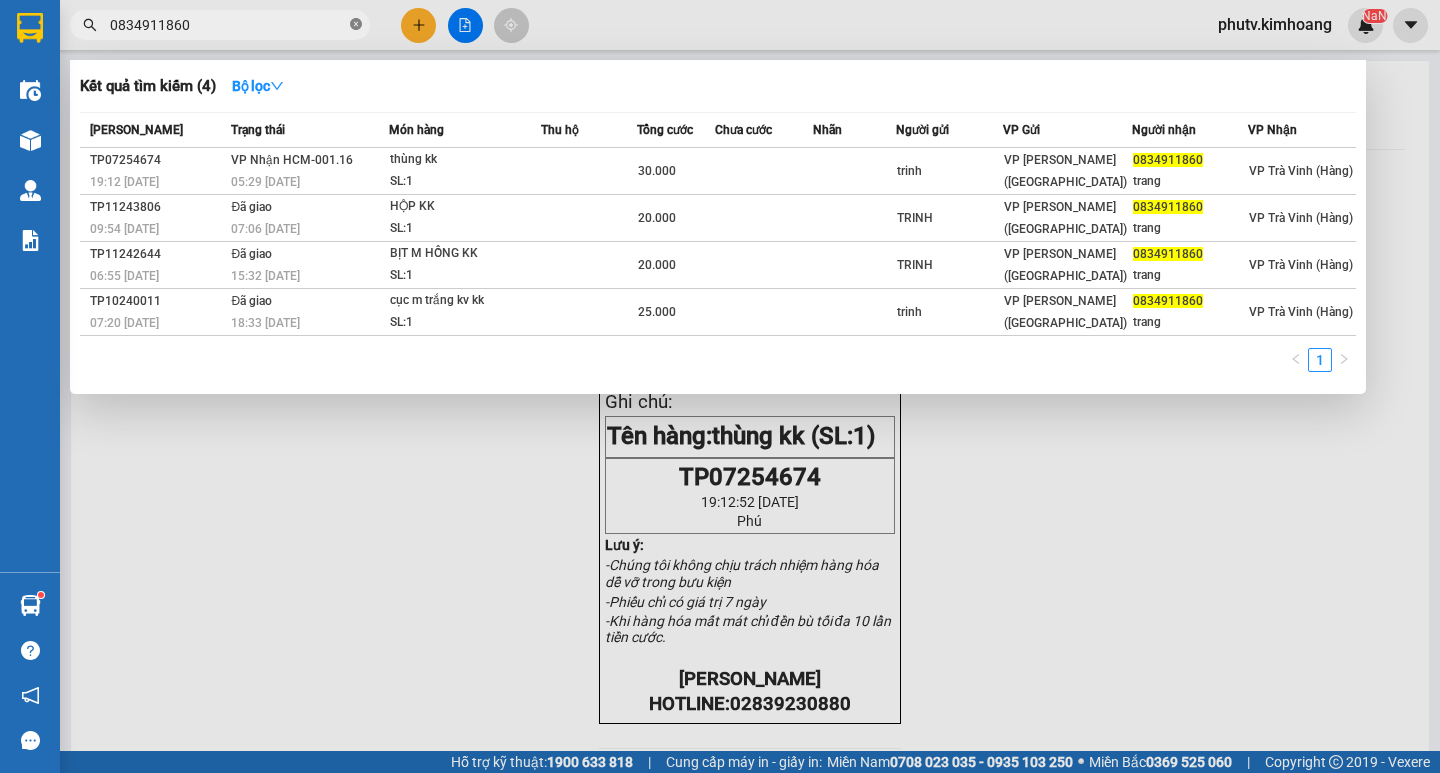 click 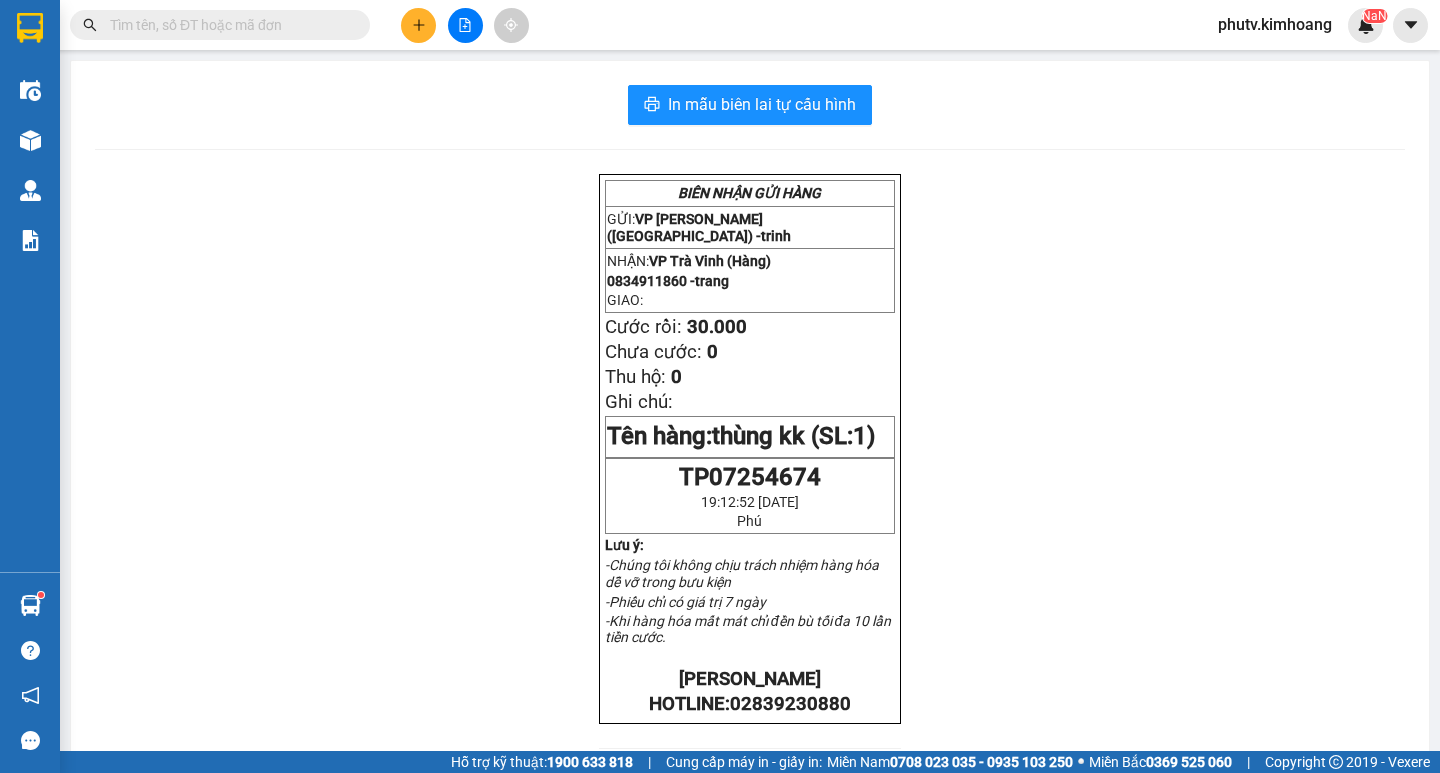 drag, startPoint x: 352, startPoint y: 20, endPoint x: 286, endPoint y: 41, distance: 69.260376 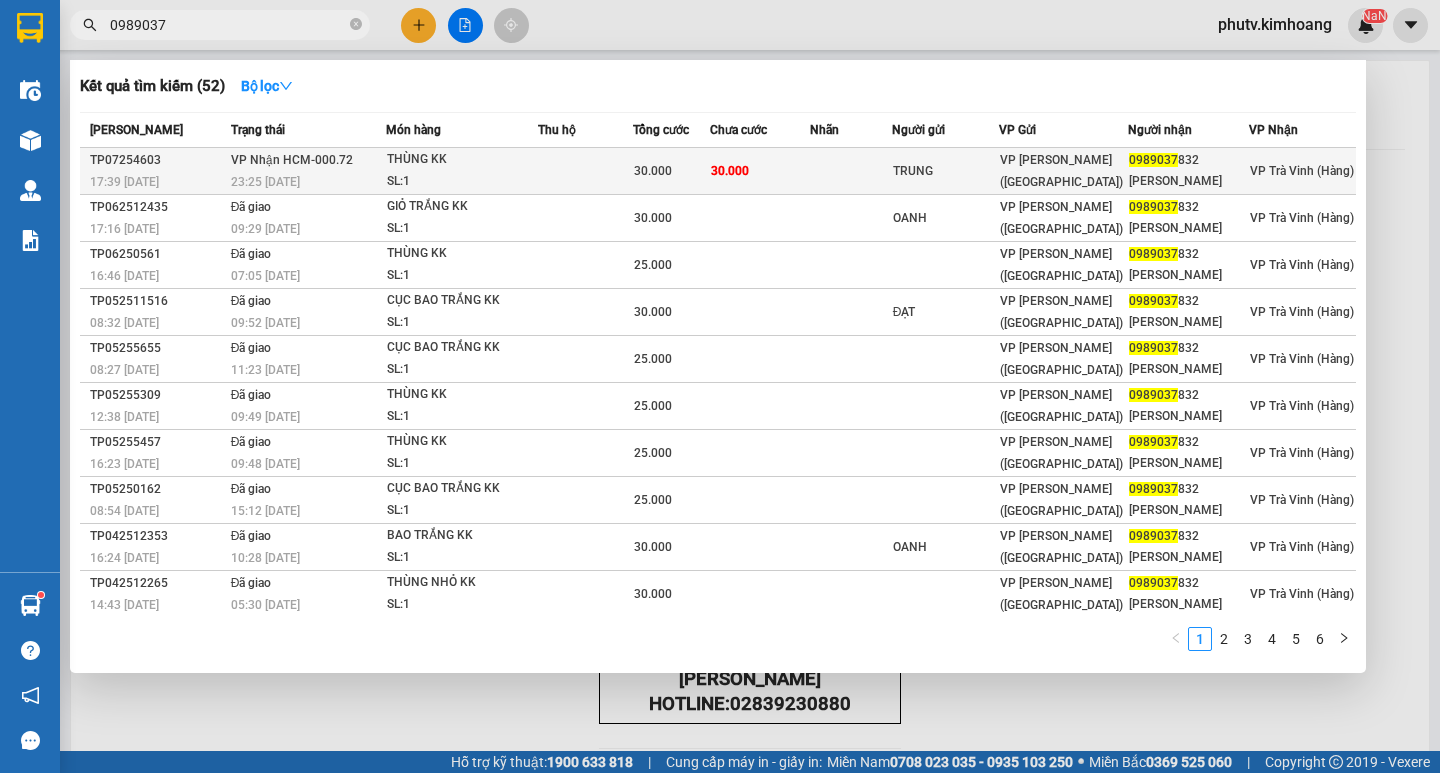 type on "0989037" 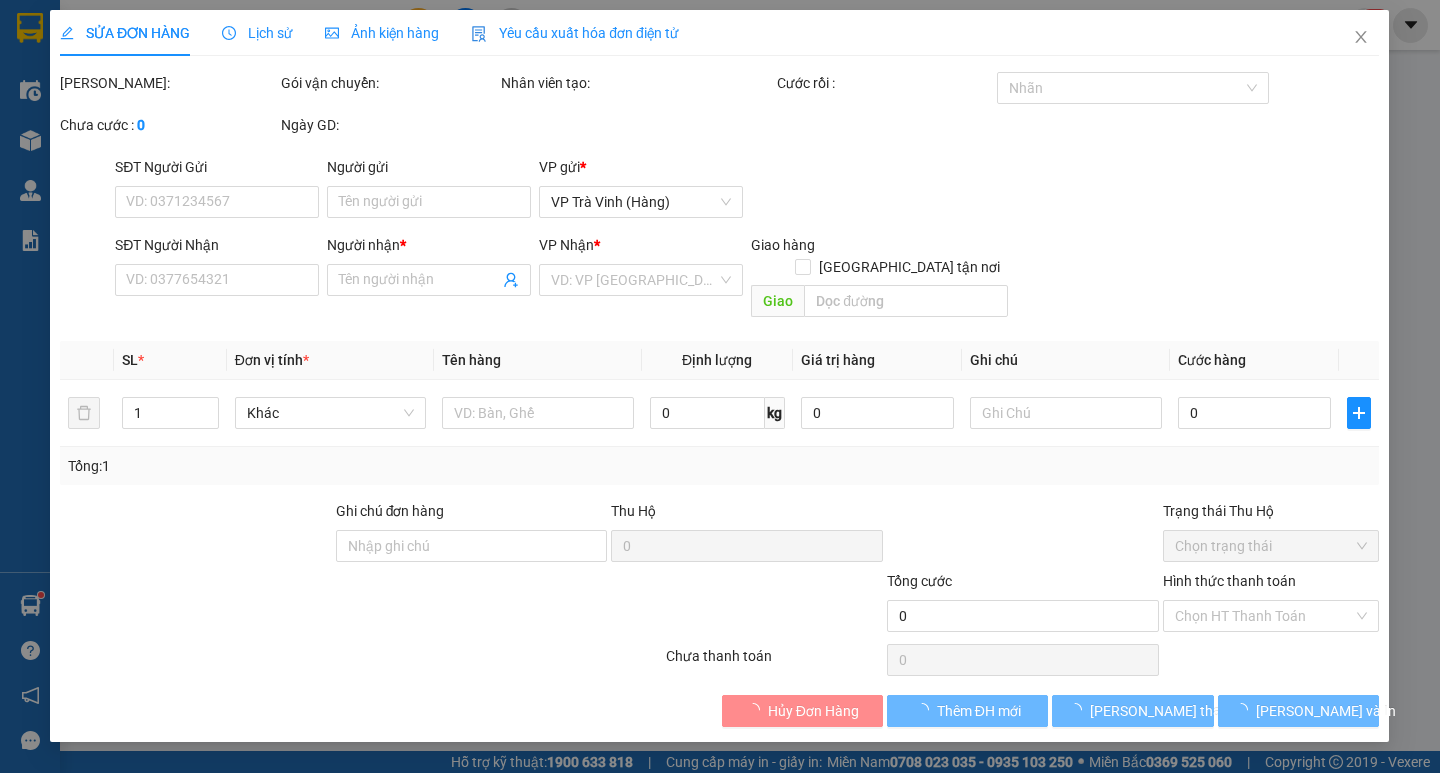 type on "TRUNG" 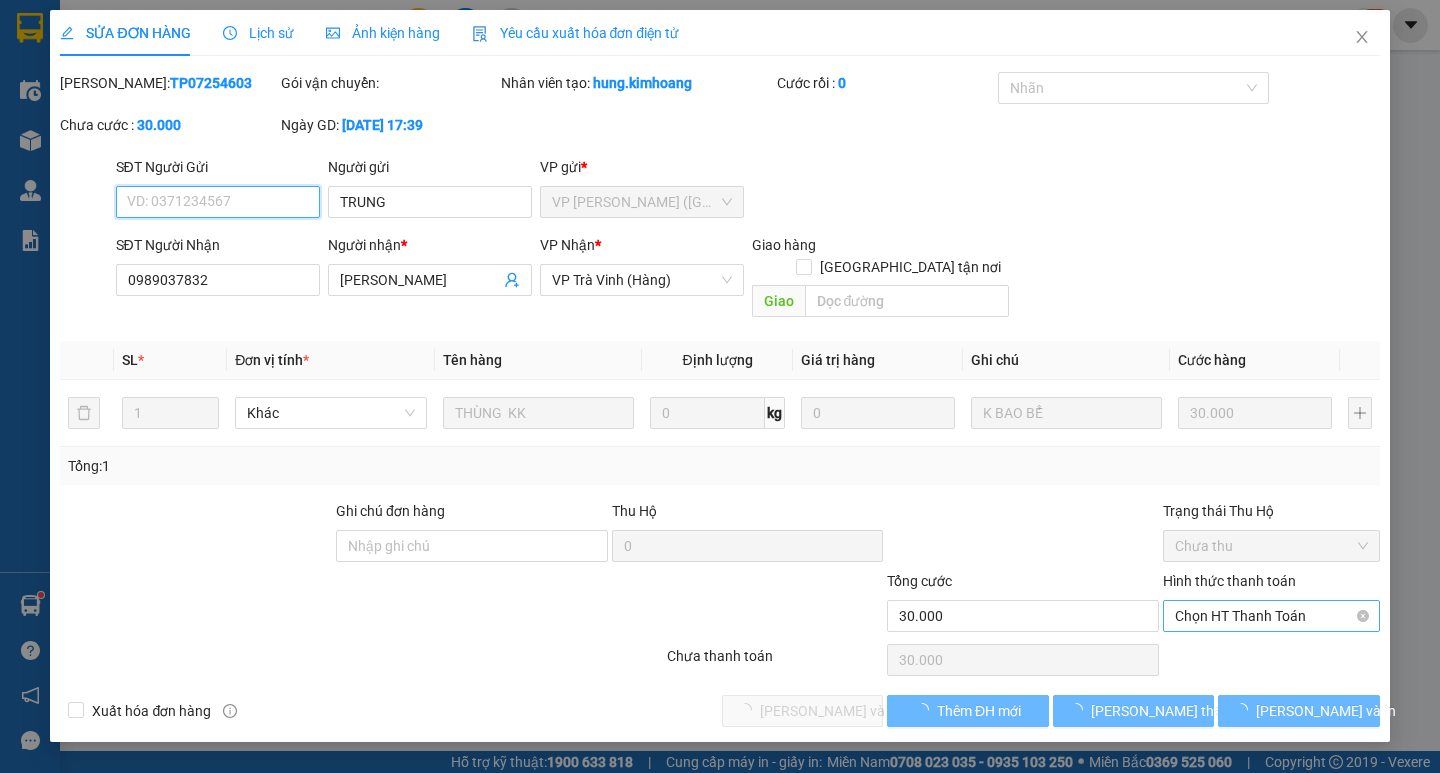 click on "Chọn HT Thanh Toán" at bounding box center [1271, 616] 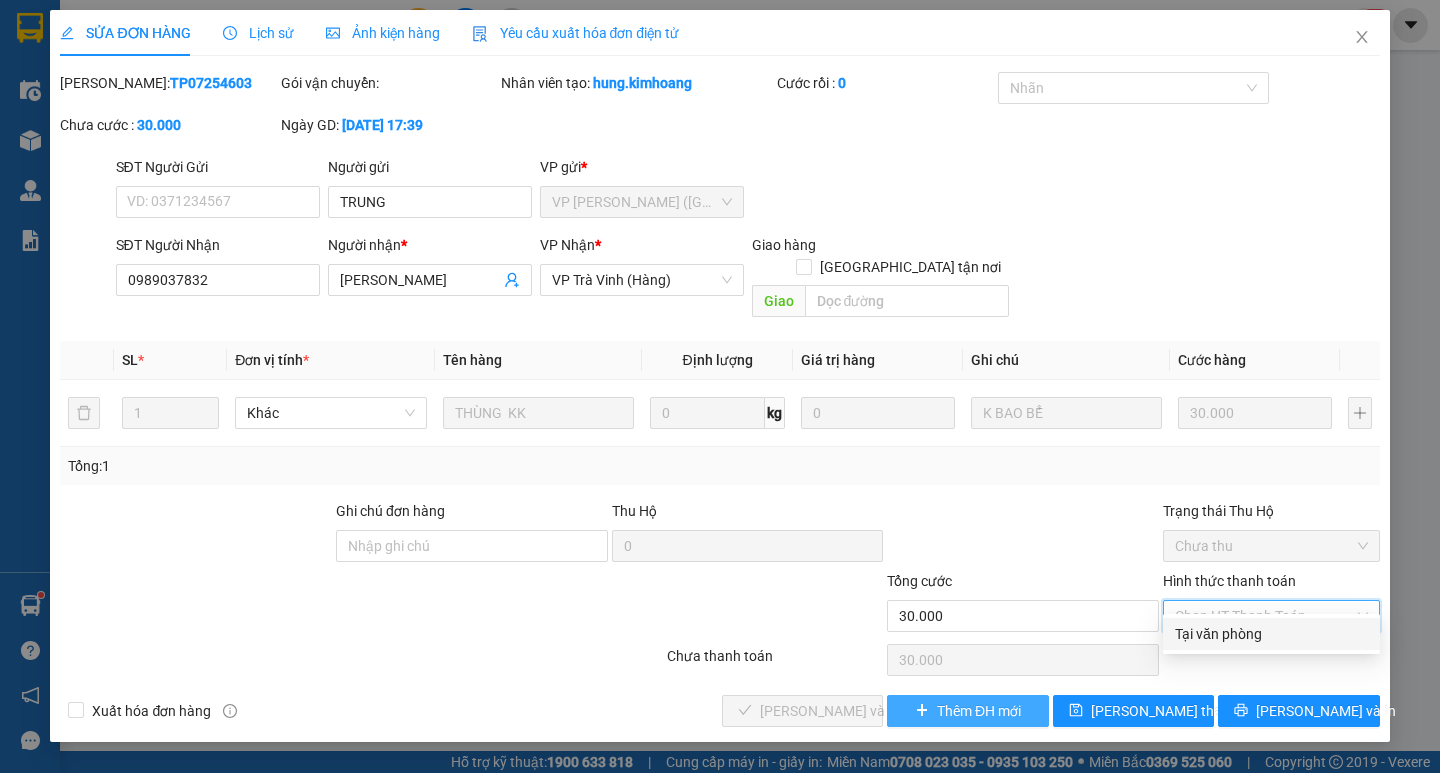 drag, startPoint x: 1243, startPoint y: 654, endPoint x: 959, endPoint y: 691, distance: 286.40005 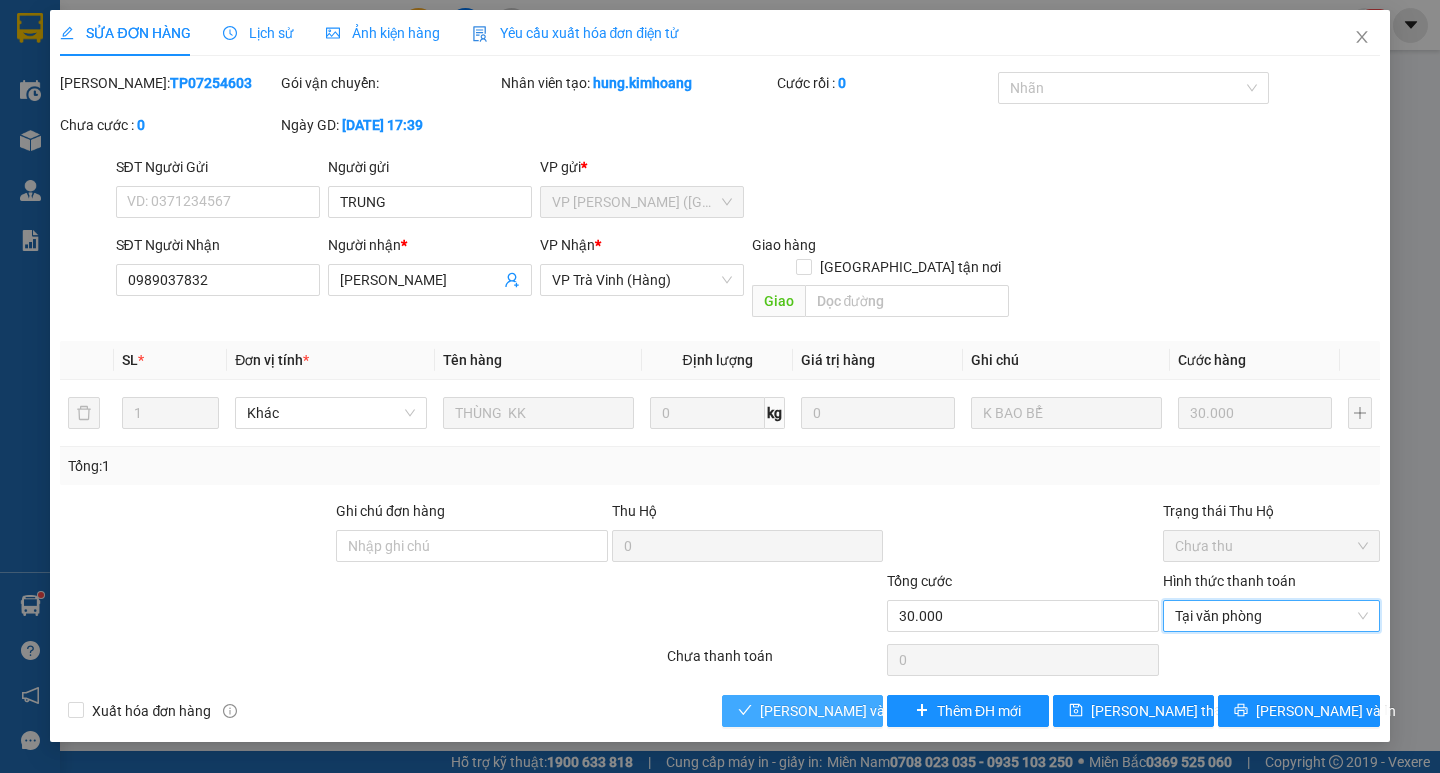 click on "[PERSON_NAME] và Giao hàng" at bounding box center (856, 711) 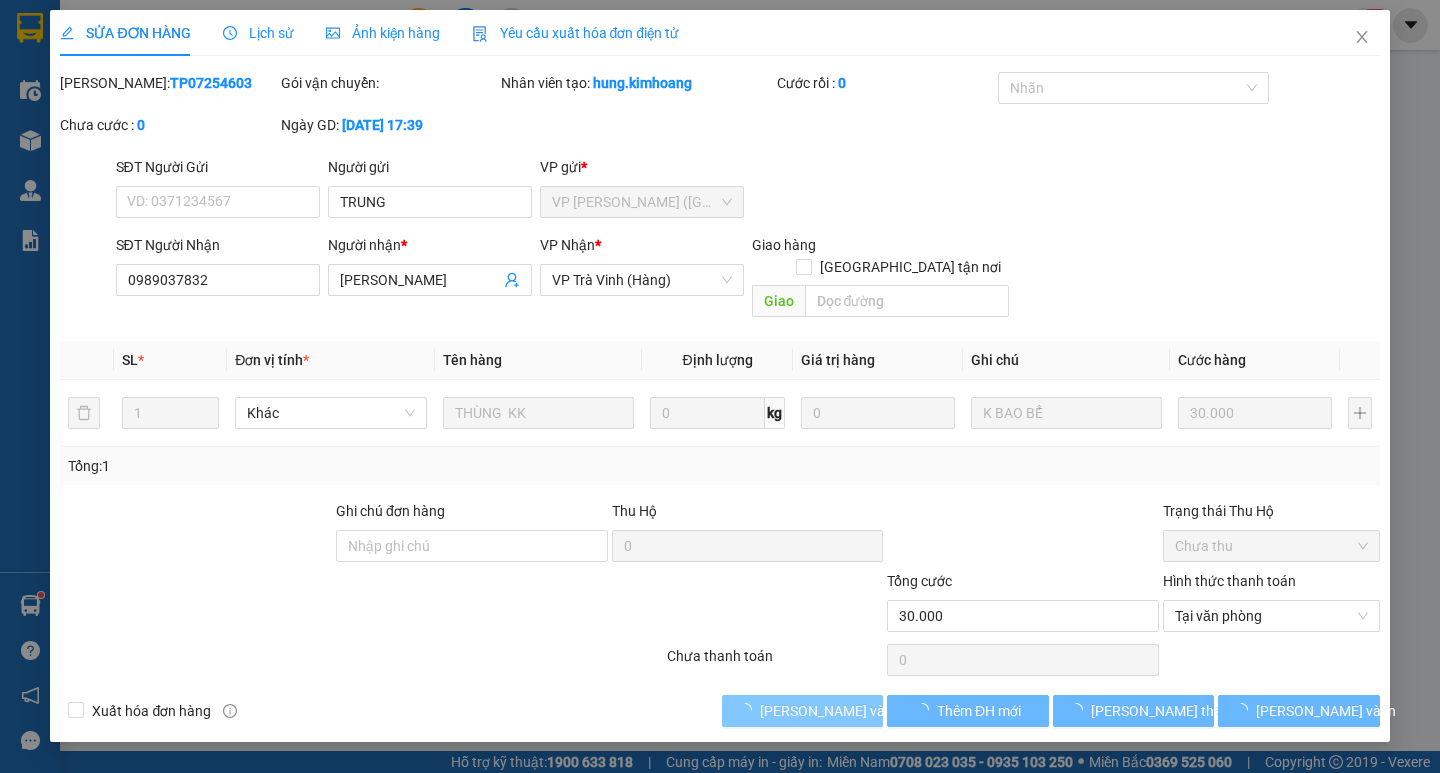 drag, startPoint x: 795, startPoint y: 682, endPoint x: 1082, endPoint y: 651, distance: 288.66937 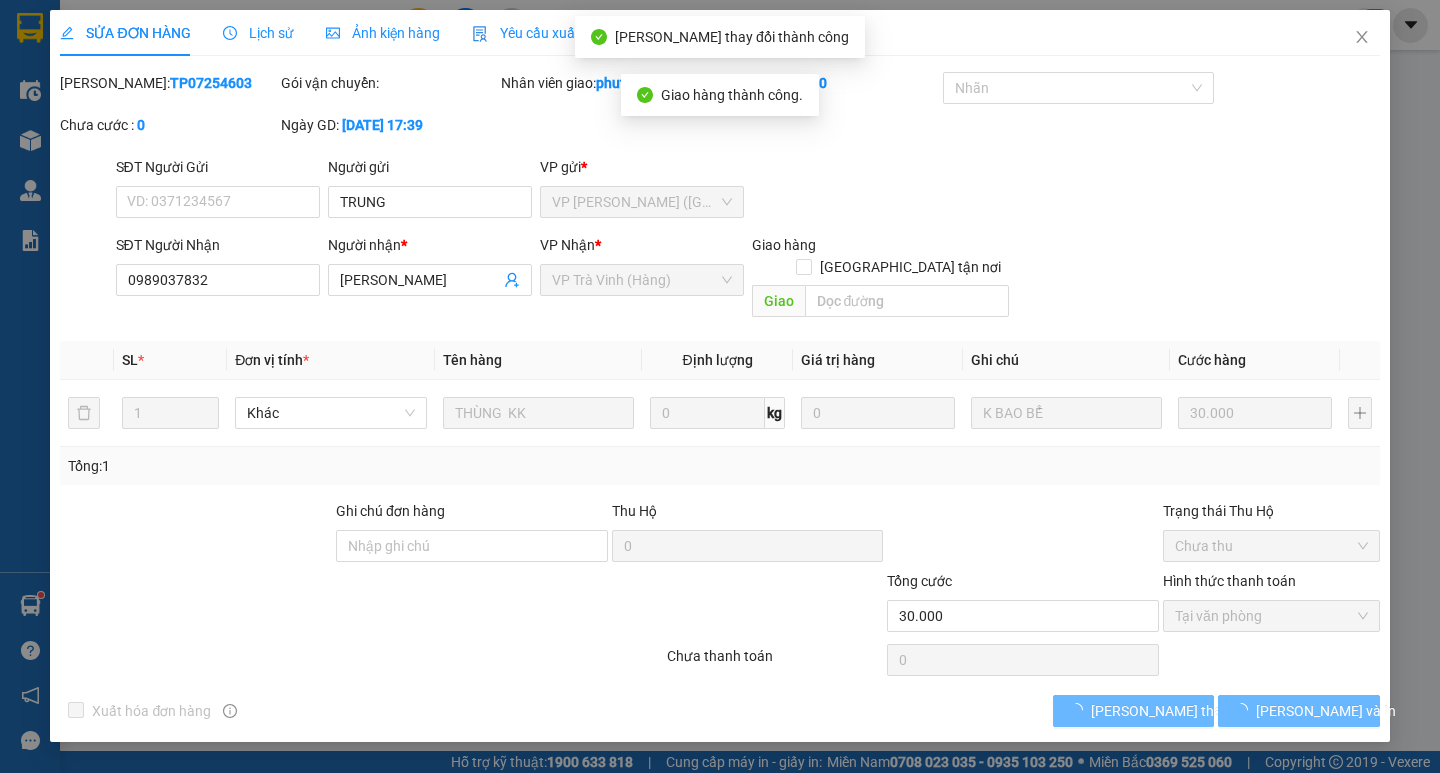 click on "[PERSON_NAME] và In" at bounding box center (1298, 711) 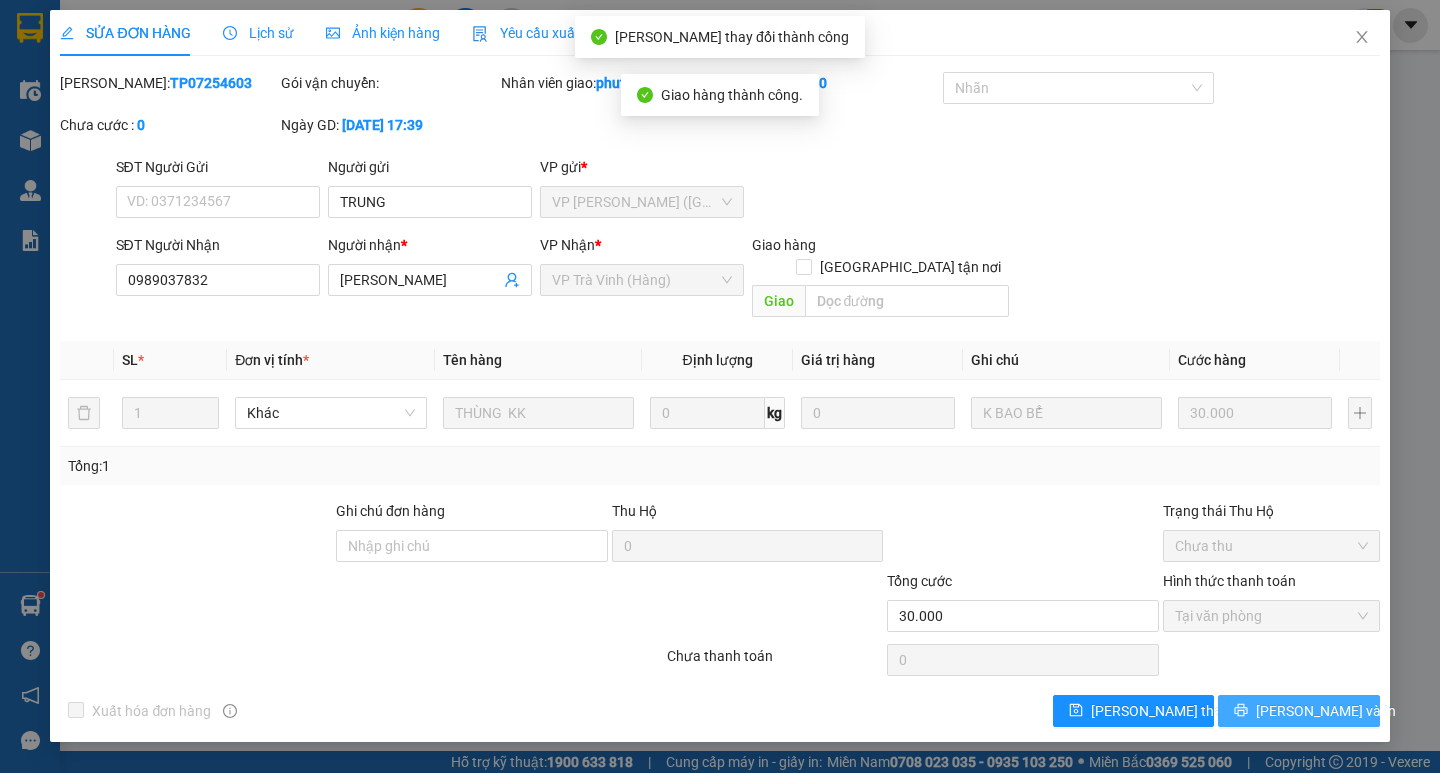 click on "[PERSON_NAME] và In" at bounding box center [1326, 711] 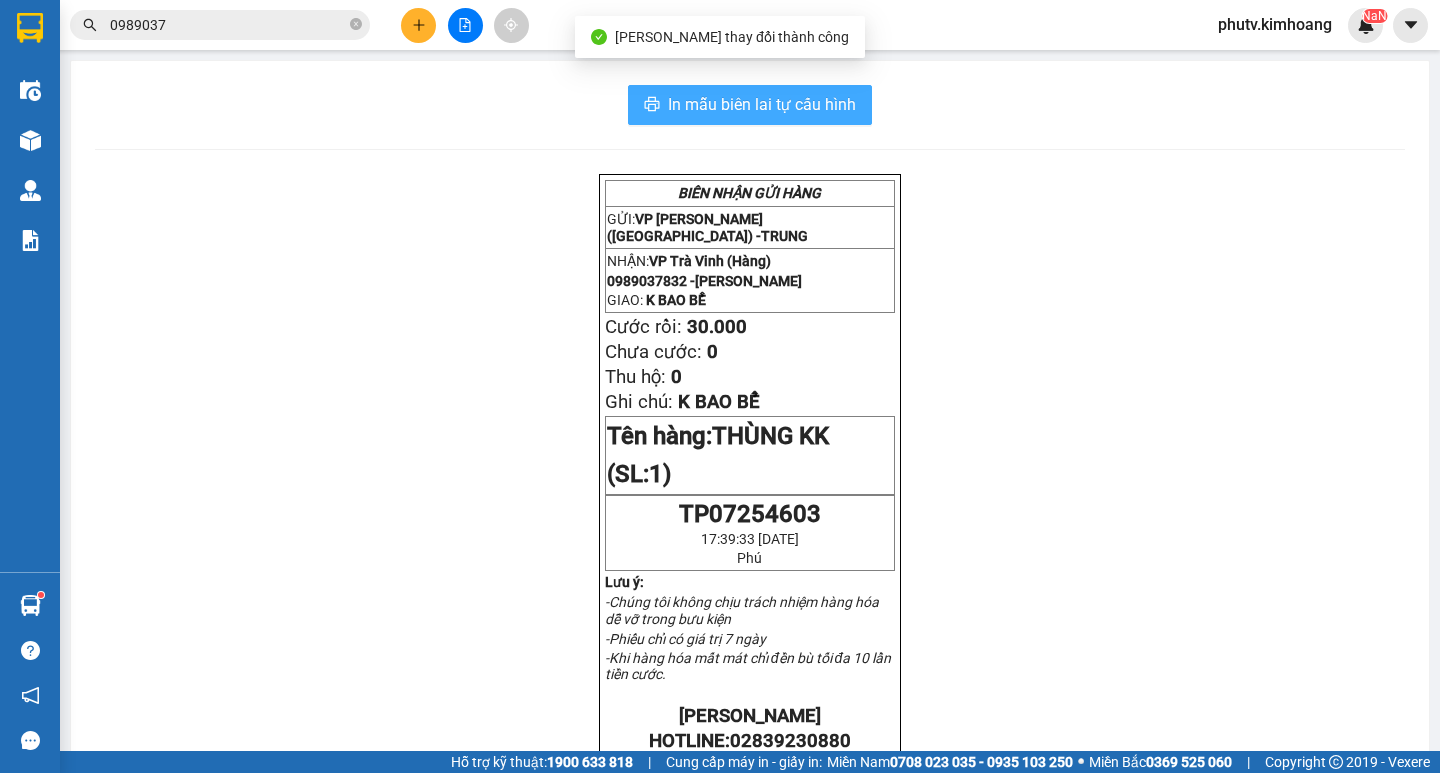click on "In mẫu biên lai tự cấu hình" at bounding box center [762, 104] 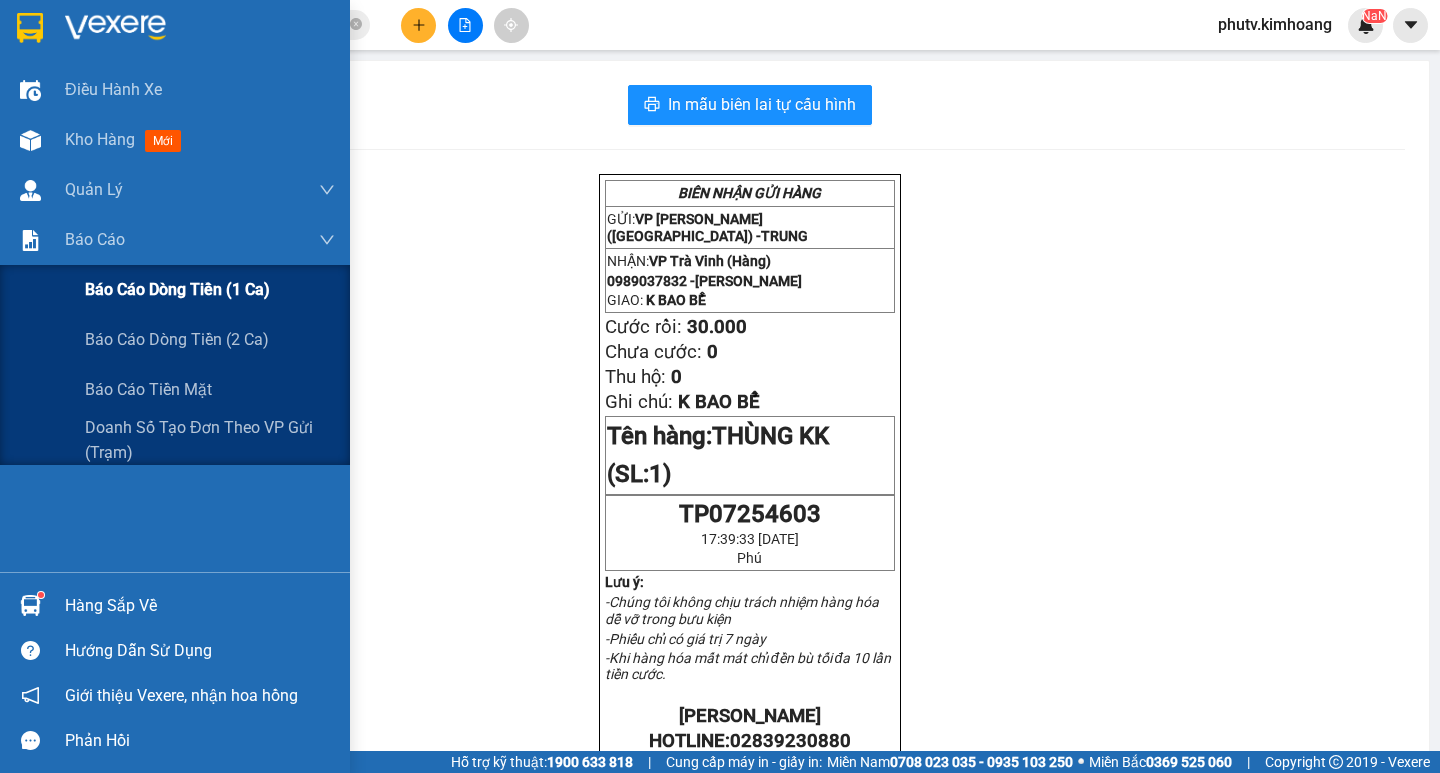 click on "Báo cáo dòng tiền (1 ca)" at bounding box center (177, 289) 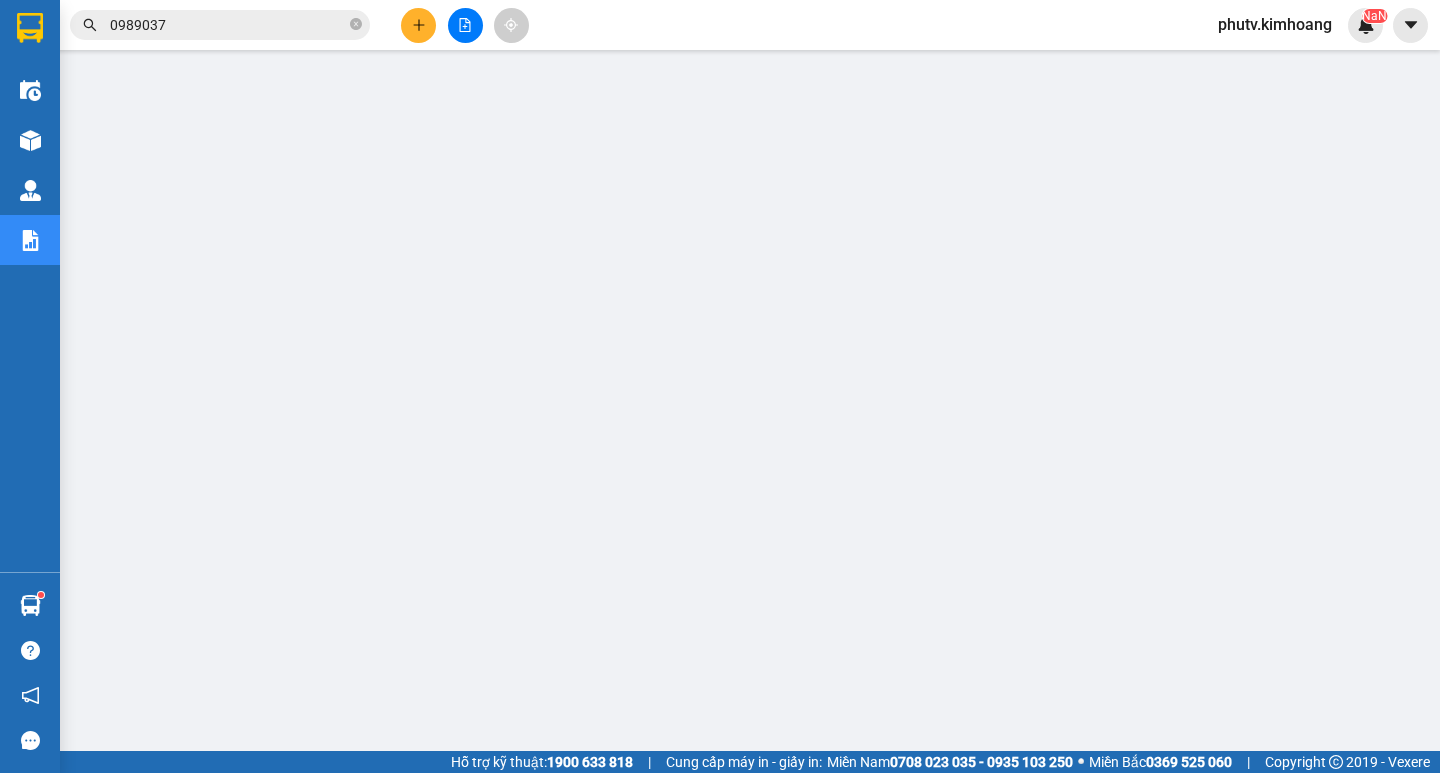 click on "0989037" at bounding box center [228, 25] 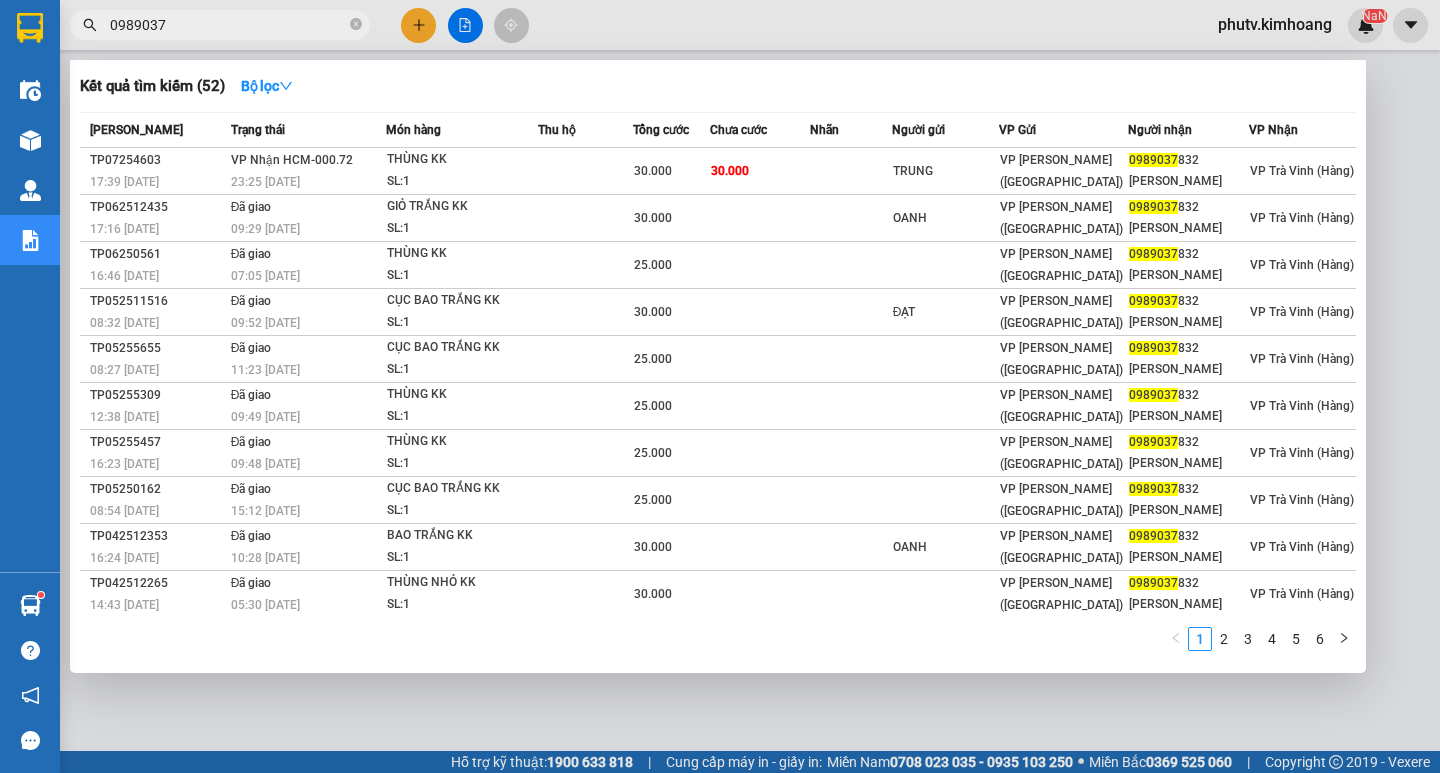 click on "0989037" at bounding box center [228, 25] 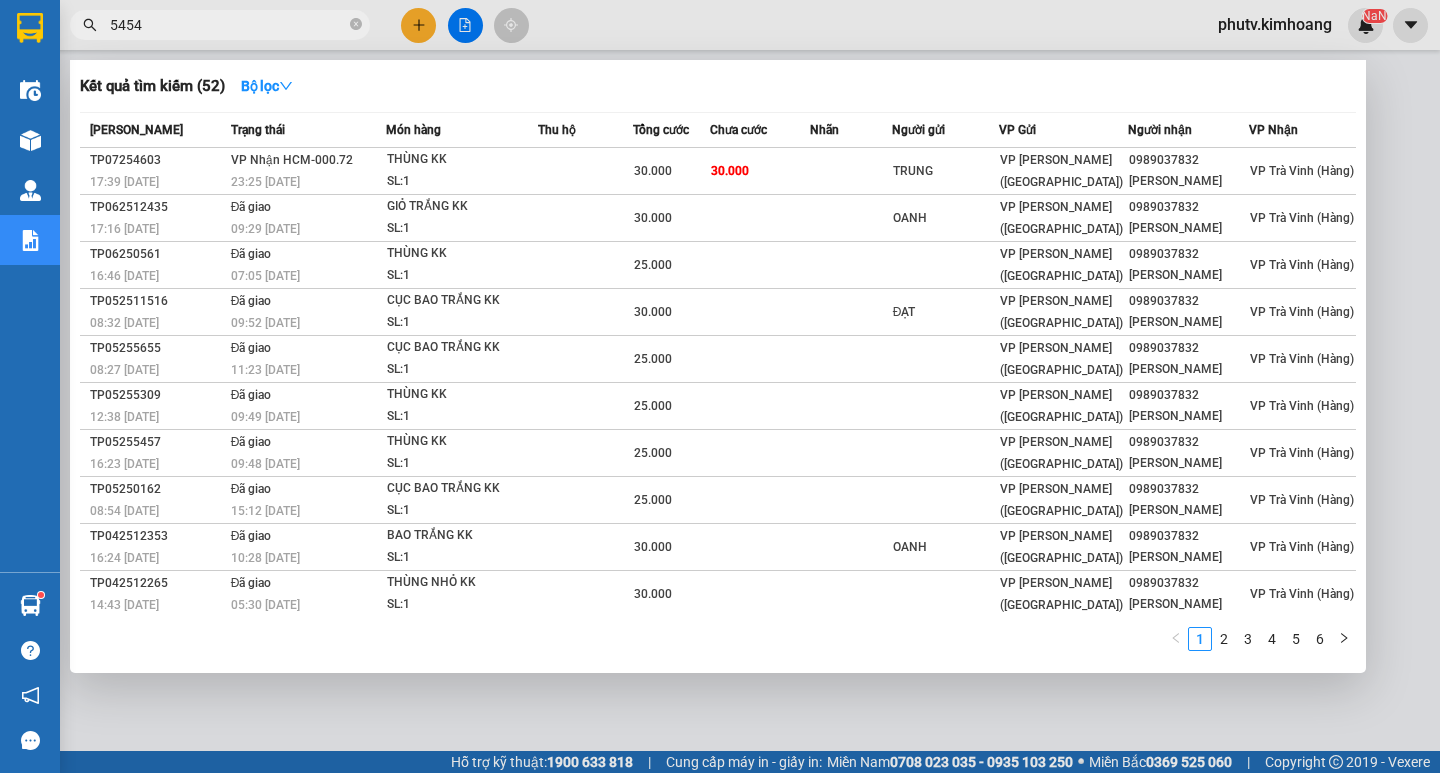 type on "54541" 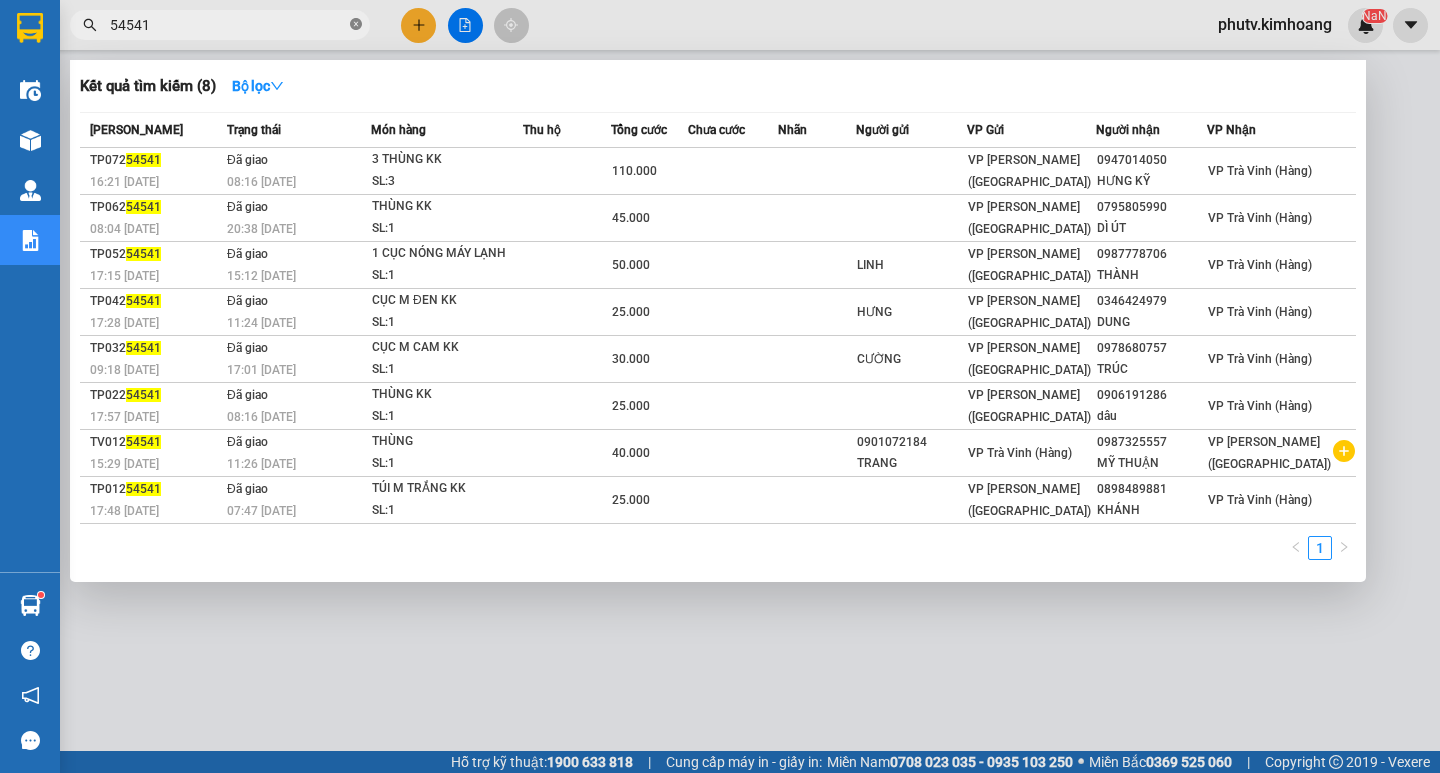 click 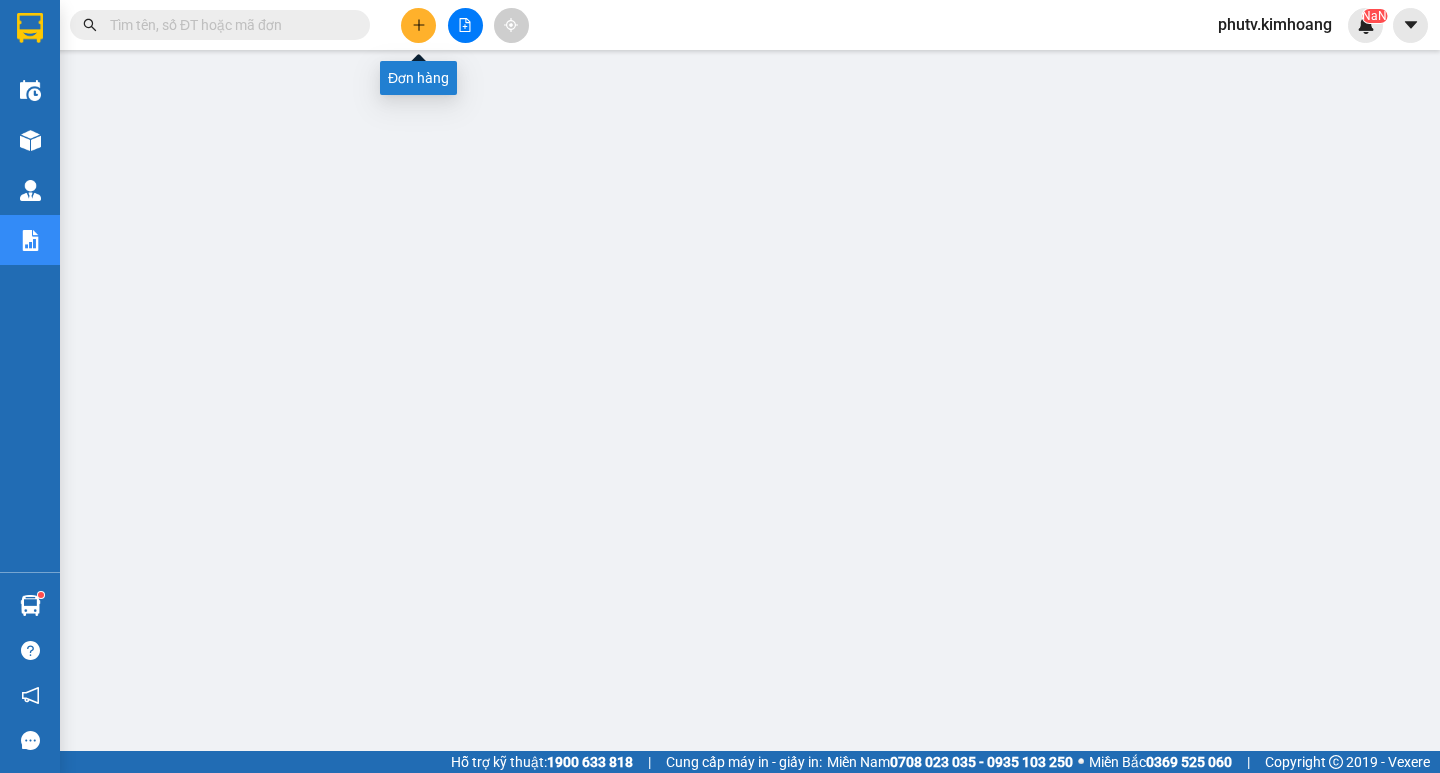 type 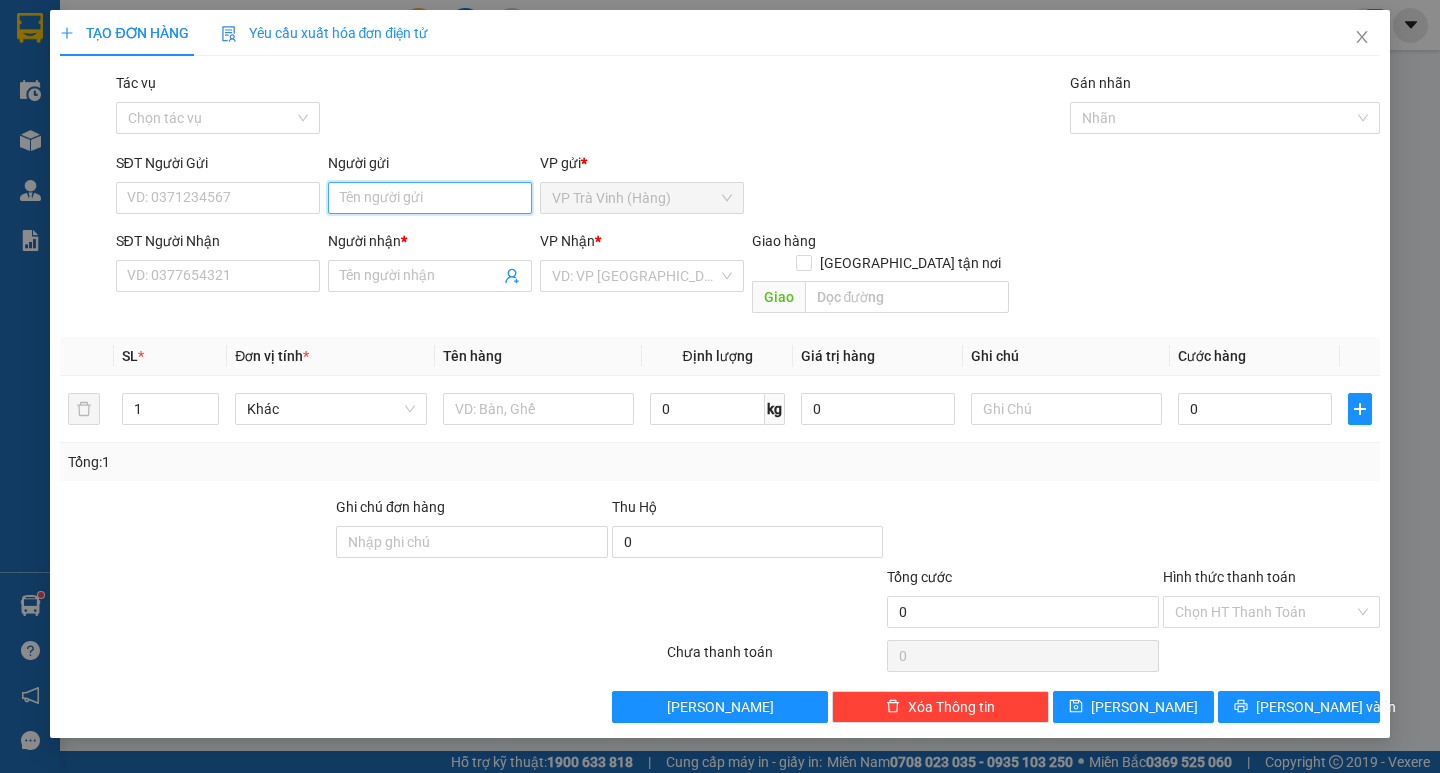 click on "Người gửi" at bounding box center (430, 198) 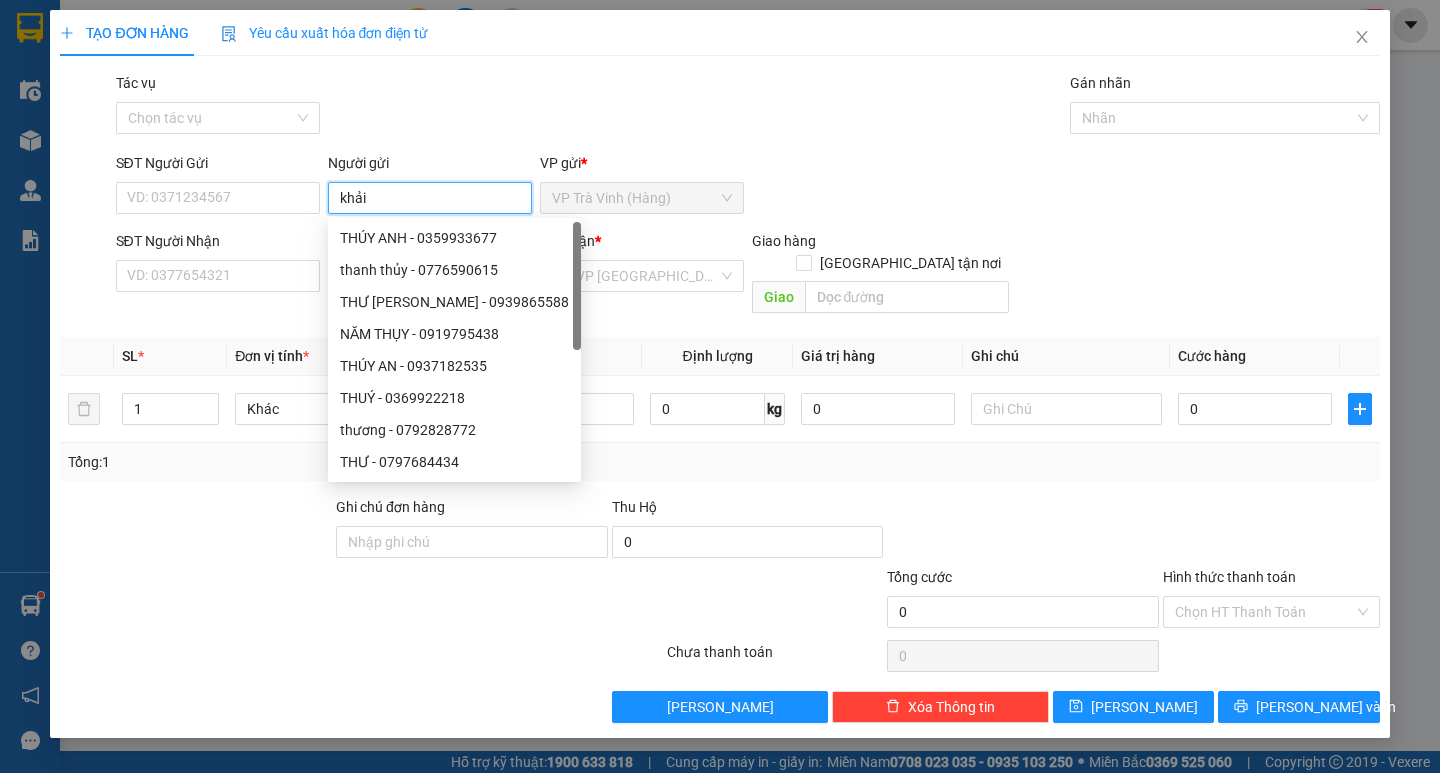 type on "khải" 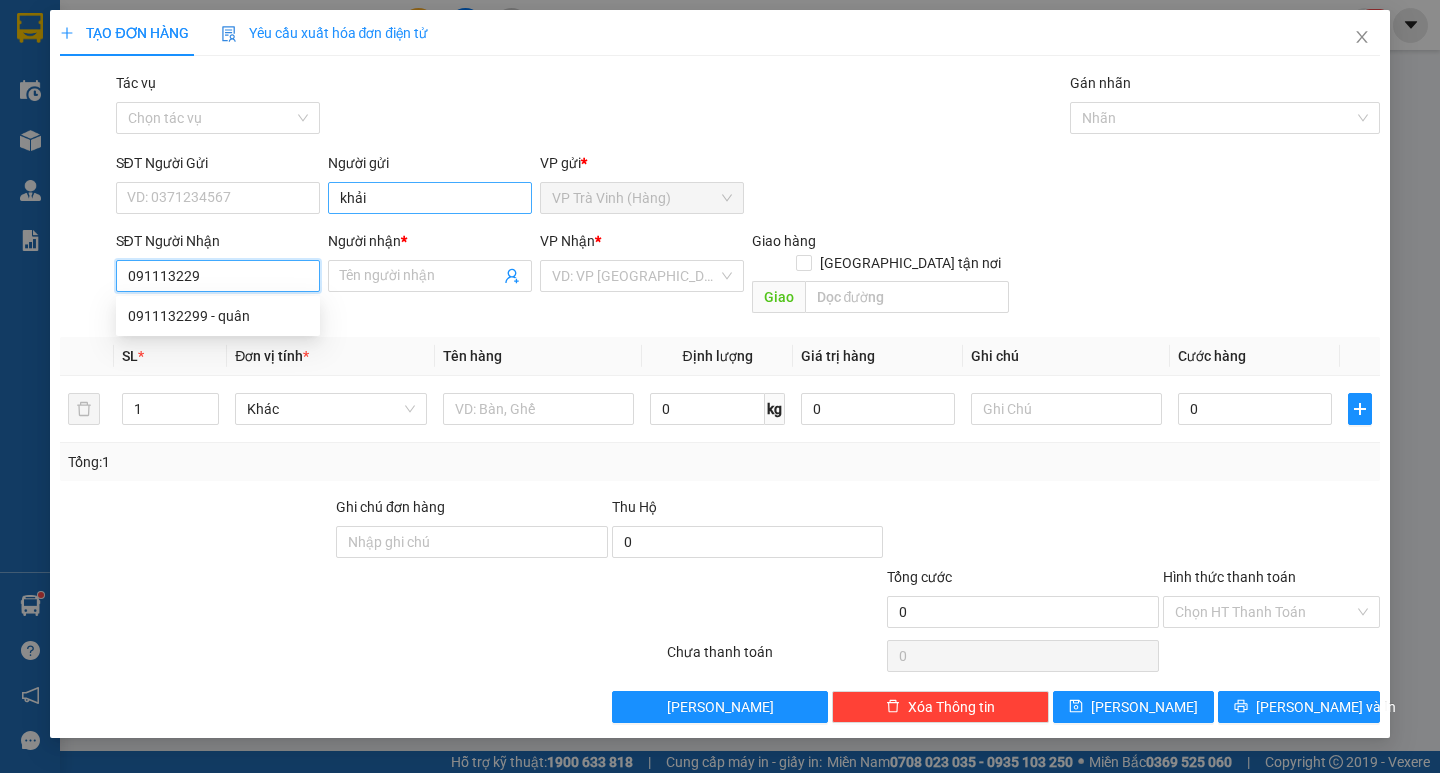 type on "0911132299" 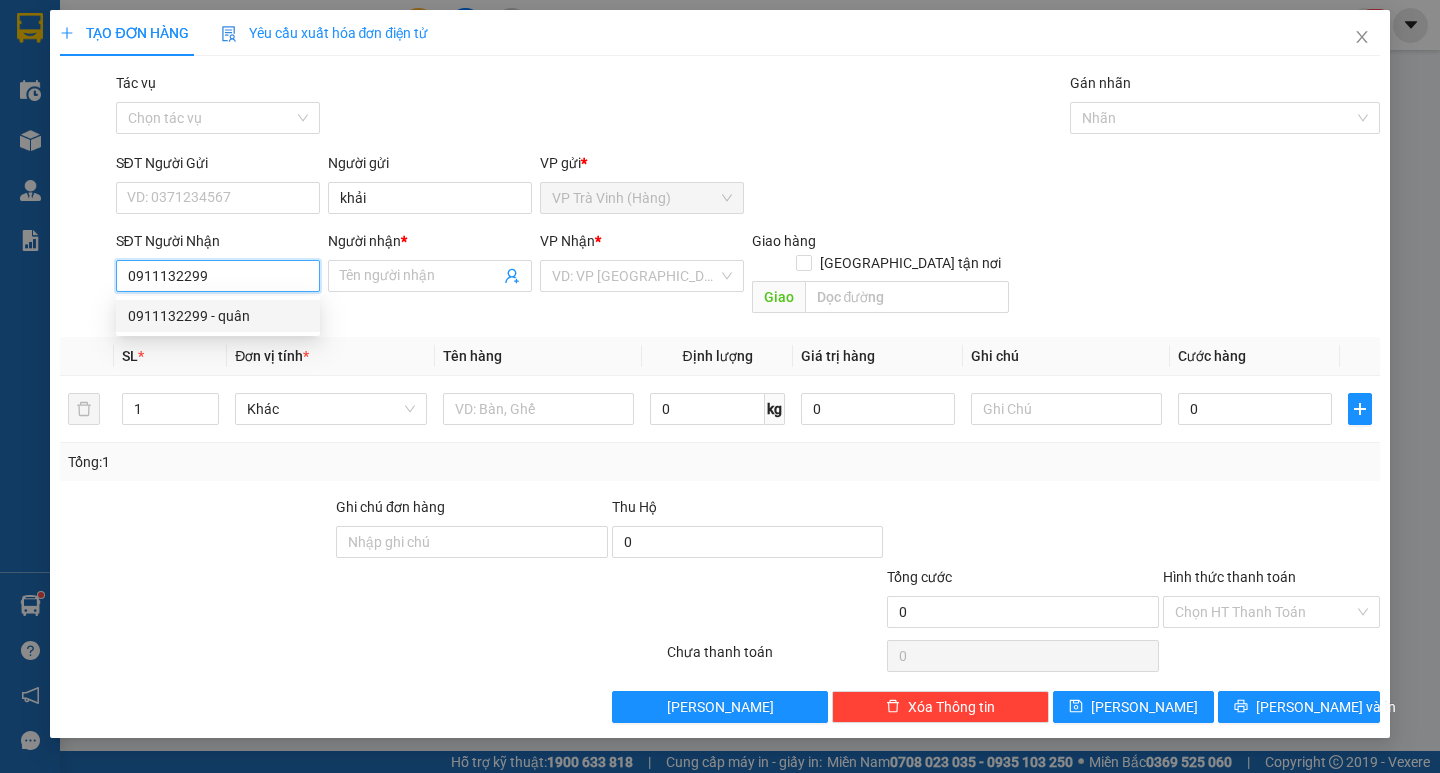 click on "0911132299 - quân" at bounding box center [218, 316] 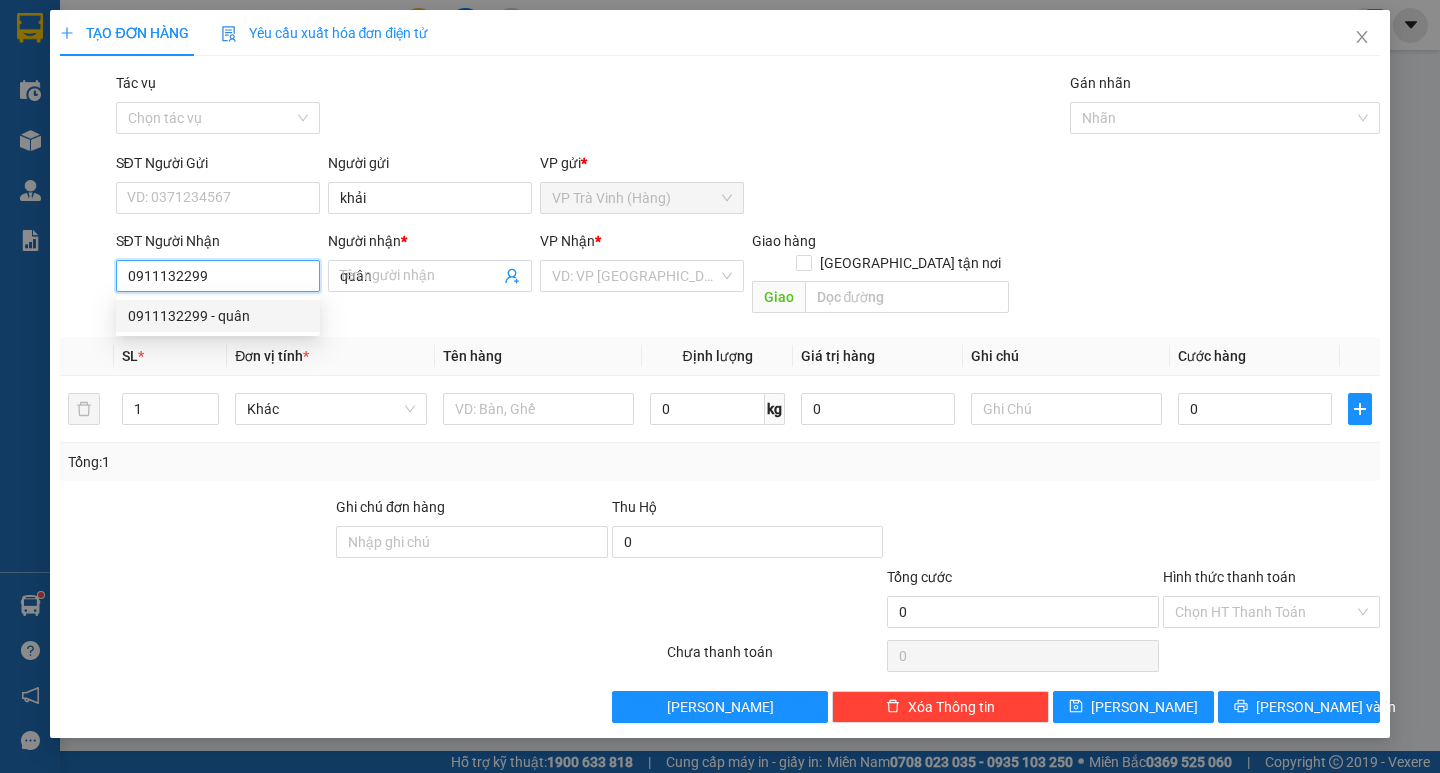 type on "100.000" 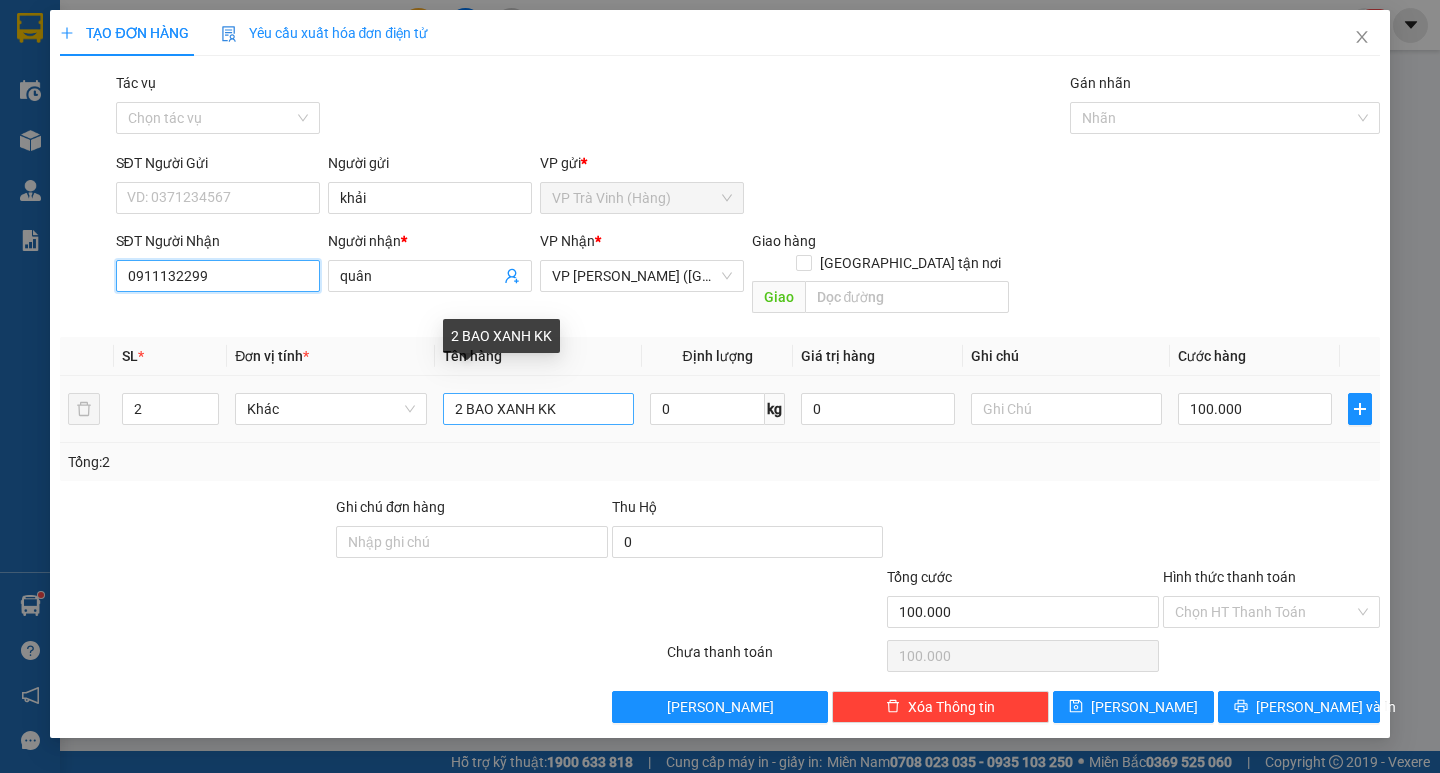 type on "0911132299" 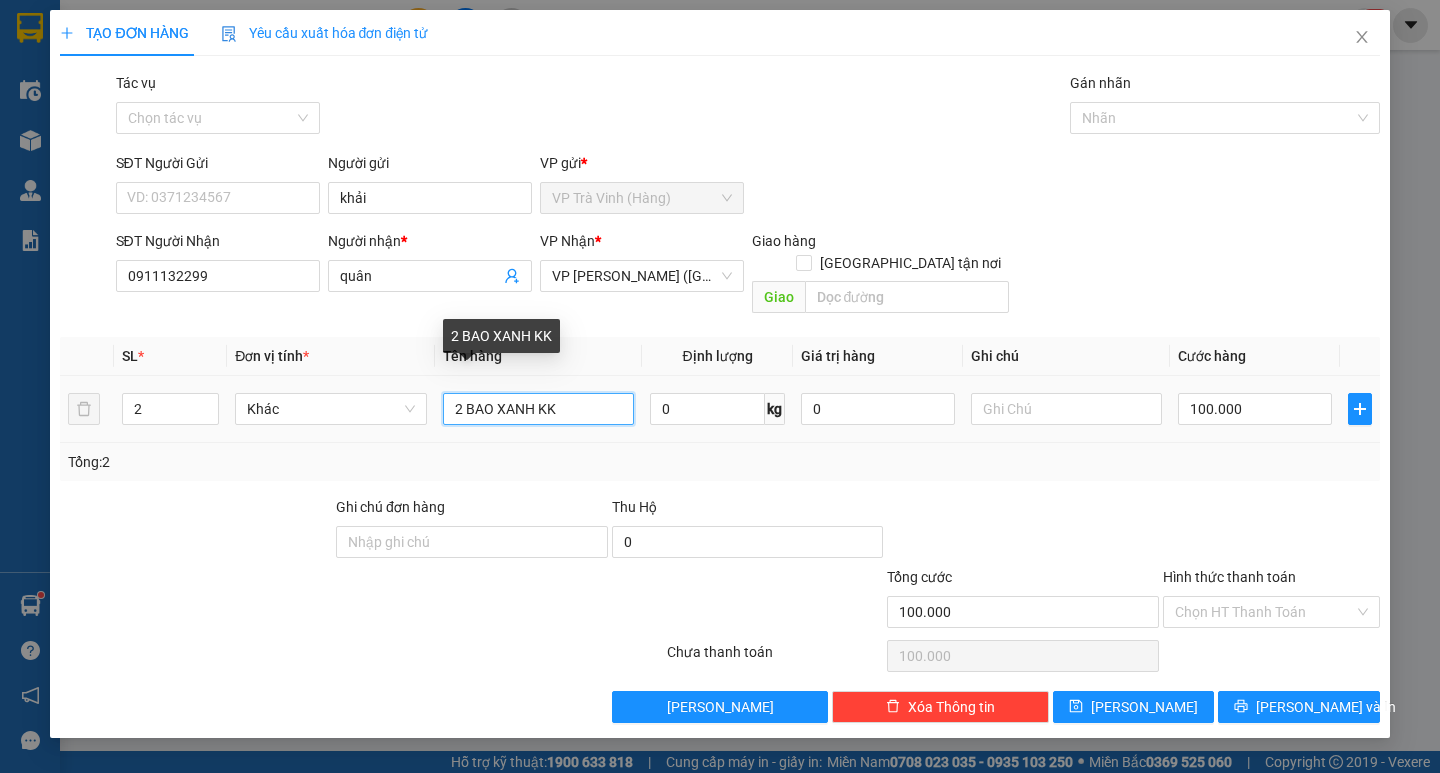 click on "2 BAO XANH KK" at bounding box center [538, 409] 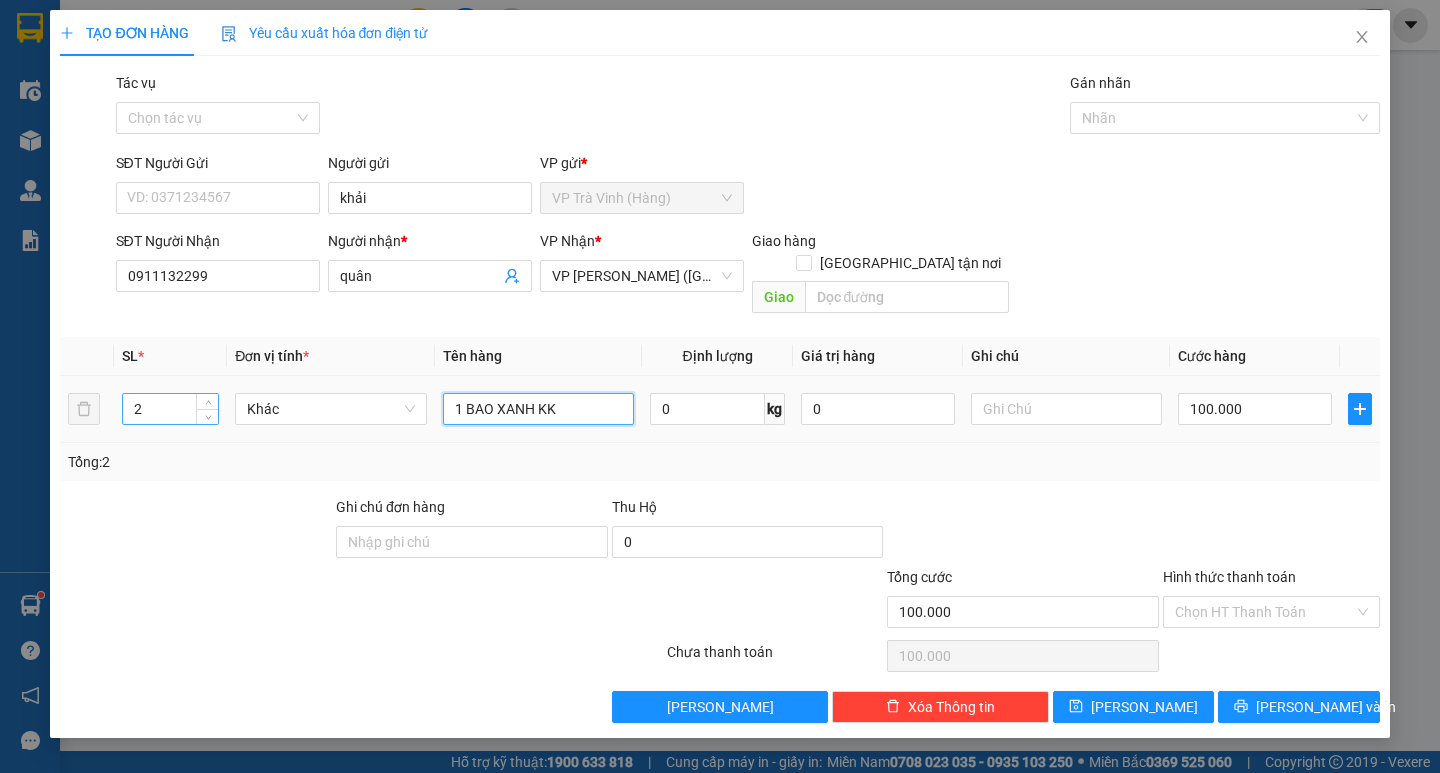 type on "1 BAO XANH KK" 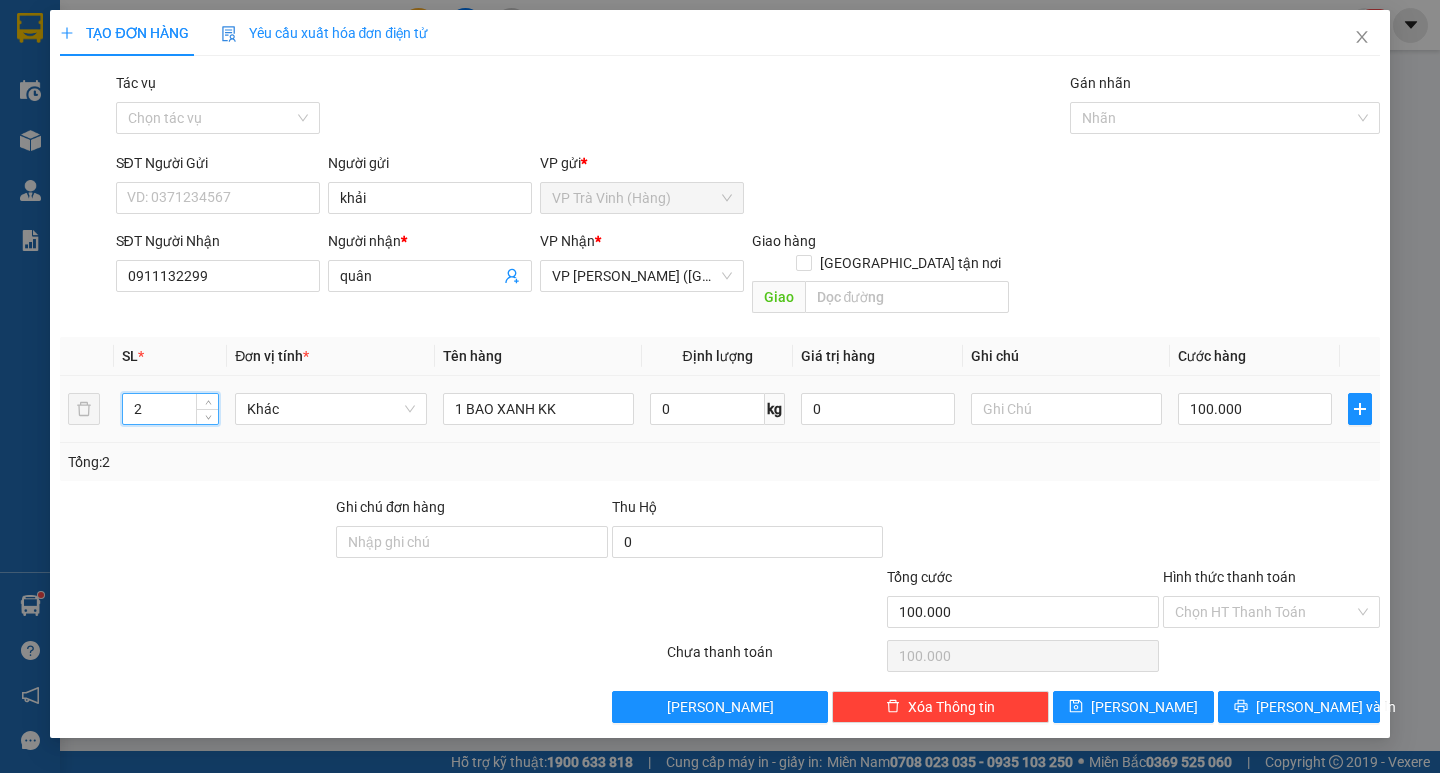 click on "2" at bounding box center (170, 409) 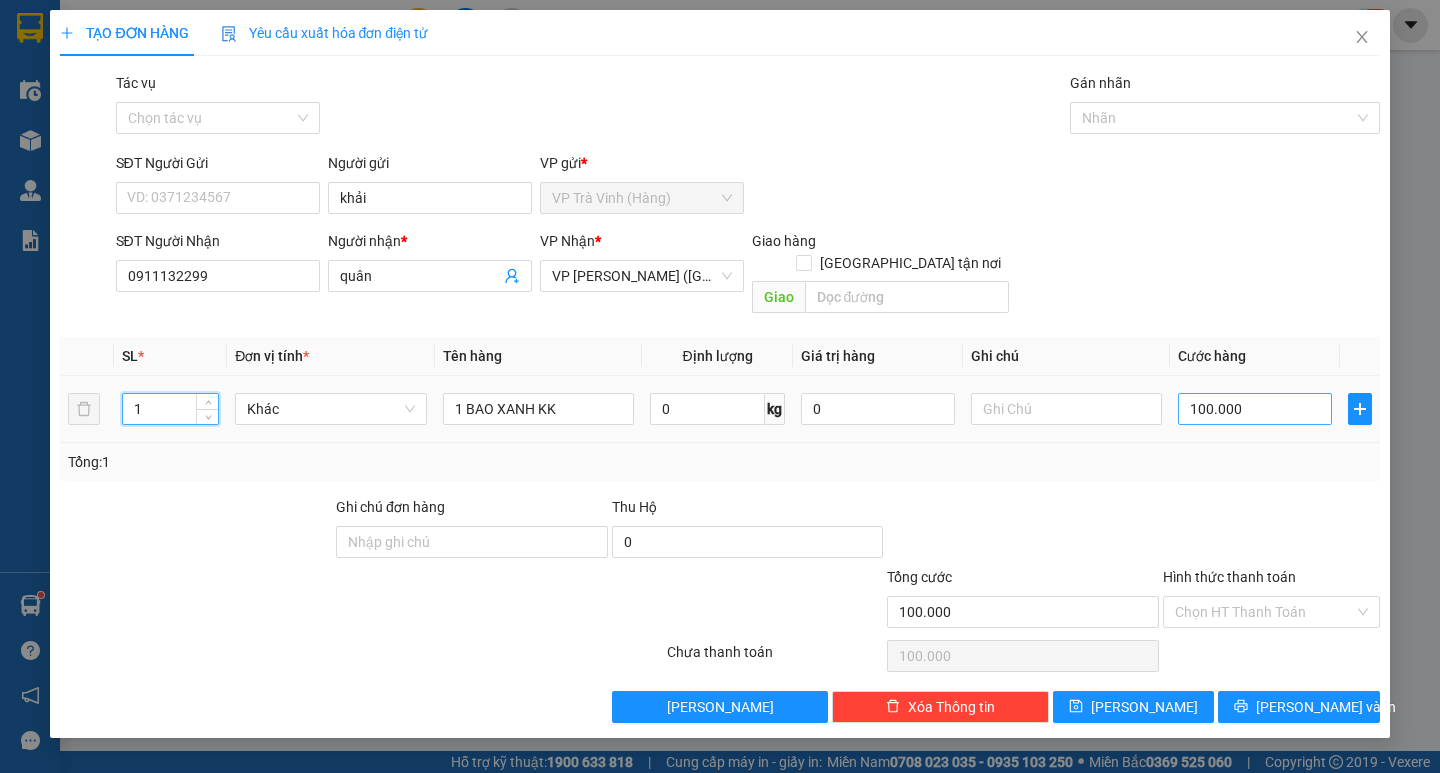 type on "1" 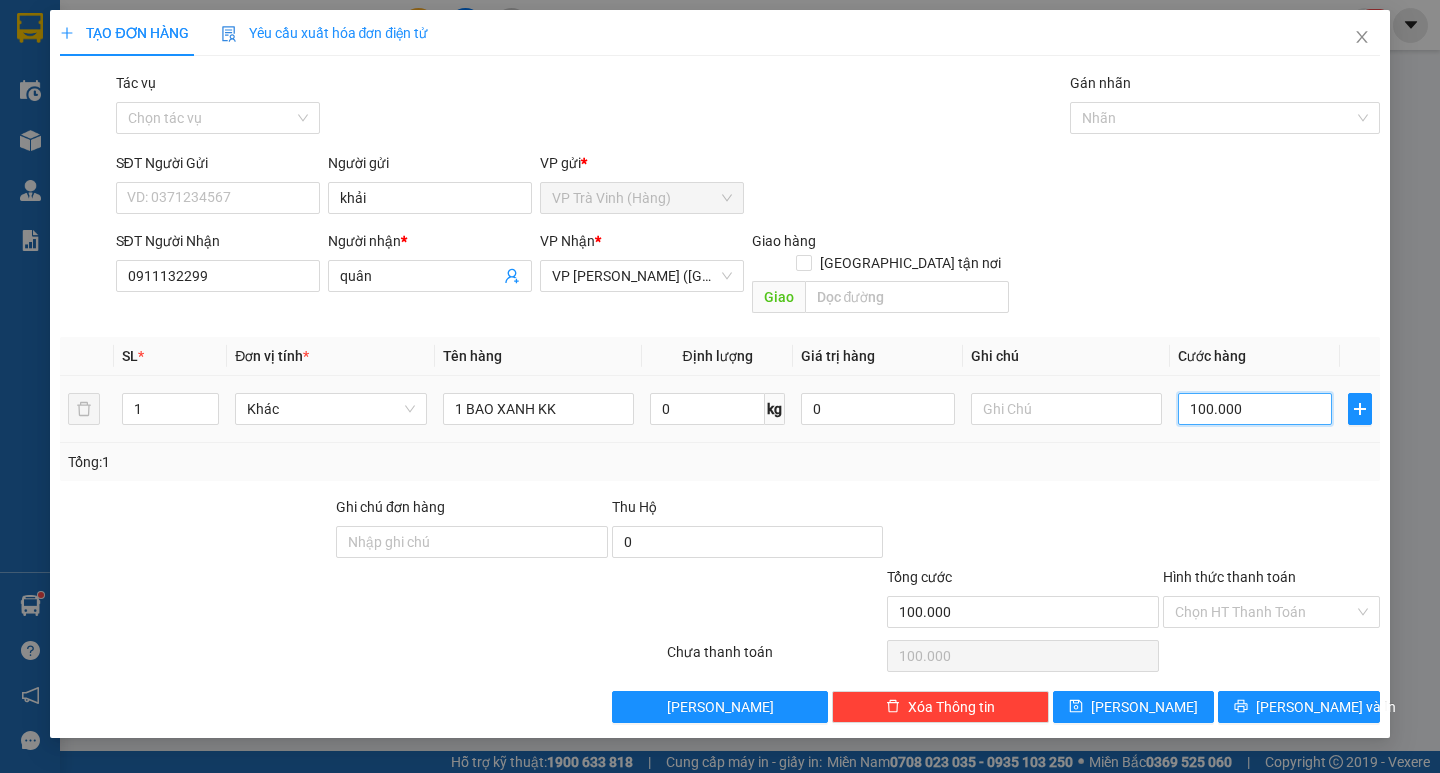 click on "100.000" at bounding box center [1255, 409] 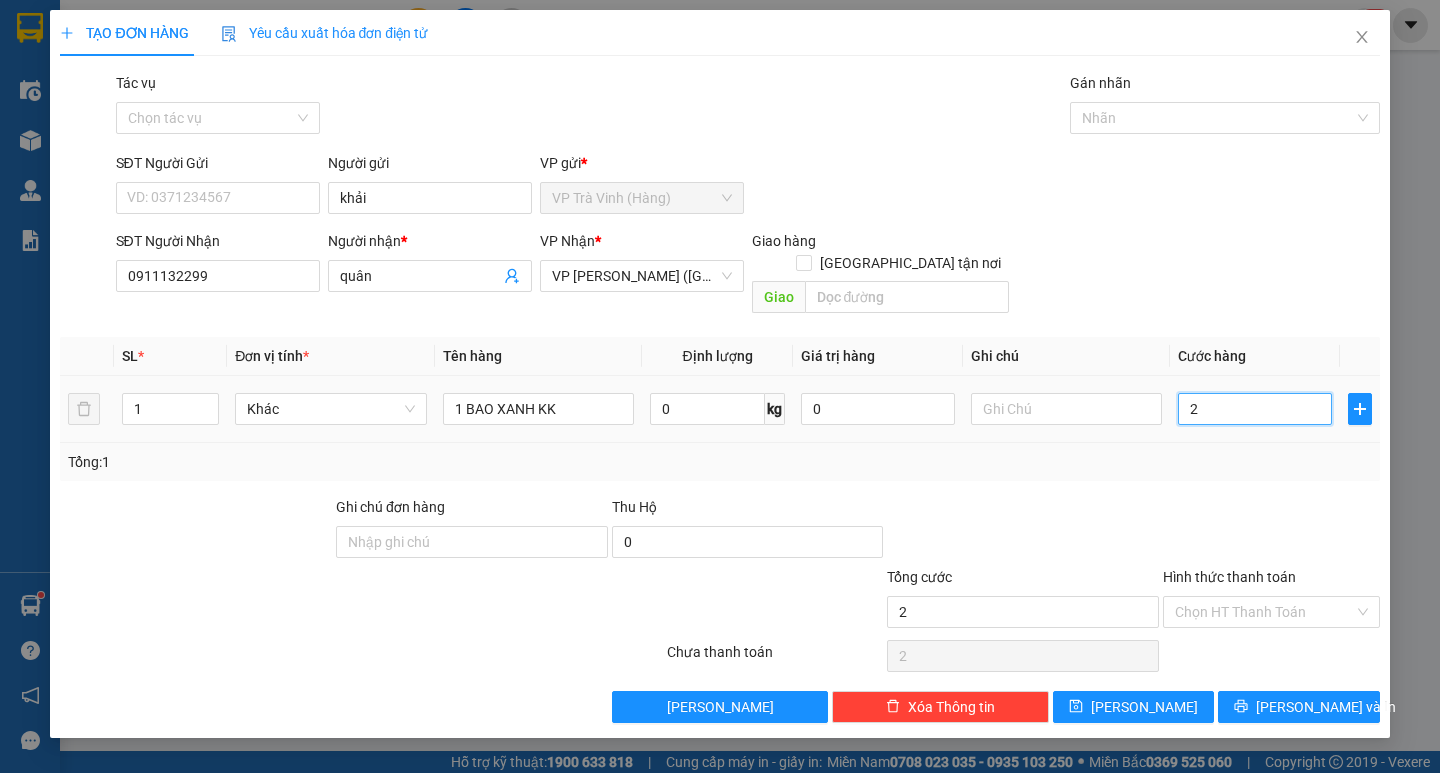 type on "20" 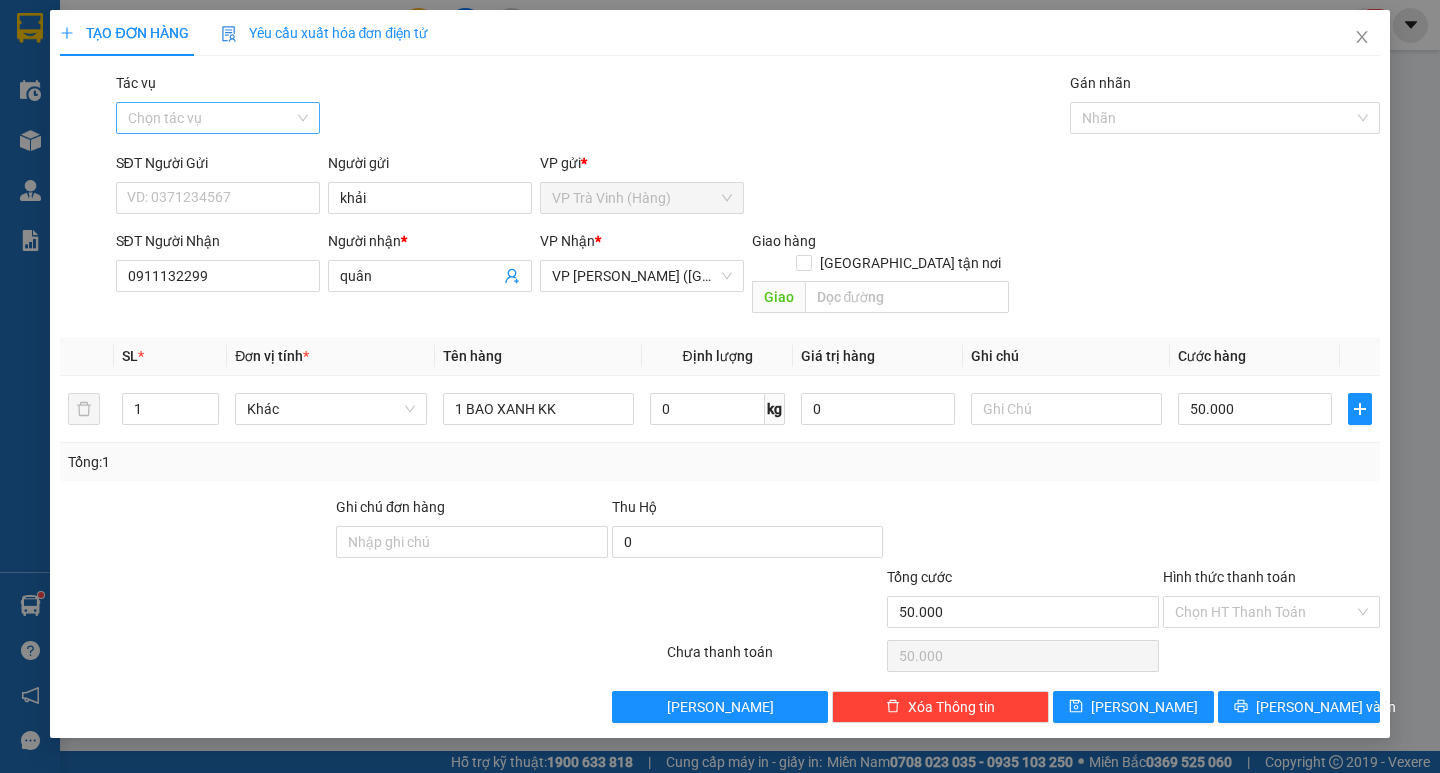 click on "Tác vụ" at bounding box center (211, 118) 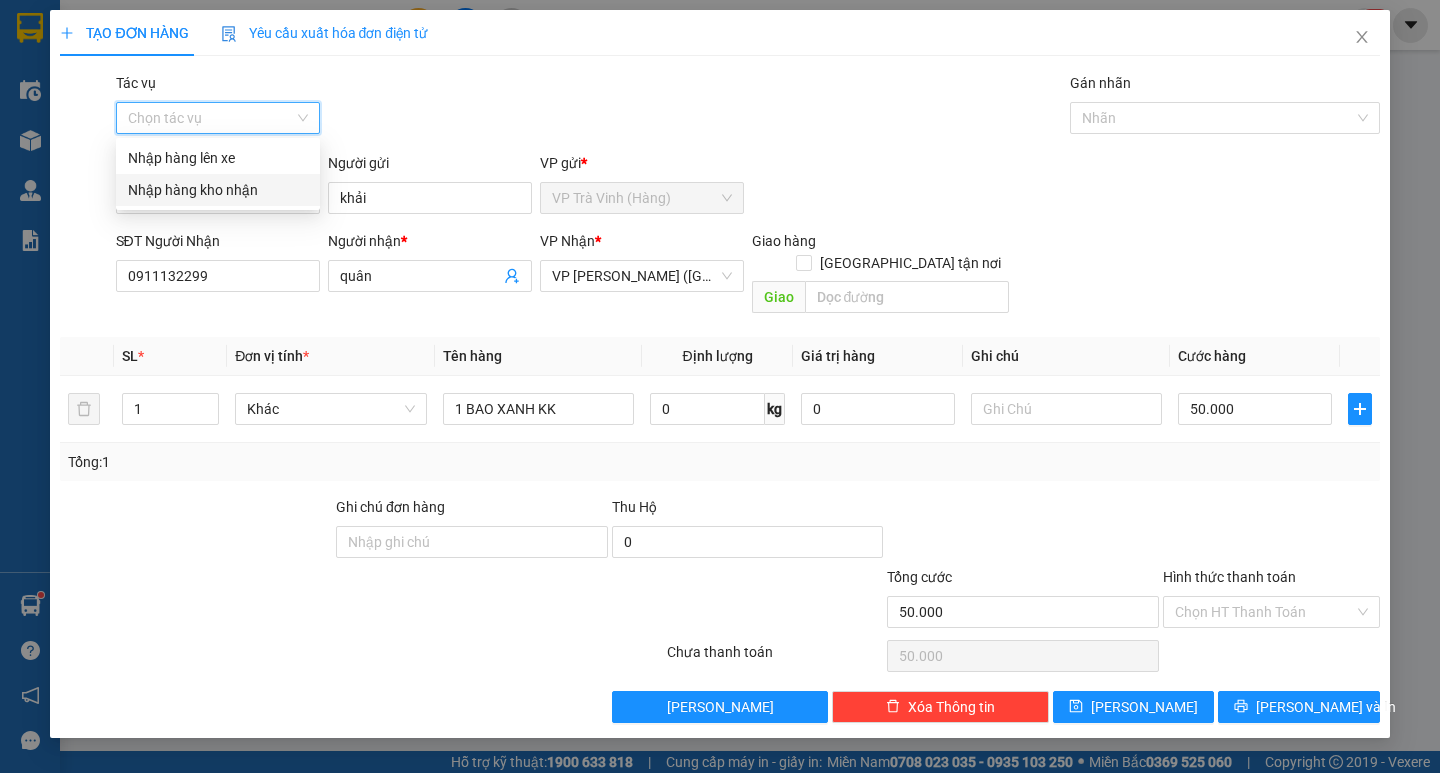 click on "Nhập hàng kho nhận" at bounding box center (218, 190) 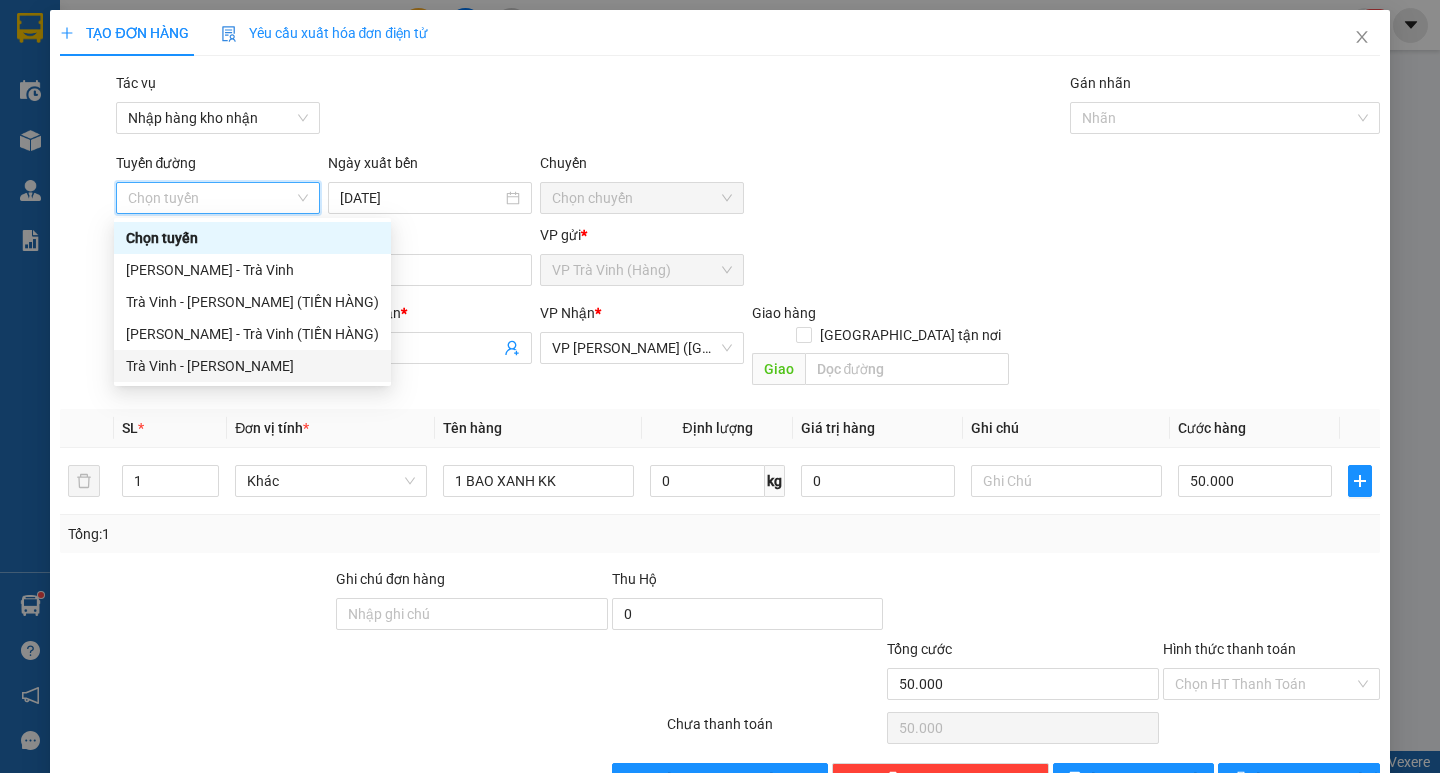 click on "Trà Vinh - [PERSON_NAME]" at bounding box center (252, 366) 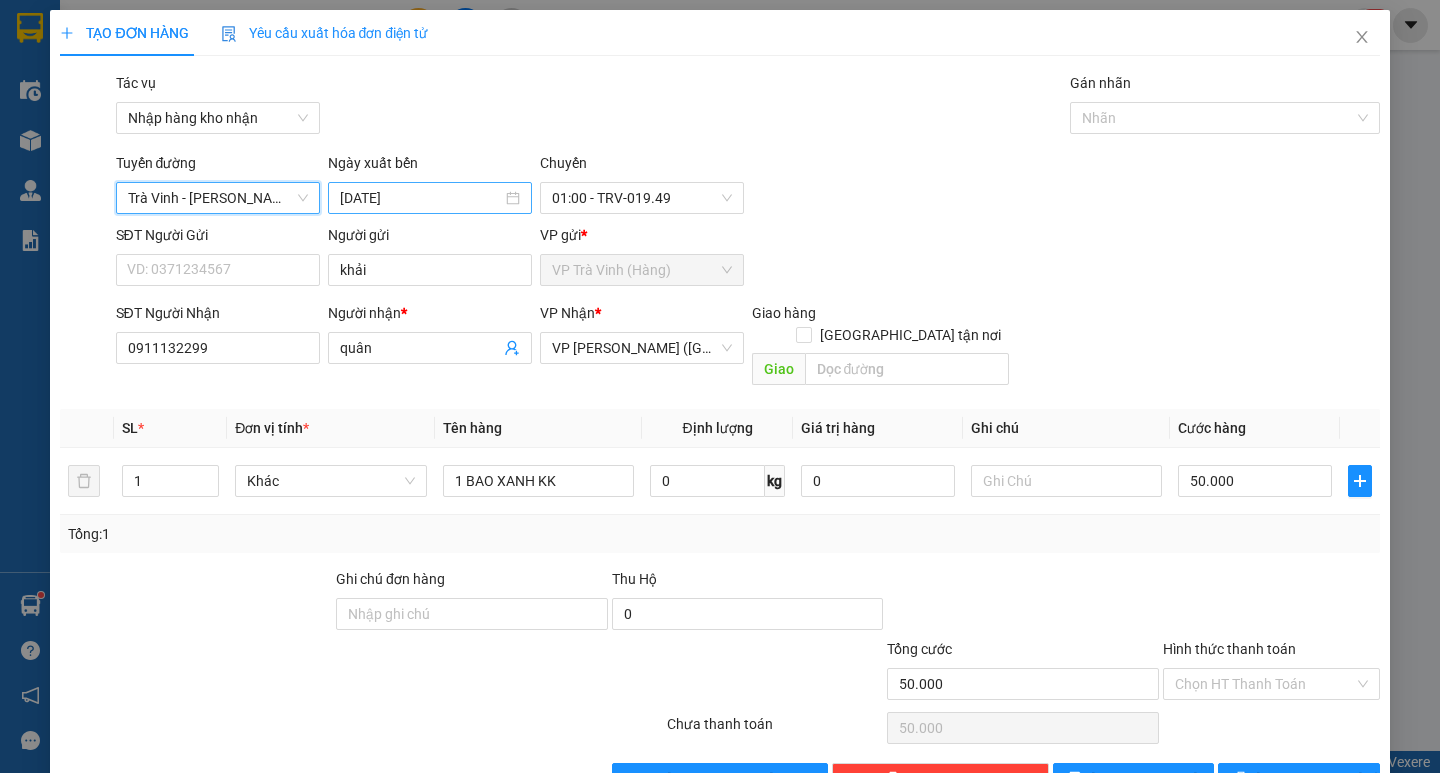 click on "[DATE]" at bounding box center (421, 198) 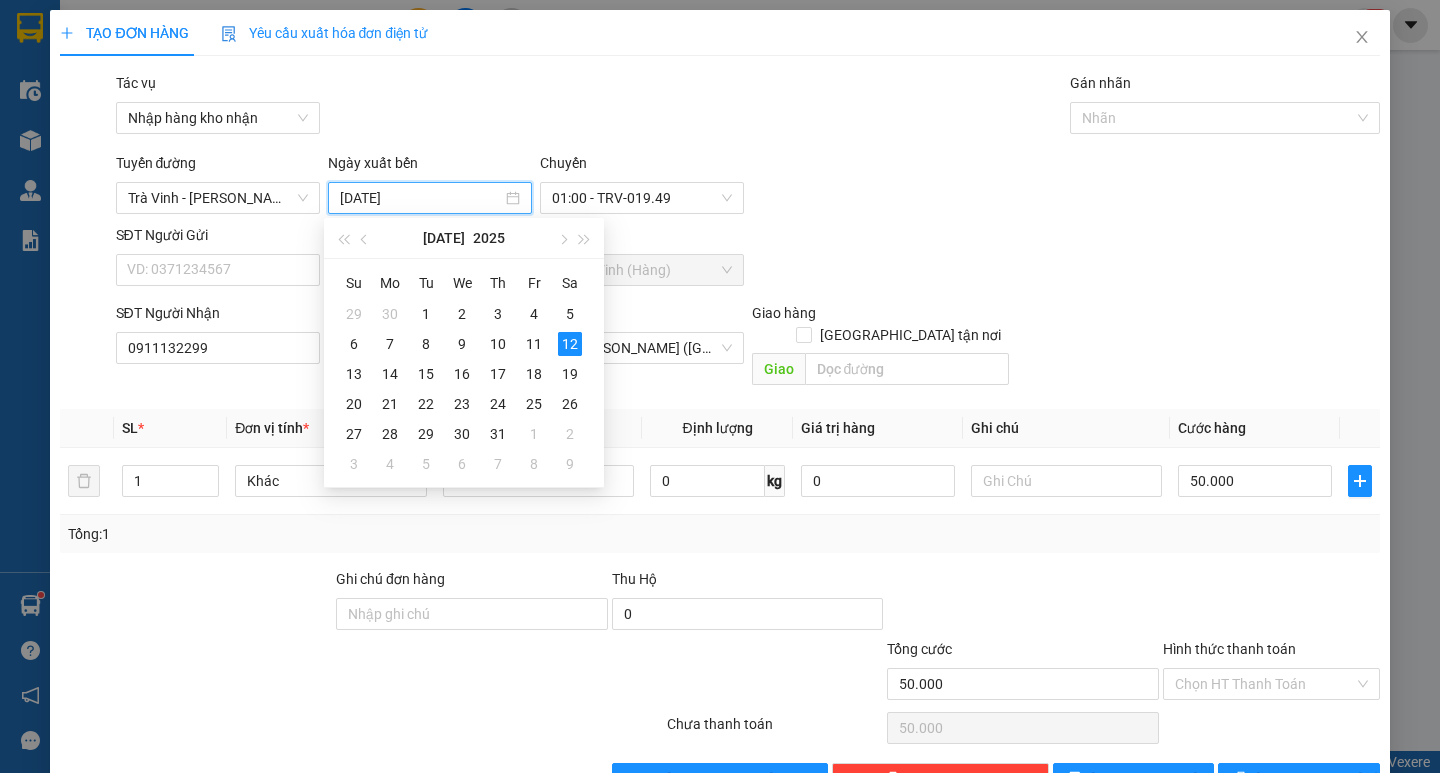 click on "Transit Pickup Surcharge Ids Transit Deliver Surcharge Ids Transit Deliver Surcharge Transit Deliver Surcharge Tác vụ Nhập hàng kho nhận Gán nhãn   Nhãn Tuyến [GEOGRAPHIC_DATA][PERSON_NAME] Ngày xuất bến [DATE] [GEOGRAPHIC_DATA] 01:00     - TRV-019.49  SĐT Người Gửi VD: 0371234567 Người gửi khải VP gửi  * VP Trà Vinh (Hàng) SĐT Người Nhận 0911132299 Người nhận  * quân VP Nhận  * VP [PERSON_NAME] ([GEOGRAPHIC_DATA]) Giao hàng Giao tận nơi Giao SL  * Đơn vị tính  * Tên hàng  Định lượng Giá trị hàng Ghi chú Cước hàng                   1 Khác 1 BAO XANH KK 0 kg 0 50.000 Tổng:  1 Ghi chú đơn hàng Thu Hộ 0 Tổng cước 50.000 Hình thức thanh toán Chọn HT Thanh Toán Số tiền thu trước 0 Chưa thanh toán 50.000 Chọn HT Thanh Toán Lưu nháp Xóa Thông tin [PERSON_NAME] và In 1 BAO XANH KK" at bounding box center (719, 433) 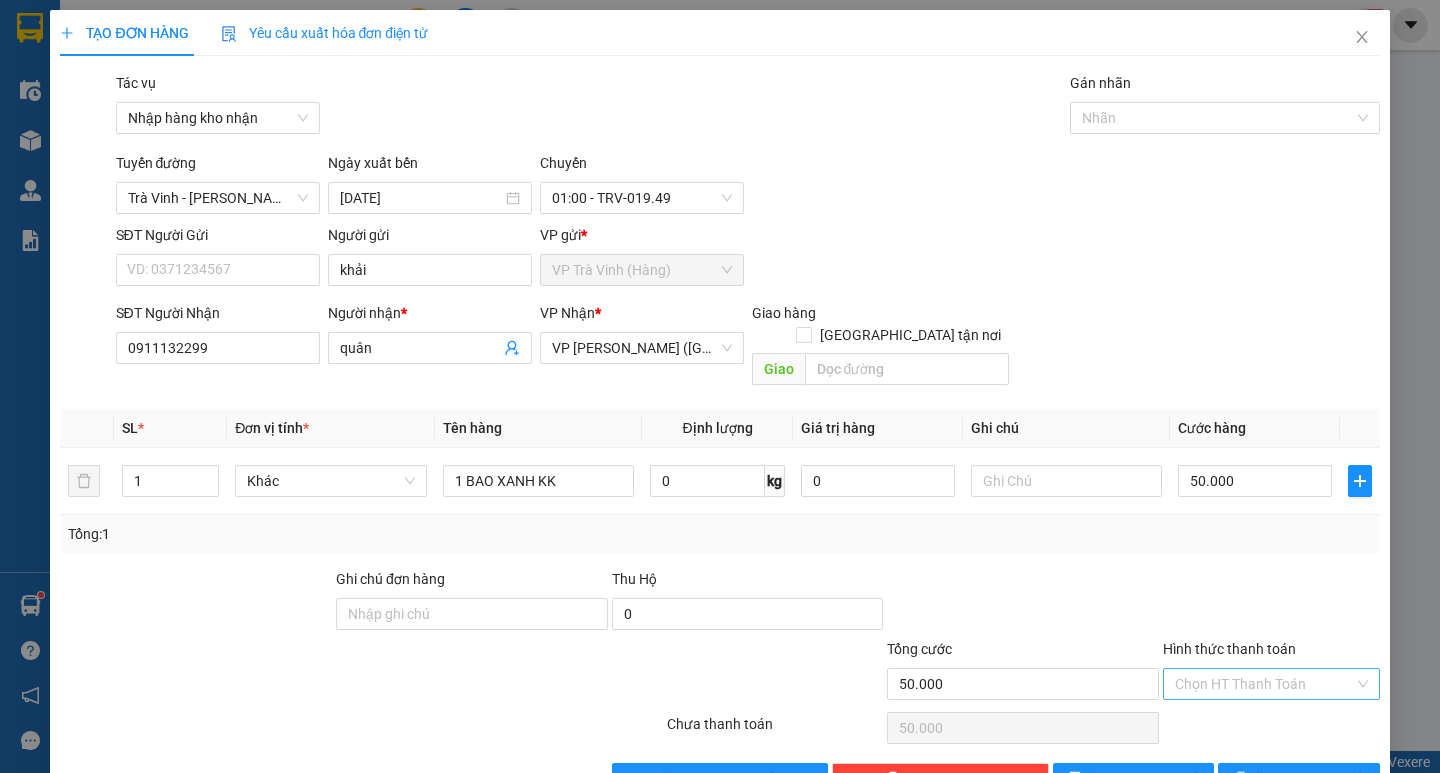 click on "Hình thức thanh toán" at bounding box center (1264, 684) 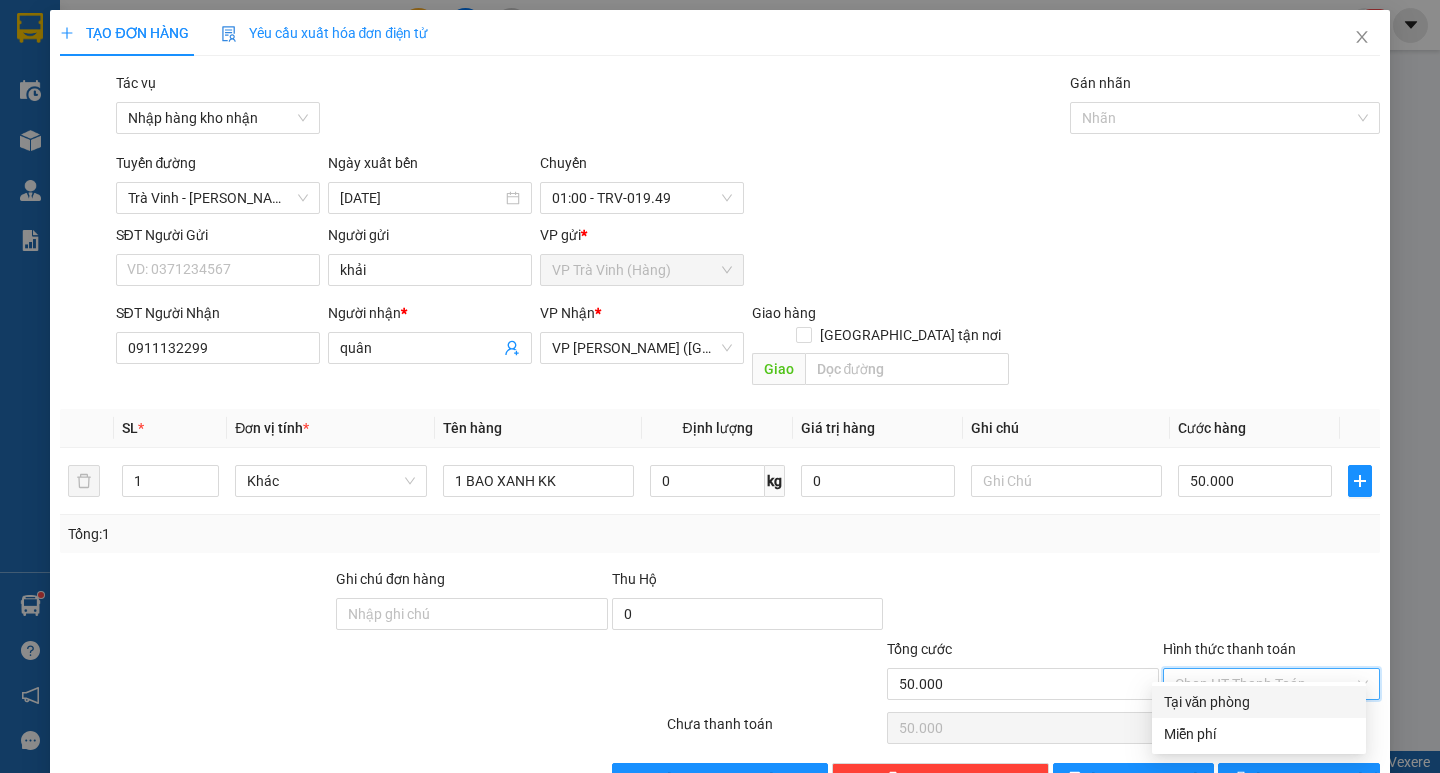 click on "Tại văn phòng" at bounding box center [1259, 702] 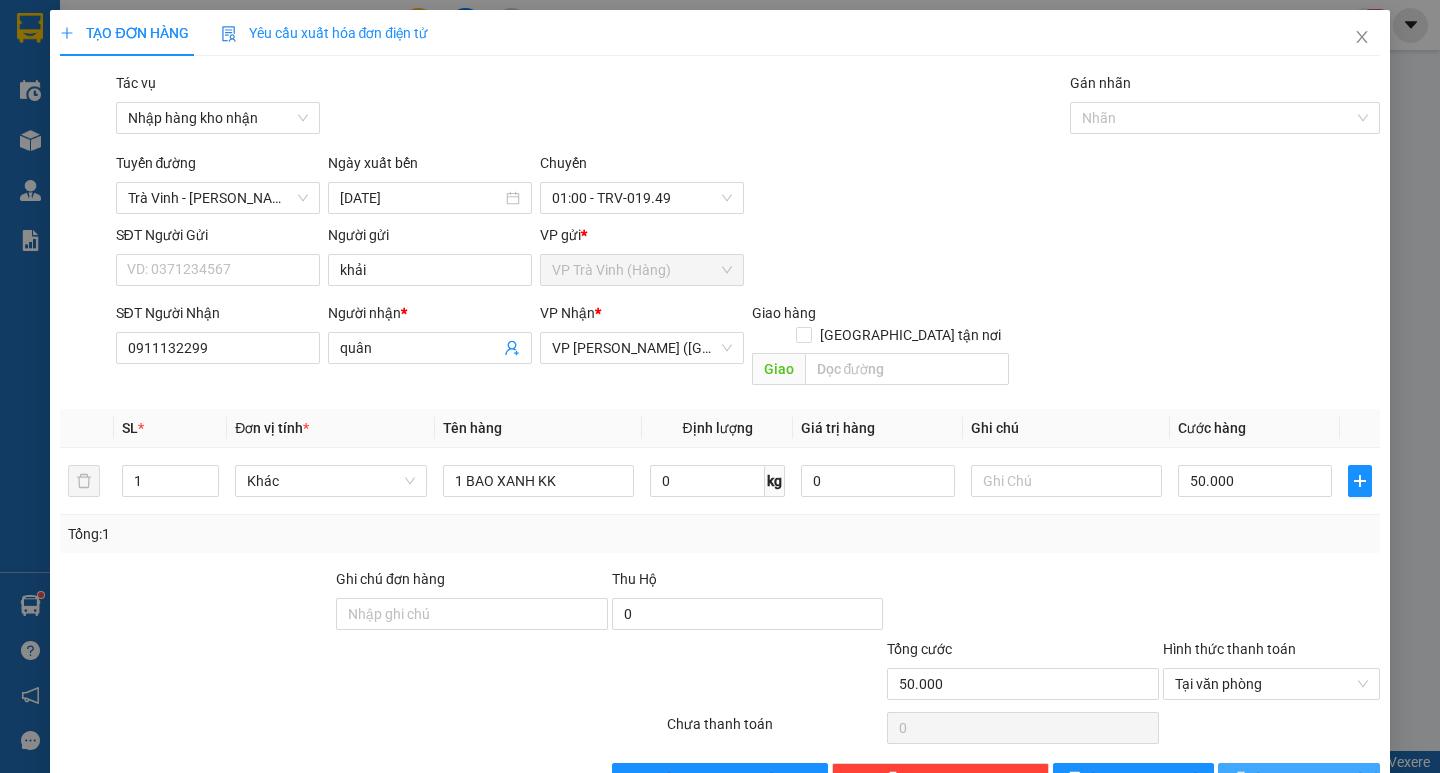 click on "[PERSON_NAME] và In" at bounding box center (1298, 779) 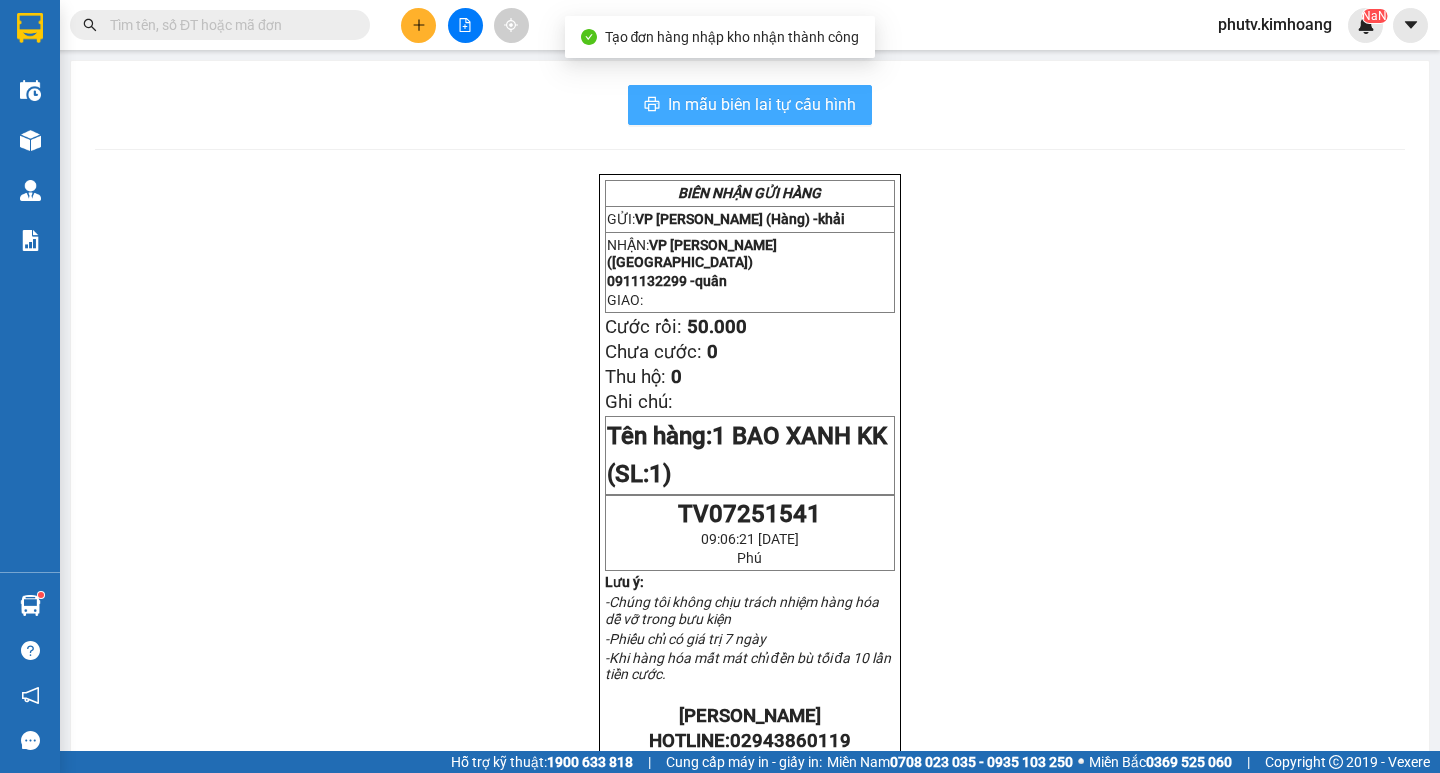click on "In mẫu biên lai tự cấu hình" at bounding box center (750, 105) 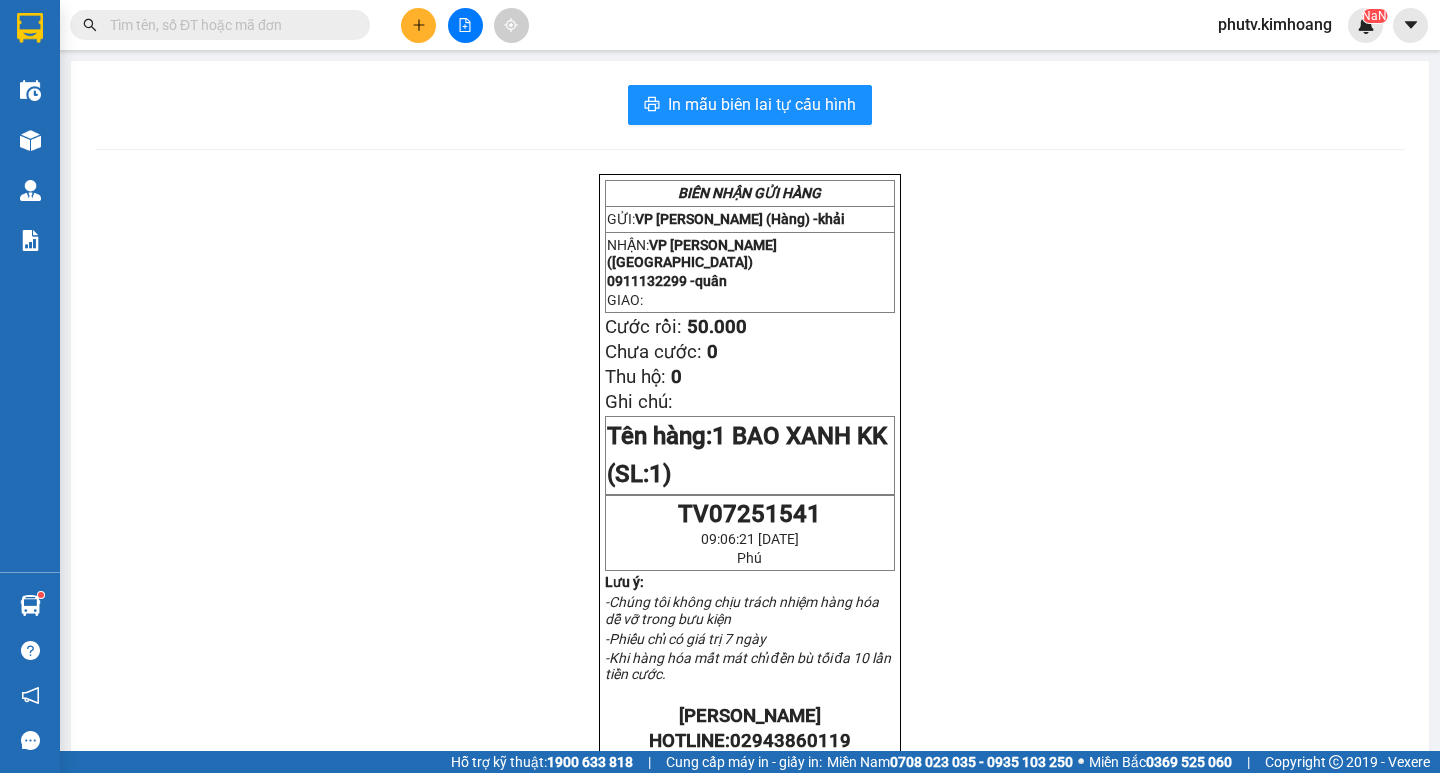 click at bounding box center (228, 25) 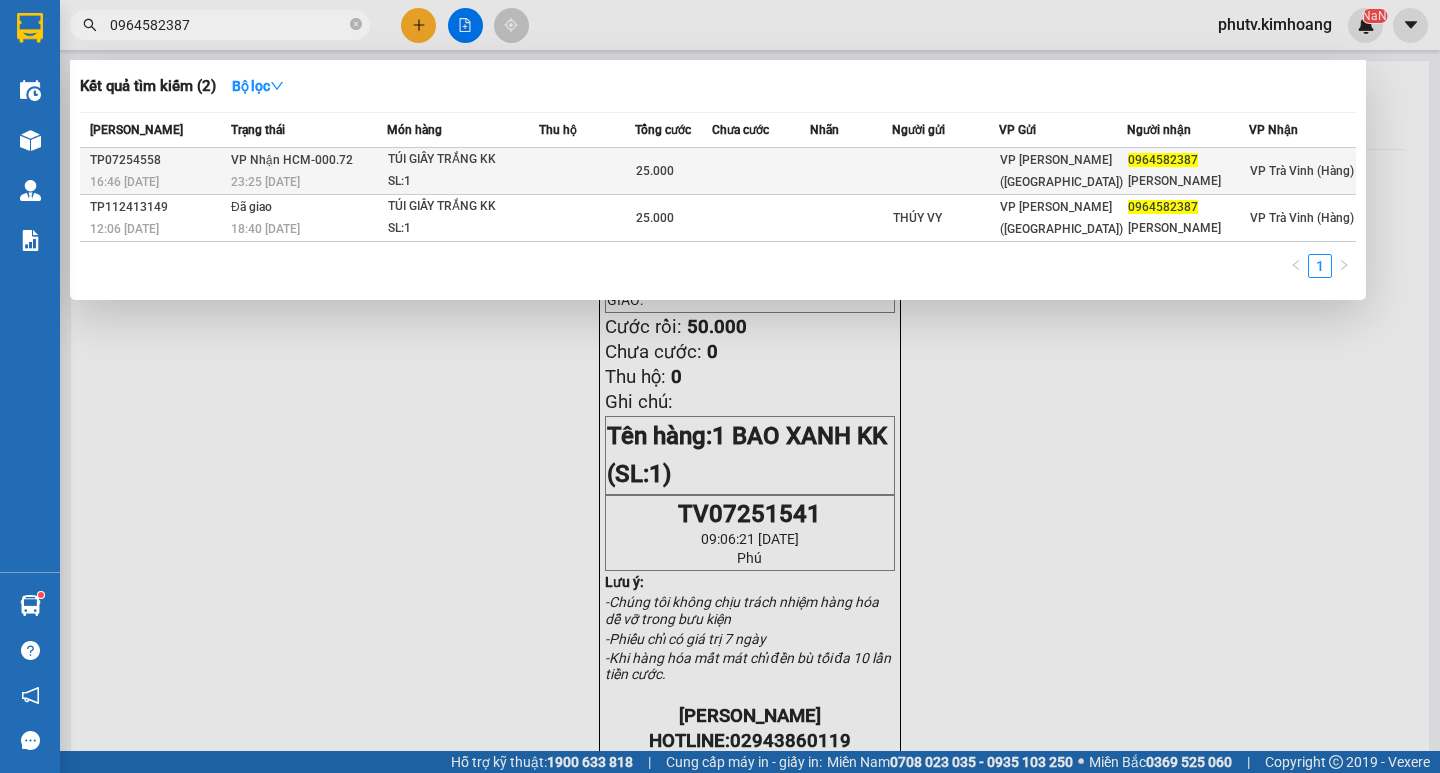 click on "23:25 [DATE]" at bounding box center (308, 182) 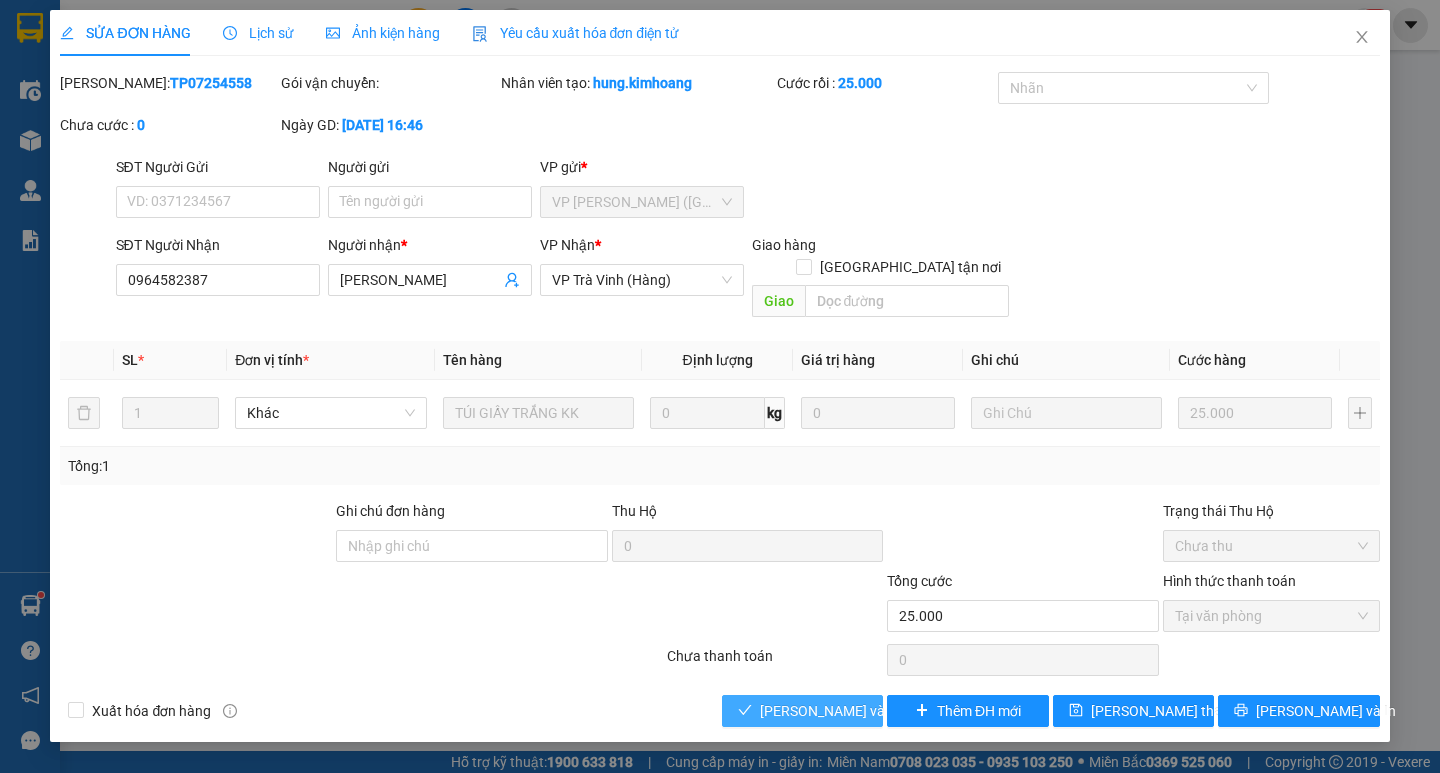 click on "[PERSON_NAME] và Giao hàng" at bounding box center [856, 711] 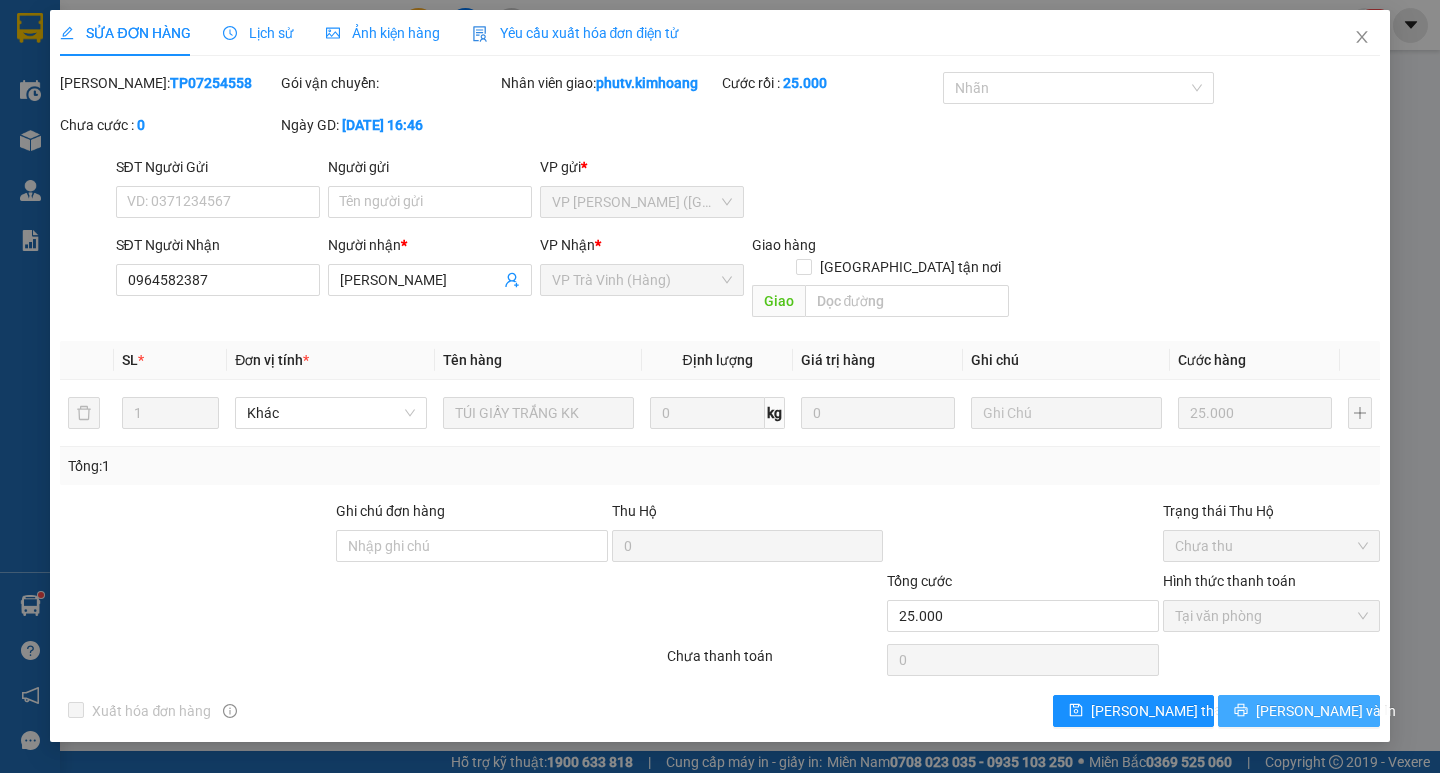click on "[PERSON_NAME] và In" at bounding box center (1298, 711) 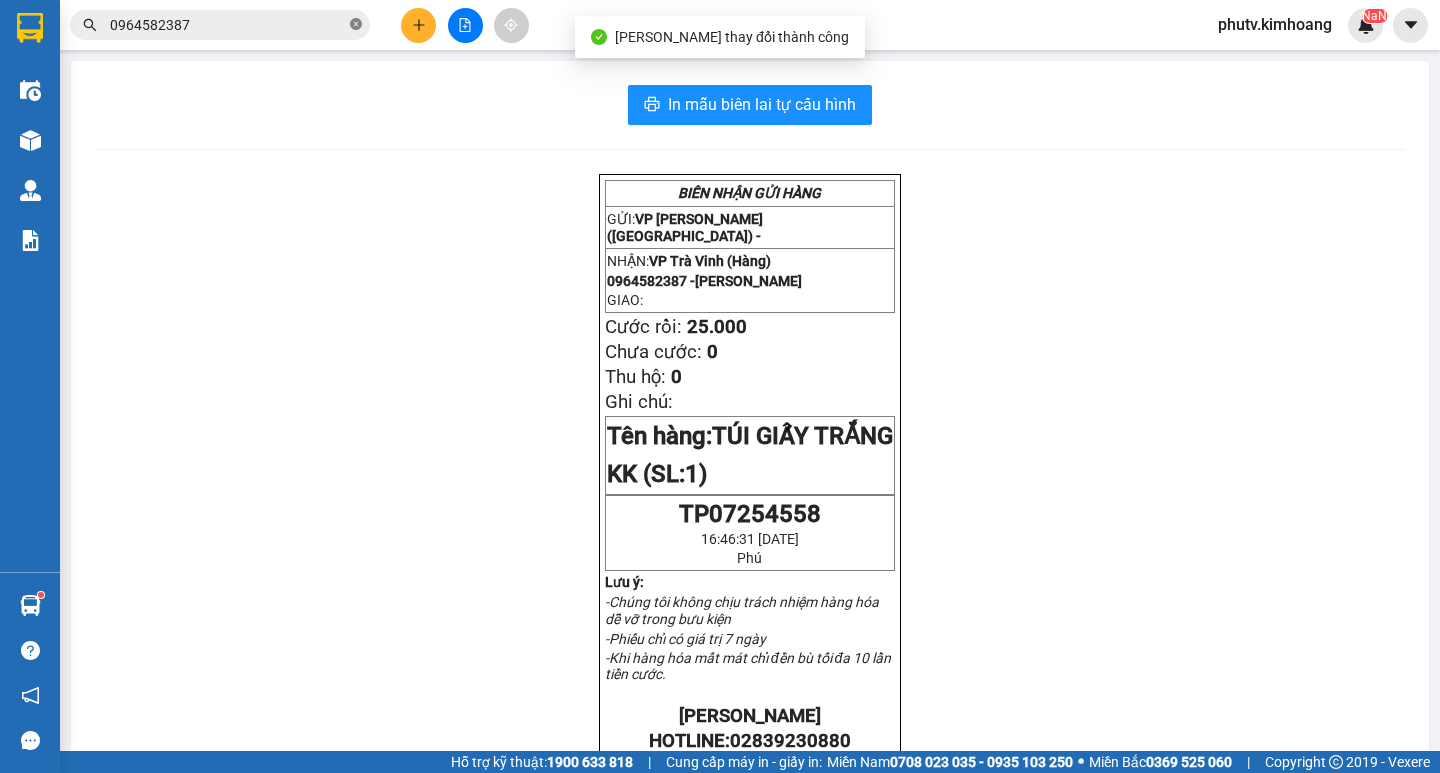 click 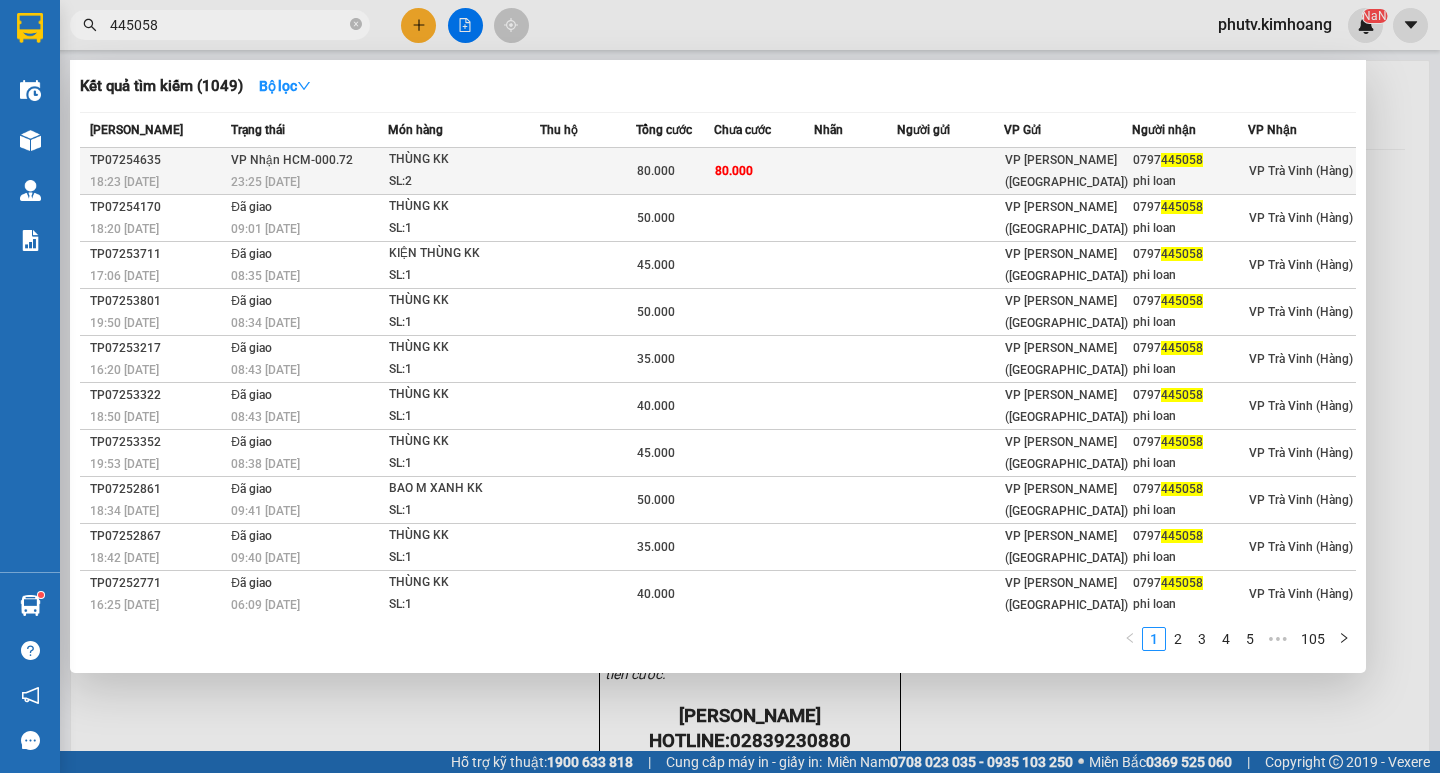 click at bounding box center (588, 171) 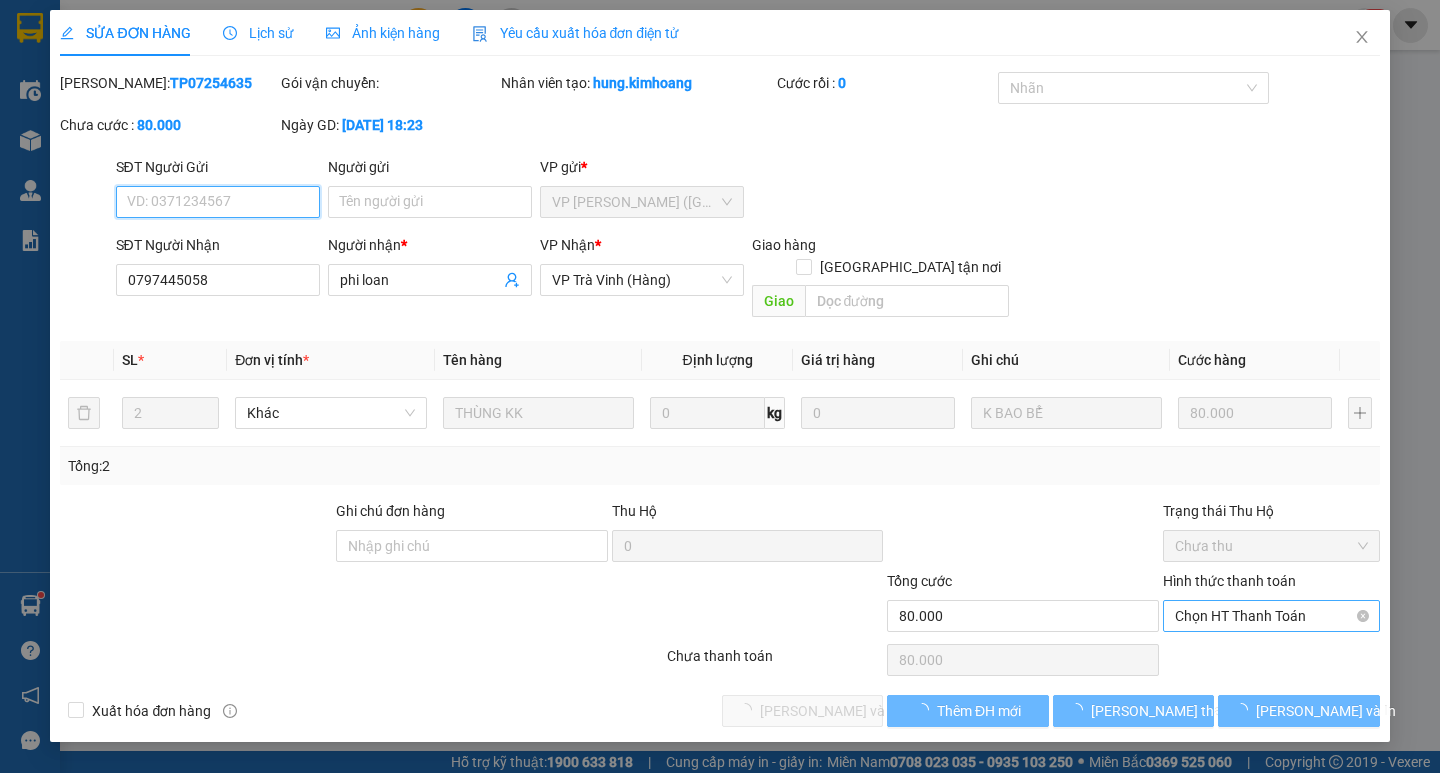 click on "Chọn HT Thanh Toán" at bounding box center [1271, 616] 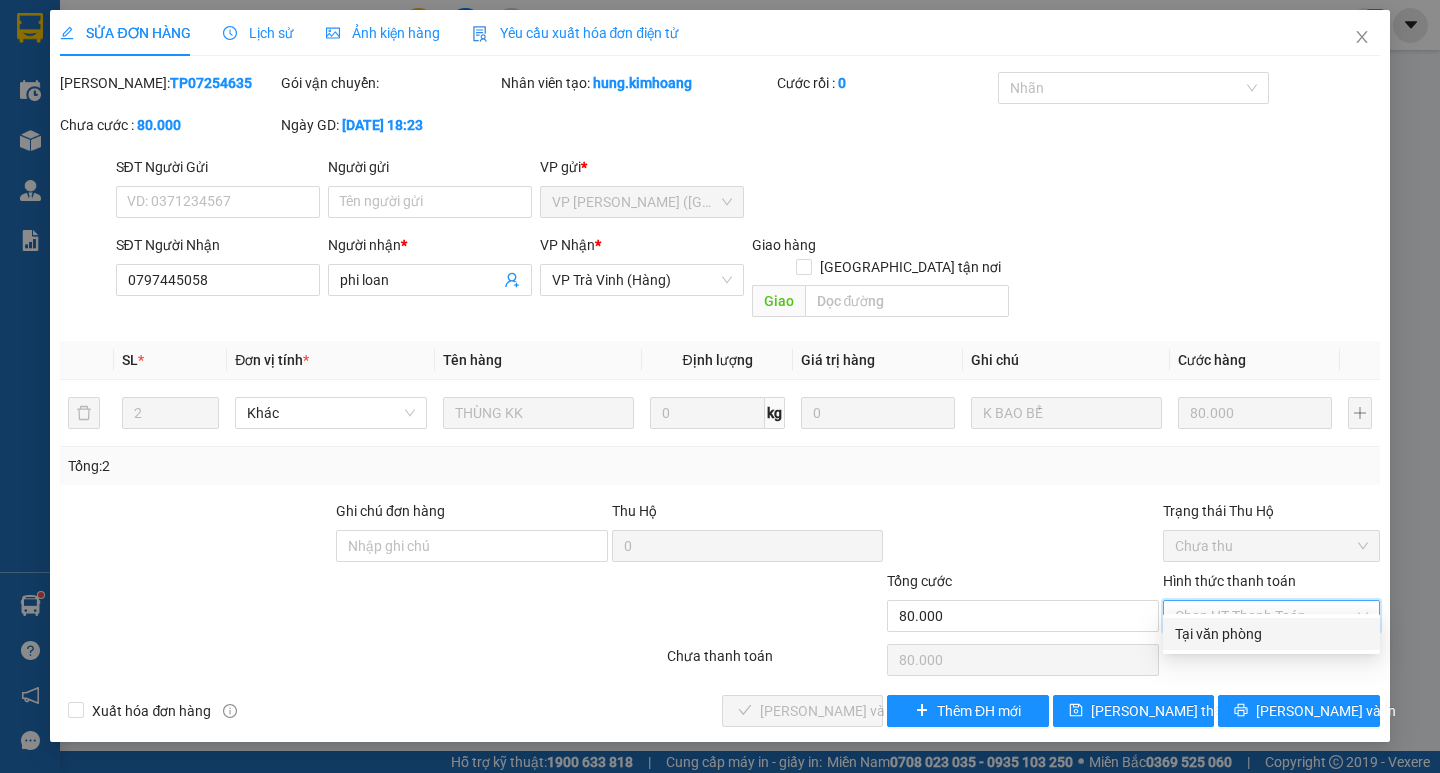 click on "Tại văn phòng" at bounding box center (1271, 634) 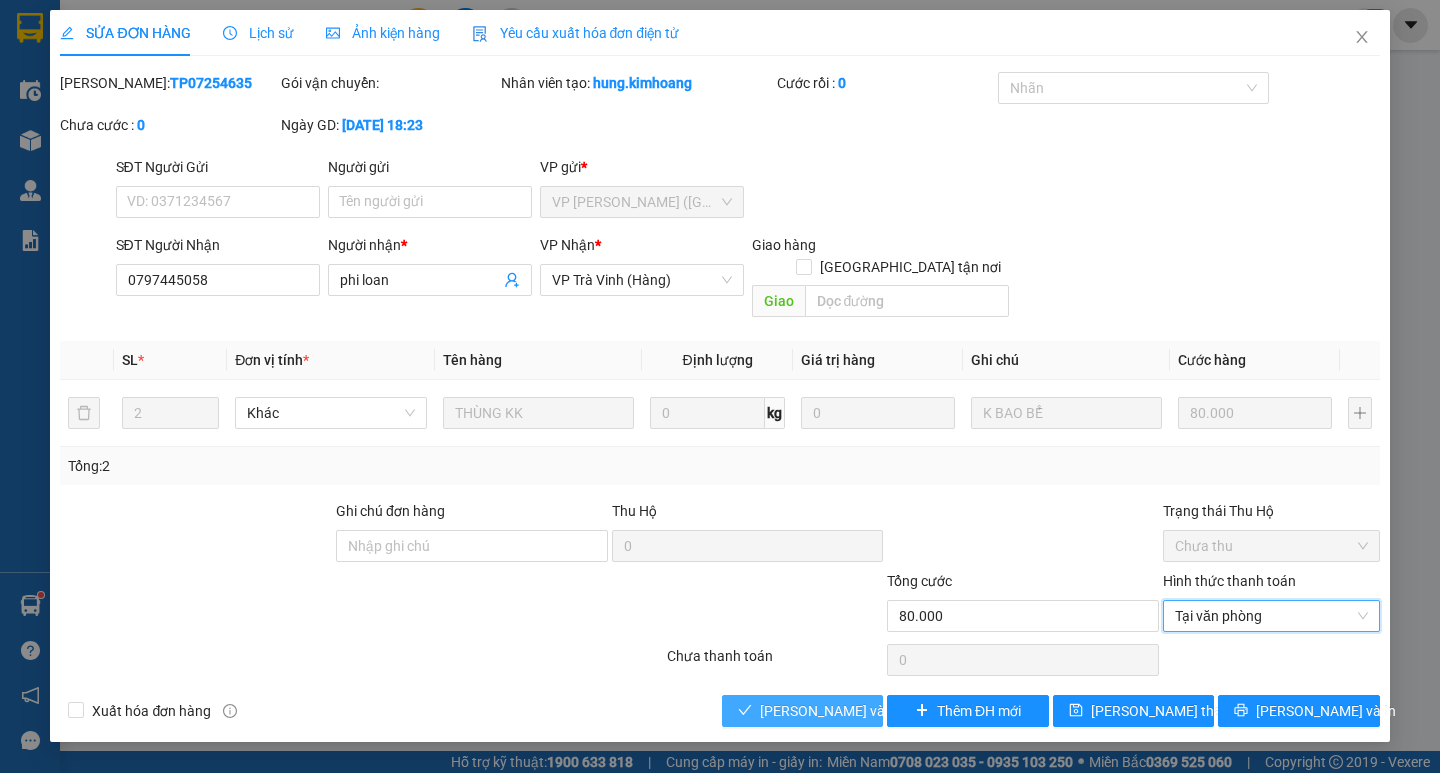 click on "[PERSON_NAME] và Giao hàng" at bounding box center (856, 711) 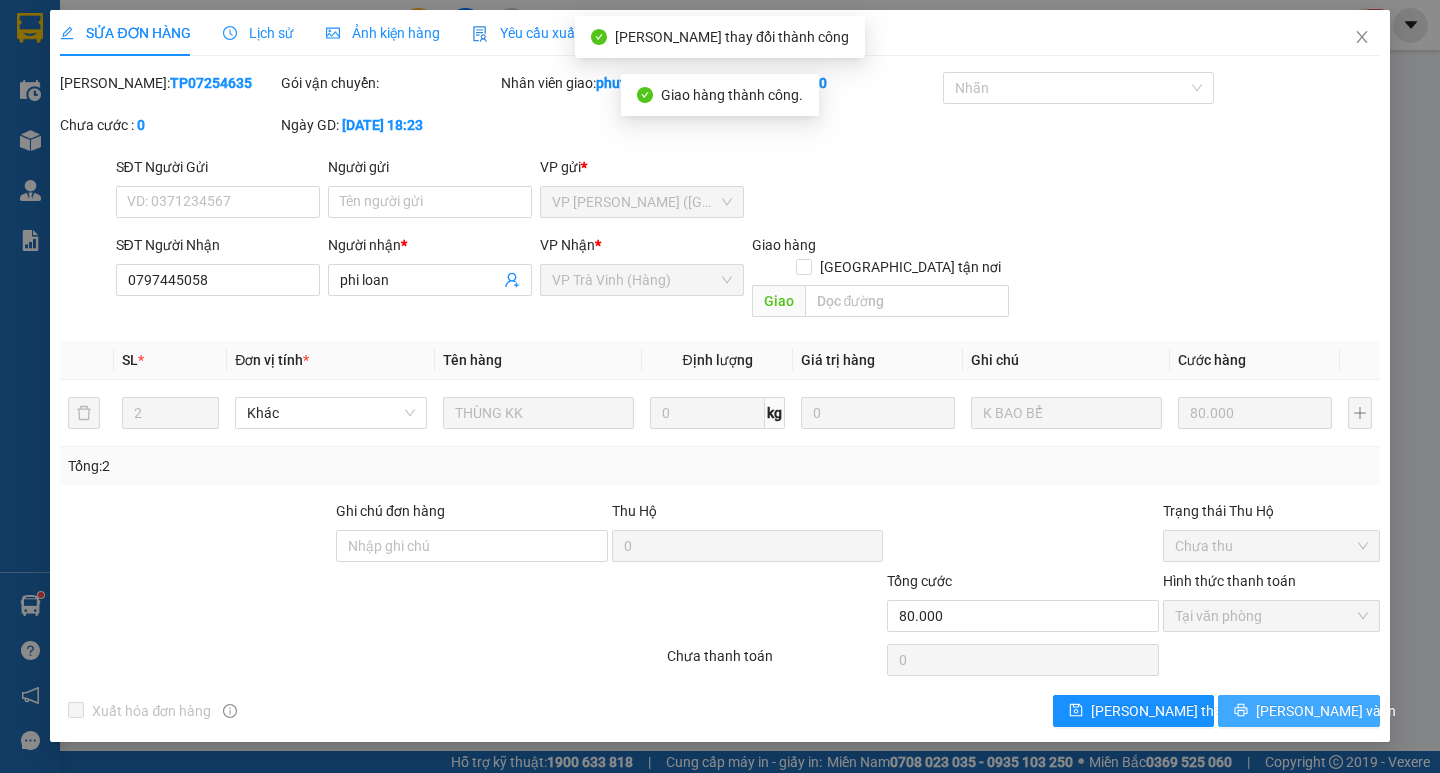 click on "[PERSON_NAME] và In" at bounding box center (1326, 711) 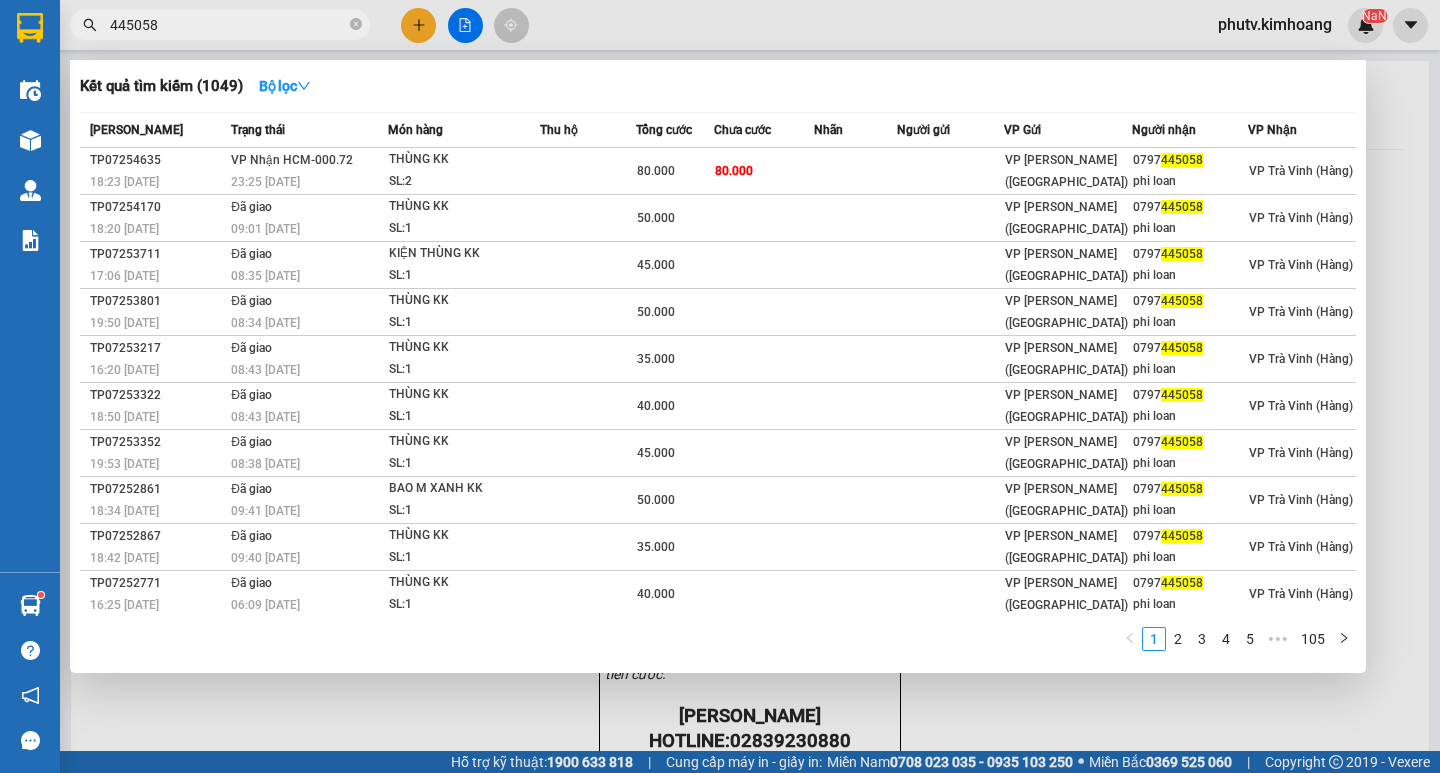 click on "445058" at bounding box center [228, 25] 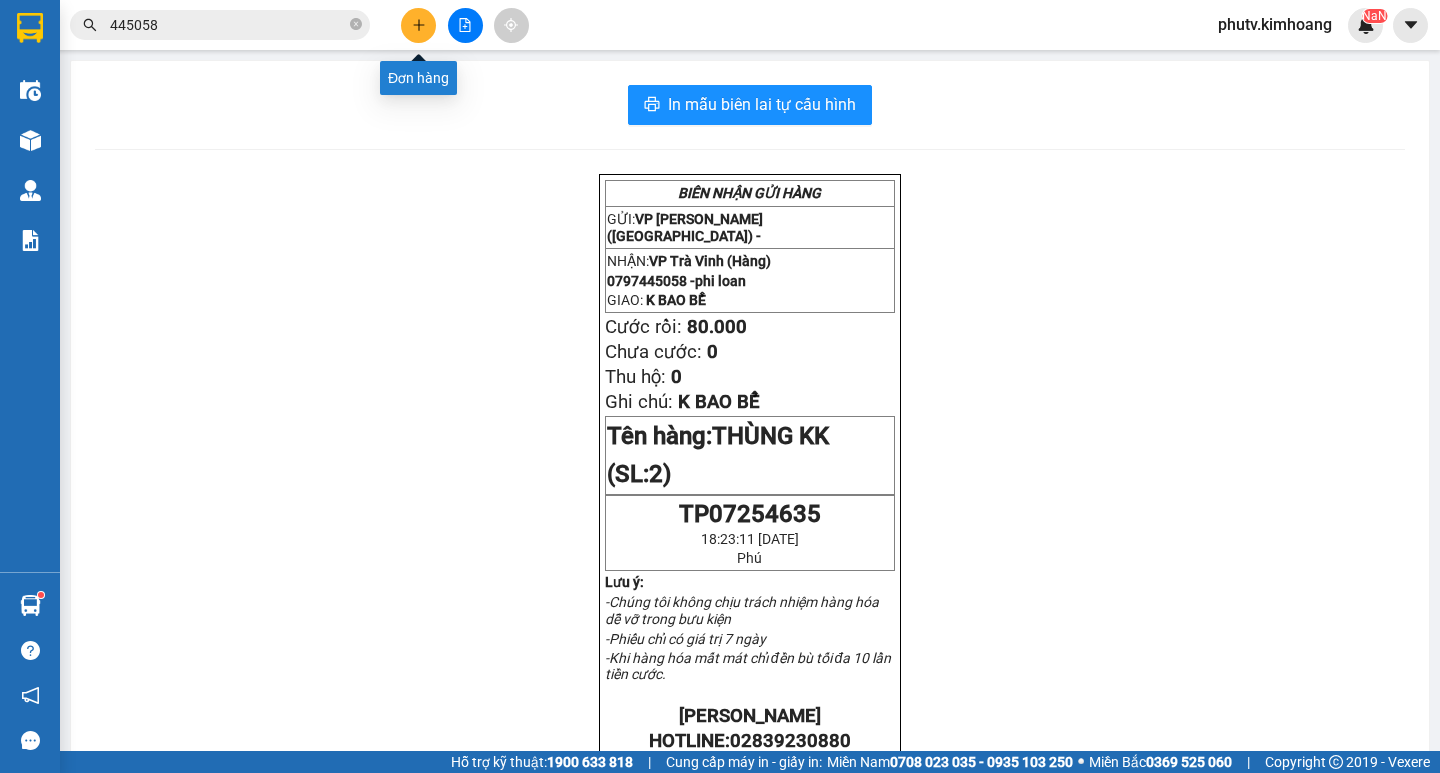 click 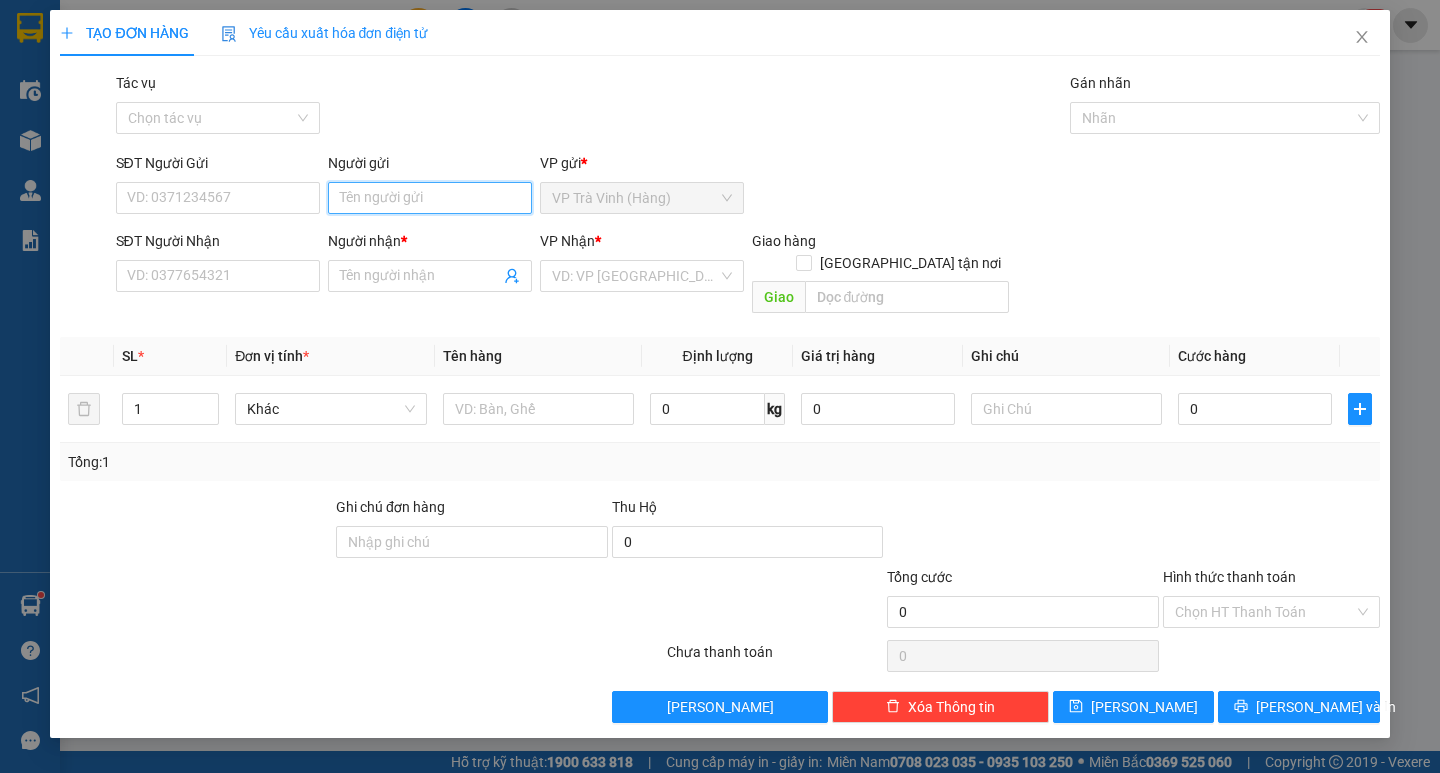 click on "Người gửi" at bounding box center (430, 198) 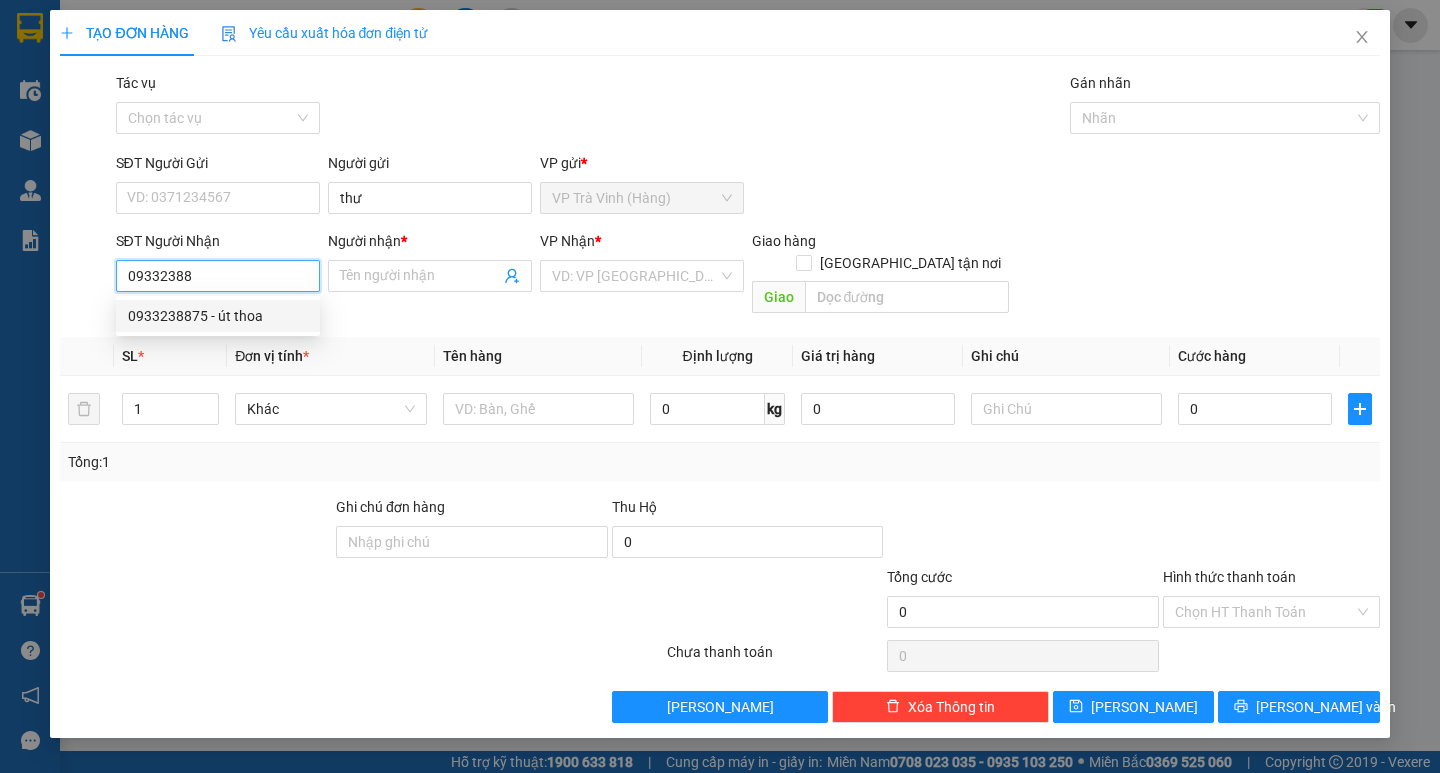 click on "0933238875 - út thoa" at bounding box center (218, 316) 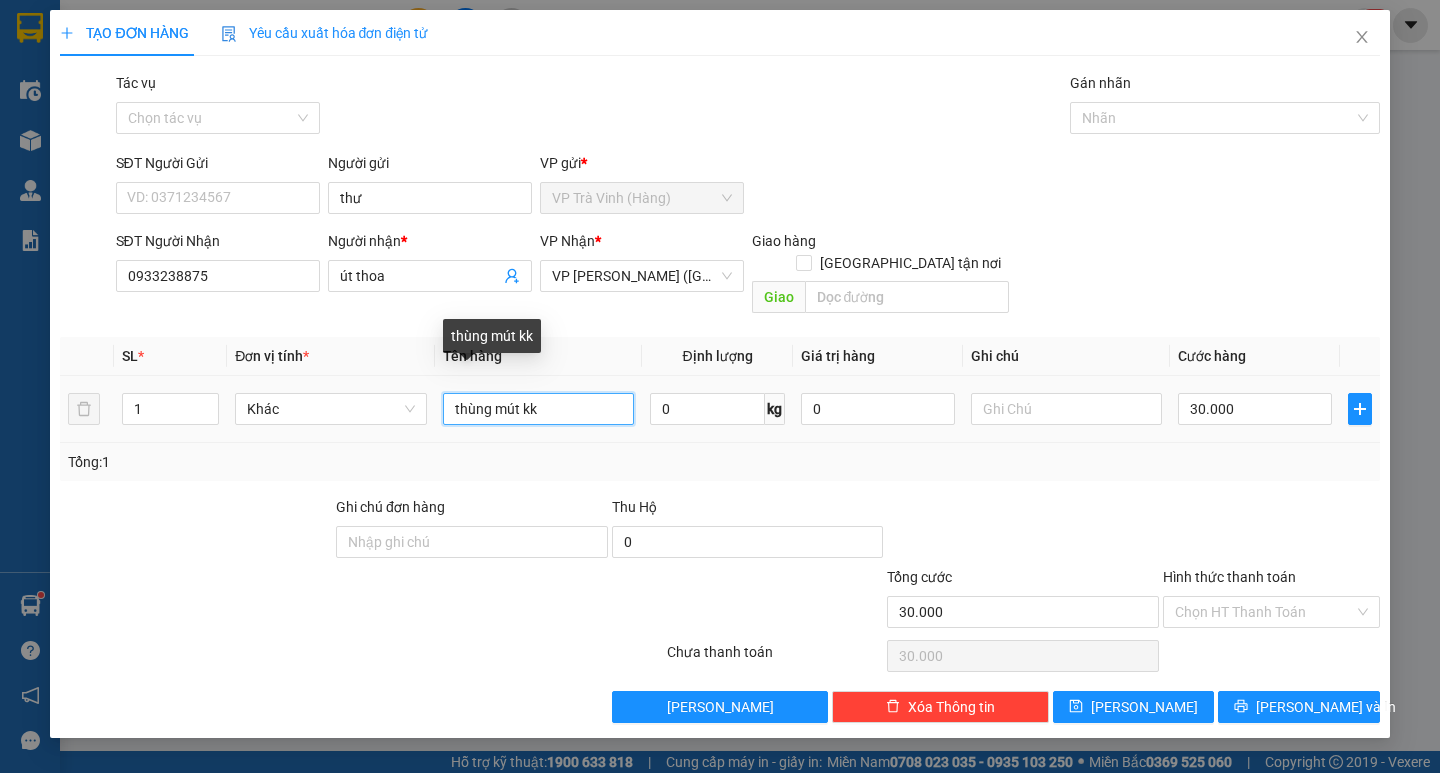 click on "thùng mút kk" at bounding box center (538, 409) 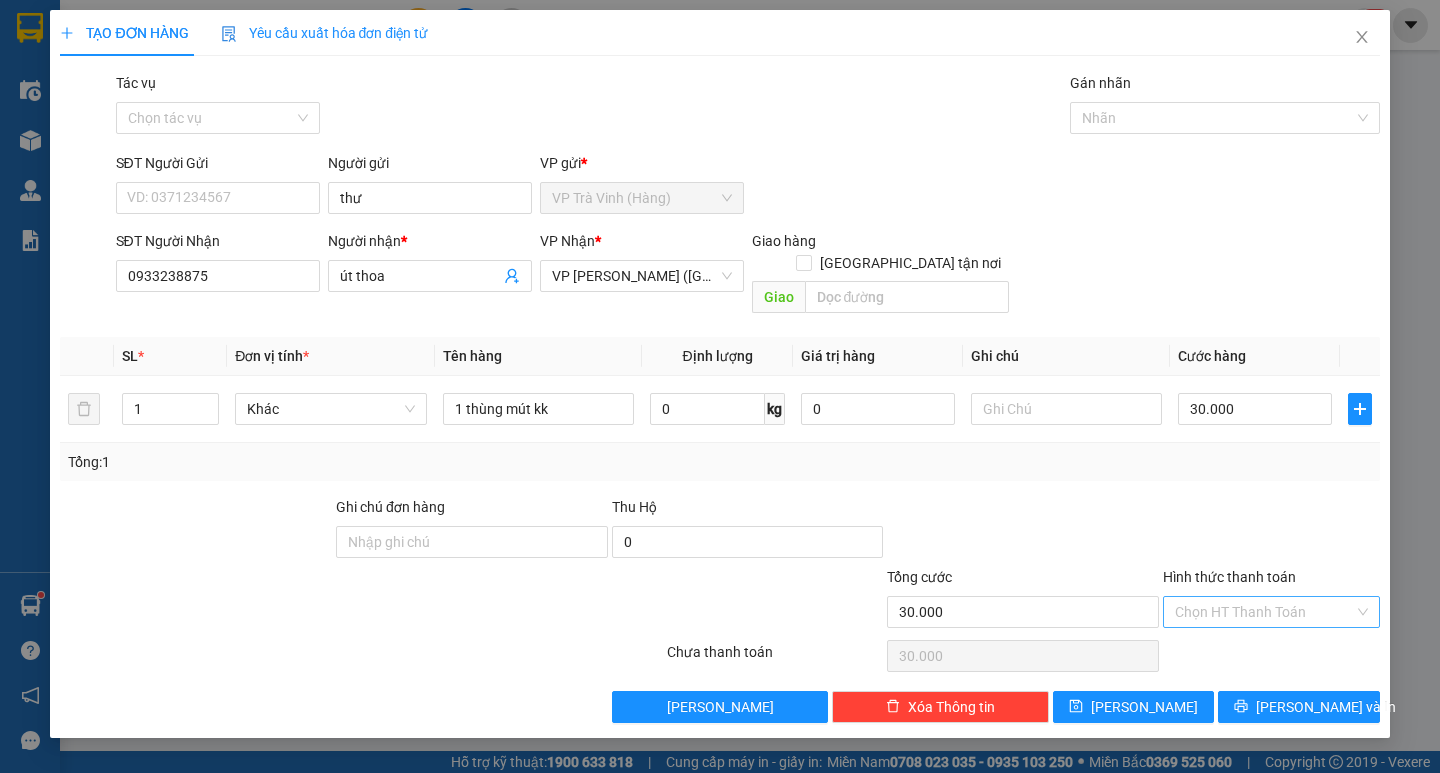 click on "Hình thức thanh toán" at bounding box center [1264, 612] 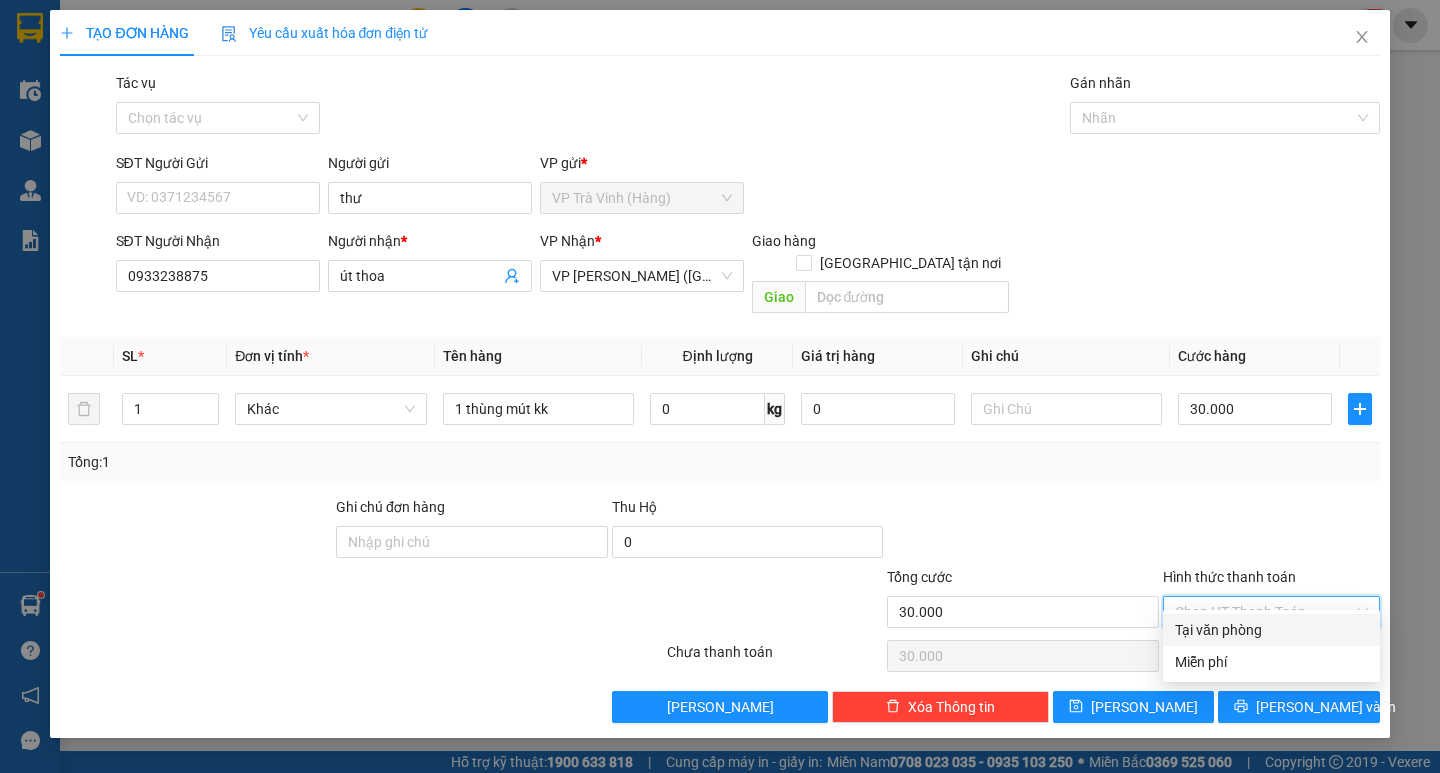 click on "Tại văn phòng" at bounding box center (1271, 630) 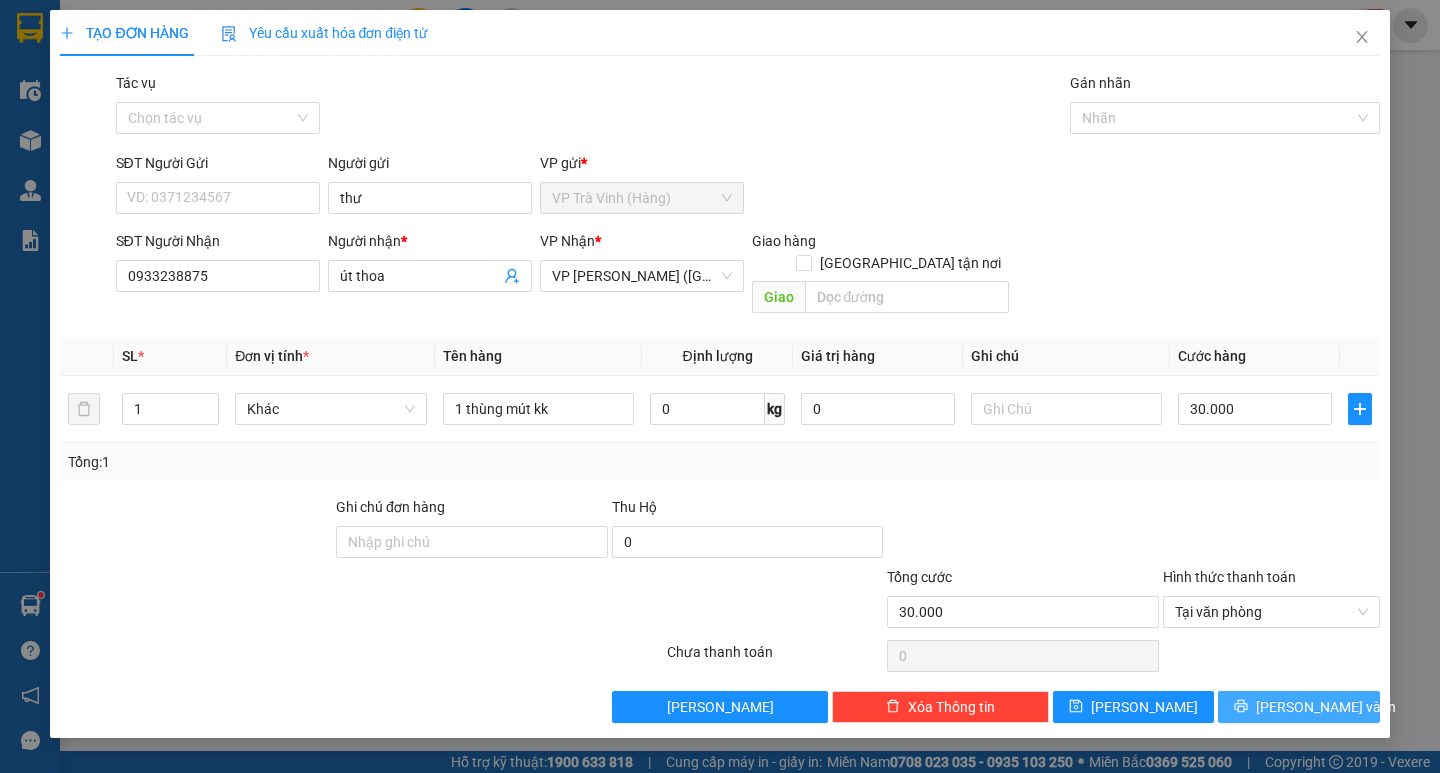 click on "[PERSON_NAME] và In" at bounding box center (1298, 707) 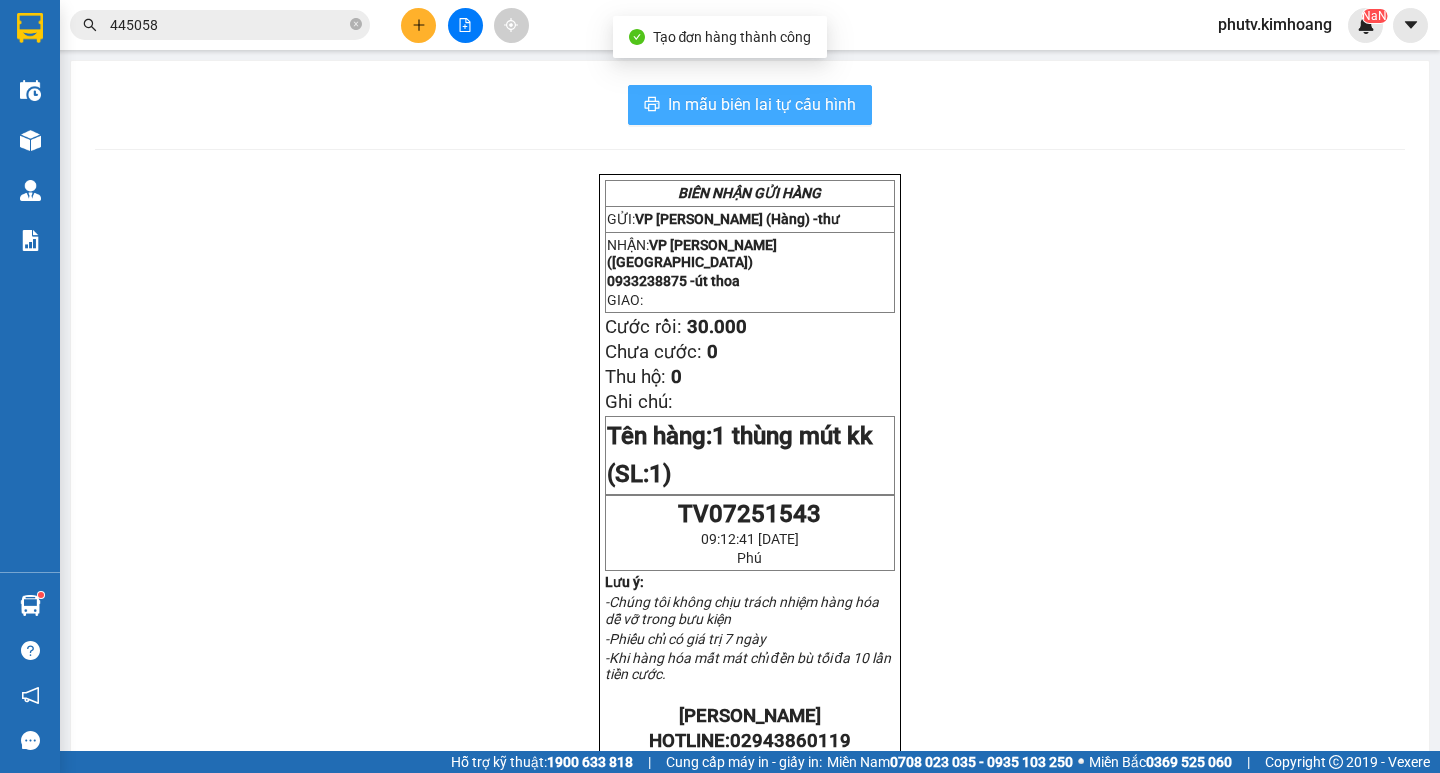 click on "In mẫu biên lai tự cấu hình" at bounding box center [762, 104] 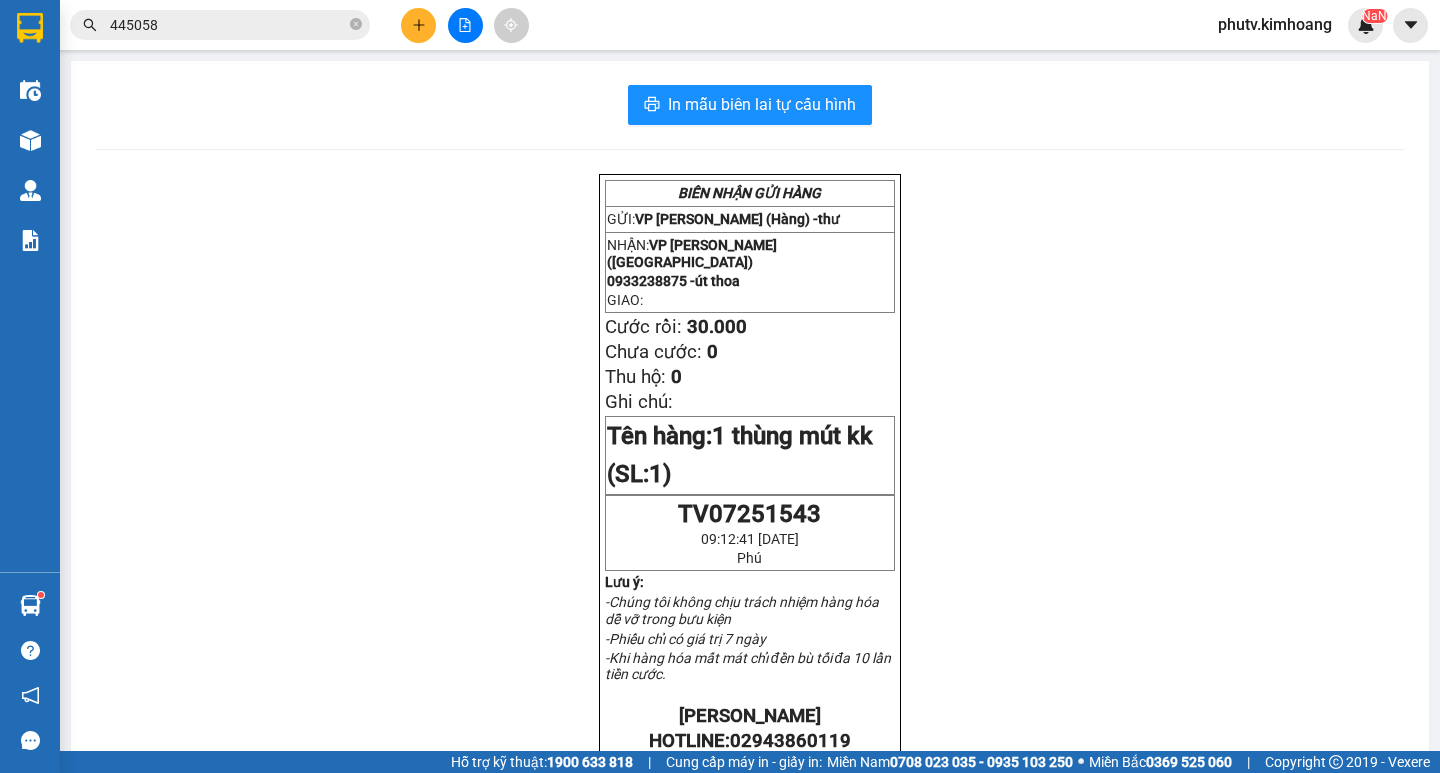 click on "445058" at bounding box center (228, 25) 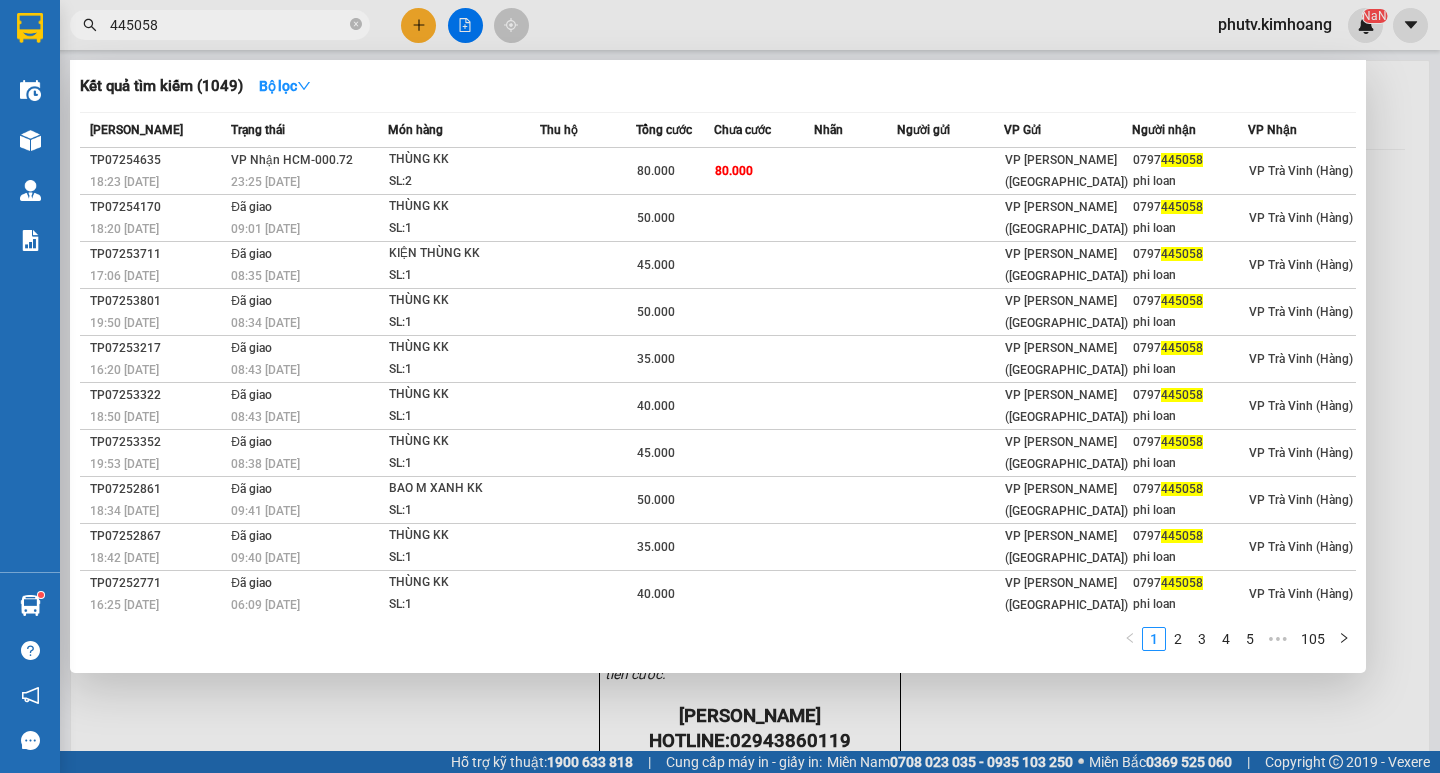 click on "445058" at bounding box center (228, 25) 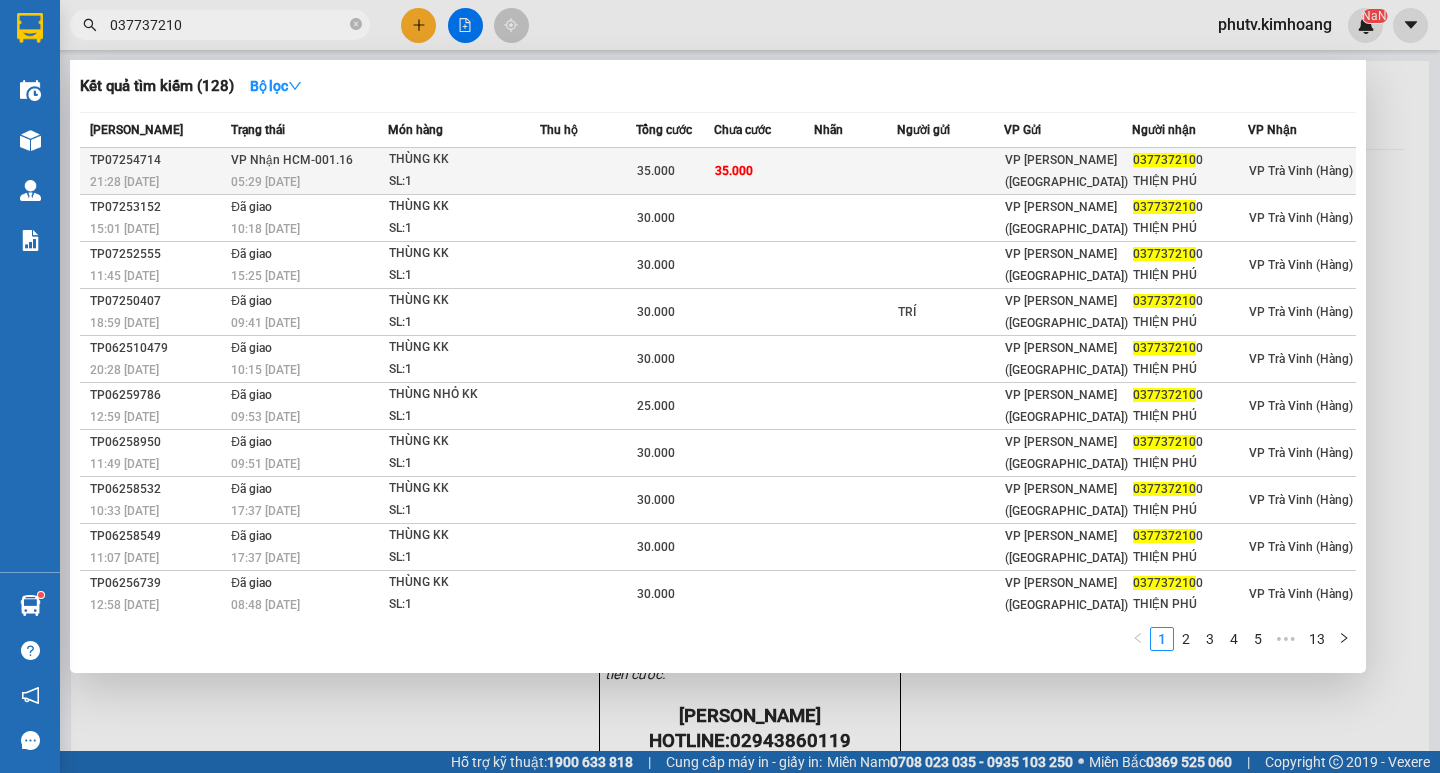 click on "THÙNG KK" at bounding box center [464, 160] 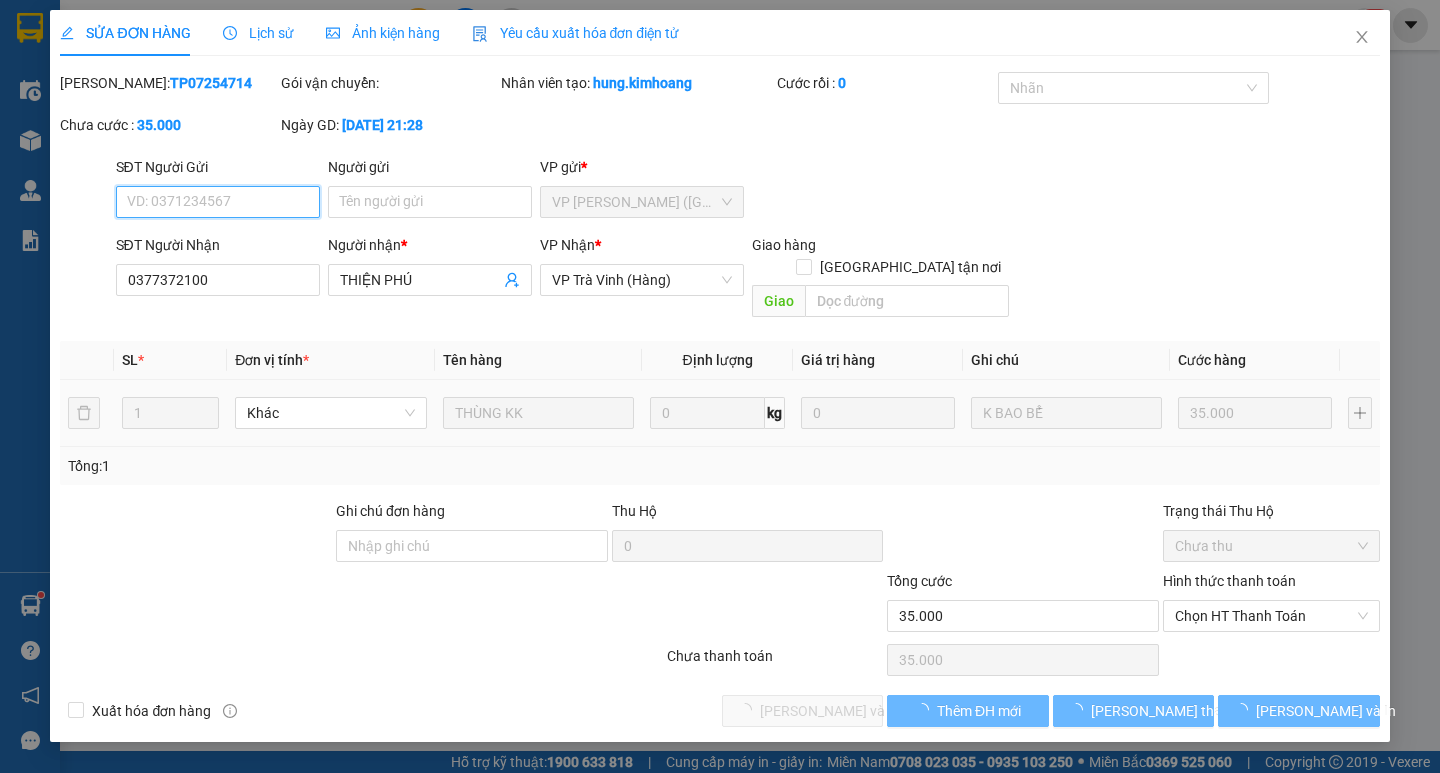 click on "Chọn HT Thanh Toán" at bounding box center [1271, 616] 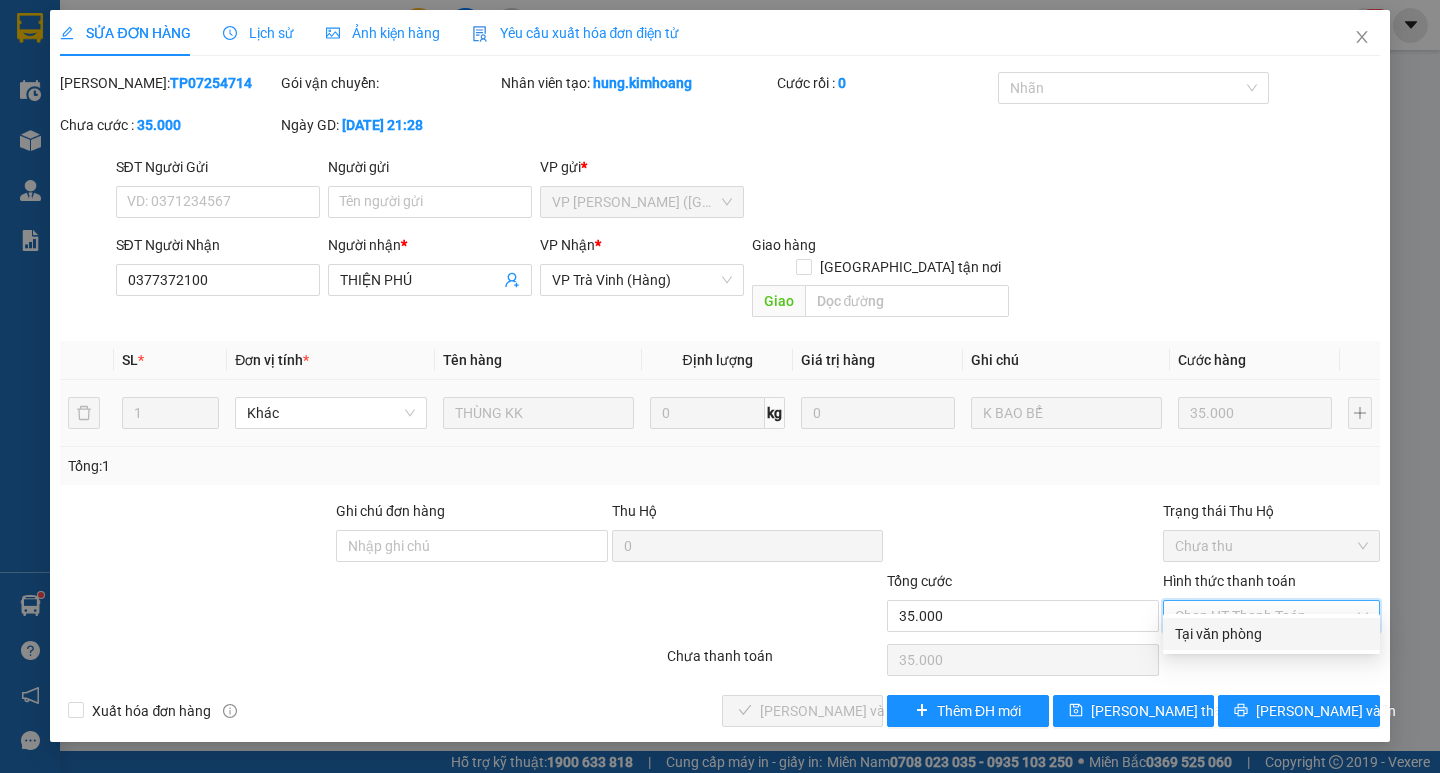 click on "Tại văn phòng" at bounding box center [1271, 634] 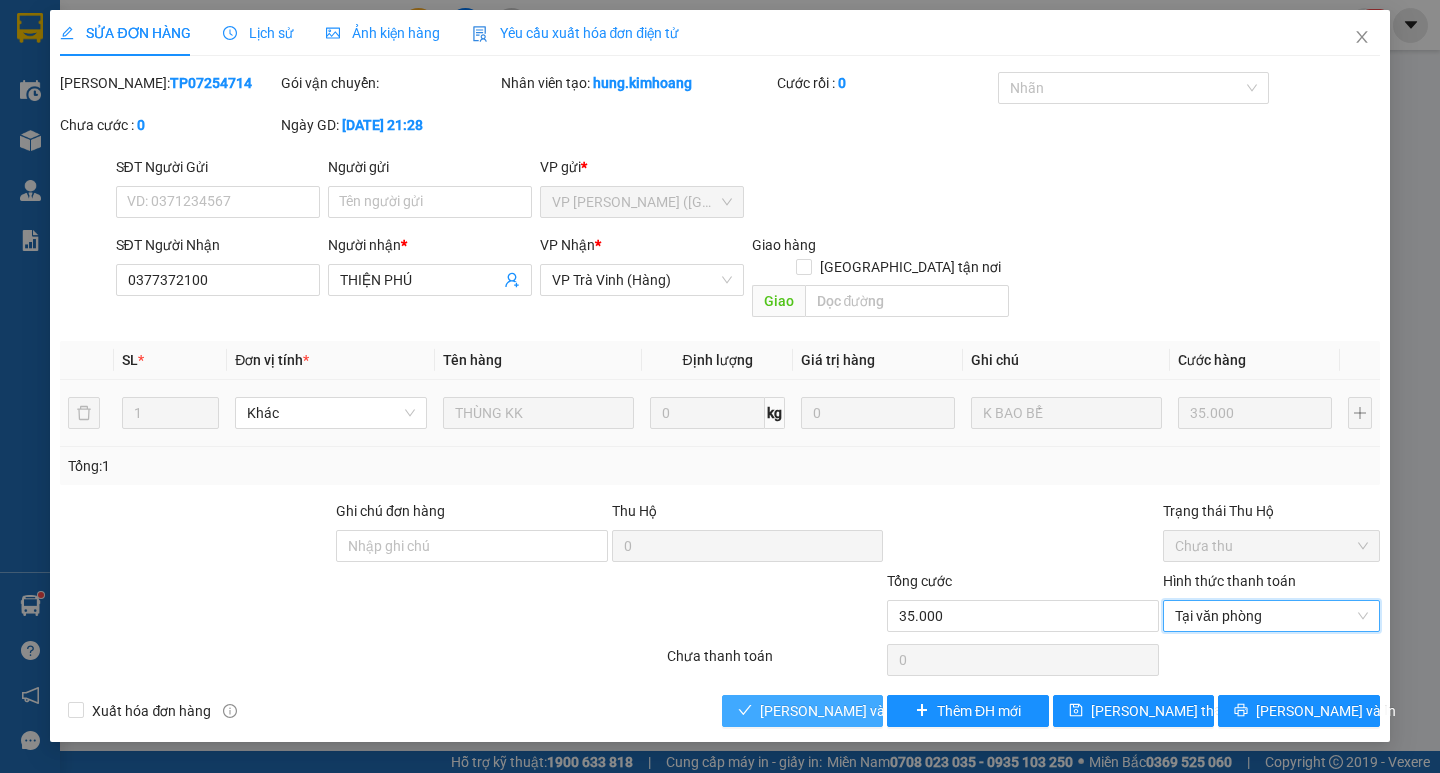 click 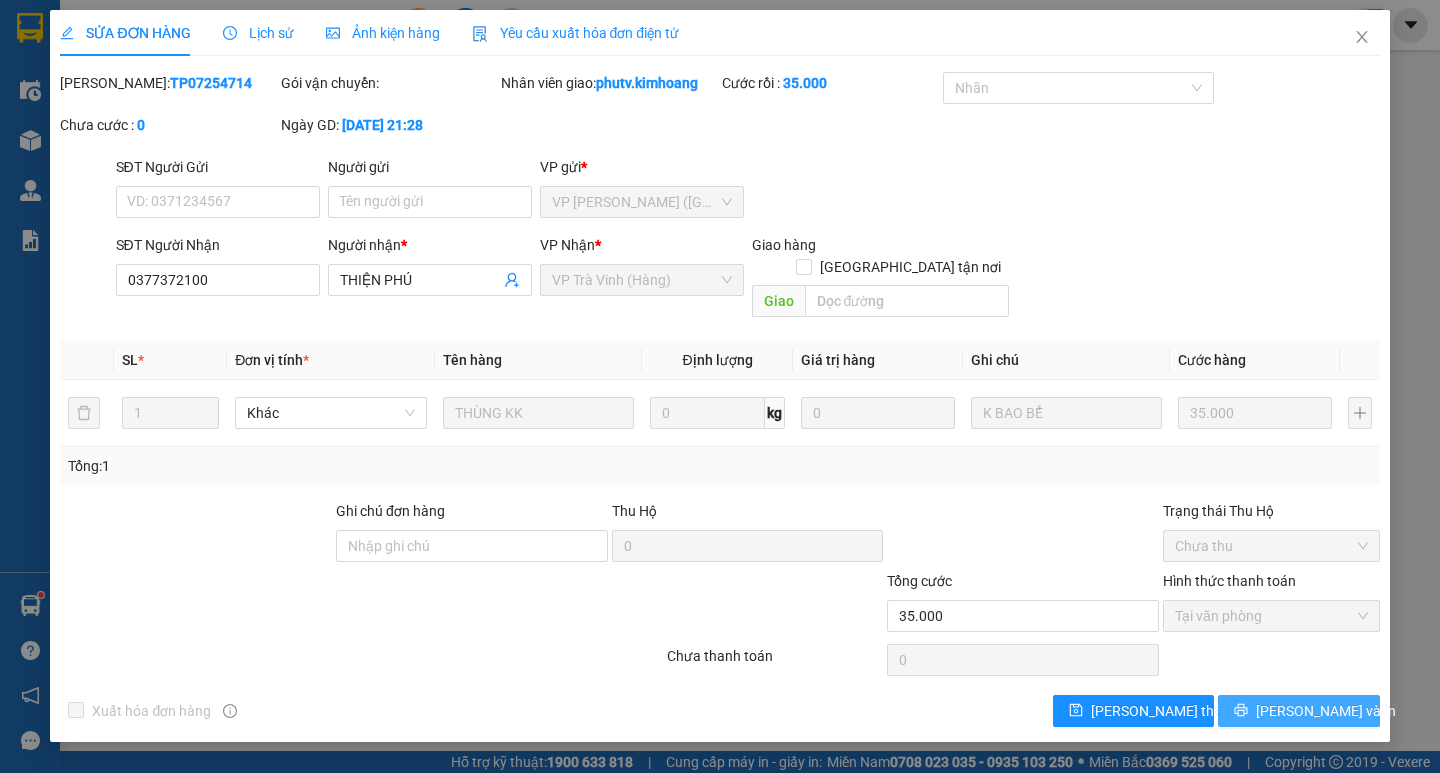 drag, startPoint x: 1242, startPoint y: 687, endPoint x: 1217, endPoint y: 674, distance: 28.178005 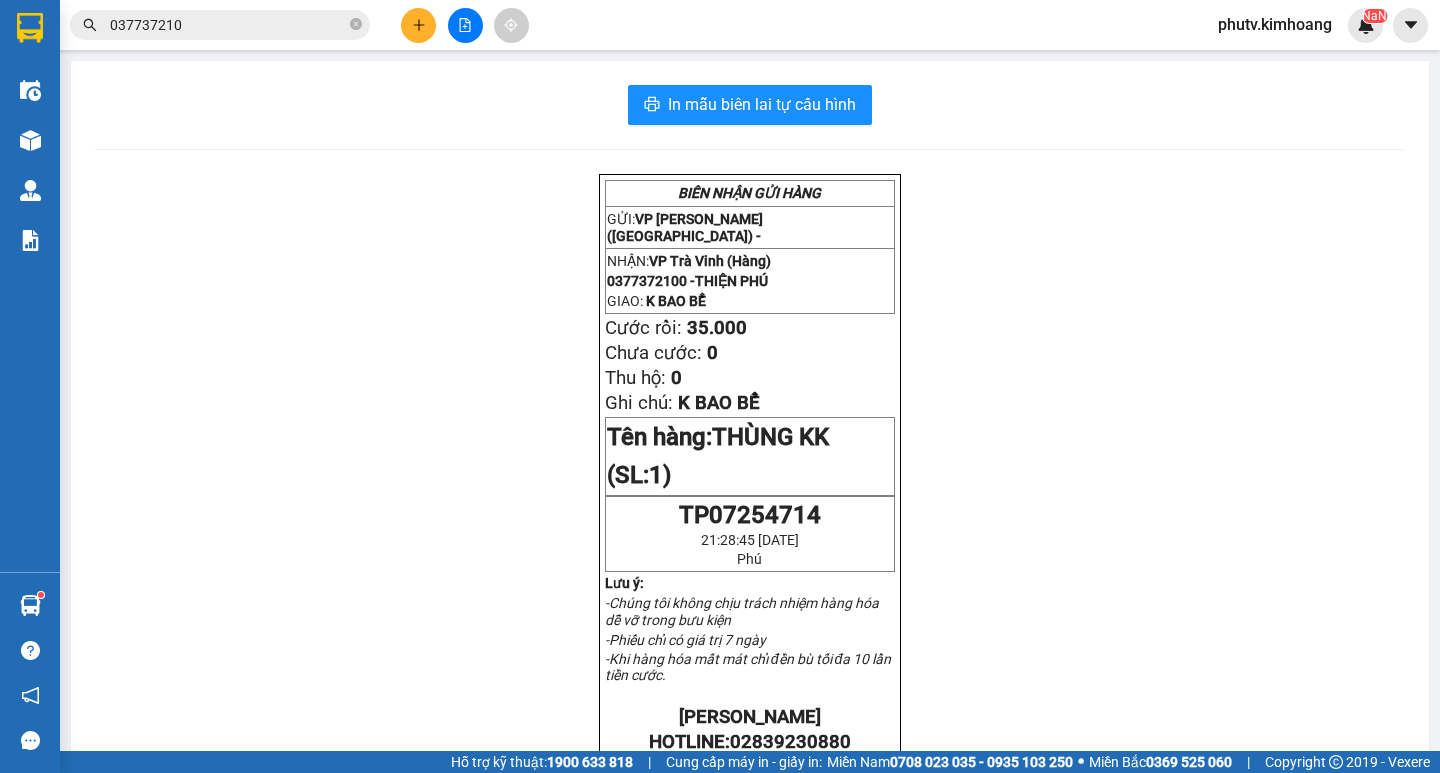 click on "037737210" at bounding box center (228, 25) 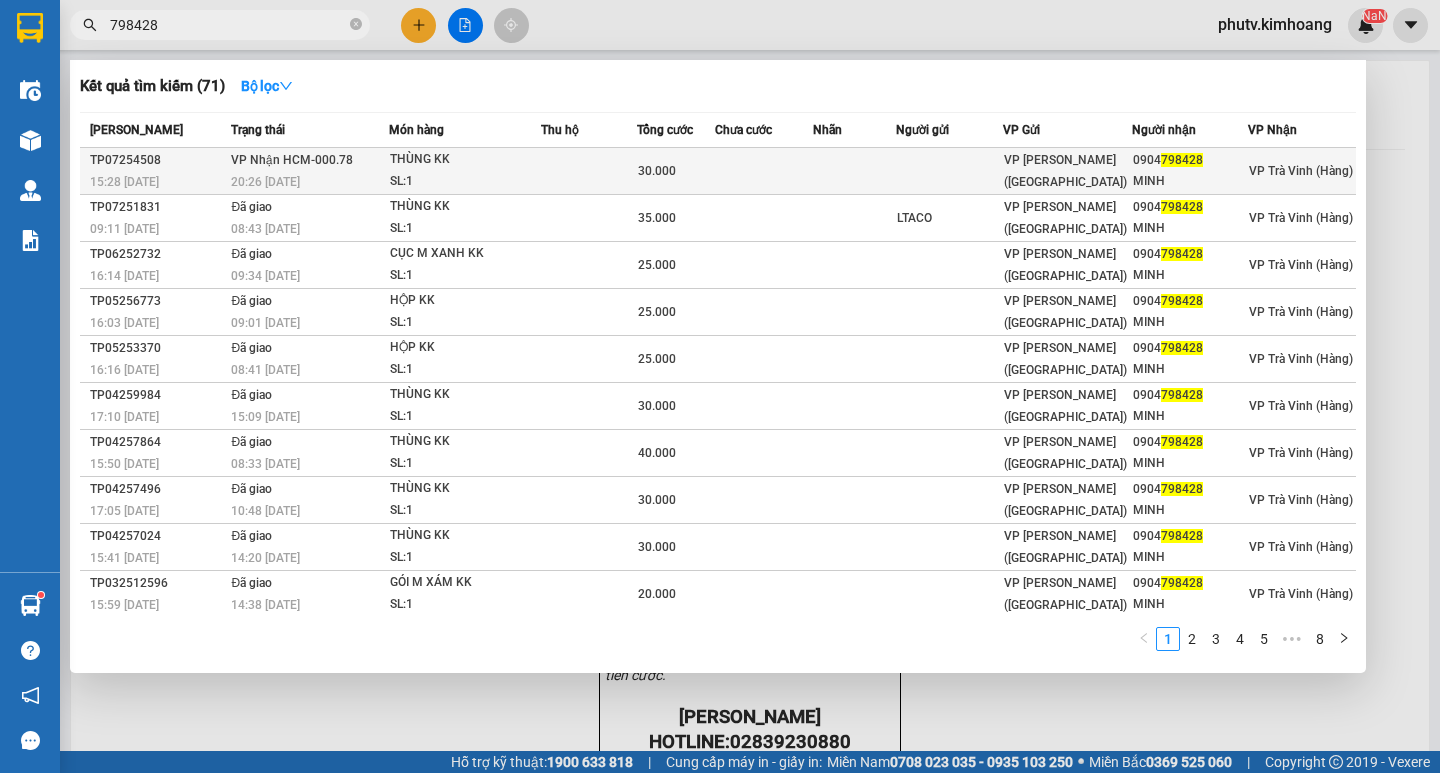 click on "THÙNG KK" at bounding box center (465, 160) 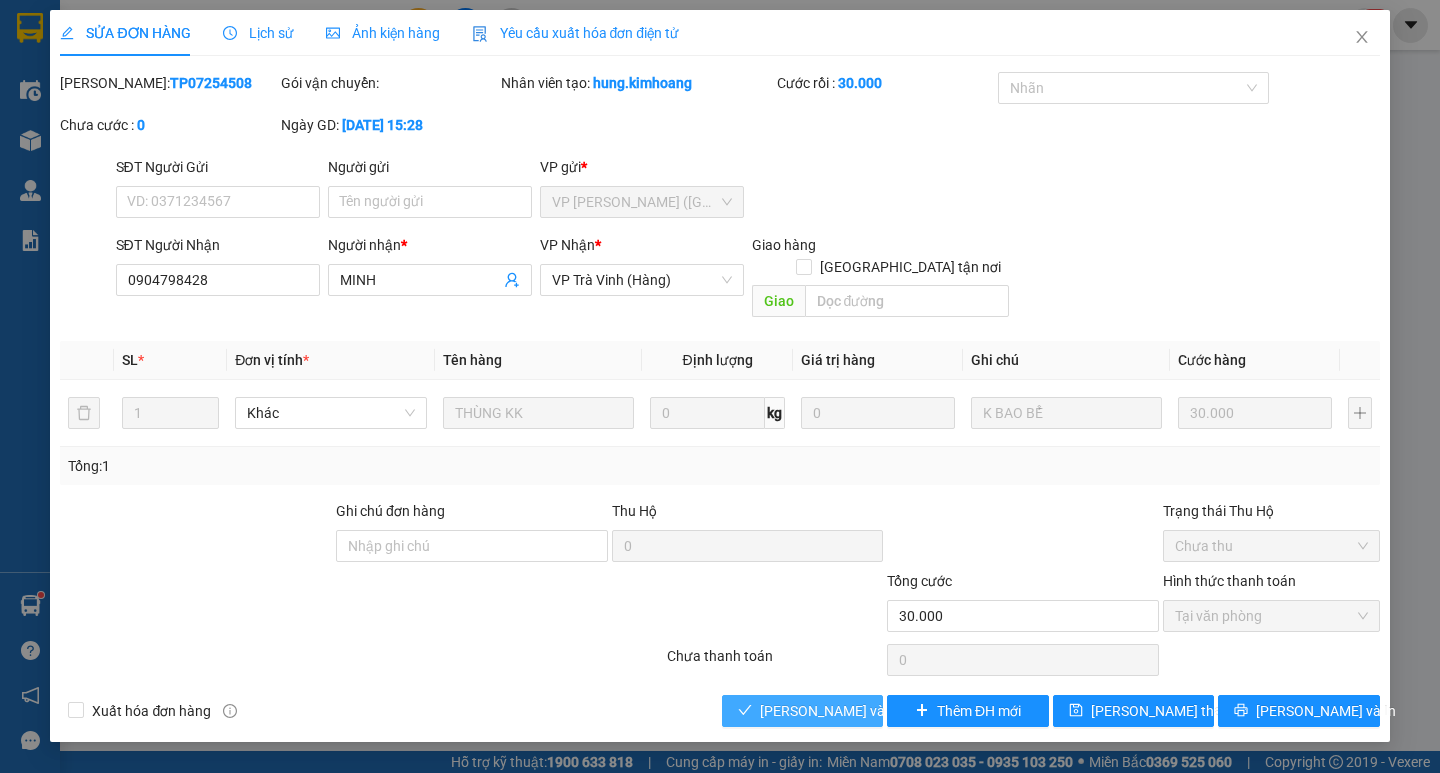 click on "[PERSON_NAME] và Giao hàng" at bounding box center (856, 711) 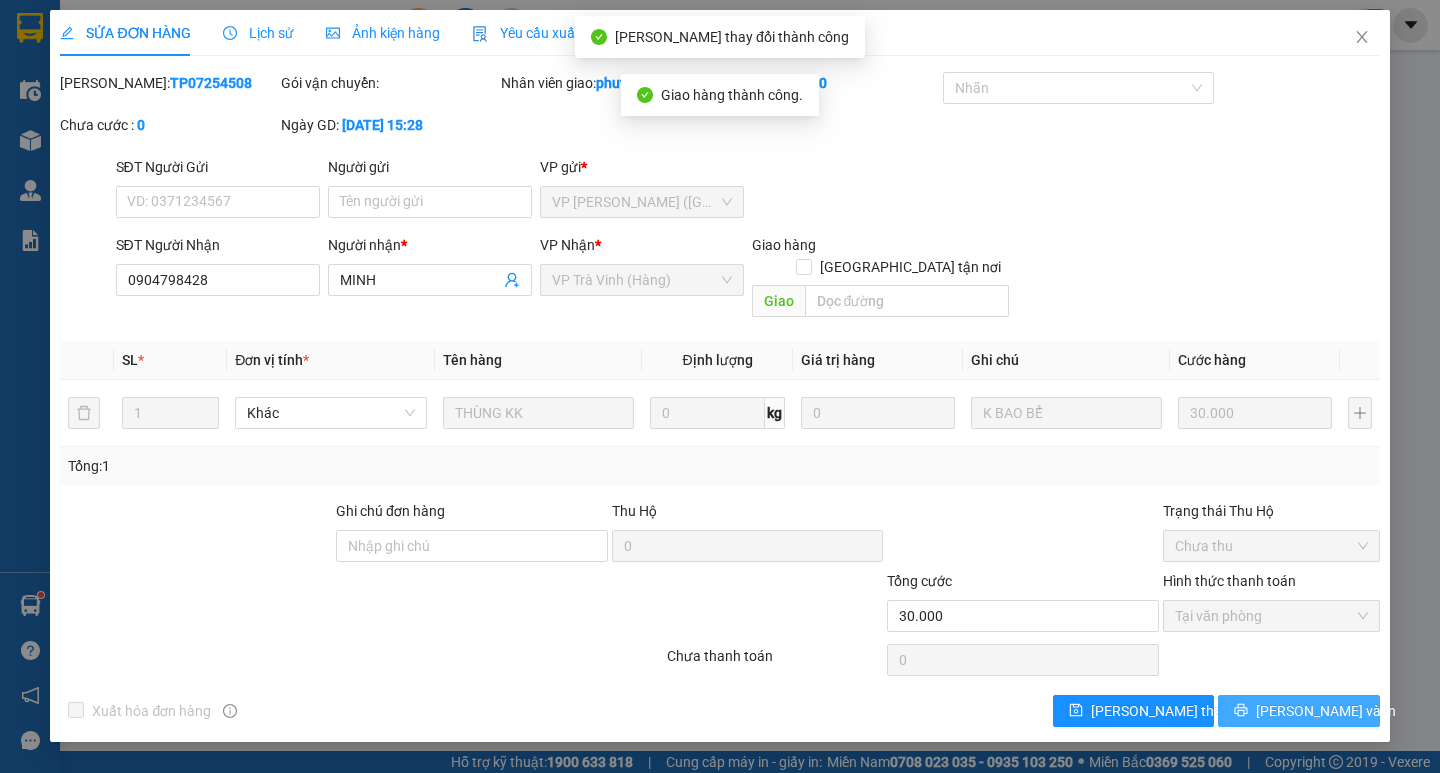 click on "[PERSON_NAME] và In" at bounding box center [1326, 711] 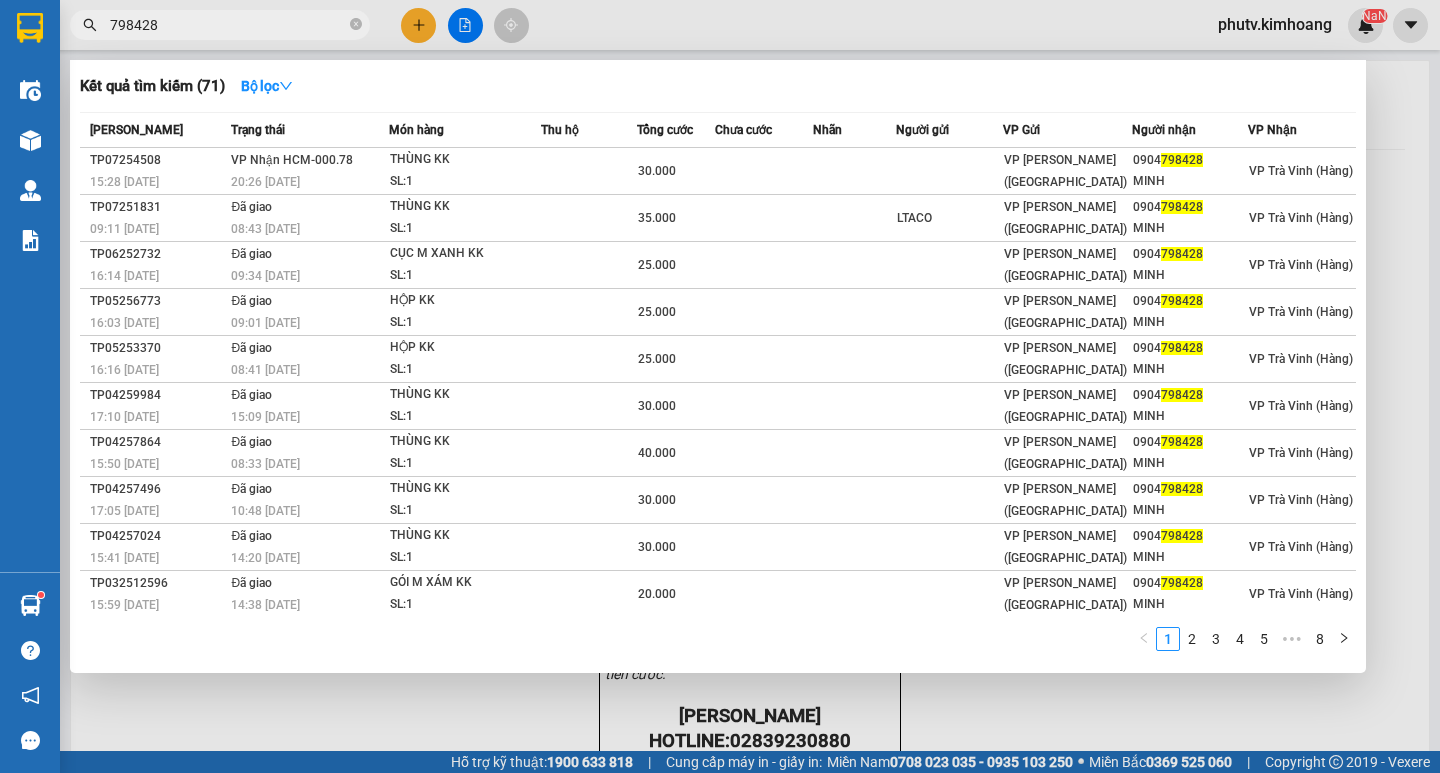 click on "798428" at bounding box center [228, 25] 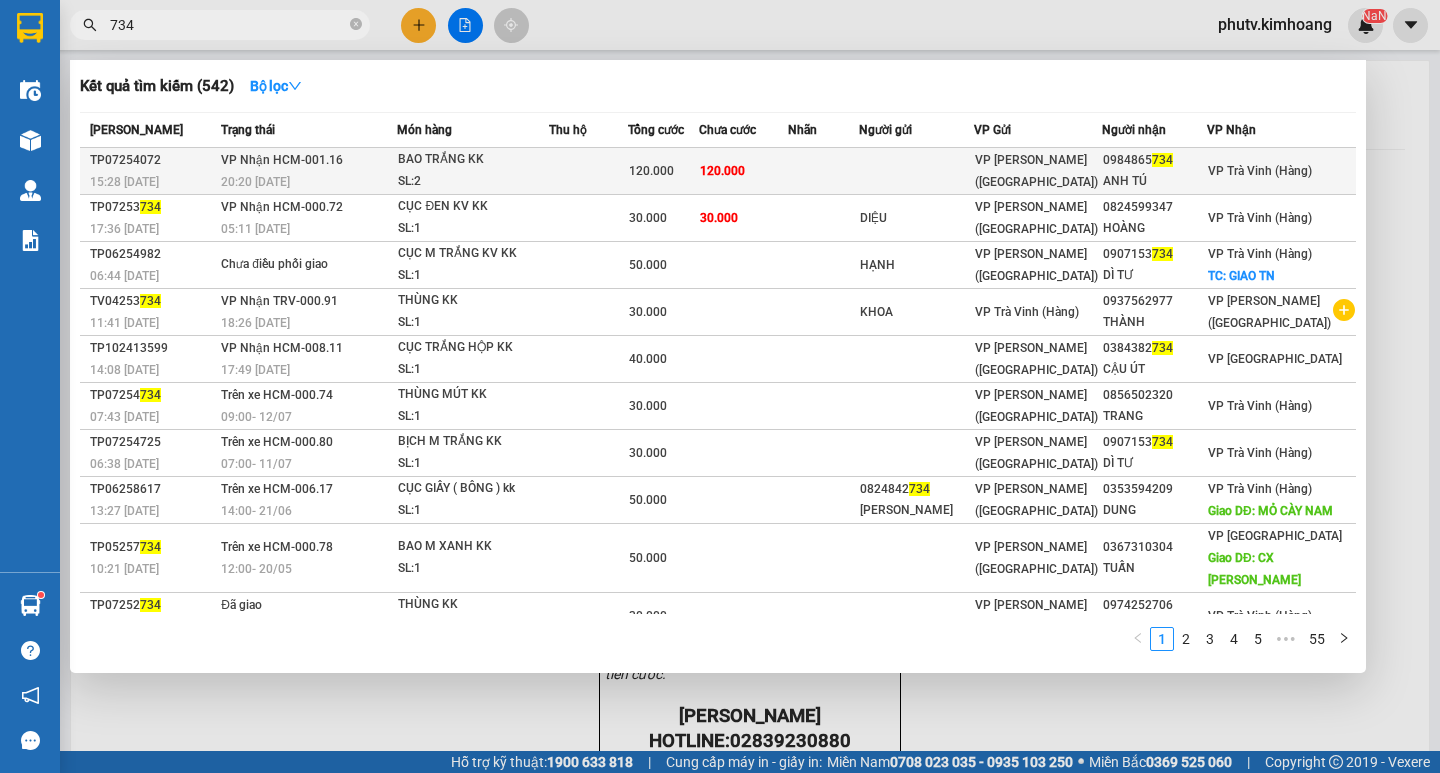 click on "120.000" at bounding box center [743, 171] 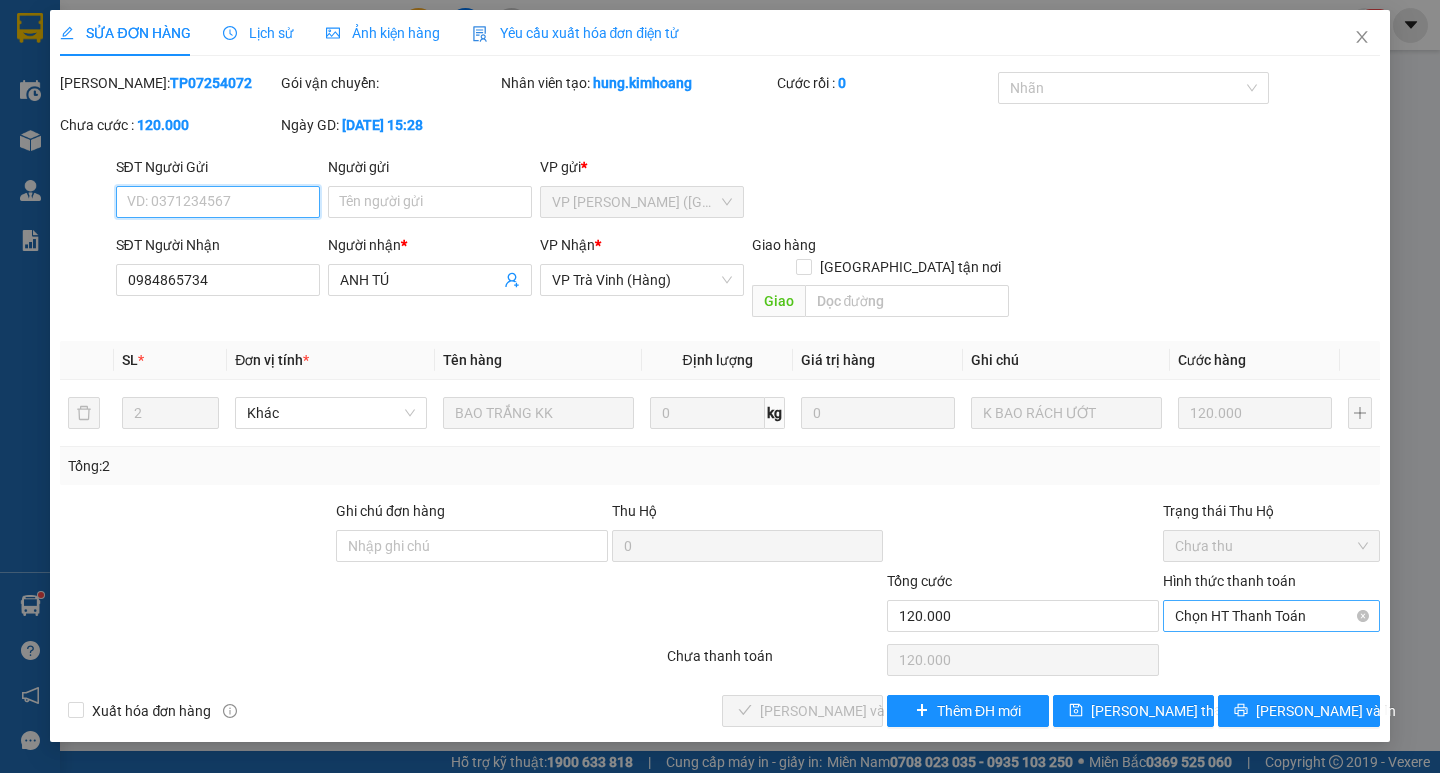 click on "Chọn HT Thanh Toán" at bounding box center (1271, 616) 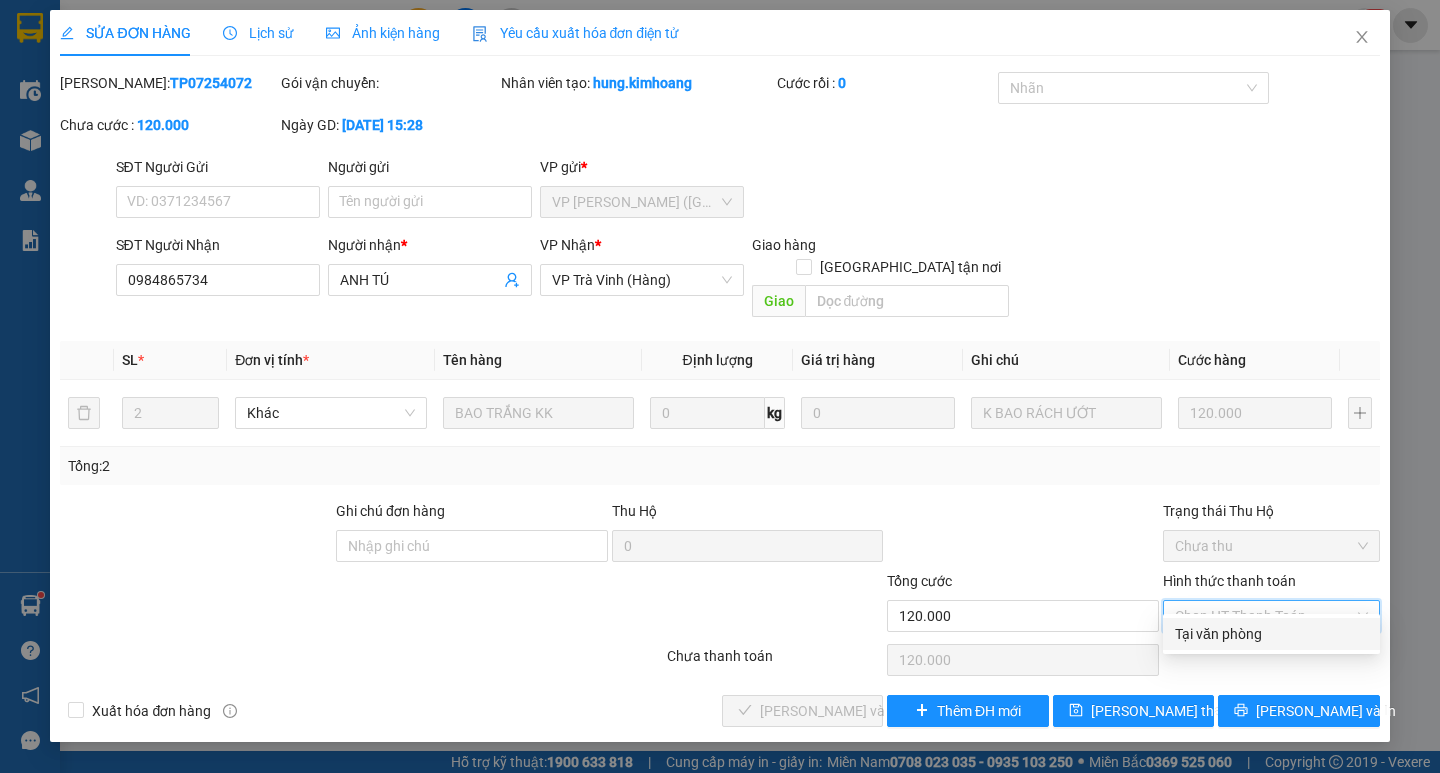 click on "Tại văn phòng" at bounding box center (1271, 634) 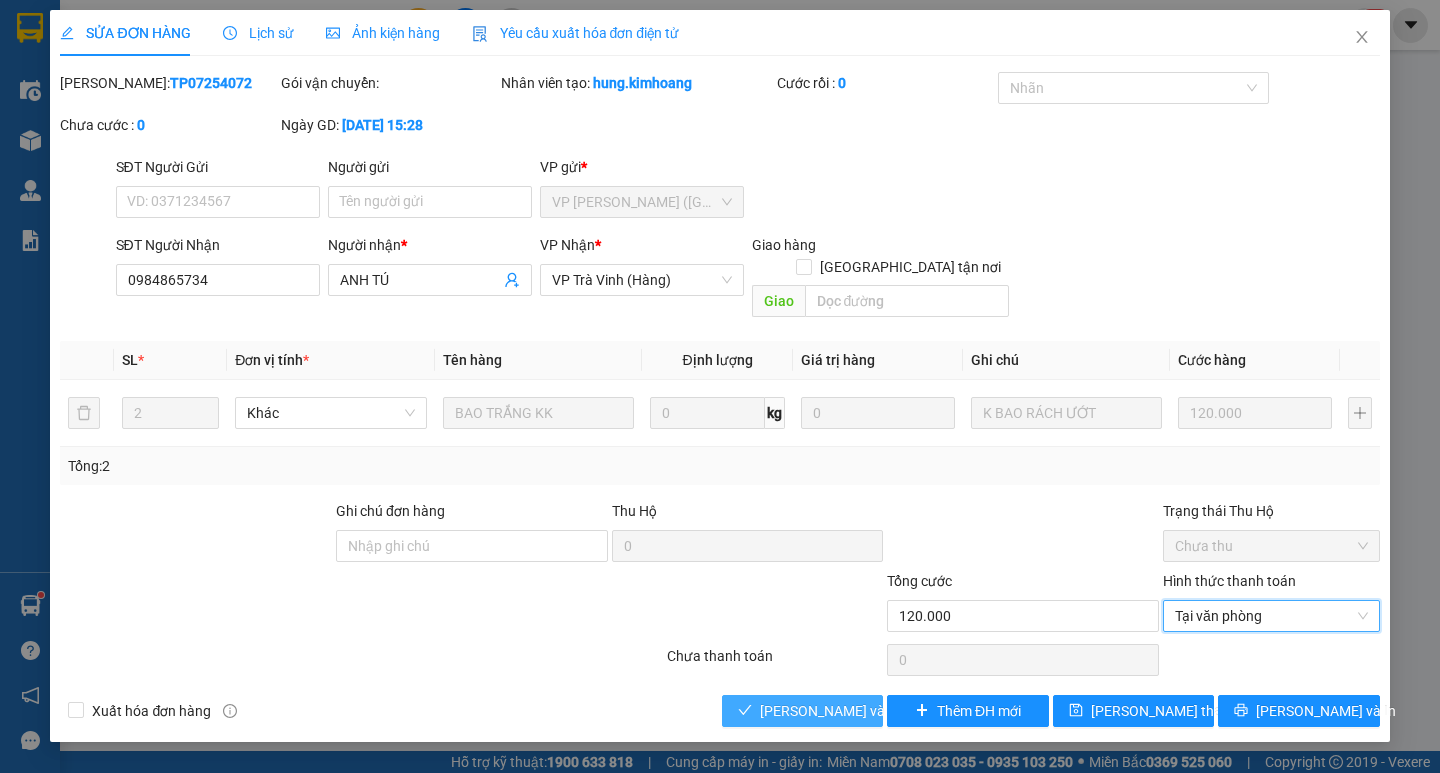 click on "[PERSON_NAME] và Giao hàng" at bounding box center [856, 711] 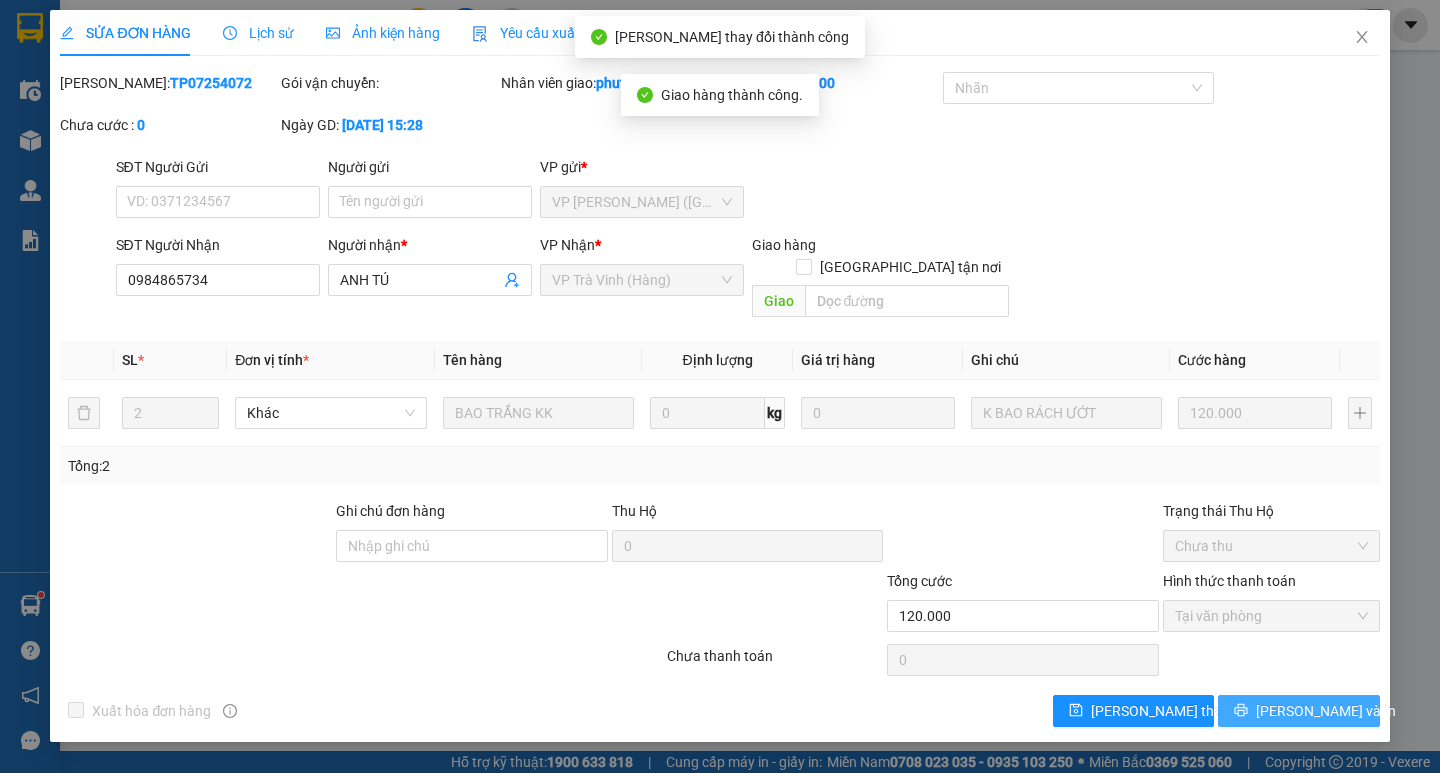 click on "[PERSON_NAME] và In" at bounding box center (1326, 711) 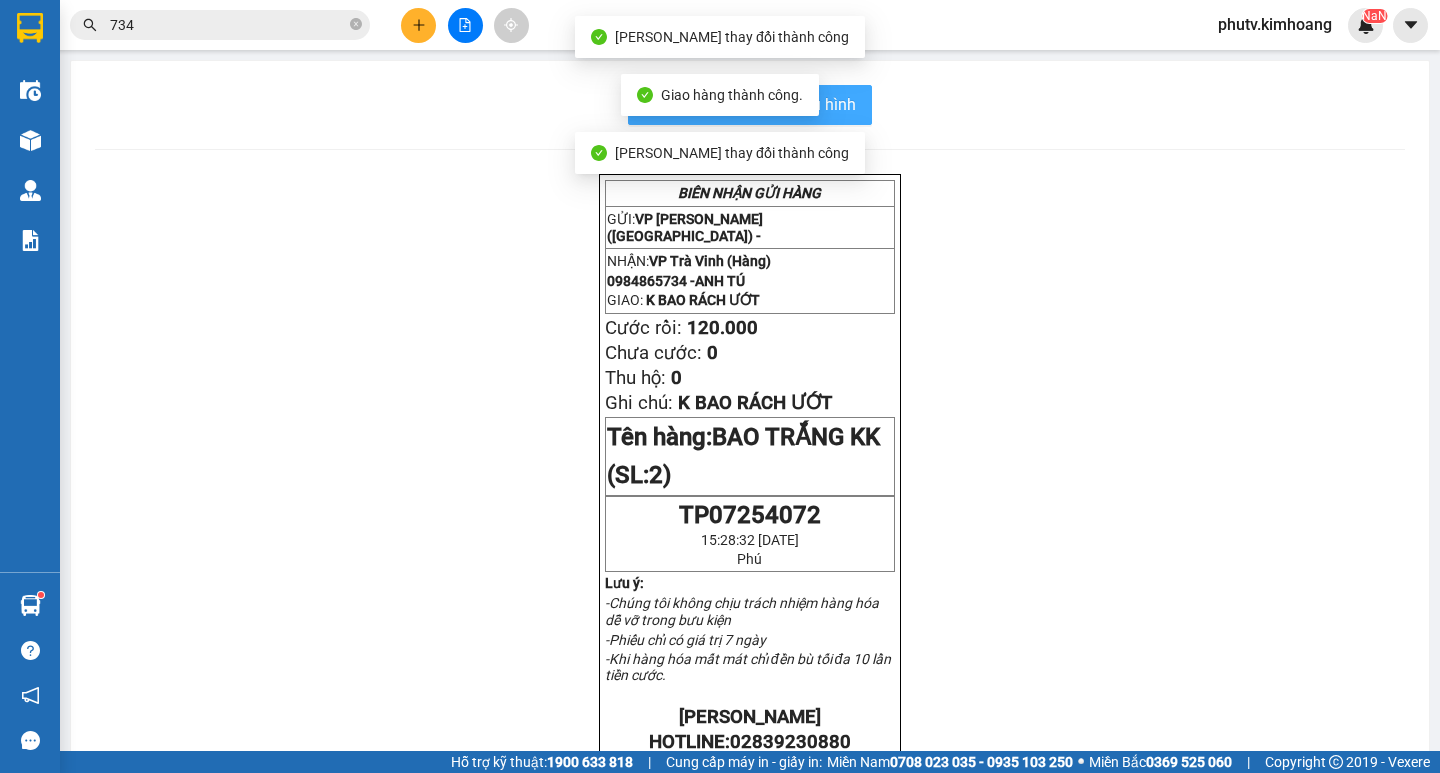 click on "In mẫu biên lai tự cấu hình" at bounding box center [762, 104] 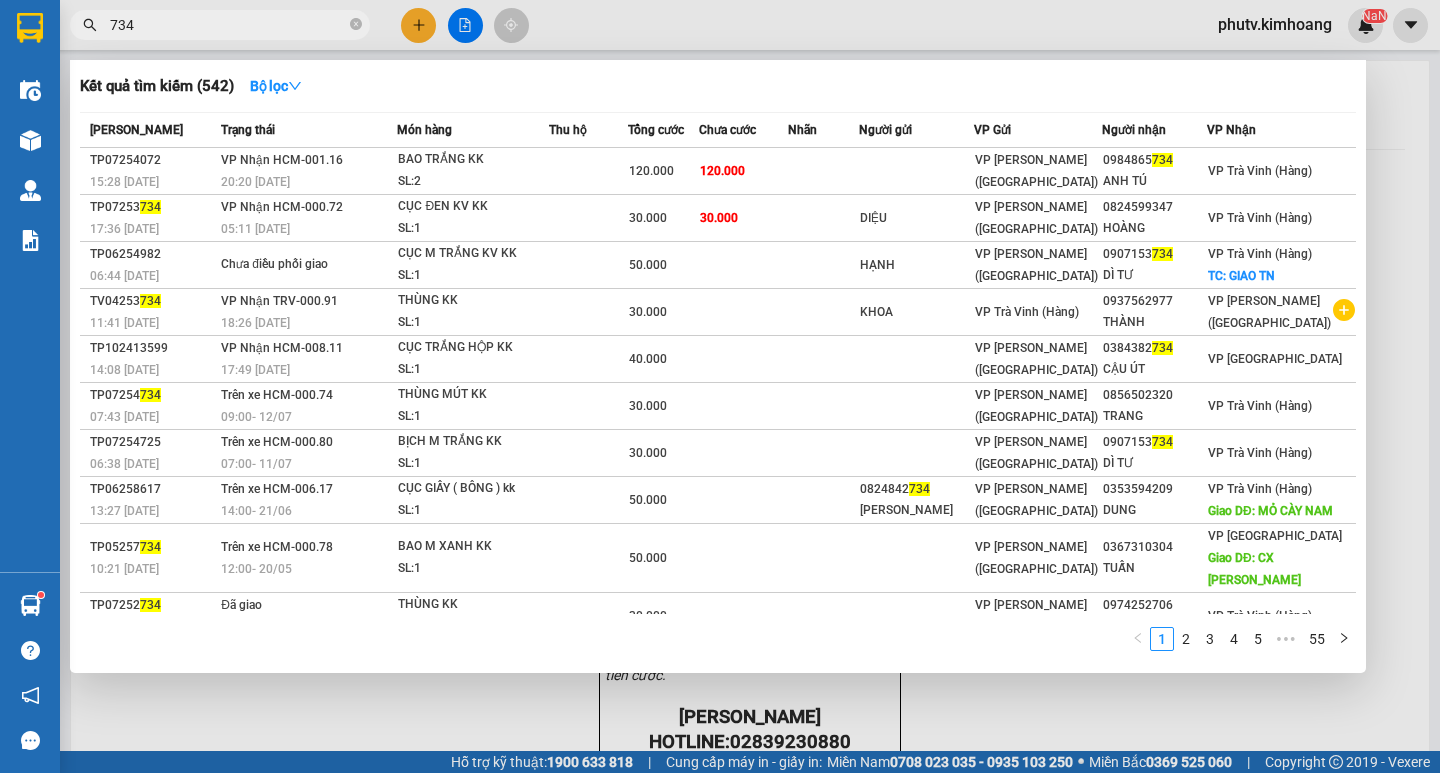 click on "734" at bounding box center (228, 25) 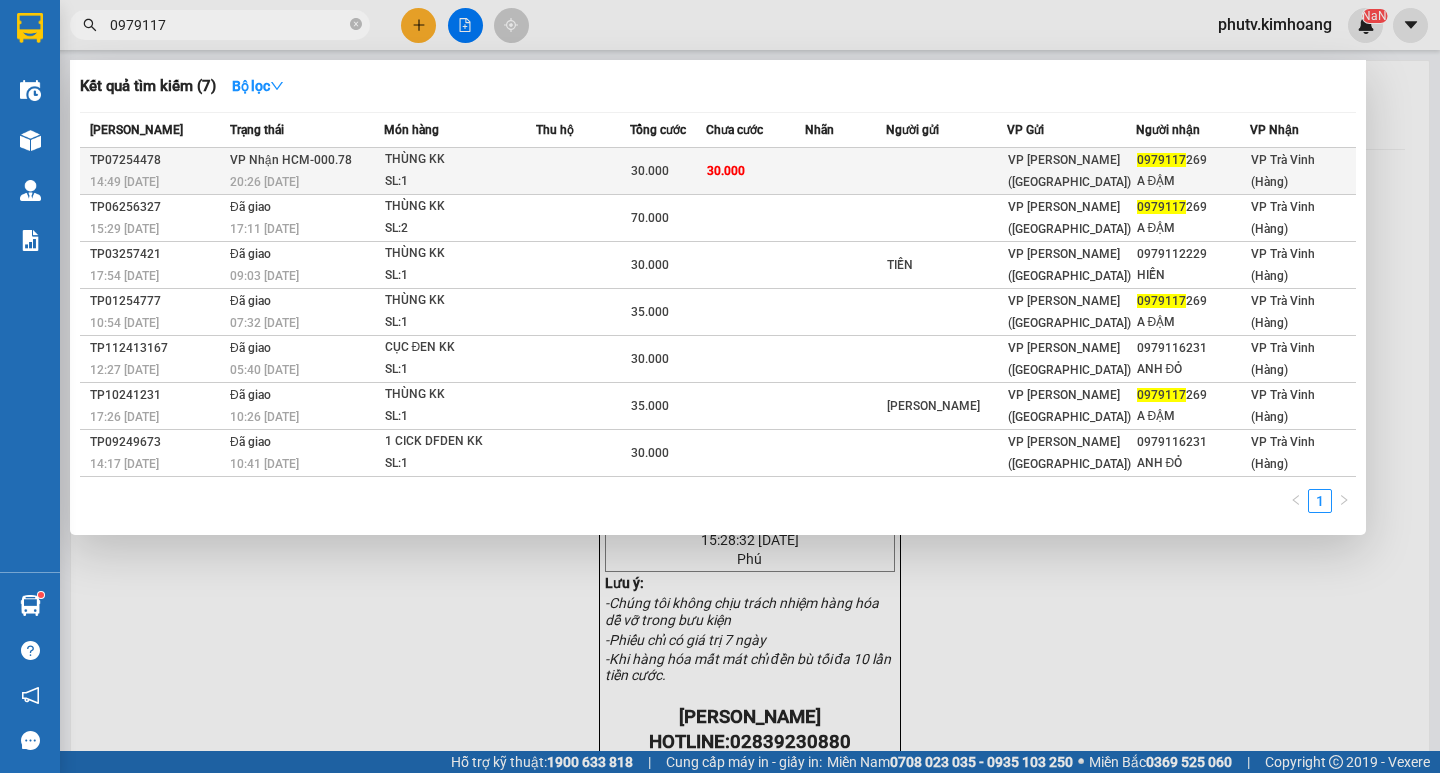 click on "THÙNG KK" at bounding box center (460, 160) 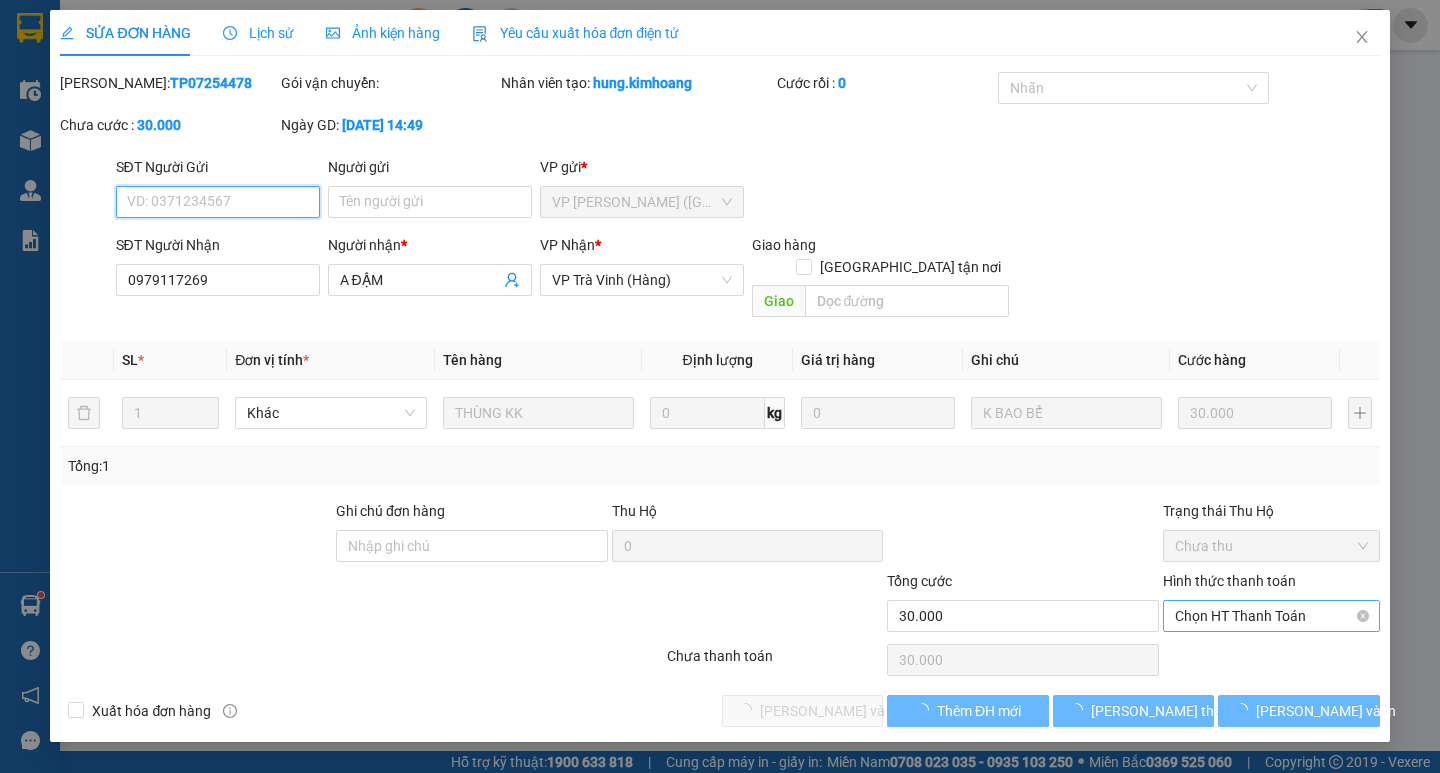 click on "Chọn HT Thanh Toán" at bounding box center (1271, 616) 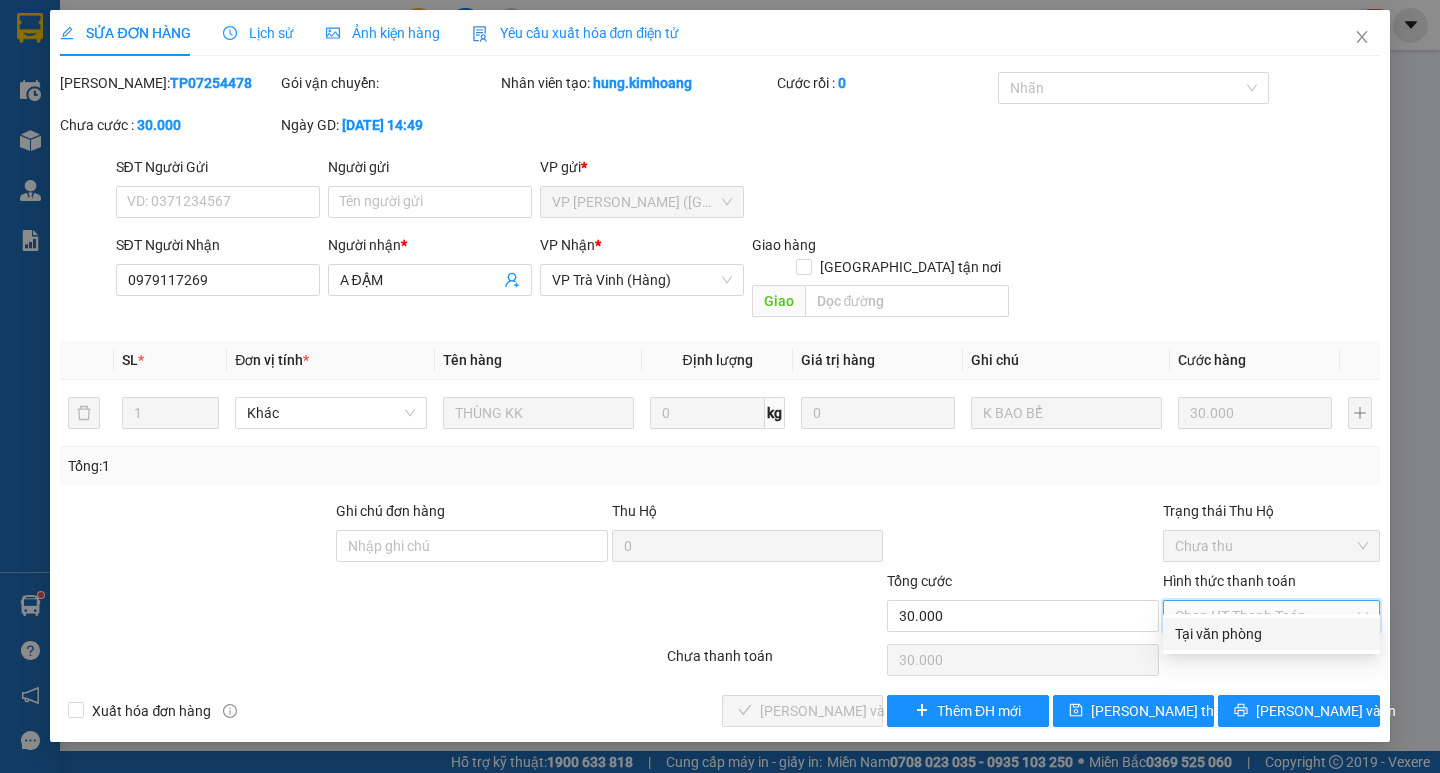 click on "Tại văn phòng" at bounding box center [1271, 634] 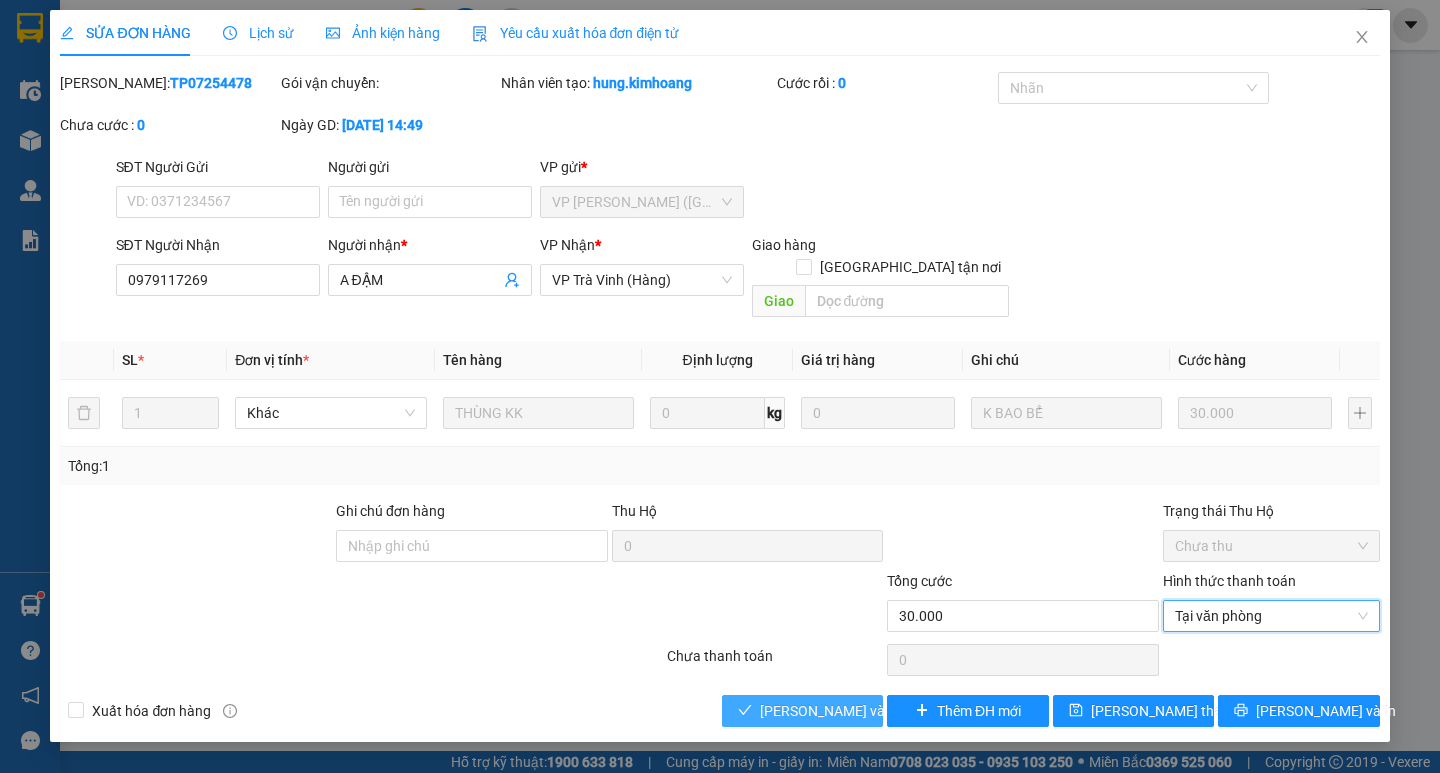 click on "[PERSON_NAME] và Giao hàng" at bounding box center (856, 711) 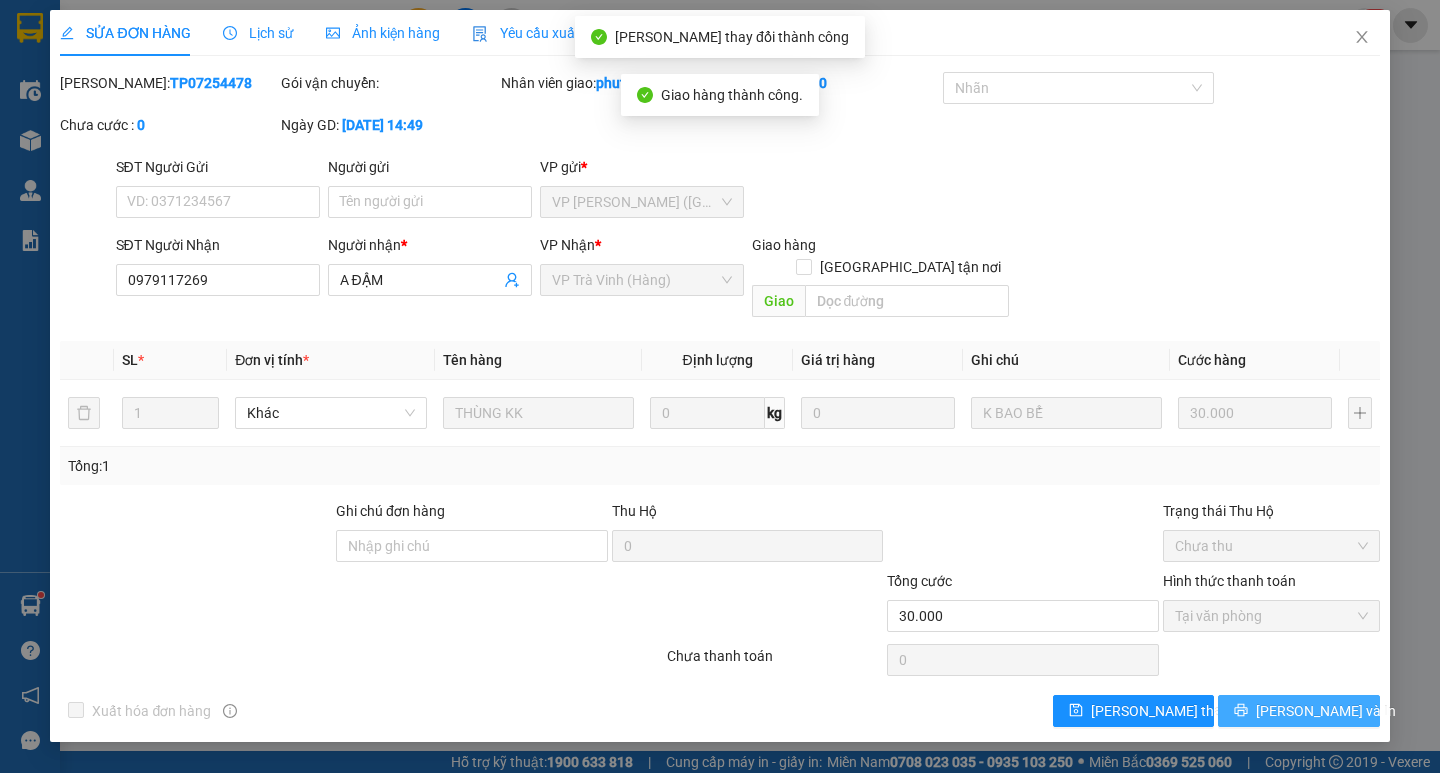 click on "[PERSON_NAME] và In" at bounding box center [1298, 711] 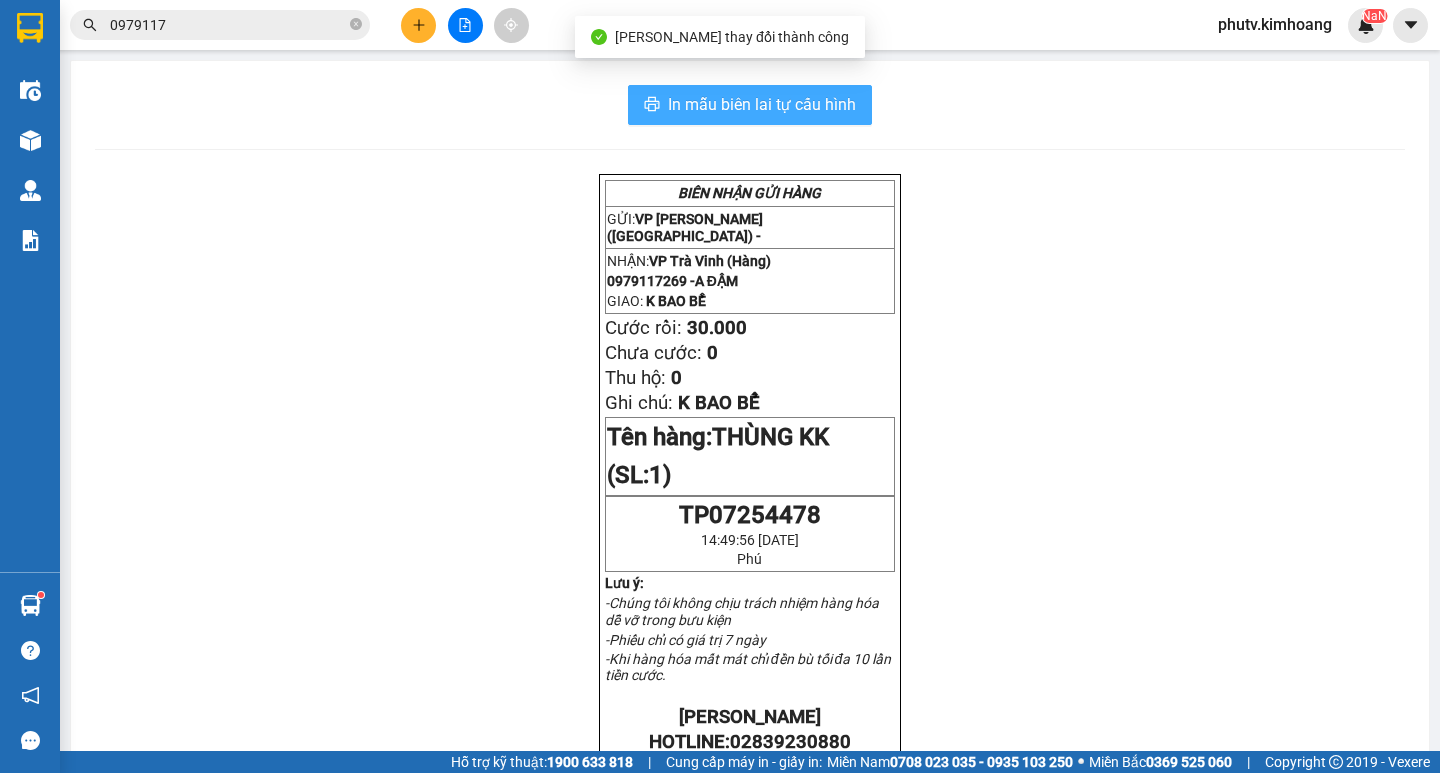 click on "In mẫu biên lai tự cấu hình" at bounding box center (762, 104) 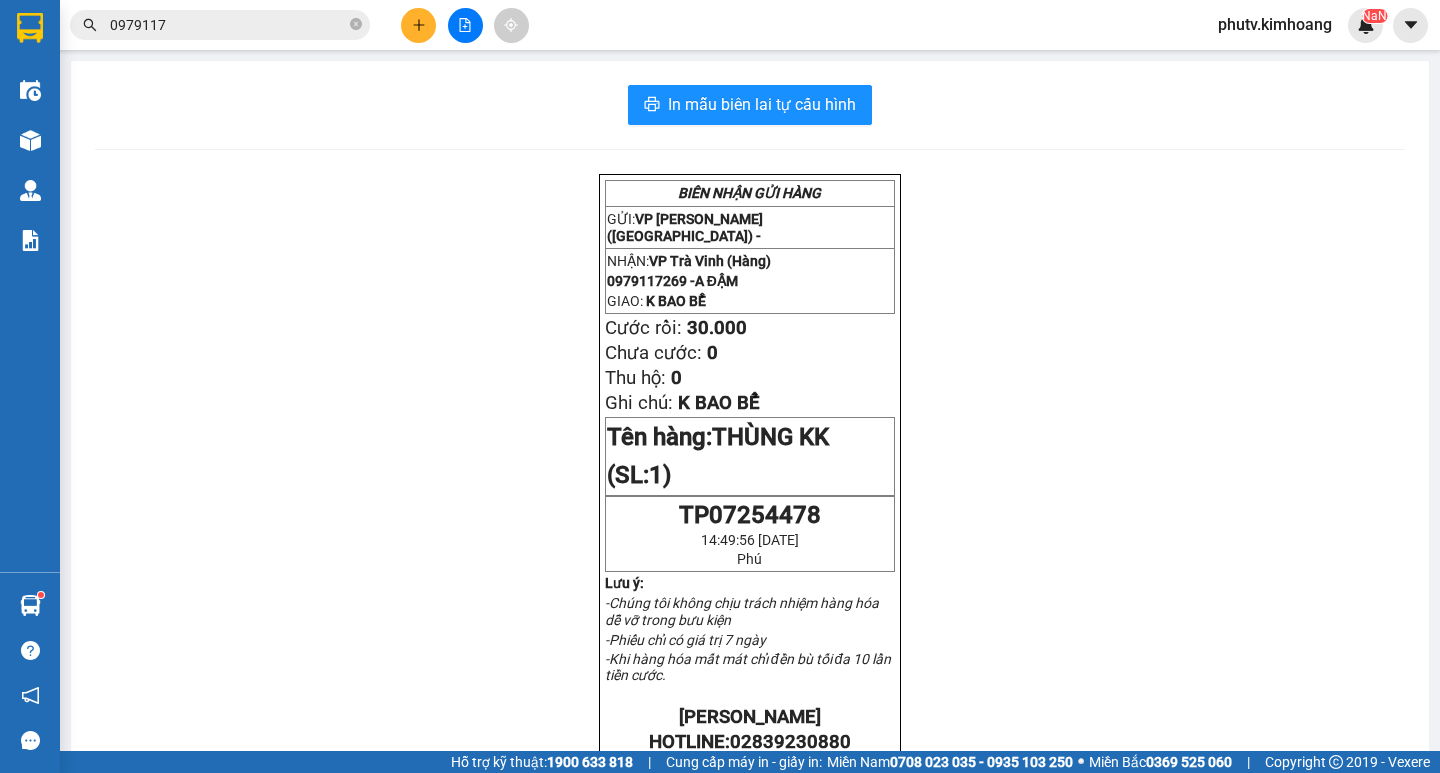 click on "0979117" at bounding box center [228, 25] 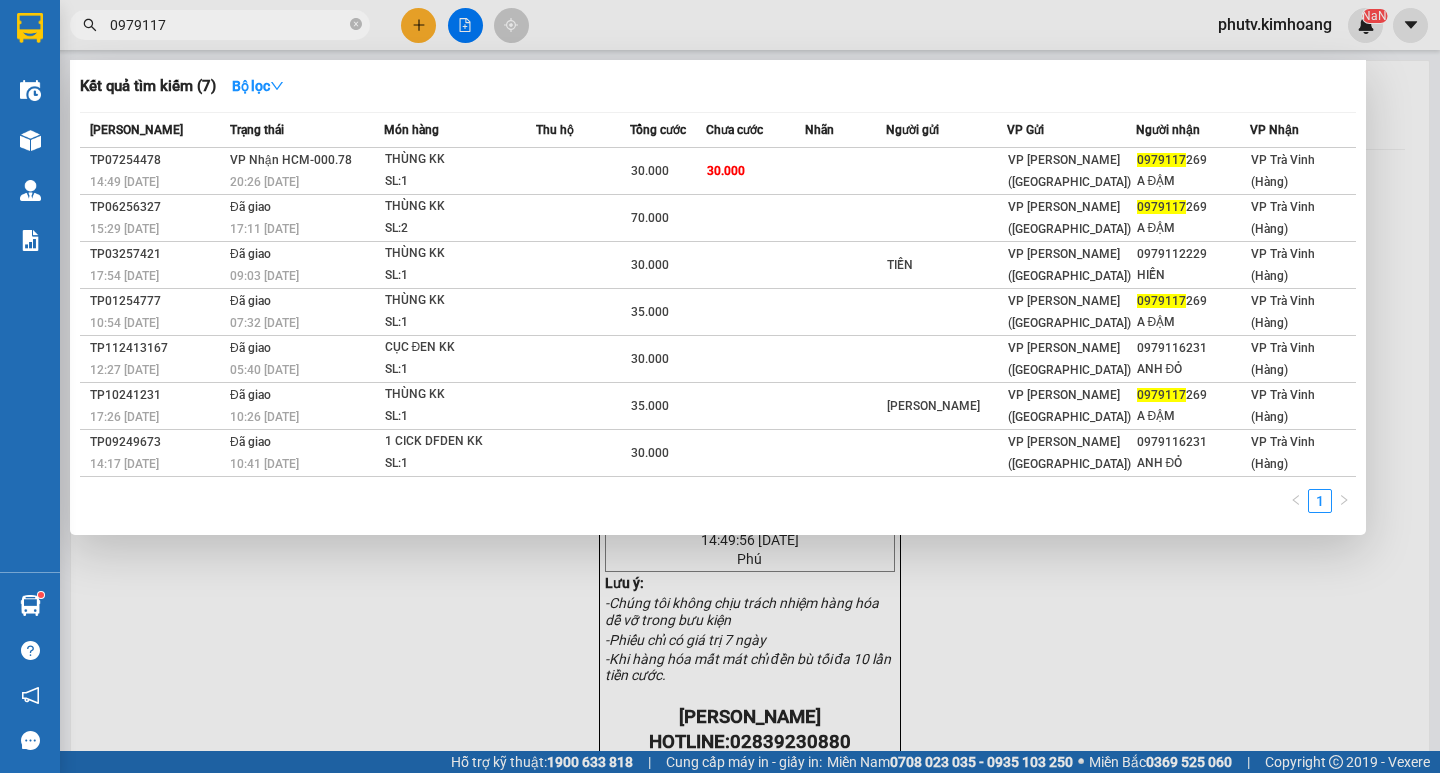 click on "0979117" at bounding box center [228, 25] 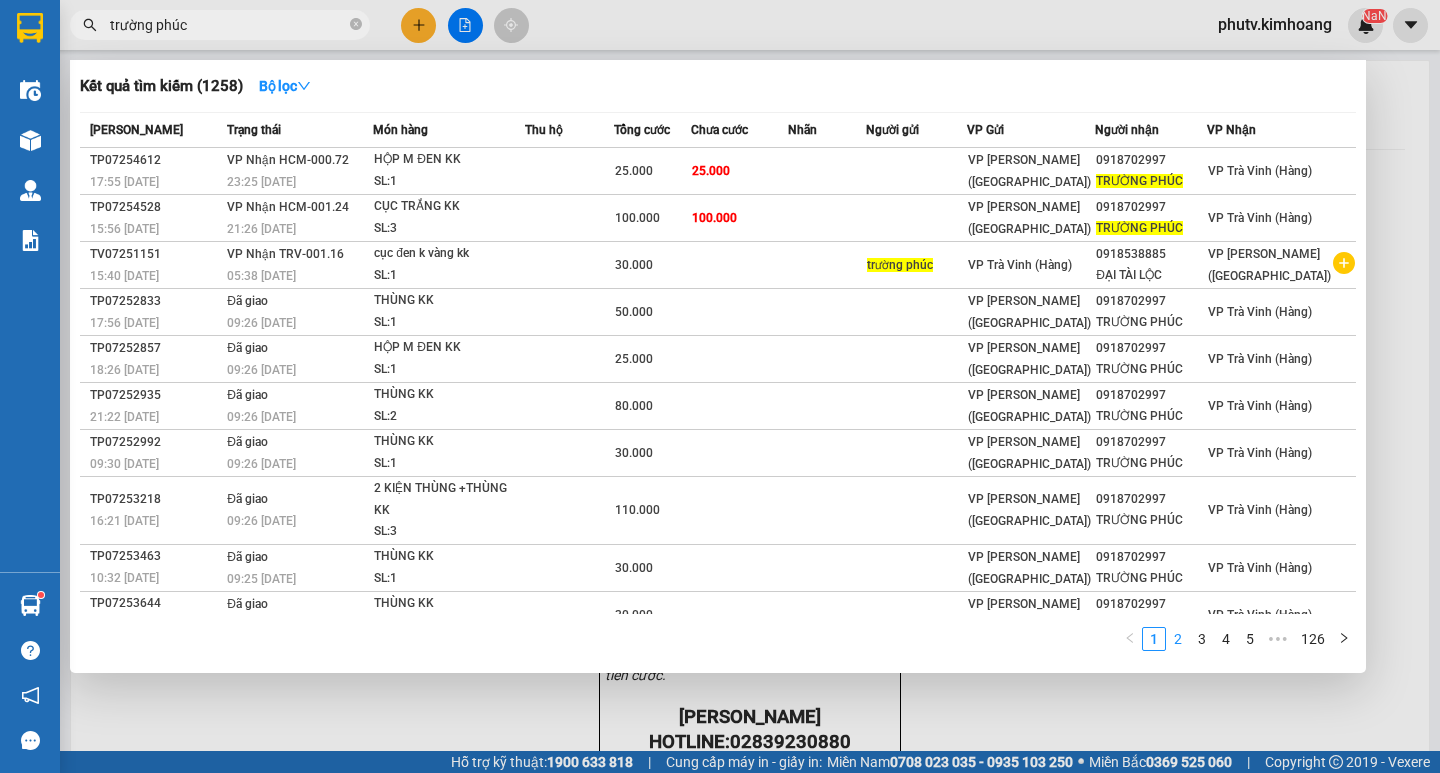 click on "2" at bounding box center (1178, 639) 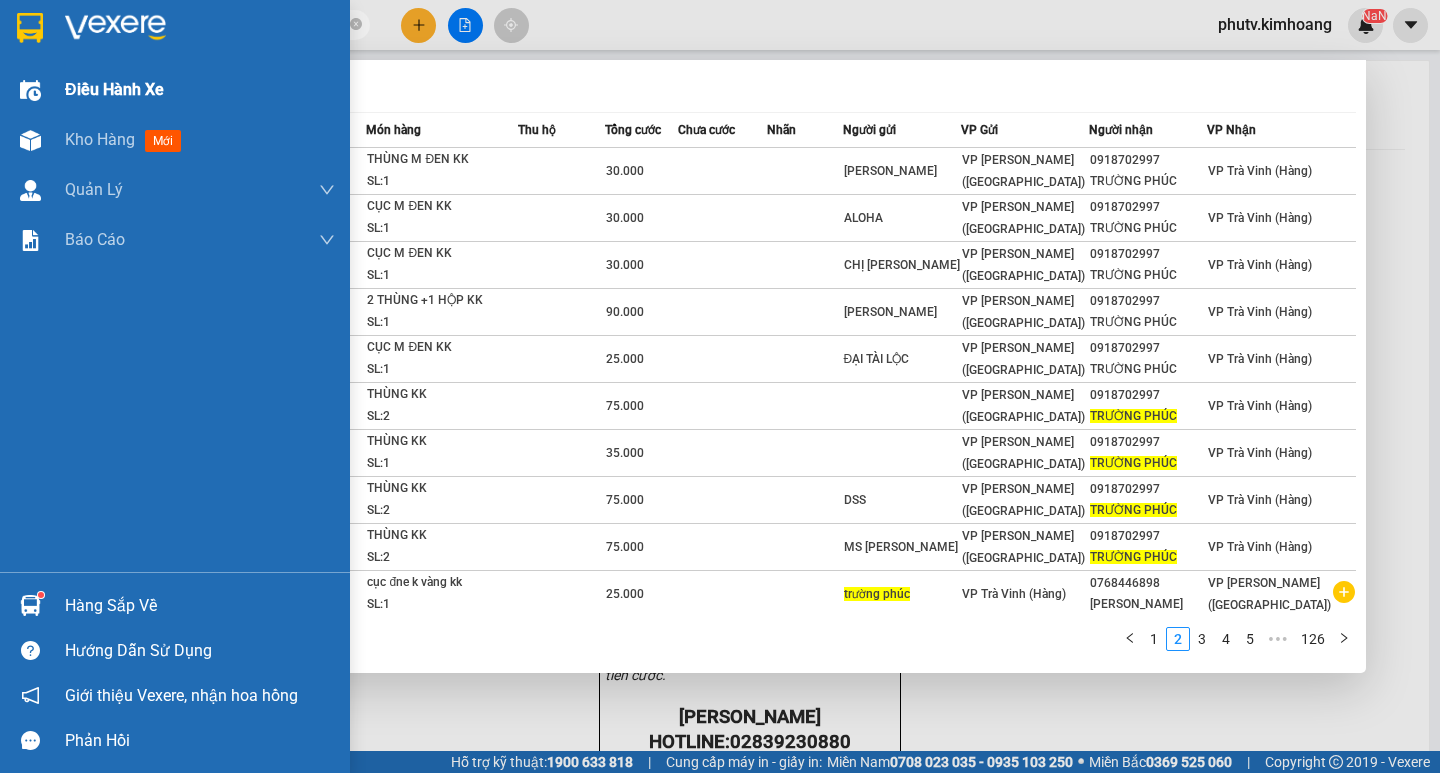 drag, startPoint x: 204, startPoint y: 34, endPoint x: 0, endPoint y: 97, distance: 213.50644 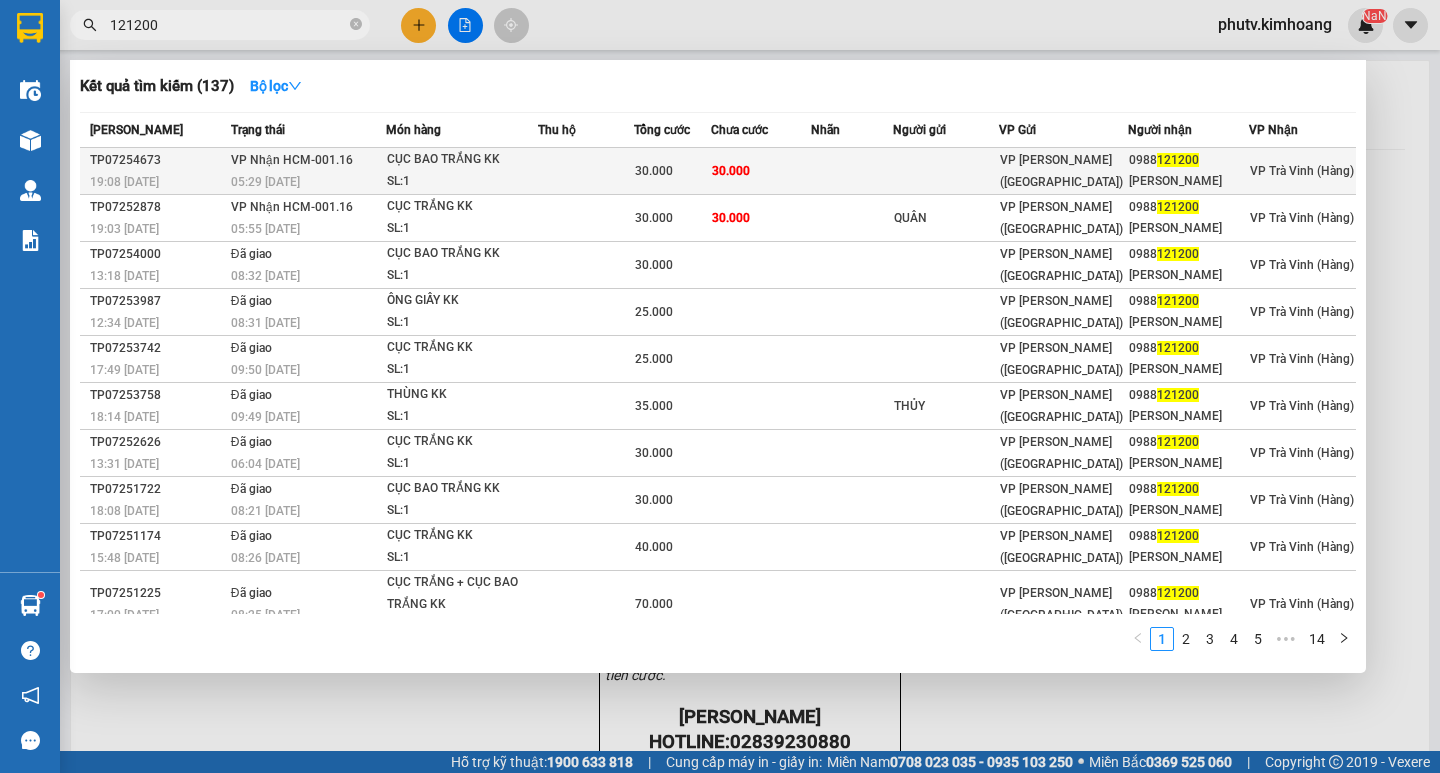 click on "SL:  1" at bounding box center (462, 182) 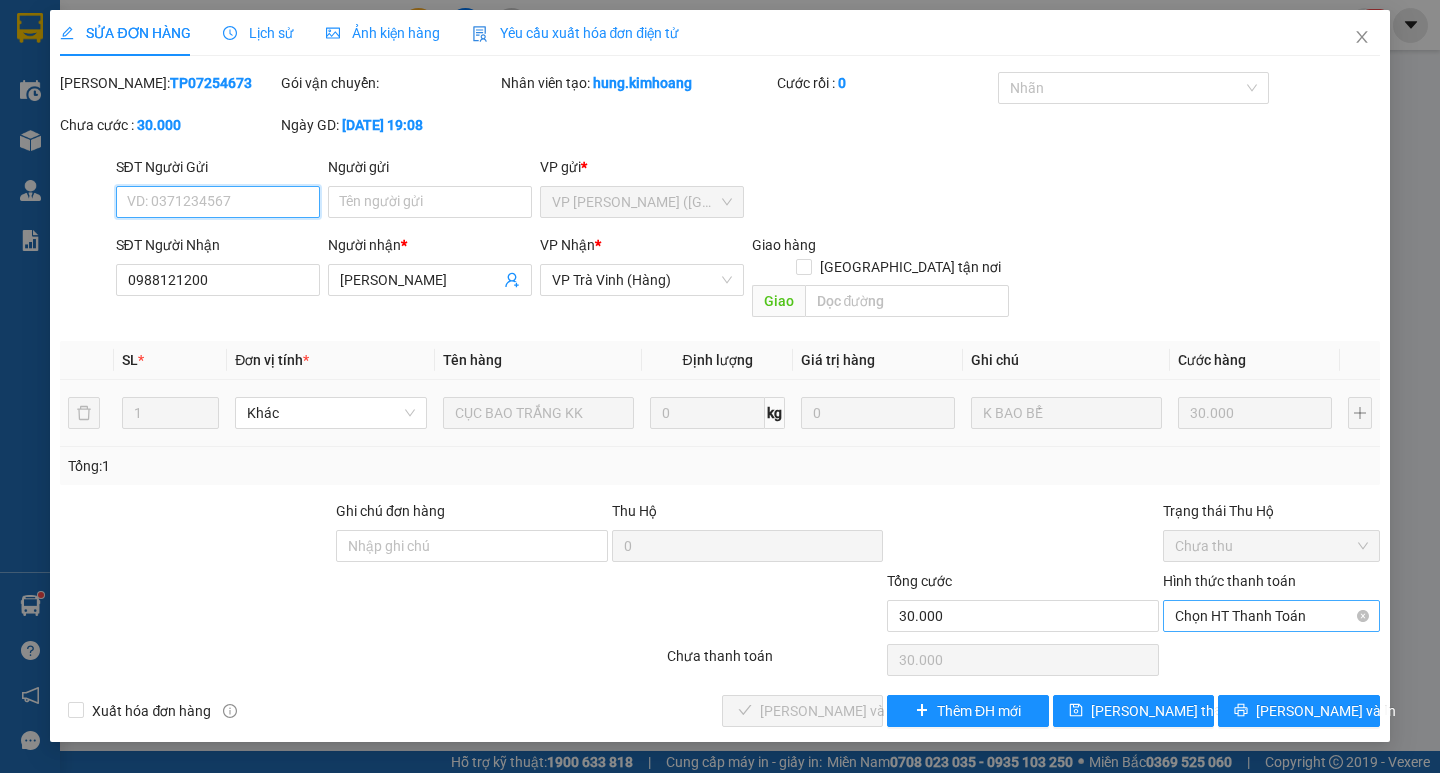 click on "Chọn HT Thanh Toán" at bounding box center [1271, 616] 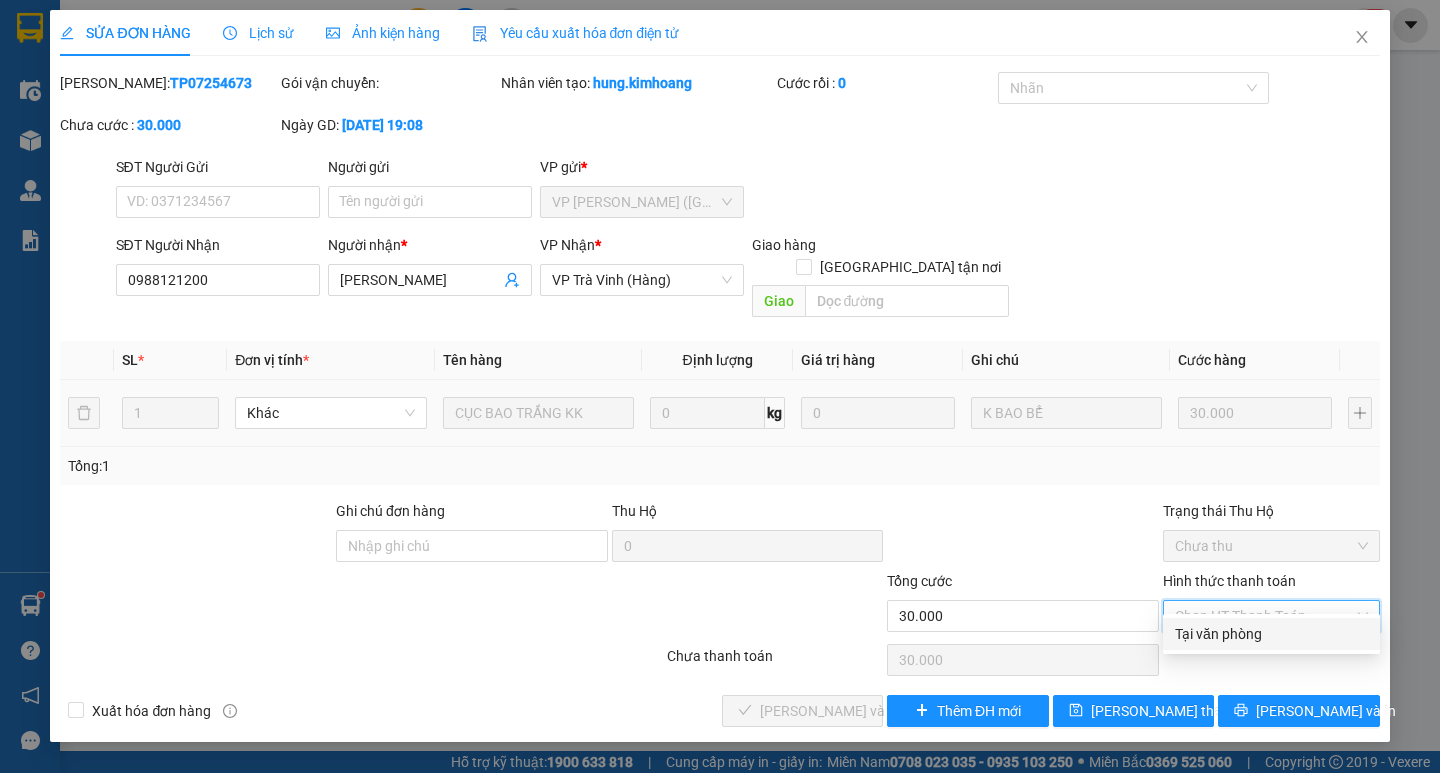 click on "Tại văn phòng" at bounding box center [1271, 634] 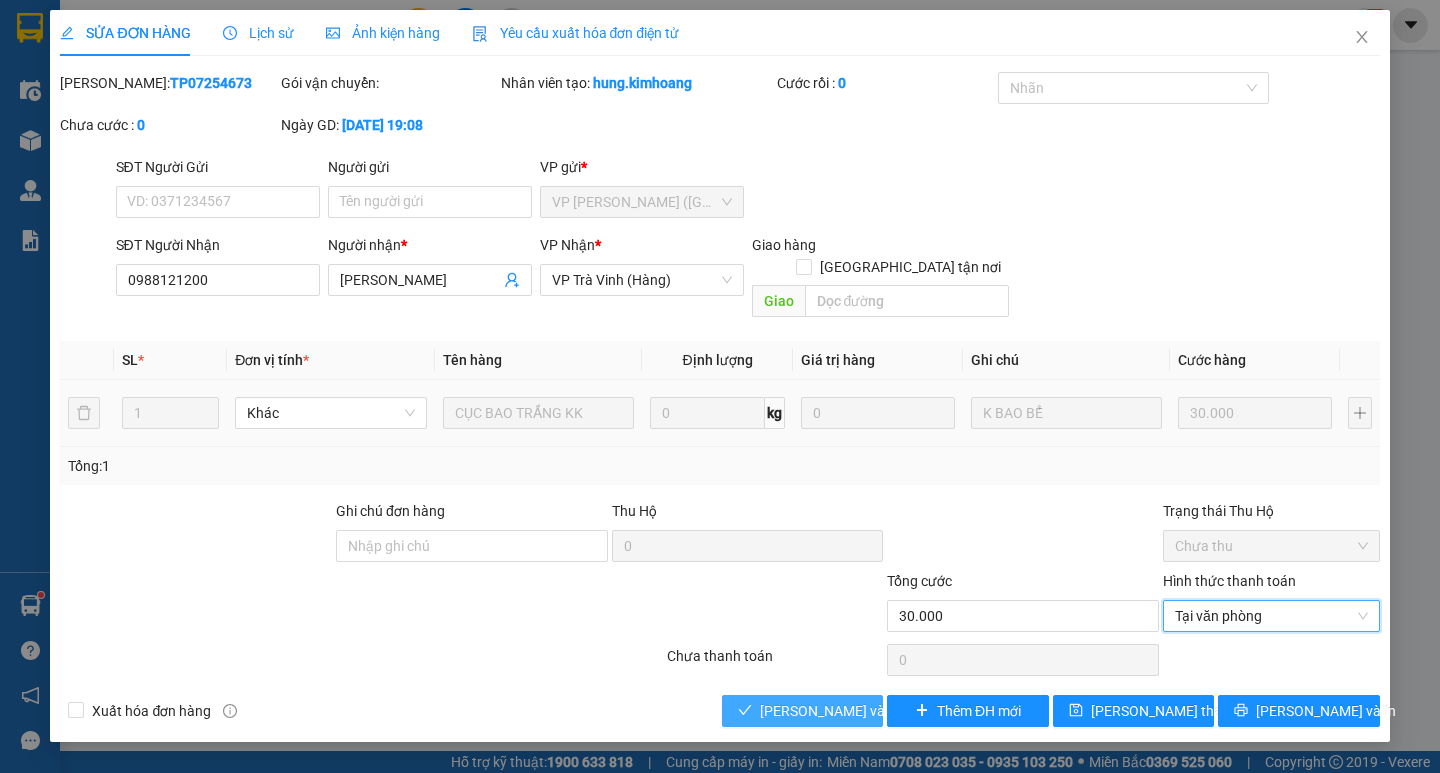 drag, startPoint x: 846, startPoint y: 683, endPoint x: 1206, endPoint y: 723, distance: 362.2154 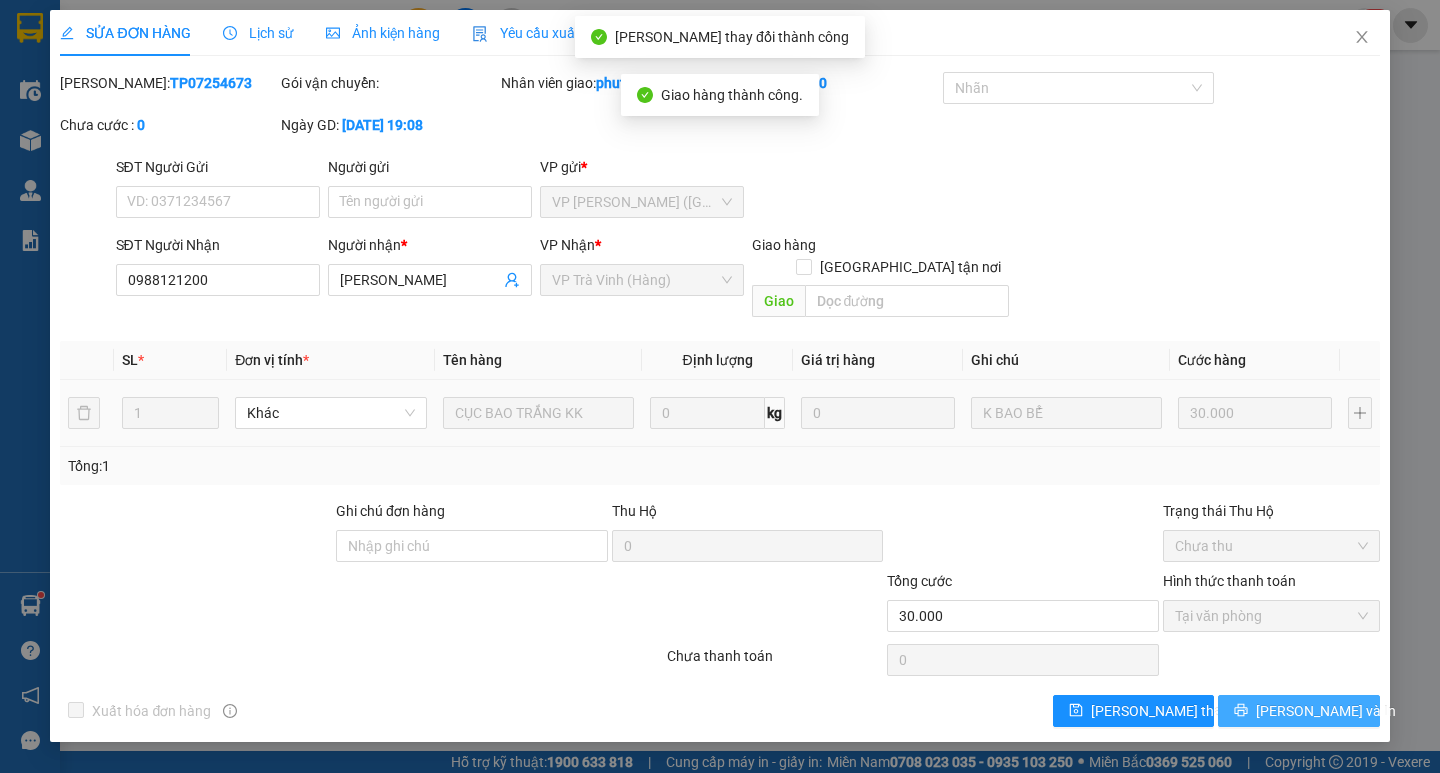 click on "[PERSON_NAME] và In" at bounding box center (1326, 711) 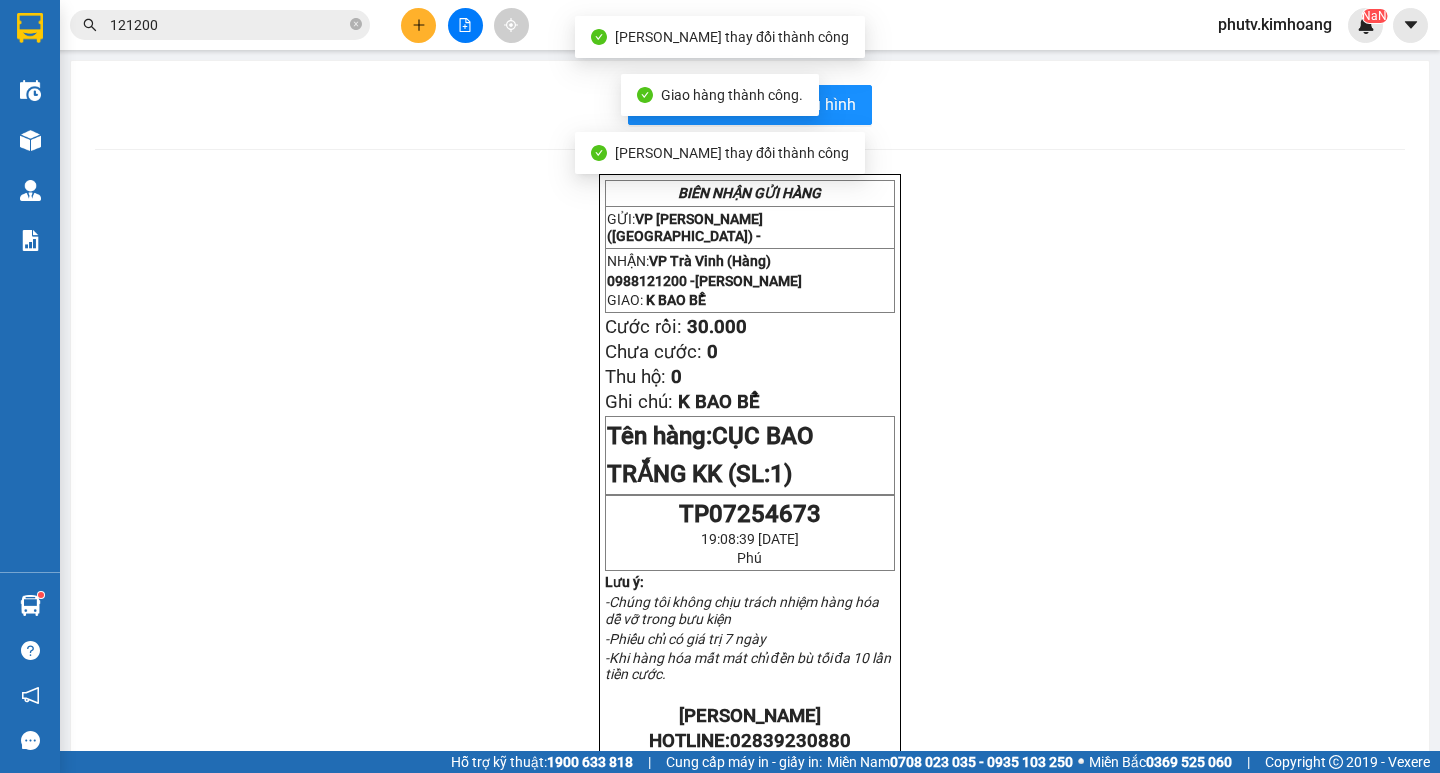 click at bounding box center [418, 25] 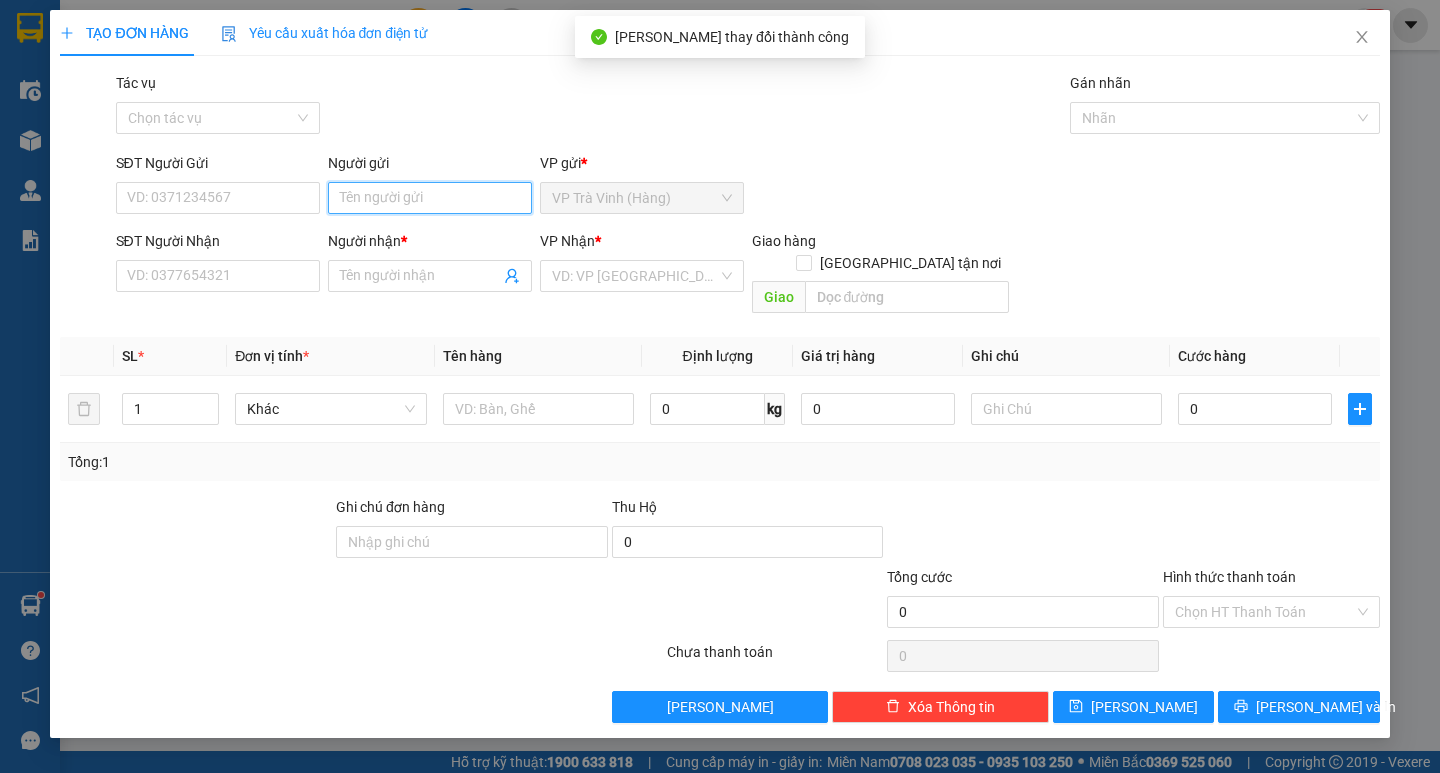 click on "Người gửi" at bounding box center [430, 198] 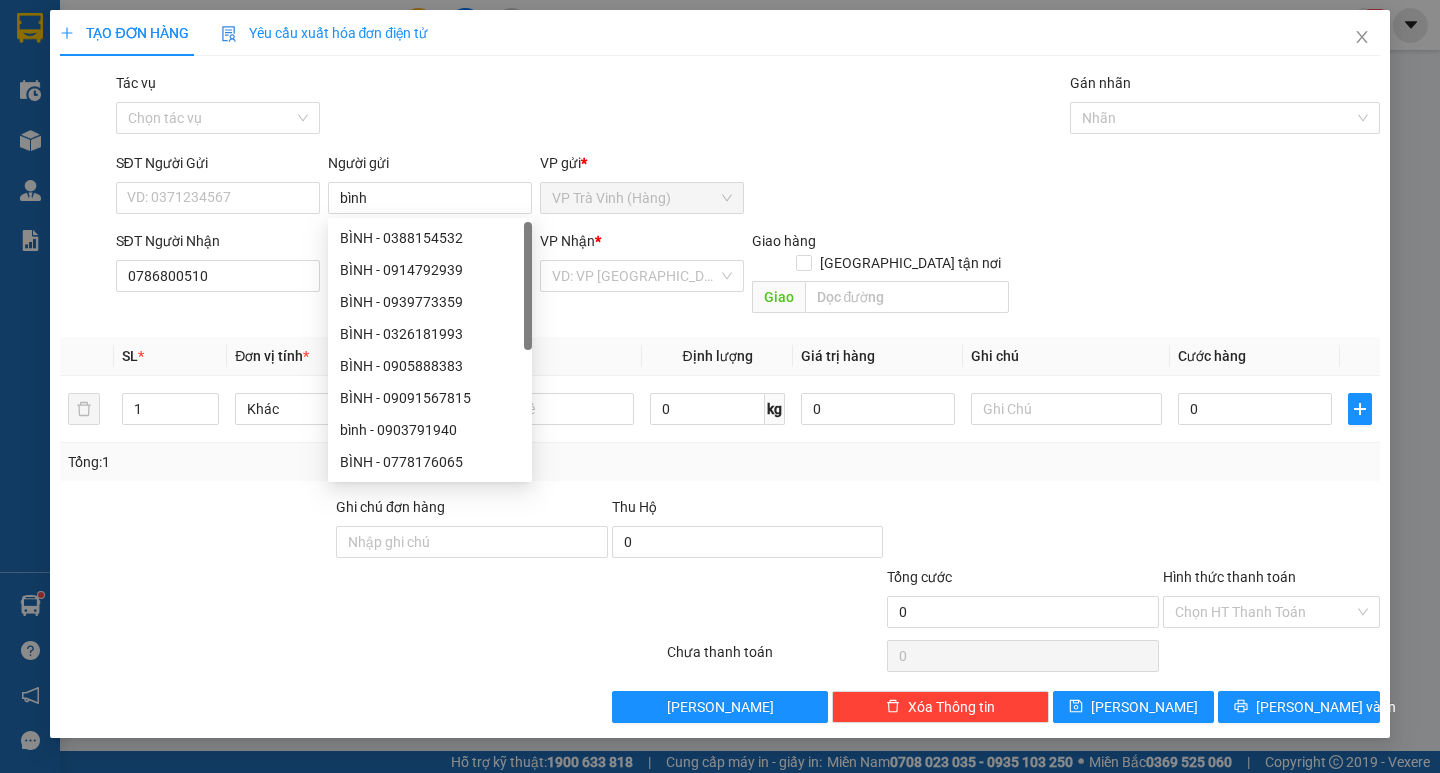 drag, startPoint x: 435, startPoint y: 204, endPoint x: 205, endPoint y: 332, distance: 263.21854 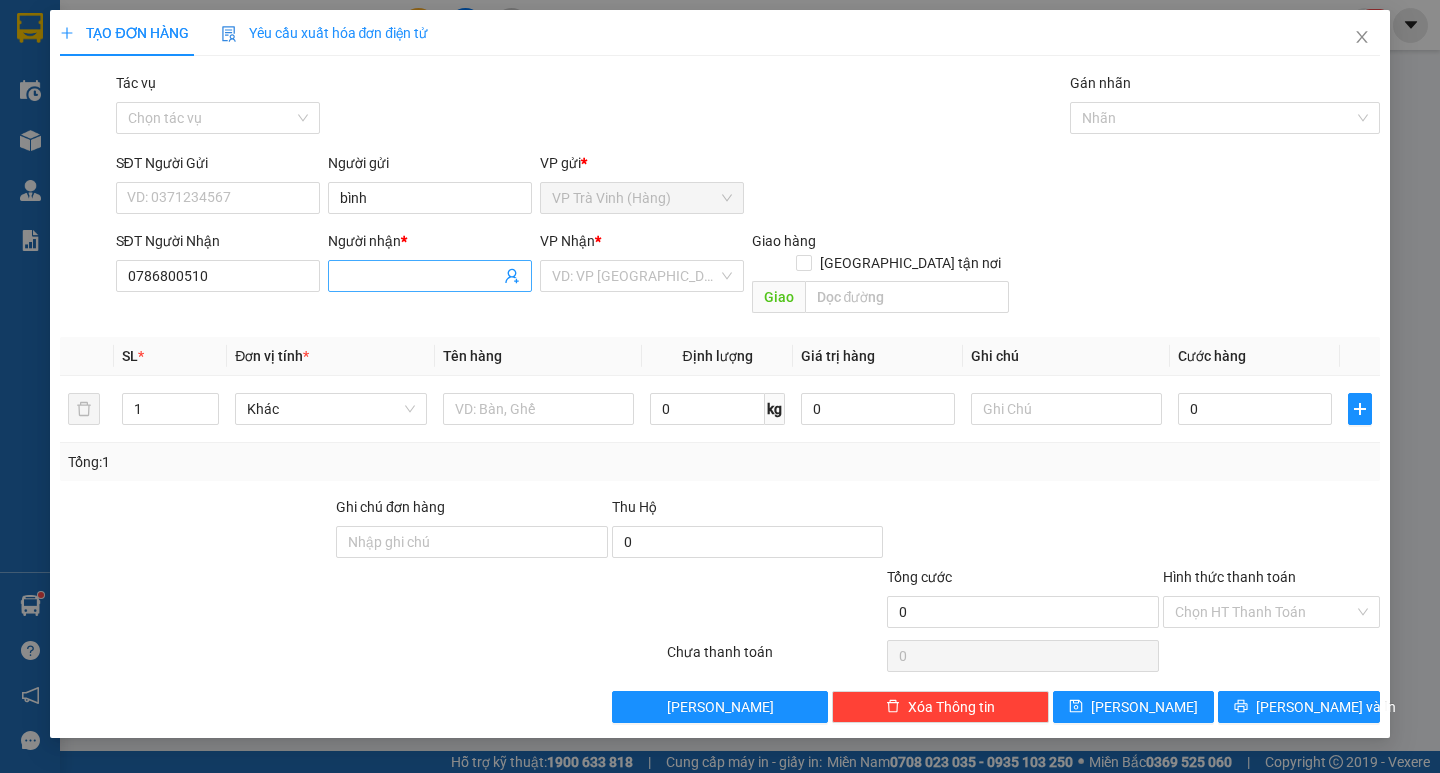 click on "Người nhận  *" at bounding box center (420, 276) 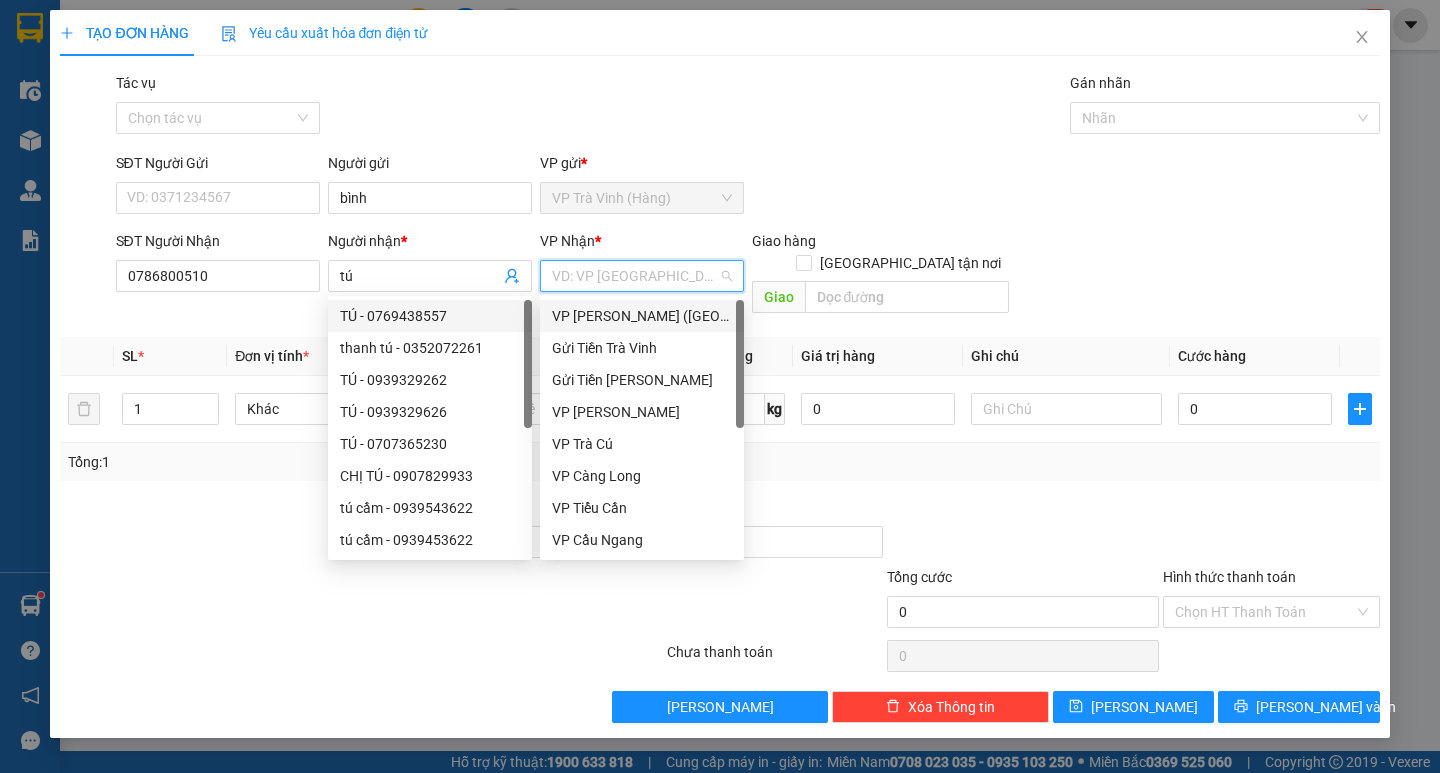drag, startPoint x: 595, startPoint y: 281, endPoint x: 590, endPoint y: 305, distance: 24.5153 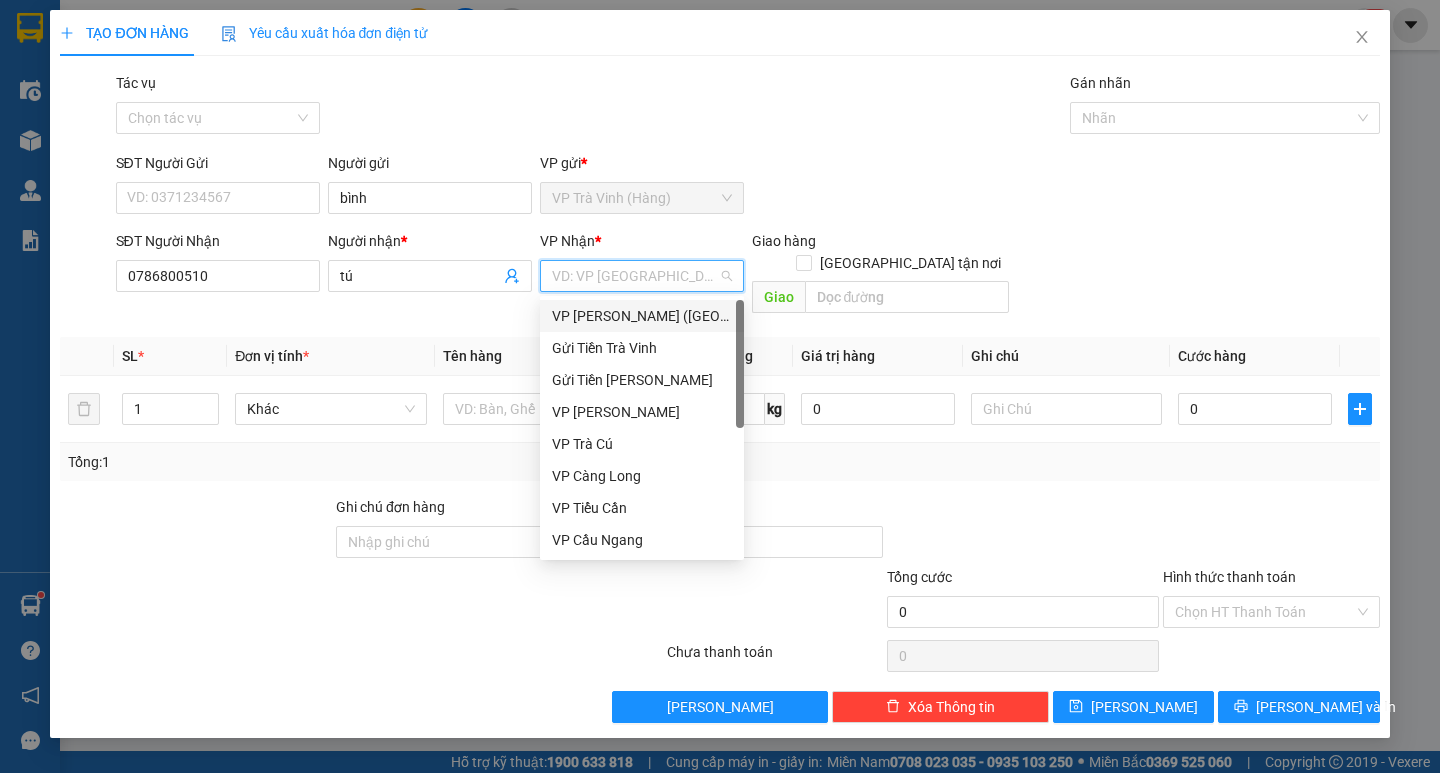 click on "VP [PERSON_NAME] ([GEOGRAPHIC_DATA])" at bounding box center [642, 316] 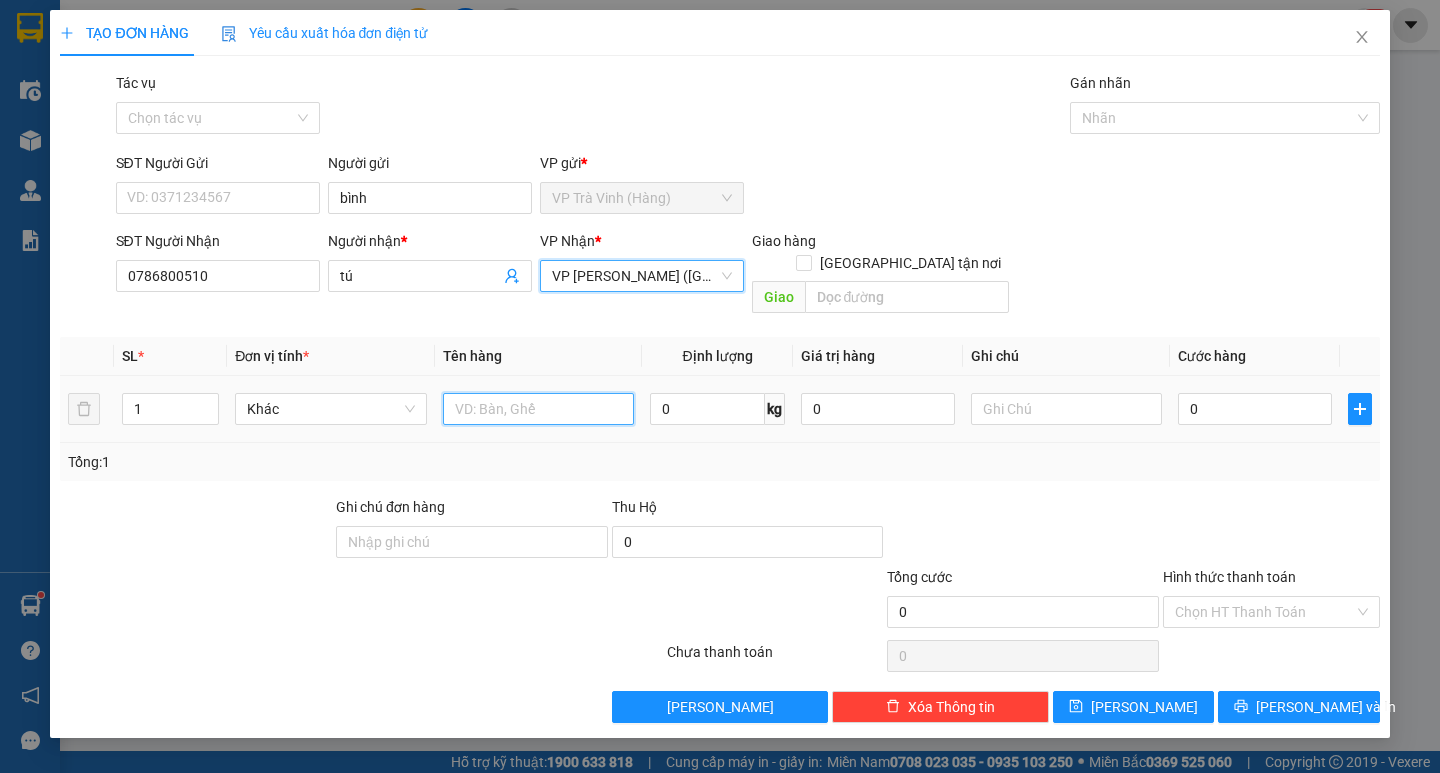 click at bounding box center [538, 409] 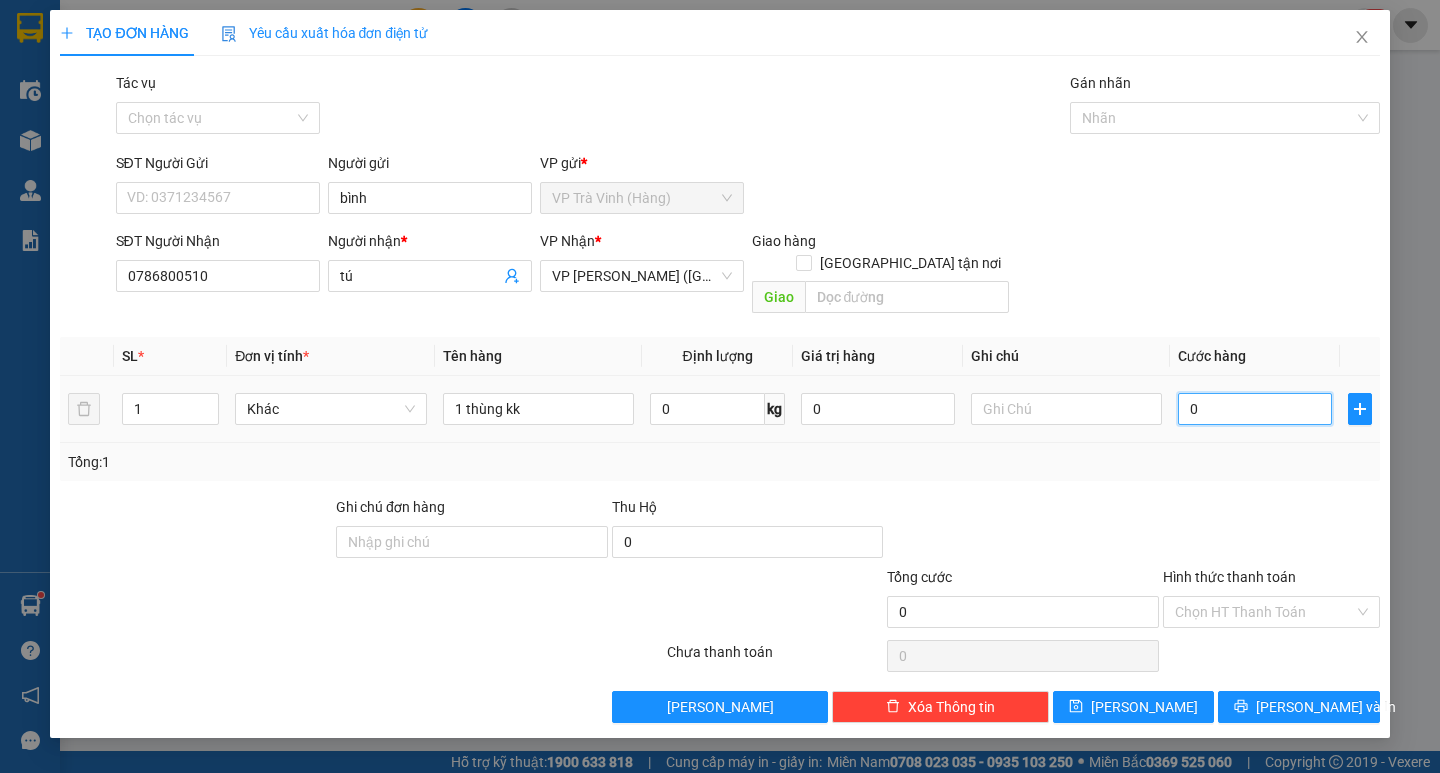 click on "0" at bounding box center (1255, 409) 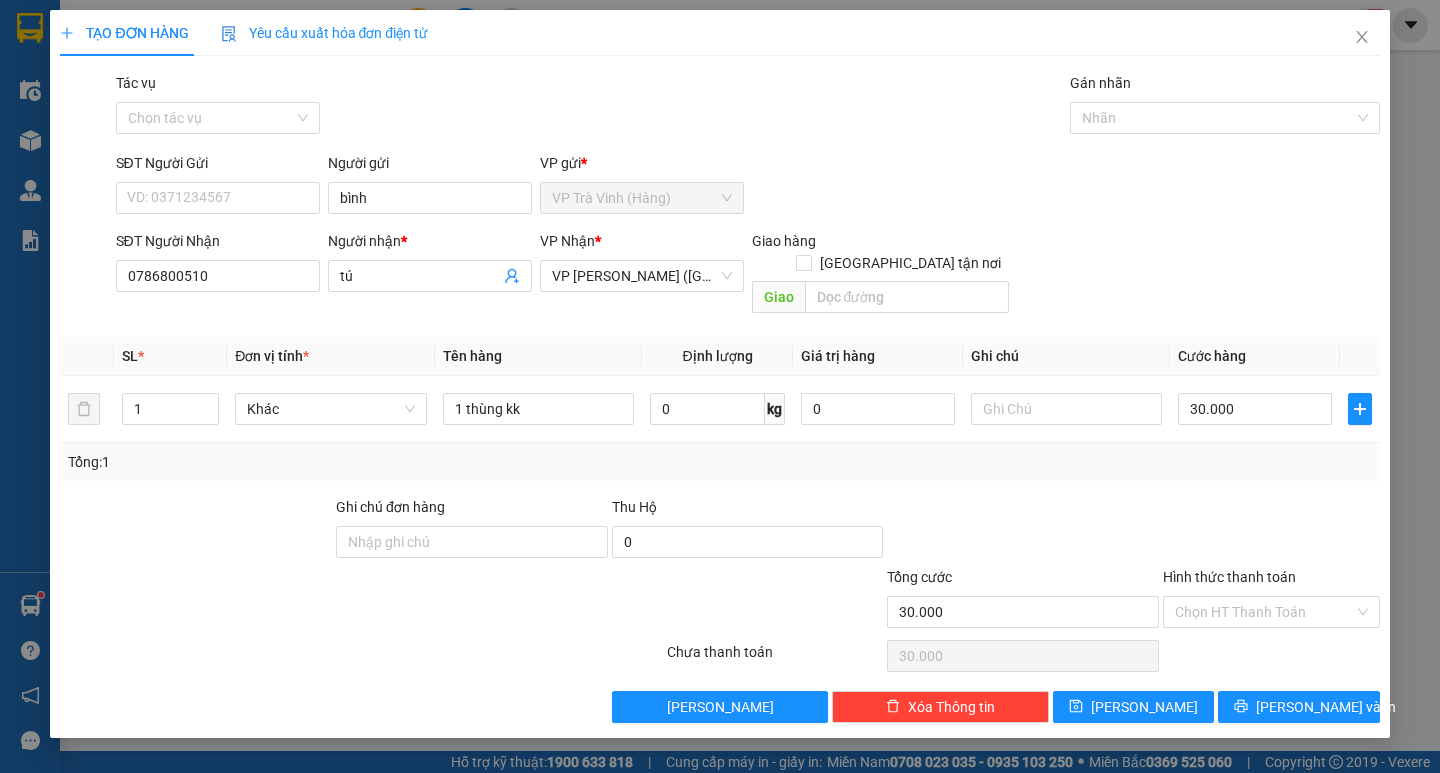 click on "Tổng:  1" at bounding box center (719, 462) 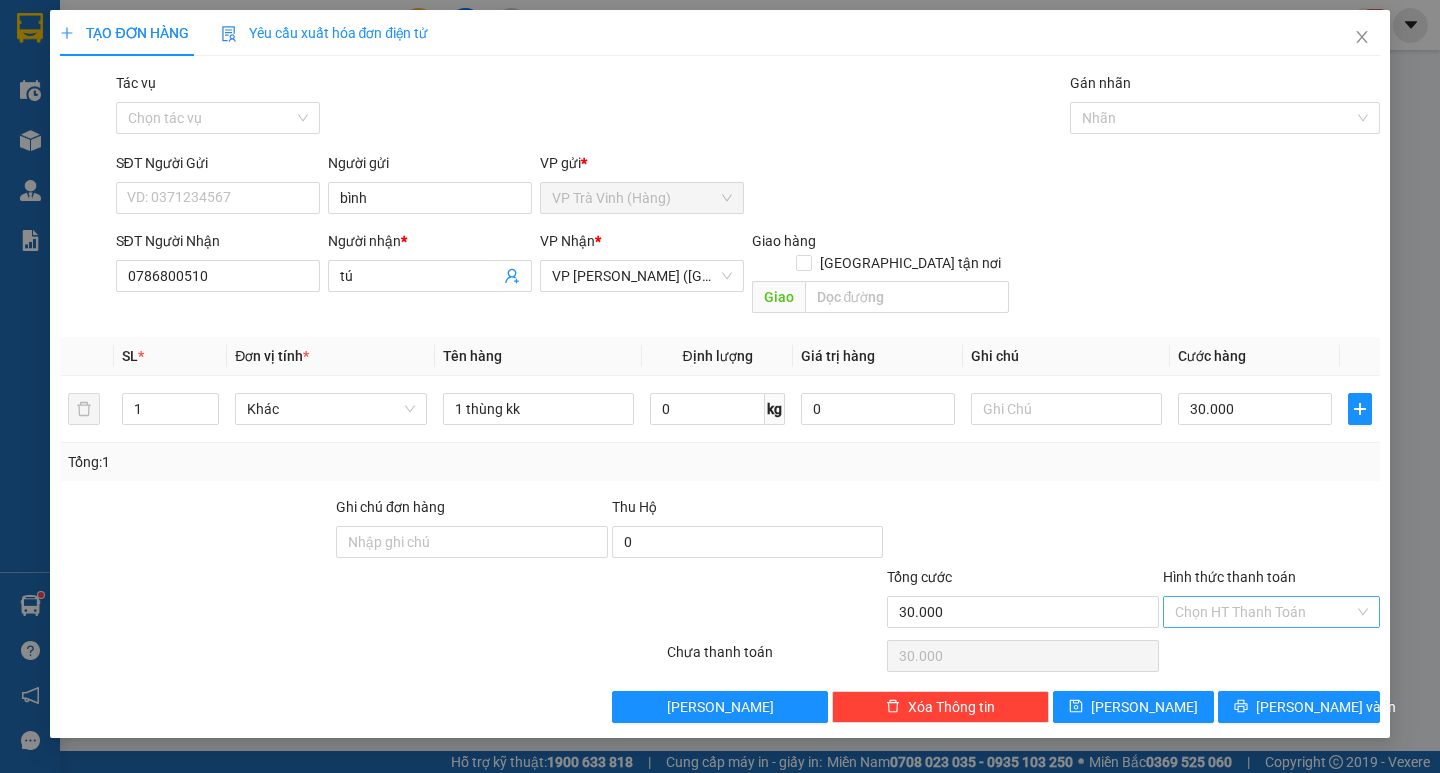 click on "Hình thức thanh toán" at bounding box center (1264, 612) 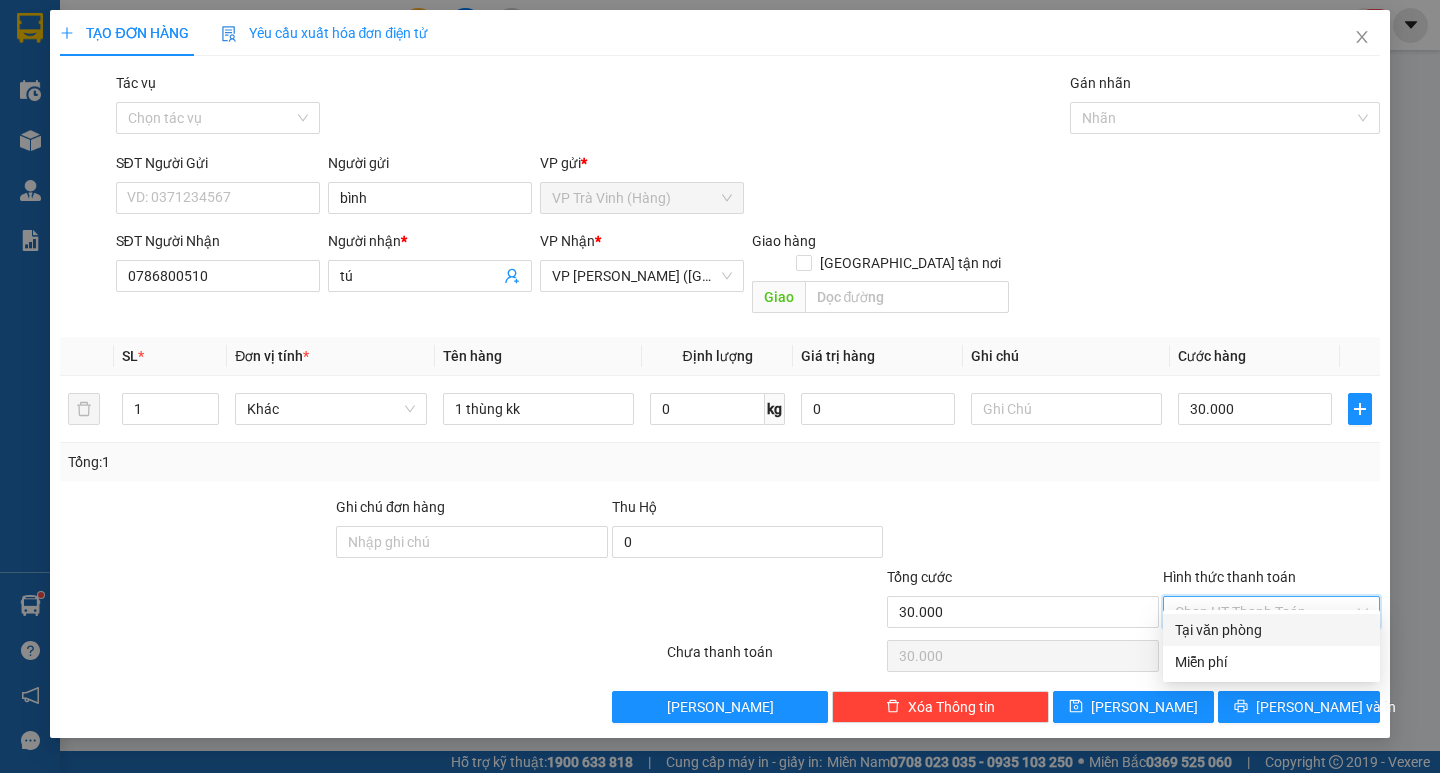 drag, startPoint x: 1231, startPoint y: 607, endPoint x: 1242, endPoint y: 621, distance: 17.804493 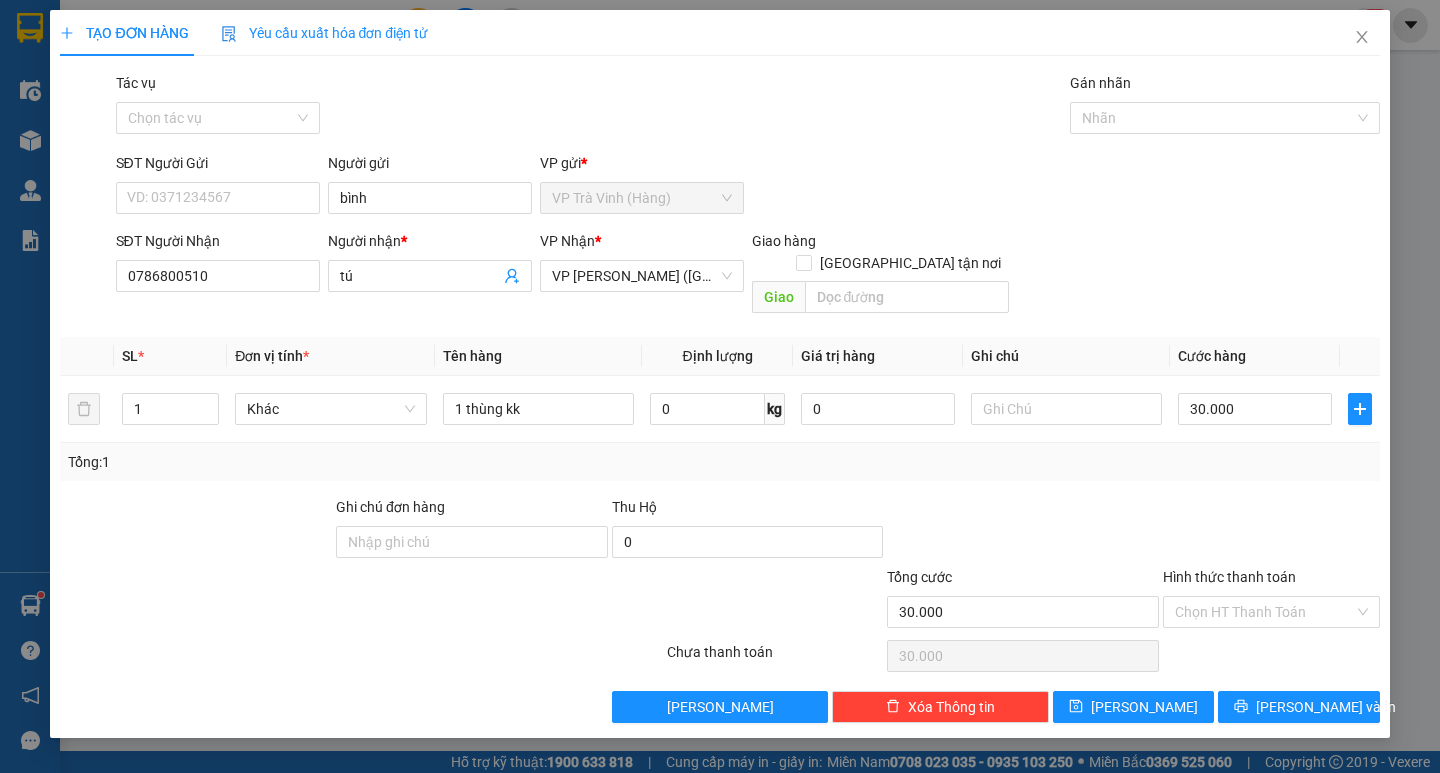 drag, startPoint x: 1251, startPoint y: 563, endPoint x: 1260, endPoint y: 592, distance: 30.364452 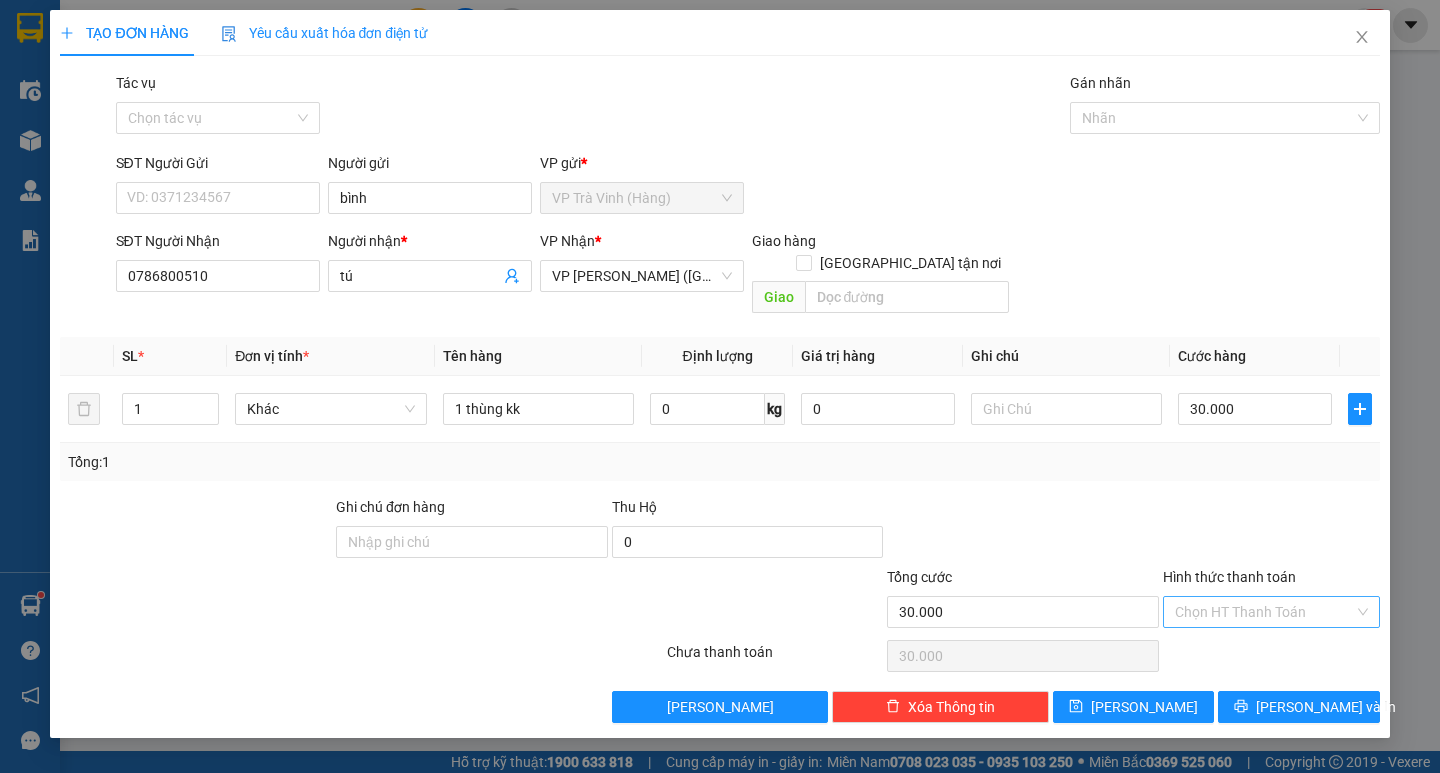 click on "Hình thức thanh toán" at bounding box center (1229, 577) 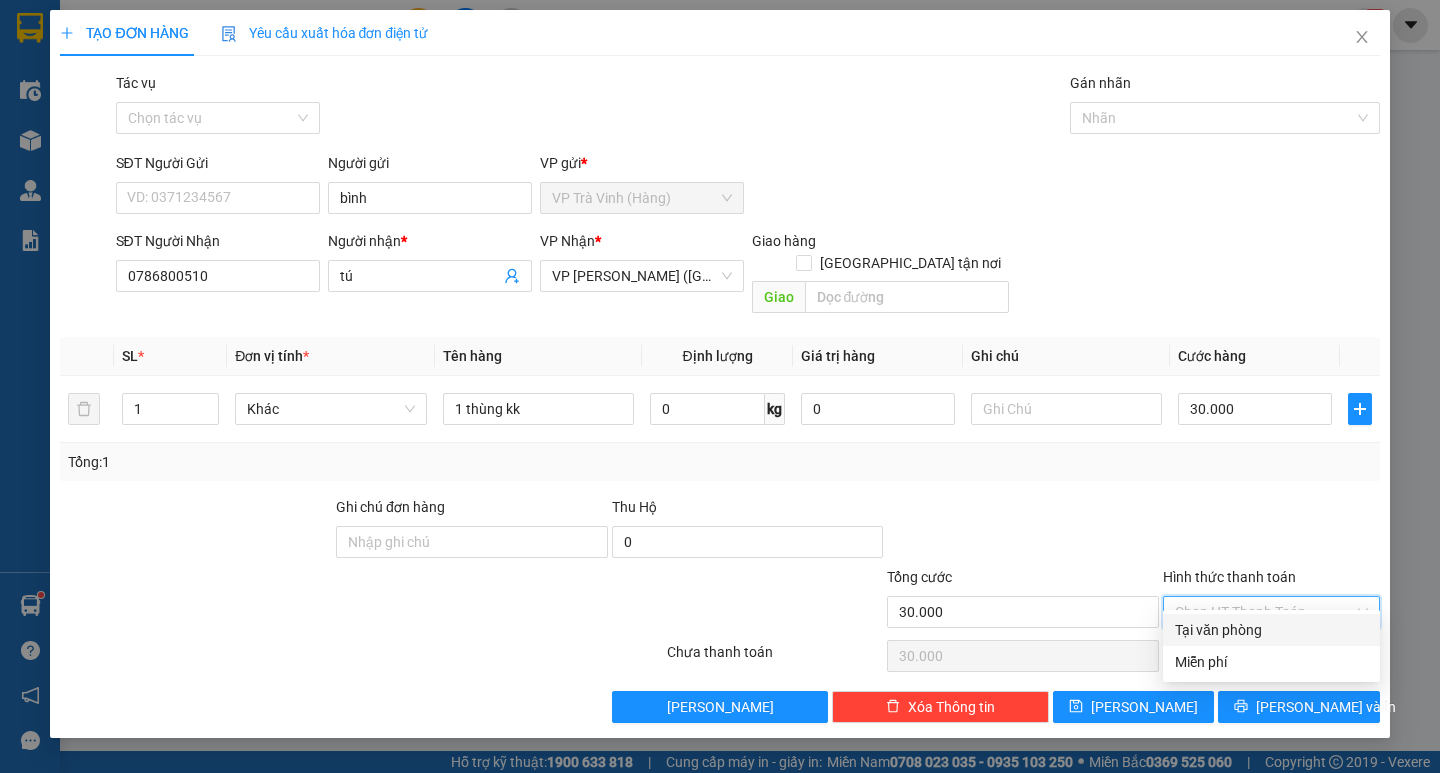drag, startPoint x: 1260, startPoint y: 592, endPoint x: 1267, endPoint y: 620, distance: 28.86174 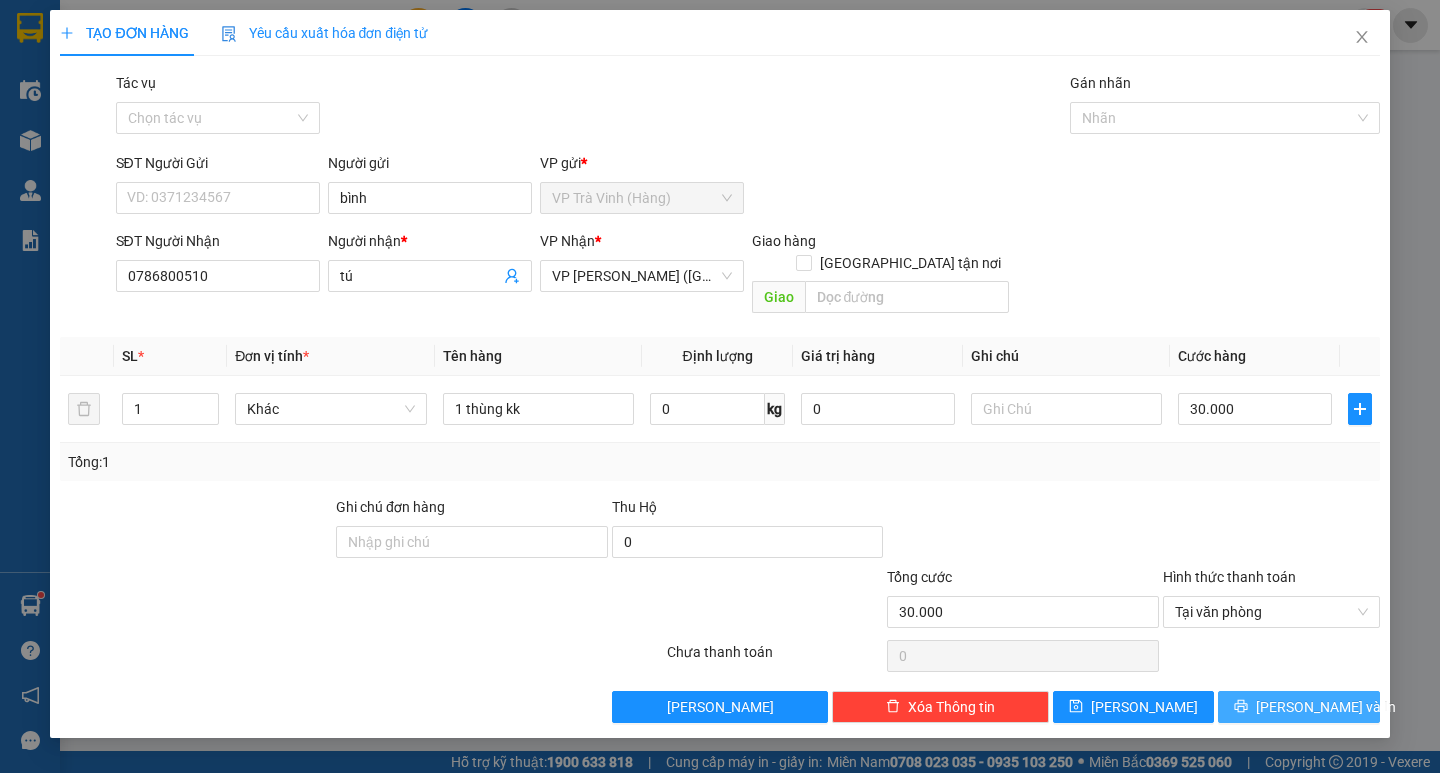 drag, startPoint x: 1264, startPoint y: 674, endPoint x: 1265, endPoint y: 684, distance: 10.049875 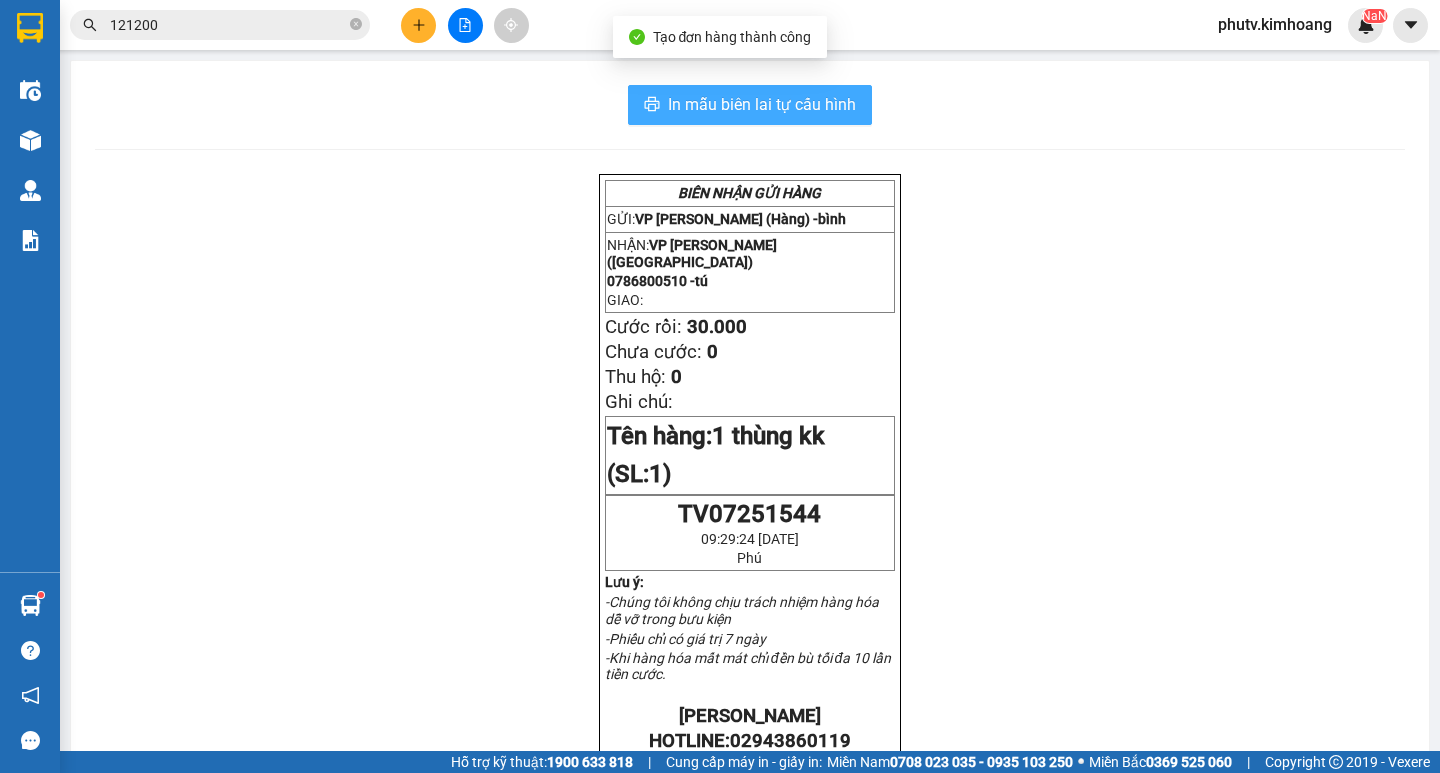 click on "In mẫu biên lai tự cấu hình" at bounding box center [762, 104] 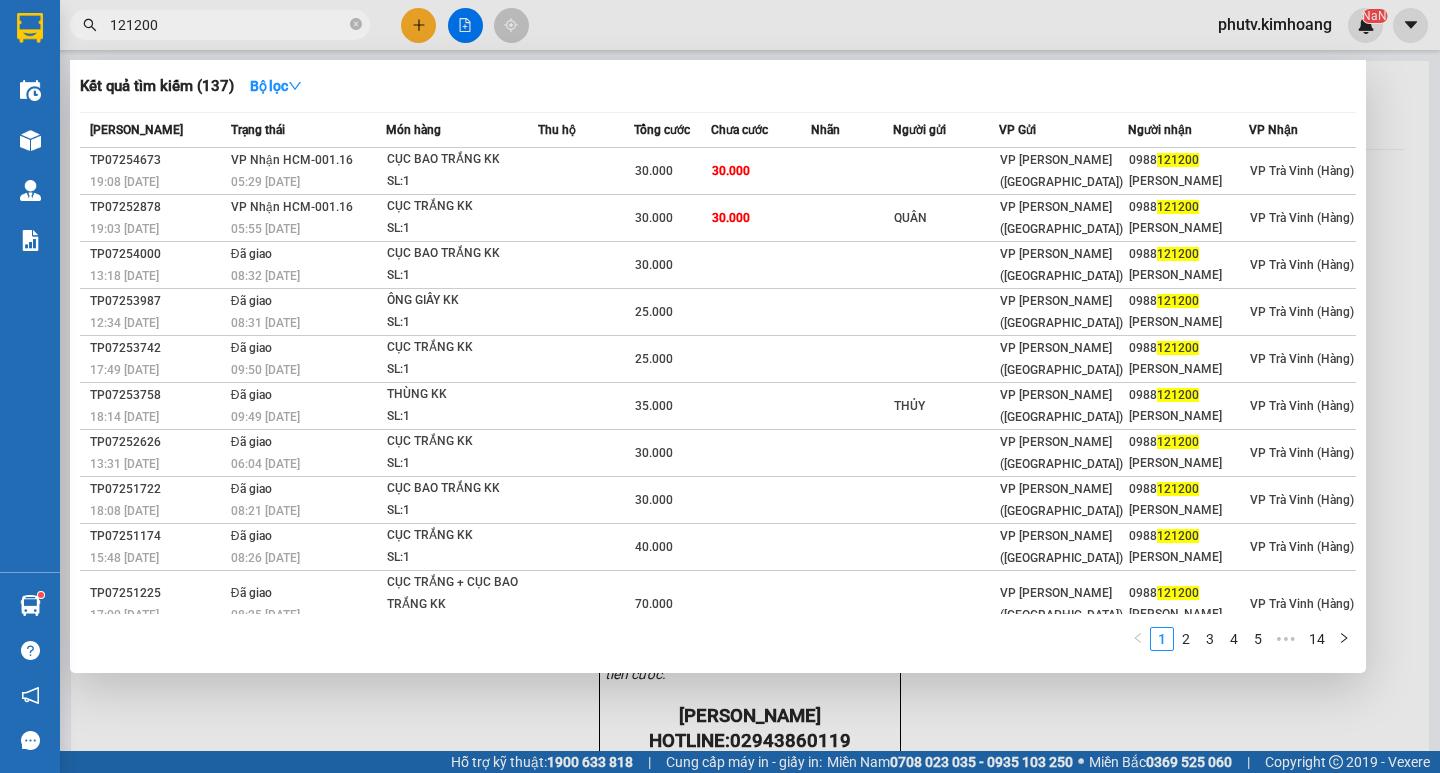 click on "121200" at bounding box center (228, 25) 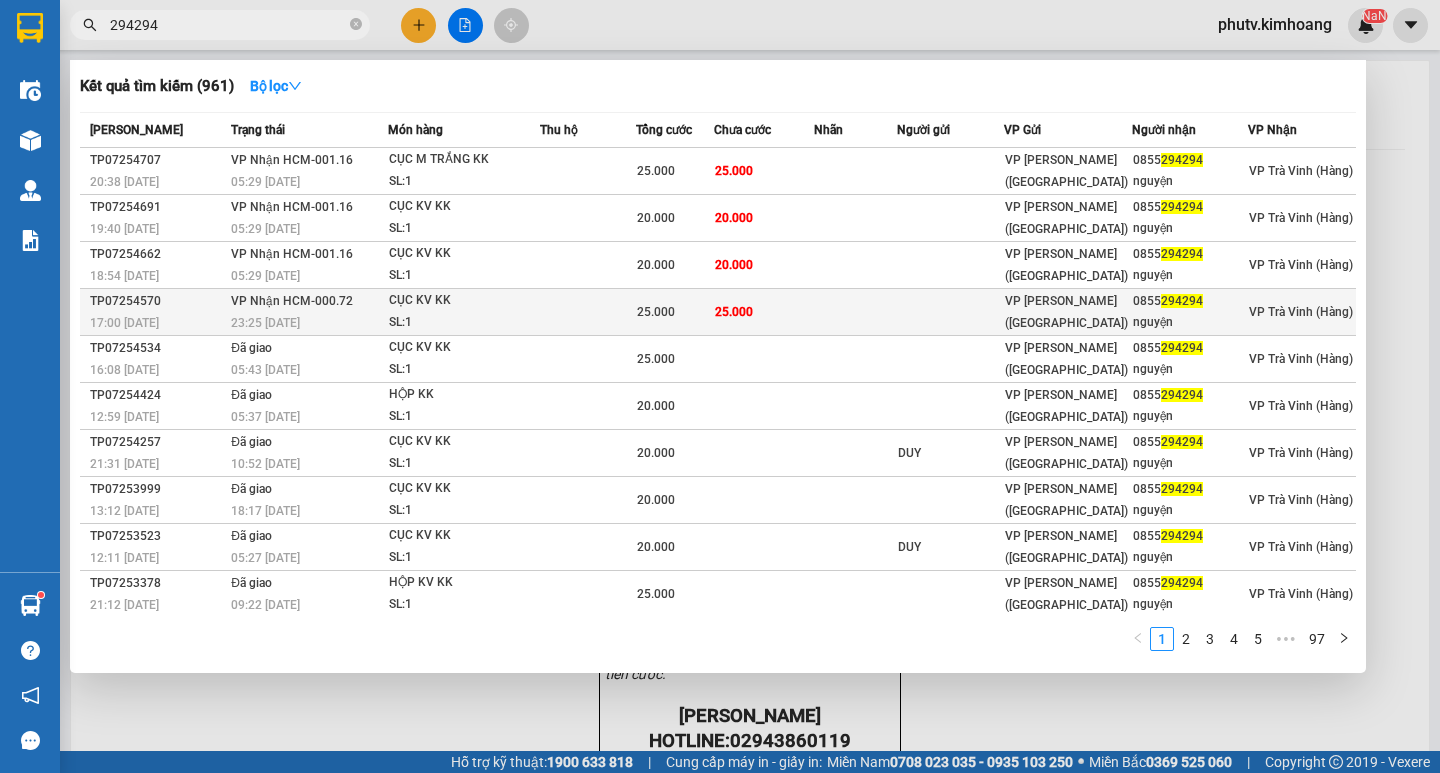 click on "CỤC KV KK" at bounding box center (464, 301) 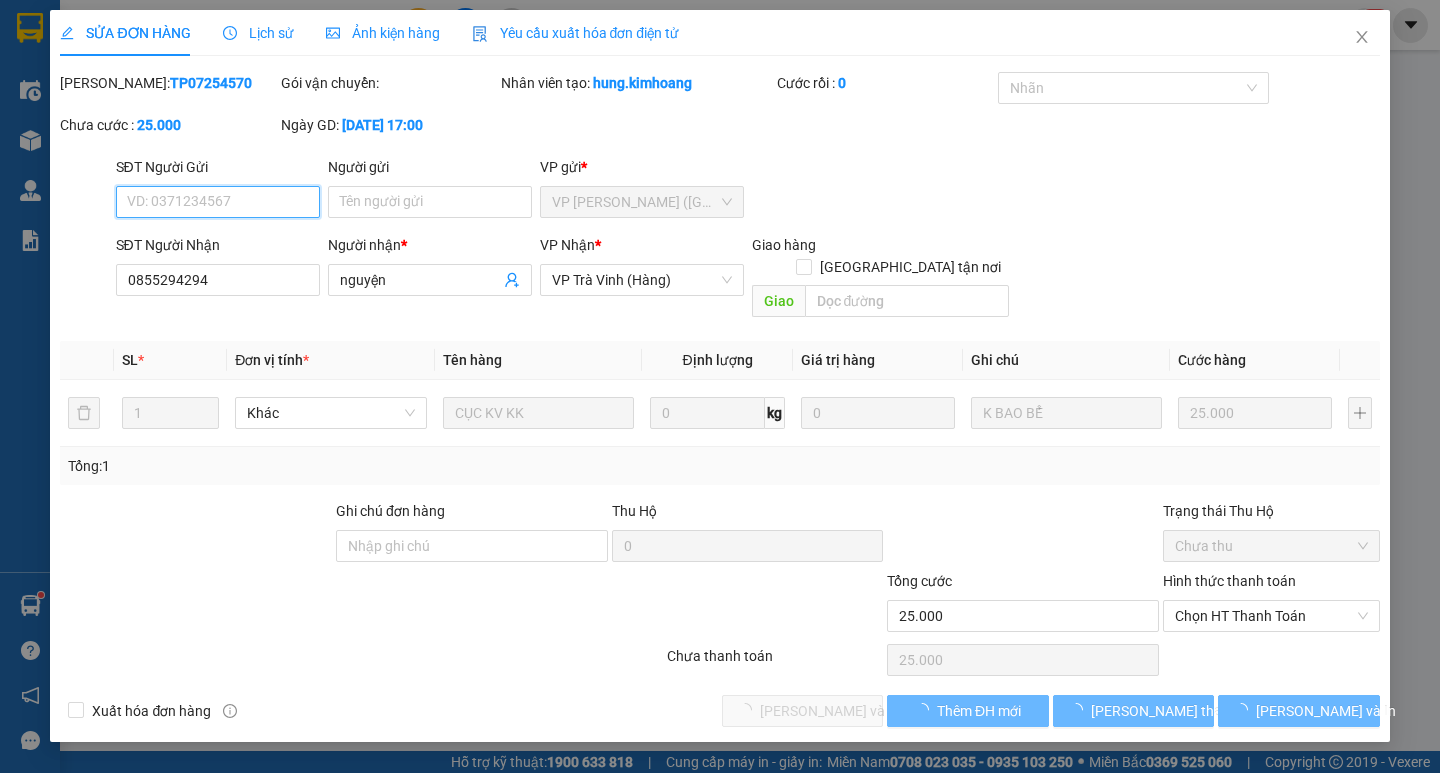 click on "Chọn HT Thanh Toán" at bounding box center (1271, 616) 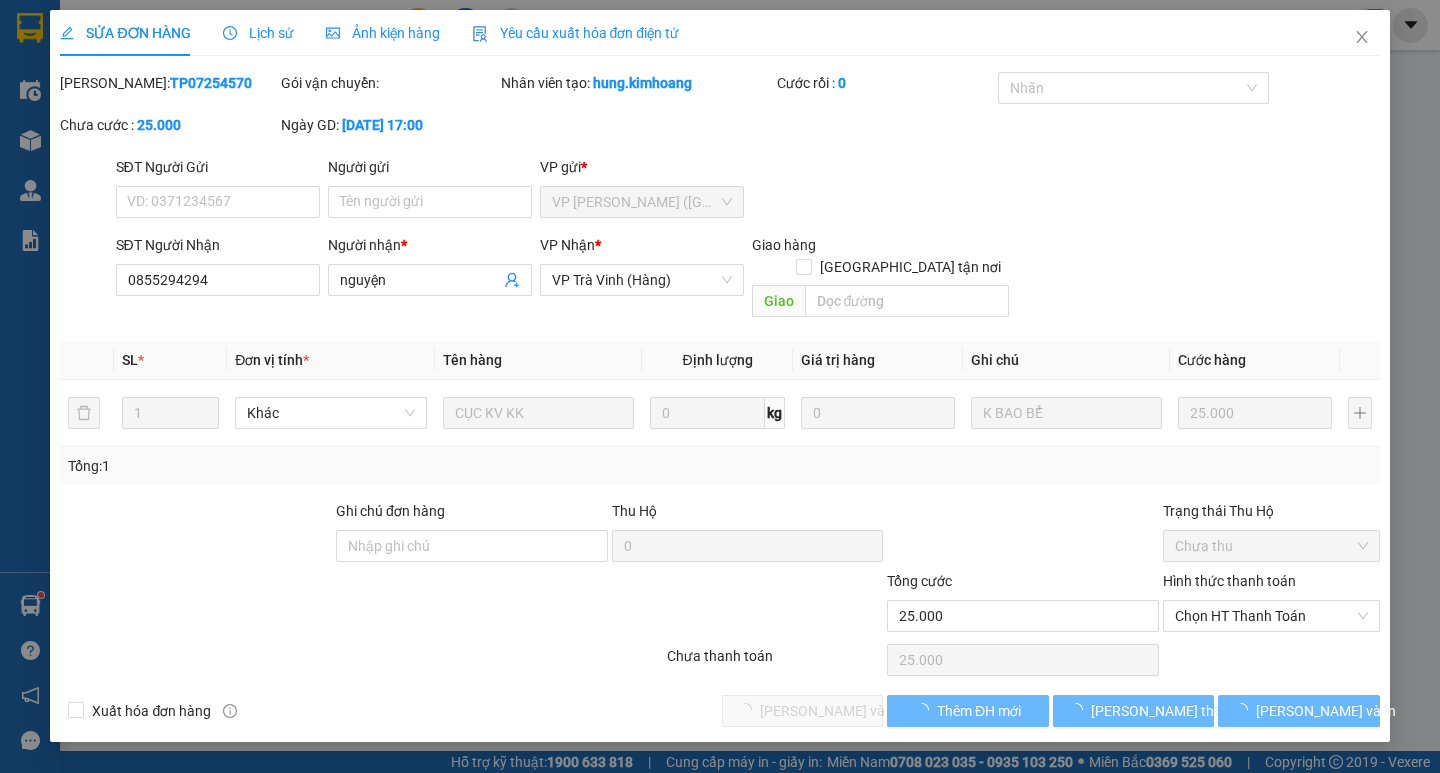 click on "Chọn HT Thanh Toán" at bounding box center (1271, 660) 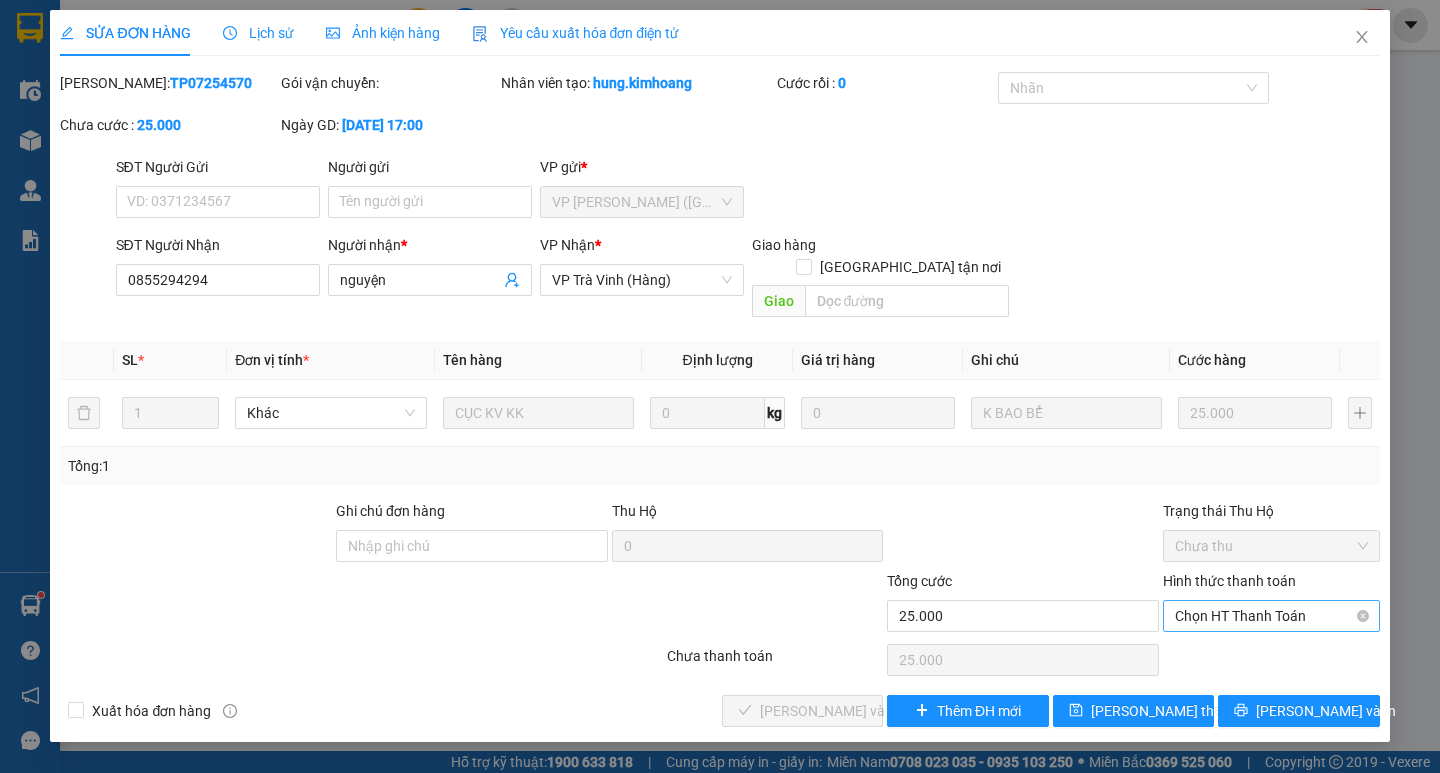 click on "Chọn HT Thanh Toán" at bounding box center [1271, 616] 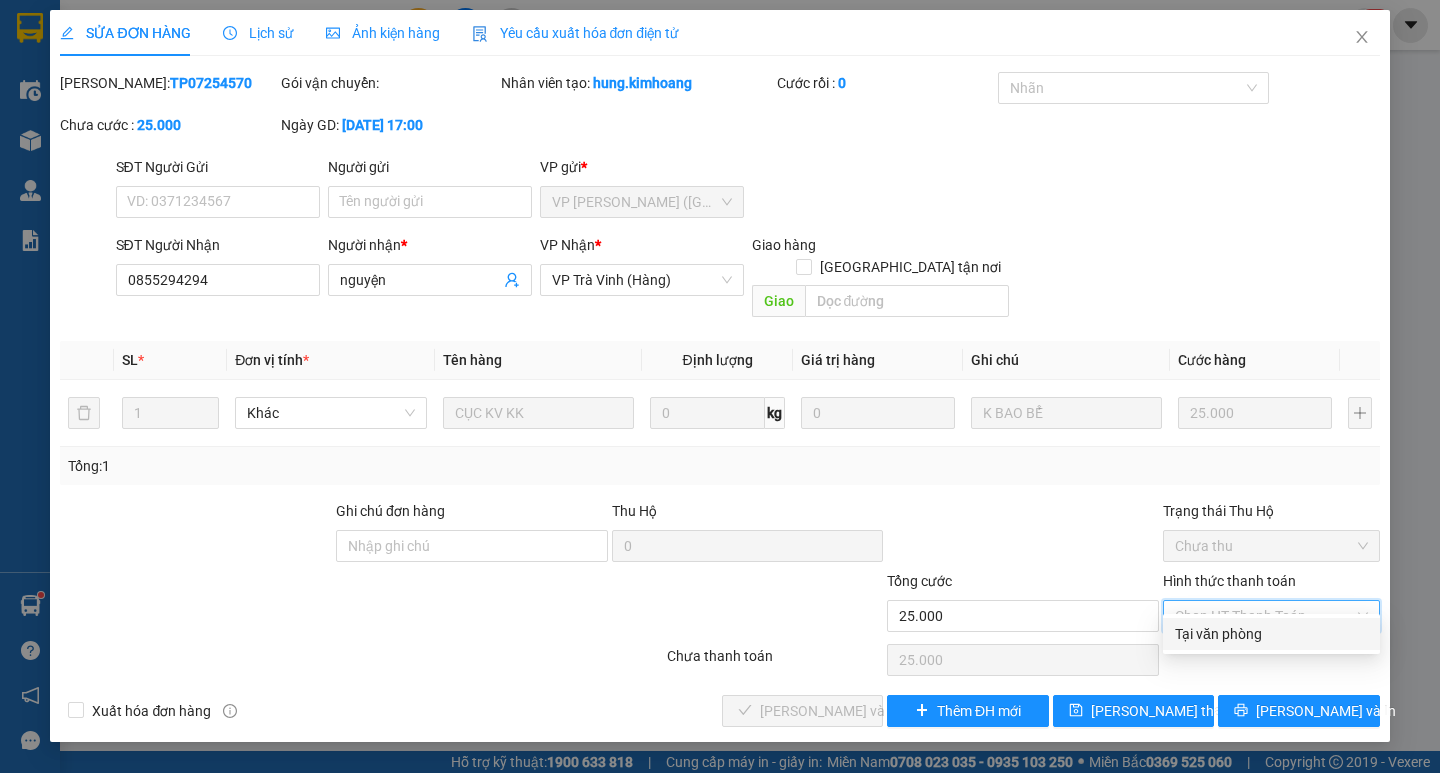 click on "Tại văn phòng" at bounding box center [1271, 634] 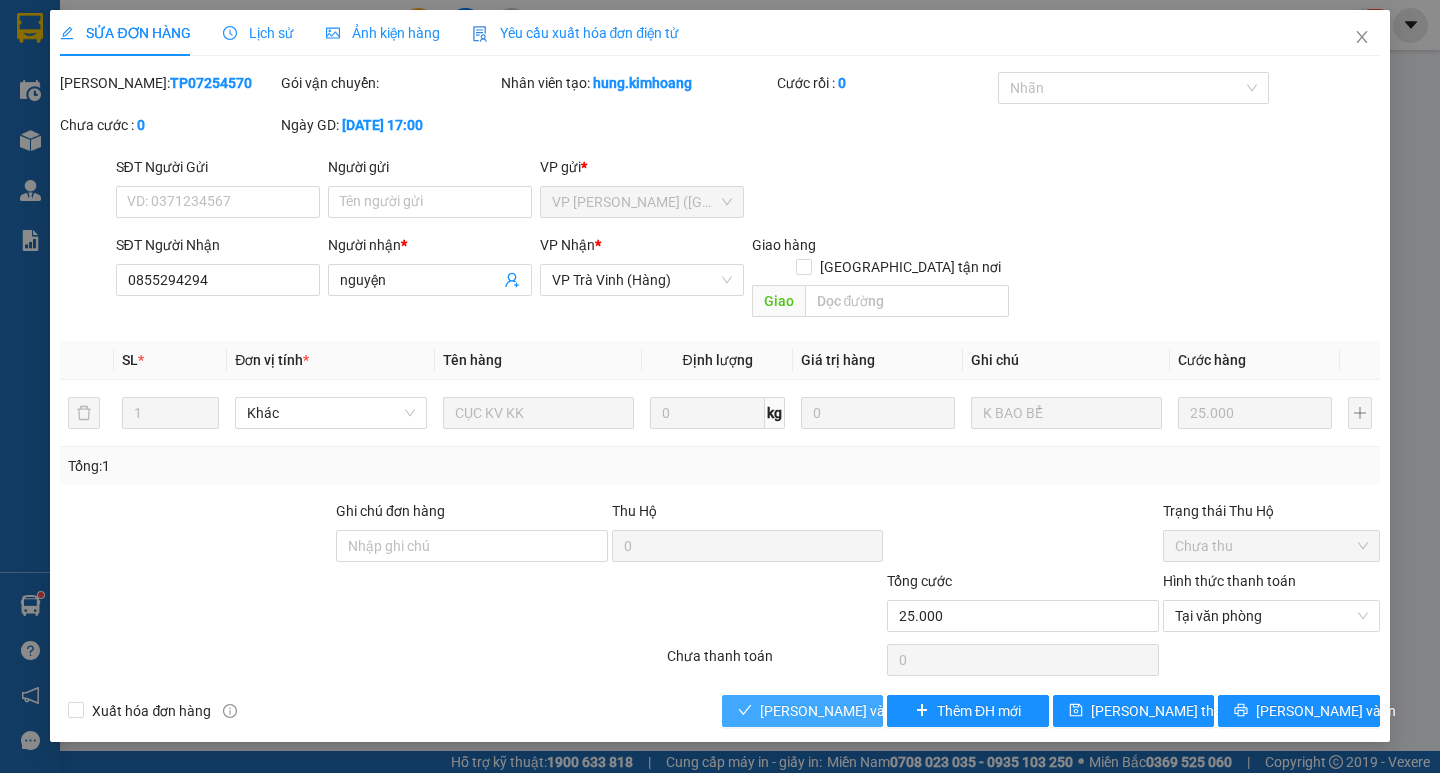 click on "[PERSON_NAME] và Giao hàng" at bounding box center (802, 711) 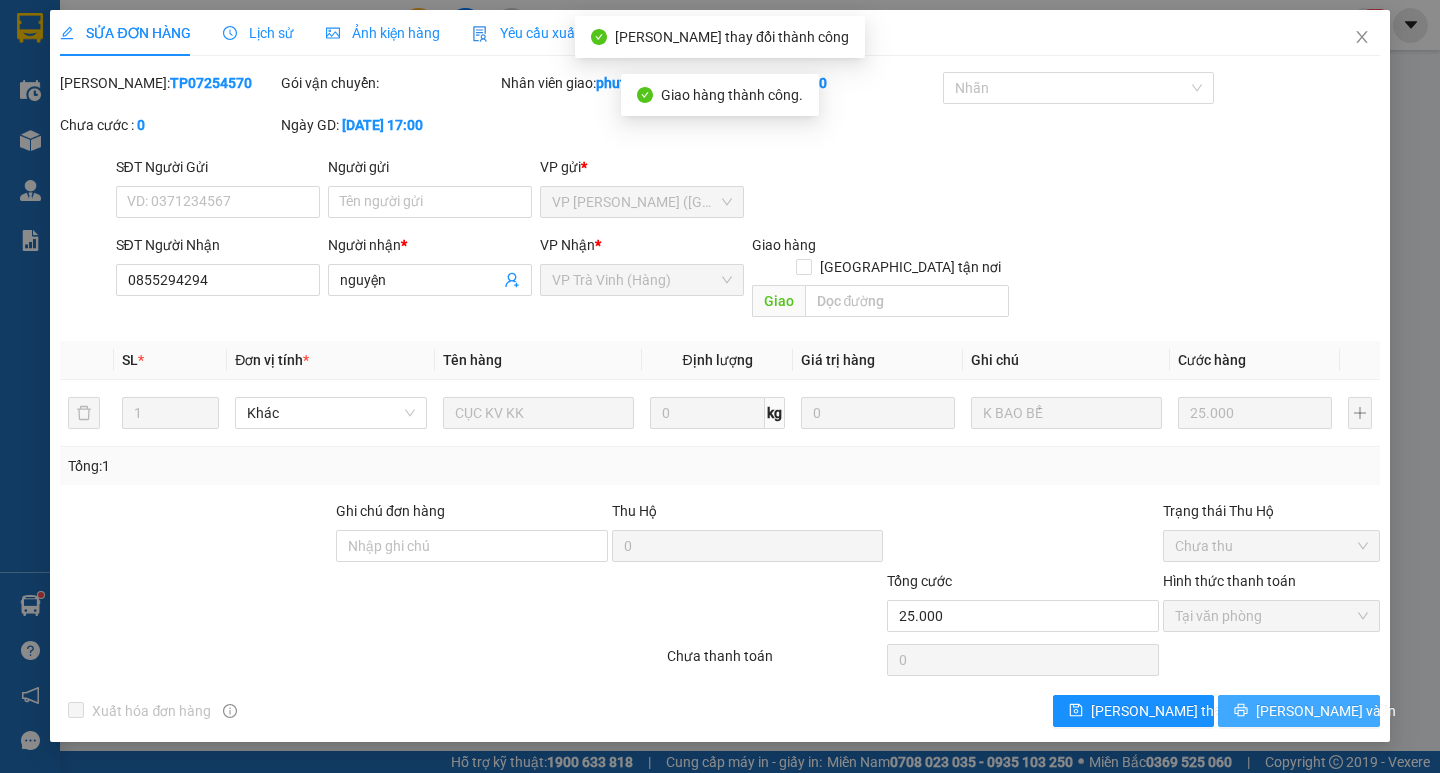 click 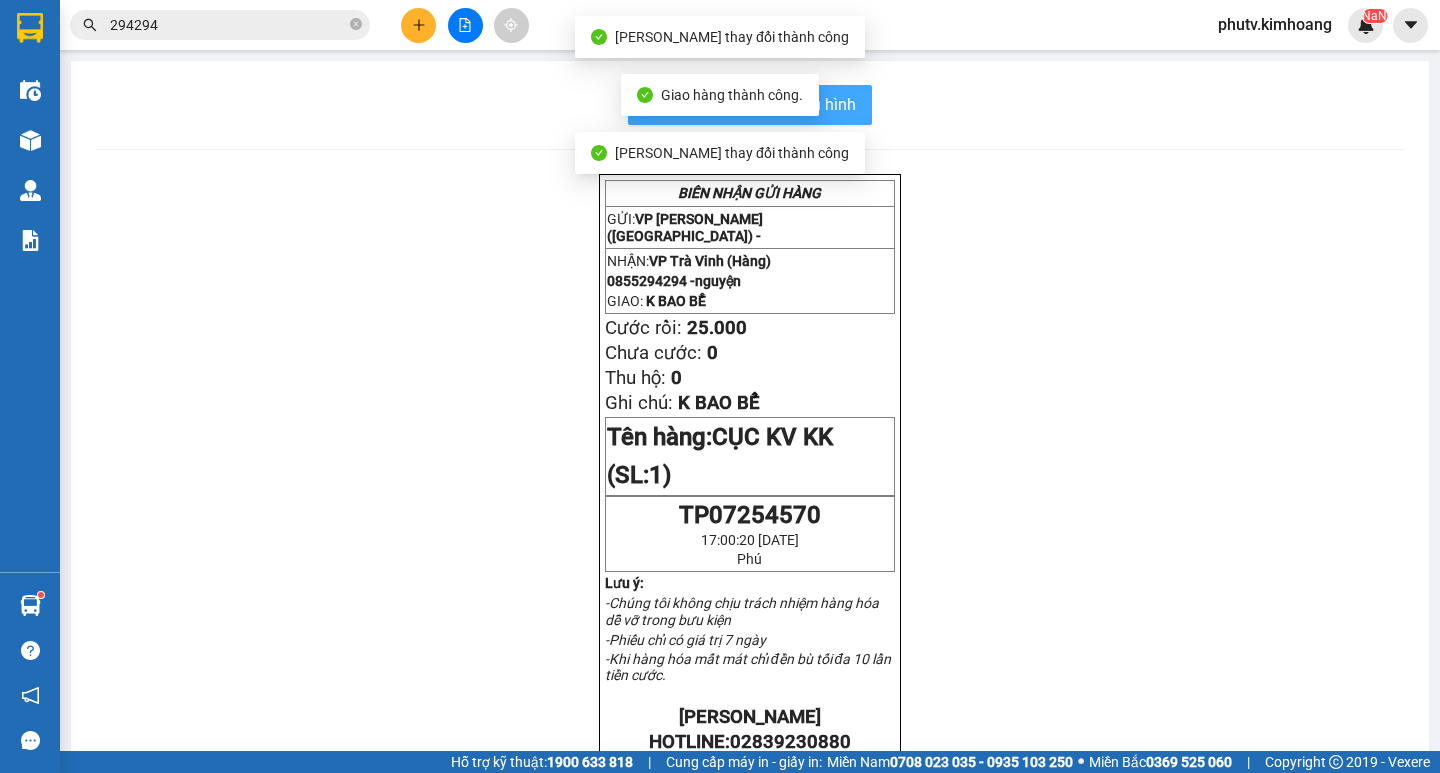 click on "In mẫu biên lai tự cấu hình" at bounding box center [750, 105] 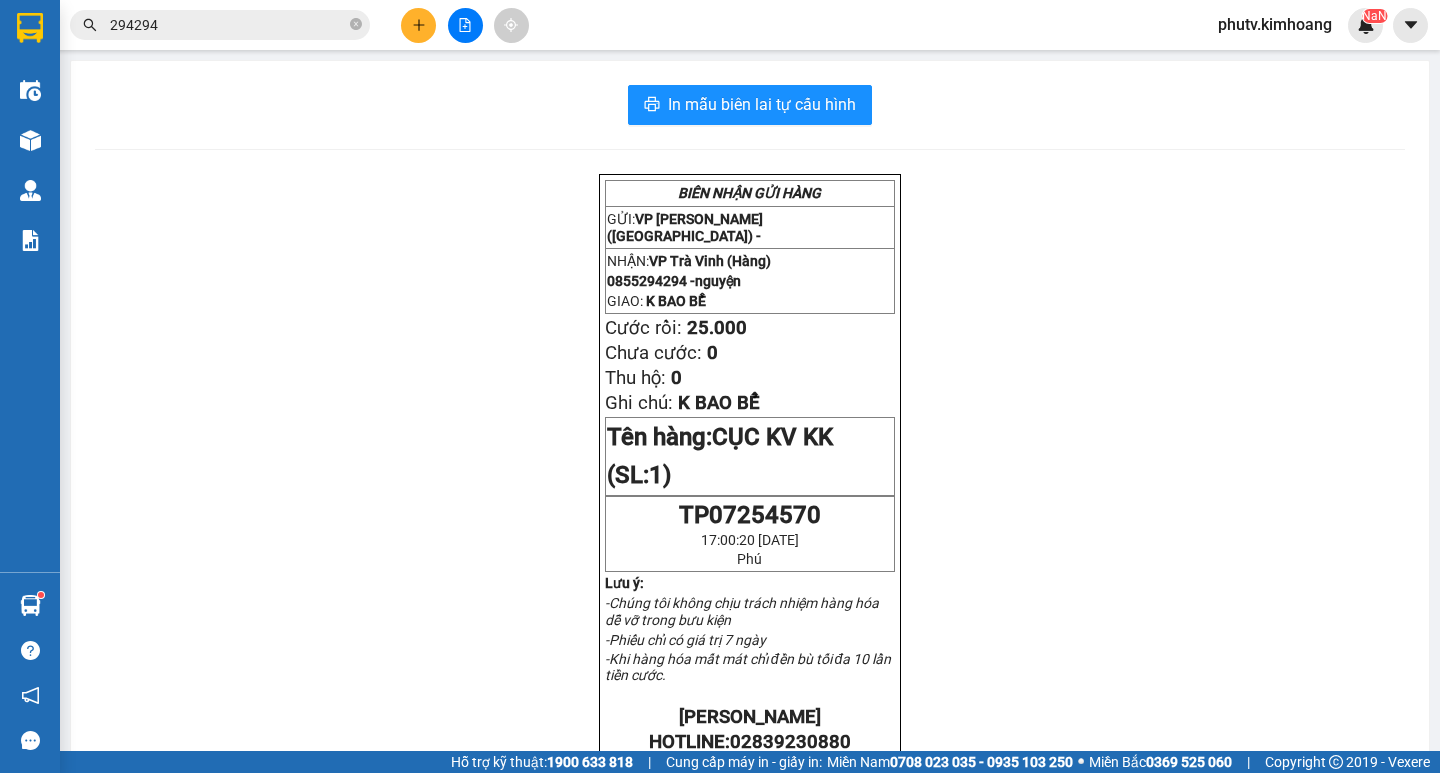 click on "294294" at bounding box center [228, 25] 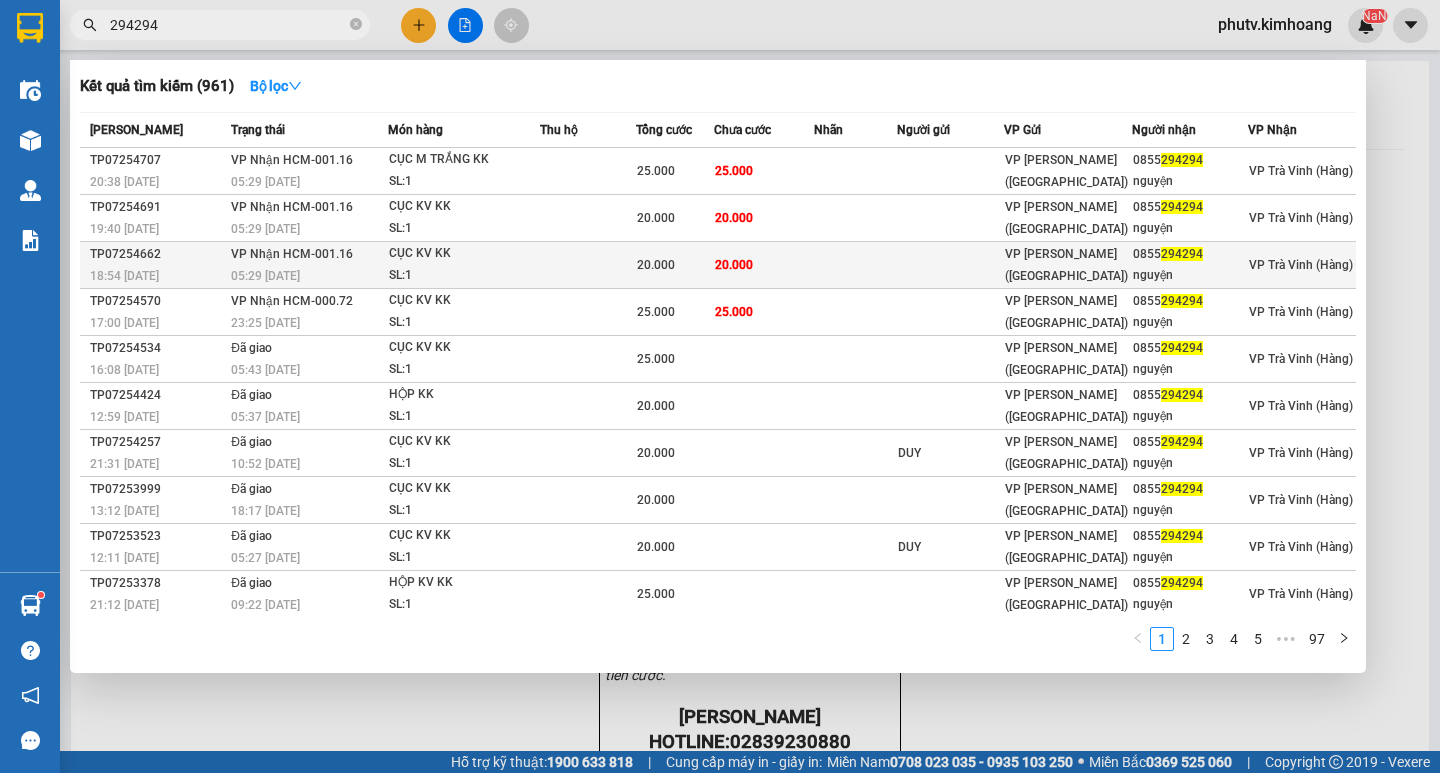 click on "CỤC KV KK" at bounding box center (464, 254) 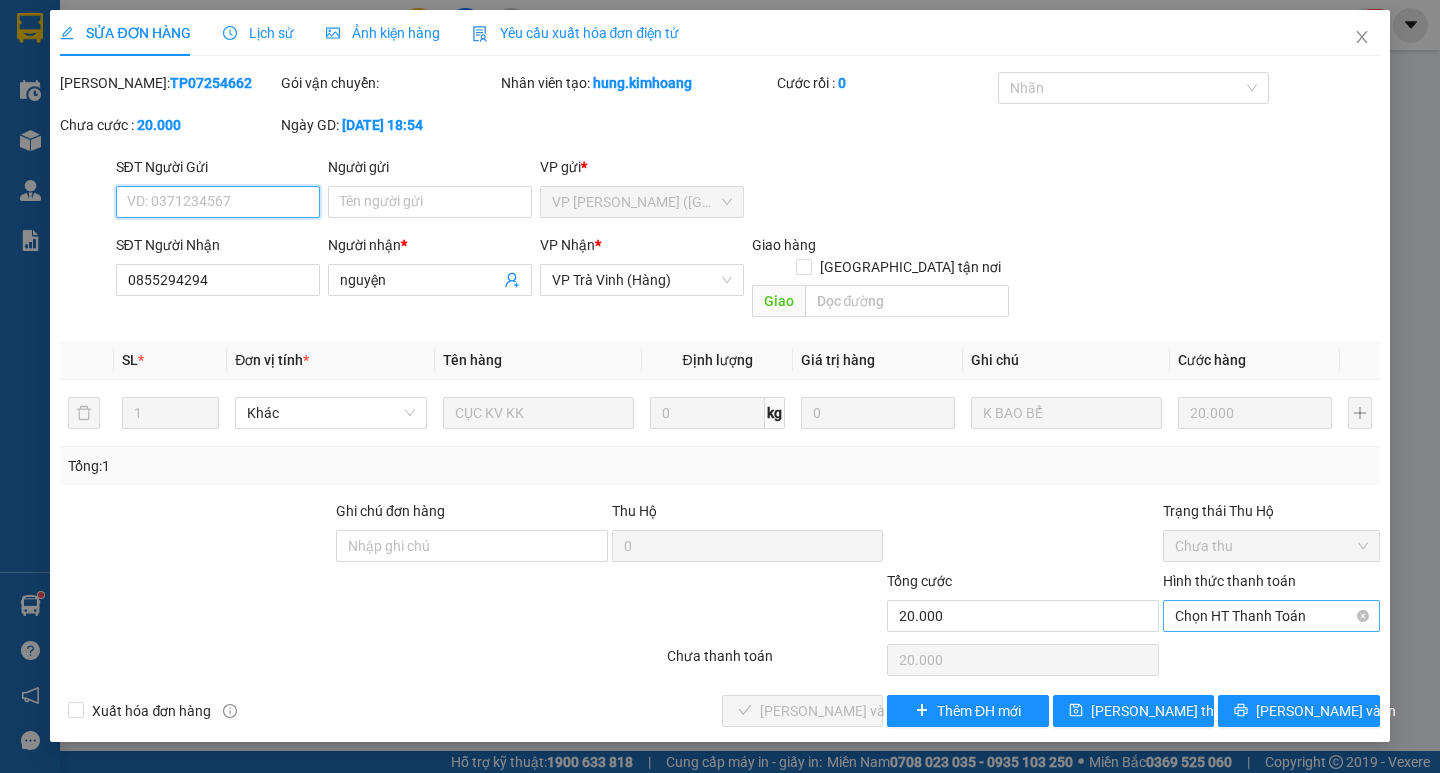 click on "Chọn HT Thanh Toán" at bounding box center [1271, 616] 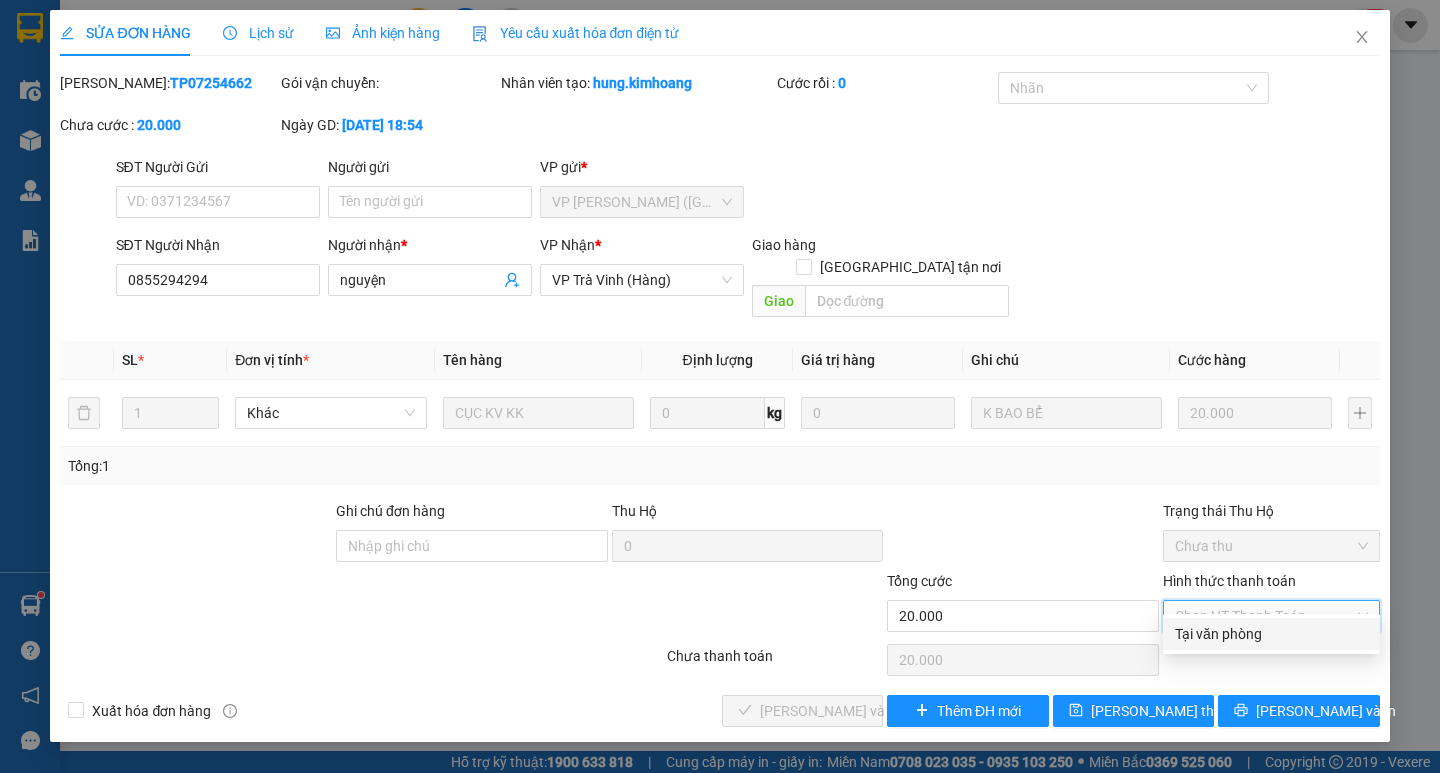 click on "Tại văn phòng" at bounding box center (1271, 634) 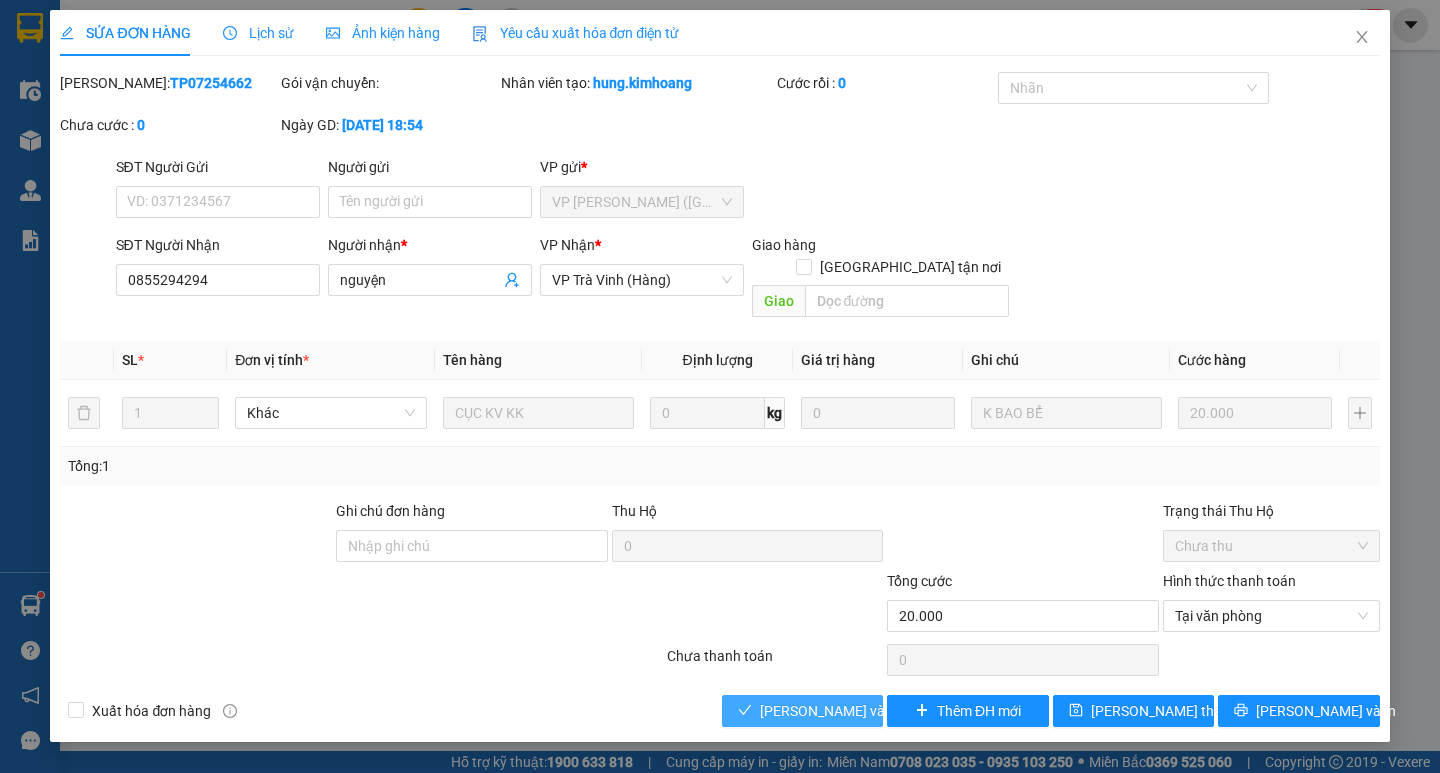 click on "[PERSON_NAME] và Giao hàng" at bounding box center [856, 711] 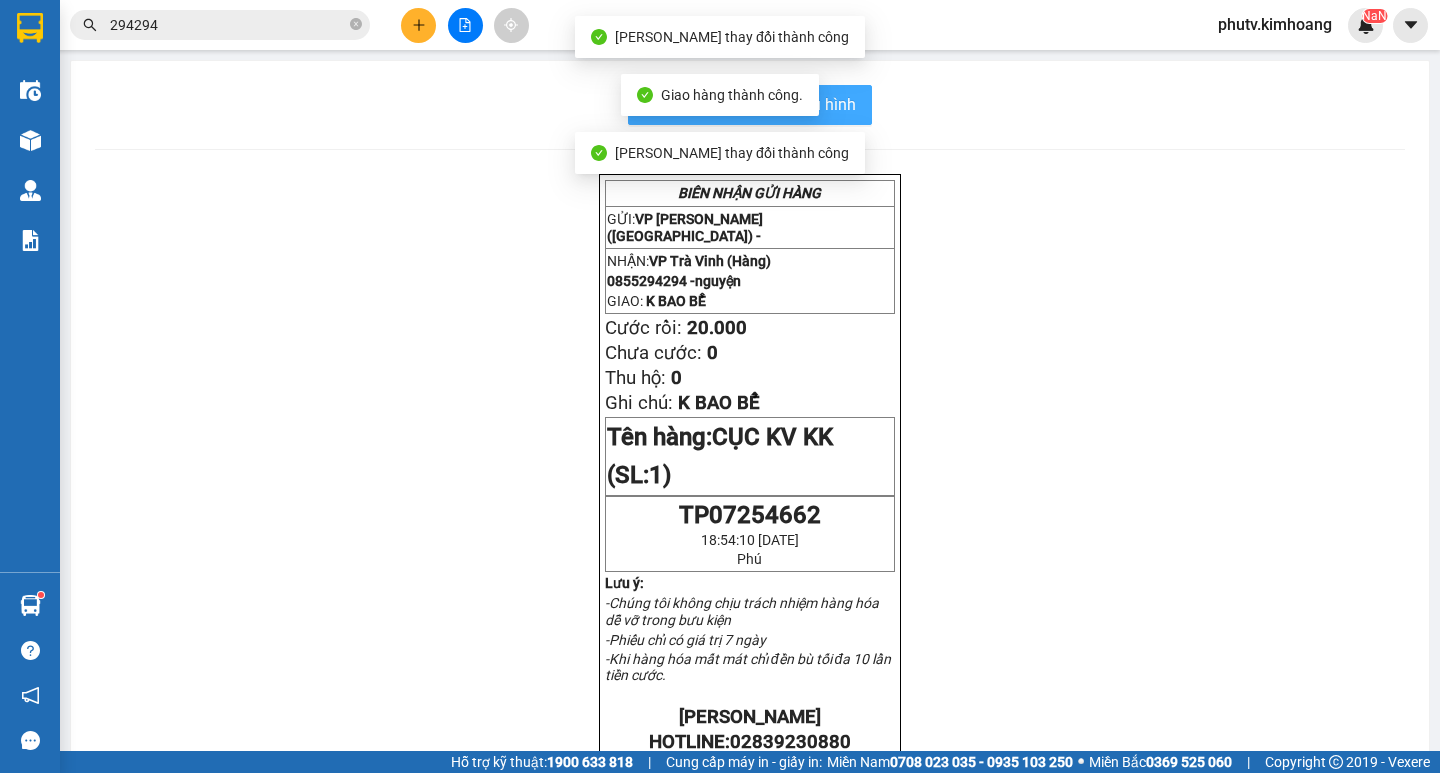 click on "In mẫu biên lai tự cấu hình" at bounding box center (762, 104) 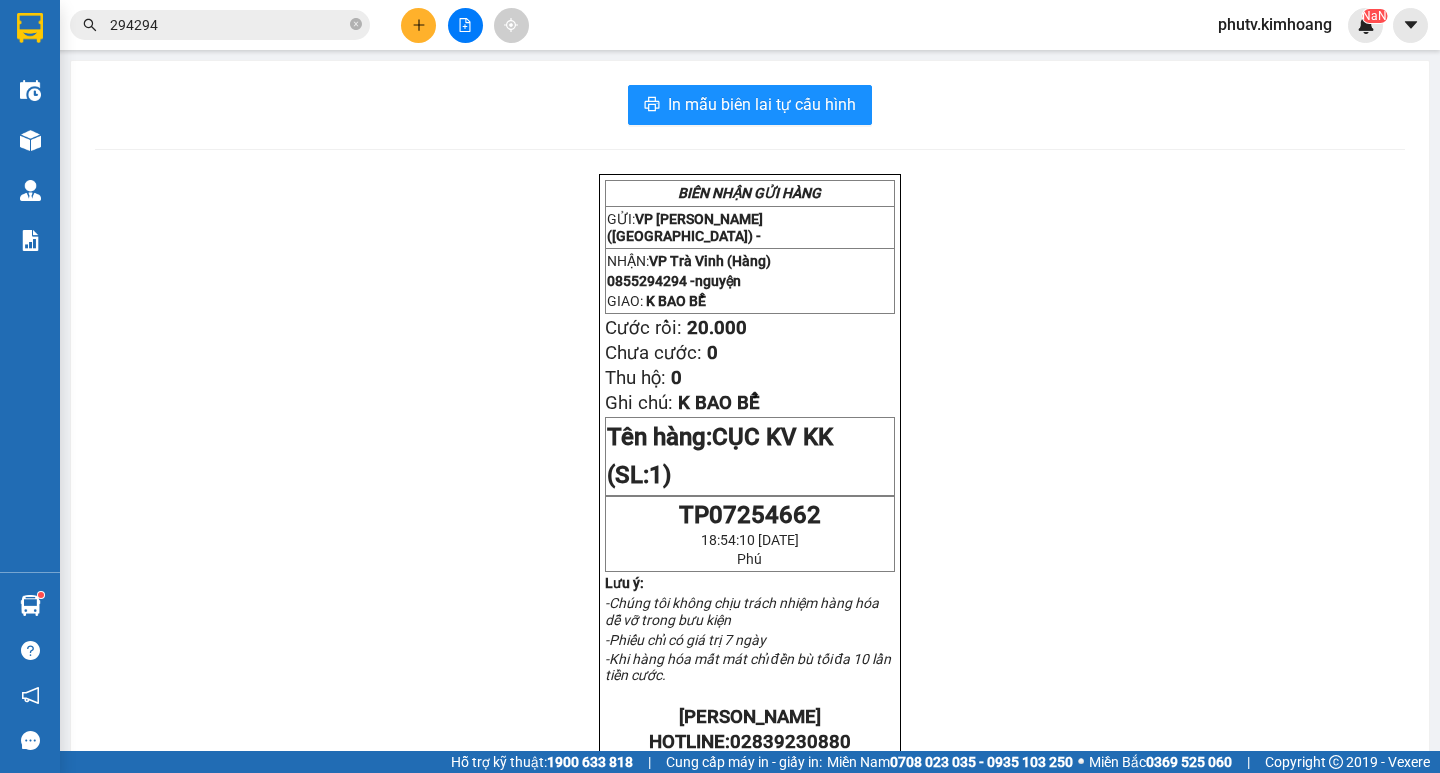 click on "294294" at bounding box center (228, 25) 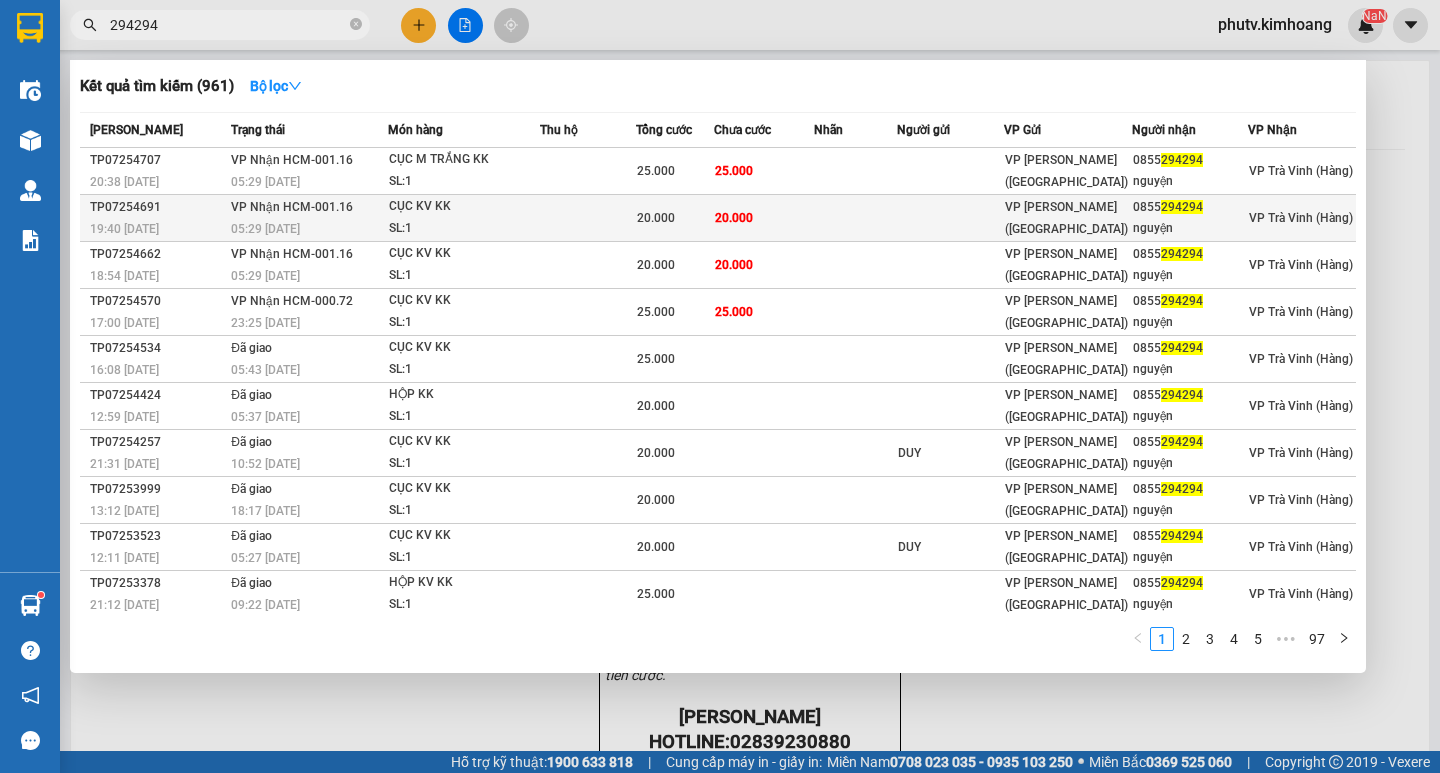 click at bounding box center [588, 218] 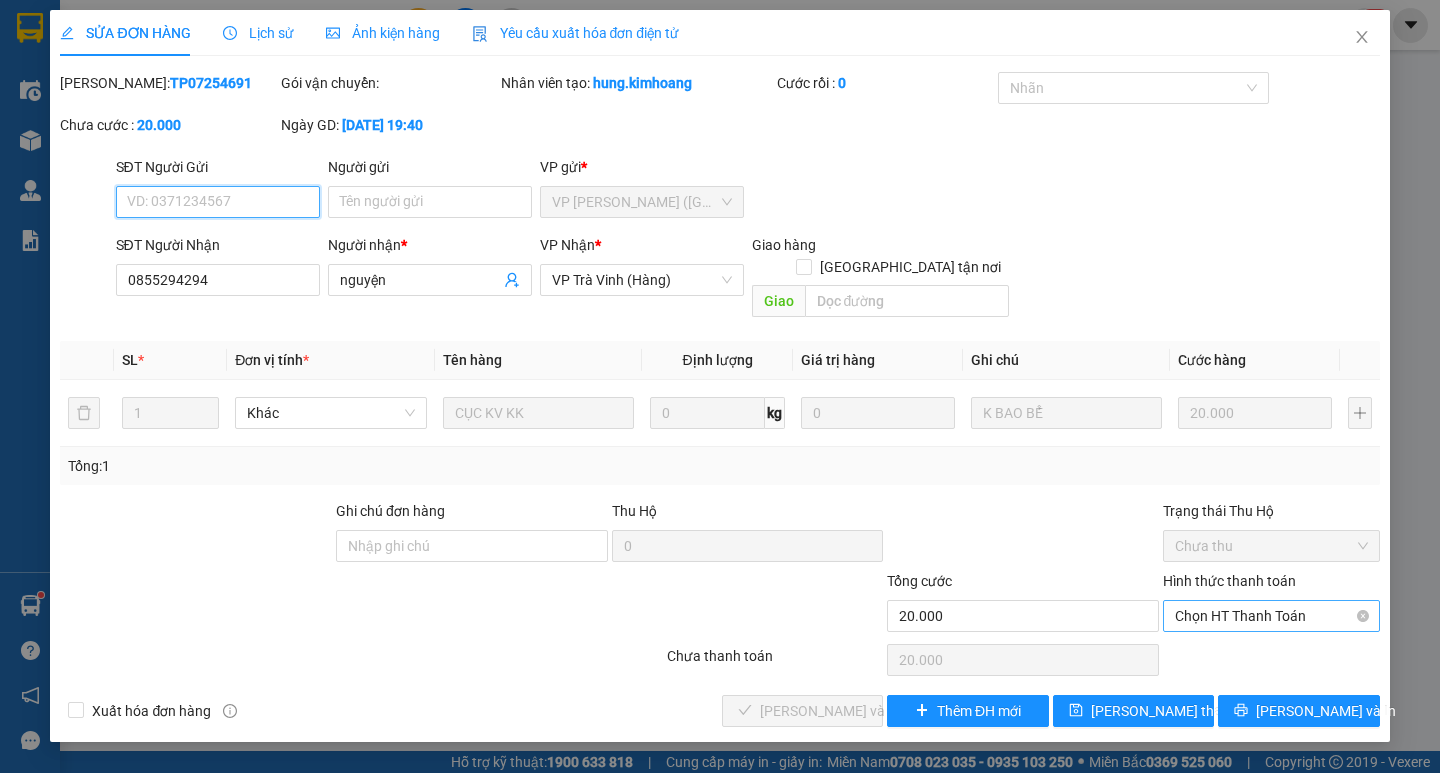 click on "Chọn HT Thanh Toán" at bounding box center (1271, 616) 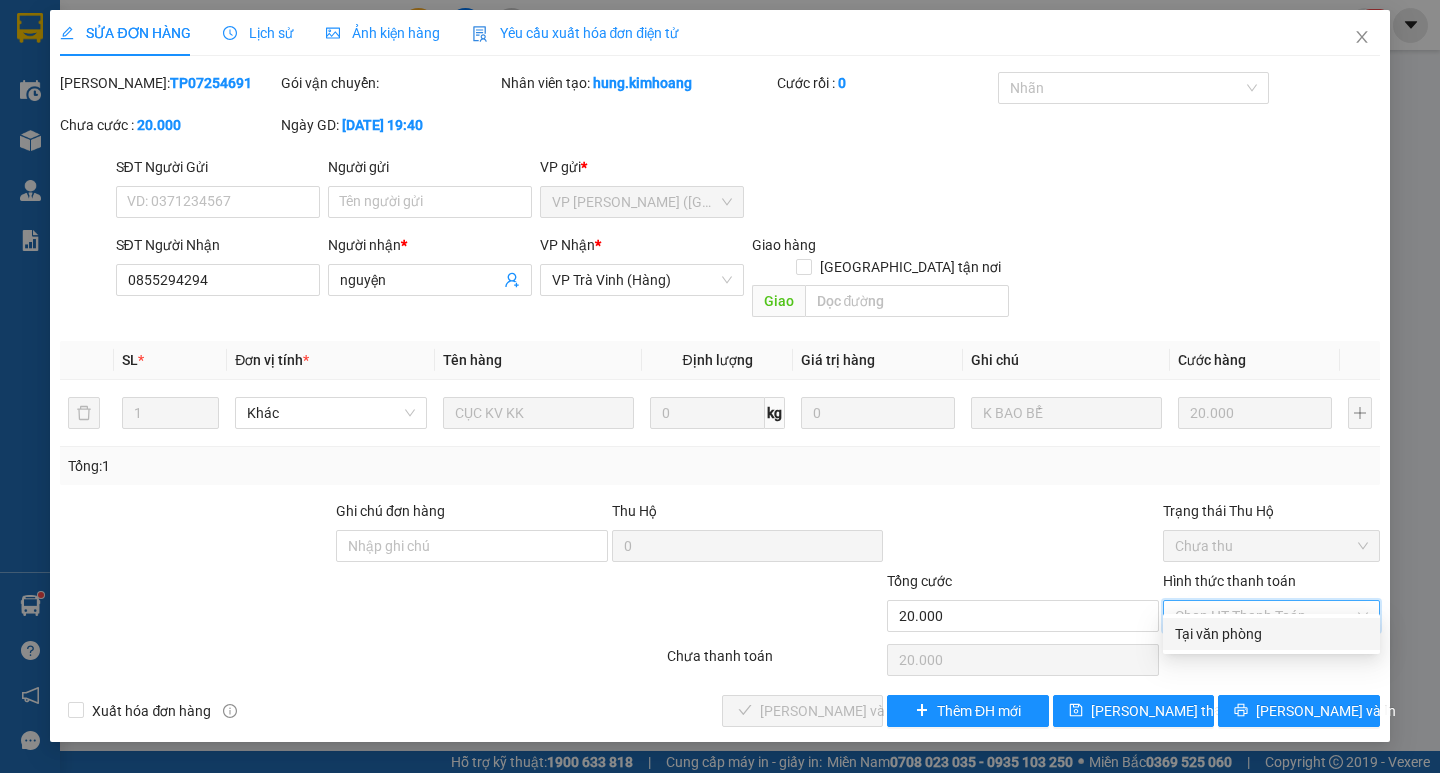 click on "Tại văn phòng" at bounding box center (1271, 634) 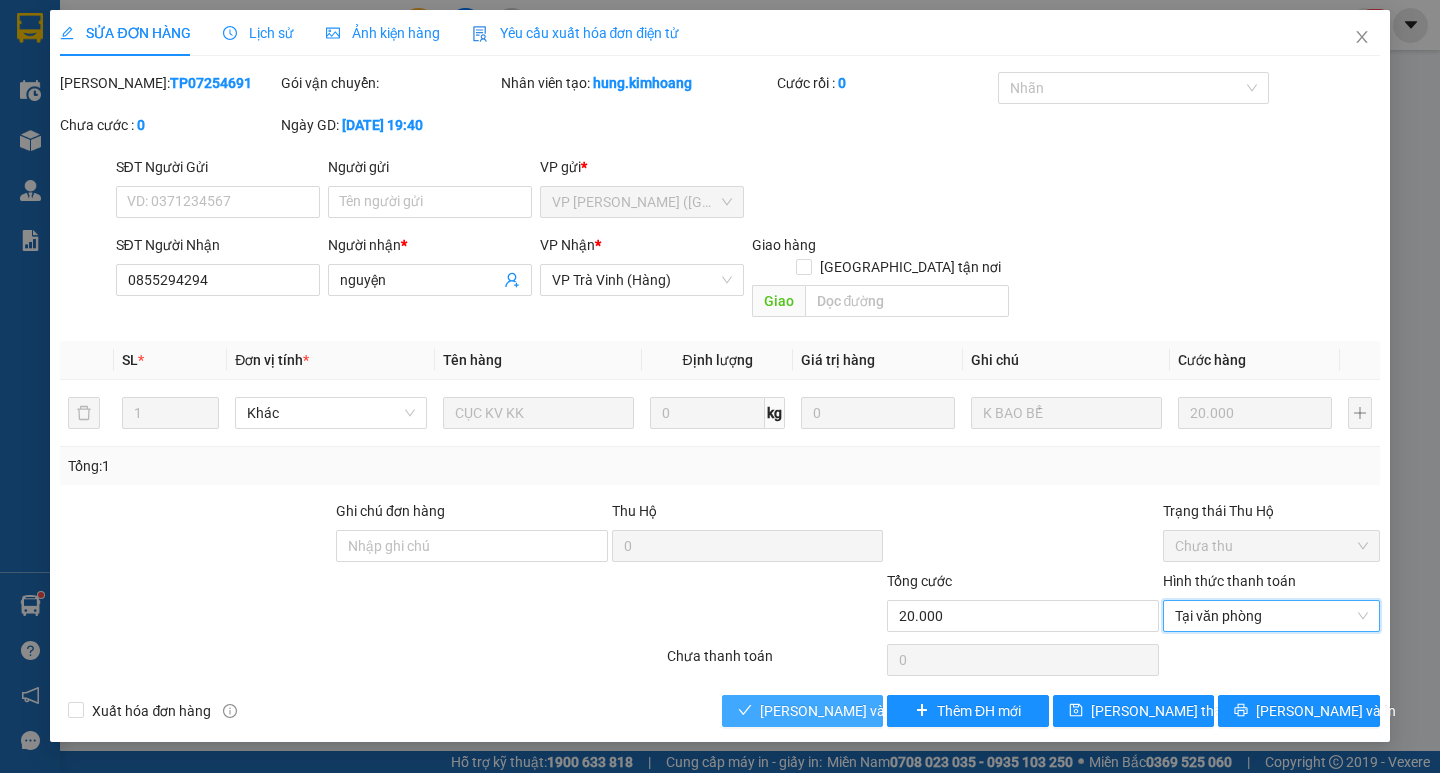 click on "[PERSON_NAME] và Giao hàng" at bounding box center [856, 711] 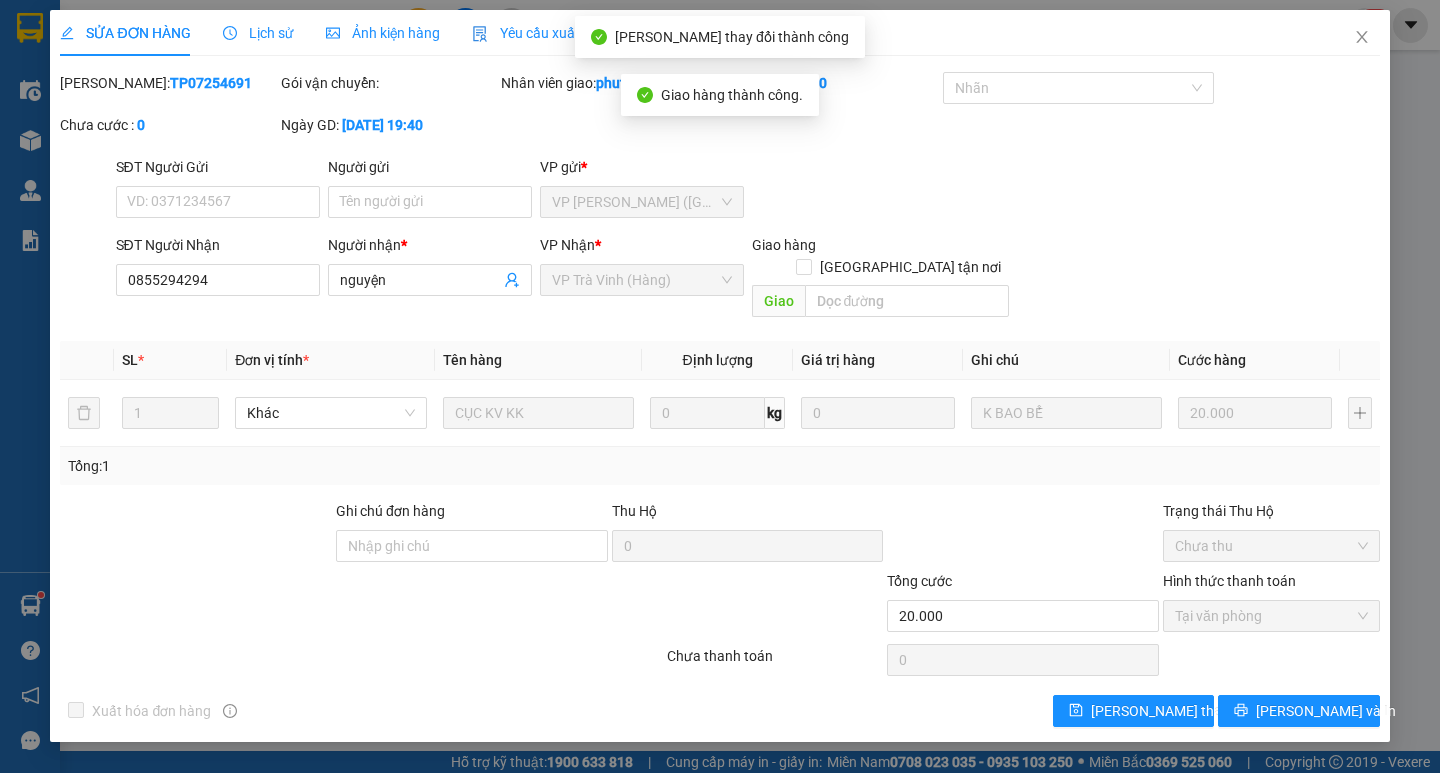 click on "SỬA ĐƠN HÀNG Lịch sử Ảnh kiện hàng Yêu cầu xuất hóa đơn điện tử Total Paid Fee 20.000 Total UnPaid Fee 0 Cash Collection Total Fee Mã ĐH:  TP07254691 Gói vận chuyển:   Nhân viên giao: phutv.kimhoang Cước rồi :   20.000   Nhãn Chưa cước :   0 Ngày GD:   [DATE] 19:40 SĐT Người Gửi VD: 0371234567 Người gửi Tên người gửi VP gửi  * VP [PERSON_NAME] ([GEOGRAPHIC_DATA]) SĐT Người Nhận 0855294294 Người nhận  * nguyện VP Nhận  * VP Trà Vinh (Hàng) Giao hàng Giao tận nơi Giao SL  * Đơn vị tính  * Tên hàng  Định lượng Giá trị hàng Ghi chú Cước hàng                   1 Khác CỤC KV KK 0 kg 0 K BAO BỂ 20.000 Tổng:  1 Ghi chú đơn hàng Thu Hộ 0 Trạng thái Thu Hộ   Chưa thu Tổng cước 20.000 Hình thức thanh toán Tại văn phòng Số tiền thu trước 20.000 Chọn HT Thanh Toán Chưa thanh toán 0 Chọn HT Thanh Toán Xuất hóa đơn hàng Lưu thay đổi [PERSON_NAME] và In" at bounding box center (719, 376) 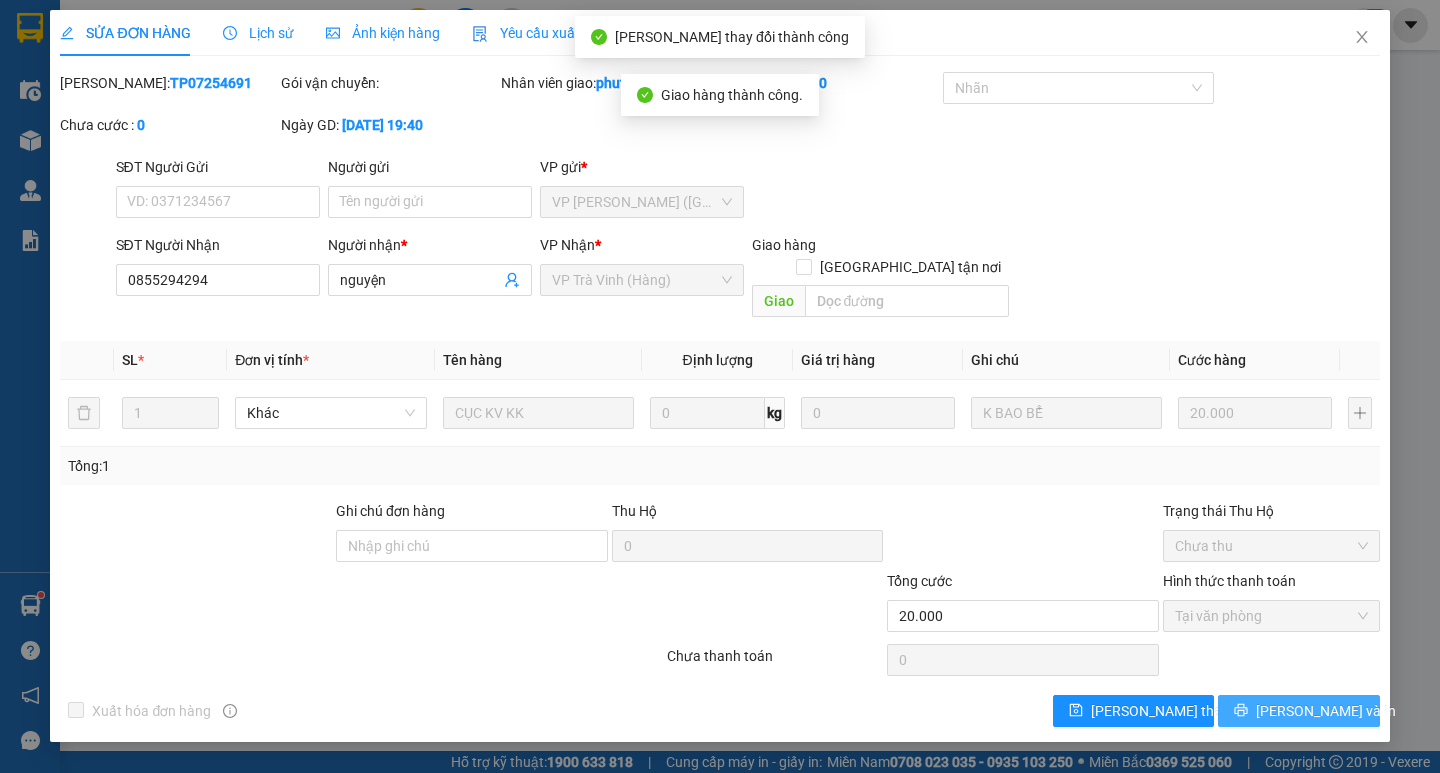 click on "[PERSON_NAME] và In" at bounding box center [1326, 711] 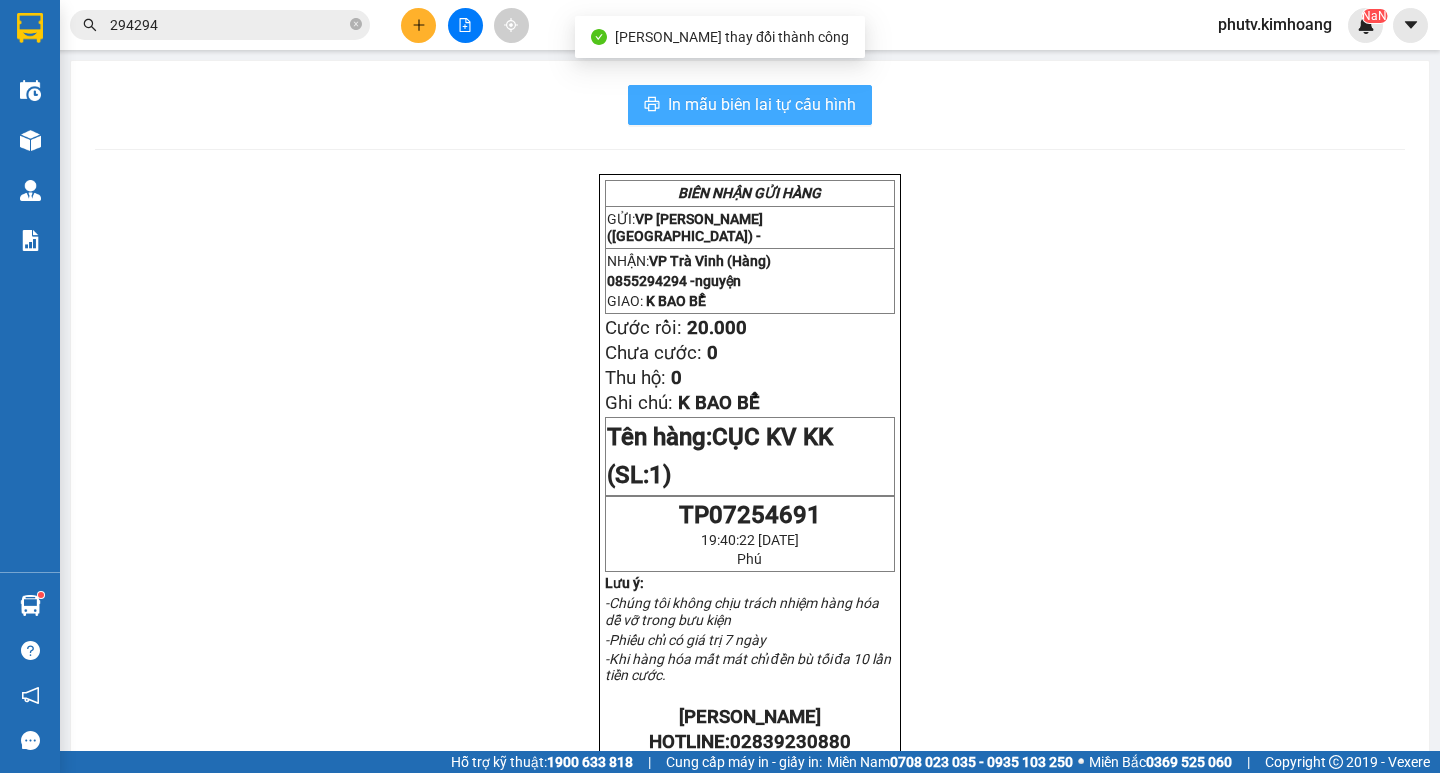 click on "In mẫu biên lai tự cấu hình" at bounding box center [750, 105] 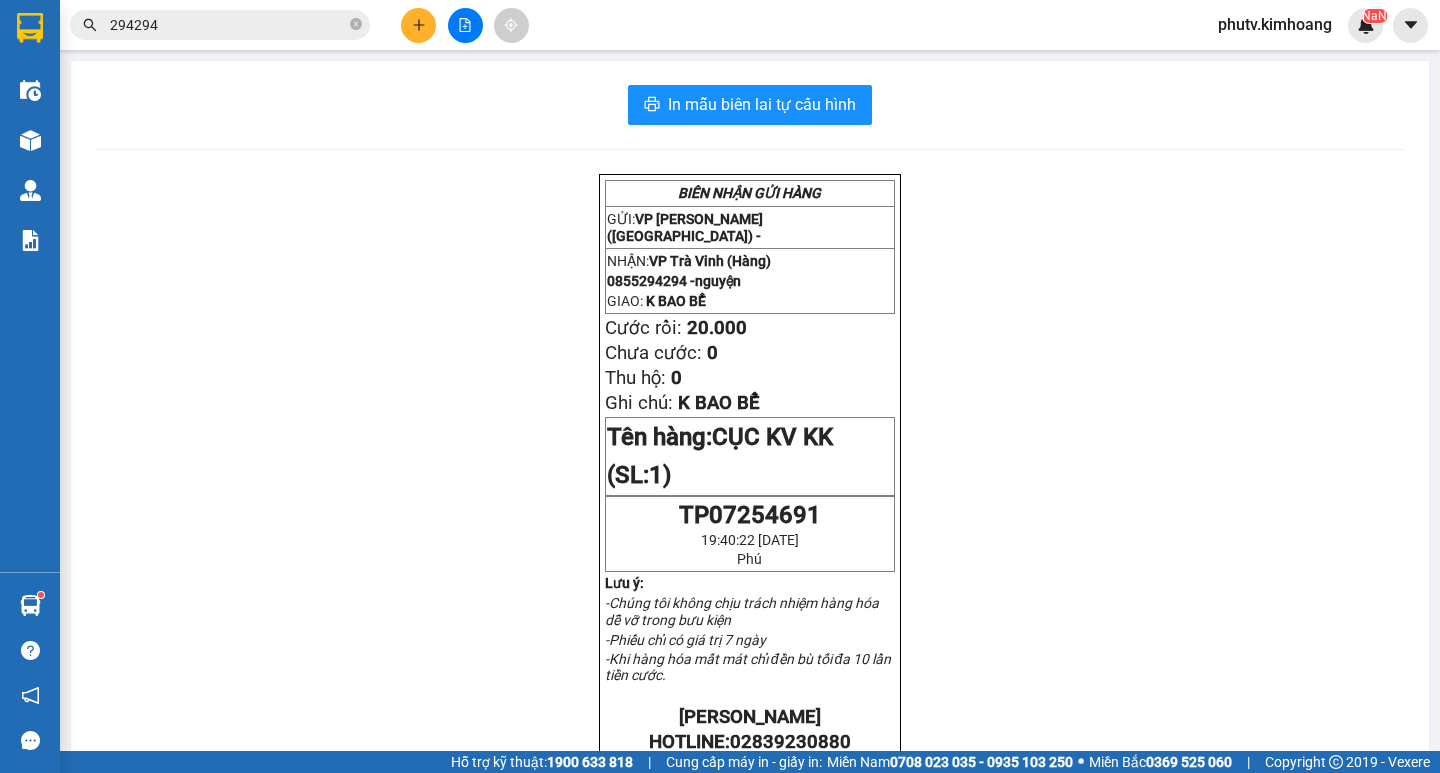 click on "294294" at bounding box center (228, 25) 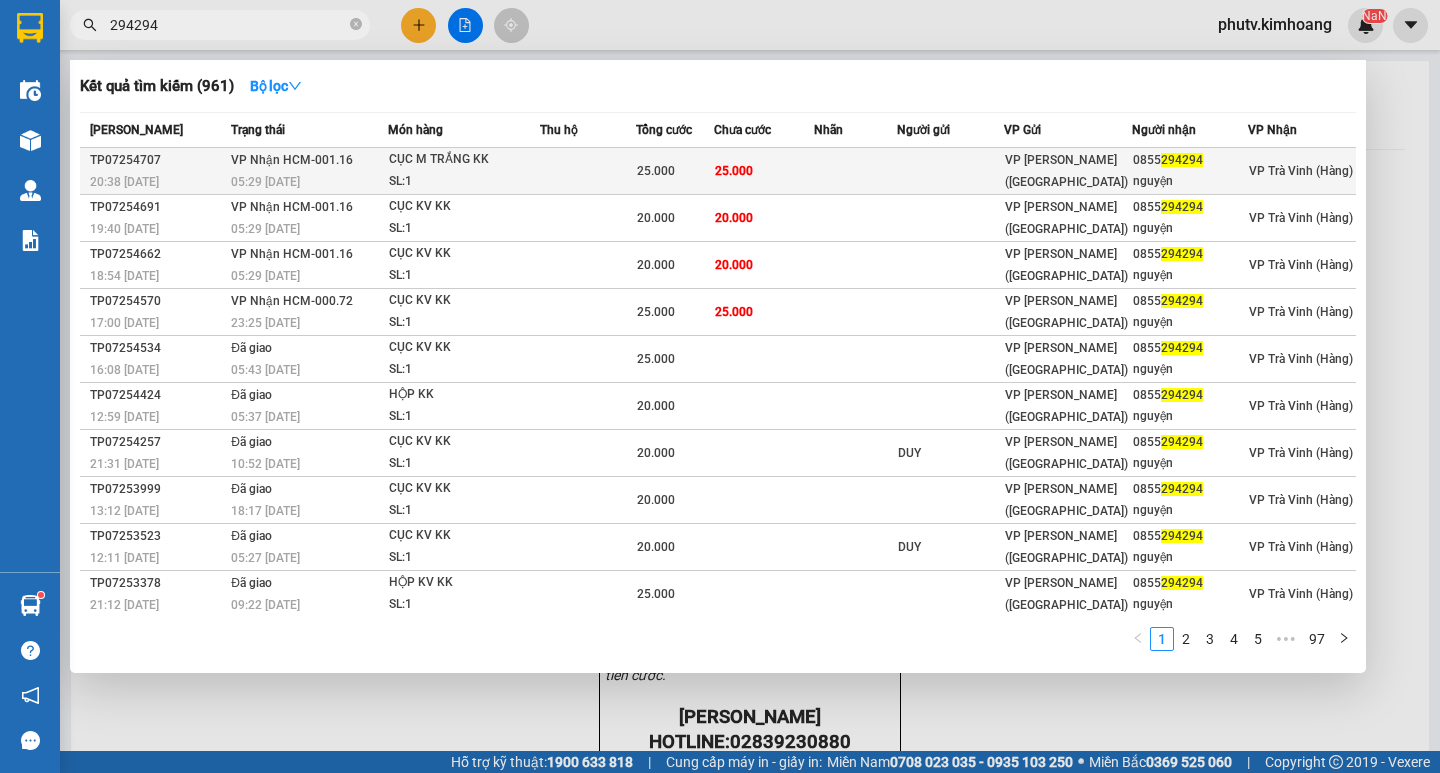 click at bounding box center (588, 171) 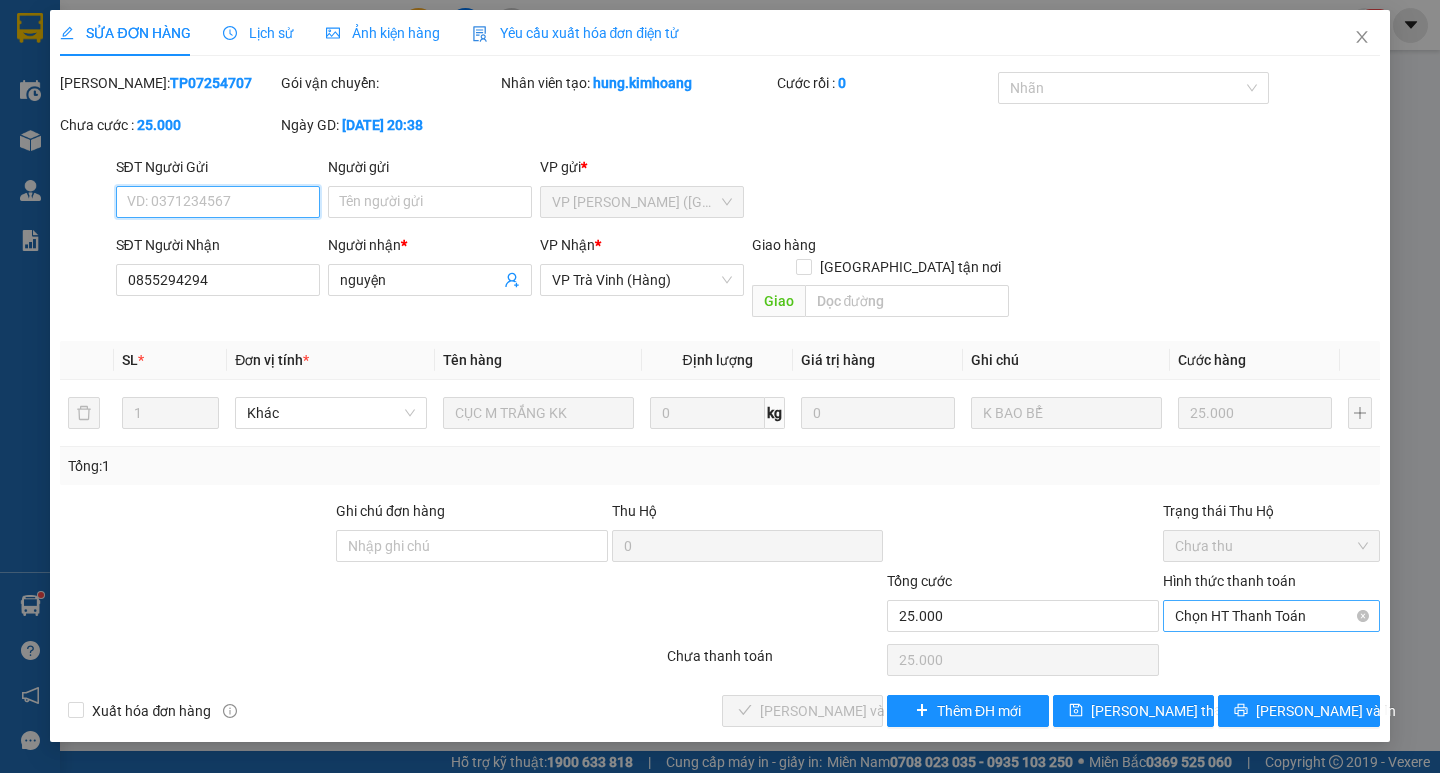 click on "Chọn HT Thanh Toán" at bounding box center [1271, 616] 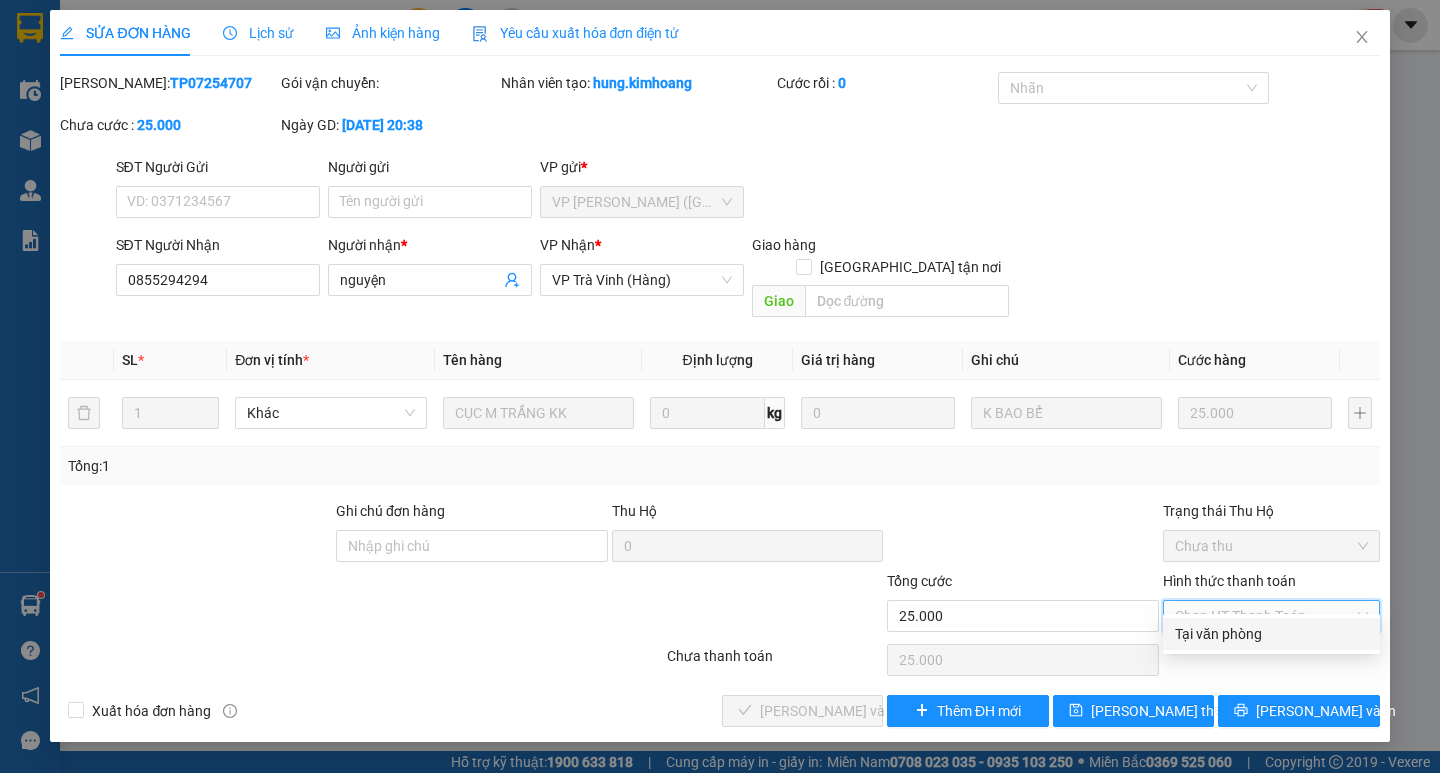 click on "Tại văn phòng" at bounding box center (1271, 634) 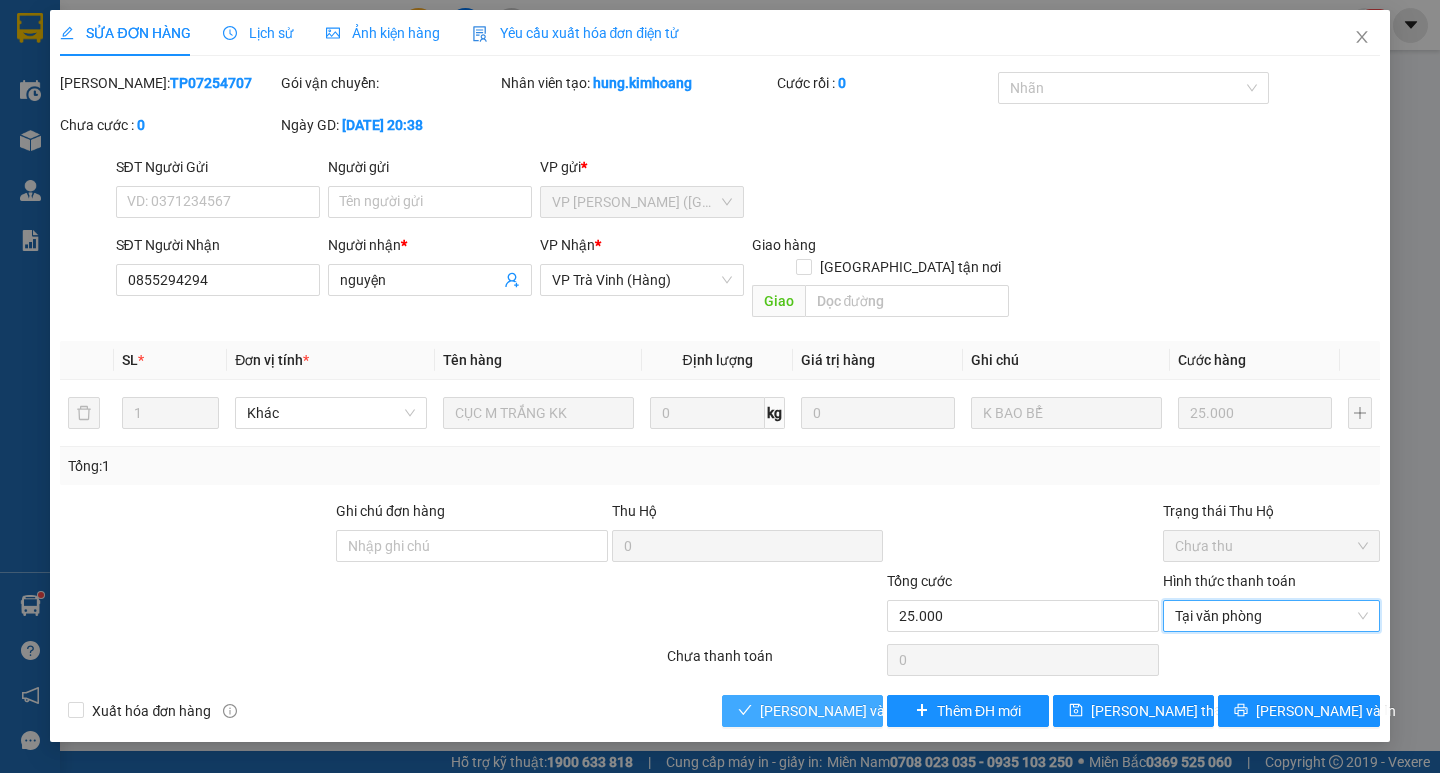 click on "[PERSON_NAME] và Giao hàng" at bounding box center (856, 711) 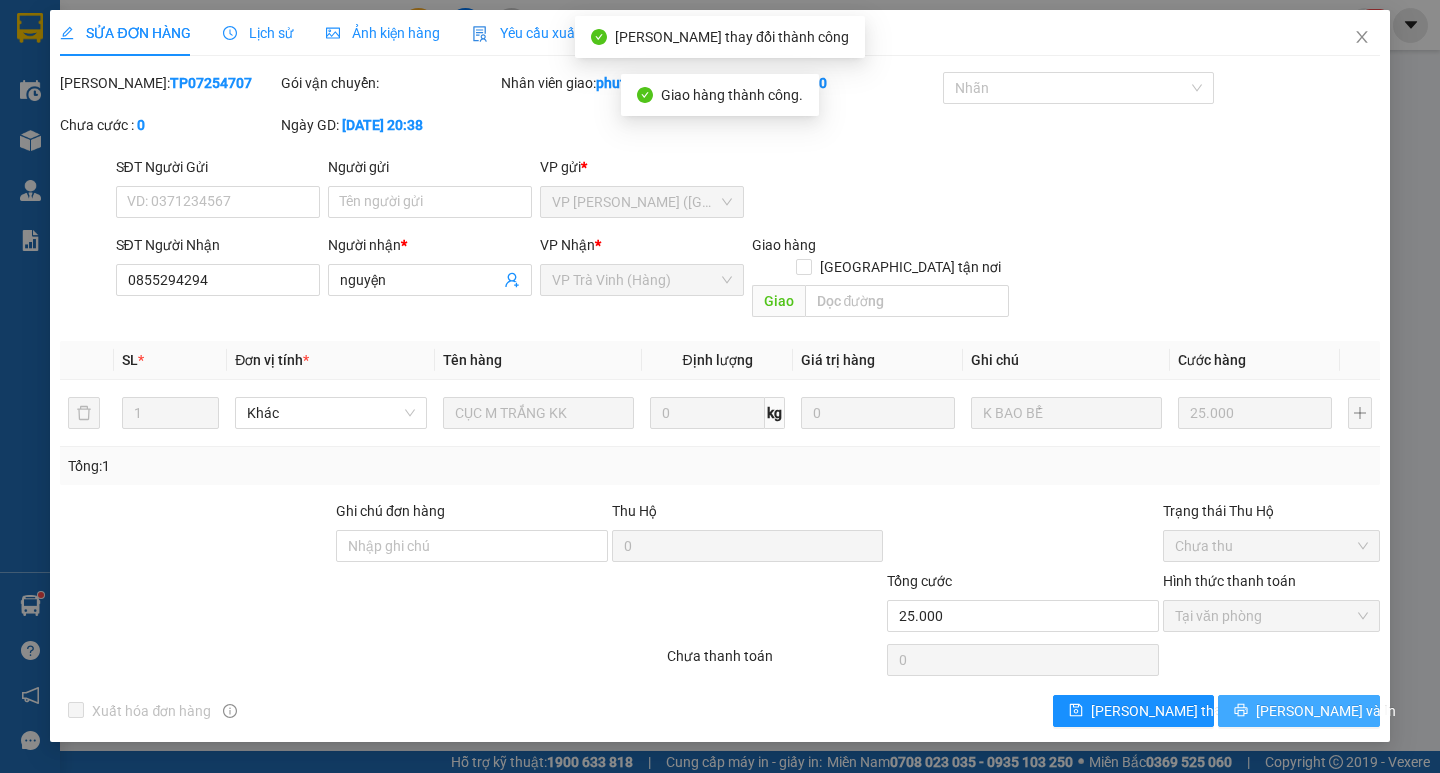 click 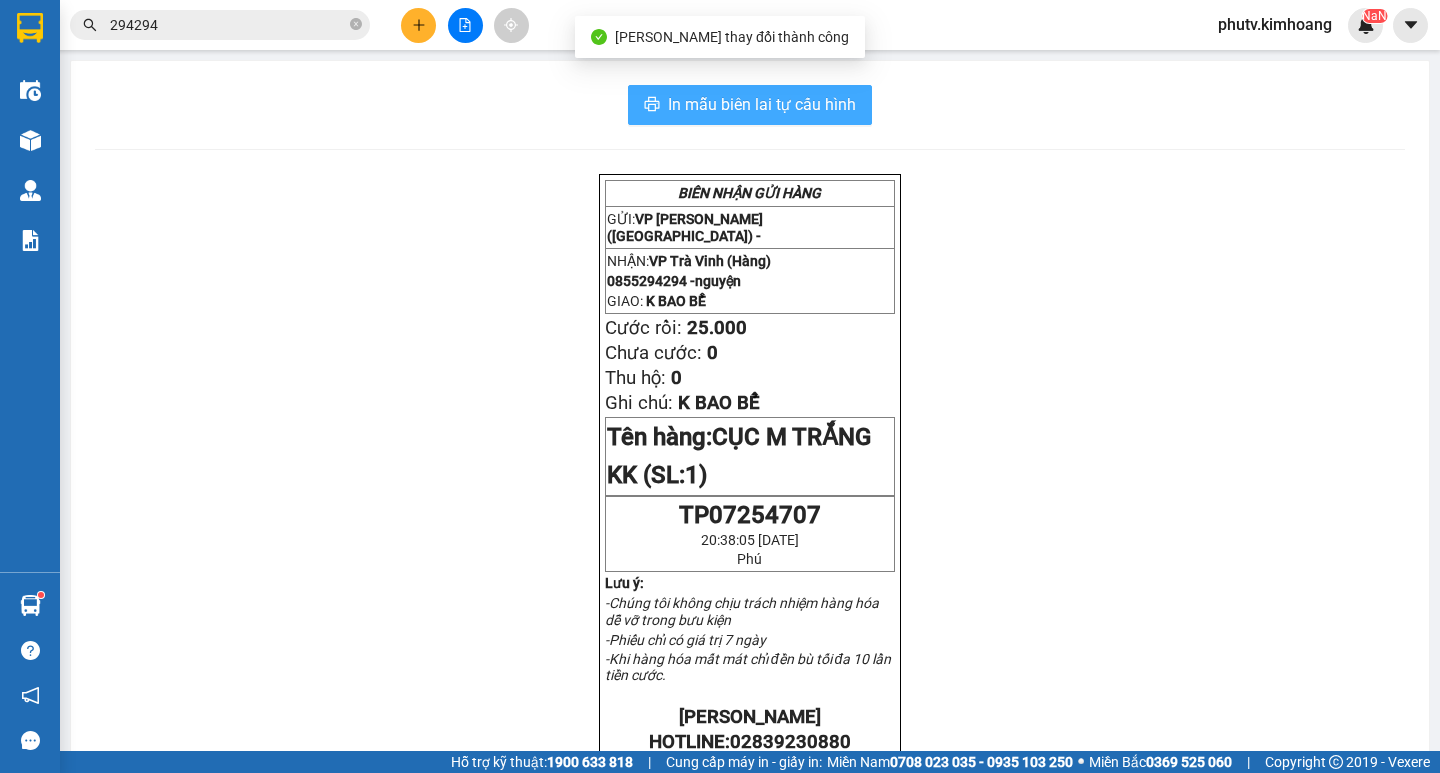 click on "In mẫu biên lai tự cấu hình" at bounding box center [762, 104] 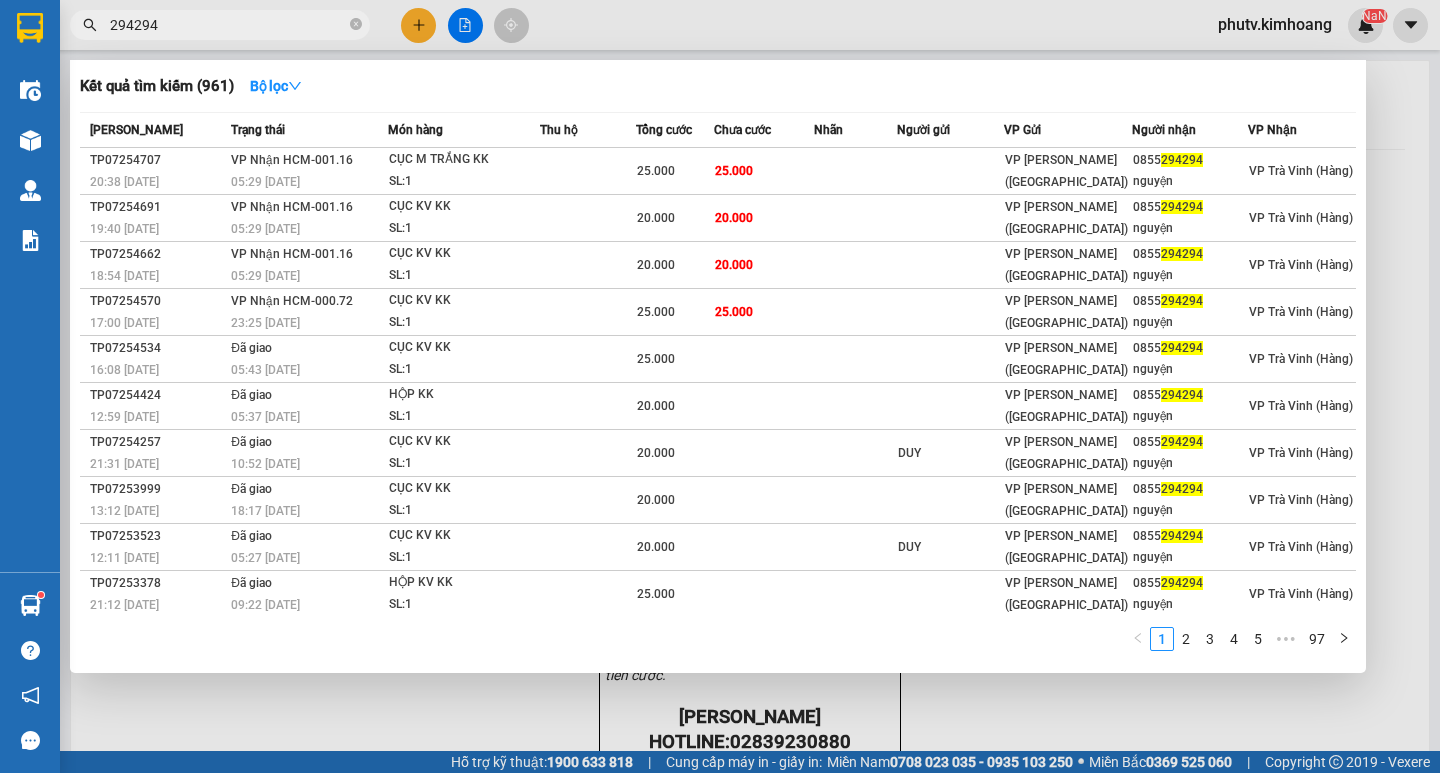 click at bounding box center [356, 25] 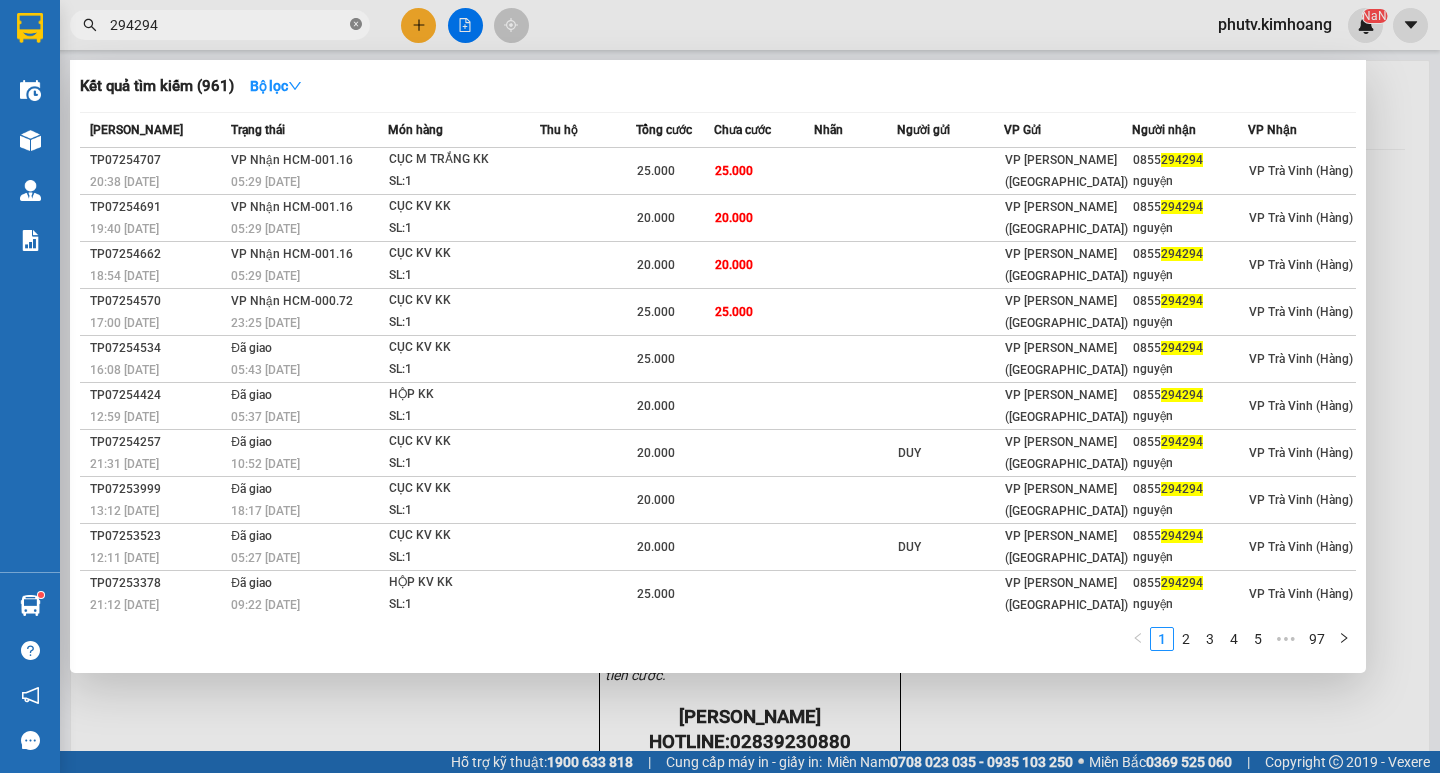 click 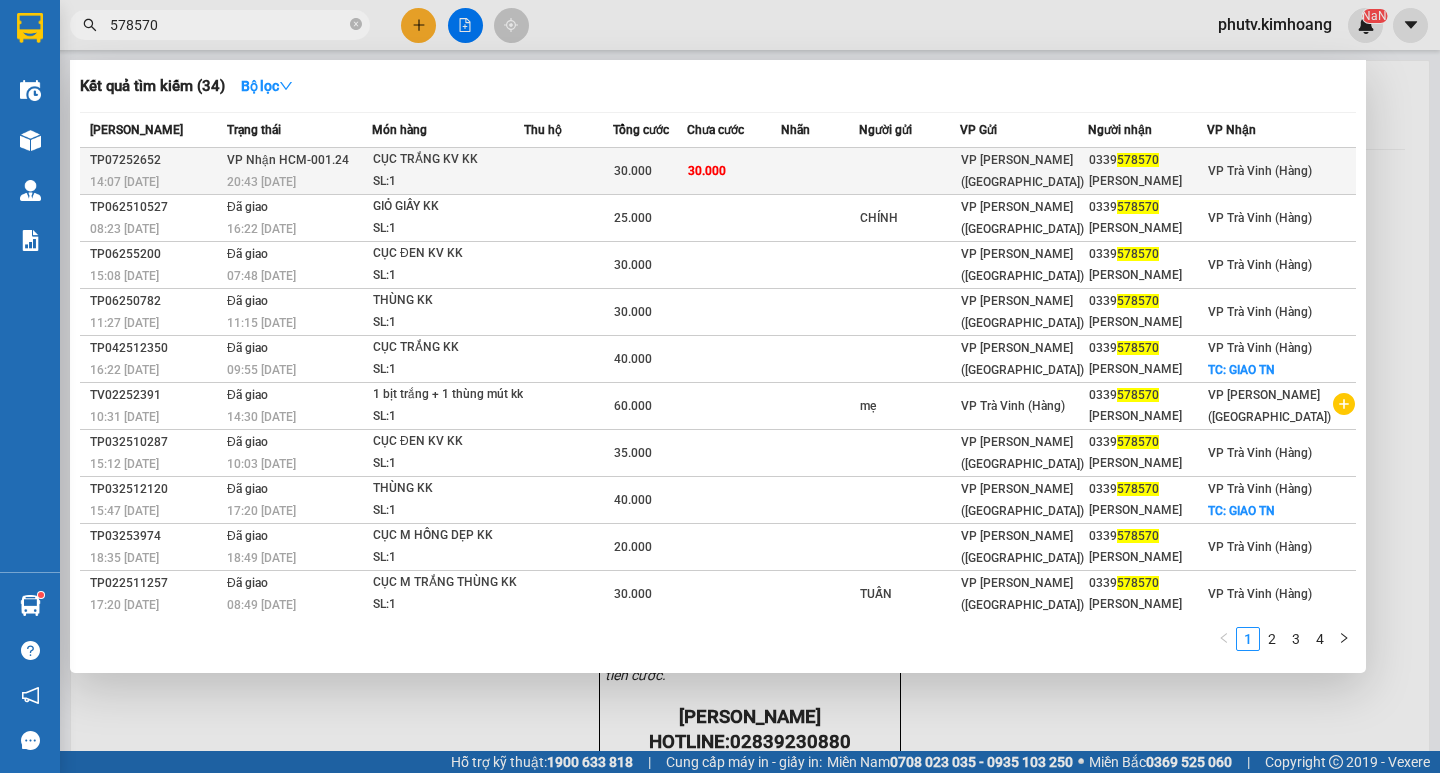 click at bounding box center [568, 171] 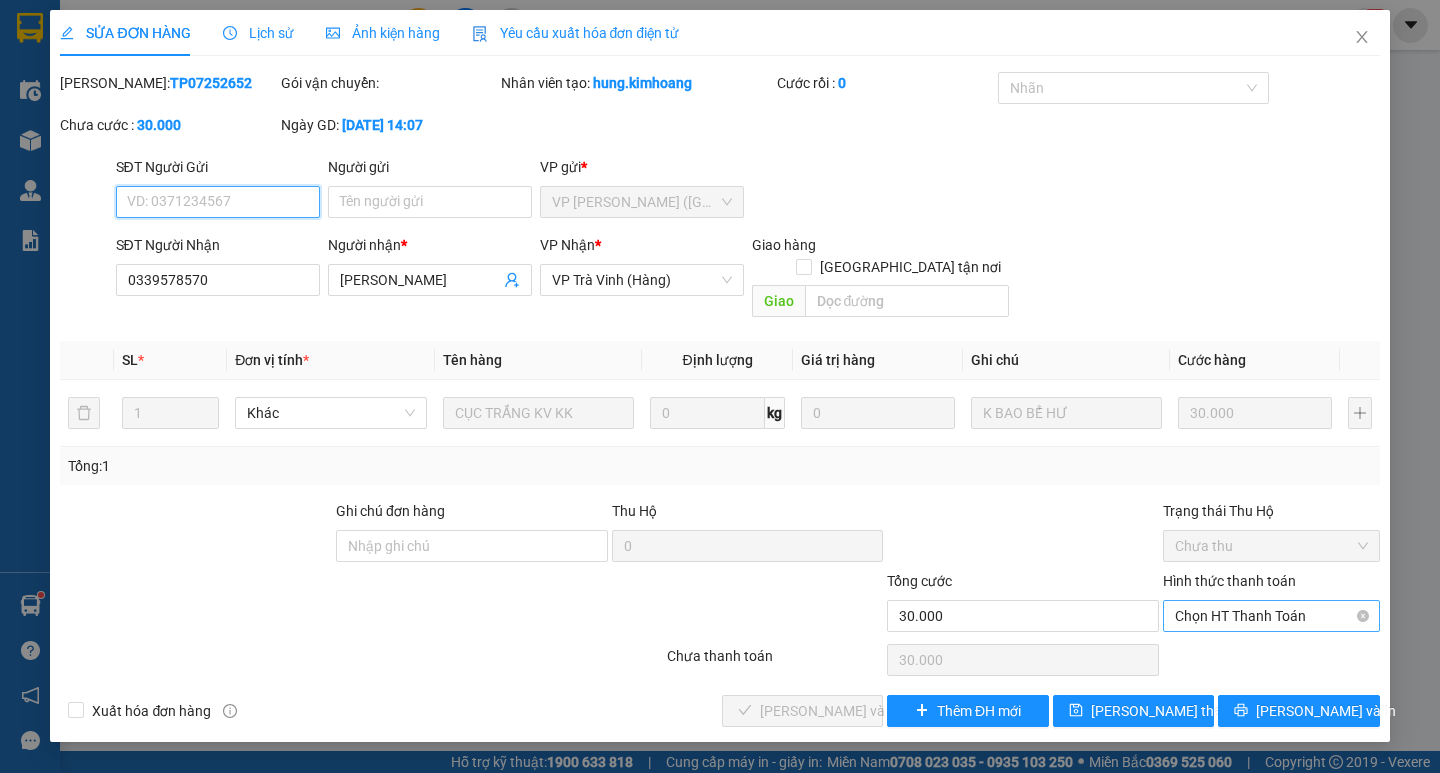 click on "Chọn HT Thanh Toán" at bounding box center [1271, 616] 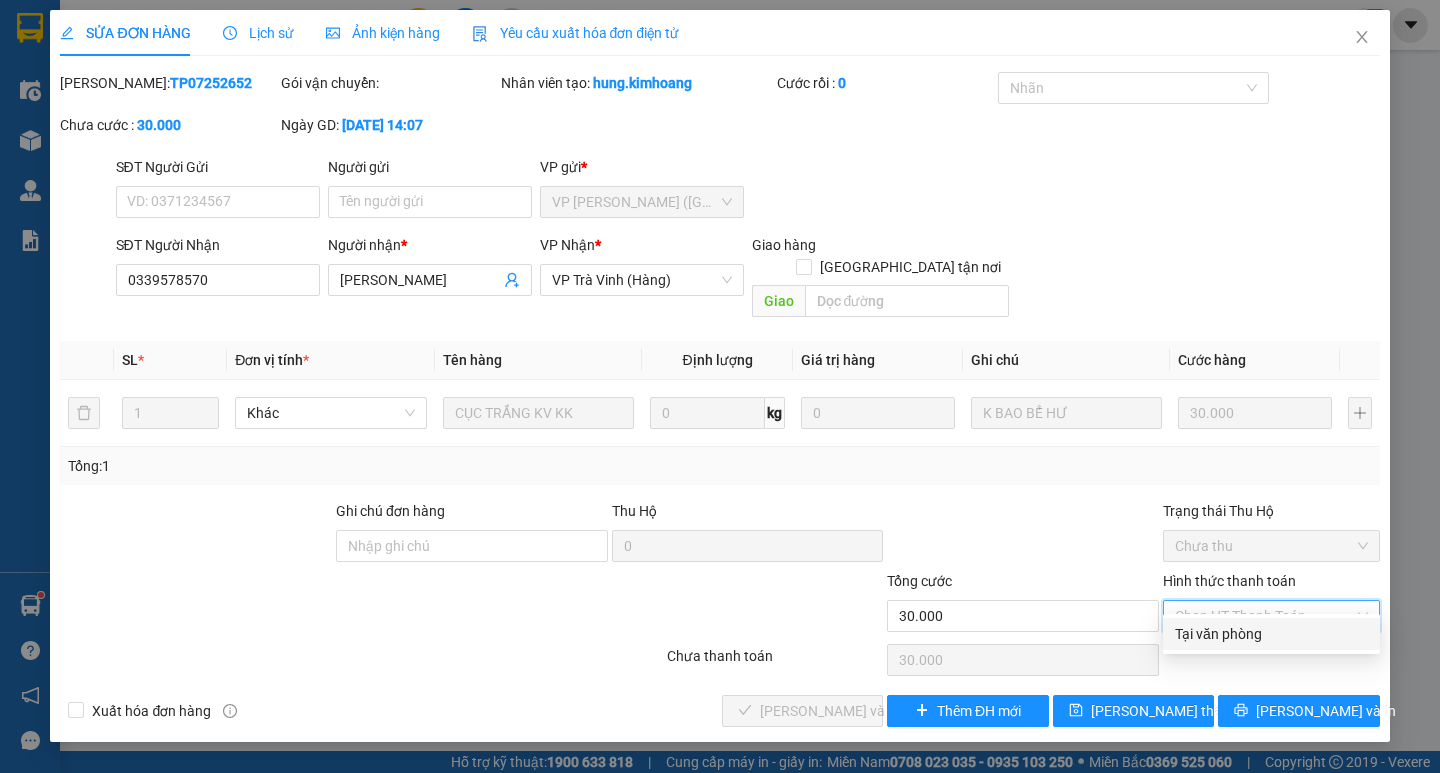 click on "Tại văn phòng" at bounding box center [1271, 634] 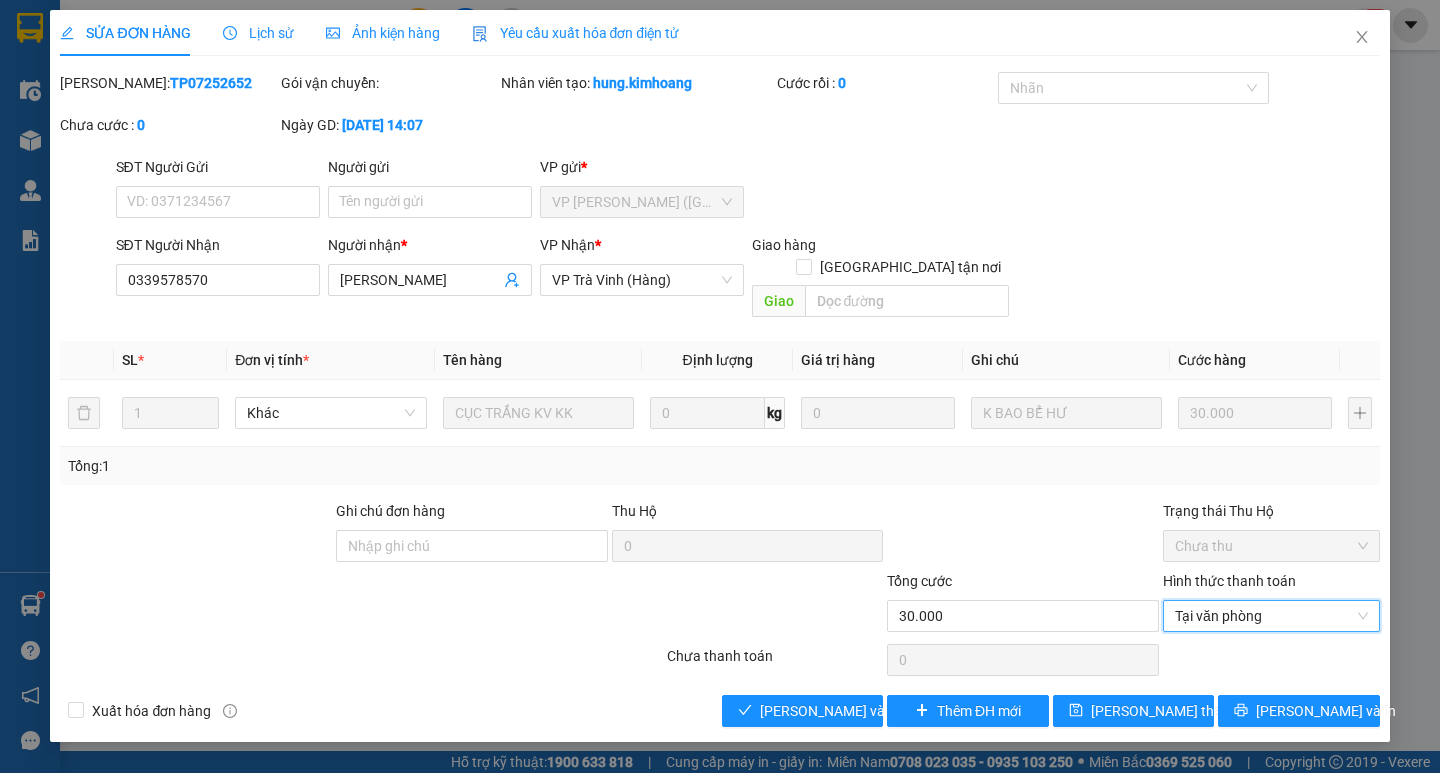 click on "SỬA ĐƠN HÀNG Lịch sử Ảnh kiện hàng Yêu cầu xuất hóa đơn điện tử Total Paid Fee 0 Total UnPaid Fee 30.000 Cash Collection Total Fee Mã ĐH:  TP07252652 Gói vận chuyển:   Nhân viên tạo:   hung.kimhoang Cước rồi :   0   Nhãn Chưa cước :   0 Ngày GD:   [DATE] 14:07 SĐT Người Gửi VD: 0371234567 Người gửi Tên người gửi VP gửi  * VP [PERSON_NAME] ([GEOGRAPHIC_DATA]) SĐT Người Nhận 0339578570 Người nhận  * TẤN PHÁT VP Nhận  * VP Trà Vinh (Hàng) Giao hàng Giao tận nơi Giao SL  * Đơn vị tính  * Tên hàng  Định lượng Giá trị hàng Ghi chú Cước hàng                   1 Khác CỤC TRẮNG KV KK 0 kg 0 K BAO BỂ HƯ 30.000 Tổng:  1 Ghi chú đơn hàng Thu Hộ 0 Trạng thái Thu Hộ   Chưa thu Tổng cước 30.000 Hình thức thanh toán Tại văn phòng Tại văn phòng Số tiền thu trước 0 Tại văn phòng Chưa thanh toán 0 Xuất hóa đơn hàng Lưu và Giao hàng Thêm ĐH mới" at bounding box center [719, 376] 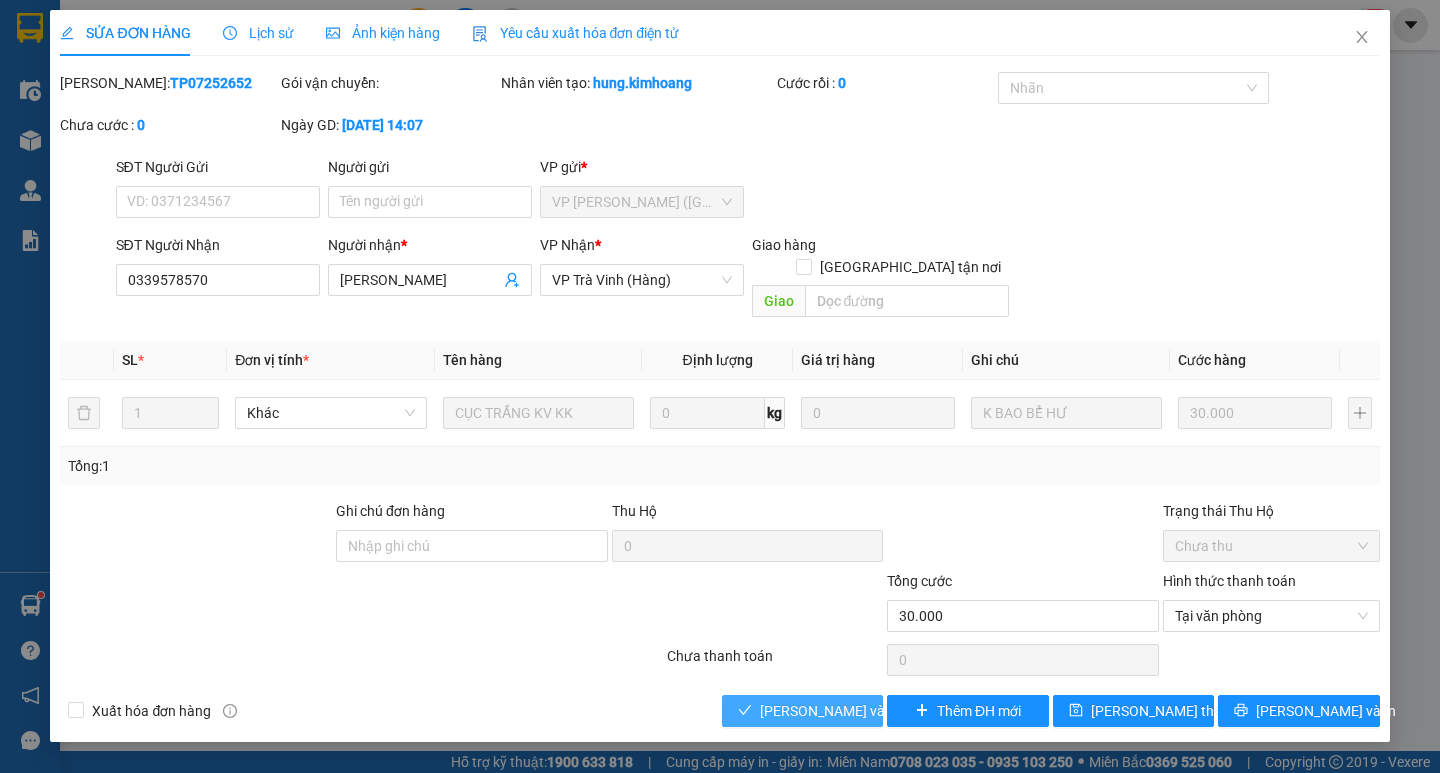 drag, startPoint x: 792, startPoint y: 702, endPoint x: 799, endPoint y: 692, distance: 12.206555 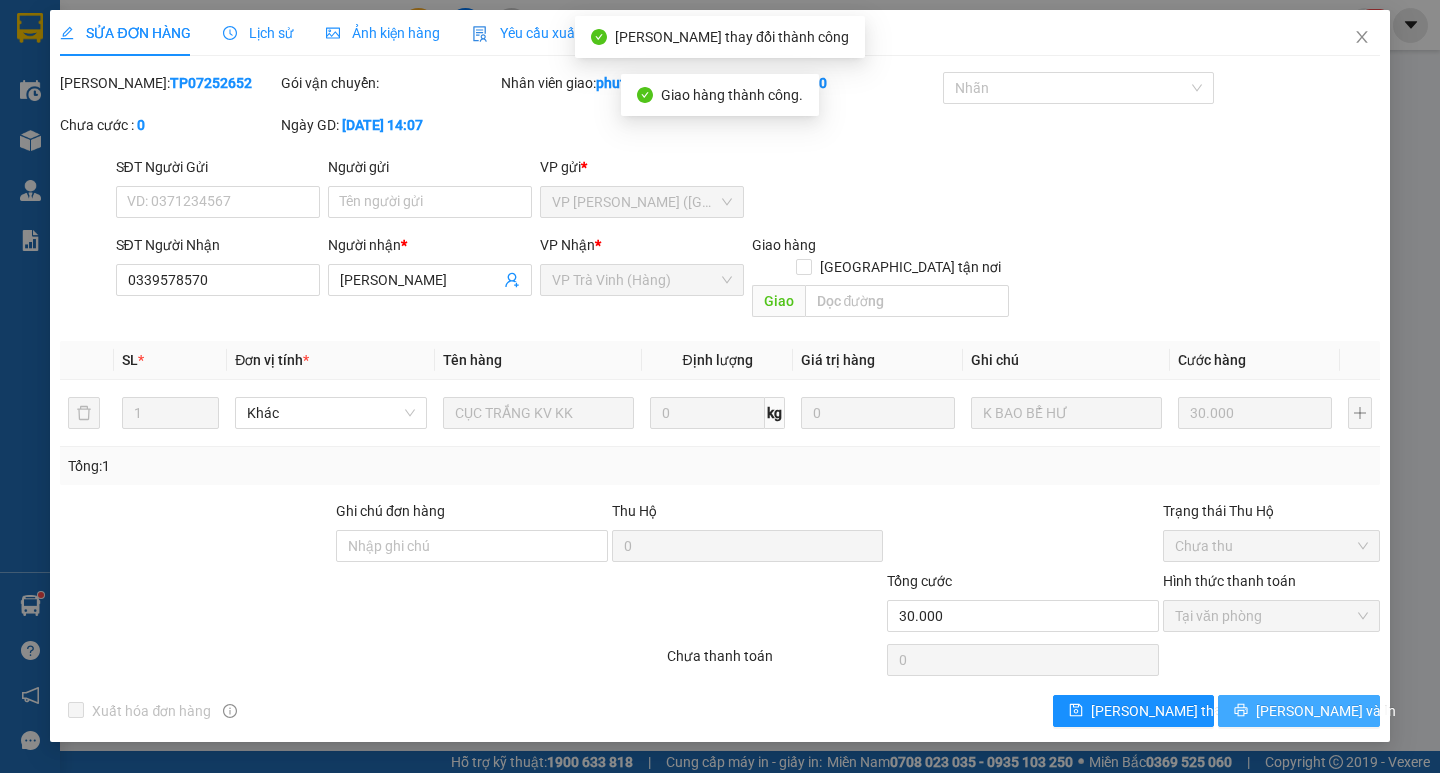 click on "[PERSON_NAME] và In" at bounding box center (1326, 711) 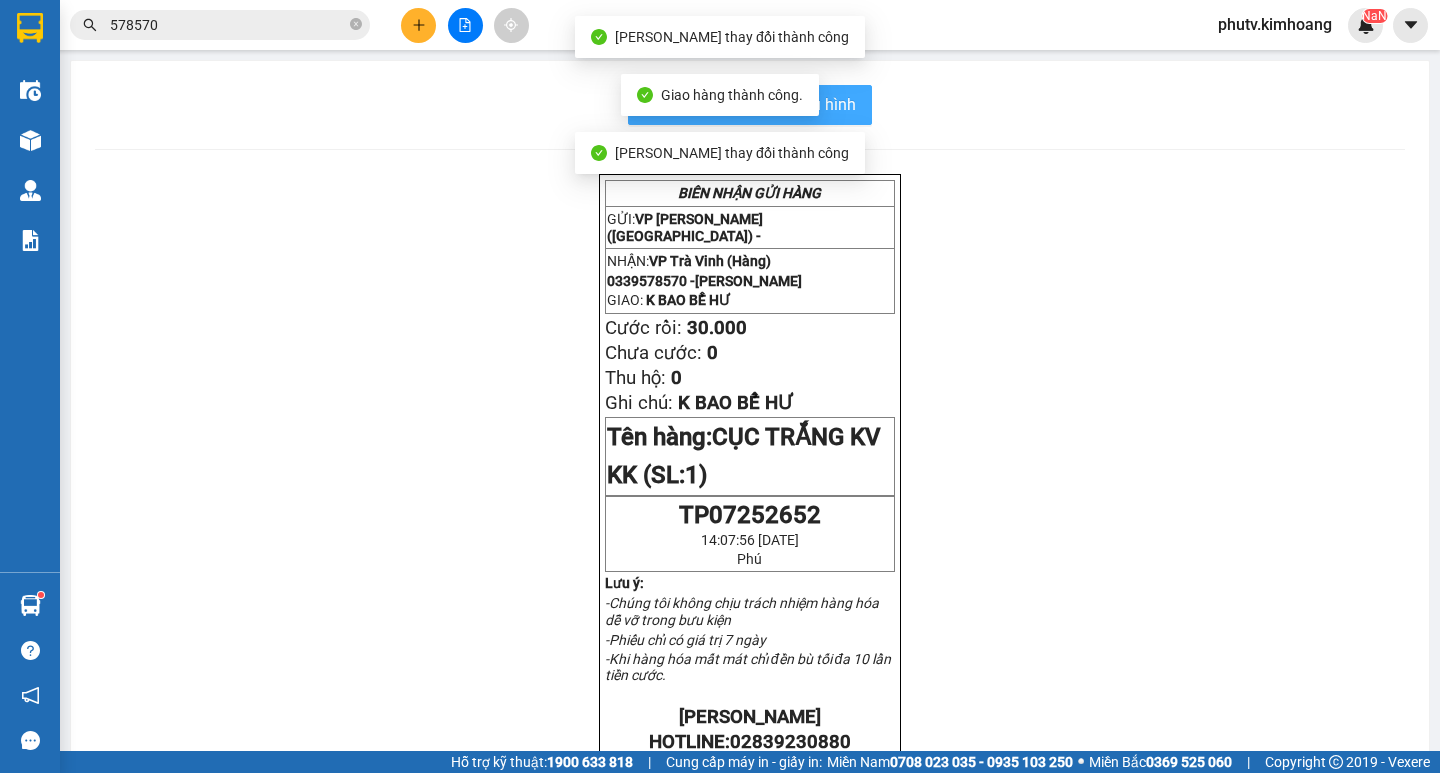 click on "In mẫu biên lai tự cấu hình" at bounding box center (762, 104) 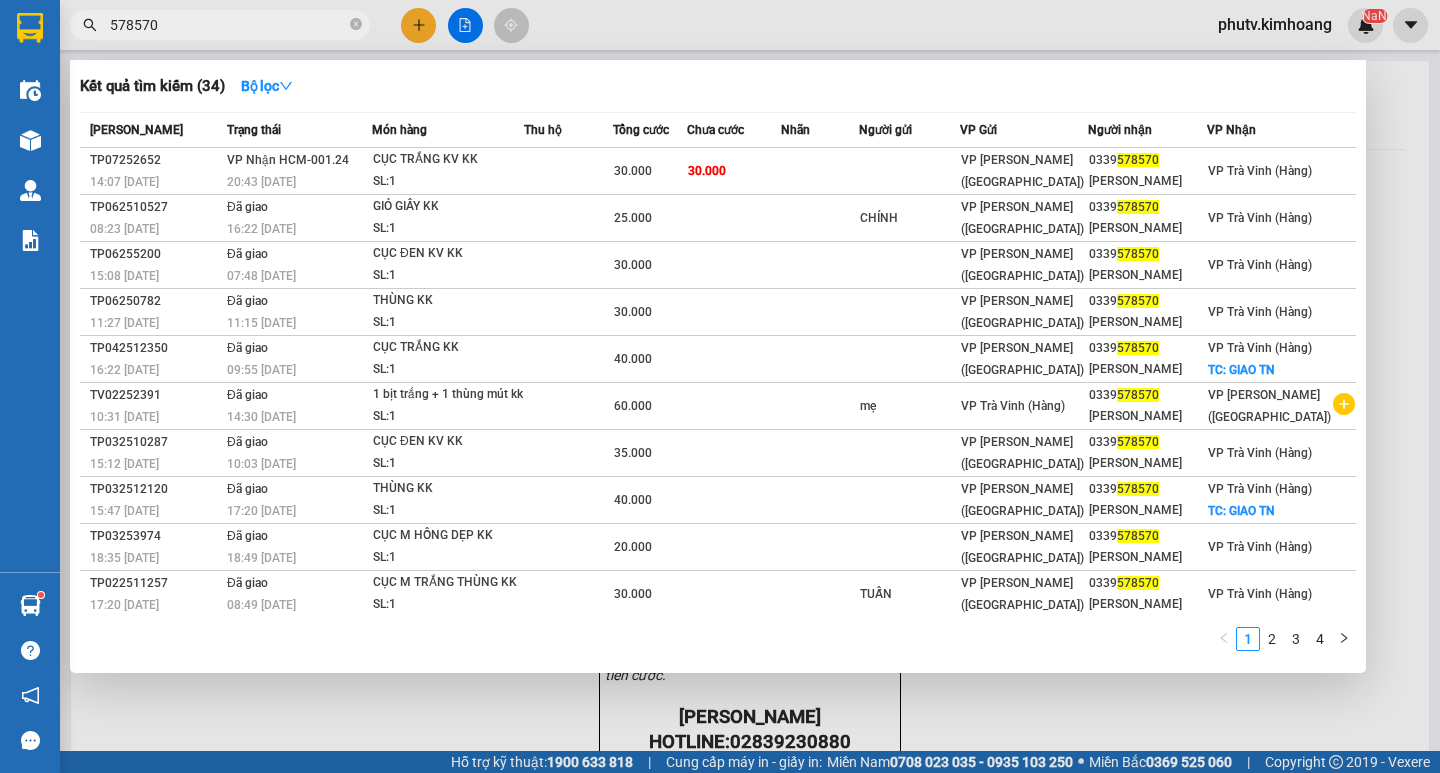 click on "578570" at bounding box center (228, 25) 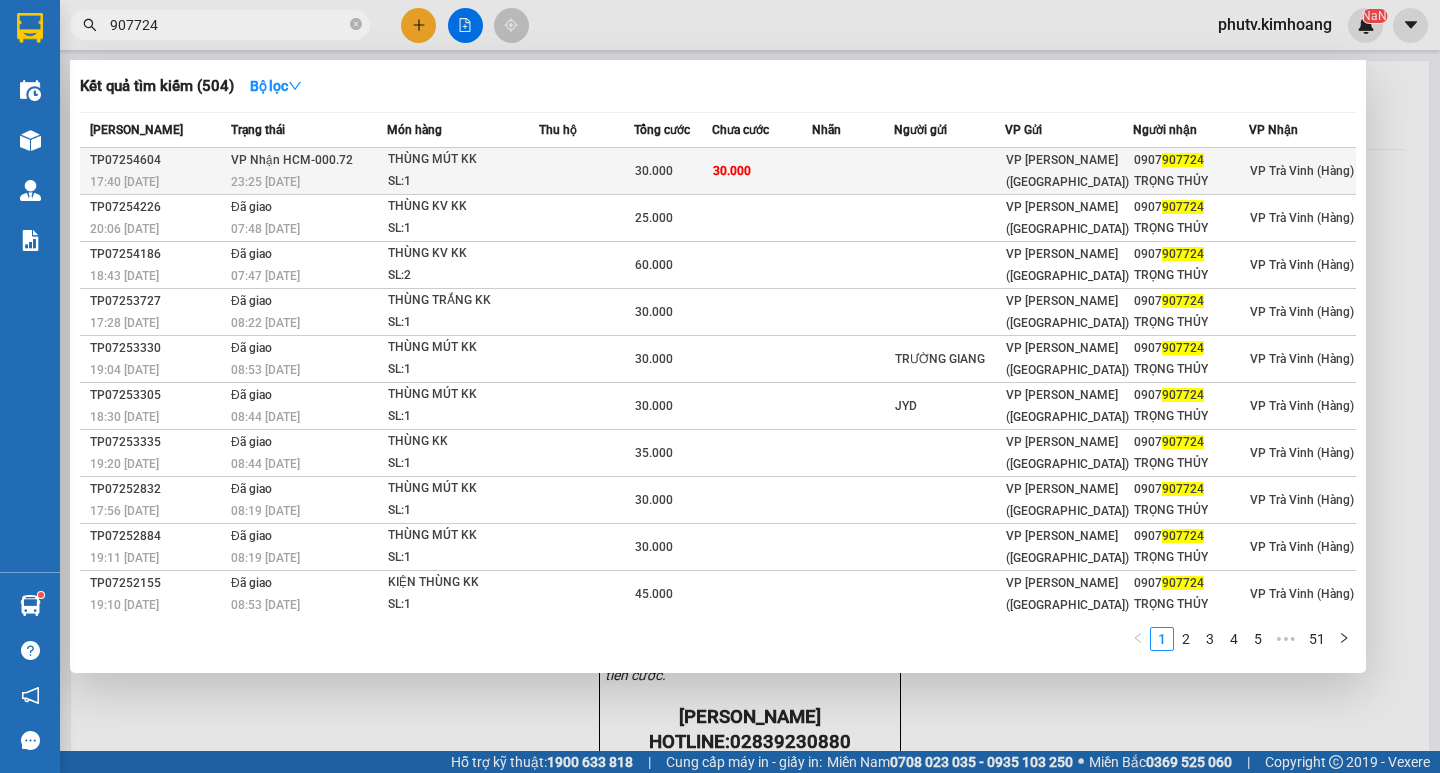 click on "SL:  1" at bounding box center [463, 182] 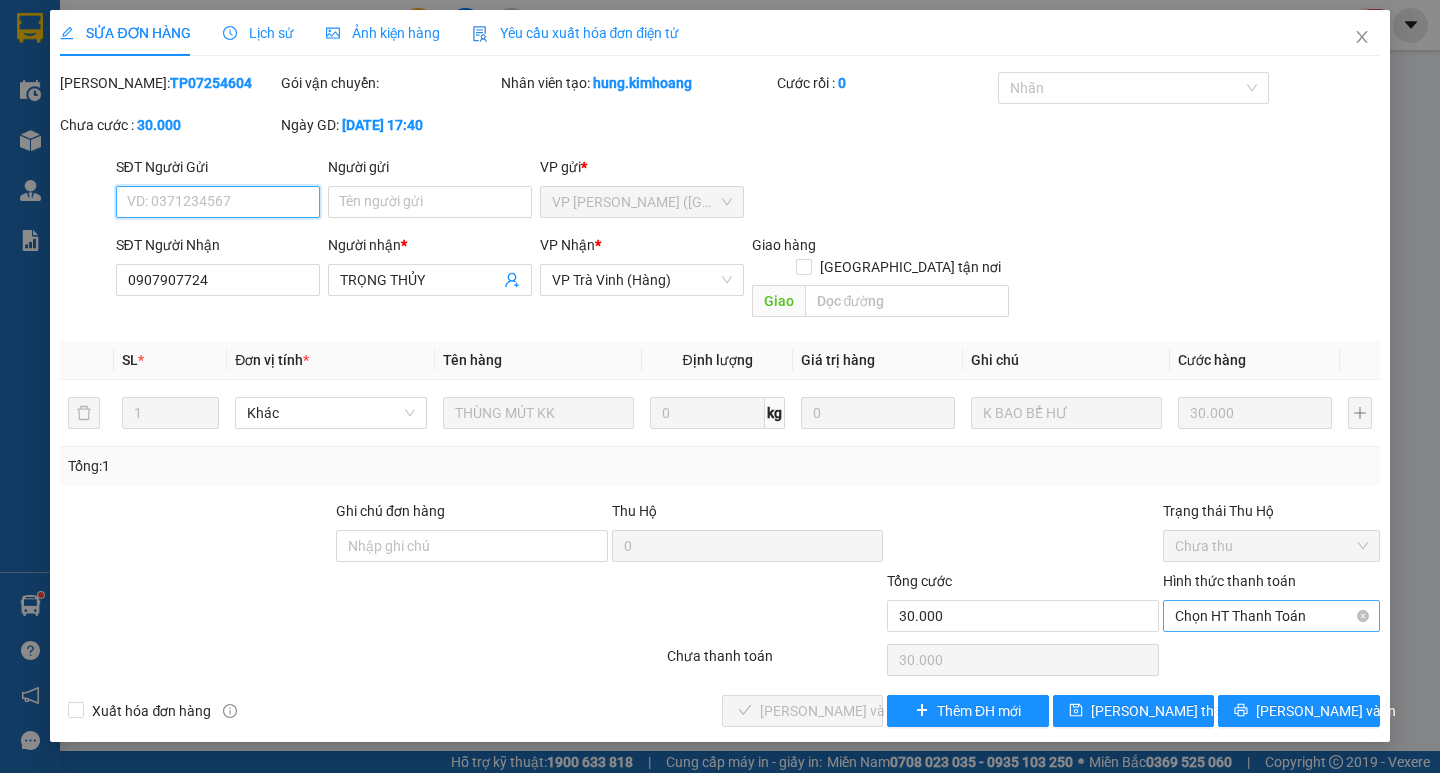 click on "Chọn HT Thanh Toán" at bounding box center (1271, 616) 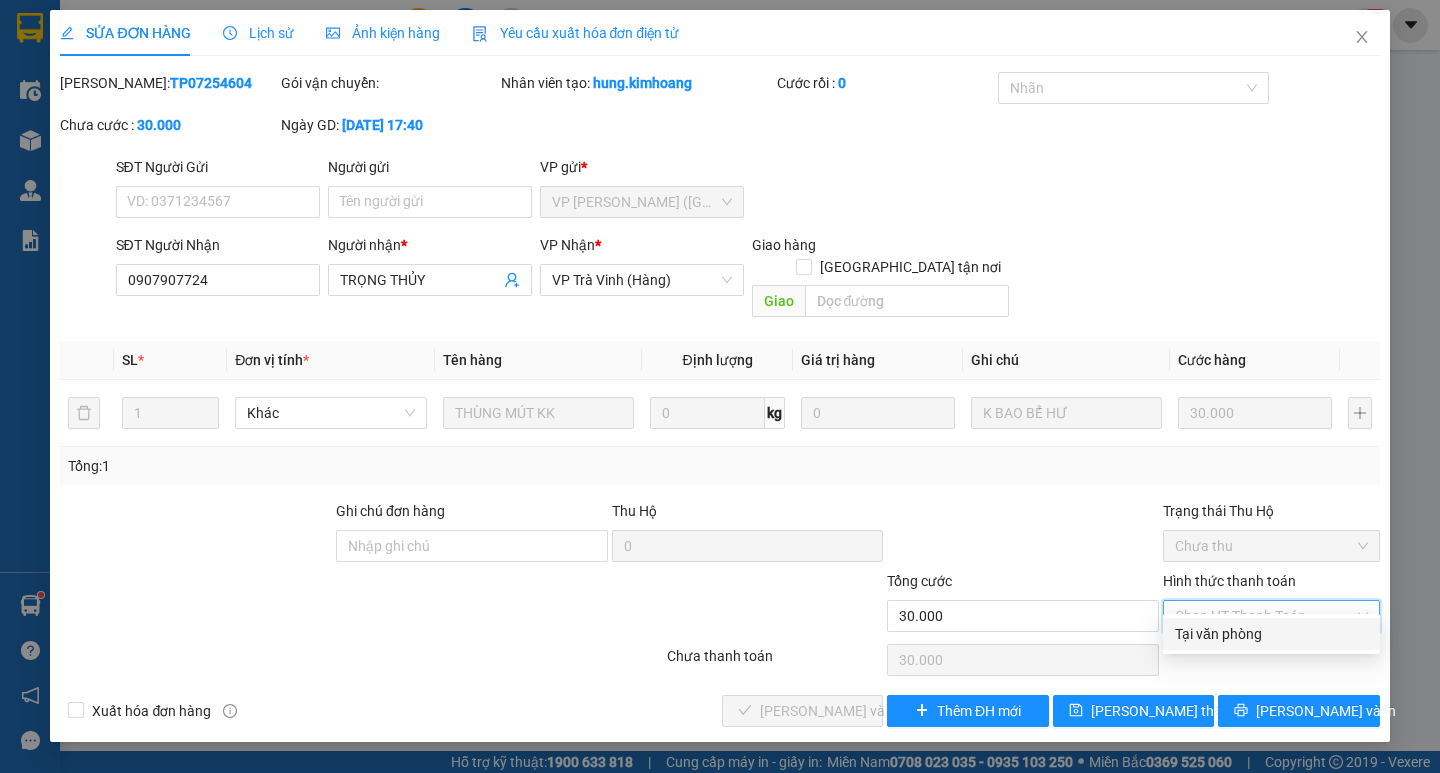 click on "Tại văn phòng" at bounding box center [1271, 634] 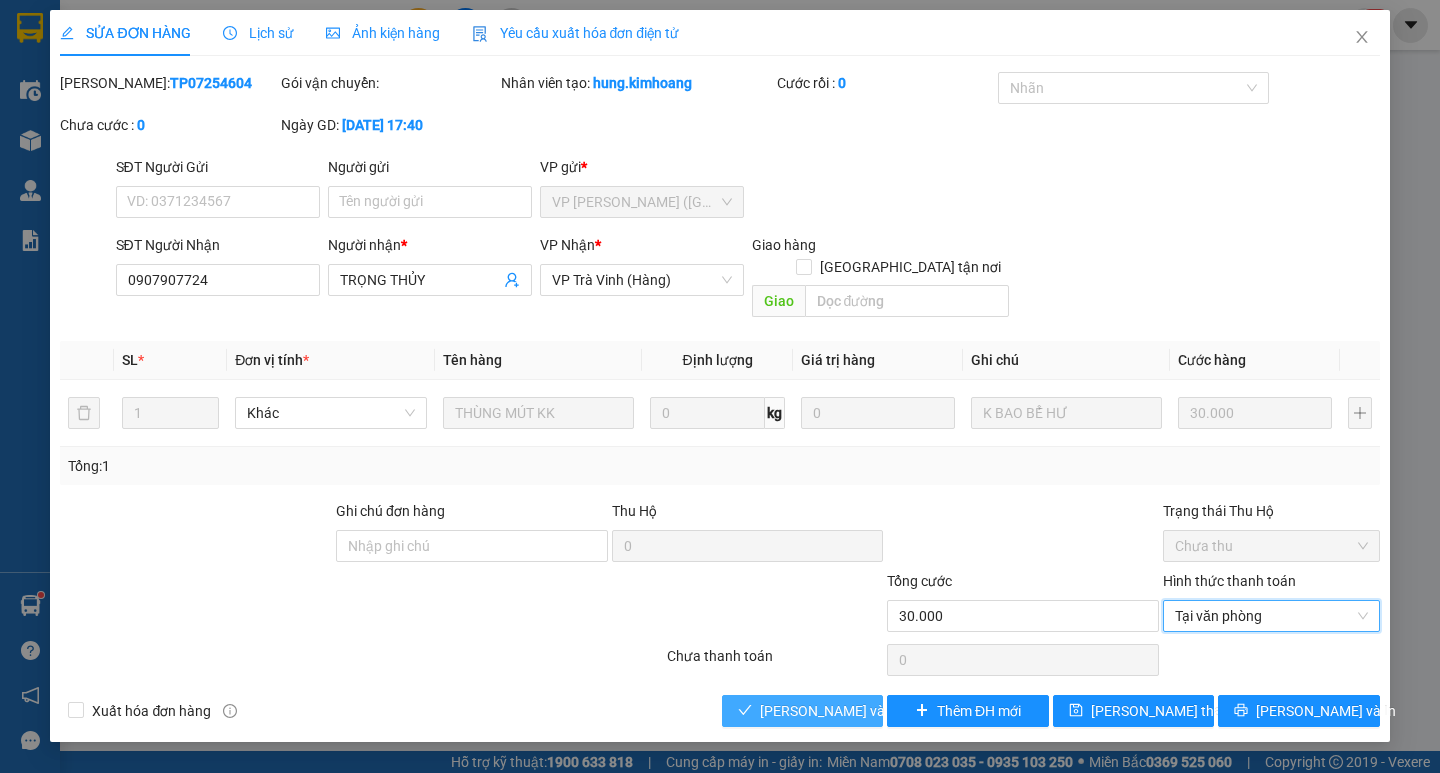 click on "[PERSON_NAME] và Giao hàng" at bounding box center [856, 711] 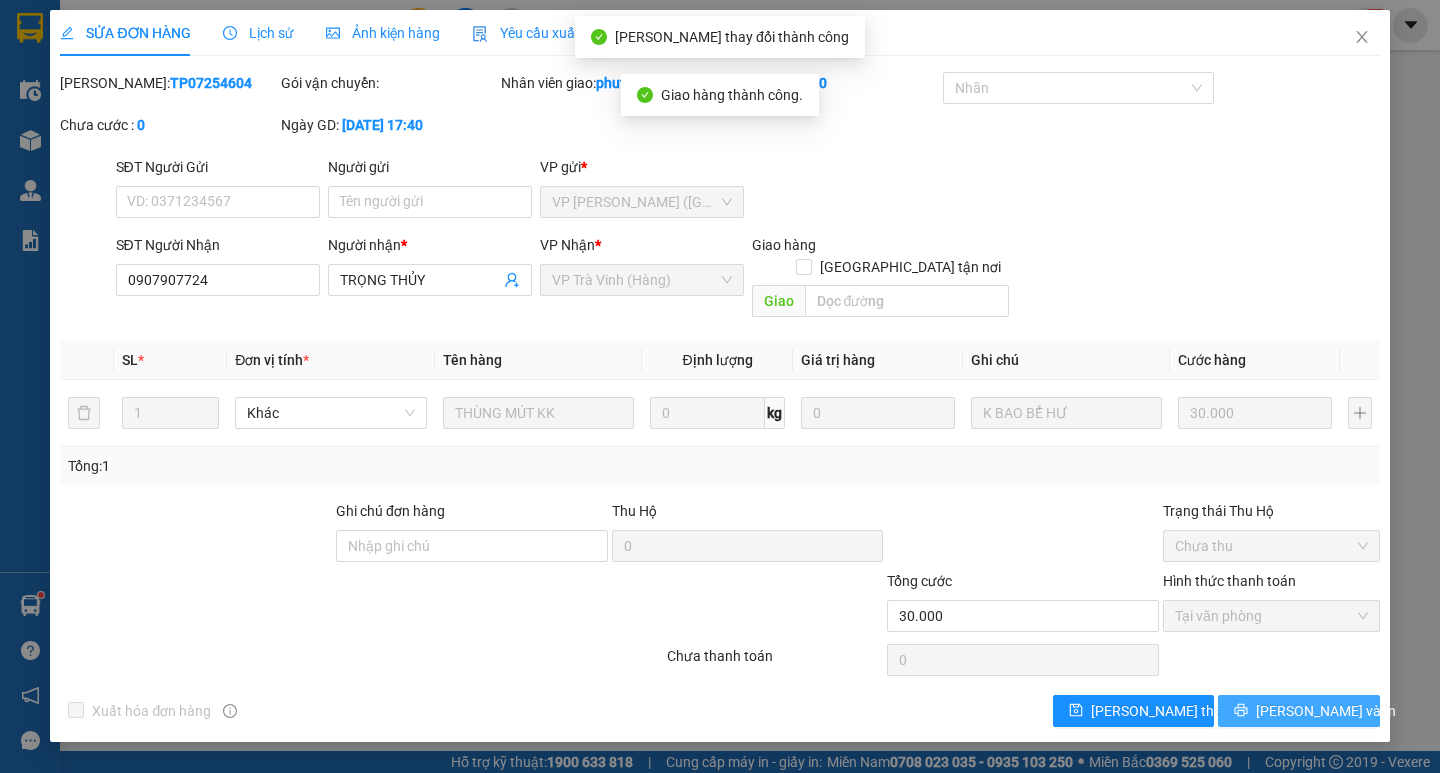 click on "[PERSON_NAME] và In" at bounding box center [1326, 711] 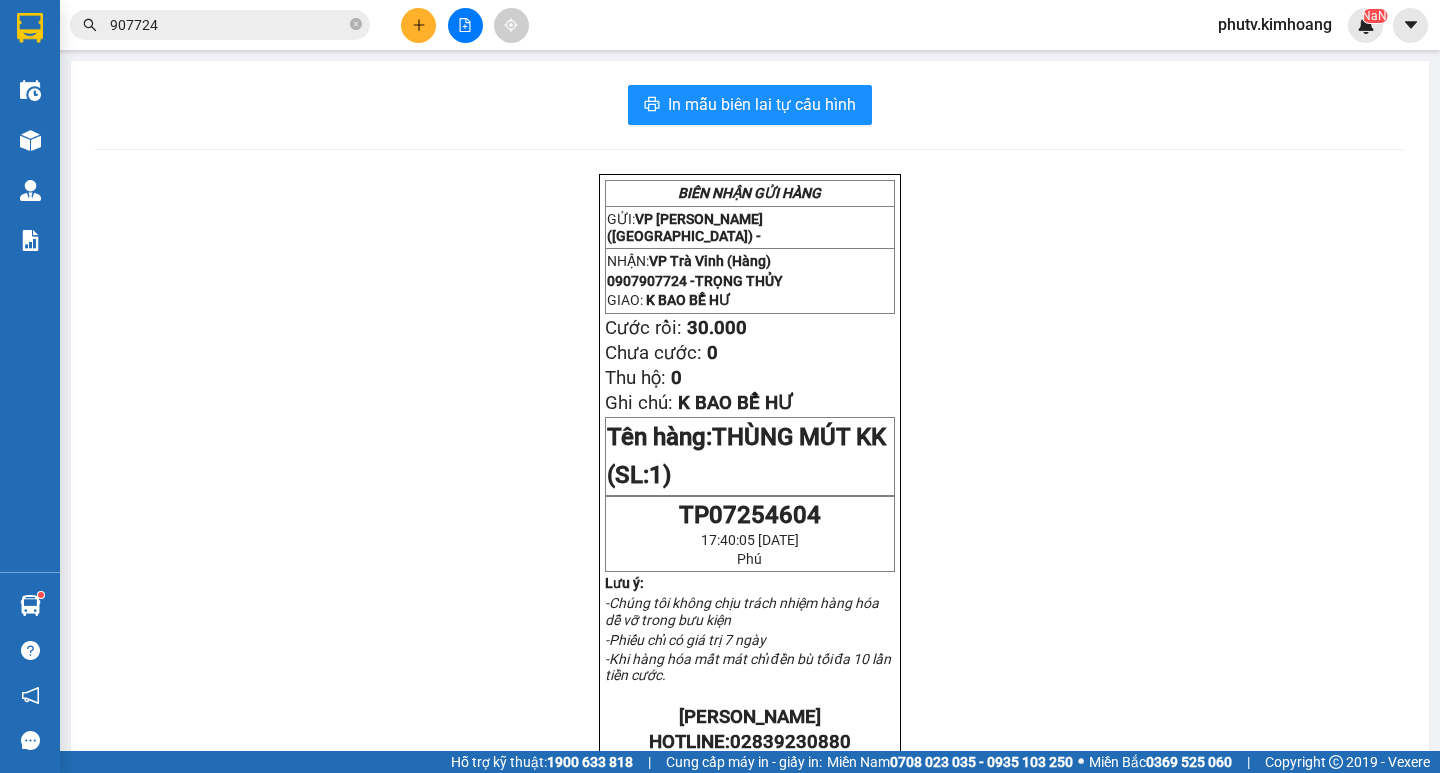 drag, startPoint x: 398, startPoint y: 11, endPoint x: 408, endPoint y: 20, distance: 13.453624 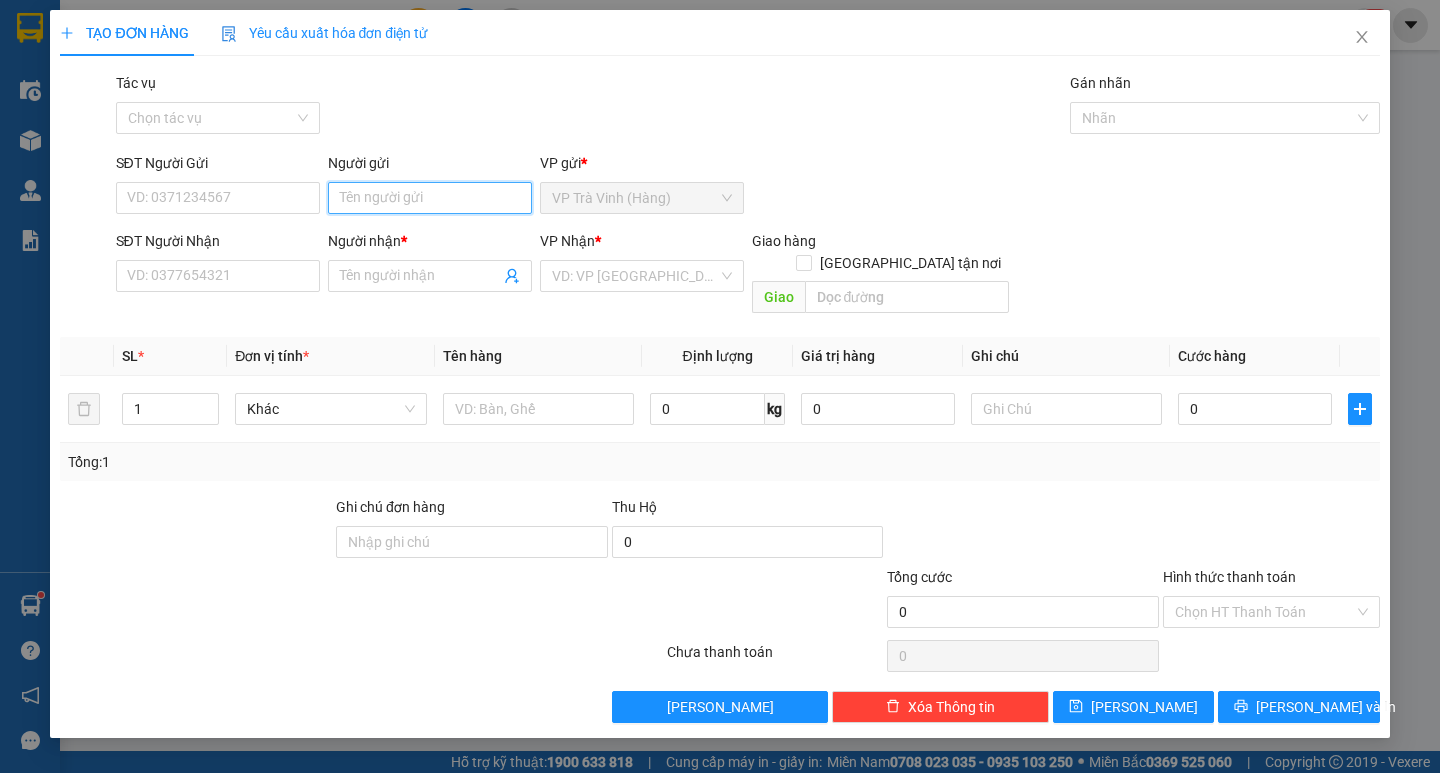 click on "Người gửi" at bounding box center (430, 198) 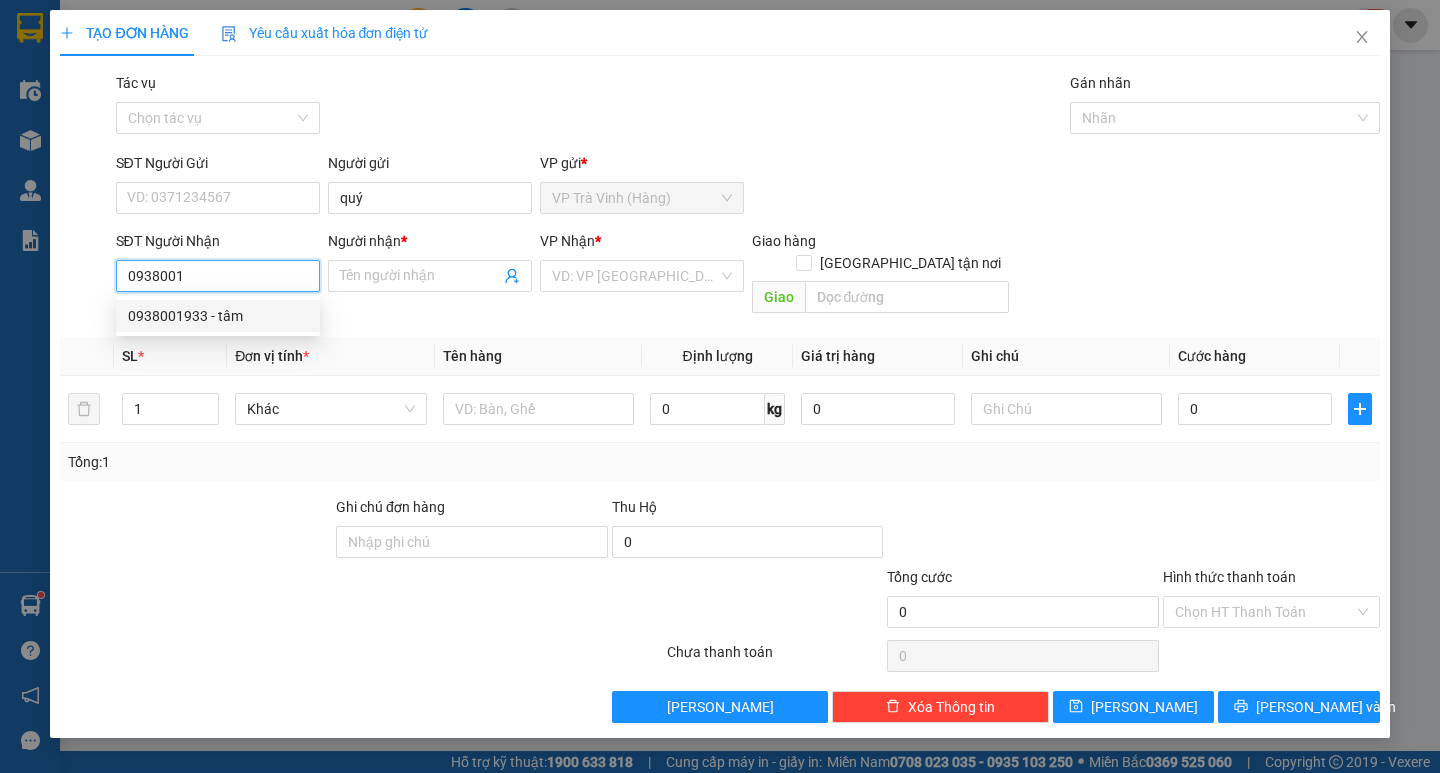 click on "0938001933 - tâm" at bounding box center (218, 316) 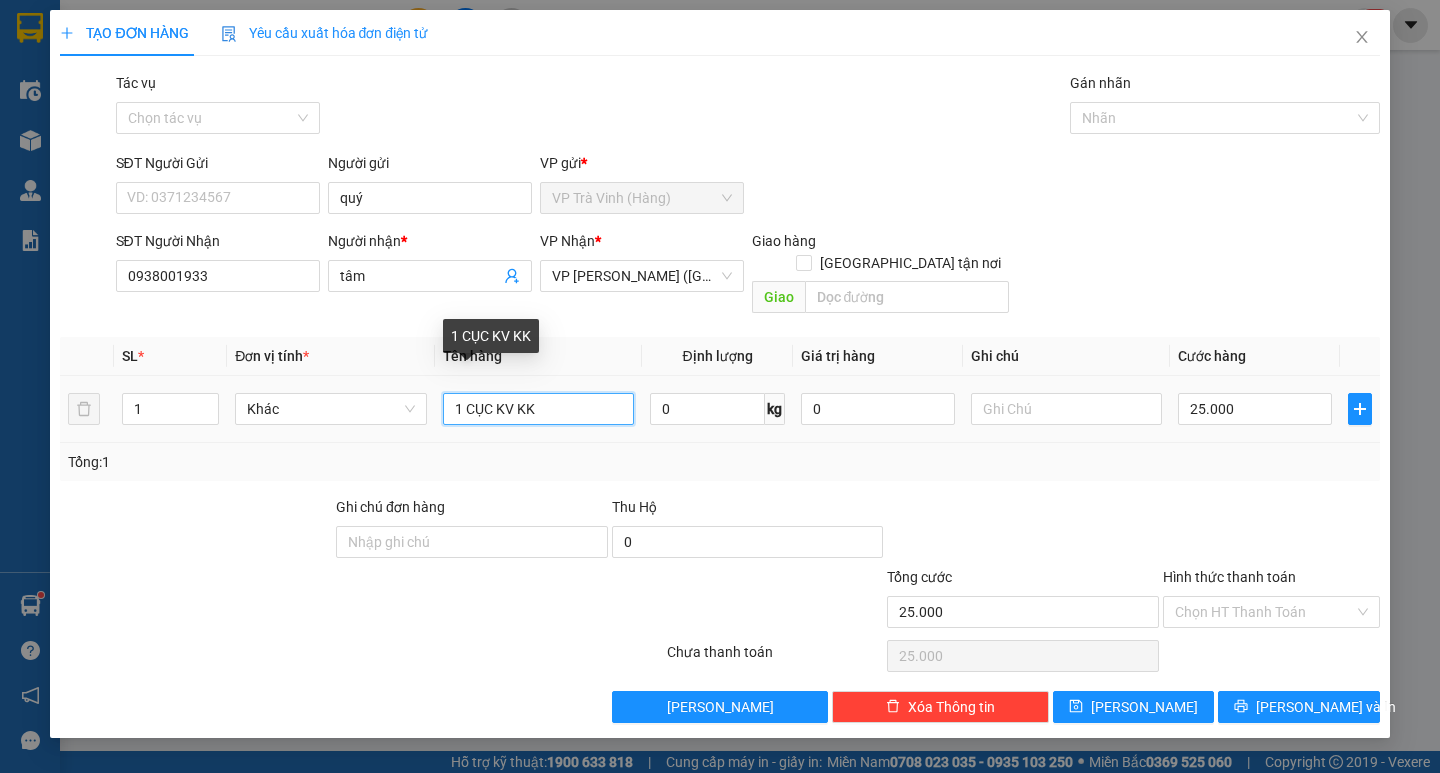 drag, startPoint x: 562, startPoint y: 376, endPoint x: 0, endPoint y: 612, distance: 609.54083 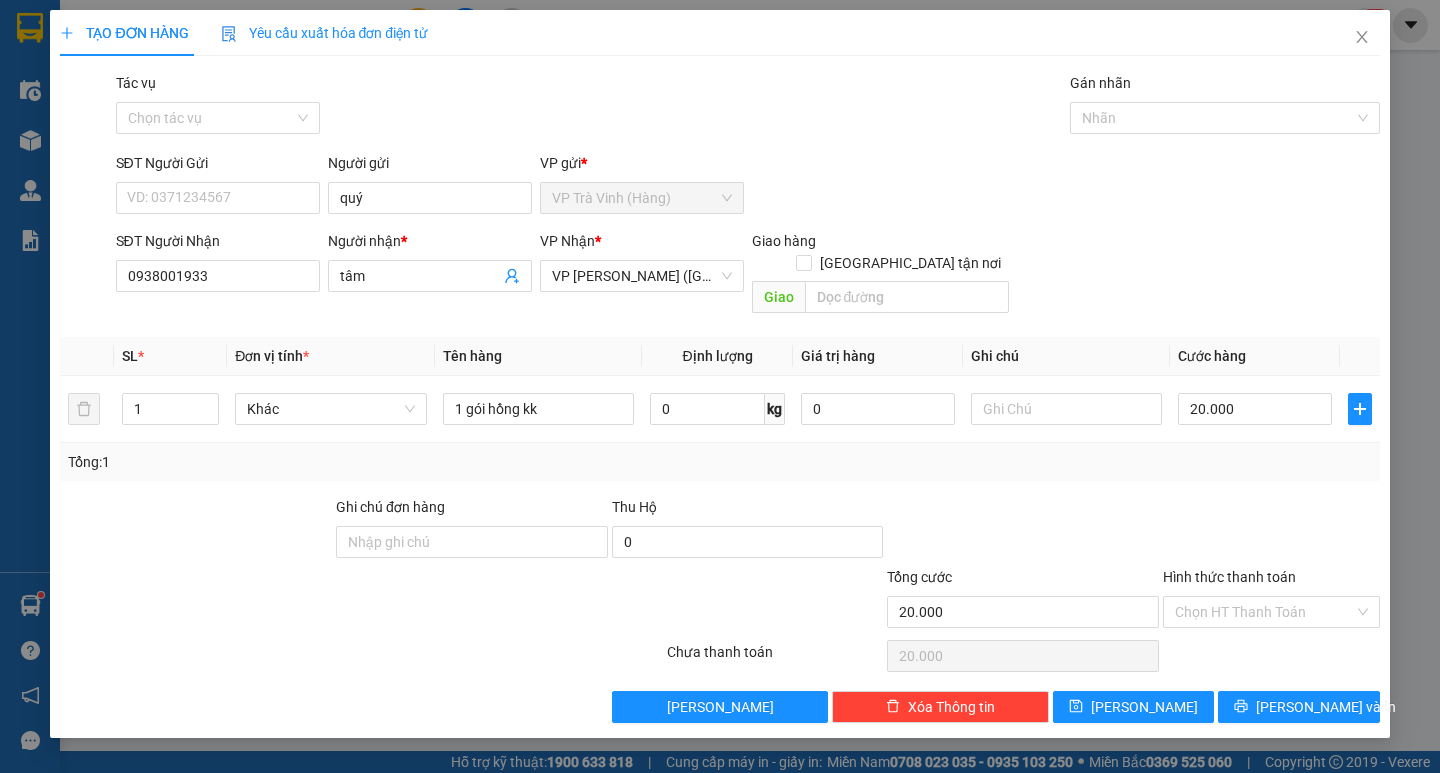click at bounding box center (1271, 531) 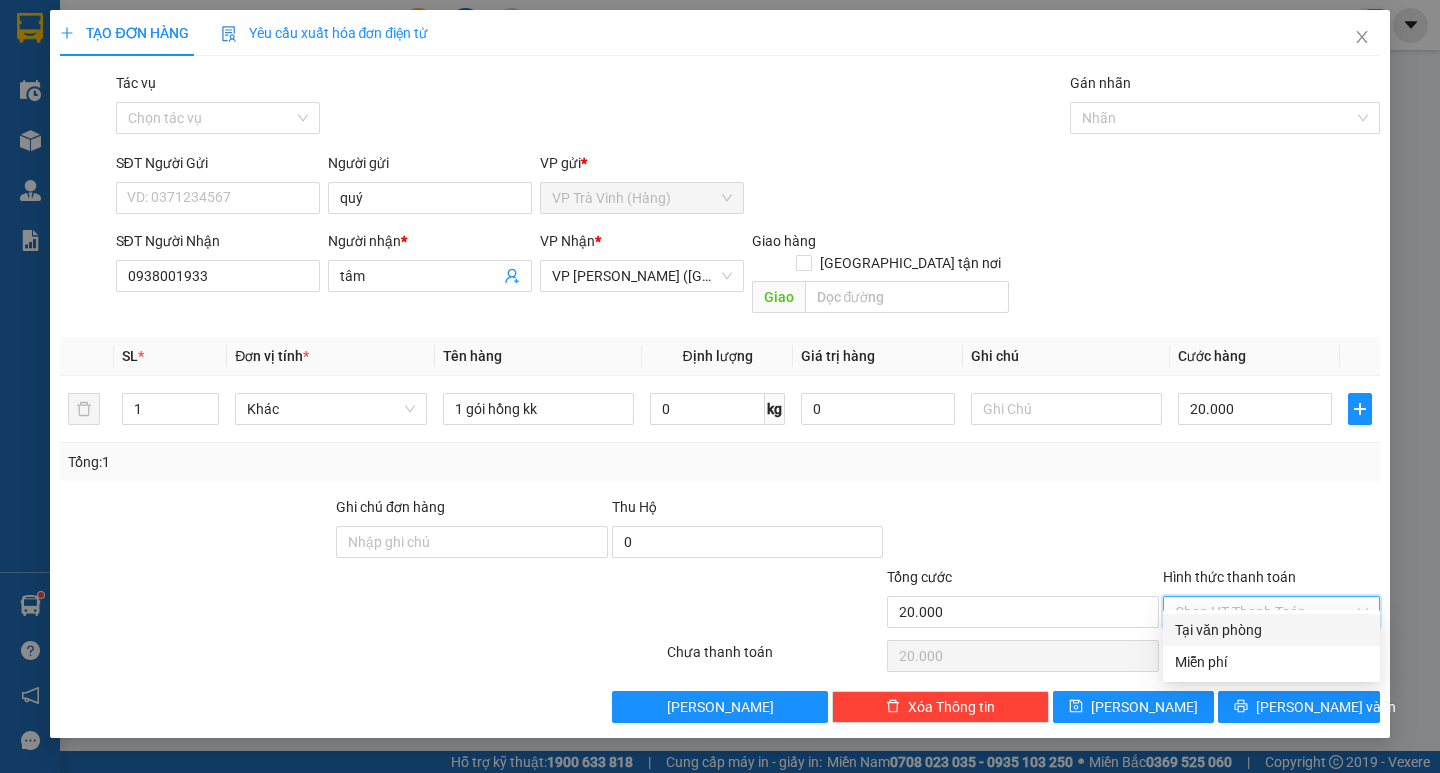 drag, startPoint x: 1275, startPoint y: 594, endPoint x: 1284, endPoint y: 623, distance: 30.364452 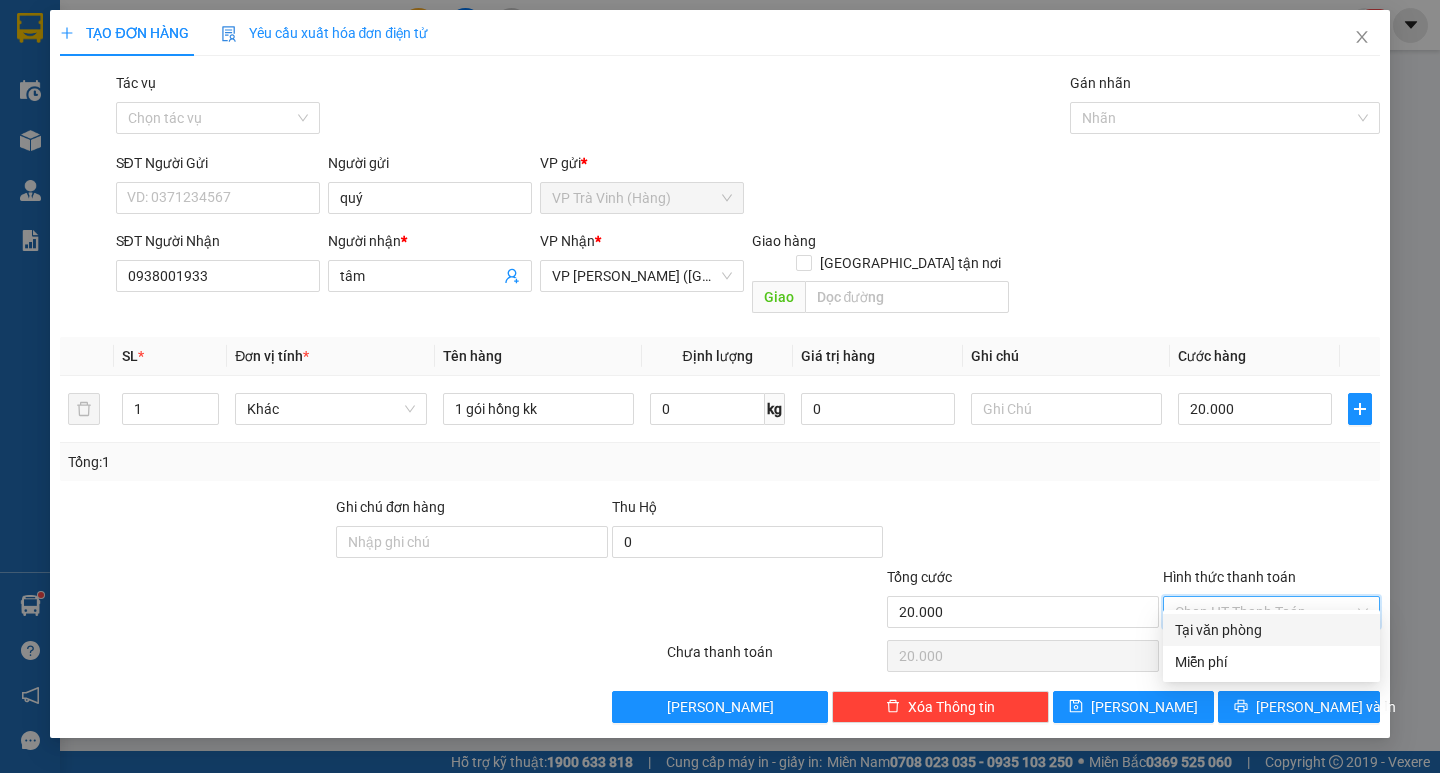 click on "Tại văn phòng" at bounding box center (1271, 630) 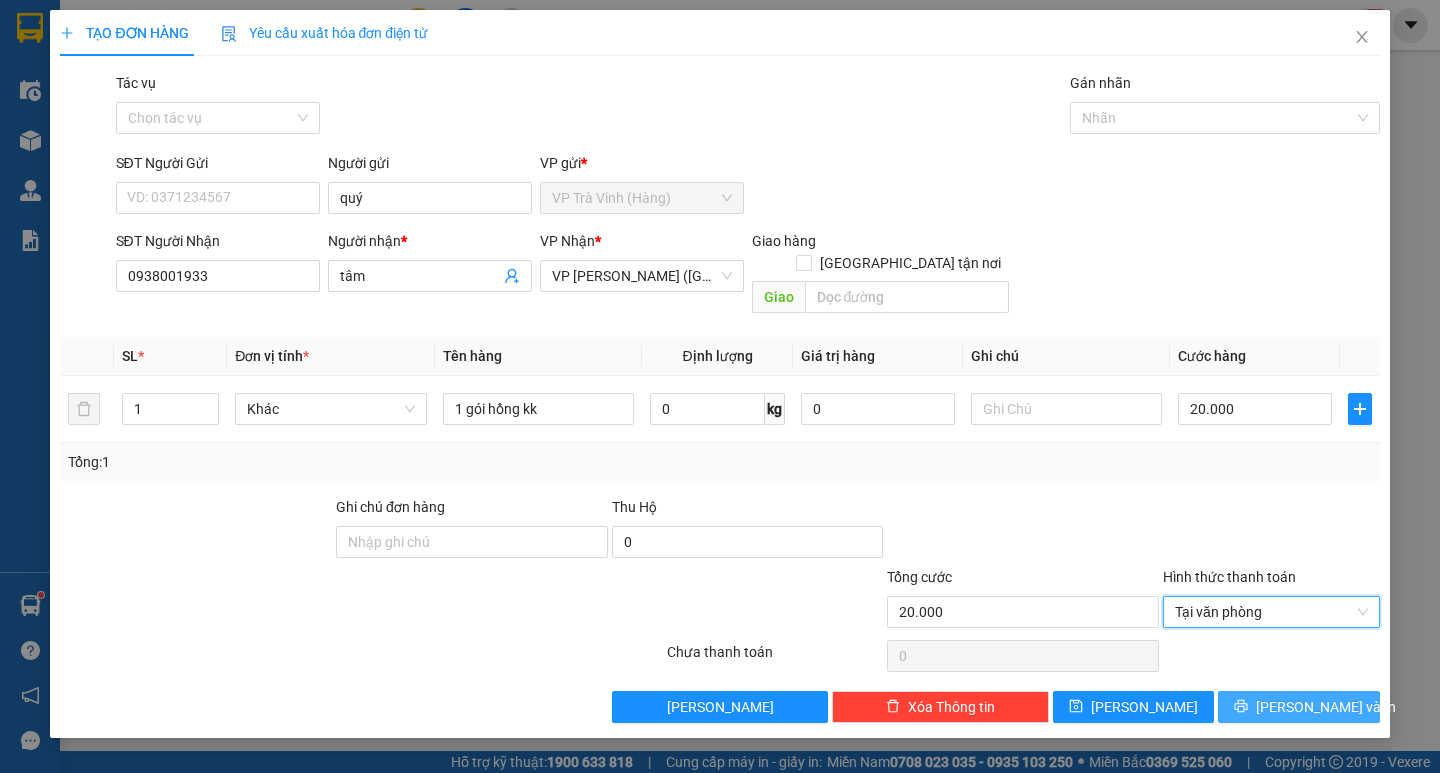 click on "[PERSON_NAME] và In" at bounding box center [1326, 707] 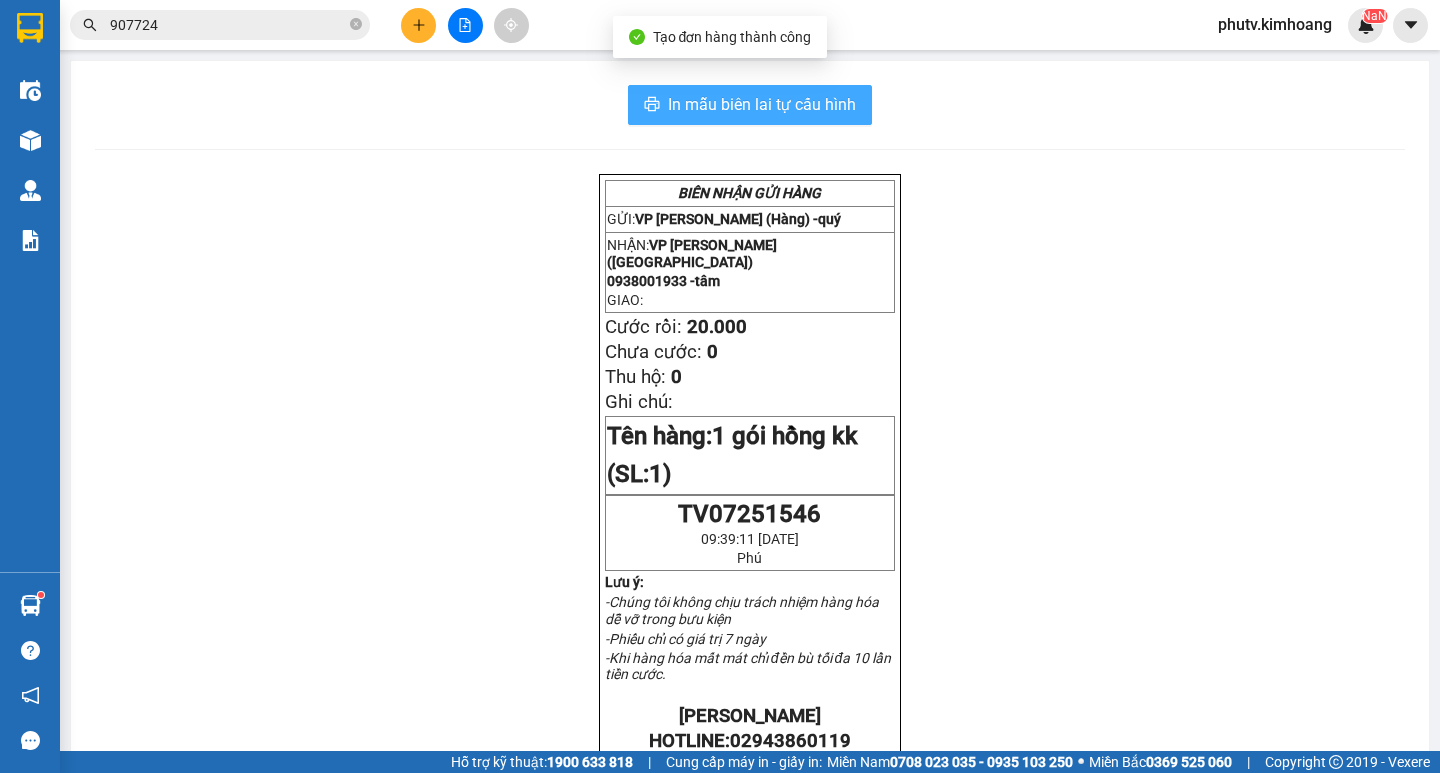 click on "In mẫu biên lai tự cấu hình" at bounding box center (762, 104) 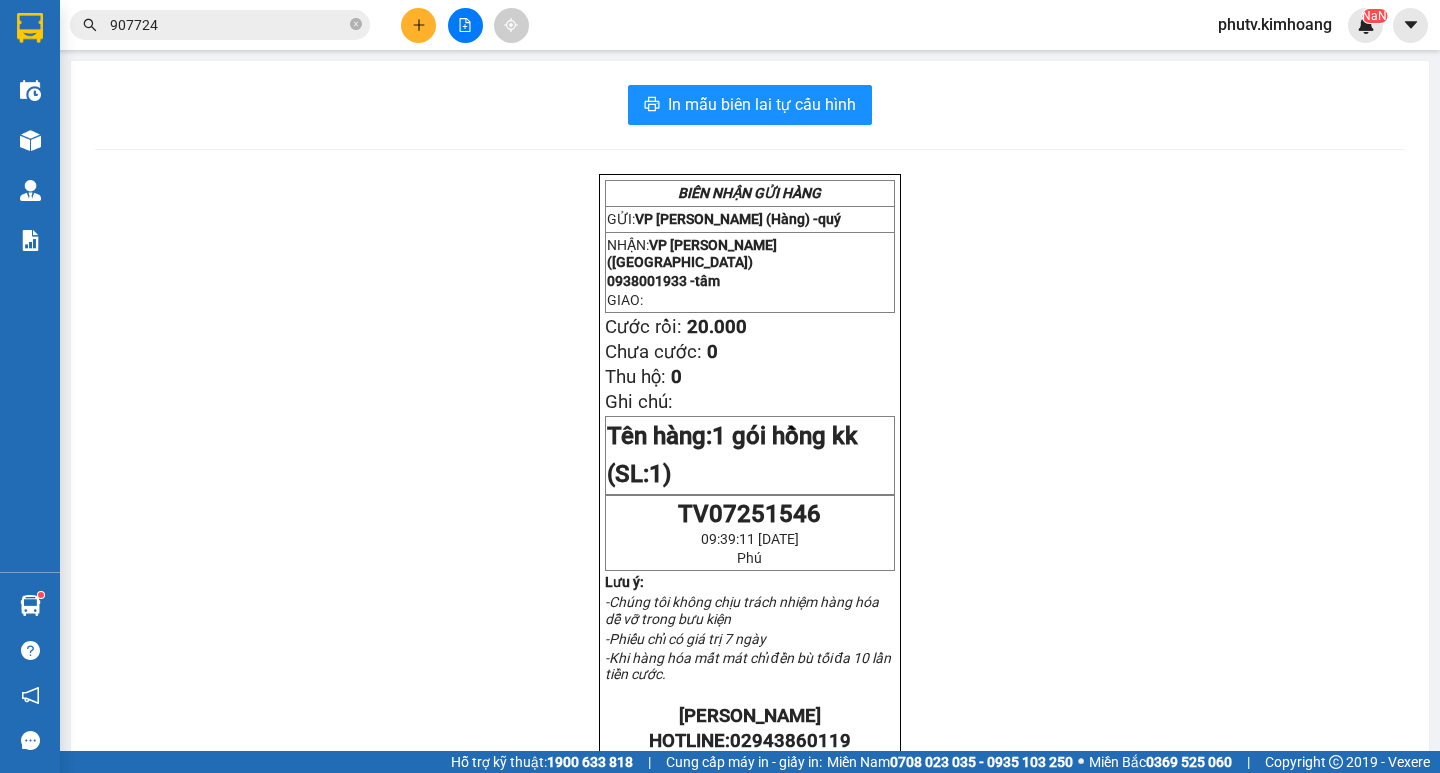 click on "907724" at bounding box center (228, 25) 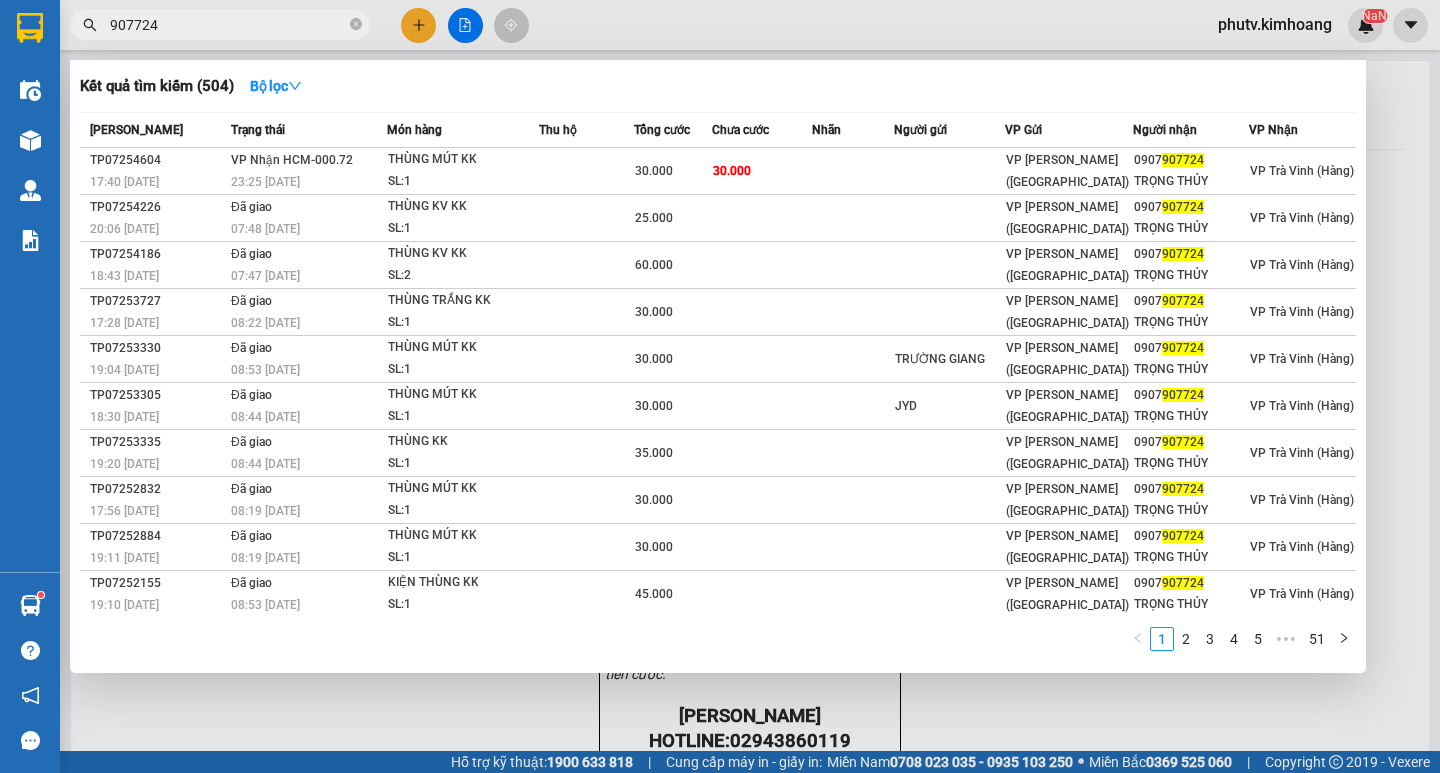 click on "907724" at bounding box center [228, 25] 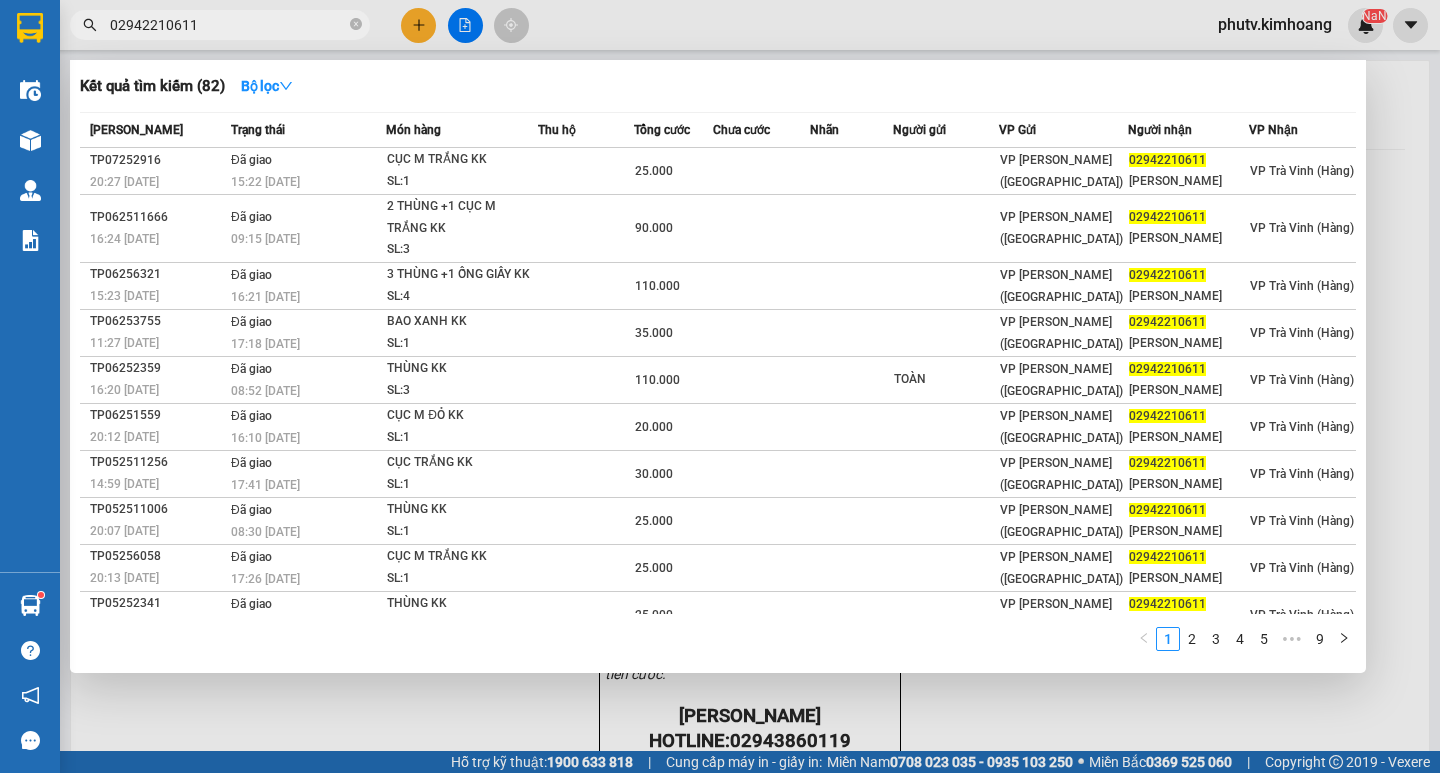 click on "02942210611" at bounding box center (220, 25) 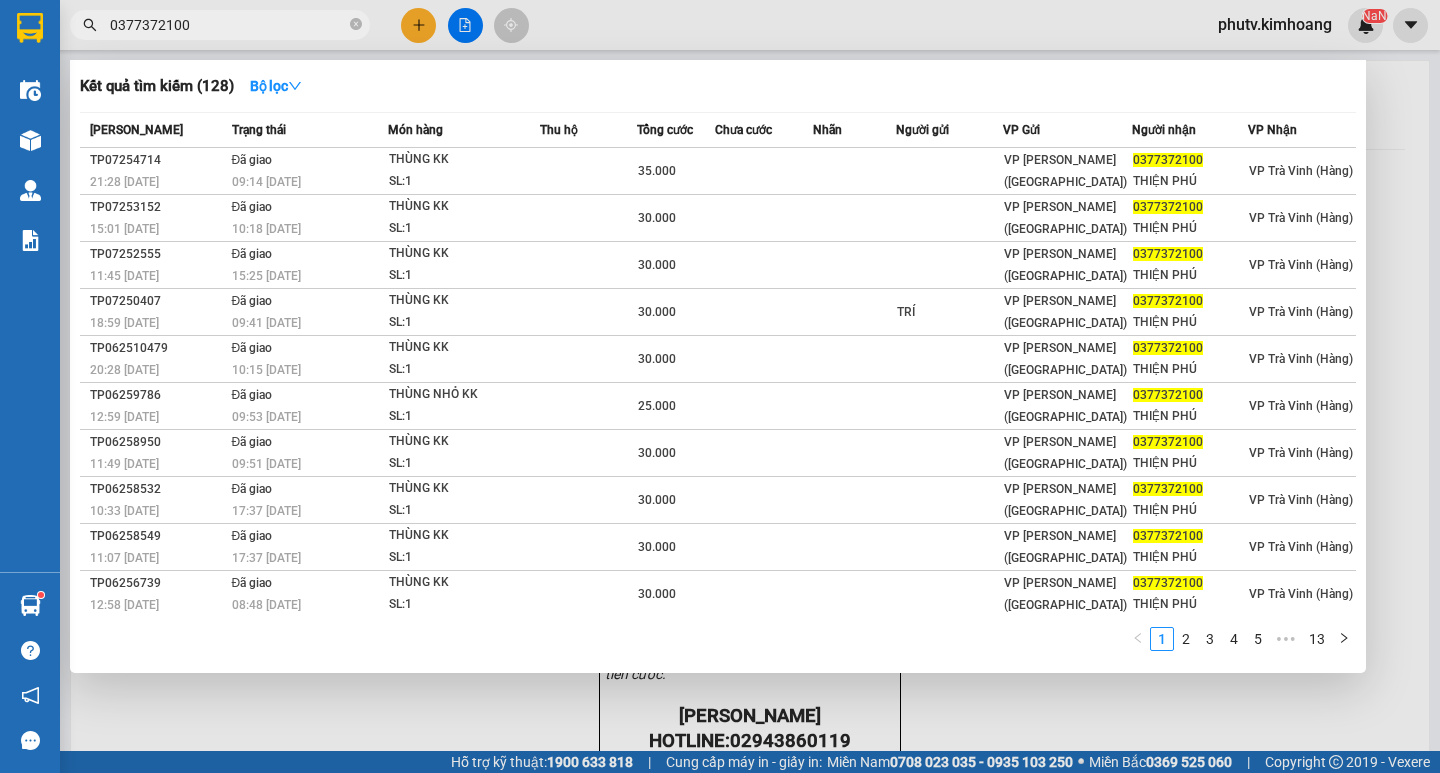 click on "0377372100" at bounding box center [228, 25] 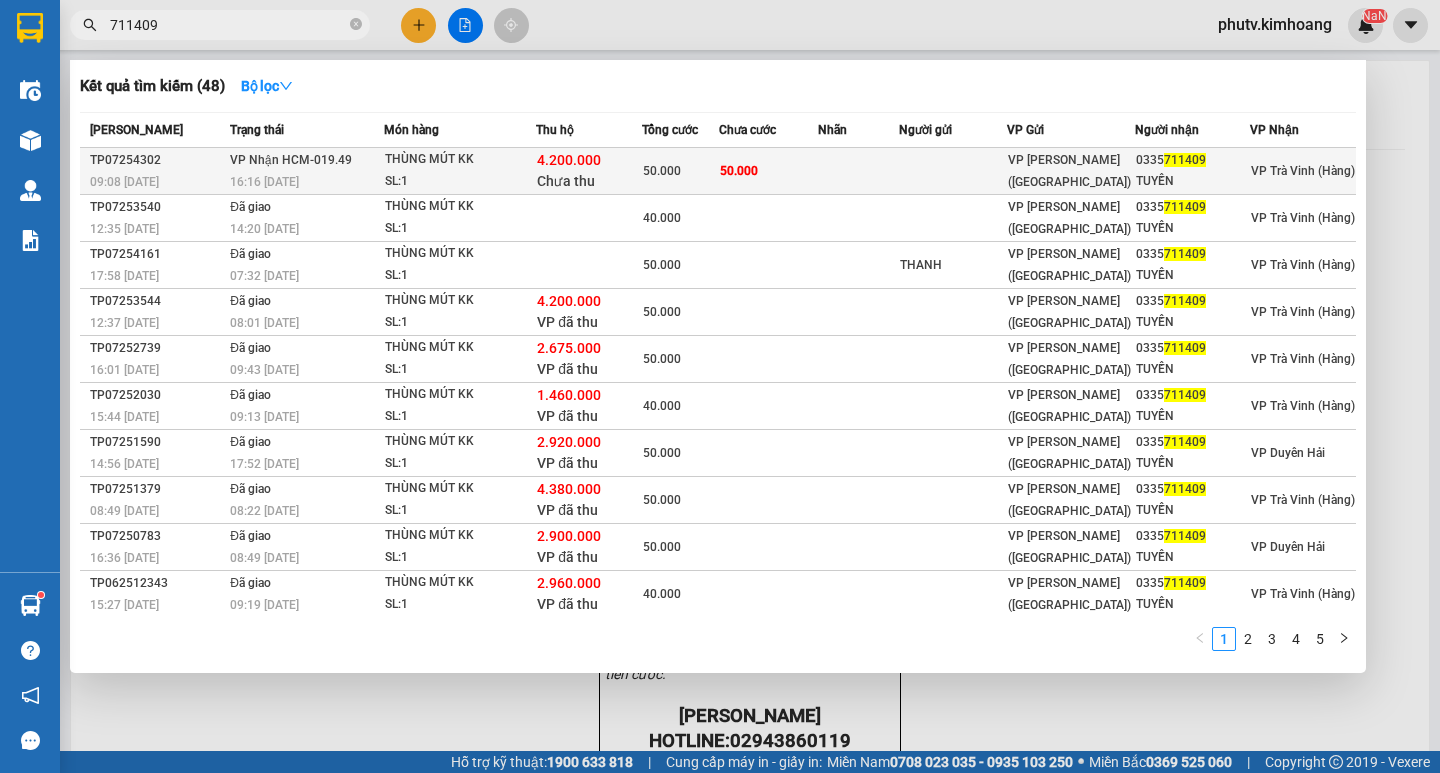 click on "50.000" at bounding box center (662, 171) 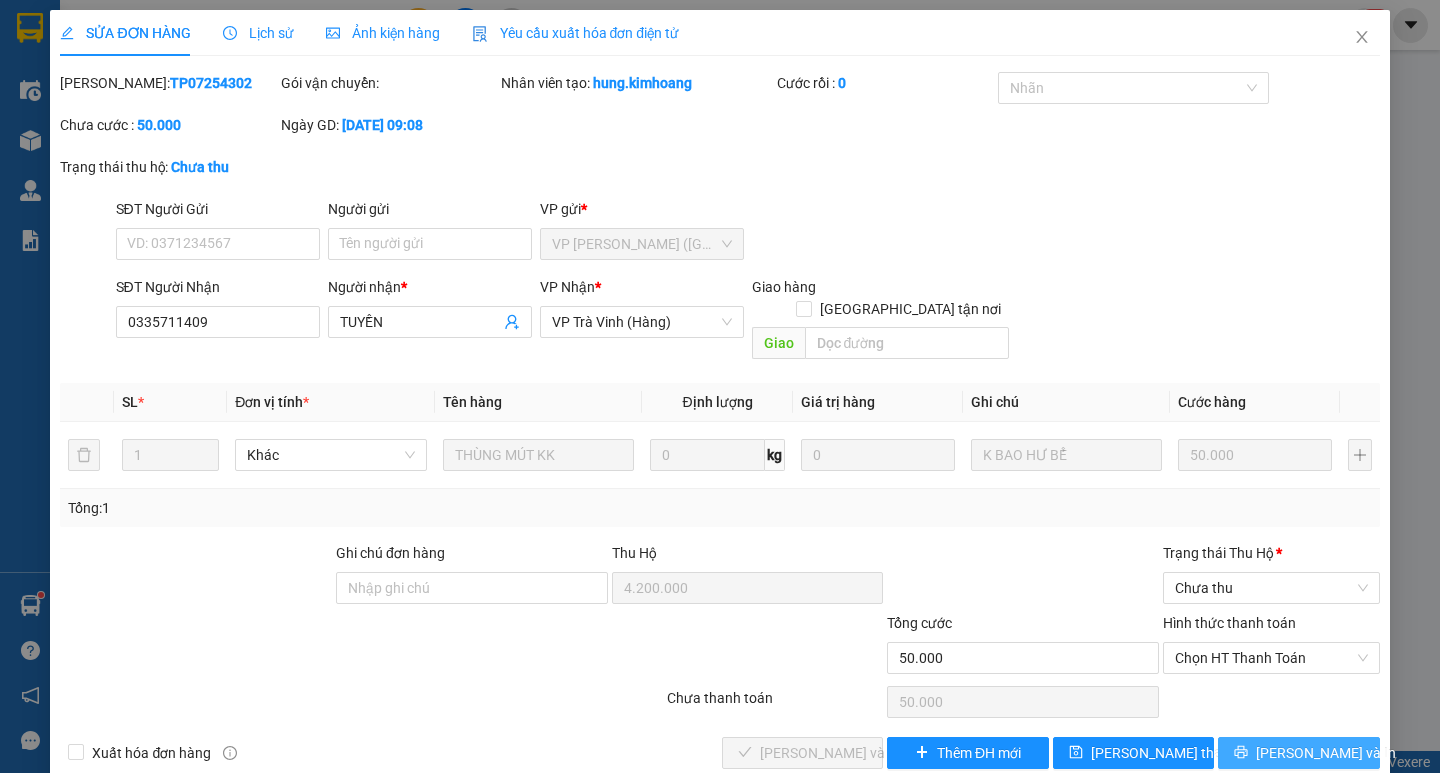 click on "[PERSON_NAME] và In" at bounding box center [1326, 753] 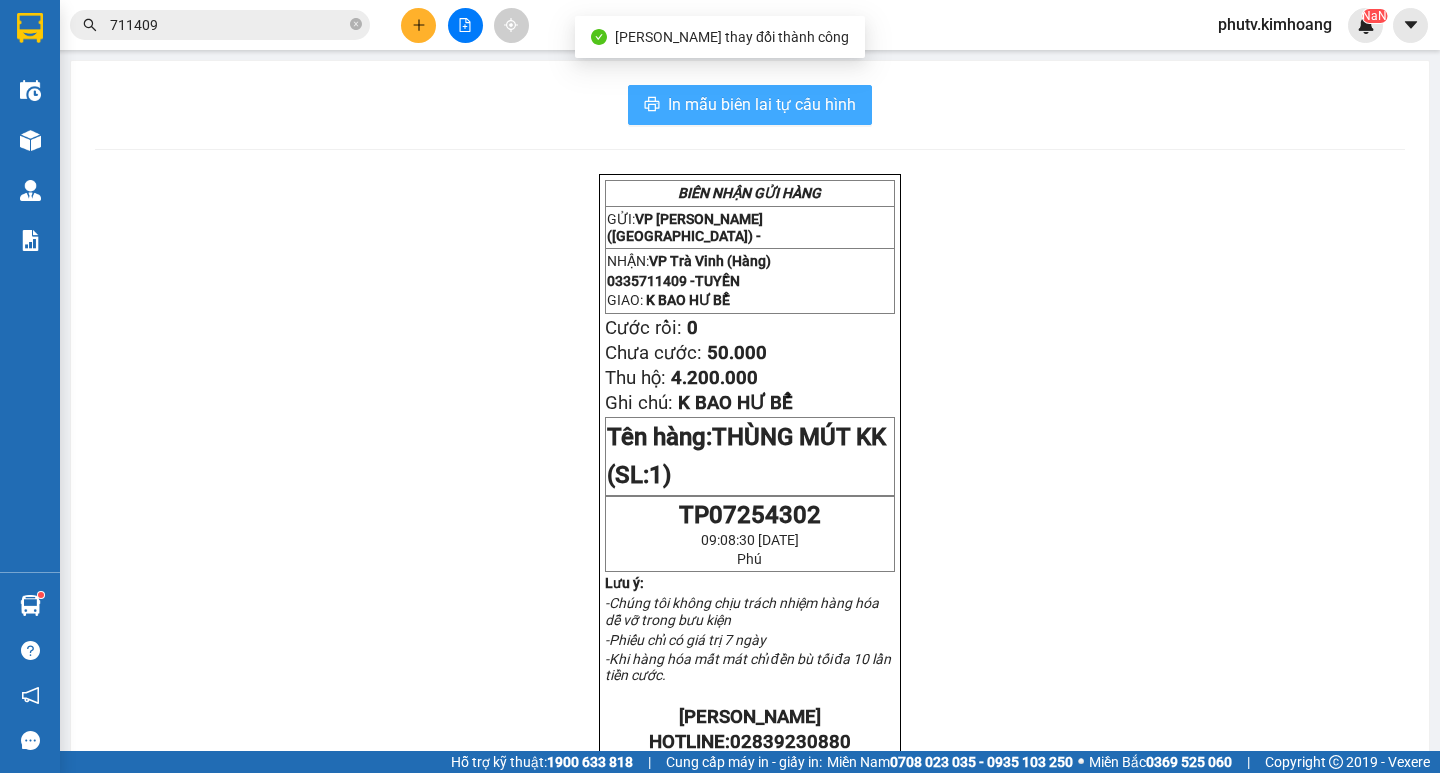 click on "In mẫu biên lai tự cấu hình" at bounding box center (762, 104) 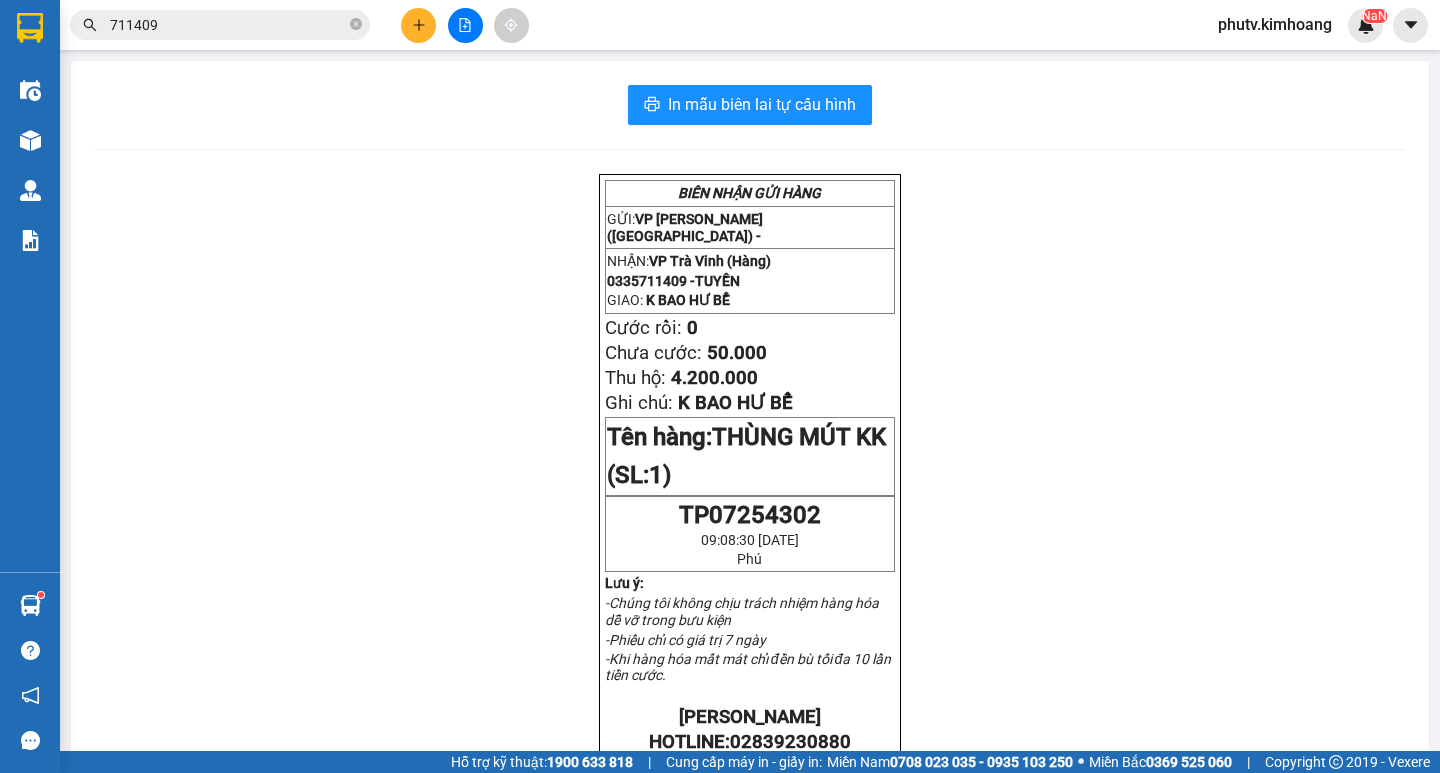 click on "Kết quả tìm kiếm ( 48 )  Bộ lọc  Mã ĐH Trạng thái Món hàng Thu hộ Tổng cước Chưa cước Nhãn Người gửi VP Gửi Người nhận VP Nhận TP07254302 09:08 [DATE] VP Nhận   HCM-019.49 16:16 [DATE] THÙNG MÚT KK SL:  1 4.200.000 Chưa thu 50.000 50.000 VP Trần Phú ([GEOGRAPHIC_DATA]) 0335 711409 TUYỀN  VP Trà Vinh (Hàng) TP07253540 12:35 [DATE] Đã giao   14:20 [DATE] THÙNG MÚT KK SL:  1 40.000 VP [PERSON_NAME] ([GEOGRAPHIC_DATA]) 0335 711409 TUYỀN  VP Trà Vinh (Hàng) TP07254161 17:58 [DATE] Đã giao   07:32 [DATE] THÙNG MÚT KK SL:  1 50.000 THANH VP [PERSON_NAME] ([GEOGRAPHIC_DATA]) 0335 711409 TUYỀN  VP Trà Vinh ([GEOGRAPHIC_DATA]) TP07253544 12:37 [DATE] Đã giao   08:01 [DATE] THÙNG MÚT KK SL:  1 4.200.000 VP đã thu 50.000 VP [PERSON_NAME] ([GEOGRAPHIC_DATA]) 0335 711409 TUYỀN  VP Trà Vinh ([GEOGRAPHIC_DATA]) TP07252739 16:01 [DATE] Đã giao   09:43 [DATE] THÙNG MÚT KK SL:  1 2.675.000 VP đã thu 50.000 VP [PERSON_NAME] ([GEOGRAPHIC_DATA]) 0335 711409 TUYỀN  VP Trà Vinh (Hàng) TP07252030 15:44 [DATE] Đã giao   1" at bounding box center [720, 386] 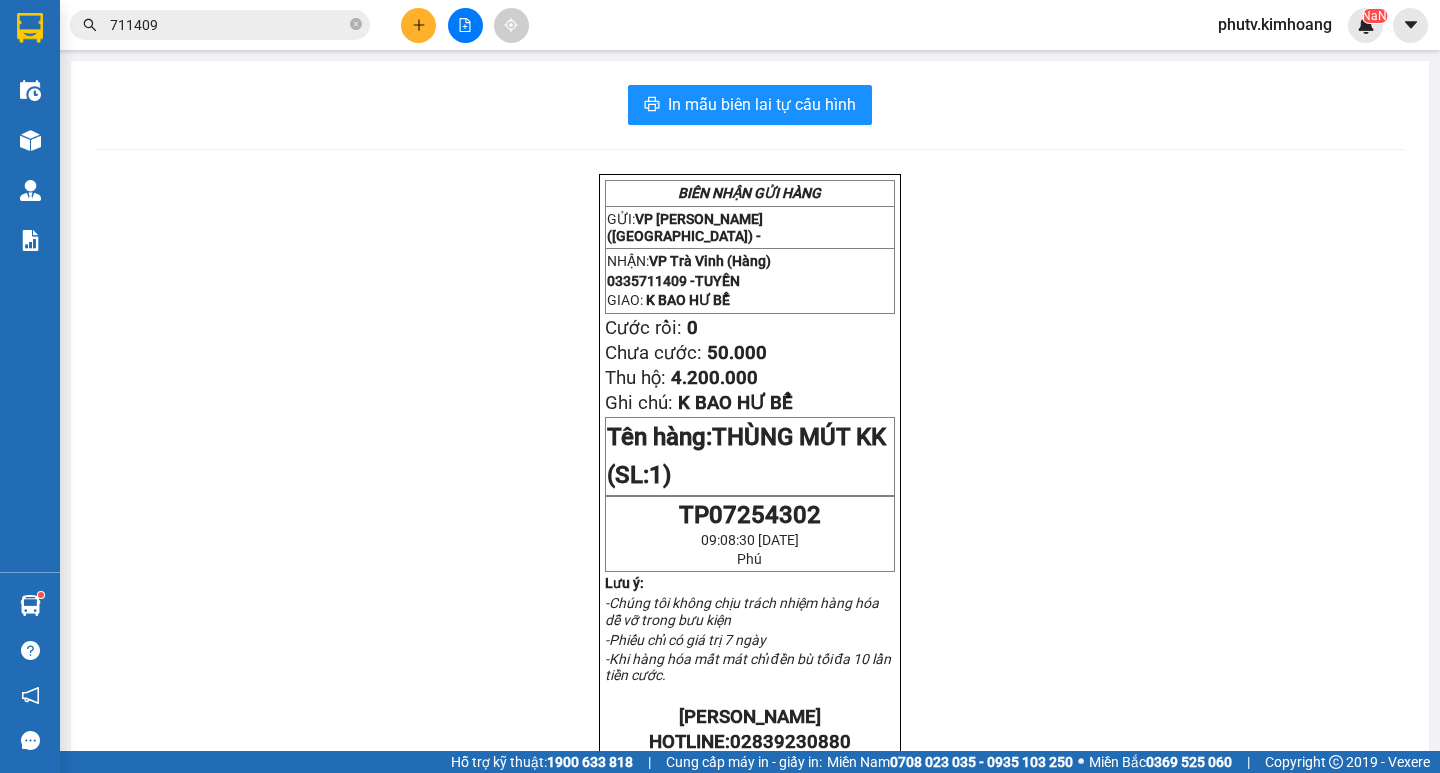 click on "711409" at bounding box center (220, 25) 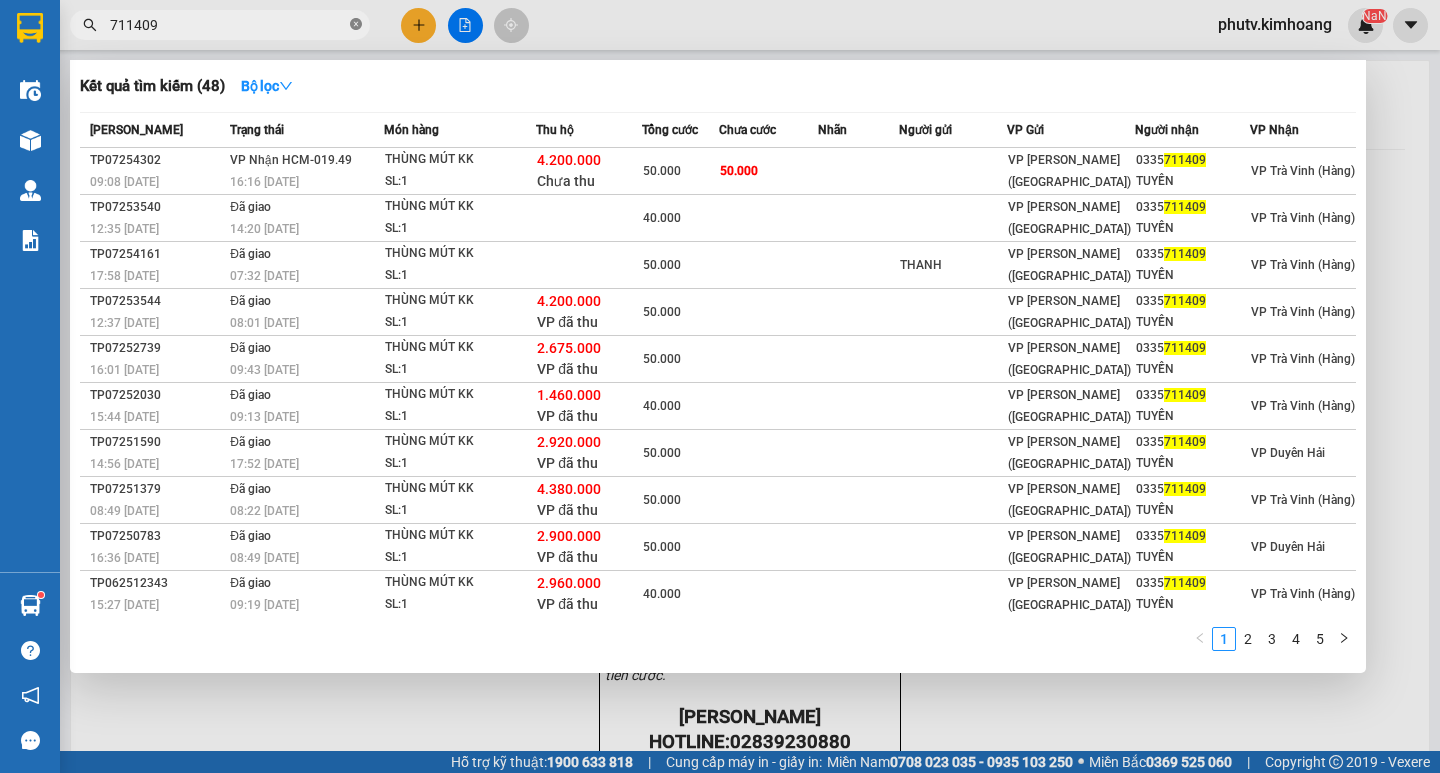 click 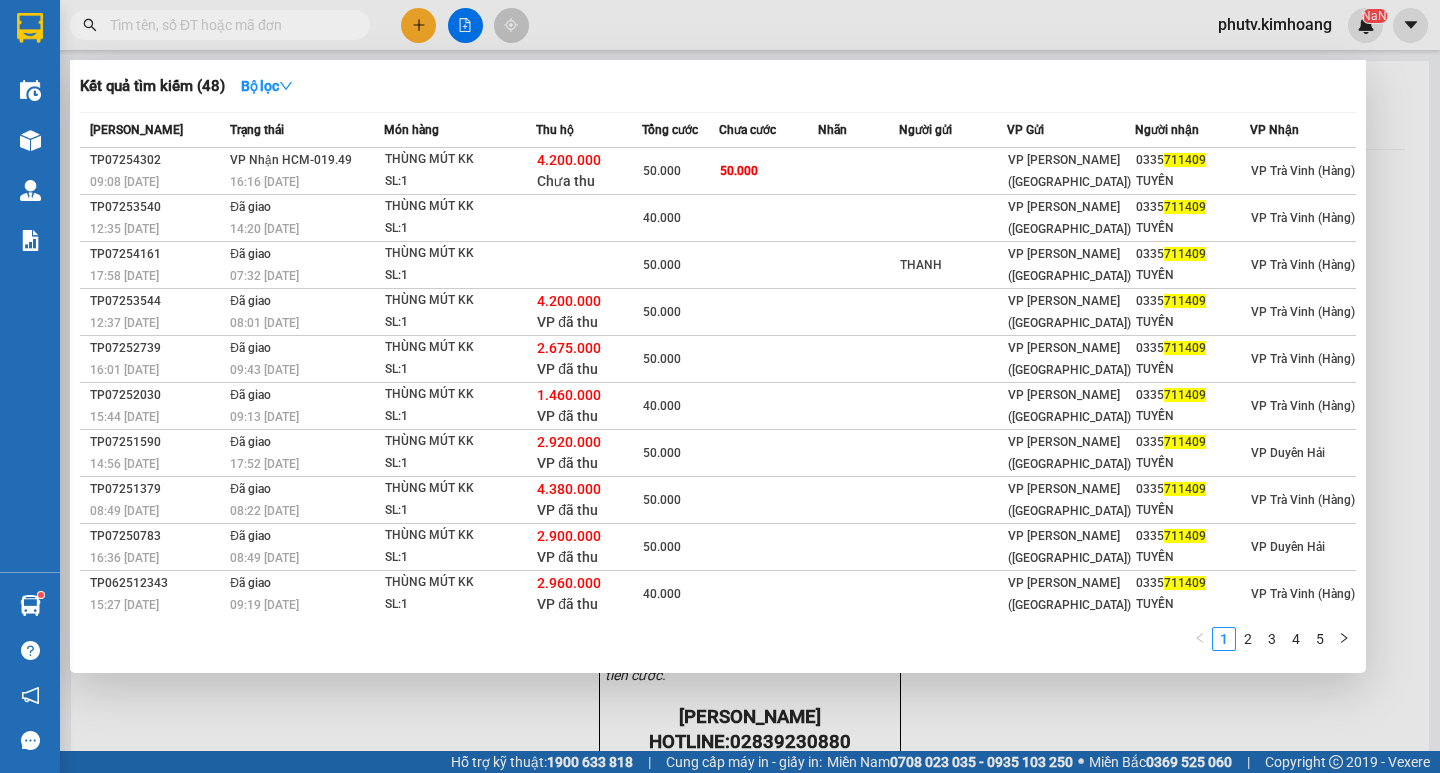 drag, startPoint x: 353, startPoint y: 23, endPoint x: 311, endPoint y: 23, distance: 42 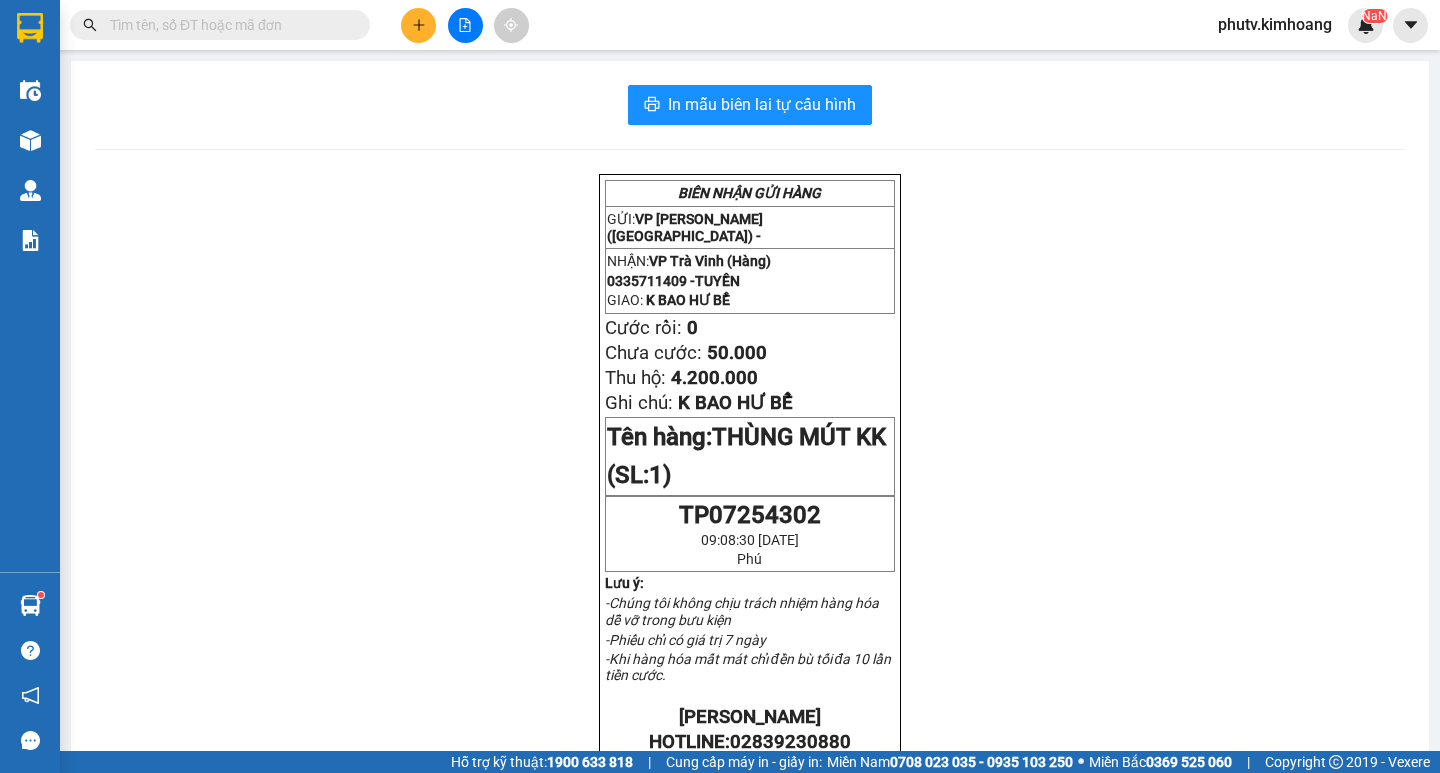 click at bounding box center (228, 25) 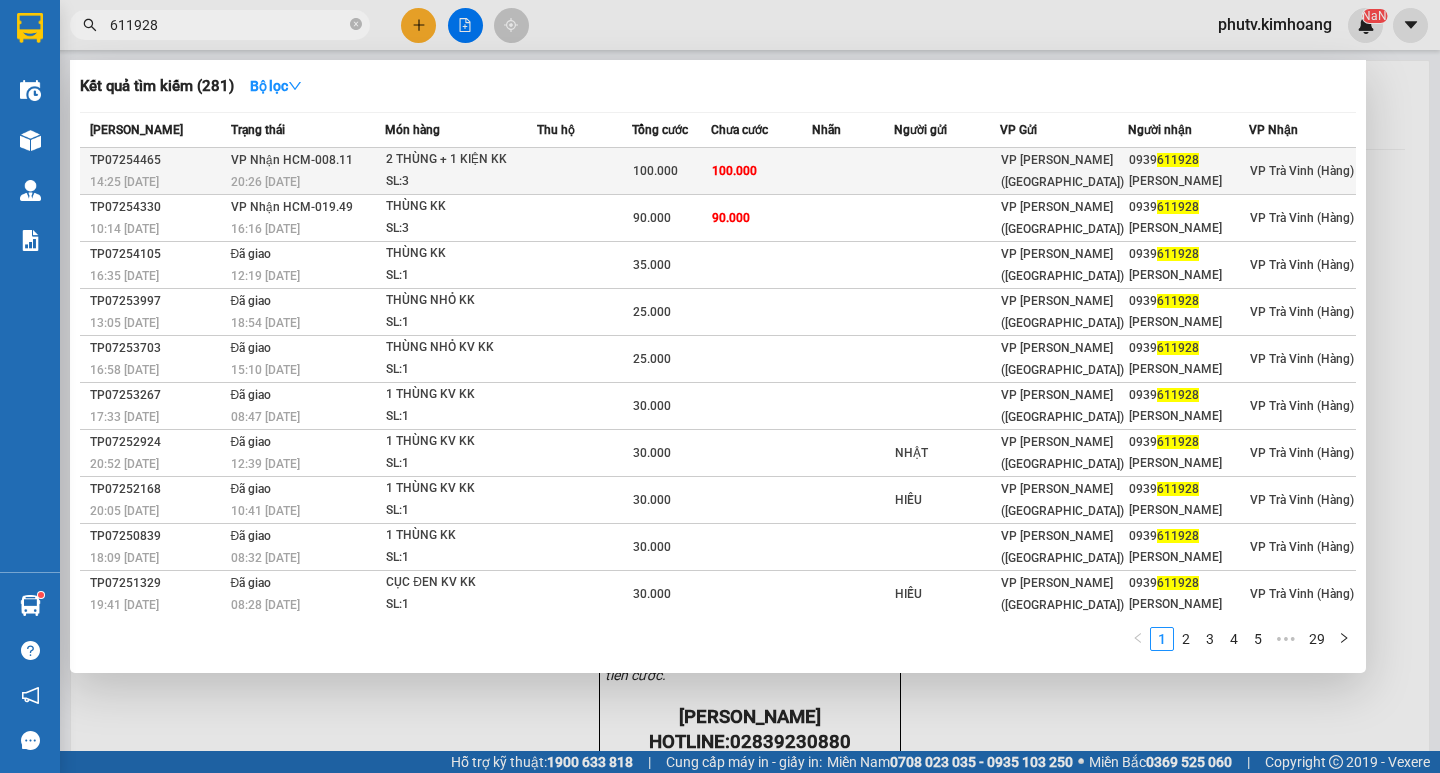 click on "100.000" at bounding box center (761, 171) 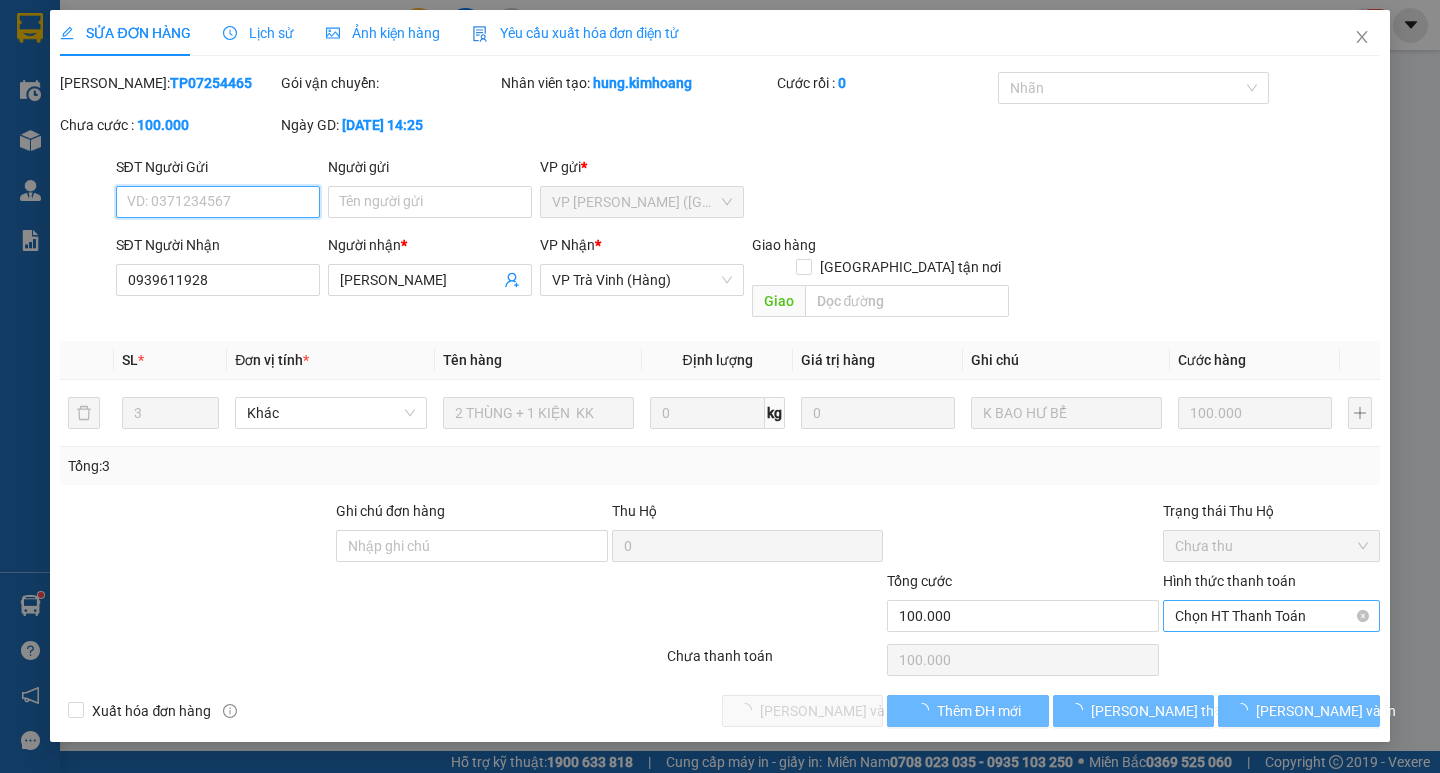 click on "Chọn HT Thanh Toán" at bounding box center [1271, 616] 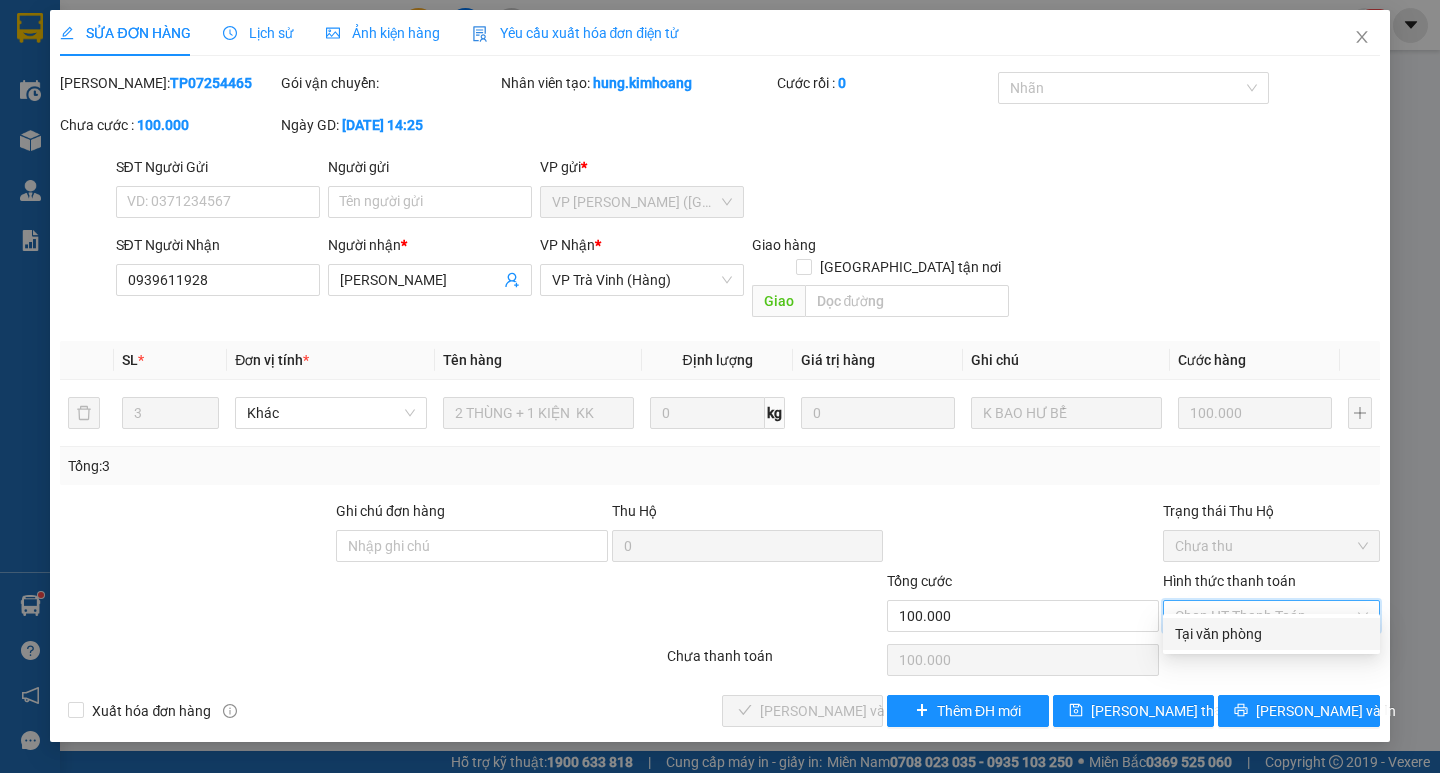 click on "Tại văn phòng" at bounding box center (1271, 634) 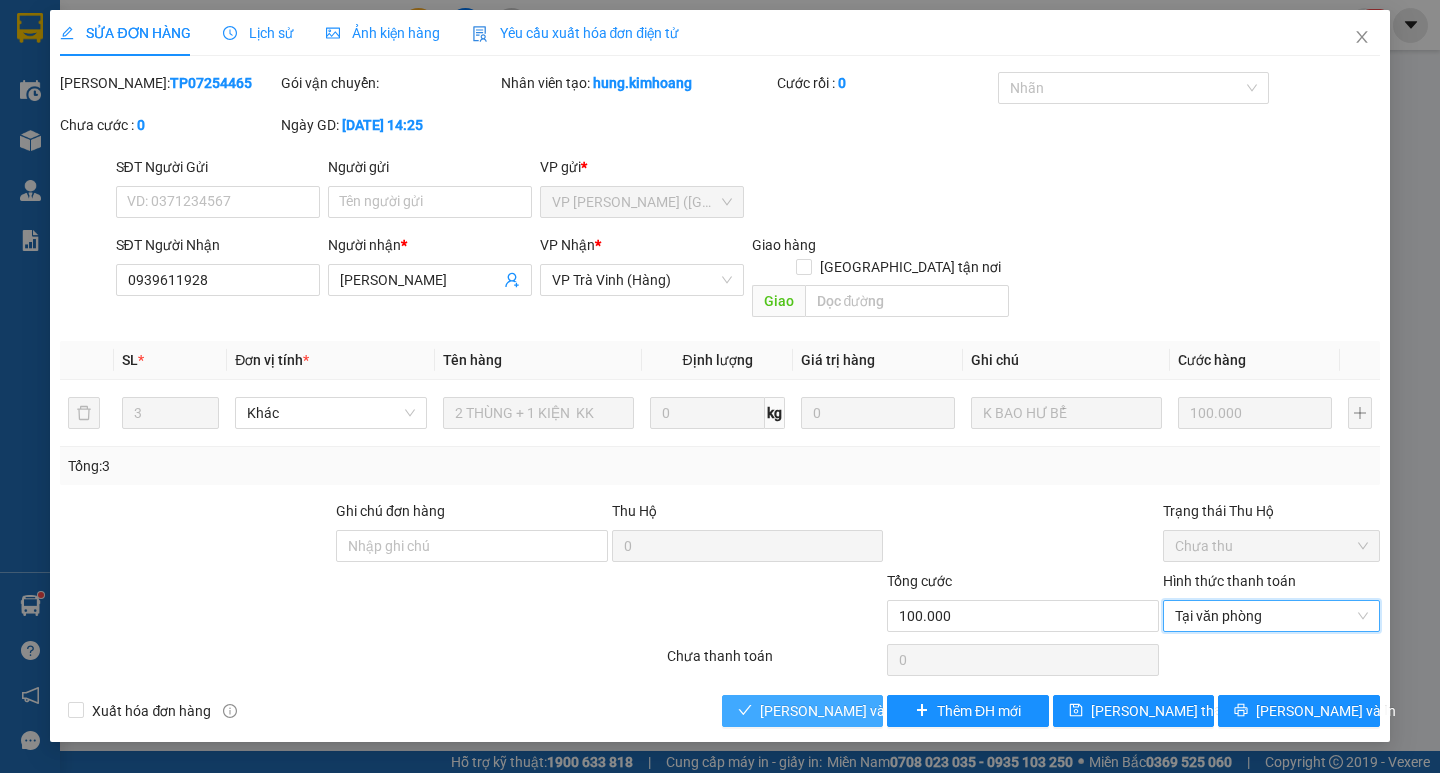 click on "[PERSON_NAME] và Giao hàng" at bounding box center (856, 711) 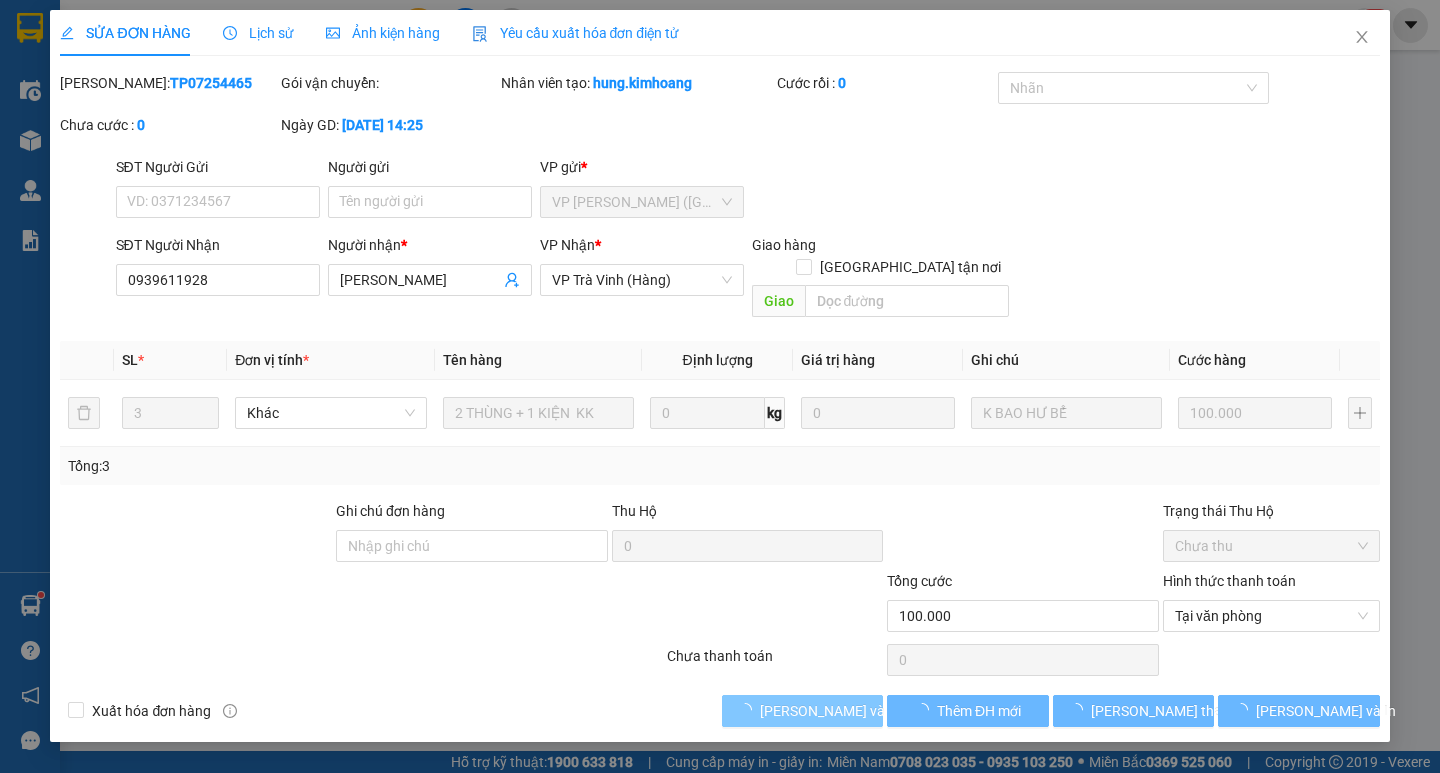 click on "[PERSON_NAME] và Giao hàng" at bounding box center (856, 711) 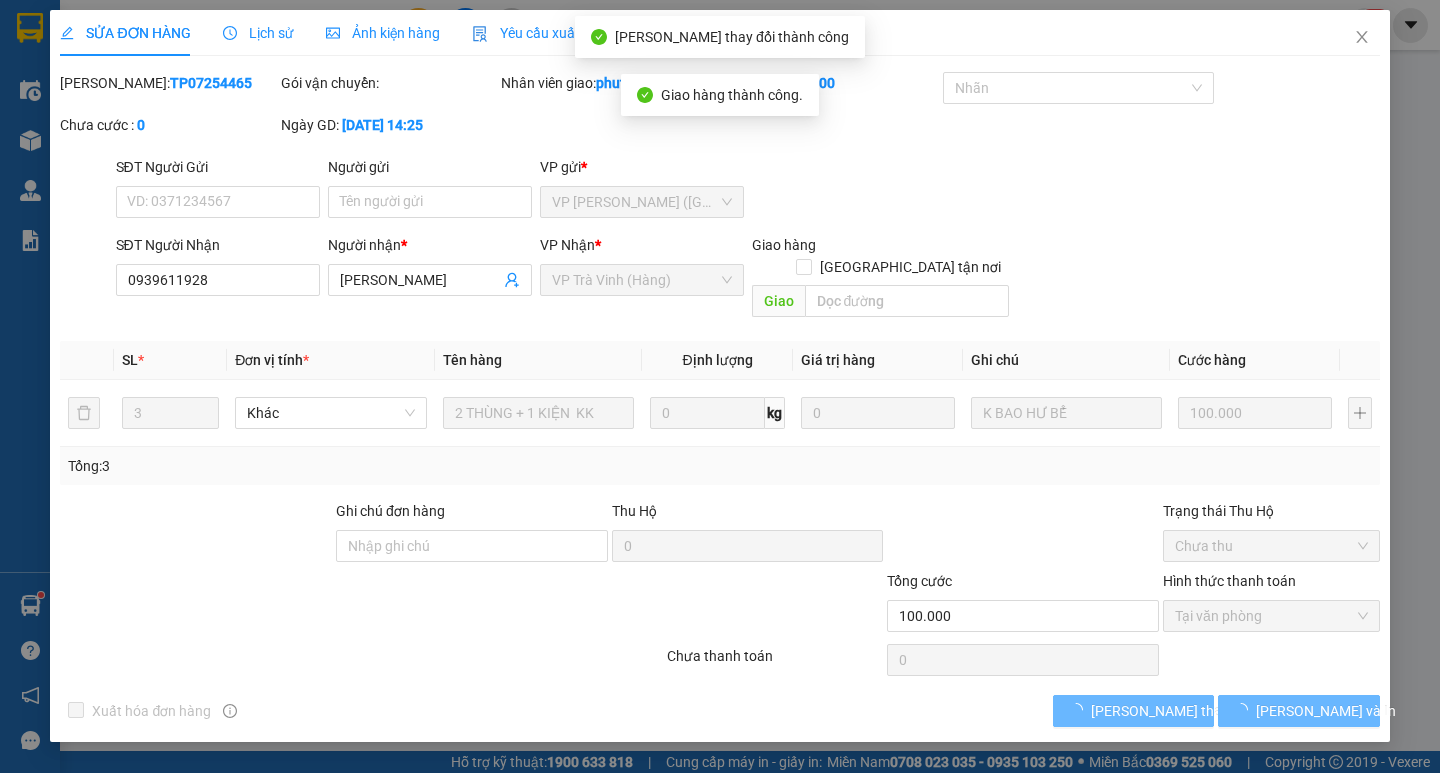 click on "[PERSON_NAME] và In" at bounding box center [1326, 711] 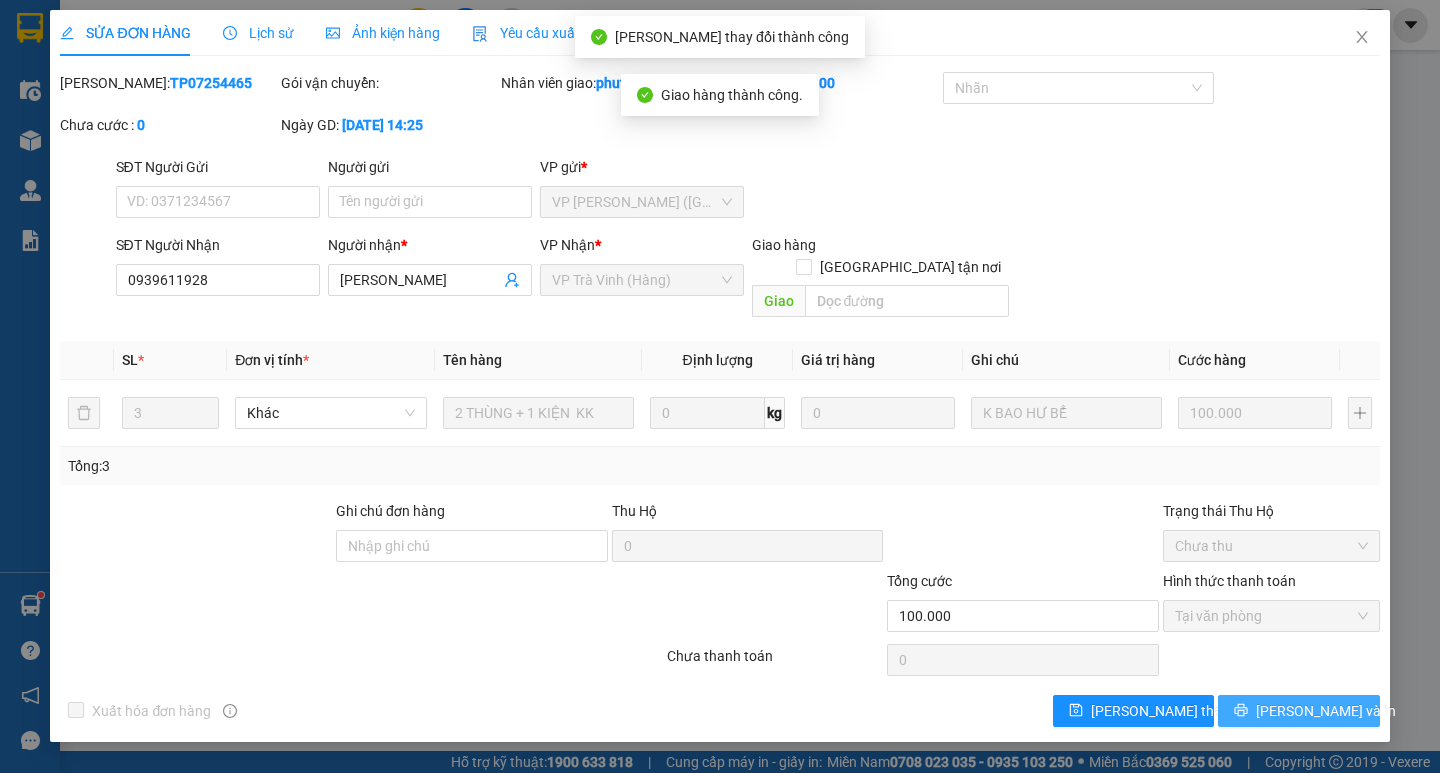 click on "[PERSON_NAME] và In" at bounding box center [1326, 711] 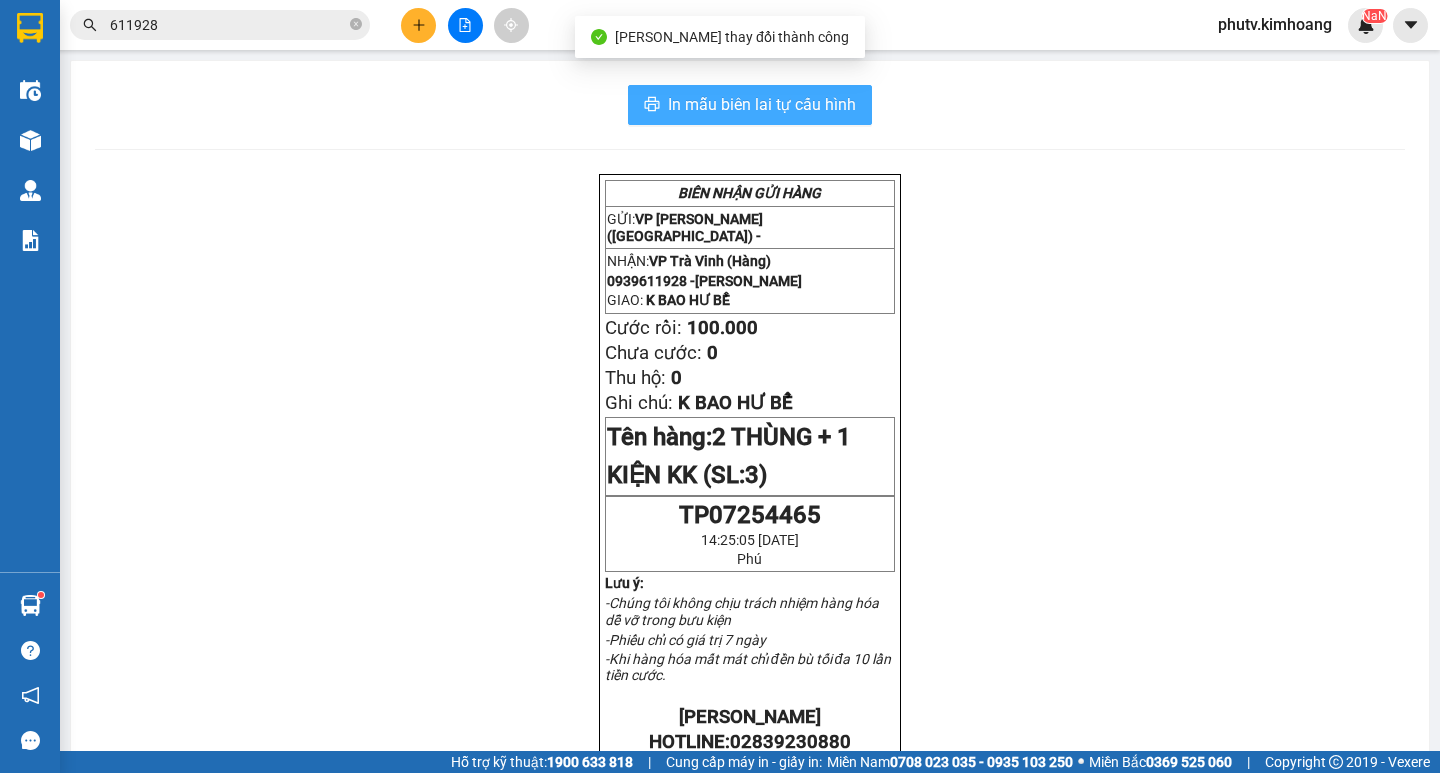 click on "In mẫu biên lai tự cấu hình" at bounding box center (762, 104) 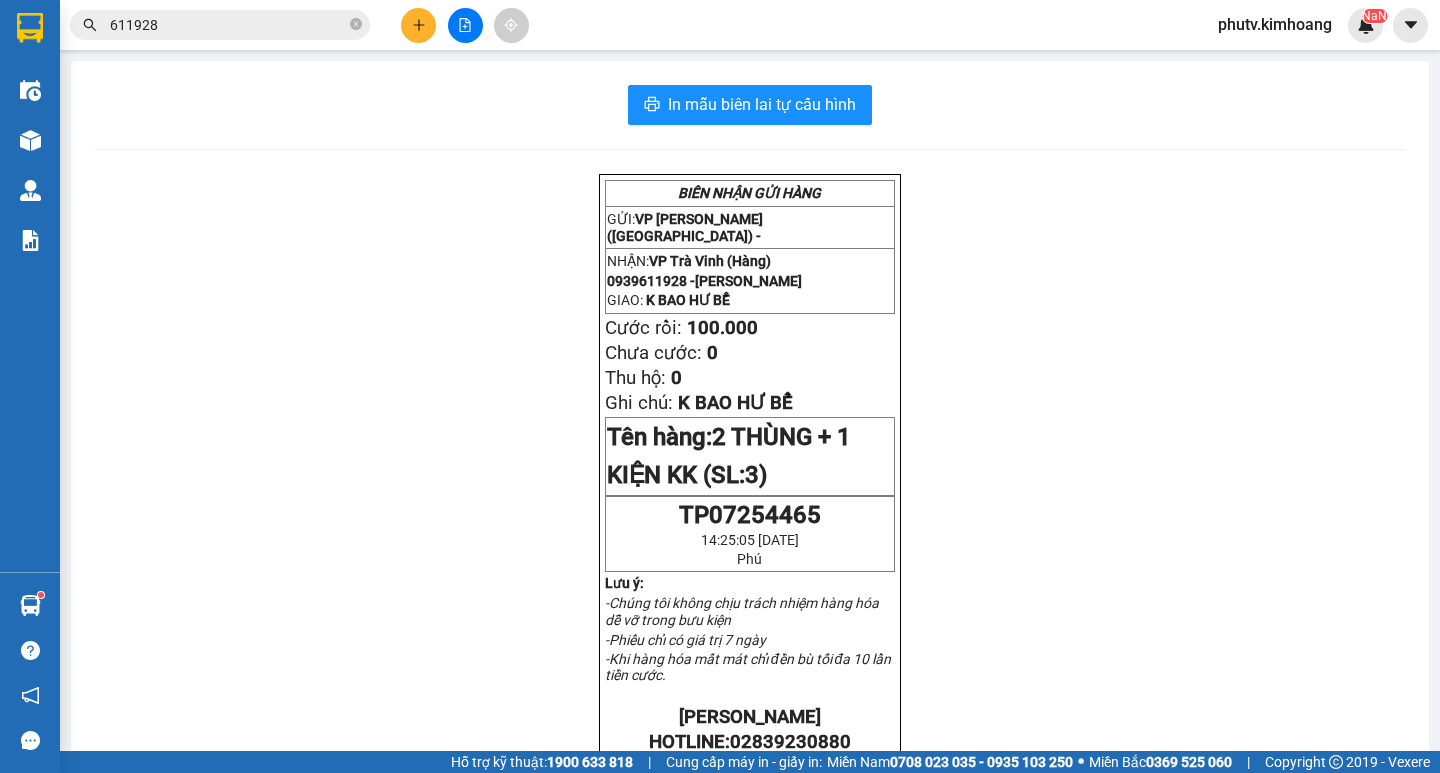 click on "611928" at bounding box center [220, 25] 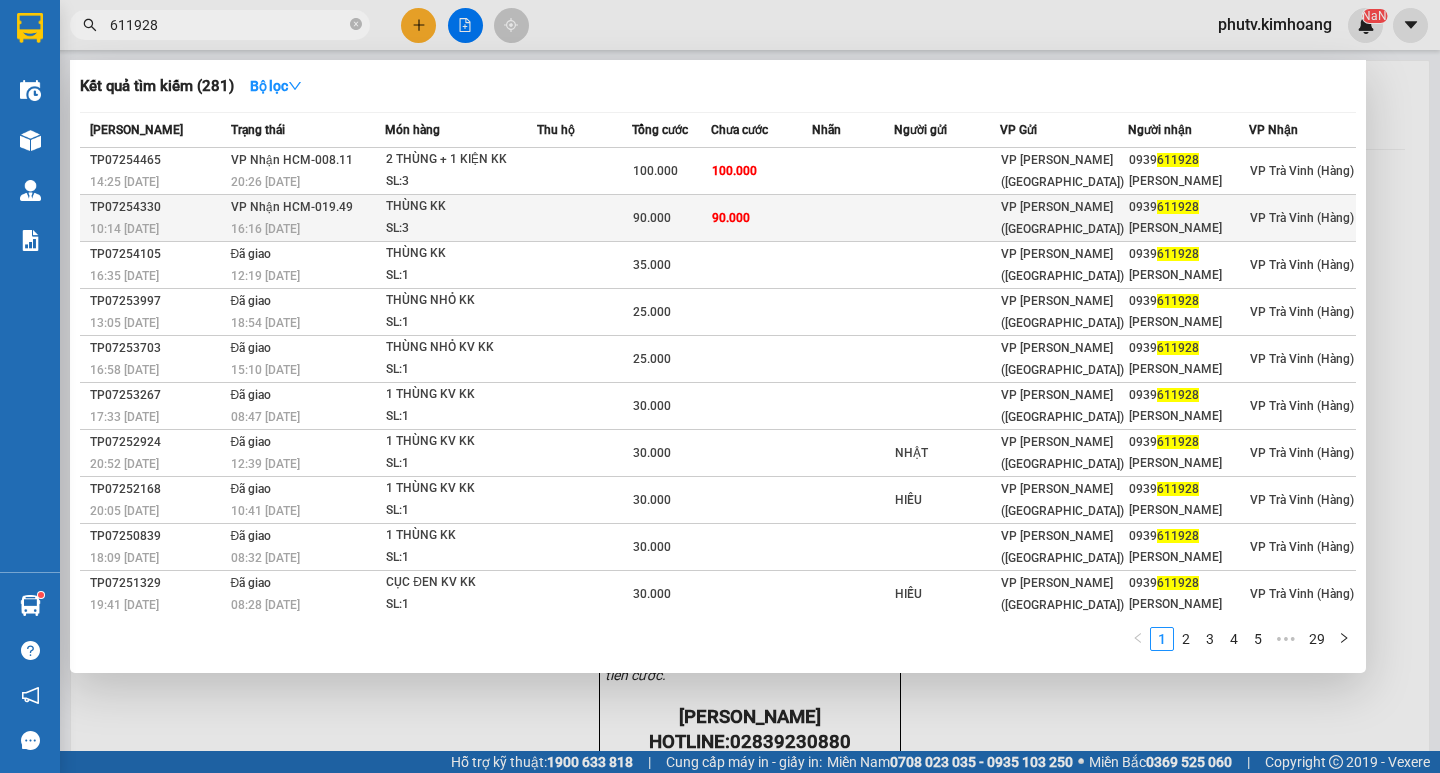 click on "16:16 [DATE]" at bounding box center (308, 229) 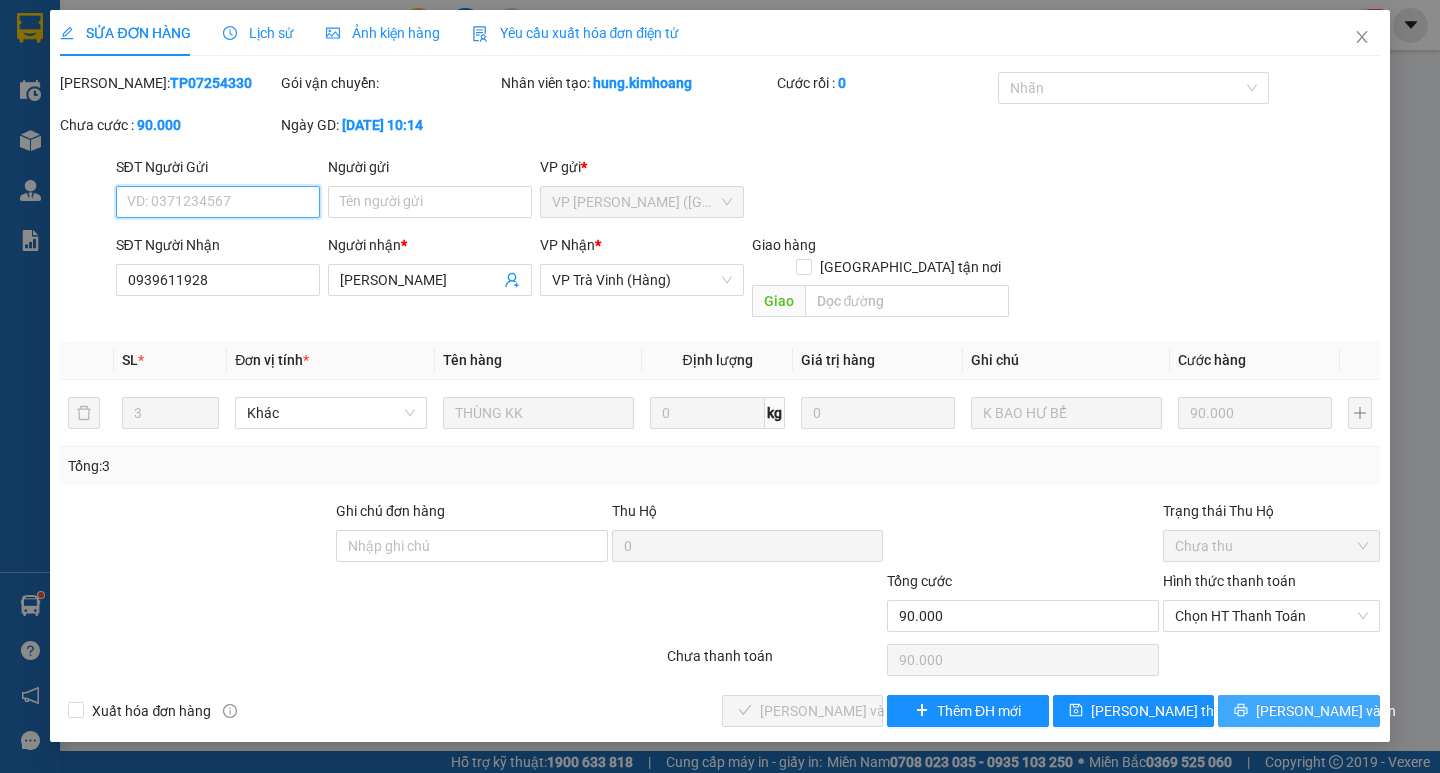 drag, startPoint x: 1219, startPoint y: 596, endPoint x: 1234, endPoint y: 685, distance: 90.255196 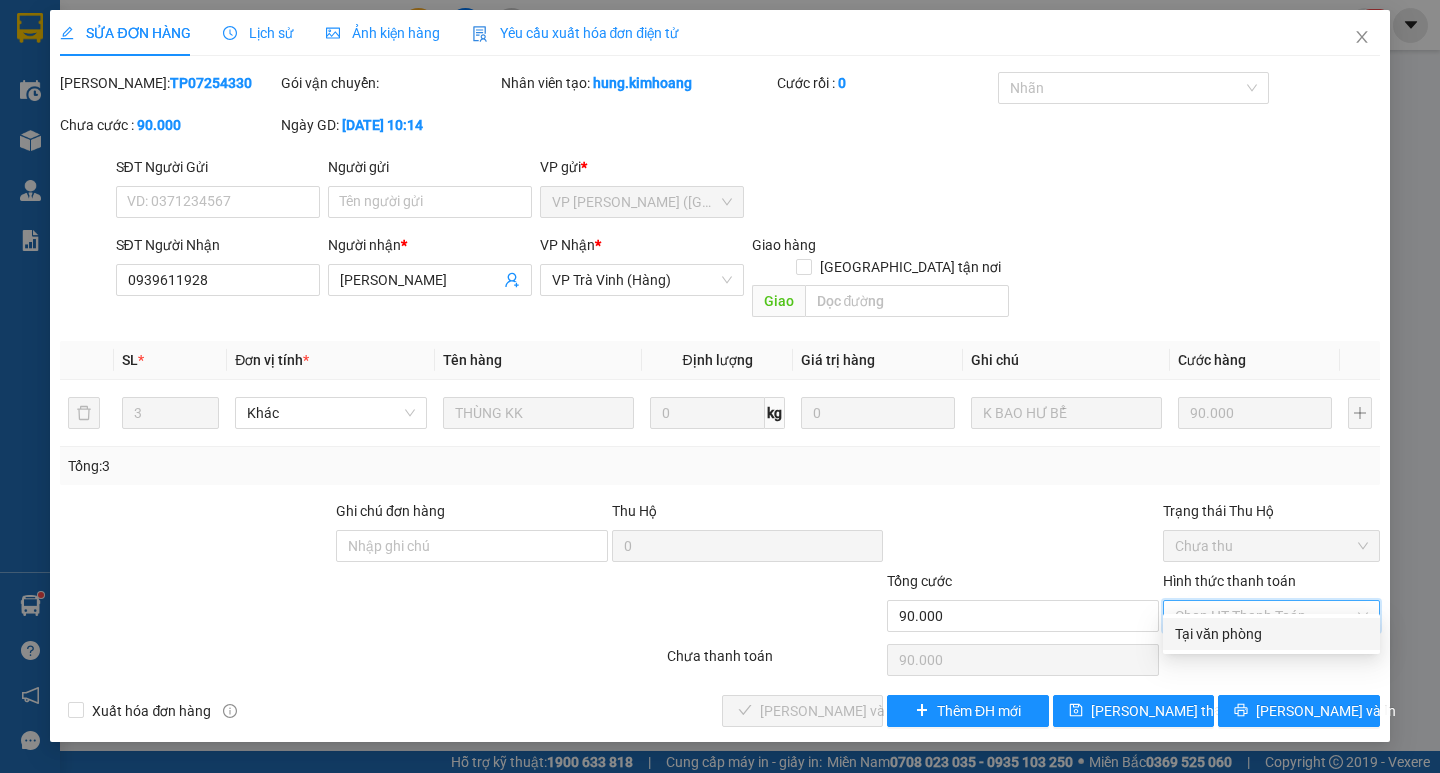 click on "Tại văn phòng" at bounding box center (1271, 634) 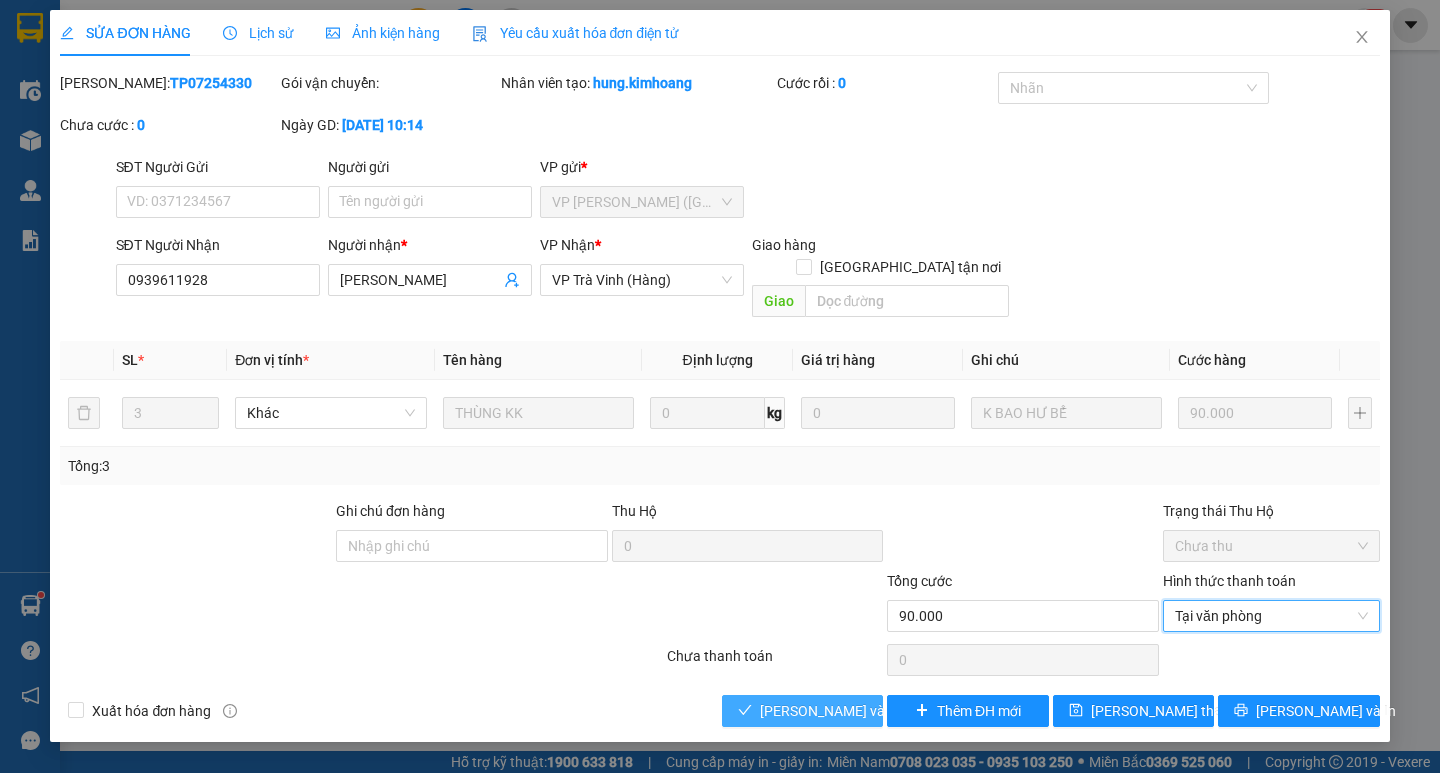 click on "[PERSON_NAME] và Giao hàng" at bounding box center (856, 711) 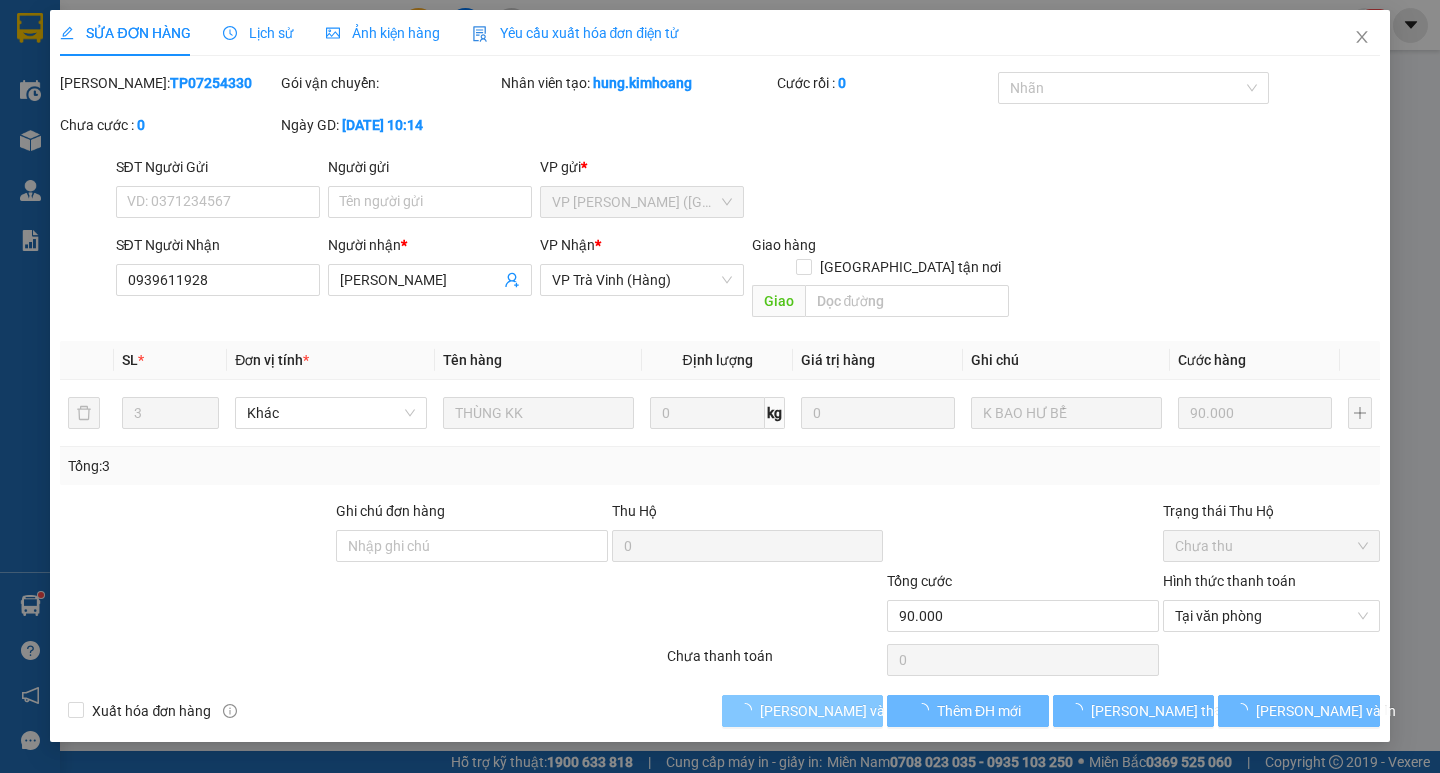 click on "[PERSON_NAME] và Giao hàng" at bounding box center [856, 711] 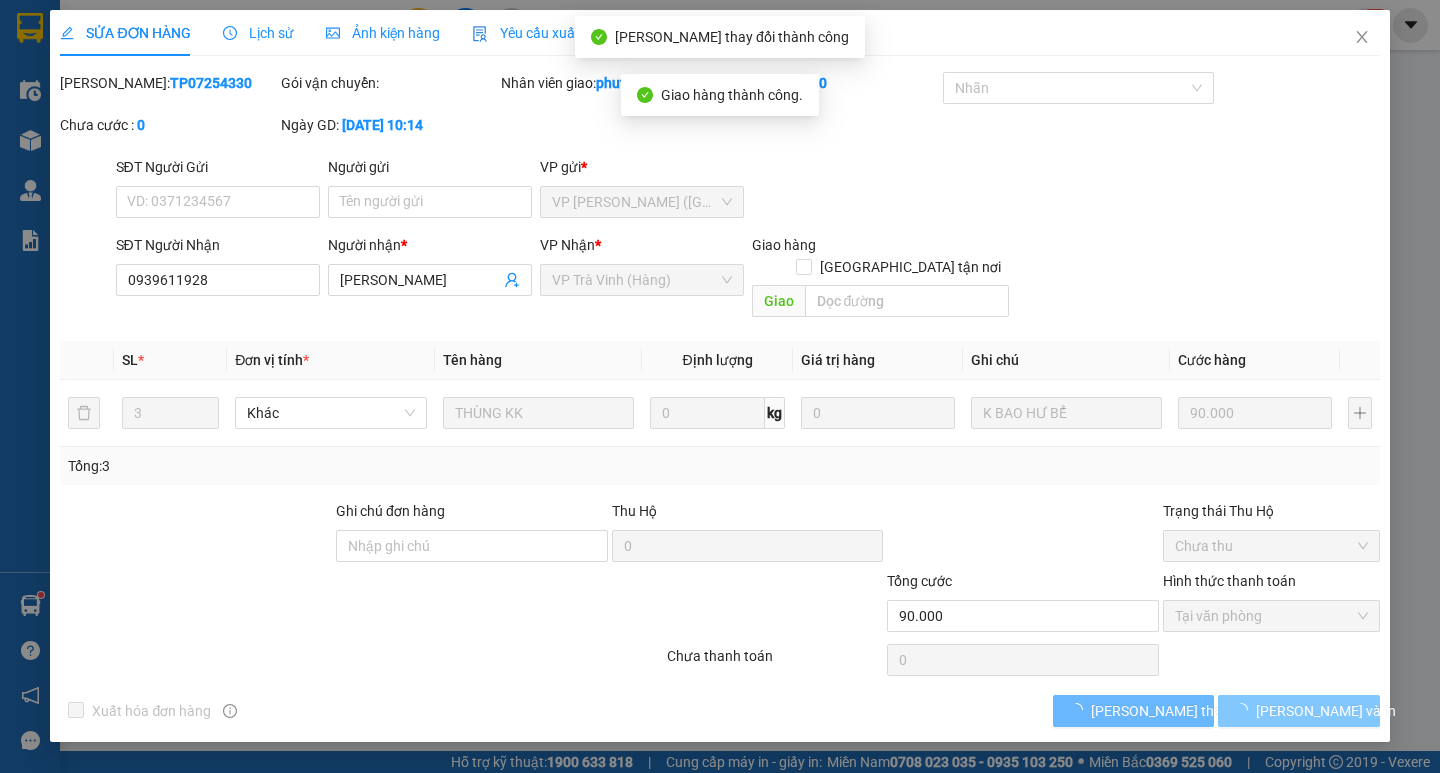 click 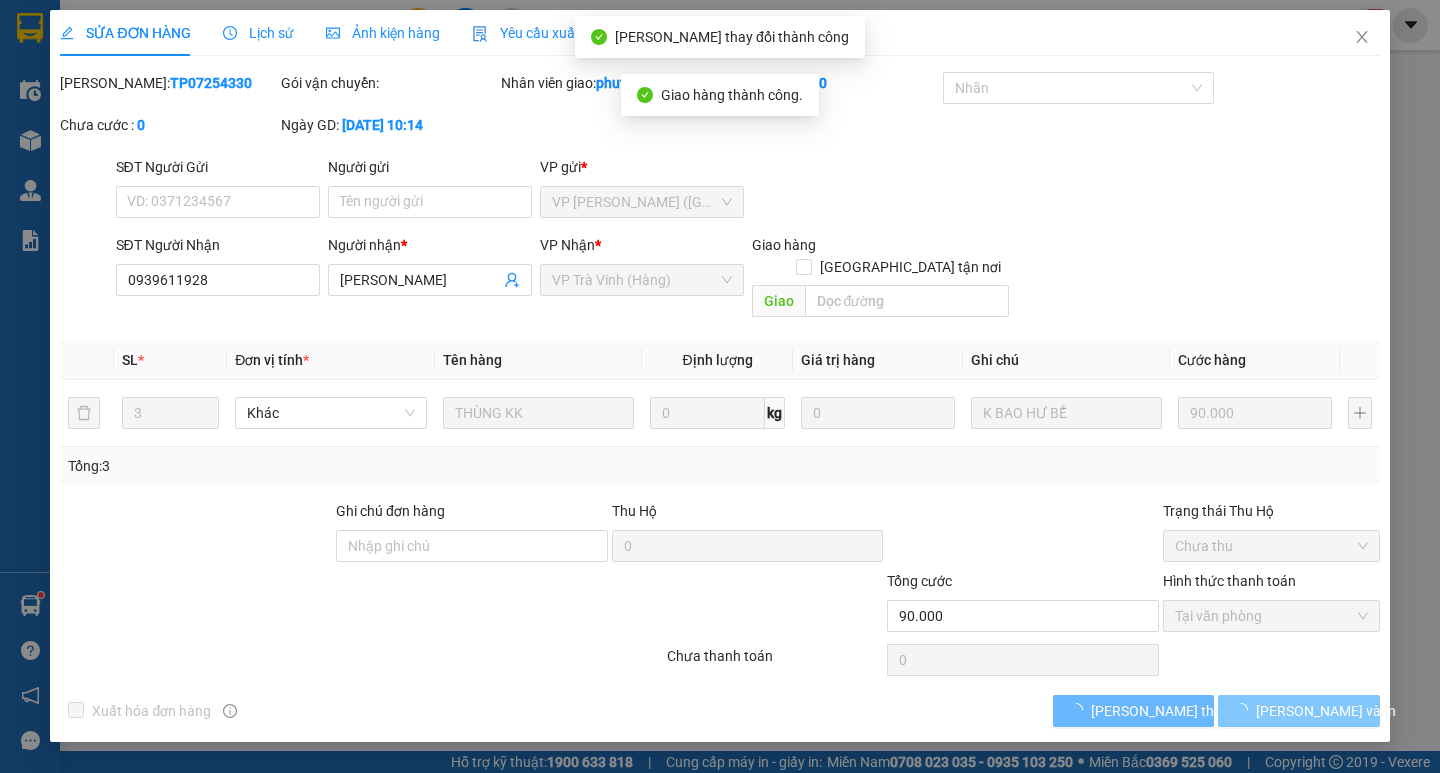 click on "[PERSON_NAME] và In" at bounding box center (1326, 711) 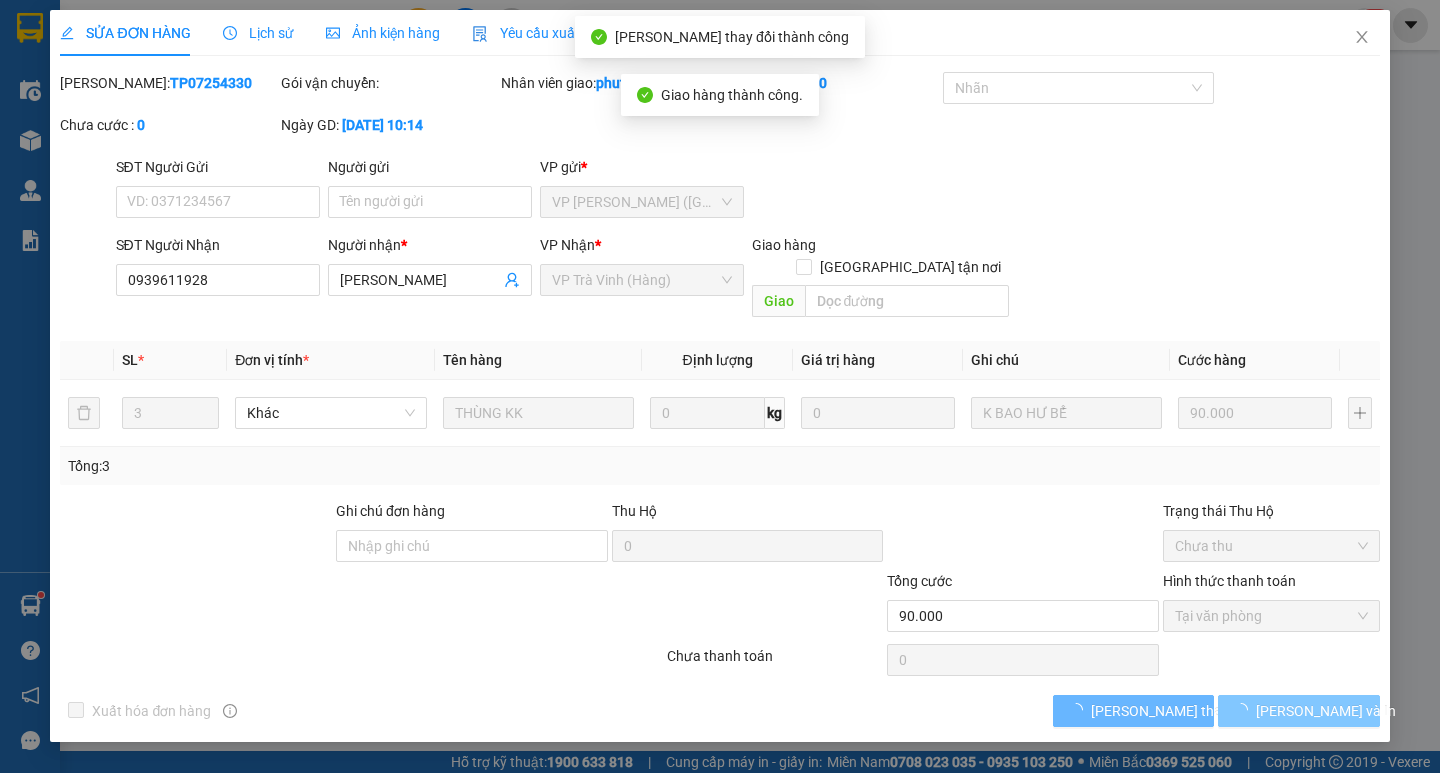 click on "[PERSON_NAME] và In" at bounding box center [1326, 711] 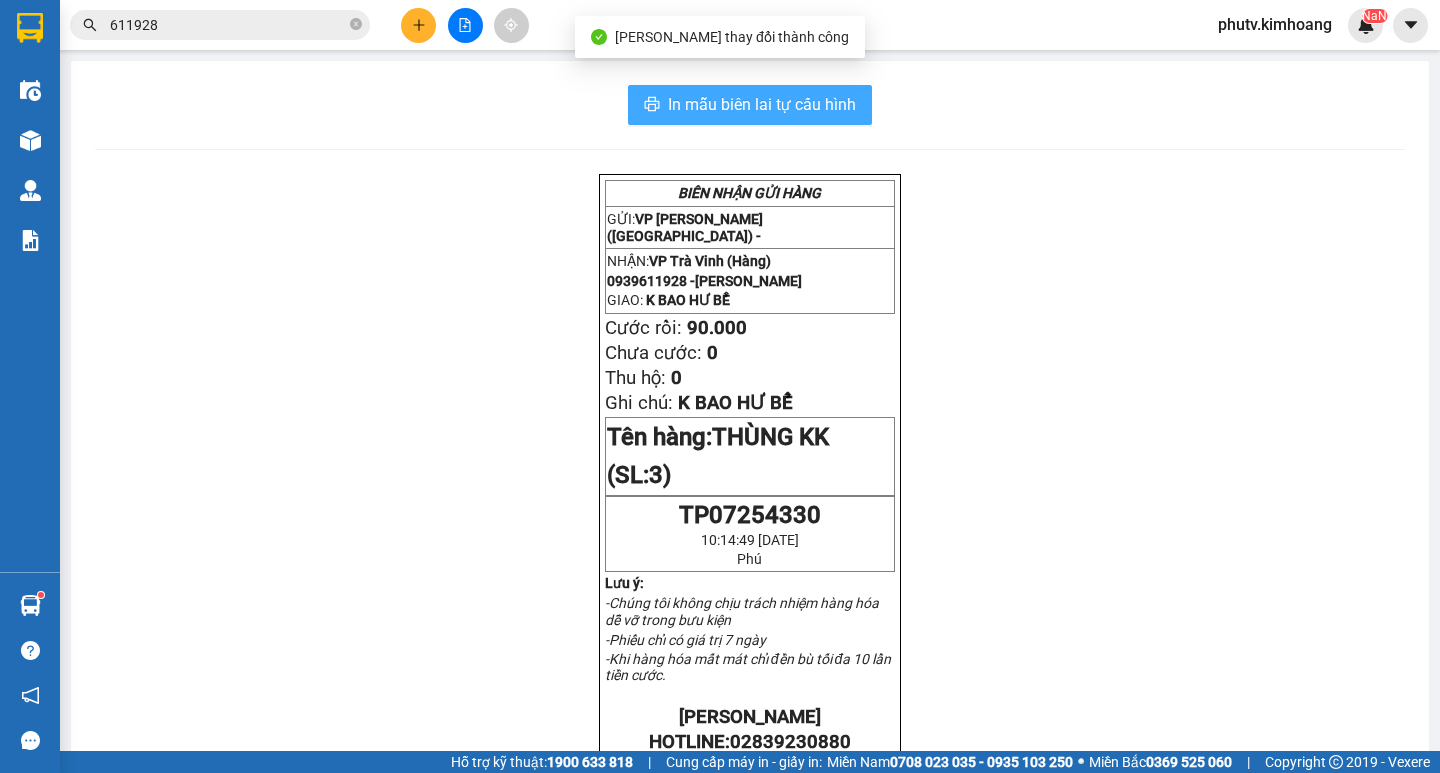 click on "In mẫu biên lai tự cấu hình" at bounding box center [762, 104] 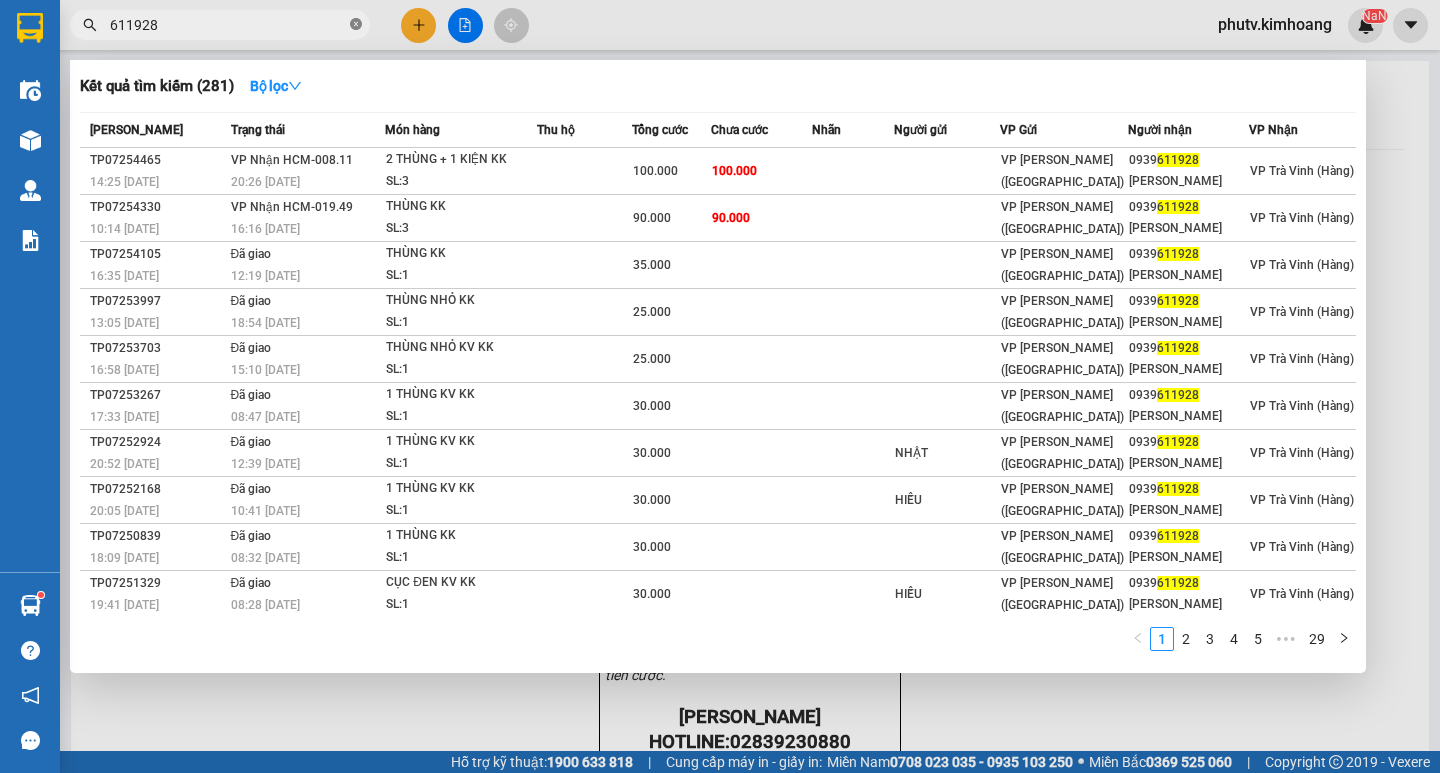click 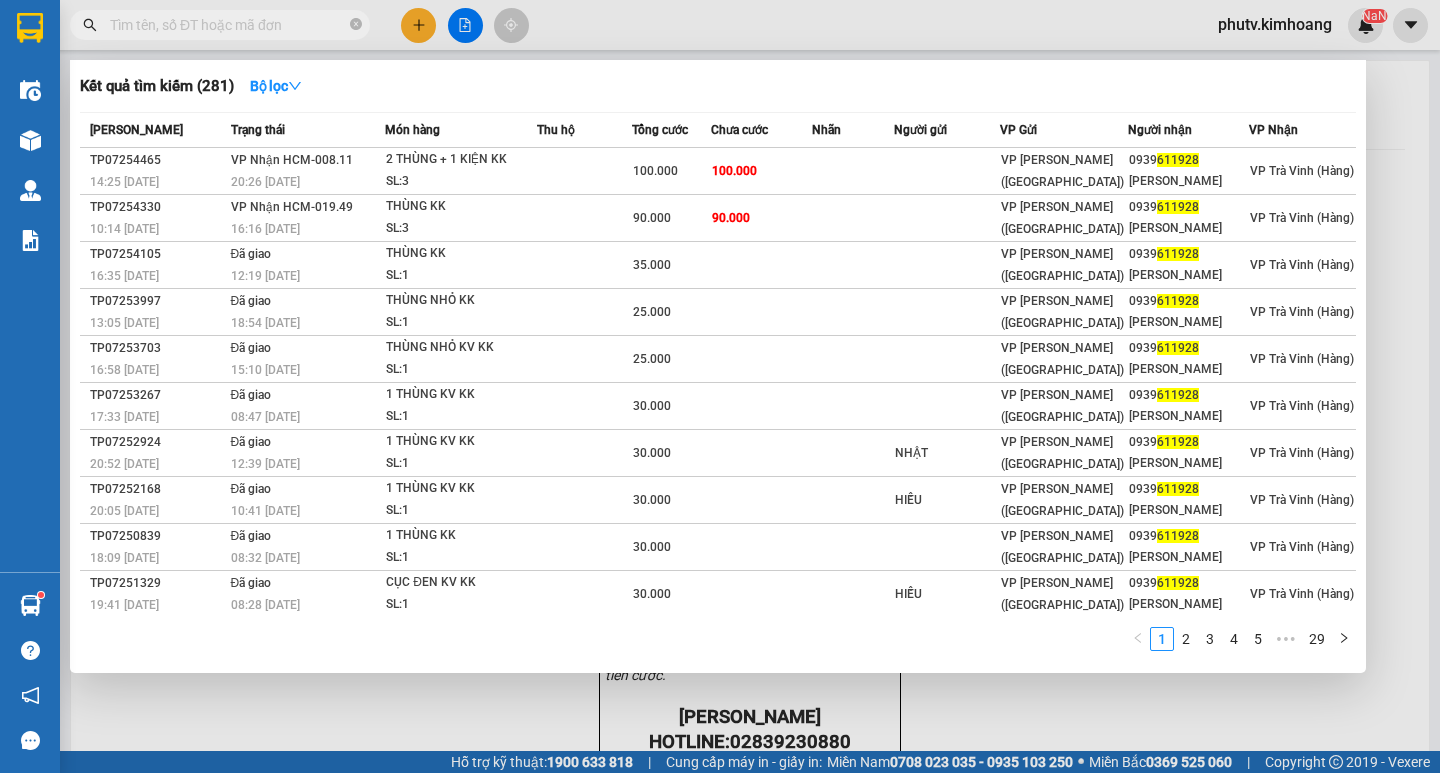 drag, startPoint x: 358, startPoint y: 26, endPoint x: 340, endPoint y: 28, distance: 18.110771 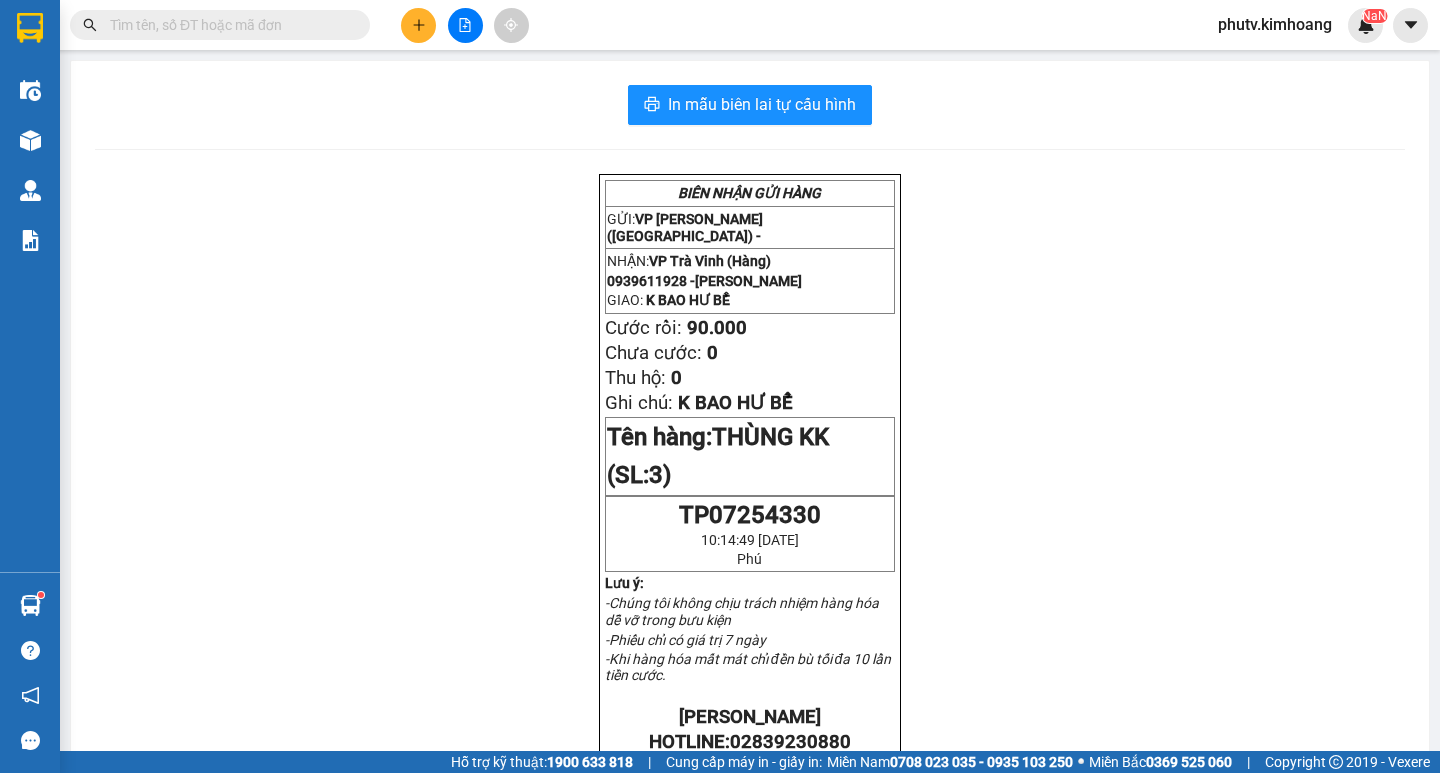 click at bounding box center [228, 25] 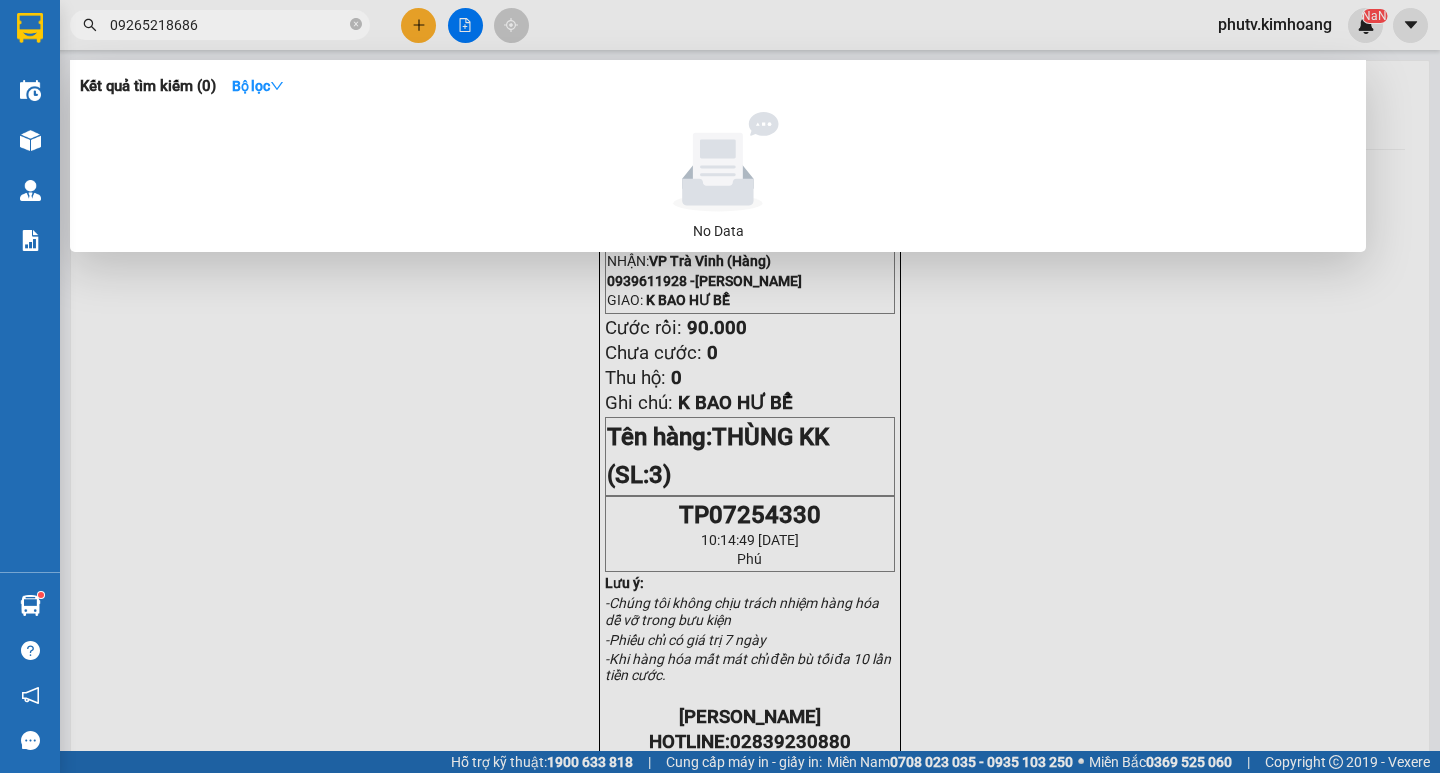 click on "09265218686" at bounding box center [228, 25] 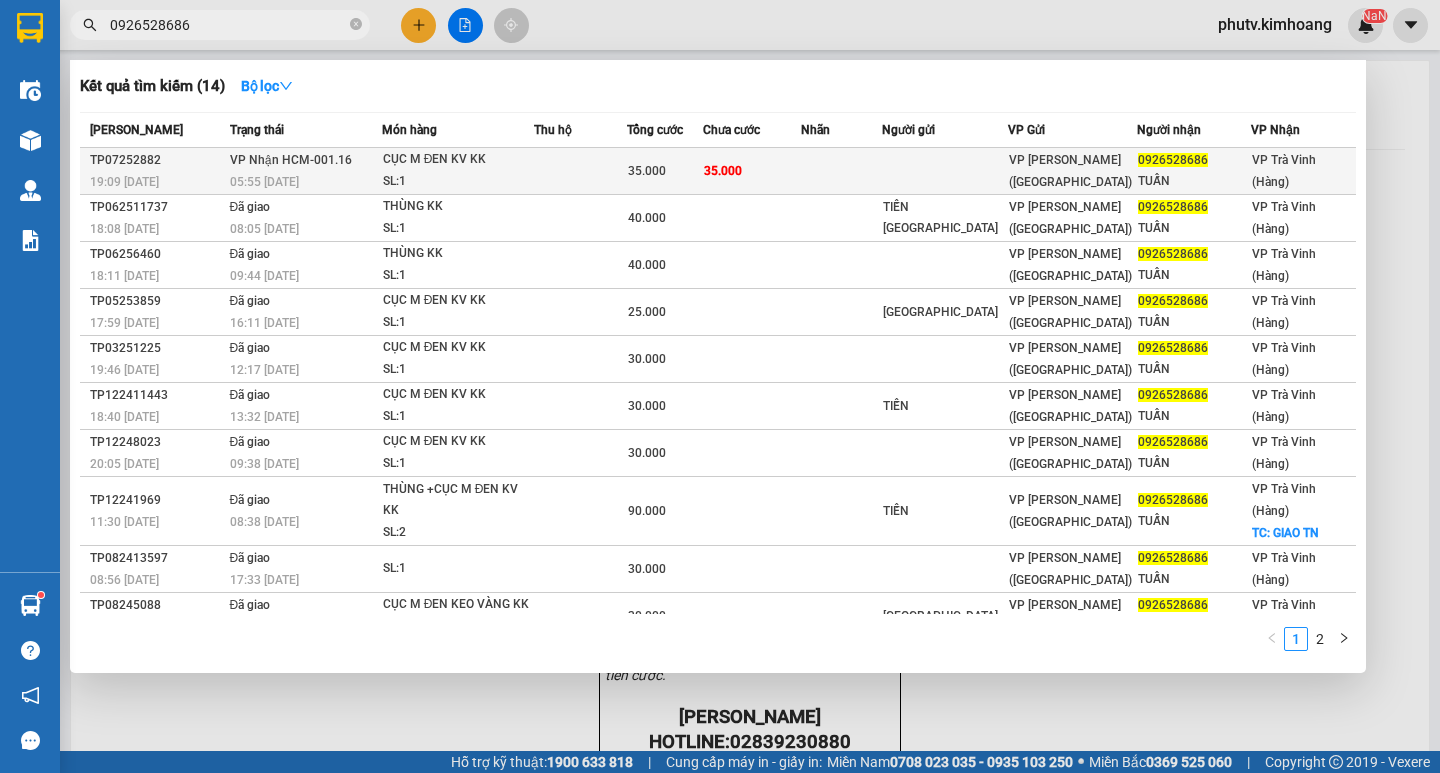 click on "35.000" at bounding box center [752, 171] 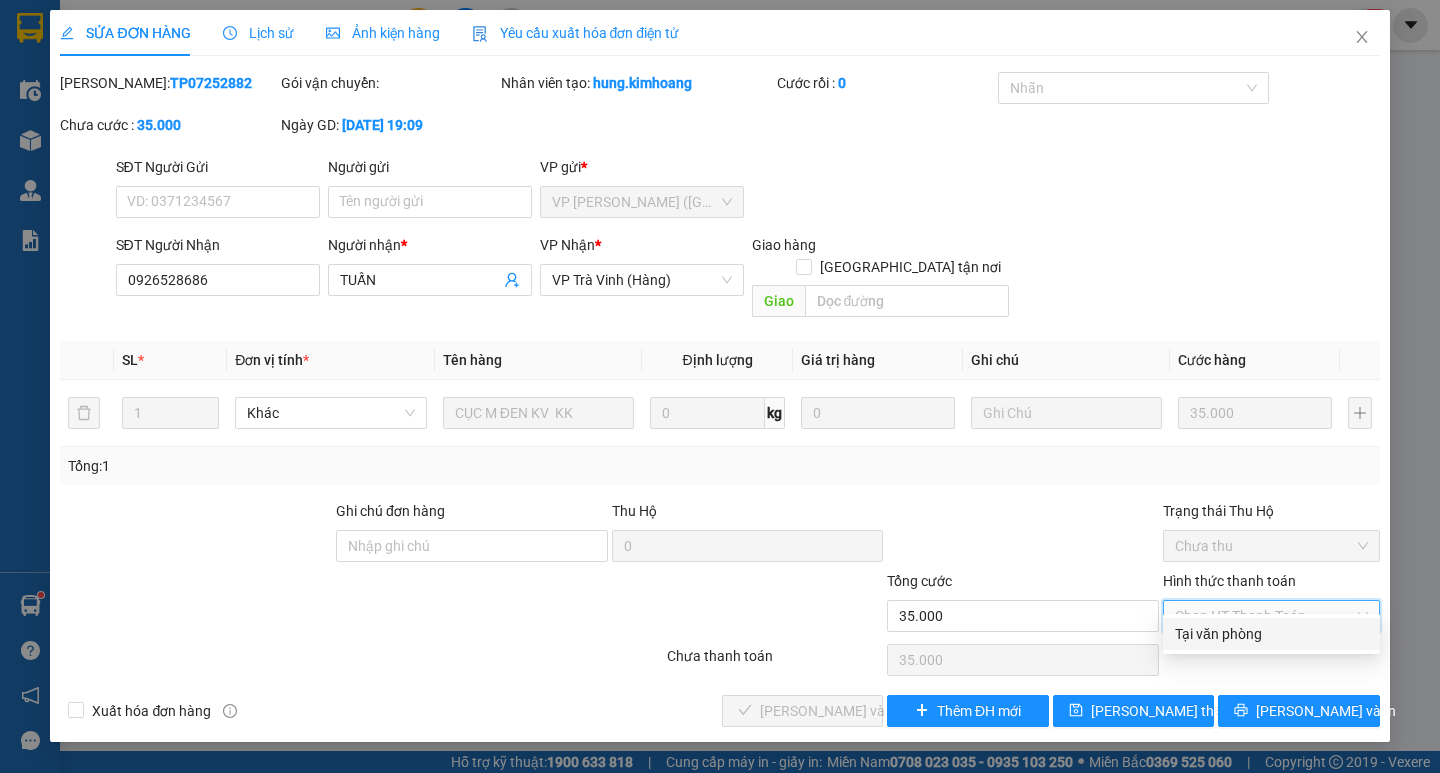 click on "Tại văn phòng" at bounding box center [1271, 634] 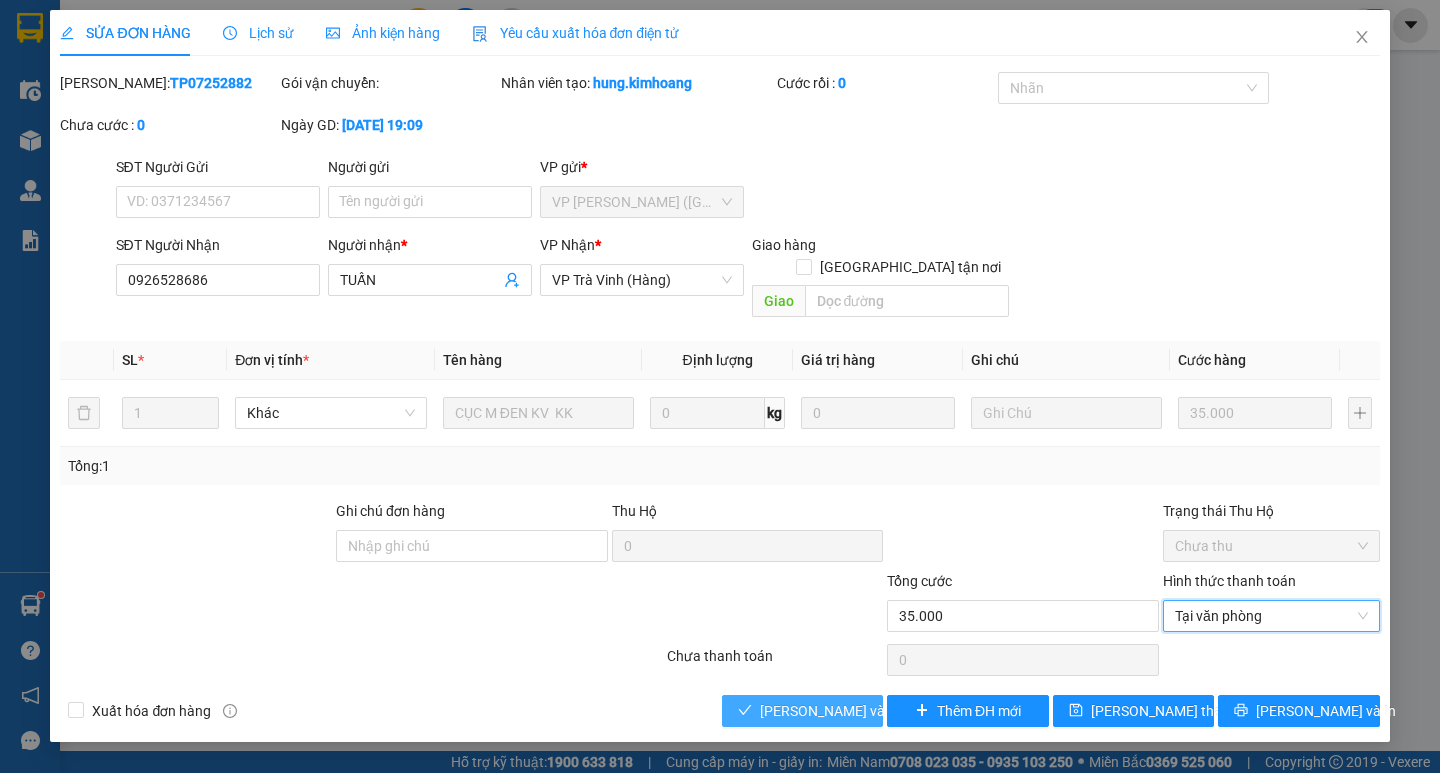 click on "[PERSON_NAME] và Giao hàng" at bounding box center (856, 711) 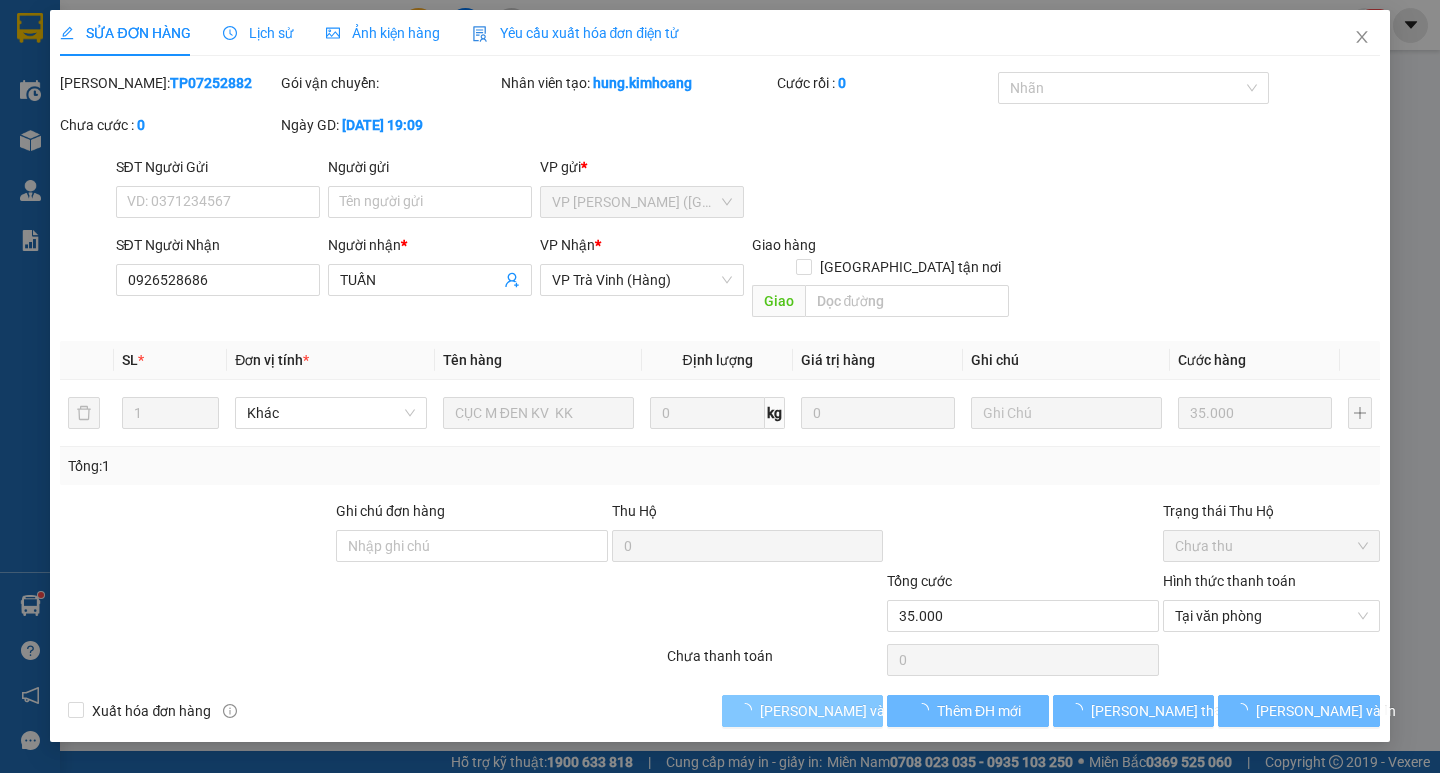 click on "[PERSON_NAME] và Giao hàng" at bounding box center [856, 711] 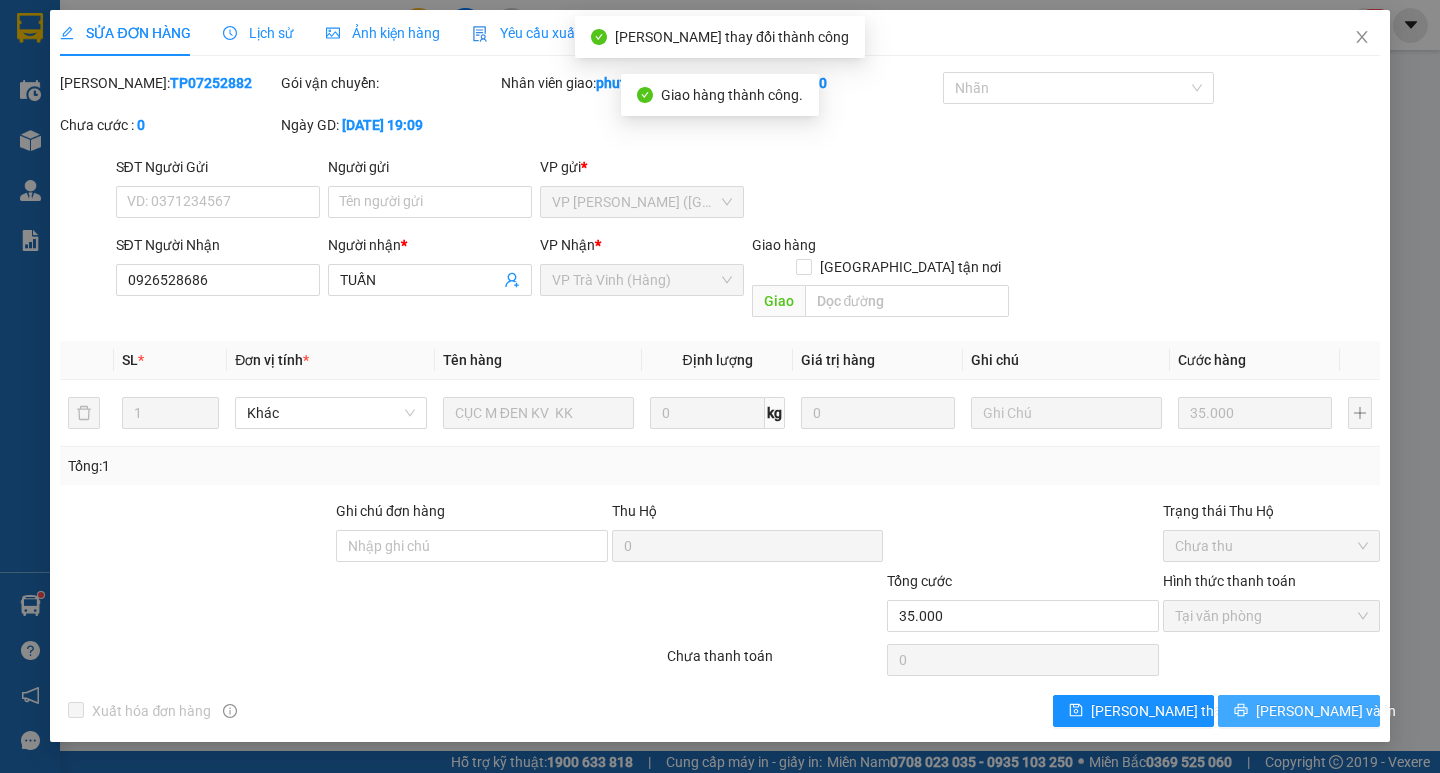 click on "[PERSON_NAME] và In" at bounding box center [1298, 711] 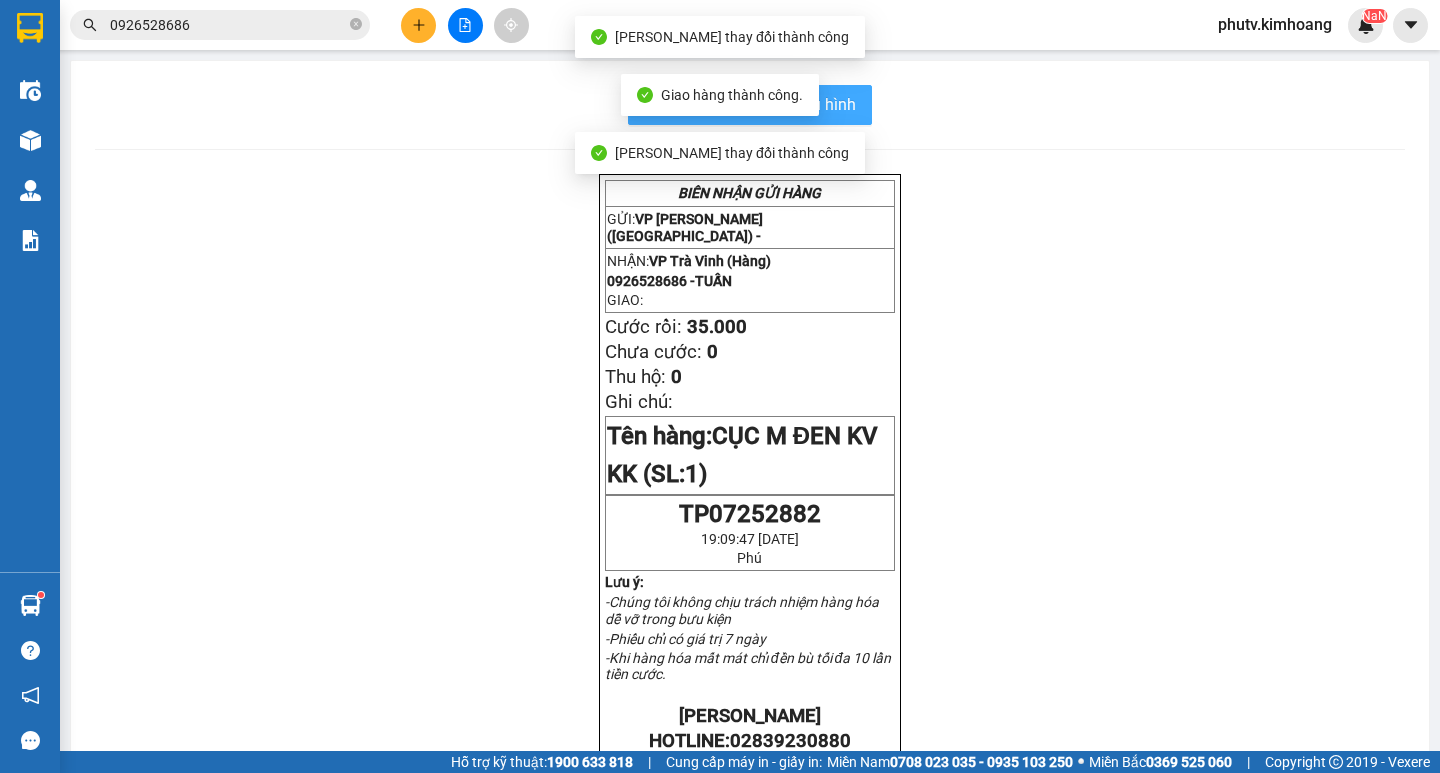 click on "In mẫu biên lai tự cấu hình" at bounding box center (762, 104) 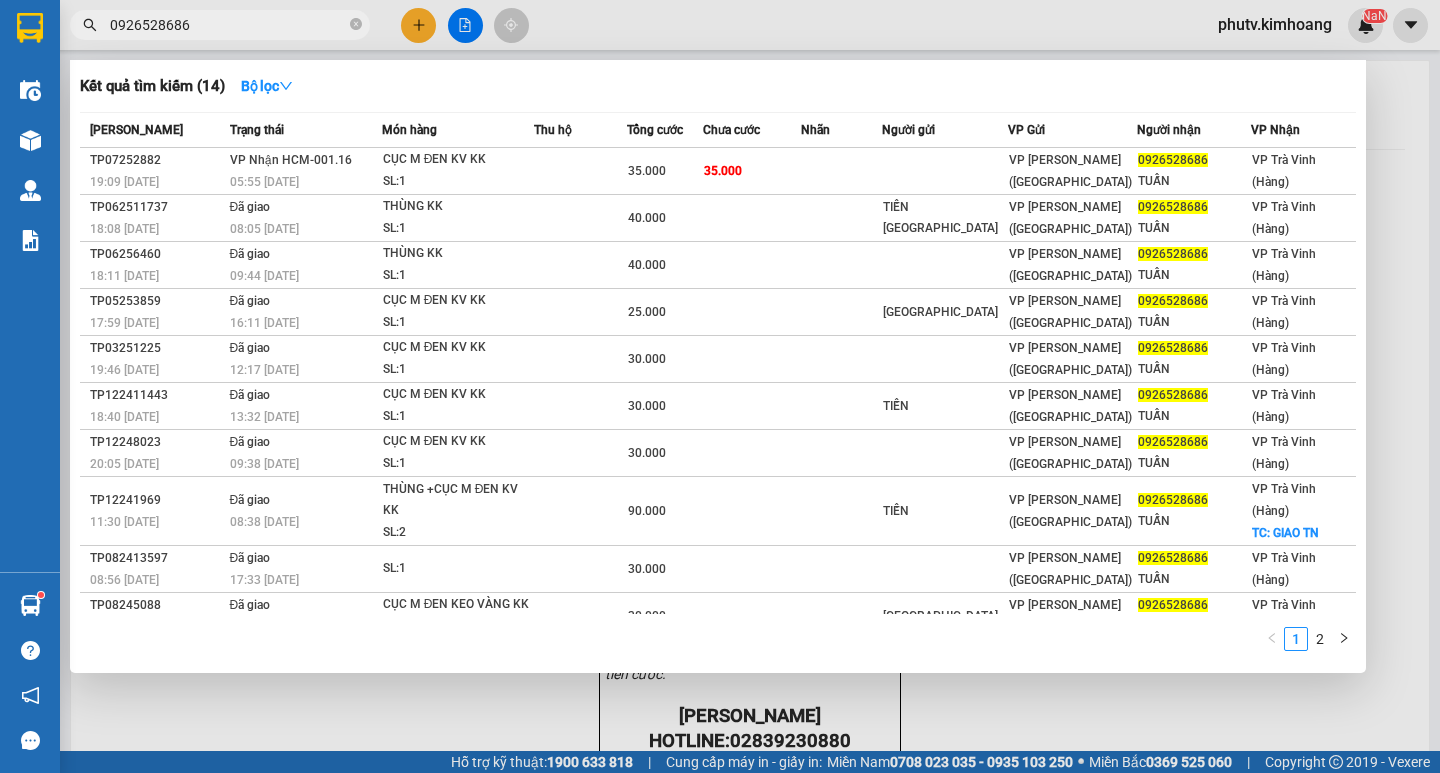 click on "0926528686" at bounding box center [228, 25] 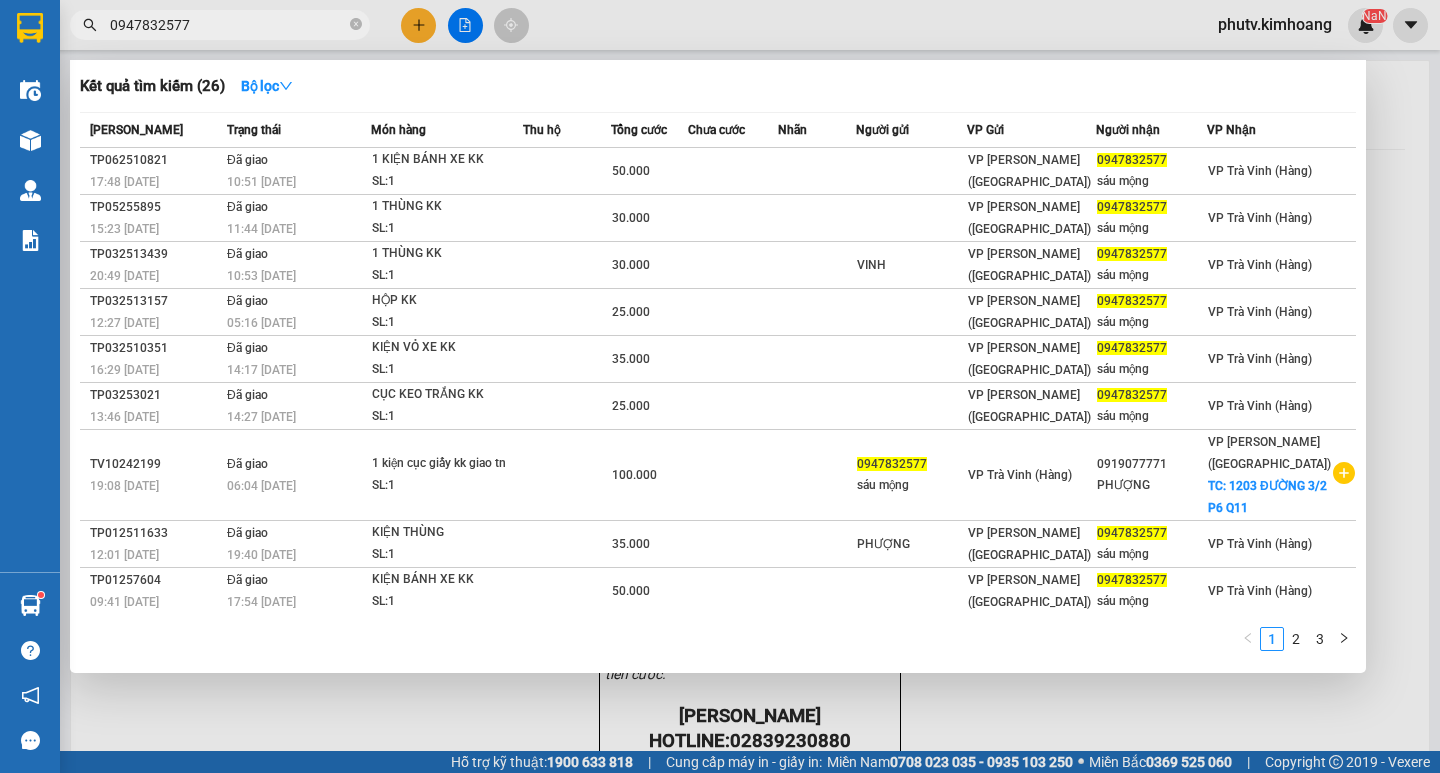 click at bounding box center [720, 386] 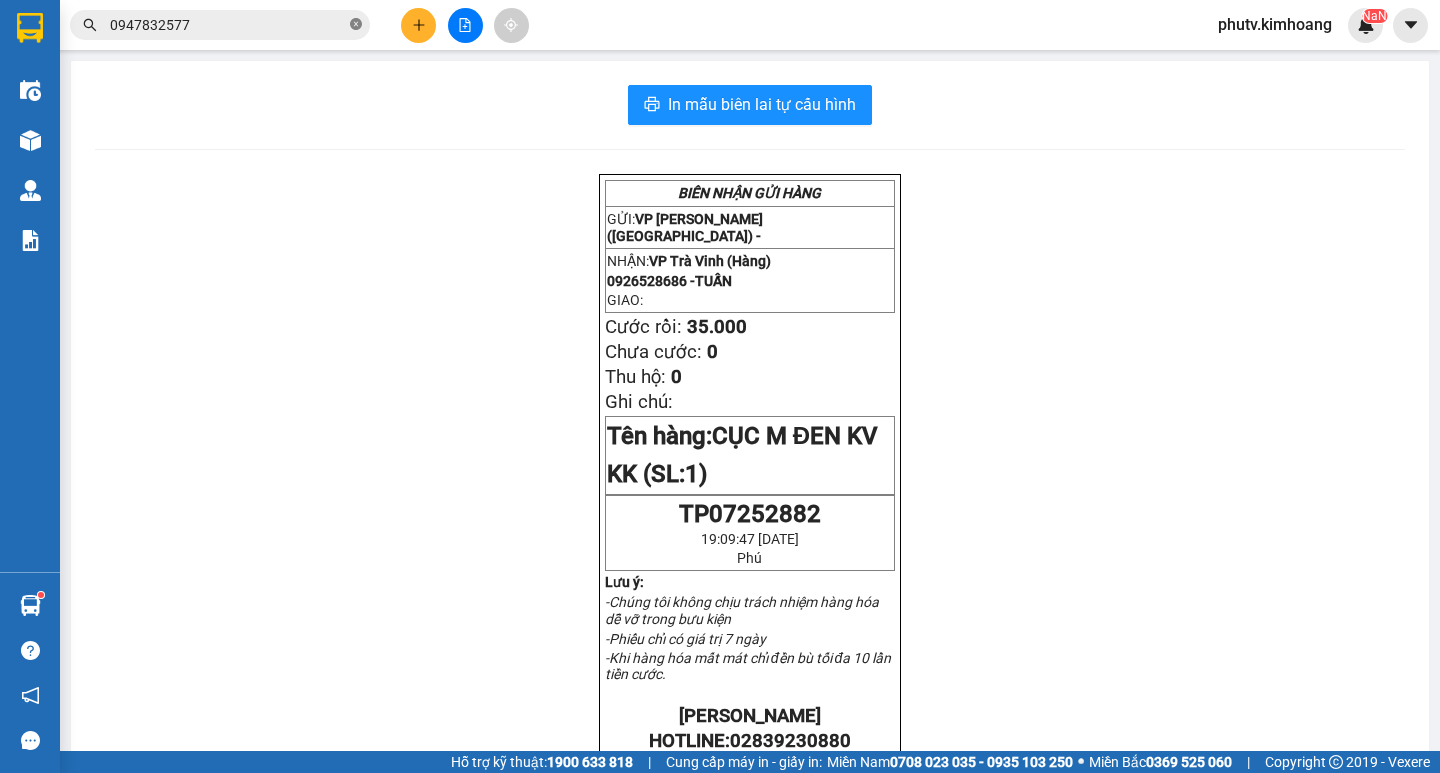 click 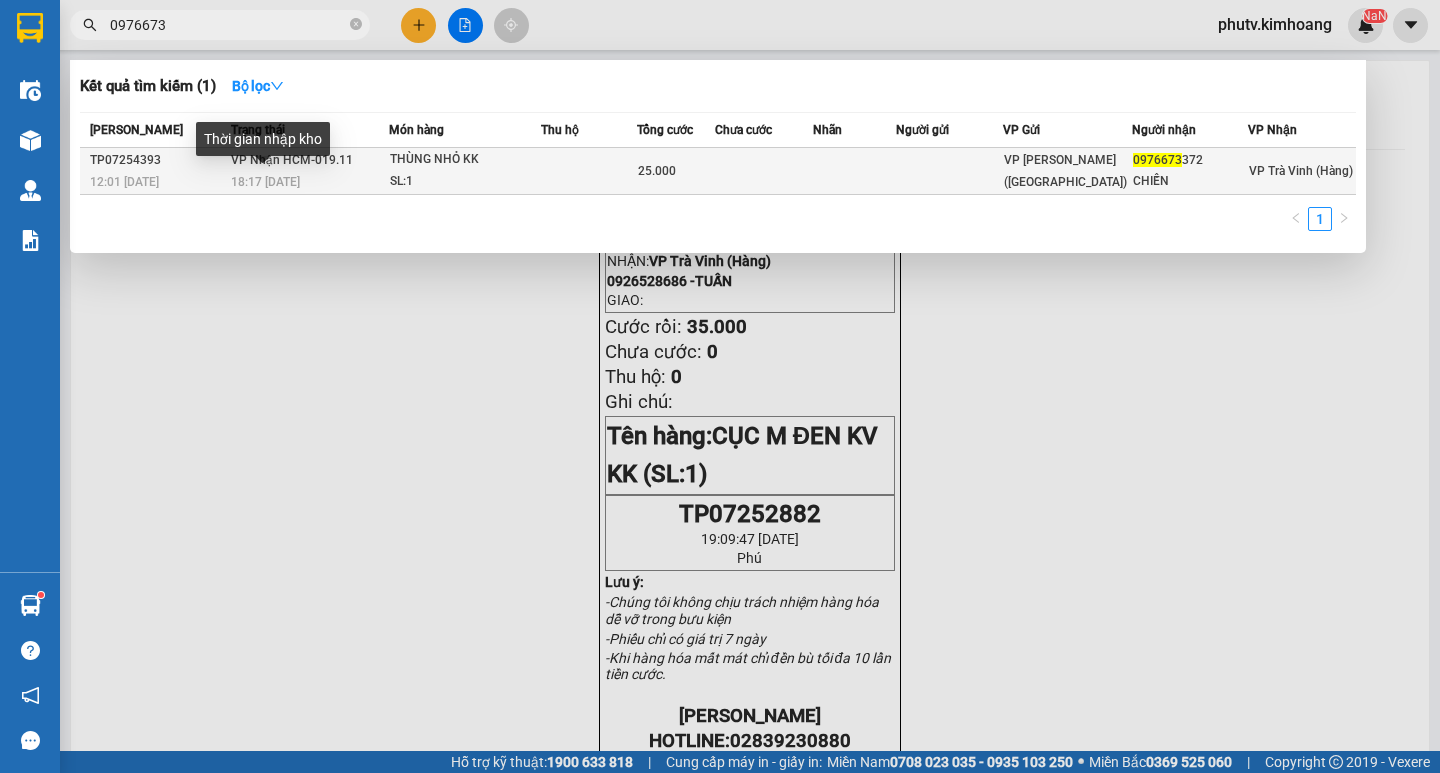 click on "18:17 [DATE]" at bounding box center [309, 182] 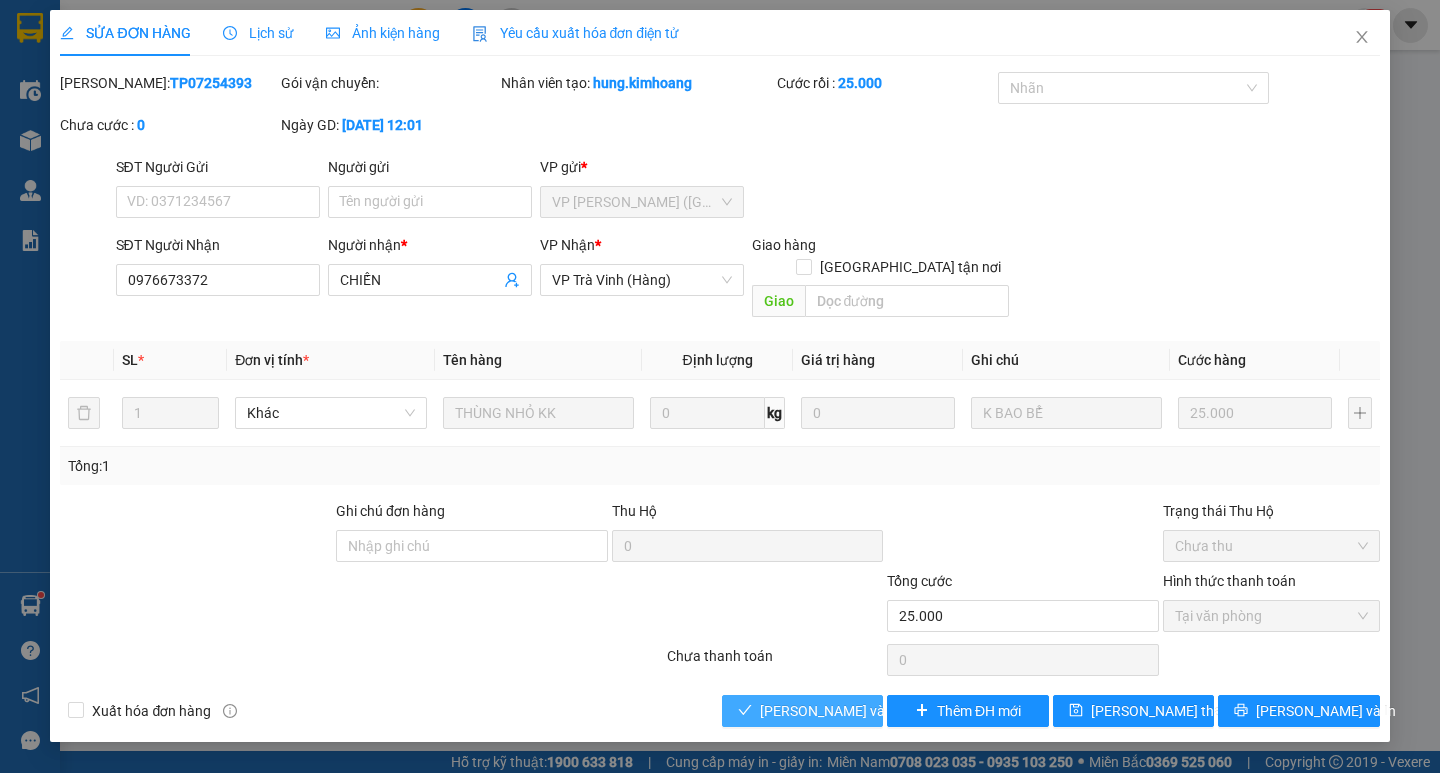 click on "[PERSON_NAME] và Giao hàng" at bounding box center (802, 711) 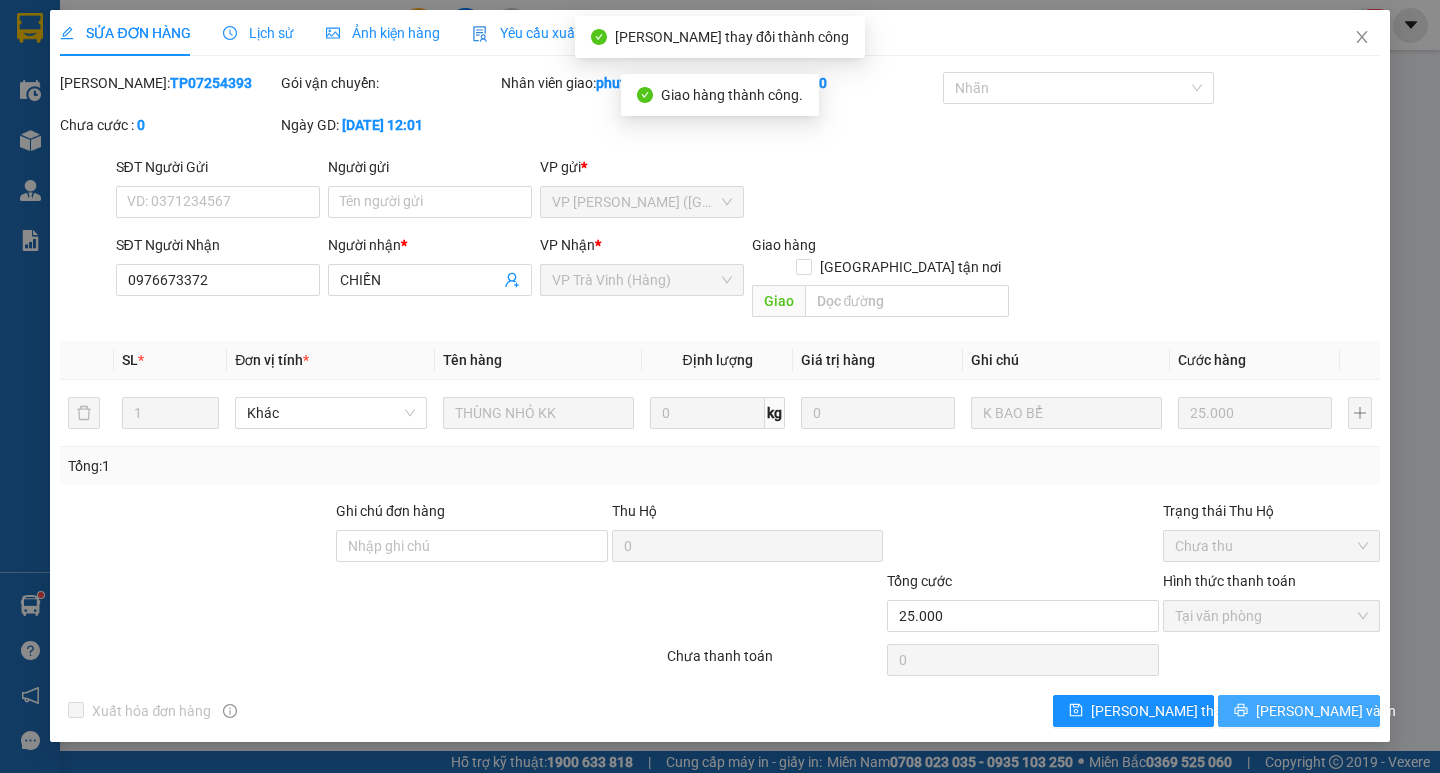 click 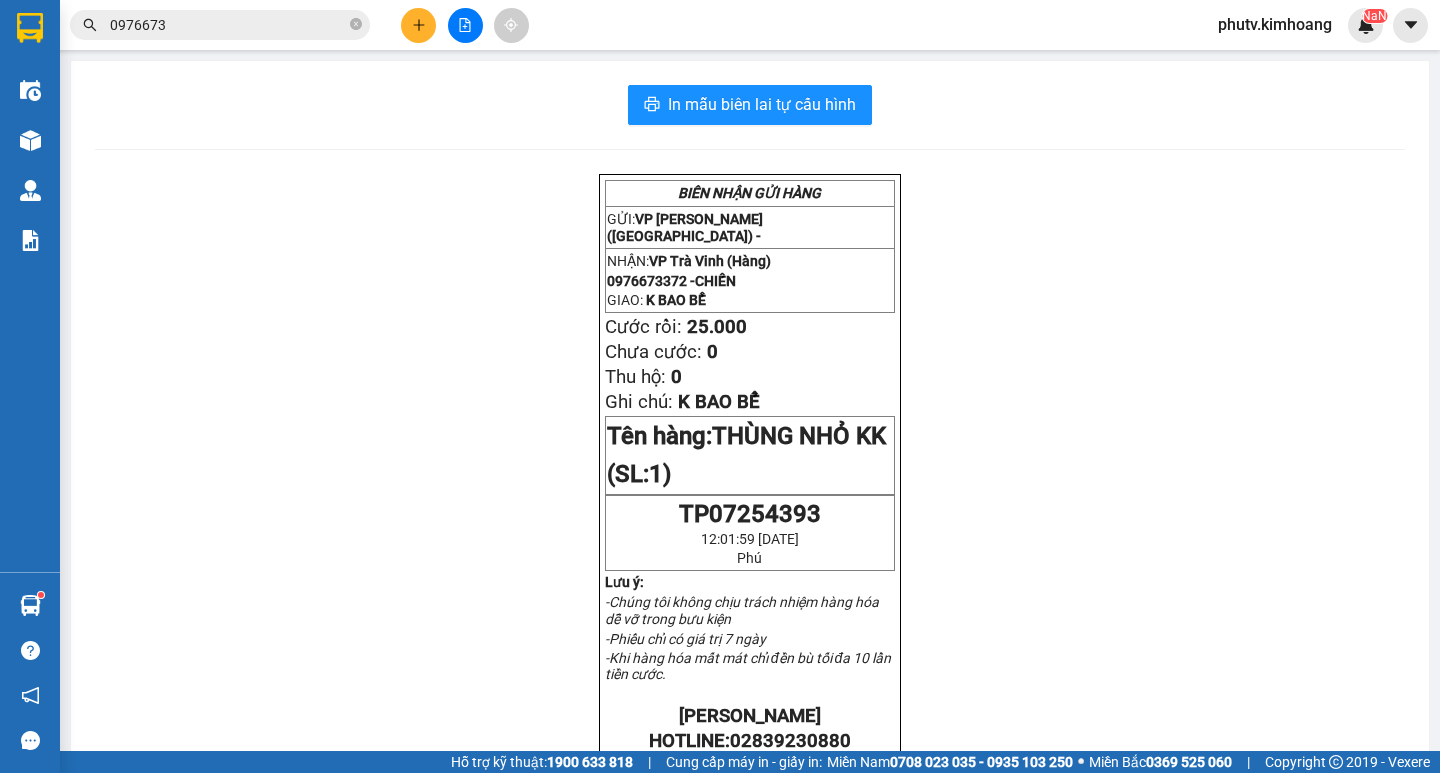 click on "0976673" at bounding box center (228, 25) 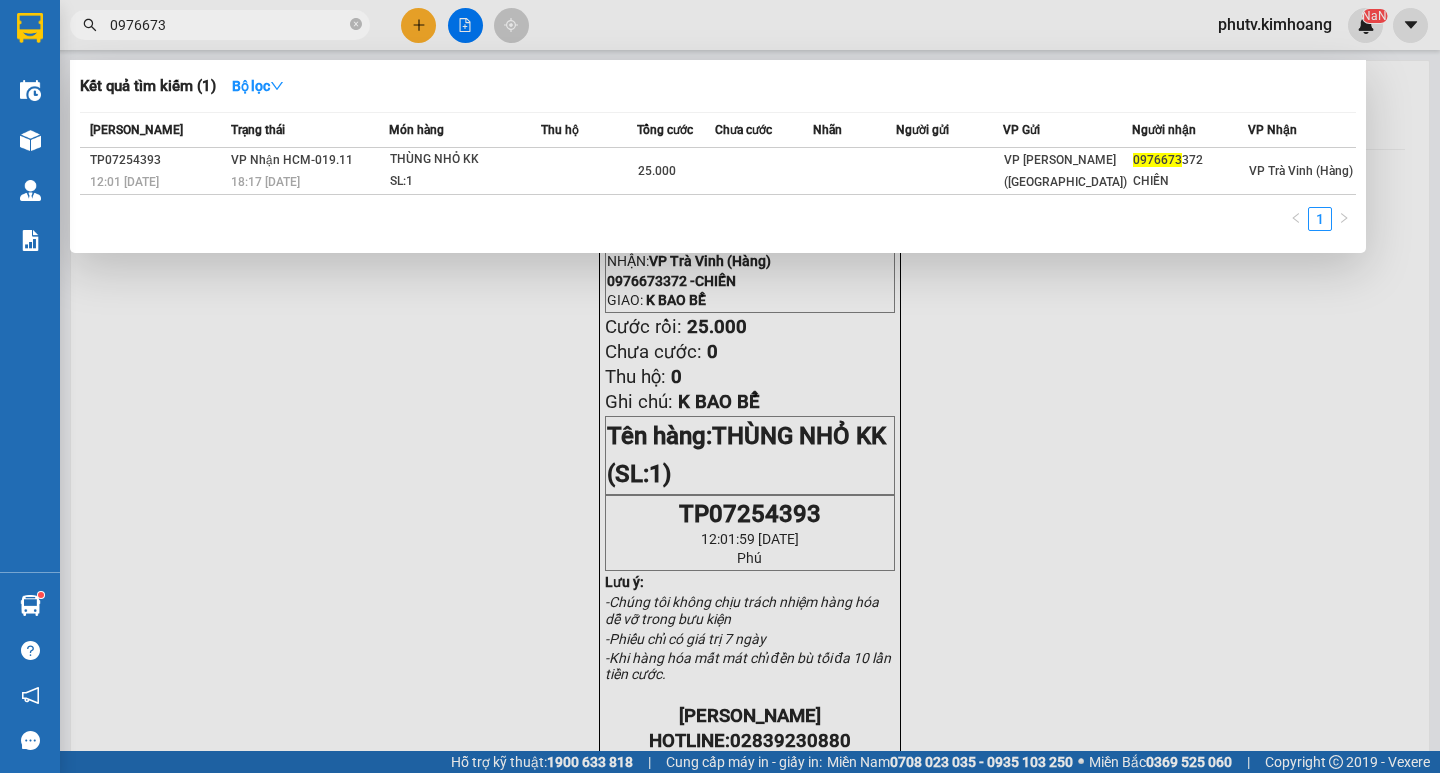 click on "0976673" at bounding box center (228, 25) 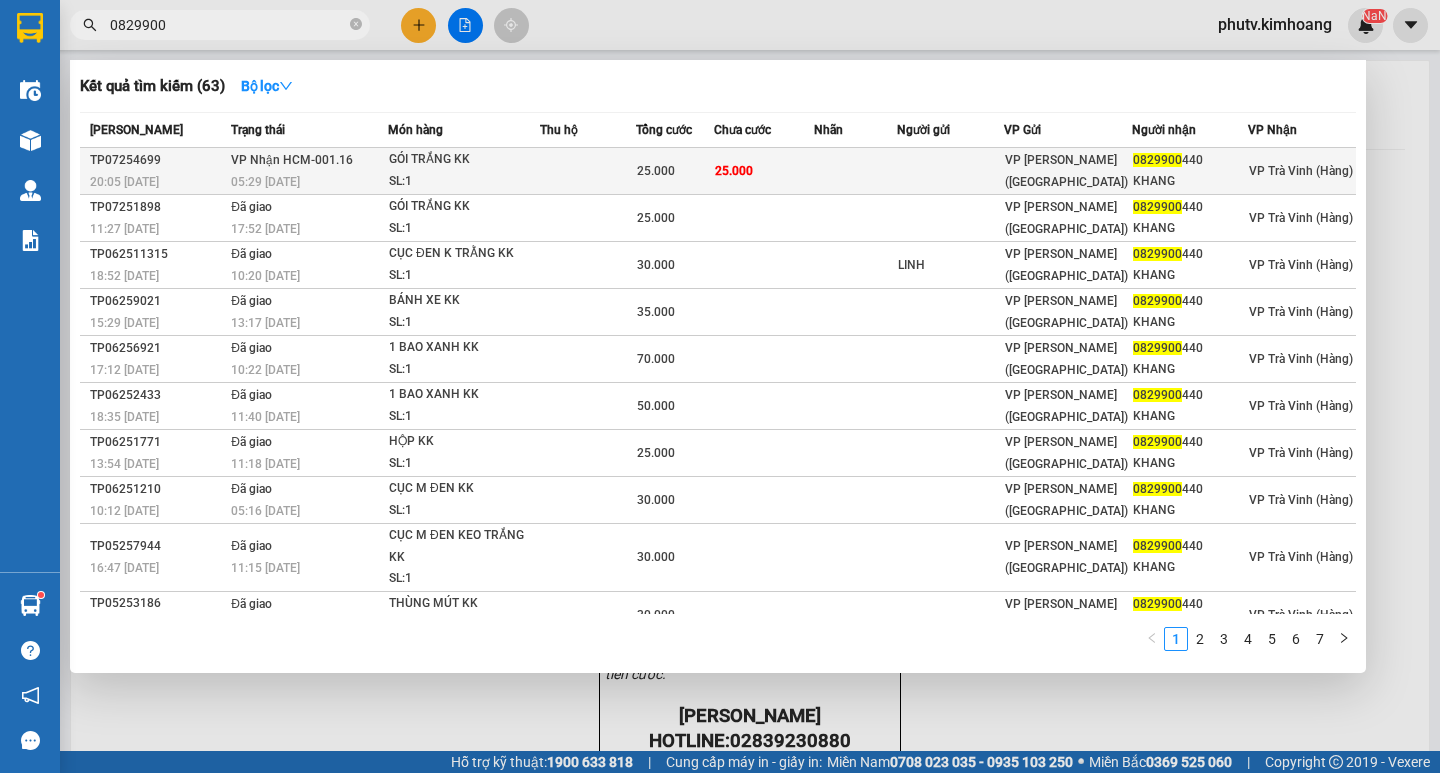 click on "VP Nhận   HCM-001.16 05:29 [DATE]" at bounding box center (307, 171) 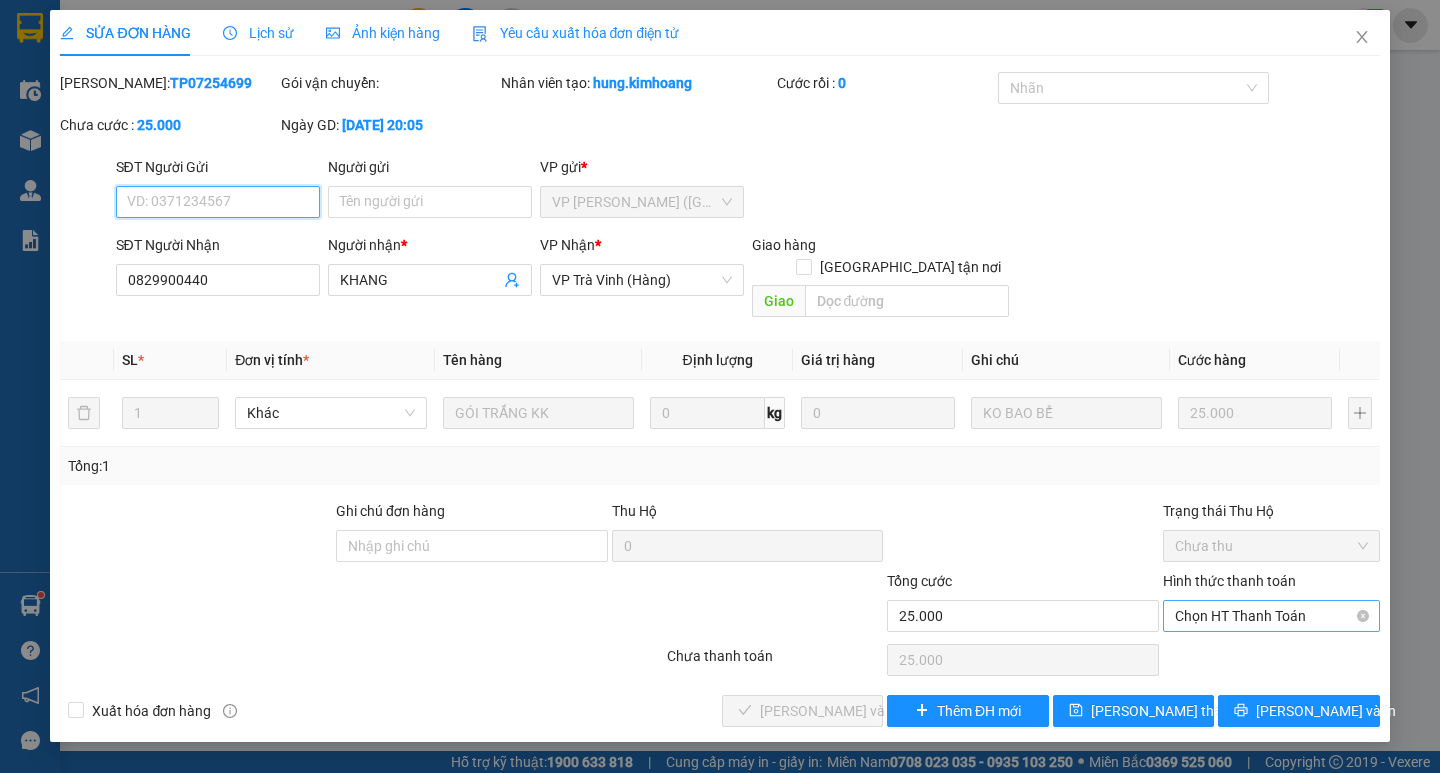 click on "Chọn HT Thanh Toán" at bounding box center (1271, 616) 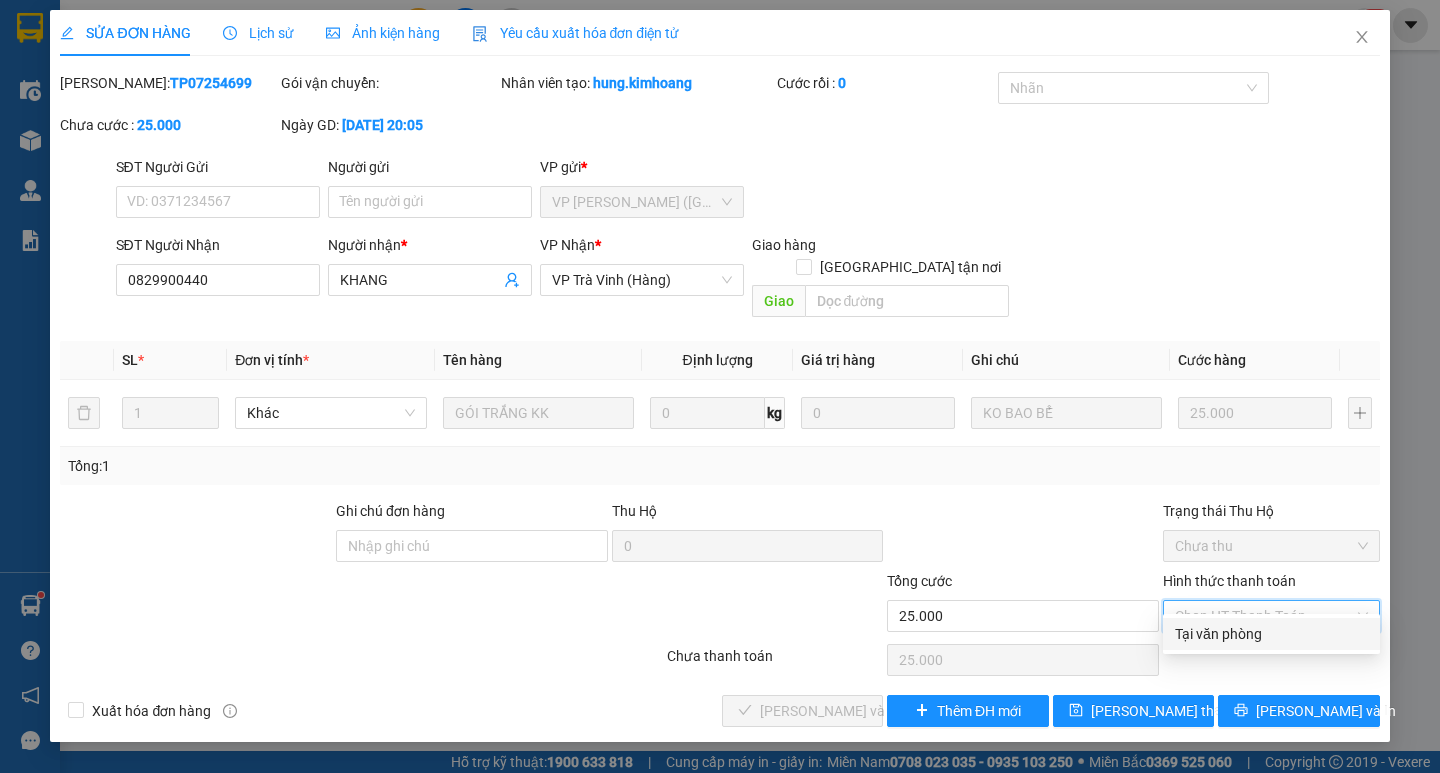 click on "Tại văn phòng" at bounding box center [1271, 634] 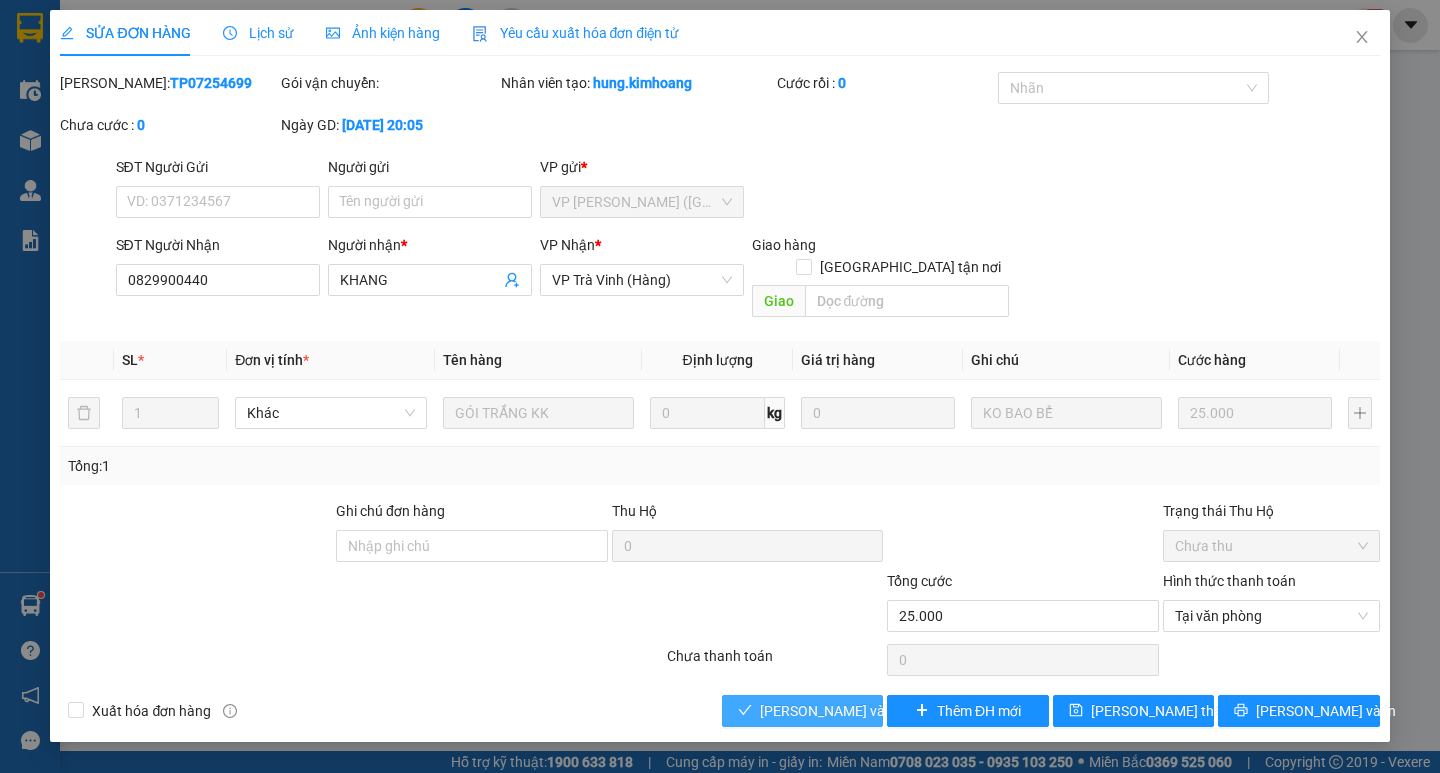 click on "[PERSON_NAME] và Giao hàng" at bounding box center (856, 711) 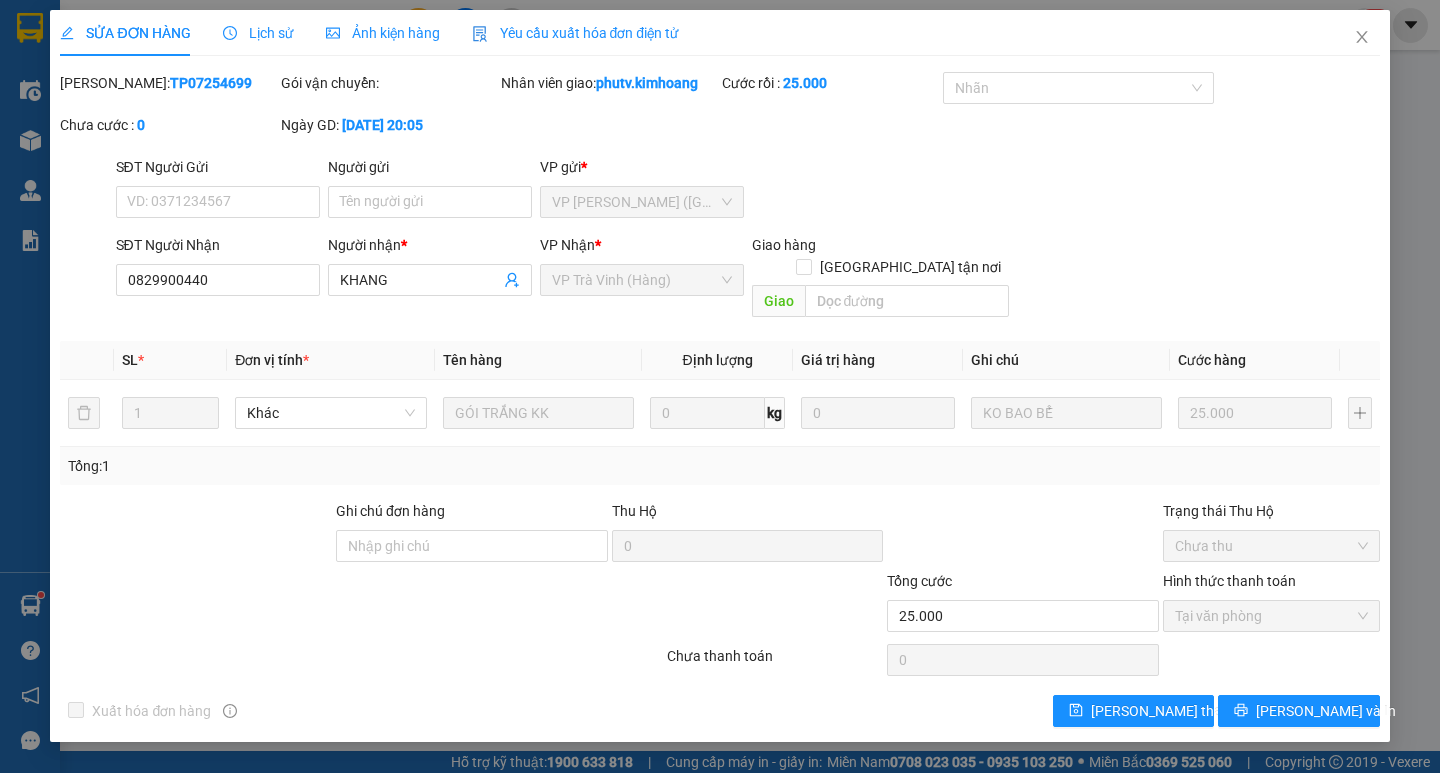 click on "Total Paid Fee 25.000 Total UnPaid Fee 0 Cash Collection Total Fee Mã ĐH:  TP07254699 Gói vận chuyển:   Nhân viên giao: phutv.kimhoang Cước rồi :   25.000   Nhãn Chưa cước :   0 Ngày GD:   [DATE] 20:05 SĐT Người Gửi VD: 0371234567 Người gửi Tên người gửi VP gửi  * VP [PERSON_NAME] ([GEOGRAPHIC_DATA]) SĐT Người Nhận 0829900440 Người nhận  * KHANG VP Nhận  * VP Trà Vinh (Hàng) Giao hàng Giao tận nơi Giao SL  * Đơn vị tính  * Tên hàng  Định lượng Giá trị hàng Ghi chú Cước hàng                   1 Khác GÓI TRẮNG KK 0 kg 0 KO BAO BỂ 25.000 Tổng:  1 Ghi chú đơn hàng Thu Hộ 0 Trạng thái Thu Hộ   Chưa thu Tổng cước 25.000 Hình thức thanh toán Tại văn phòng Số tiền thu trước 25.000 Chọn HT Thanh Toán Chưa thanh toán 0 Chọn HT Thanh Toán Xuất hóa đơn hàng [PERSON_NAME] thay đổi [PERSON_NAME] và In Tại văn phòng Tại văn phòng" at bounding box center [719, 399] 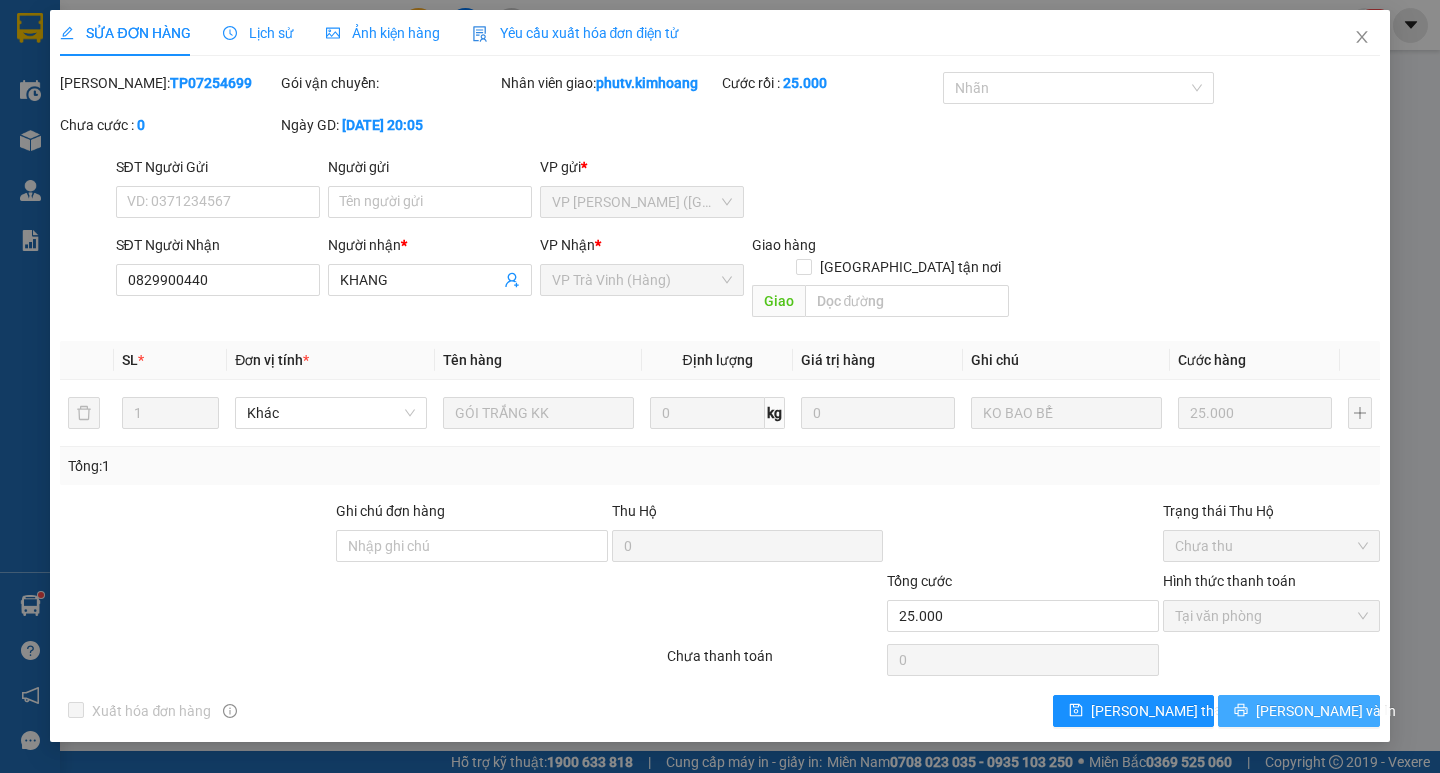 click on "[PERSON_NAME] và In" at bounding box center (1298, 711) 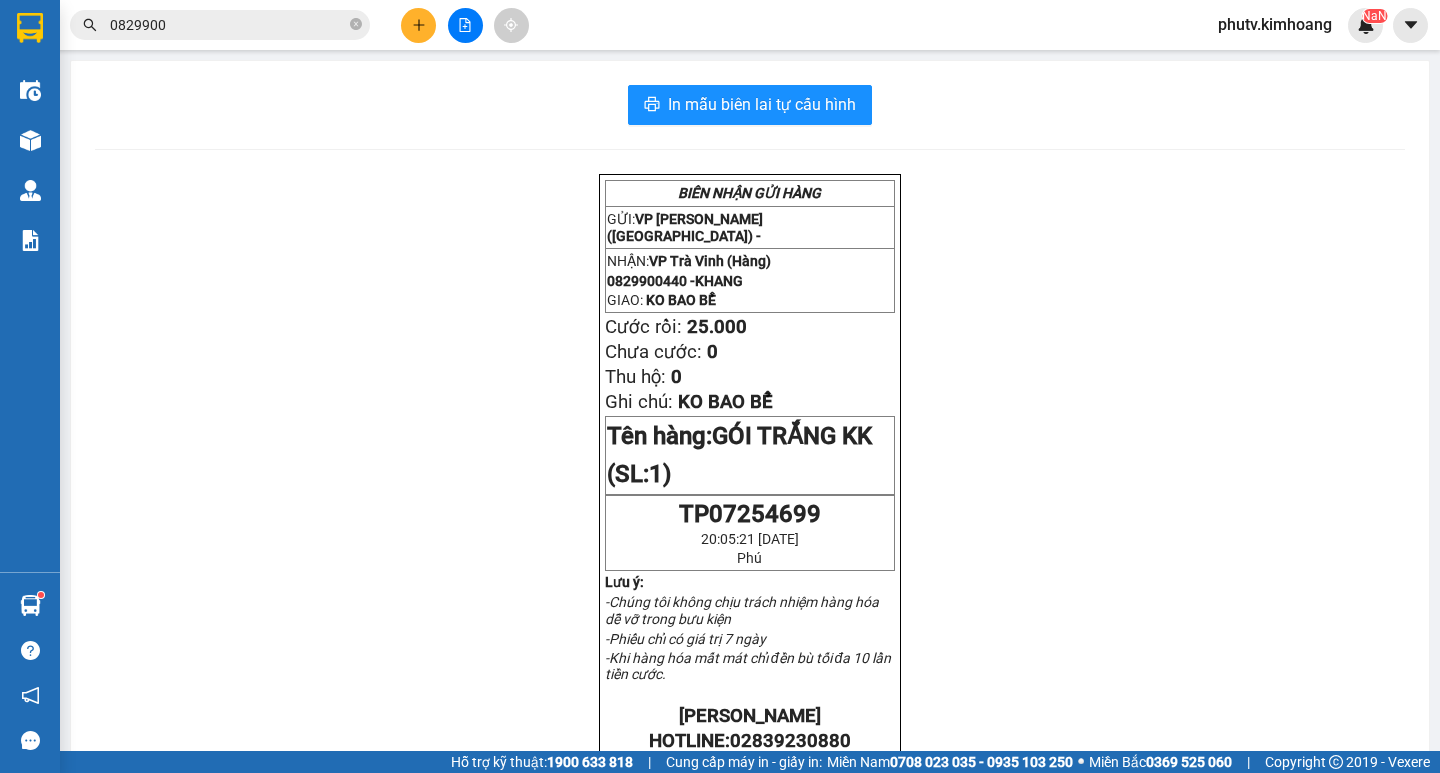 click on "0829900" at bounding box center (228, 25) 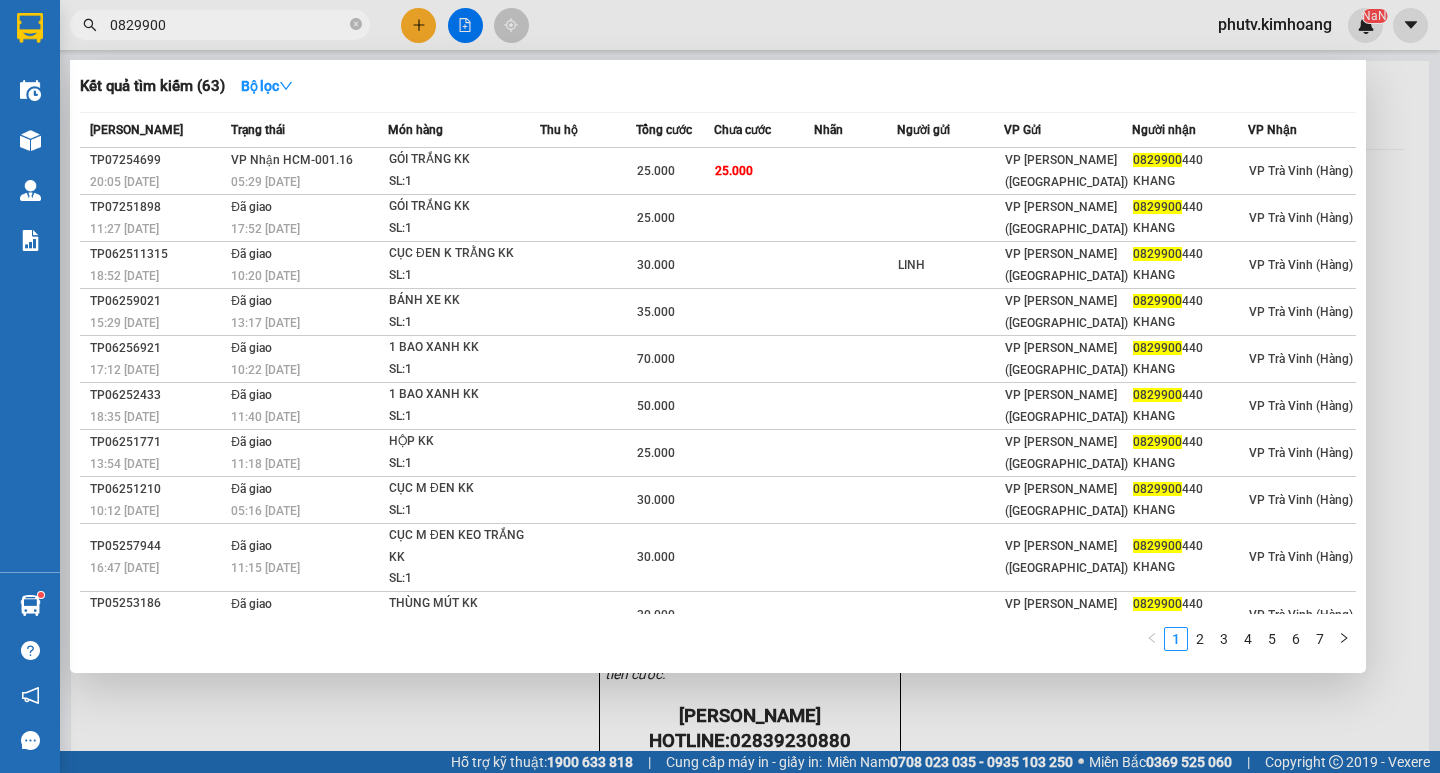 click on "0829900" at bounding box center [228, 25] 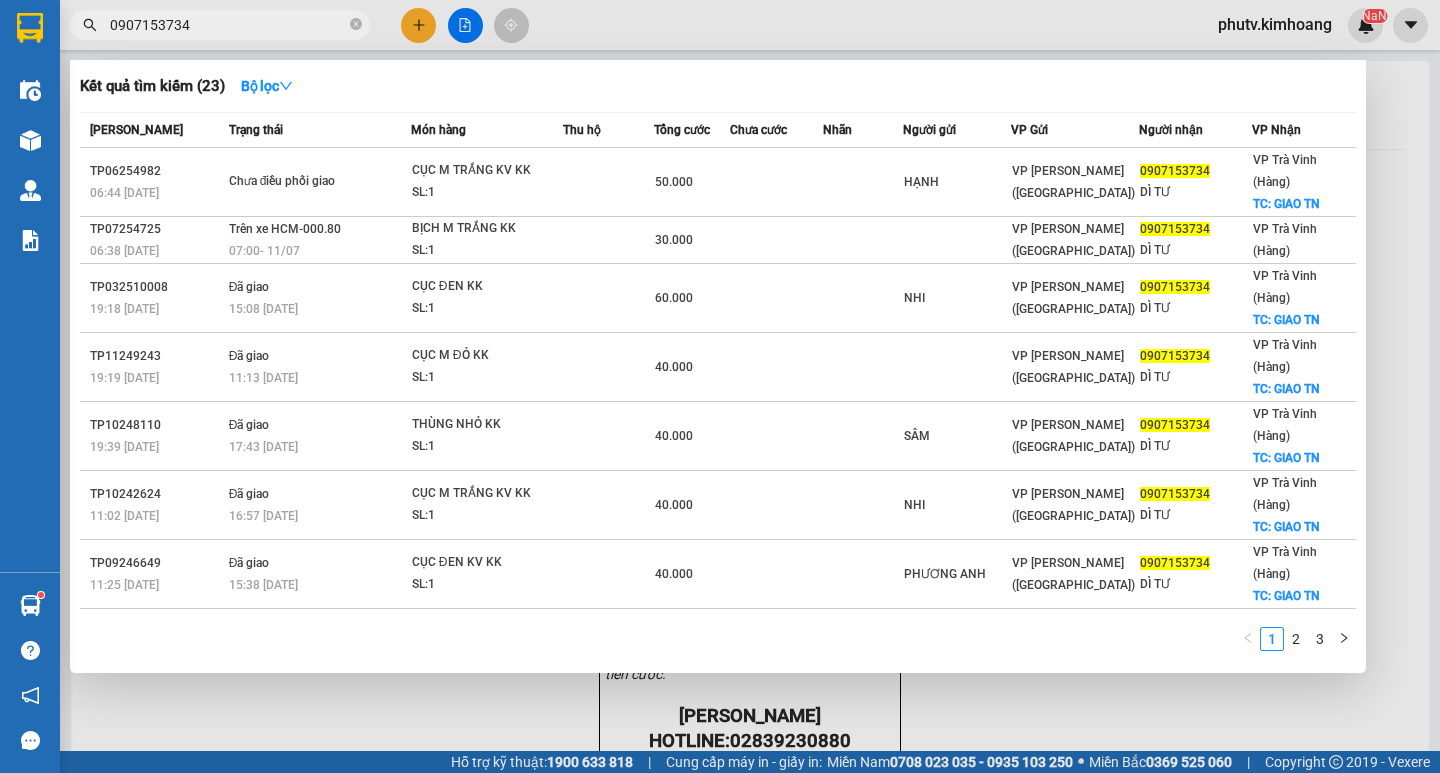 click on "0907153734" at bounding box center (228, 25) 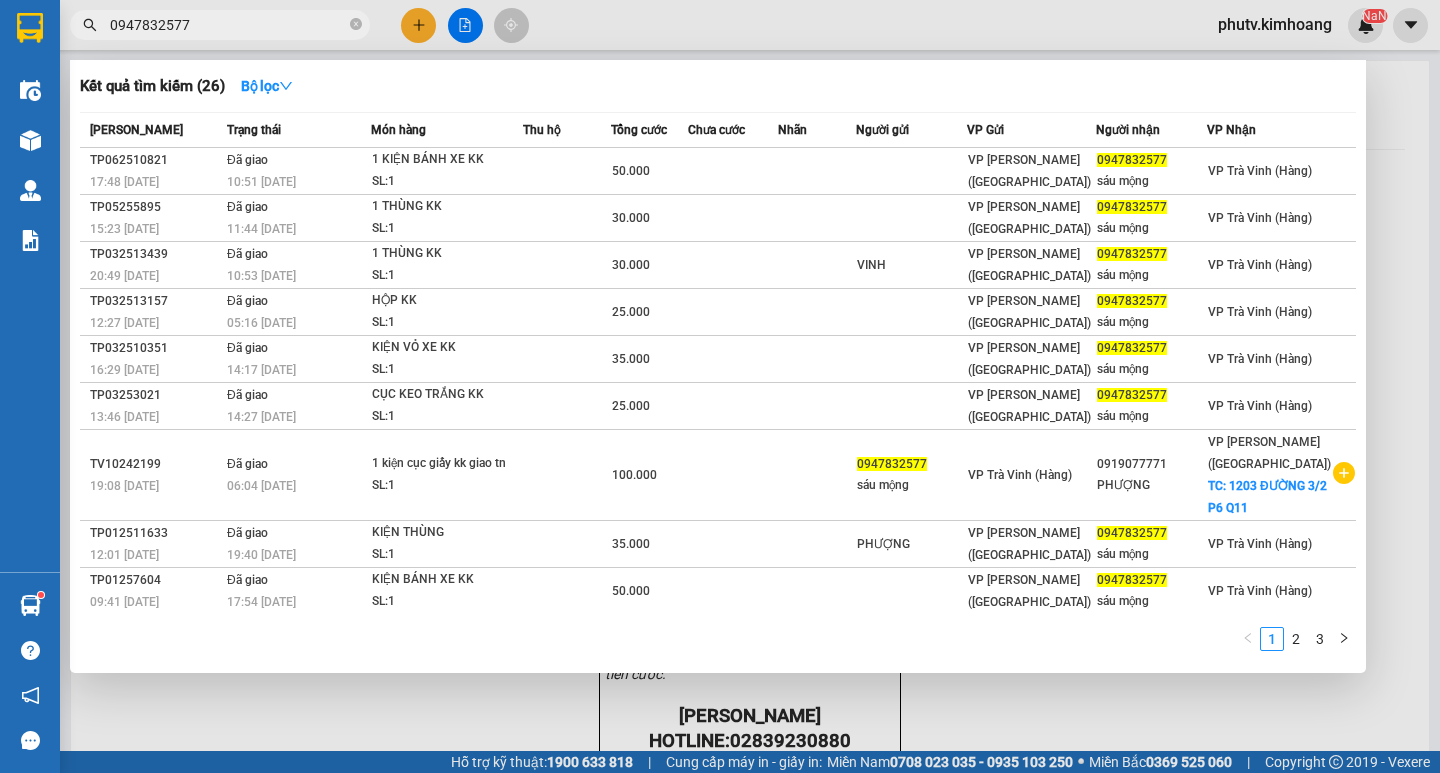 click on "0947832577" at bounding box center [228, 25] 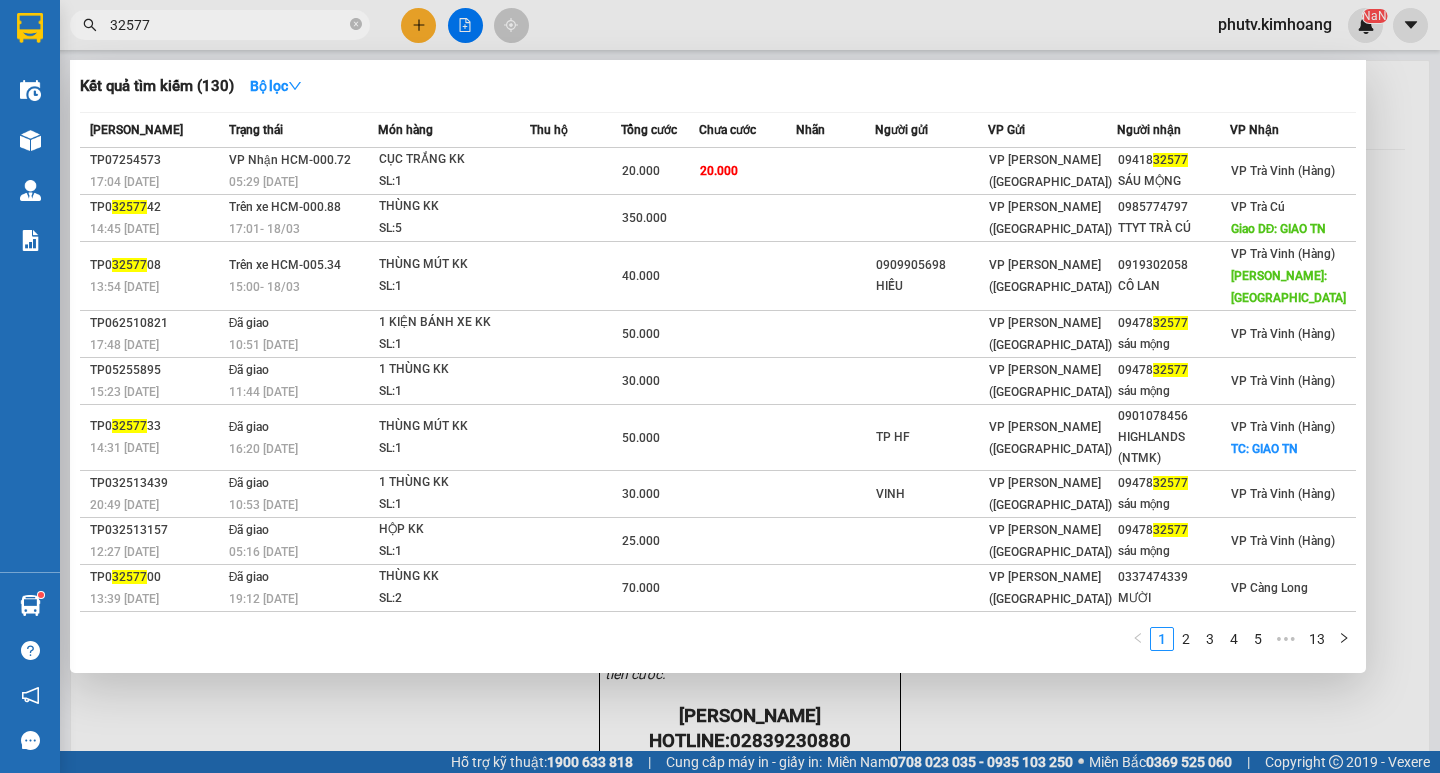 click at bounding box center (720, 386) 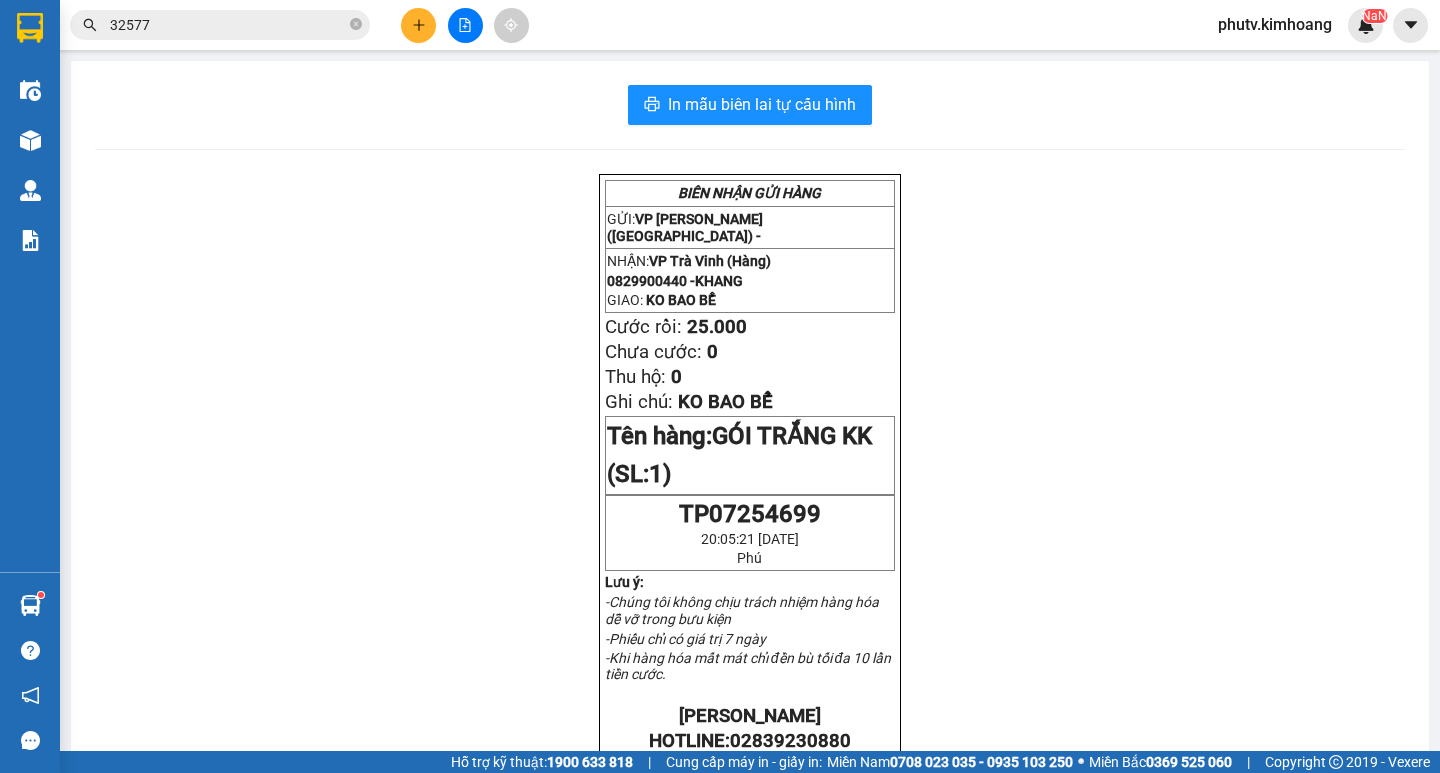 click on "In mẫu biên lai tự cấu hình
BIÊN NHẬN GỬI HÀNG
GỬI:  VP [PERSON_NAME] ([GEOGRAPHIC_DATA]) -
NHẬN:  VP [PERSON_NAME] (Hàng)
0829900440 -  KHANG
GIAO:    KO BAO BỂ
Cước rồi:   25.000
Chưa cước:   0
Thu hộ:   0
Ghi chú:   KO BAO BỂ
Tên hàng:  GÓI TRẮNG KK  (SL:  1)
TP07254699
20:05:21 [DATE]
[GEOGRAPHIC_DATA]
Lưu ý:
-Chúng tôi không chịu trách nhiệm hàng hóa dễ vỡ trong bưu kiện
-Phiếu chỉ có giá trị 7 ngày
-Khi hàng hóa mất mát chỉ đền bù tối đa 10 lần tiền cước.
[PERSON_NAME]:  02839230880
GỬI:  VP [PERSON_NAME] ([GEOGRAPHIC_DATA]) -
NHẬN:  VP [PERSON_NAME] (Hàng)
0829900440 -  KHANG
GIAO :    KO BAO BỂ
Cước rồi:   25.000
Chưa cước:   0
Thu hộ:   0
Ghi chú:   KO BAO BỂ
Tên hàng:  GÓI TRẮNG KK  (SL:  1)
TP07254699
20:05:21 [DATE]
[GEOGRAPHIC_DATA]" at bounding box center (720, 375) 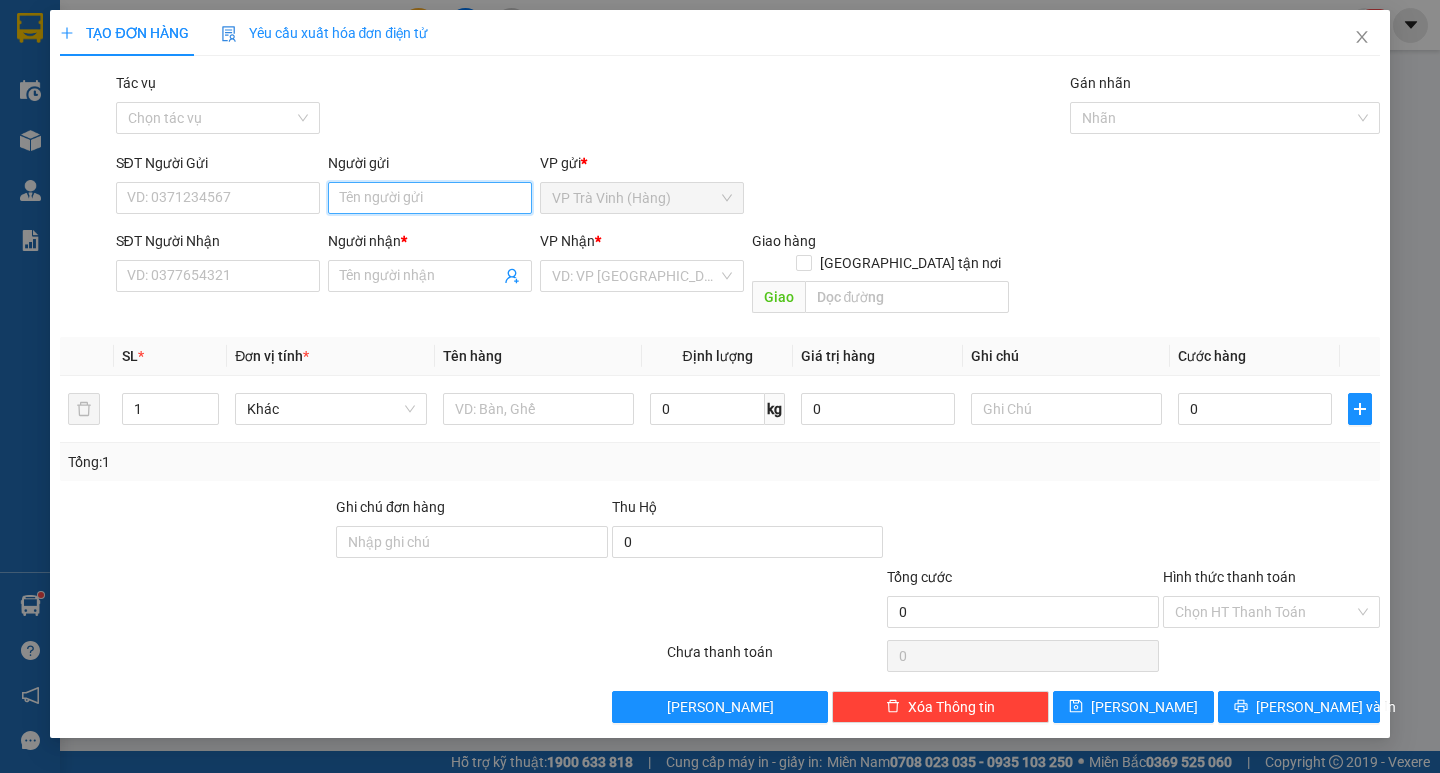 click on "Người gửi" at bounding box center (430, 198) 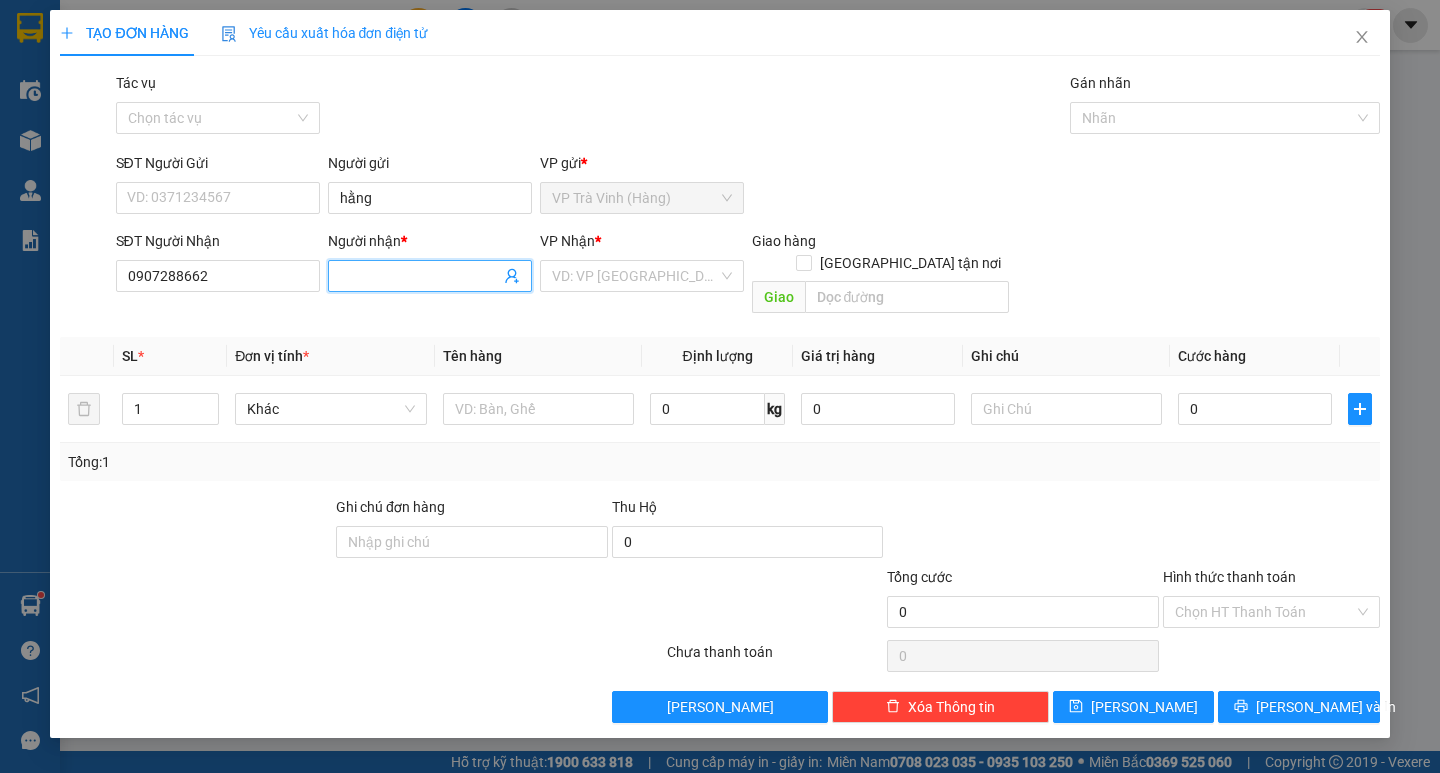 click on "Người nhận  *" at bounding box center (420, 276) 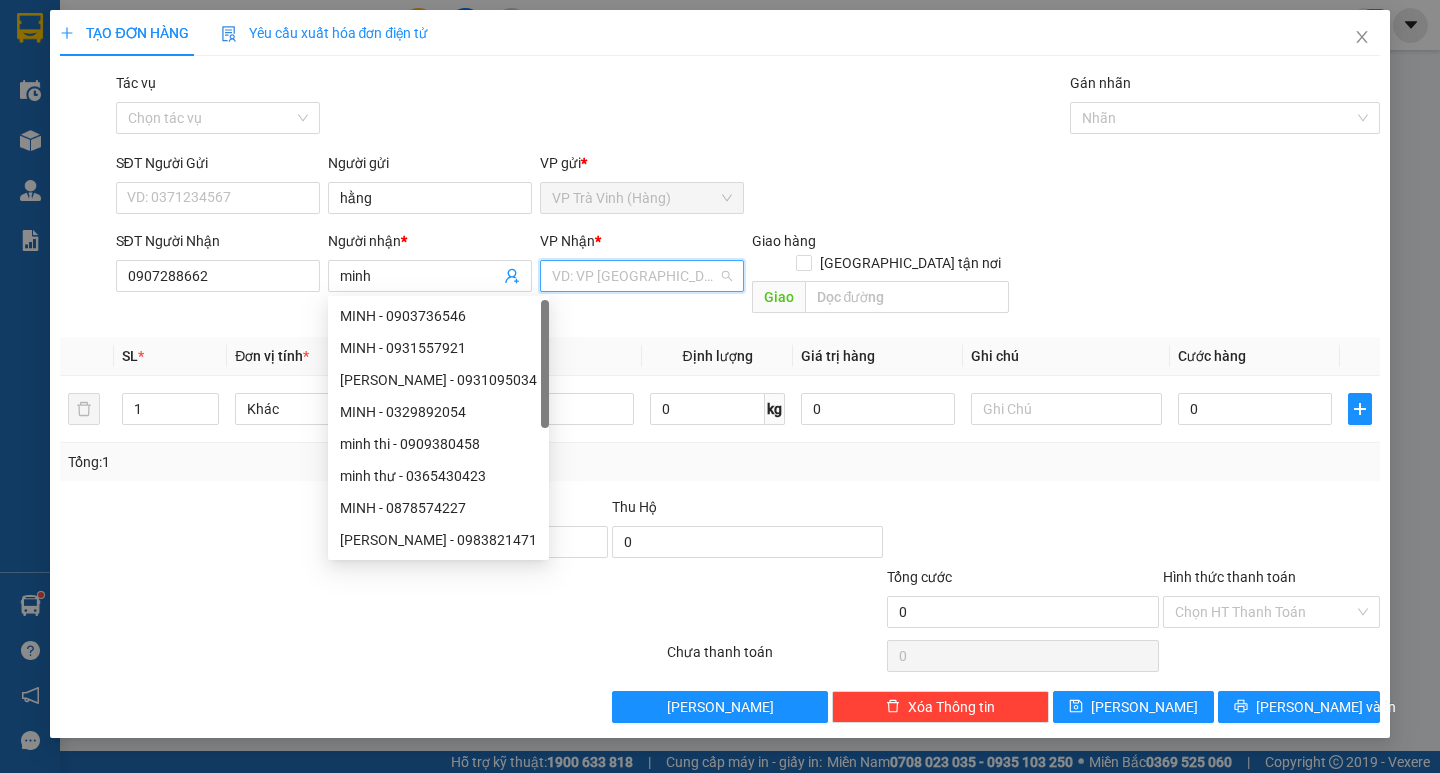 click at bounding box center [635, 276] 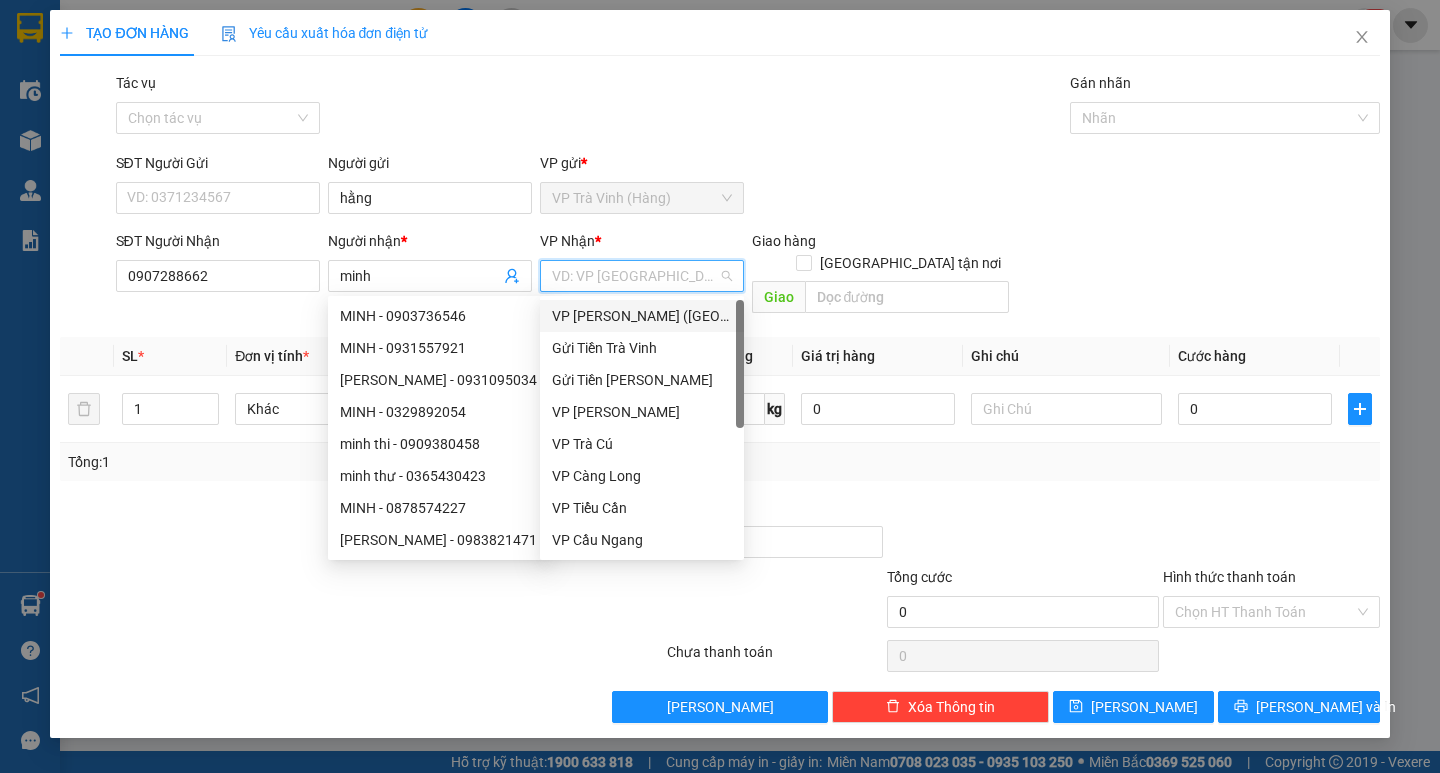 click on "VP [PERSON_NAME] ([GEOGRAPHIC_DATA])" at bounding box center [642, 316] 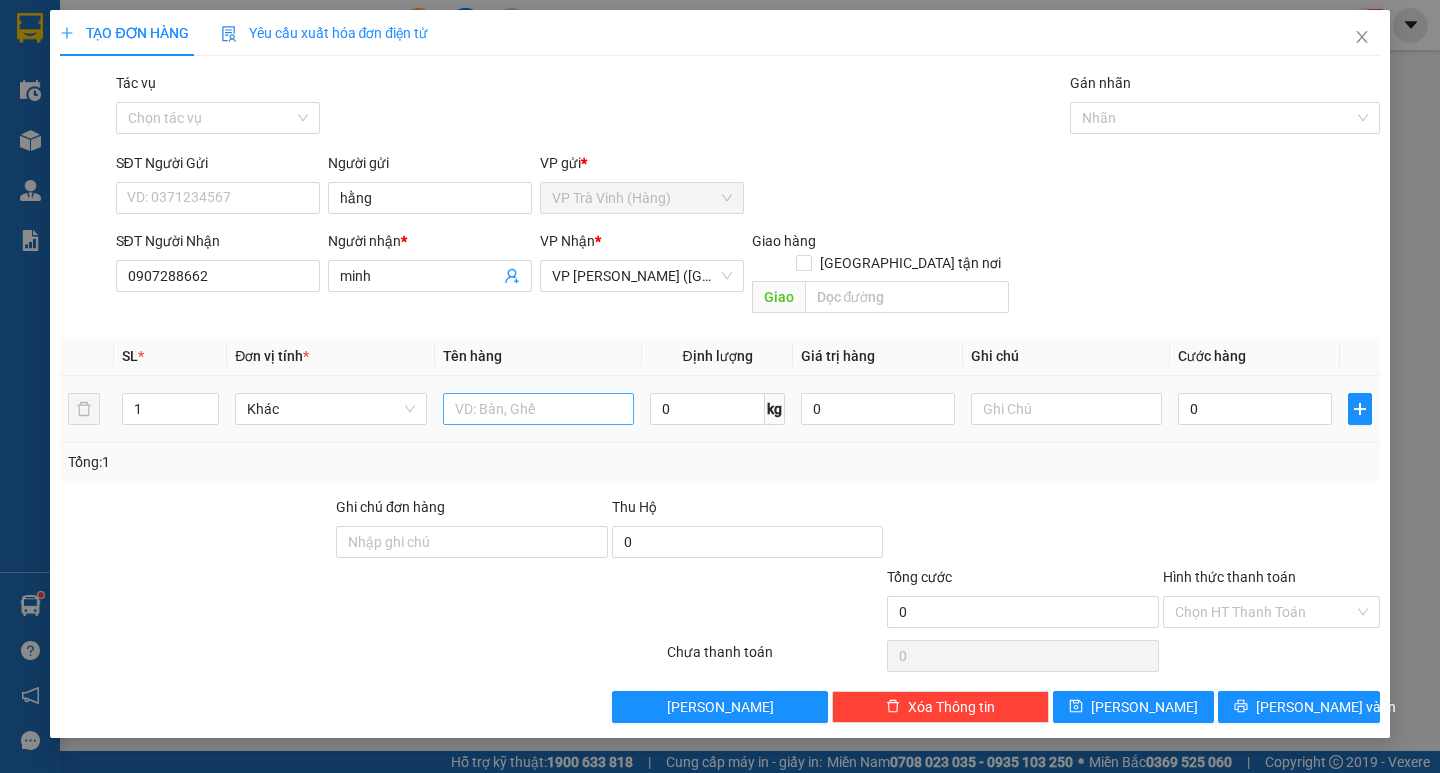 click at bounding box center [538, 409] 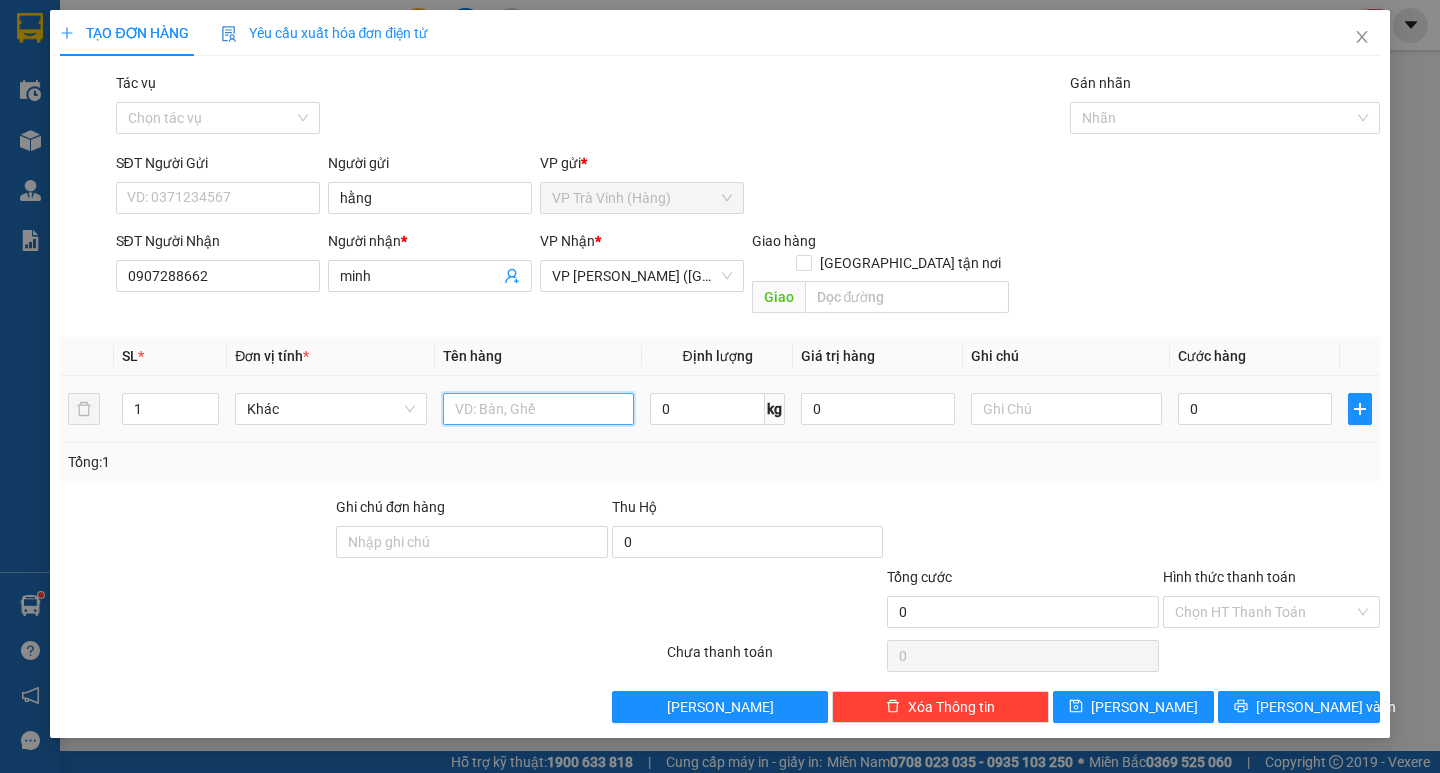 click at bounding box center (538, 409) 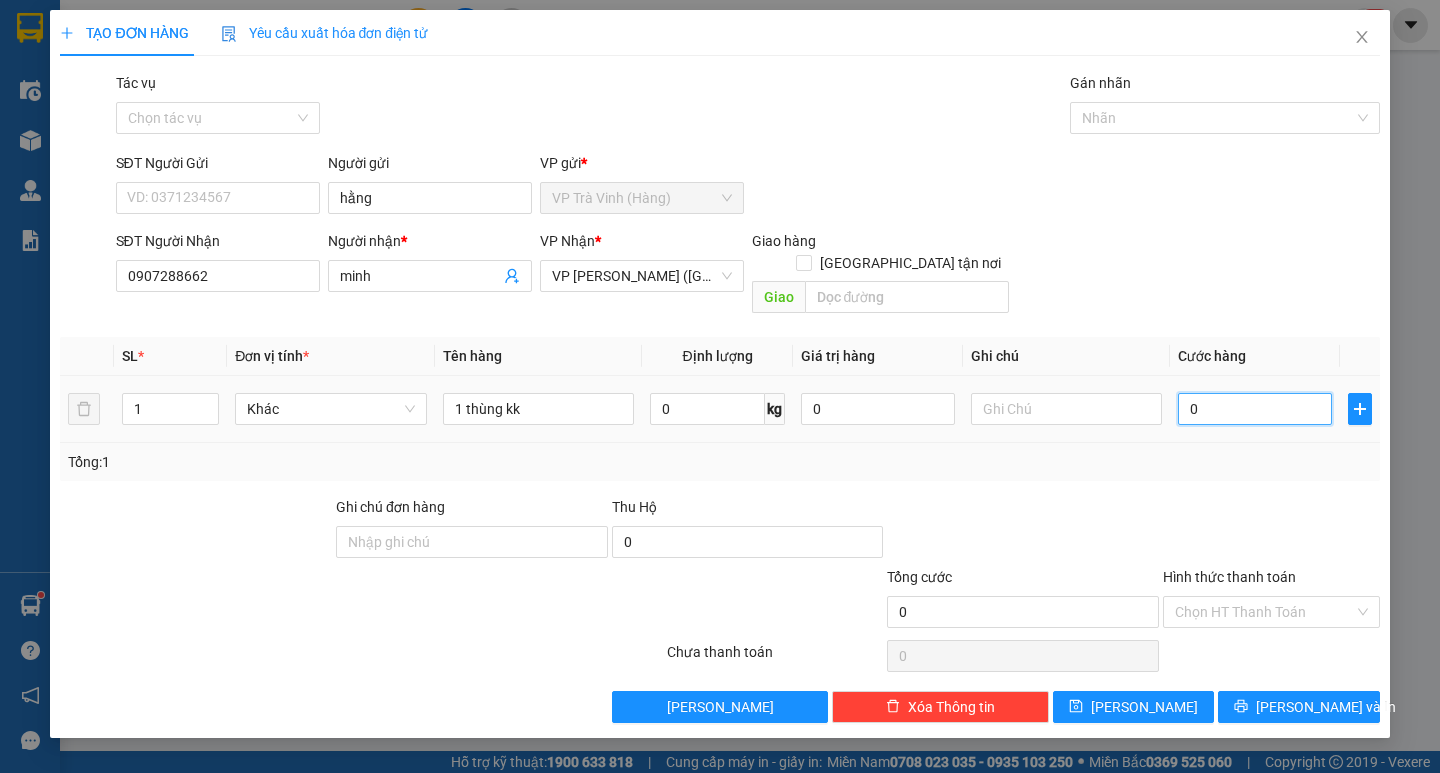click on "0" at bounding box center (1255, 409) 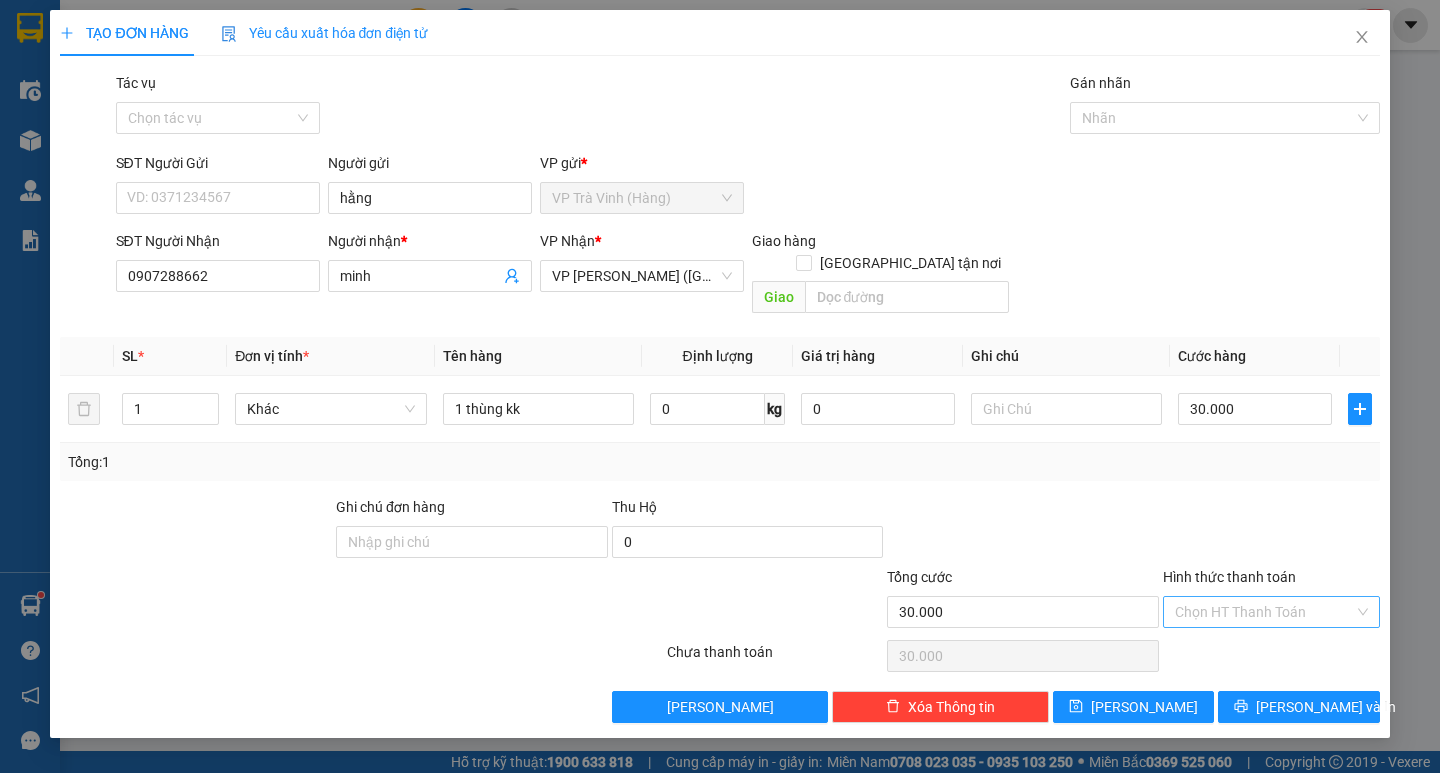 click on "Hình thức thanh toán" at bounding box center [1264, 612] 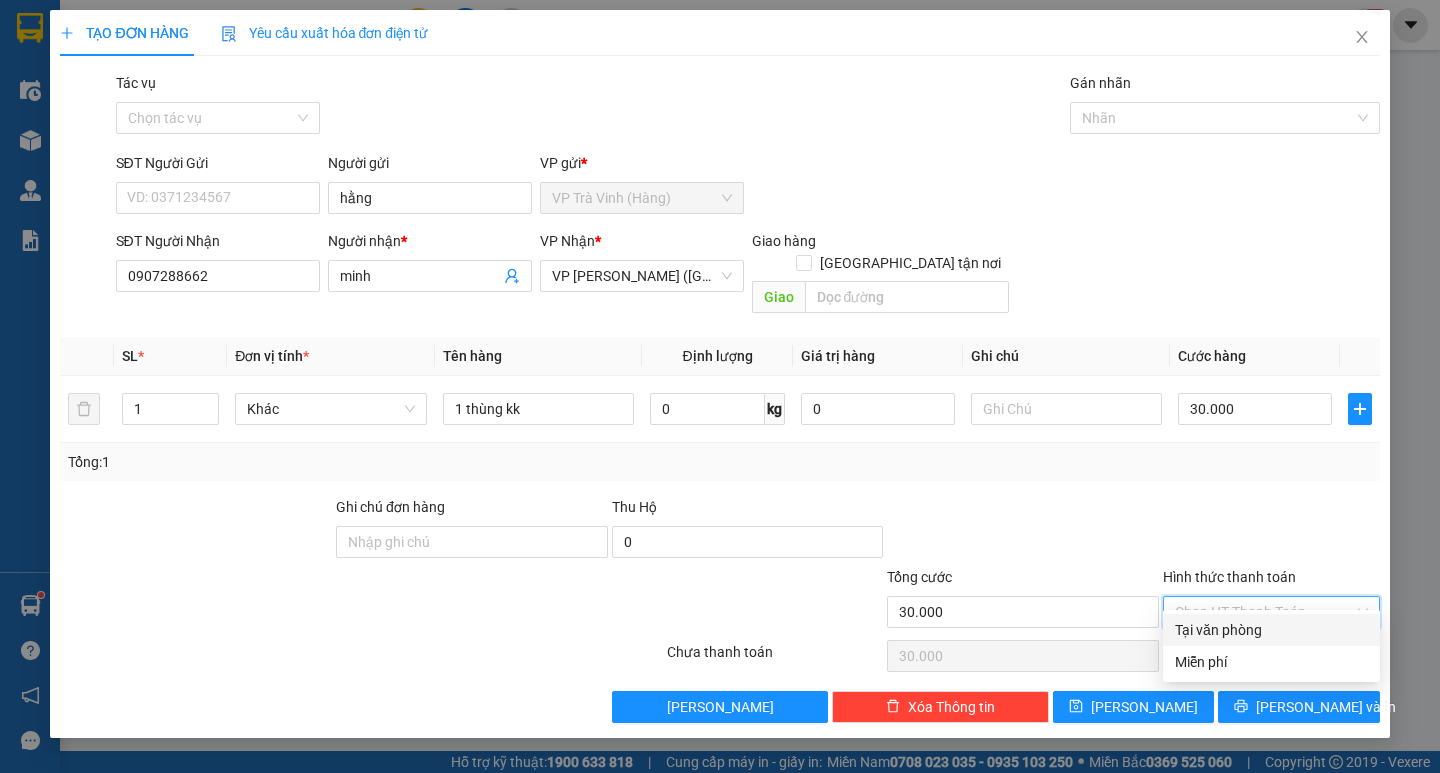 click on "Tại văn phòng" at bounding box center (1271, 630) 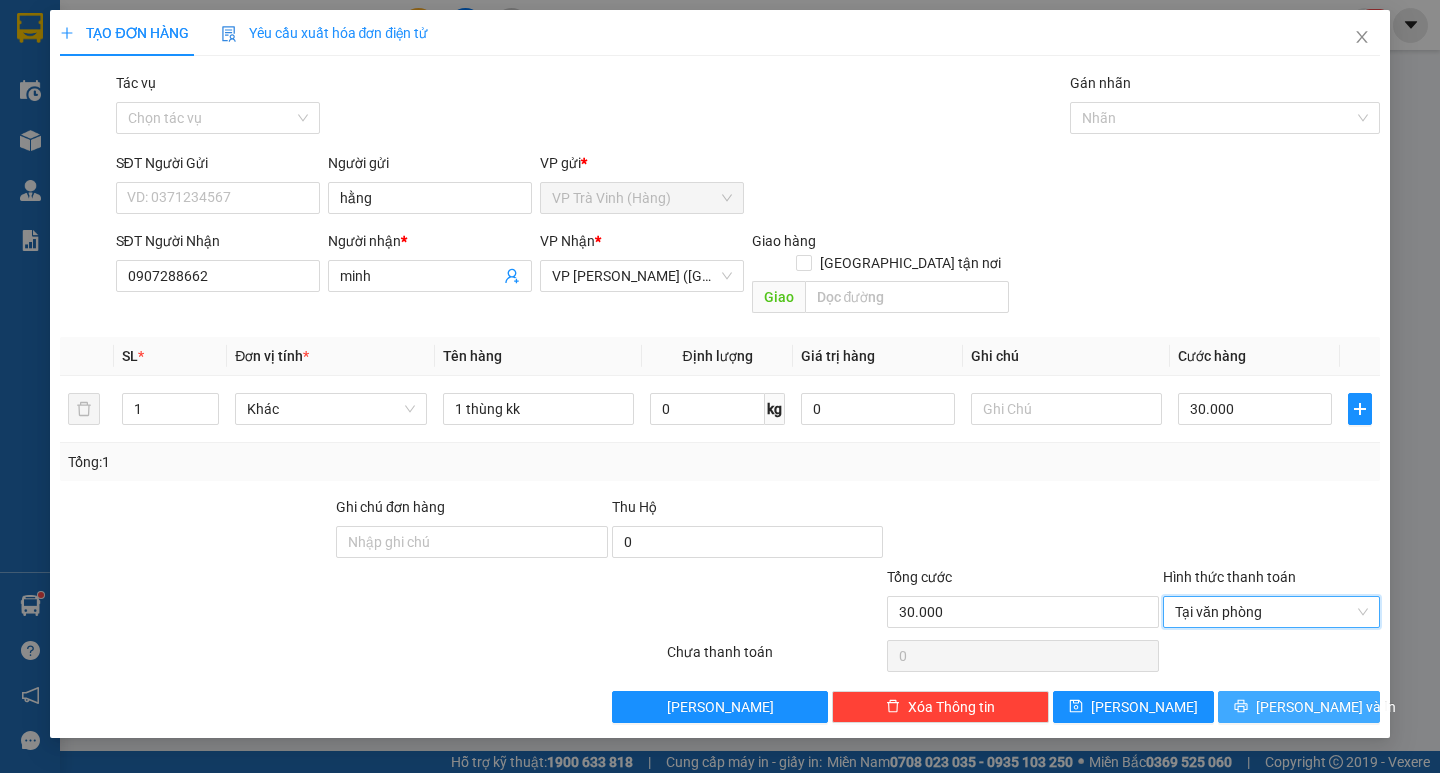 click on "[PERSON_NAME] và In" at bounding box center [1298, 707] 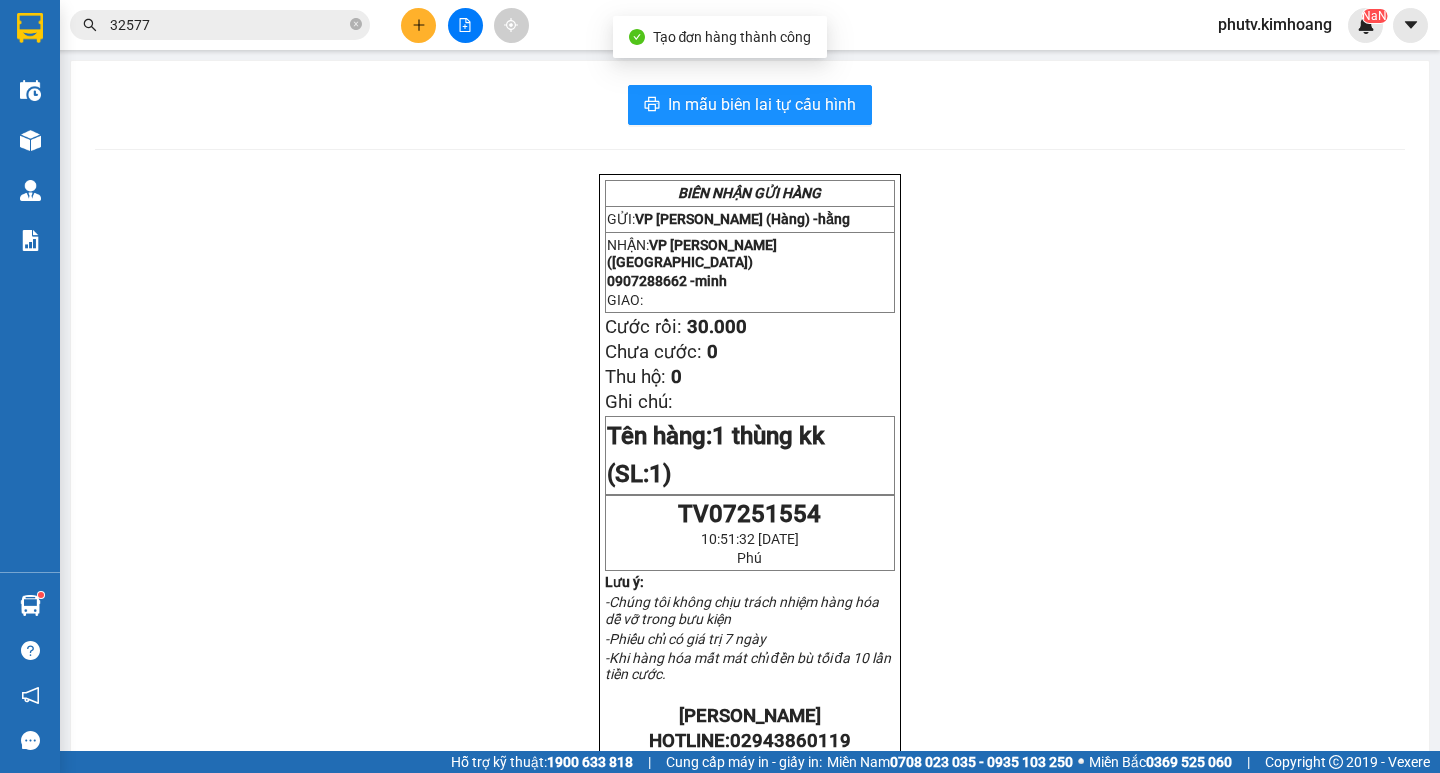 click on "In mẫu biên lai tự cấu hình
BIÊN NHẬN GỬI HÀNG
GỬI:  VP [PERSON_NAME] (Hàng) -  hằng
NHẬN:  VP [PERSON_NAME] (Hàng)
0907288662 -  minh
GIAO:
Cước rồi:   30.000
Chưa cước:   0
Thu hộ:   0
Ghi chú:
Tên hàng:  1 thùng kk (SL:  1)
TV07251554
10:51:32 [DATE]
[GEOGRAPHIC_DATA]
Lưu ý:
-Chúng tôi không chịu trách nhiệm hàng hóa dễ vỡ trong bưu kiện
-Phiếu chỉ có giá trị 7 ngày
-Khi hàng hóa mất mát chỉ đền bù tối đa 10 lần tiền cước.
[PERSON_NAME]:  02943860119
GỬI:  VP [PERSON_NAME] (Hàng) -  hằng
NHẬN:  VP [PERSON_NAME] (Hàng)
0907288662 -  minh
GIAO :
Cước rồi:   30.000
Chưa cước:   0
Thu hộ:   0
Ghi chú:
Tên hàng:  1 thùng kk (SL:  1)
TV07251554
10:51:32 [DATE]
[GEOGRAPHIC_DATA]" at bounding box center [750, 709] 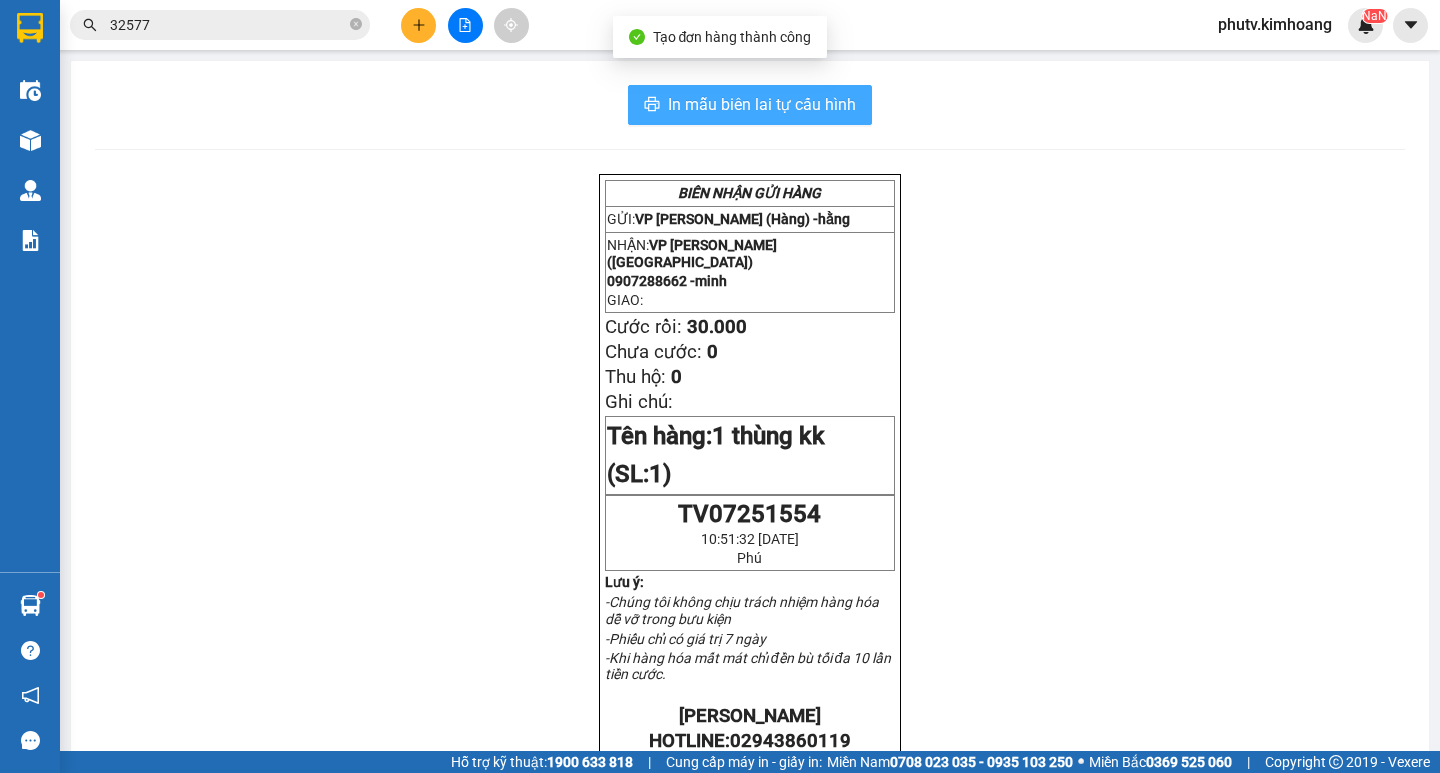 click on "In mẫu biên lai tự cấu hình" at bounding box center [762, 104] 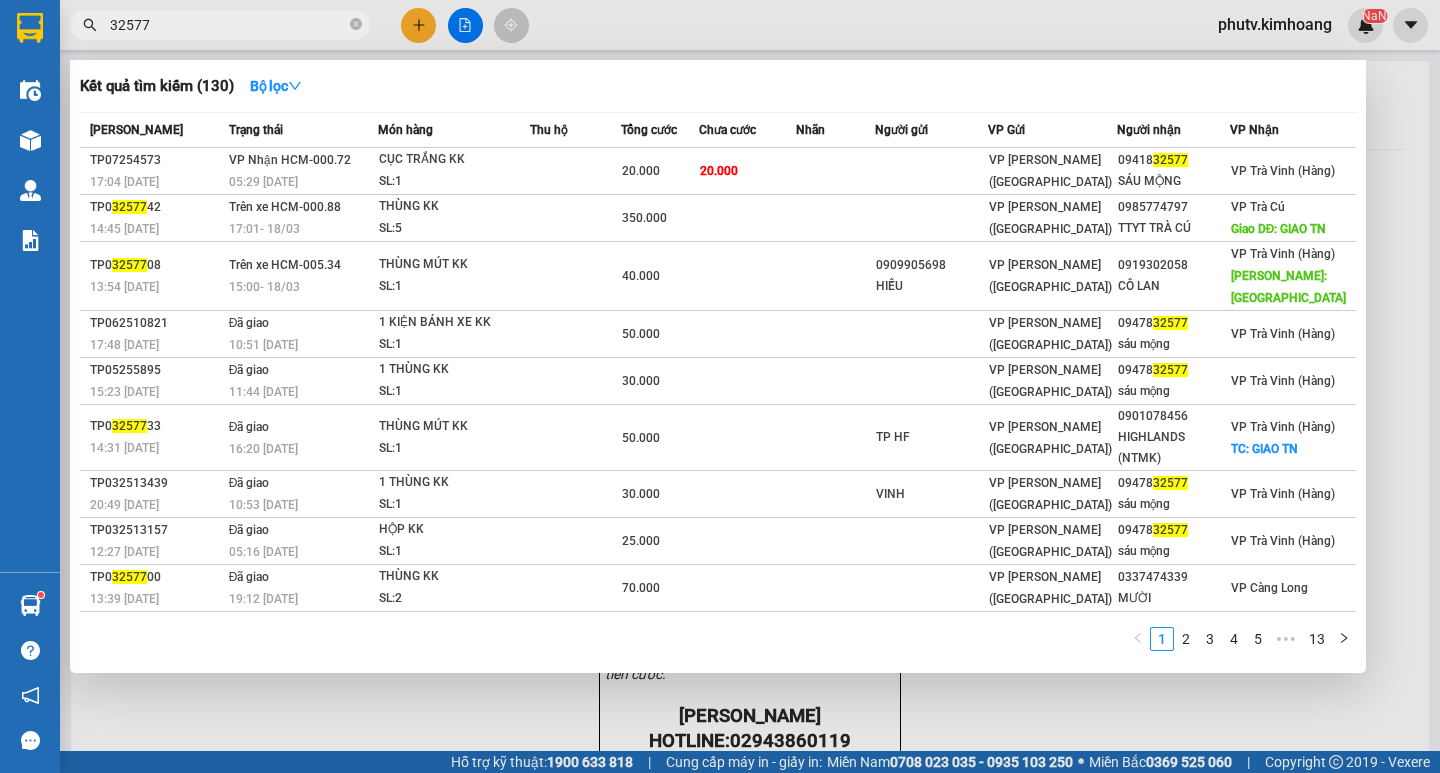 click on "32577" at bounding box center [220, 25] 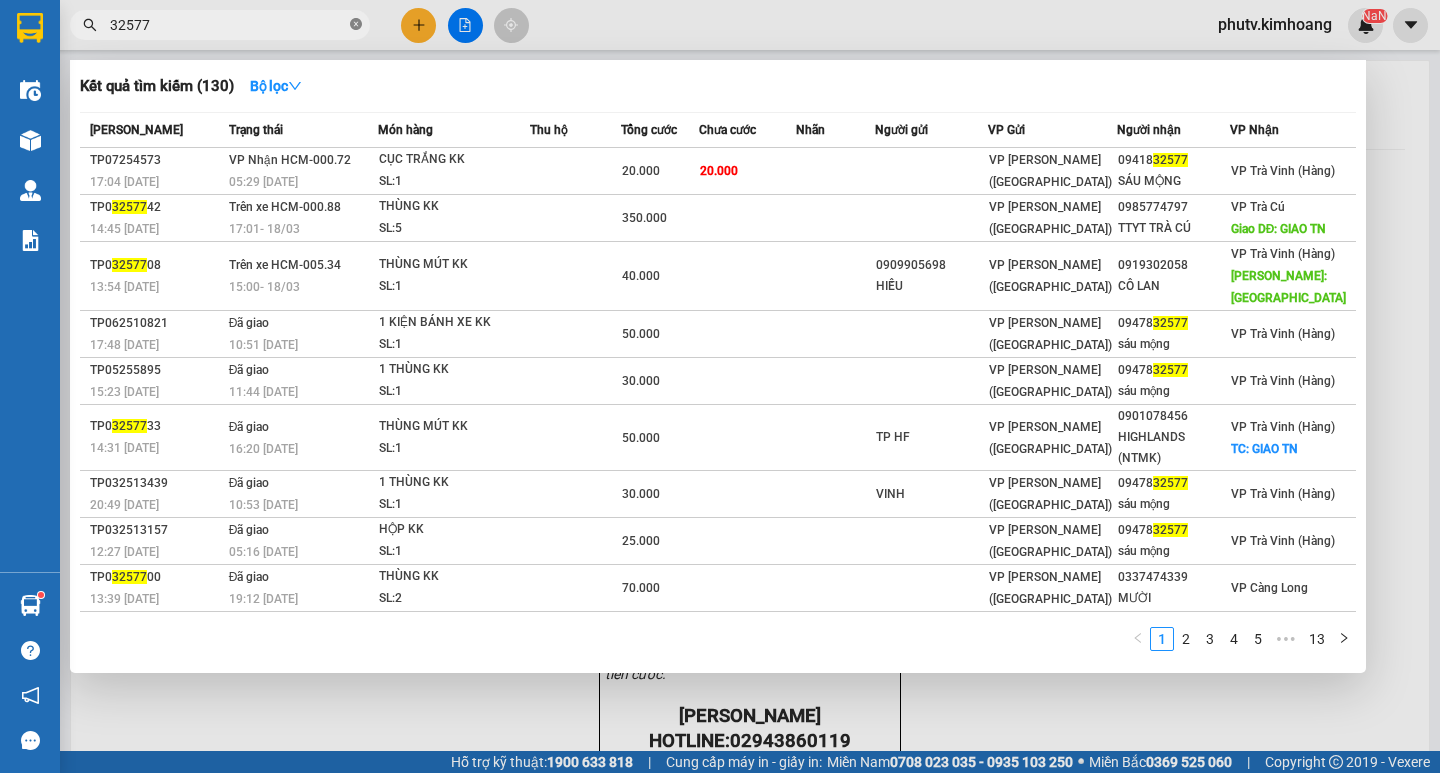 click at bounding box center [356, 25] 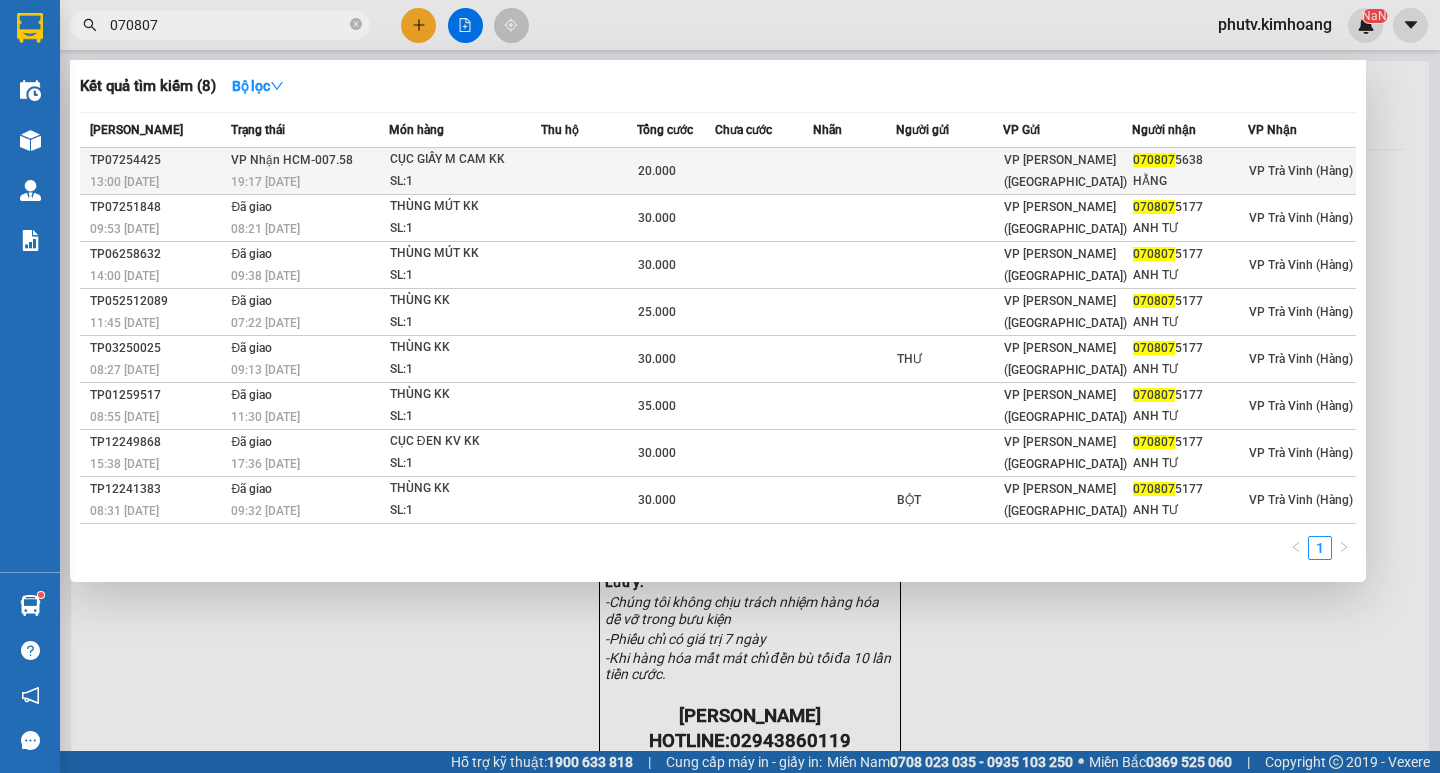 click on "SL:  1" at bounding box center (465, 182) 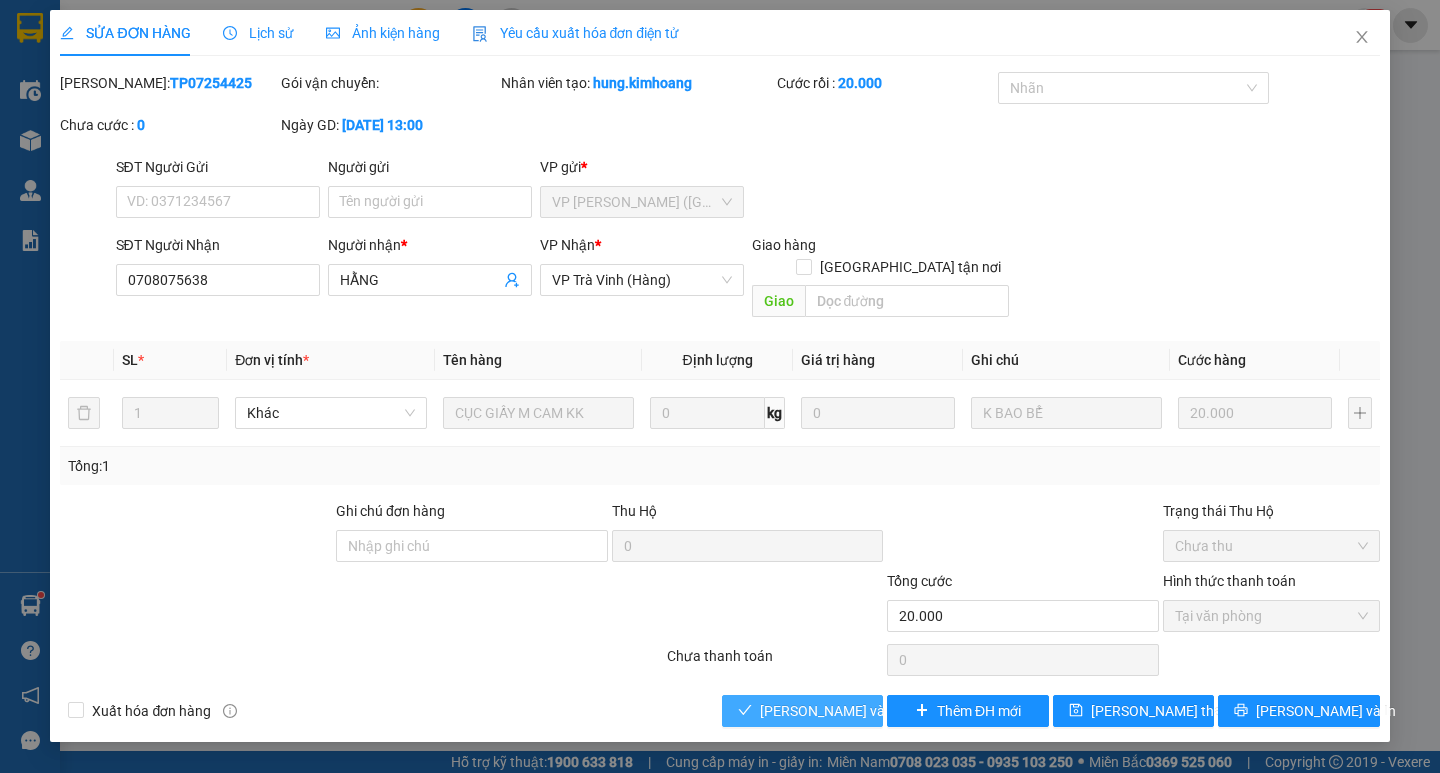 click on "[PERSON_NAME] và Giao hàng" at bounding box center (856, 711) 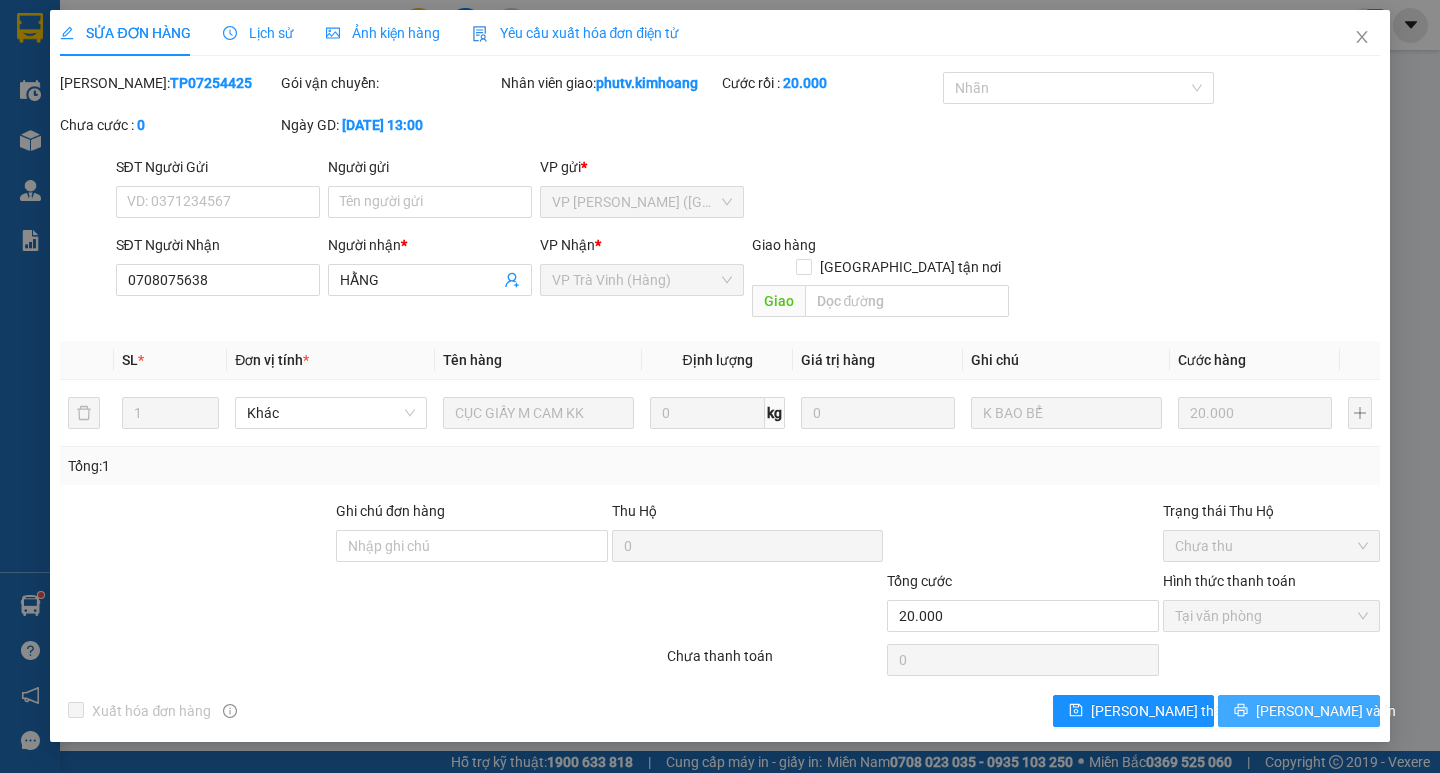 click on "[PERSON_NAME] và In" at bounding box center [1326, 711] 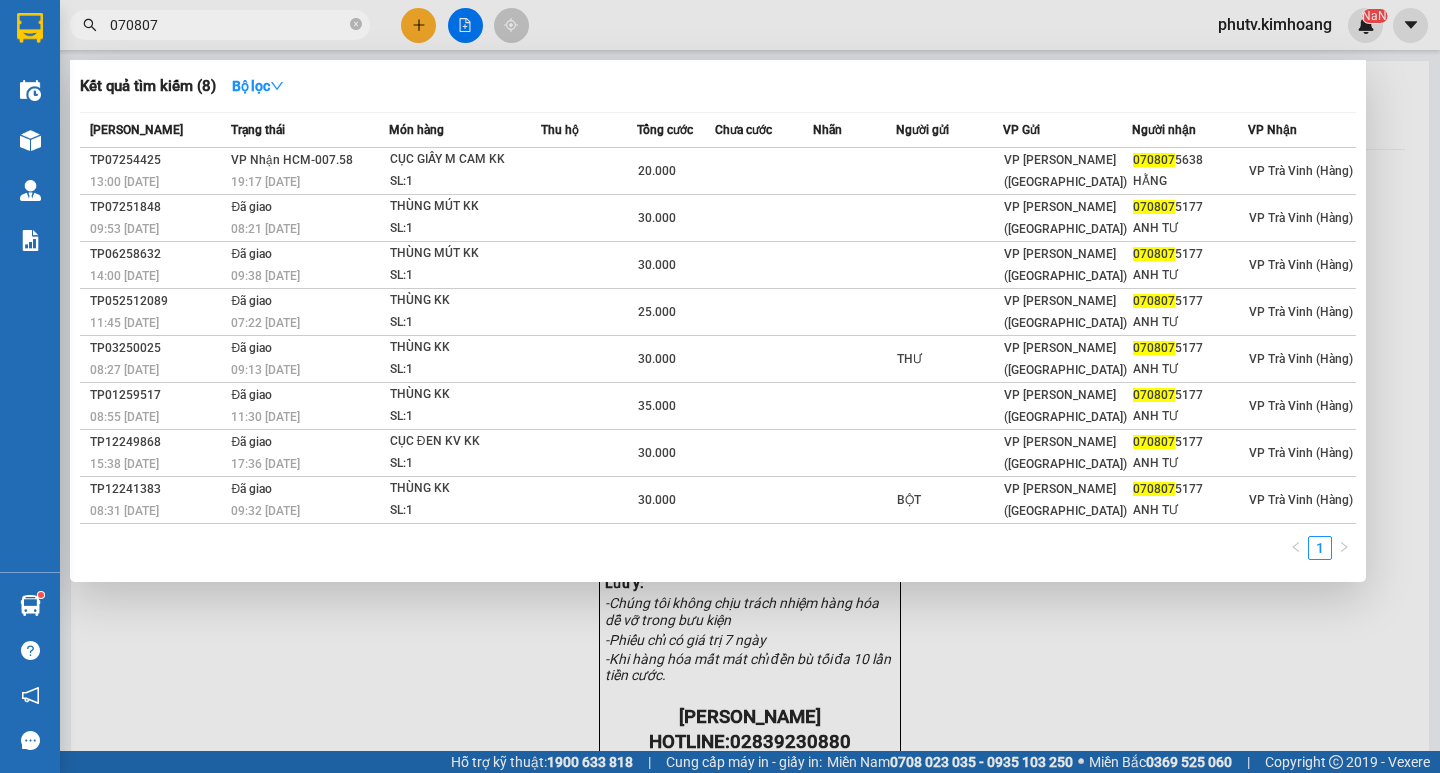 click on "070807" at bounding box center (228, 25) 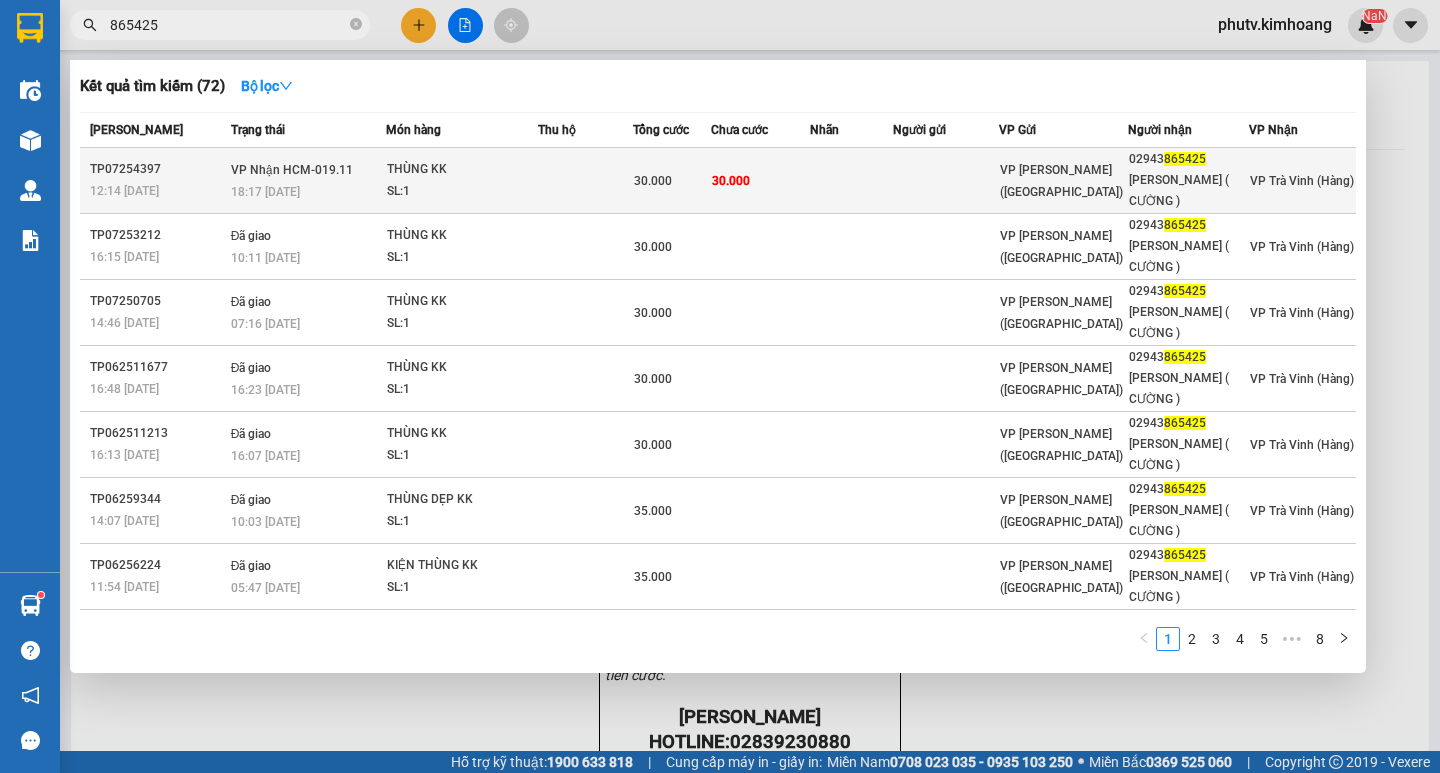 click at bounding box center [585, 181] 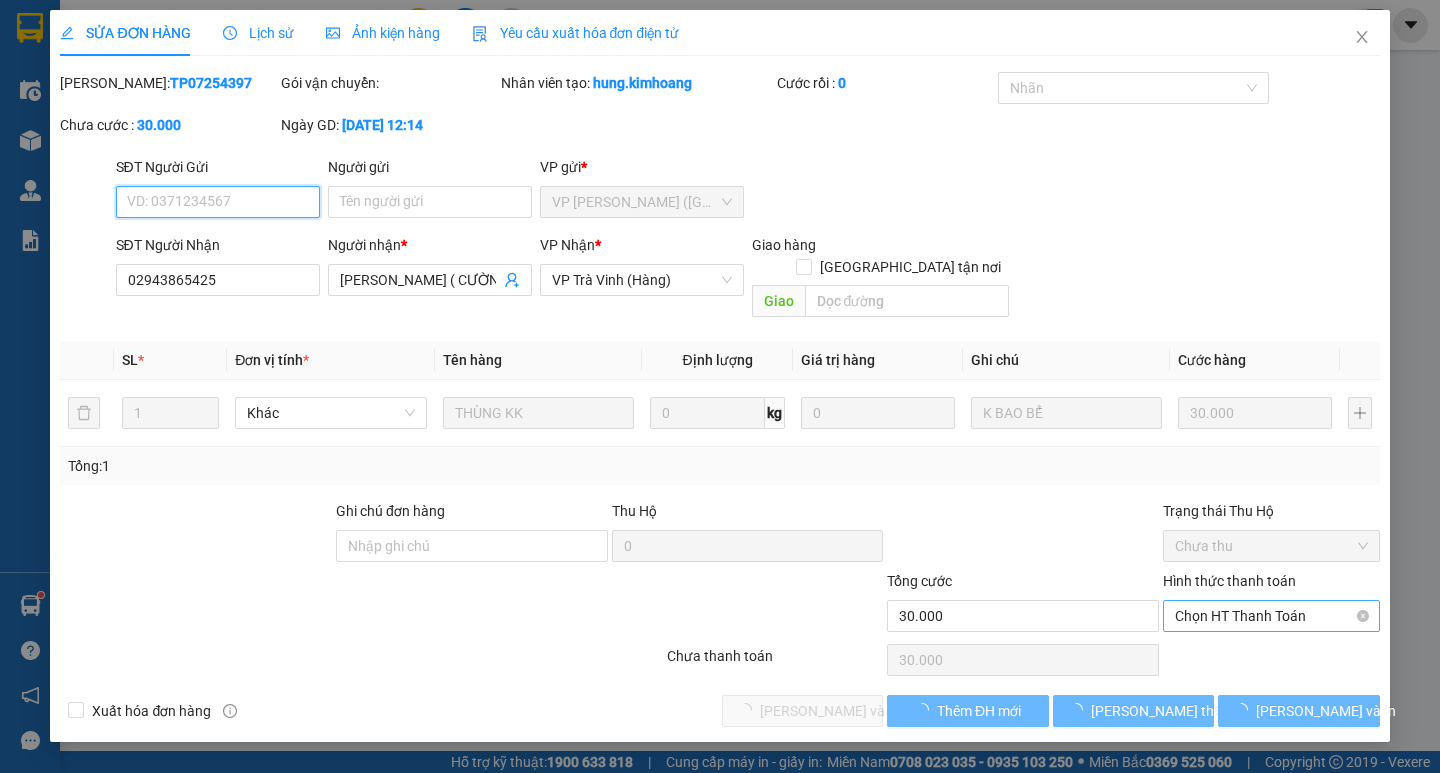 click on "Chọn HT Thanh Toán" at bounding box center [1271, 616] 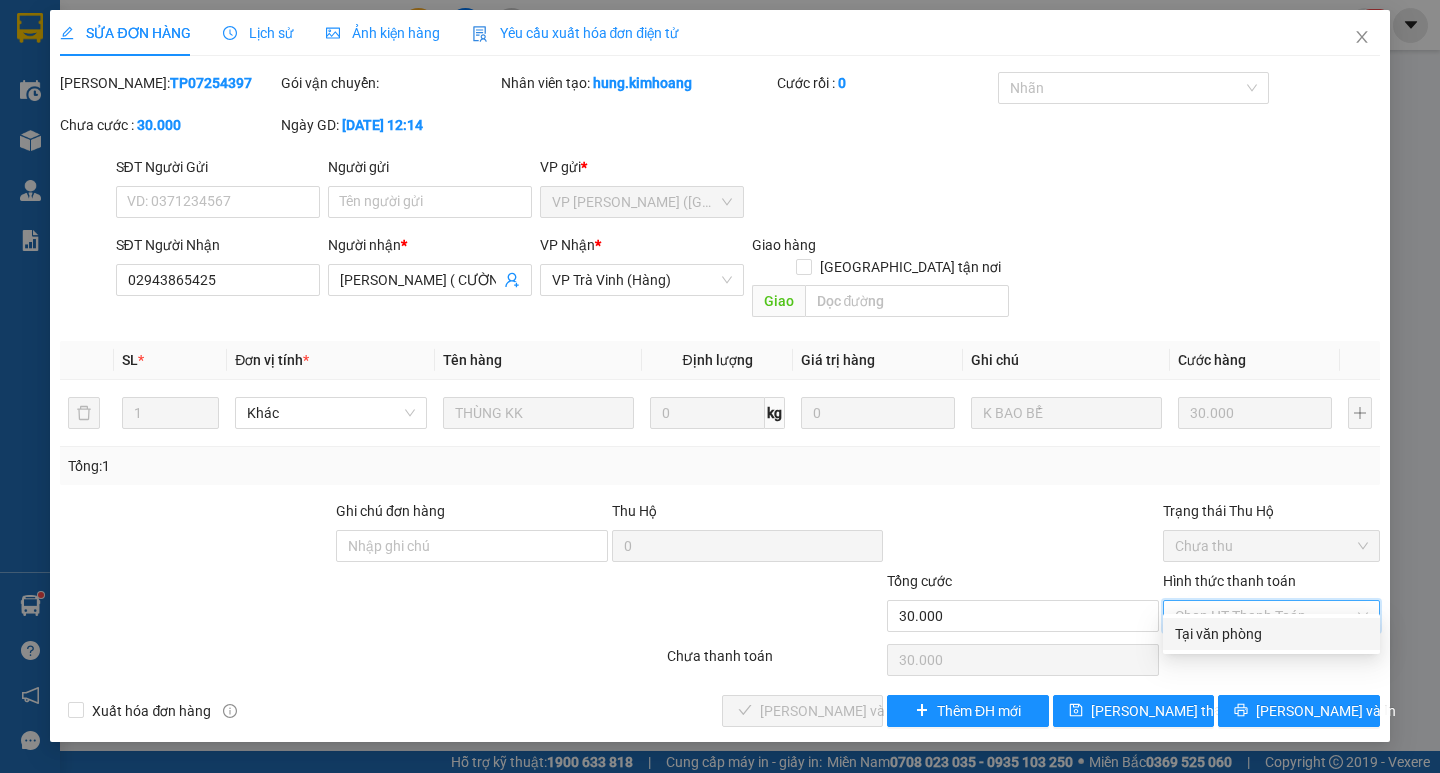 click on "Tại văn phòng" at bounding box center (1271, 634) 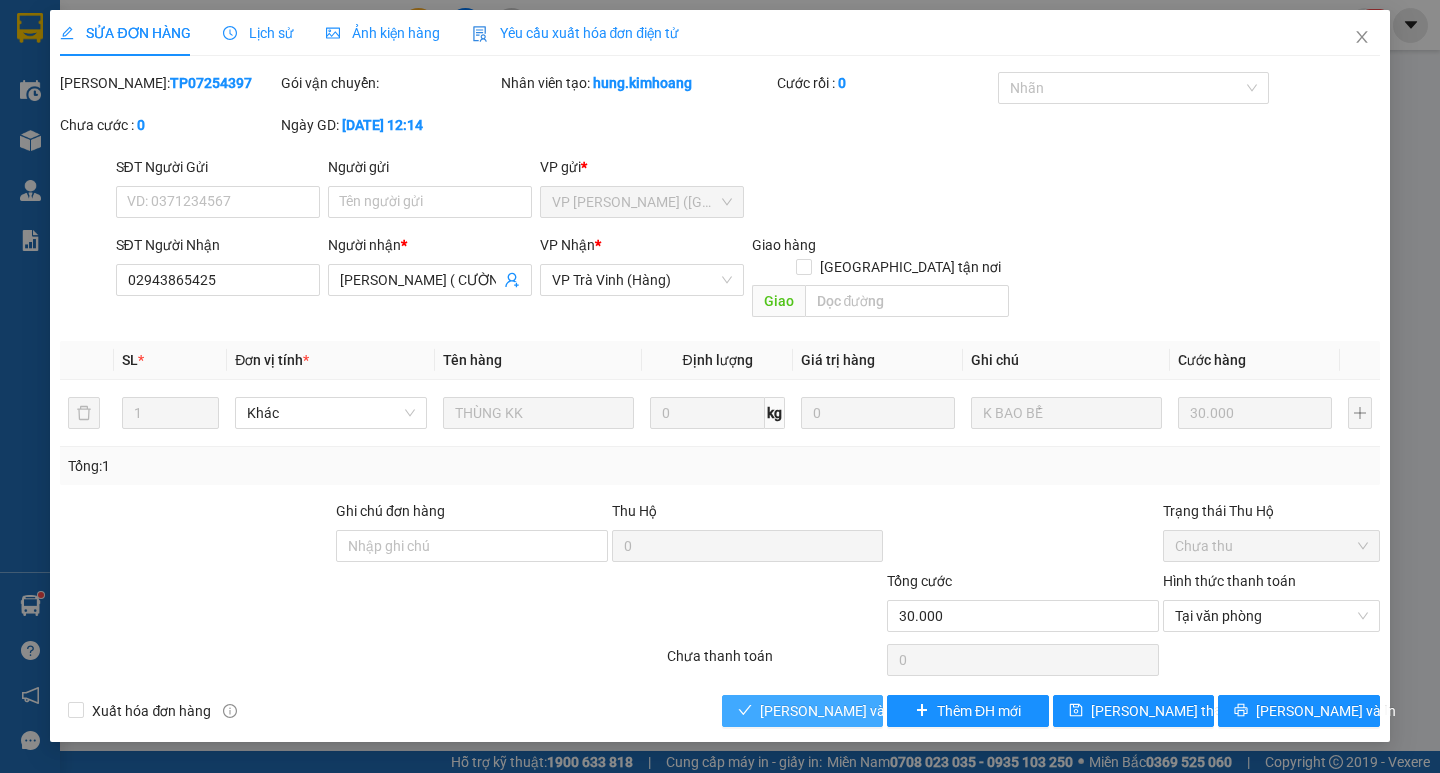 click on "[PERSON_NAME] và Giao hàng" at bounding box center [856, 711] 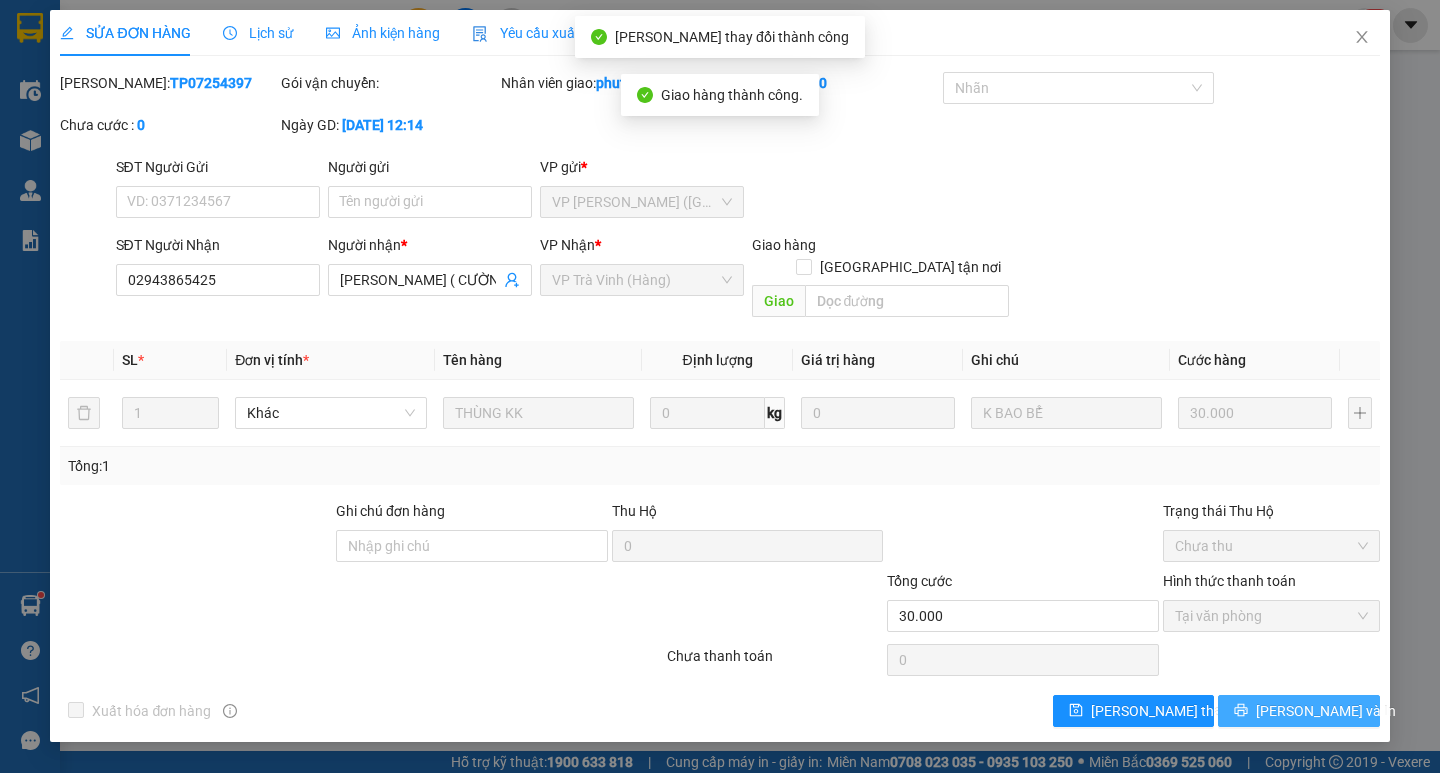 click 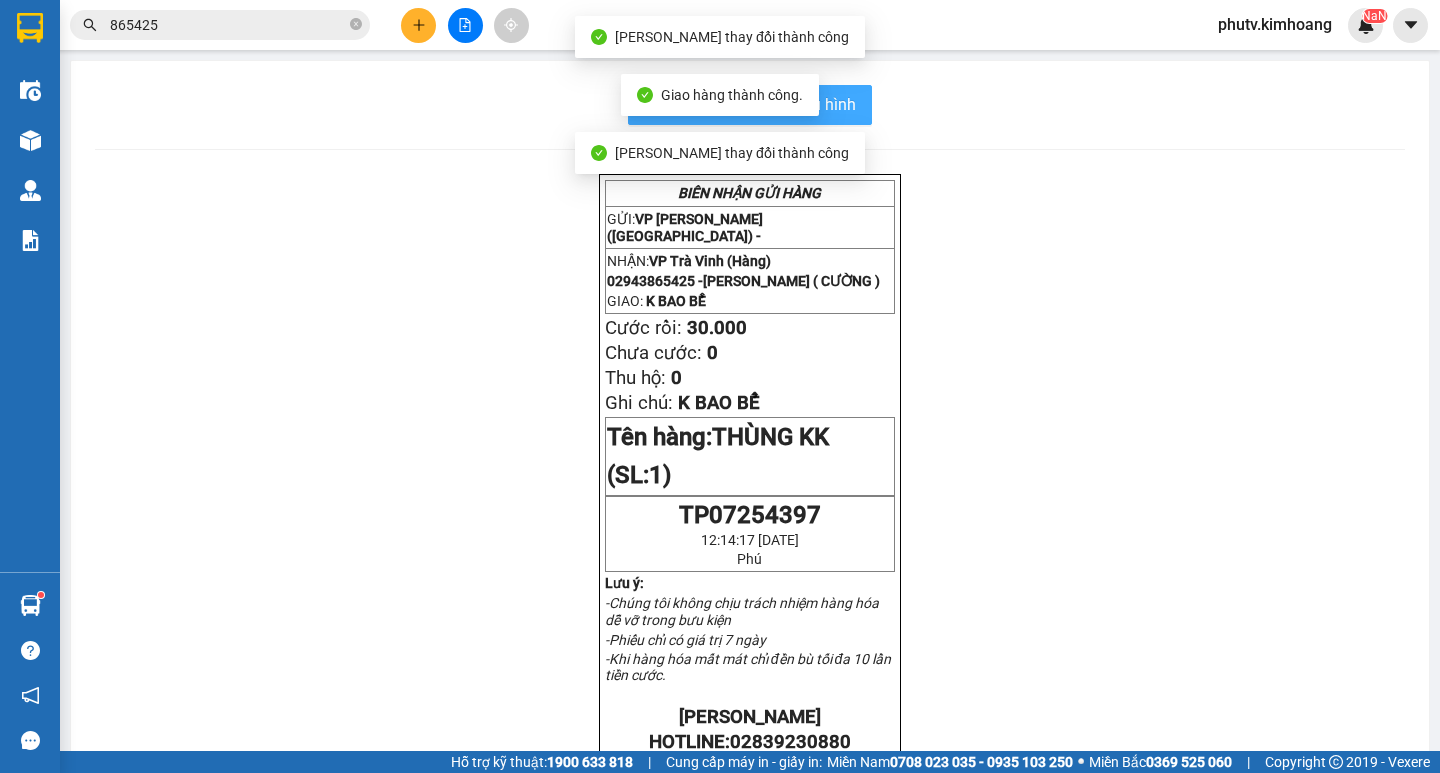 click on "In mẫu biên lai tự cấu hình" at bounding box center [762, 104] 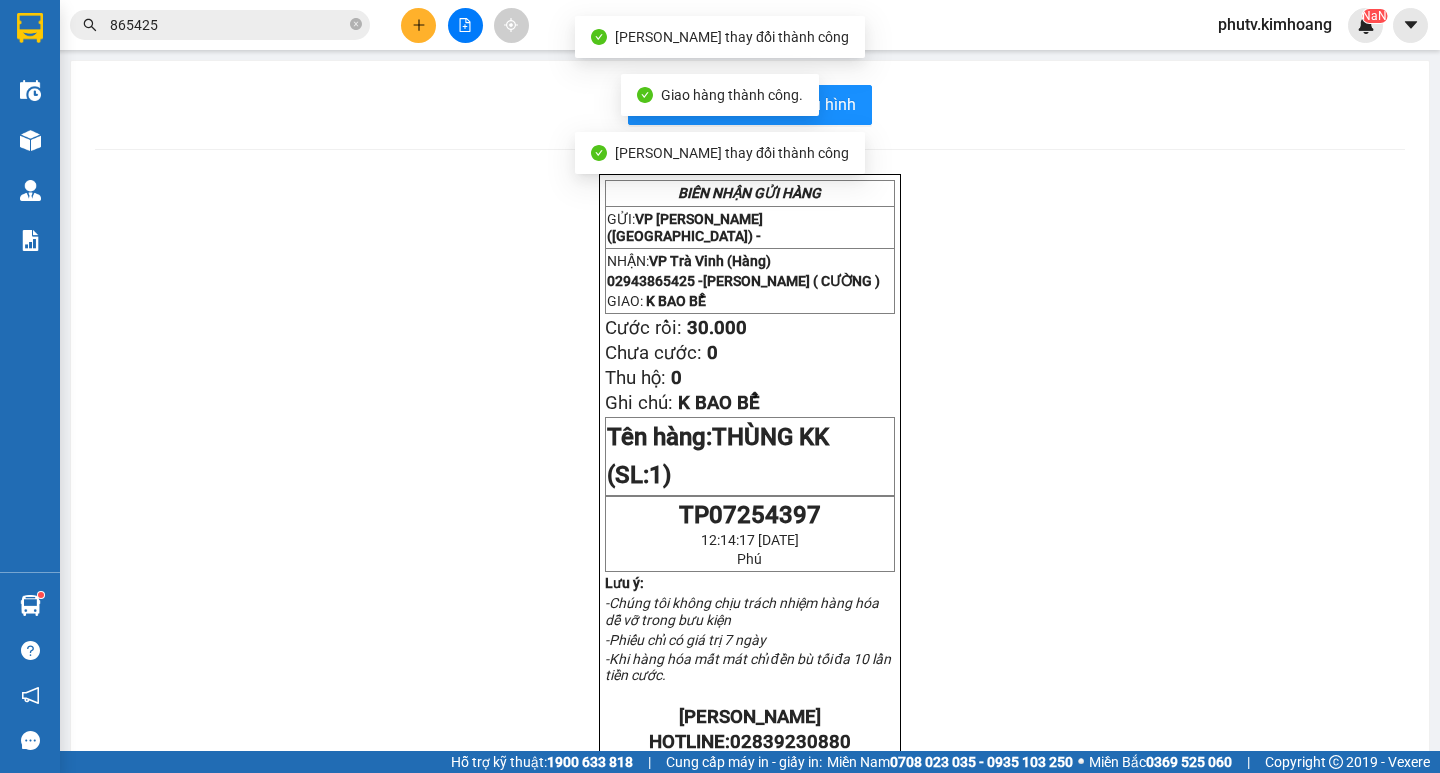 click on "865425" at bounding box center (228, 25) 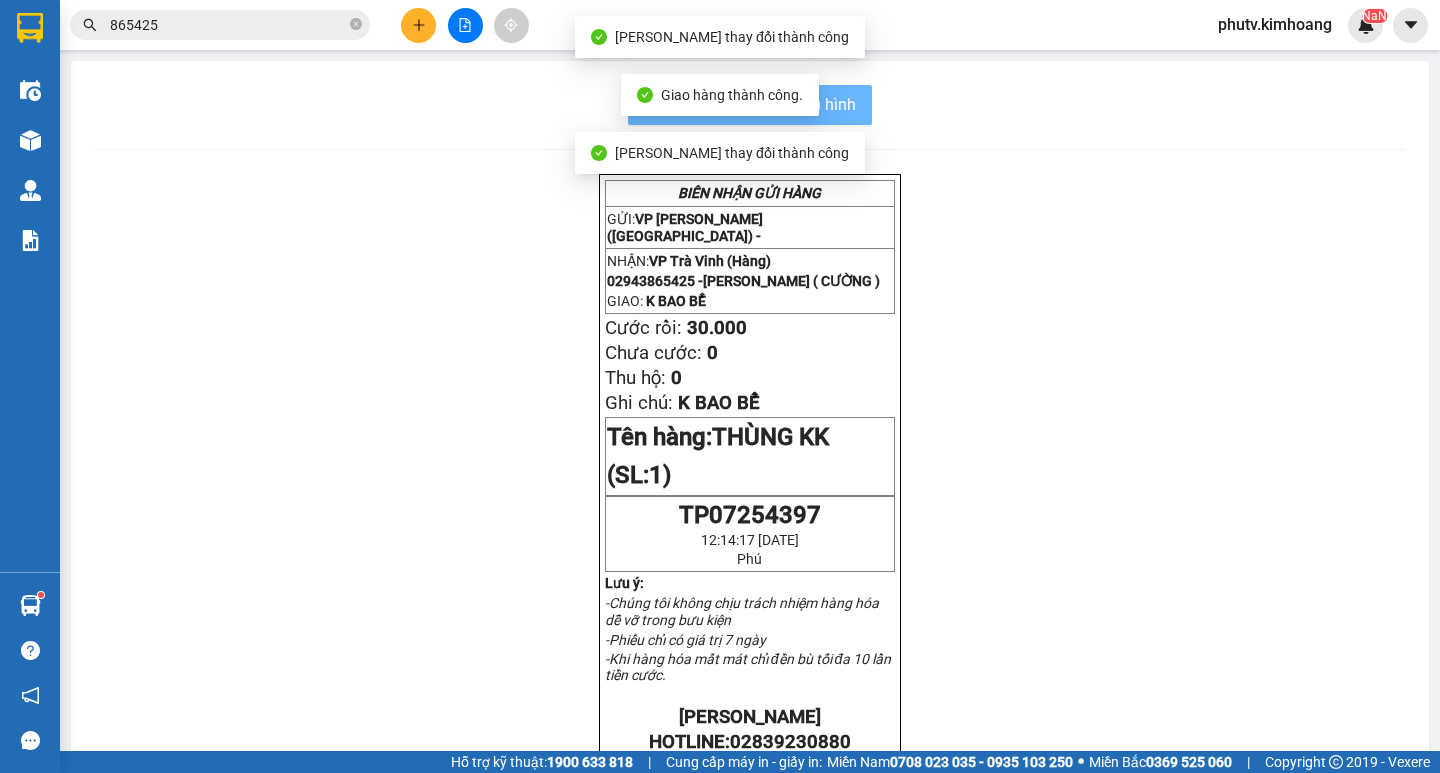 click on "865425" at bounding box center [228, 25] 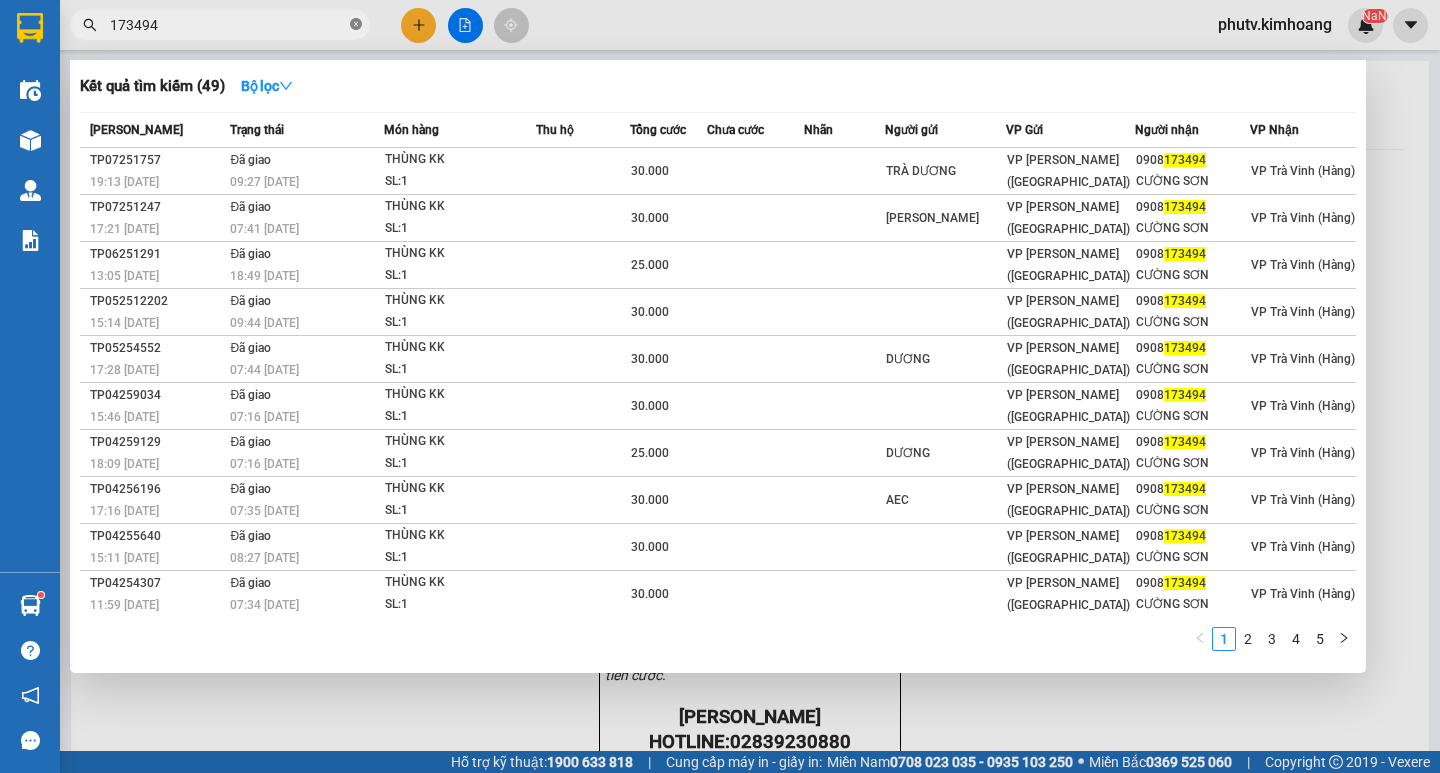 click 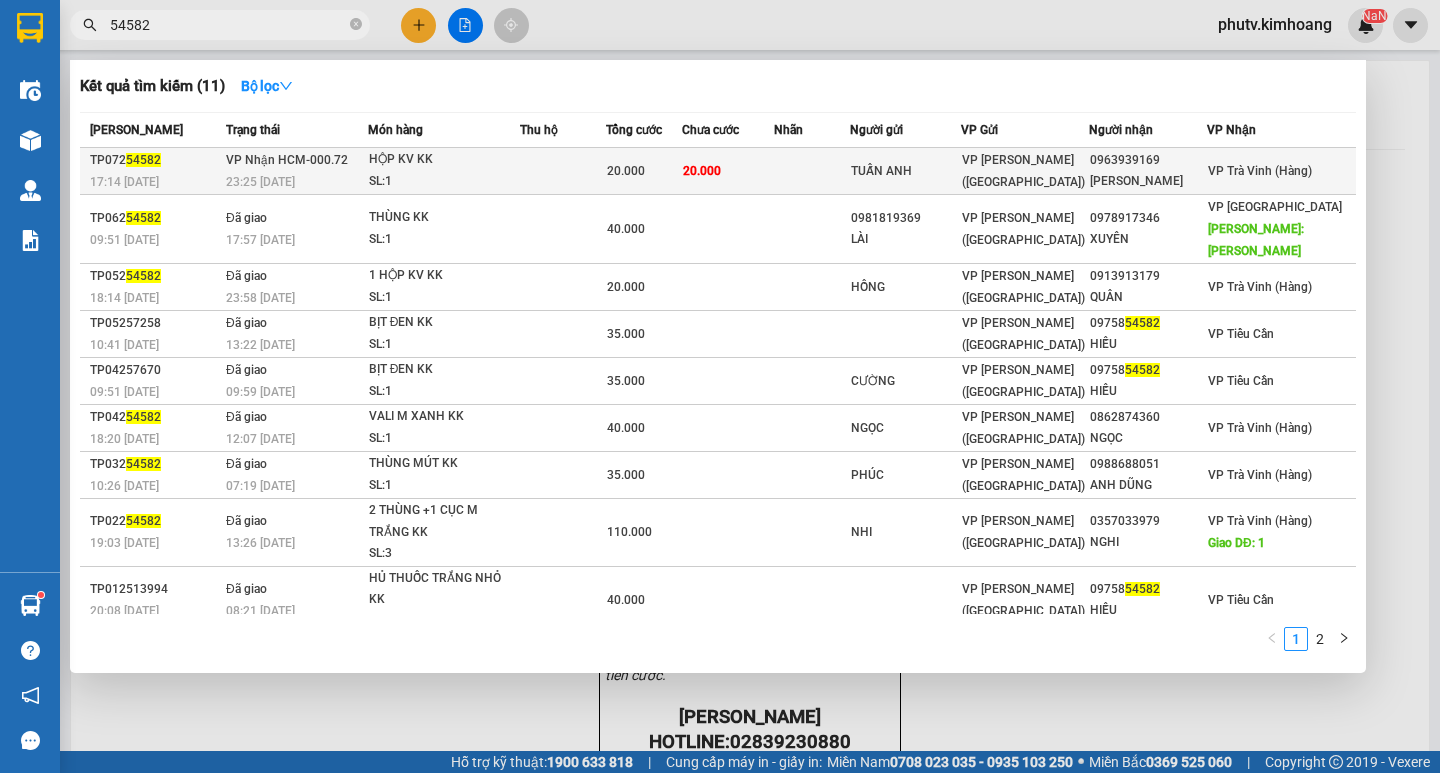 click at bounding box center (563, 171) 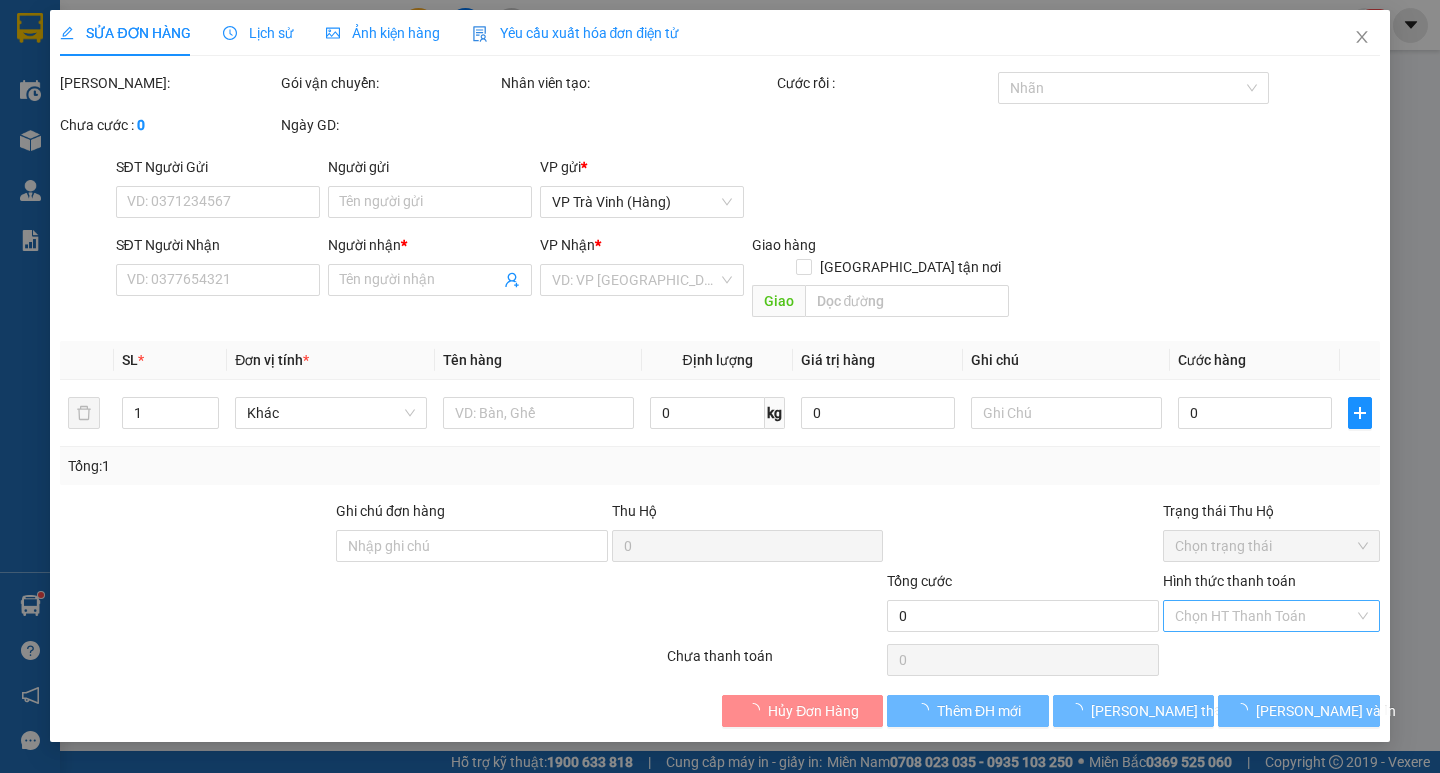 click on "Hình thức thanh toán" at bounding box center (1264, 616) 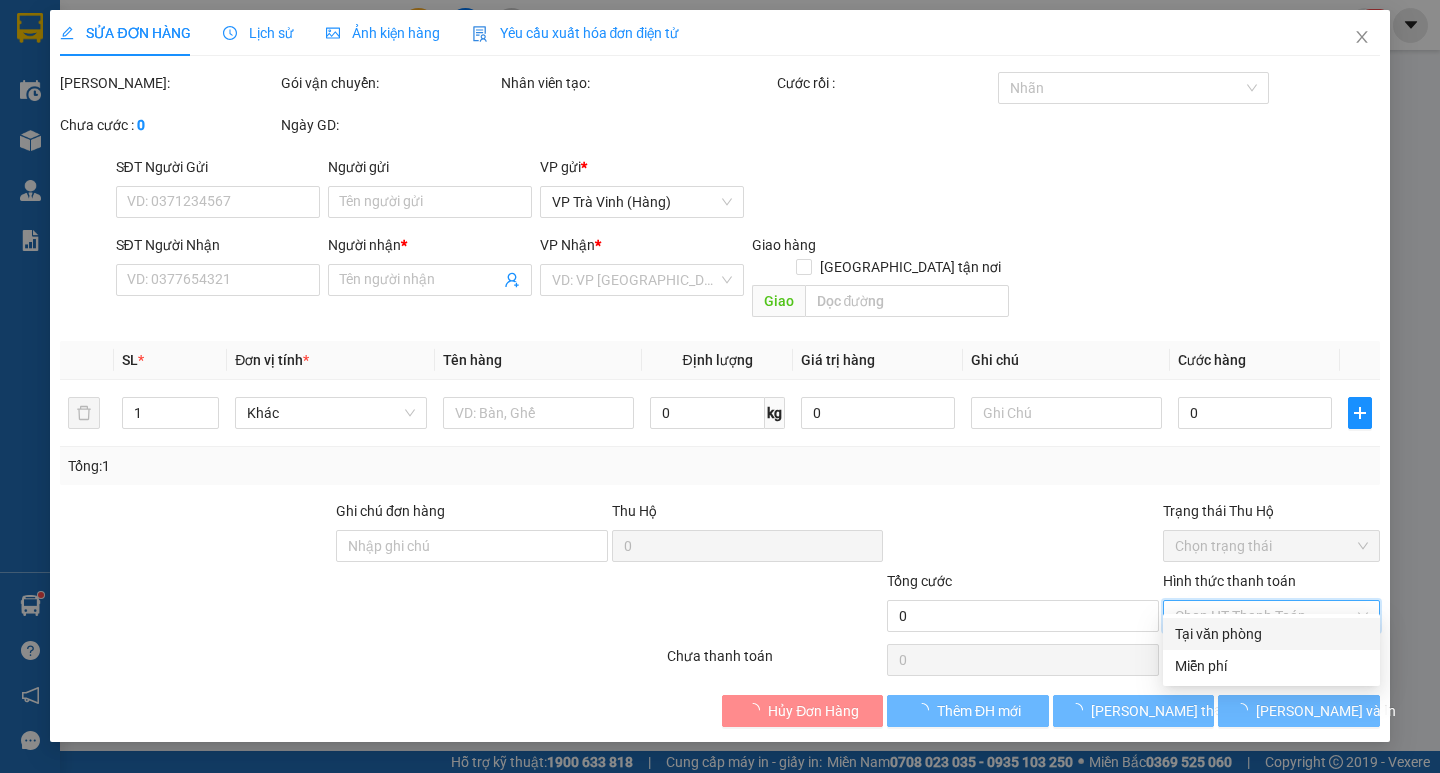 click on "Tại văn phòng" at bounding box center [1271, 634] 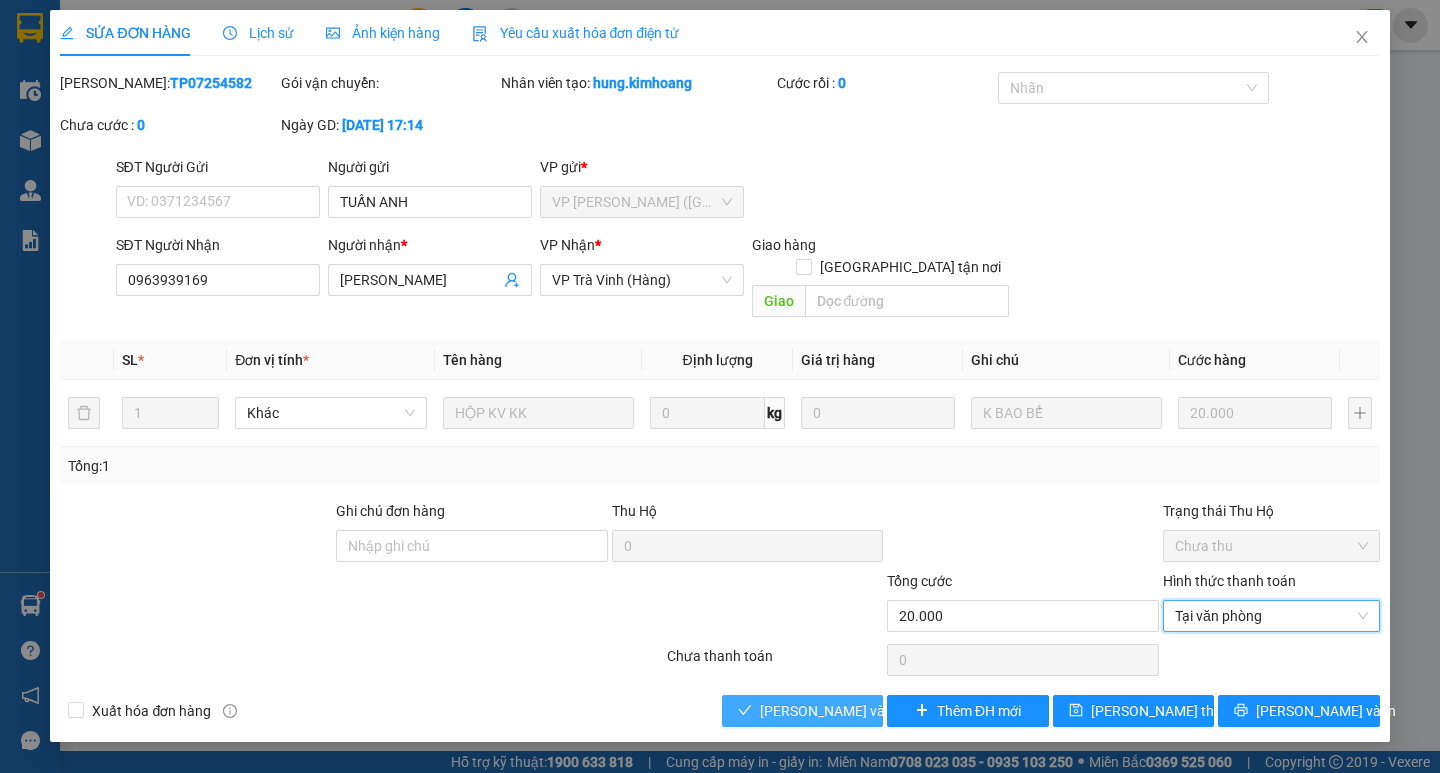 click on "[PERSON_NAME] và Giao hàng" at bounding box center (856, 711) 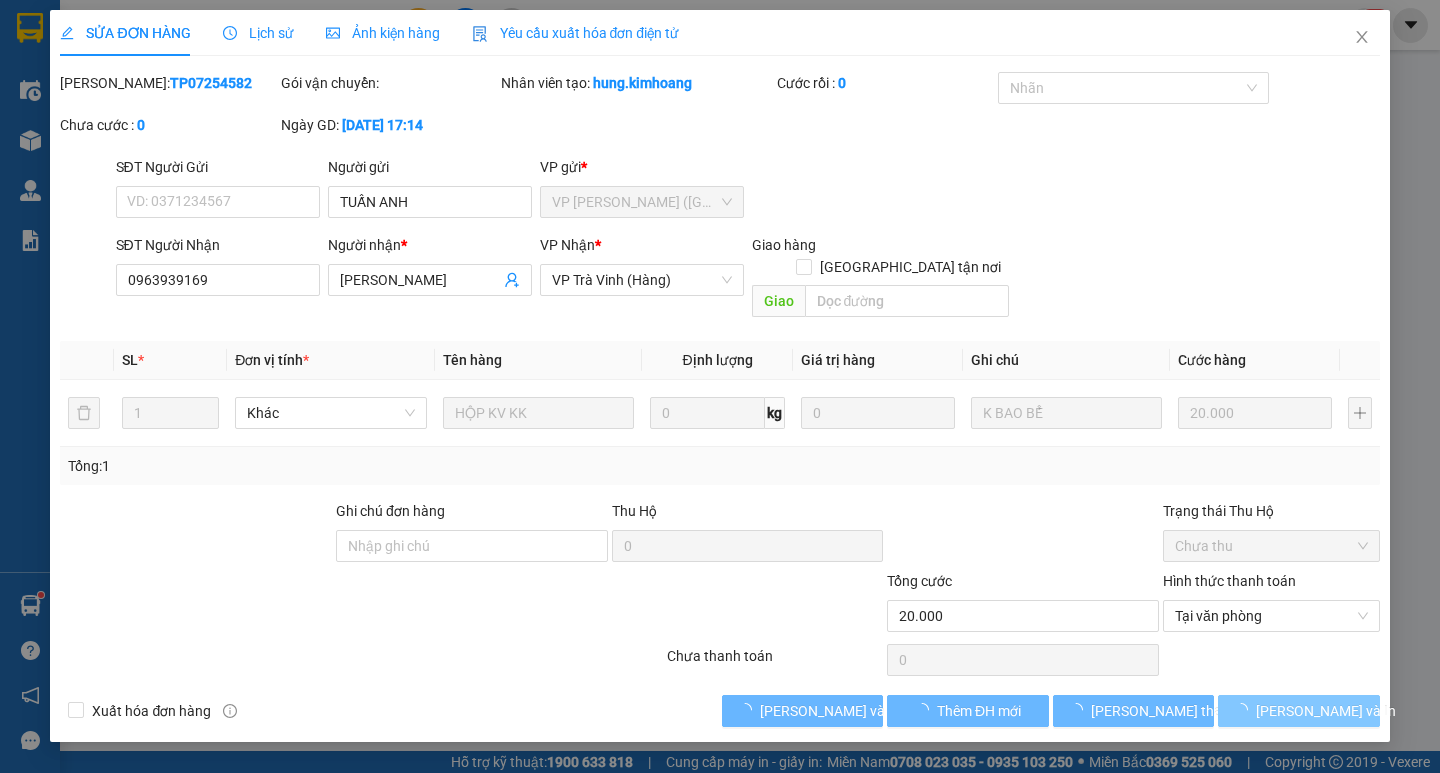 click on "[PERSON_NAME] và In" at bounding box center [1298, 711] 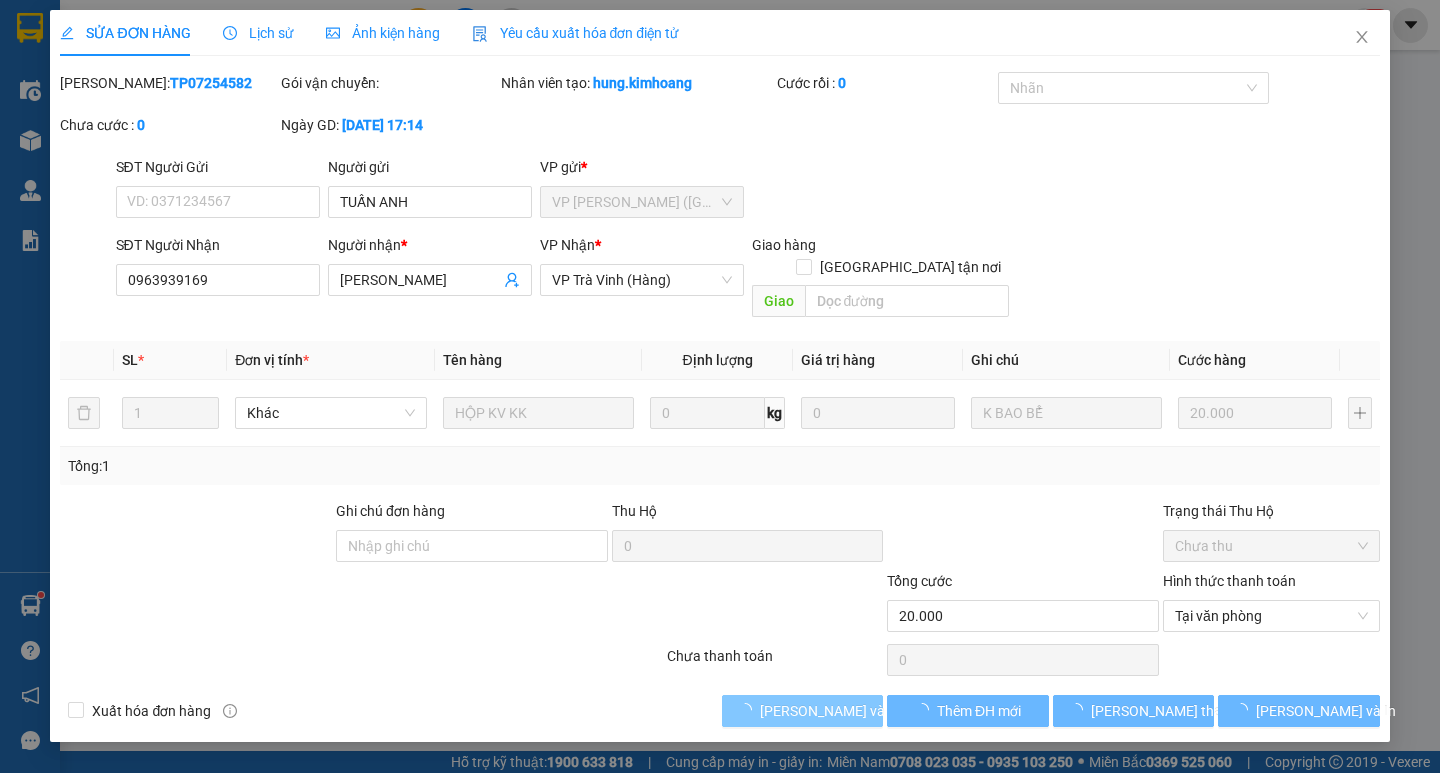 click on "[PERSON_NAME] và Giao hàng" at bounding box center (856, 711) 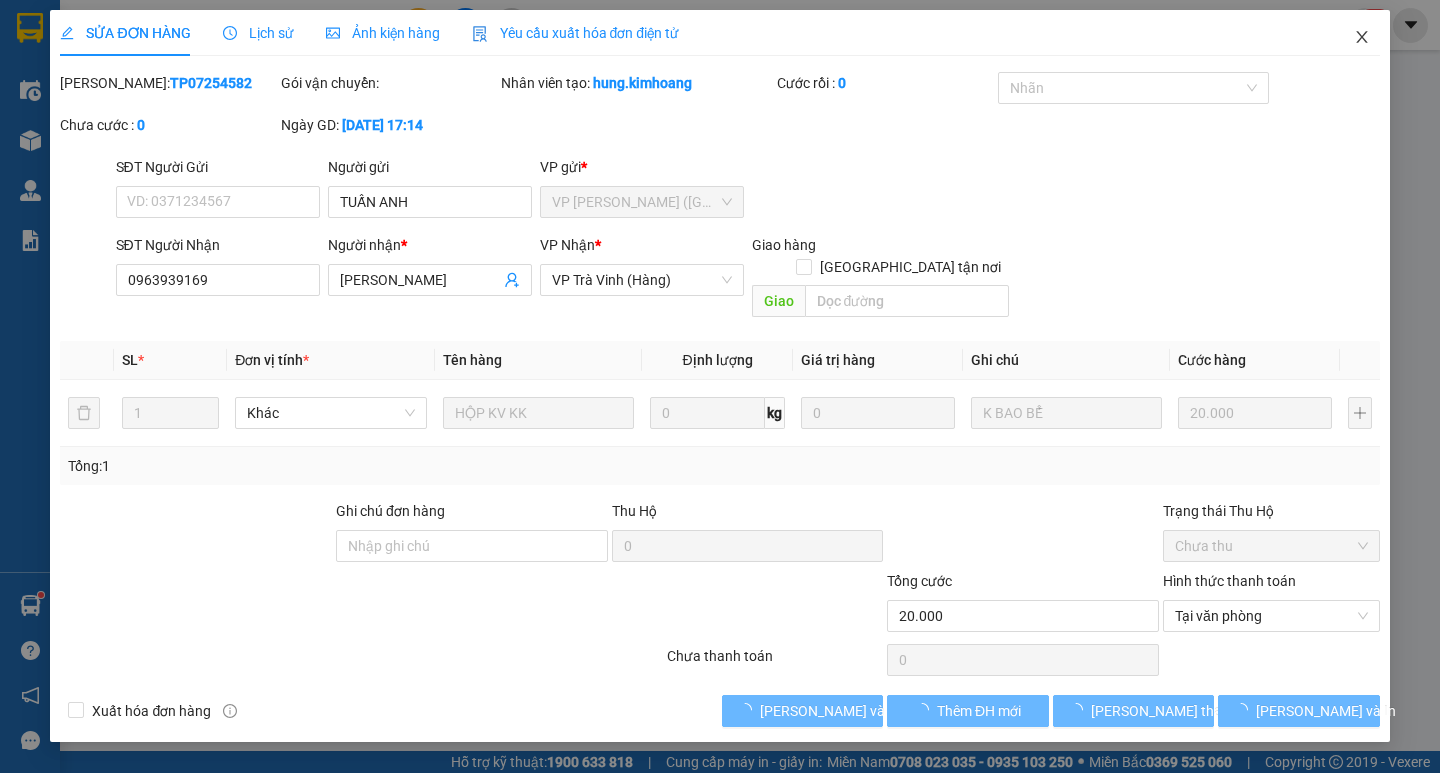 click 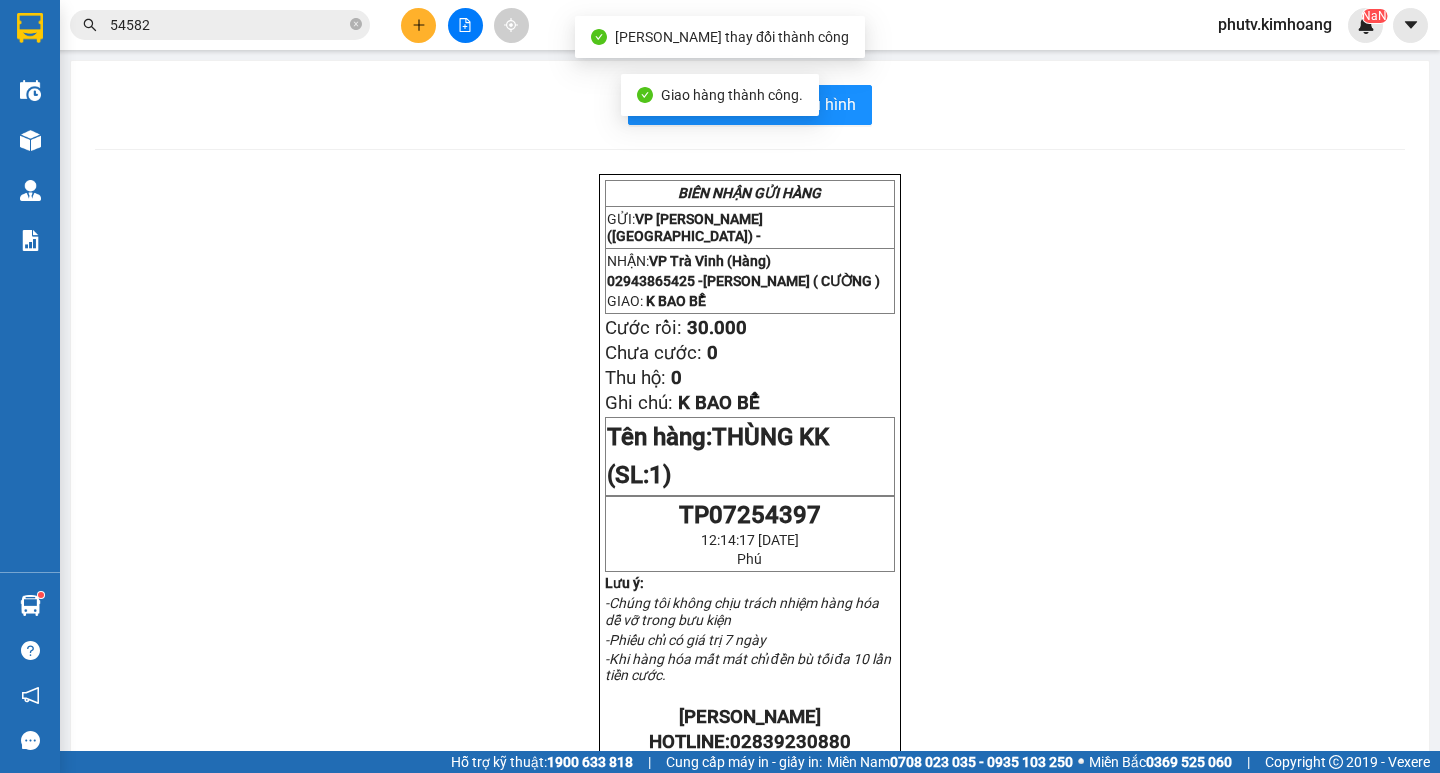 click on "54582" at bounding box center (228, 25) 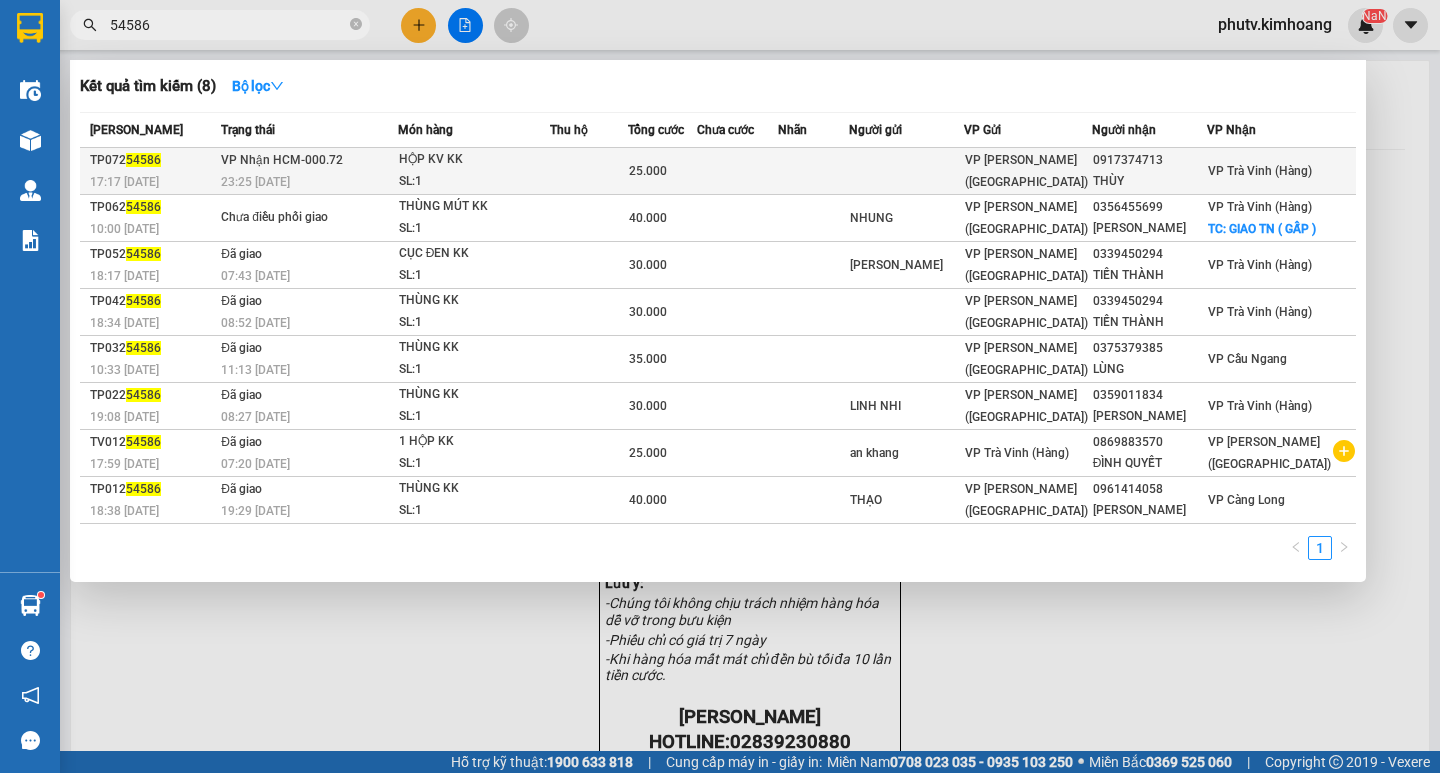 click at bounding box center [589, 171] 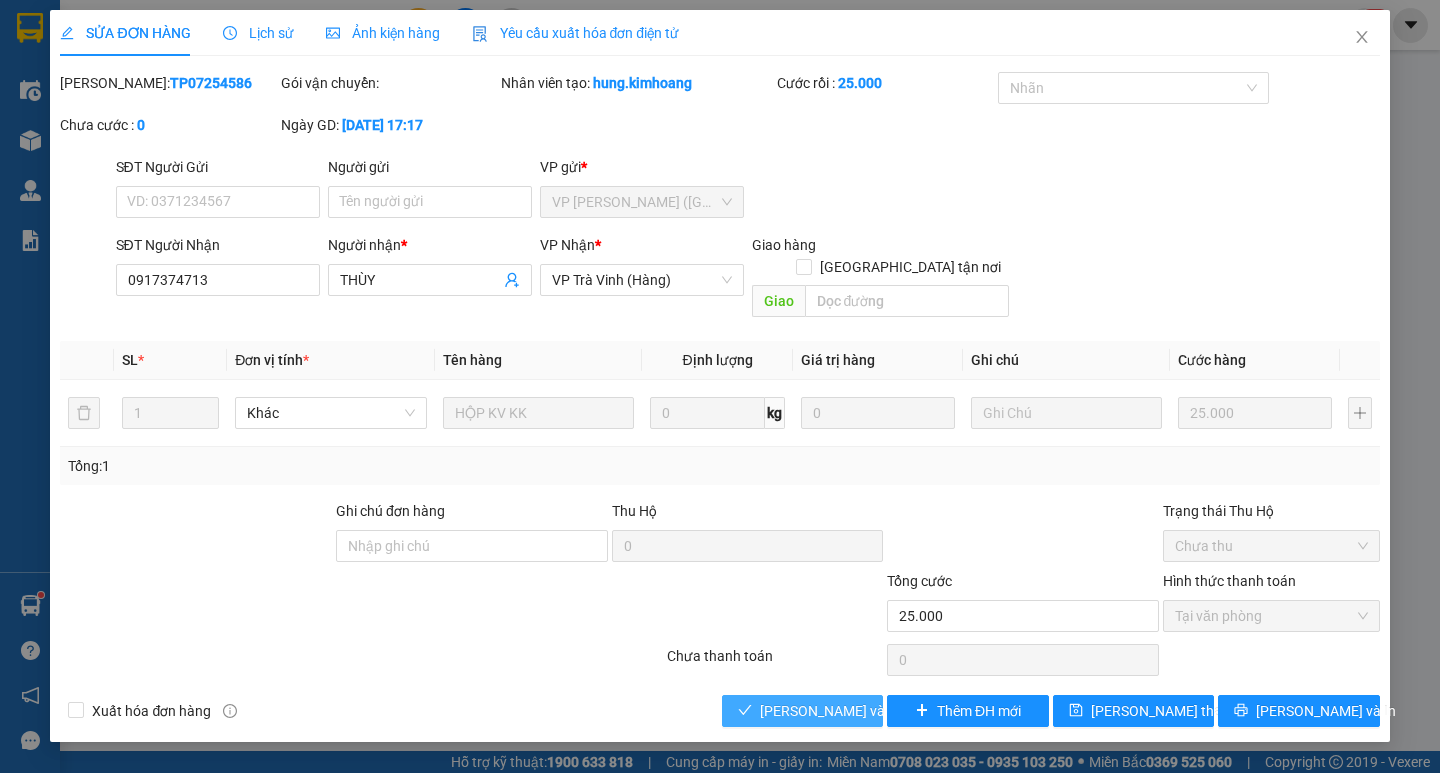 click on "[PERSON_NAME] và Giao hàng" at bounding box center (802, 711) 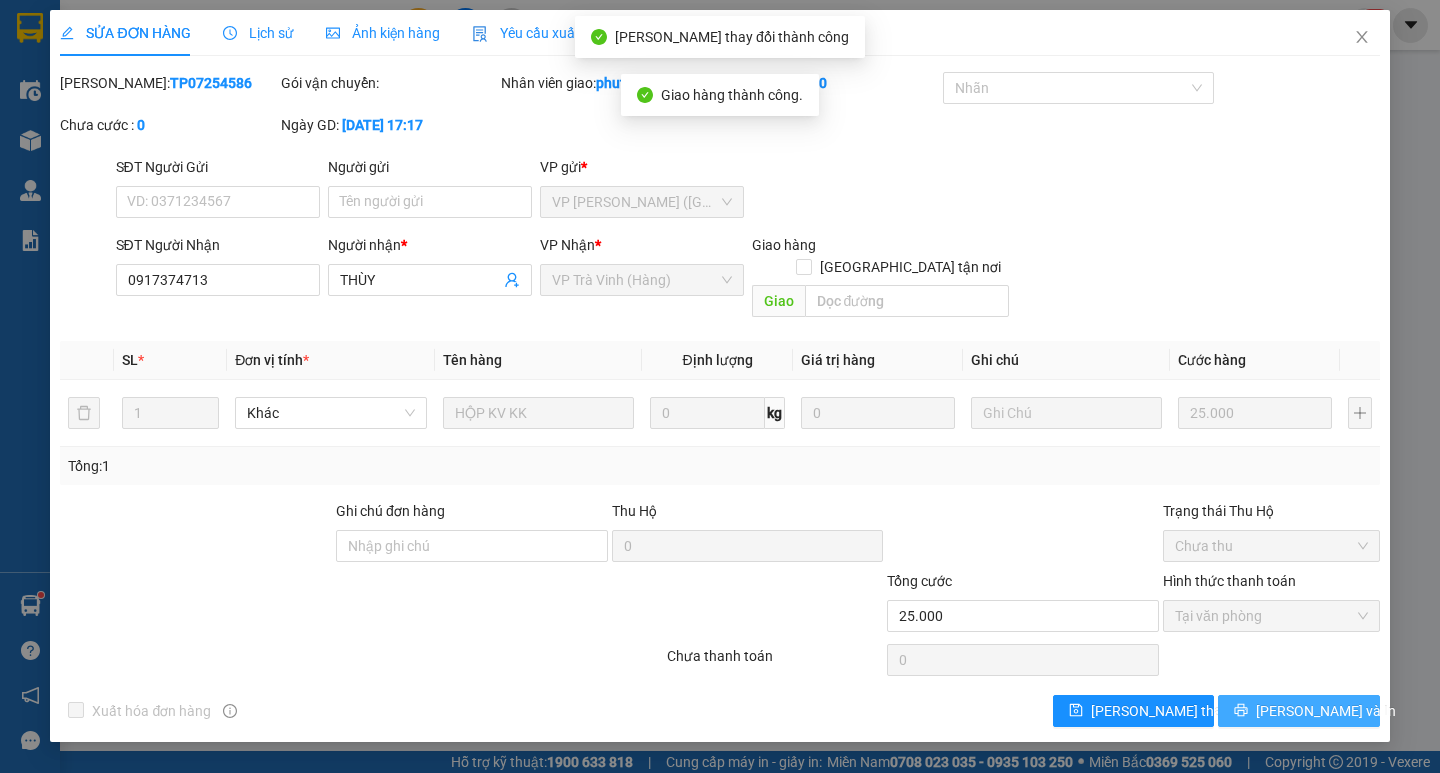 click on "[PERSON_NAME] và In" at bounding box center (1298, 711) 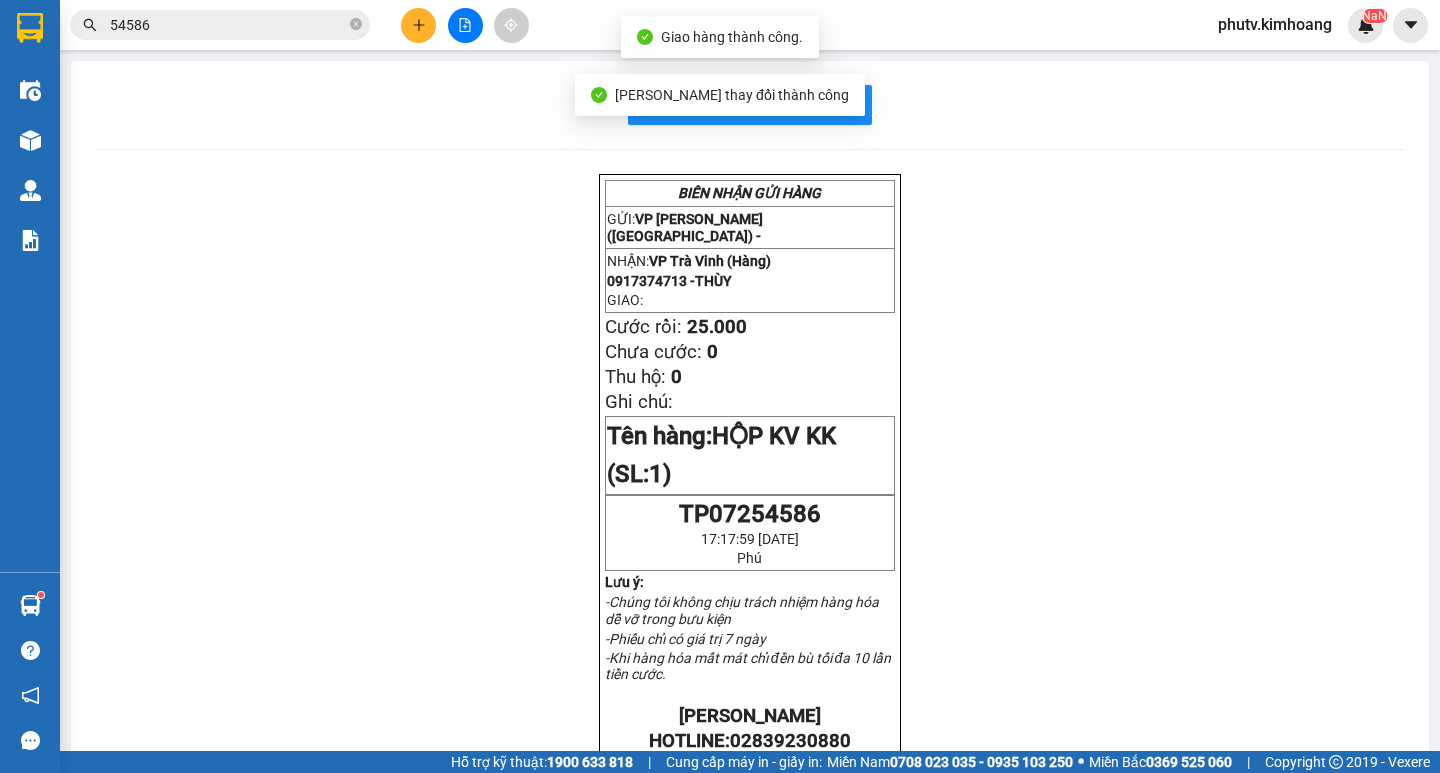 click on "54586" at bounding box center [228, 25] 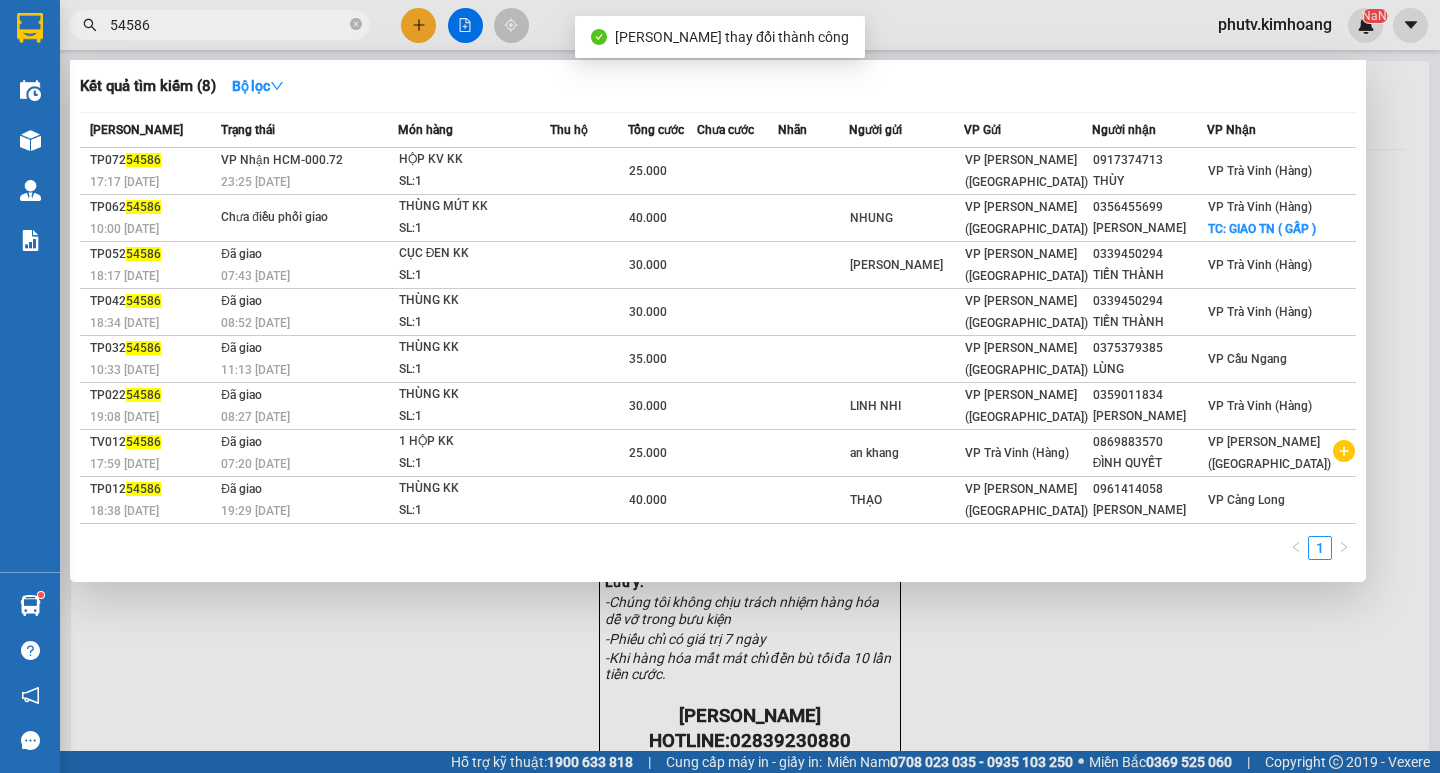 click on "54586" at bounding box center (228, 25) 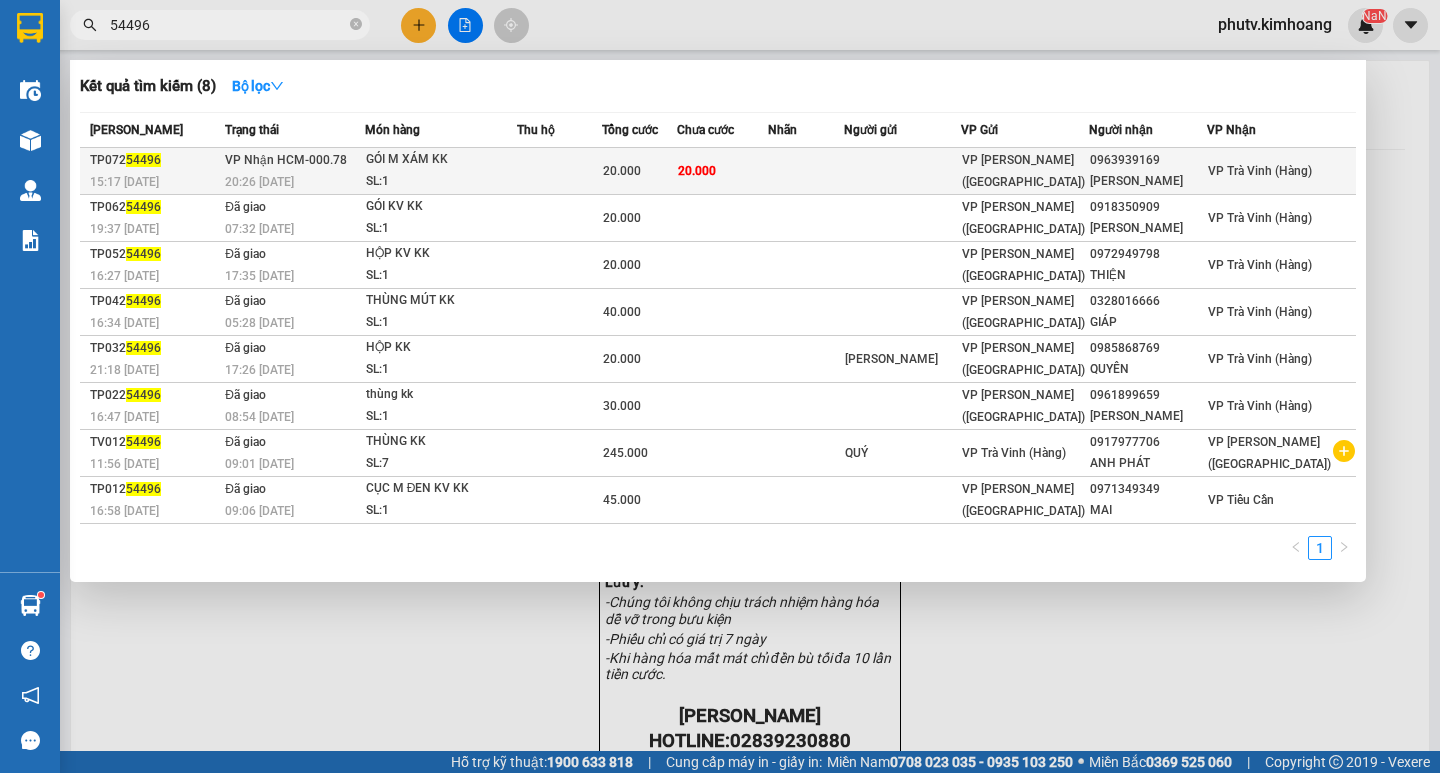 click on "GÓI M XÁM KK" at bounding box center (441, 160) 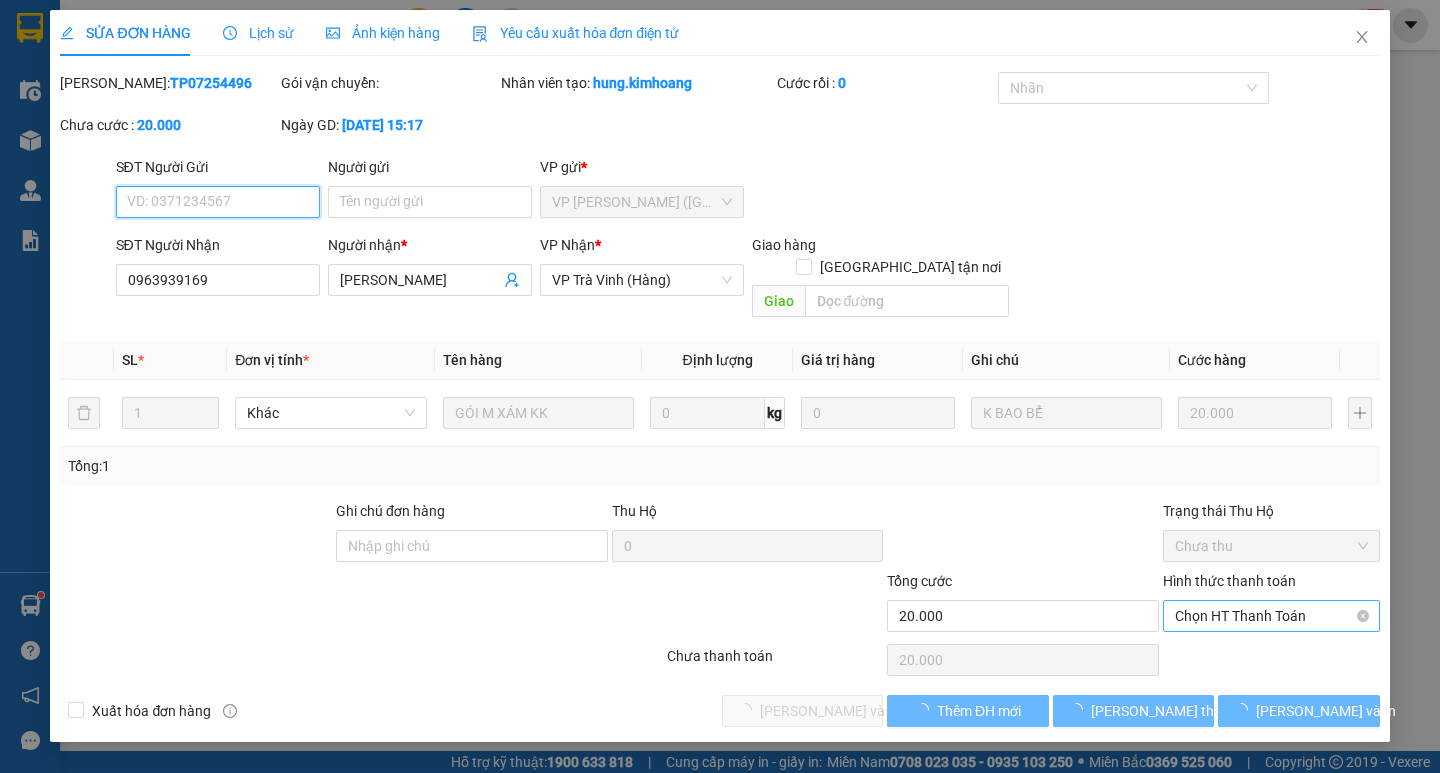 click on "Chọn HT Thanh Toán" at bounding box center (1271, 616) 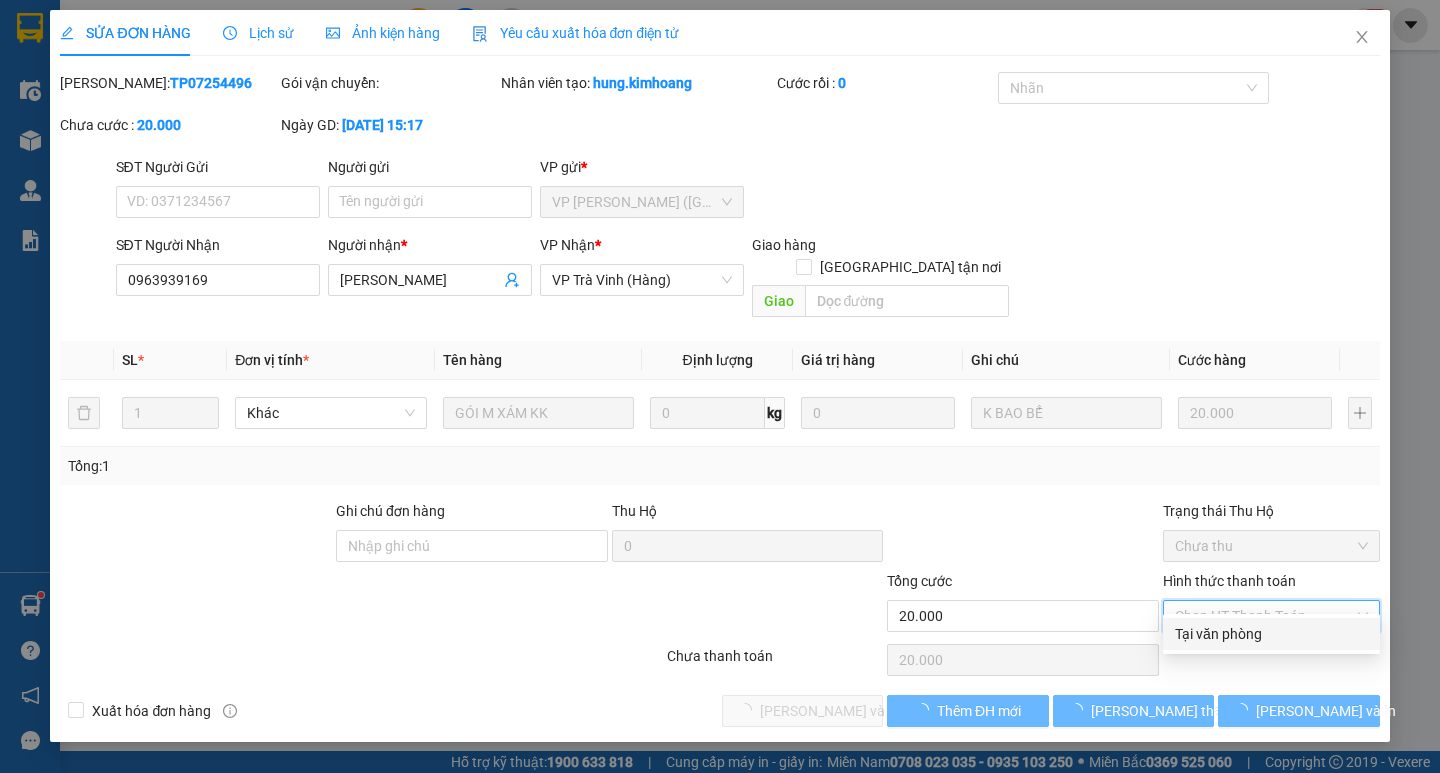 click on "Tại văn phòng" at bounding box center (1271, 634) 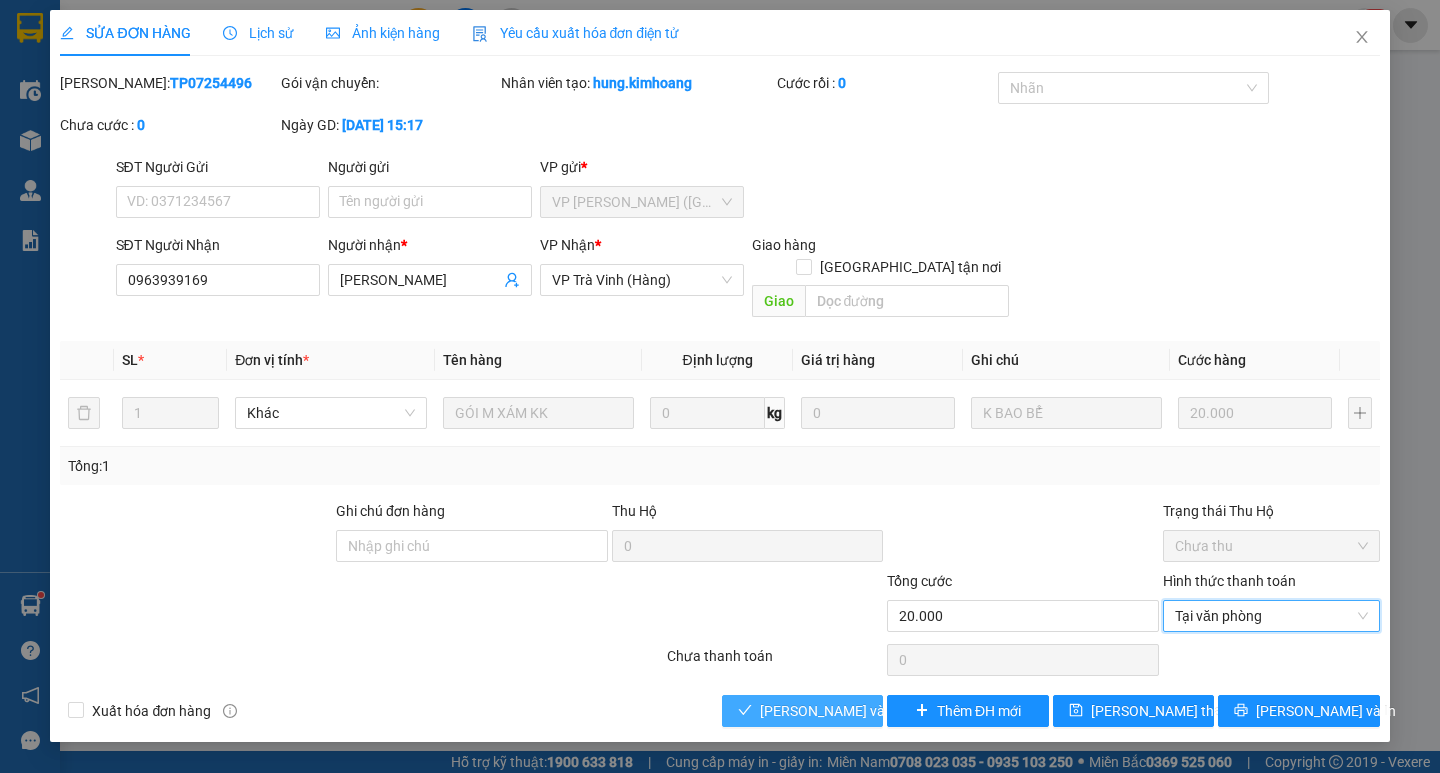 click on "[PERSON_NAME] và Giao hàng" at bounding box center (856, 711) 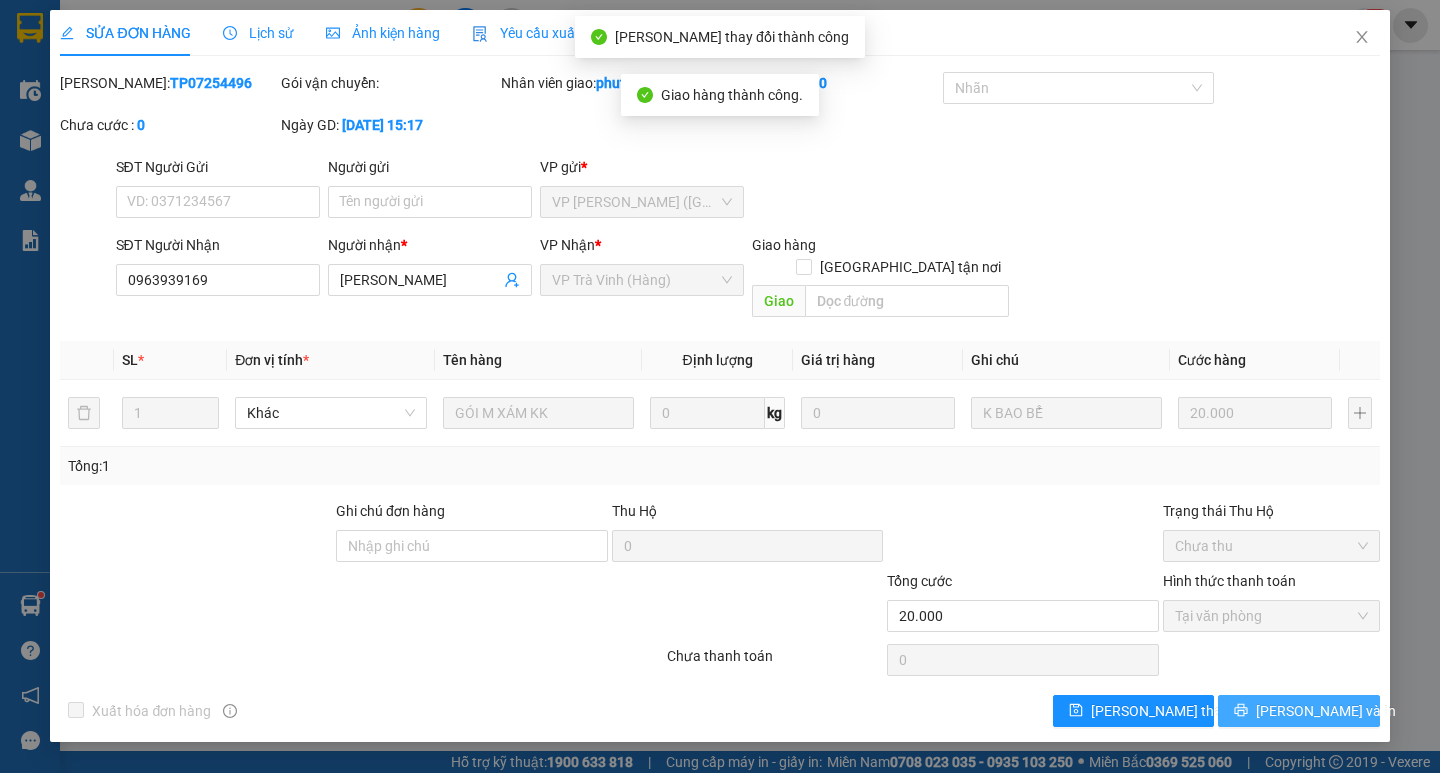 click on "[PERSON_NAME] và In" at bounding box center (1298, 711) 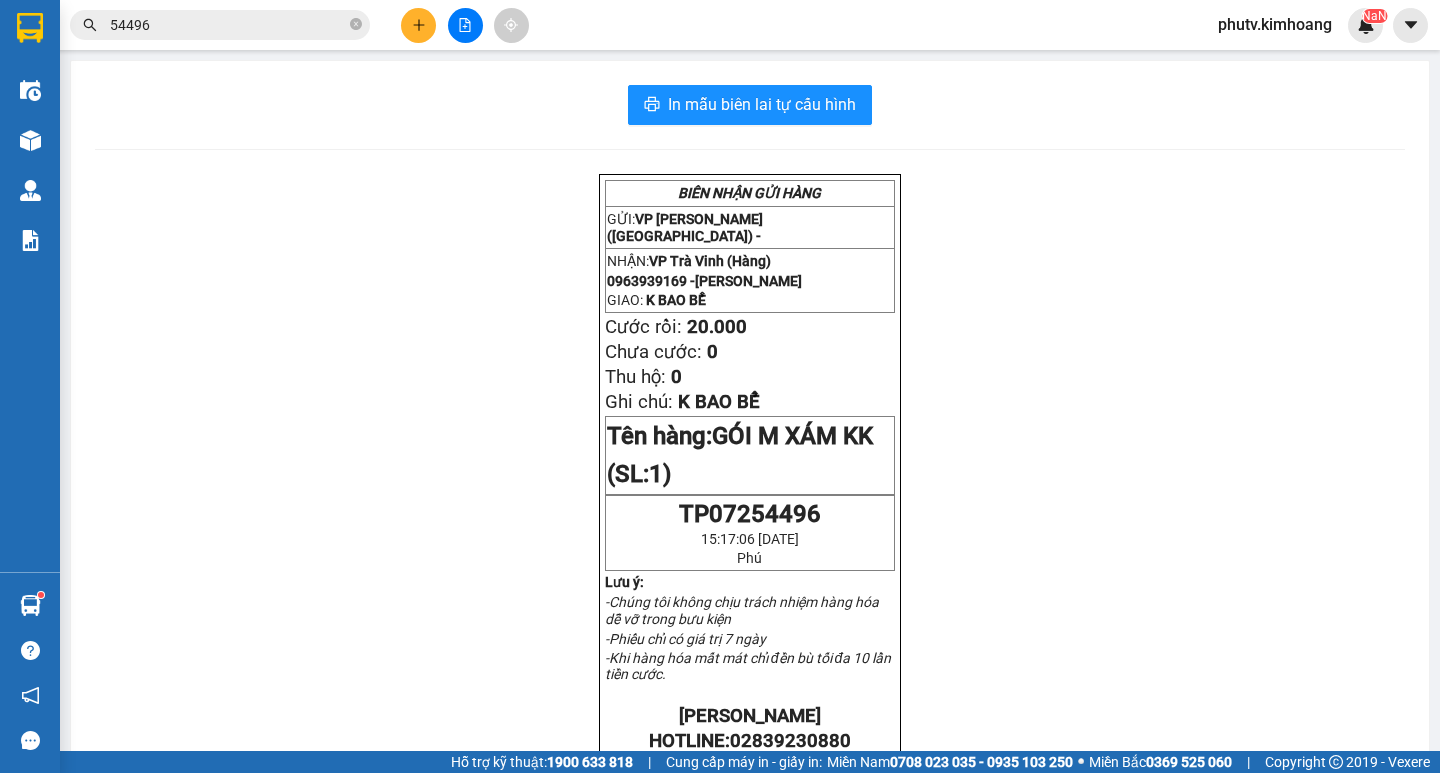 click on "54496" at bounding box center [228, 25] 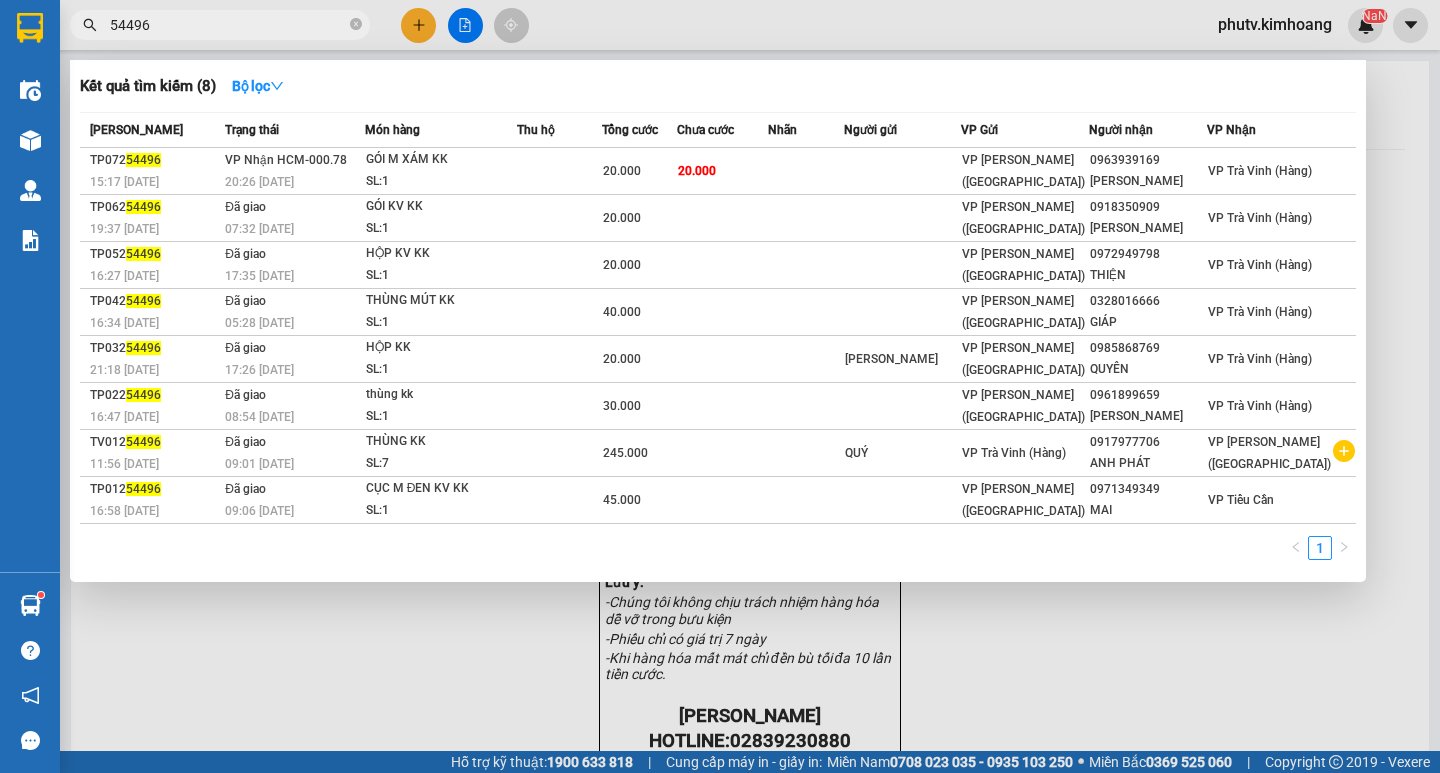 click on "54496" at bounding box center (228, 25) 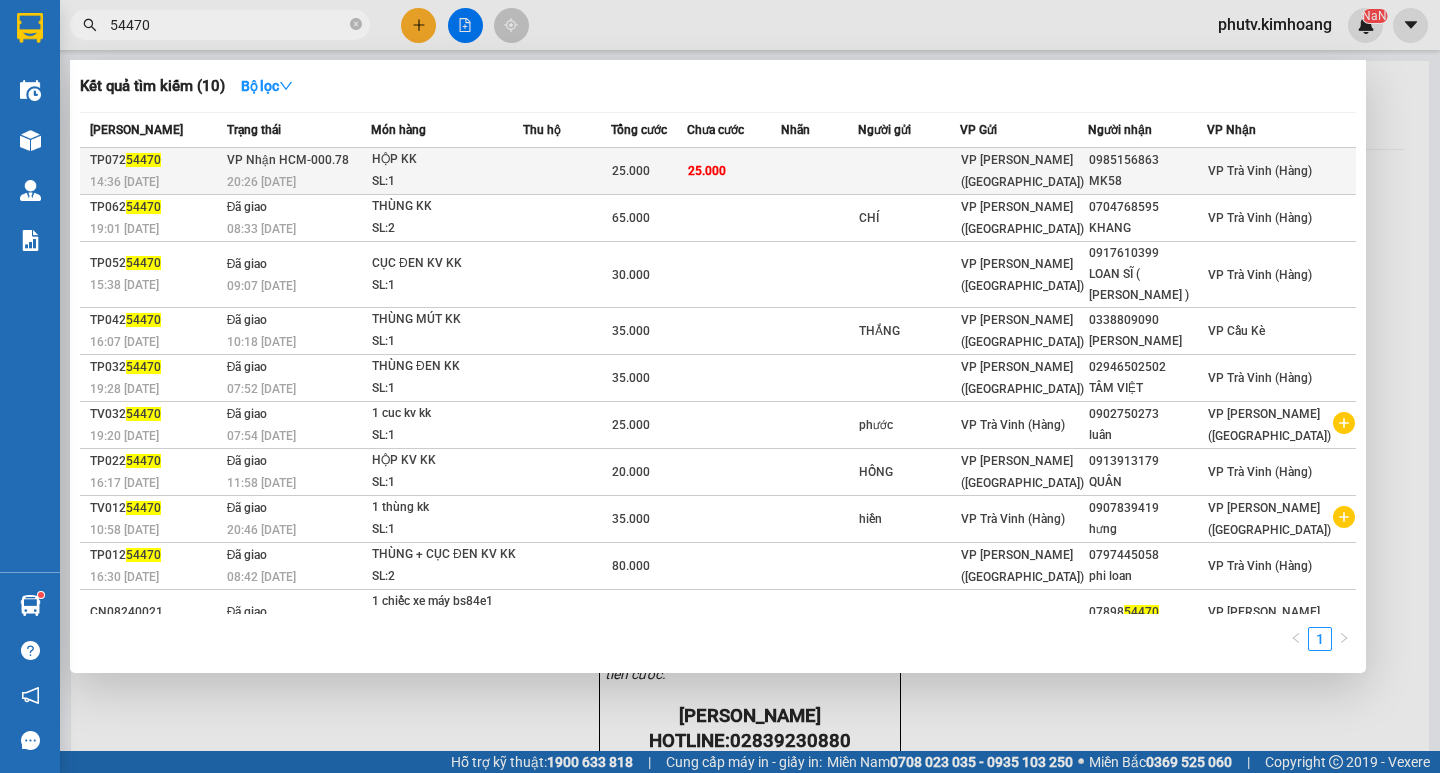 click on "VP Nhận   HCM-000.78 20:26 [DATE]" at bounding box center [296, 171] 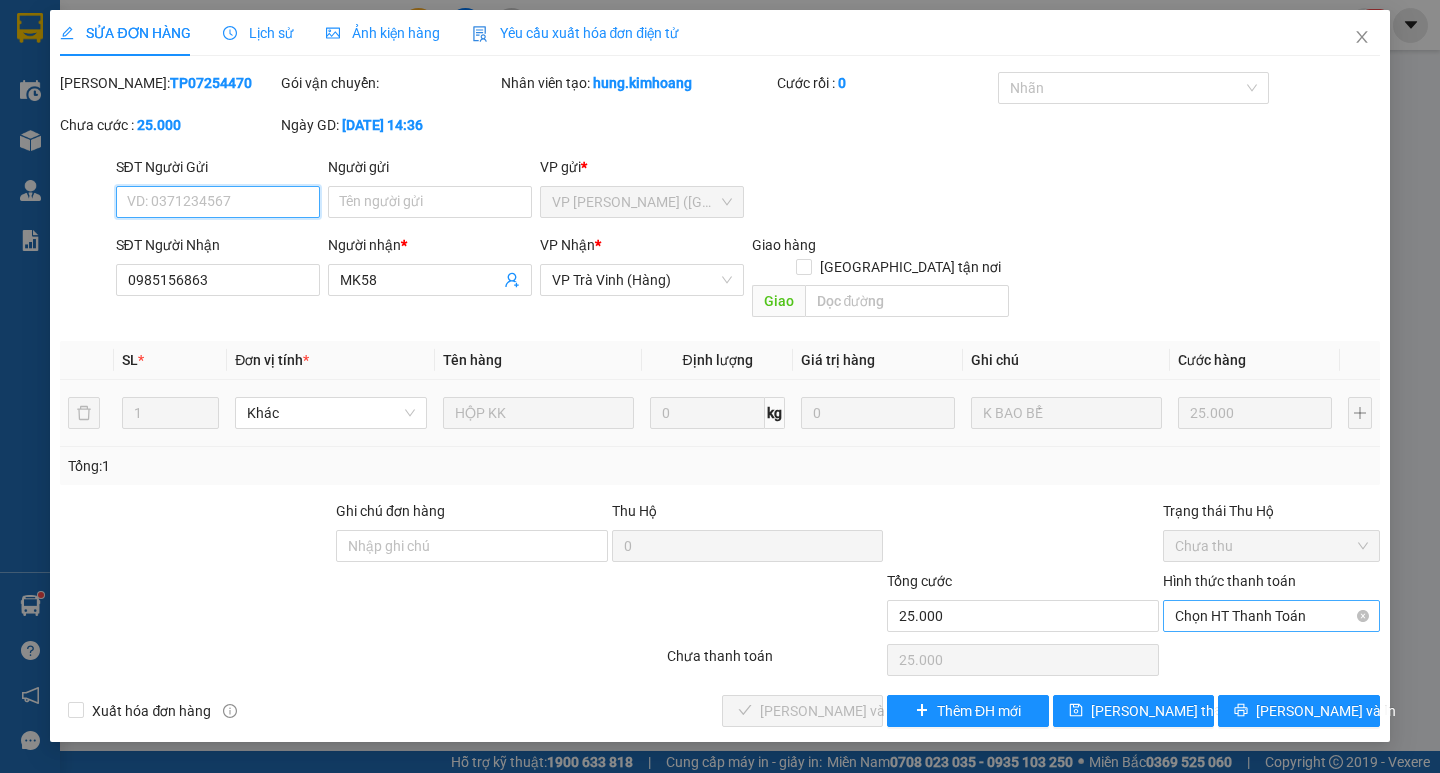 click on "Chọn HT Thanh Toán" at bounding box center (1271, 616) 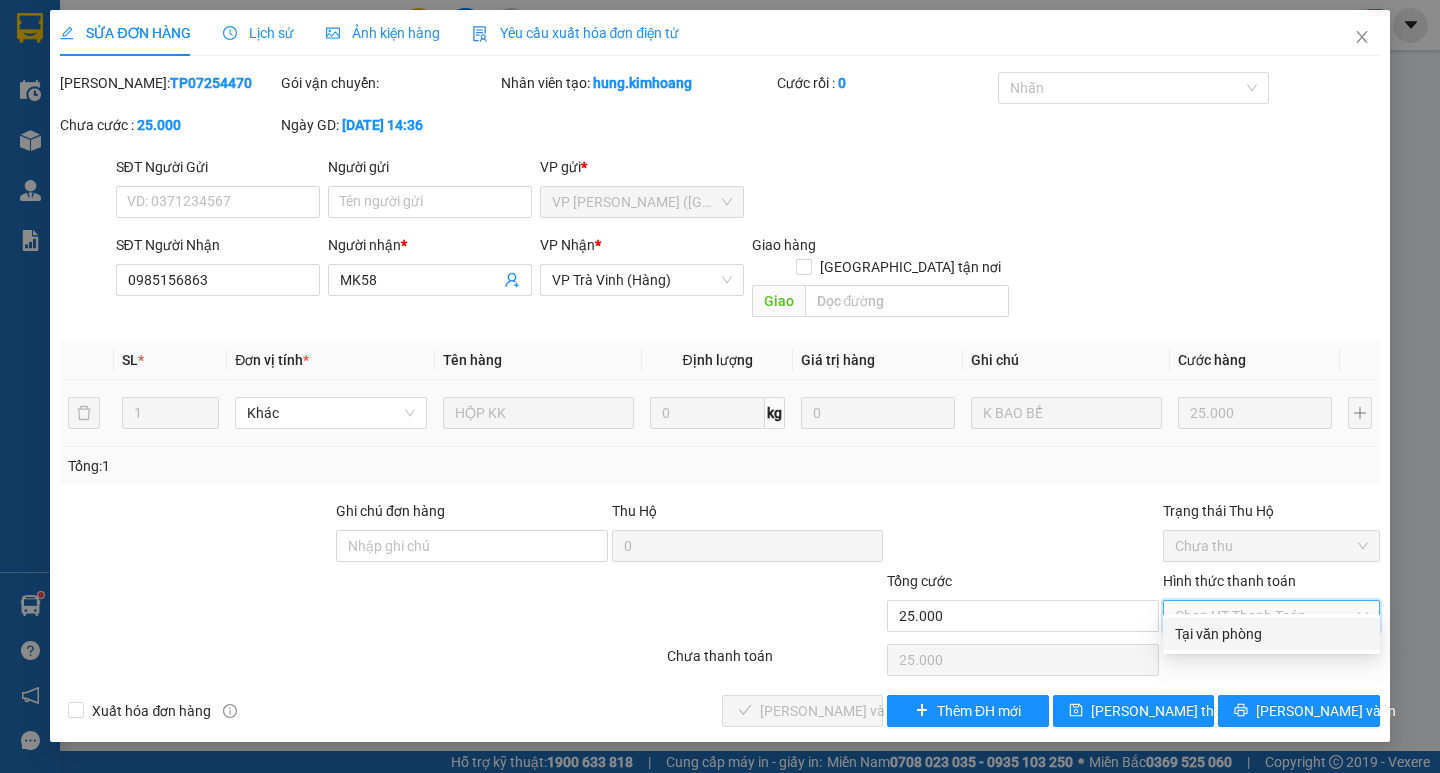 click on "Tại văn phòng" at bounding box center [1271, 634] 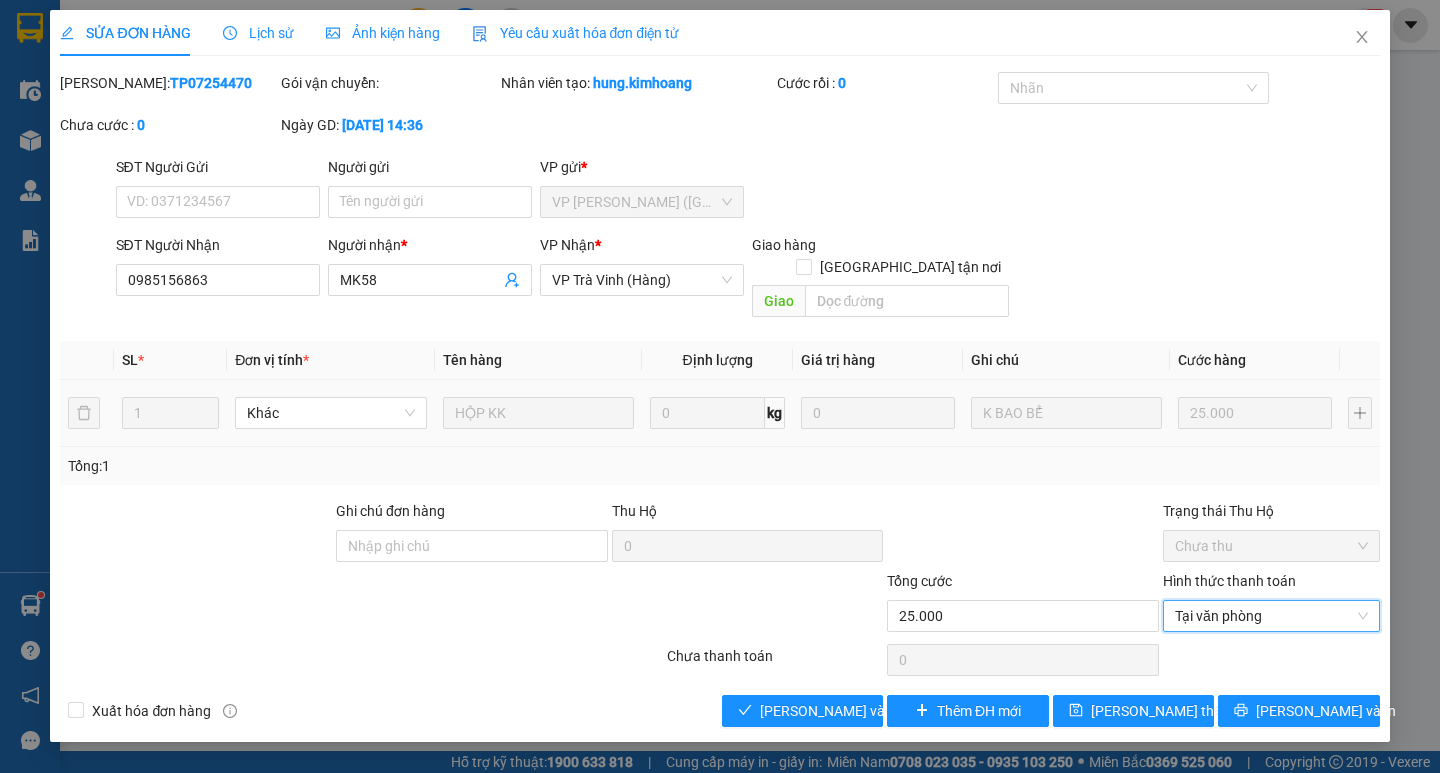 click on "Total Paid Fee 0 Total UnPaid Fee 25.000 Cash Collection Total Fee Mã ĐH:  TP07254470 Gói vận chuyển:   Nhân viên tạo:   hung.kimhoang Cước rồi :   0   Nhãn Chưa cước :   0 Ngày GD:   [DATE] 14:36 SĐT Người Gửi VD: 0371234567 Người gửi Tên người gửi VP gửi  * VP [PERSON_NAME] ([GEOGRAPHIC_DATA]) SĐT Người Nhận 0985156863 Người nhận  * MK58 VP Nhận  * VP Trà Vinh (Hàng) Giao hàng Giao tận nơi Giao SL  * Đơn vị tính  * Tên hàng  Định lượng Giá trị hàng Ghi chú Cước hàng                   1 Khác HỘP KK 0 kg 0 K BAO BỂ 25.000 Tổng:  1 Ghi chú đơn hàng Thu Hộ 0 Trạng thái Thu Hộ   Chưa thu Tổng cước 25.000 Hình thức thanh toán Tại văn phòng Tại văn phòng Số tiền thu trước 0 Tại văn phòng Chưa thanh toán 0 Xuất hóa đơn hàng [PERSON_NAME] và Giao hàng Thêm ĐH mới [PERSON_NAME] thay đổi [PERSON_NAME] và In Tại văn phòng Tại văn phòng" at bounding box center (719, 399) 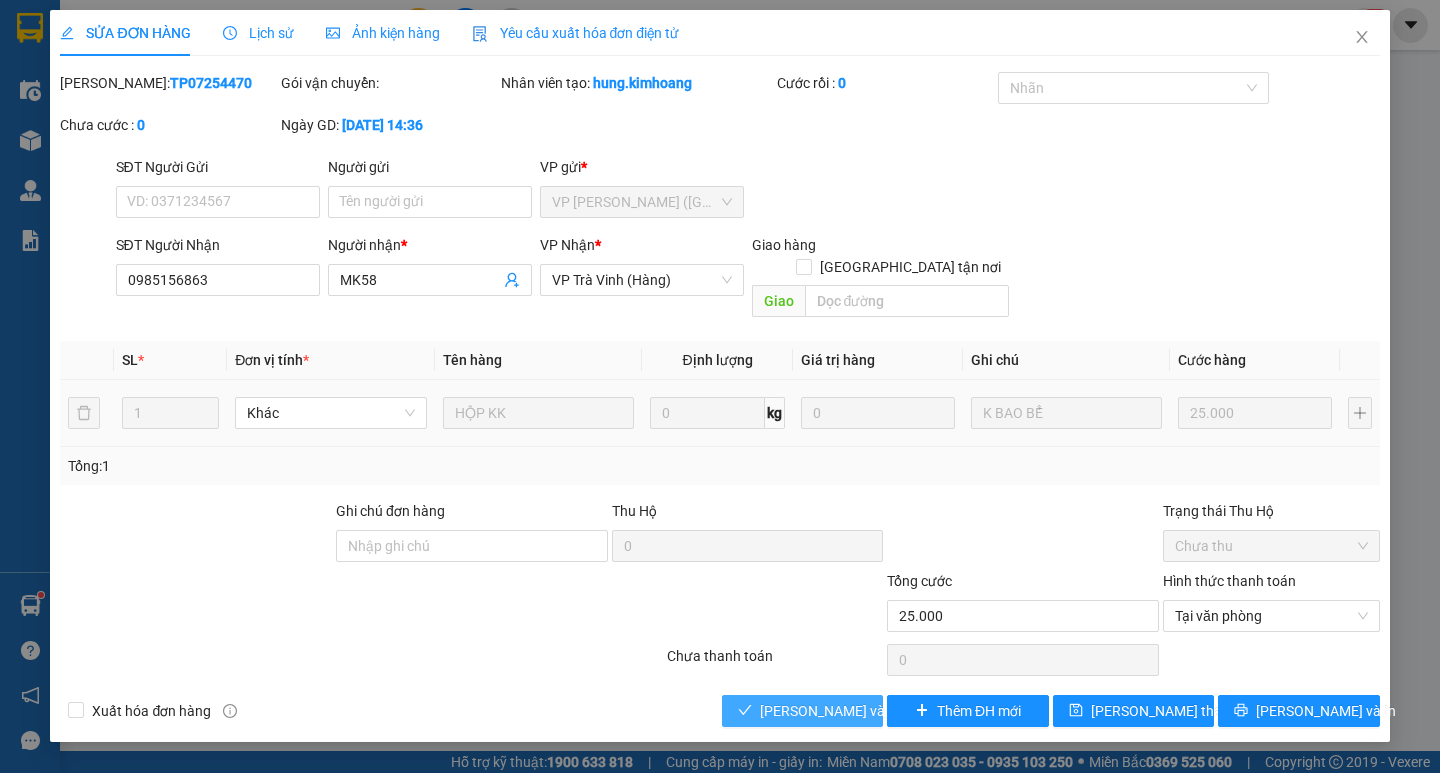 click on "[PERSON_NAME] và Giao hàng" at bounding box center [802, 711] 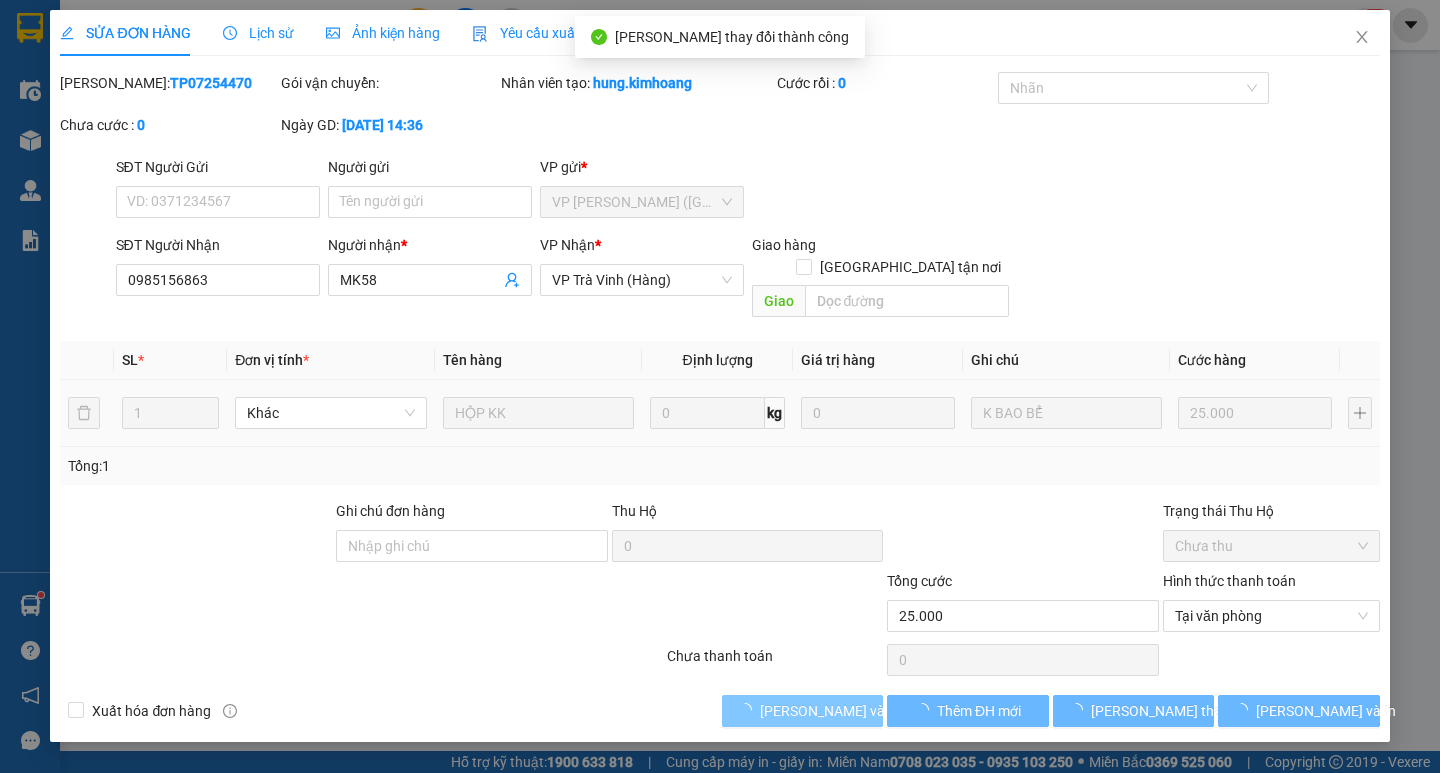 click on "[PERSON_NAME] và Giao hàng" at bounding box center (802, 711) 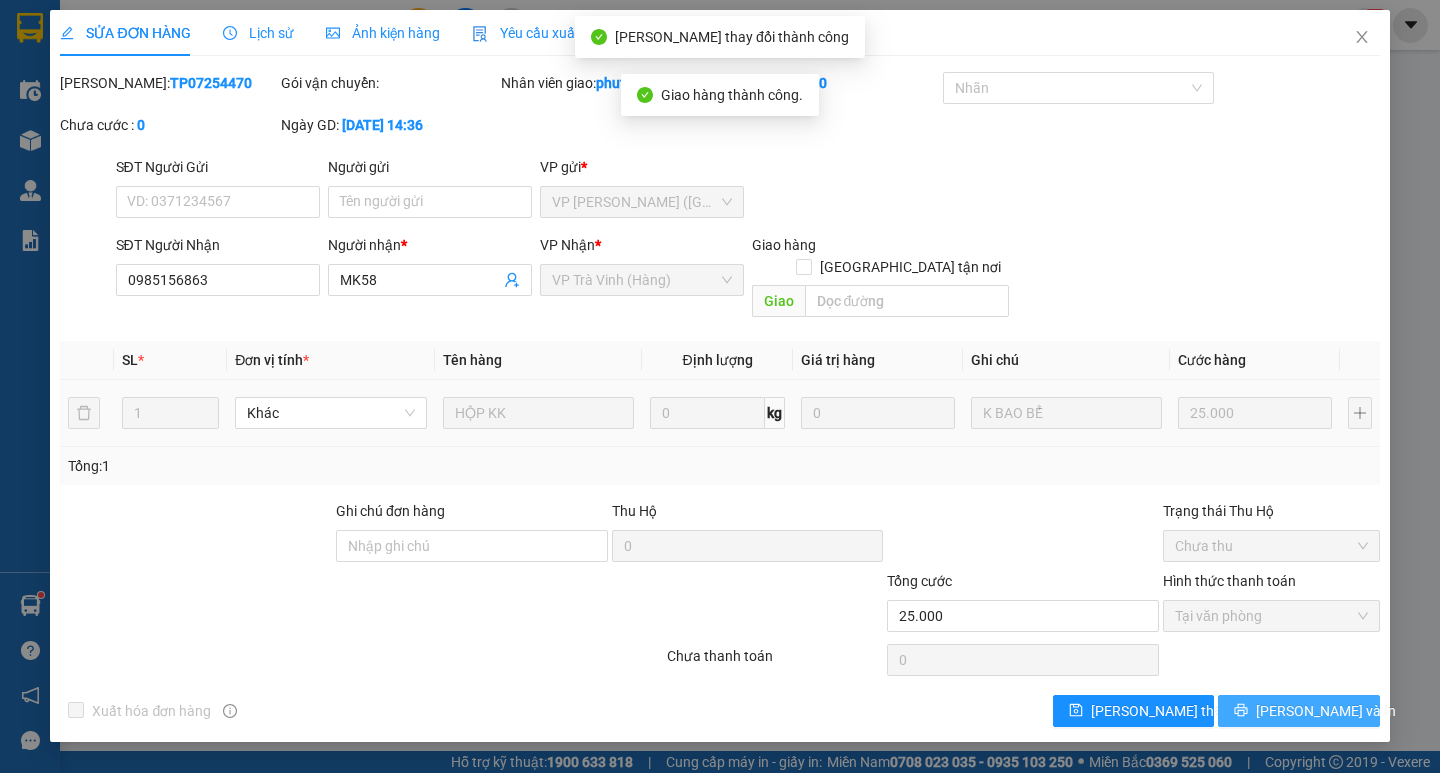 click on "[PERSON_NAME] và In" at bounding box center (1298, 711) 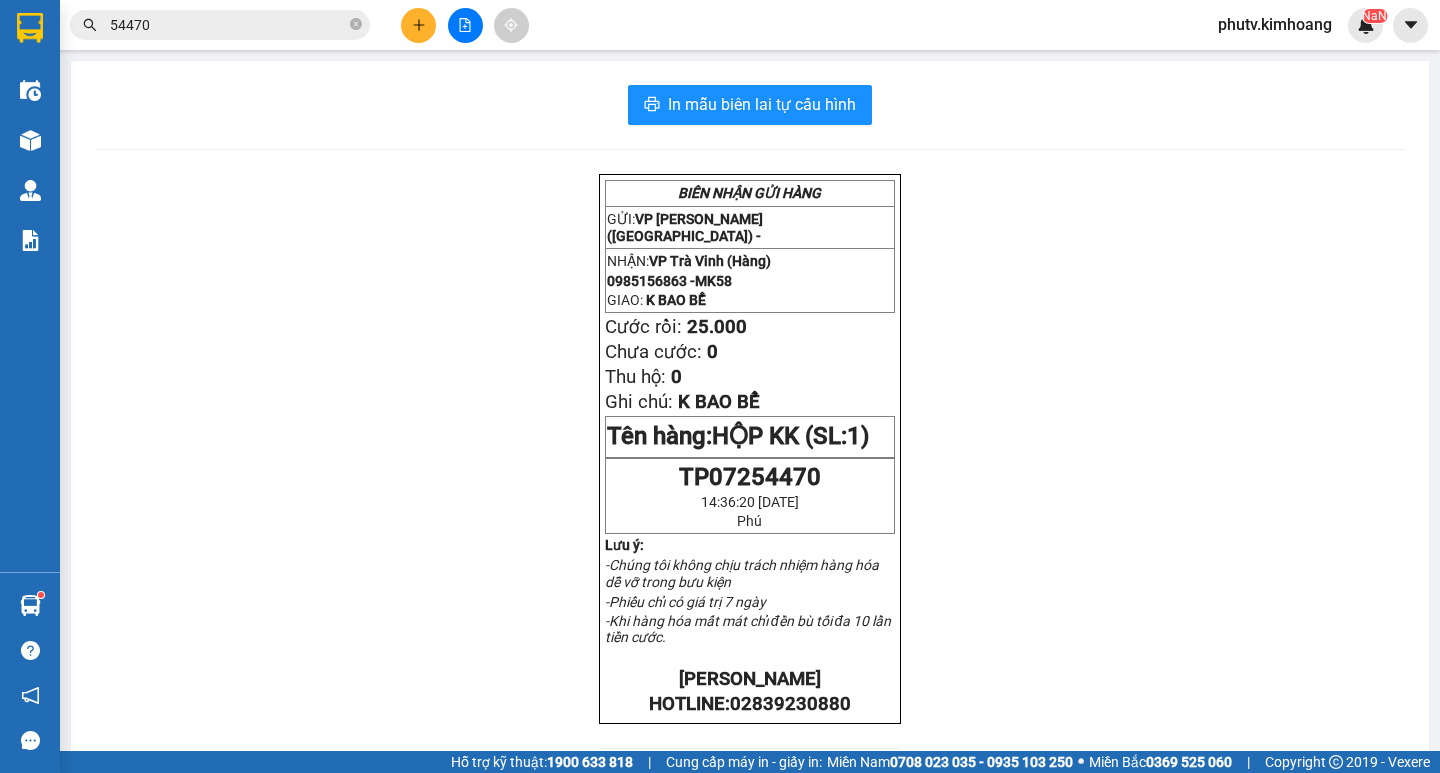 click on "54470" at bounding box center (228, 25) 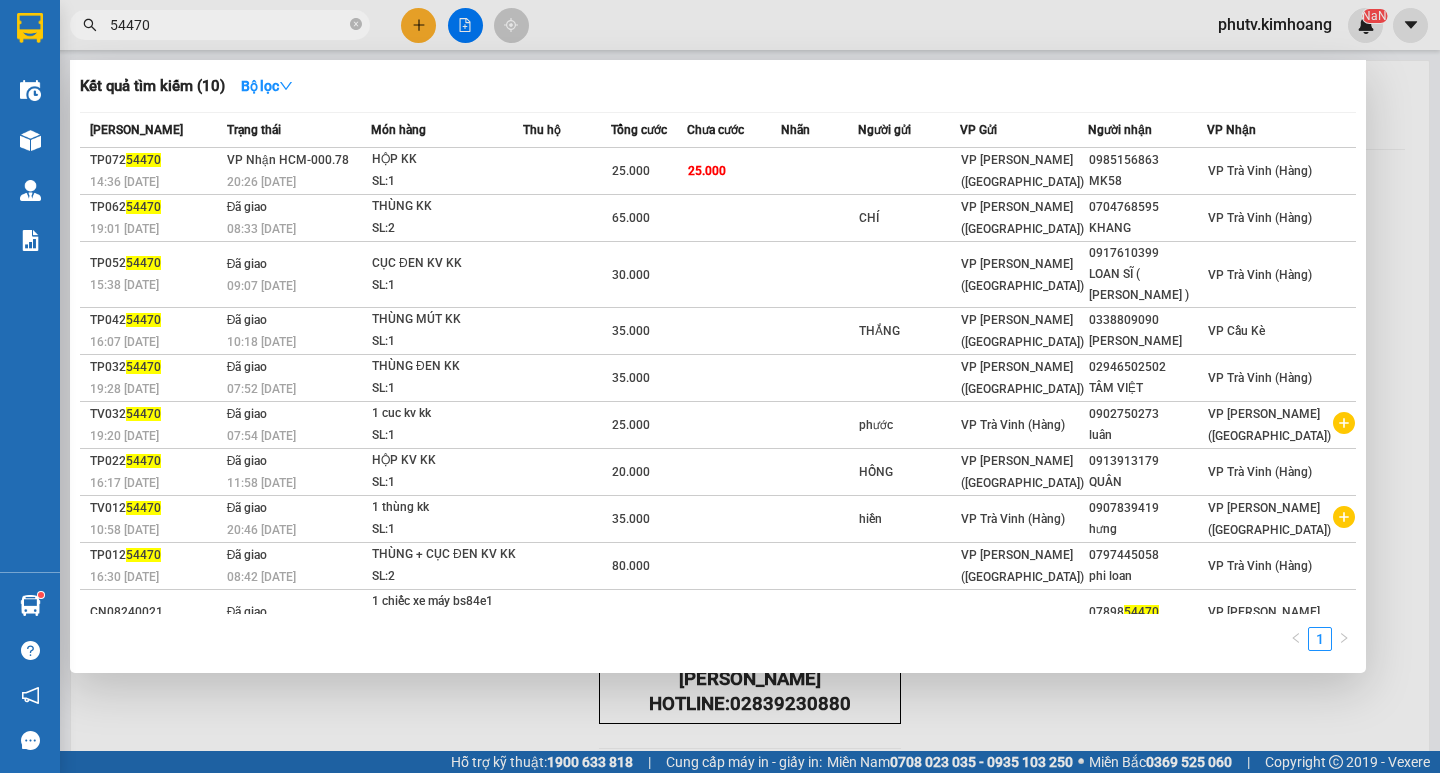 click on "54470" at bounding box center (228, 25) 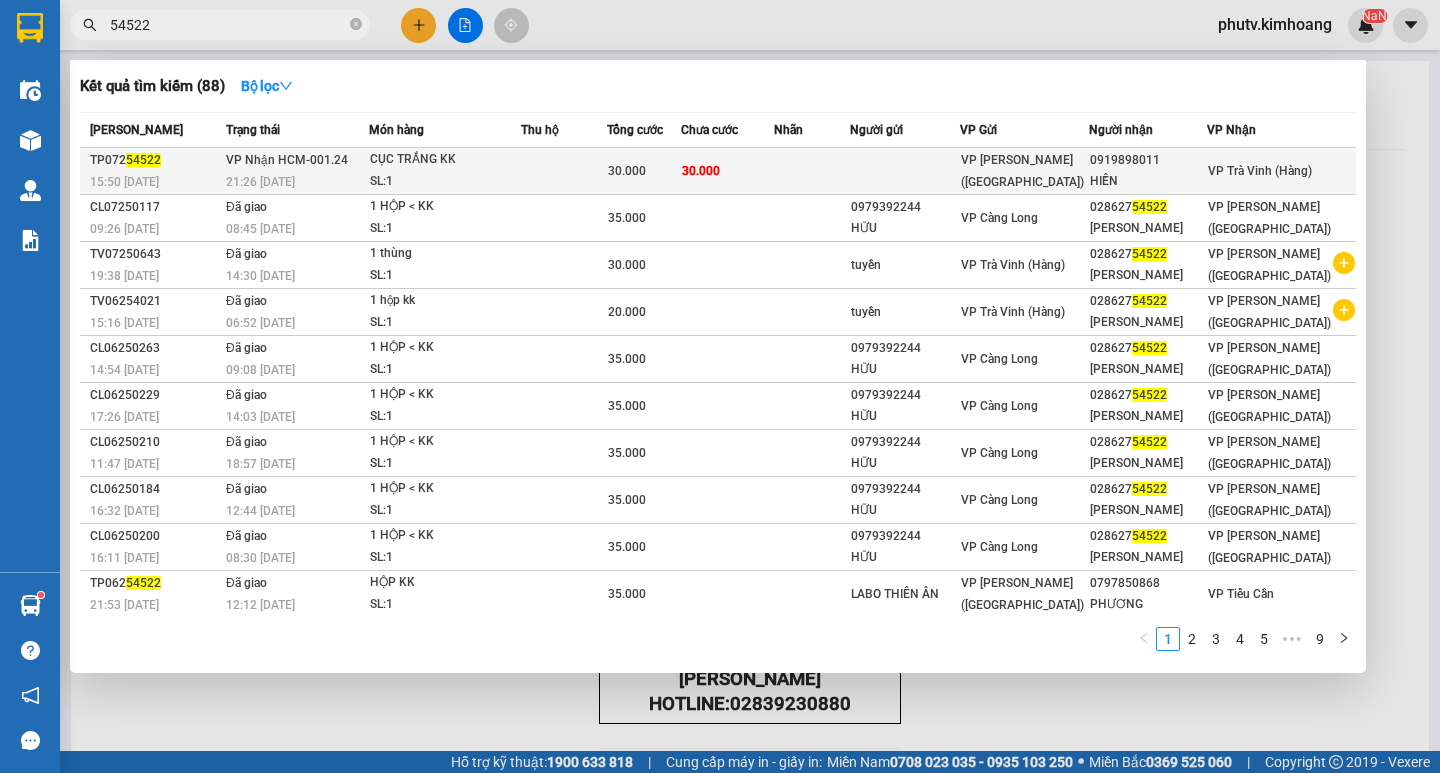 click at bounding box center (564, 171) 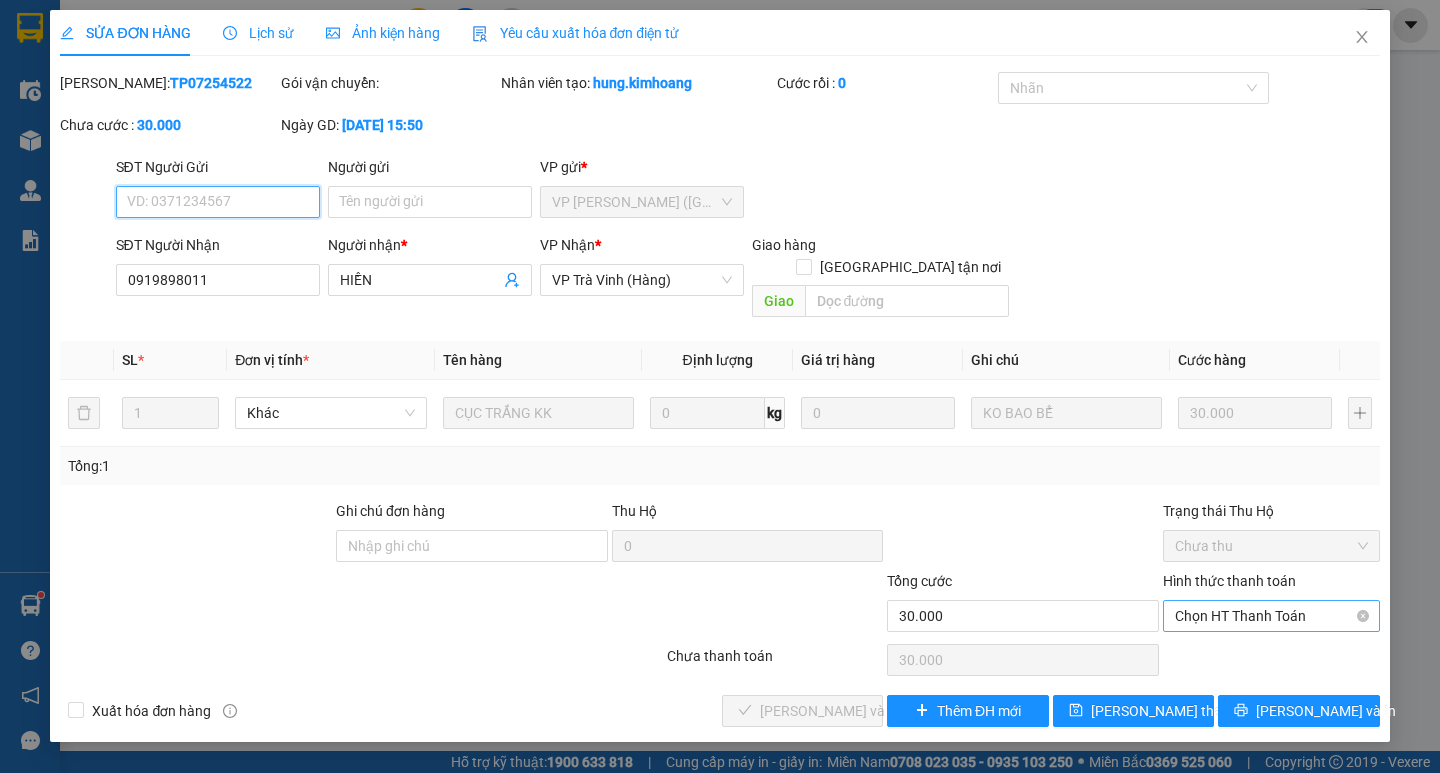 drag, startPoint x: 1211, startPoint y: 592, endPoint x: 1218, endPoint y: 613, distance: 22.135944 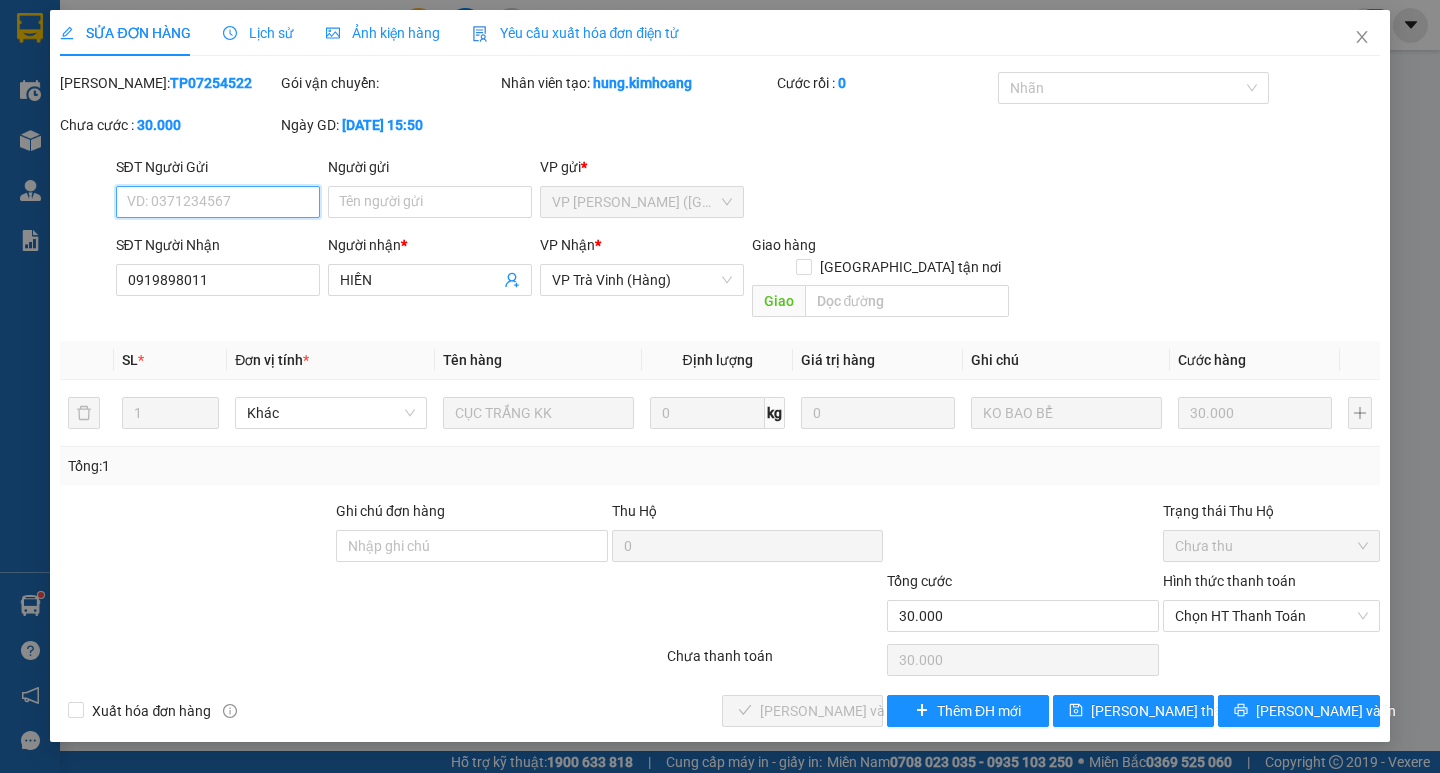 click on "Chọn HT Thanh Toán" at bounding box center [1271, 616] 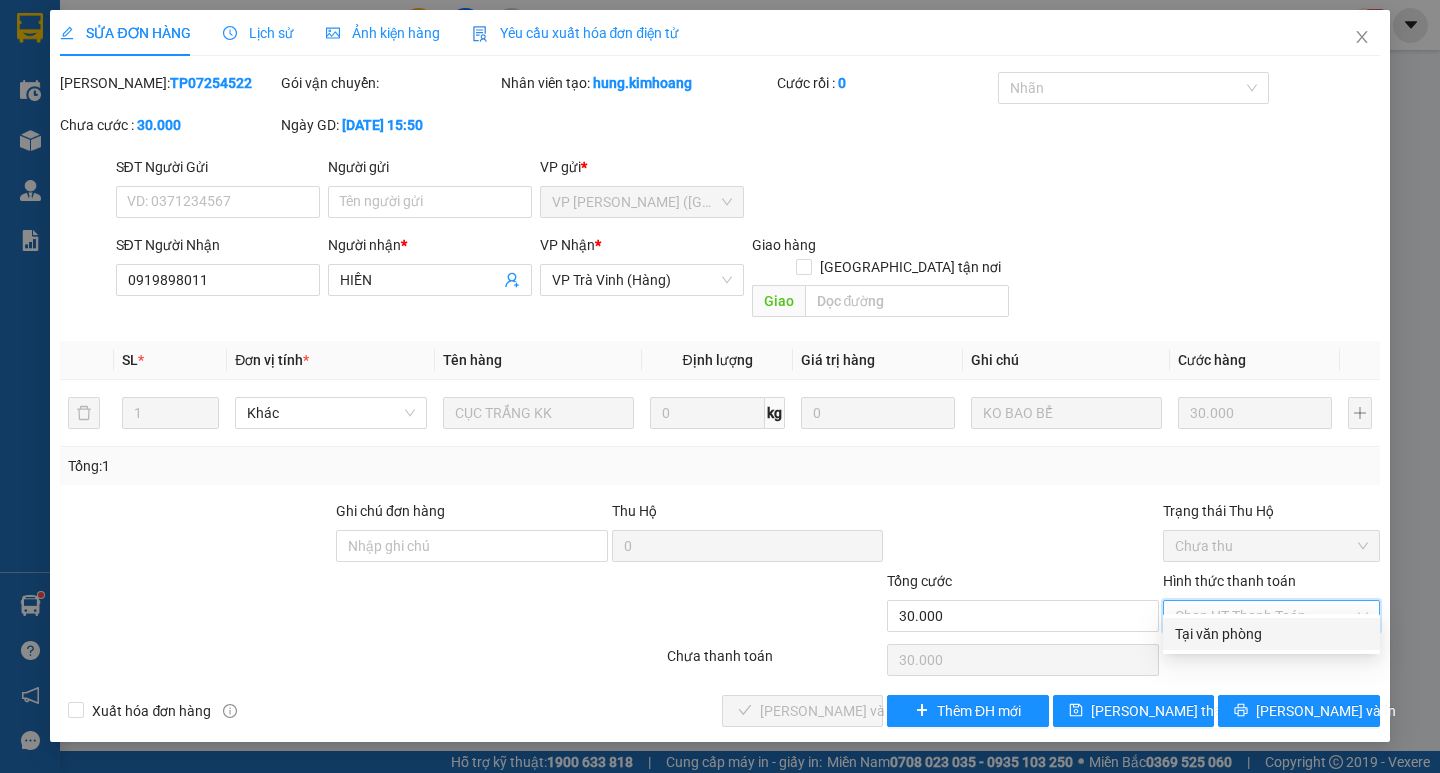 click on "Tại văn phòng" at bounding box center (1271, 634) 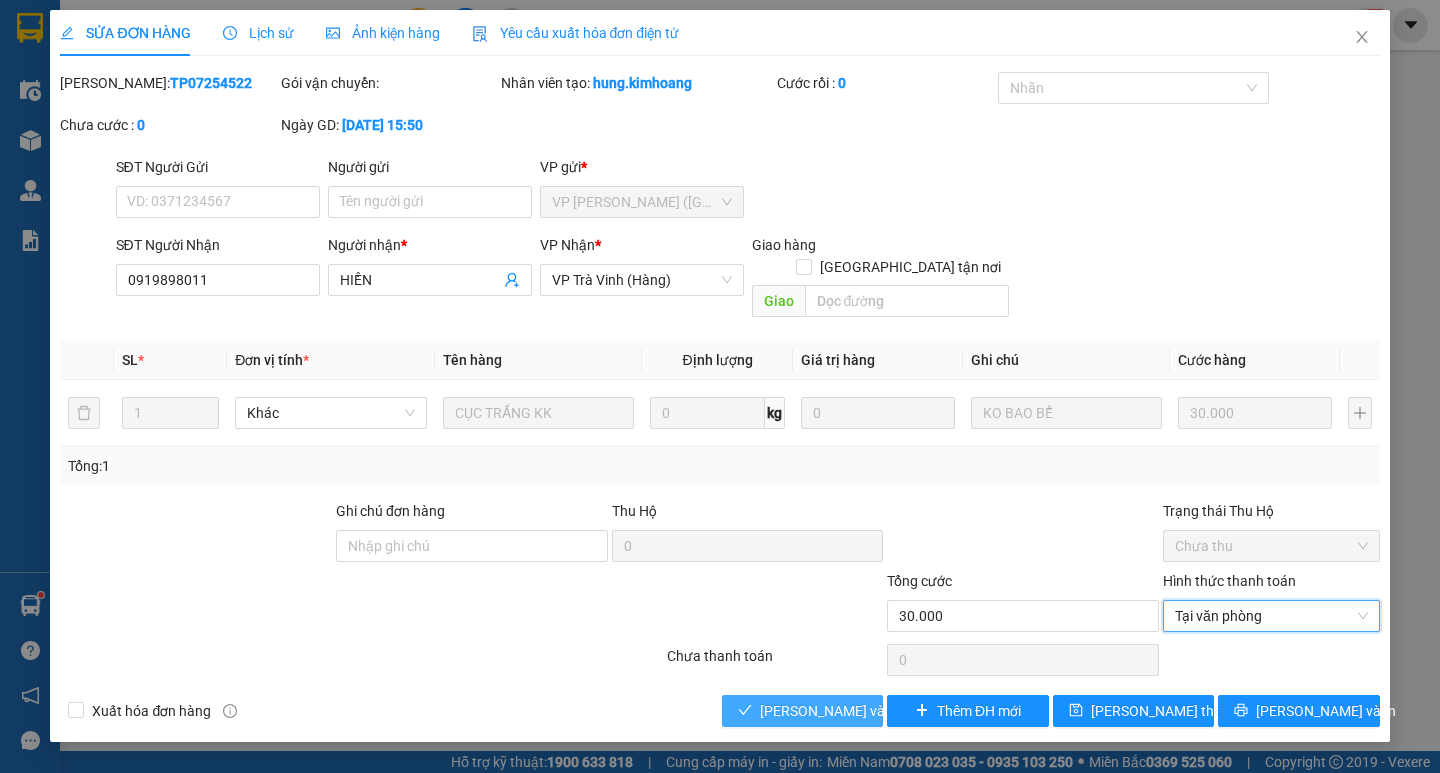 click on "[PERSON_NAME] và Giao hàng" at bounding box center [802, 711] 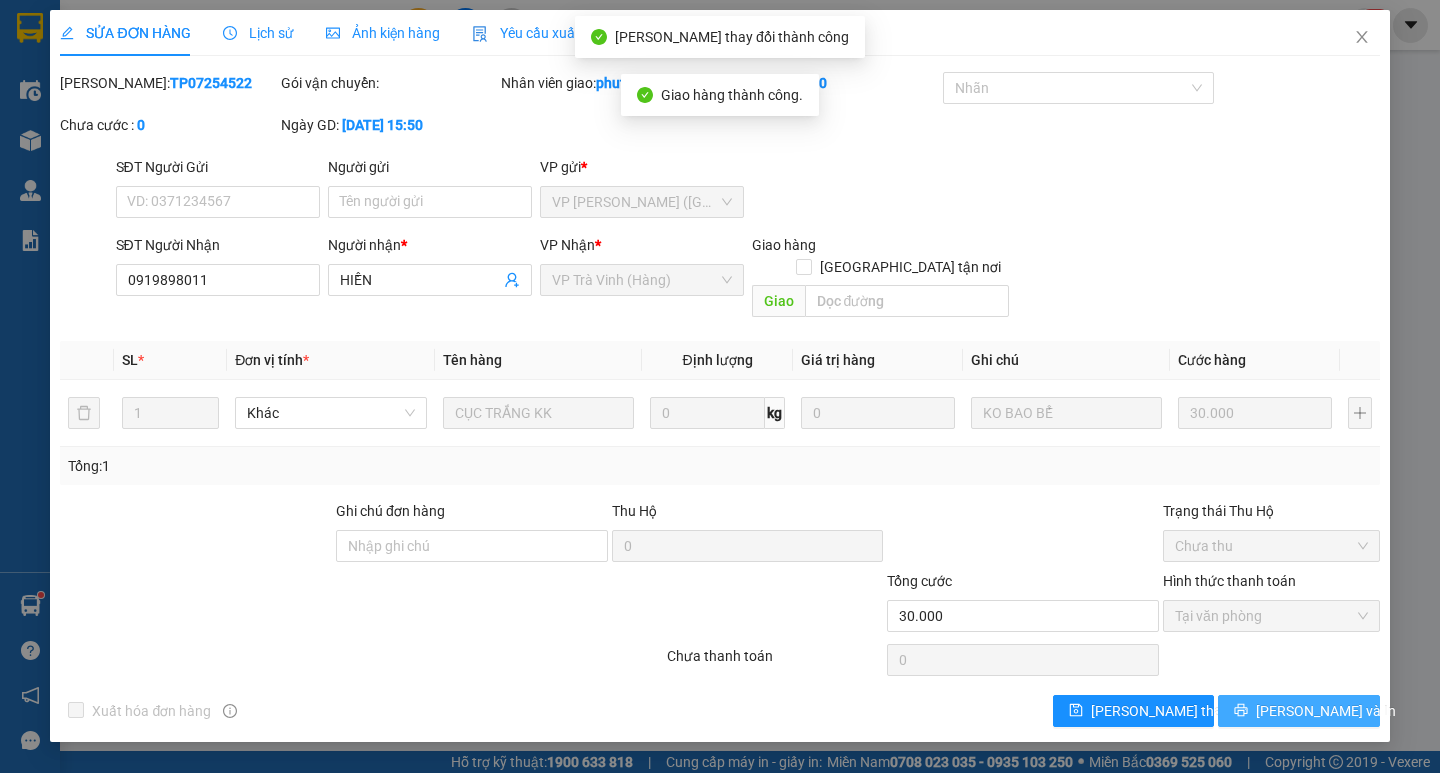 click on "[PERSON_NAME] và In" at bounding box center (1298, 711) 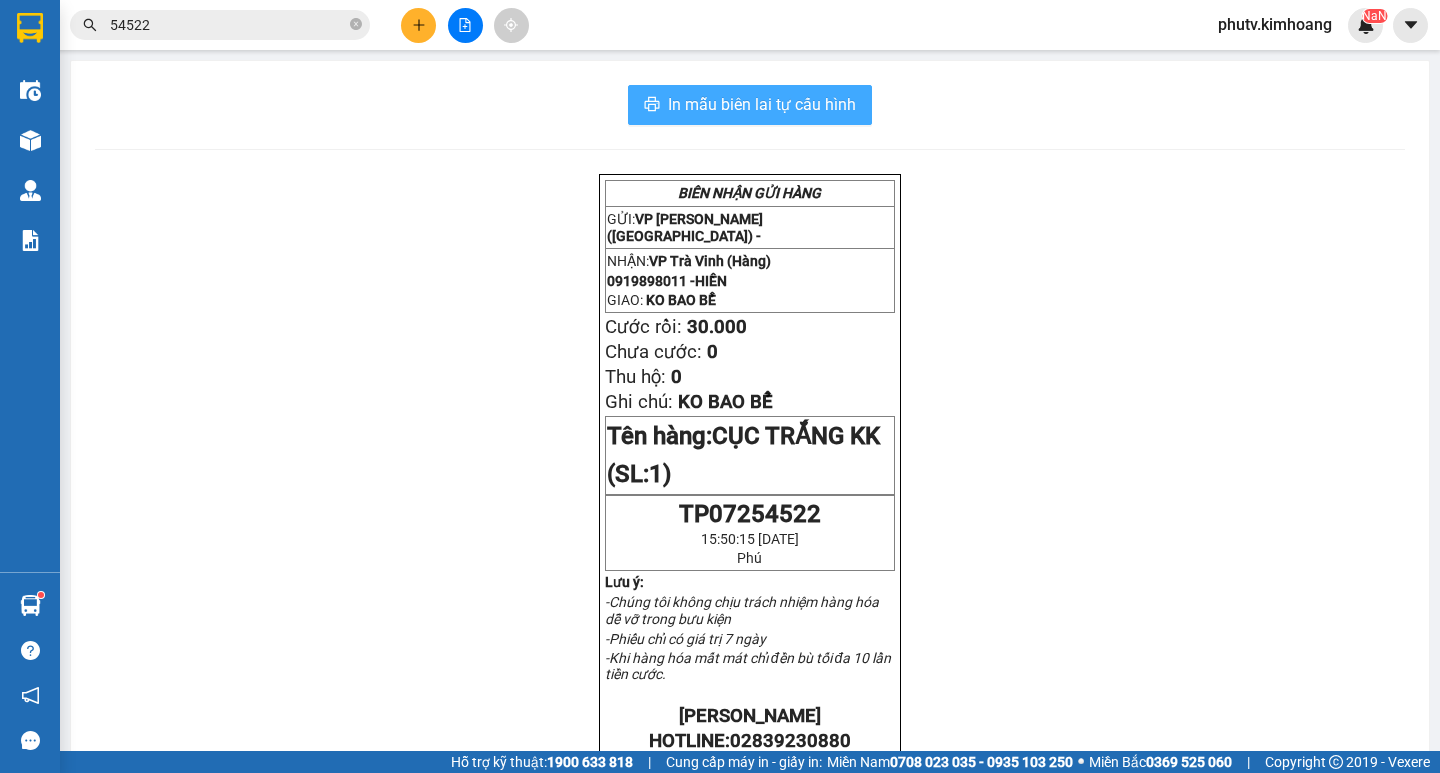 click on "In mẫu biên lai tự cấu hình" at bounding box center [762, 104] 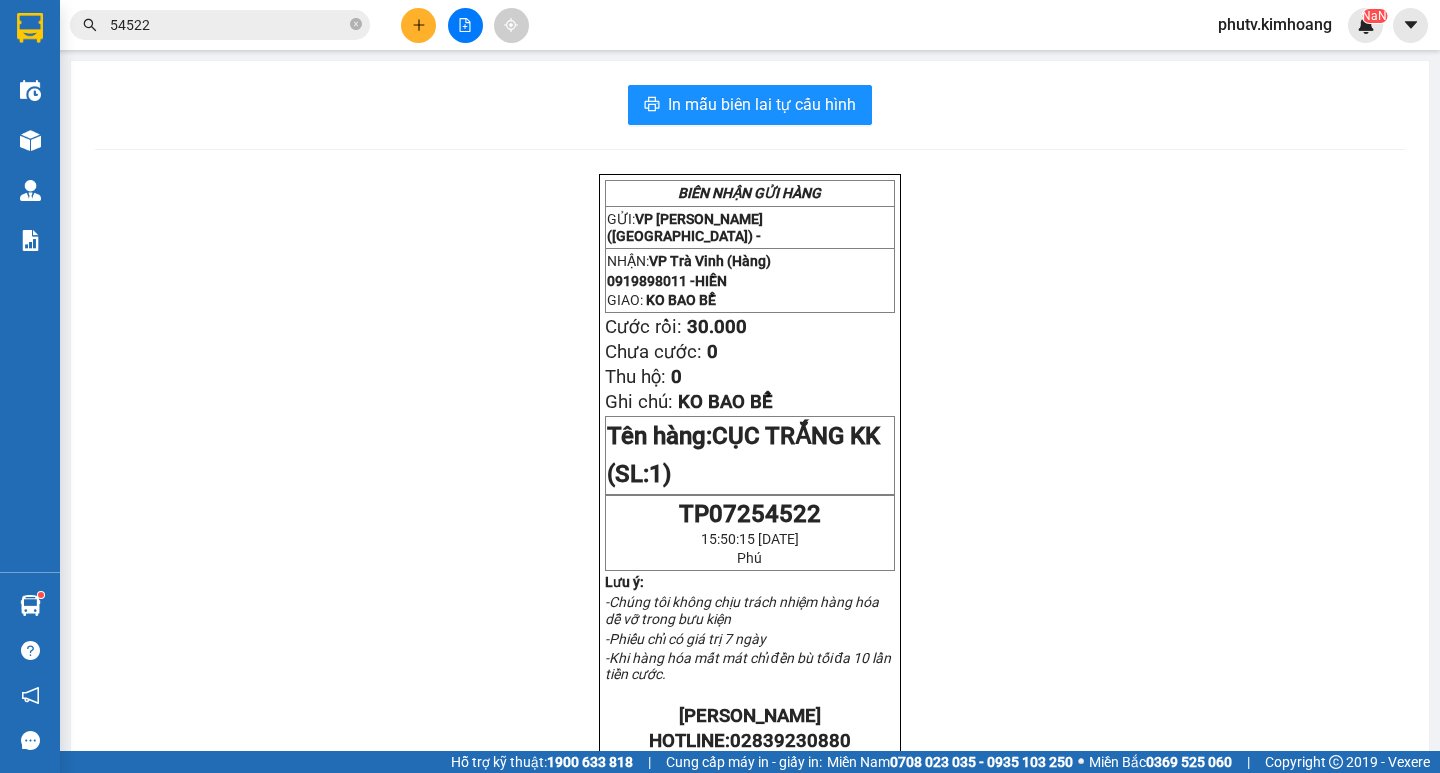 click 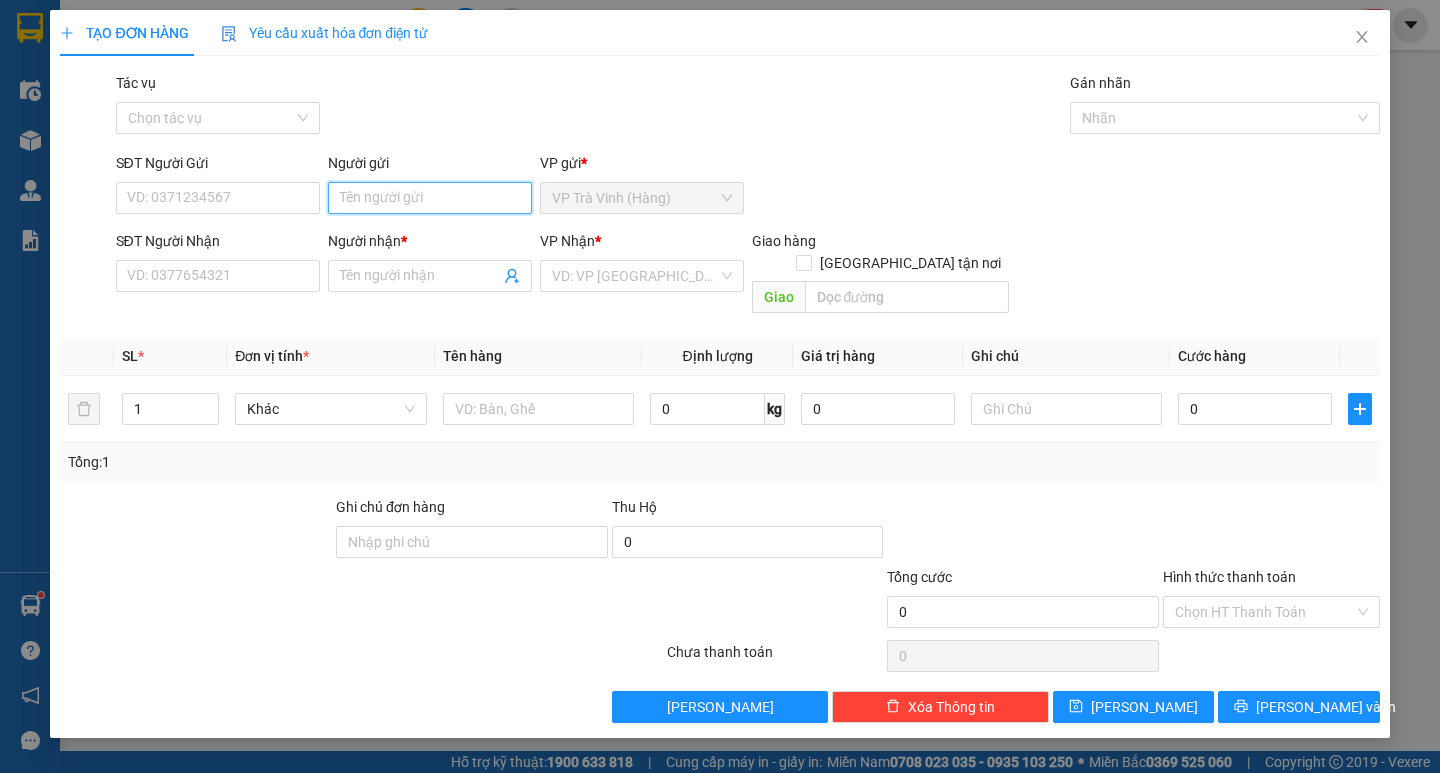 click on "Người gửi" at bounding box center (430, 198) 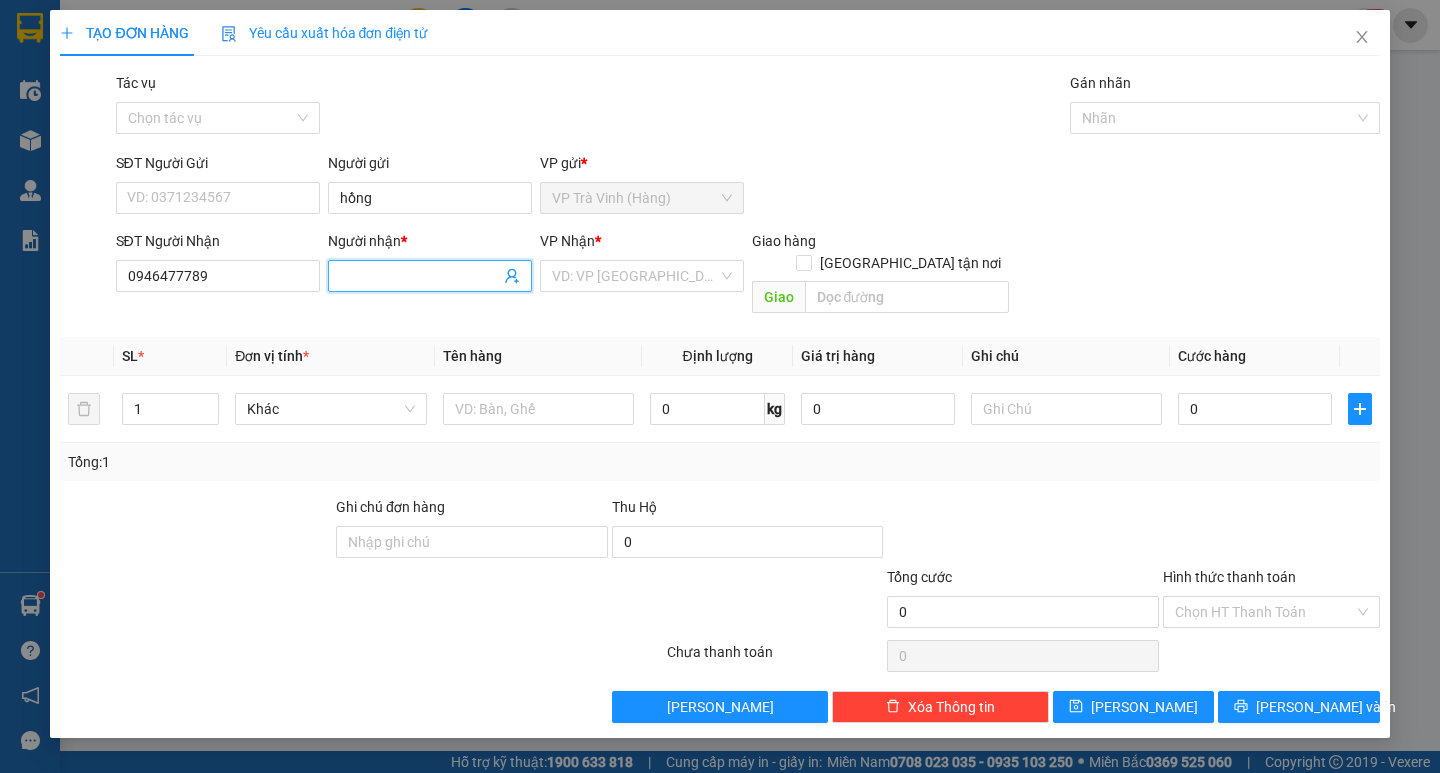 click on "Người nhận  *" at bounding box center [420, 276] 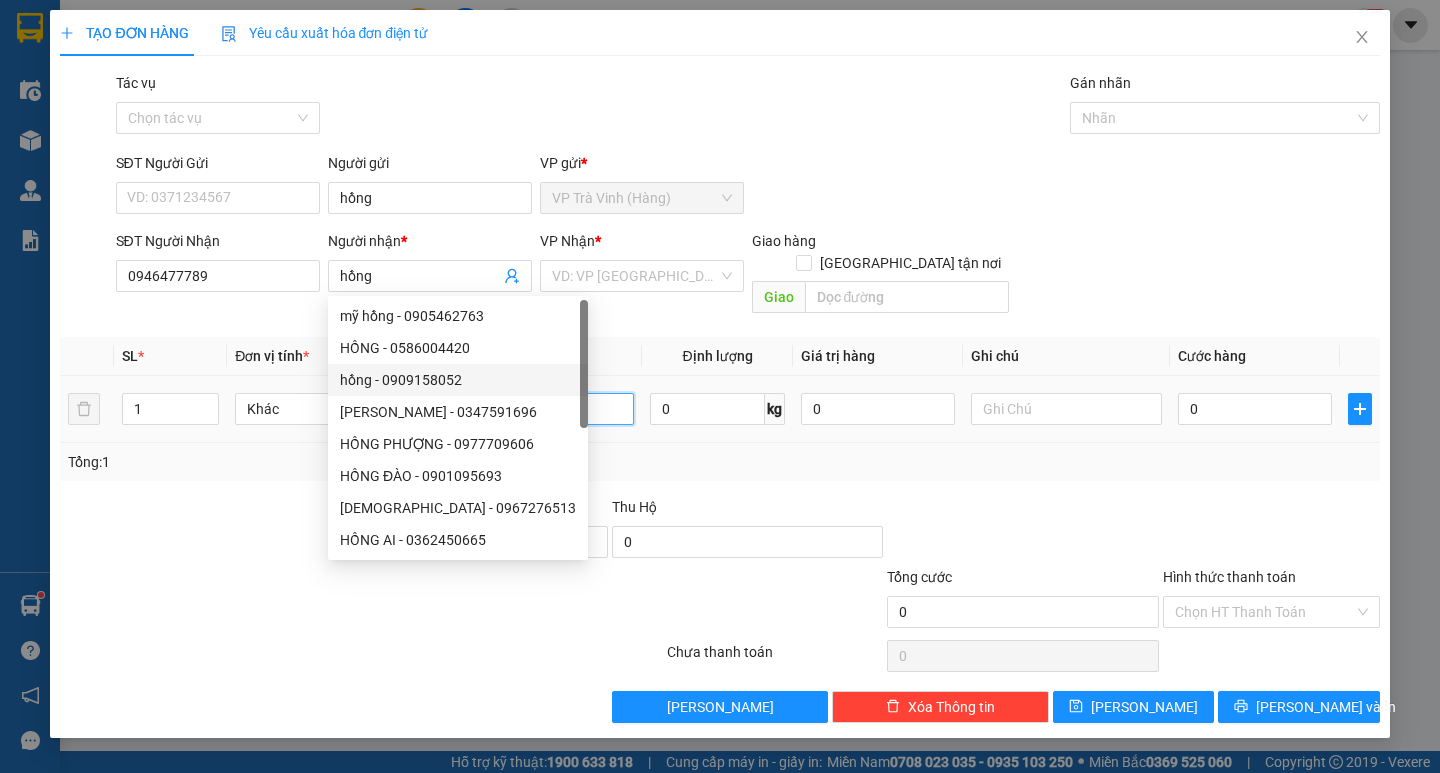 click at bounding box center [538, 409] 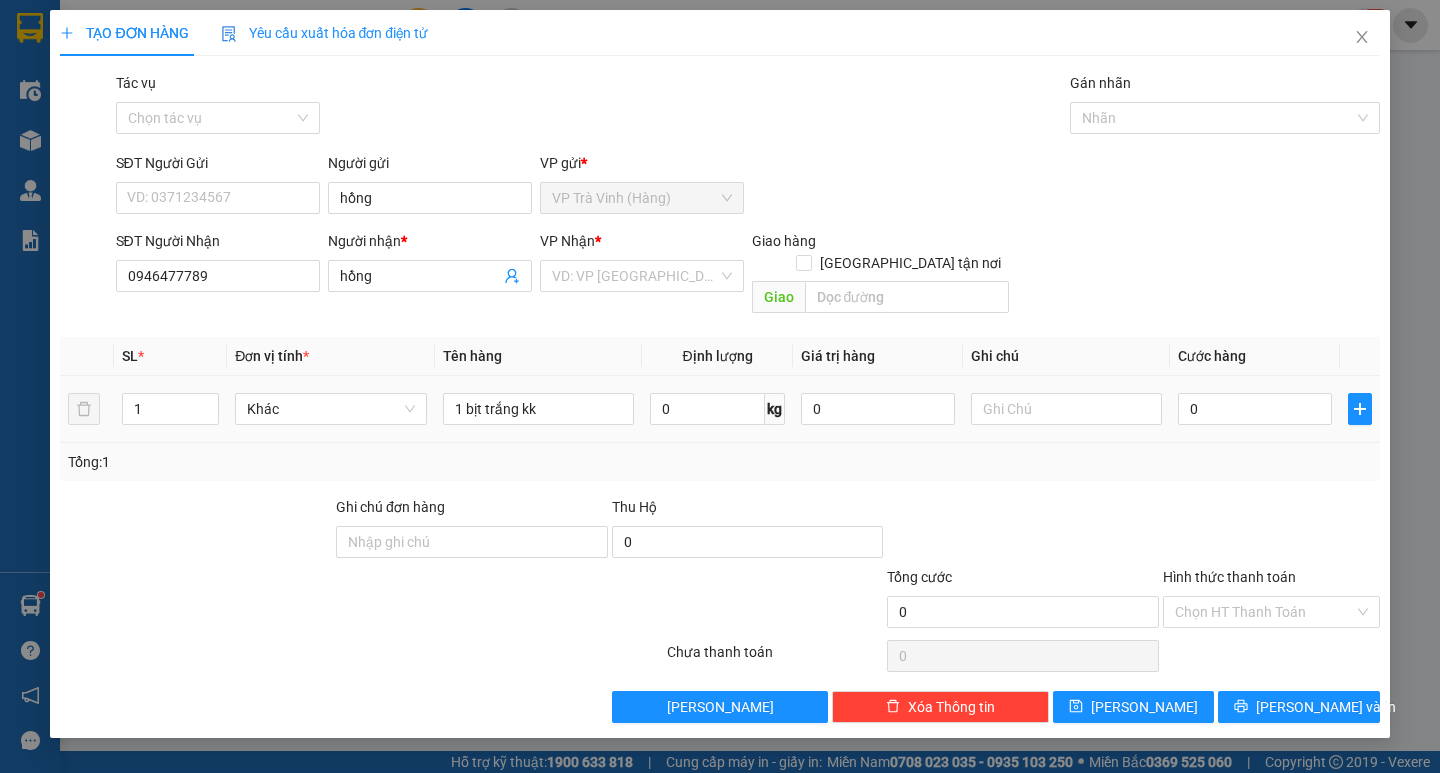 click on "0" at bounding box center (1255, 409) 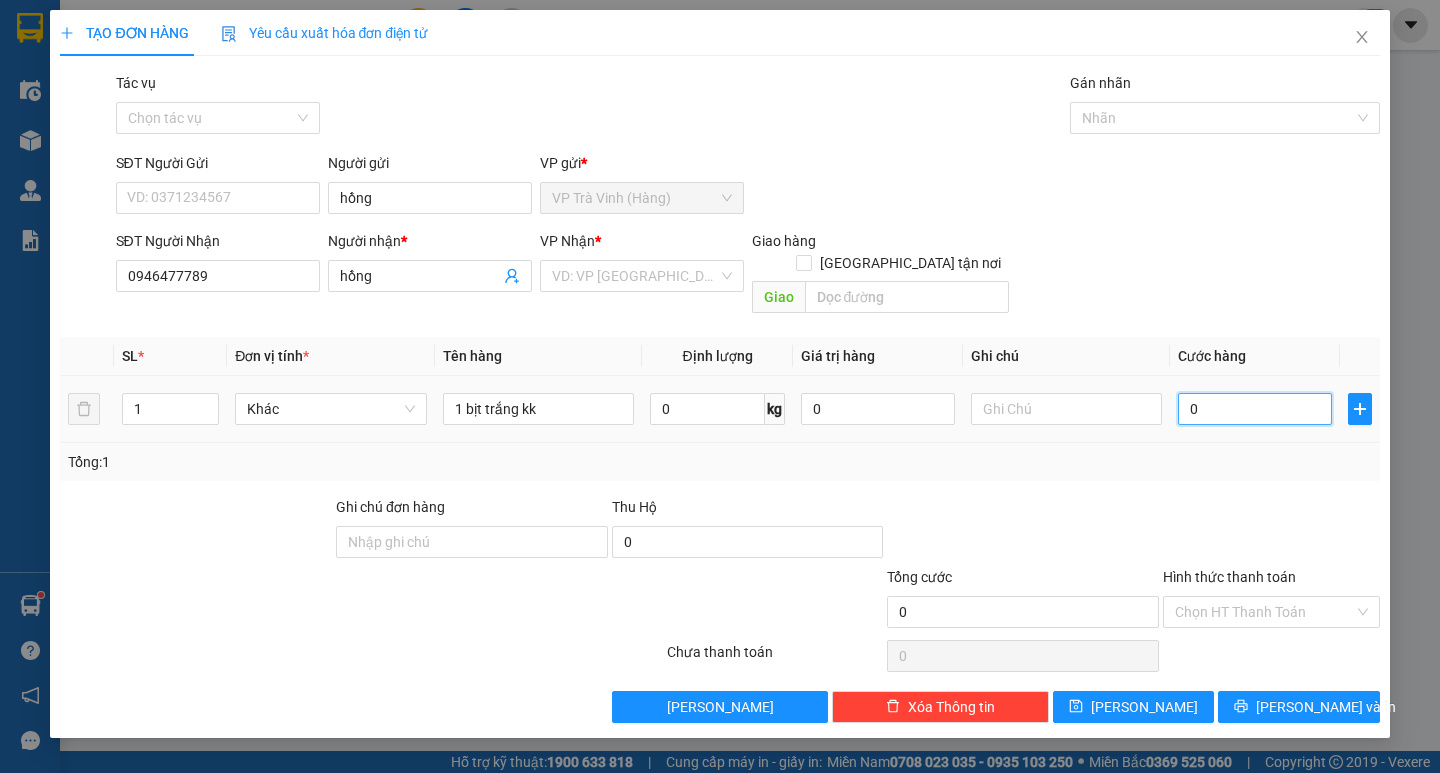 click on "0" at bounding box center [1255, 409] 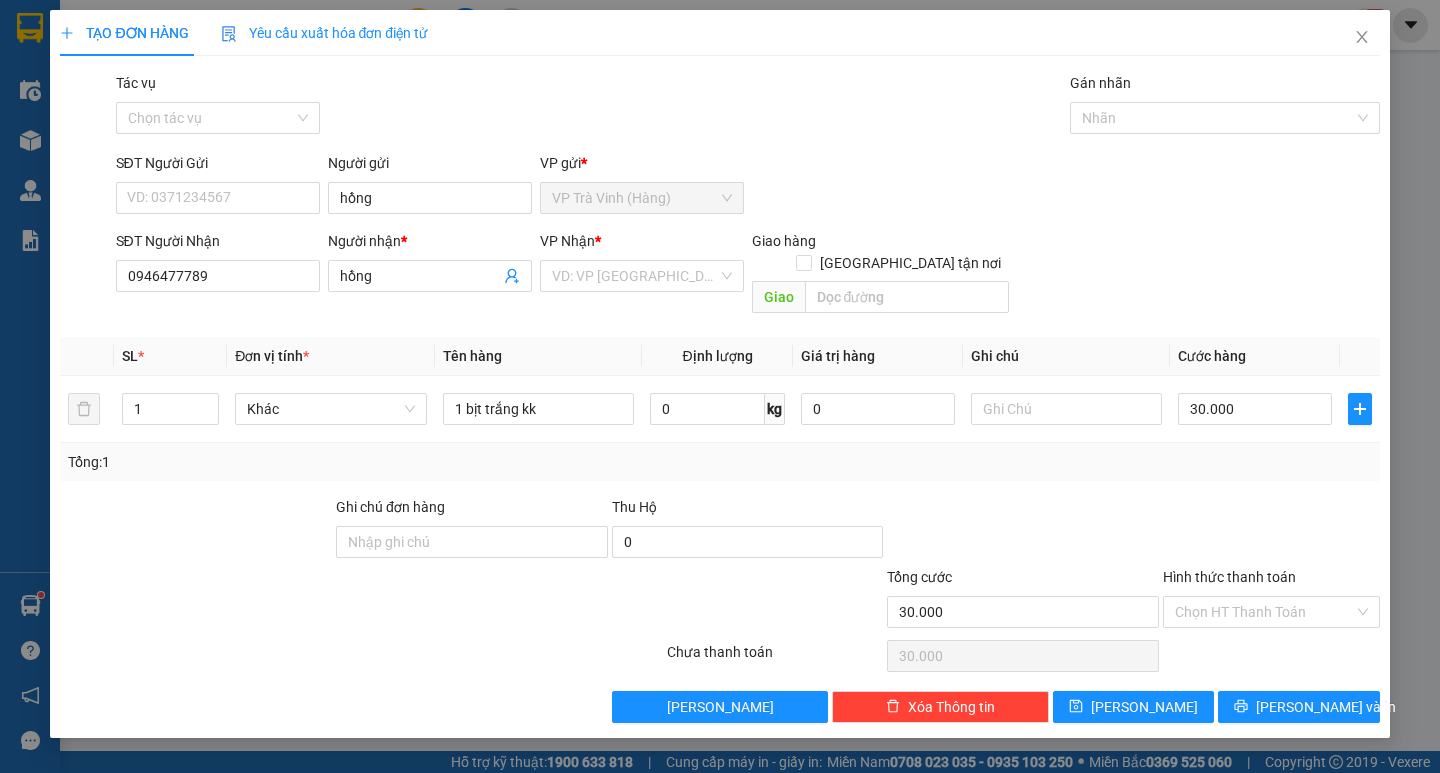 drag, startPoint x: 1188, startPoint y: 475, endPoint x: 1181, endPoint y: 490, distance: 16.552946 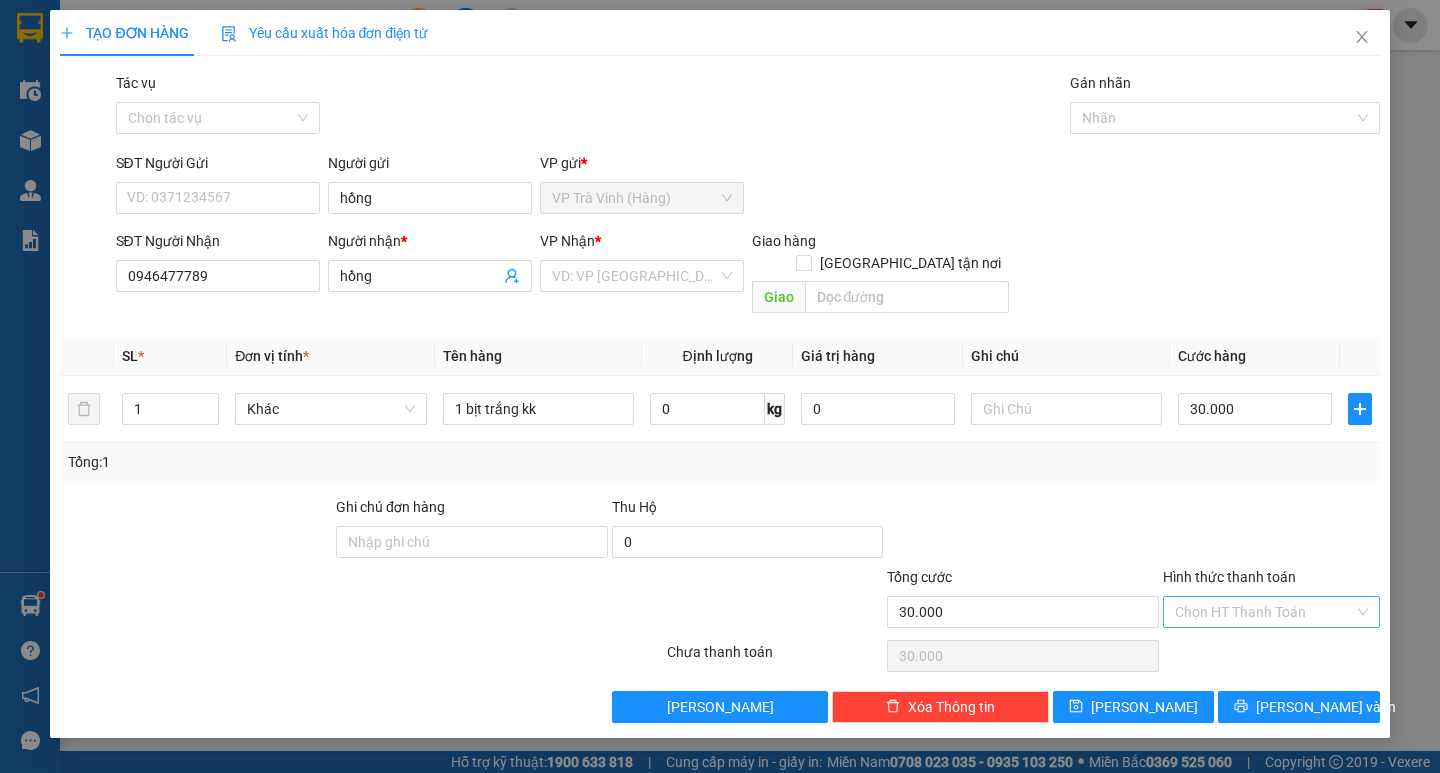 click on "Hình thức thanh toán" at bounding box center [1264, 612] 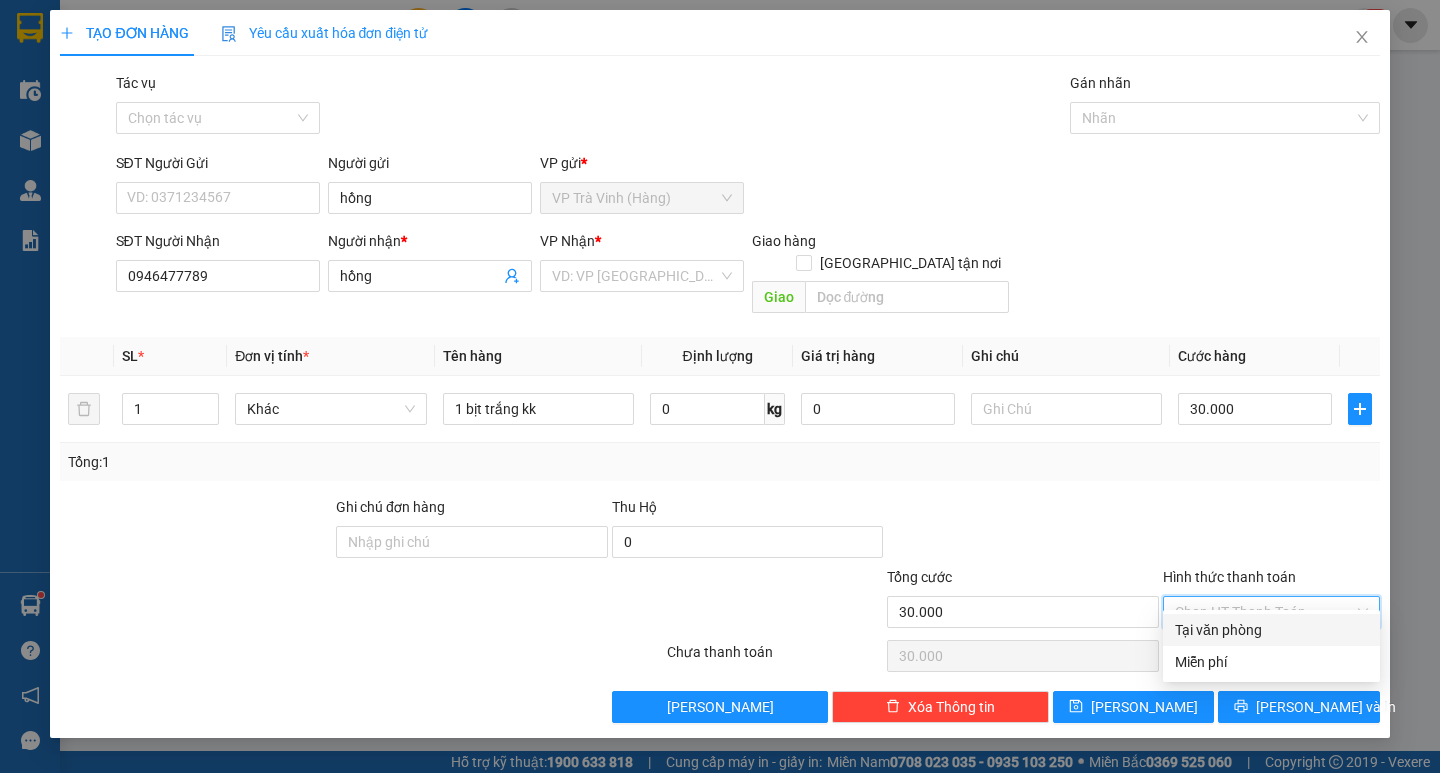 click on "Tại văn phòng" at bounding box center [1271, 630] 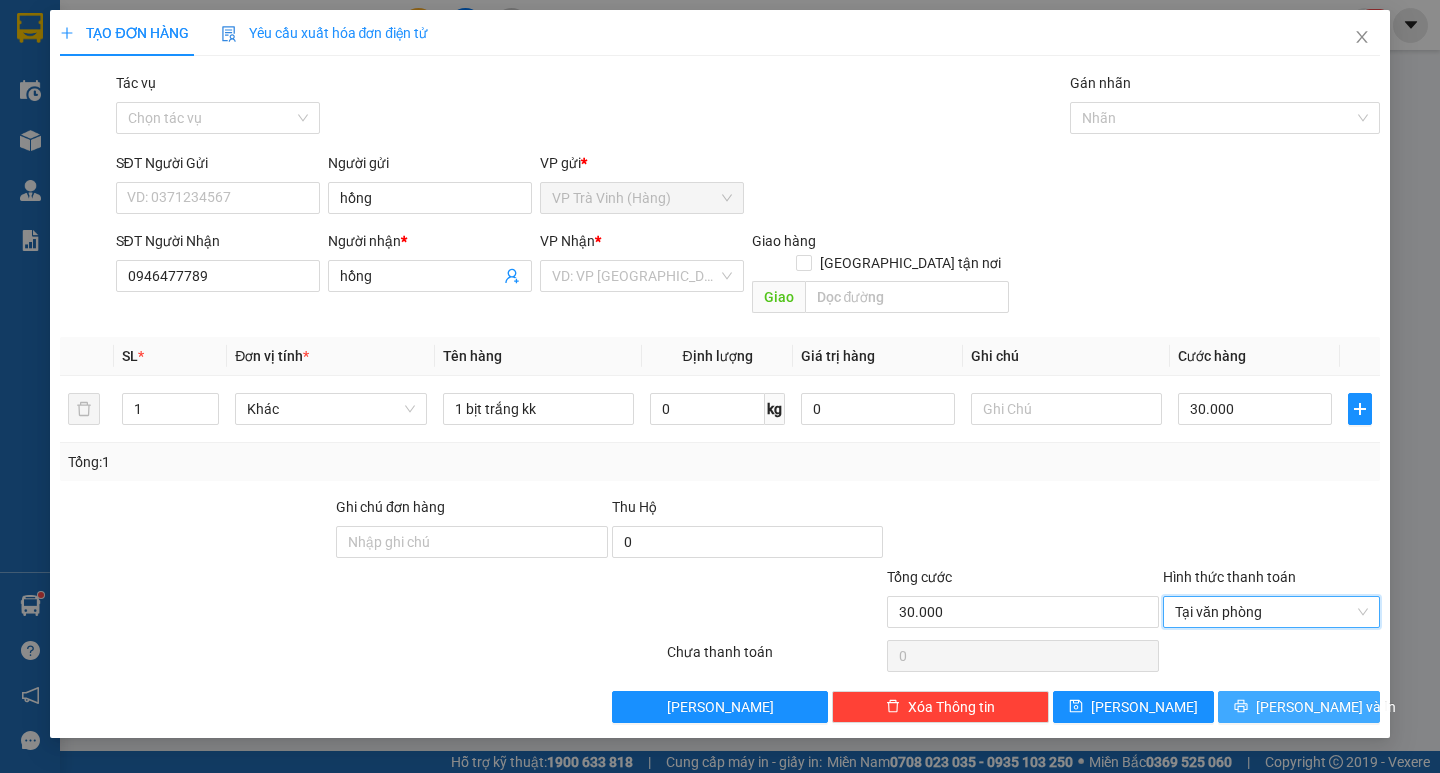 click on "[PERSON_NAME] và In" at bounding box center [1298, 707] 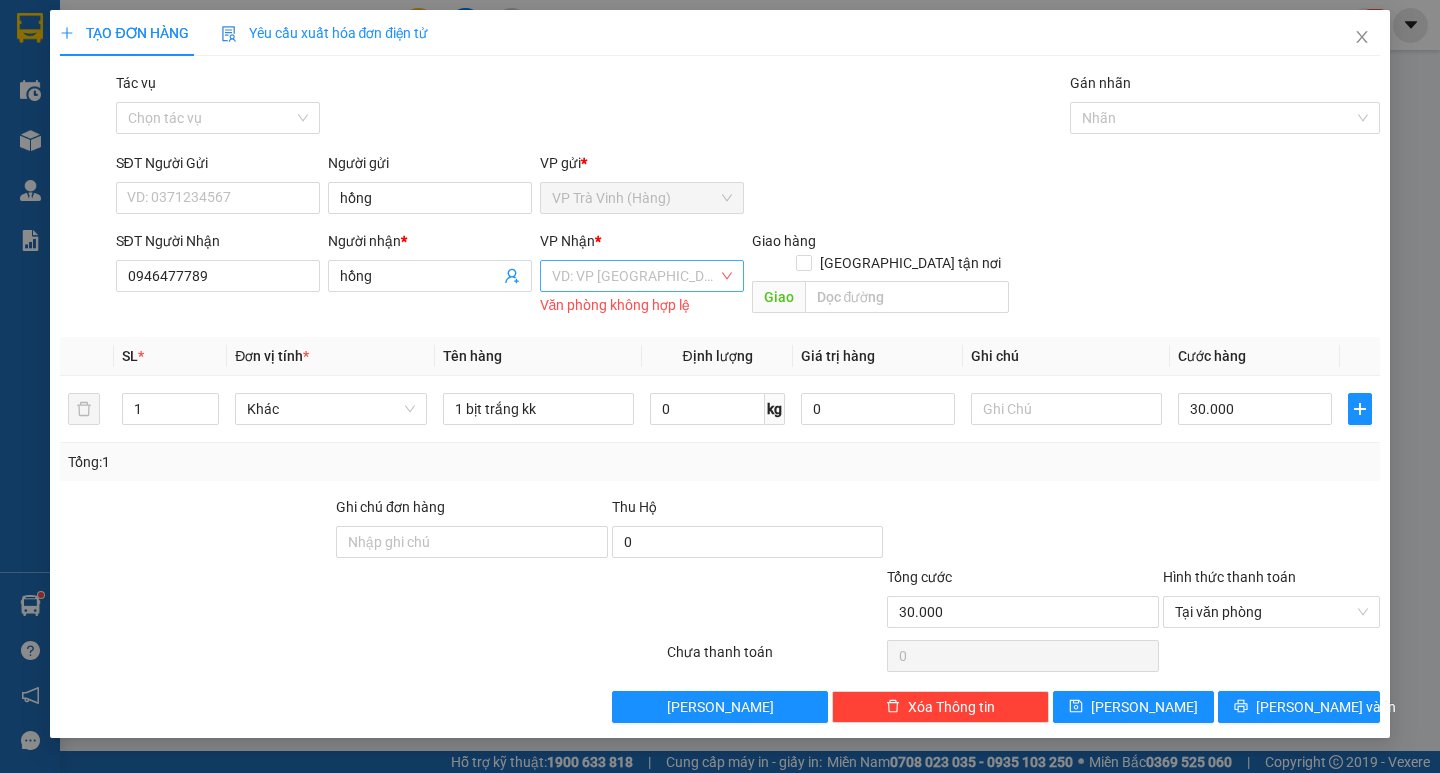 click at bounding box center [635, 276] 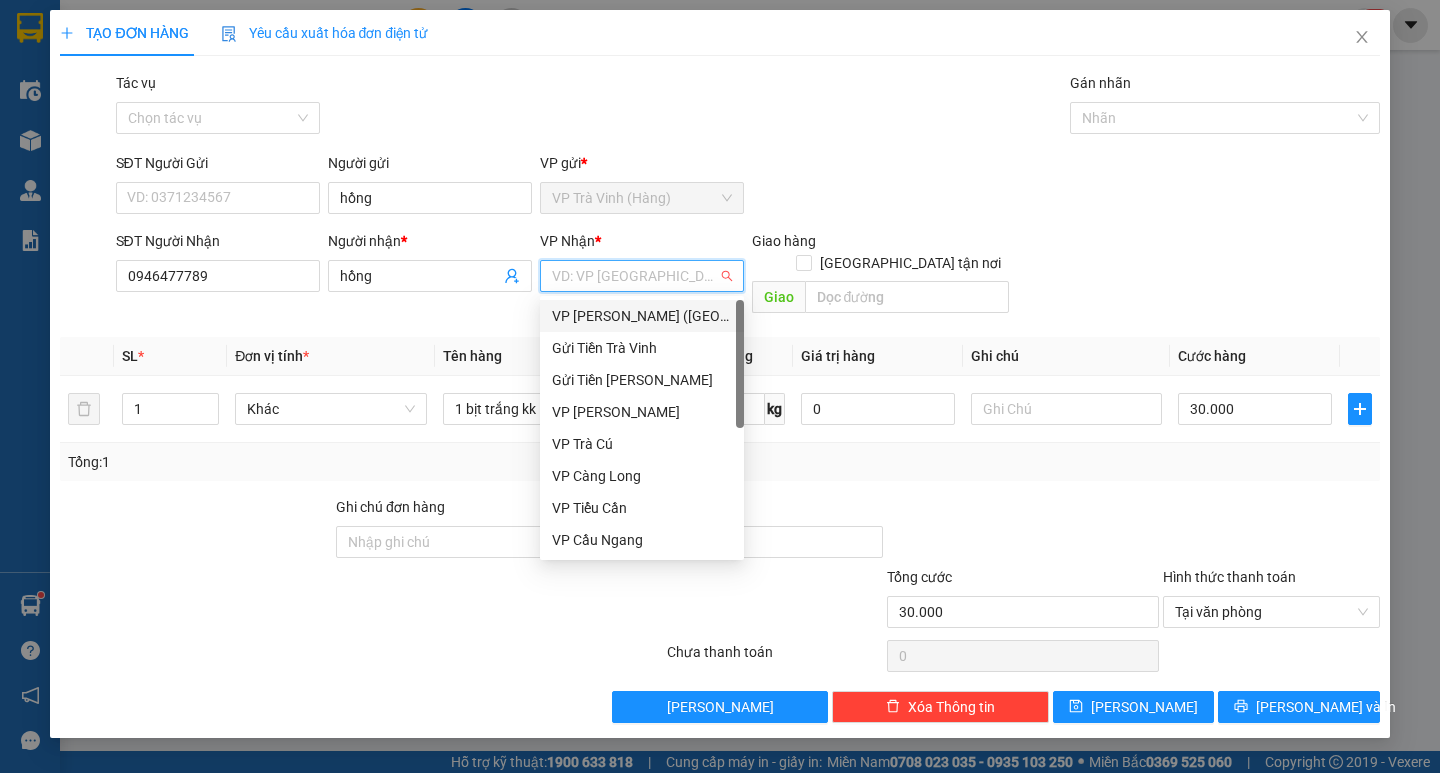 click on "VP [PERSON_NAME] ([GEOGRAPHIC_DATA])" at bounding box center [642, 316] 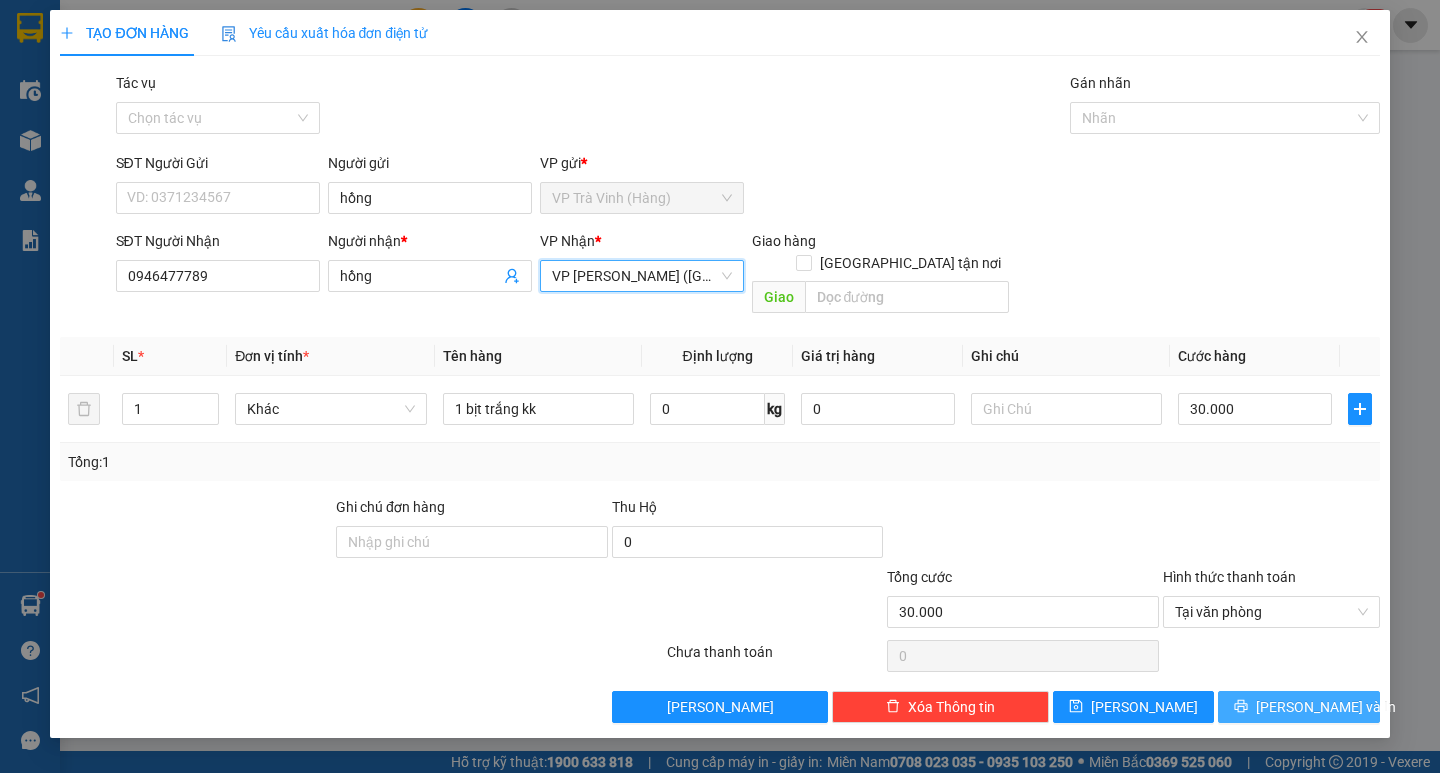 click 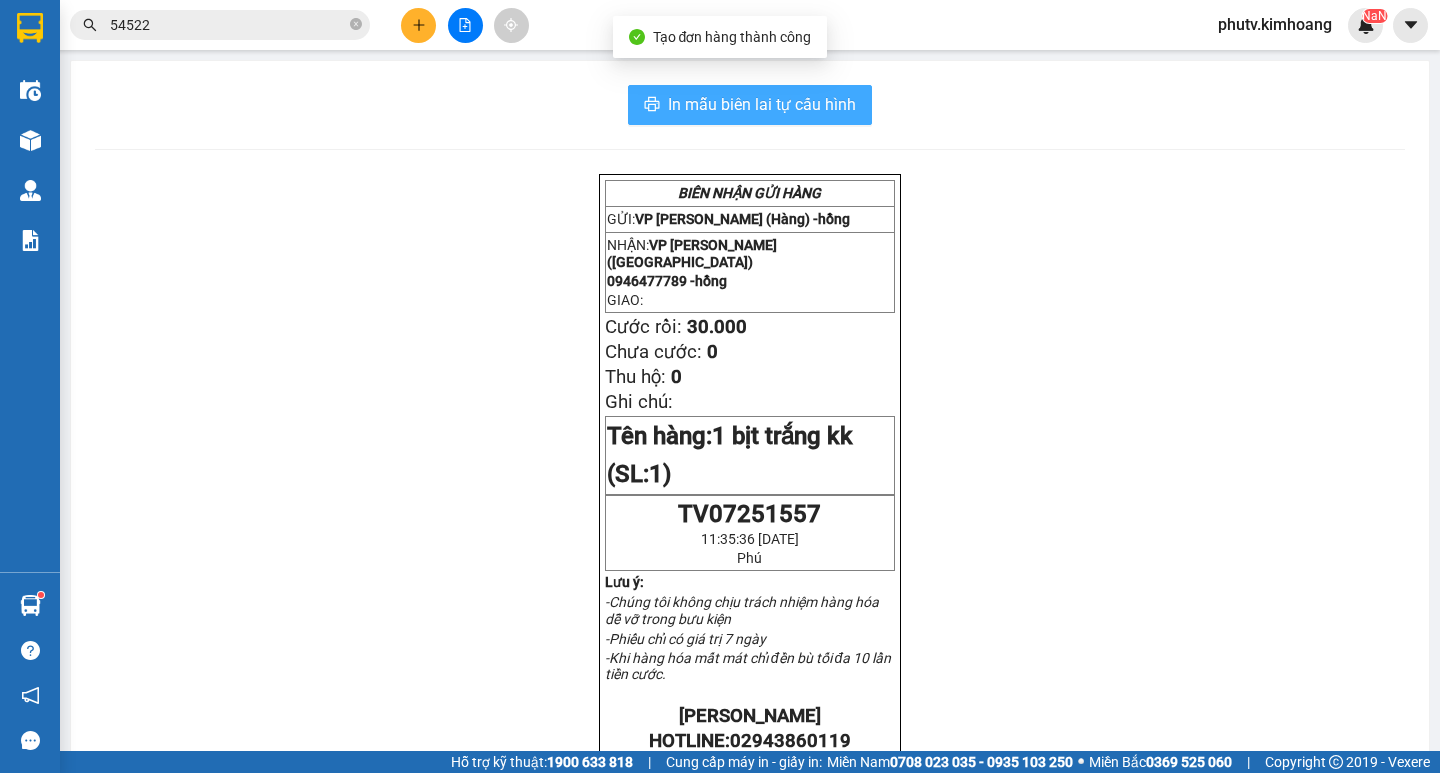 click on "In mẫu biên lai tự cấu hình" at bounding box center [762, 104] 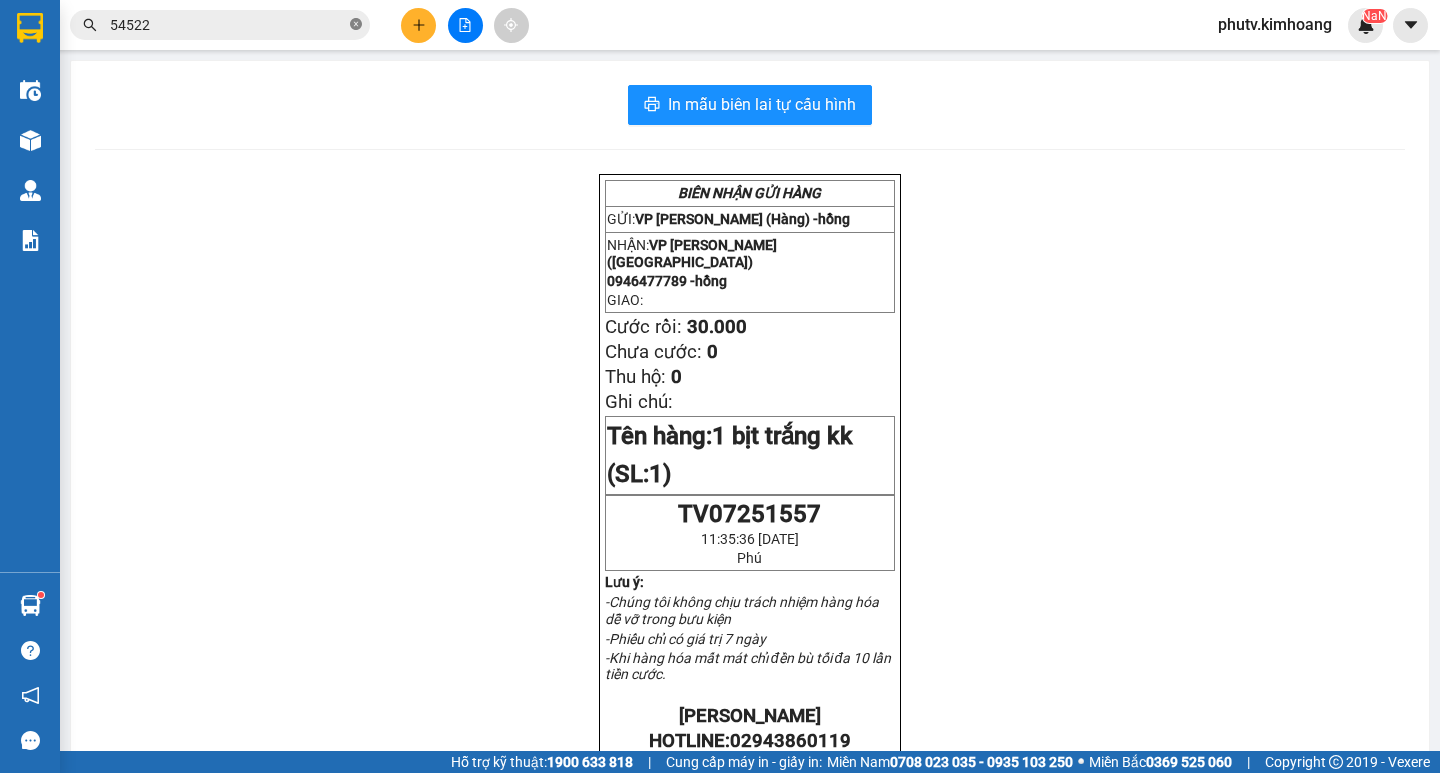 click 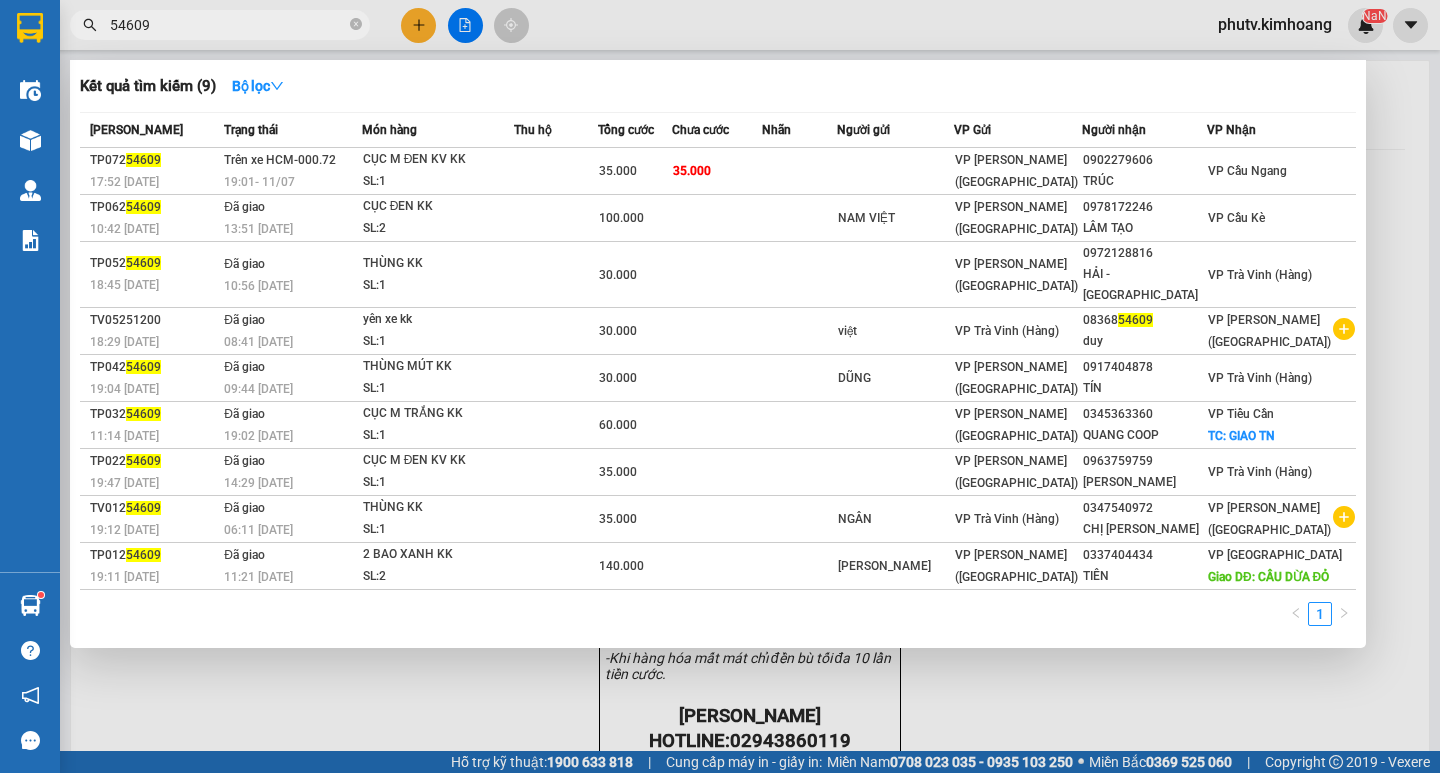 click on "54609" at bounding box center [228, 25] 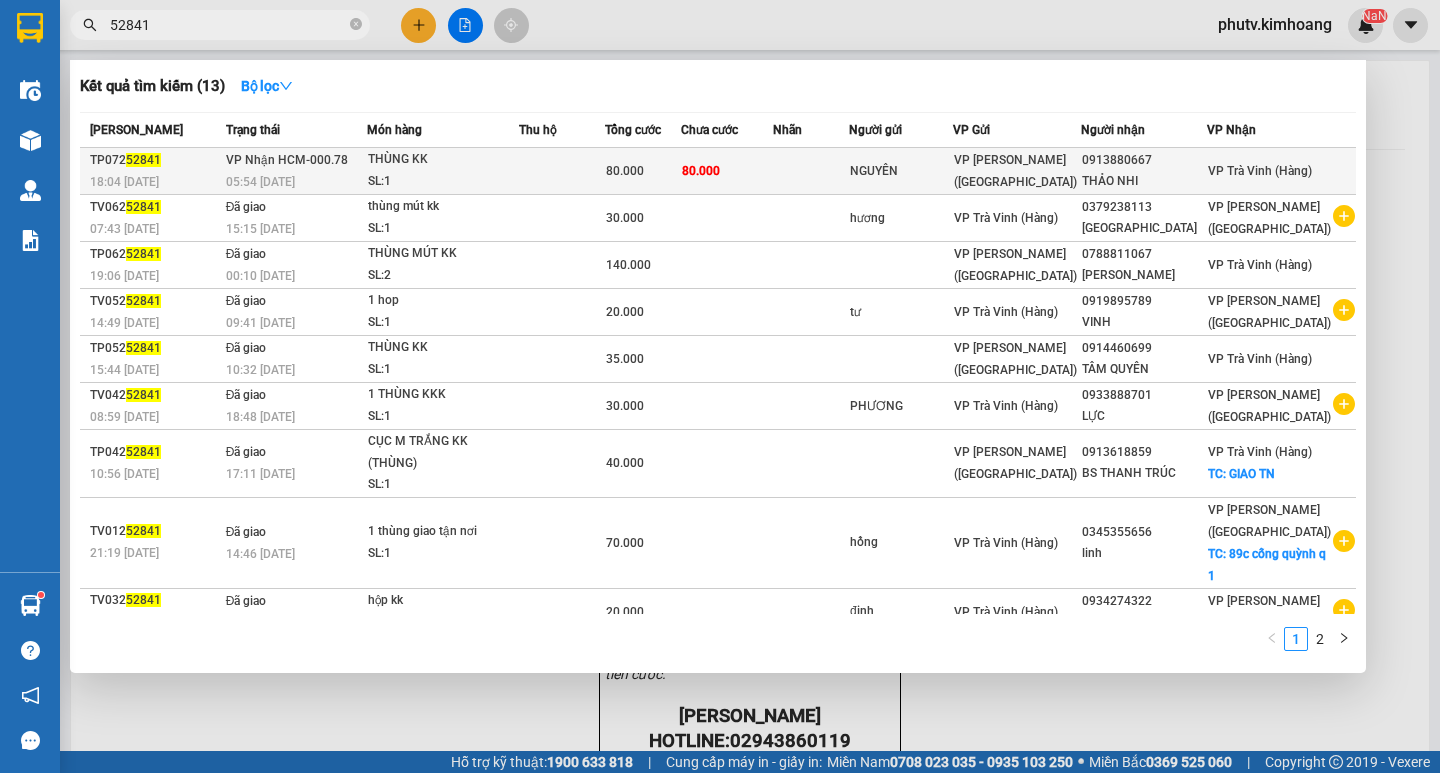 click on "THÙNG KK" at bounding box center (443, 160) 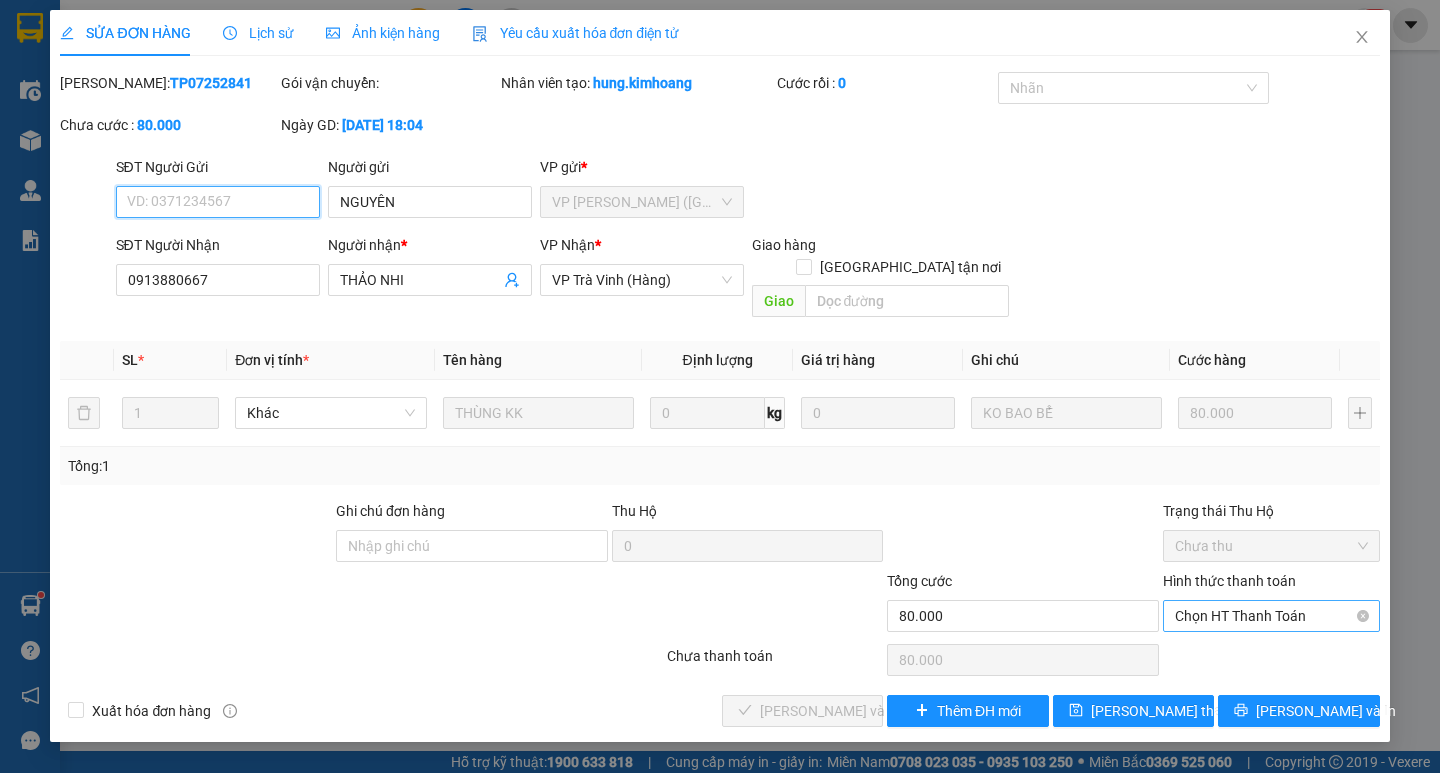 click on "Chọn HT Thanh Toán" at bounding box center (1271, 616) 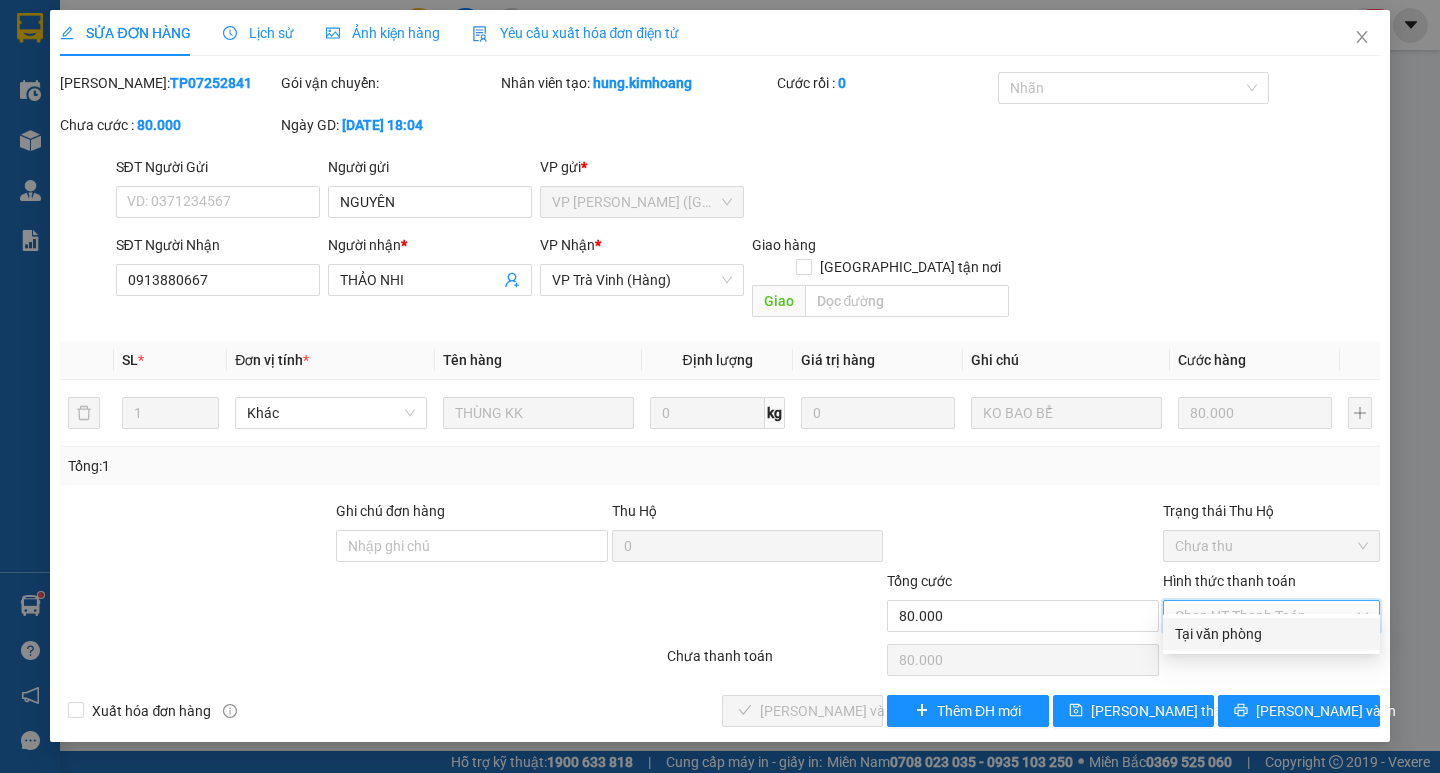 click on "Tại văn phòng" at bounding box center [1271, 634] 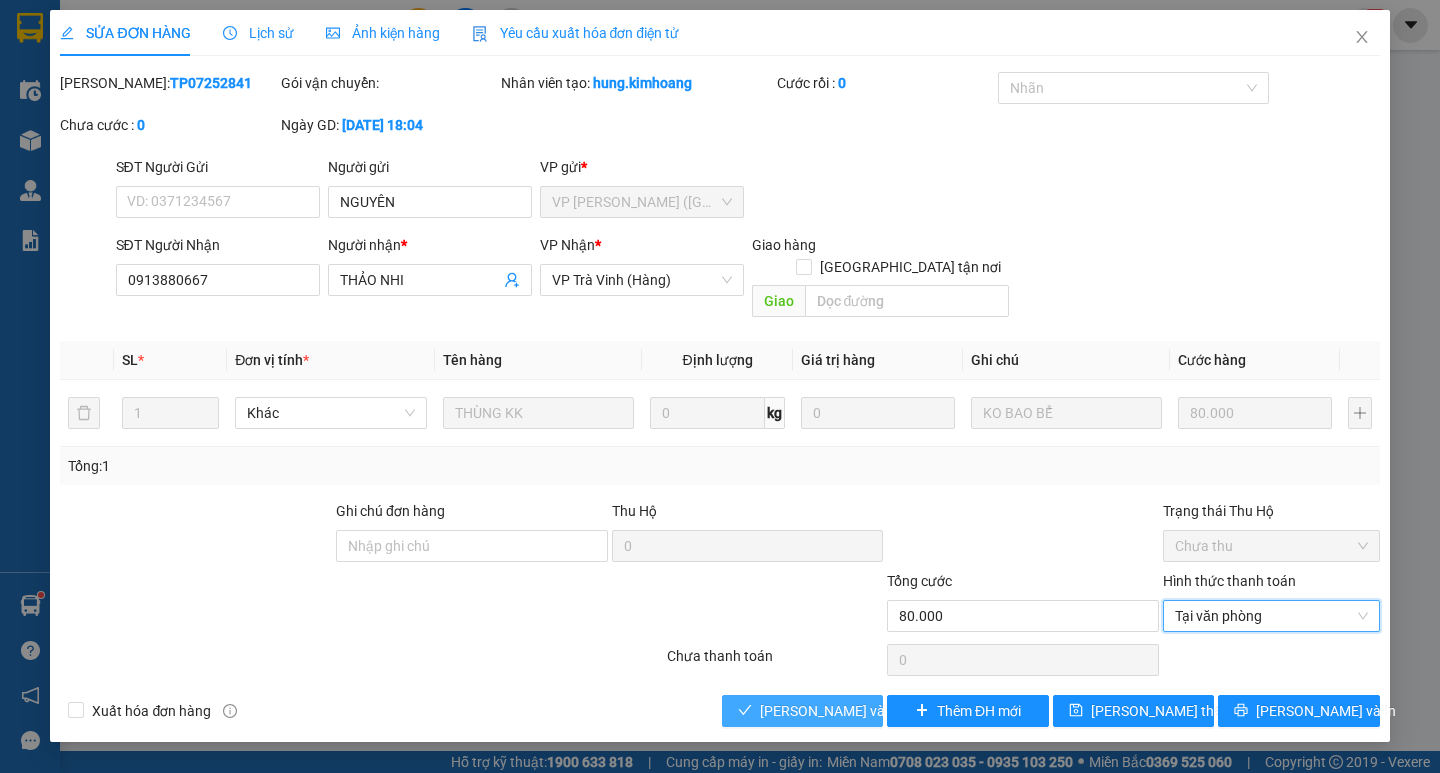 click on "[PERSON_NAME] và Giao hàng" at bounding box center (856, 711) 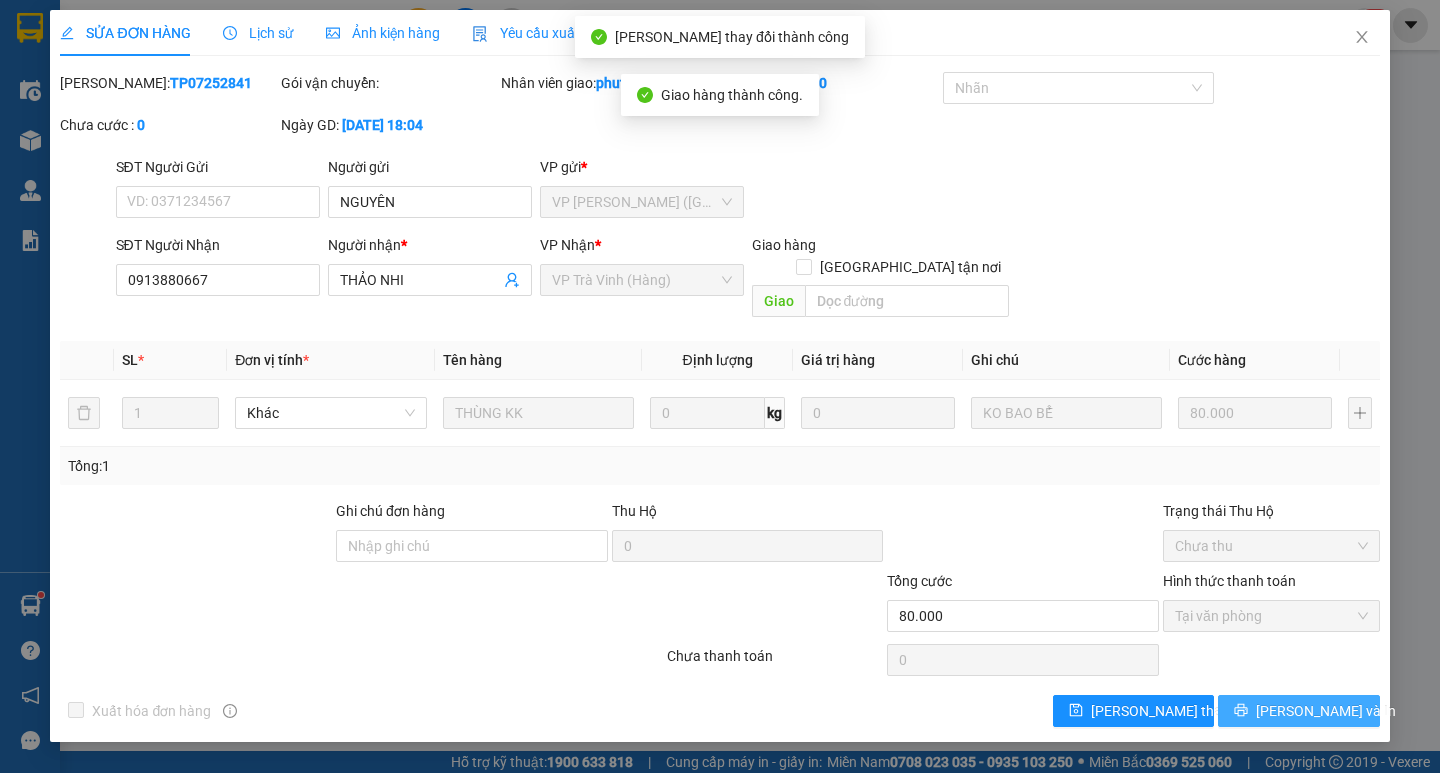 click on "[PERSON_NAME] và In" at bounding box center [1298, 711] 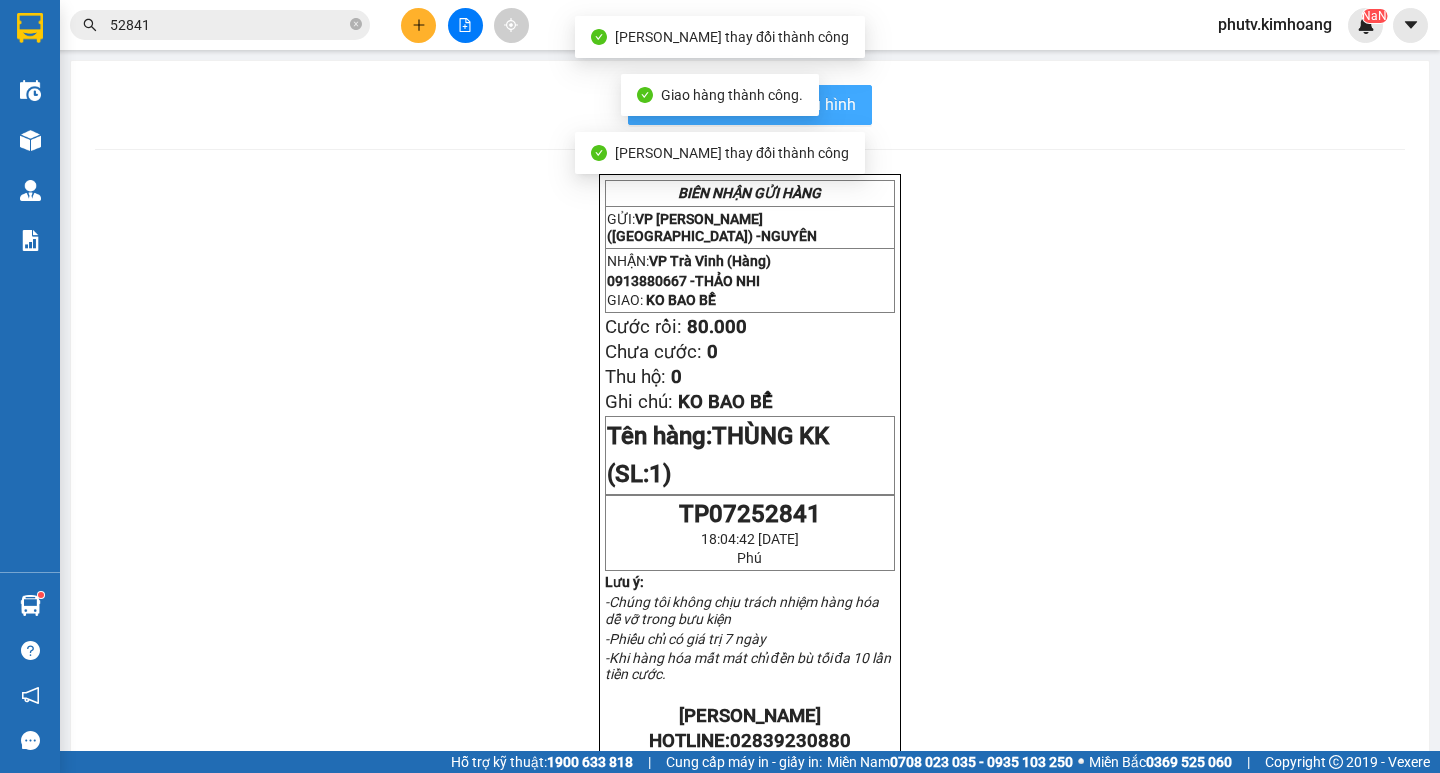 click on "In mẫu biên lai tự cấu hình" at bounding box center [750, 105] 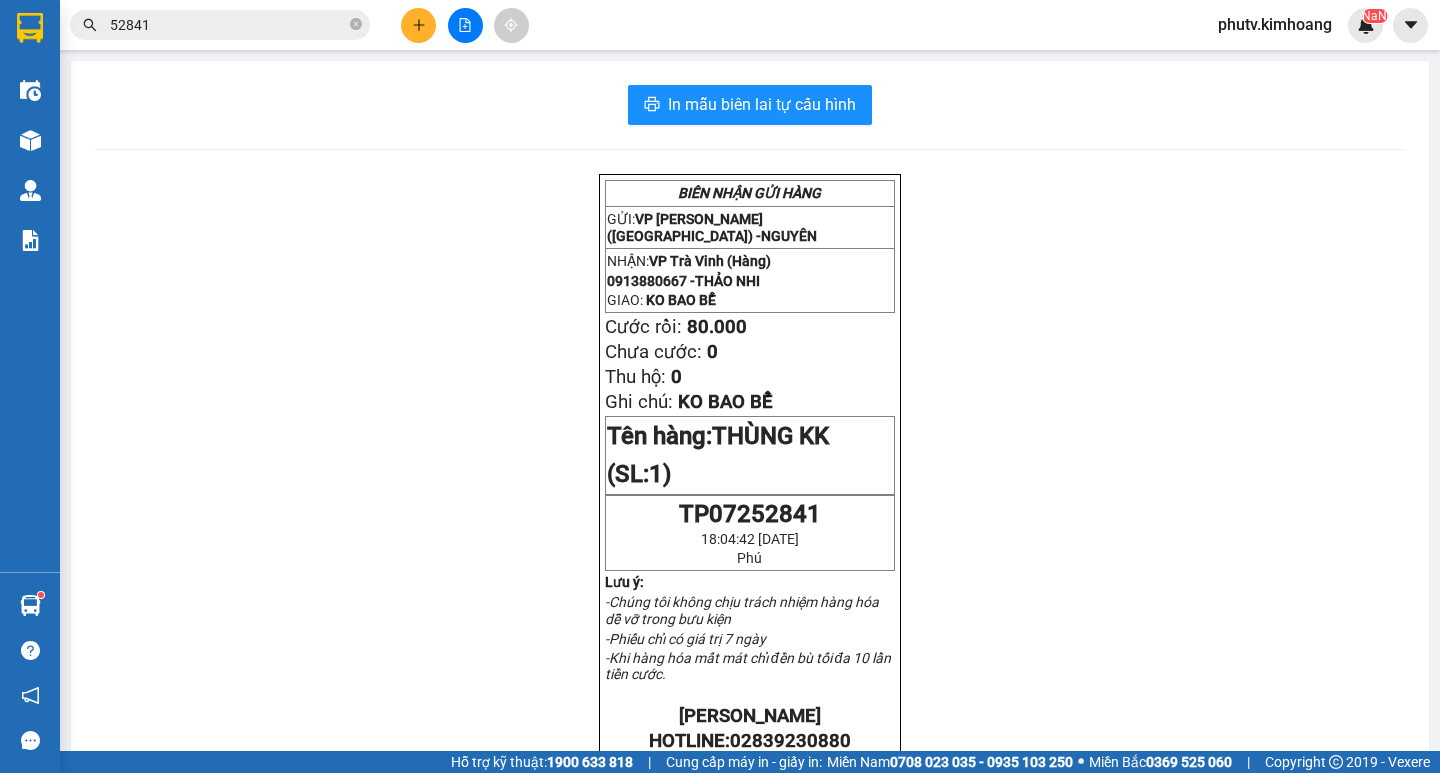 click on "52841" at bounding box center [228, 25] 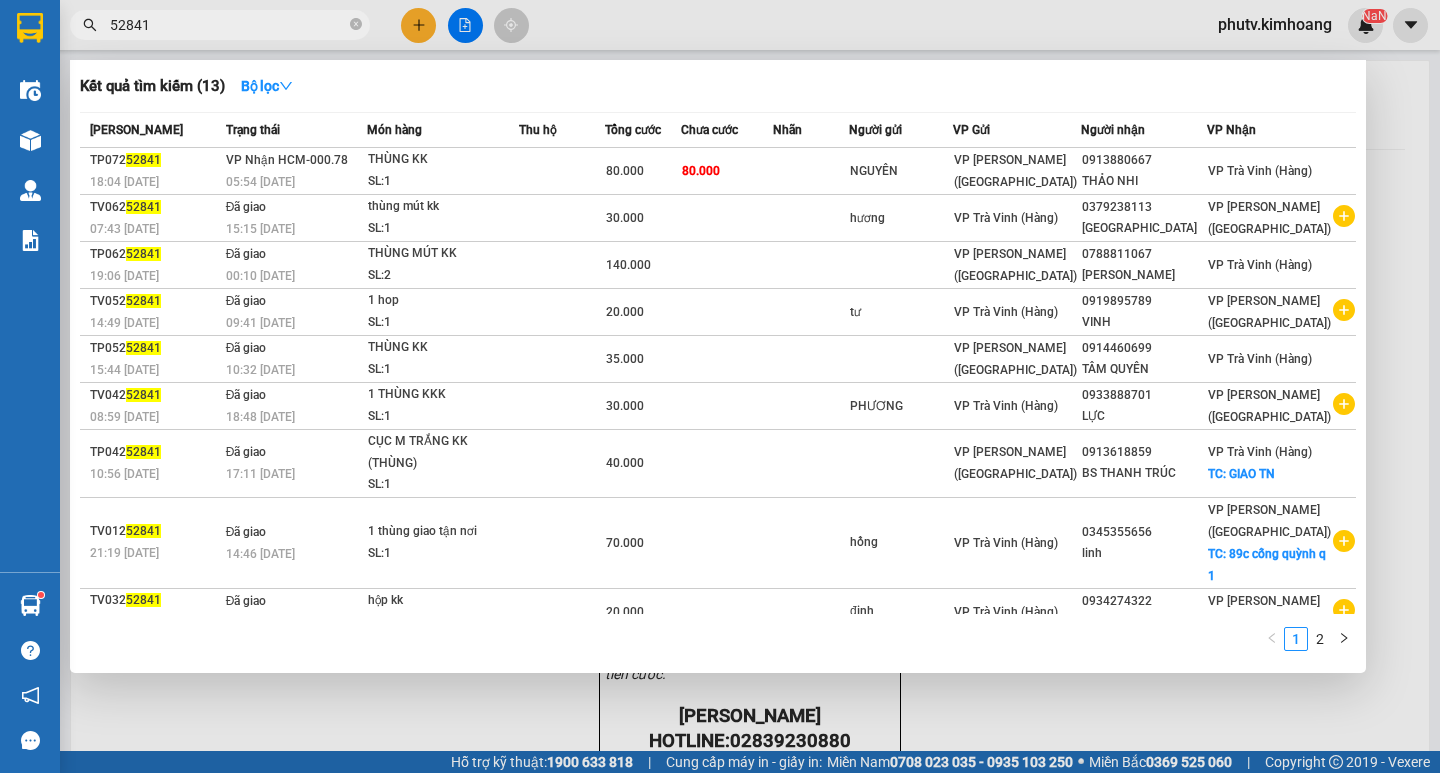 click at bounding box center (720, 386) 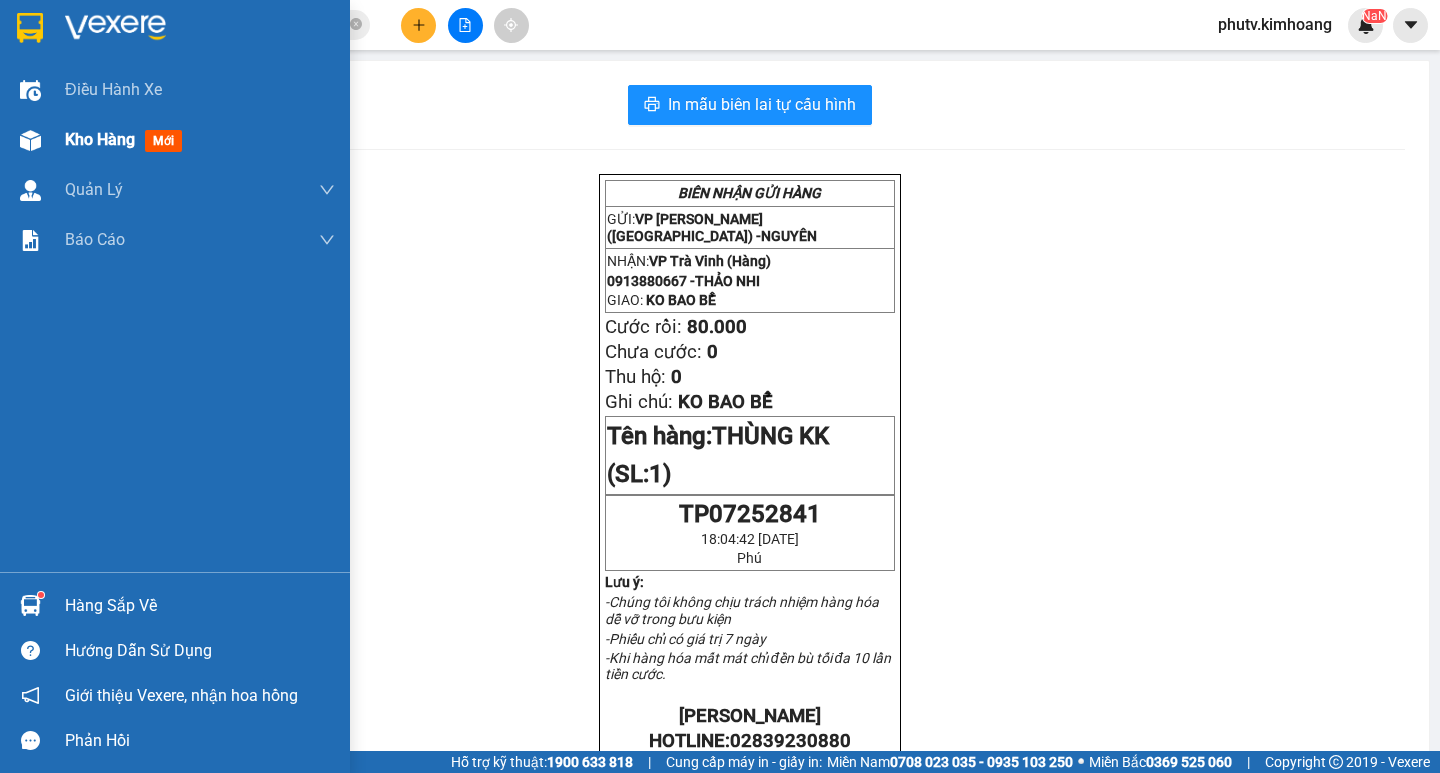 click on "Kho hàng" at bounding box center (100, 139) 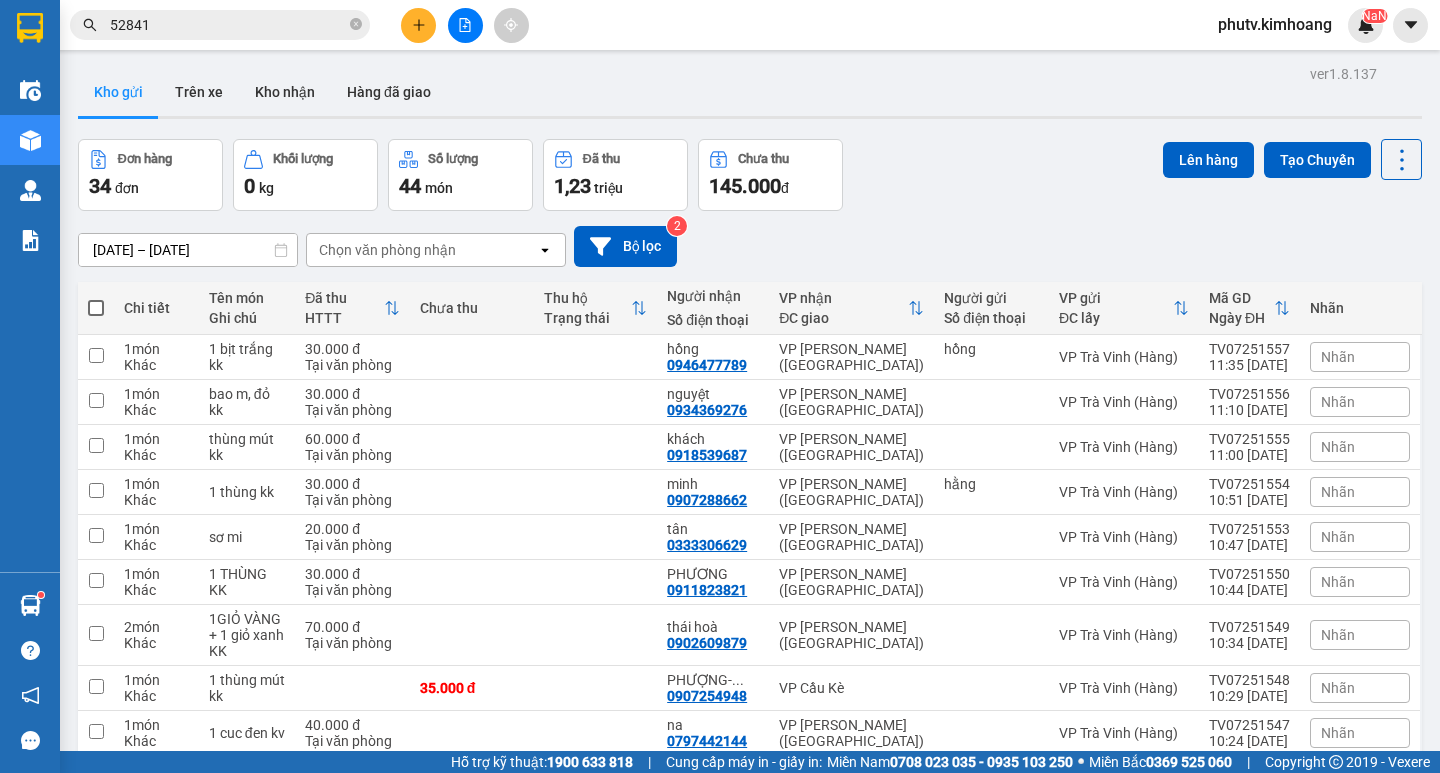 click on "10 / trang" at bounding box center [1340, 833] 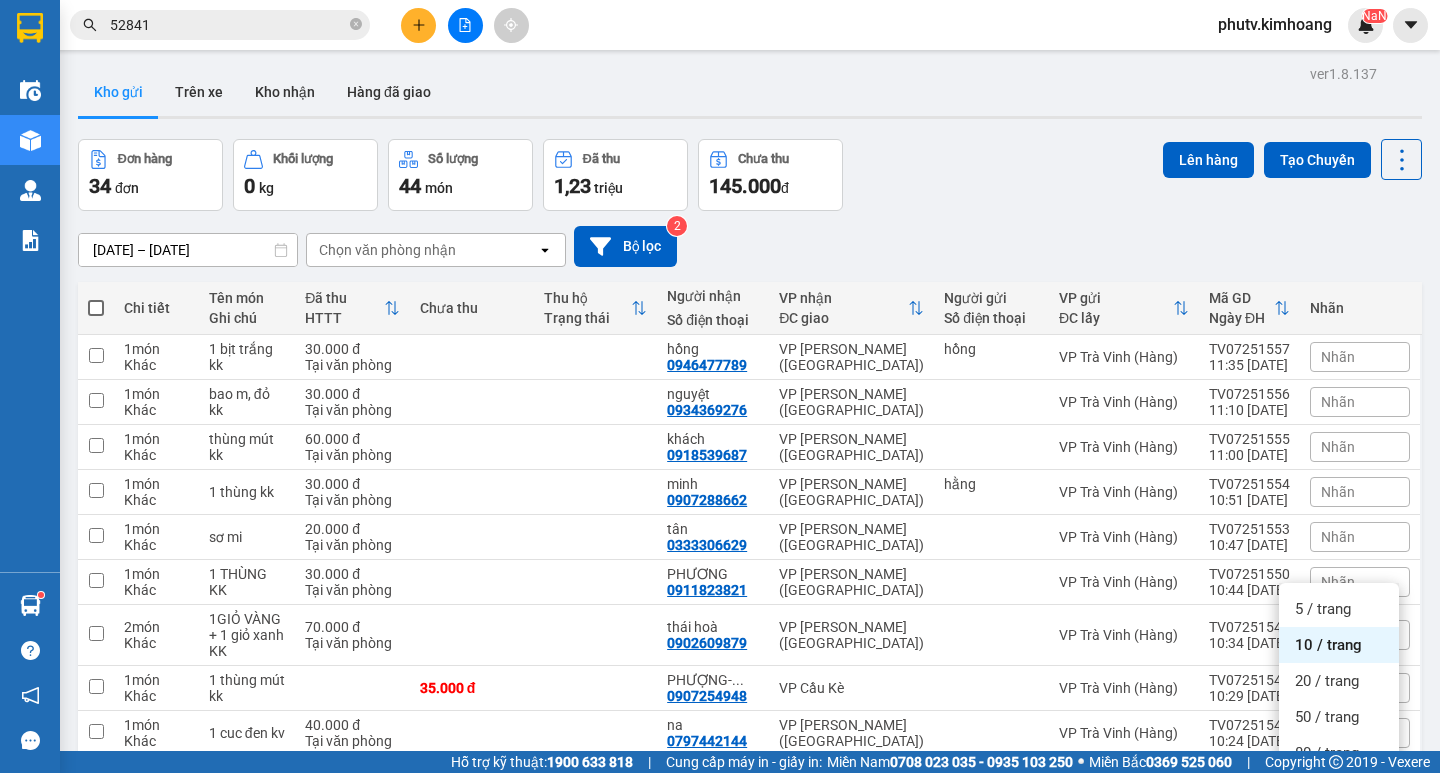 click on "100 / trang" at bounding box center [1331, 789] 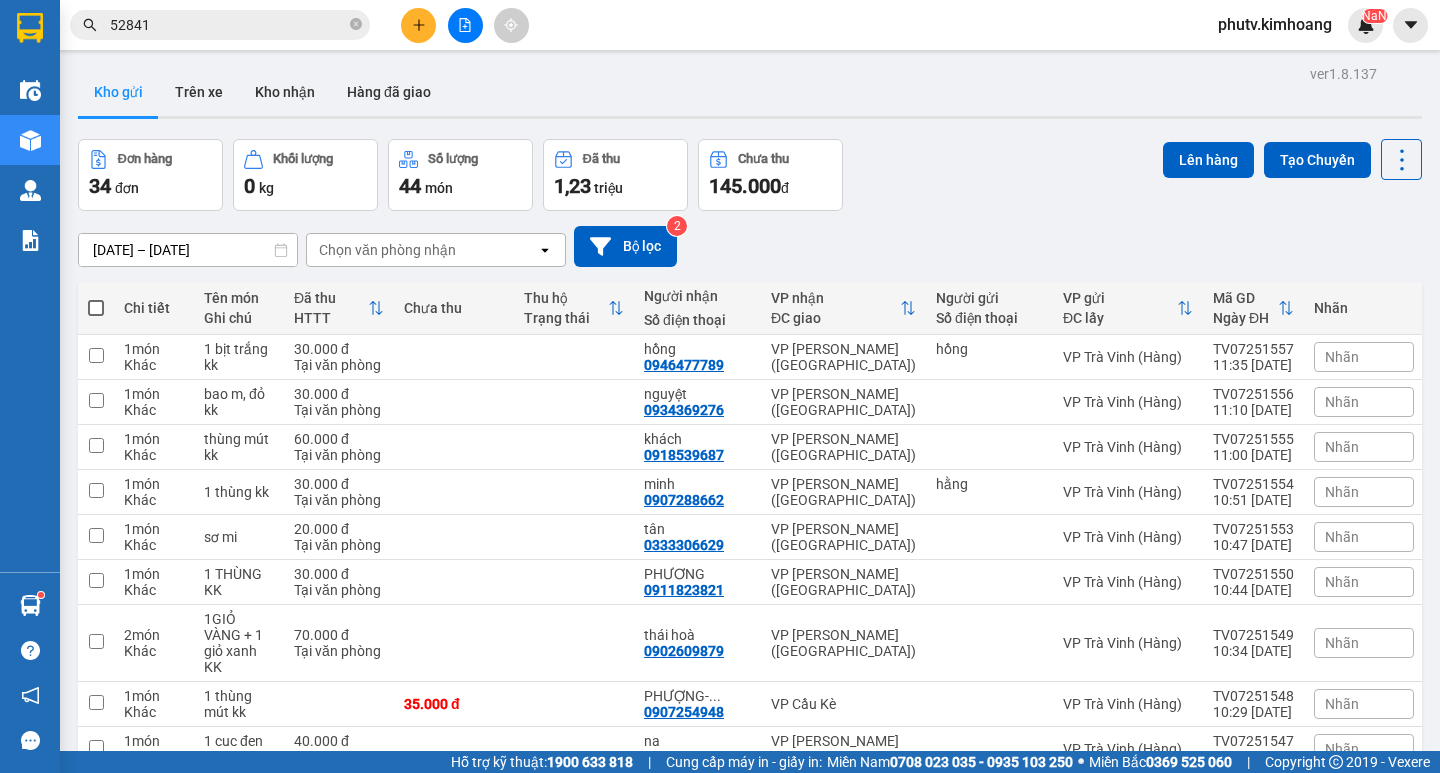 click at bounding box center [574, 1930] 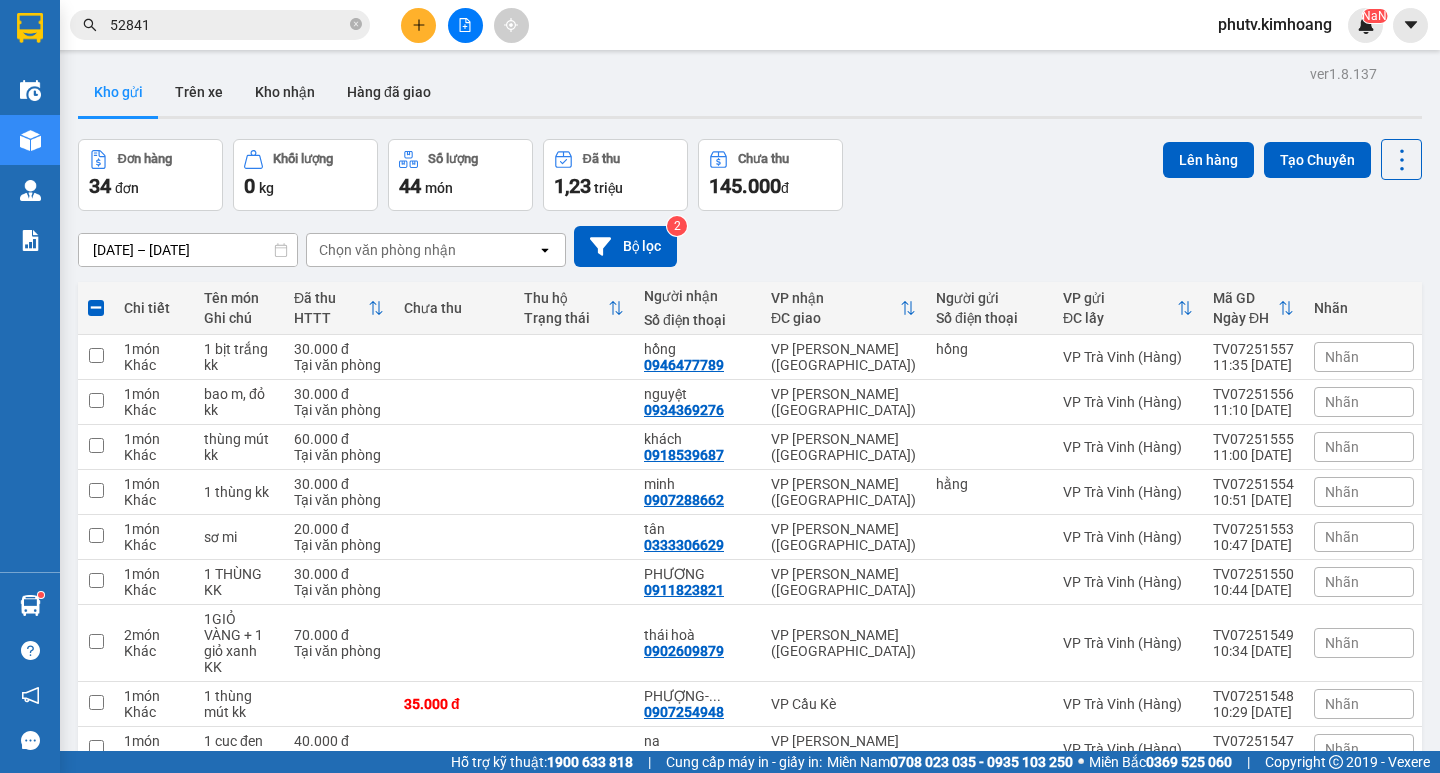 click at bounding box center [574, 1832] 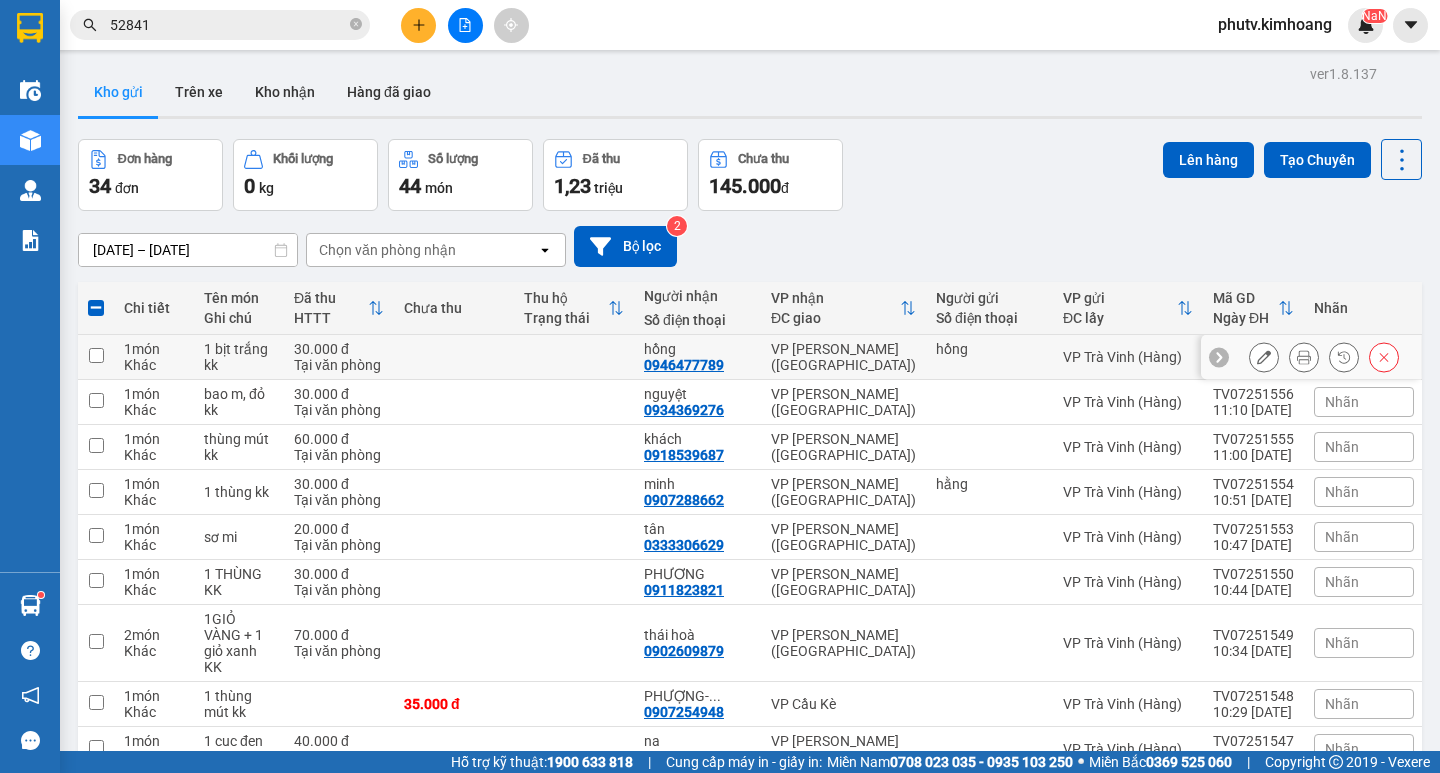 scroll, scrollTop: 60, scrollLeft: 0, axis: vertical 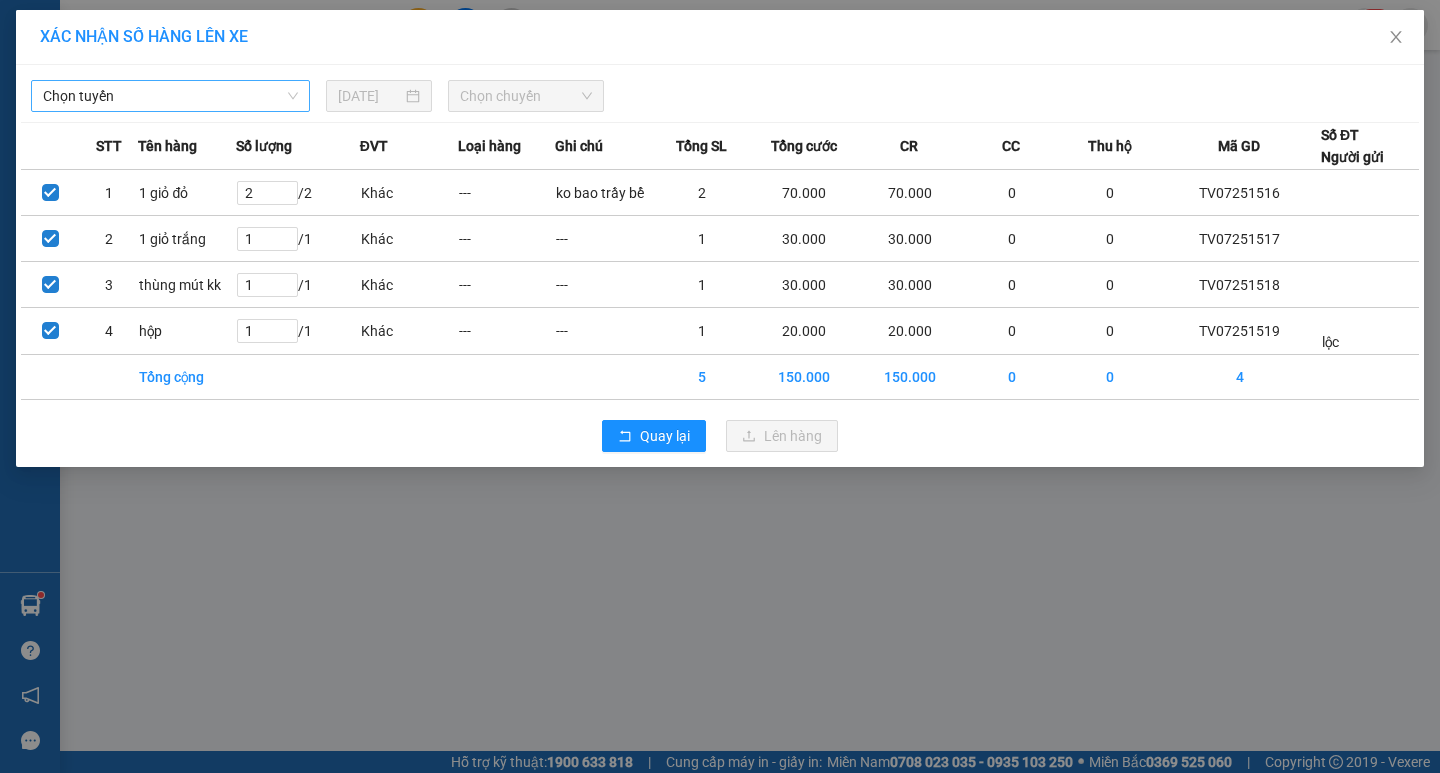 click on "Chọn tuyến" at bounding box center (170, 96) 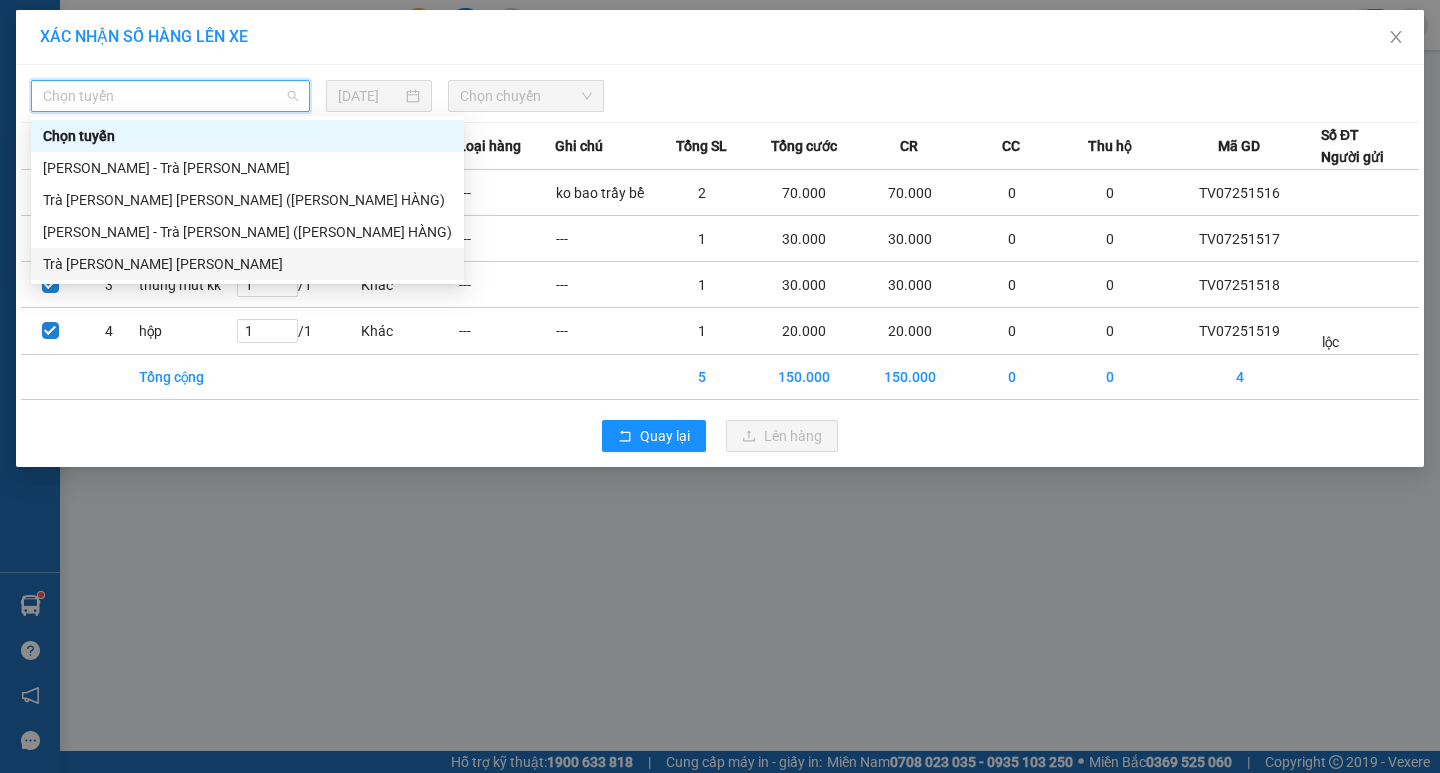 click on "Trà [PERSON_NAME] [PERSON_NAME]" at bounding box center (247, 264) 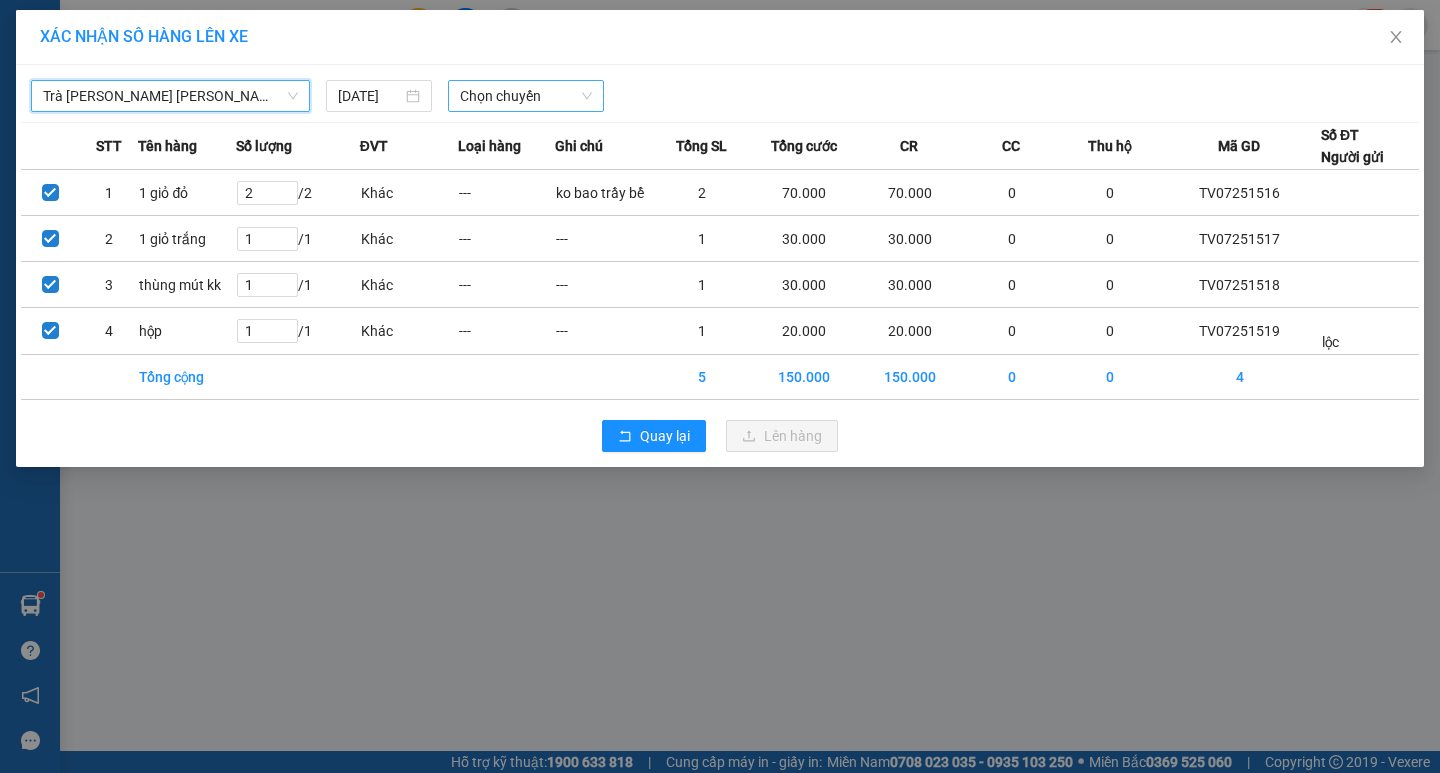 click on "Chọn chuyến" at bounding box center (526, 96) 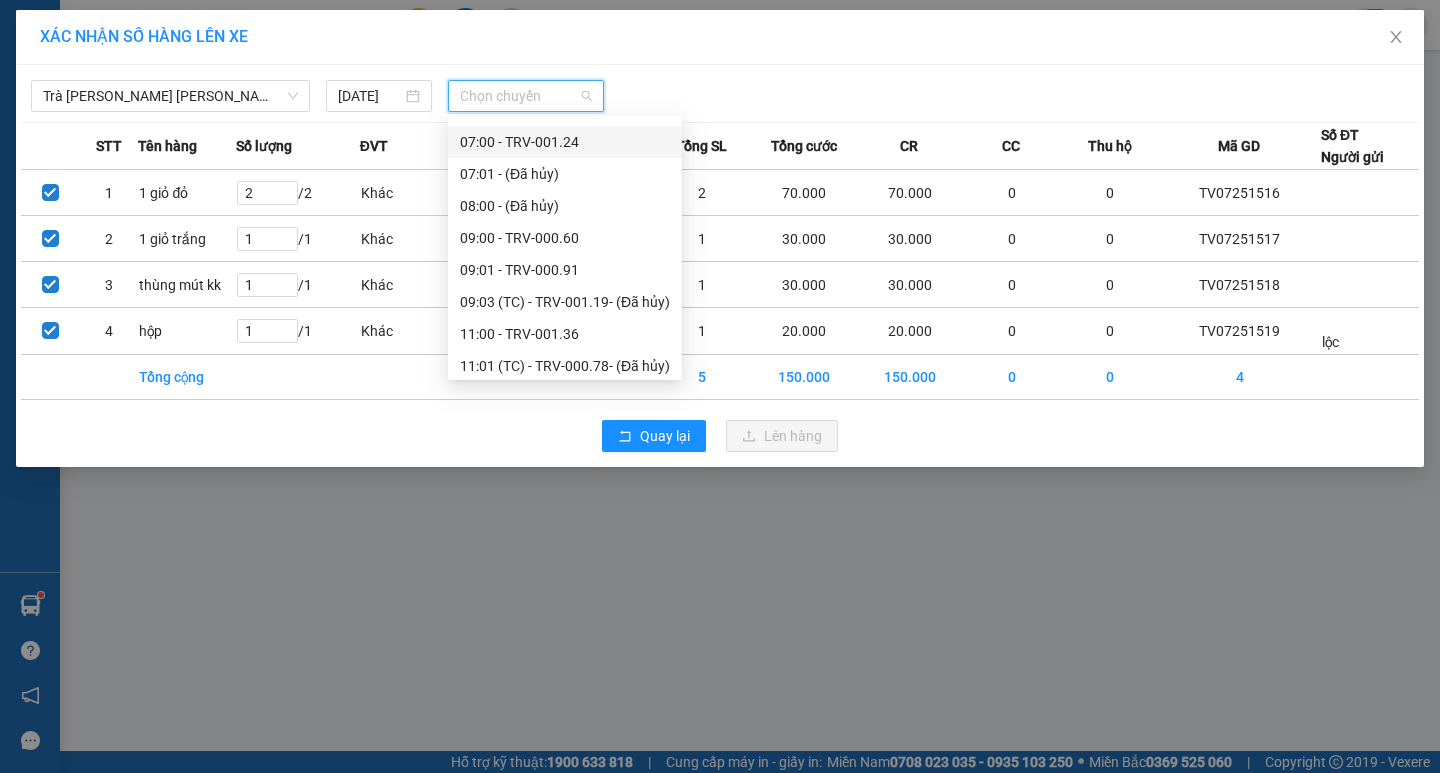 scroll, scrollTop: 400, scrollLeft: 0, axis: vertical 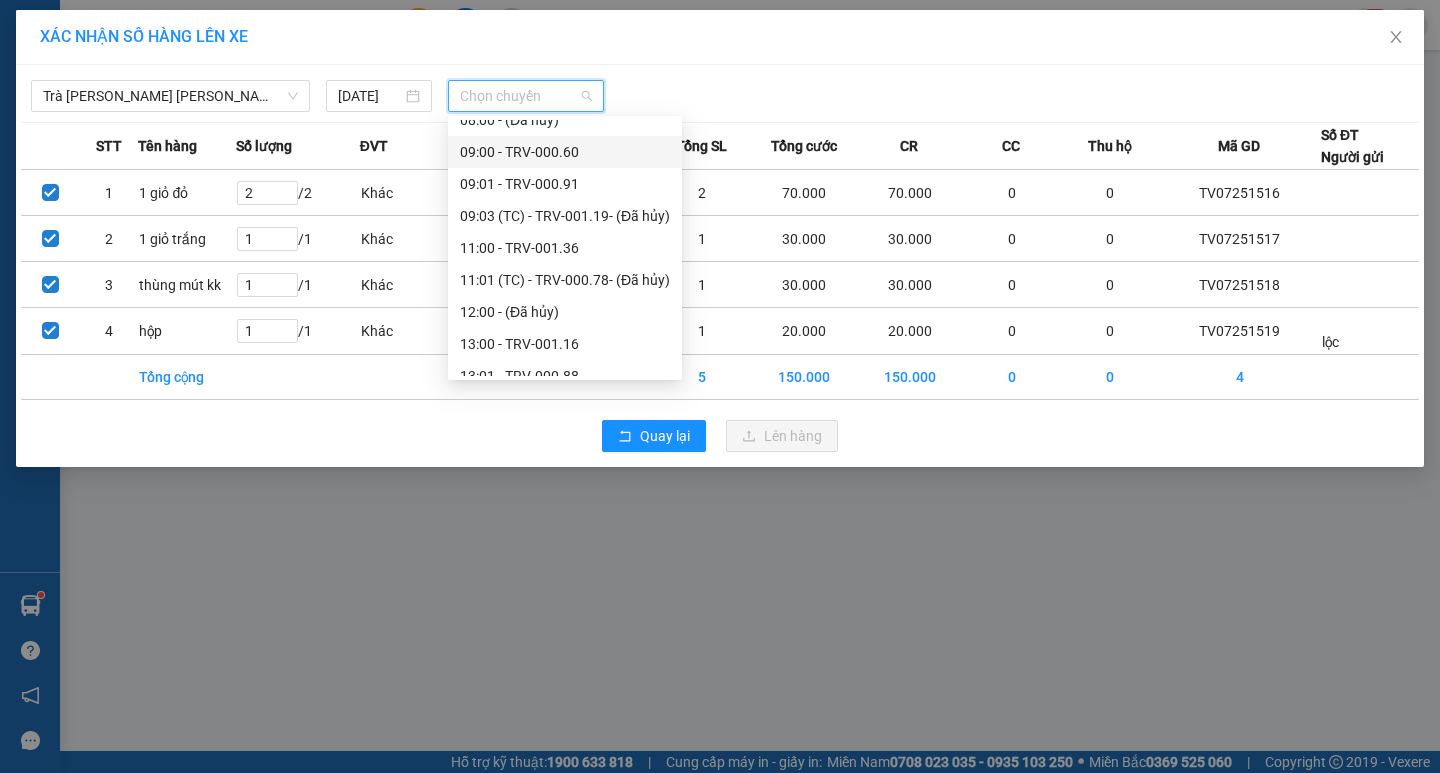 click on "09:00     - TRV-000.60" at bounding box center [565, 152] 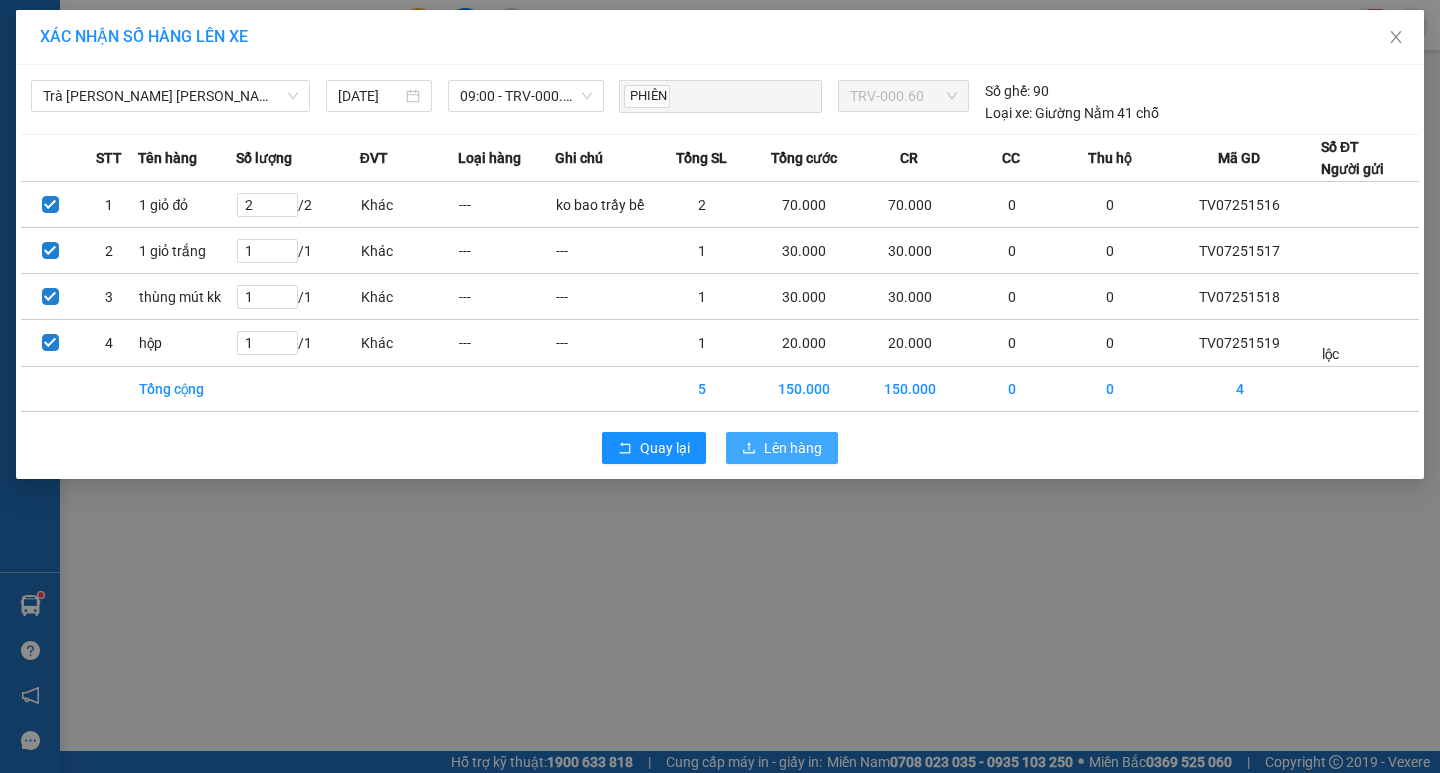 click on "Lên hàng" at bounding box center (793, 448) 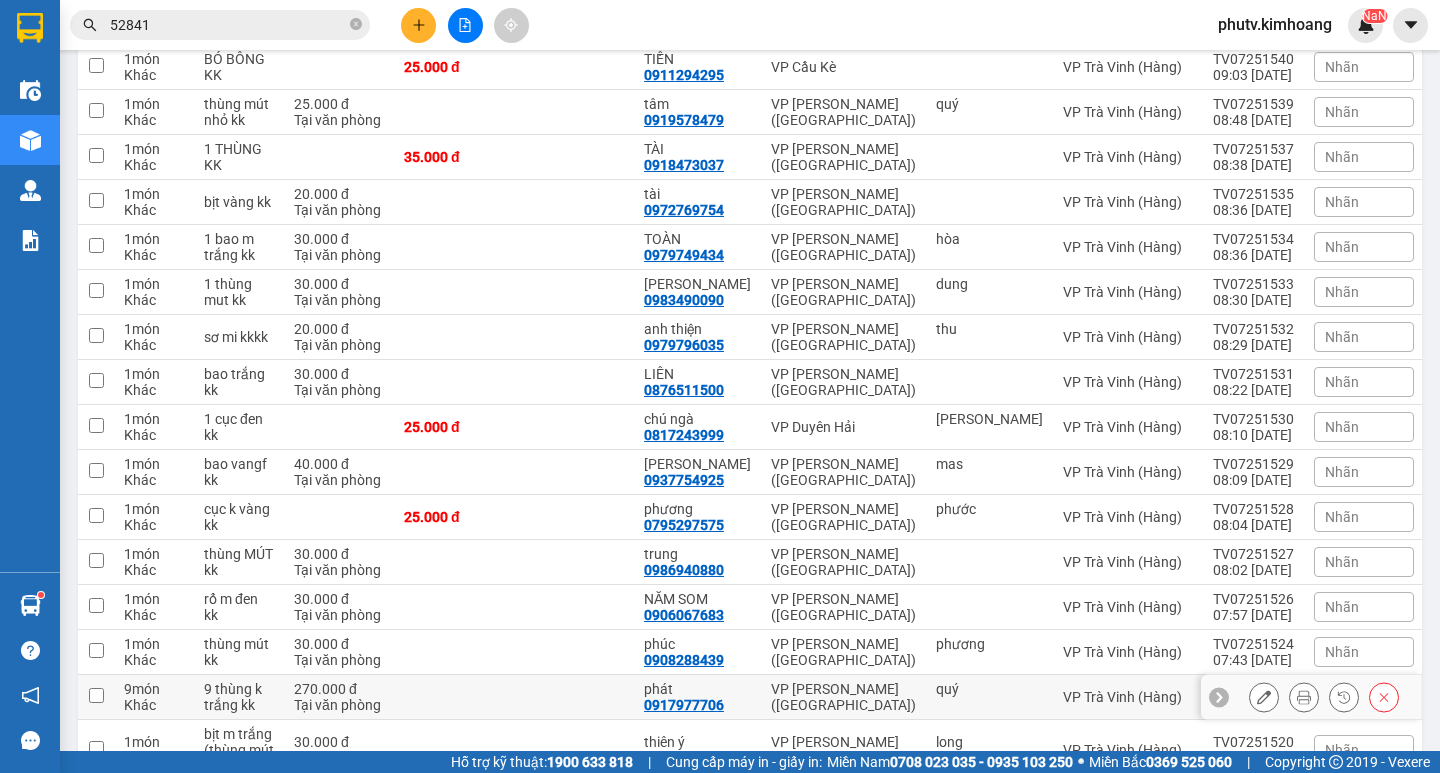 scroll, scrollTop: 1064, scrollLeft: 0, axis: vertical 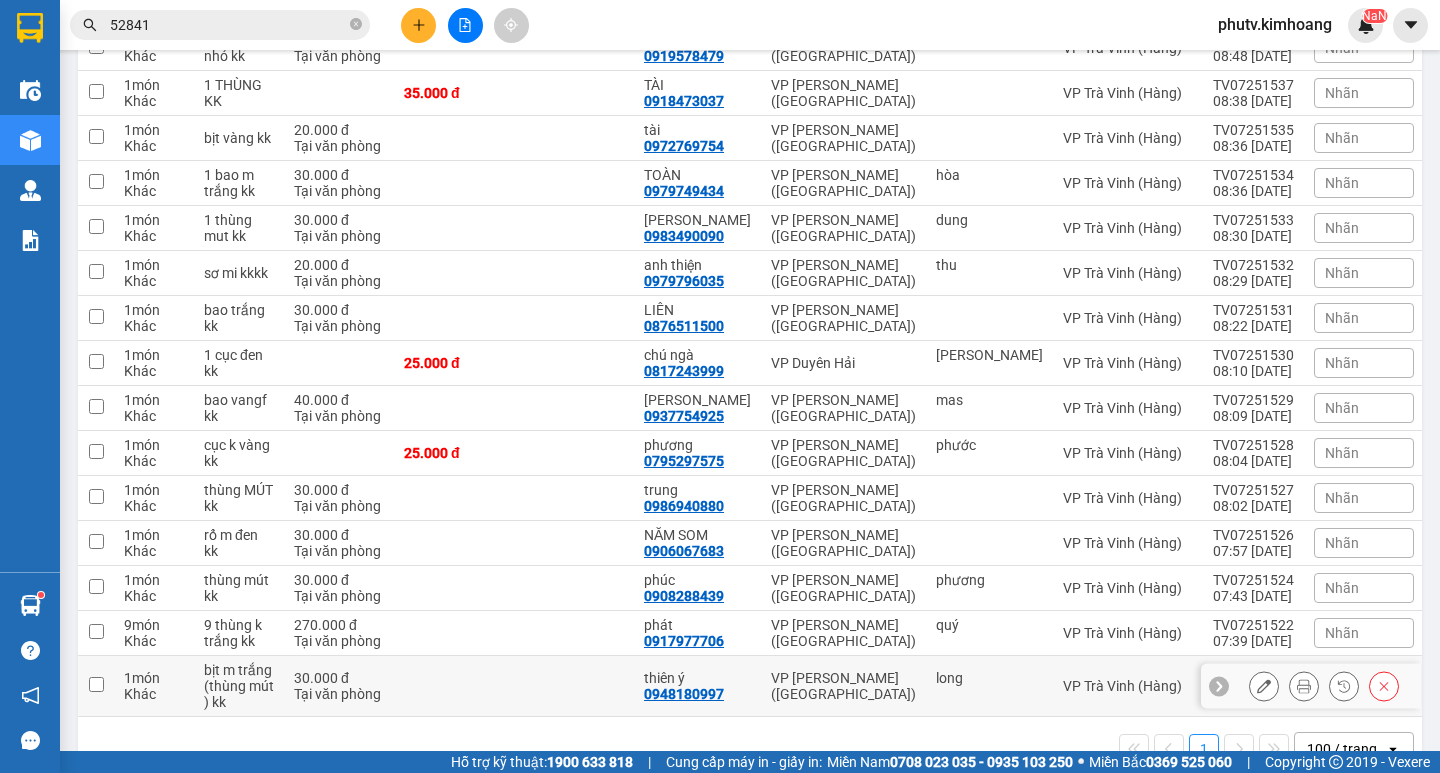 drag, startPoint x: 526, startPoint y: 637, endPoint x: 517, endPoint y: 589, distance: 48.83646 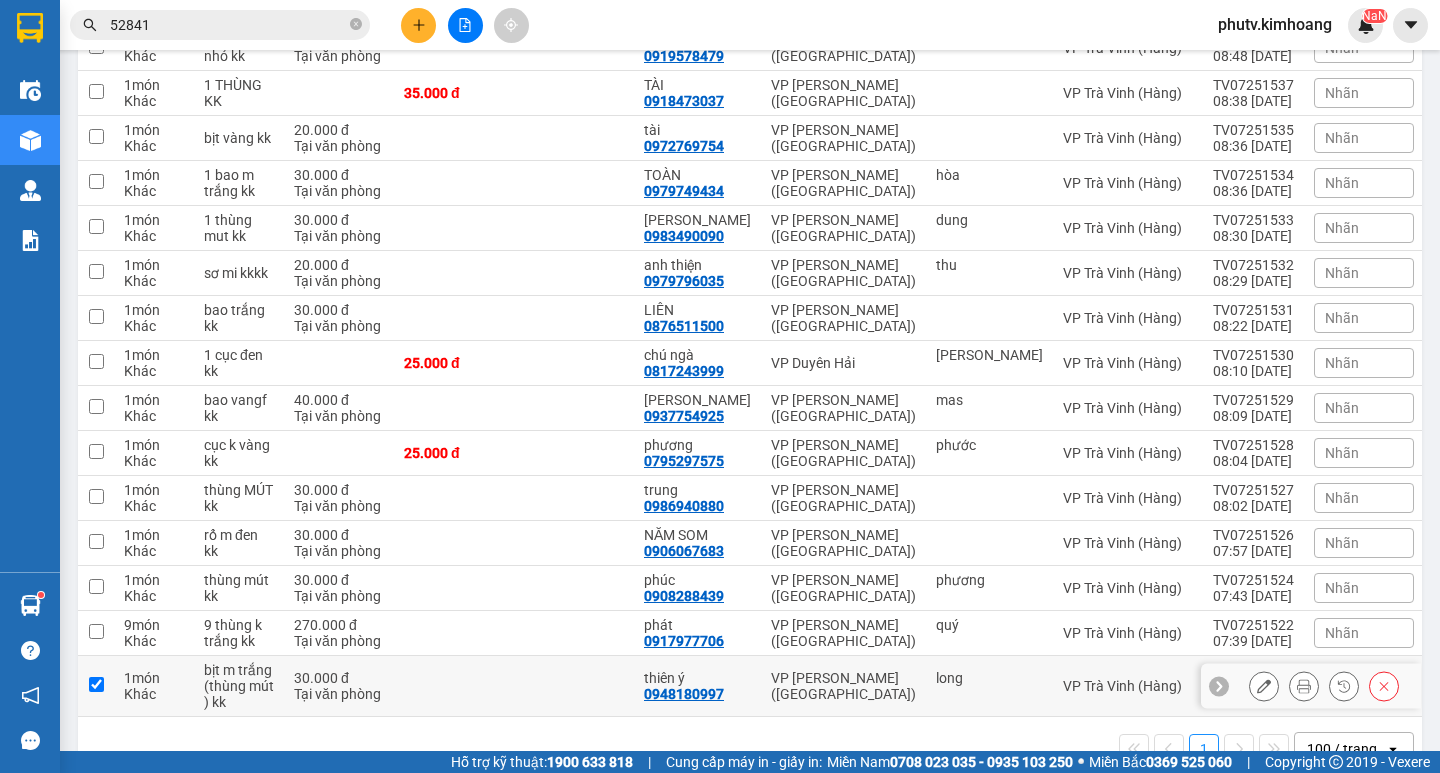 checkbox on "true" 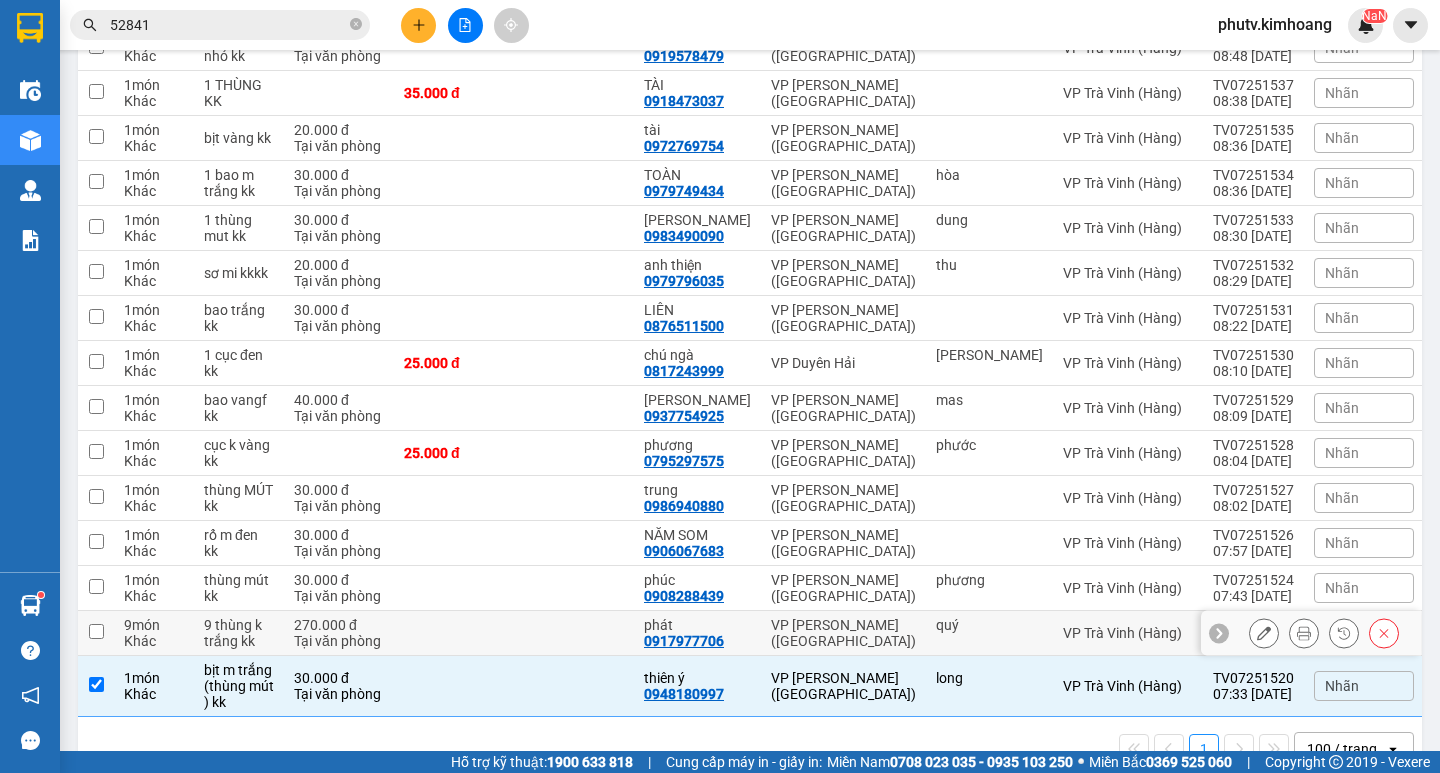 click at bounding box center [454, 633] 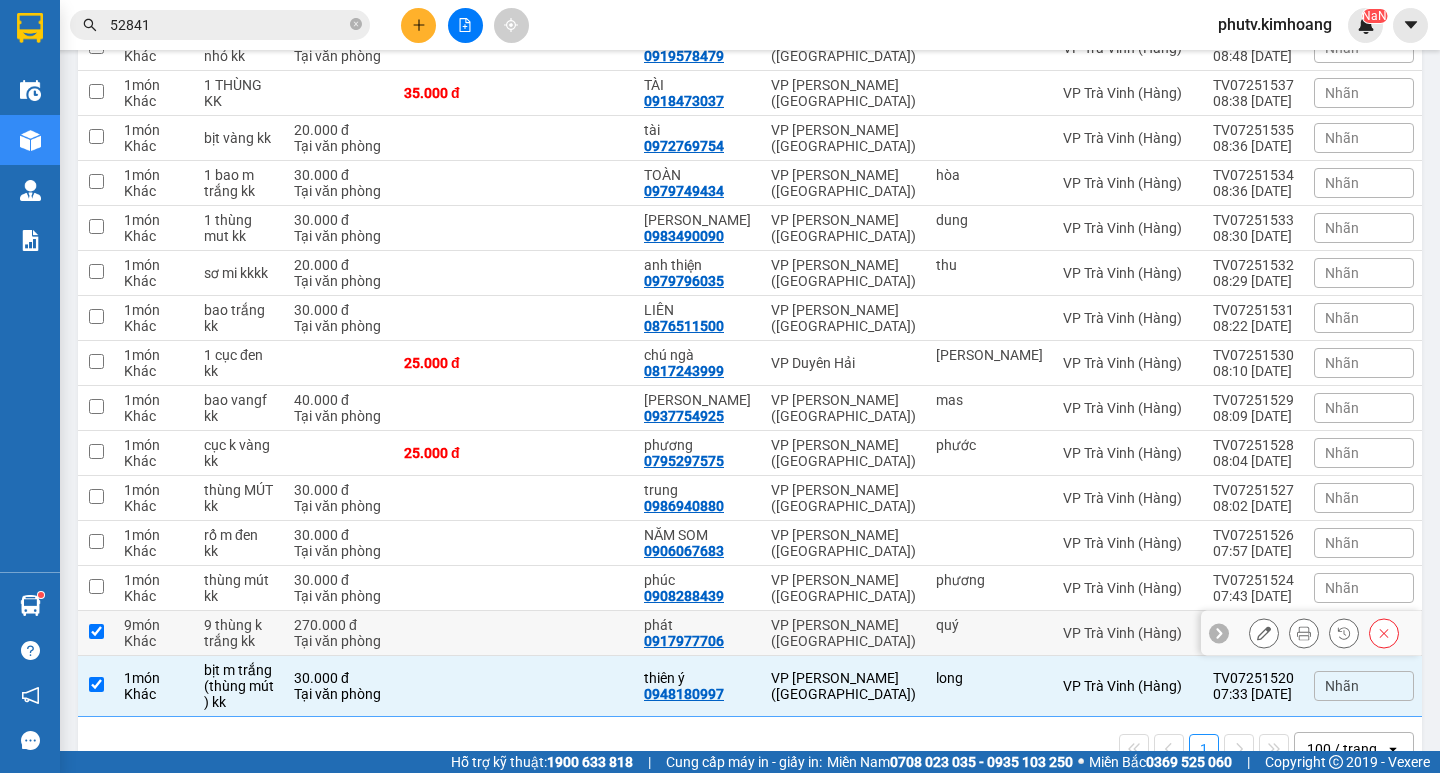 checkbox on "true" 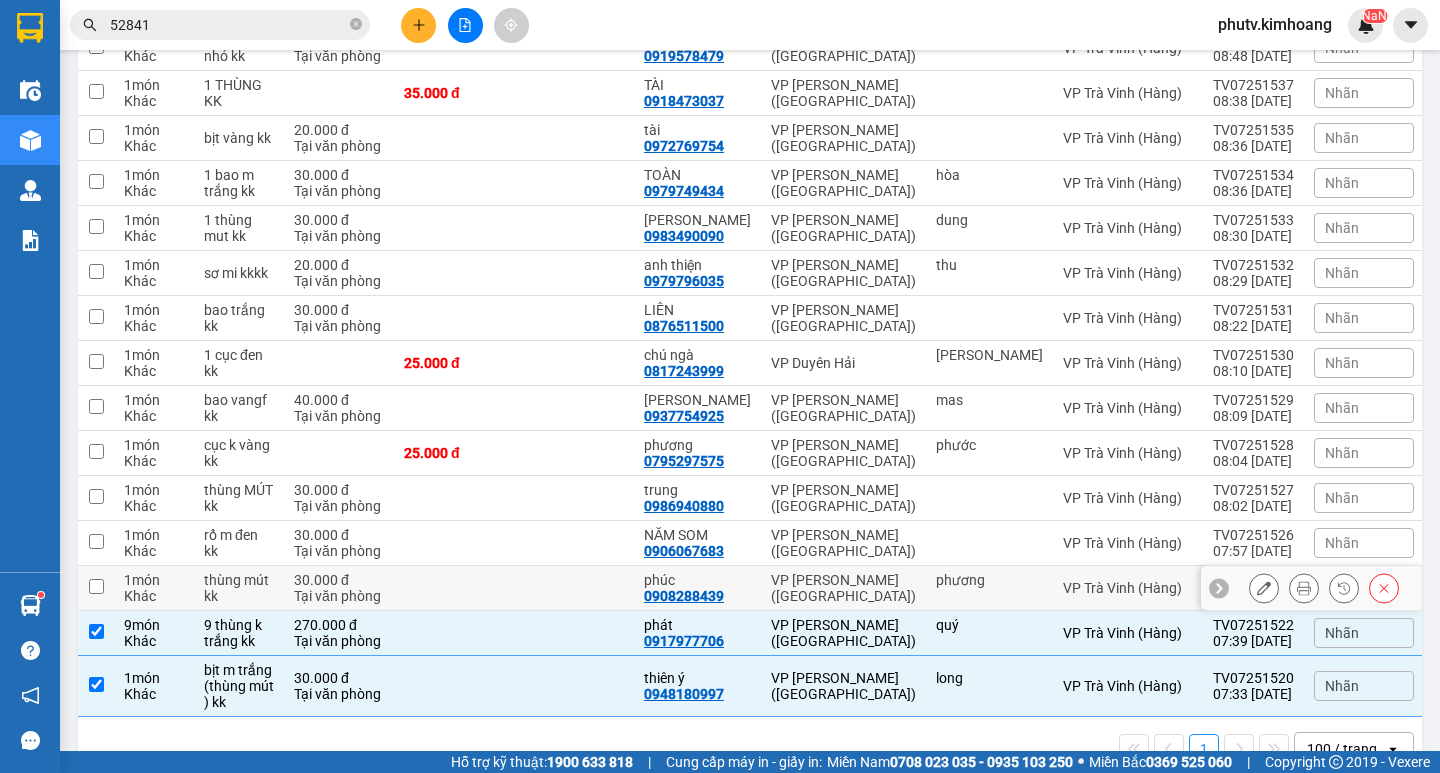 click at bounding box center [454, 588] 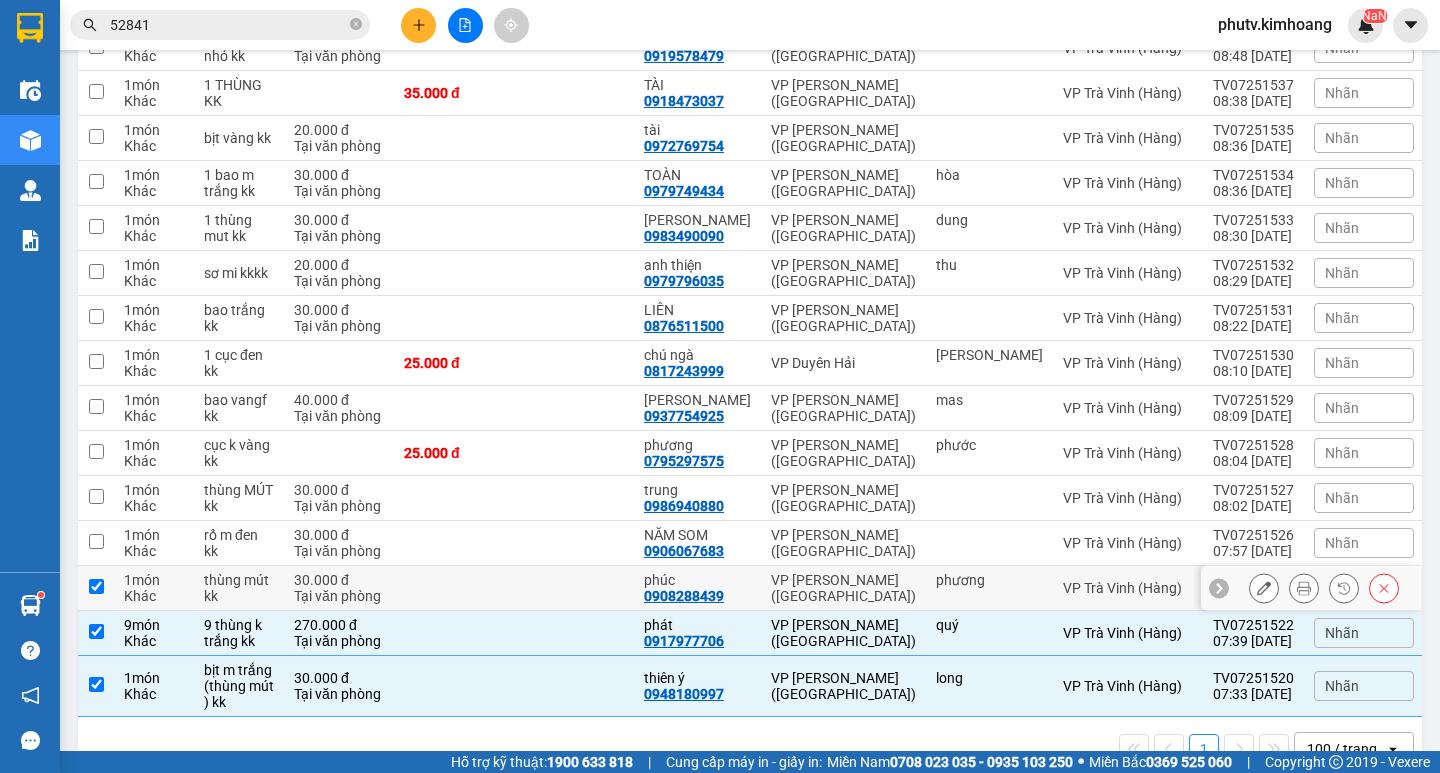 checkbox on "true" 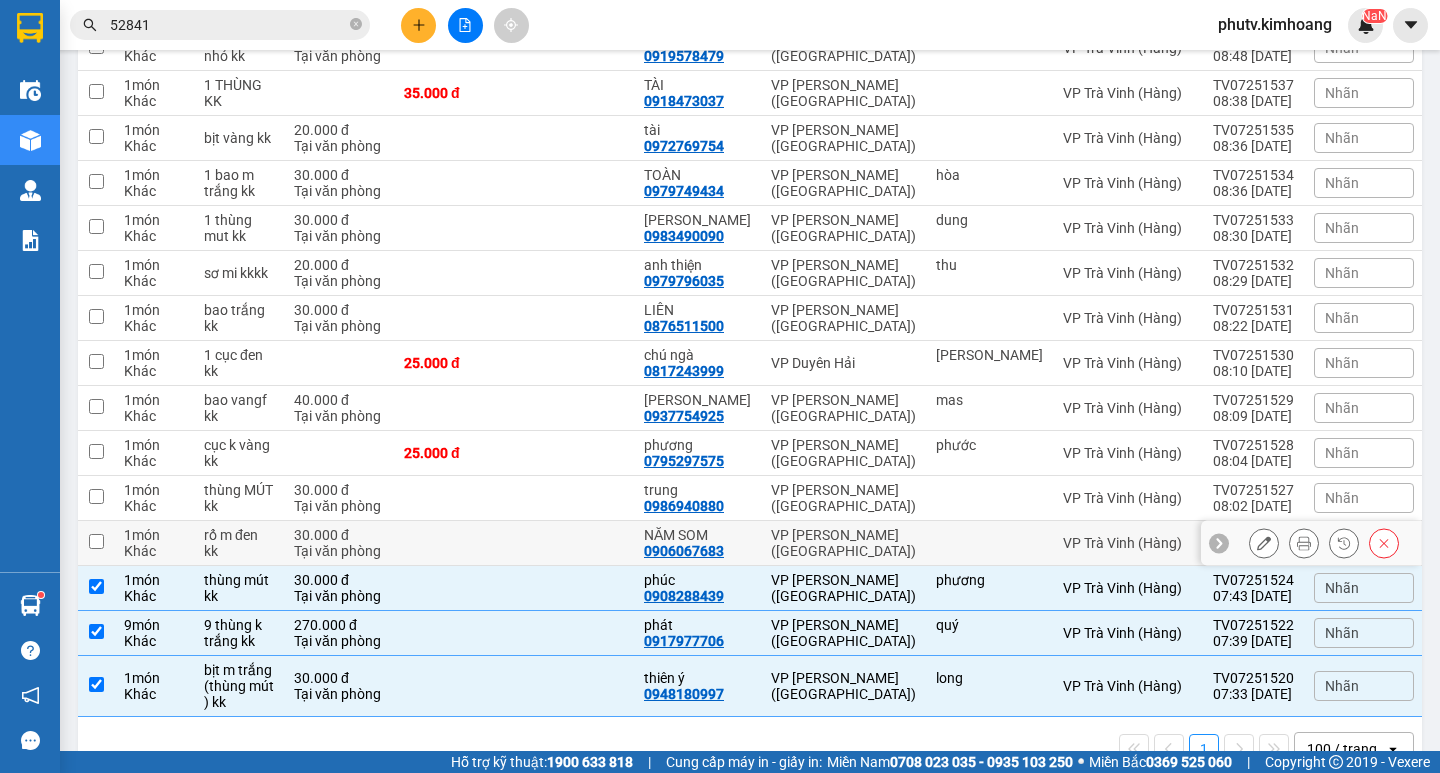 click at bounding box center (454, 543) 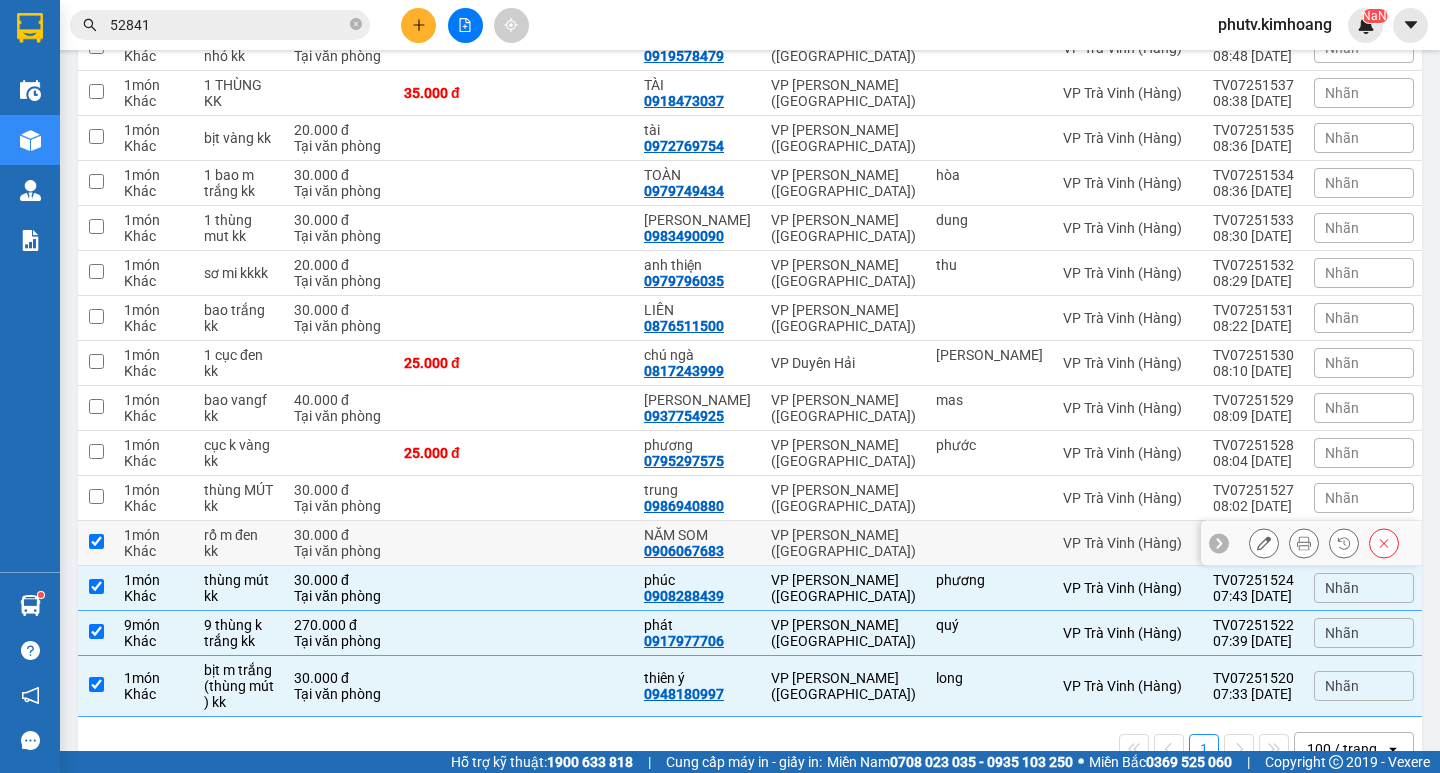 checkbox on "true" 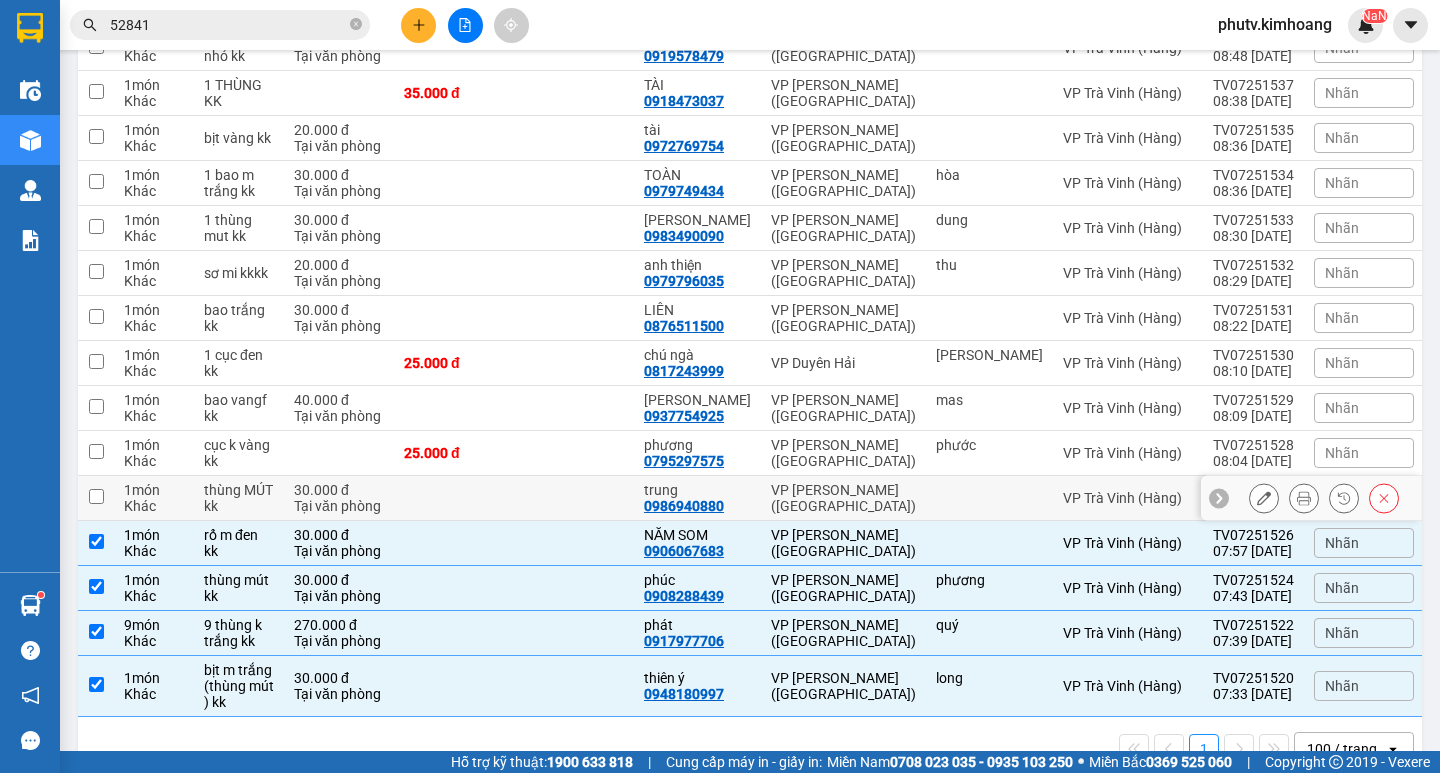 click at bounding box center (454, 498) 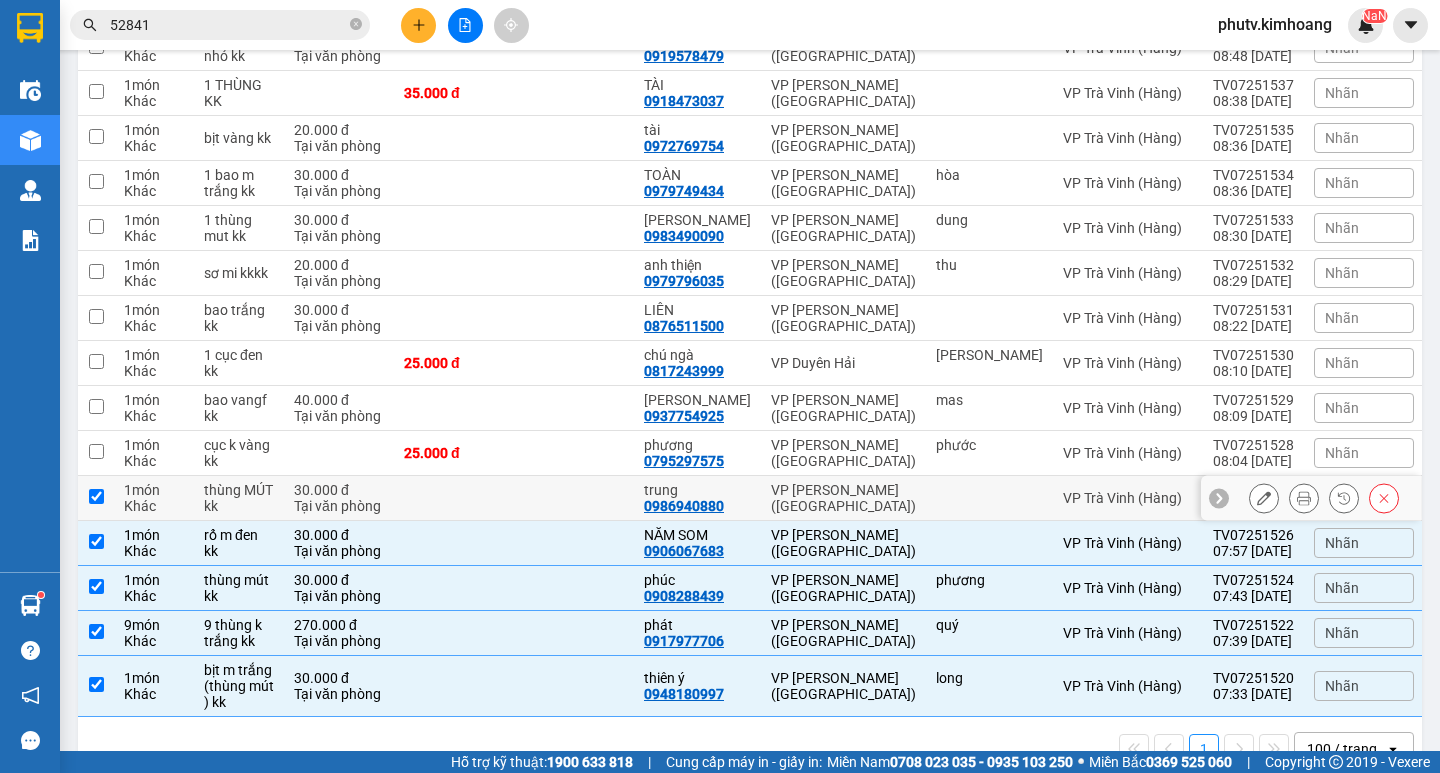 checkbox on "true" 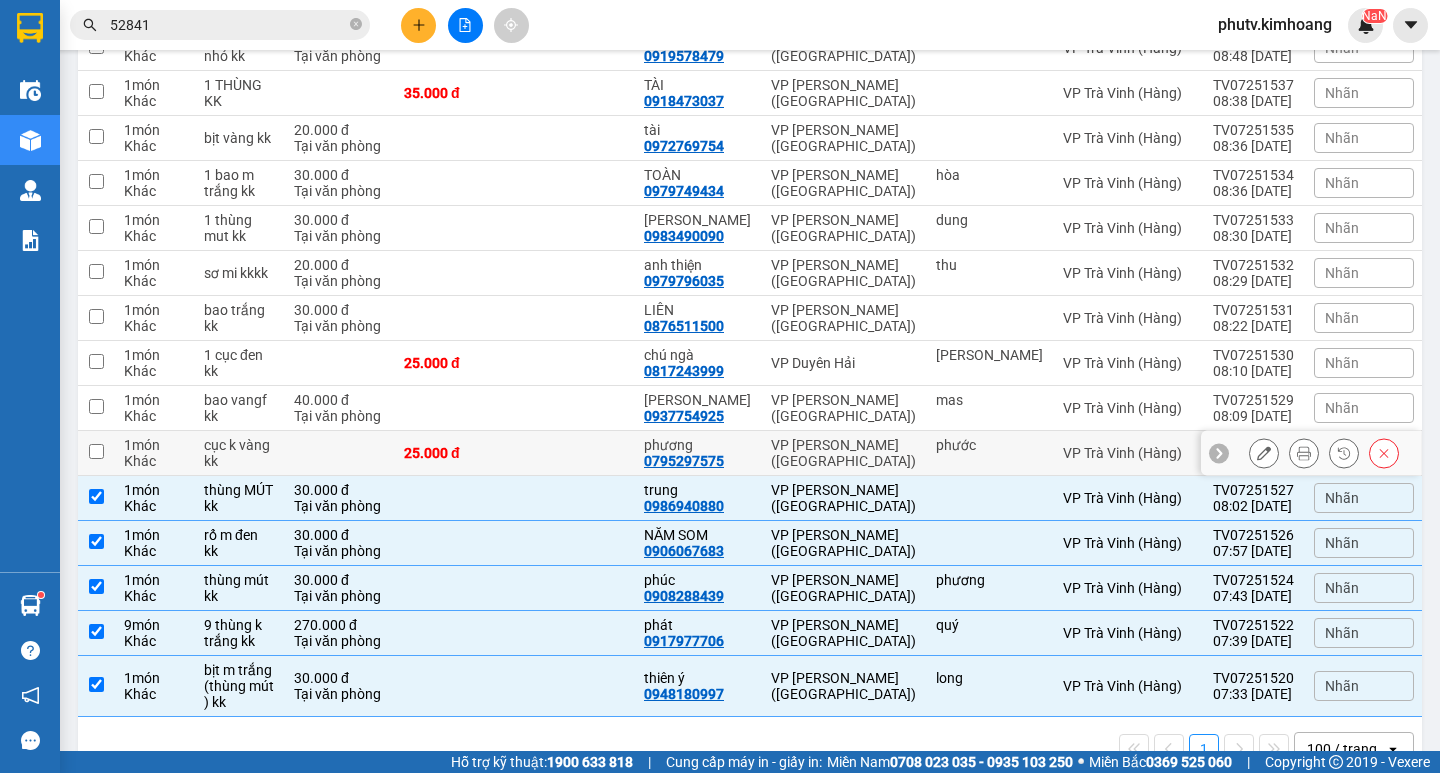 click on "25.000 đ" at bounding box center [454, 453] 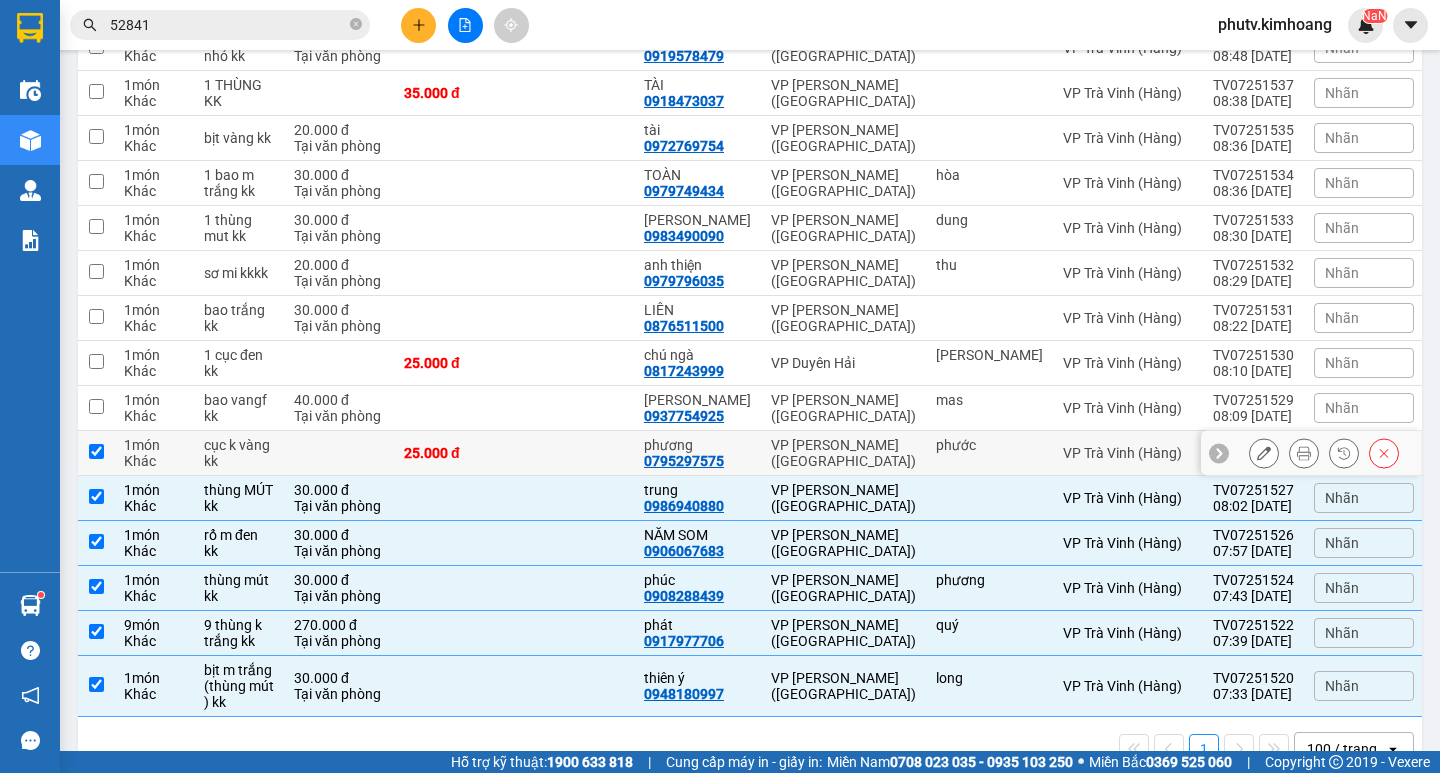checkbox on "true" 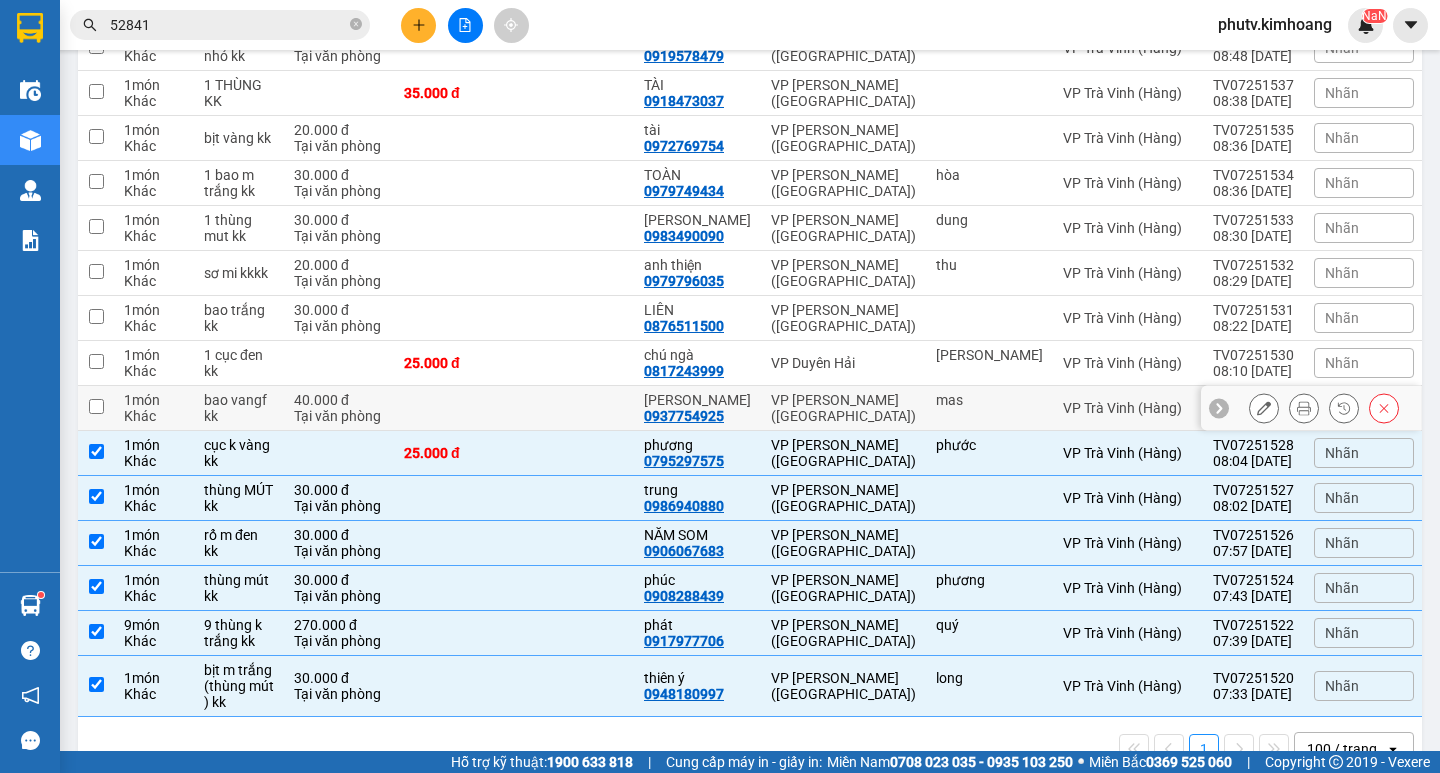 click at bounding box center (454, 408) 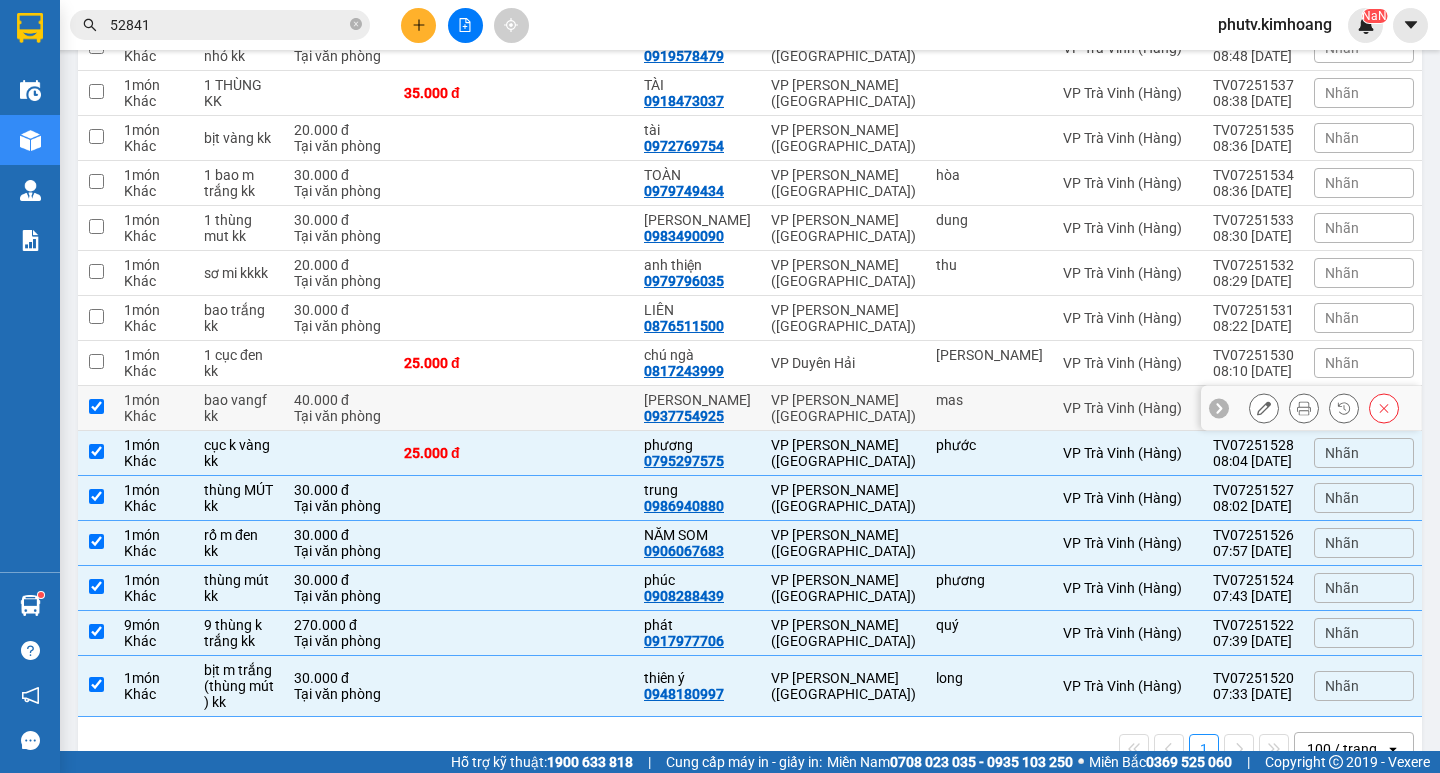checkbox on "true" 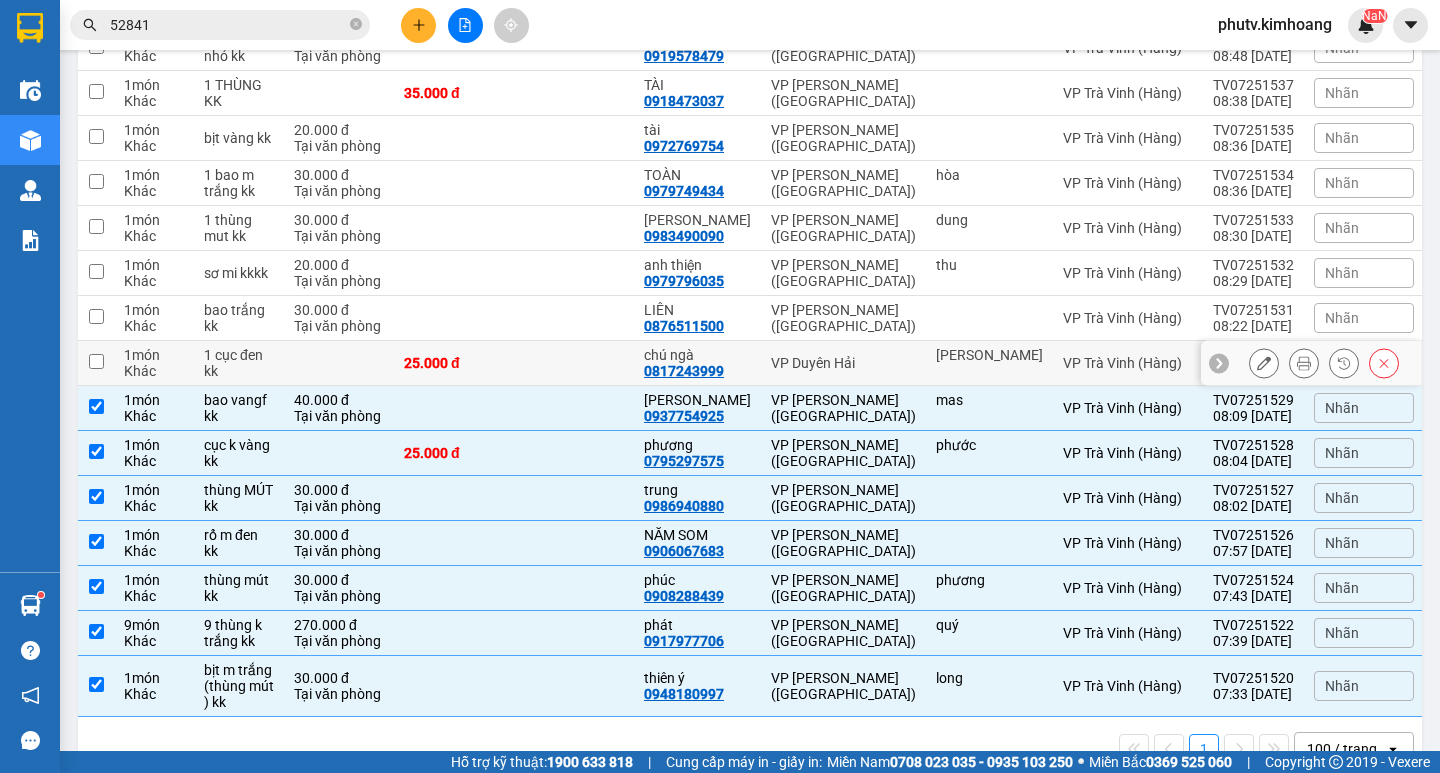 click on "25.000 đ" at bounding box center [454, 363] 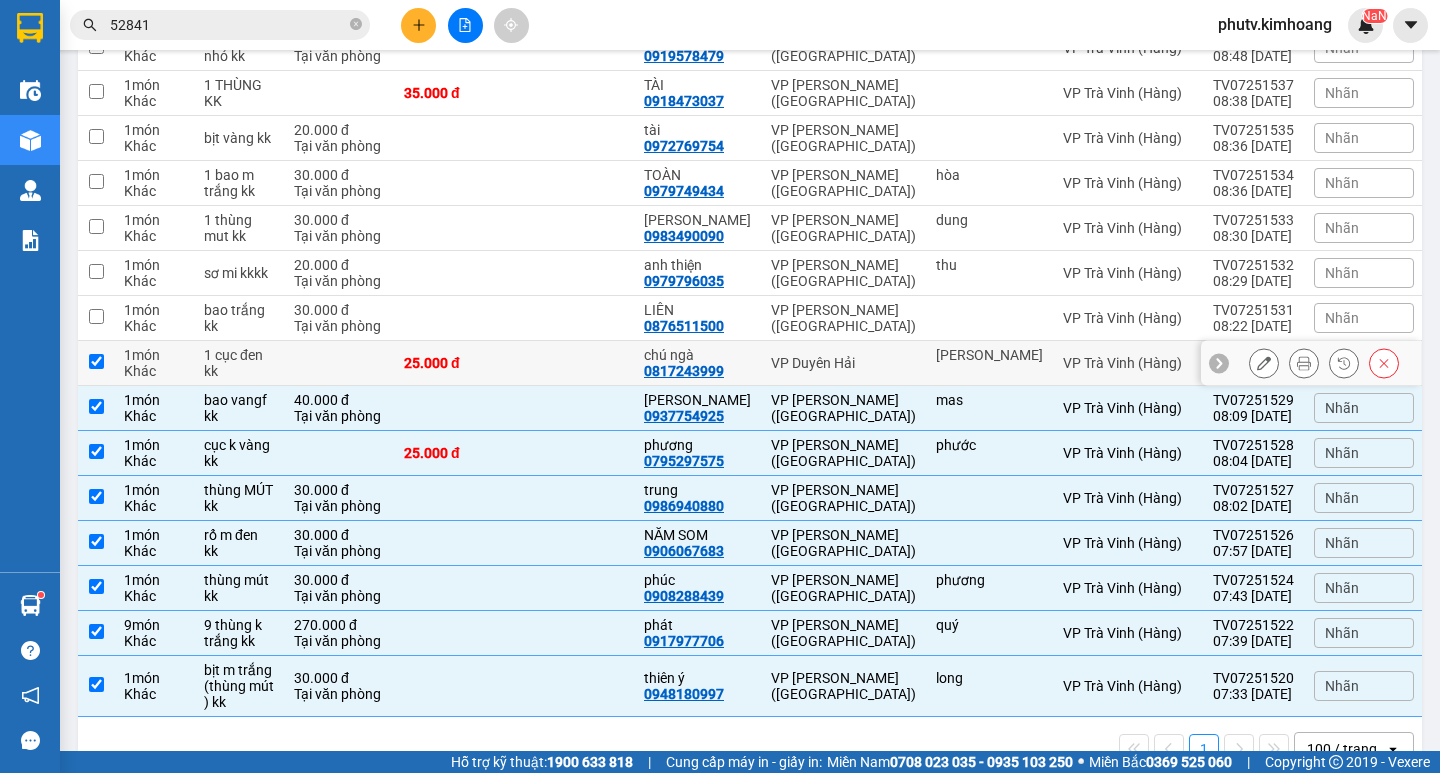 checkbox on "true" 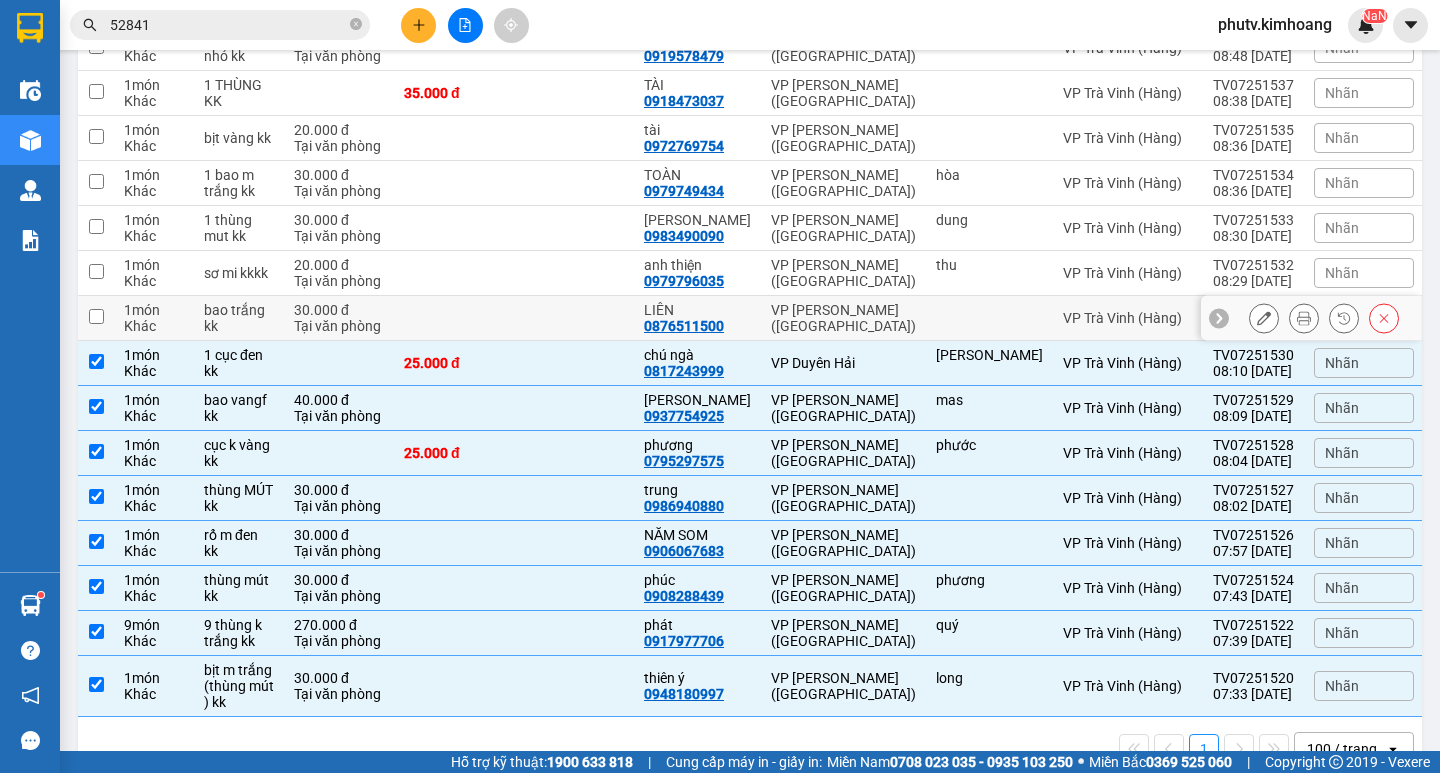 click at bounding box center (454, 318) 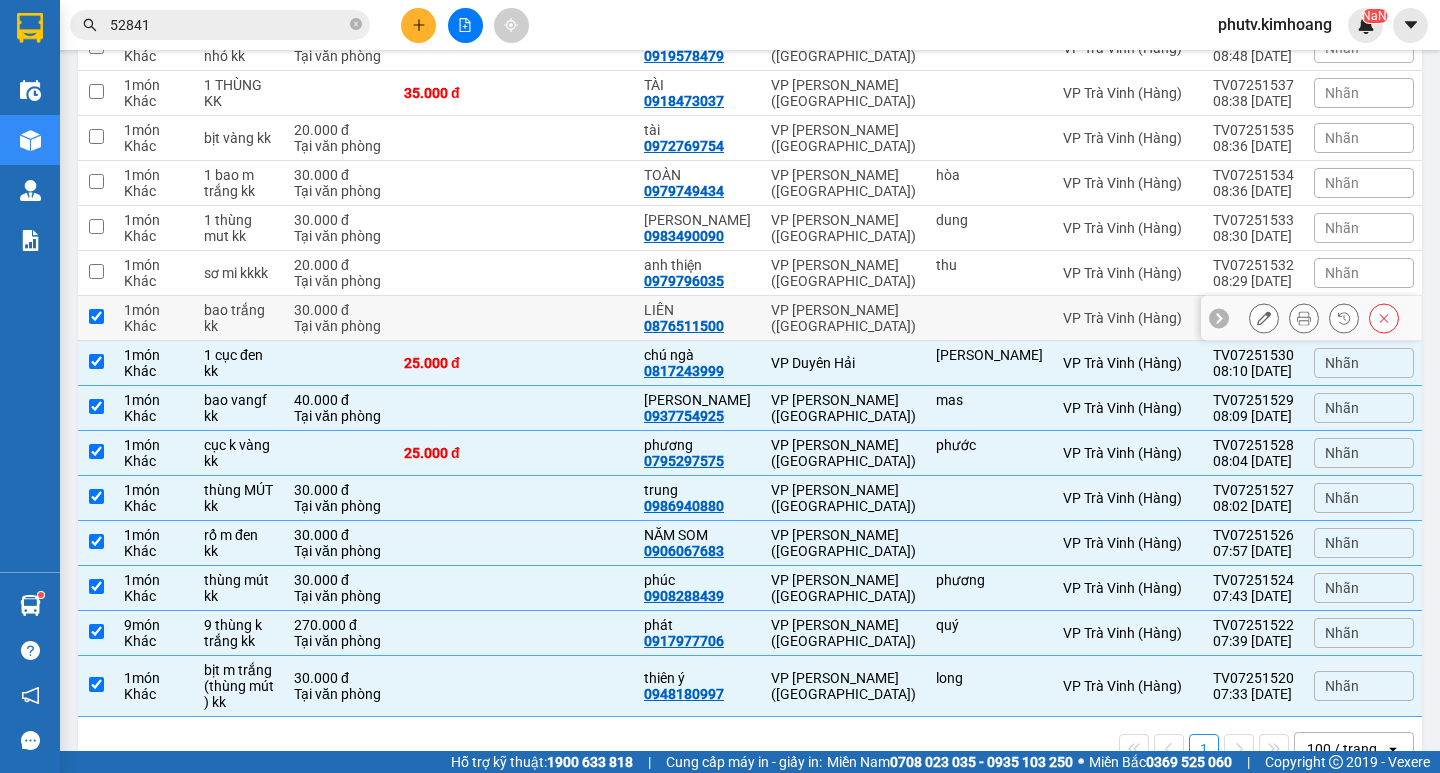 checkbox on "true" 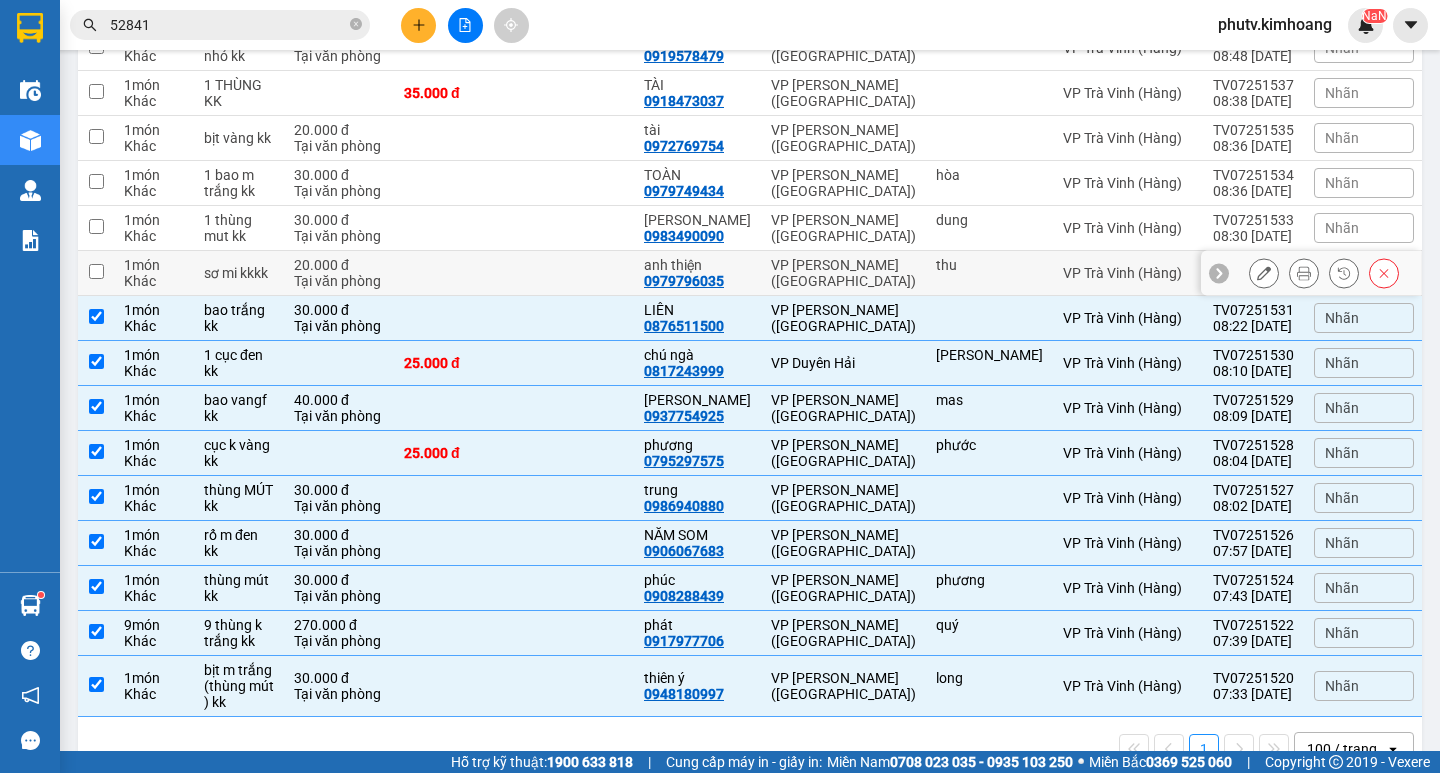 click at bounding box center (574, 273) 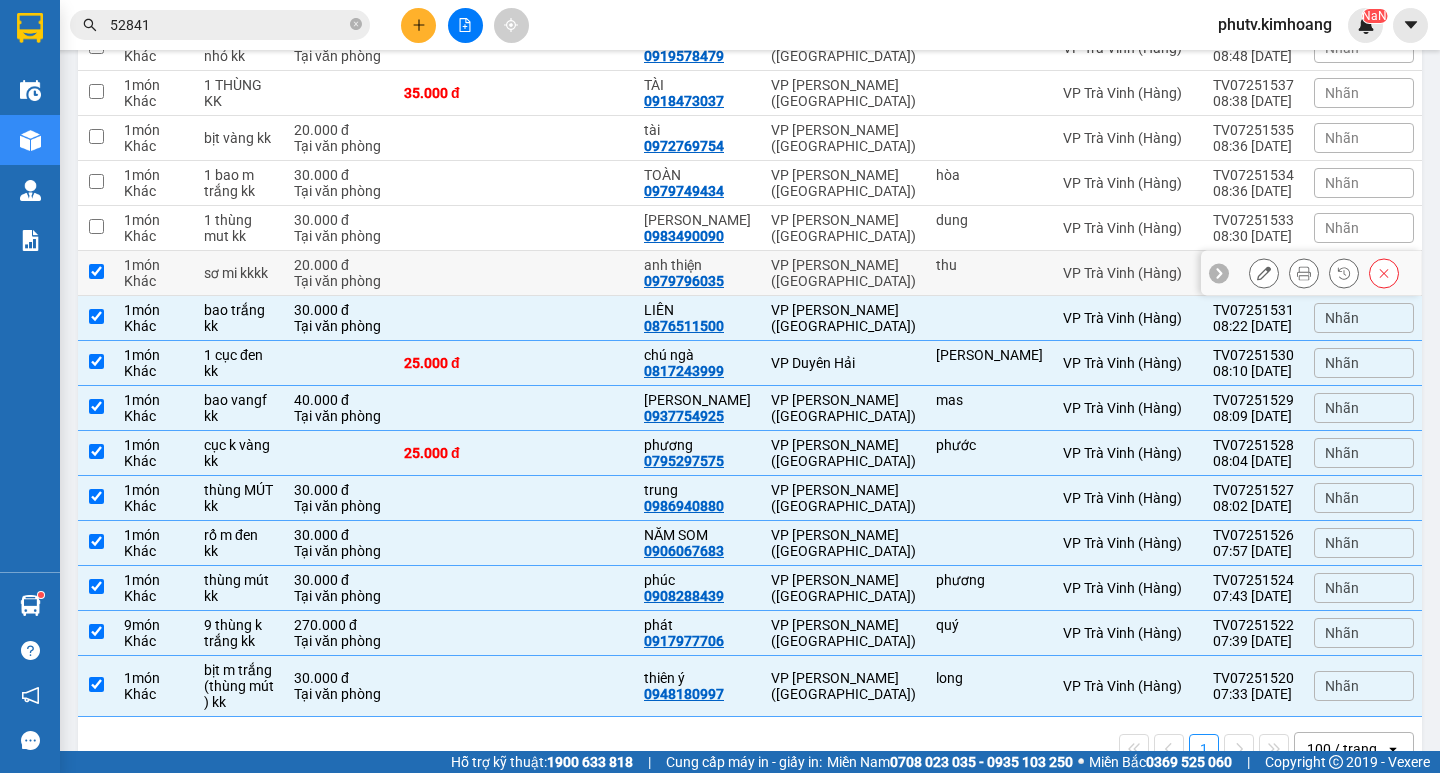 checkbox on "true" 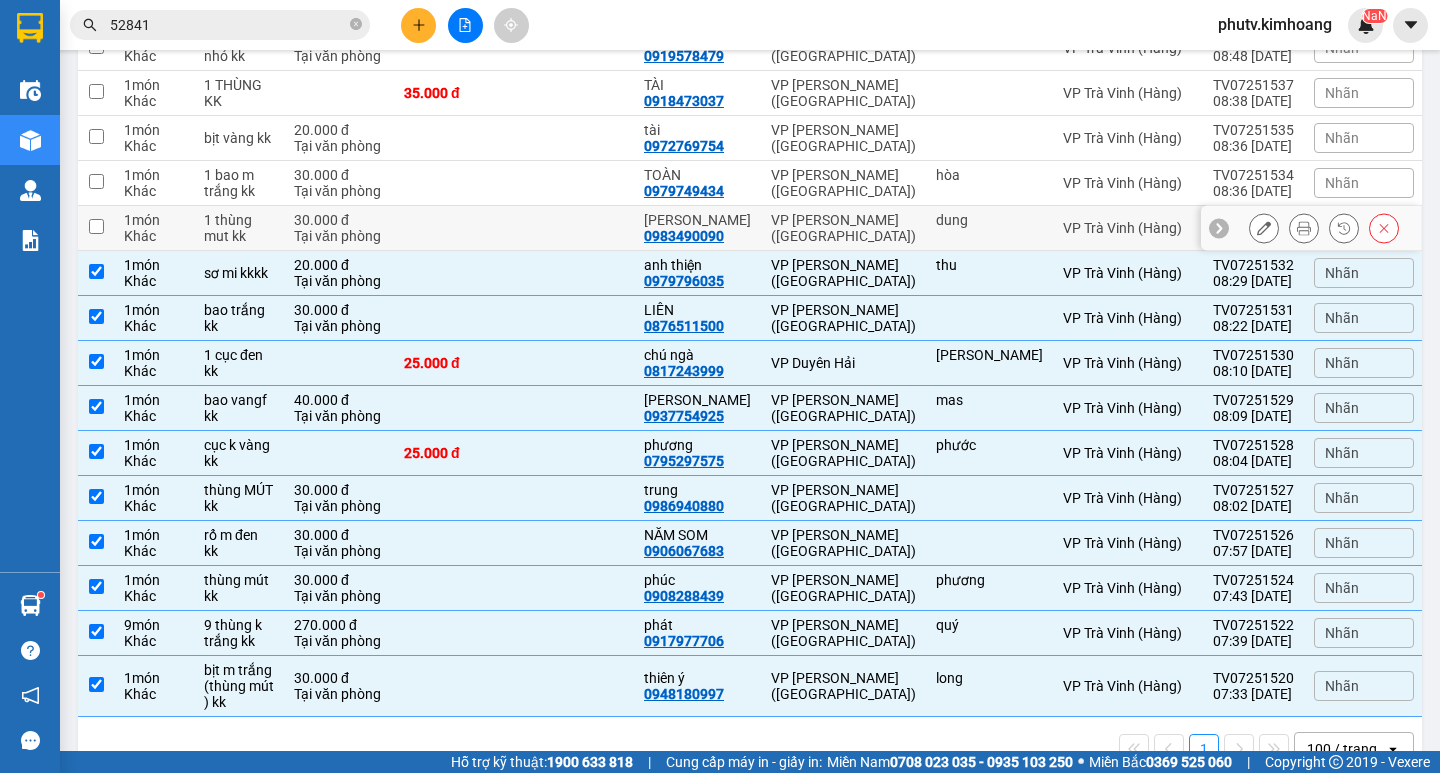 click at bounding box center [574, 228] 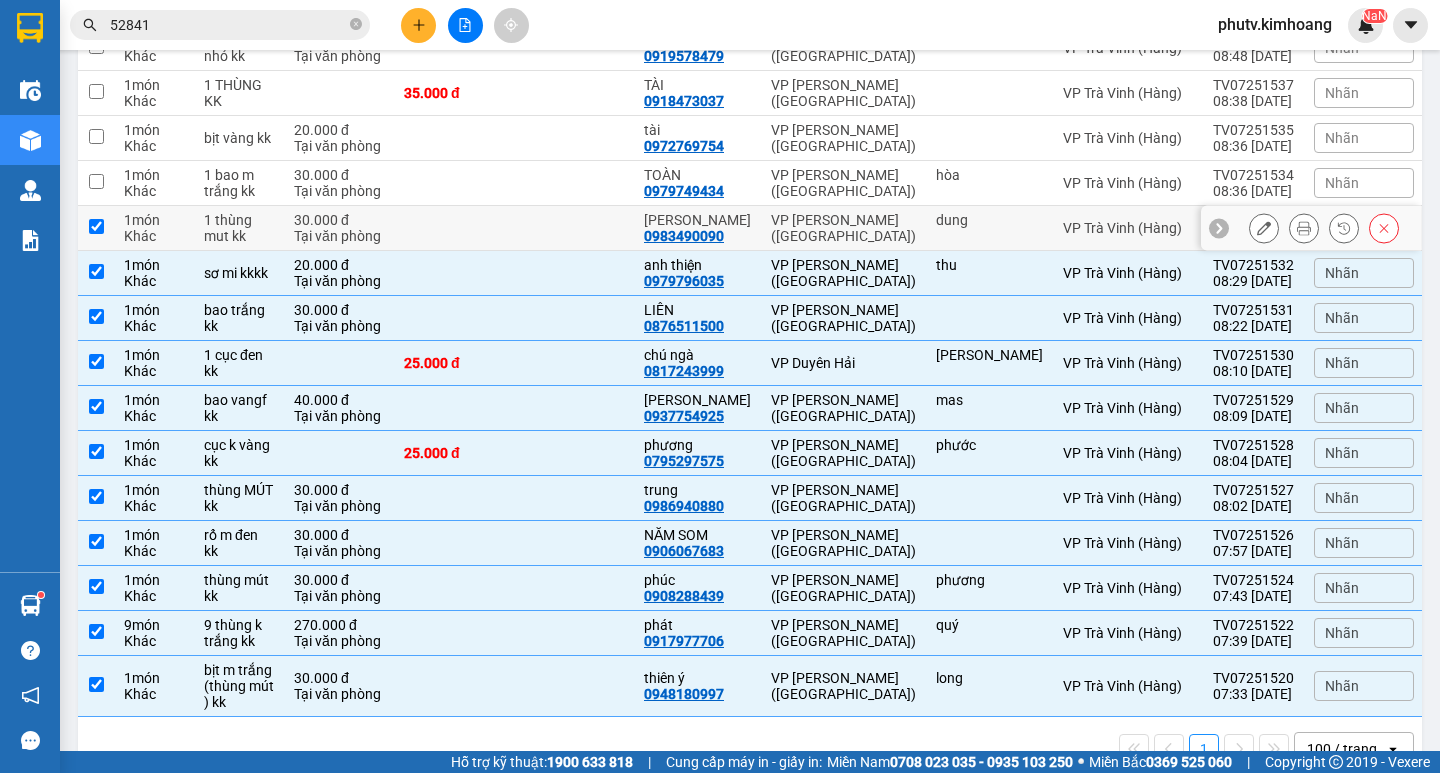 checkbox on "true" 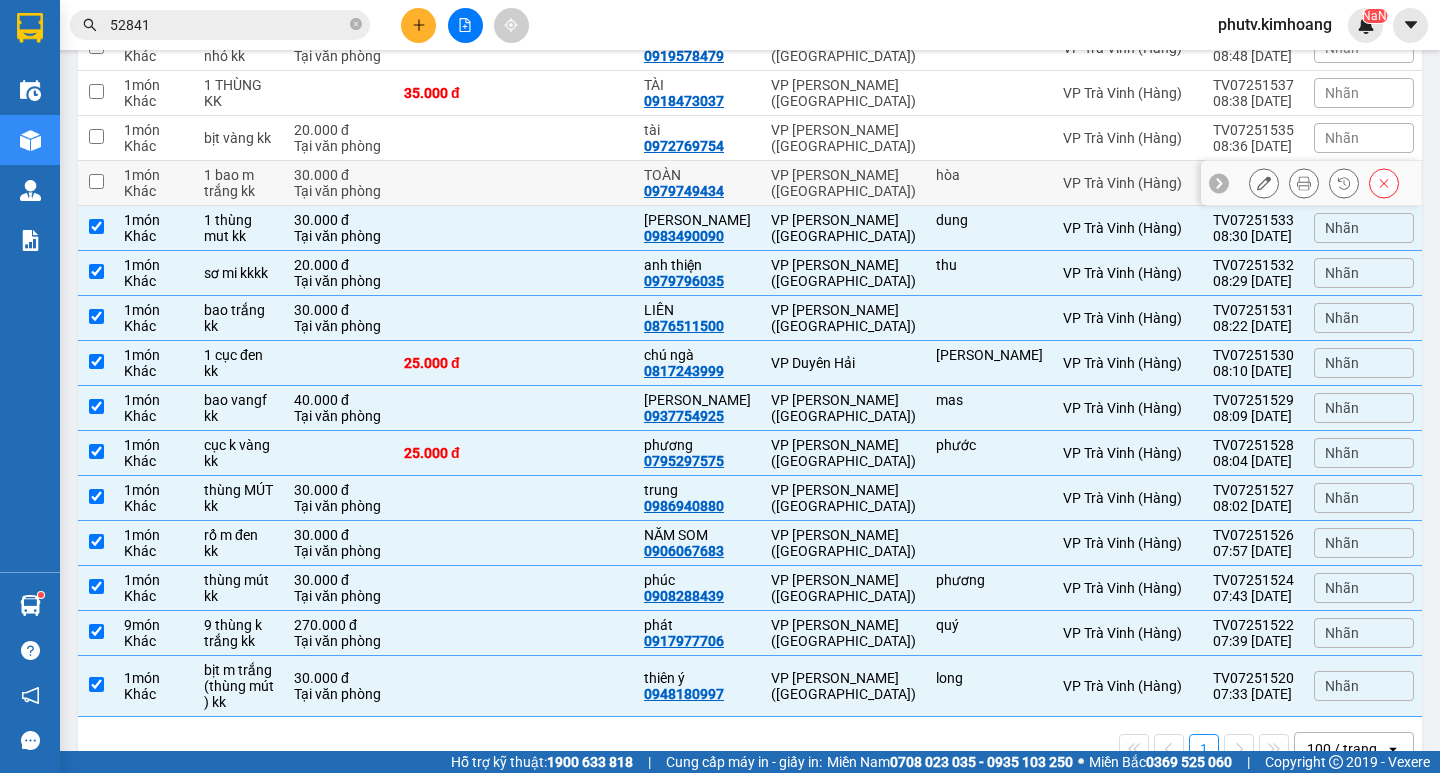 click at bounding box center [574, 183] 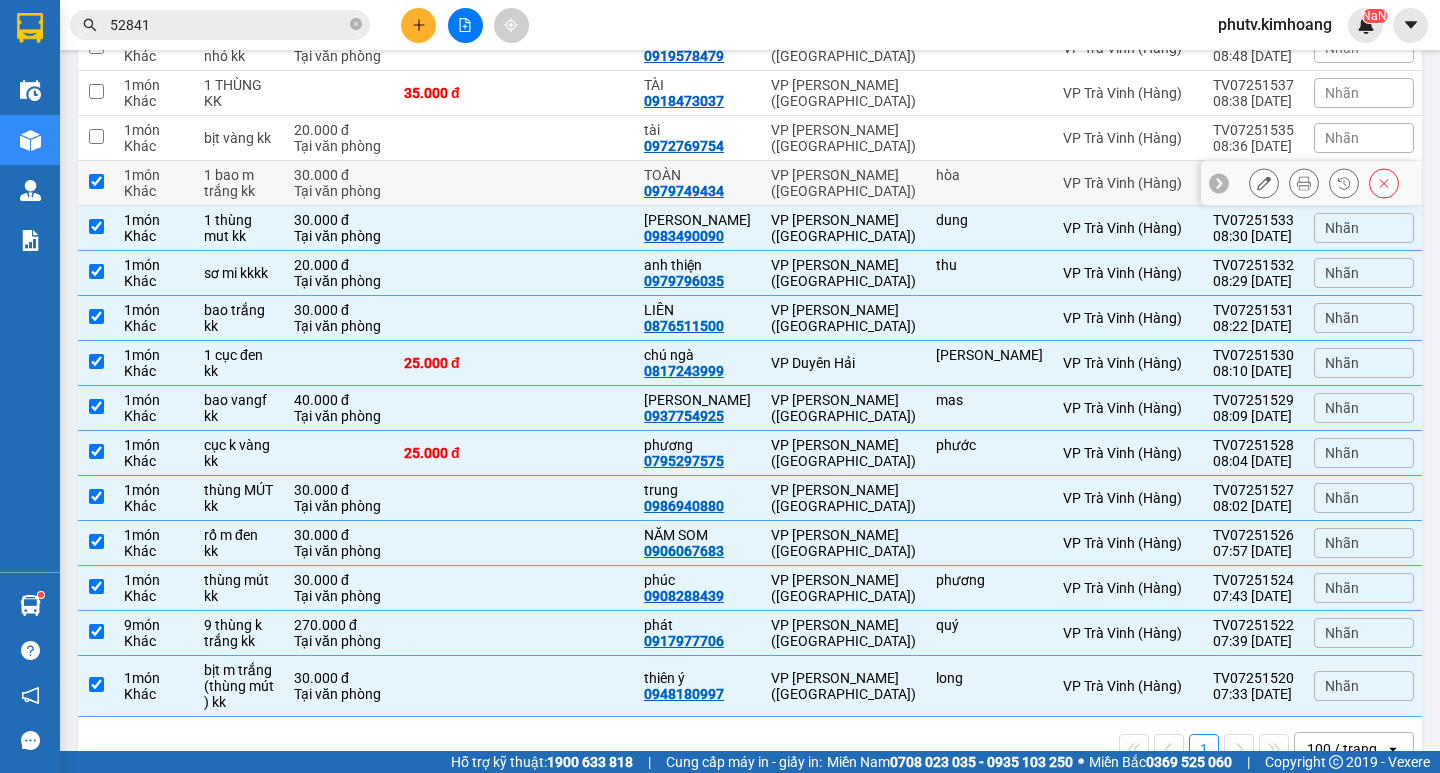 checkbox on "true" 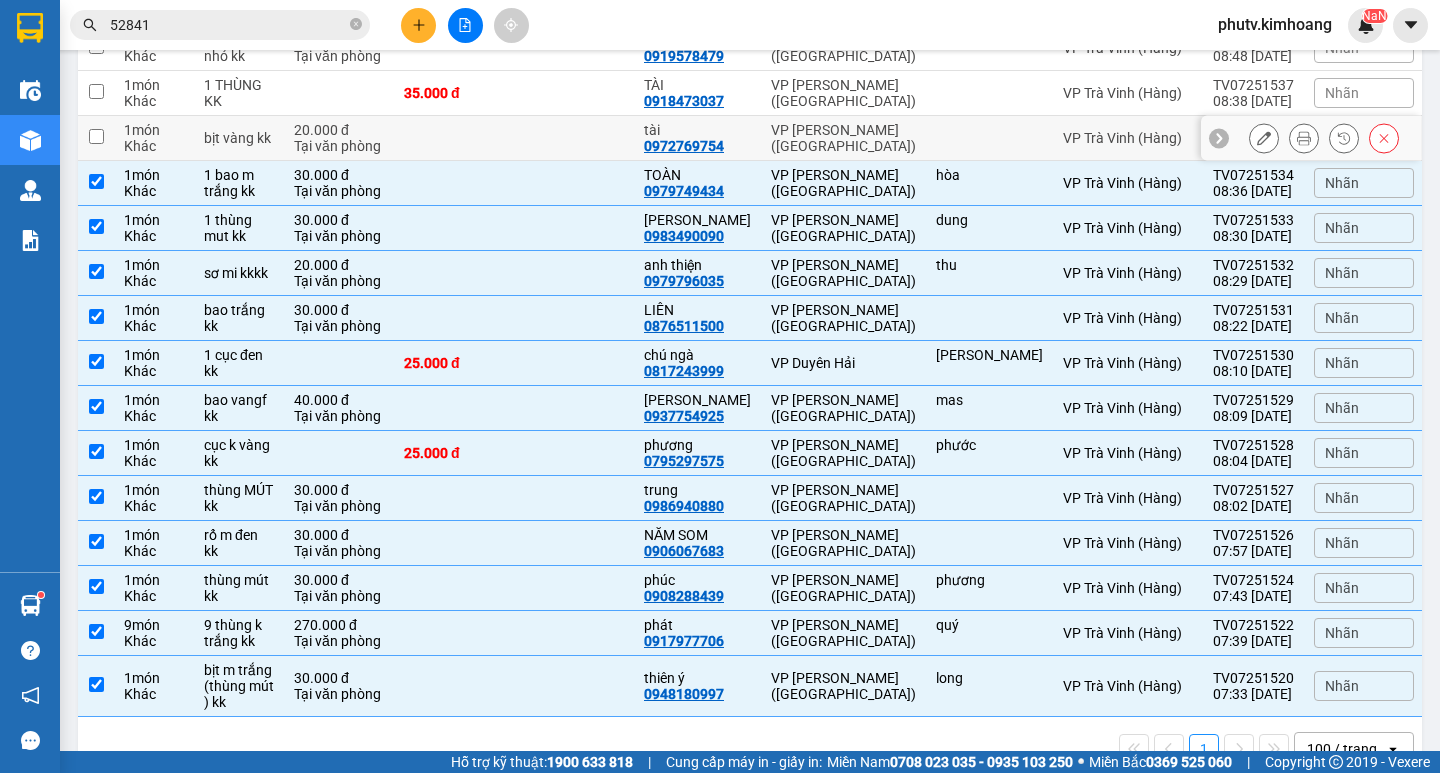 click at bounding box center (574, 138) 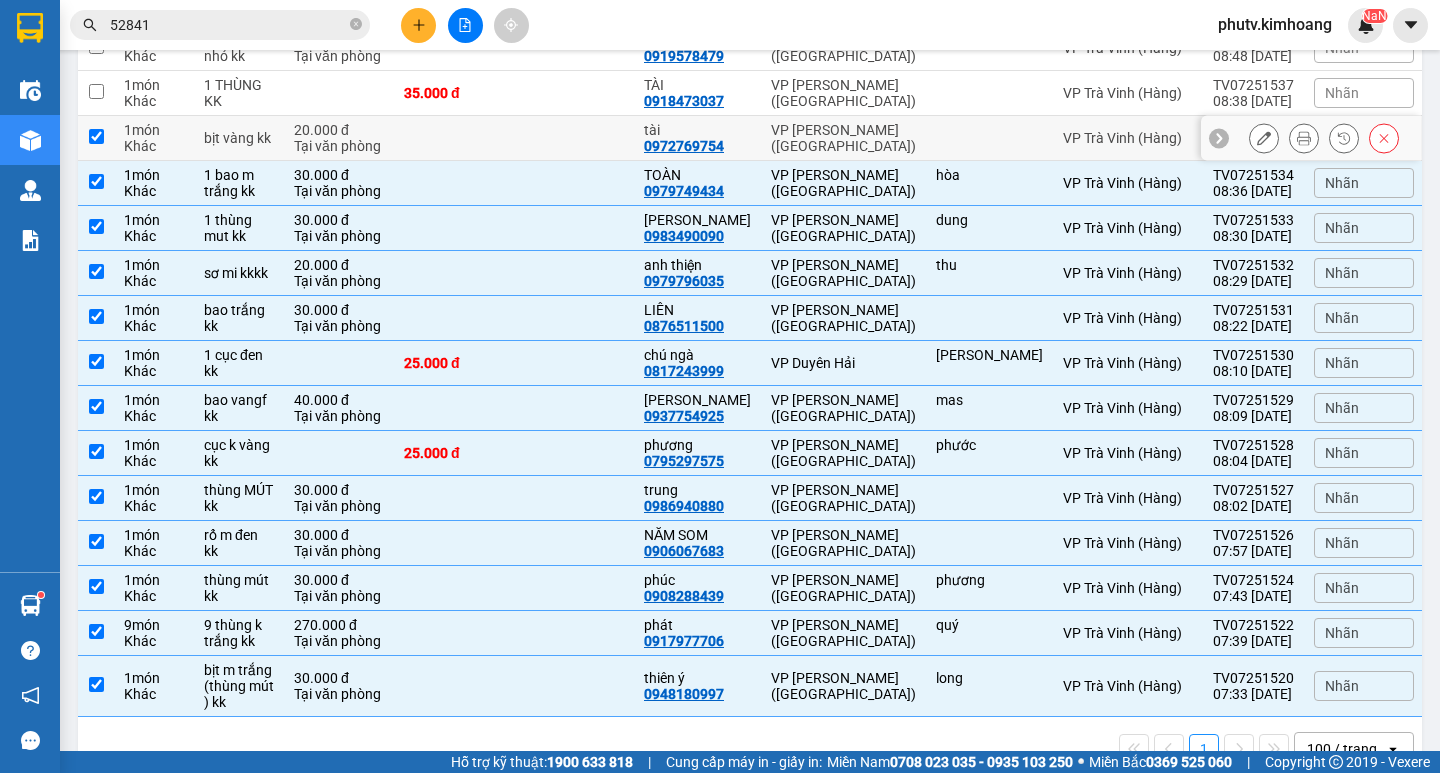 checkbox on "true" 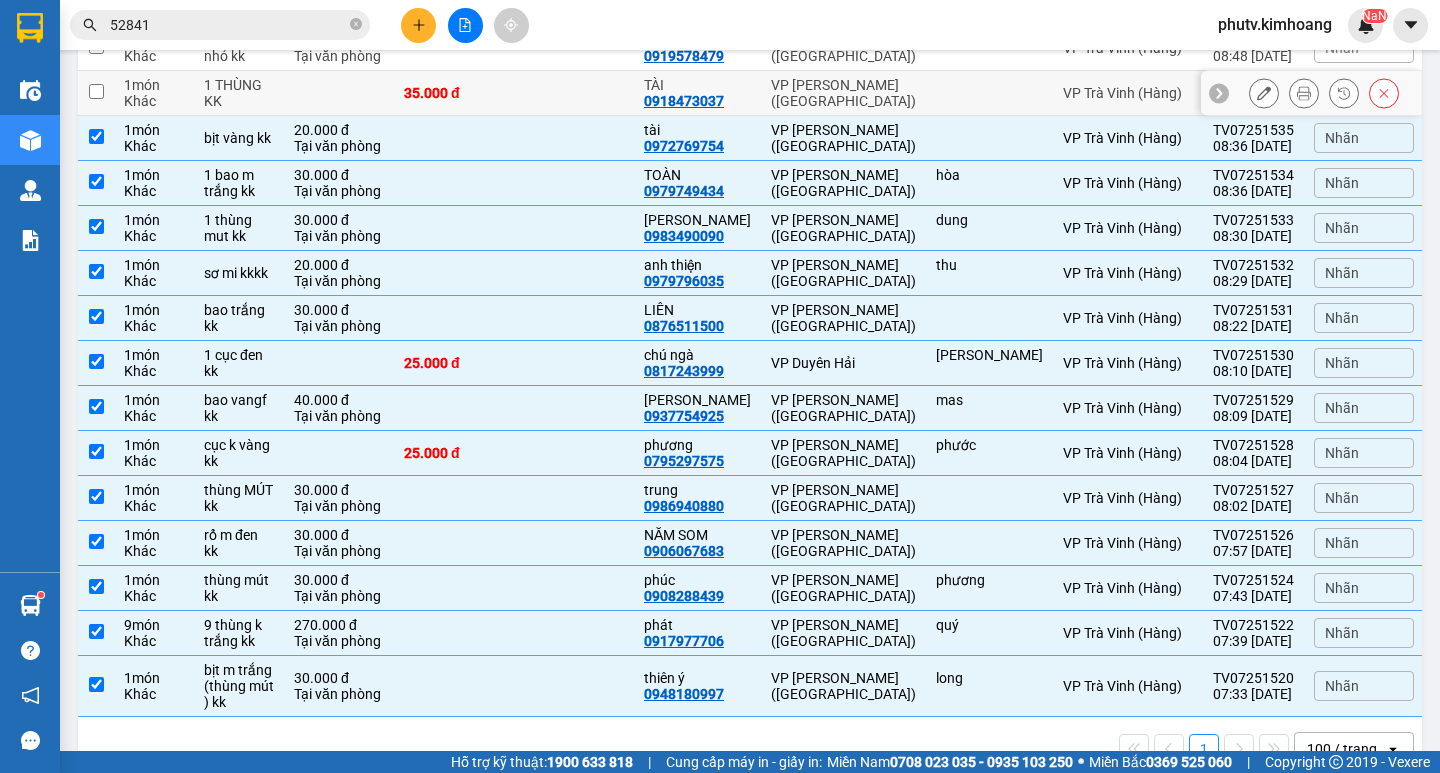 click at bounding box center (574, 93) 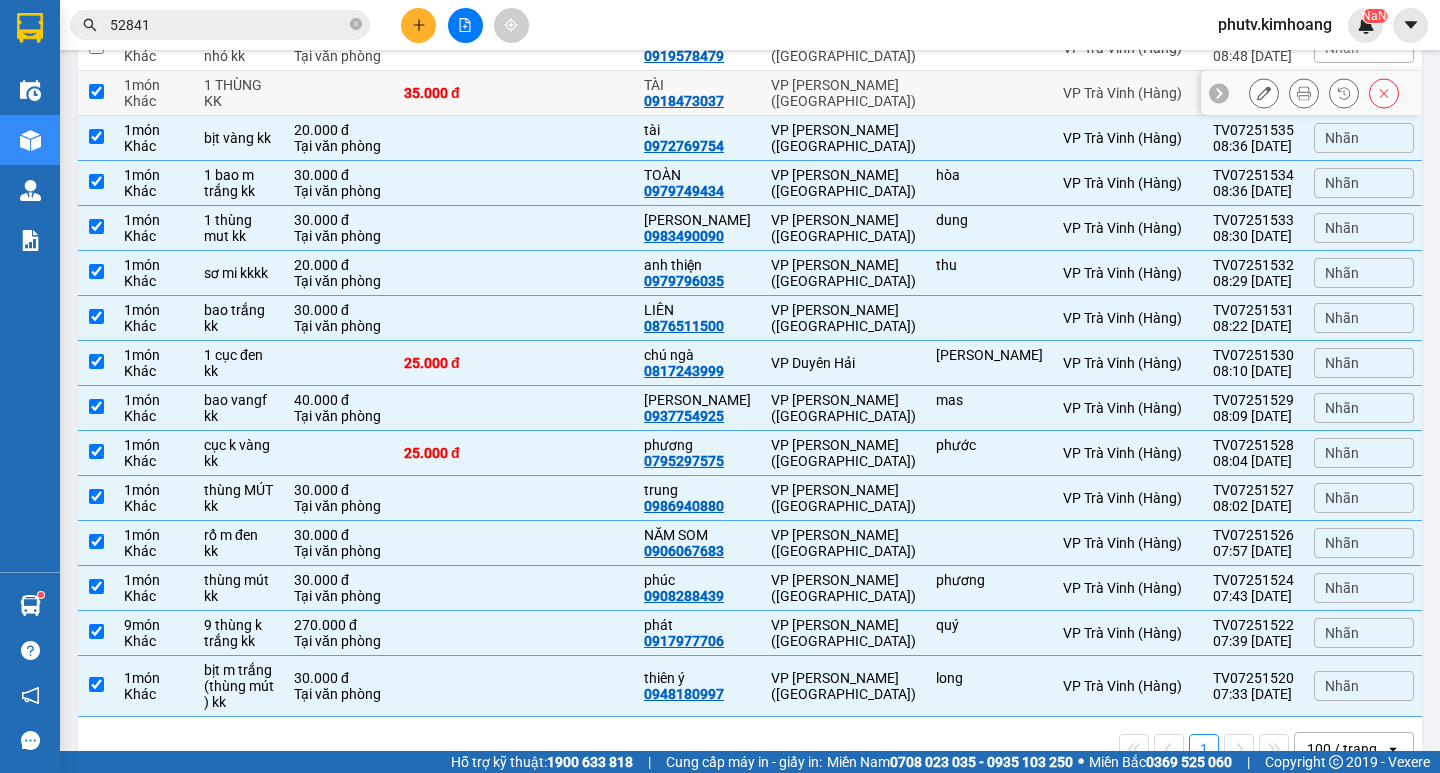 checkbox on "true" 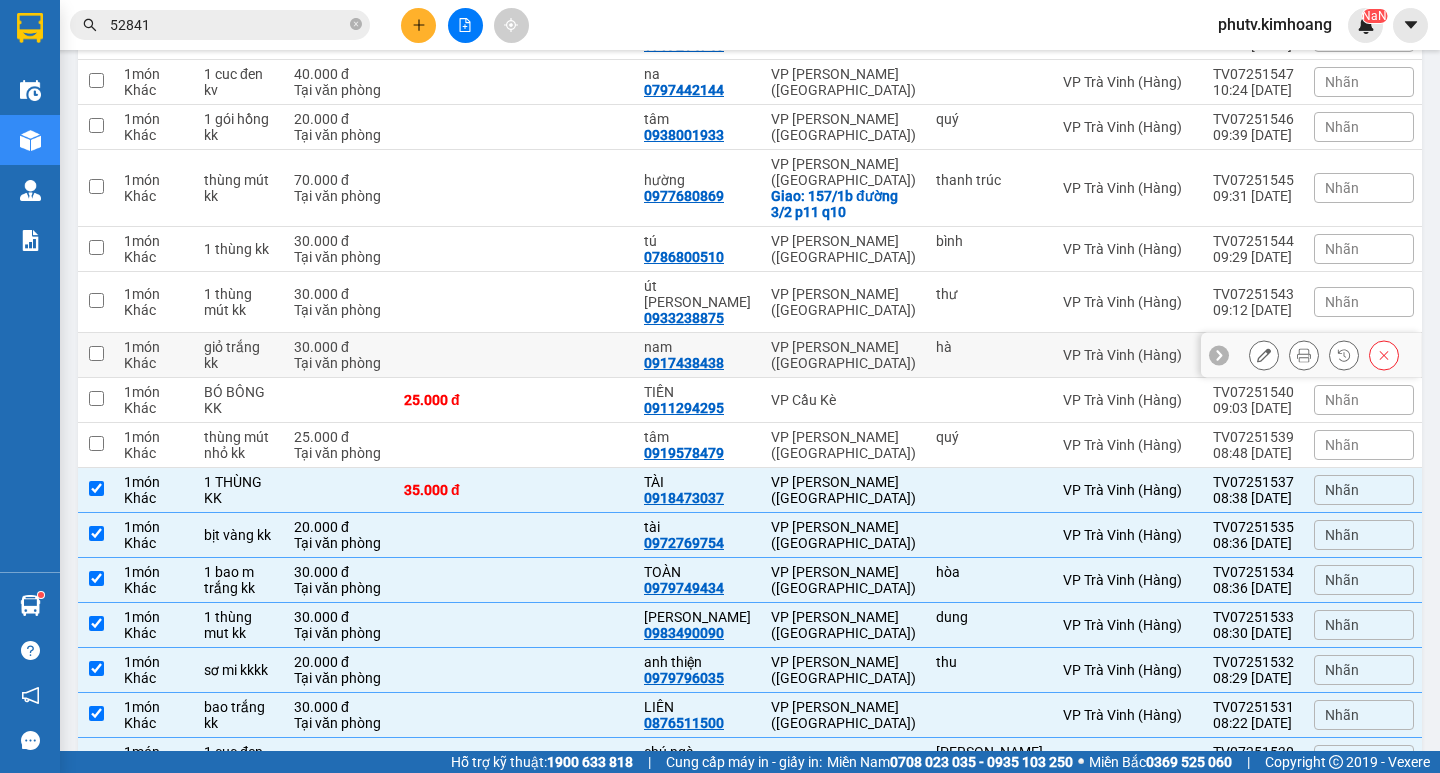 scroll, scrollTop: 664, scrollLeft: 0, axis: vertical 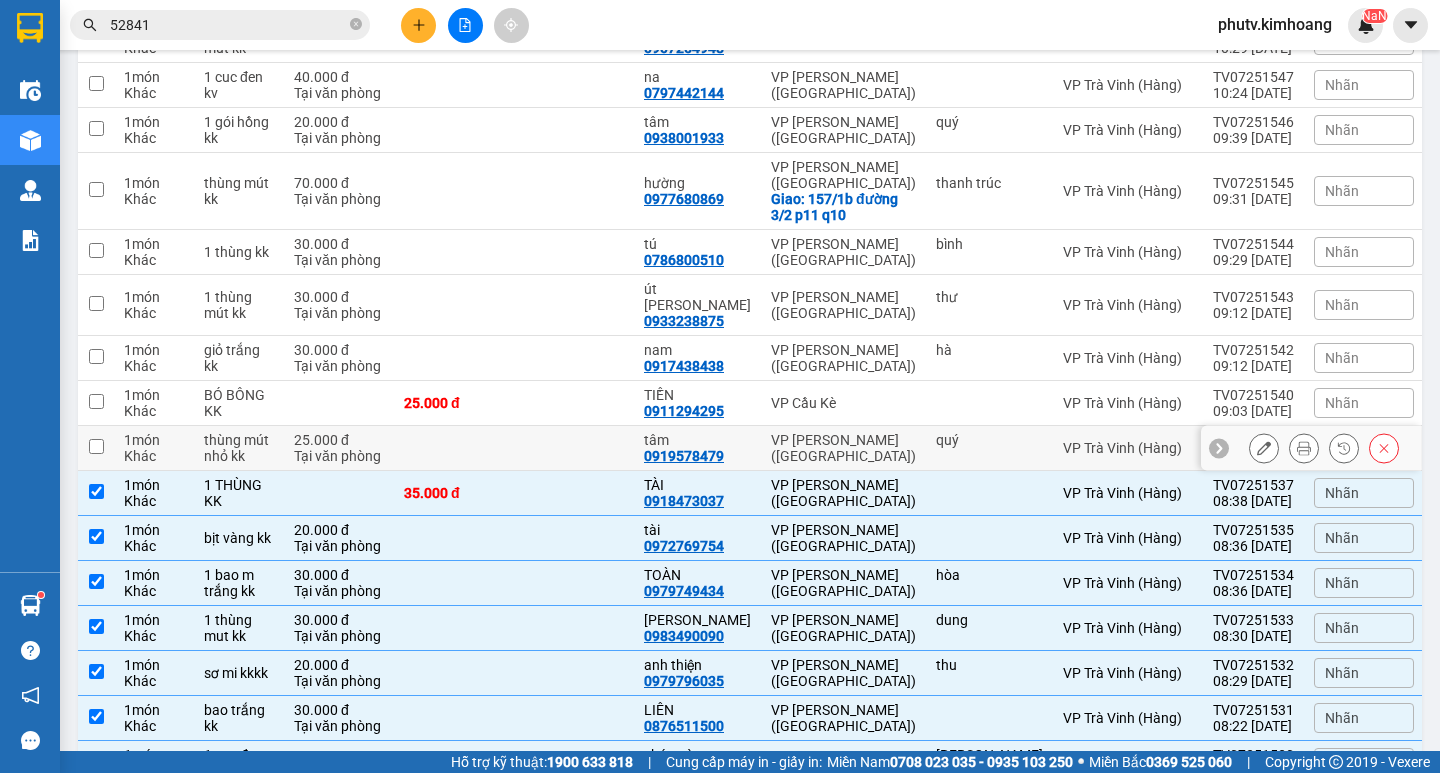 drag, startPoint x: 529, startPoint y: 404, endPoint x: 514, endPoint y: 380, distance: 28.301943 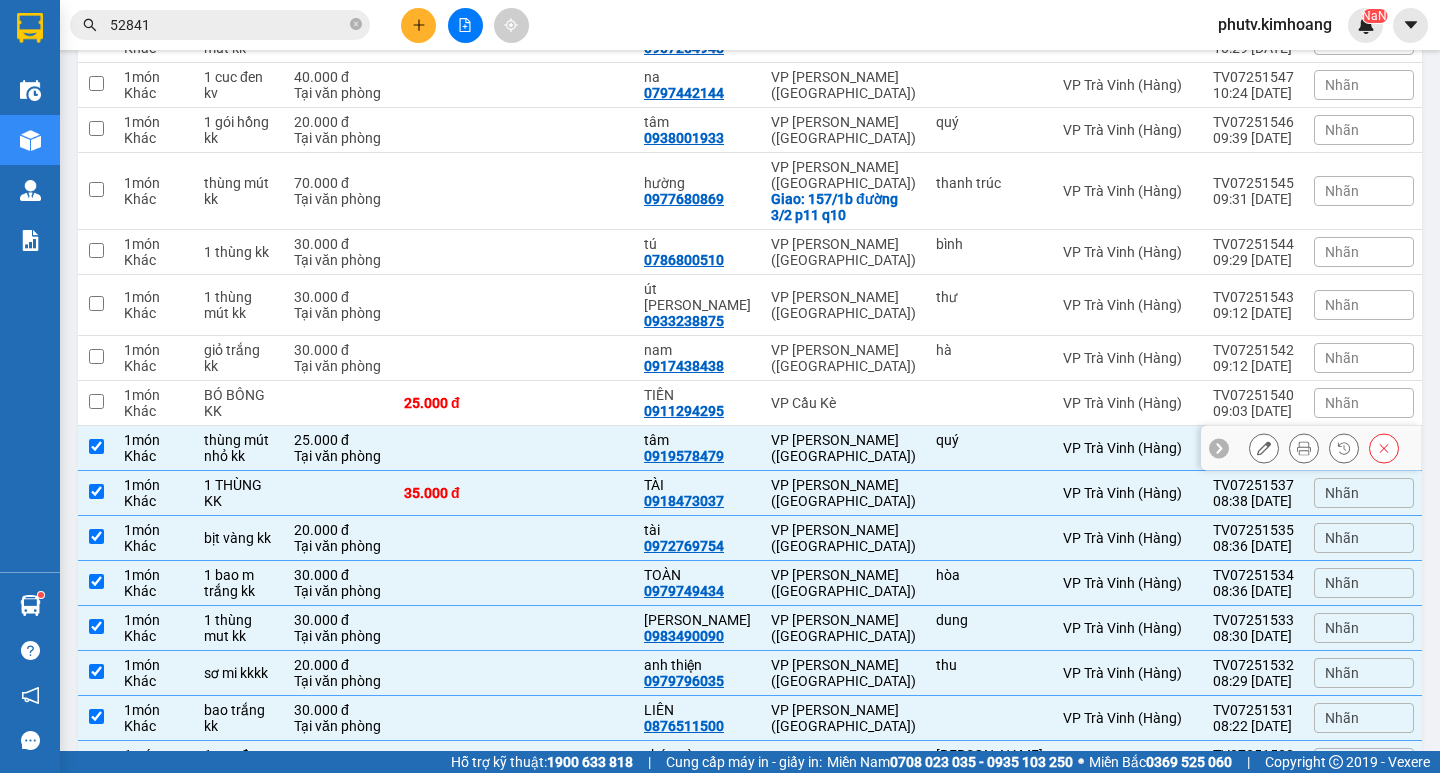 click at bounding box center [454, 448] 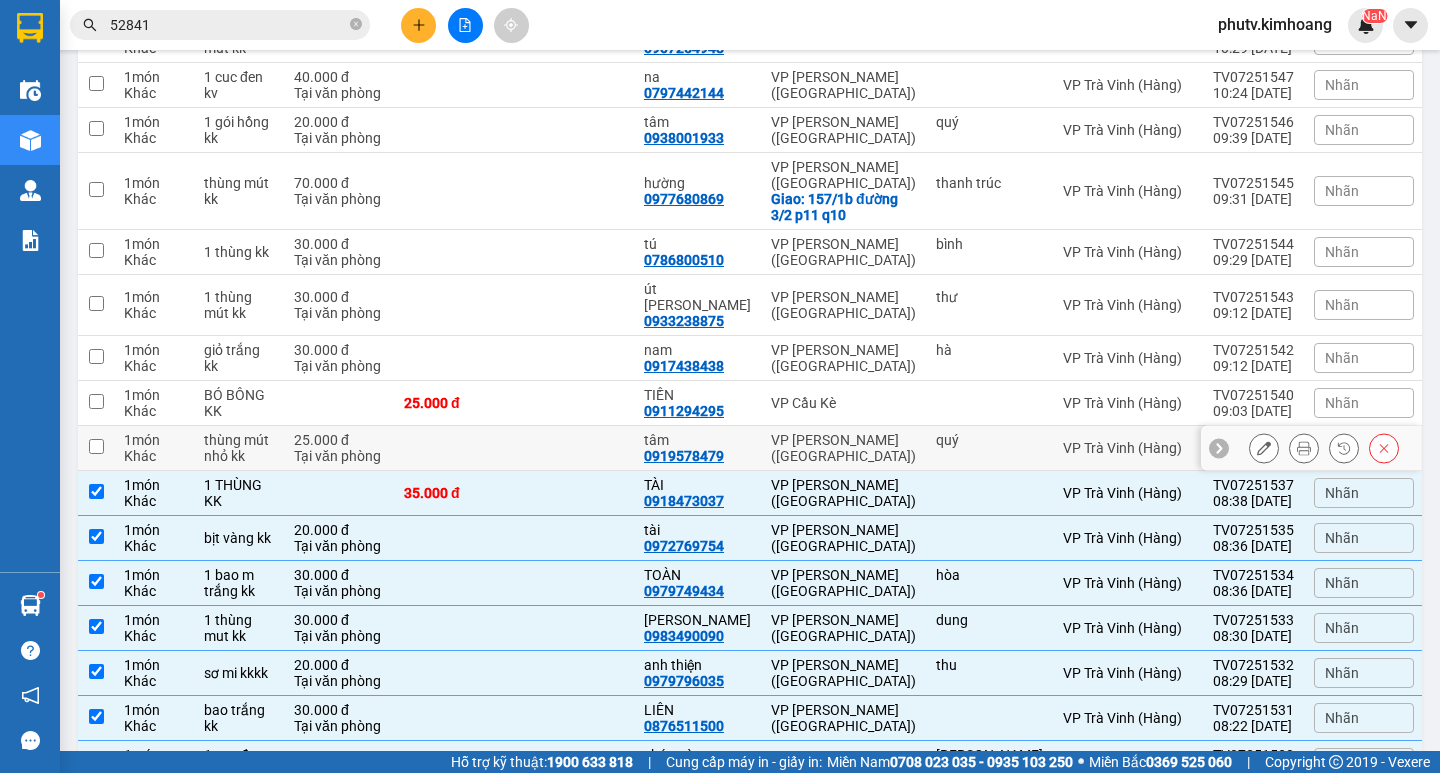 drag, startPoint x: 516, startPoint y: 394, endPoint x: 506, endPoint y: 381, distance: 16.40122 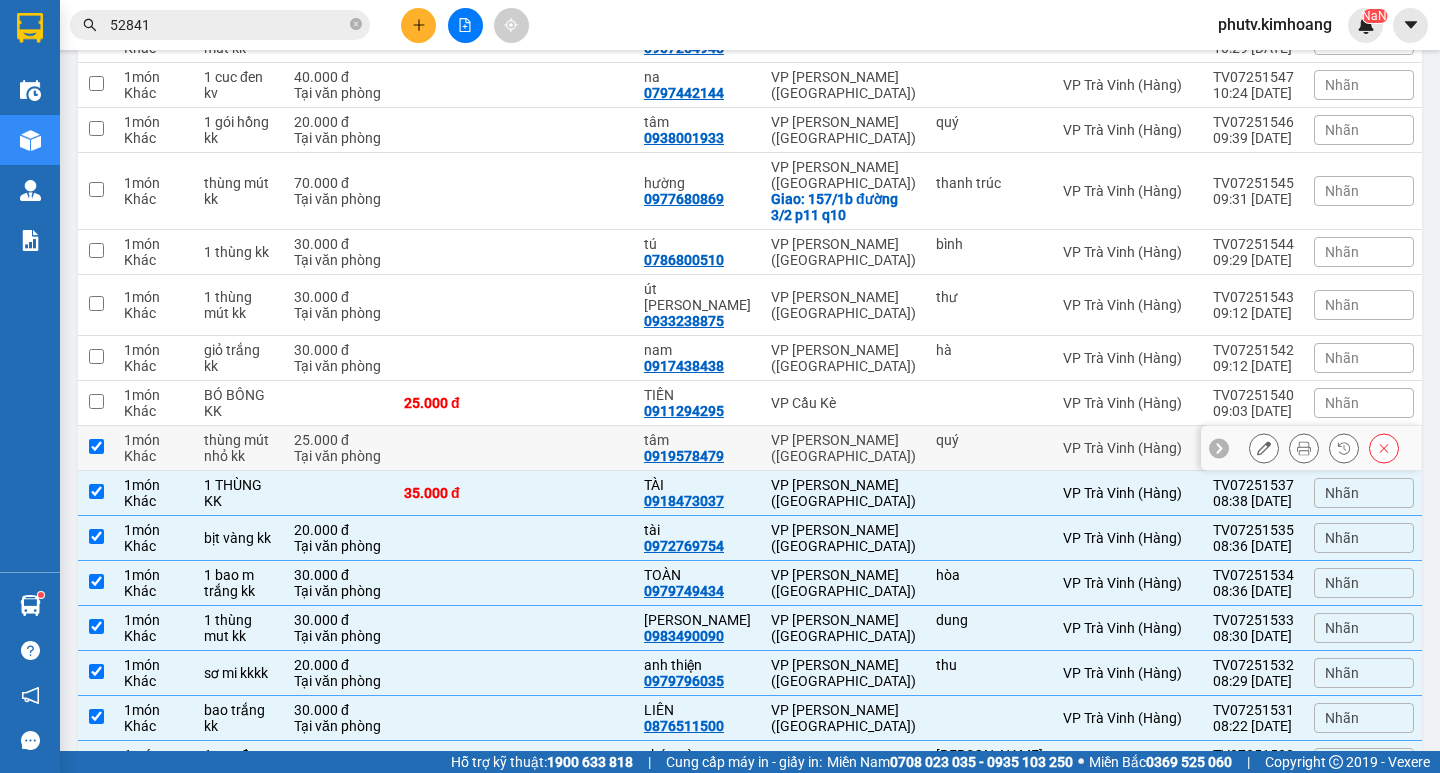 checkbox on "true" 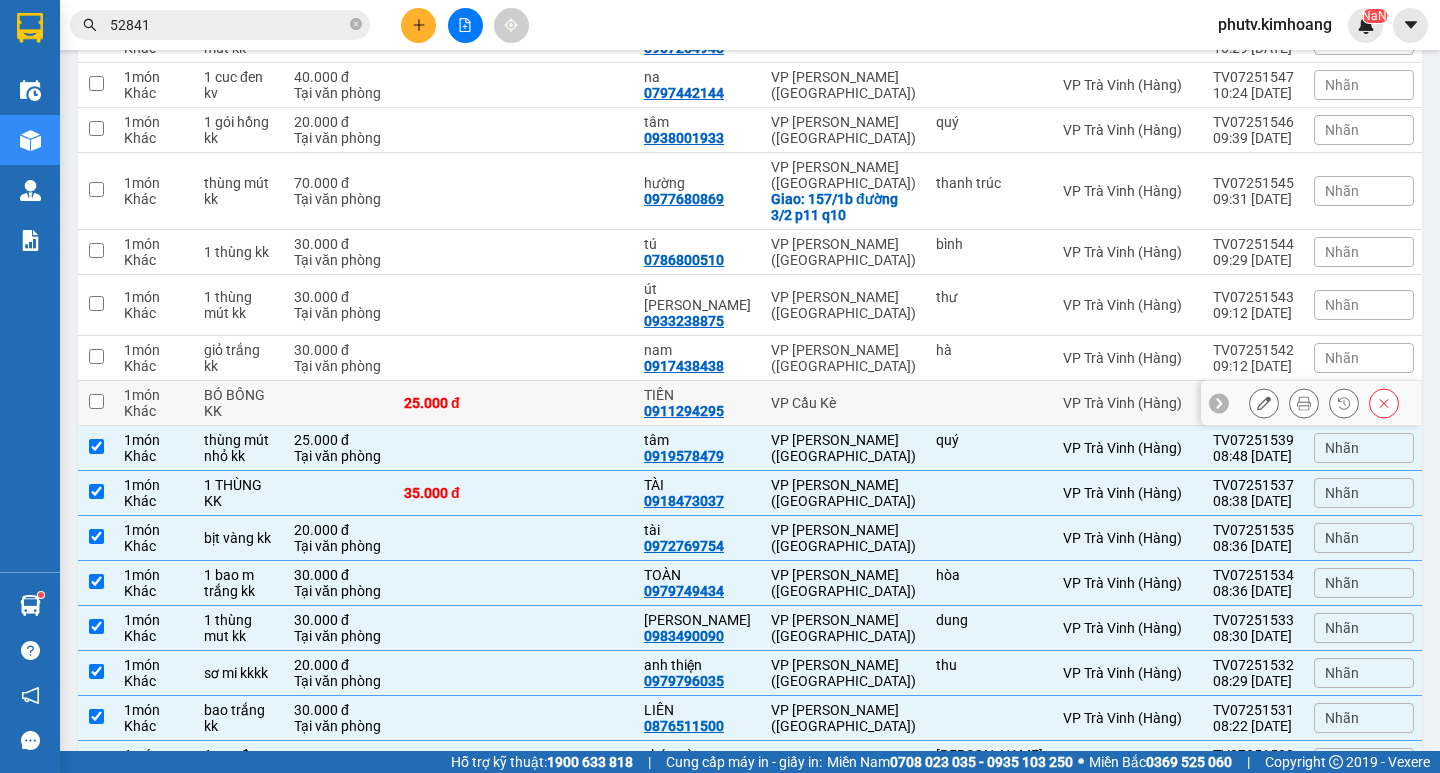 click on "25.000 đ" at bounding box center [454, 403] 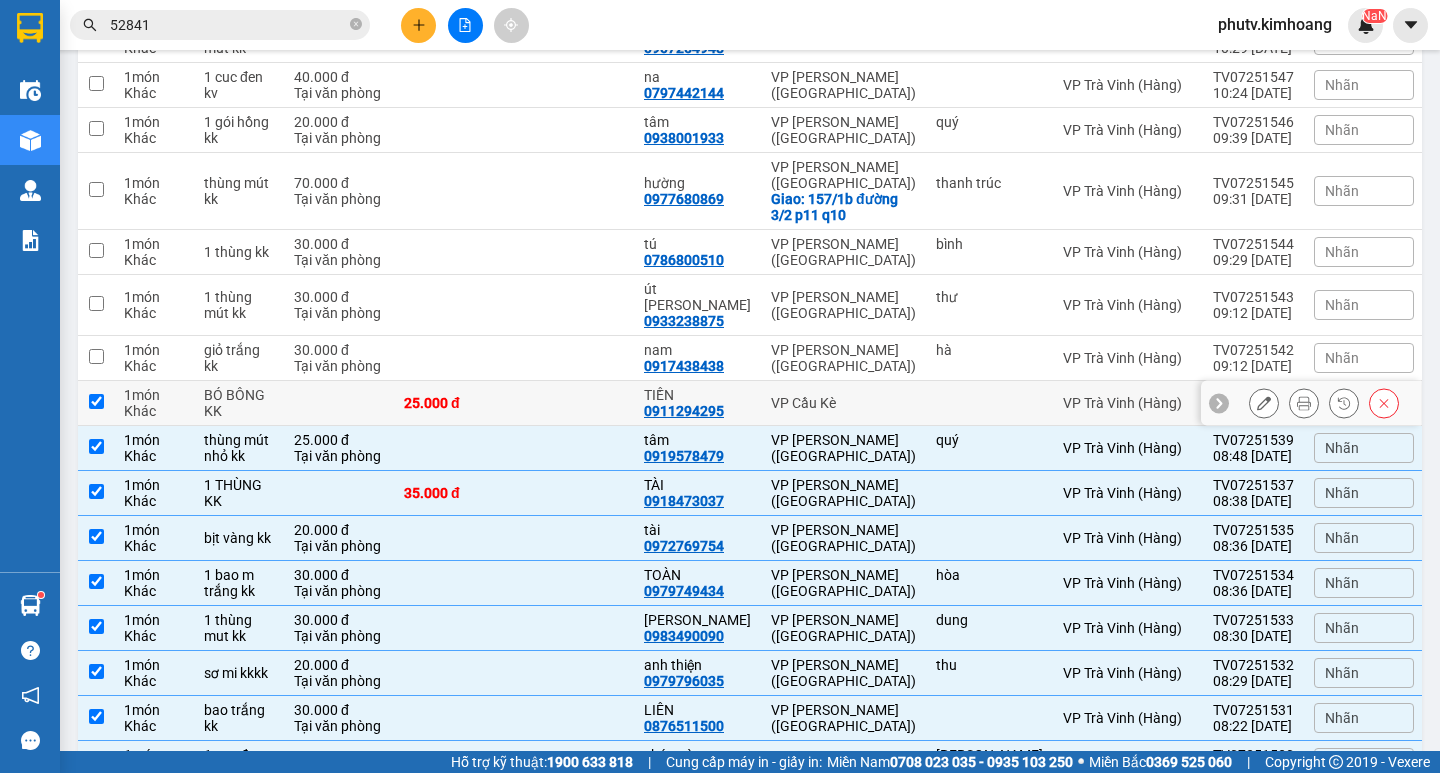 checkbox on "true" 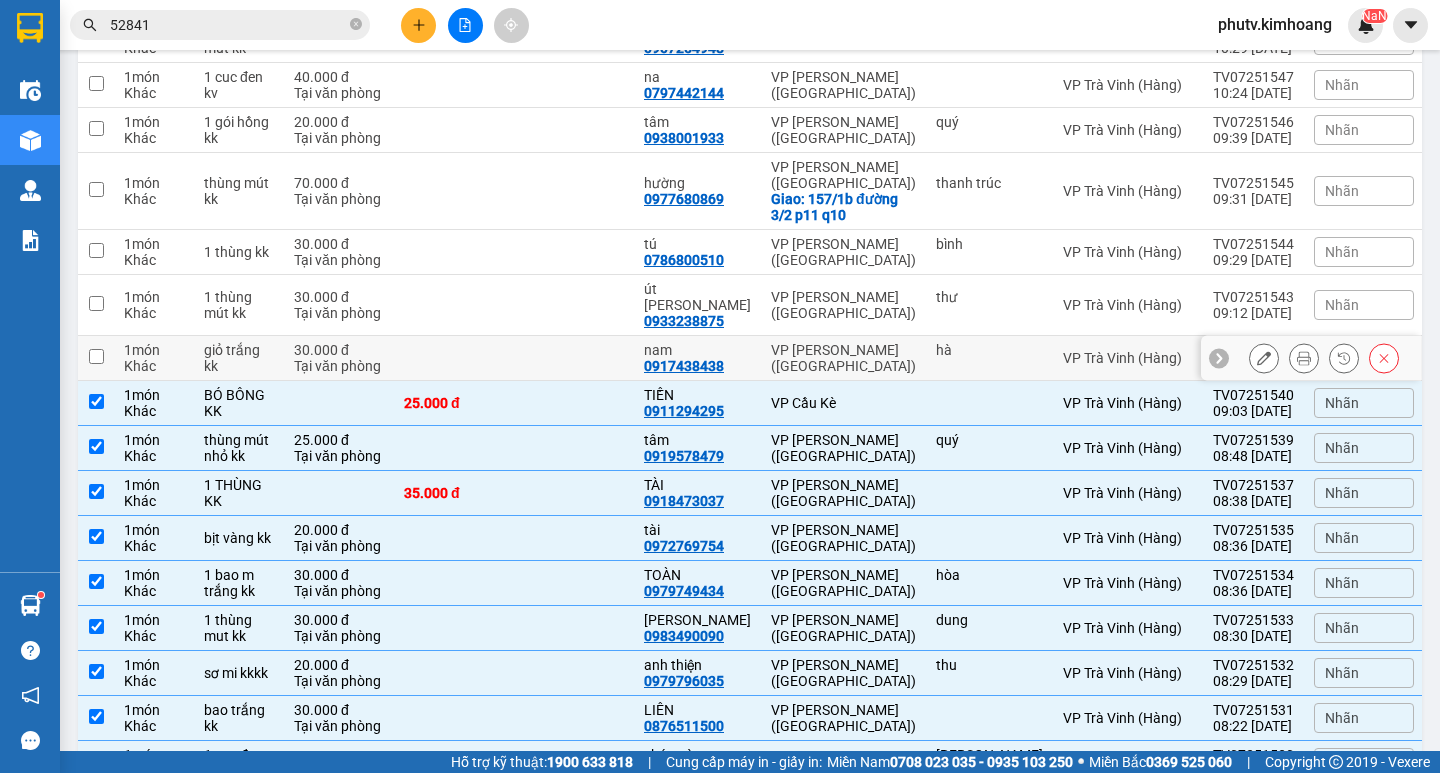 click at bounding box center [454, 358] 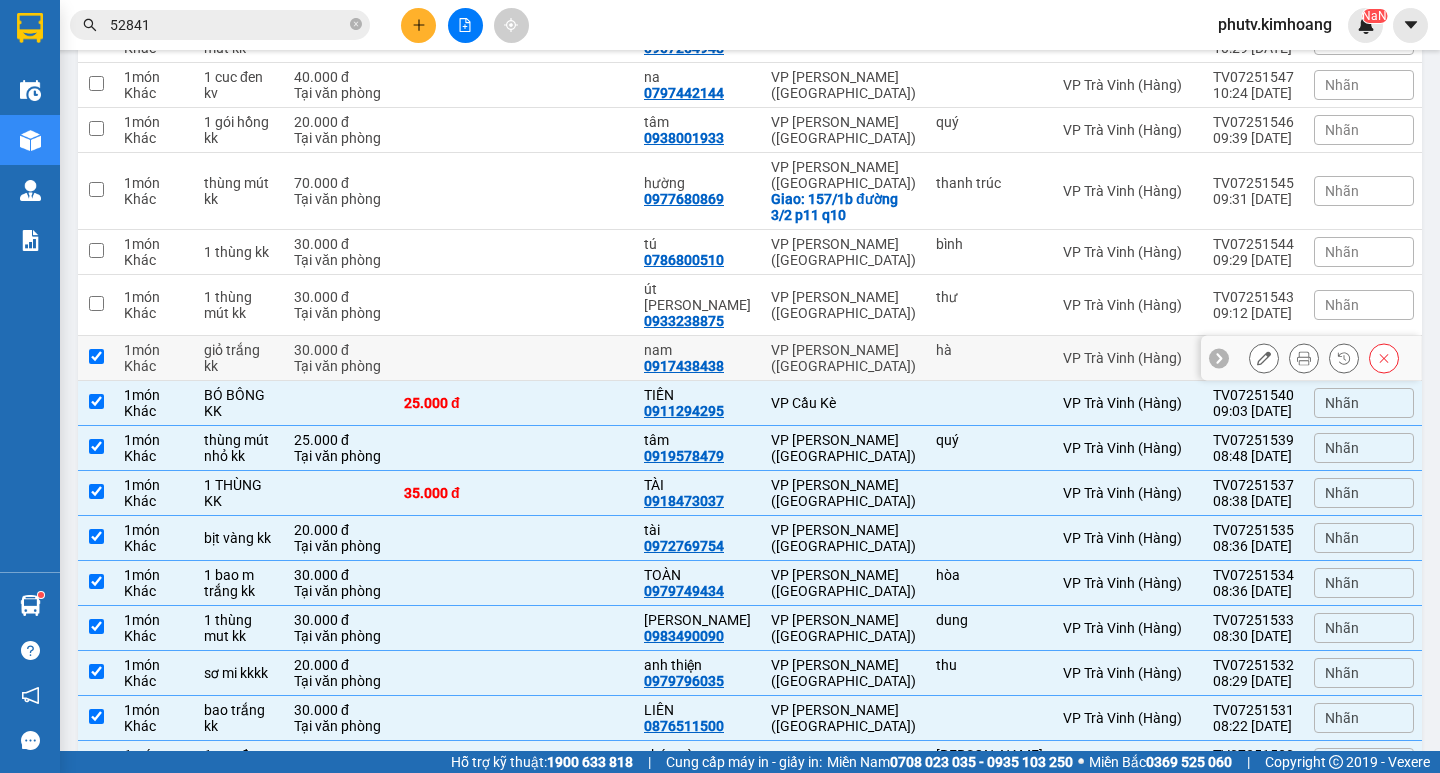 checkbox on "true" 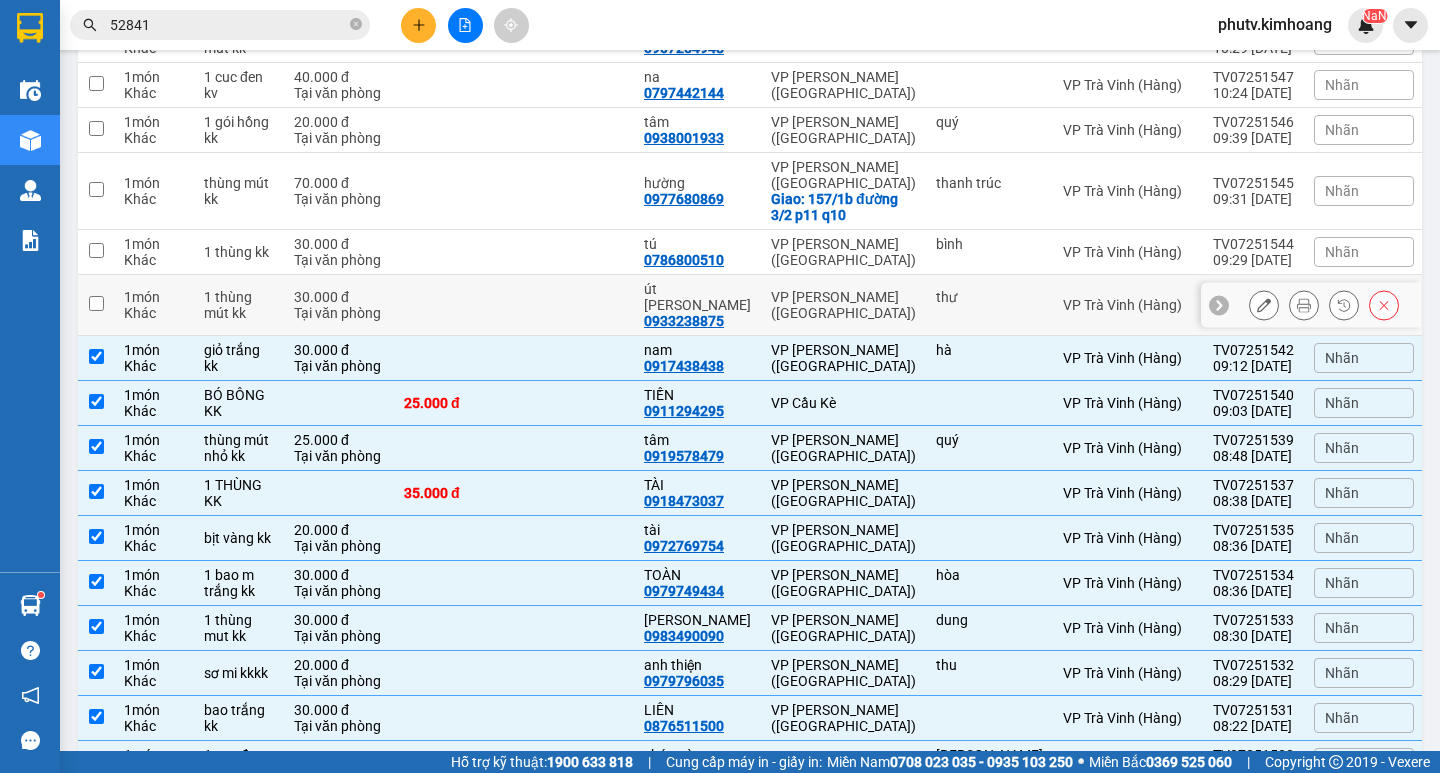 click at bounding box center [454, 305] 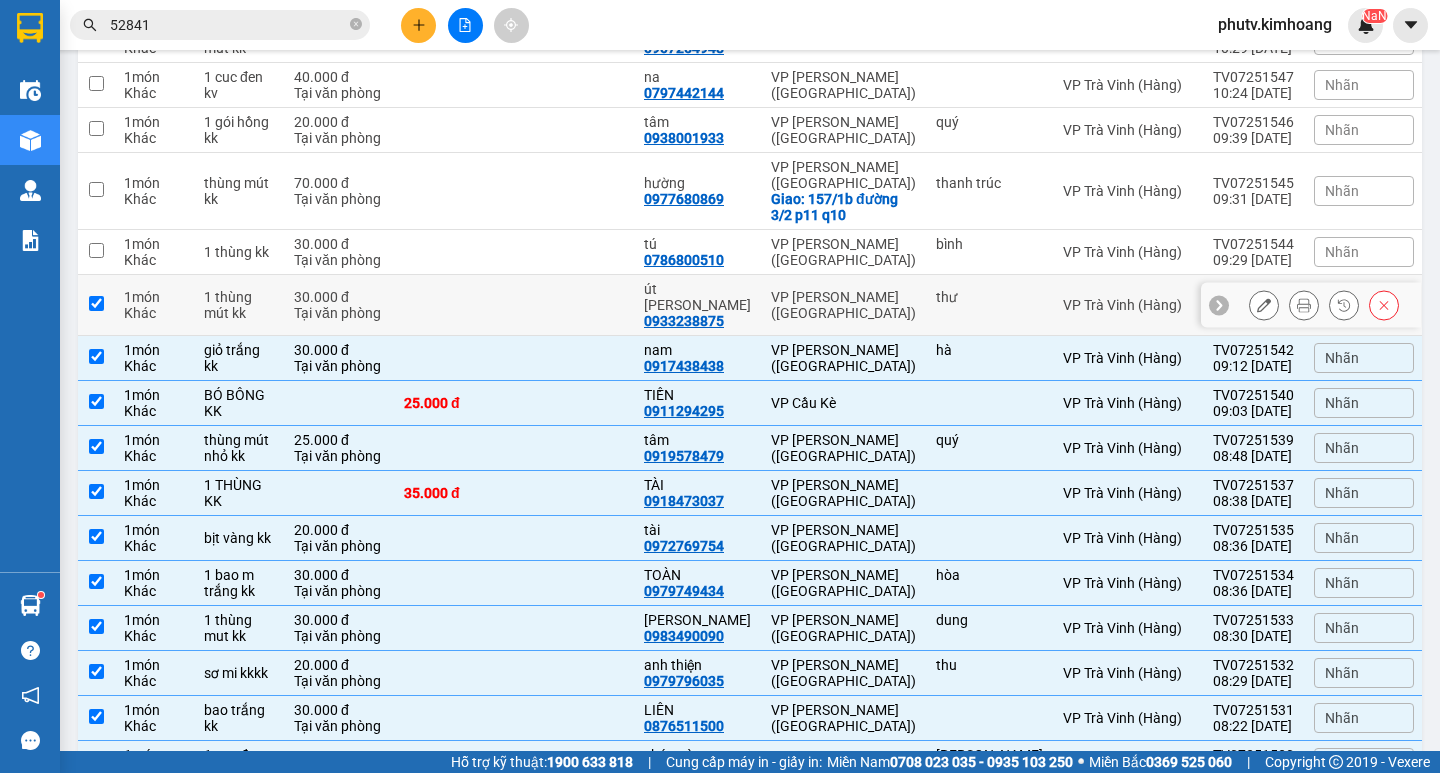 checkbox on "true" 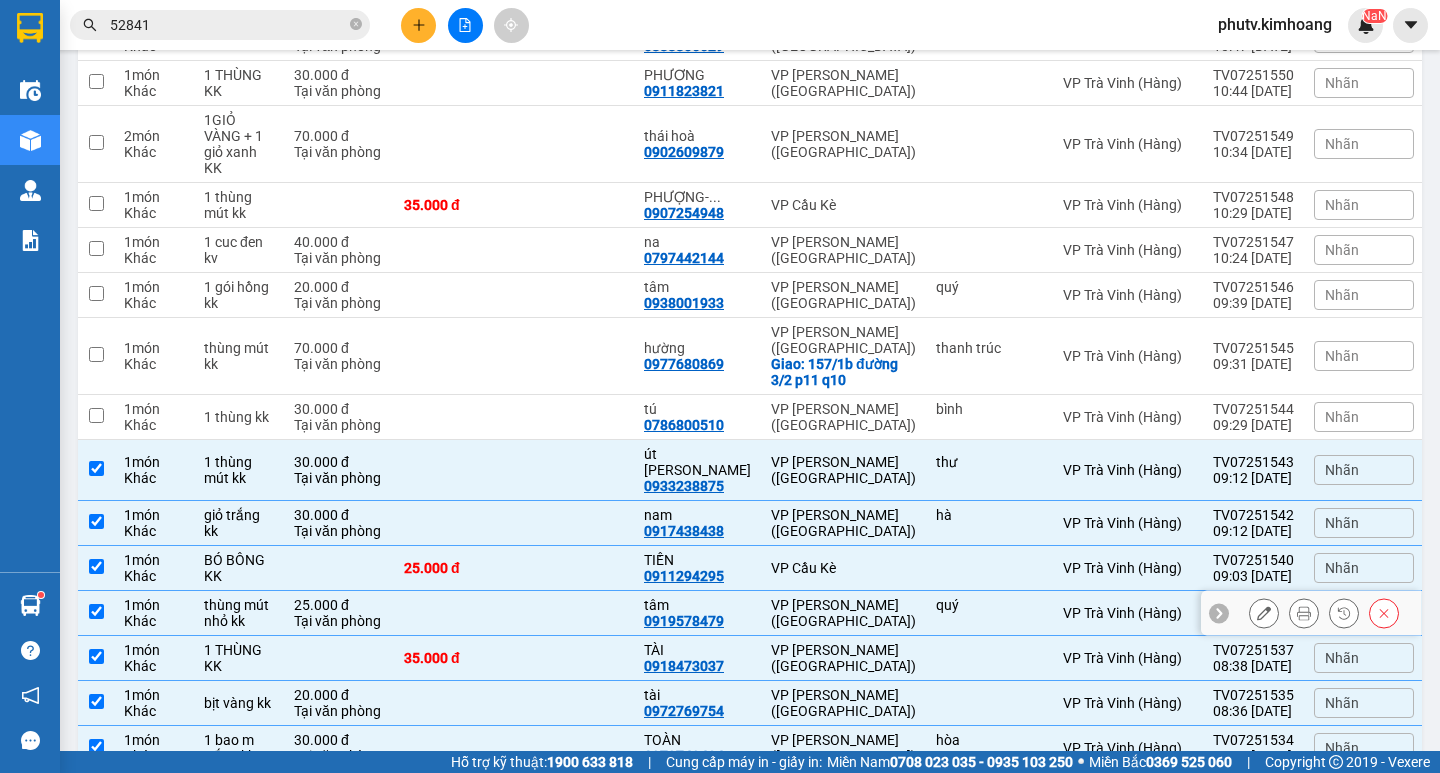 scroll, scrollTop: 464, scrollLeft: 0, axis: vertical 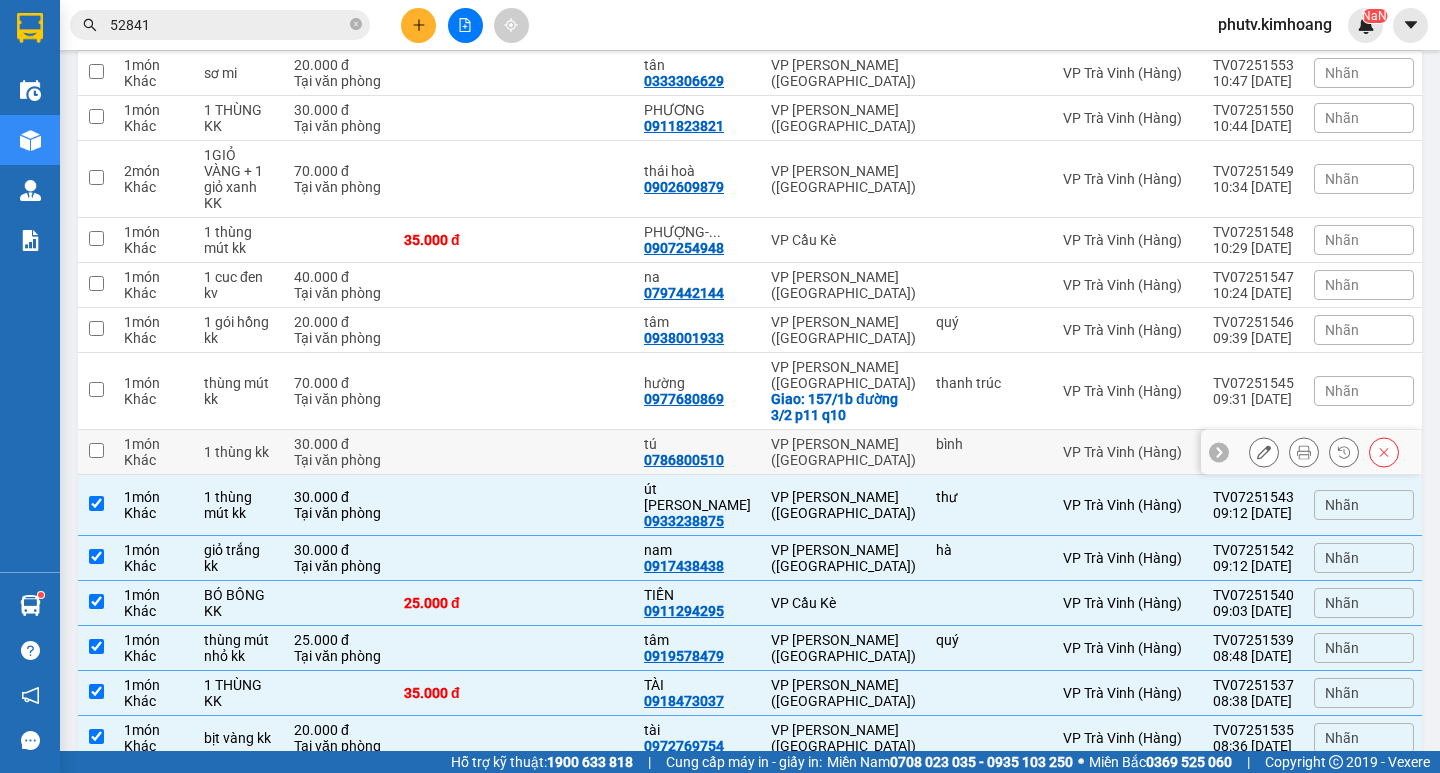click at bounding box center (574, 452) 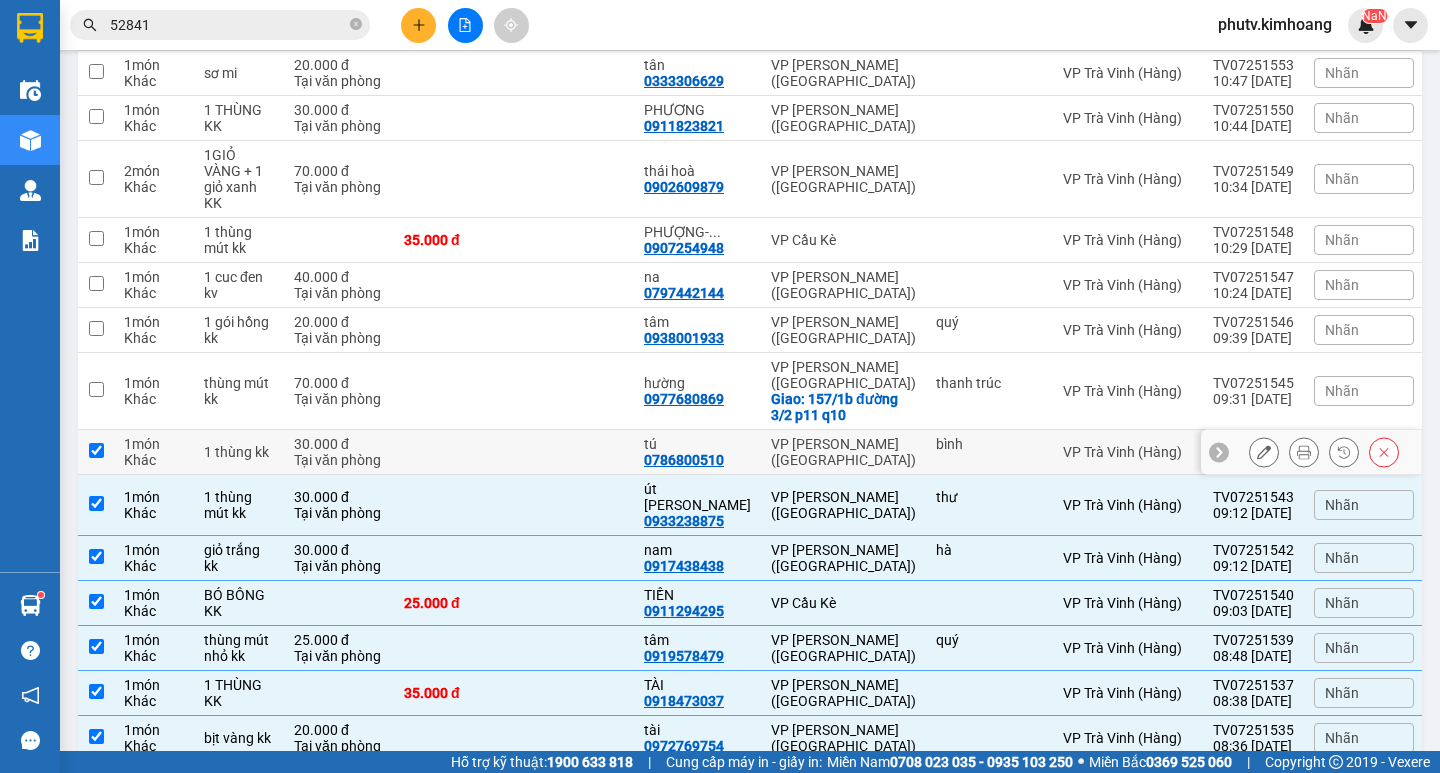 checkbox on "true" 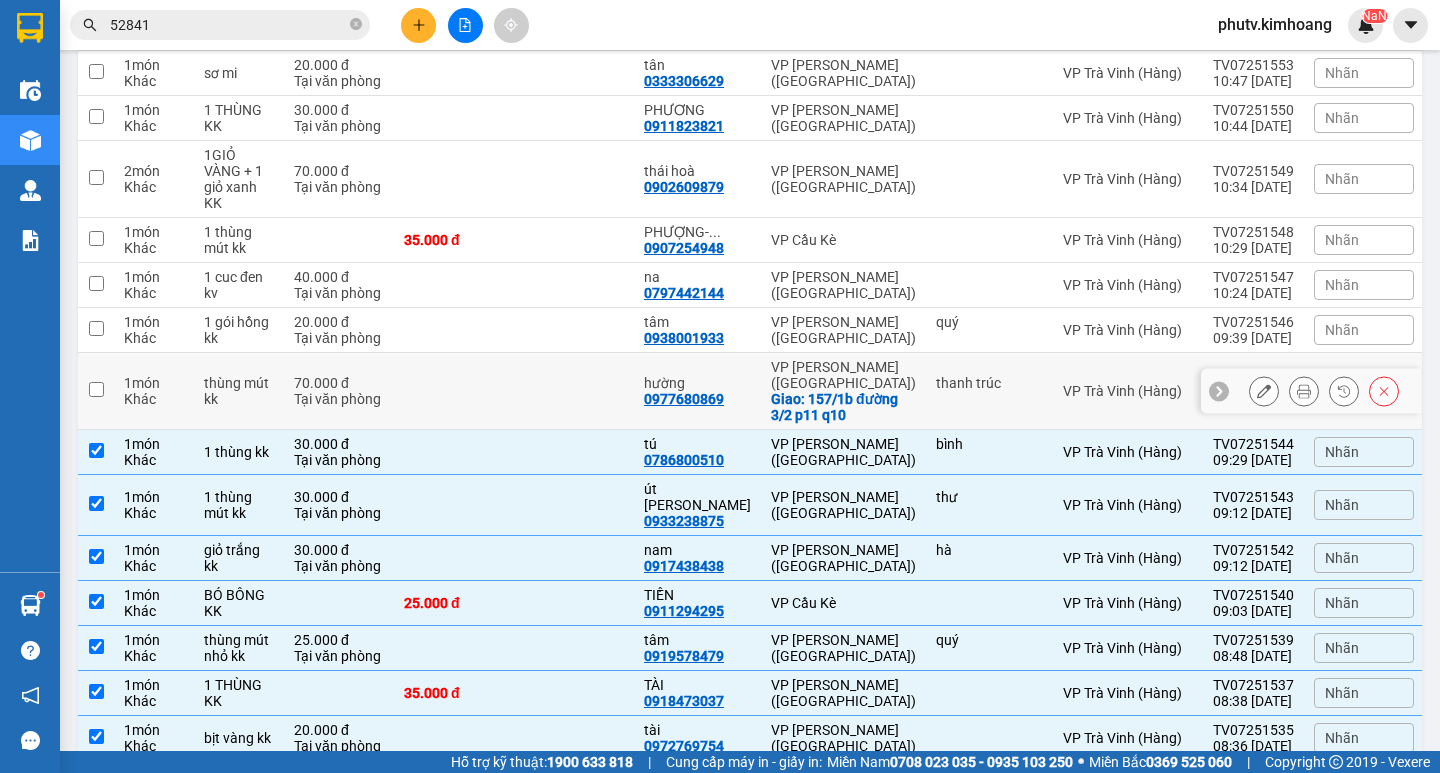 click at bounding box center (454, 391) 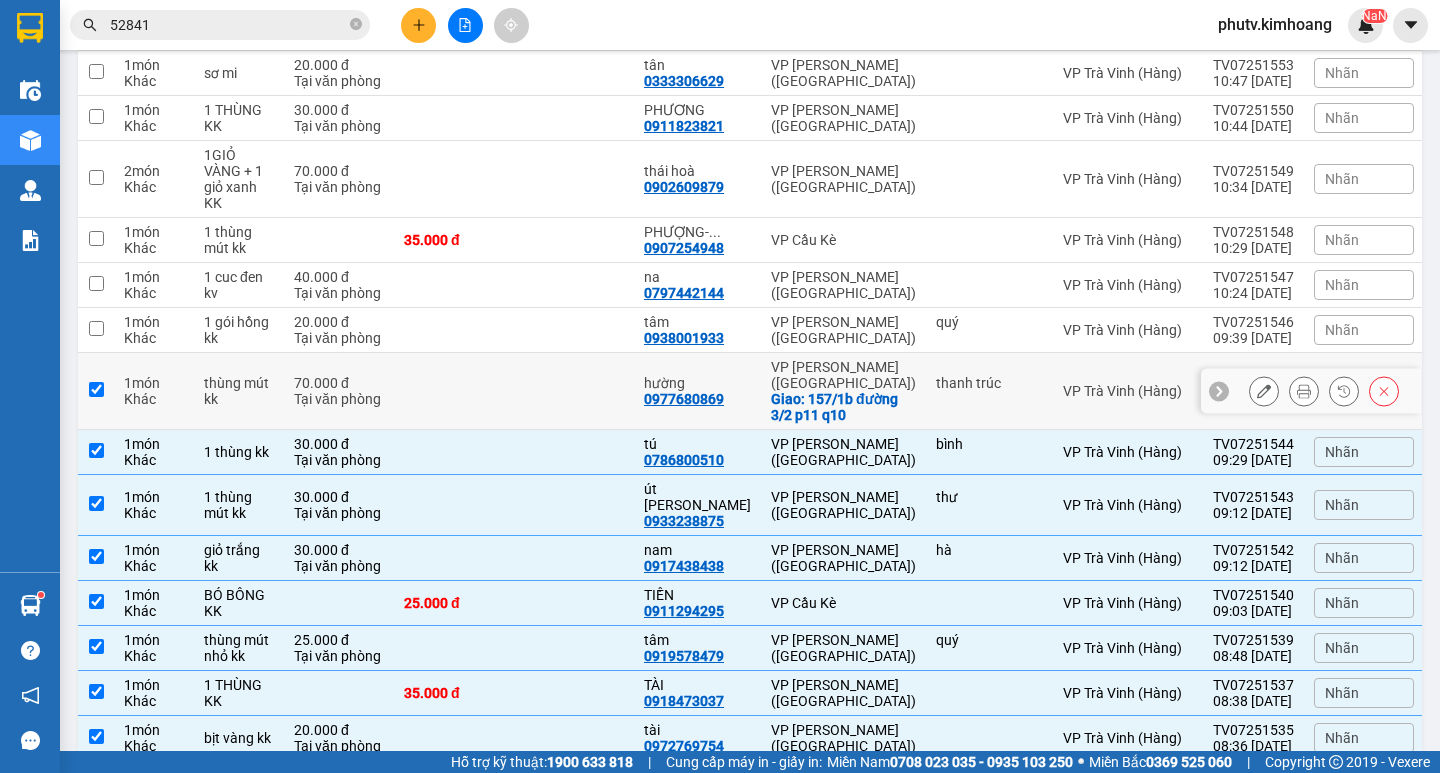 checkbox on "true" 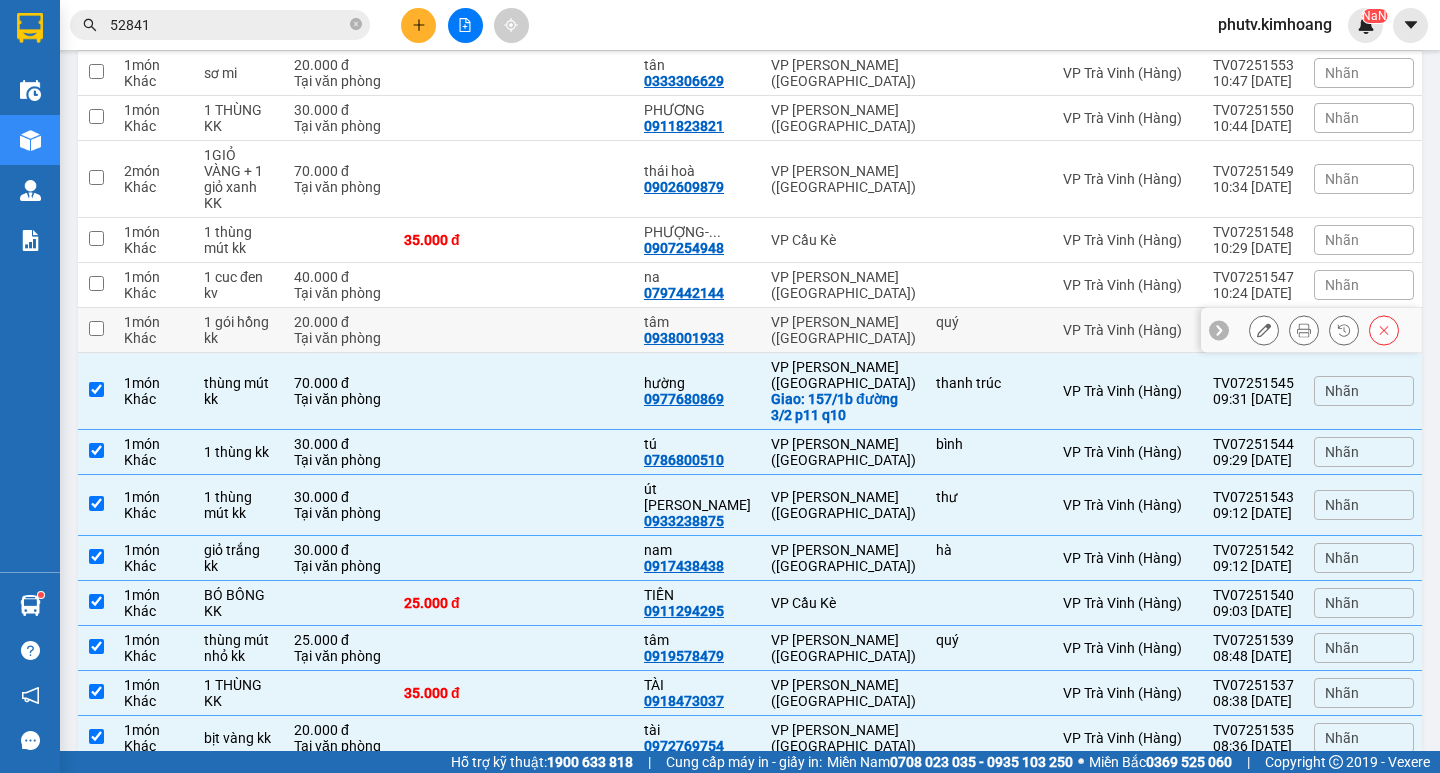 click at bounding box center [454, 330] 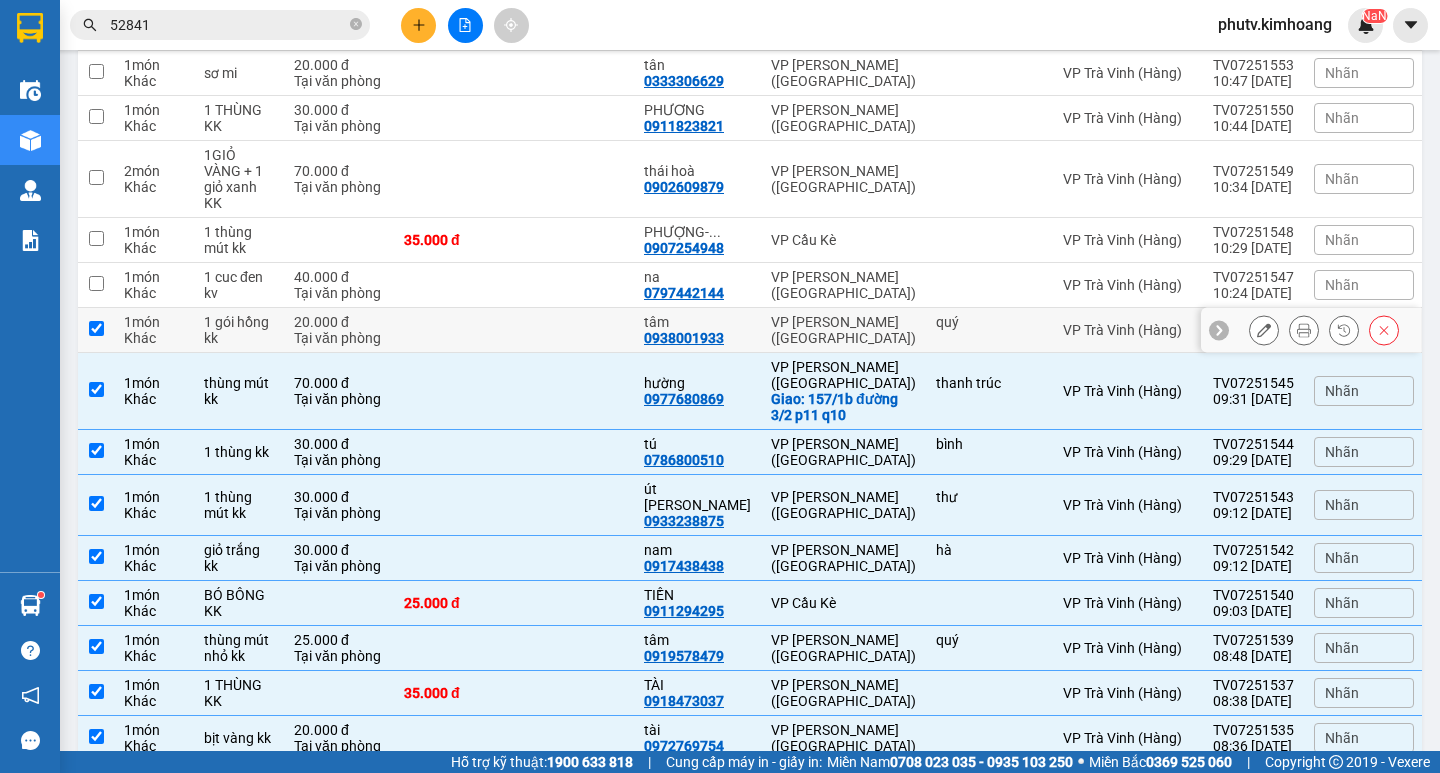checkbox on "true" 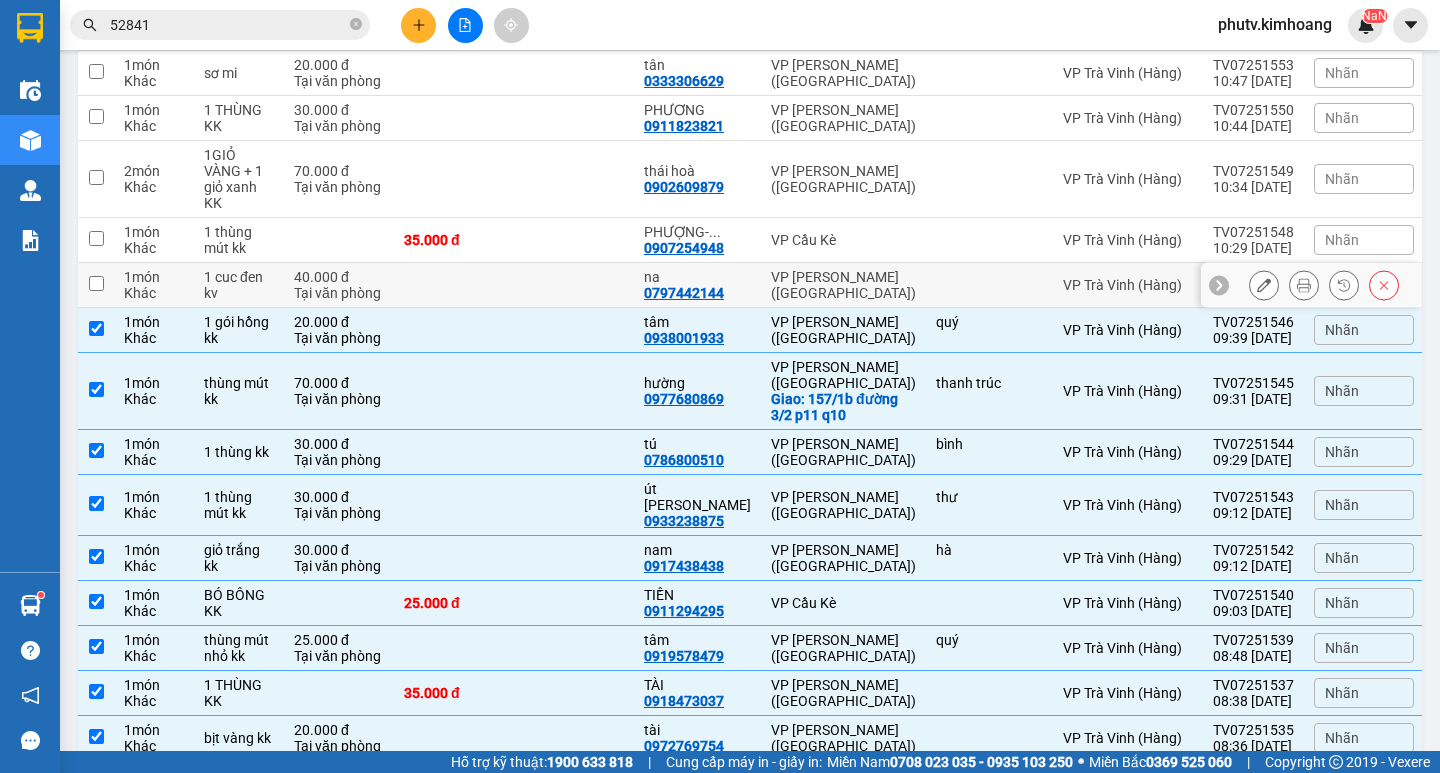 click at bounding box center (454, 285) 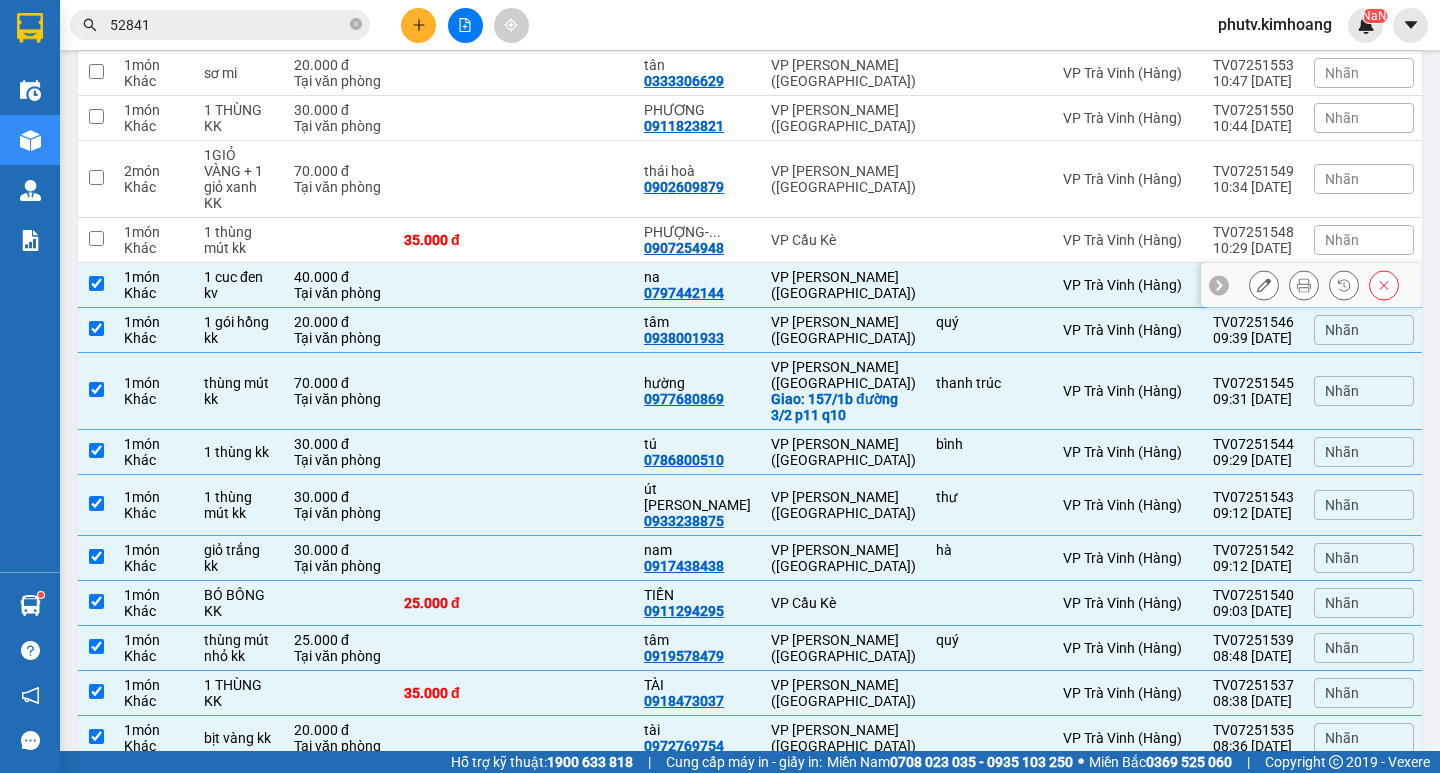 click at bounding box center (454, 285) 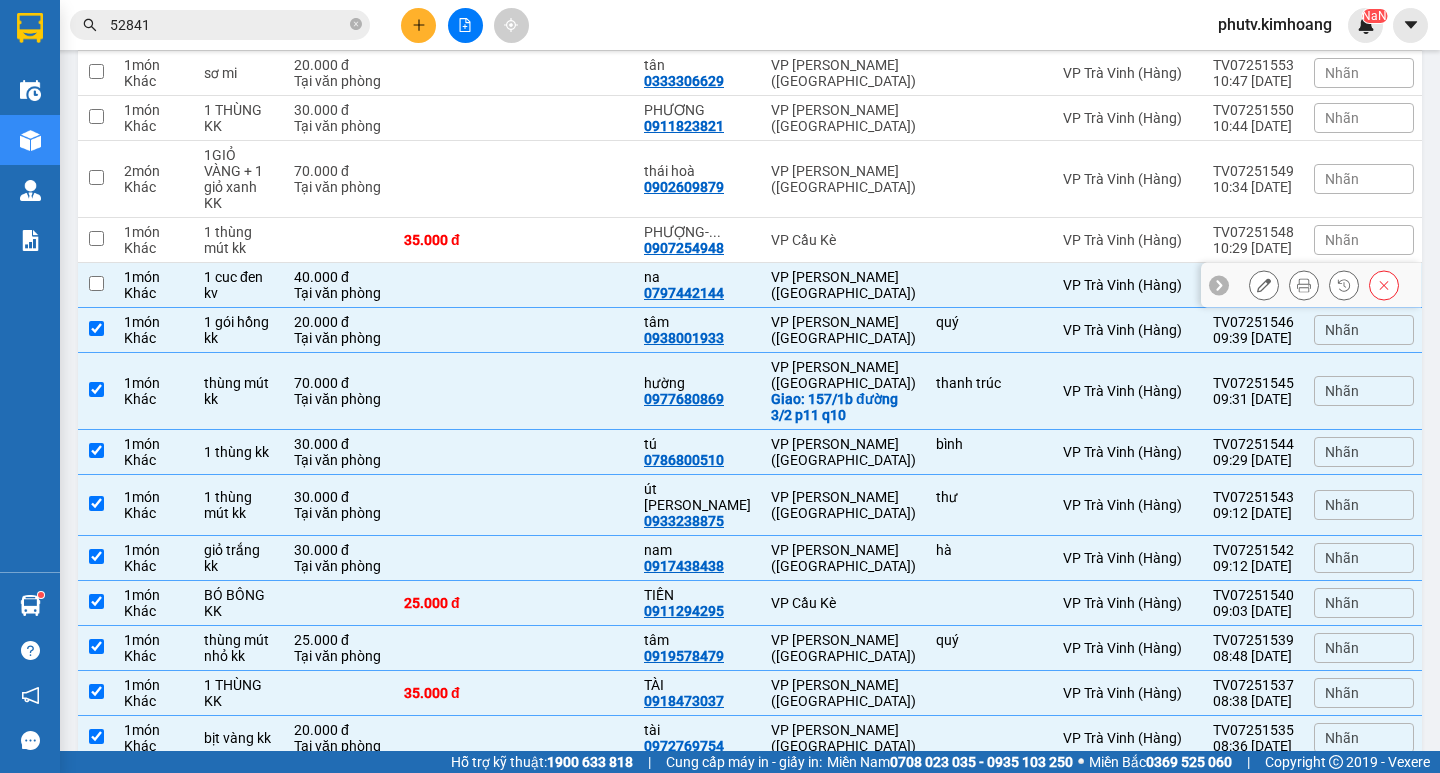 checkbox on "false" 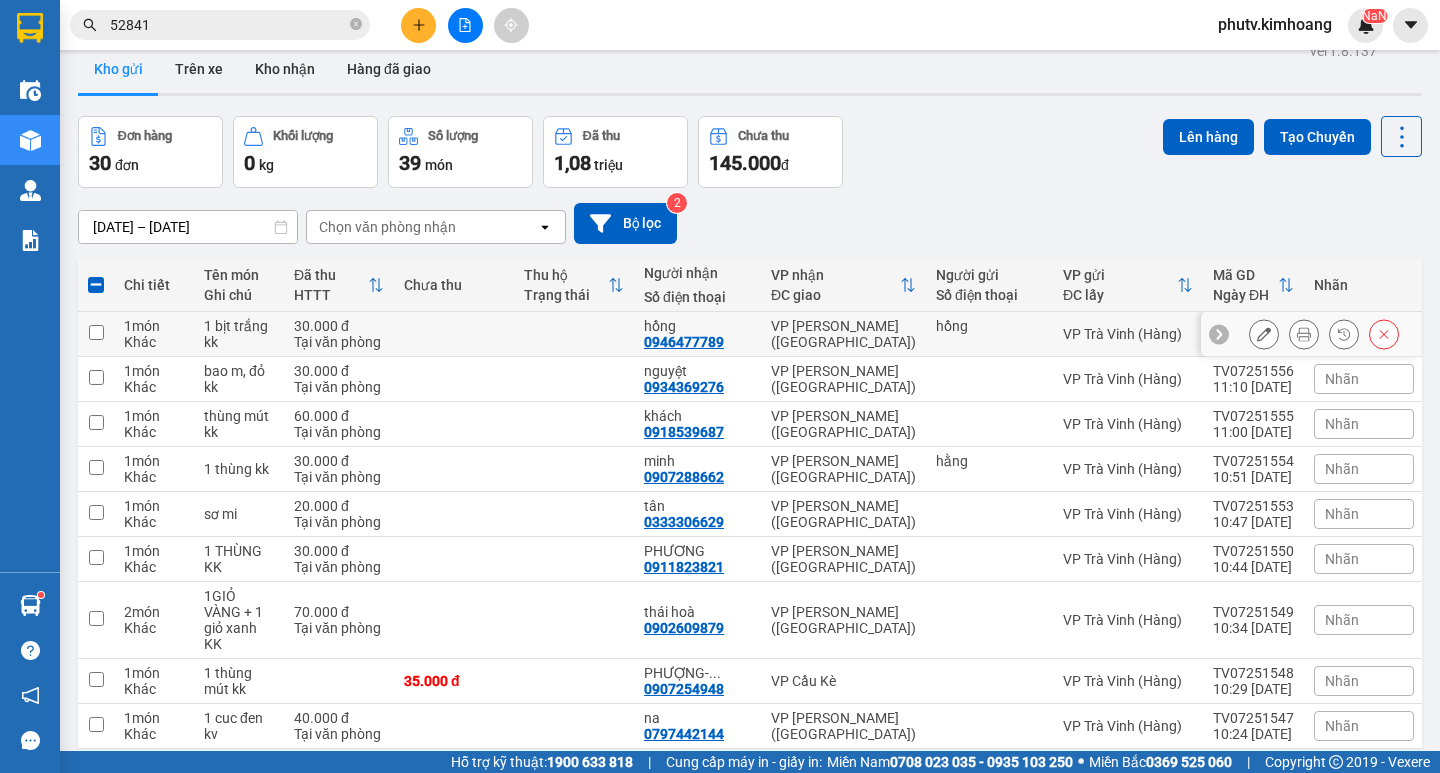 scroll, scrollTop: 0, scrollLeft: 0, axis: both 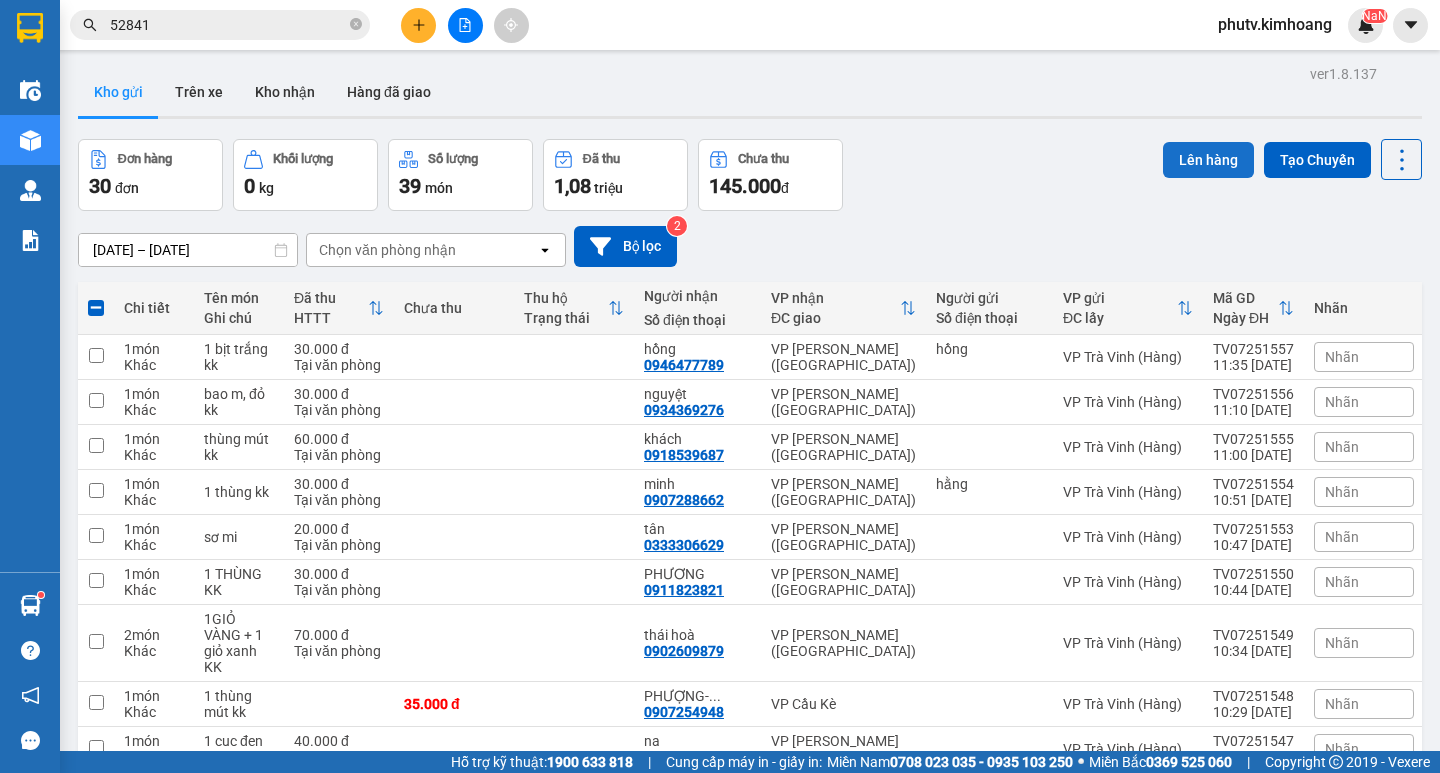 click on "Lên hàng" at bounding box center [1208, 160] 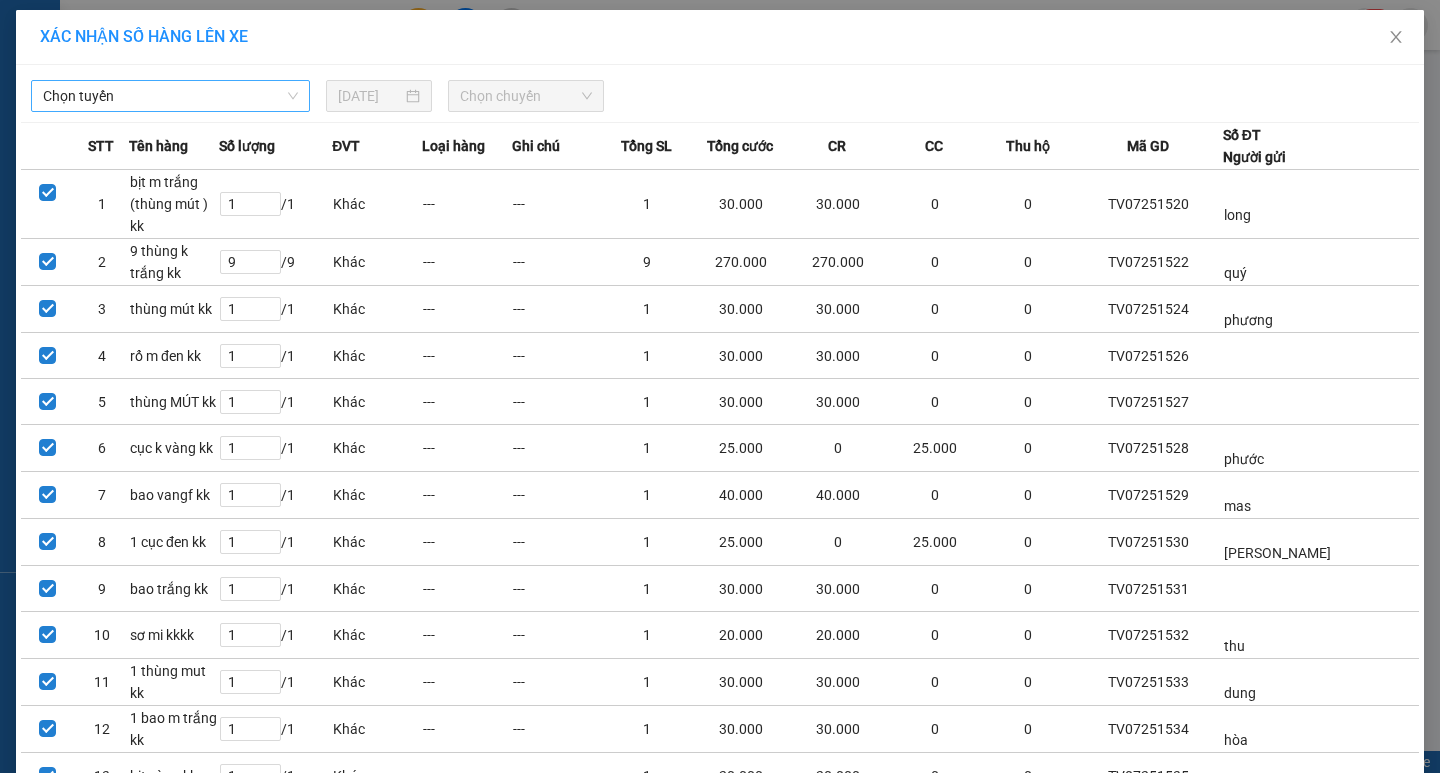 click on "Chọn tuyến" at bounding box center [170, 96] 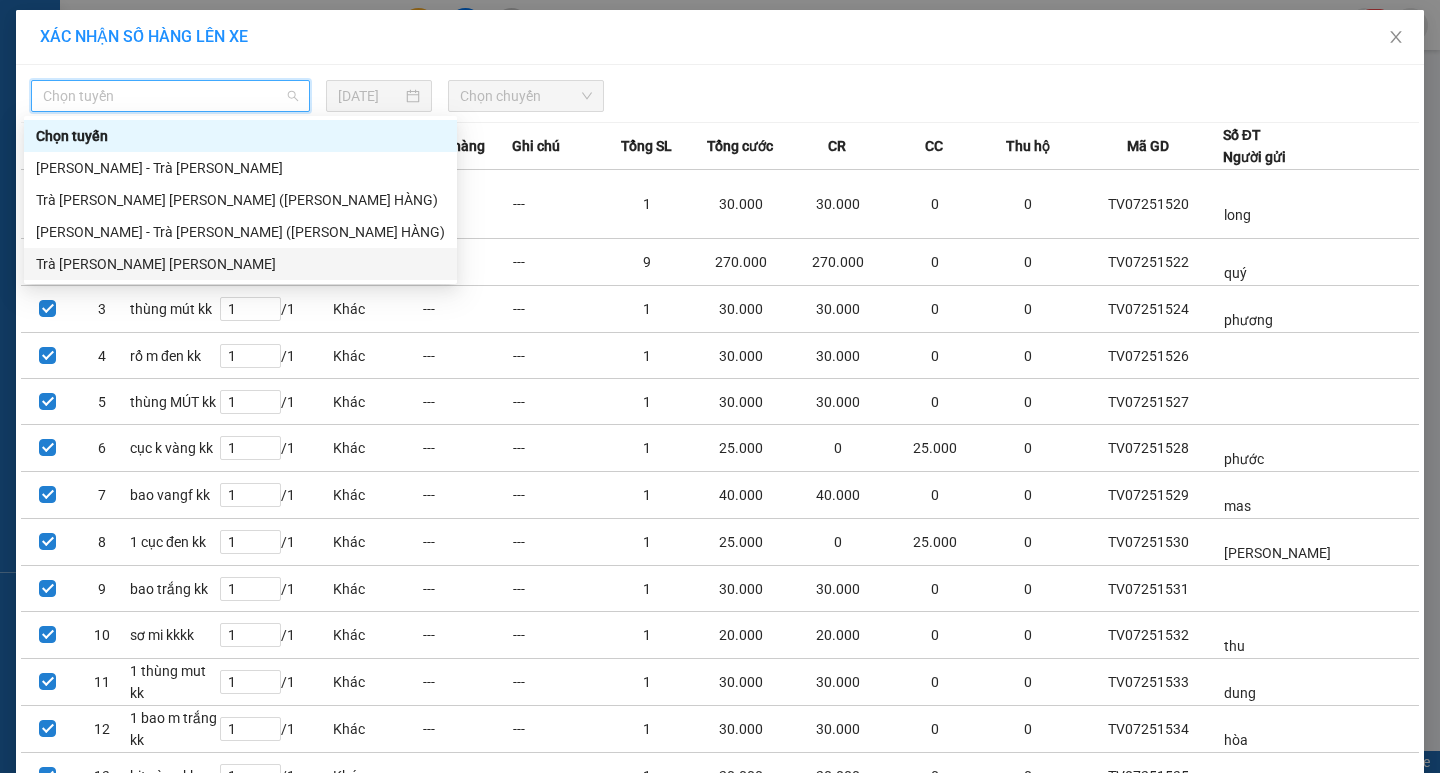 click on "Trà Vinh - [PERSON_NAME]" at bounding box center (240, 264) 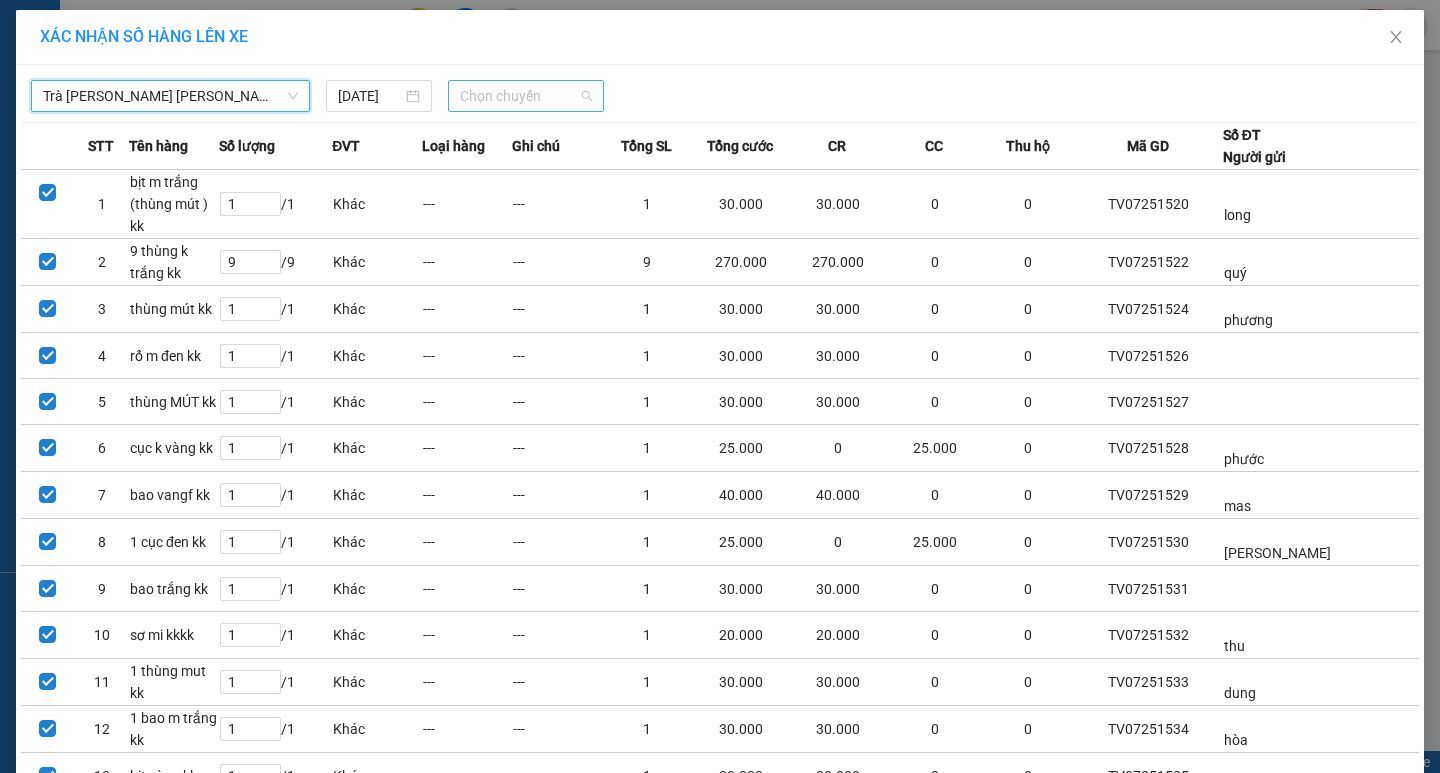 click on "Chọn chuyến" at bounding box center (526, 96) 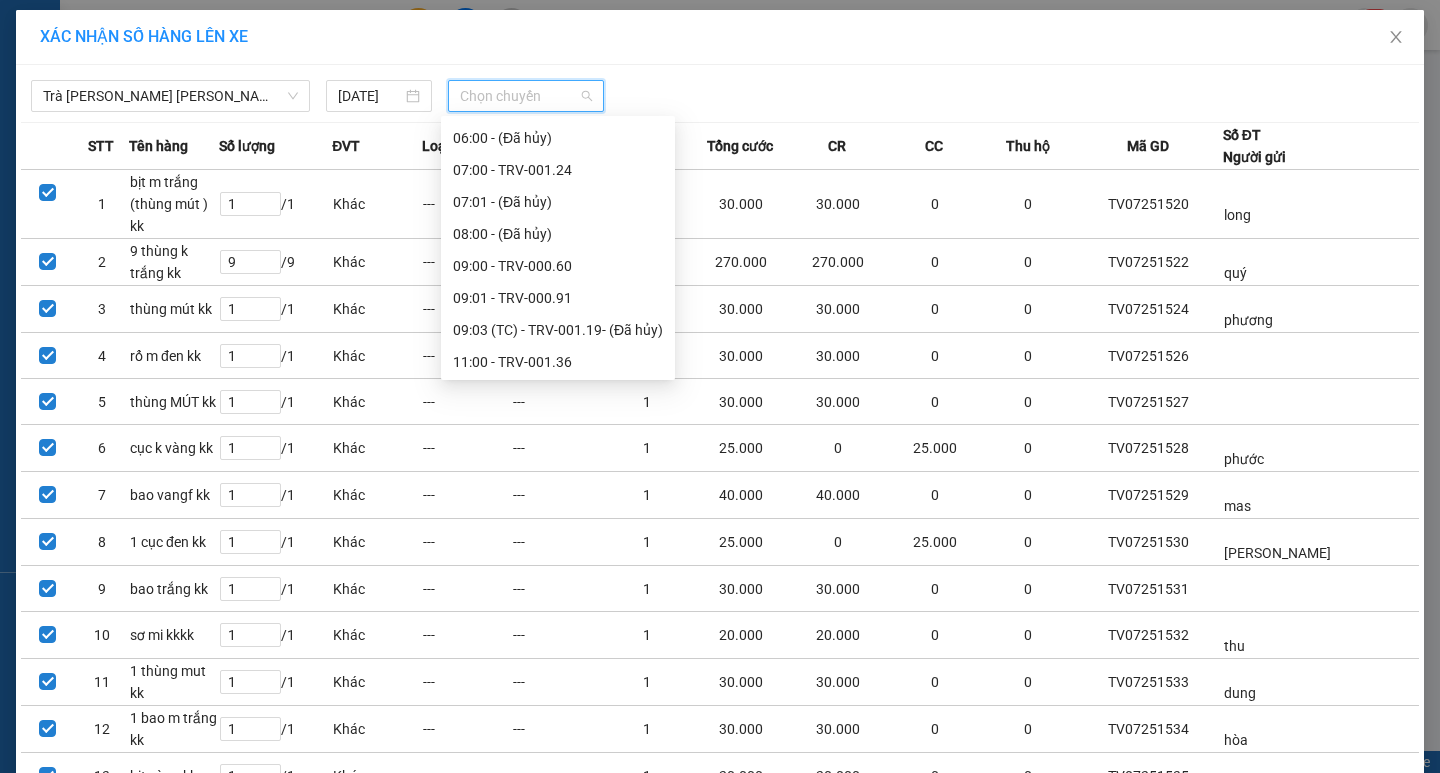 scroll, scrollTop: 500, scrollLeft: 0, axis: vertical 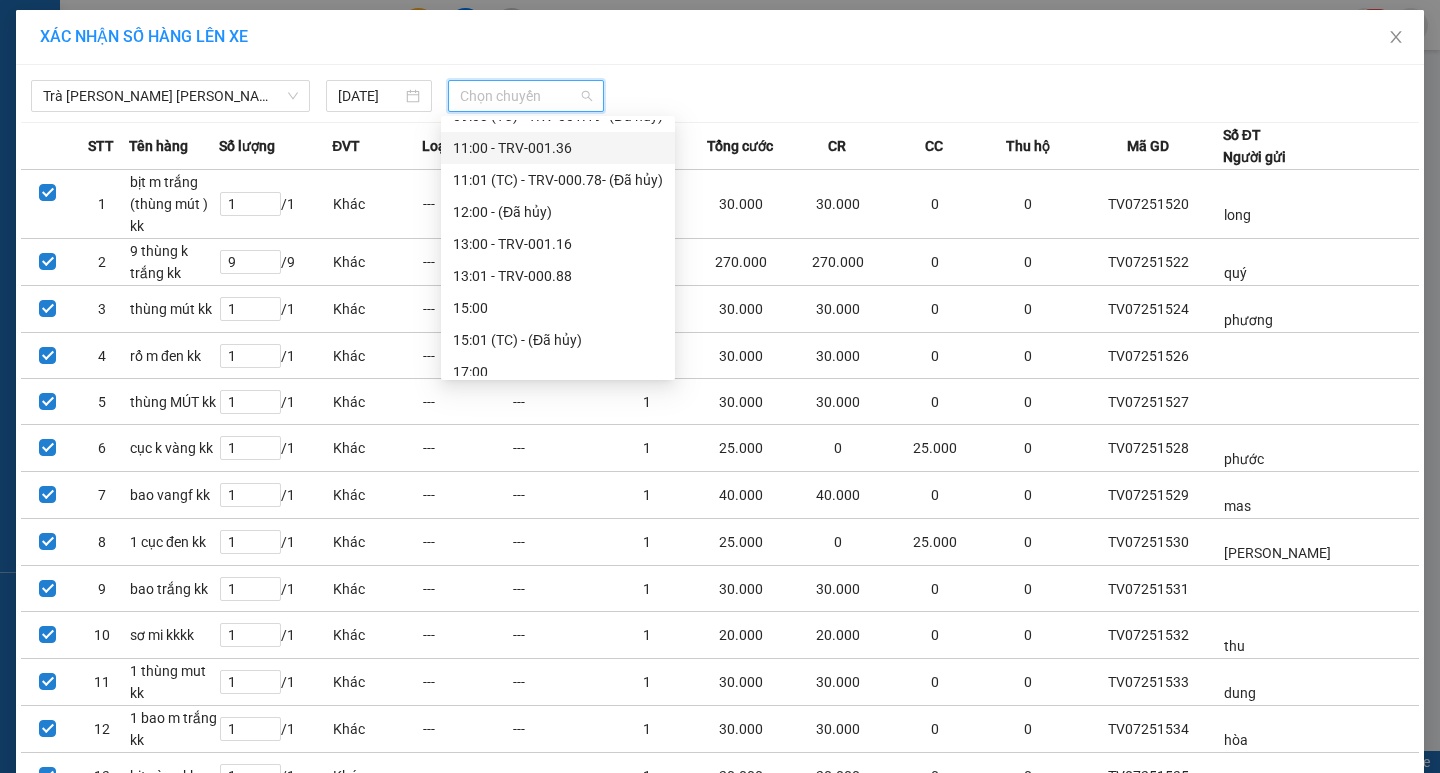 click on "11:00     - TRV-001.36" at bounding box center [558, 148] 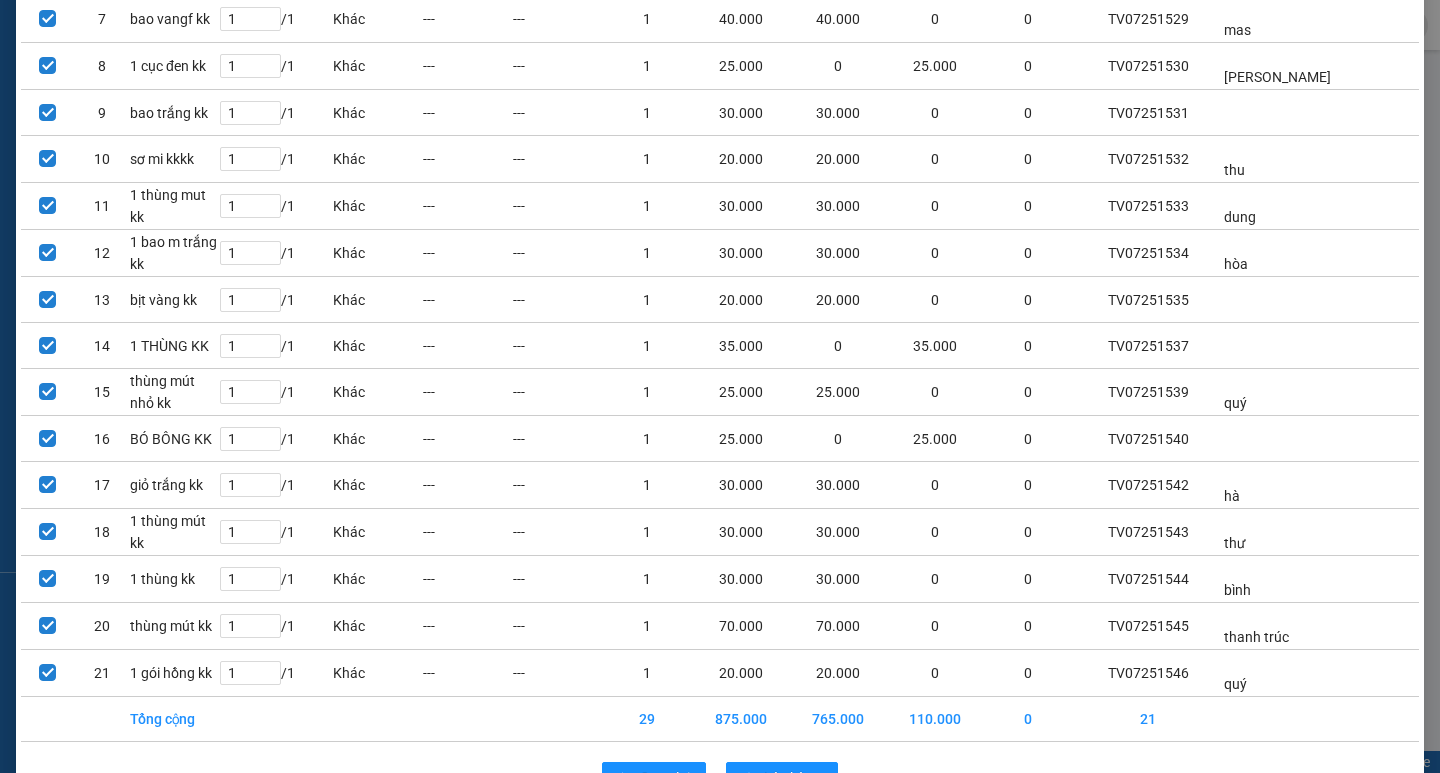 scroll, scrollTop: 526, scrollLeft: 0, axis: vertical 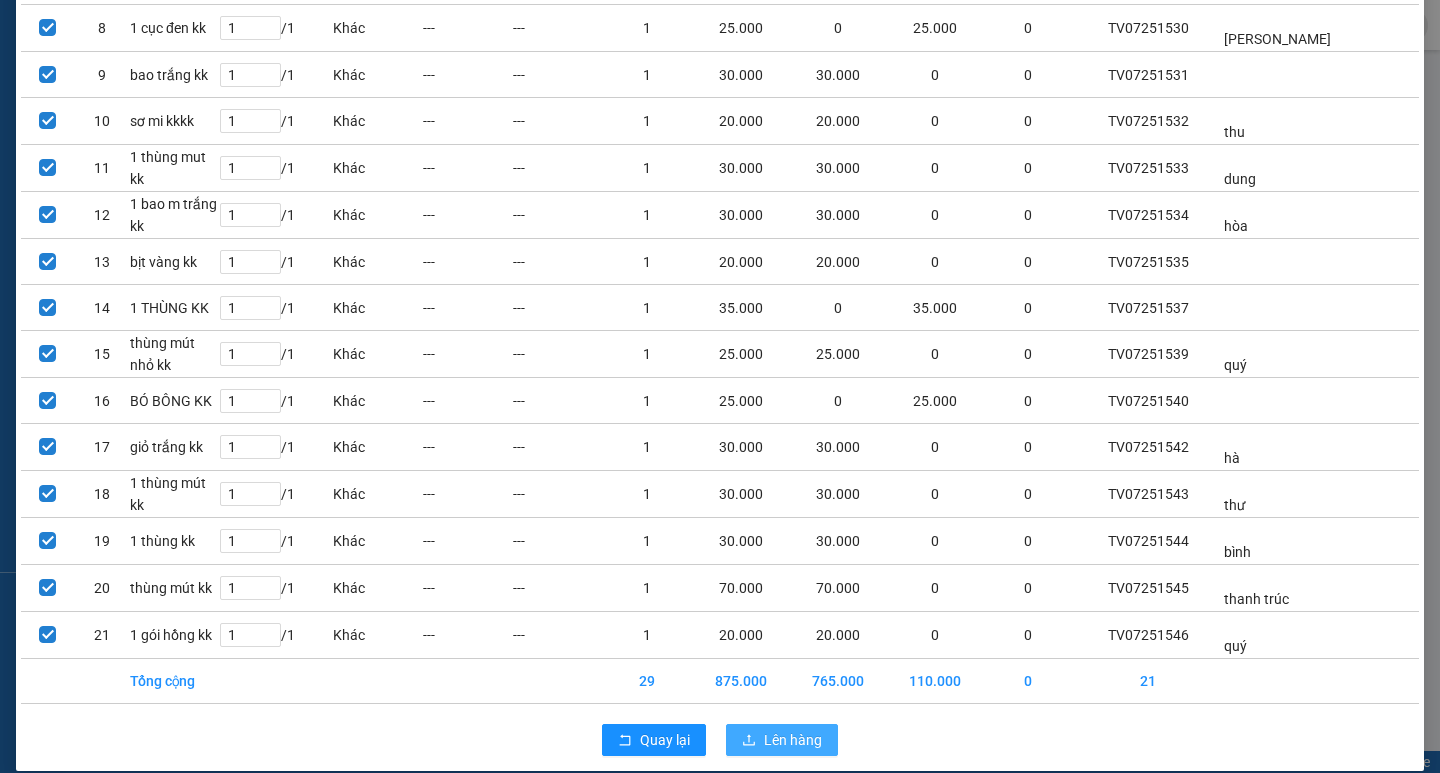 click on "Lên hàng" at bounding box center [793, 740] 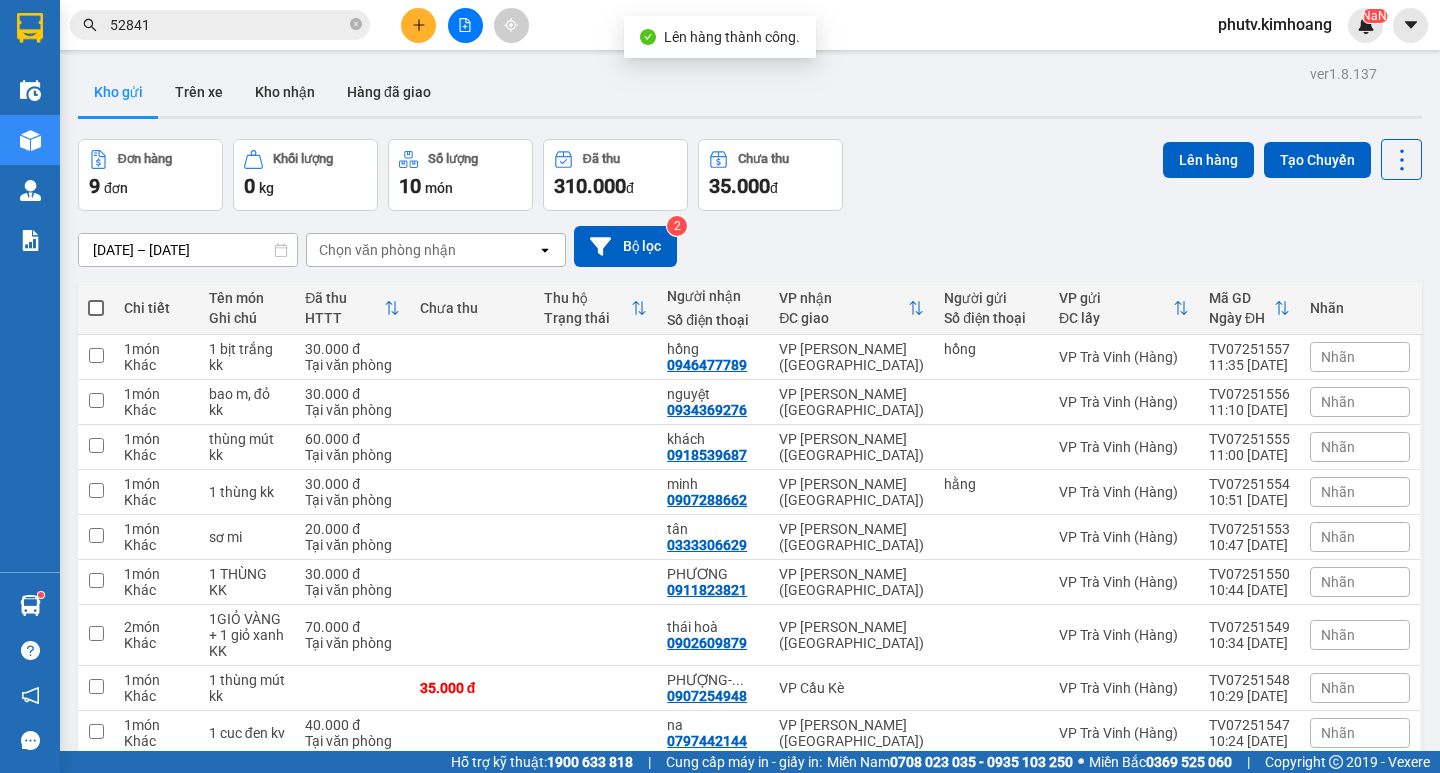 click at bounding box center (96, 308) 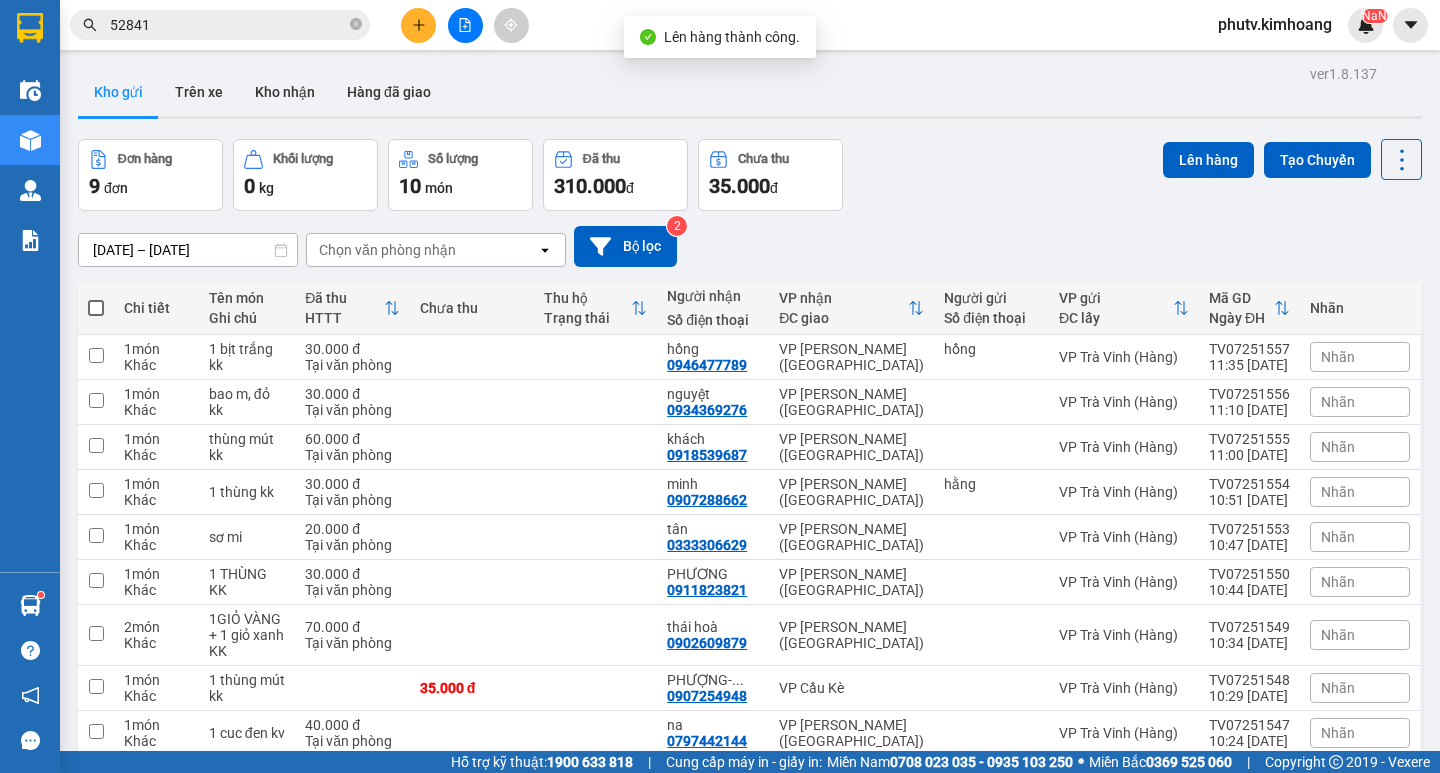 click at bounding box center (96, 298) 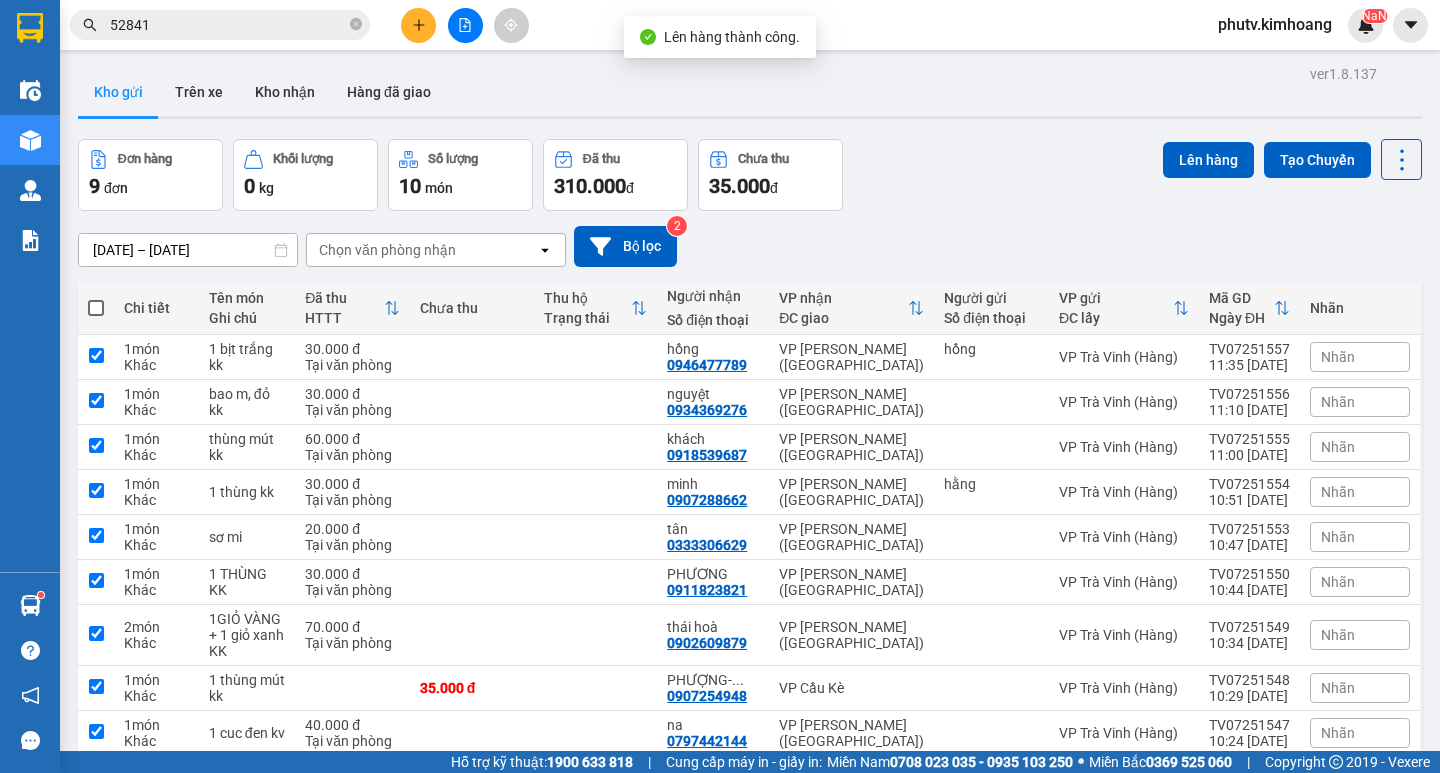 checkbox on "true" 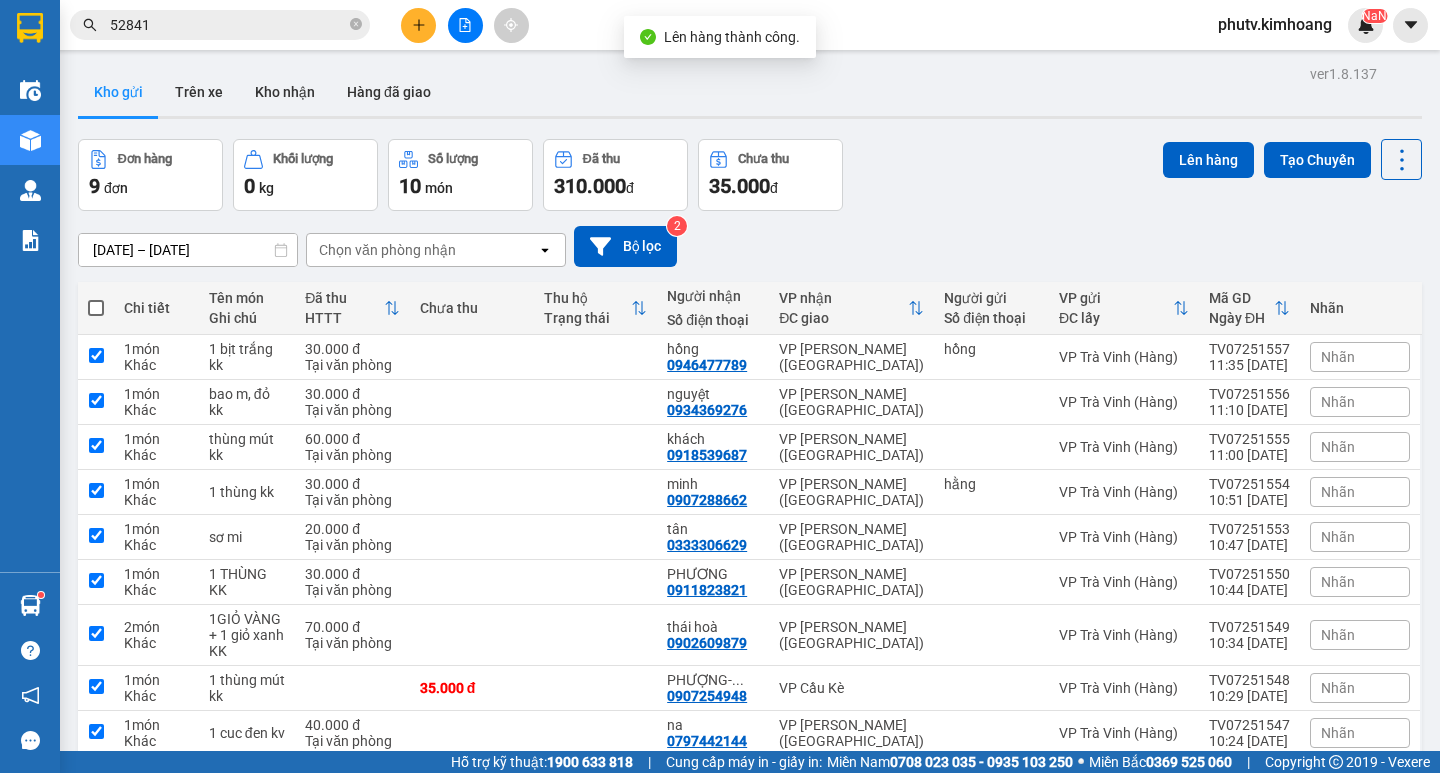 checkbox on "true" 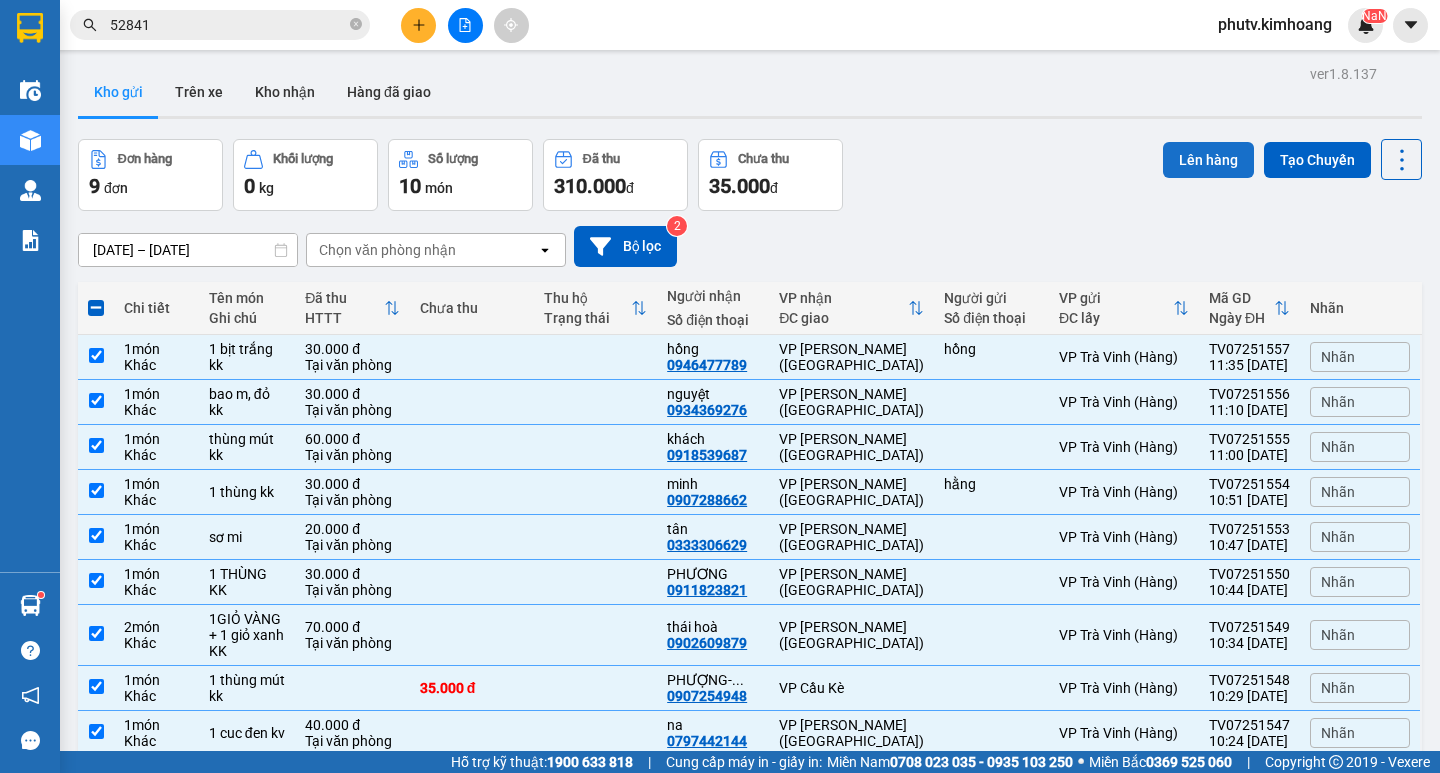 click on "Lên hàng" at bounding box center [1208, 160] 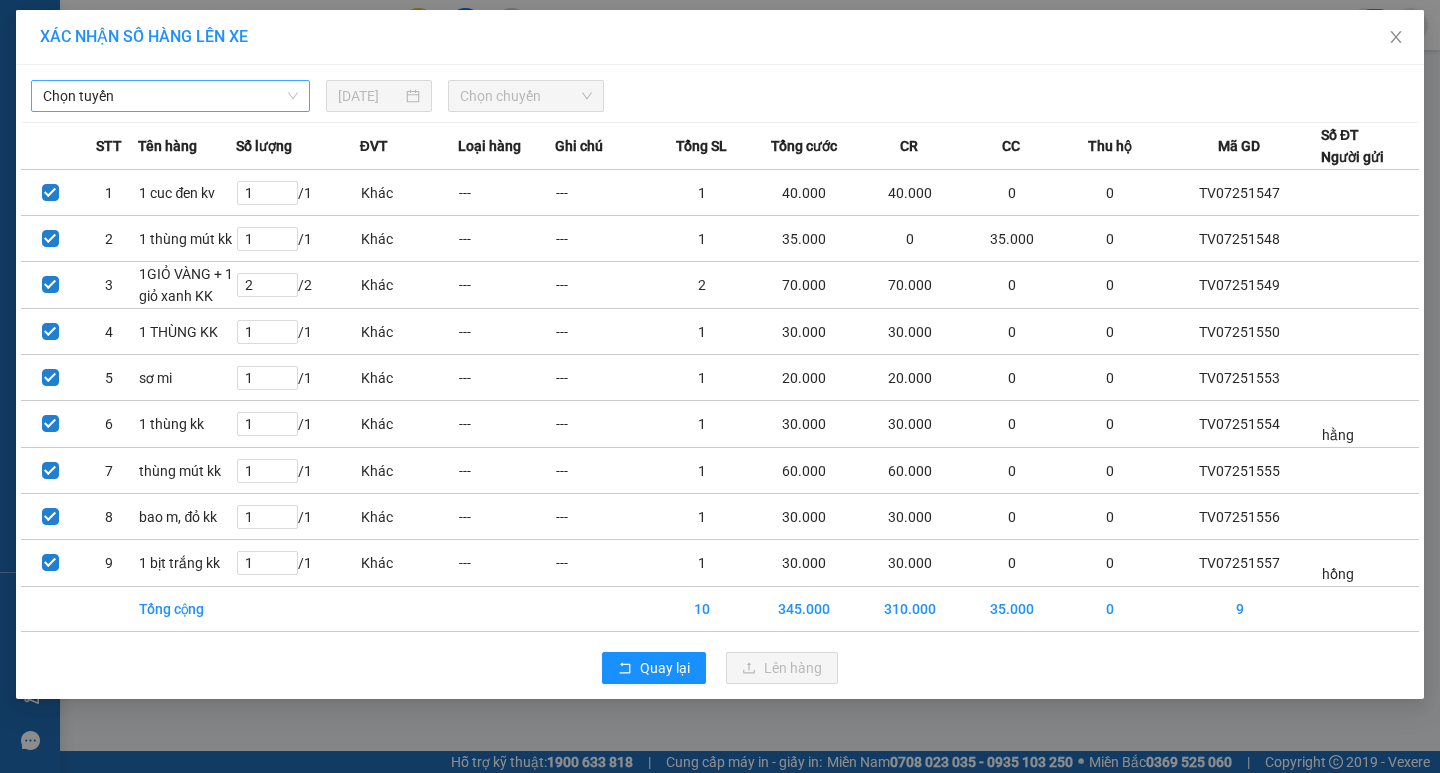 click on "Chọn tuyến" at bounding box center [170, 96] 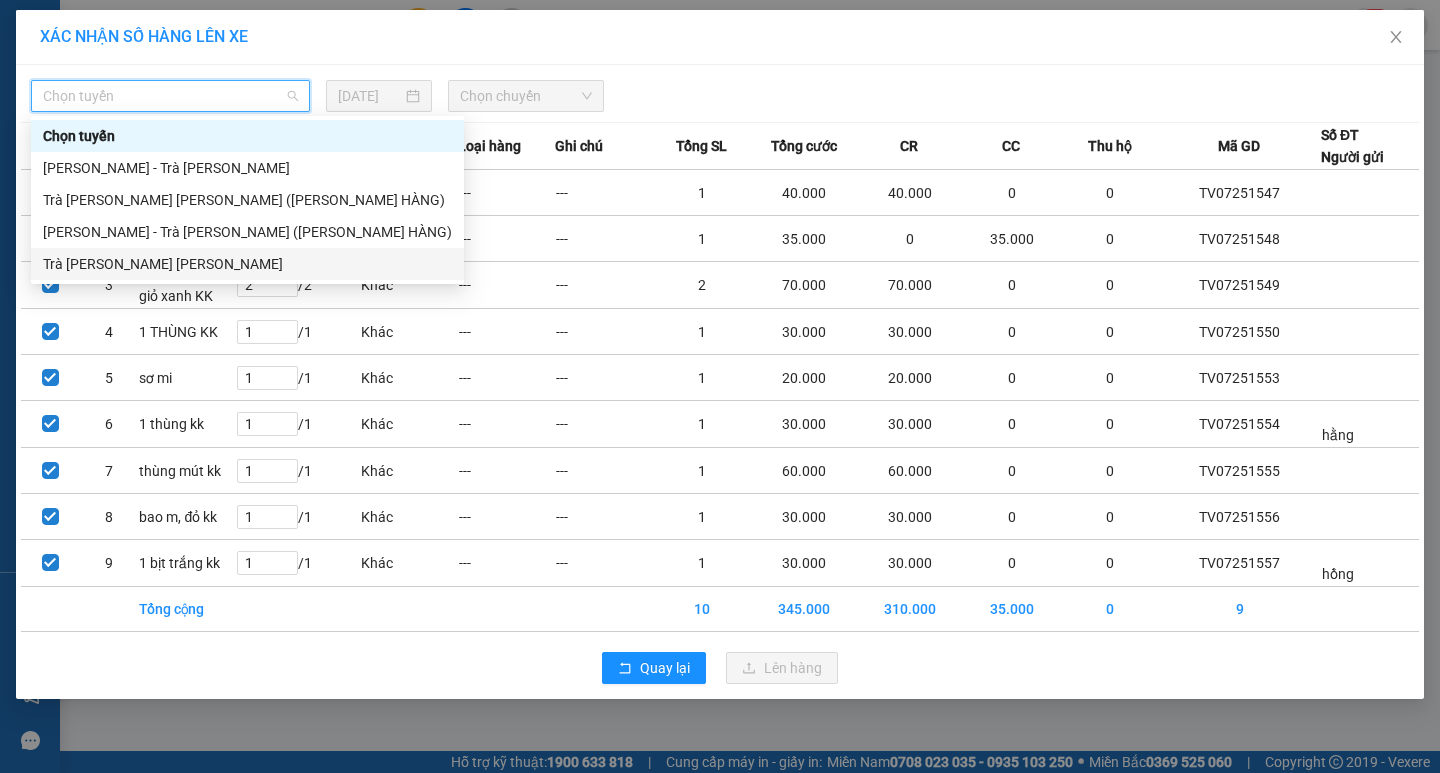 click on "Trà Vinh - [PERSON_NAME]" at bounding box center [247, 264] 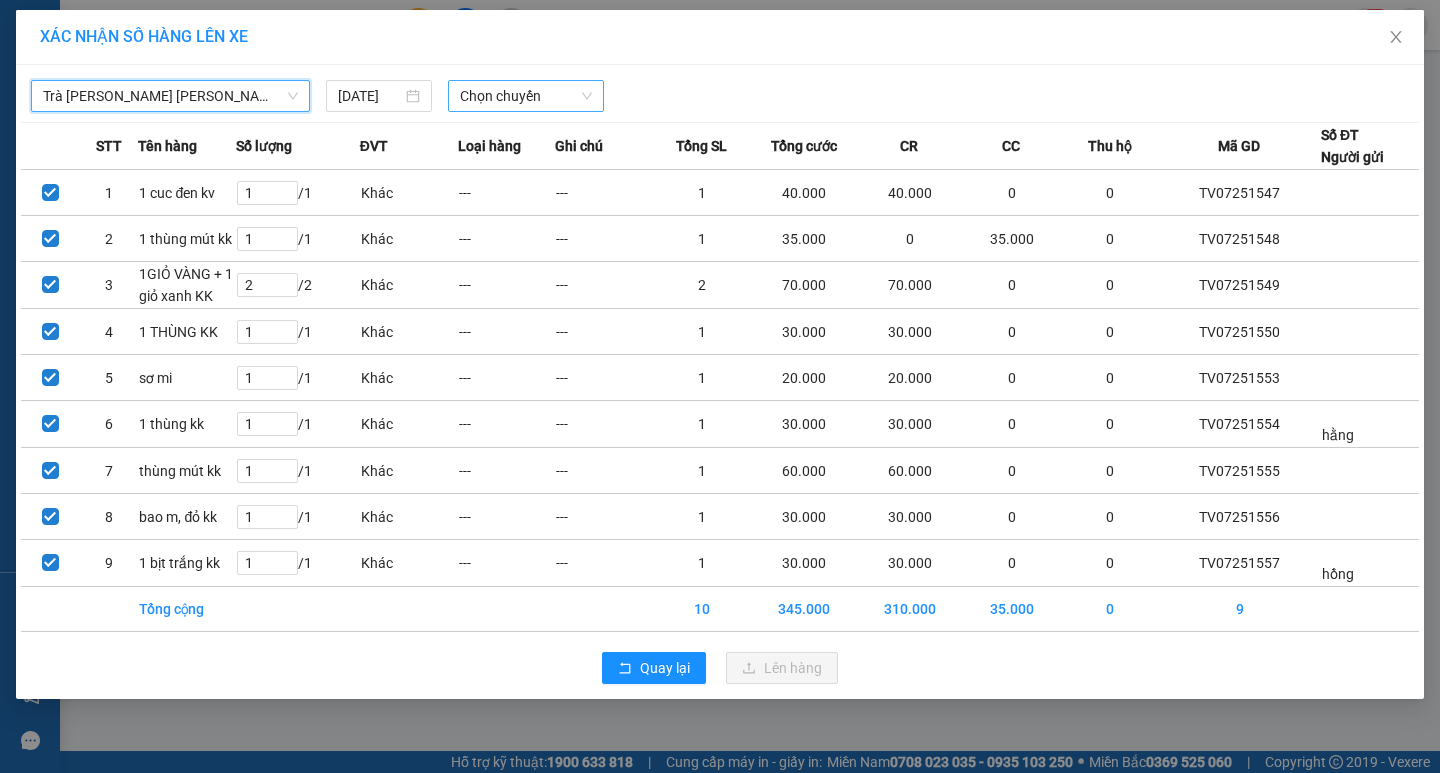 click on "Chọn chuyến" at bounding box center (526, 96) 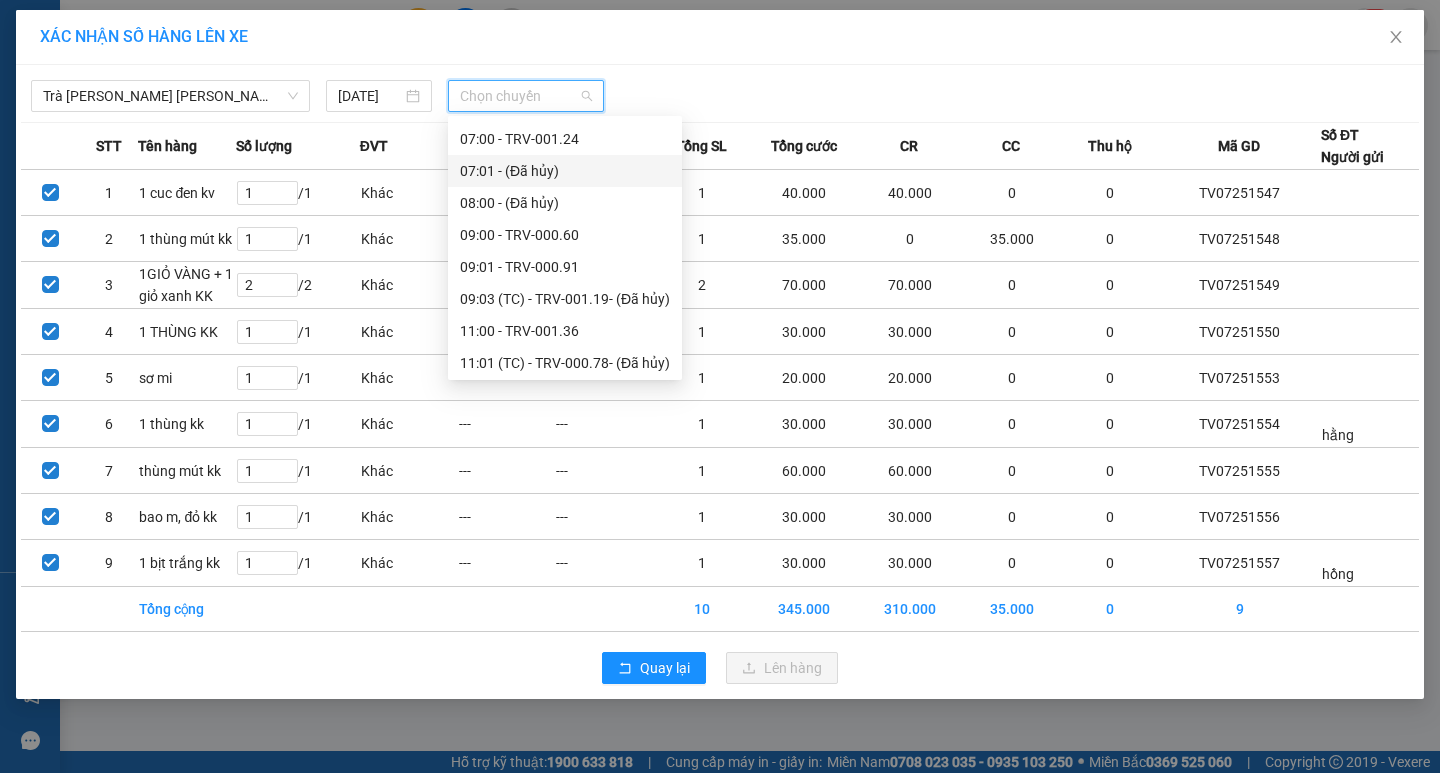 scroll, scrollTop: 500, scrollLeft: 0, axis: vertical 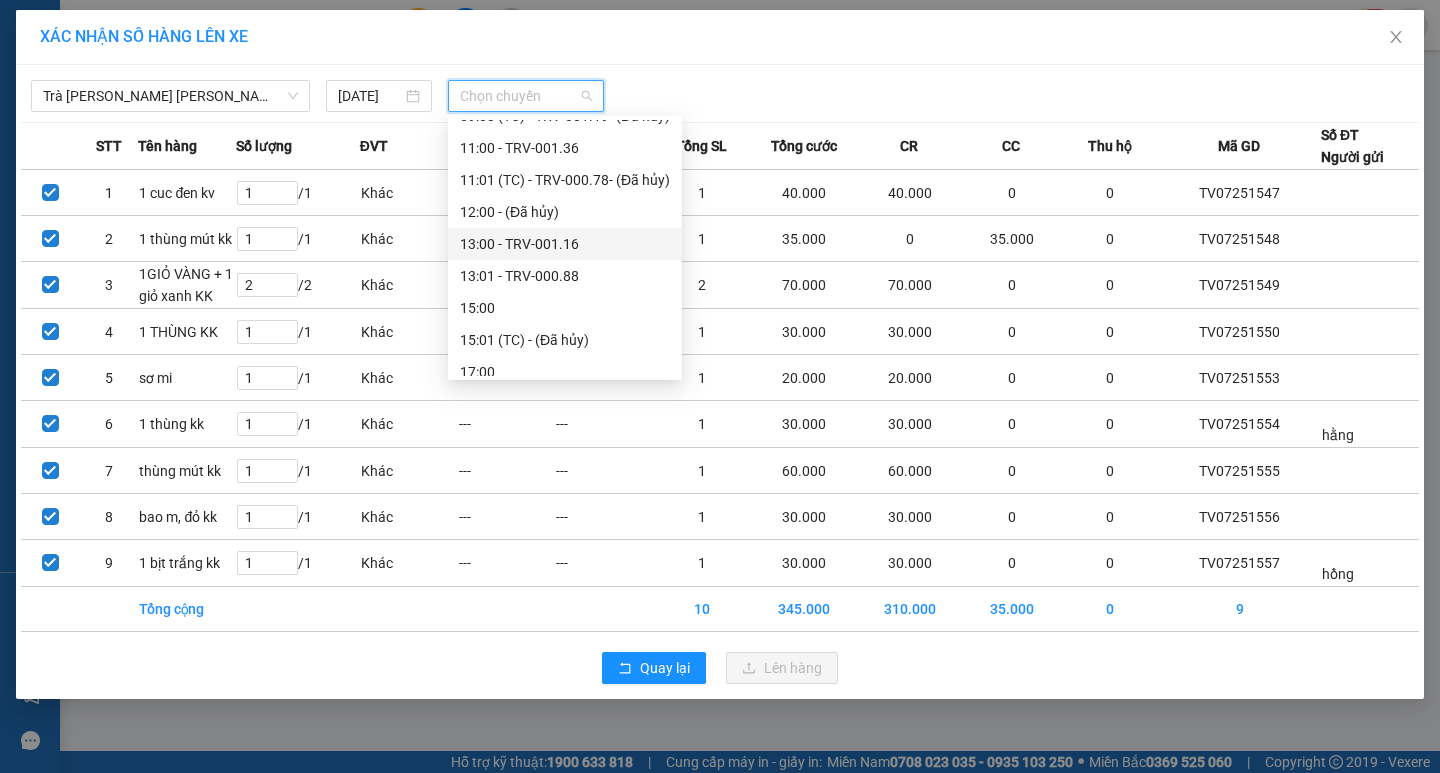 click on "13:00     - TRV-001.16" at bounding box center (565, 244) 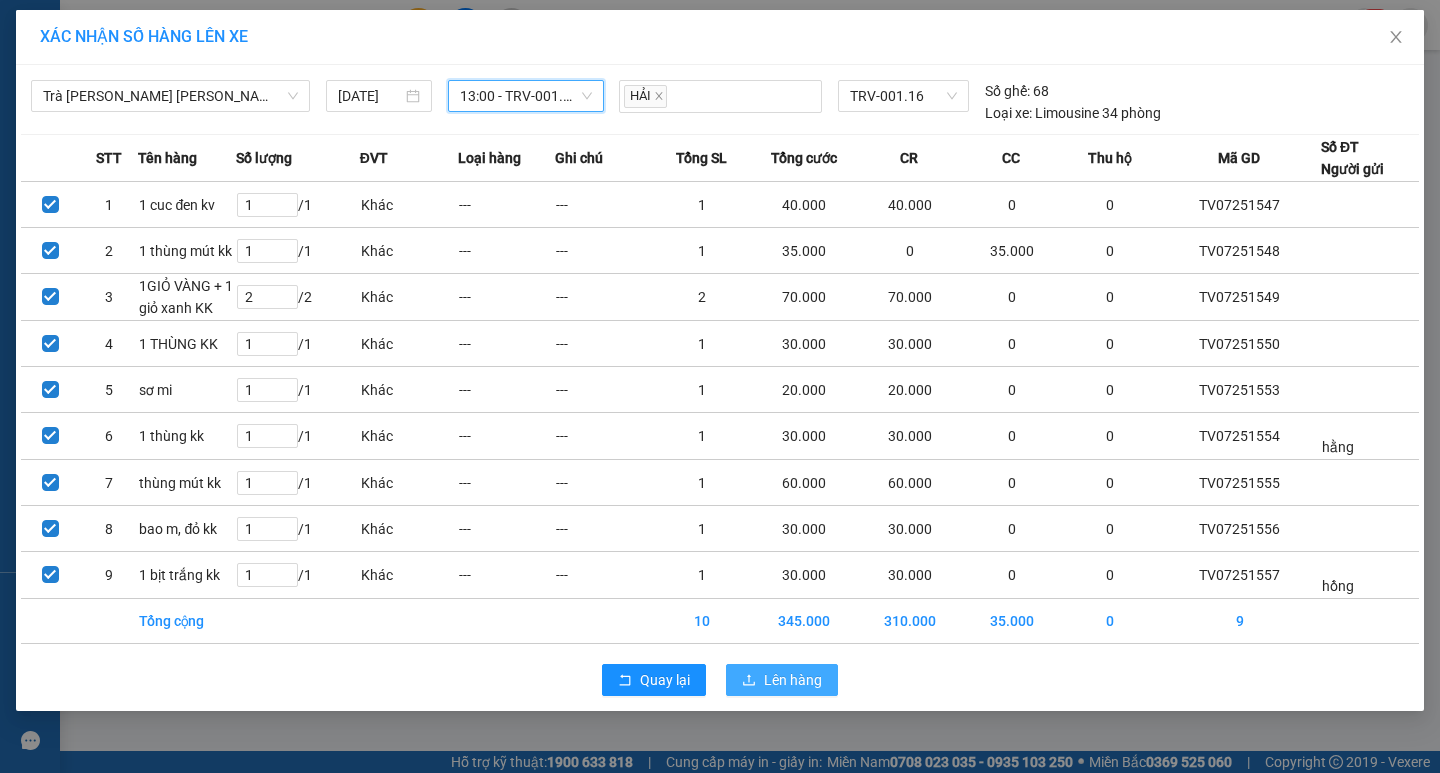 click on "Lên hàng" at bounding box center (793, 680) 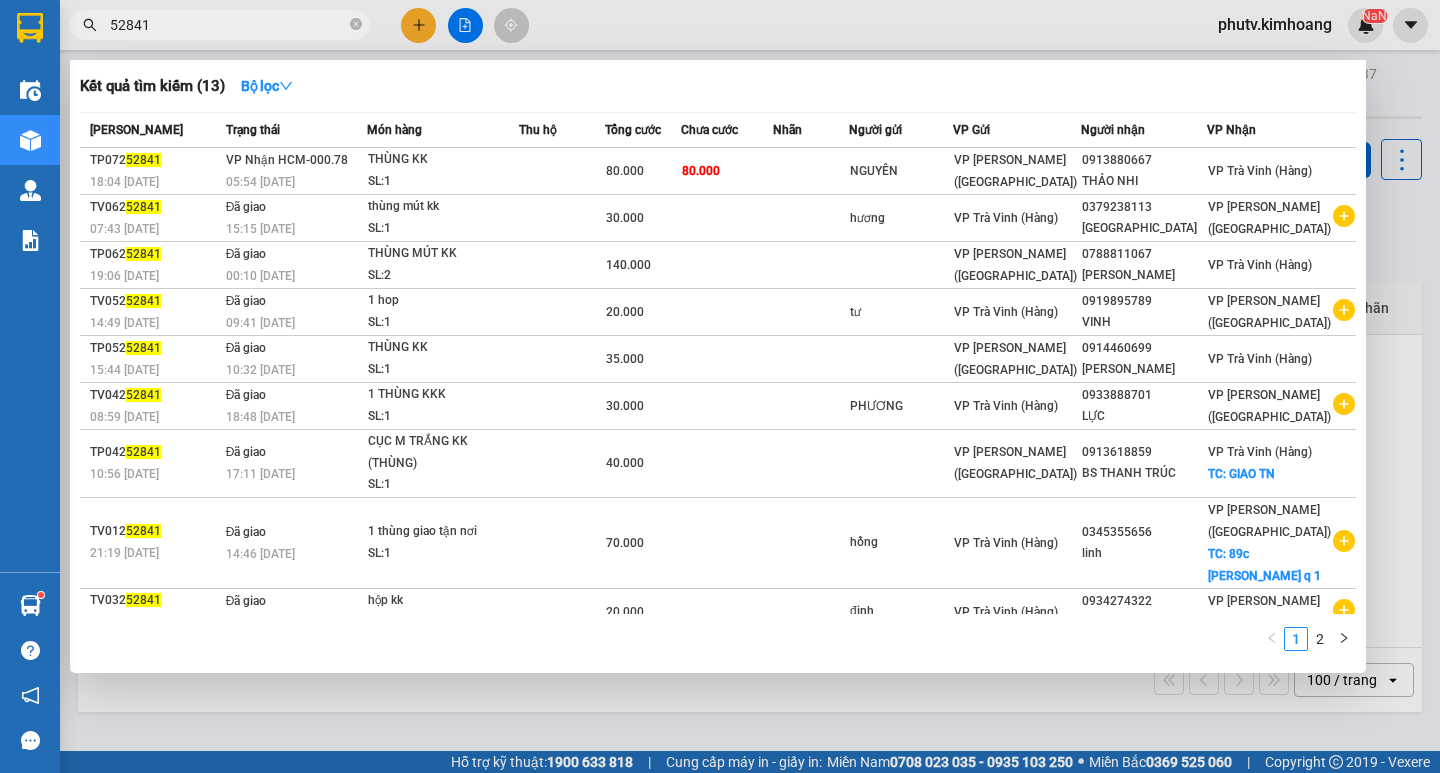 click on "52841" at bounding box center [228, 25] 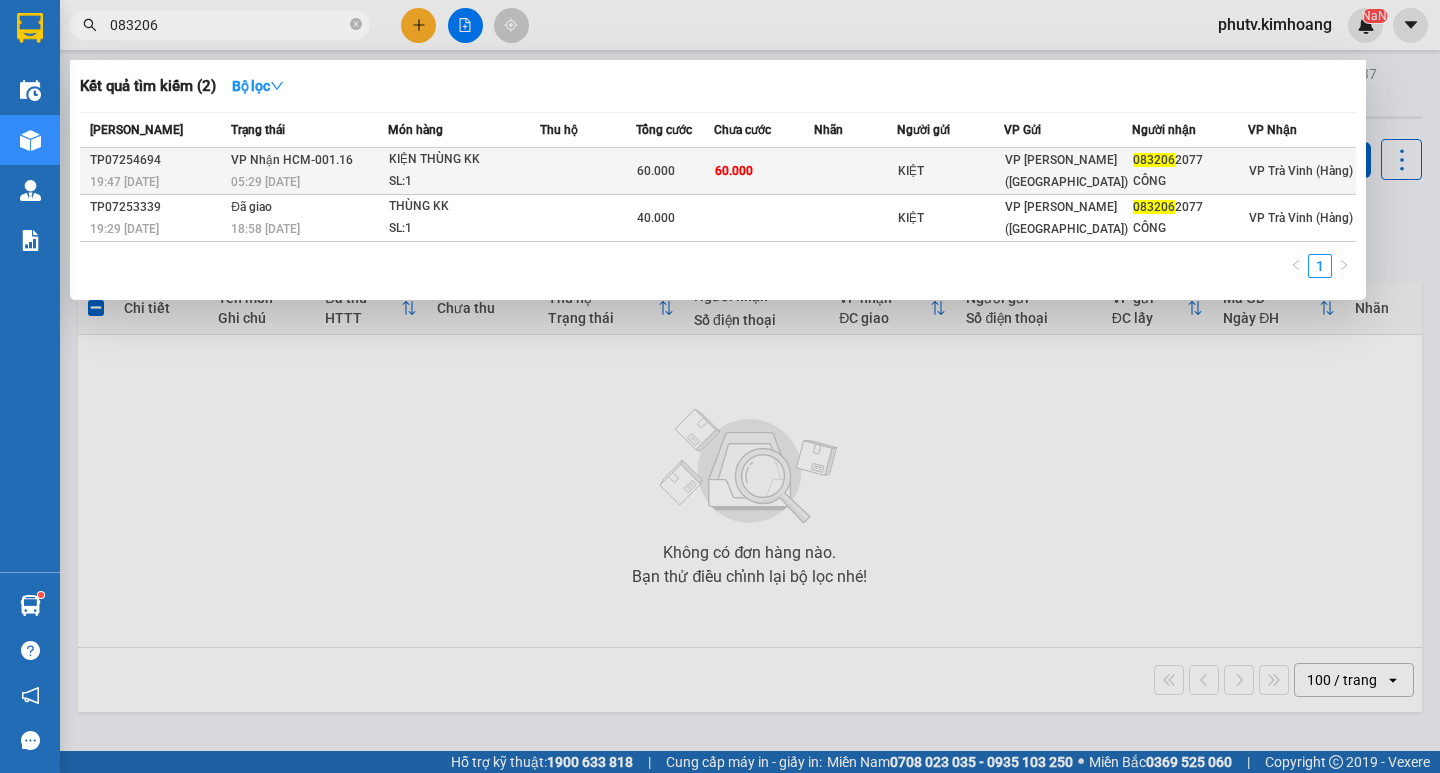 type on "083206" 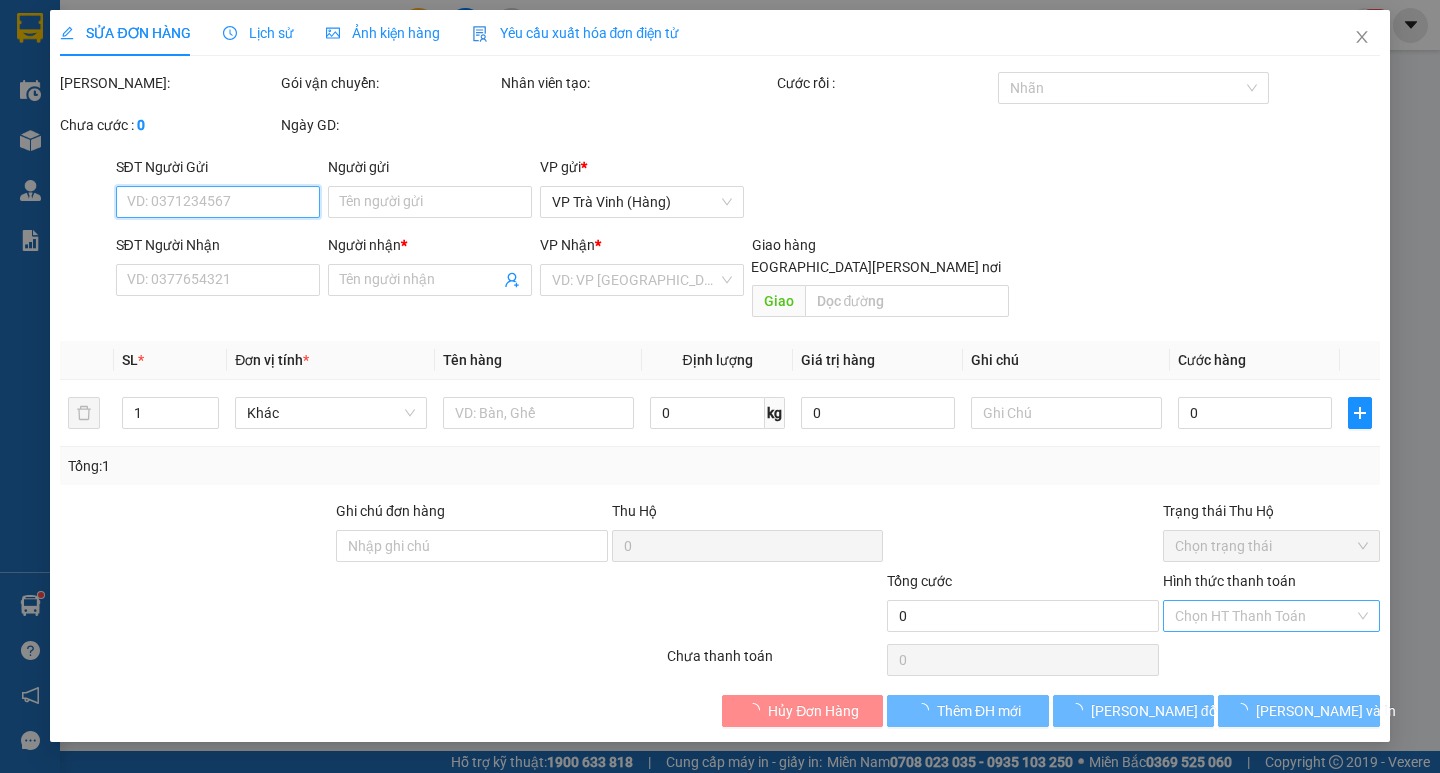 type on "KIỆT" 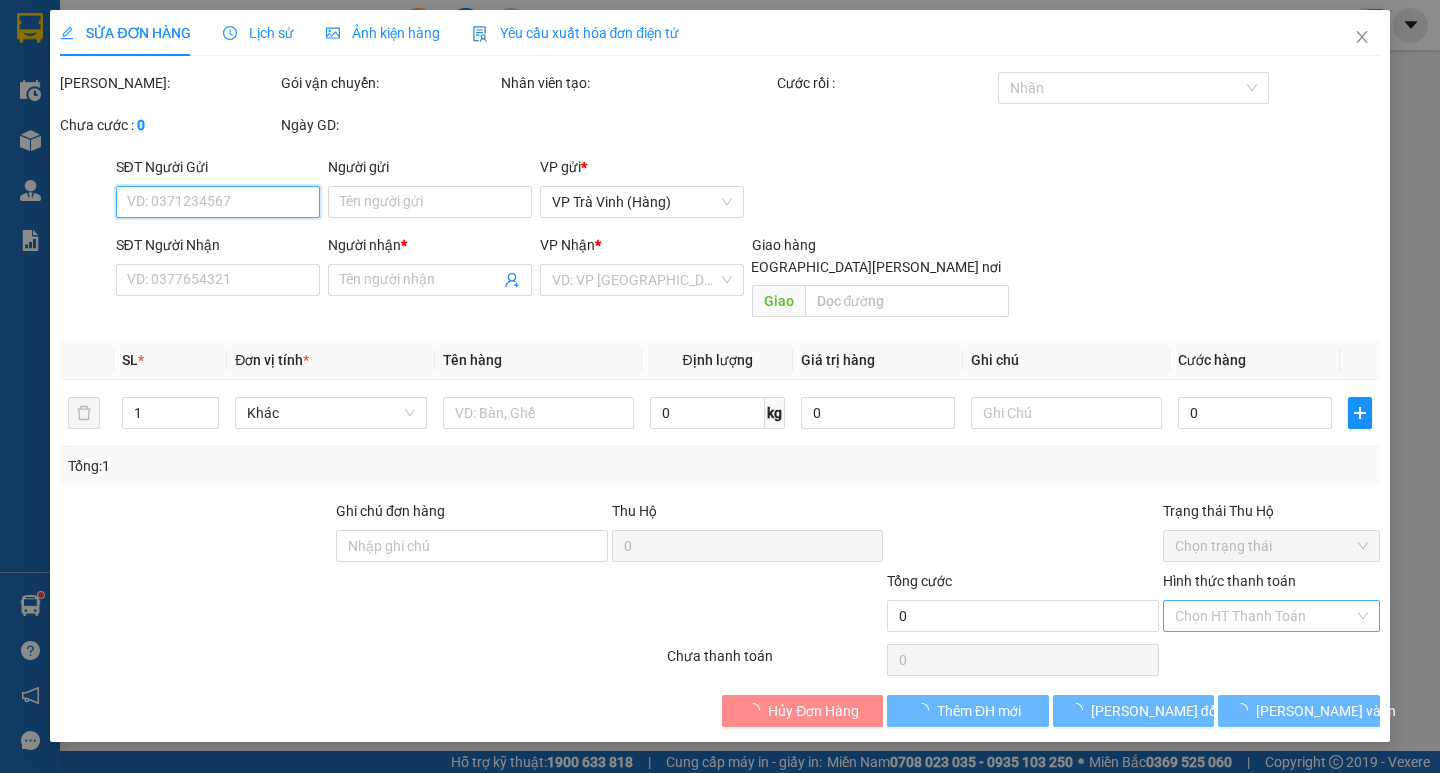 type on "0832062077" 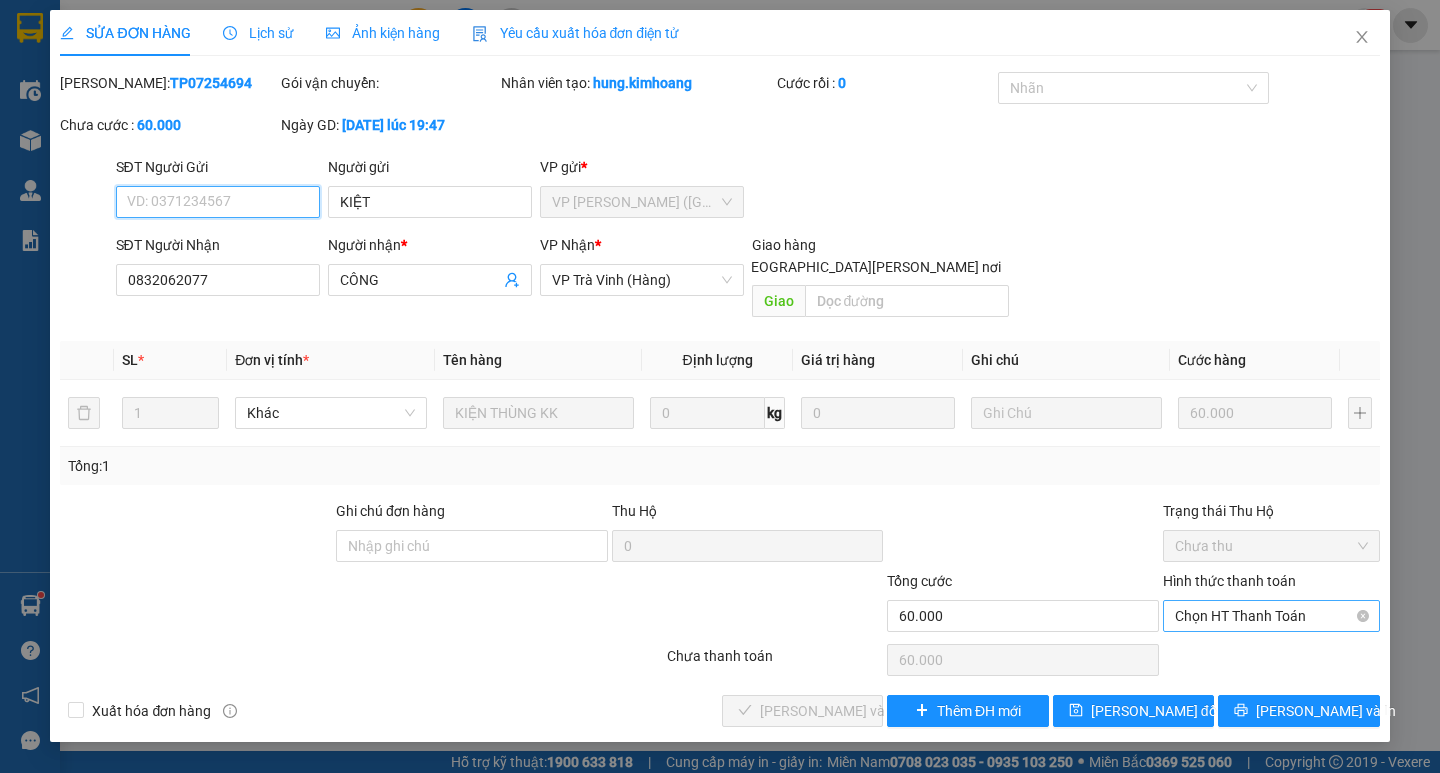 drag, startPoint x: 1261, startPoint y: 581, endPoint x: 1252, endPoint y: 595, distance: 16.643316 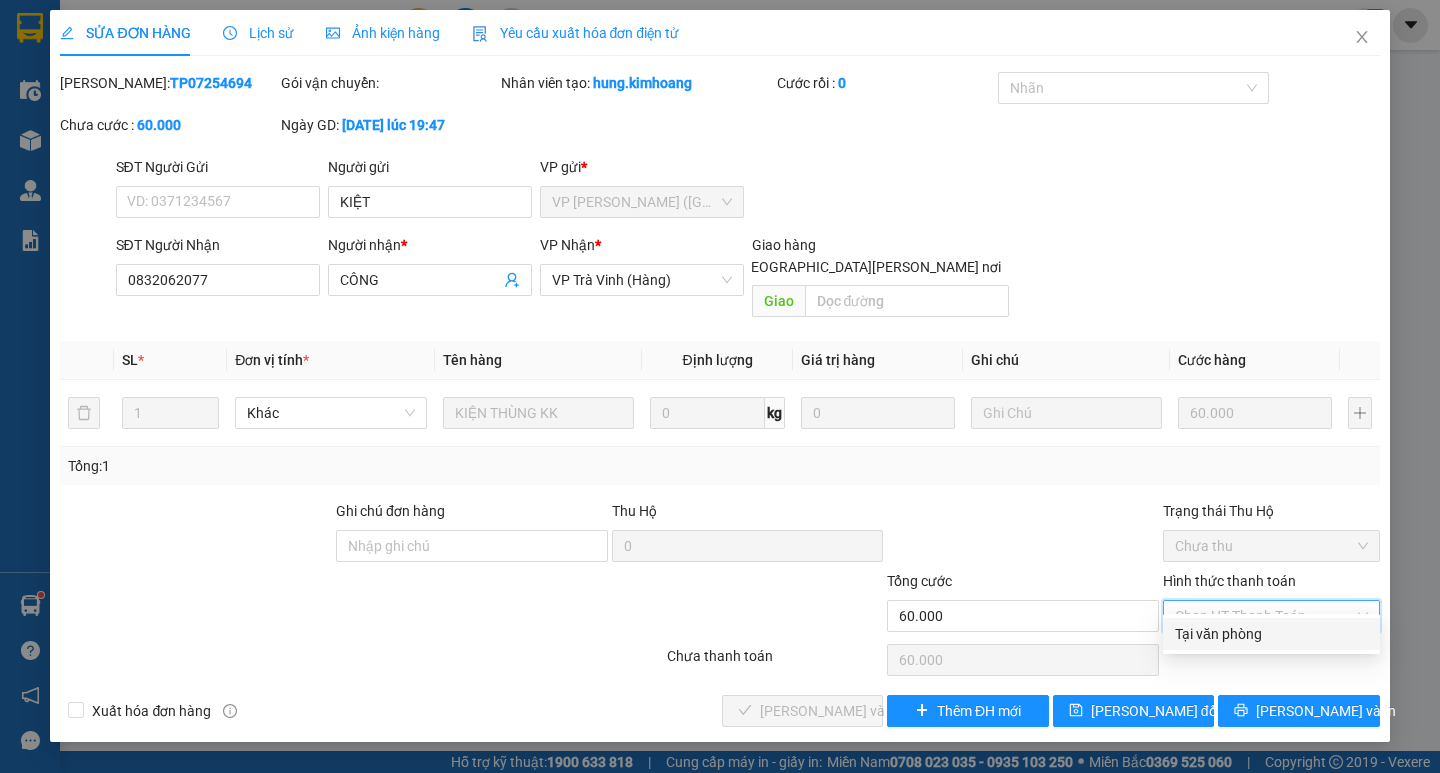 click on "Tại văn phòng" at bounding box center [1271, 634] 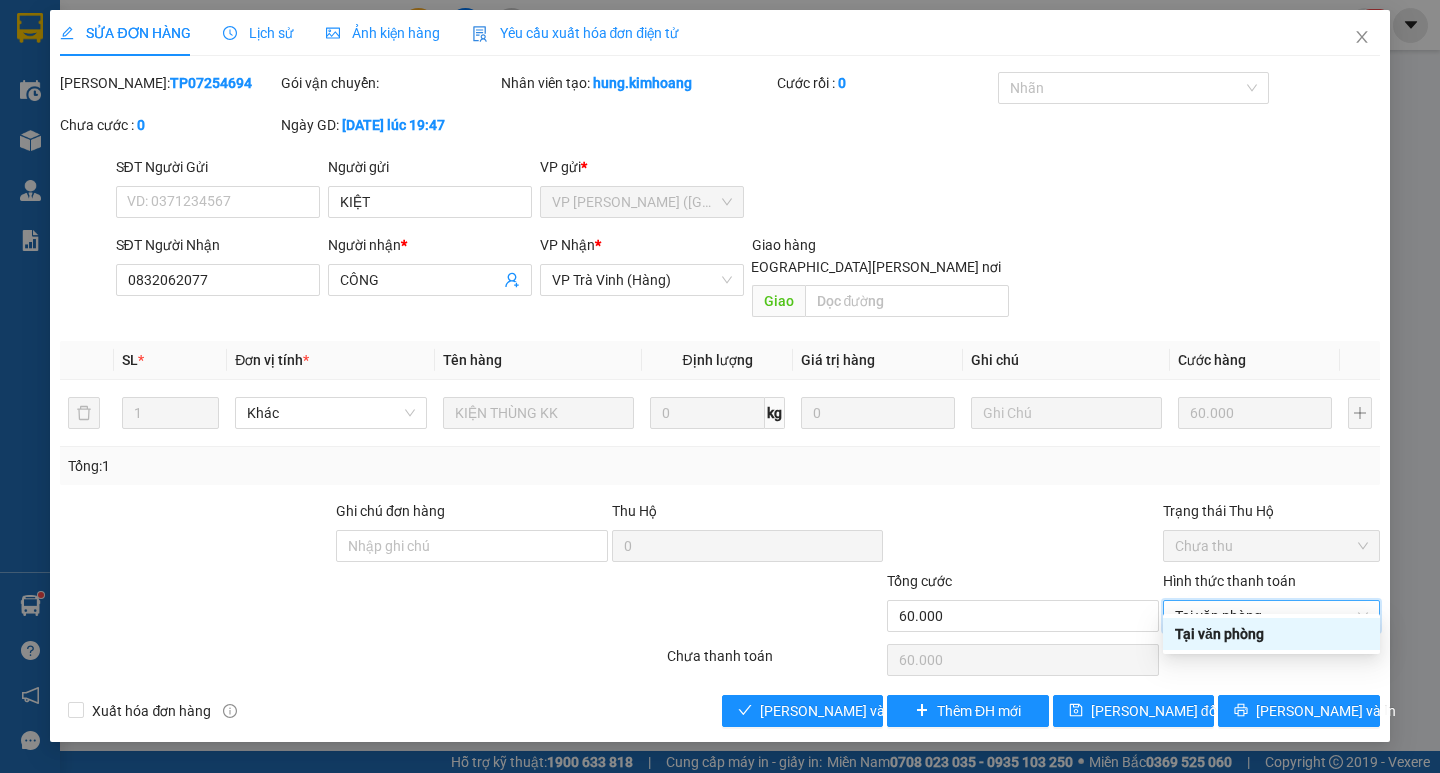 type on "0" 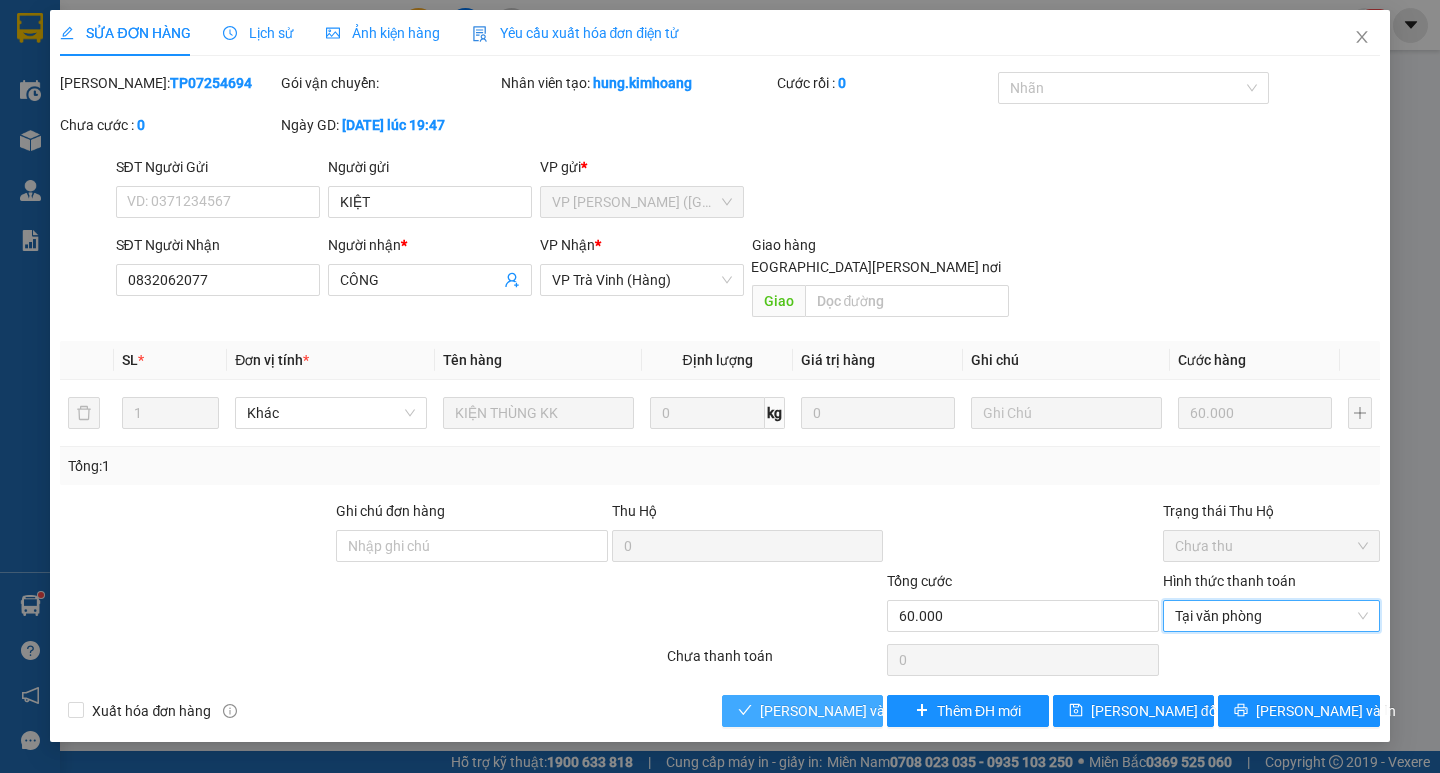 click on "[PERSON_NAME] và Giao hàng" at bounding box center [895, 711] 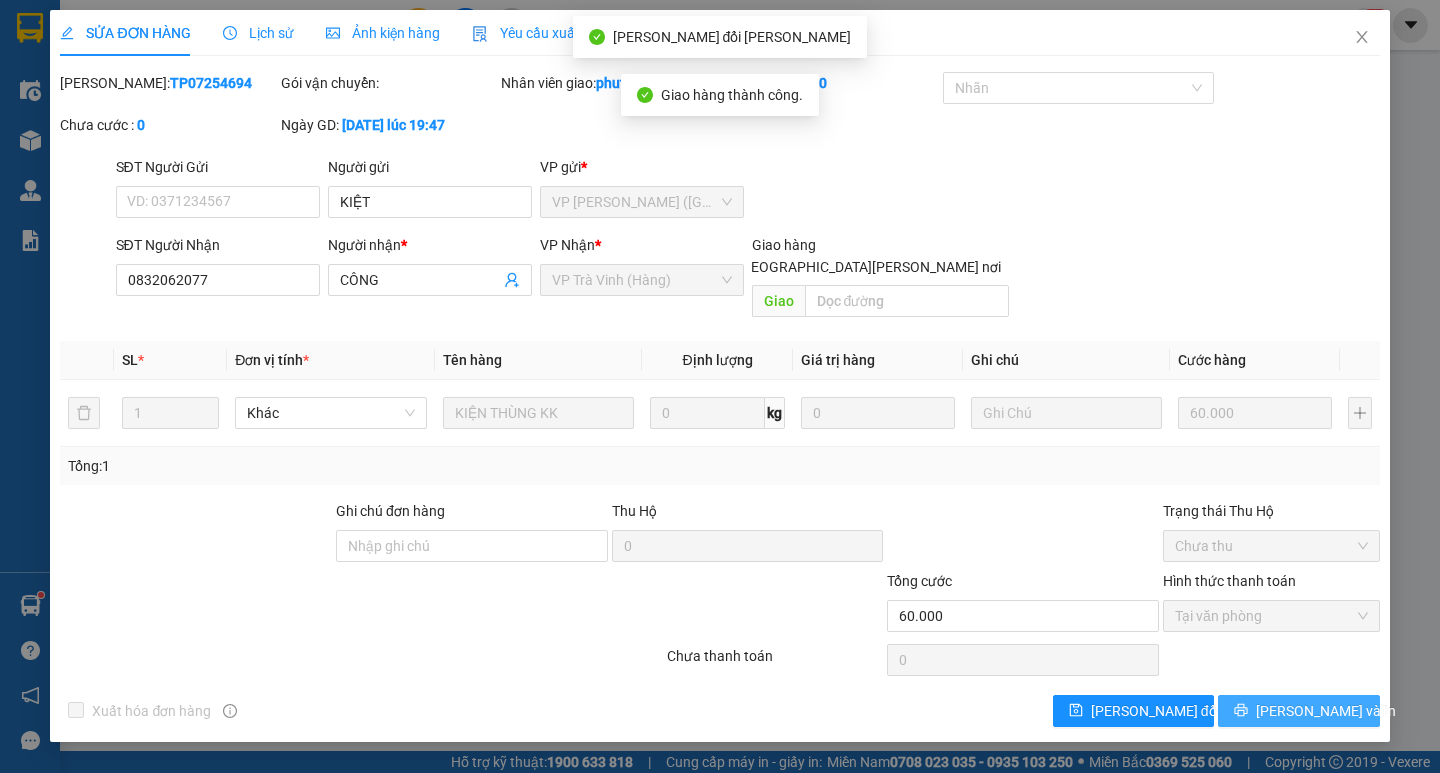 click on "[PERSON_NAME] và In" at bounding box center [1326, 711] 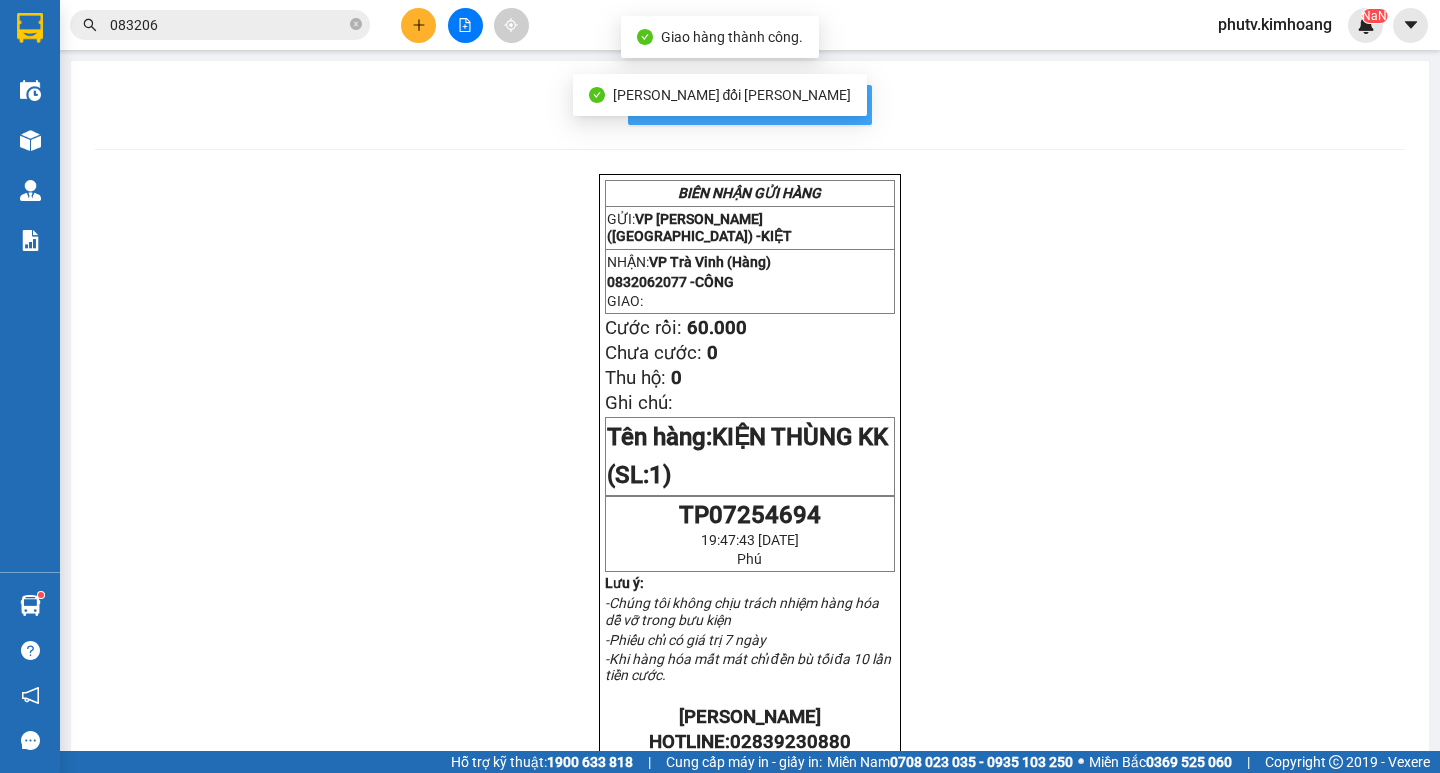 click on "In mẫu biên lai tự cấu hình" at bounding box center (762, 104) 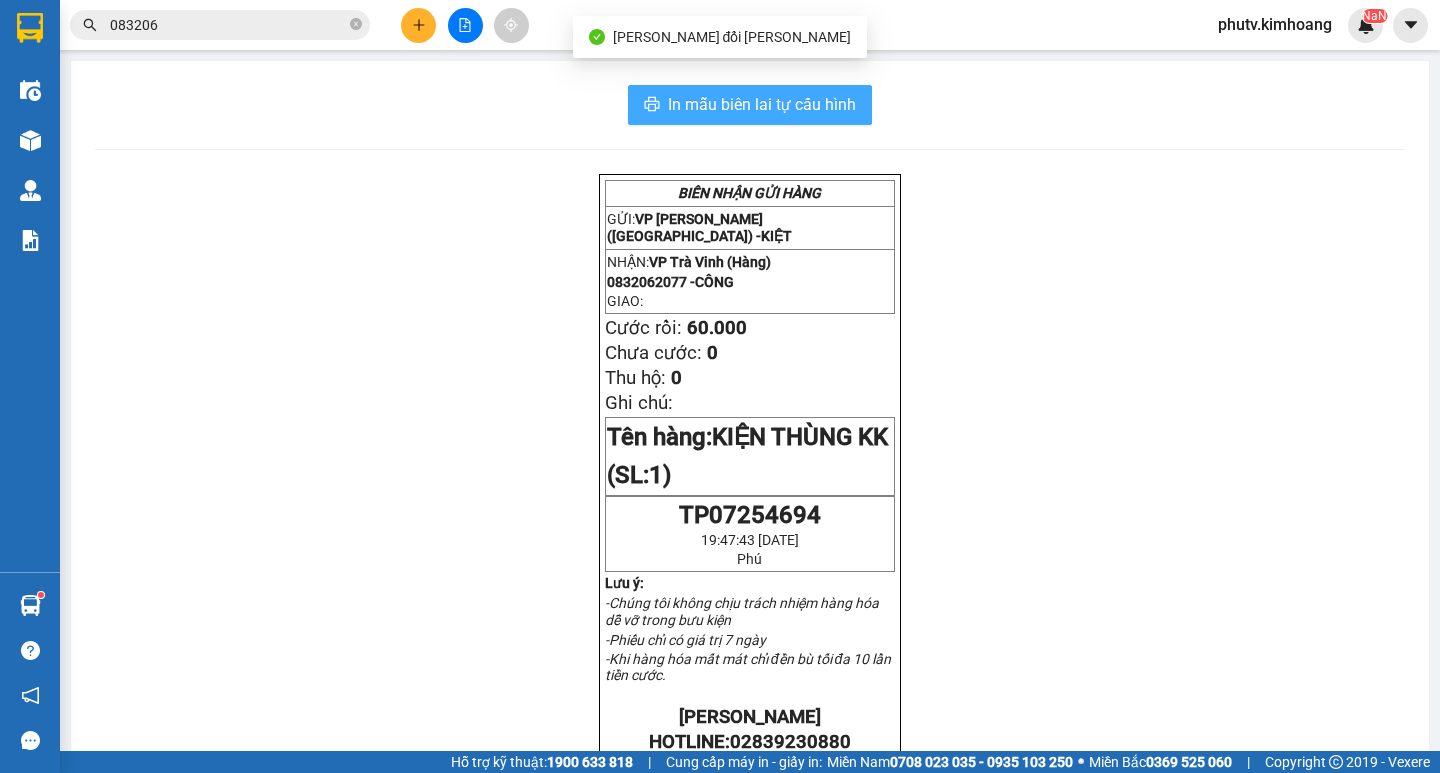scroll, scrollTop: 0, scrollLeft: 0, axis: both 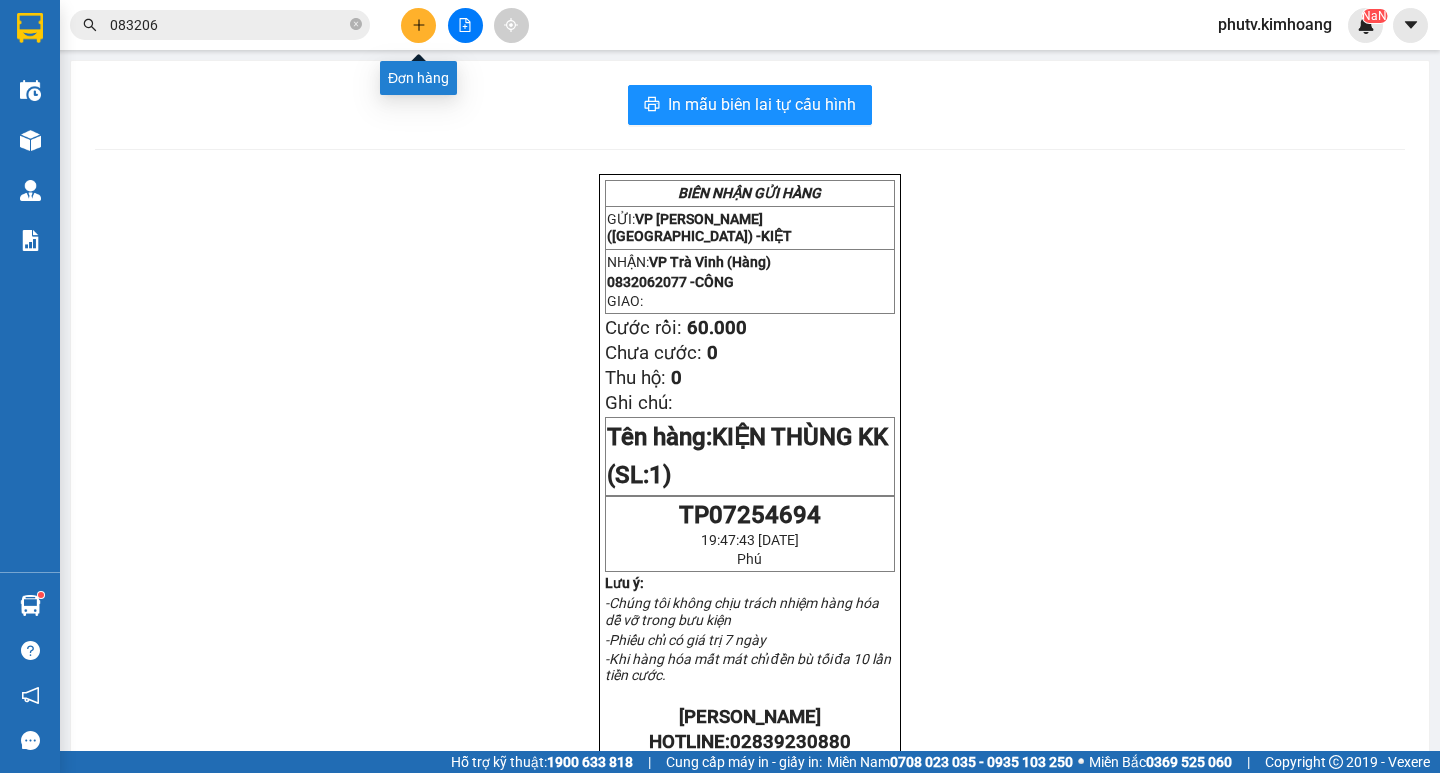 click at bounding box center (418, 25) 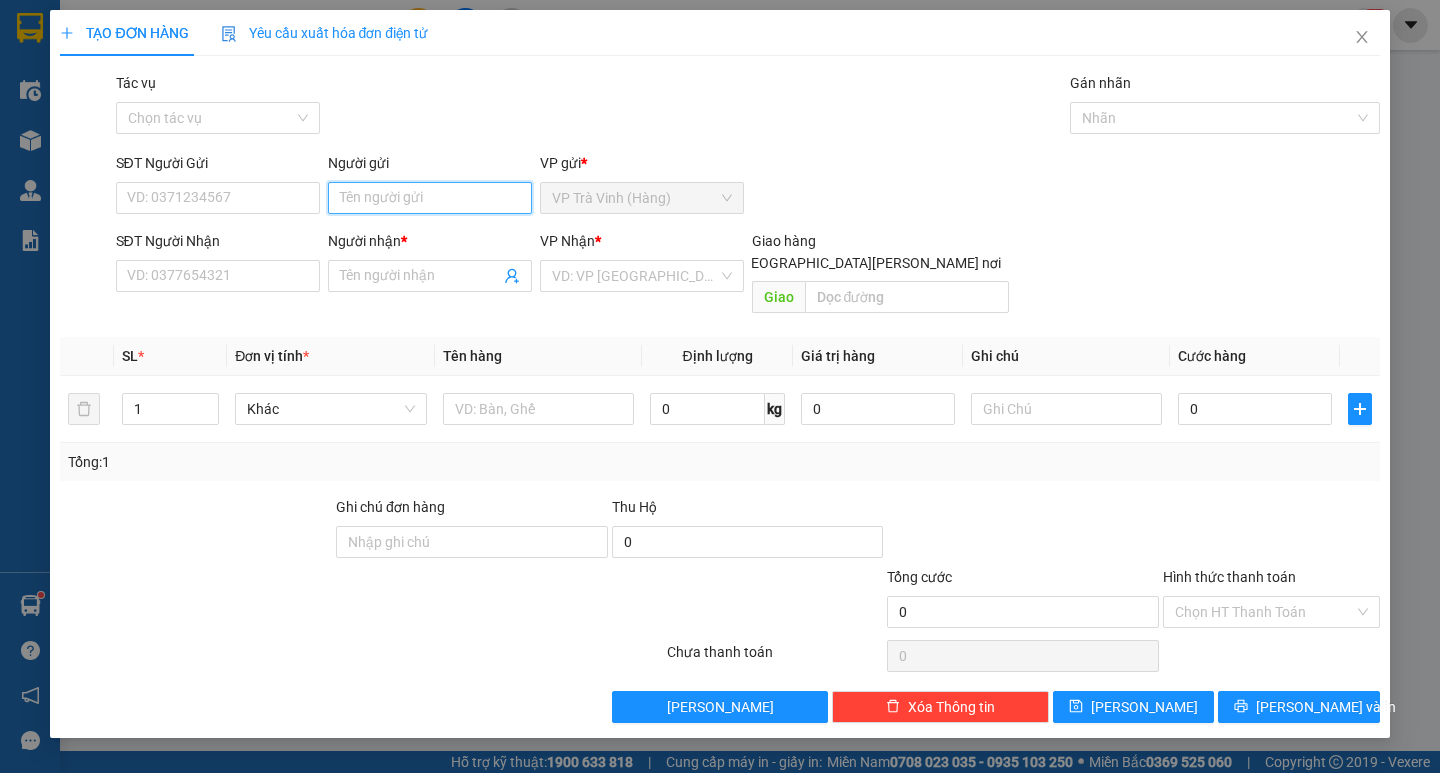 click on "Người gửi" at bounding box center (430, 198) 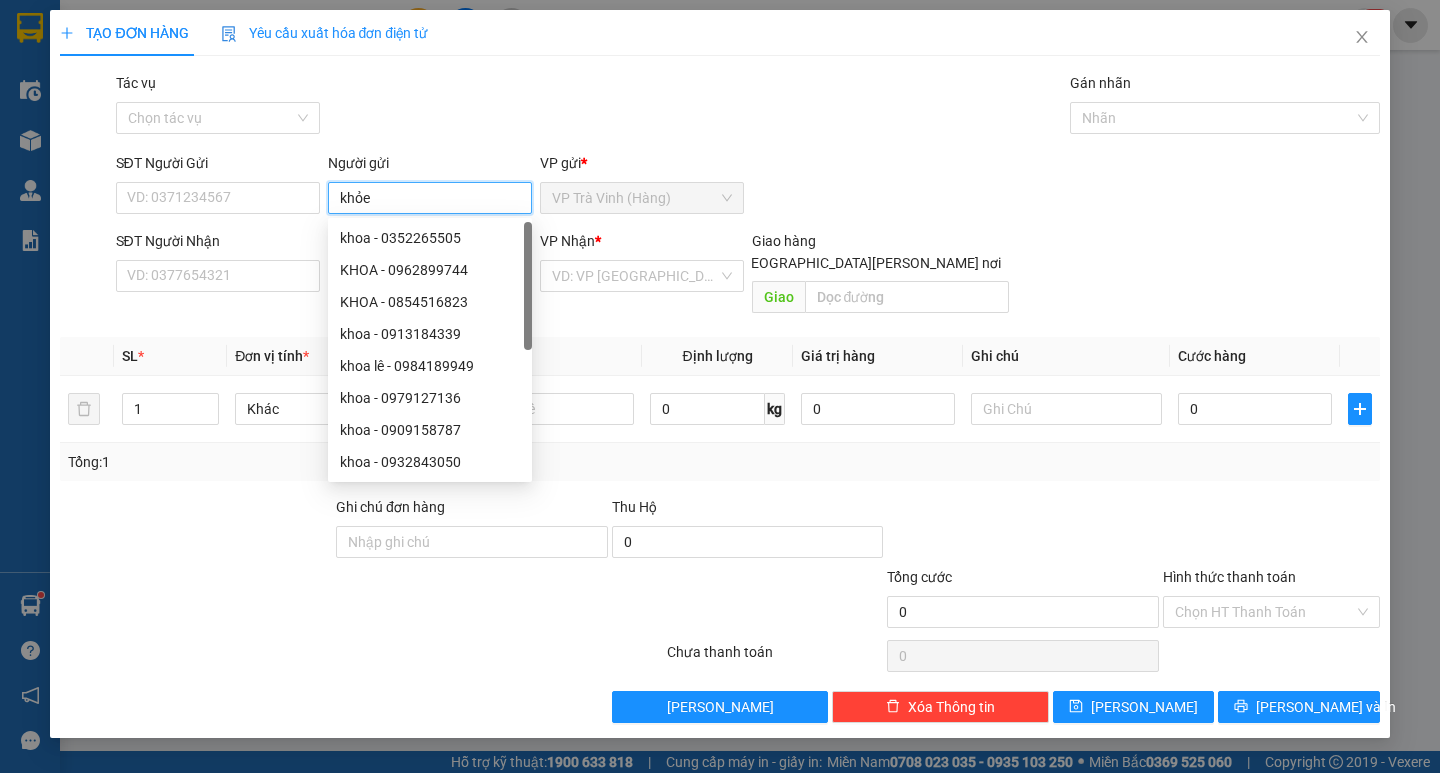 type on "khỏe" 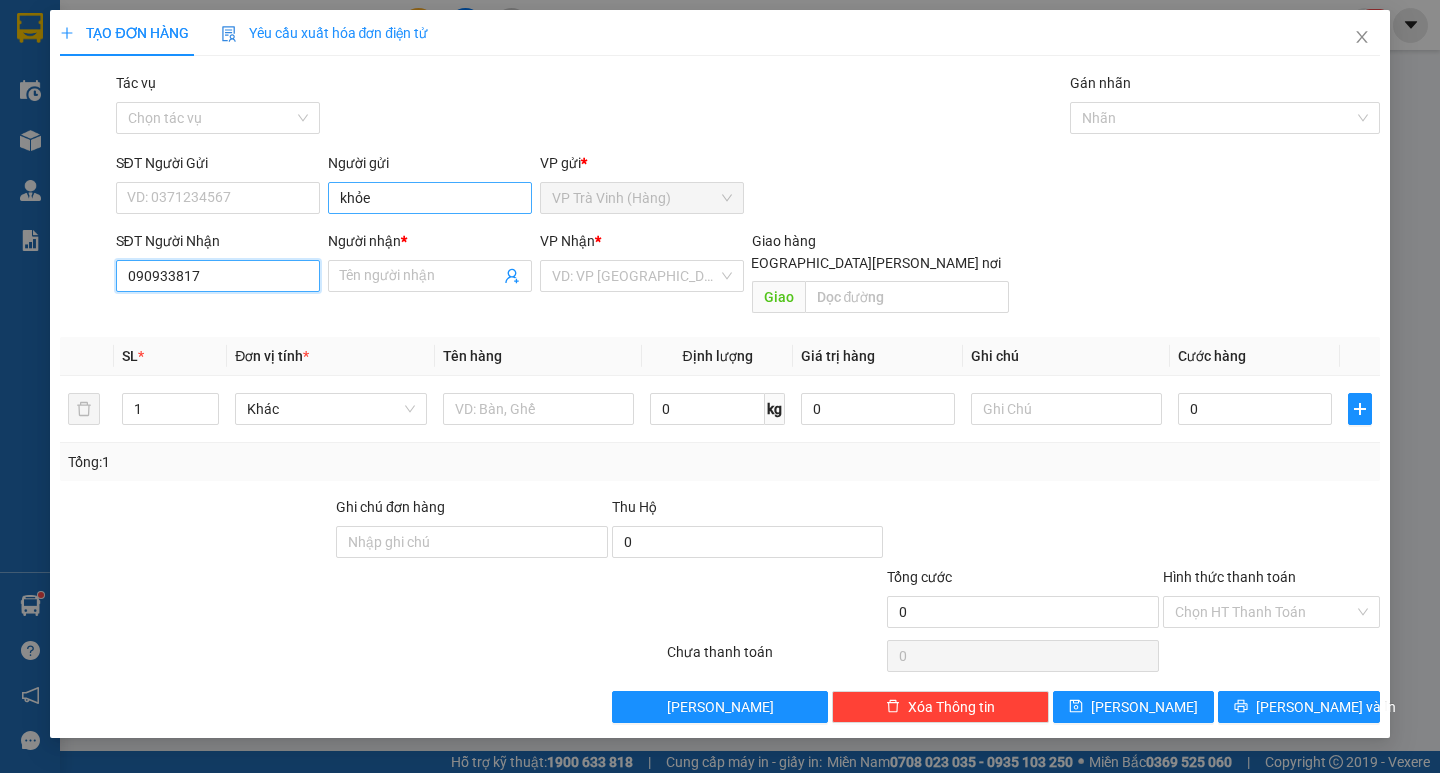 type on "0909338170" 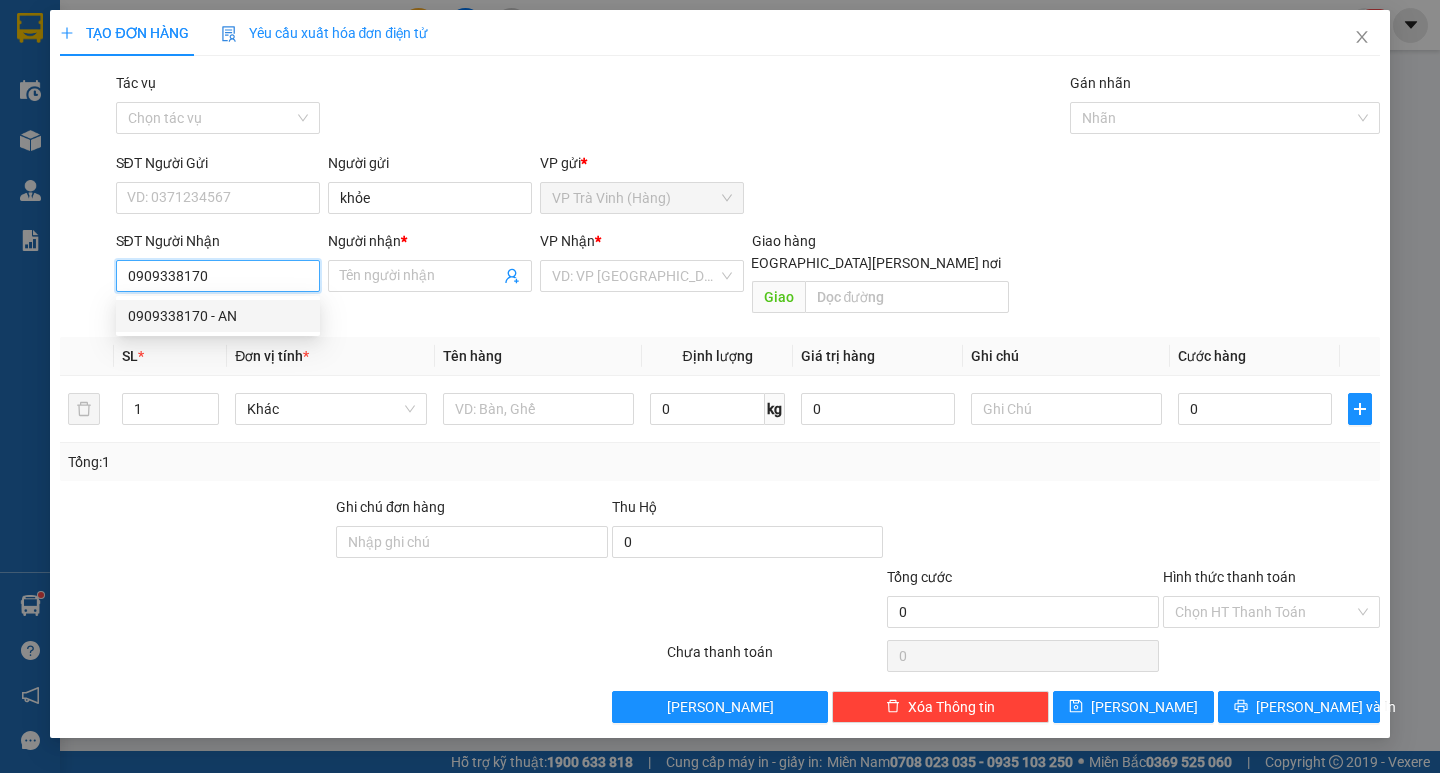 click on "0909338170 - AN" at bounding box center [218, 316] 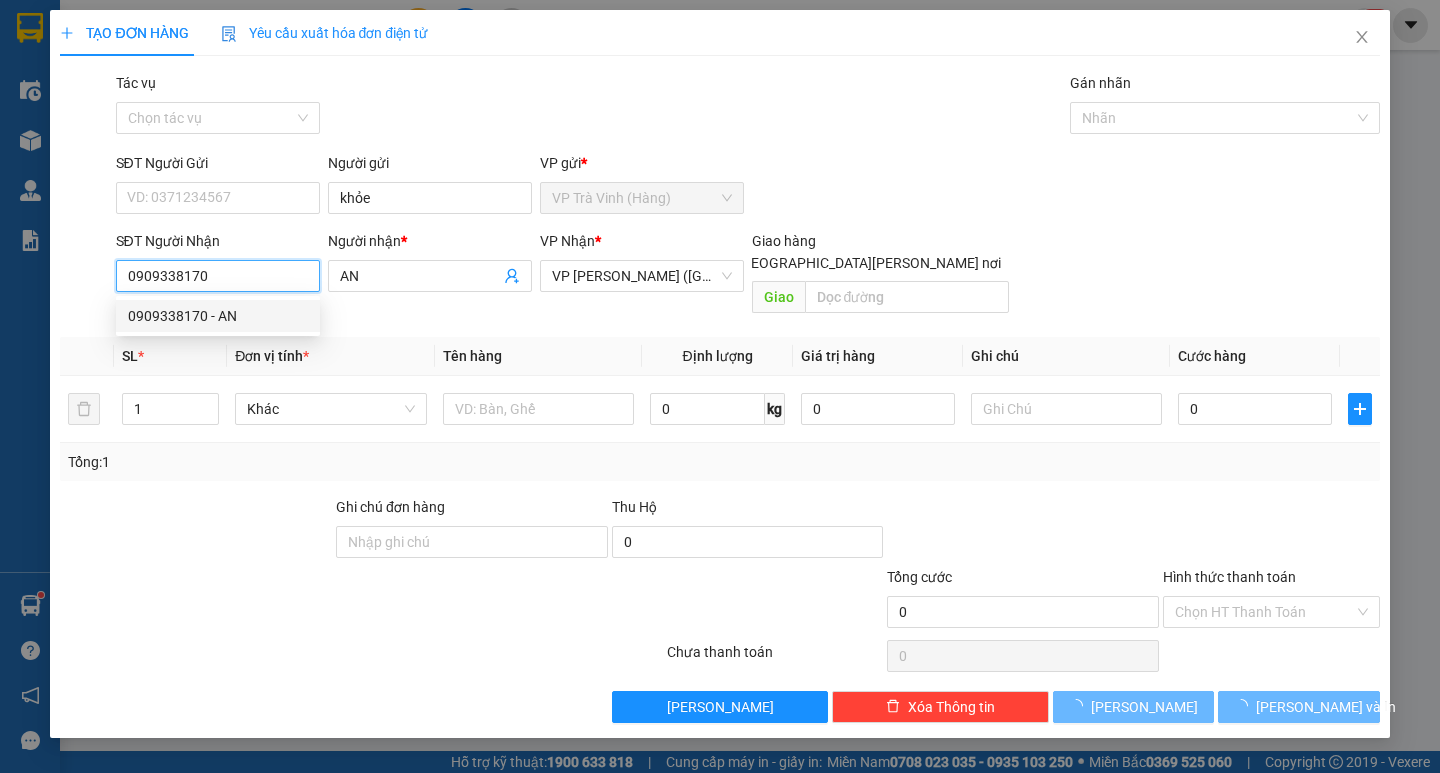 type on "30.000" 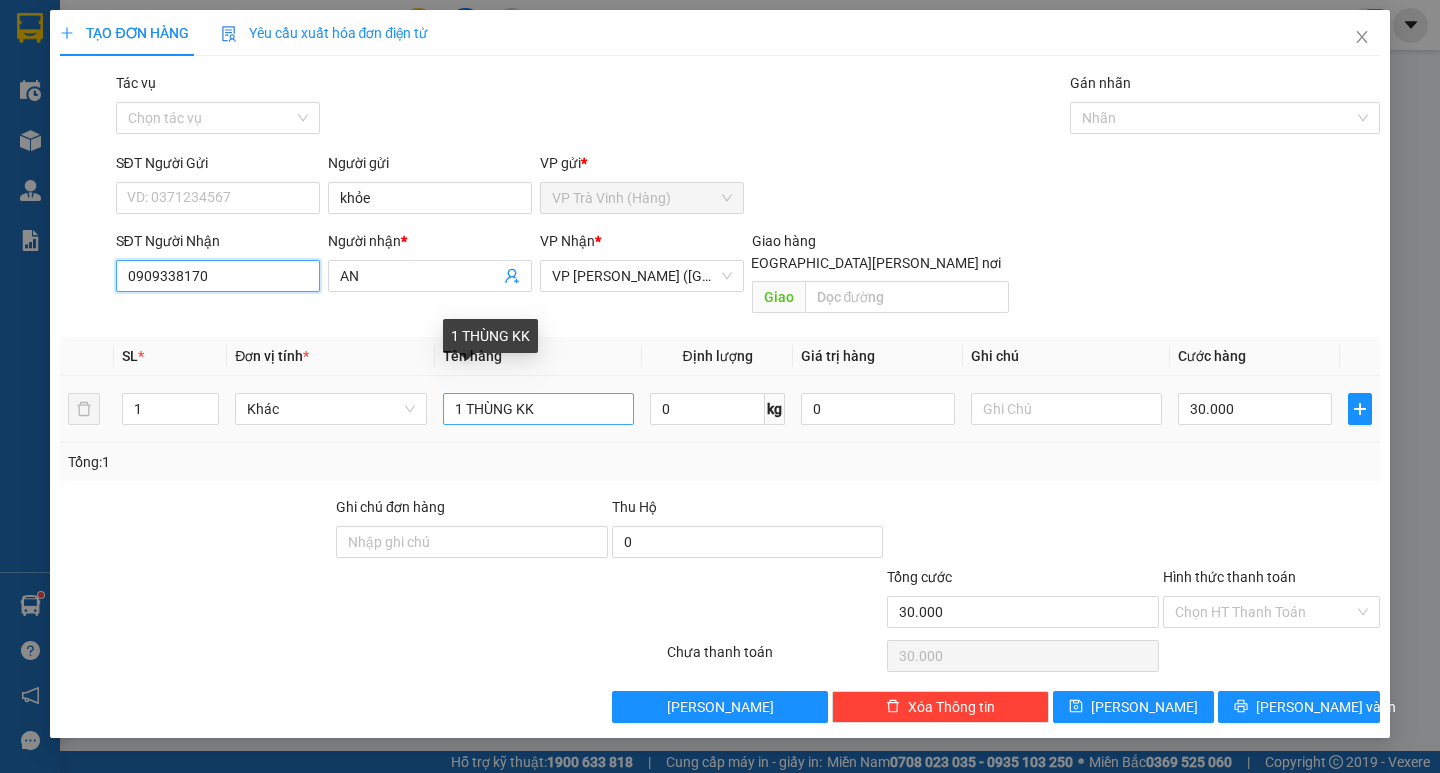 type on "0909338170" 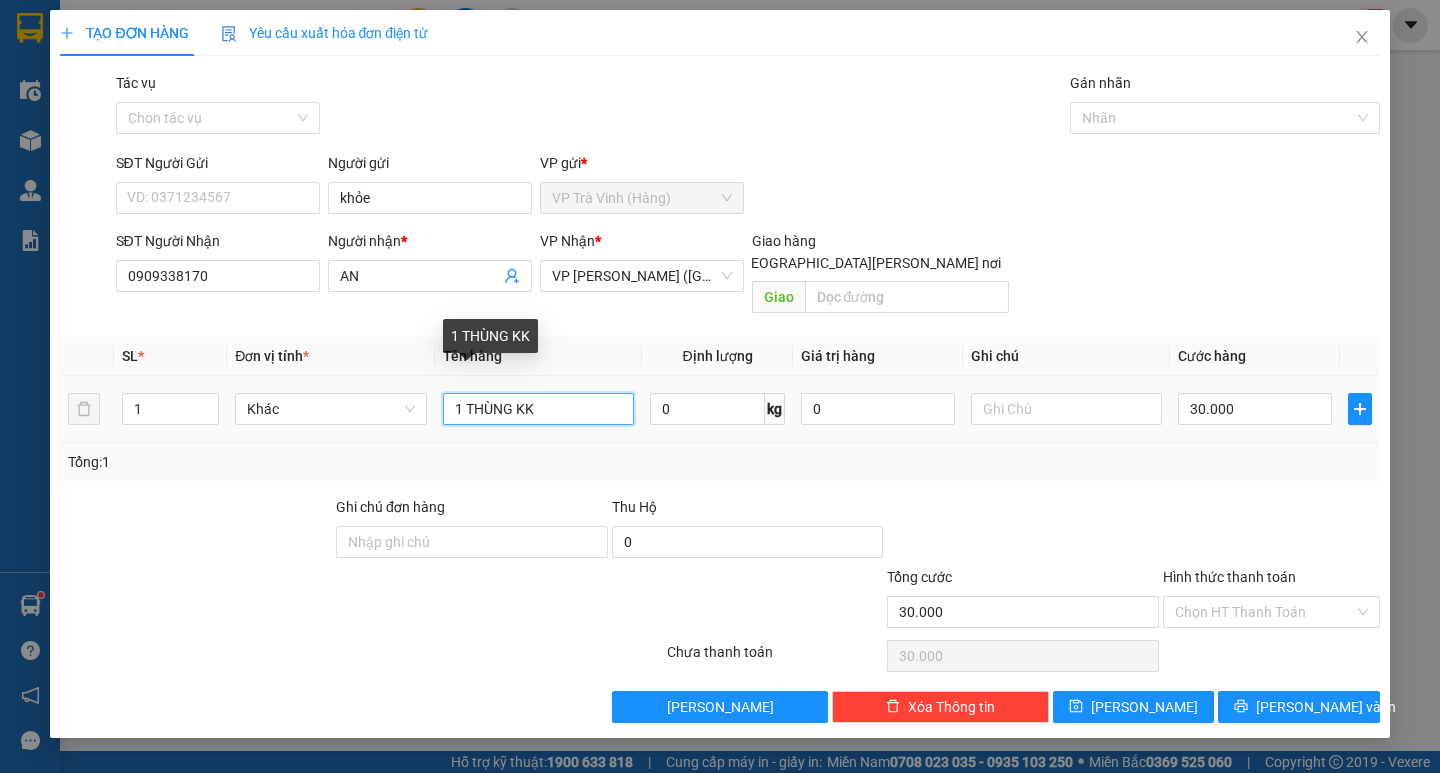 drag, startPoint x: 505, startPoint y: 390, endPoint x: 527, endPoint y: 395, distance: 22.561028 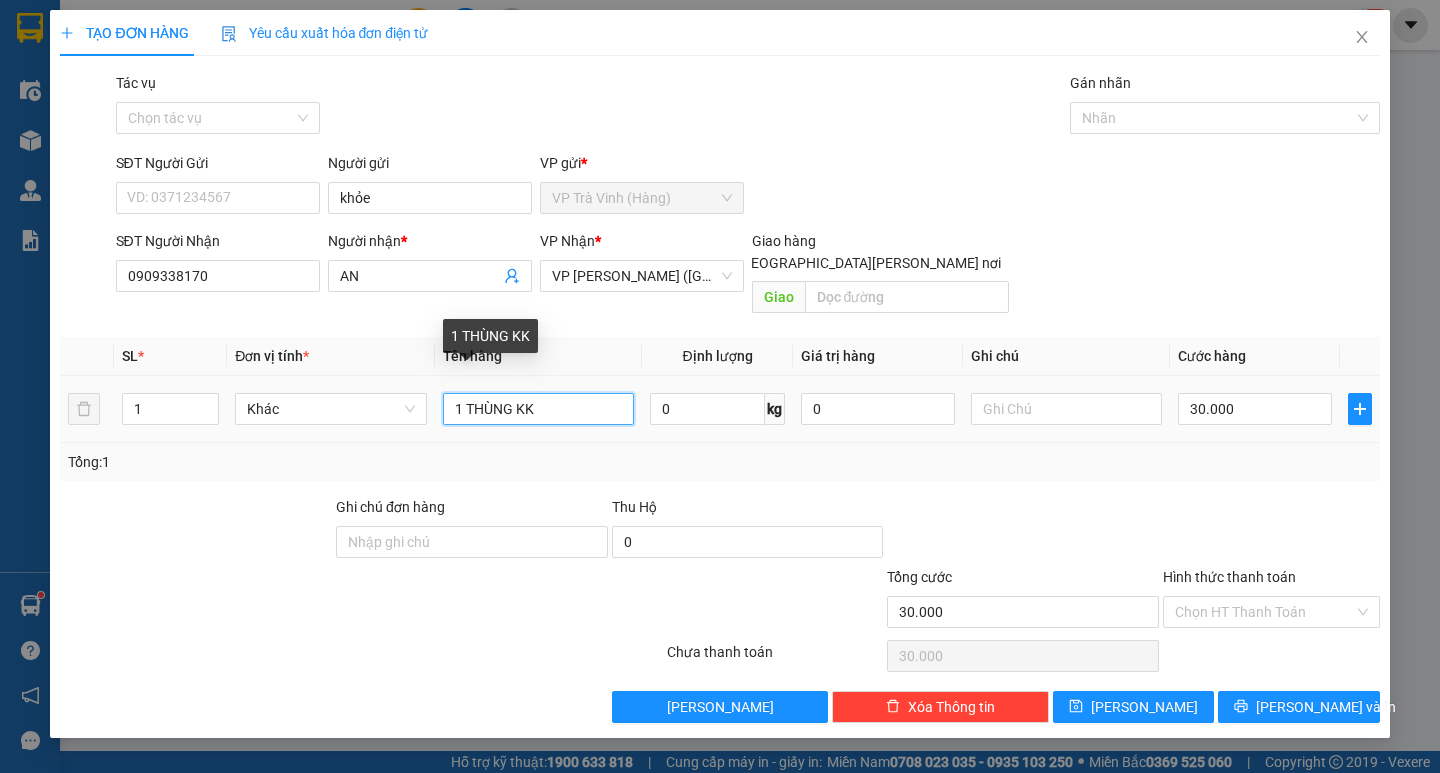 drag, startPoint x: 544, startPoint y: 384, endPoint x: 360, endPoint y: 434, distance: 190.6725 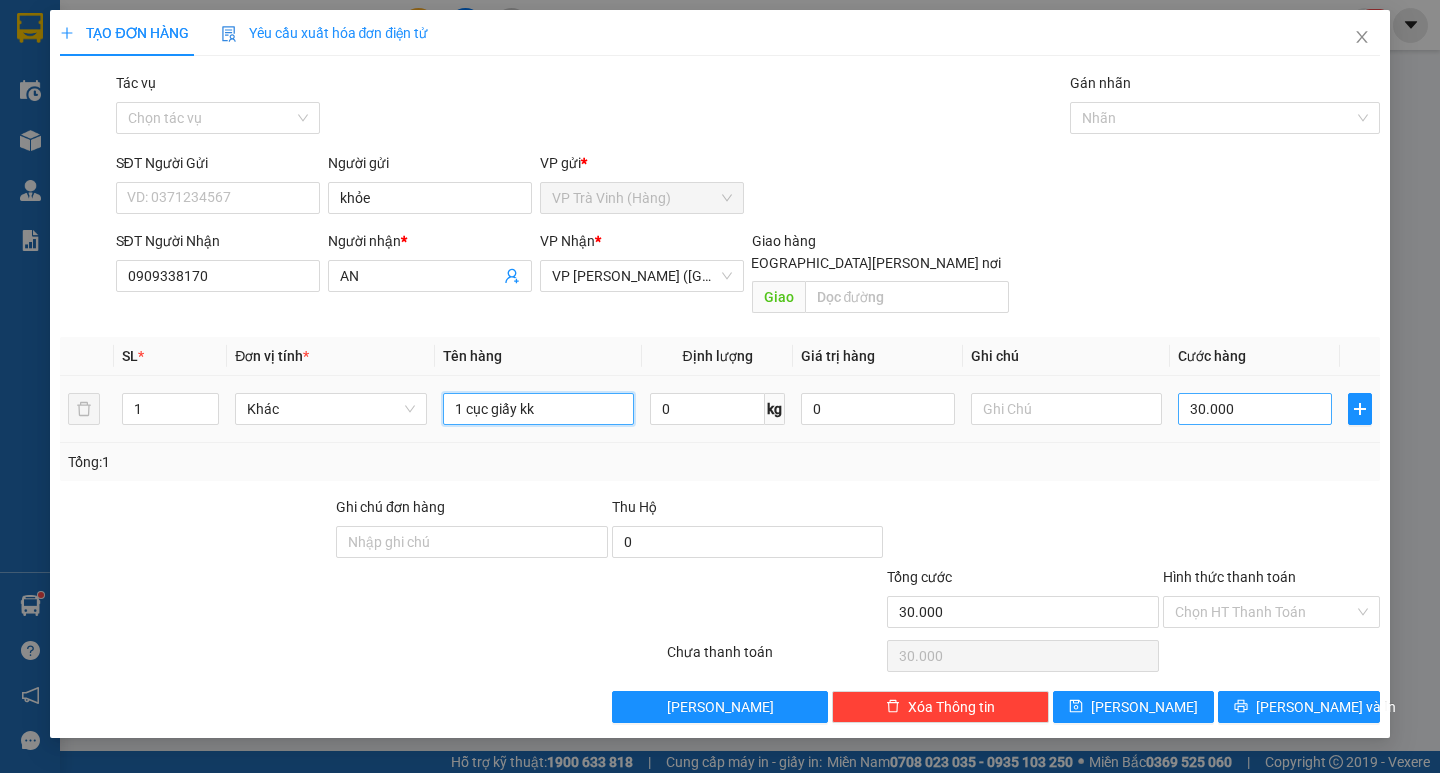 type on "1 cục giấy kk" 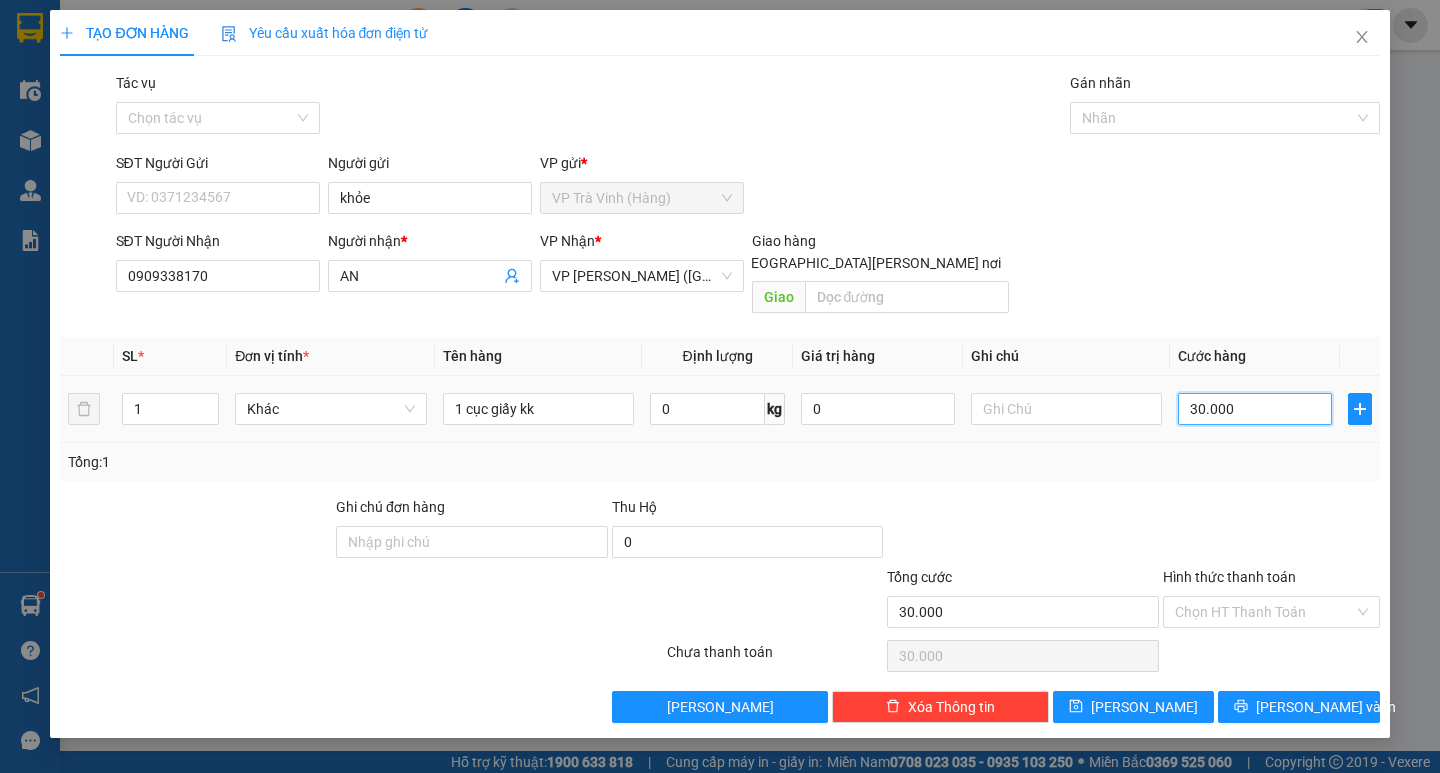 click on "30.000" at bounding box center [1255, 409] 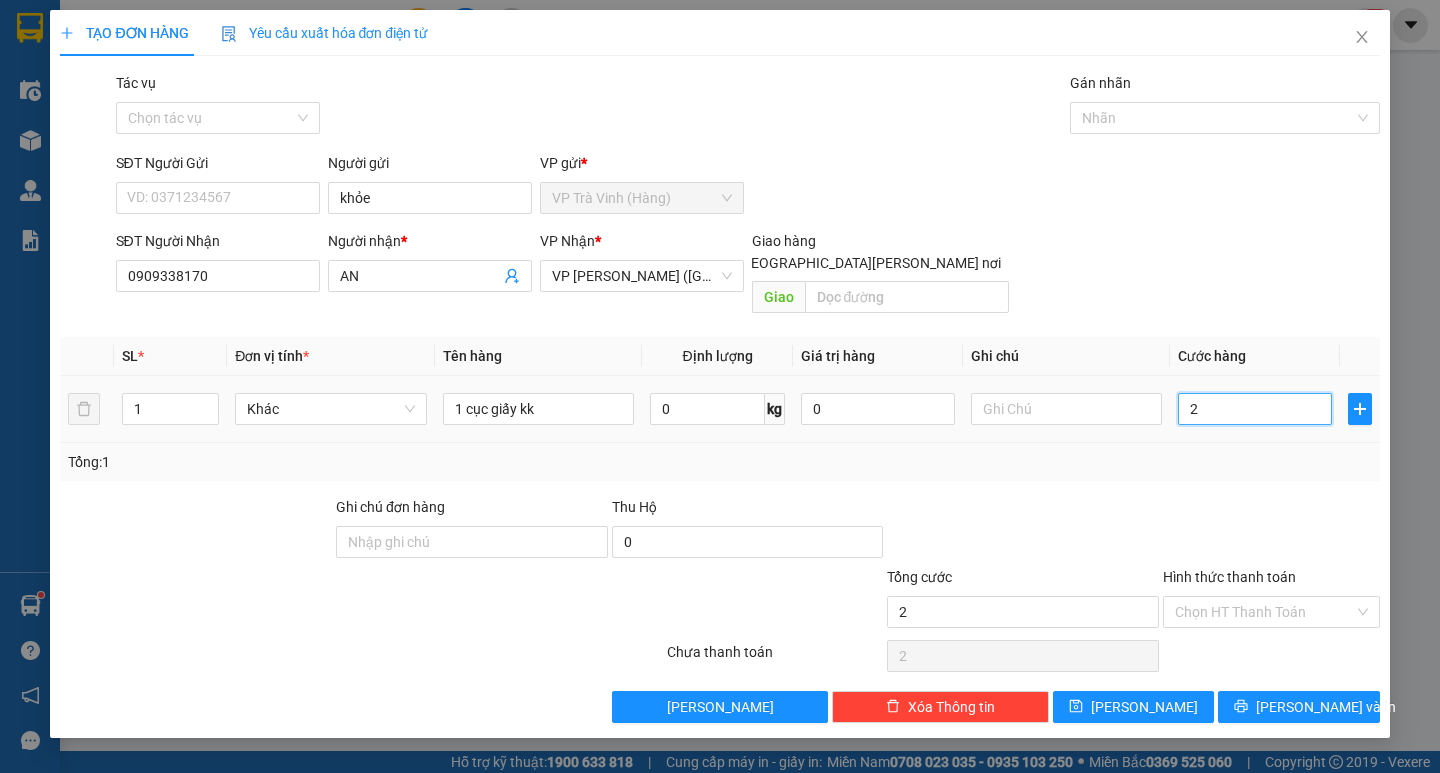 type on "25" 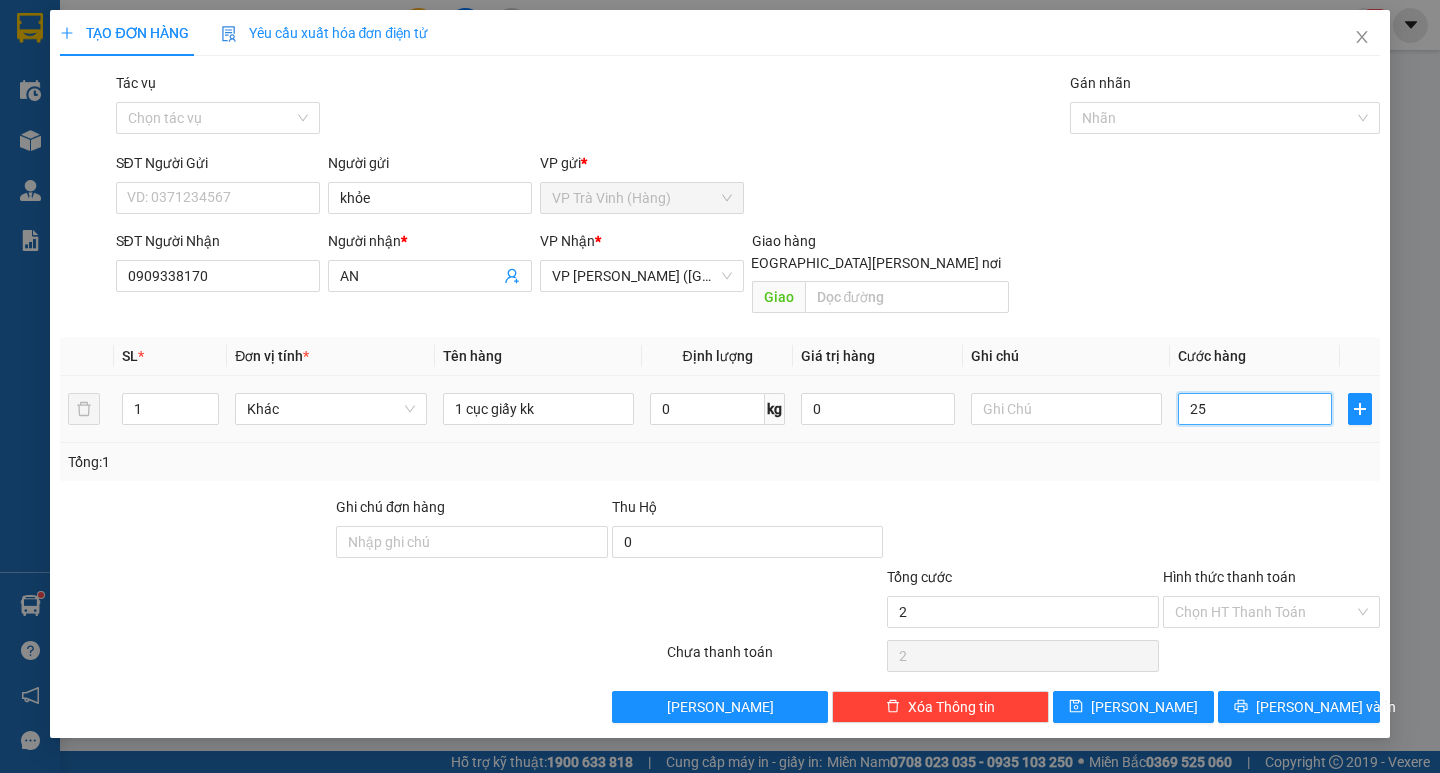 type on "25" 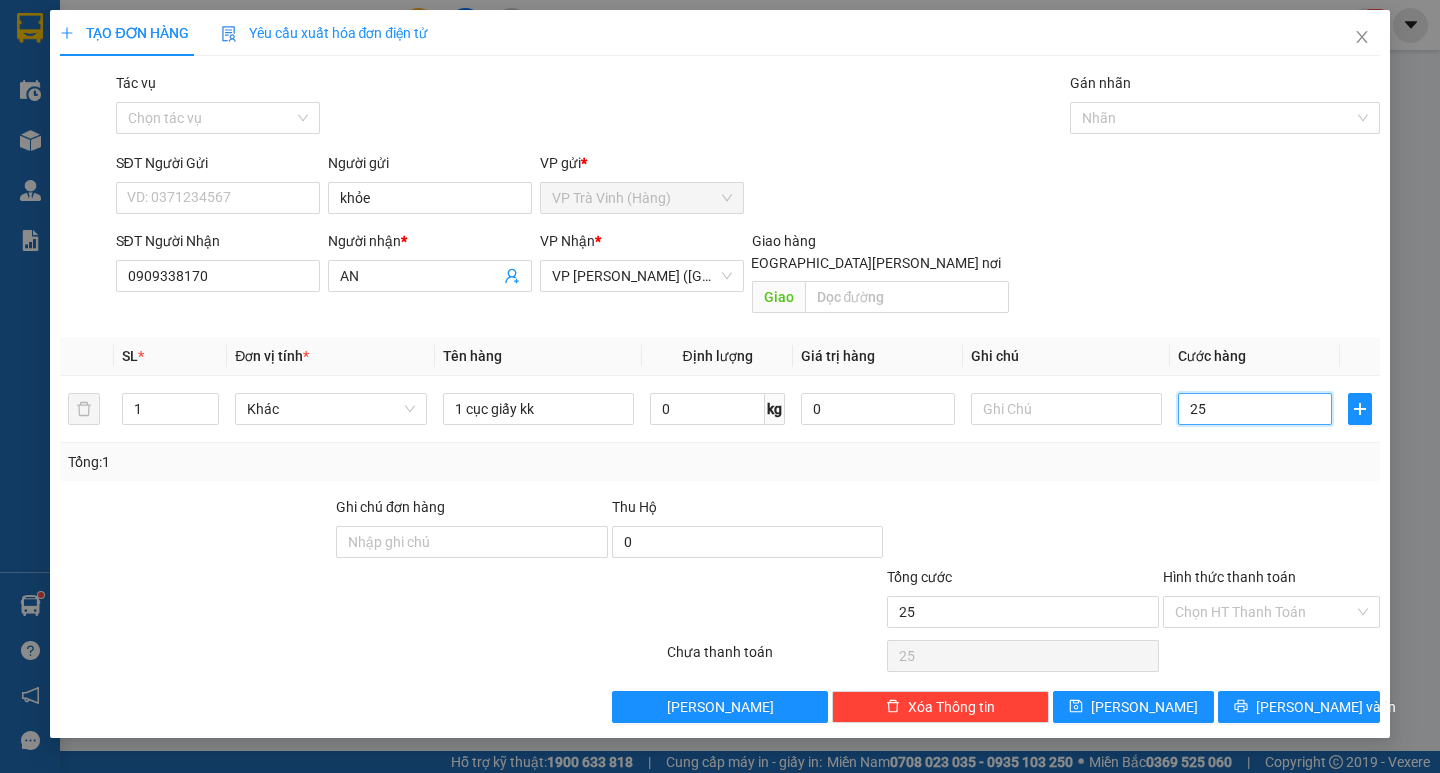 type on "25" 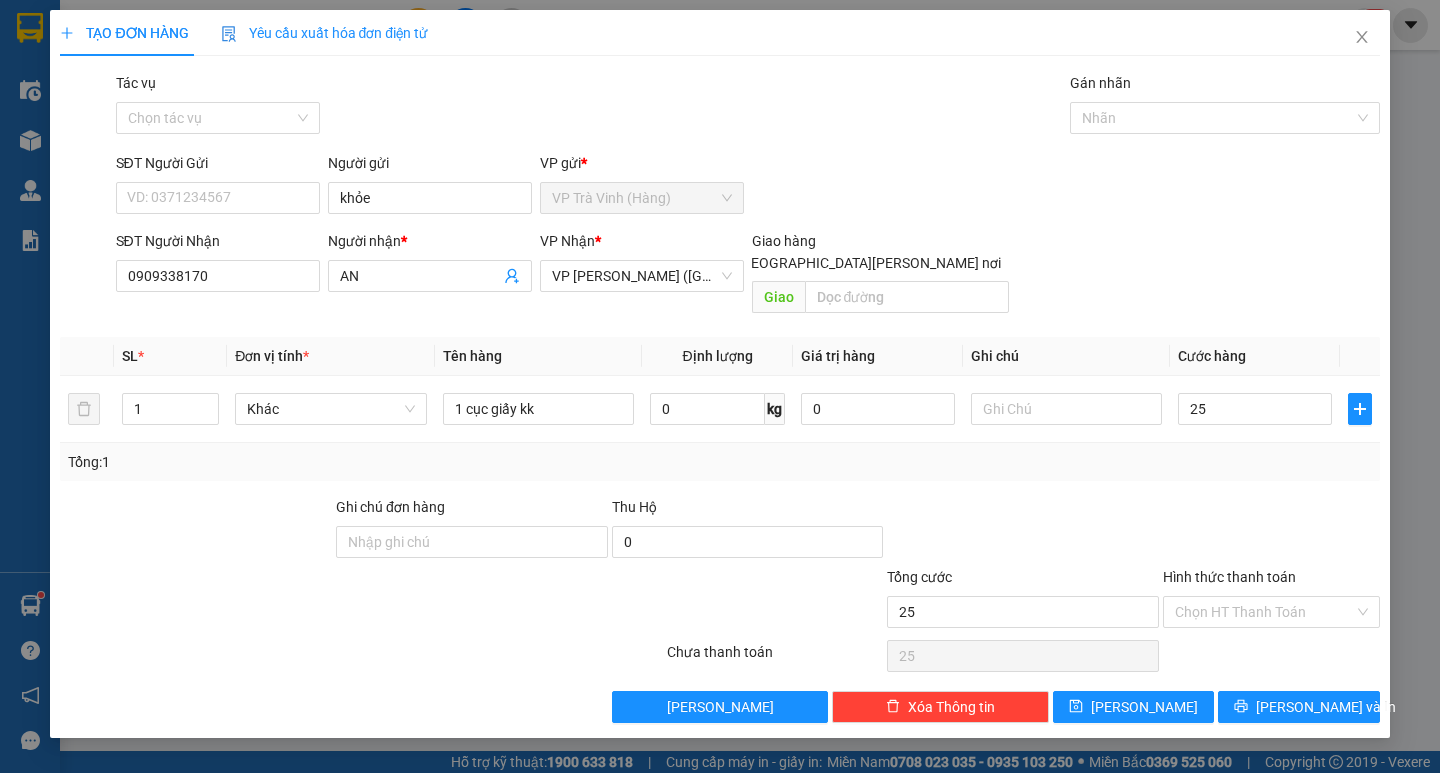 type on "25.000" 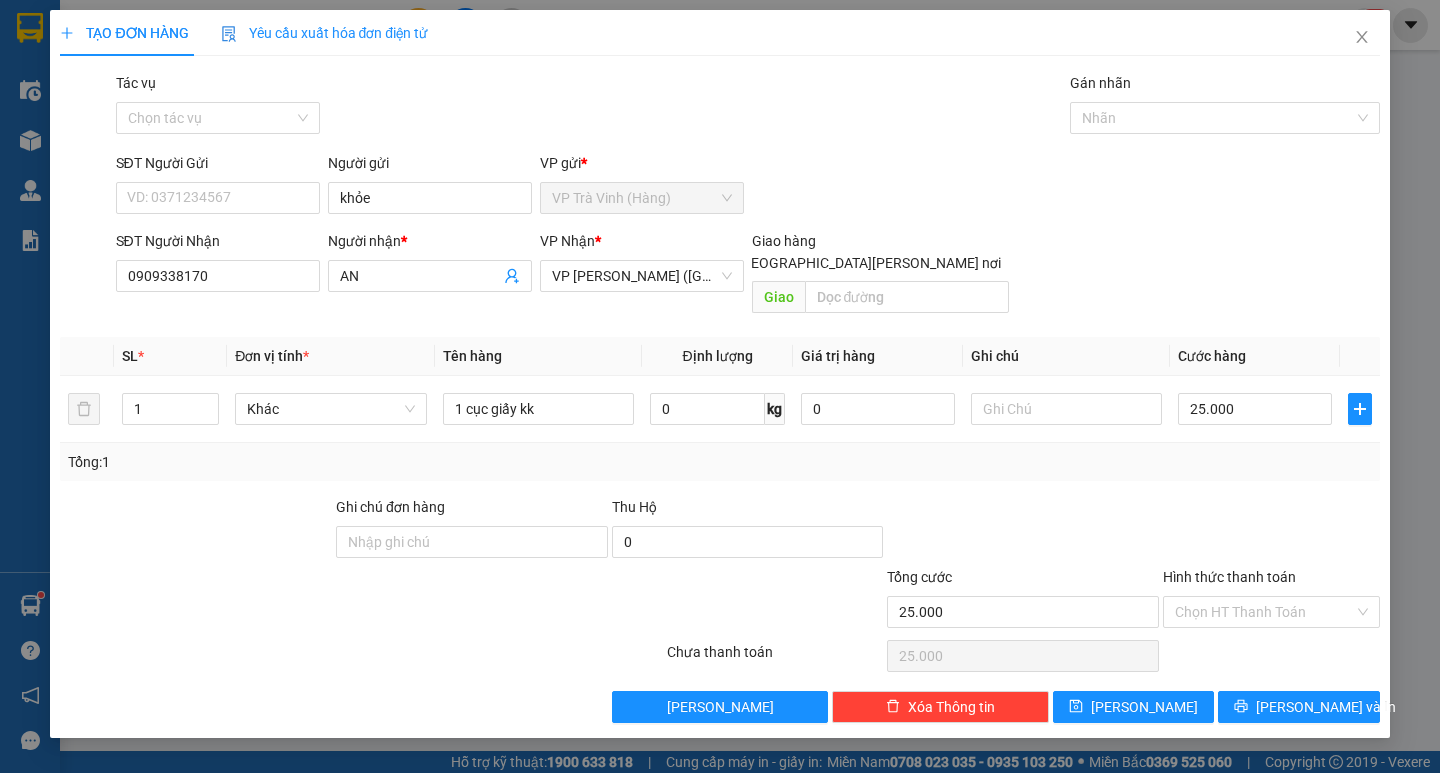 click on "Tổng:  1" at bounding box center [719, 462] 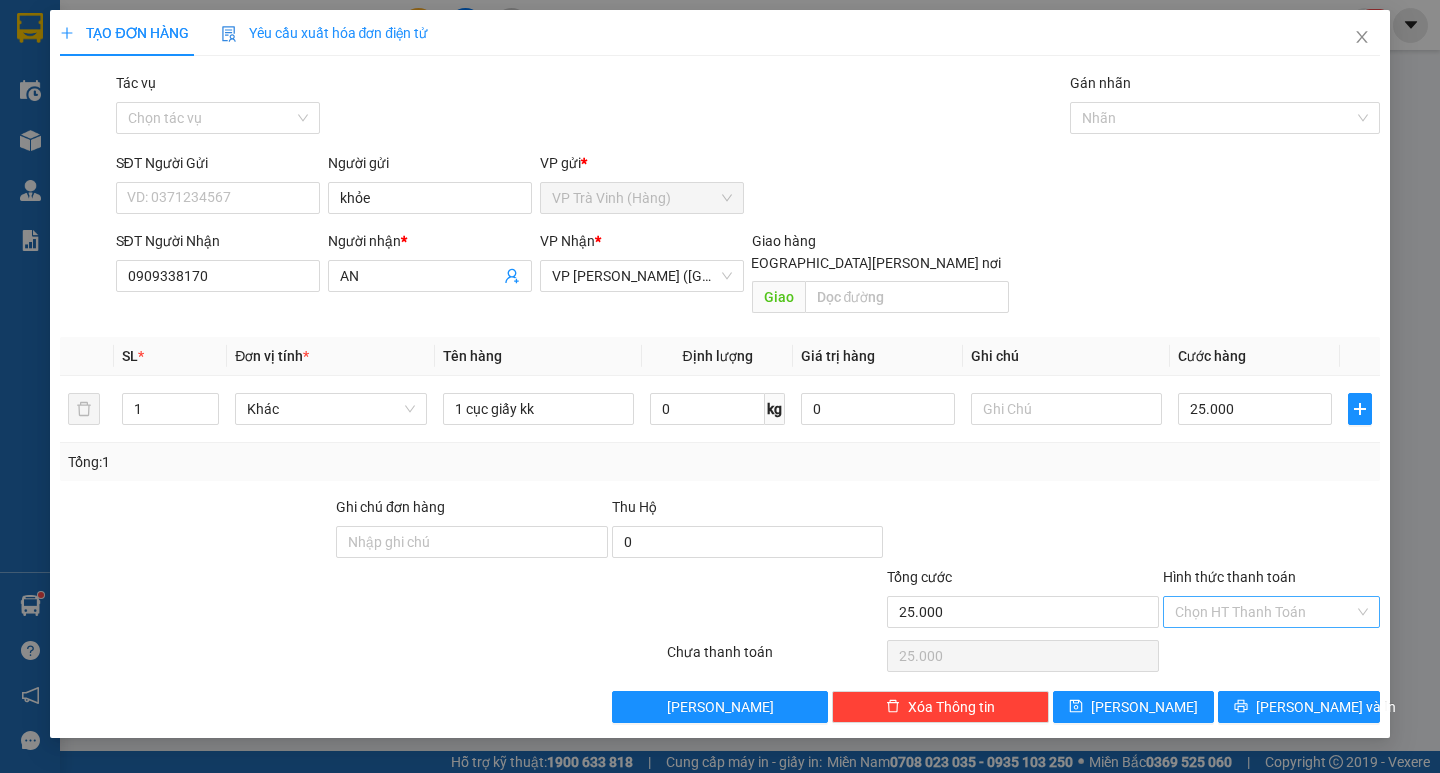 click on "Hình thức thanh toán" at bounding box center [1264, 612] 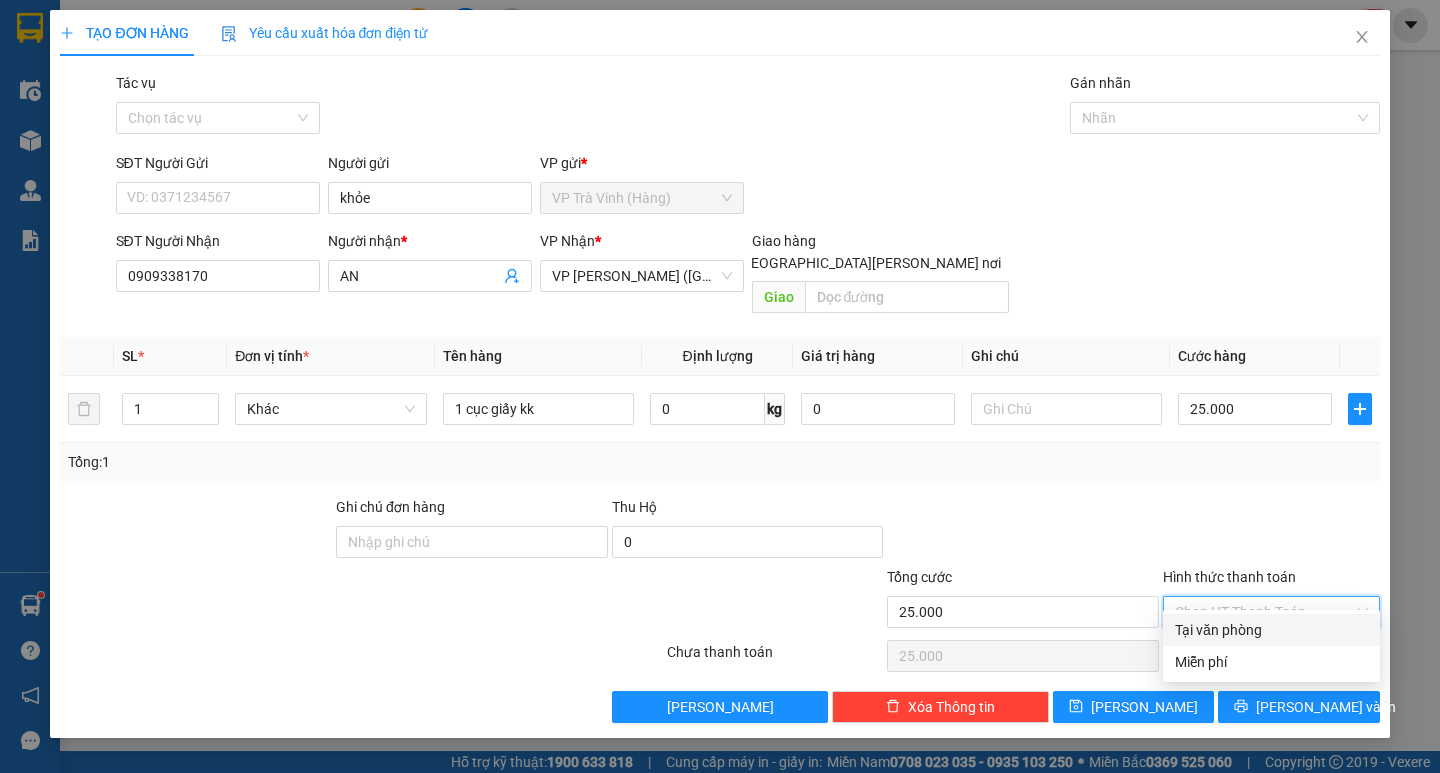 click on "Tại văn phòng" at bounding box center [1271, 630] 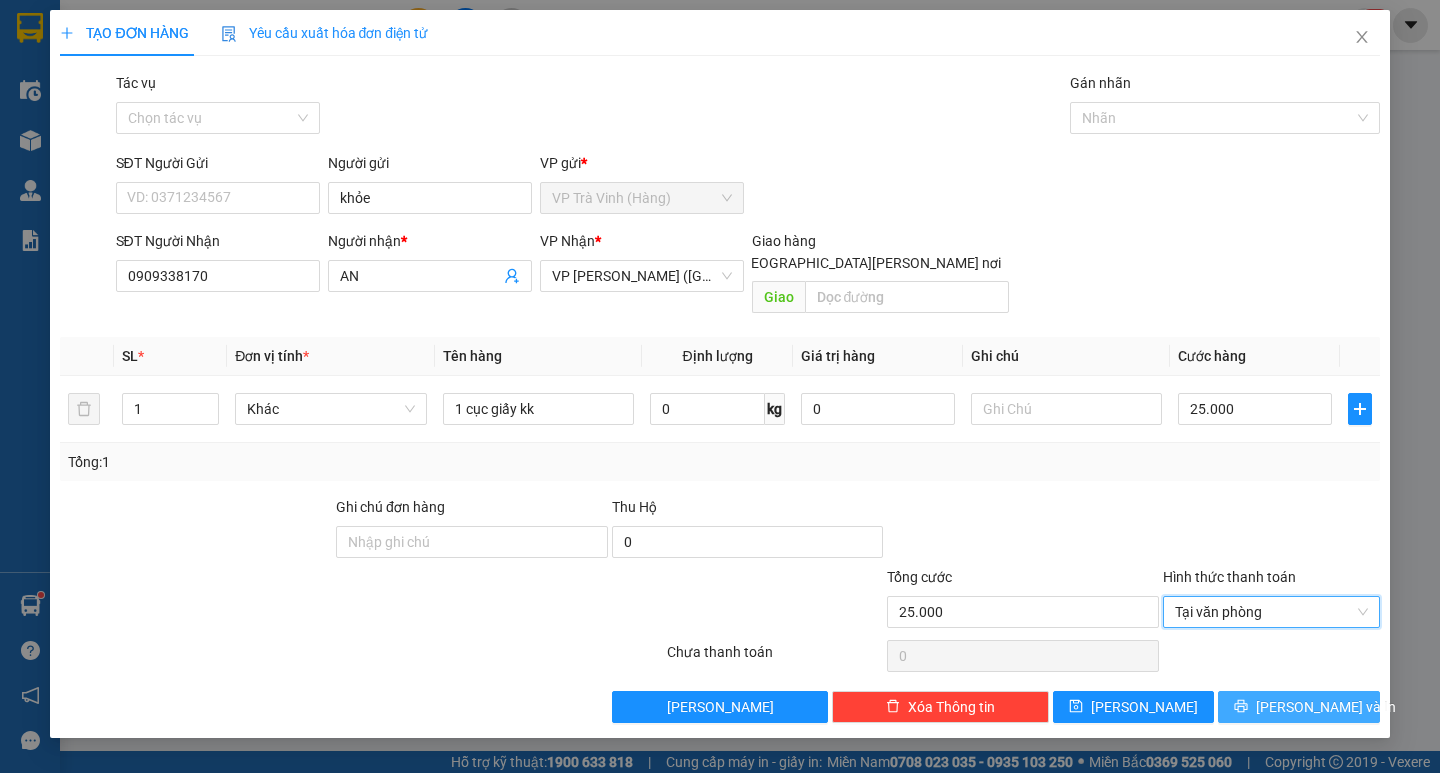 click on "[PERSON_NAME] và In" at bounding box center [1298, 707] 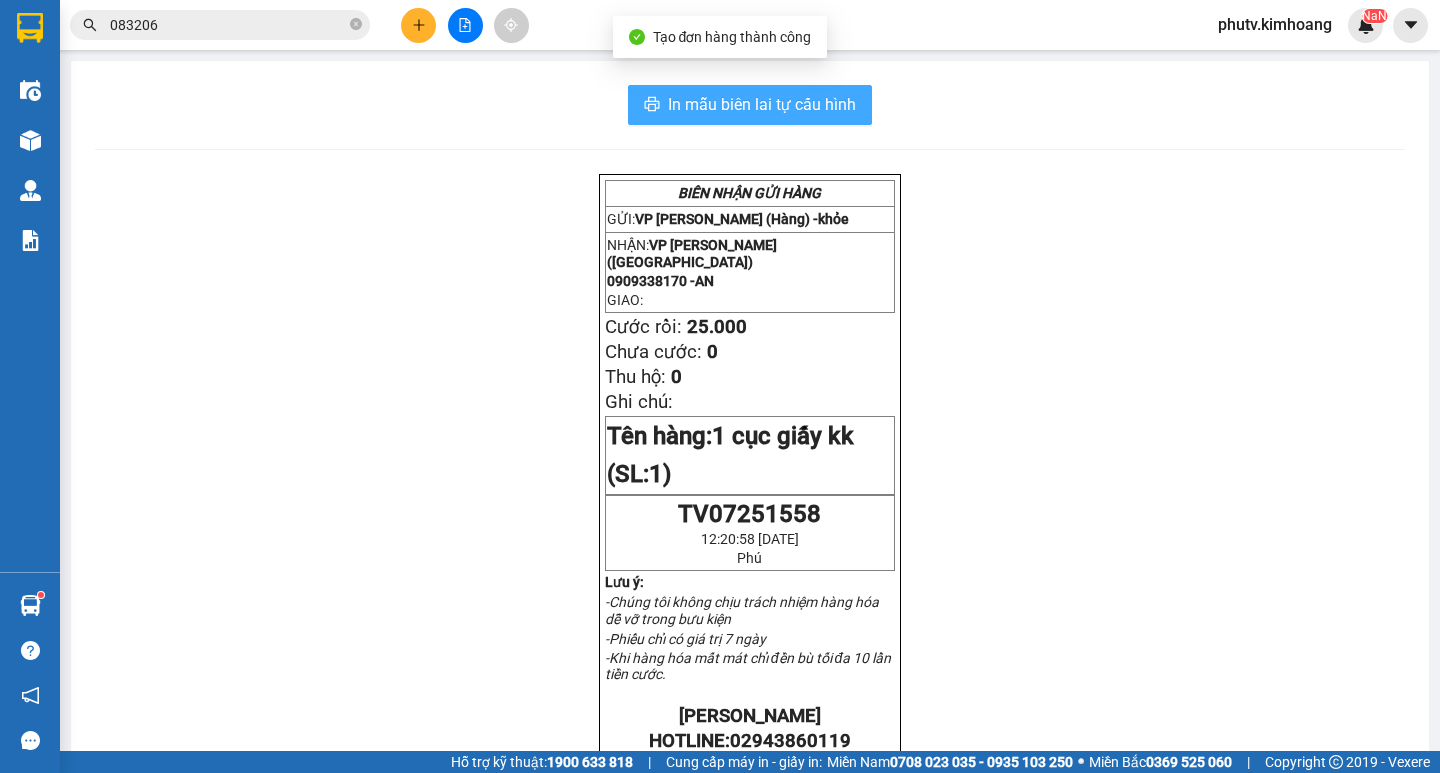 click on "In mẫu biên lai tự cấu hình" at bounding box center [750, 105] 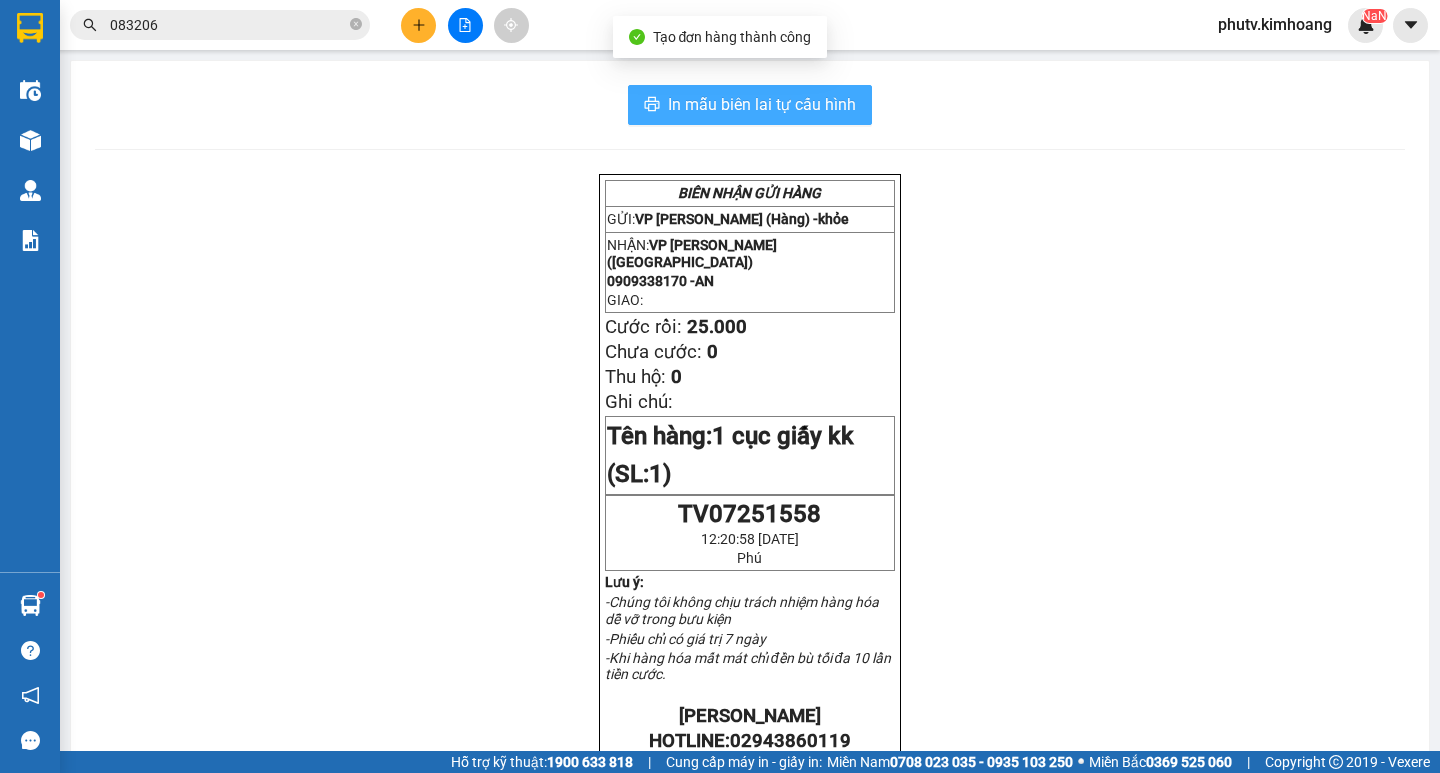 scroll, scrollTop: 0, scrollLeft: 0, axis: both 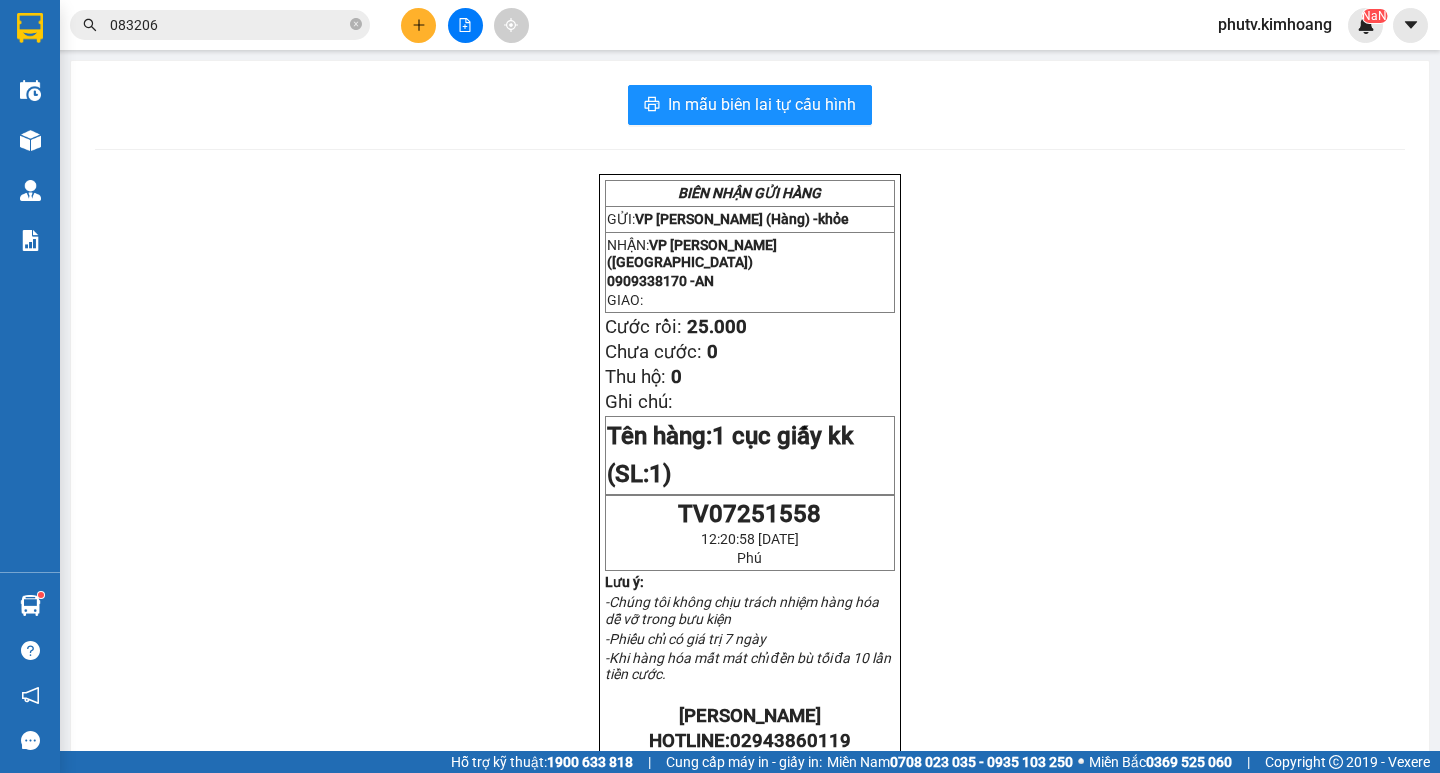 click at bounding box center (418, 25) 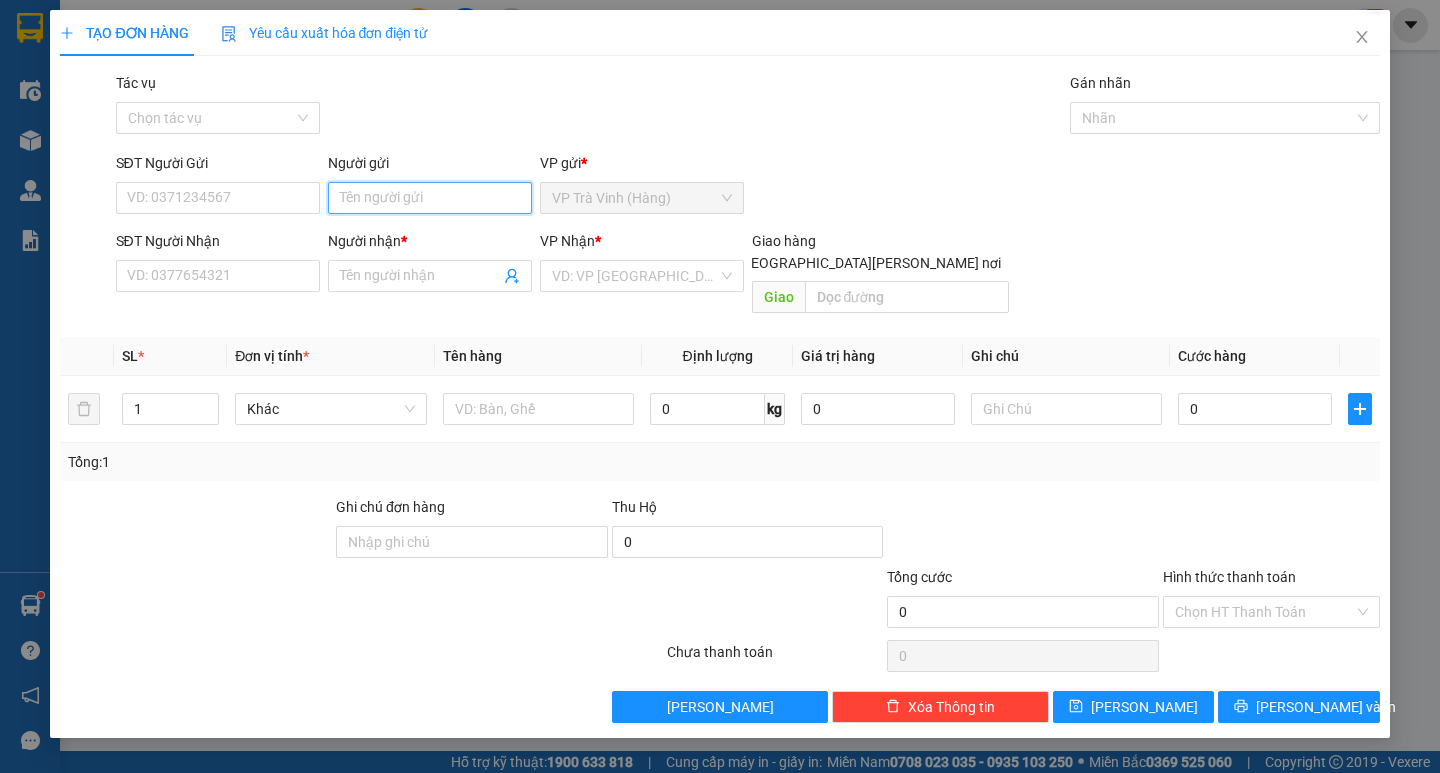 click on "Người gửi" at bounding box center [430, 198] 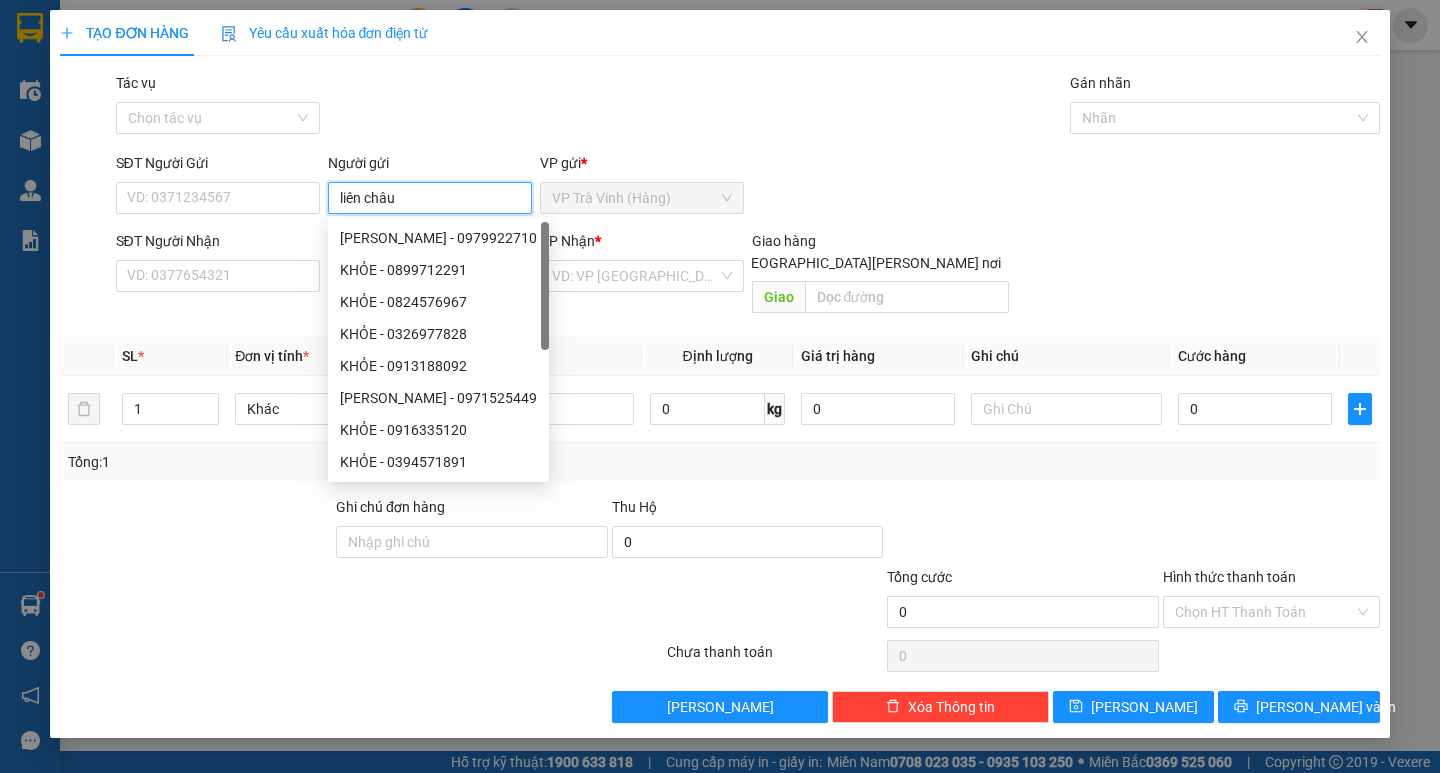 type on "liên châu" 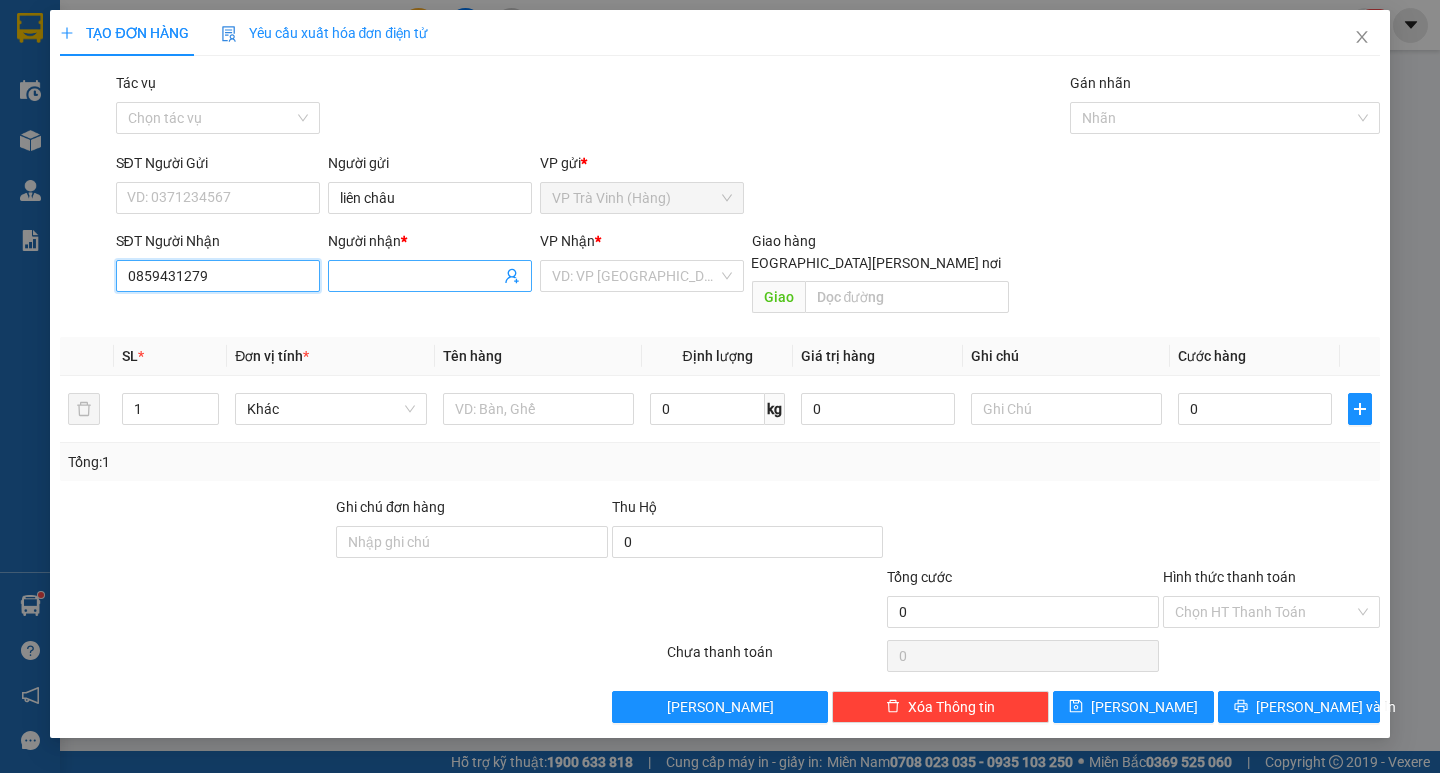 type on "0859431279" 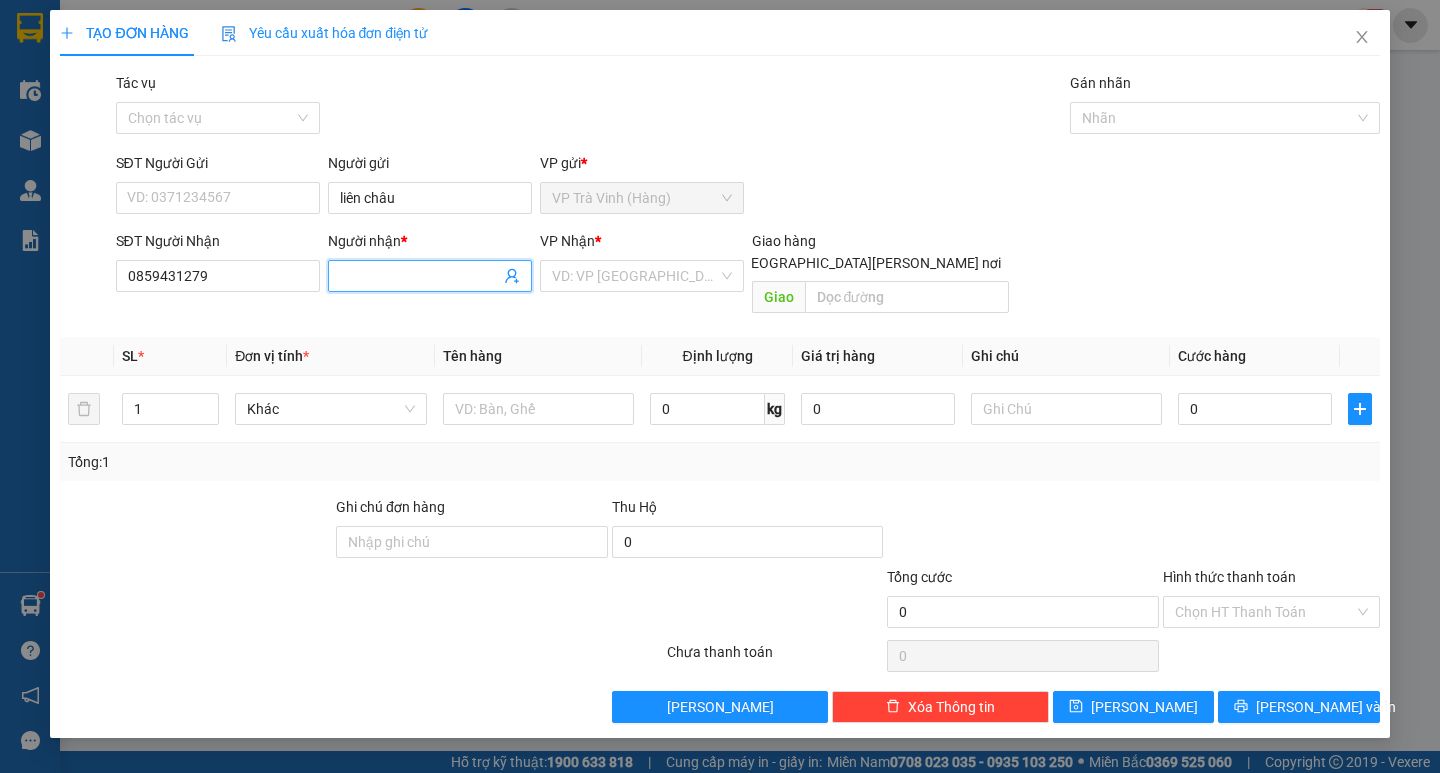 click at bounding box center [430, 276] 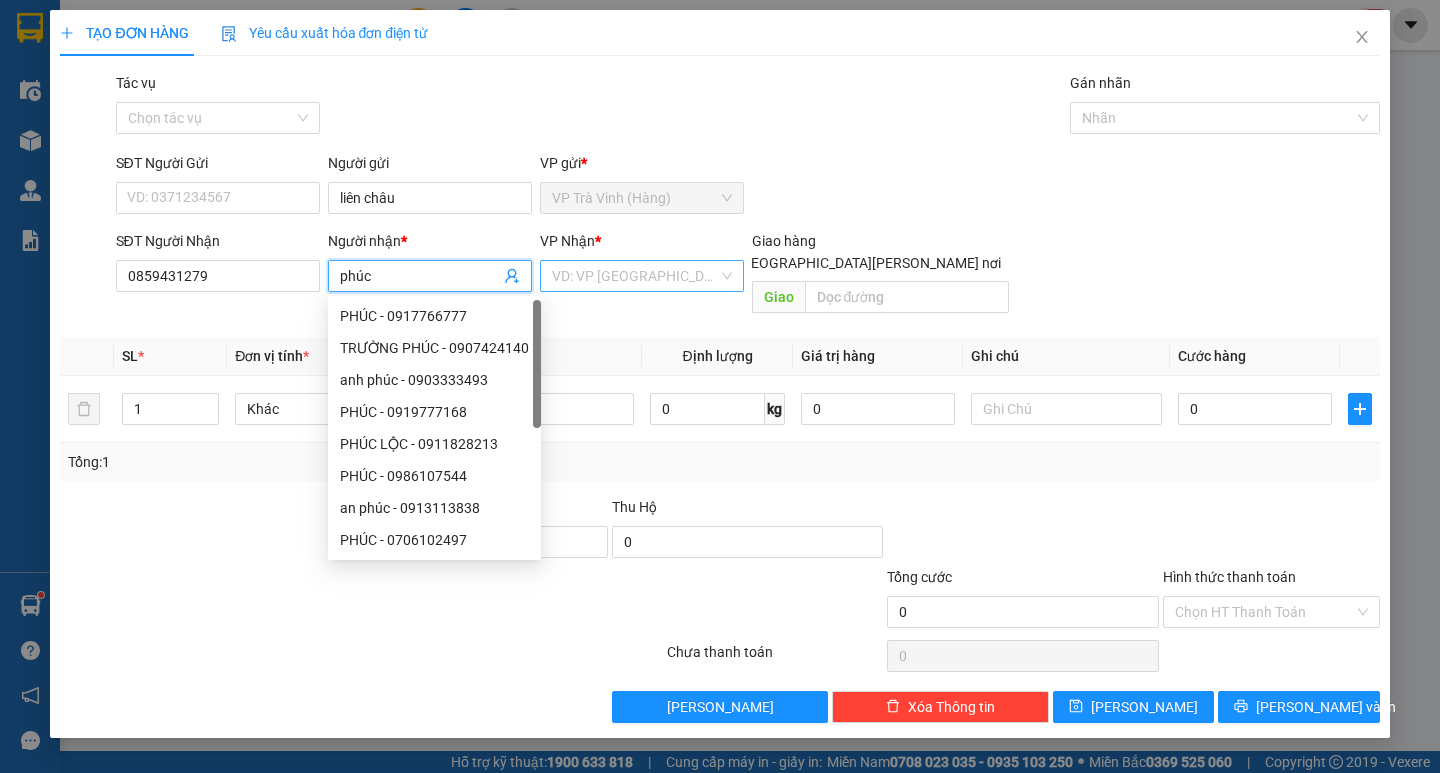 type on "phúc" 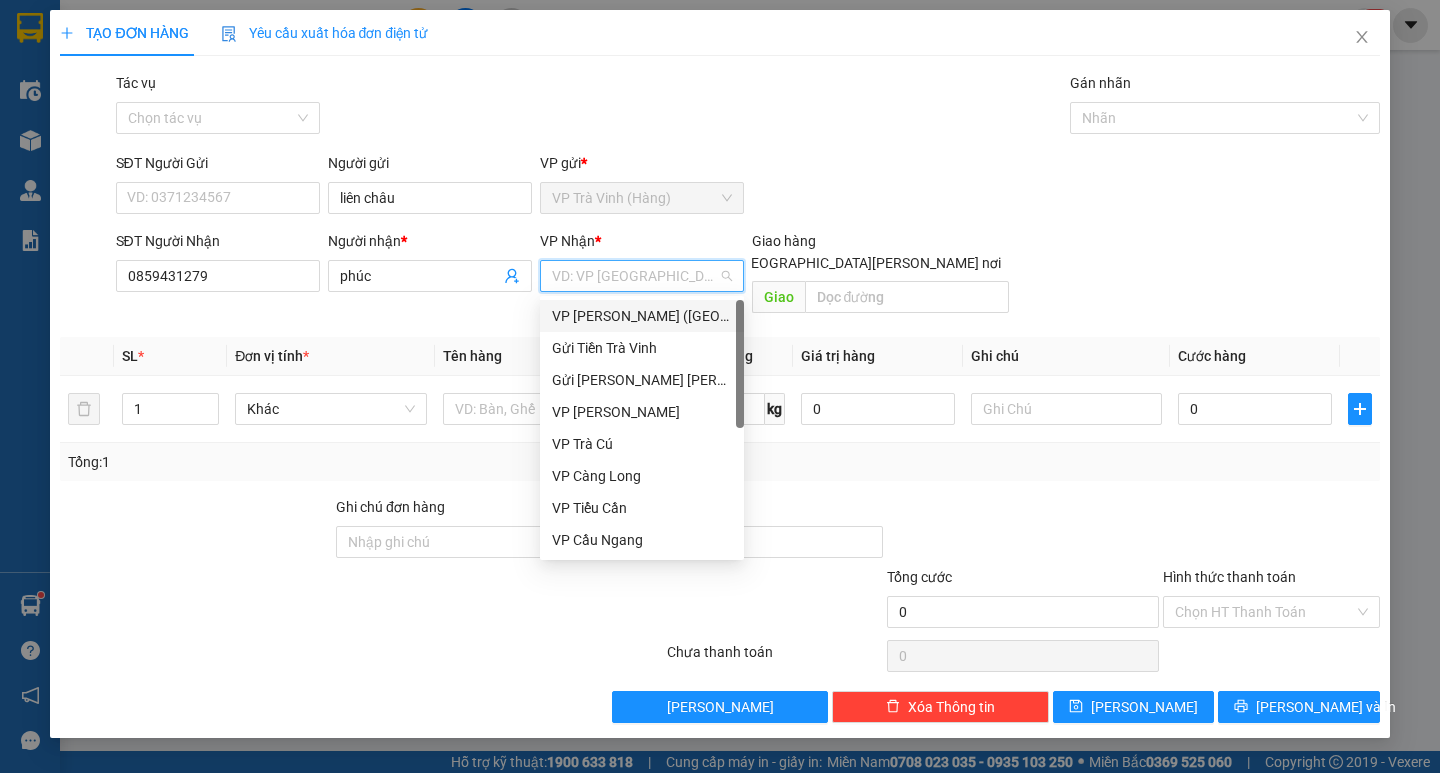 click on "VP [PERSON_NAME] ([GEOGRAPHIC_DATA])" at bounding box center [642, 316] 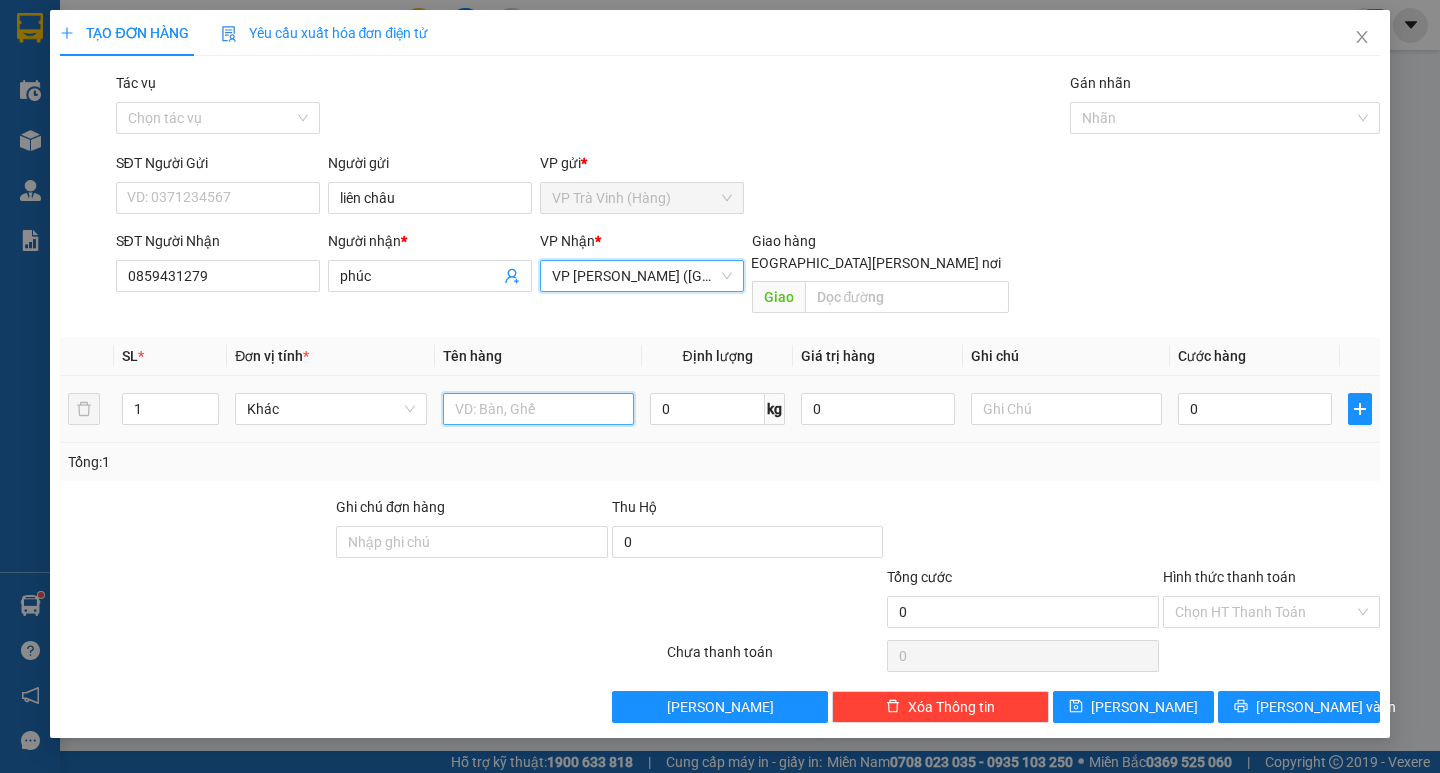 click at bounding box center (538, 409) 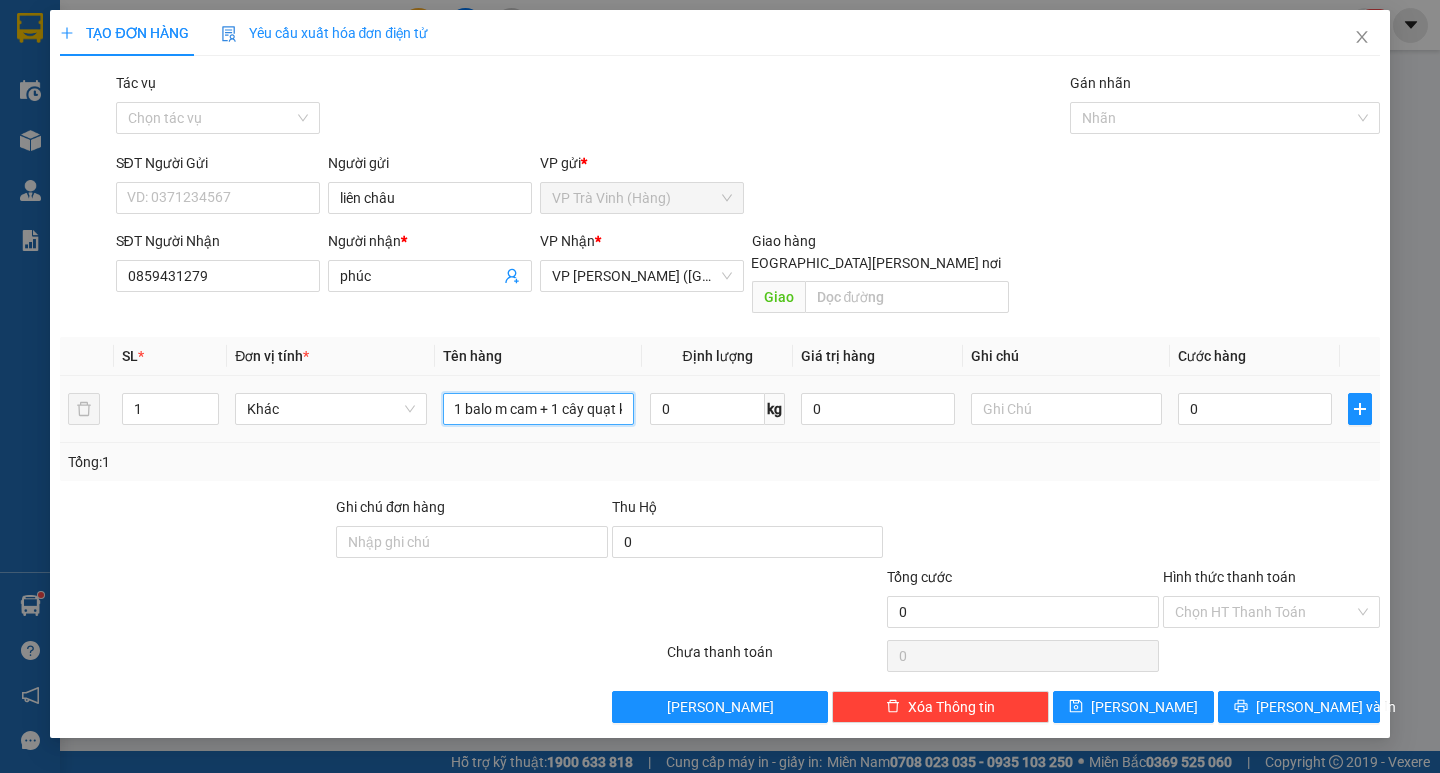 scroll, scrollTop: 0, scrollLeft: 15, axis: horizontal 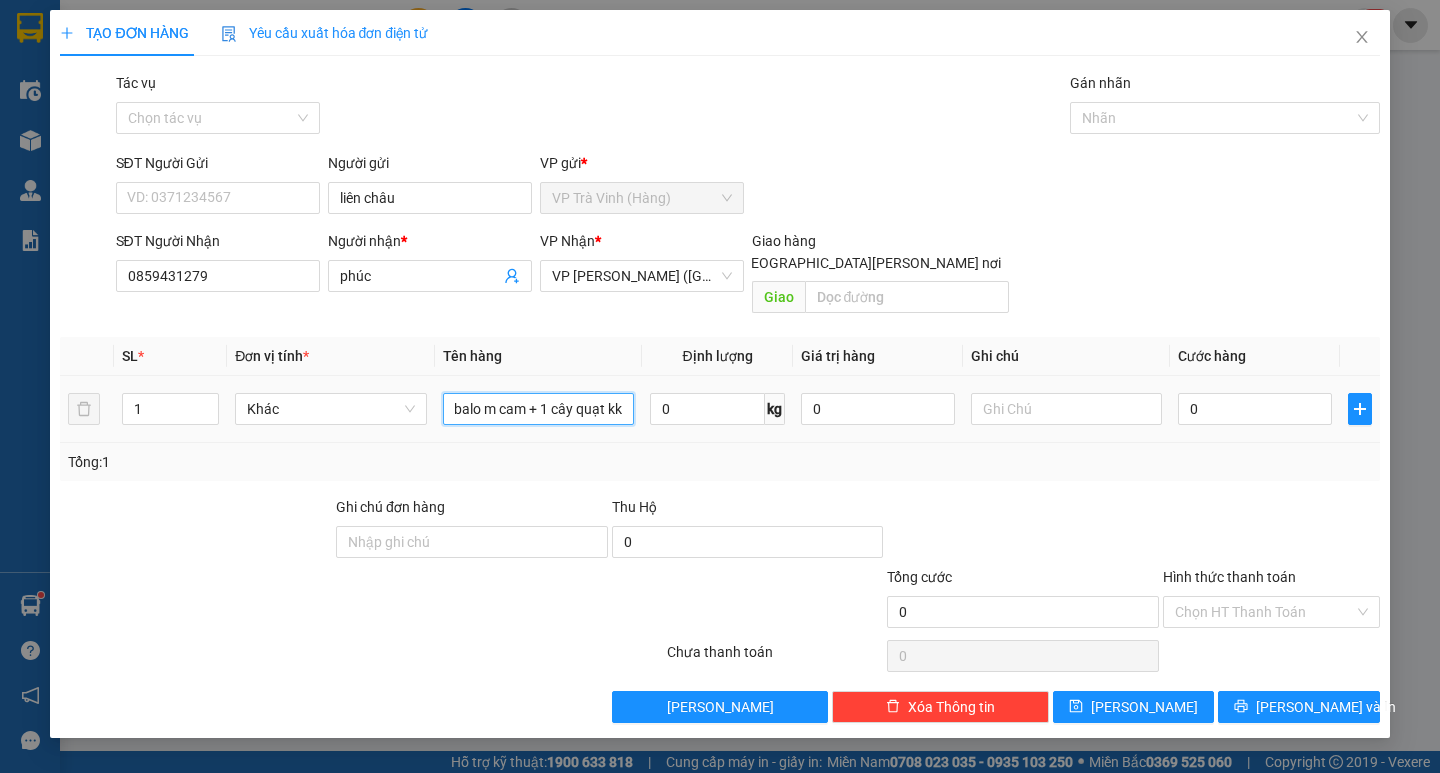 type on "1 balo m cam + 1 cây quạt kk" 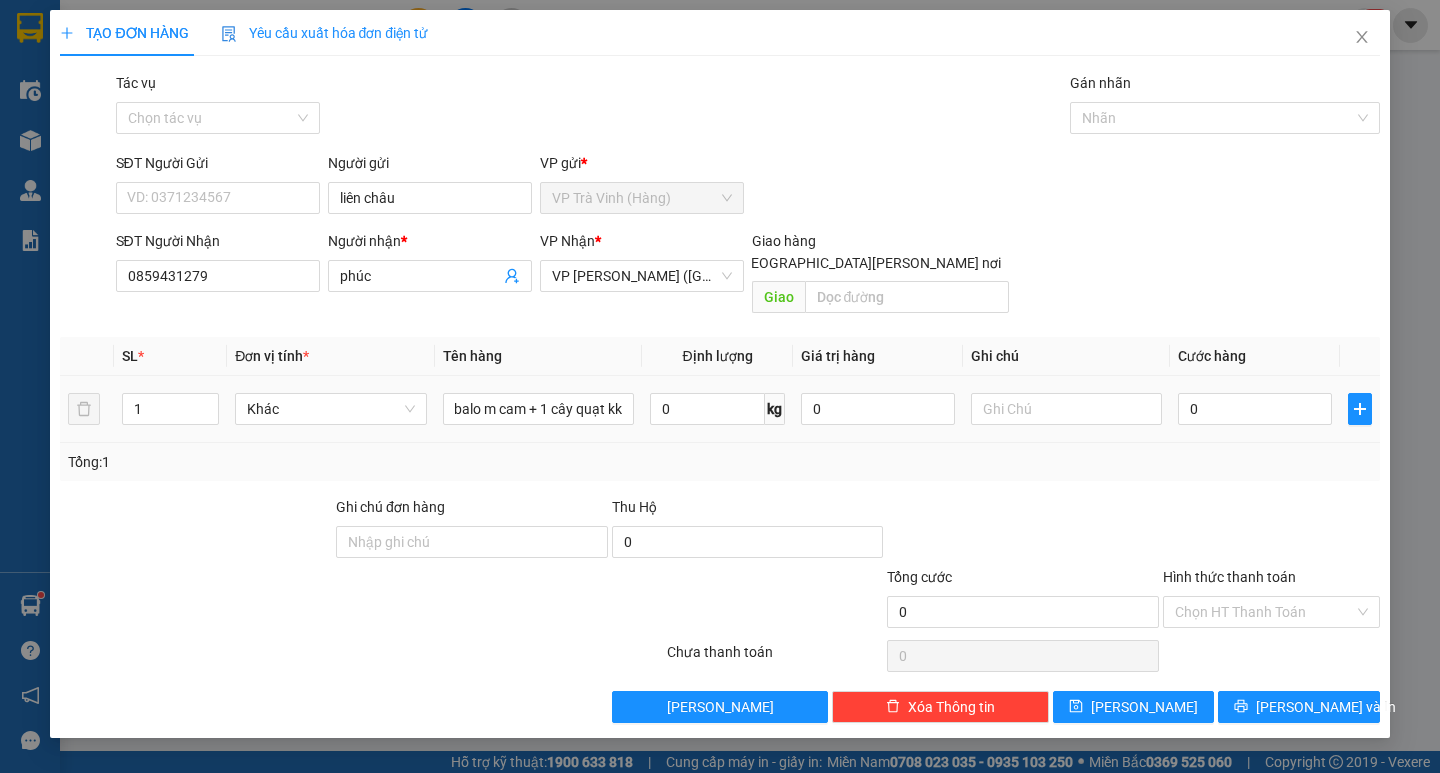 scroll, scrollTop: 0, scrollLeft: 0, axis: both 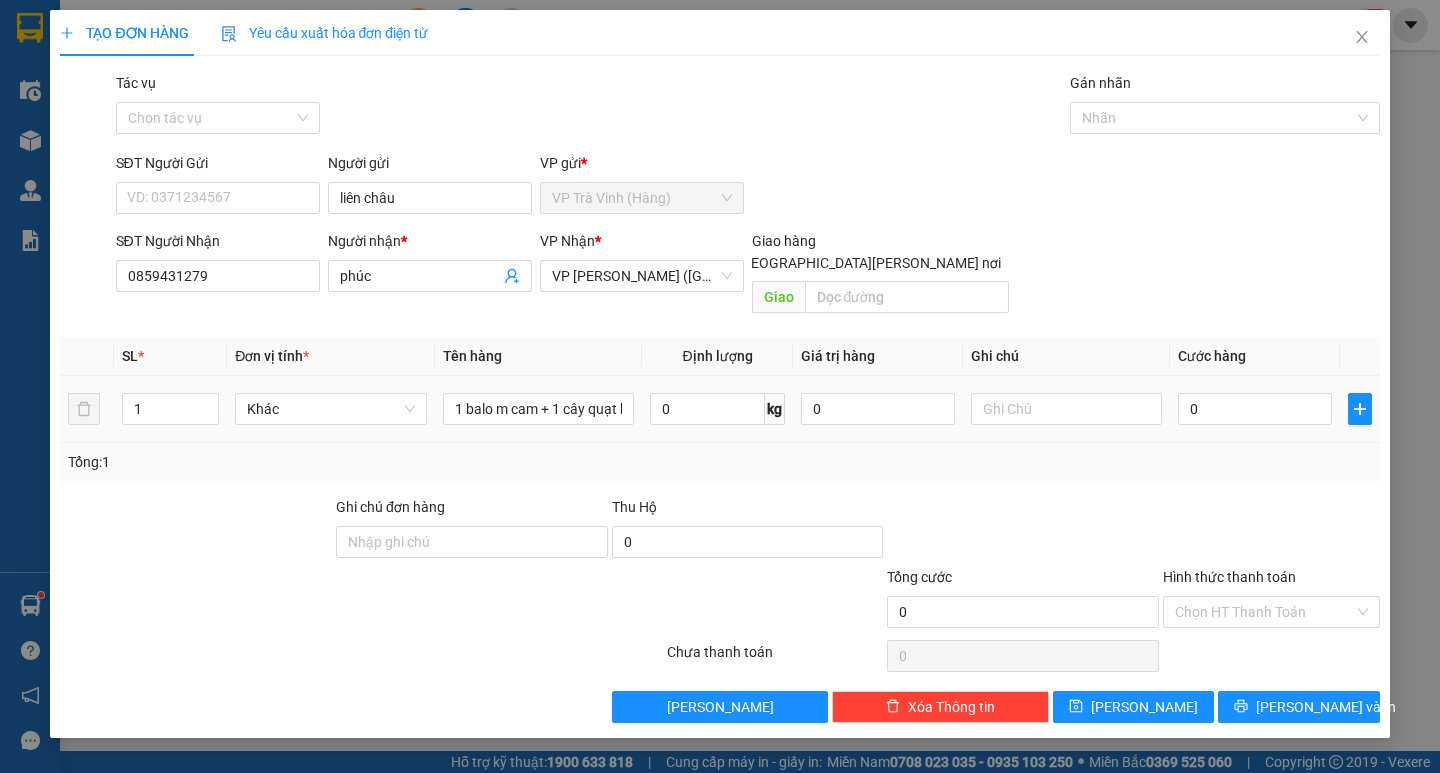 click on "0" at bounding box center [1255, 409] 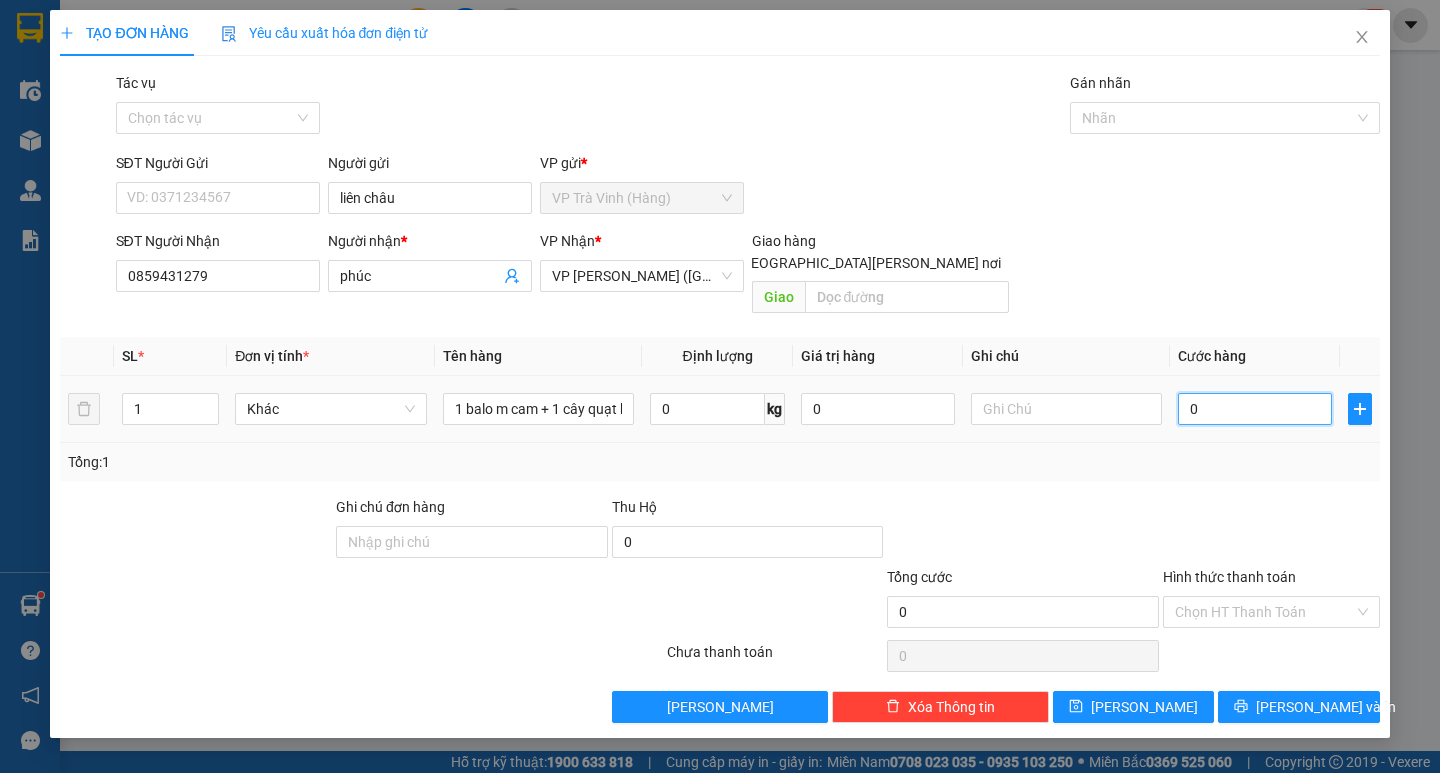 click on "0" at bounding box center (1255, 409) 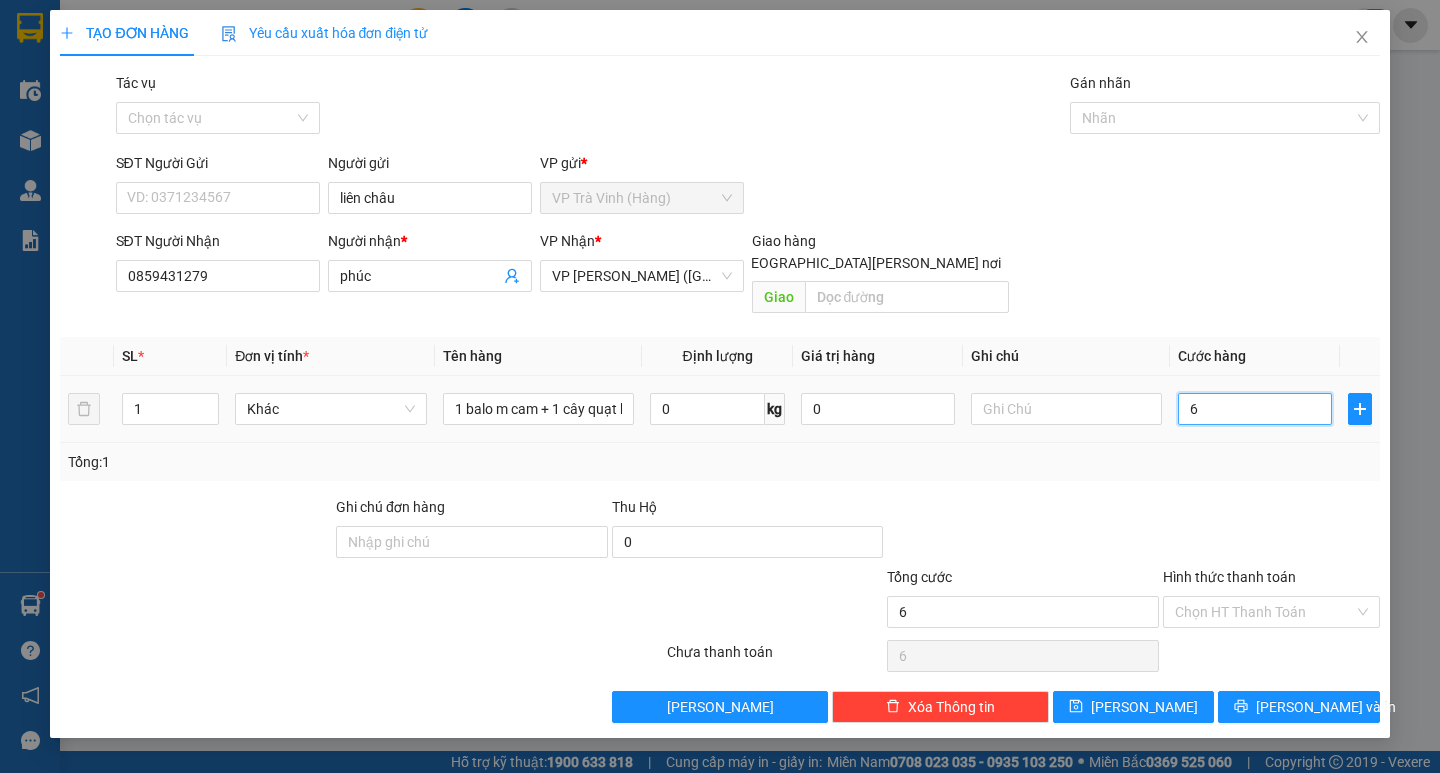 type on "60" 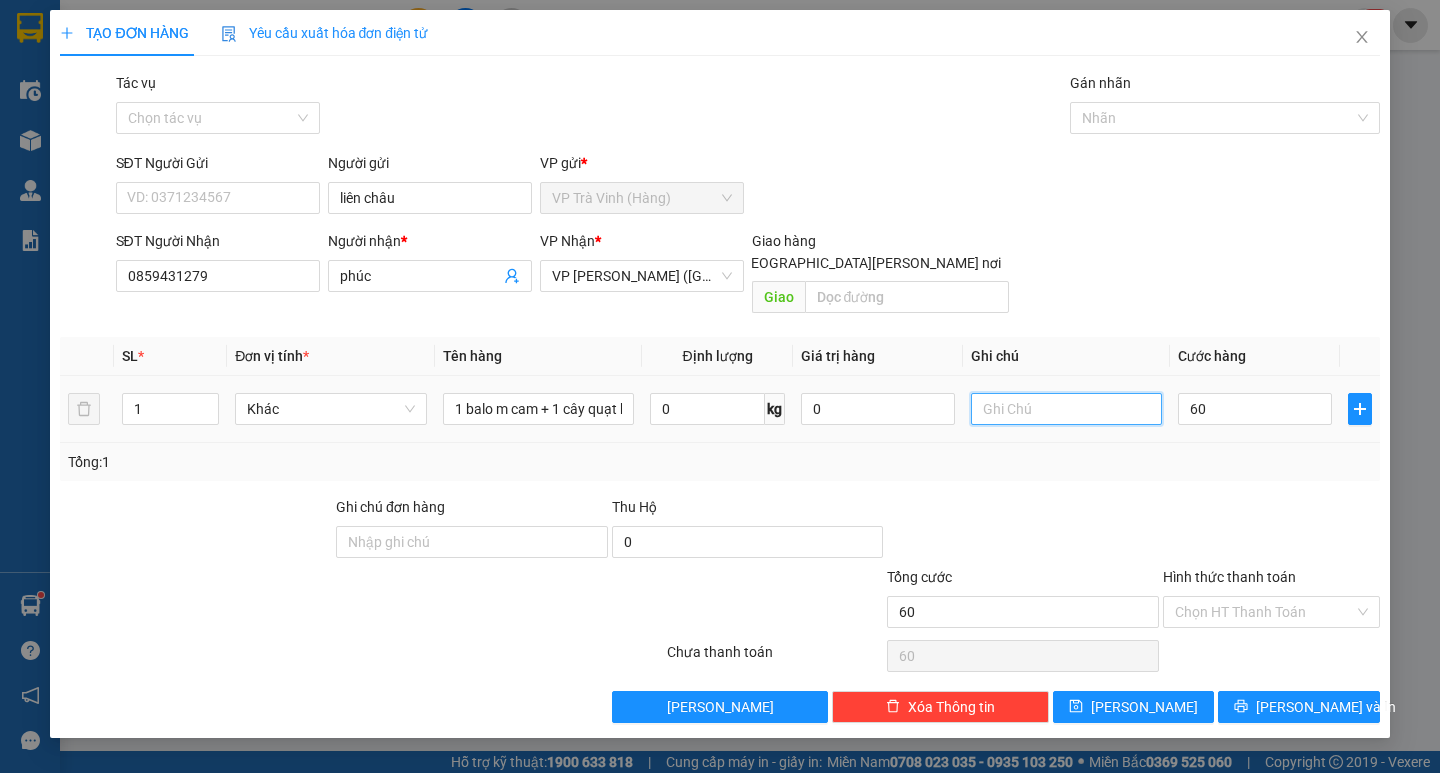 type on "60.000" 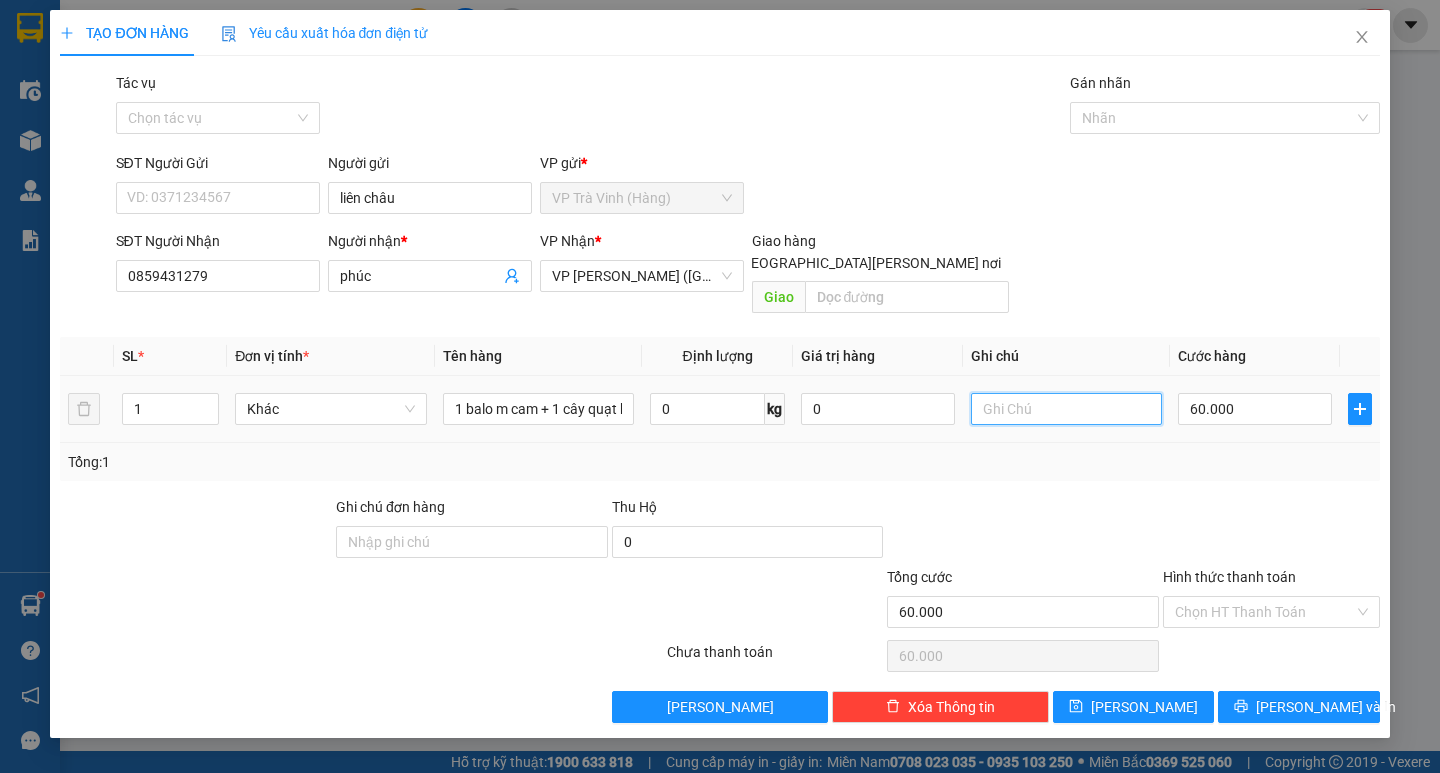 click at bounding box center (1066, 409) 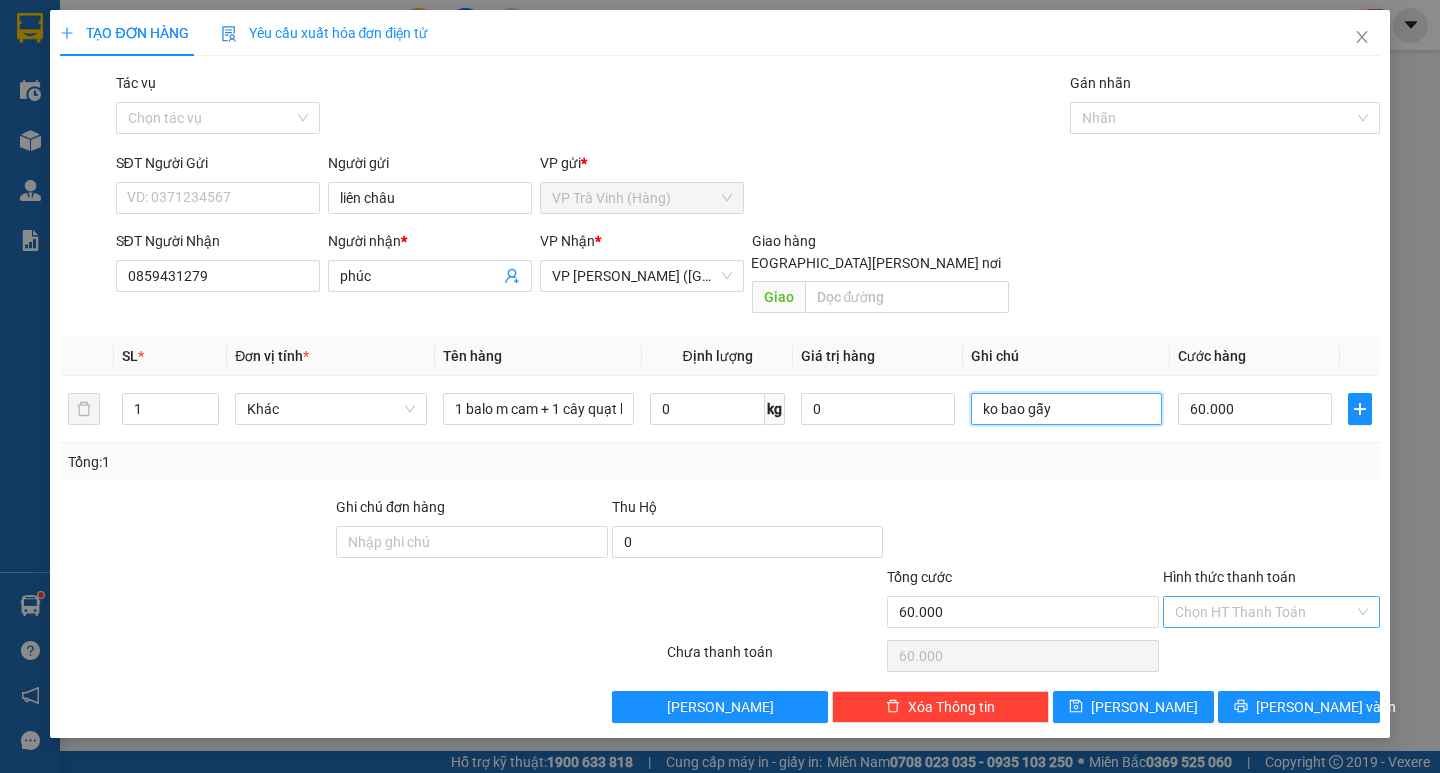 type on "ko bao gẫy" 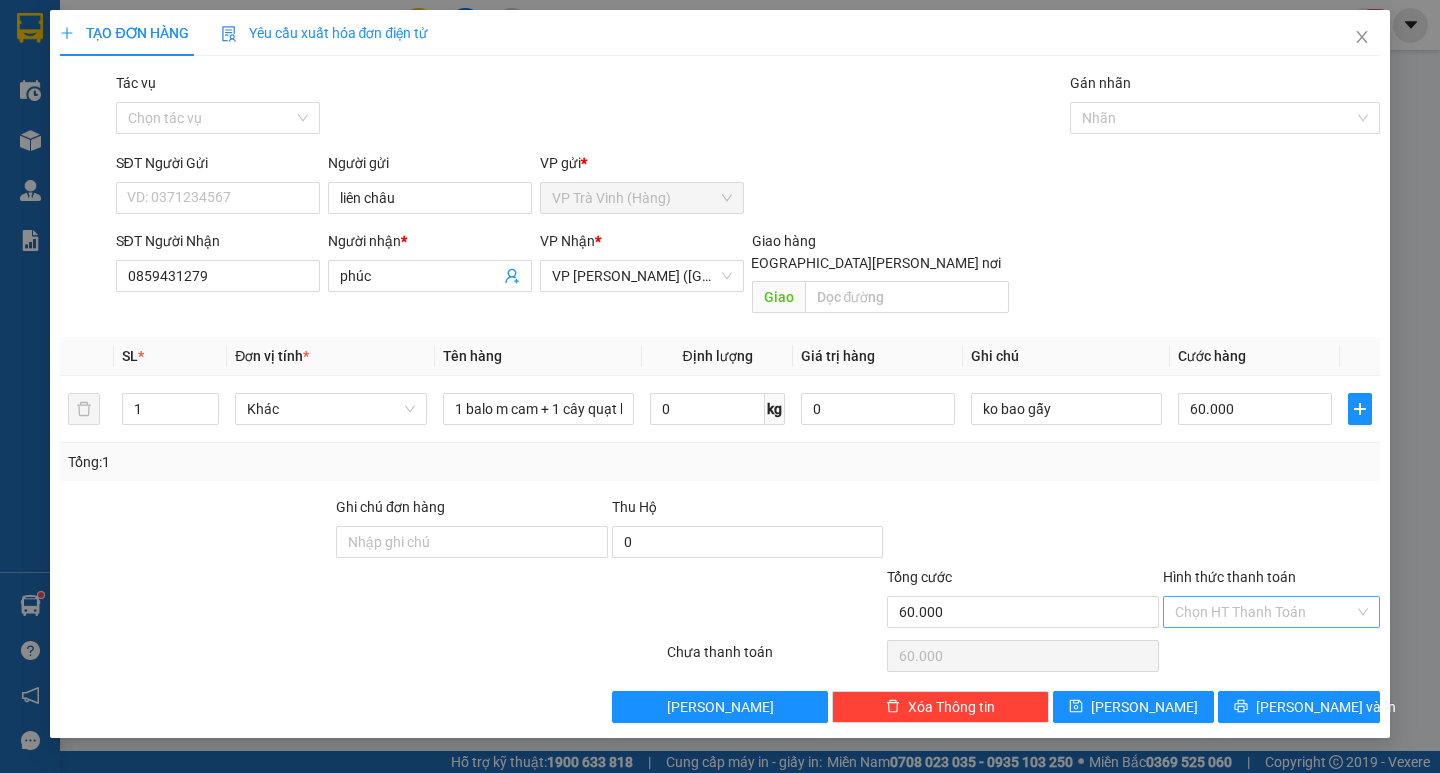 click on "Hình thức thanh toán" at bounding box center [1264, 612] 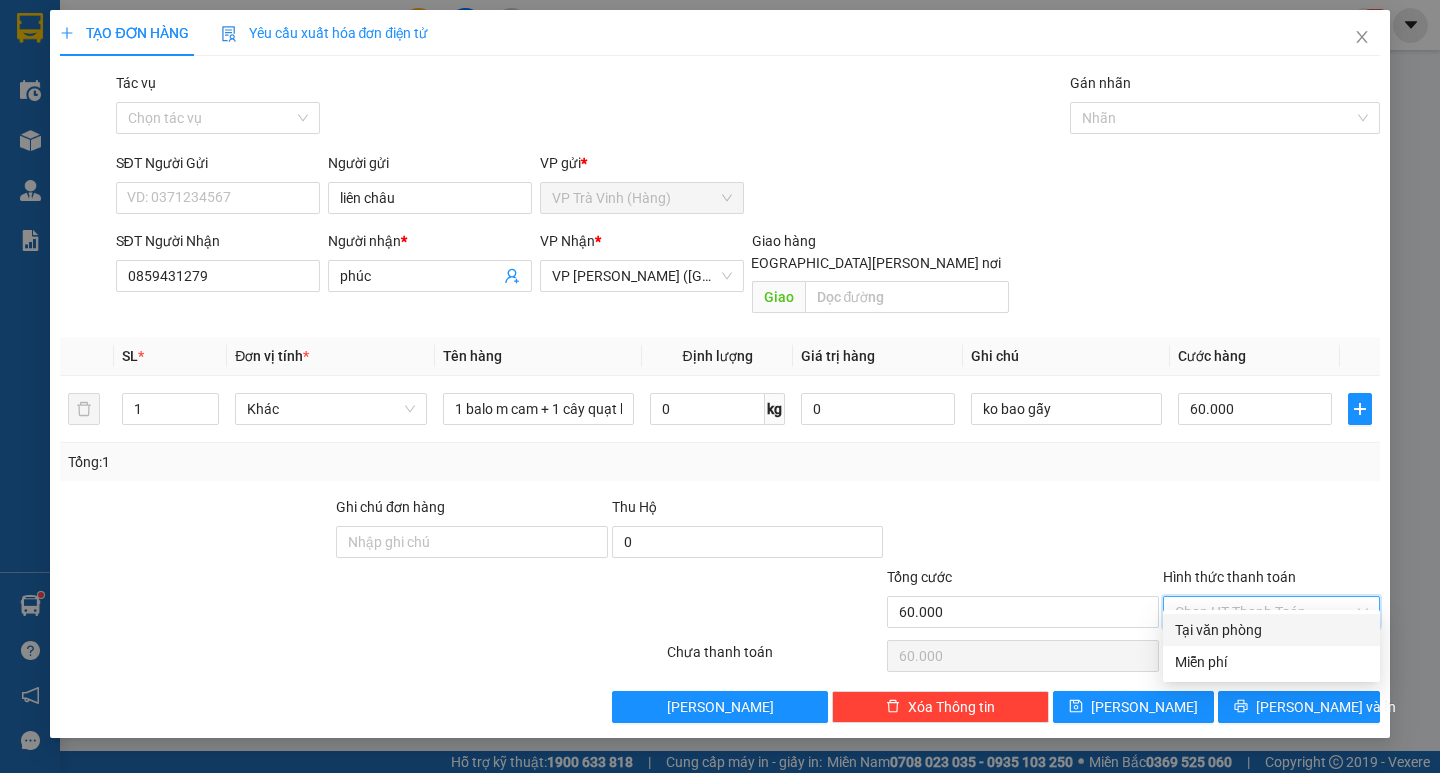 click at bounding box center [1271, 531] 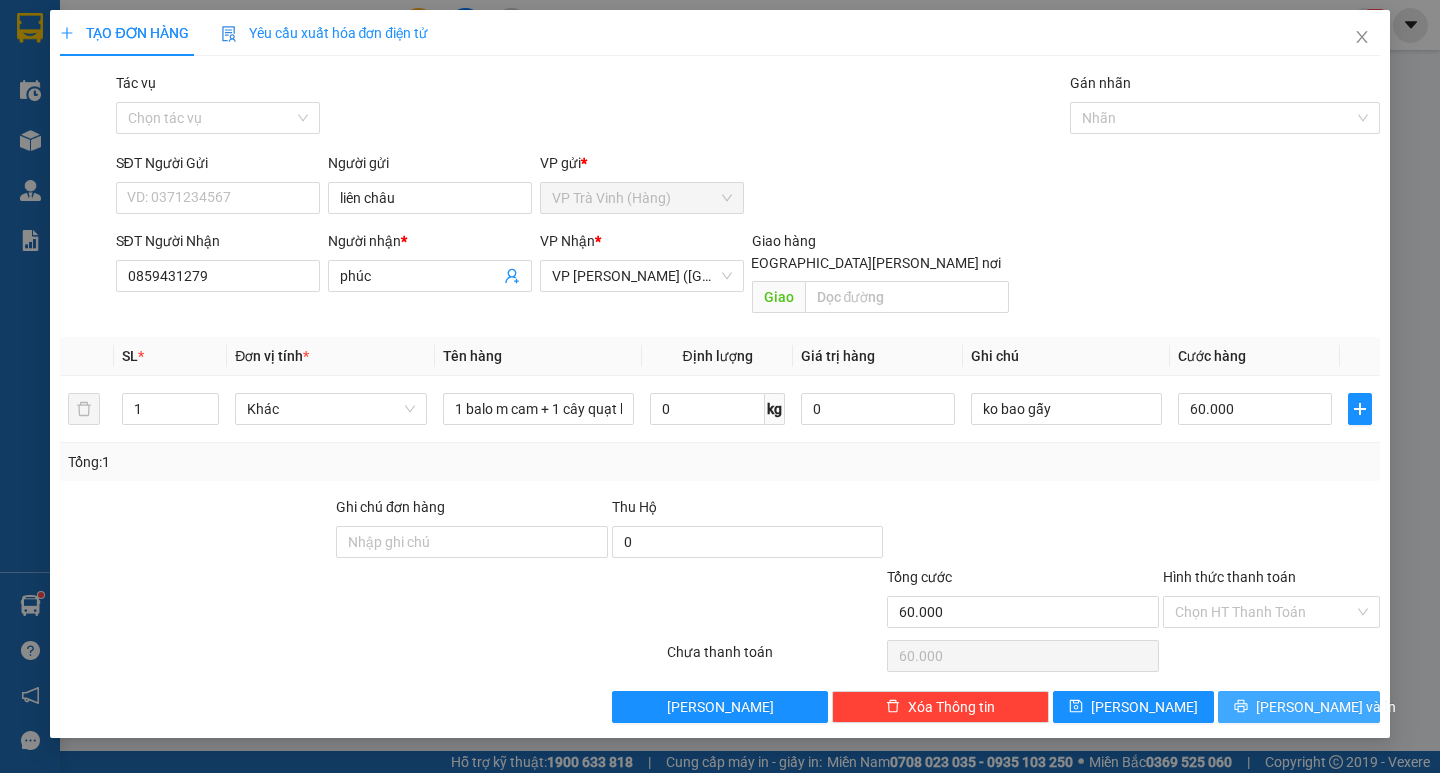 click on "[PERSON_NAME] và In" at bounding box center [1326, 707] 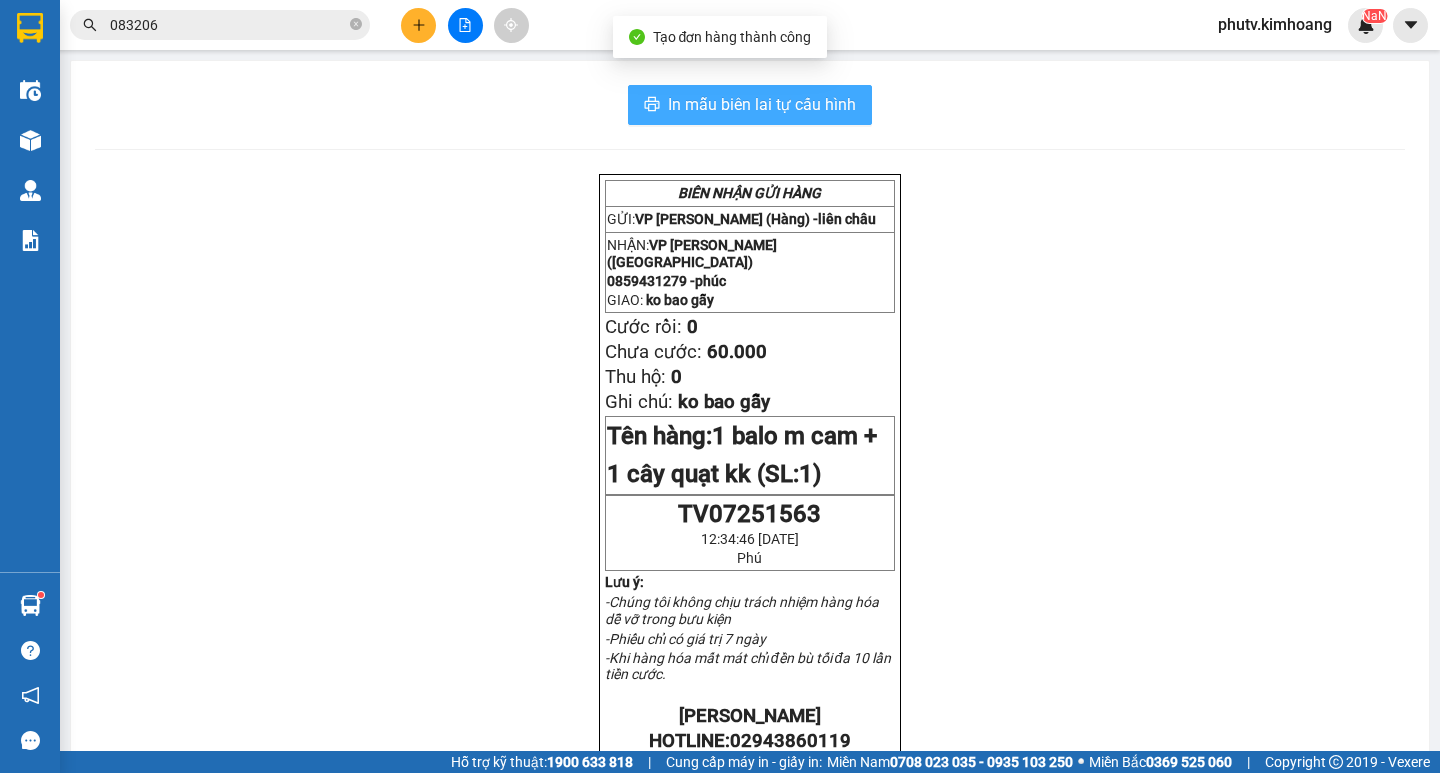 click on "In mẫu biên lai tự cấu hình" at bounding box center [750, 105] 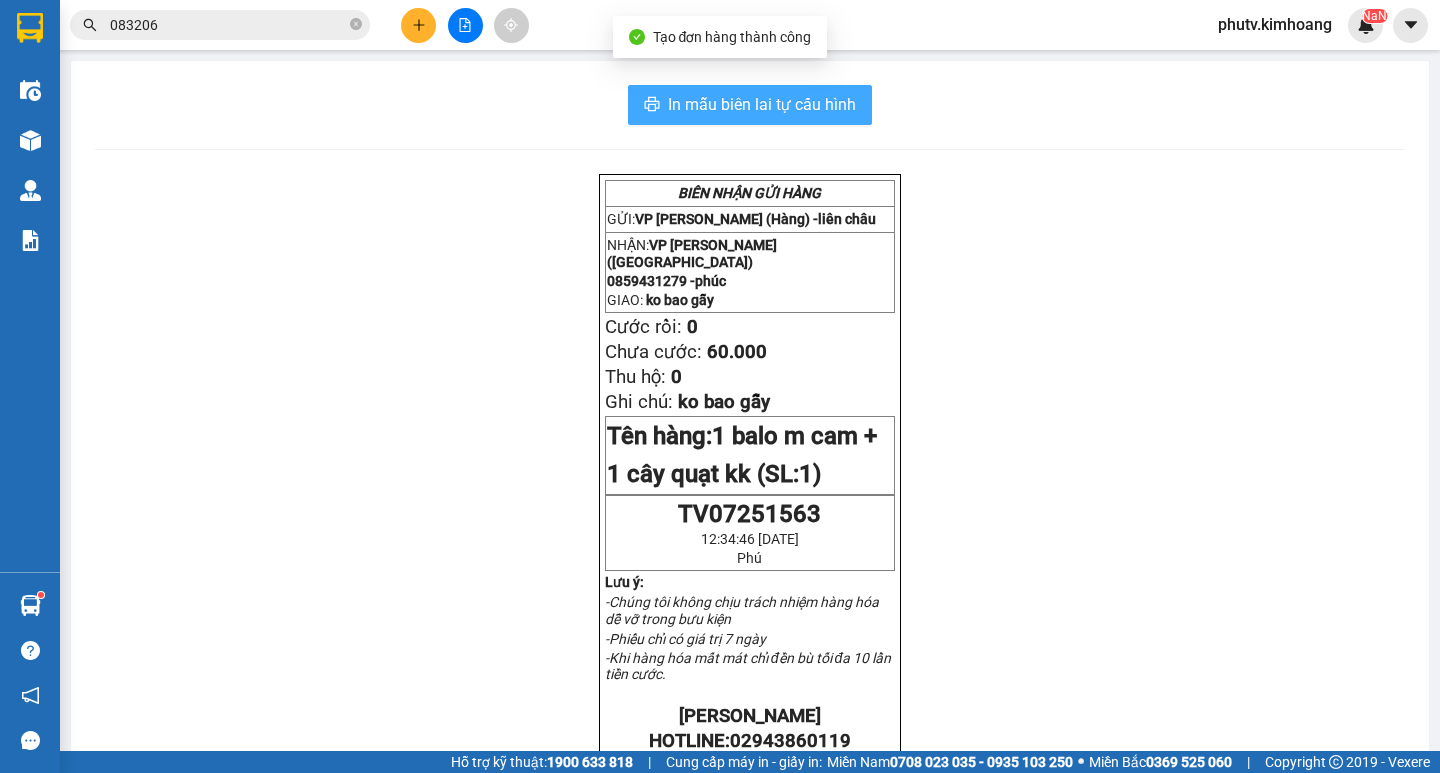 scroll, scrollTop: 0, scrollLeft: 0, axis: both 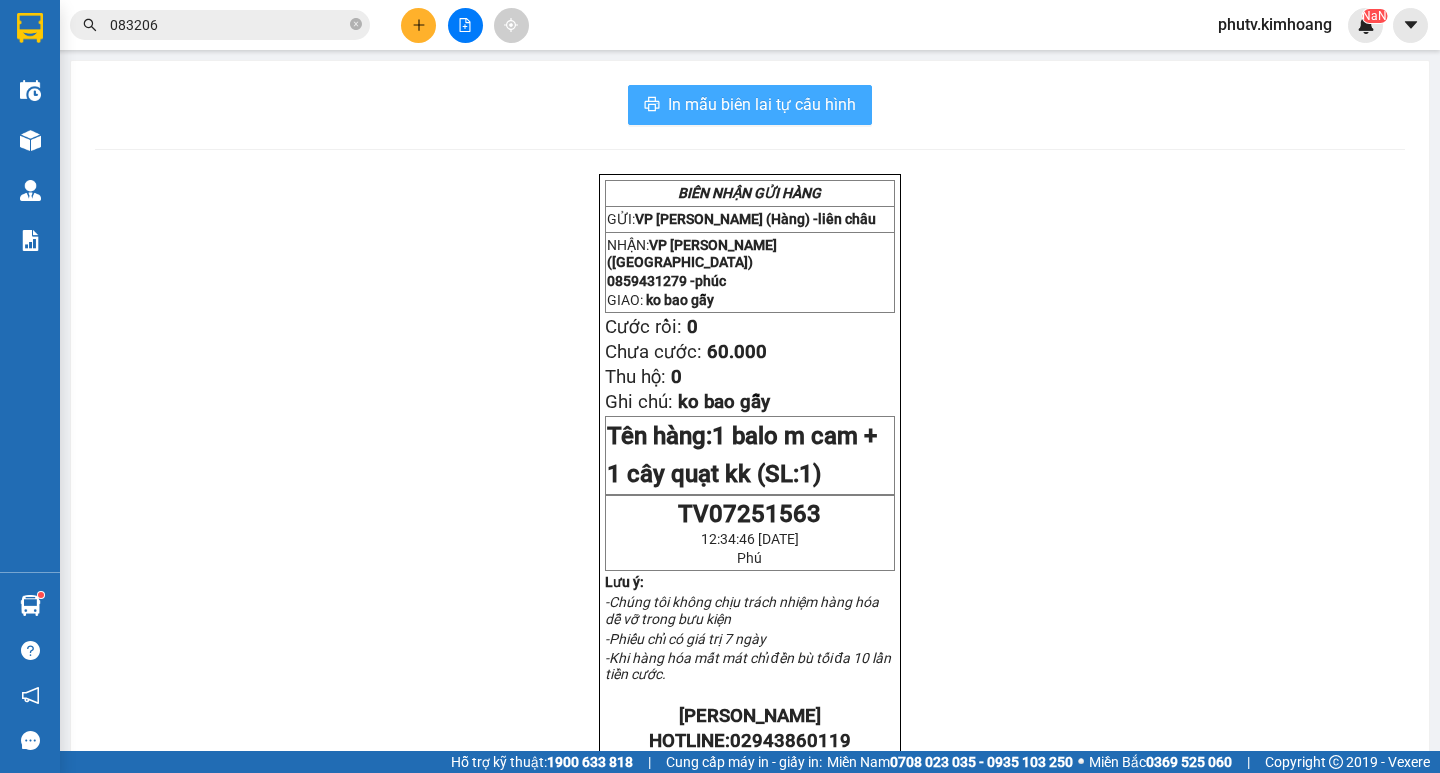 click on "In mẫu biên lai tự cấu hình" at bounding box center (750, 105) 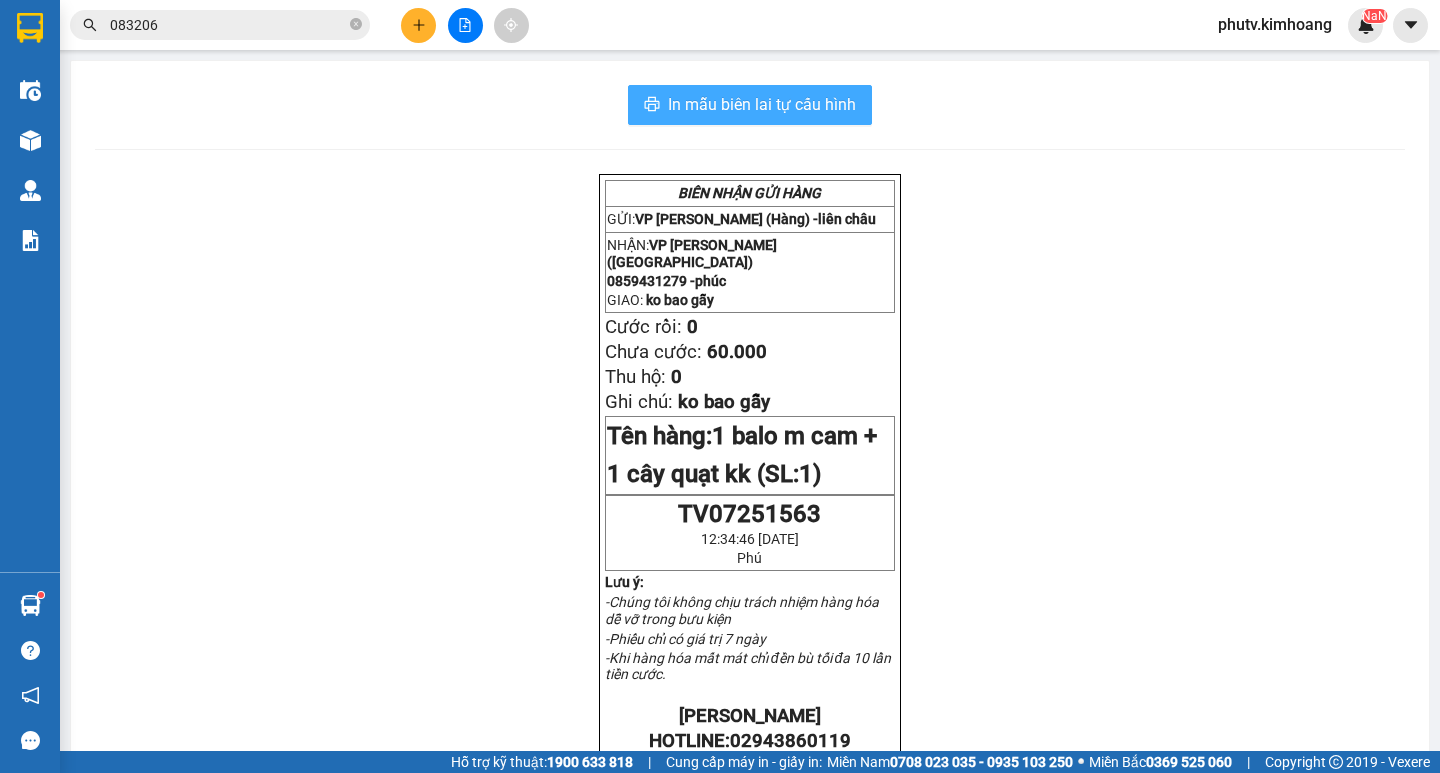 scroll, scrollTop: 0, scrollLeft: 0, axis: both 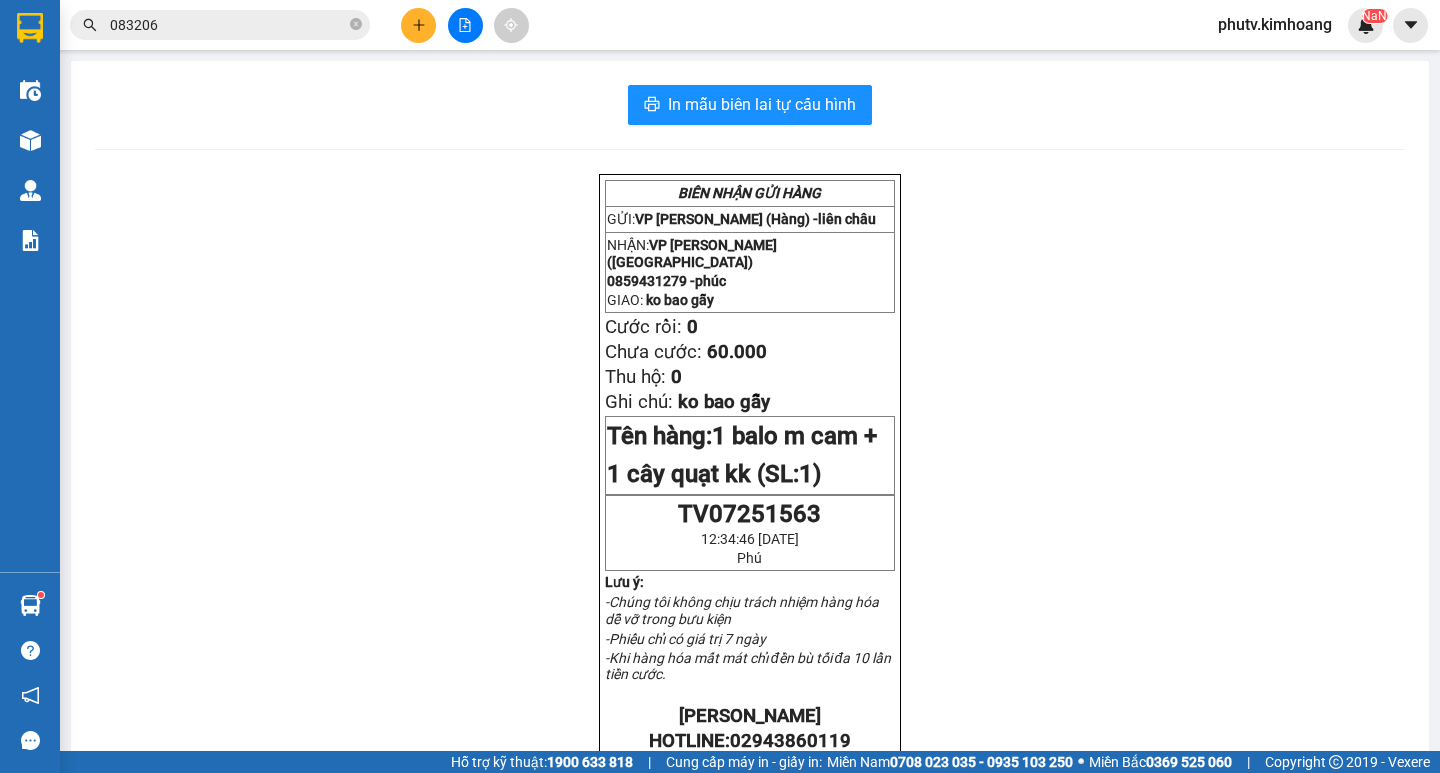 click on "083206" at bounding box center [228, 25] 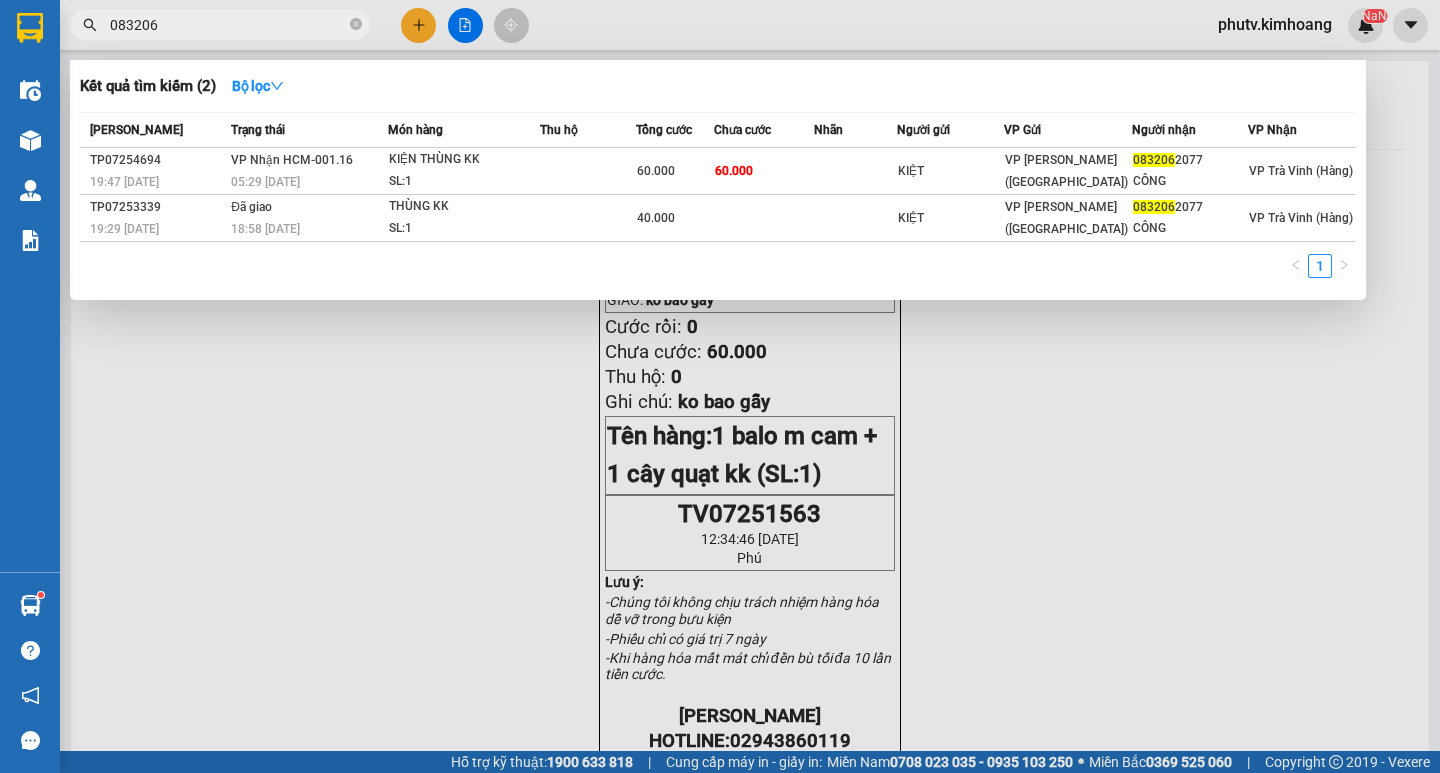click on "083206" at bounding box center [228, 25] 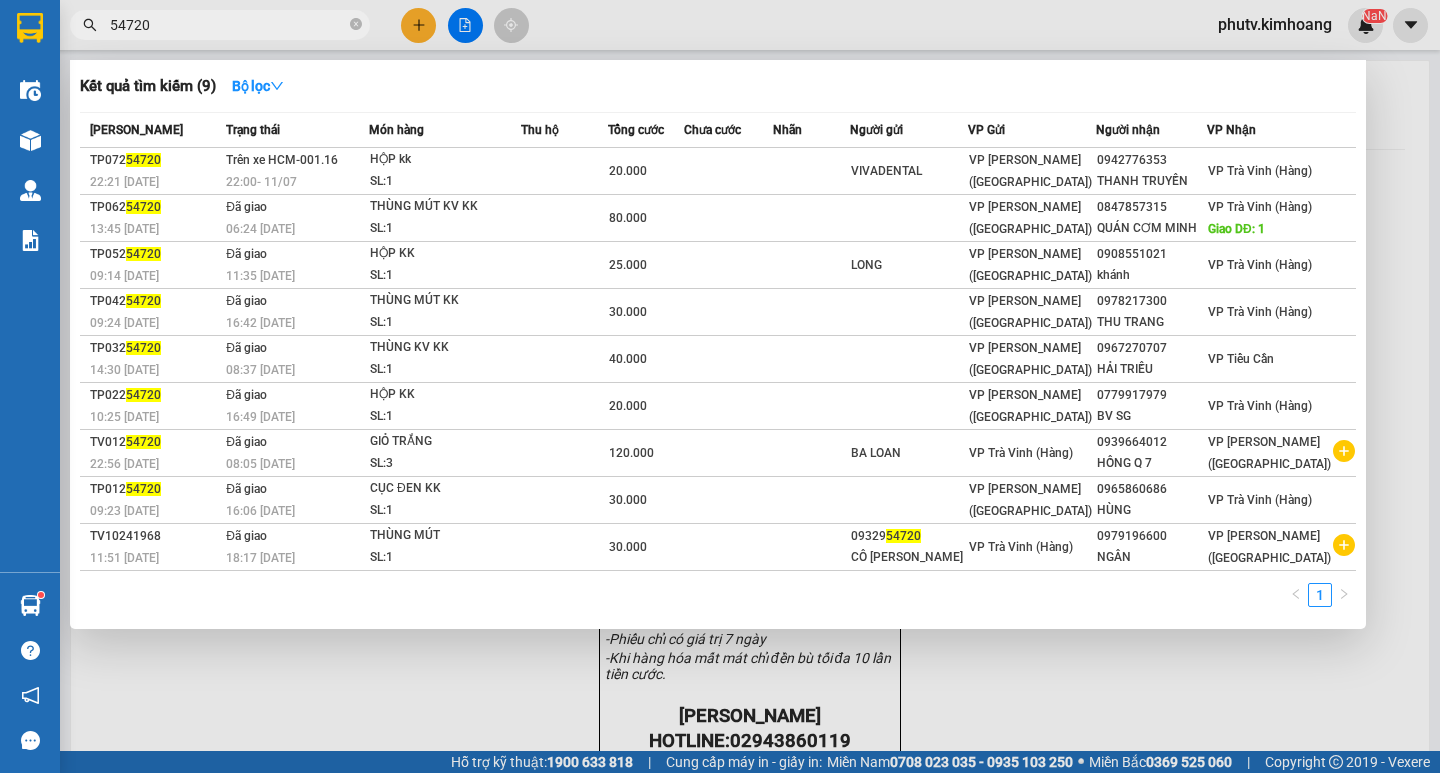 type on "54720" 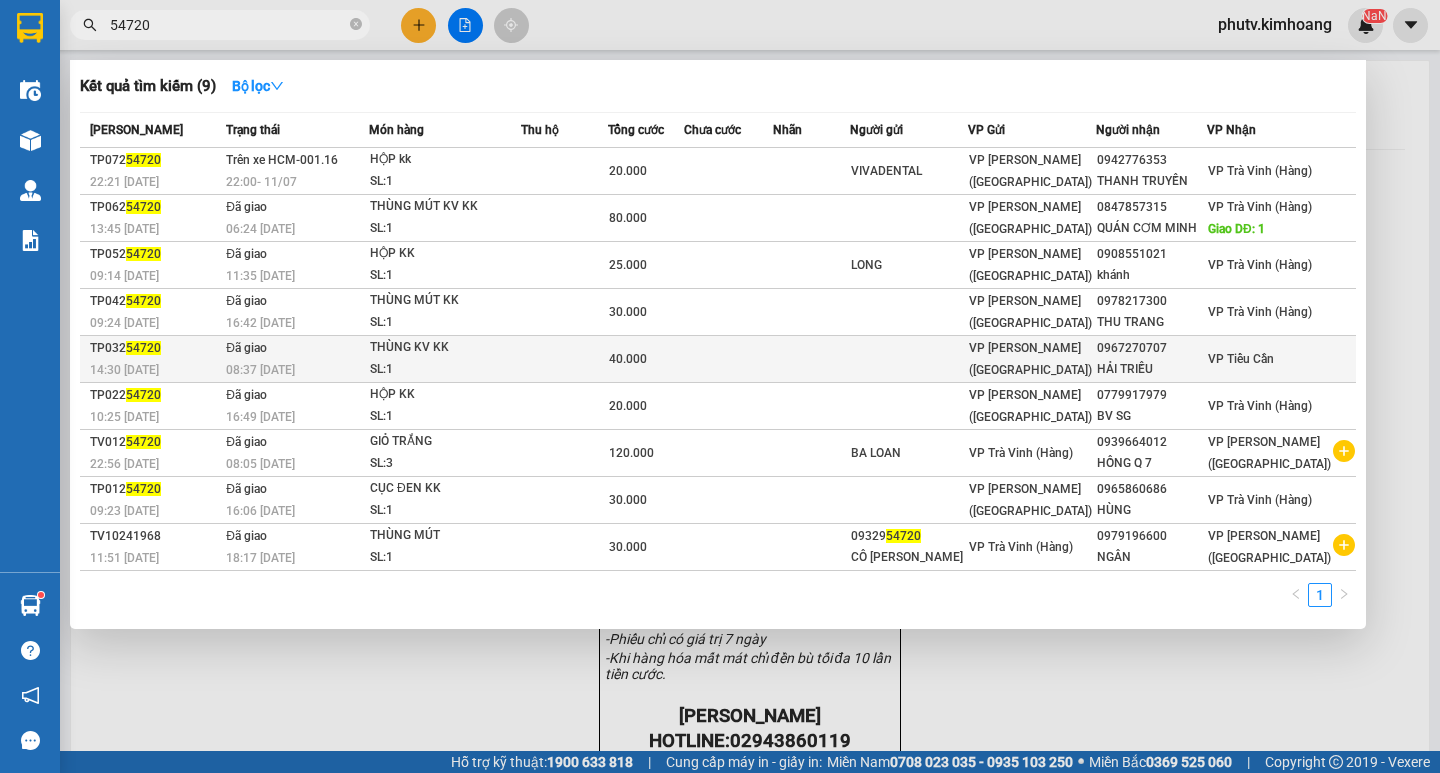 click on "08:37 - 12/03" at bounding box center [260, 370] 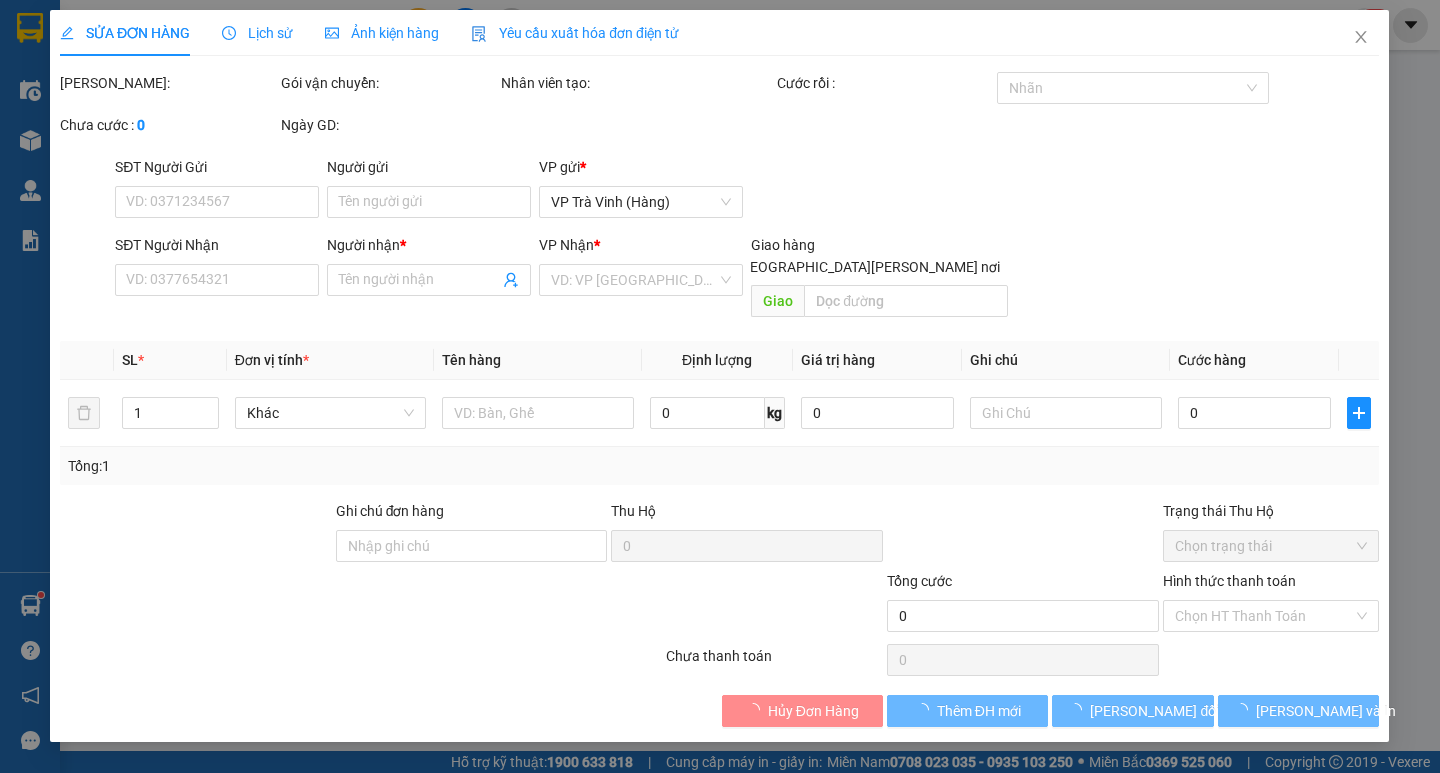 type on "0967270707" 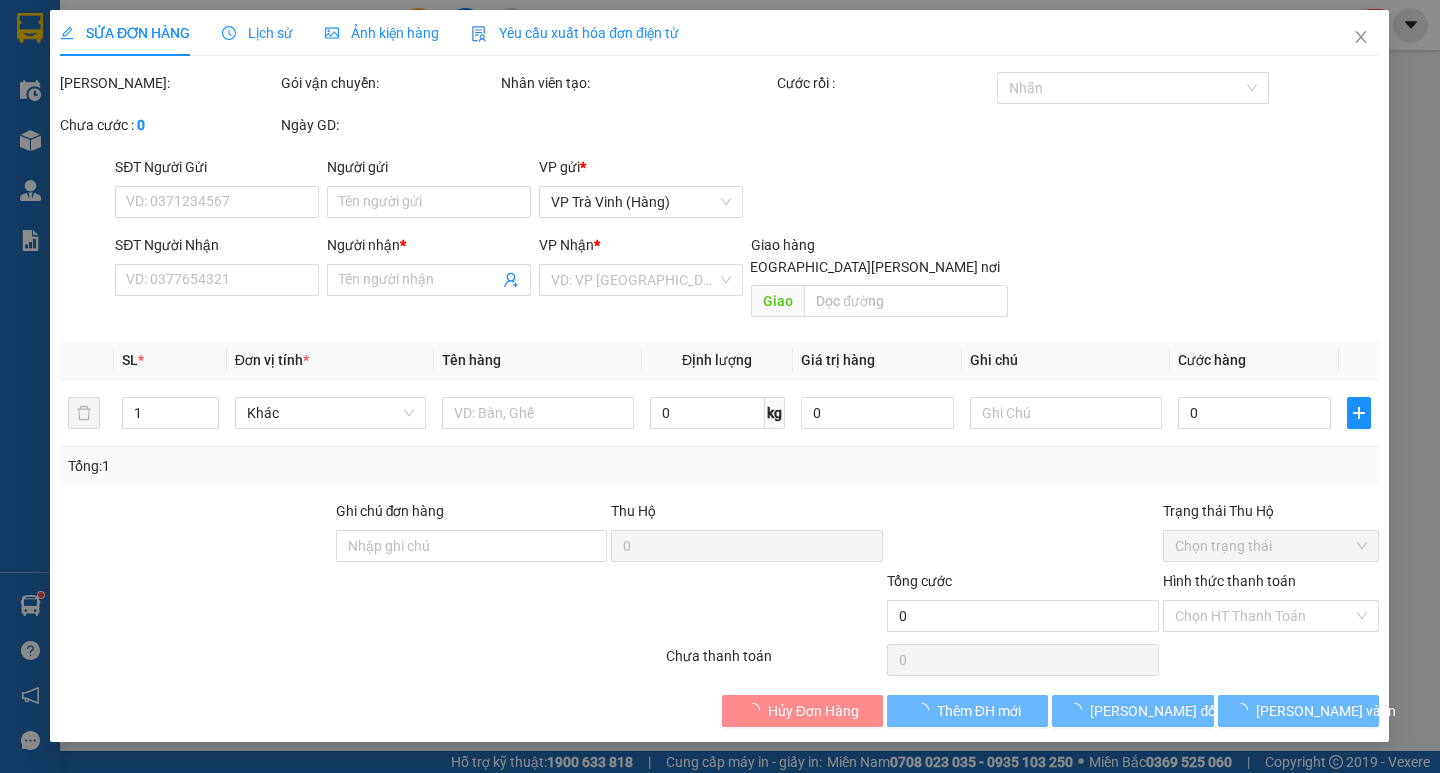 type on "HẢI TRIỀU" 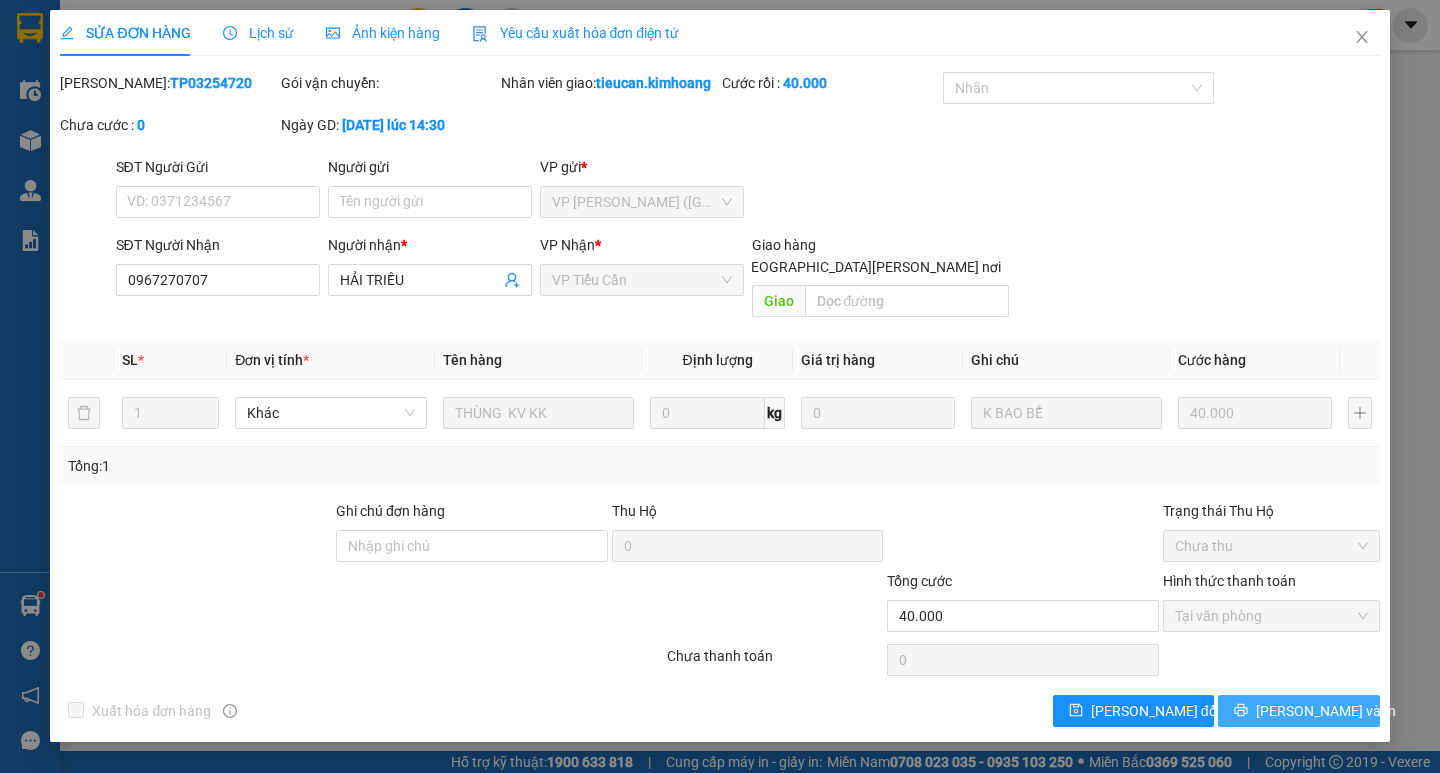 drag, startPoint x: 1276, startPoint y: 692, endPoint x: 1116, endPoint y: 649, distance: 165.6774 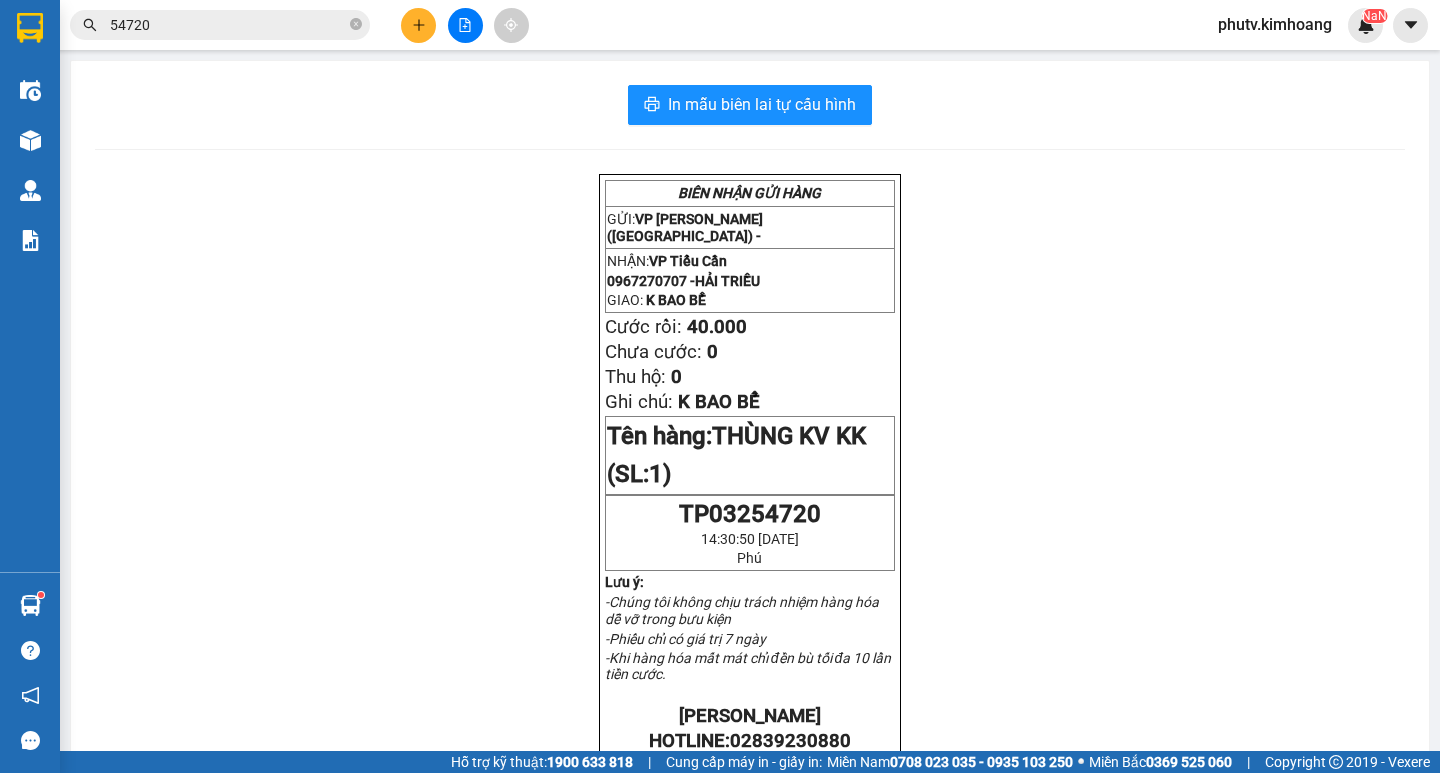 click on "54720" at bounding box center [220, 25] 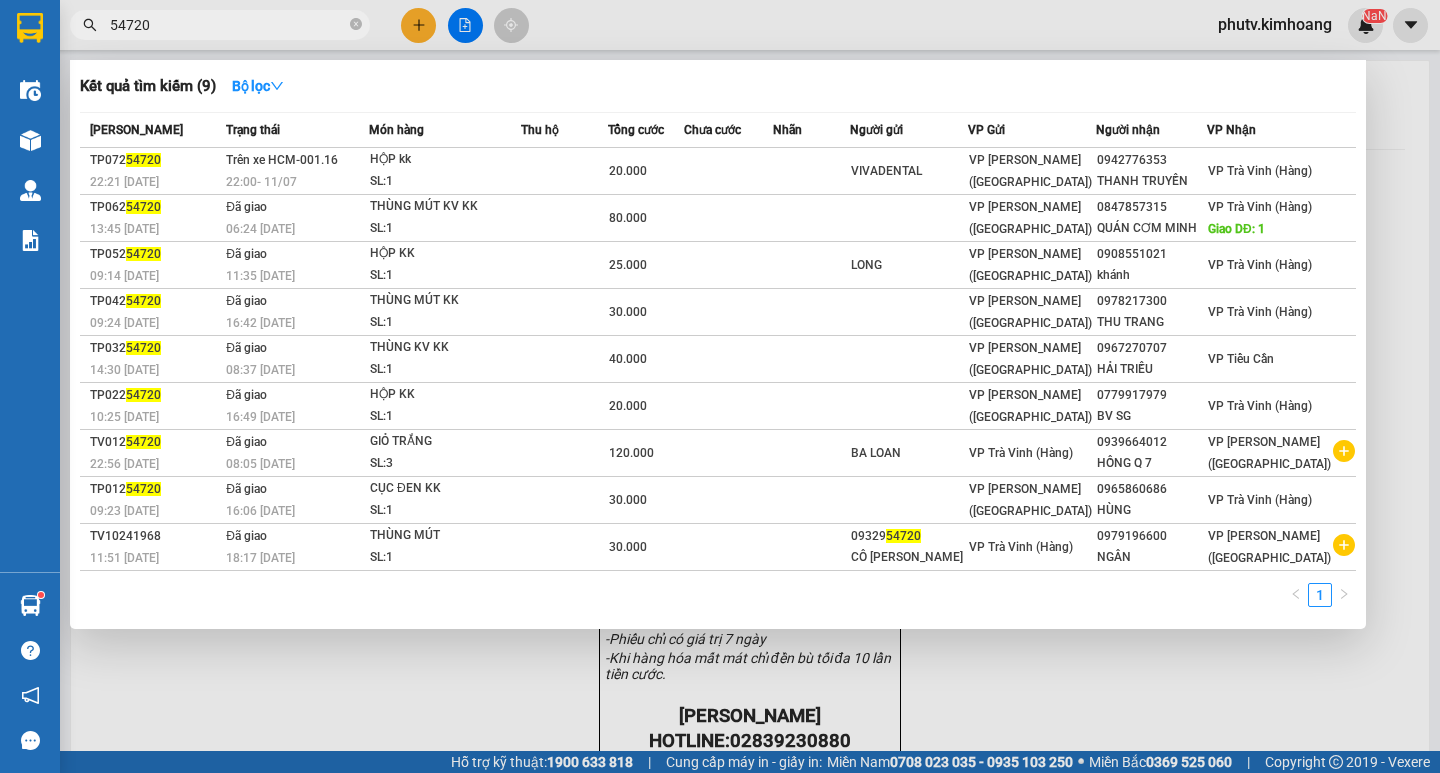 click on "54720" at bounding box center [228, 25] 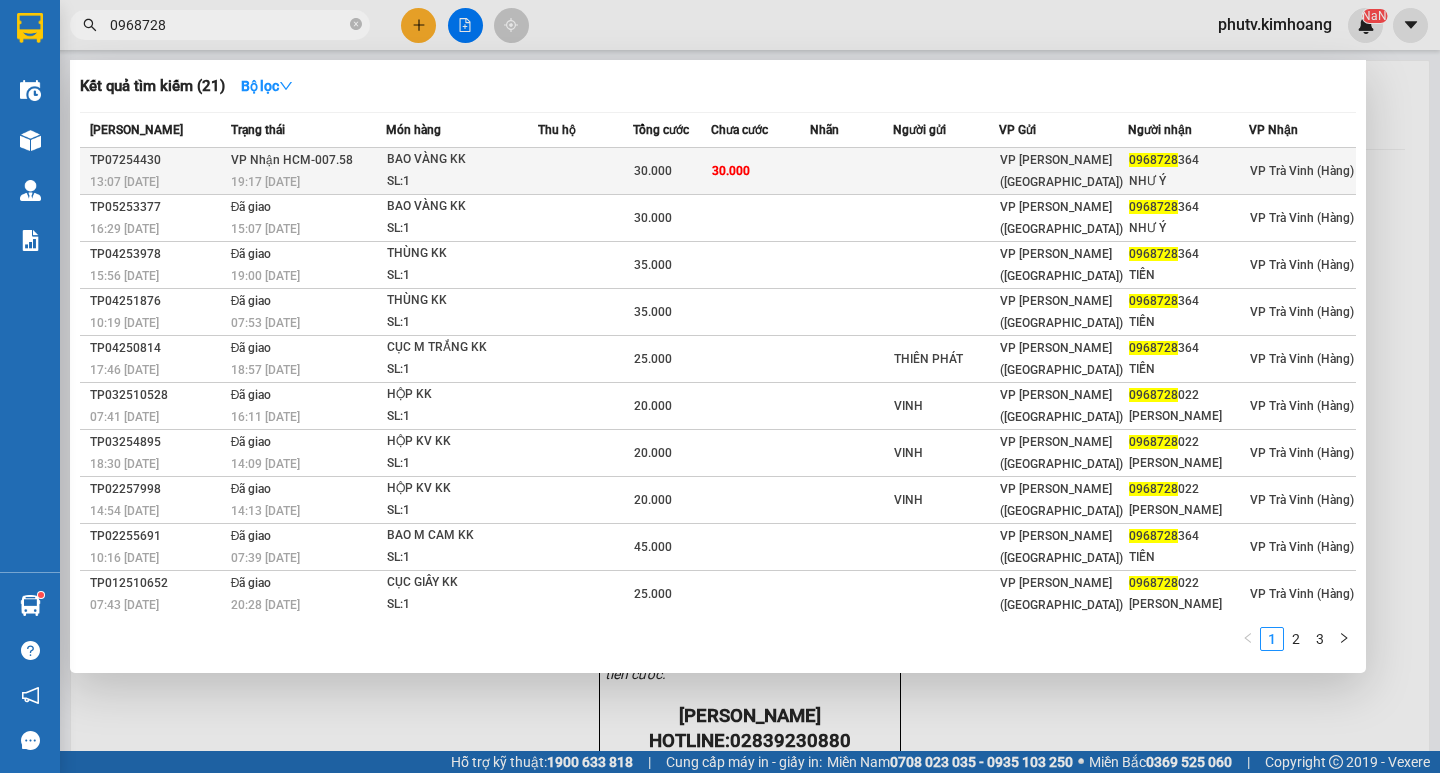 type on "0968728" 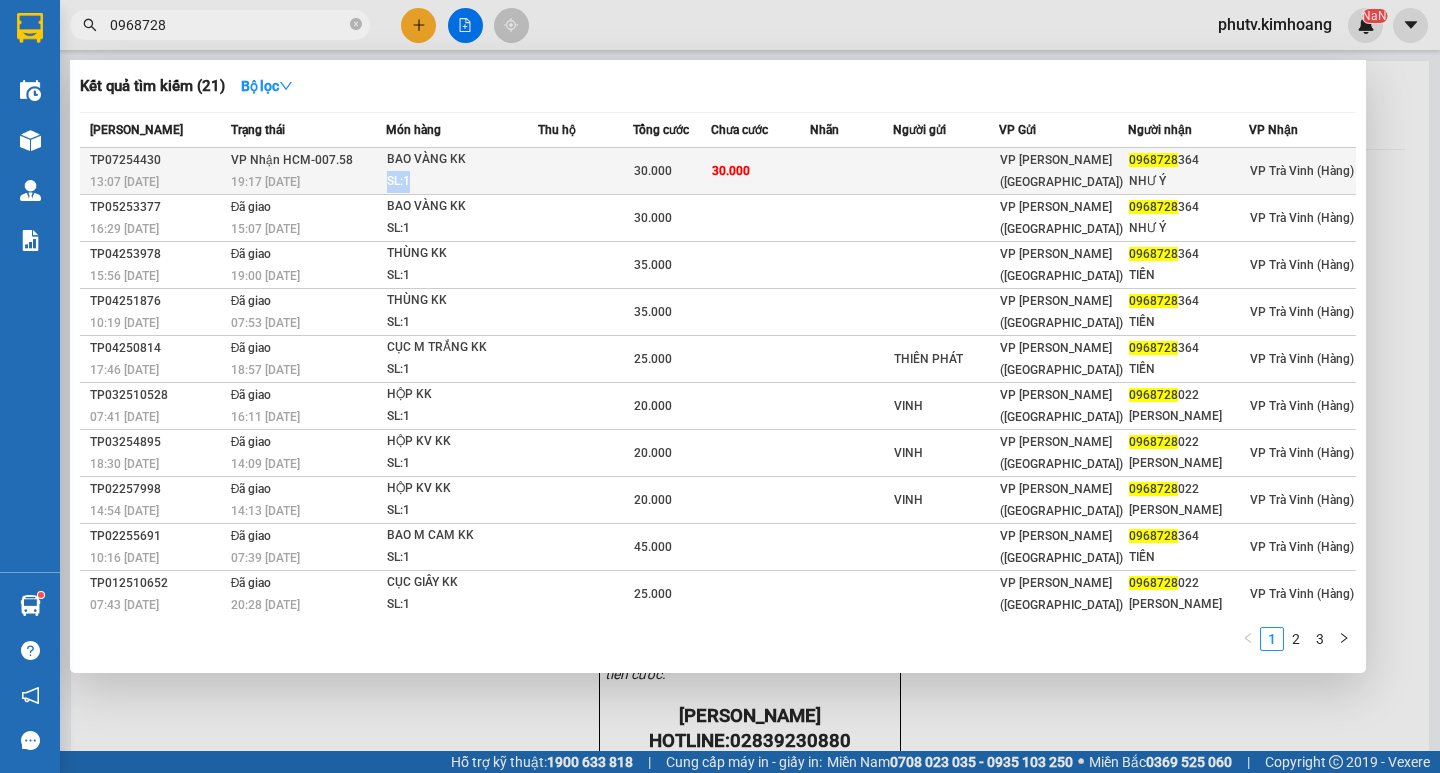 click on "TP07254430 13:07 - 11/07 VP Nhận   HCM-007.58 19:17 - 11/07 BAO VÀNG KK SL:  1 30.000 30.000 VP Trần Phú (Hàng) 0968728 364 NHƯ Ý  VP Trà Vinh (Hàng)" at bounding box center (718, 171) 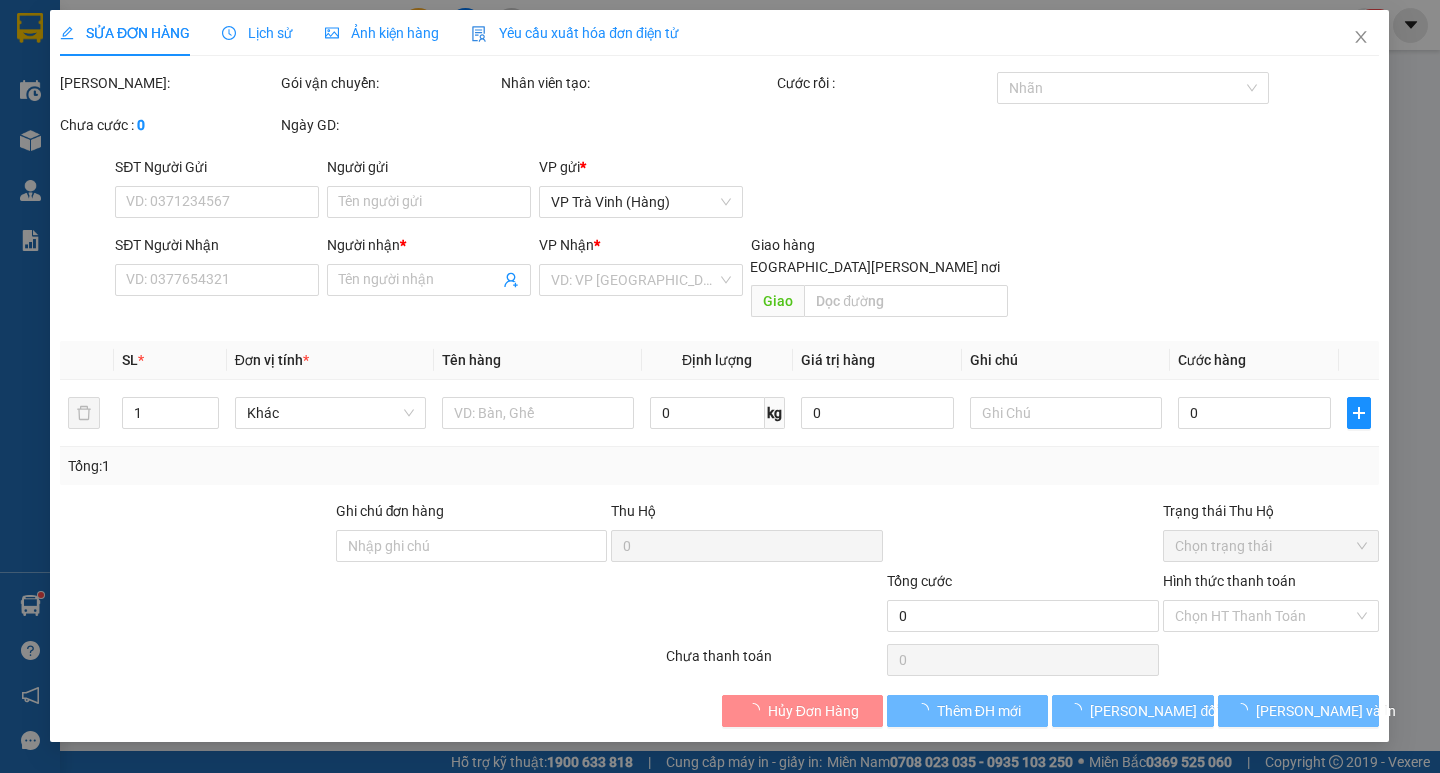 type on "0968728364" 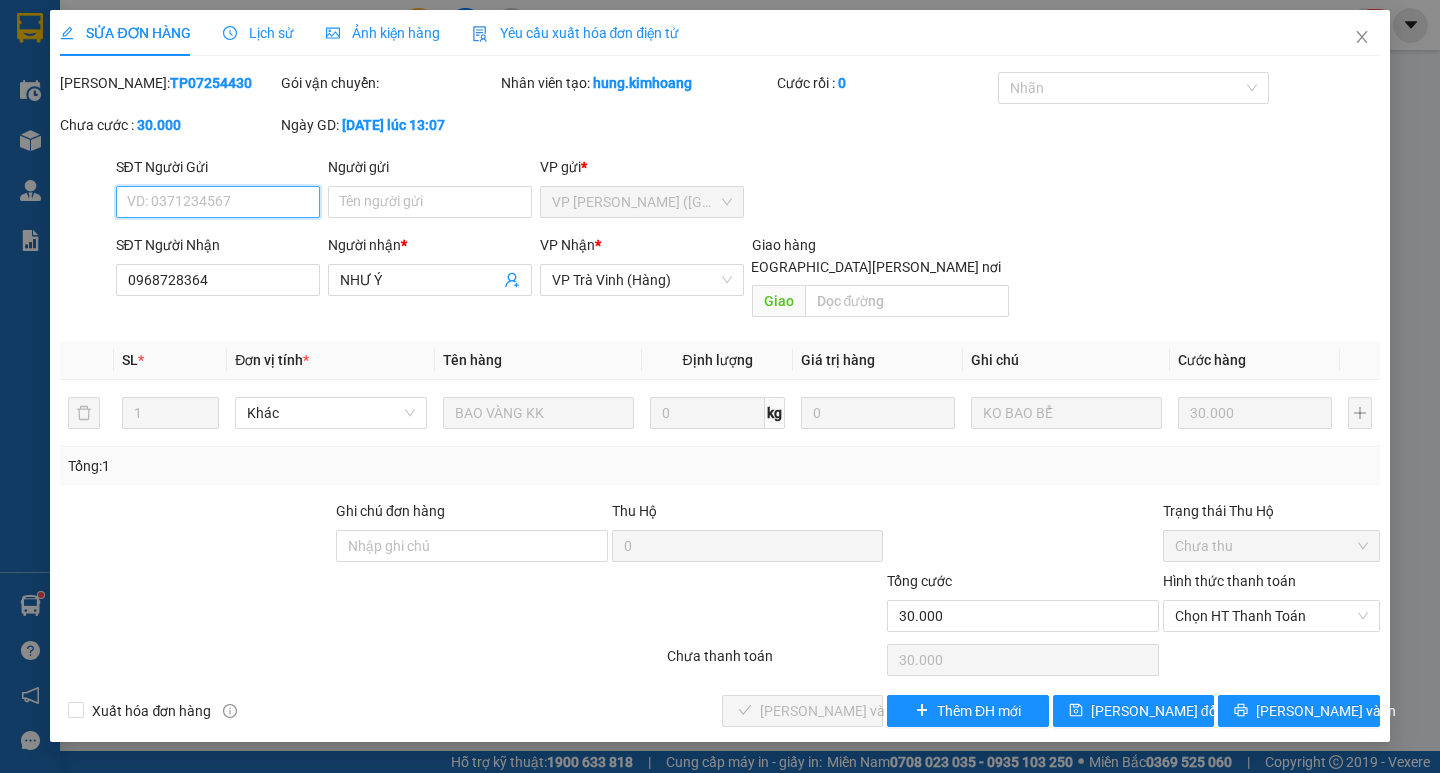 click on "Chọn HT Thanh Toán" at bounding box center [1271, 616] 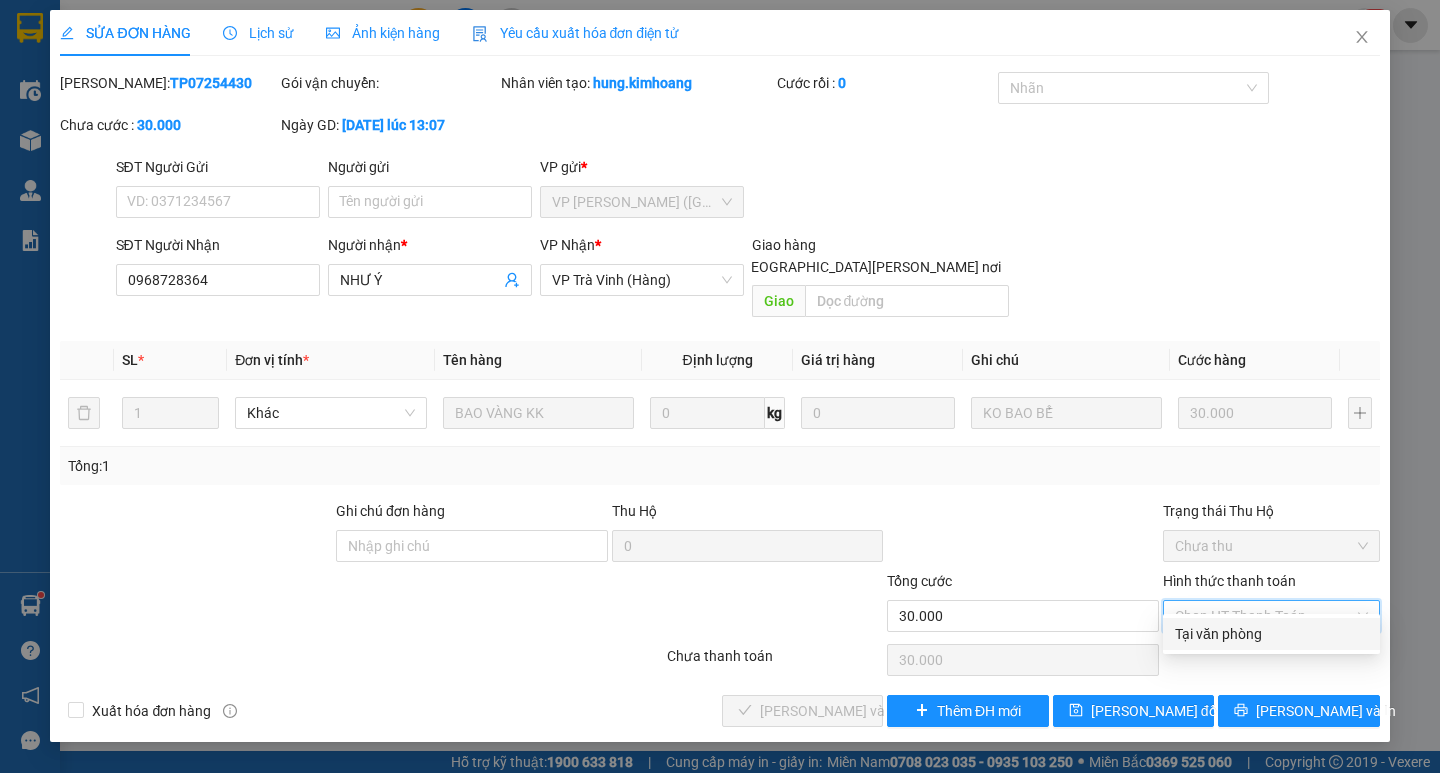 click on "Tại văn phòng" at bounding box center (1271, 634) 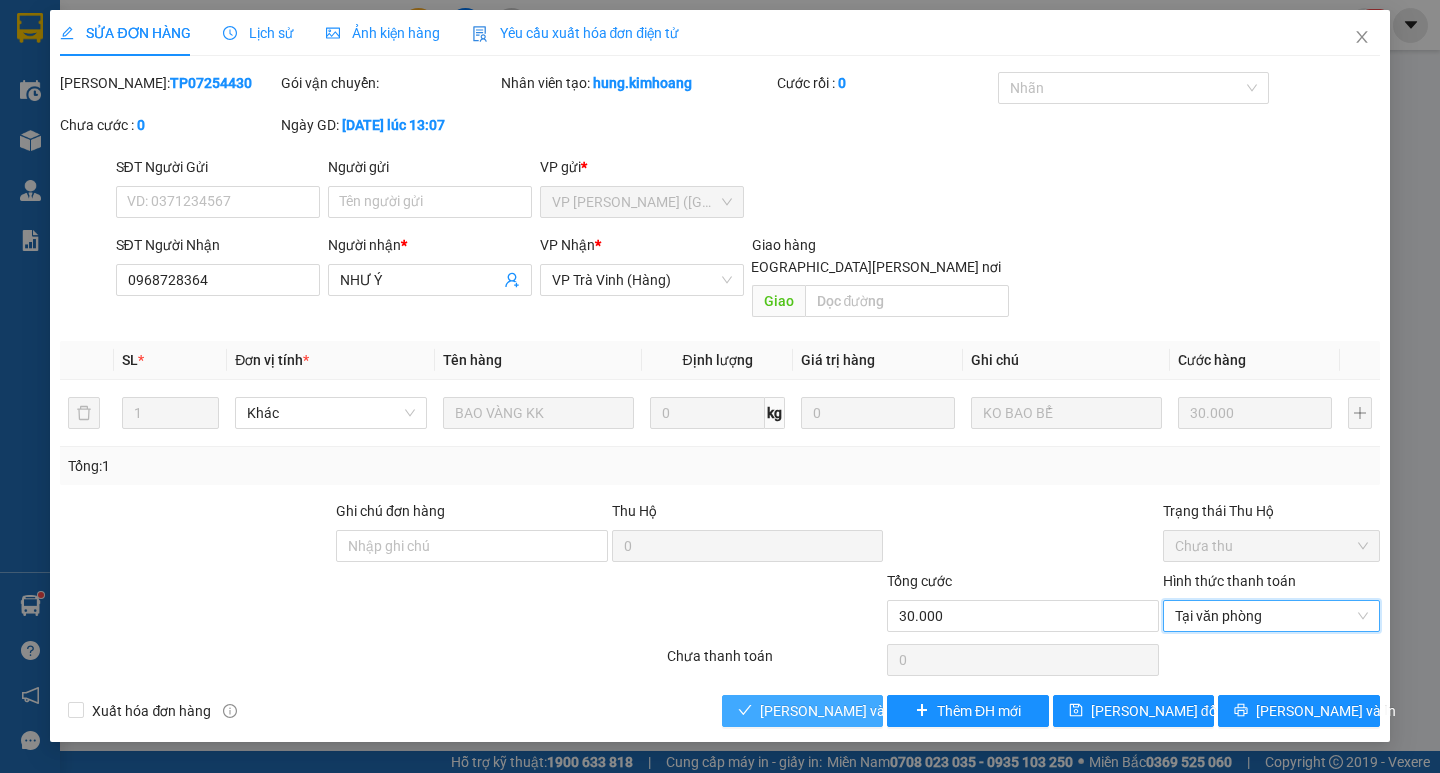 click on "[PERSON_NAME] và Giao hàng" at bounding box center [895, 711] 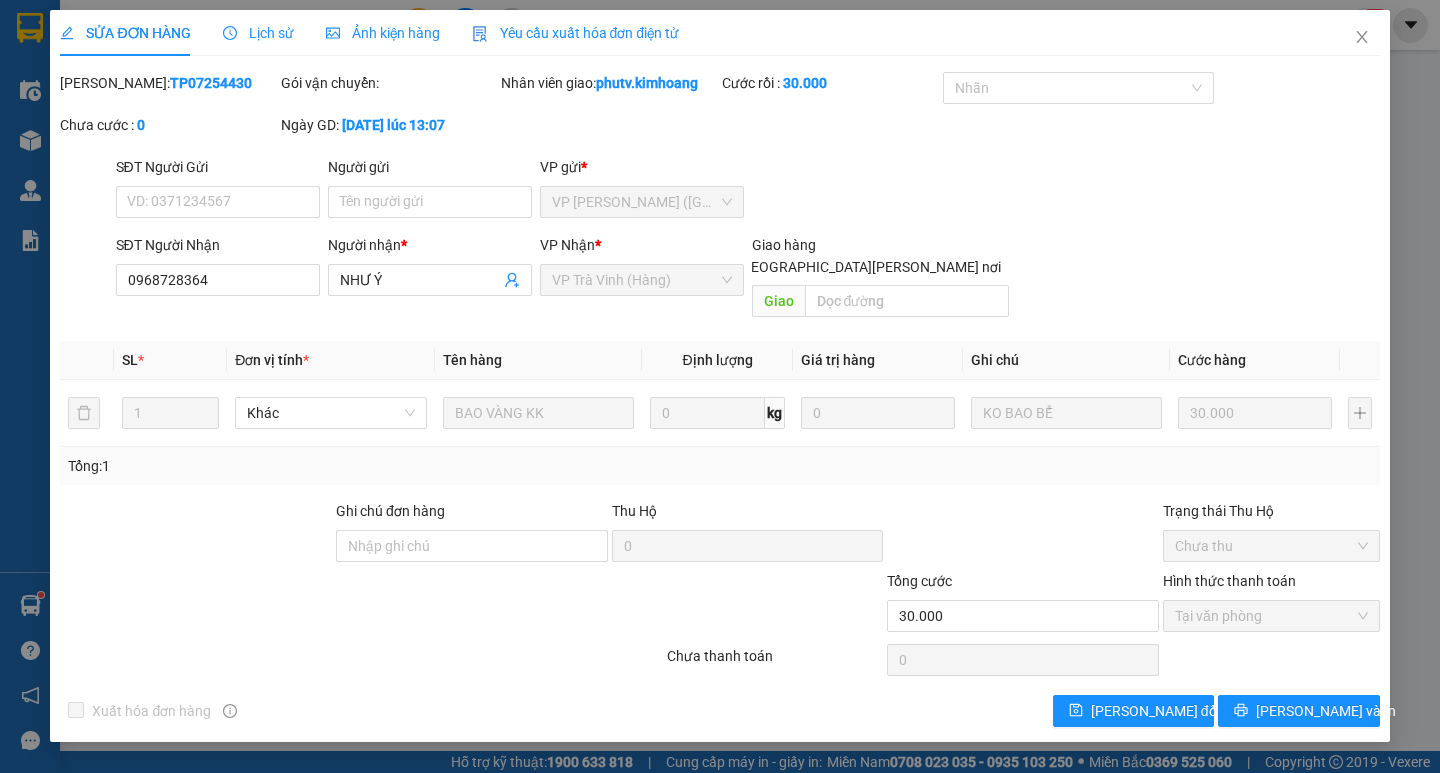 drag, startPoint x: 1312, startPoint y: 664, endPoint x: 961, endPoint y: 644, distance: 351.56934 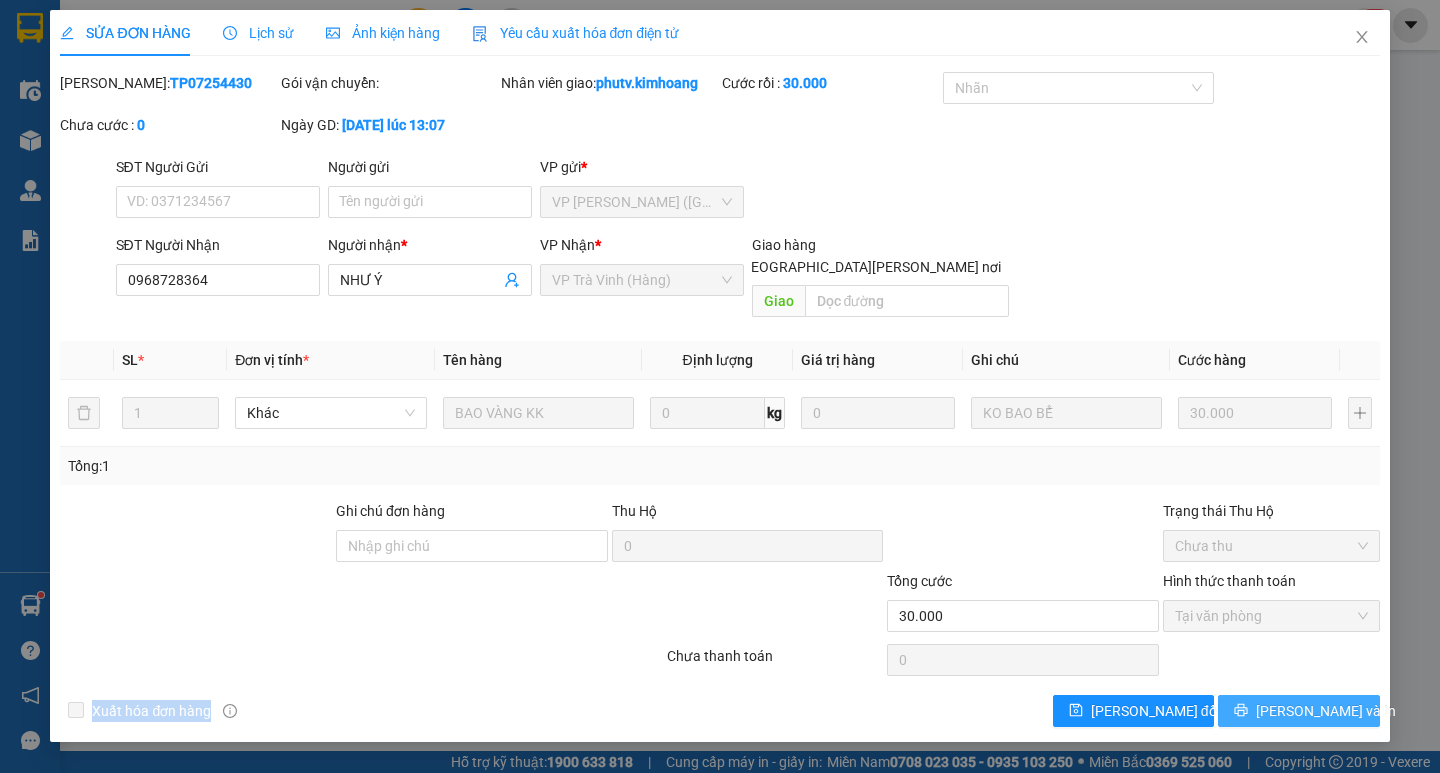 click on "[PERSON_NAME] và In" at bounding box center (1326, 711) 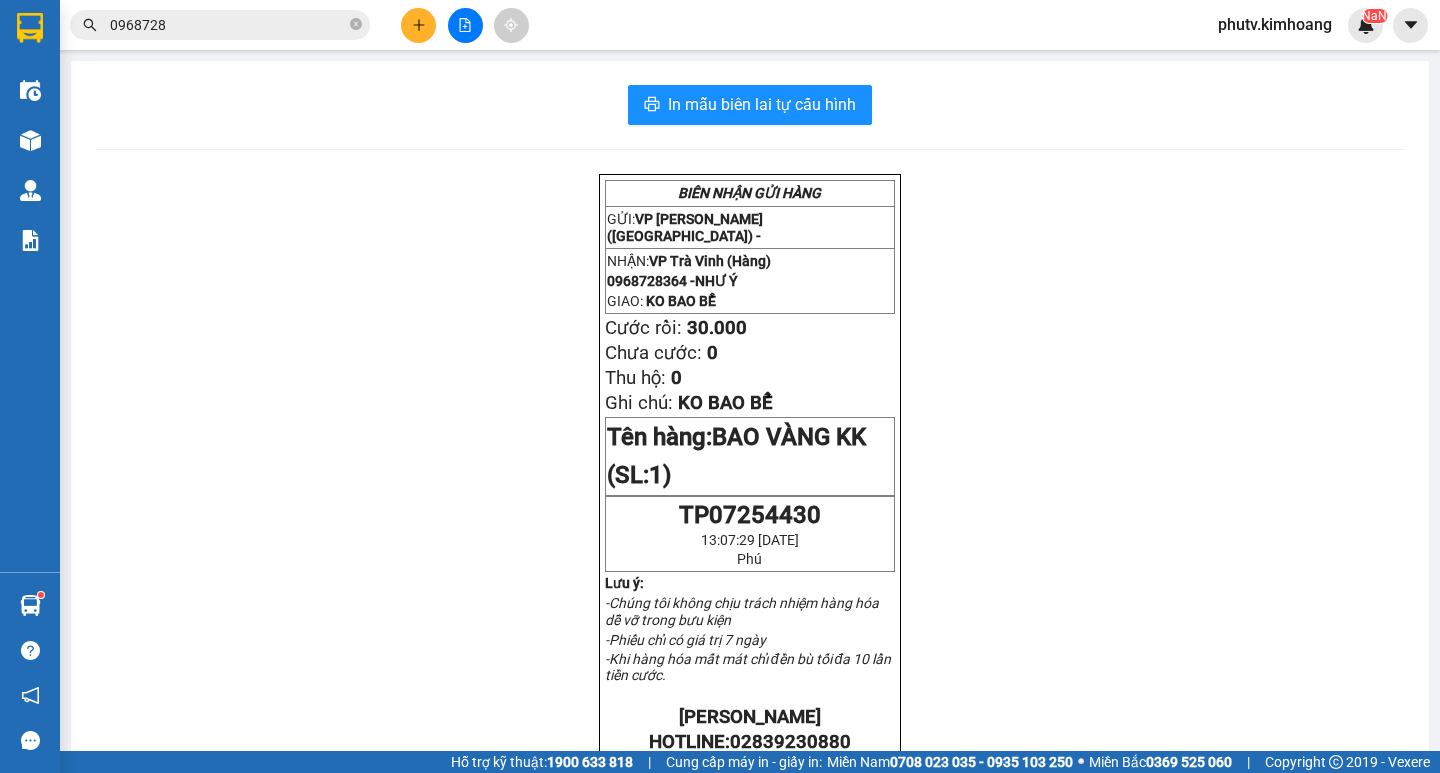 click on "0968728" at bounding box center (228, 25) 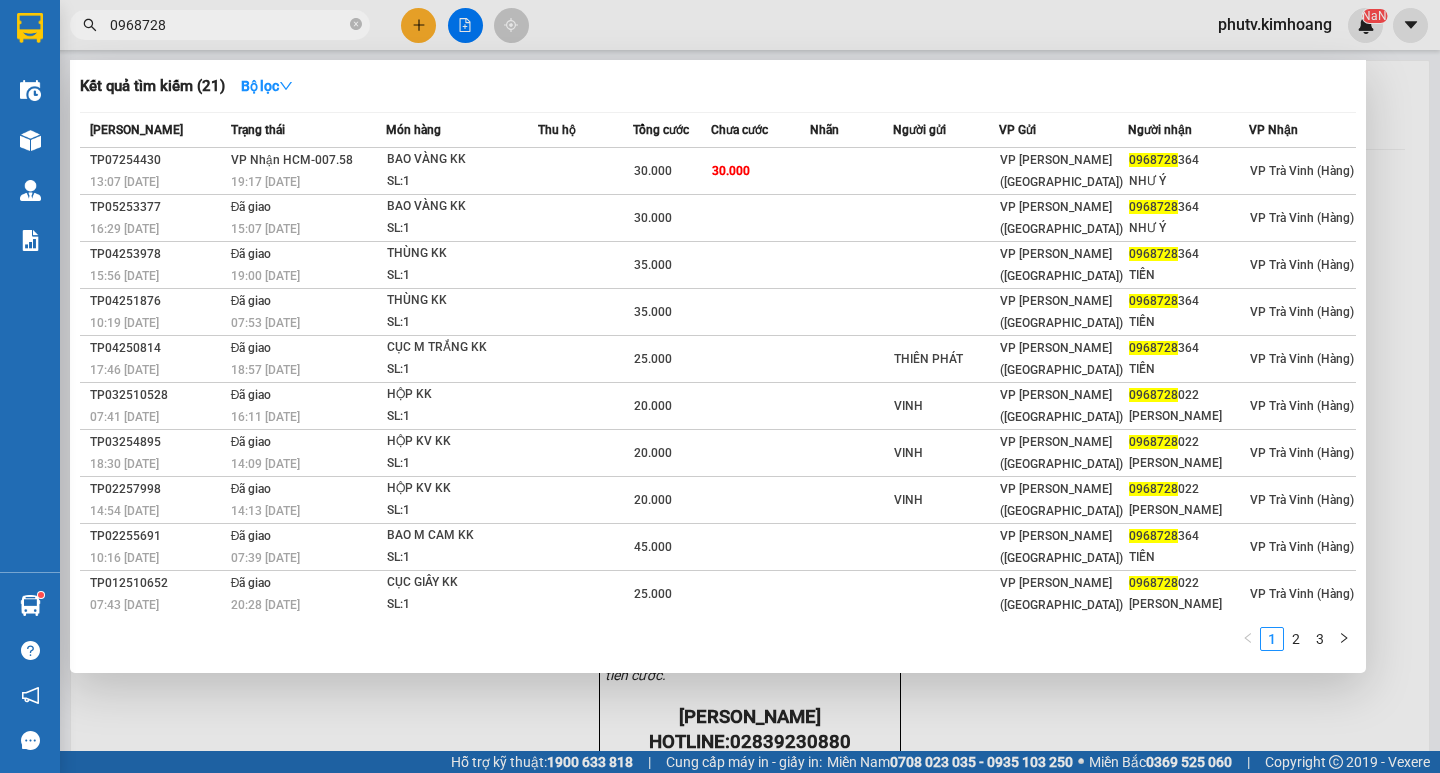 click on "0968728" at bounding box center [228, 25] 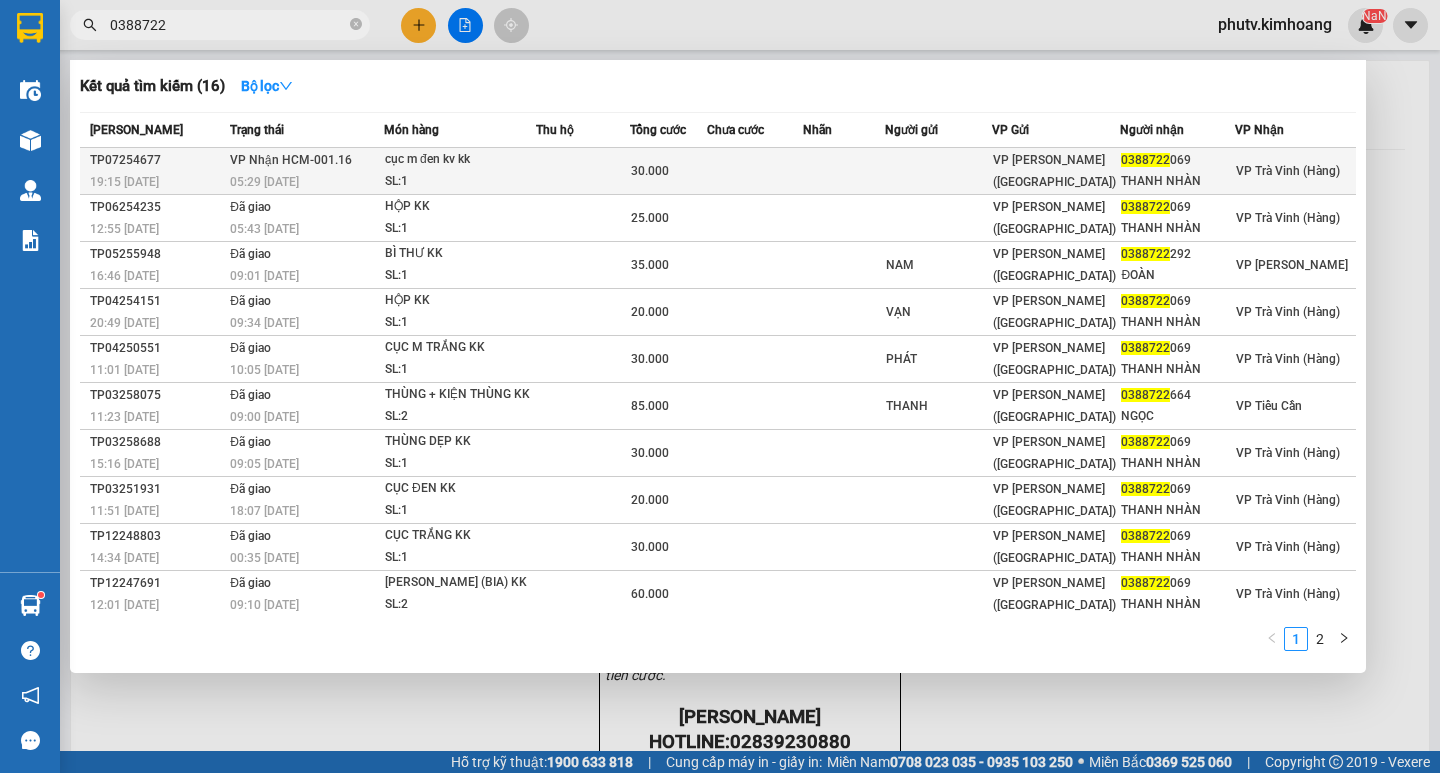 type on "0388722" 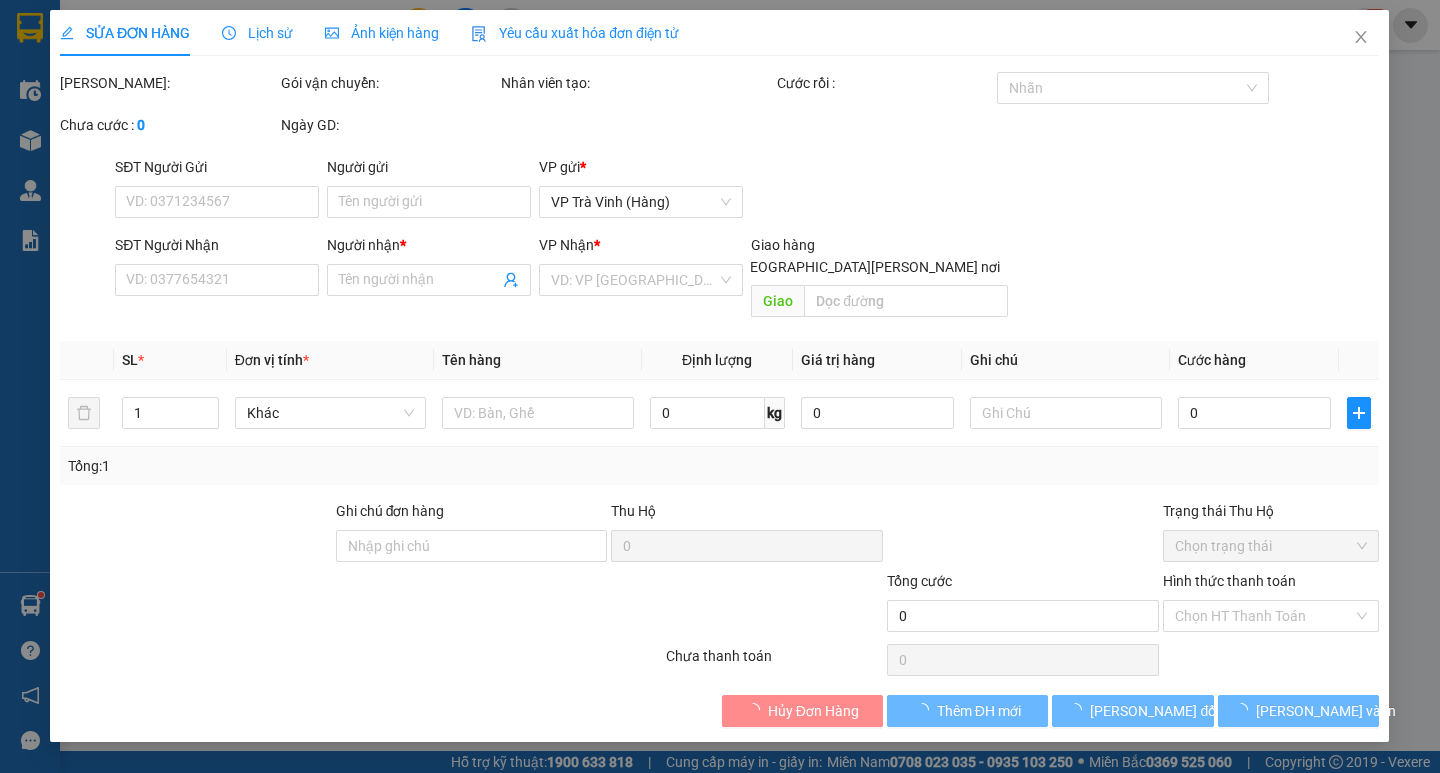 type on "0388722069" 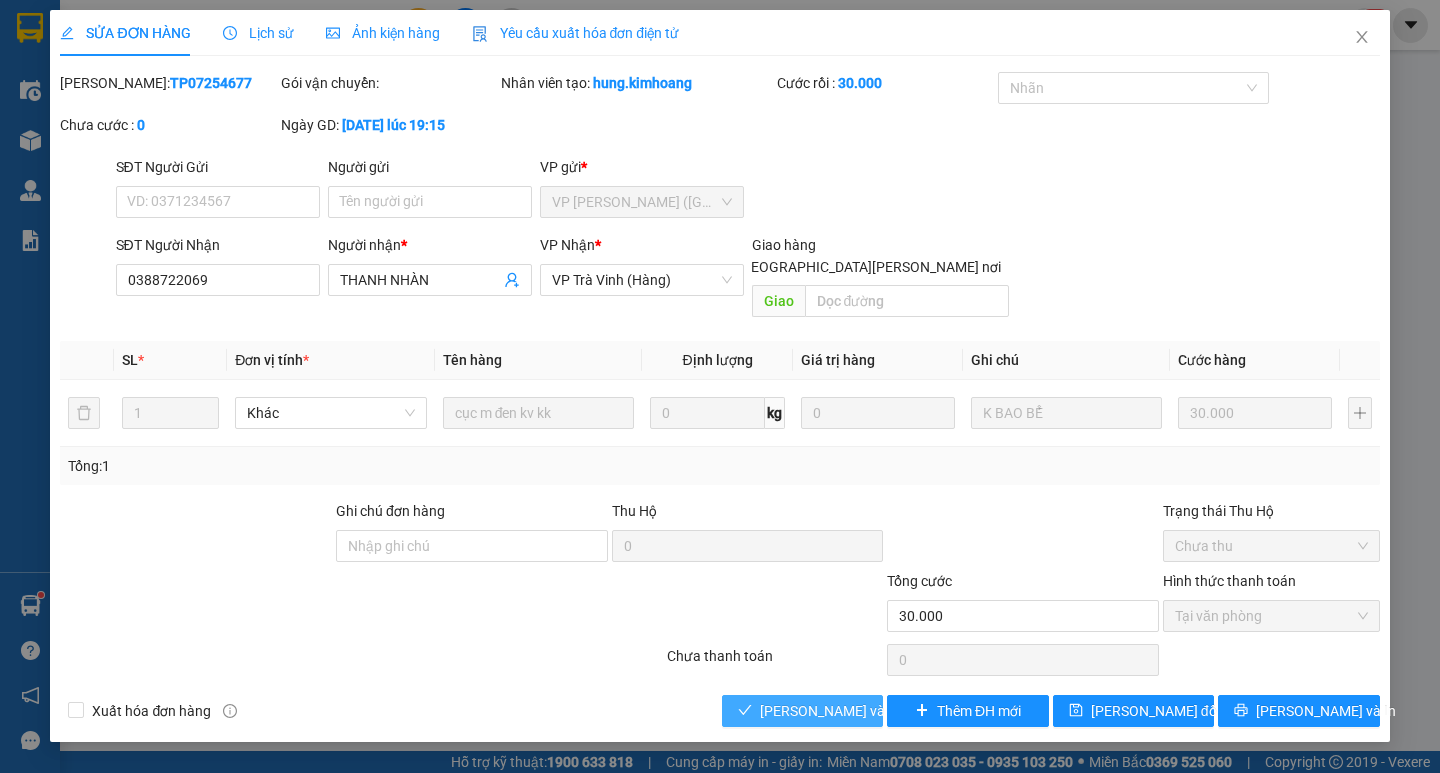 click on "[PERSON_NAME] và Giao hàng" at bounding box center [895, 711] 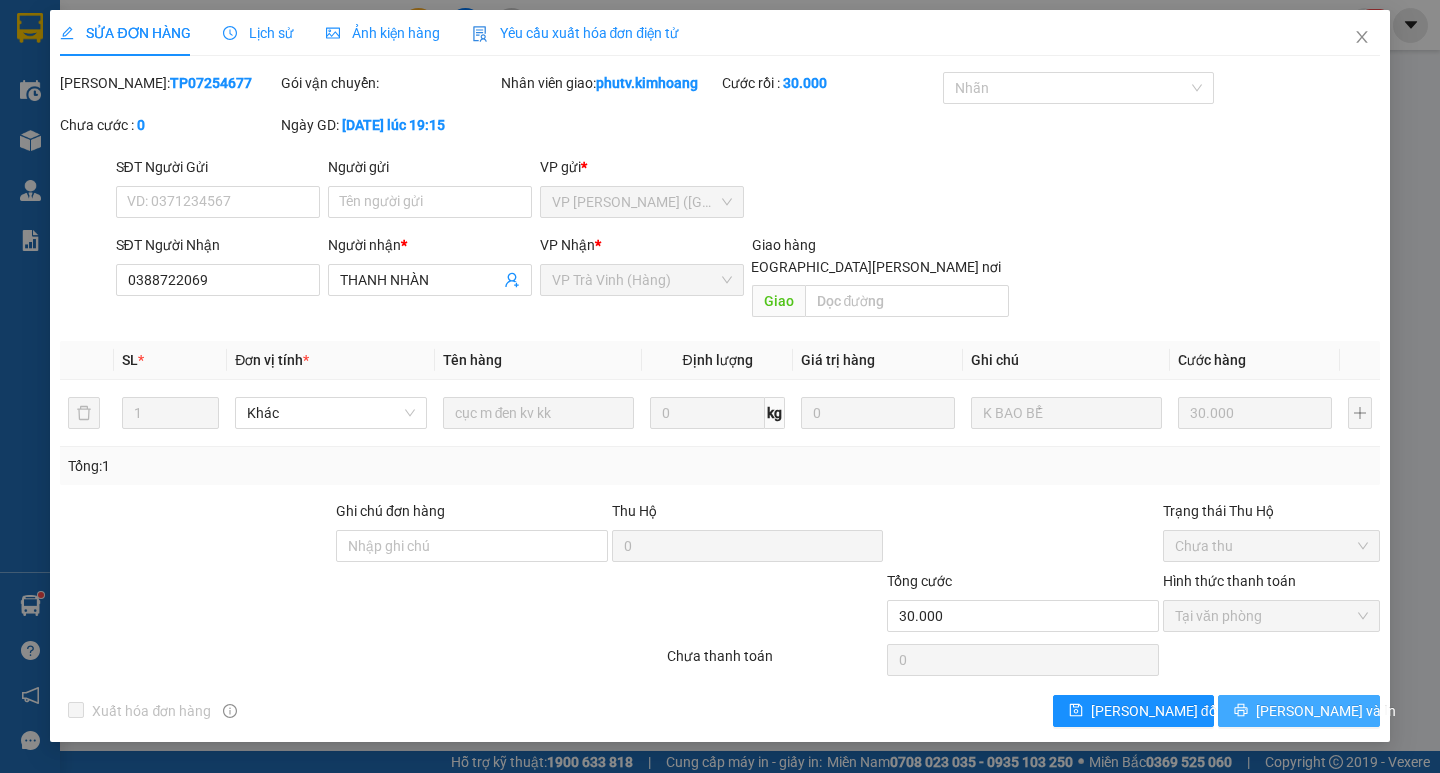 drag, startPoint x: 1252, startPoint y: 686, endPoint x: 1216, endPoint y: 678, distance: 36.878178 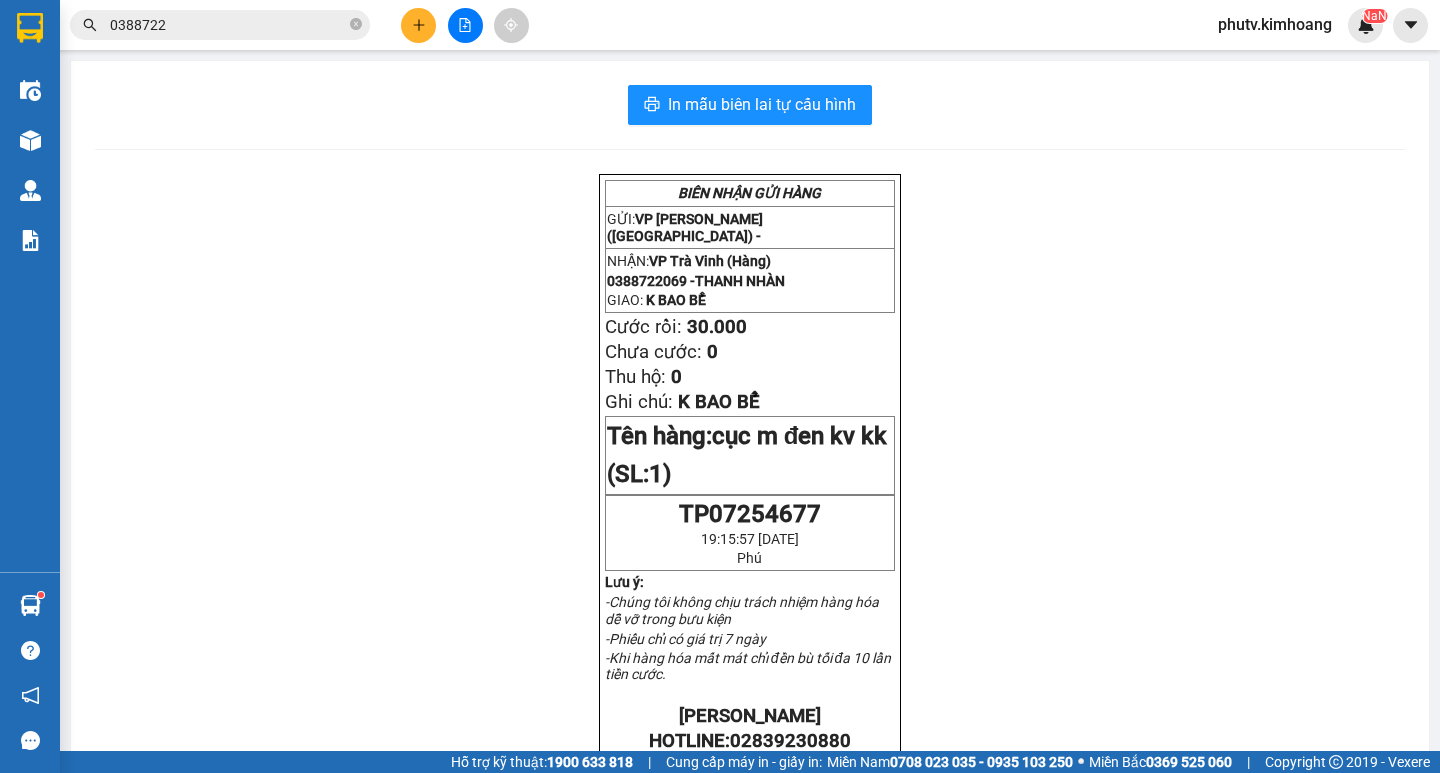 click on "0388722" at bounding box center (228, 25) 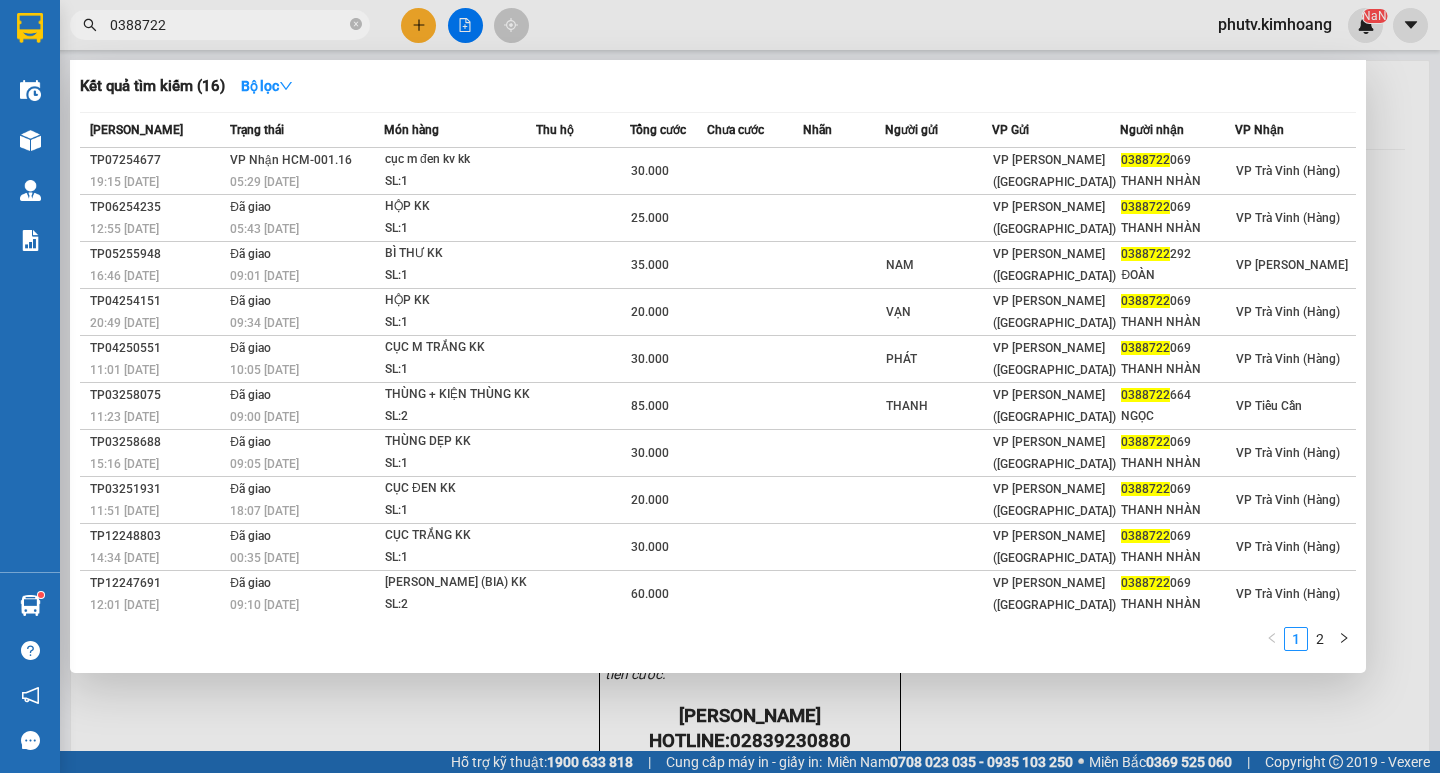 click on "0388722" at bounding box center [228, 25] 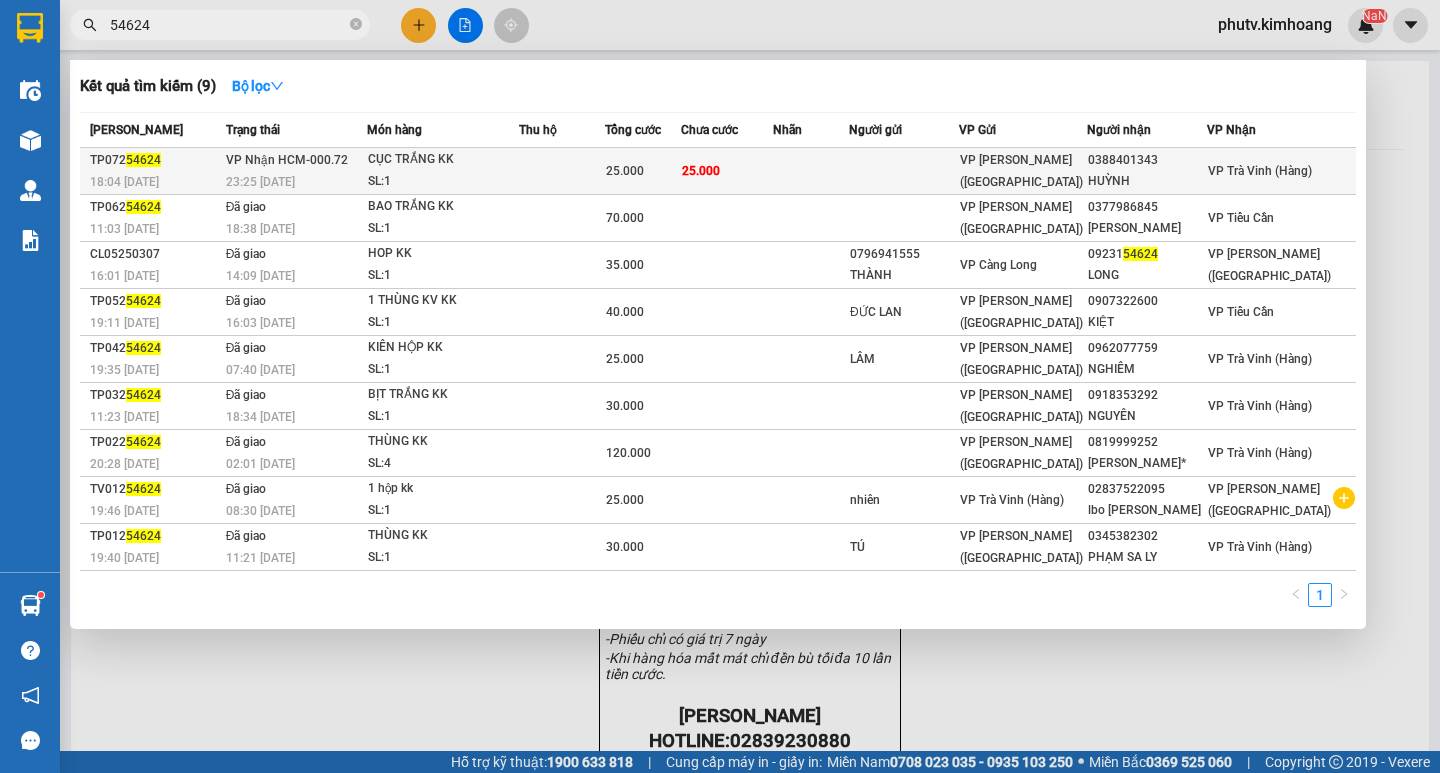 type on "54624" 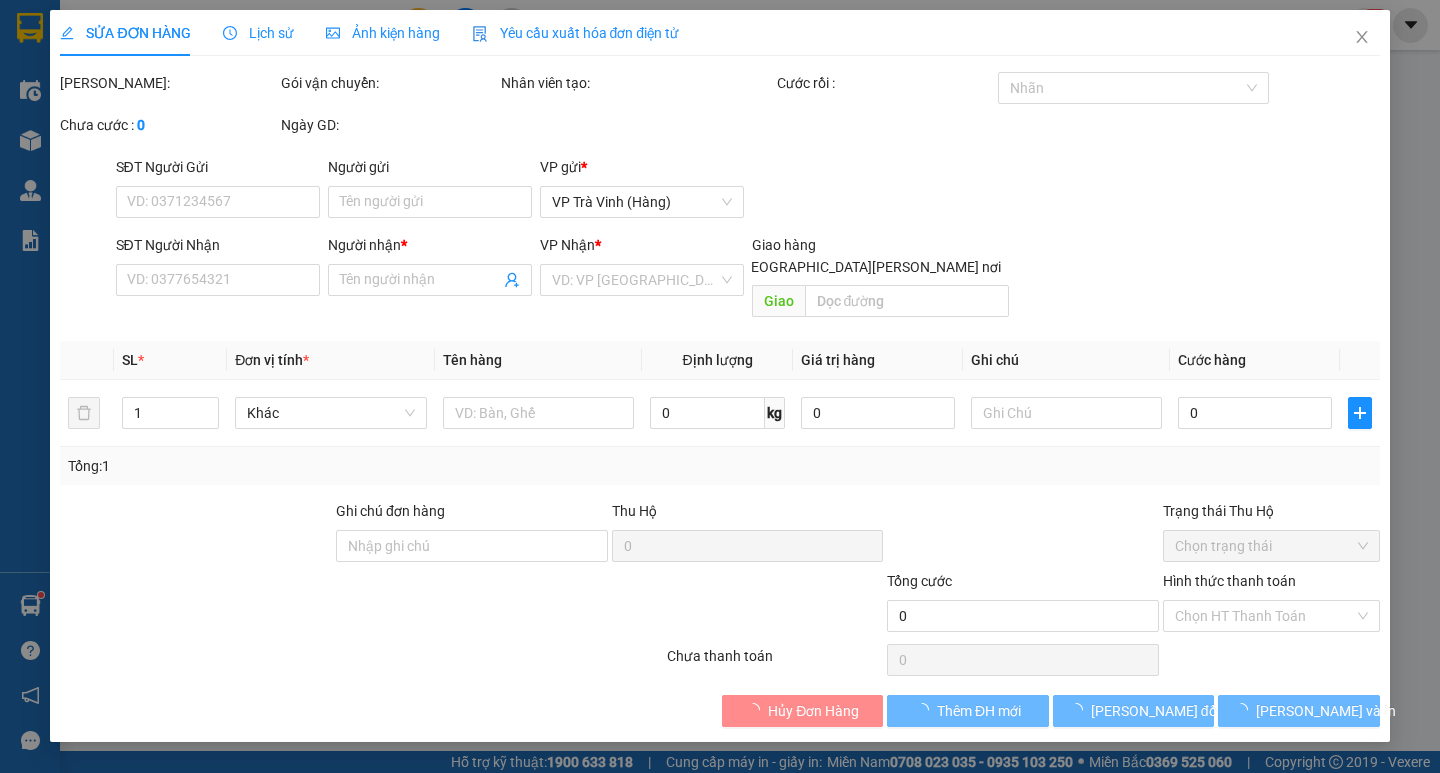 type on "0388401343" 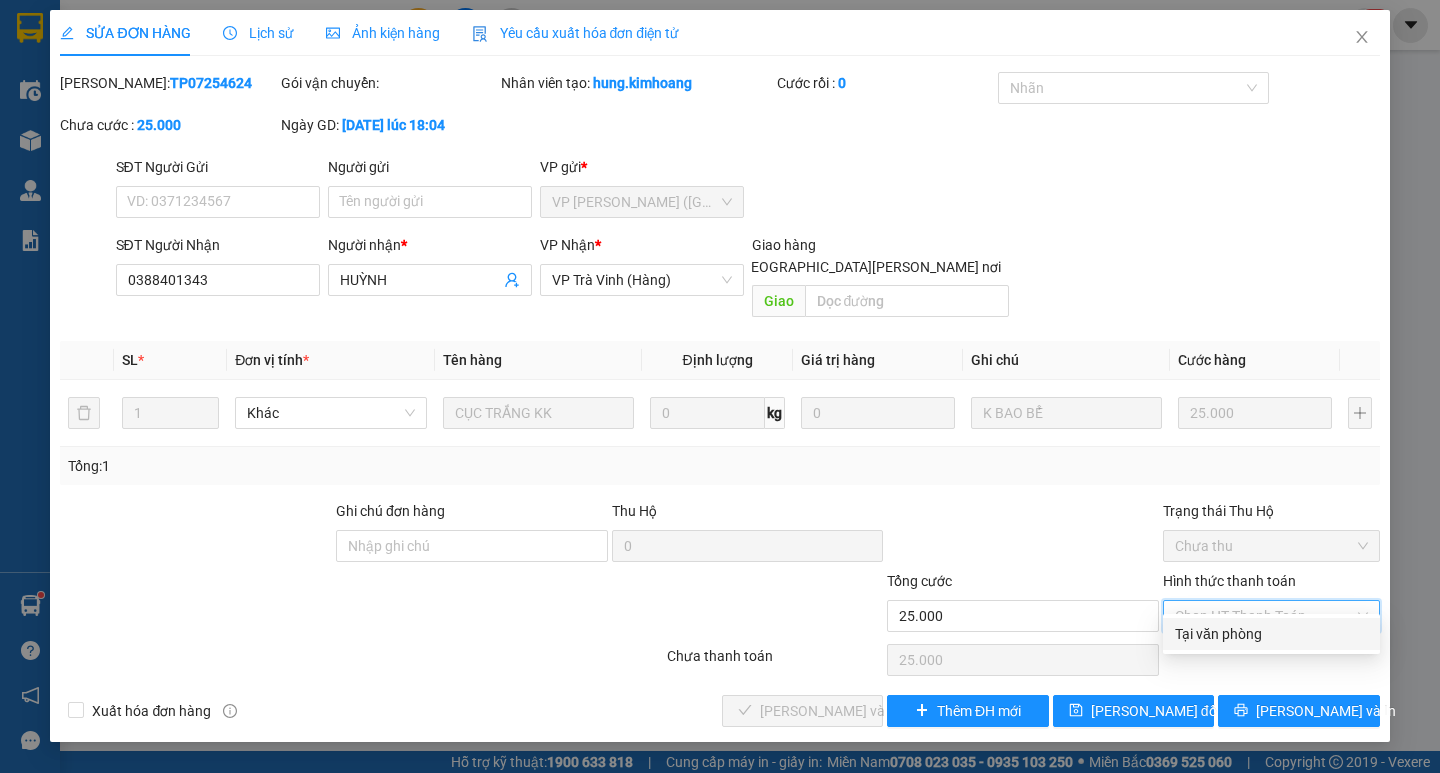 click on "Tại văn phòng" at bounding box center [1271, 634] 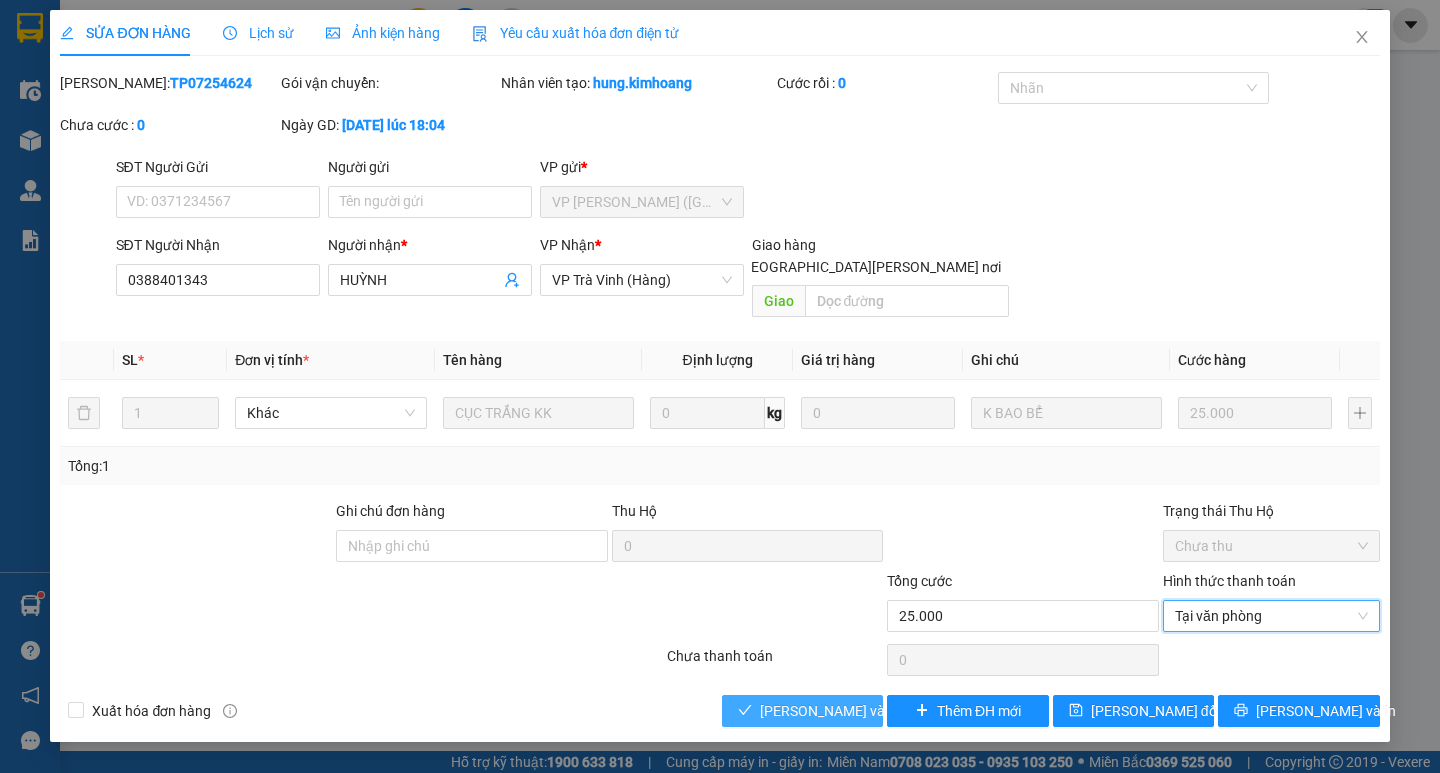 click on "[PERSON_NAME] và Giao hàng" at bounding box center (895, 711) 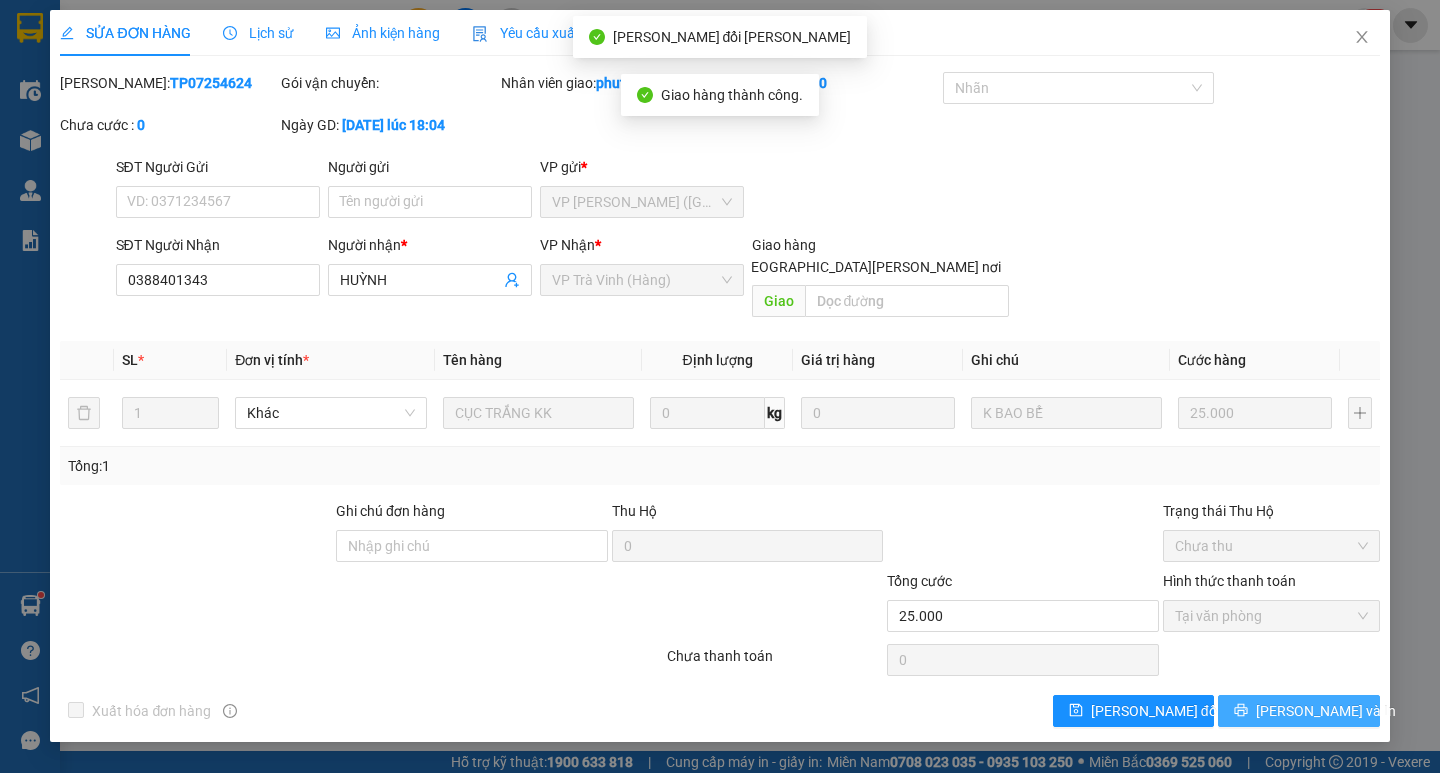 drag, startPoint x: 1312, startPoint y: 718, endPoint x: 1311, endPoint y: 699, distance: 19.026299 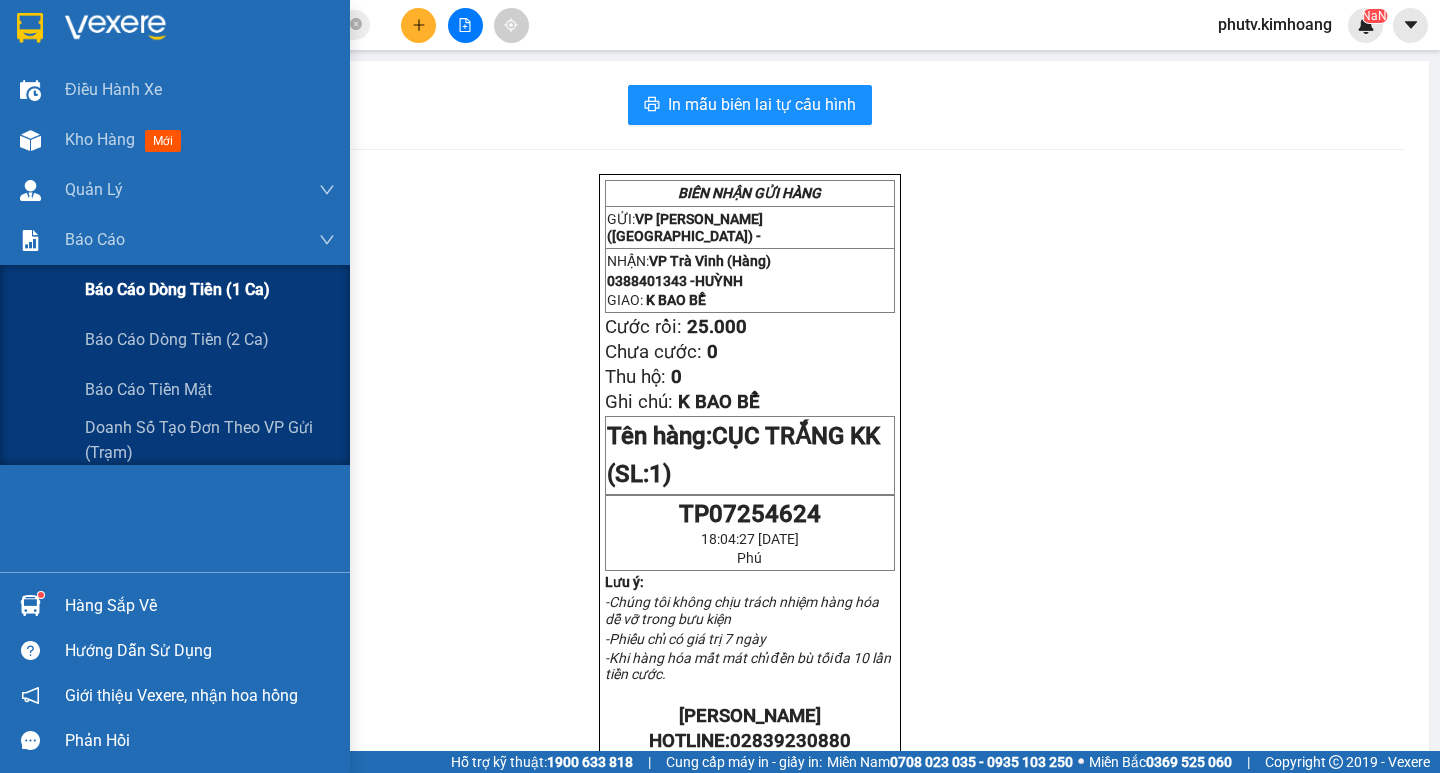 click on "Báo cáo dòng tiền (1 ca)" at bounding box center [210, 290] 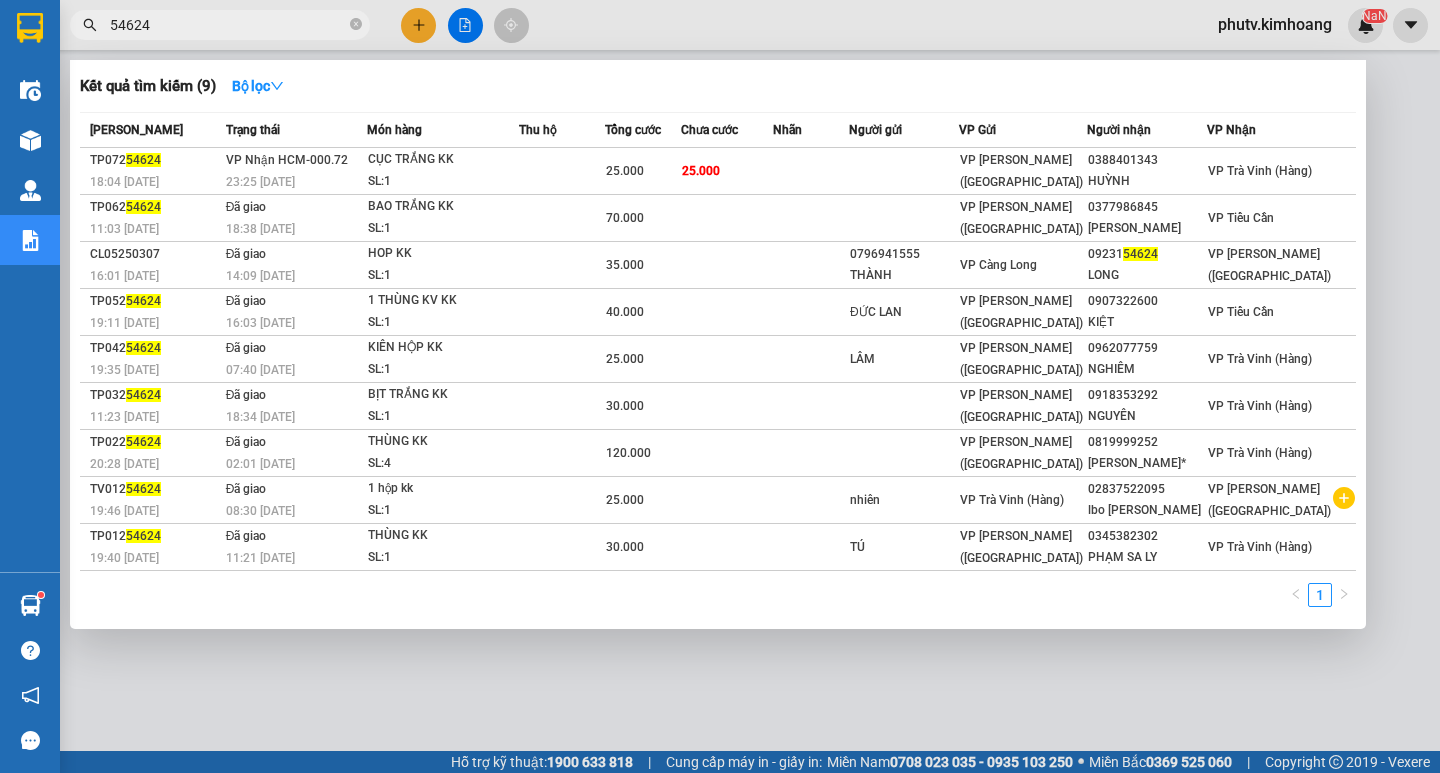 click on "54624" at bounding box center [228, 25] 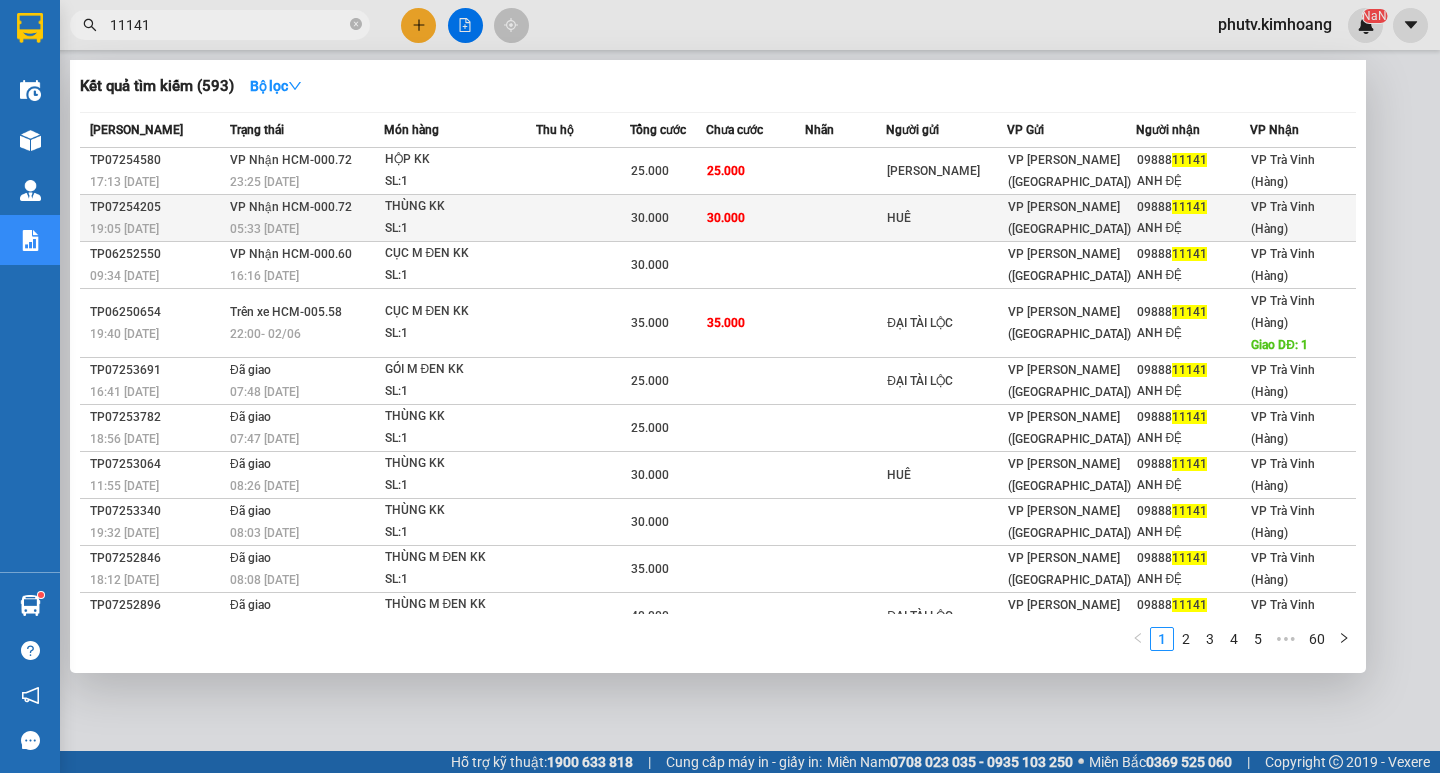 type on "11141" 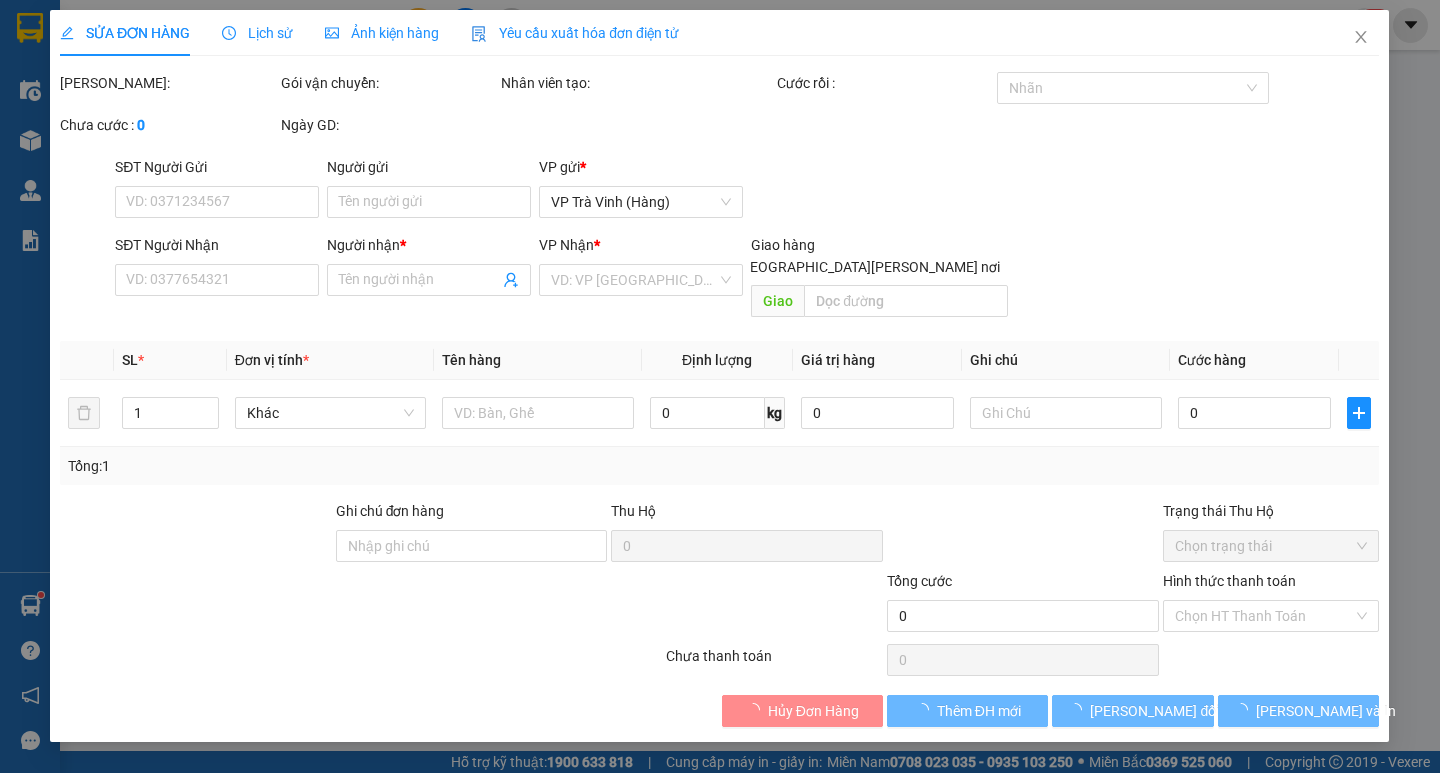 type on "HUÊ" 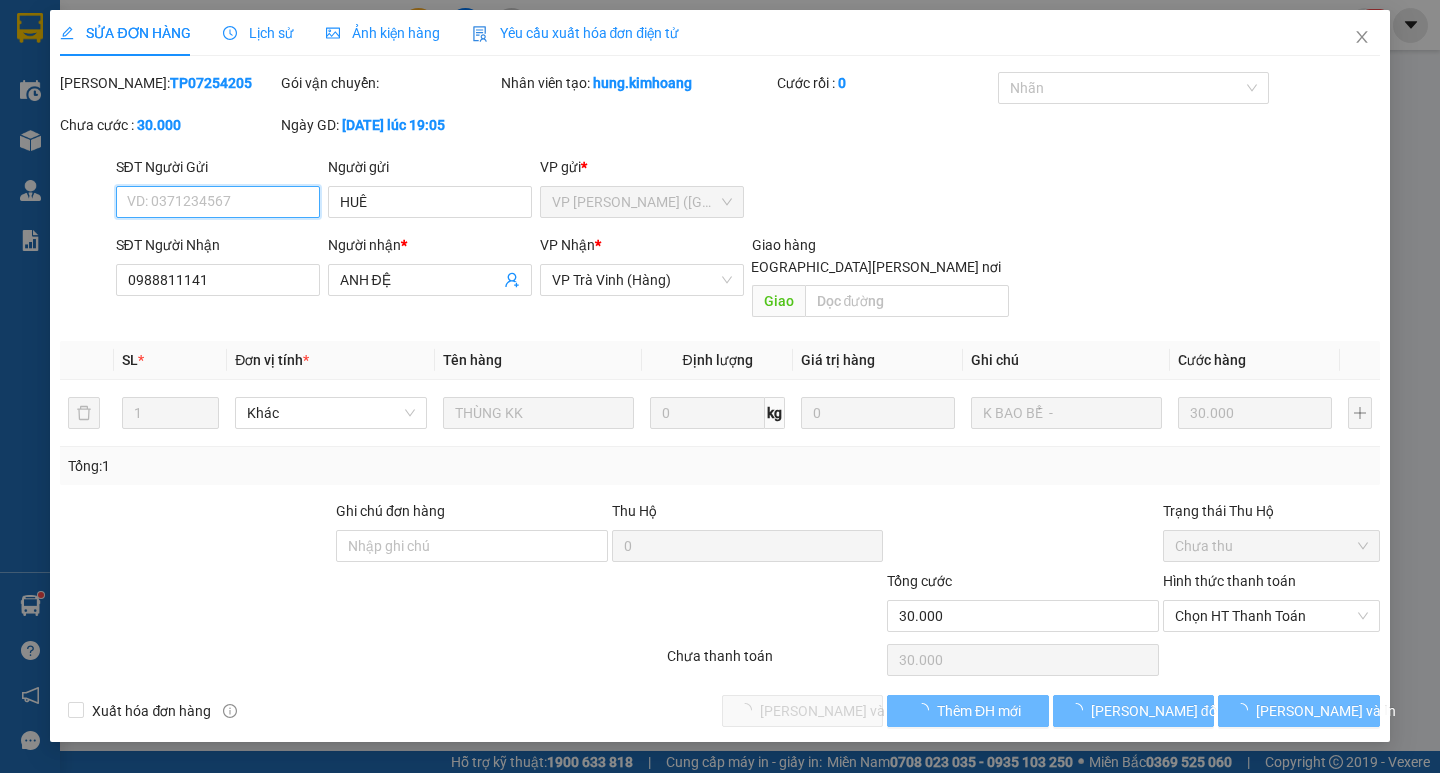 click on "Chọn HT Thanh Toán" at bounding box center [1271, 616] 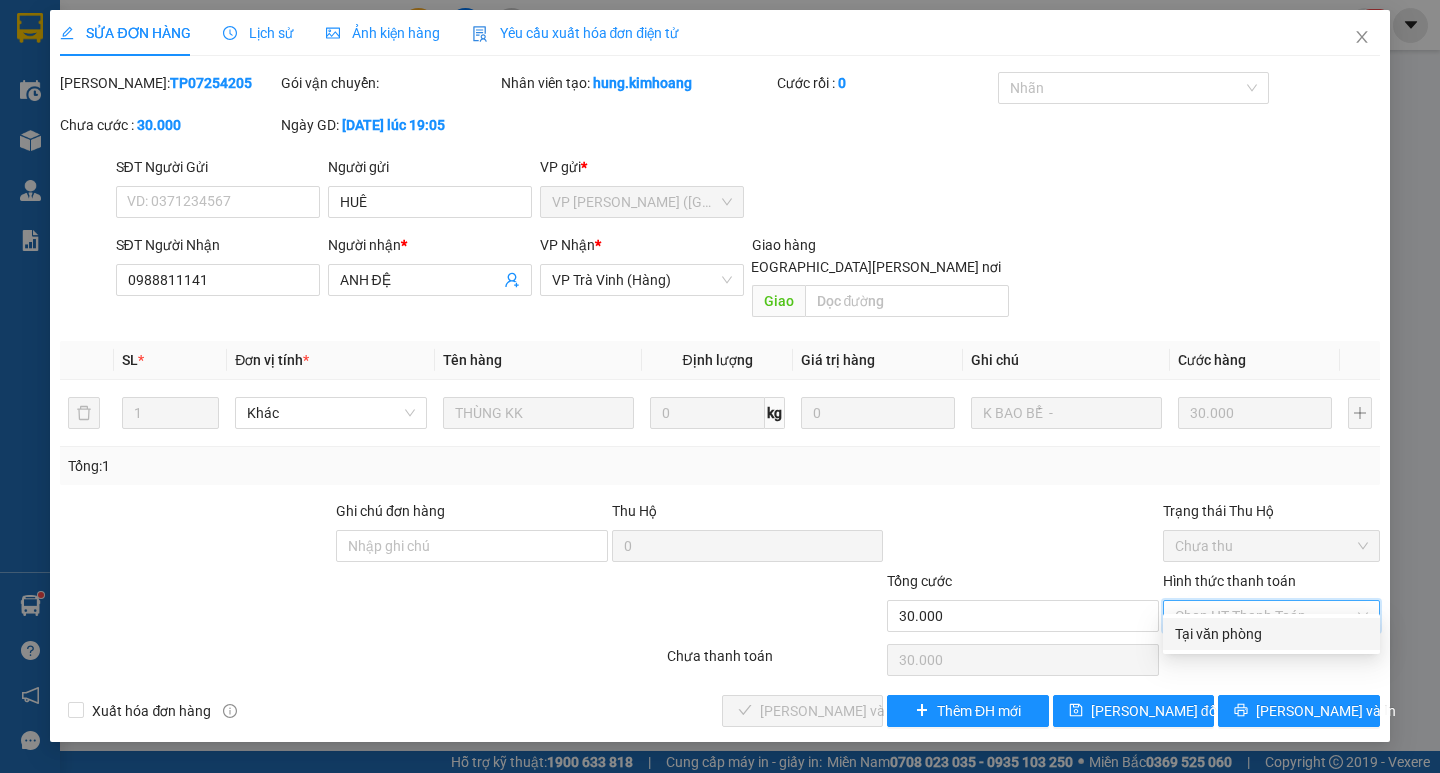 click on "Tại văn phòng" at bounding box center (1271, 634) 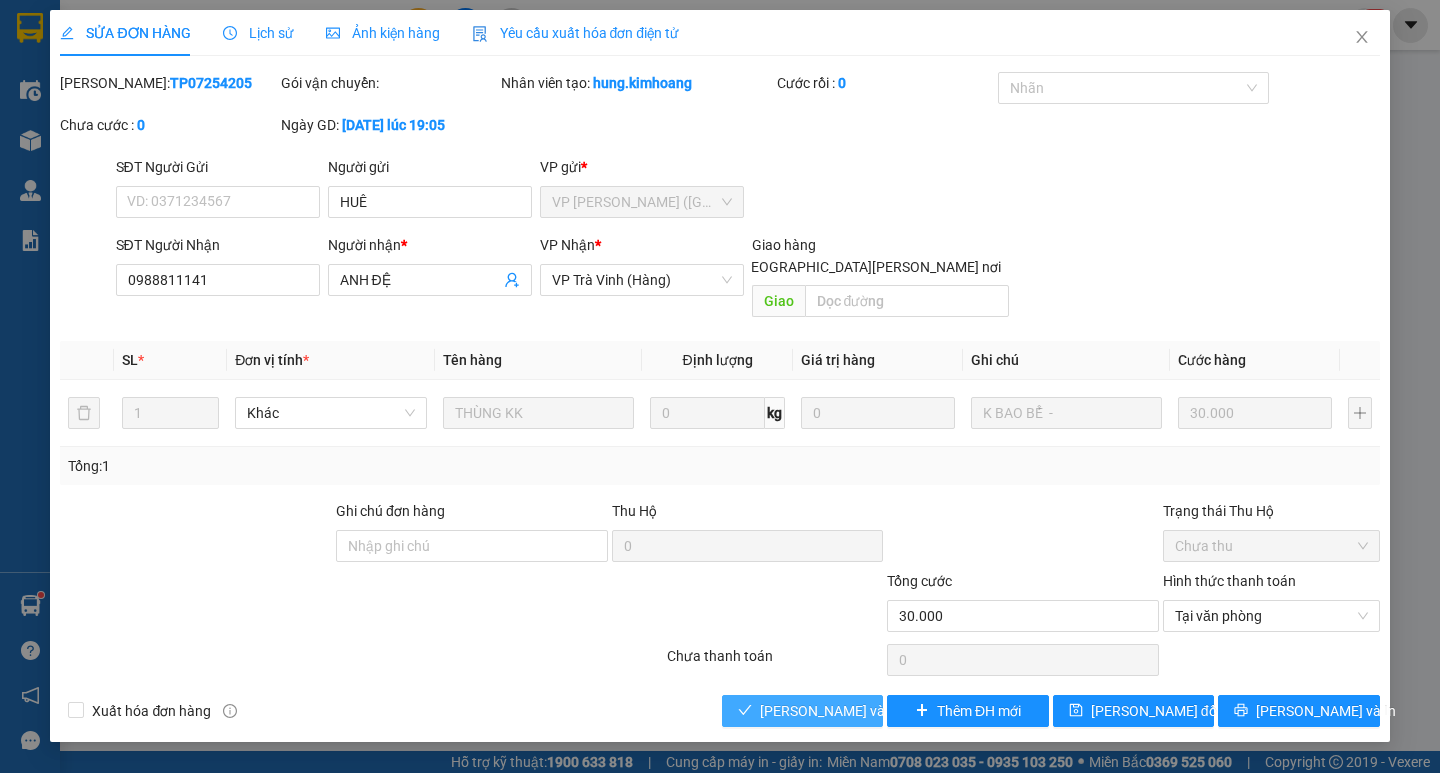 click on "[PERSON_NAME] và Giao hàng" at bounding box center [895, 711] 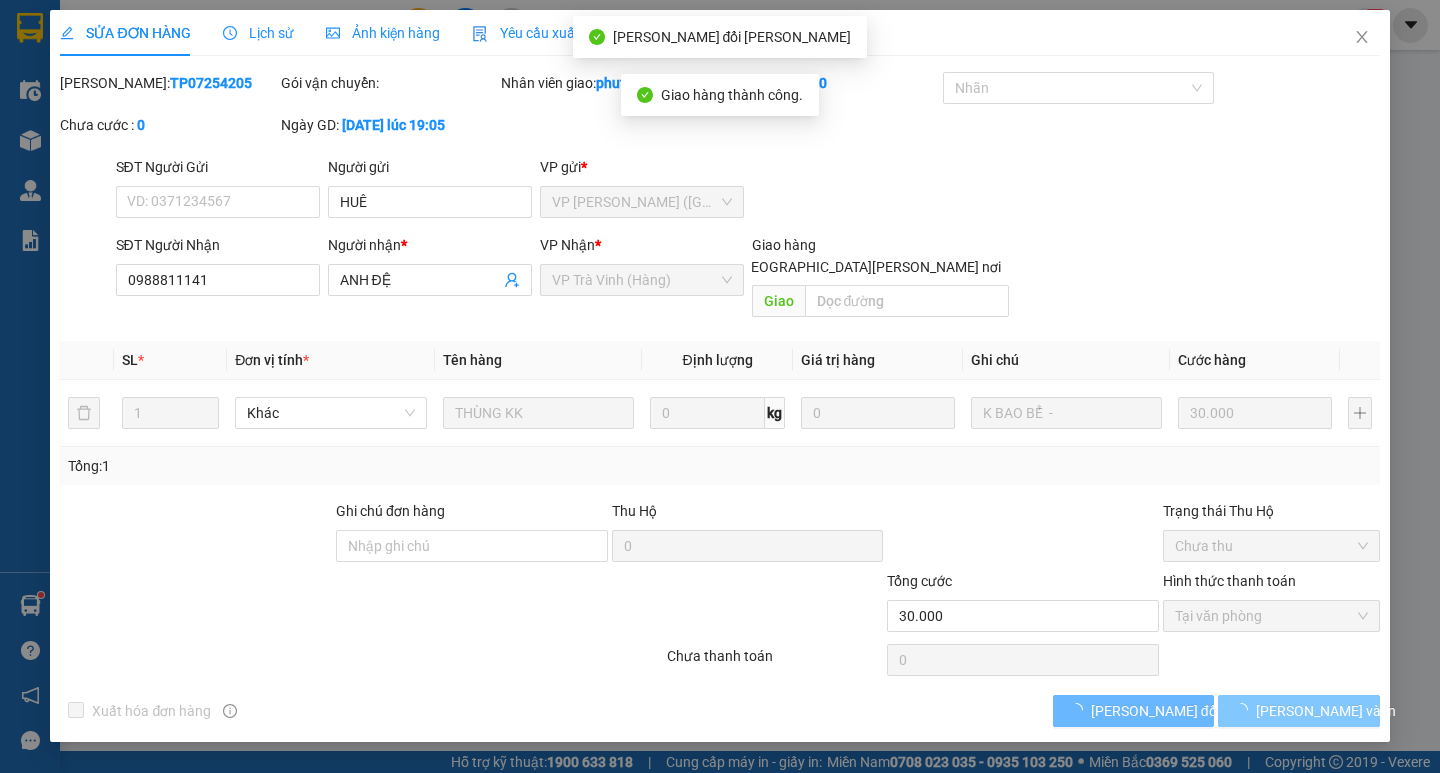click 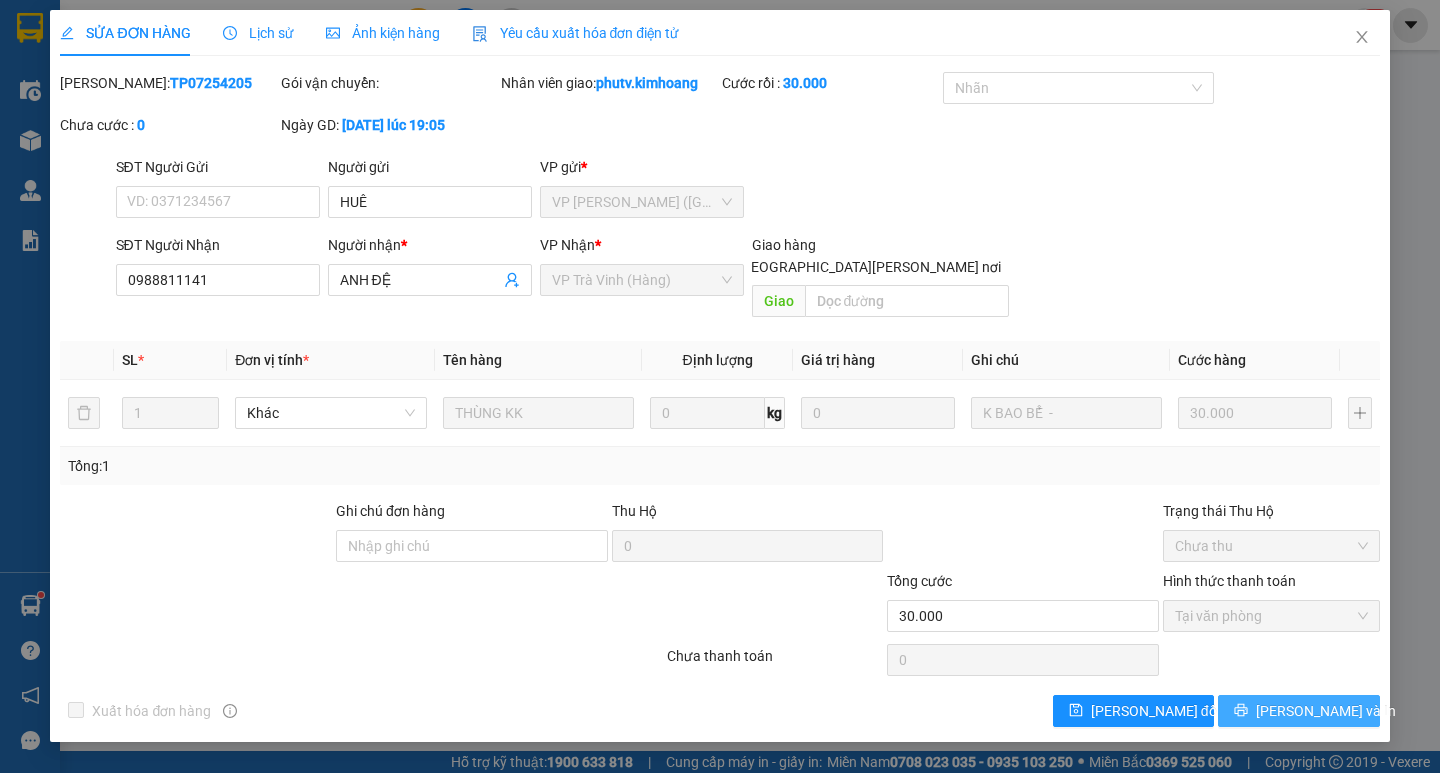 click 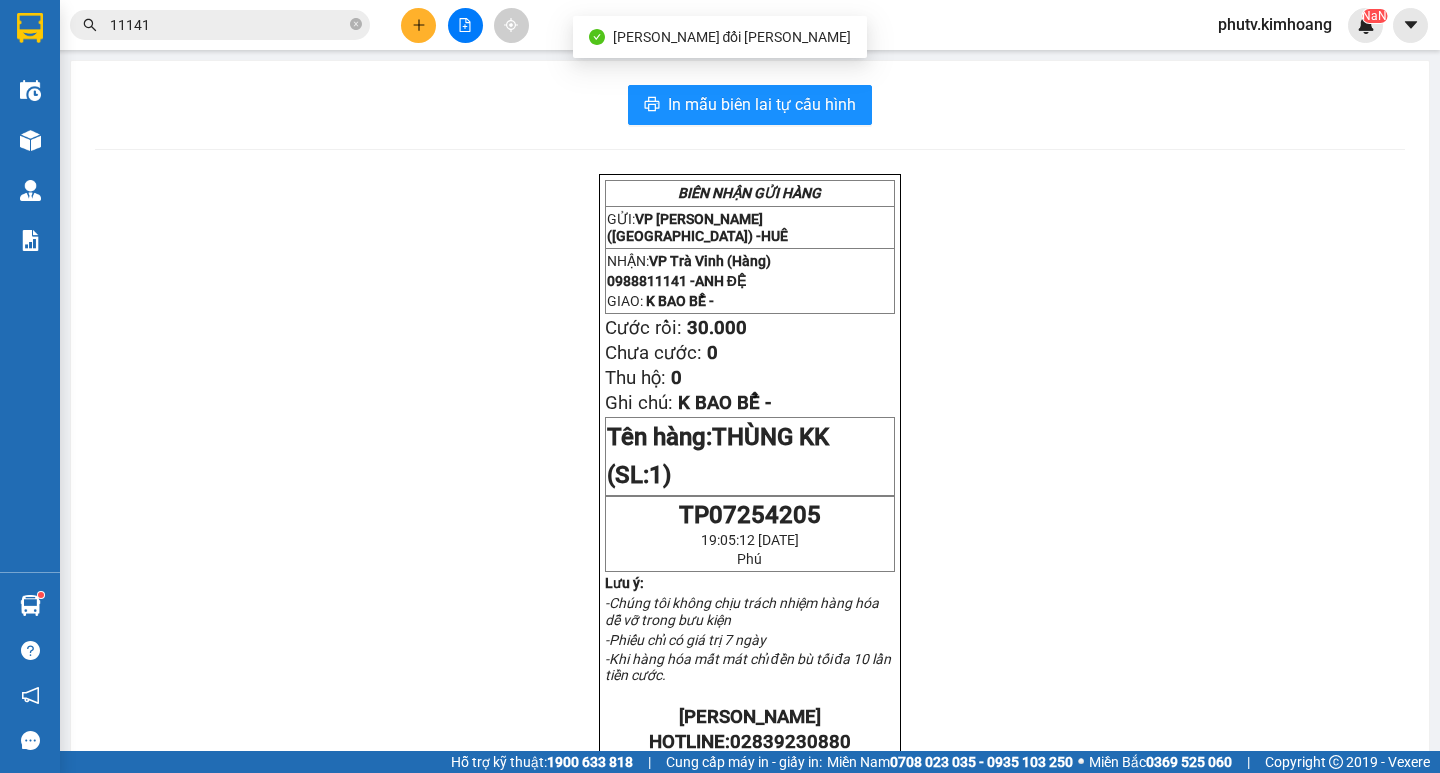 click on "11141" at bounding box center (228, 25) 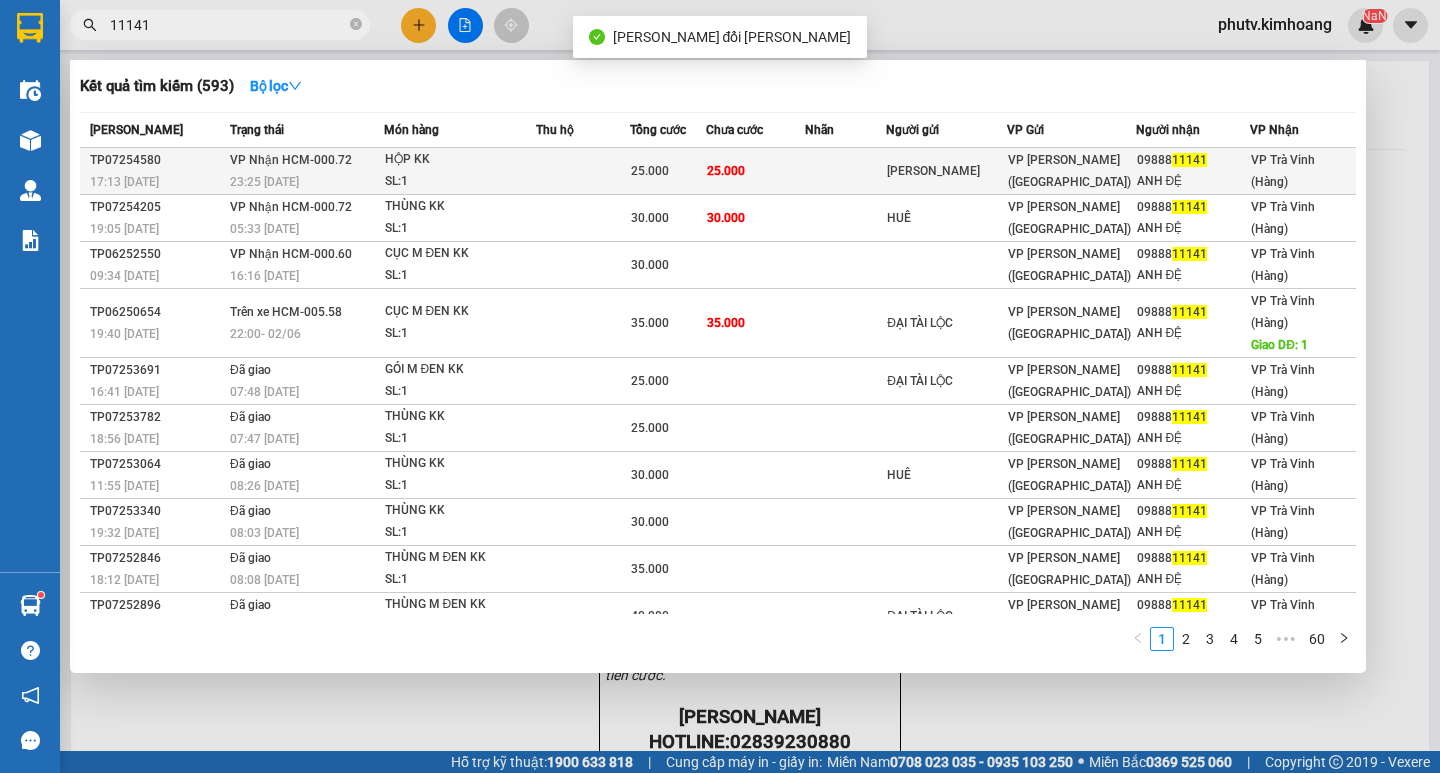 click on "HỘP  KK" at bounding box center [460, 160] 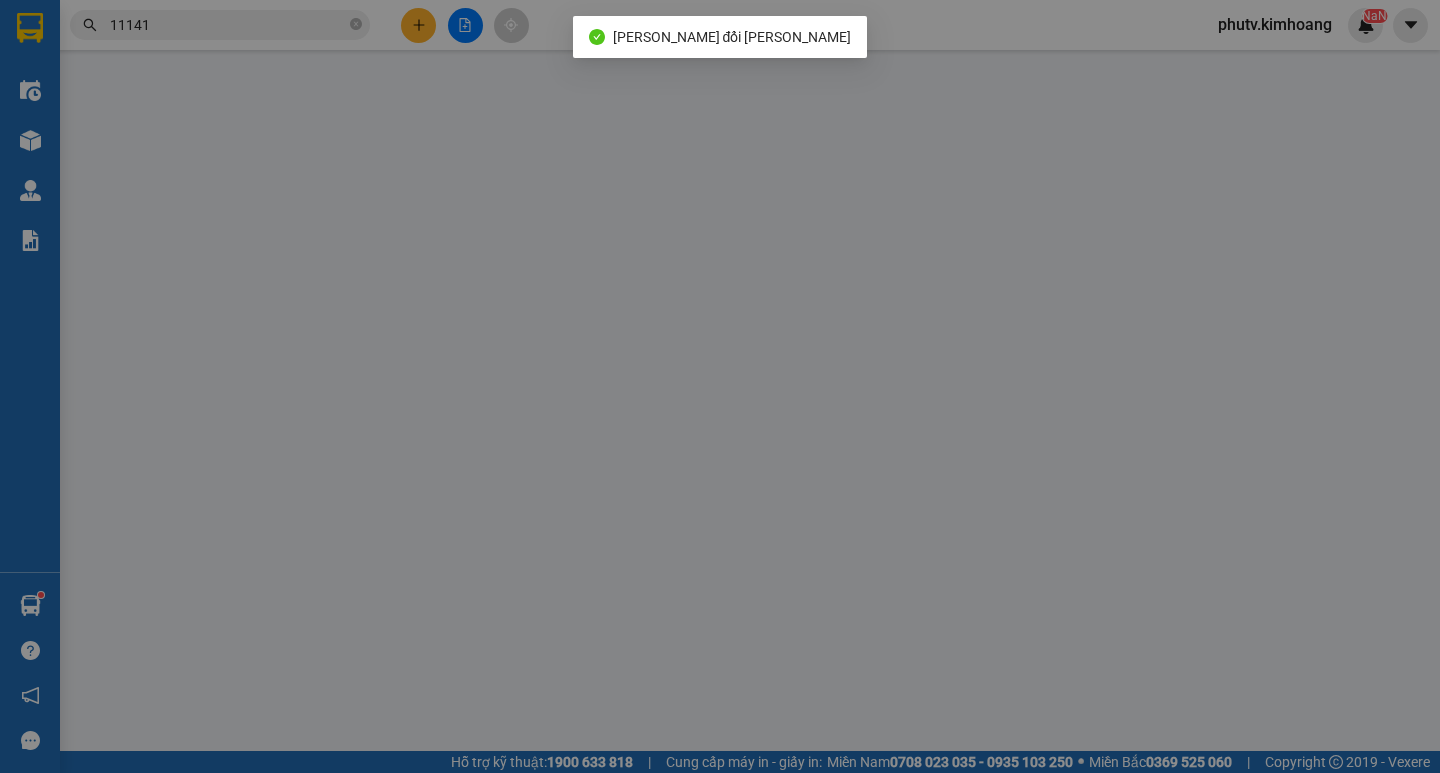 type on "[PERSON_NAME]" 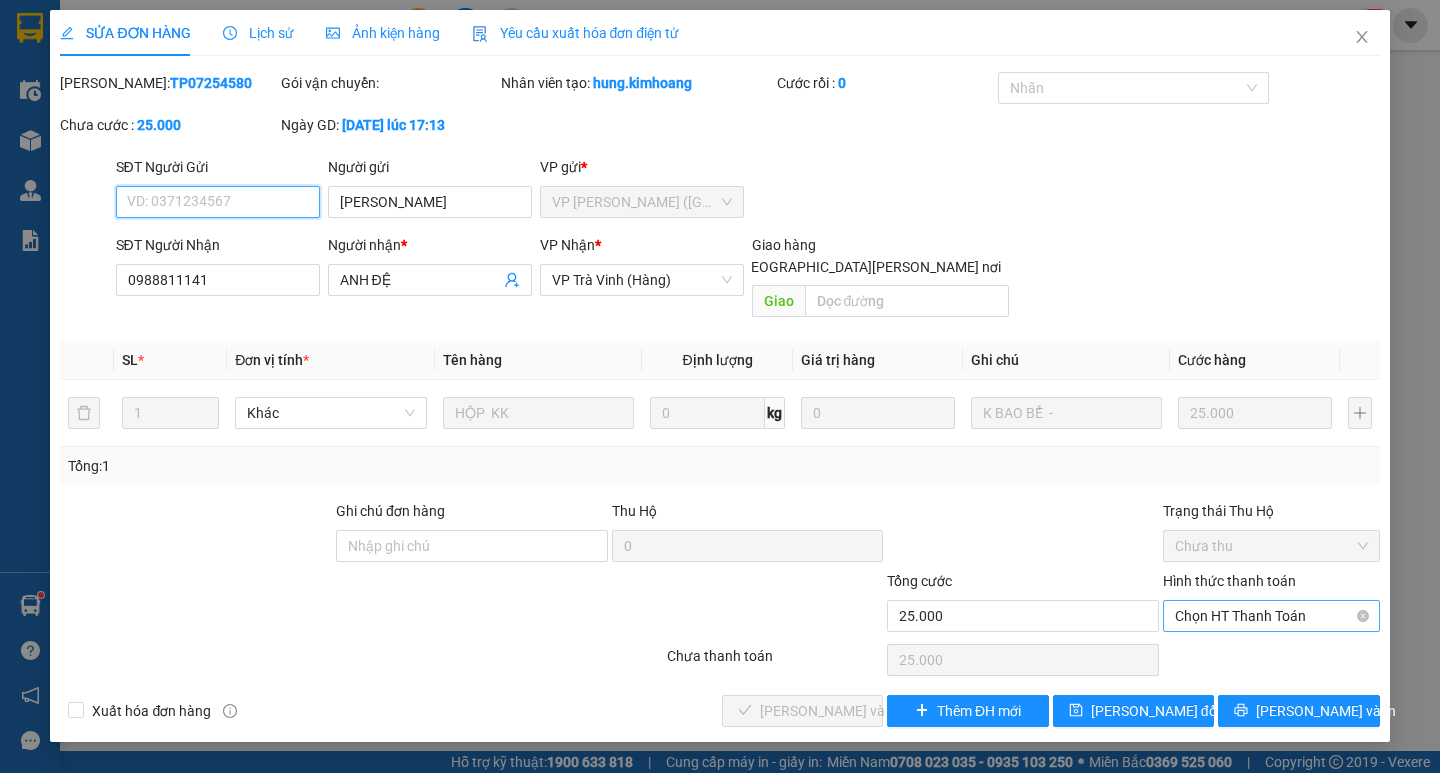 click on "Chọn HT Thanh Toán" at bounding box center [1271, 616] 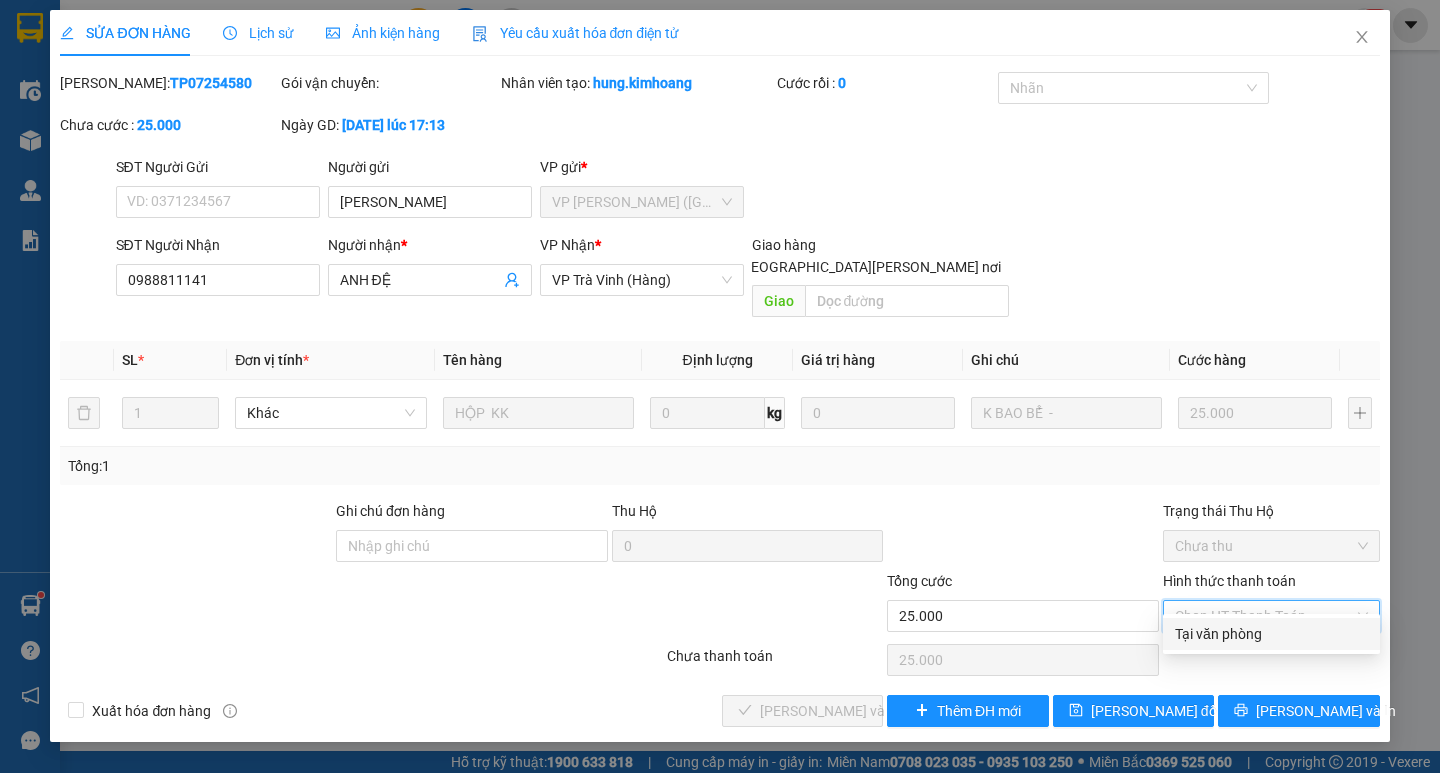click on "Tại văn phòng" at bounding box center (1271, 634) 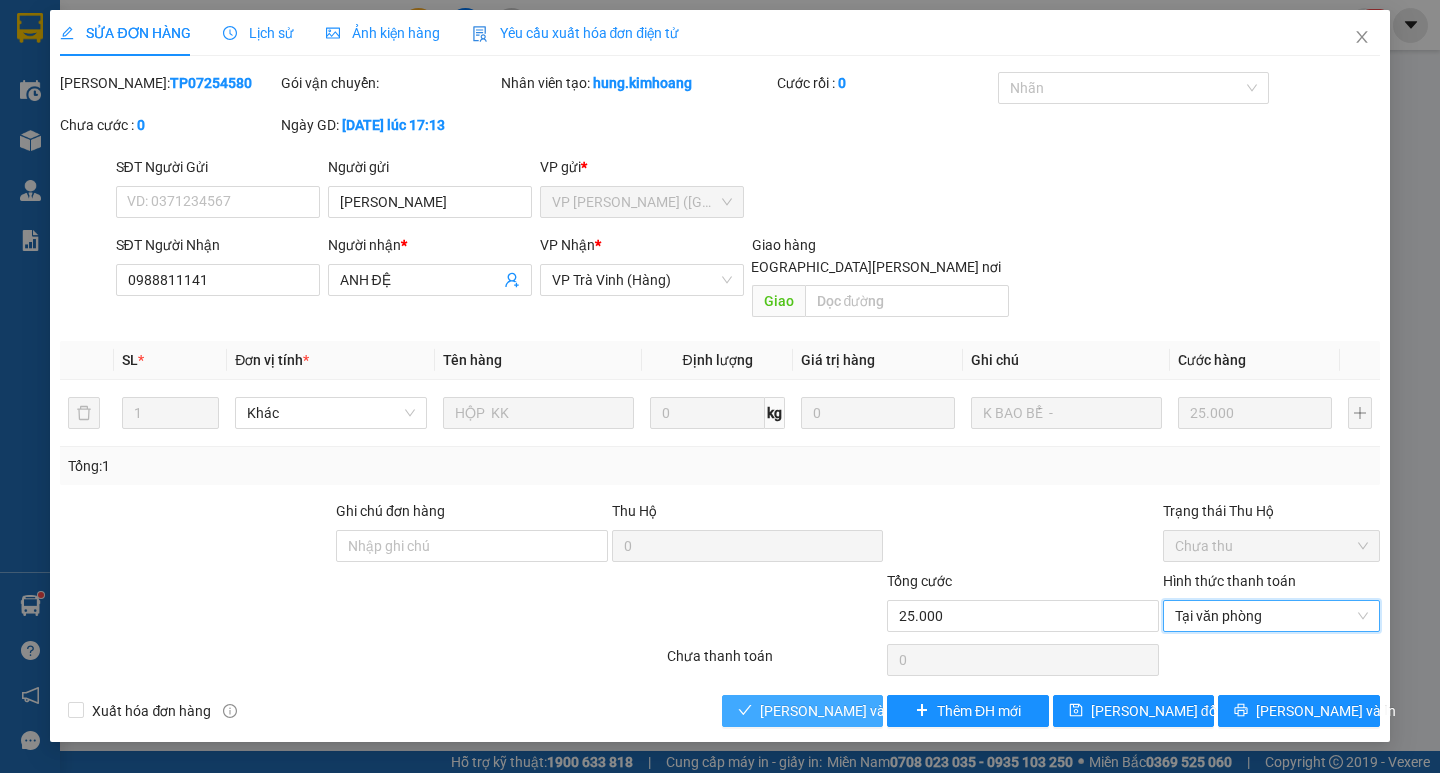 click on "[PERSON_NAME] và Giao hàng" at bounding box center [895, 711] 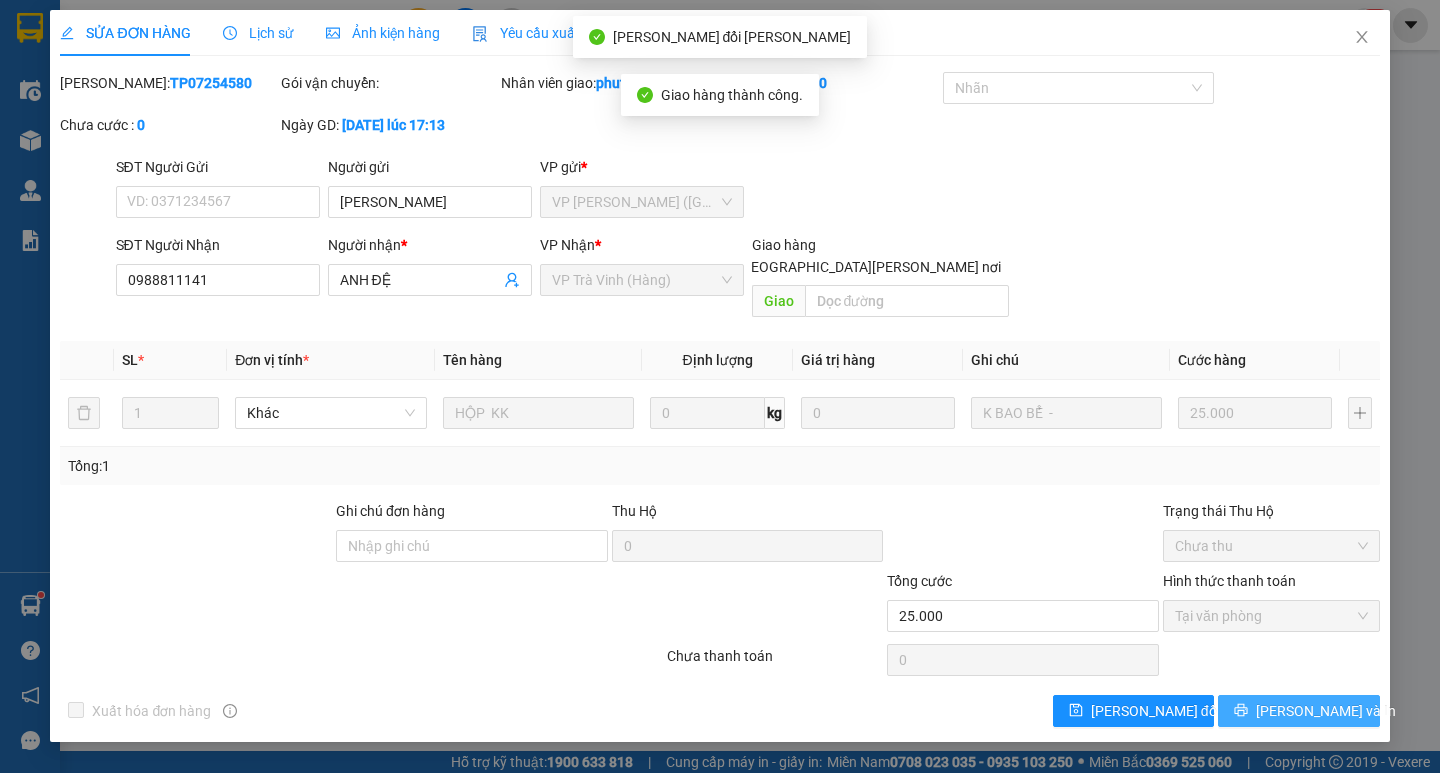 click on "[PERSON_NAME] và In" at bounding box center [1326, 711] 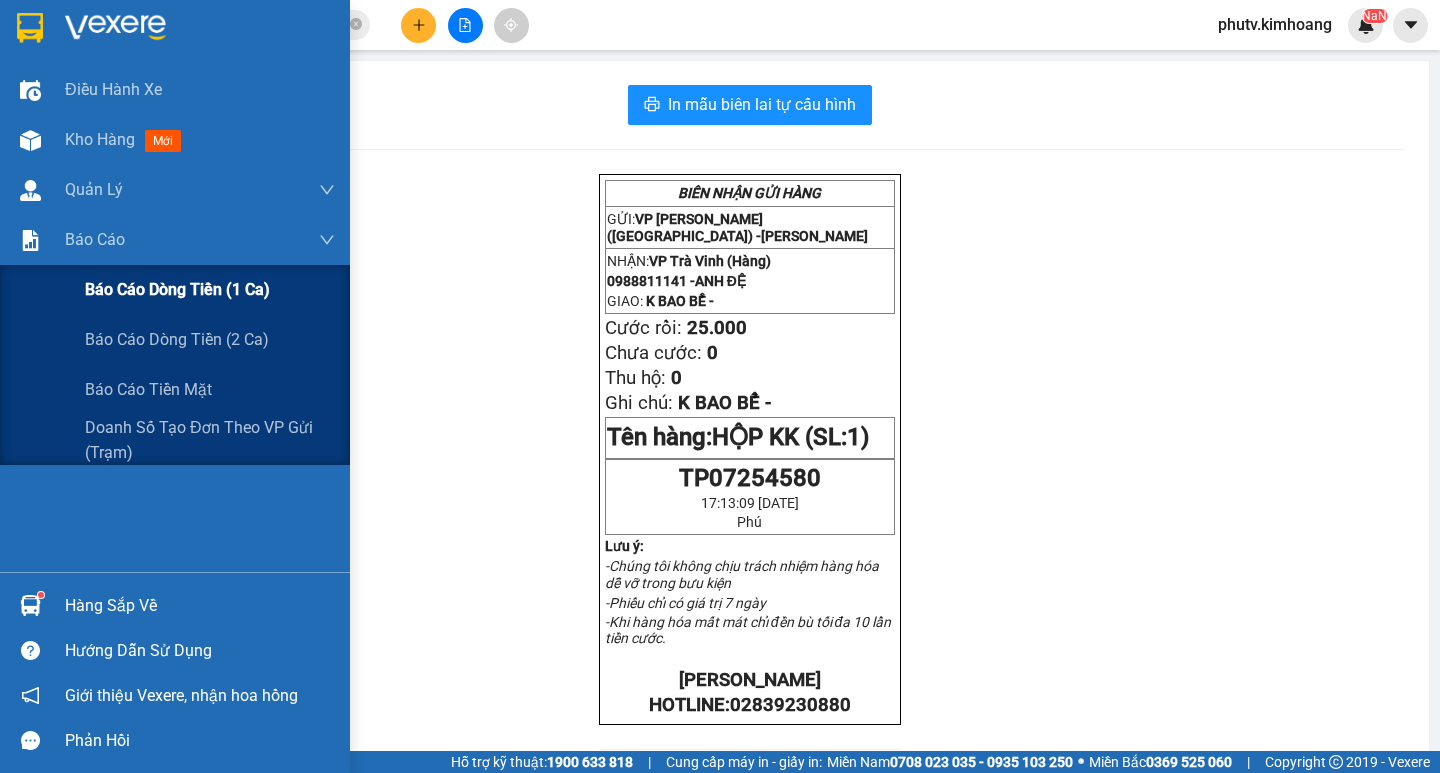 click on "Báo cáo dòng tiền (1 ca)" at bounding box center (210, 290) 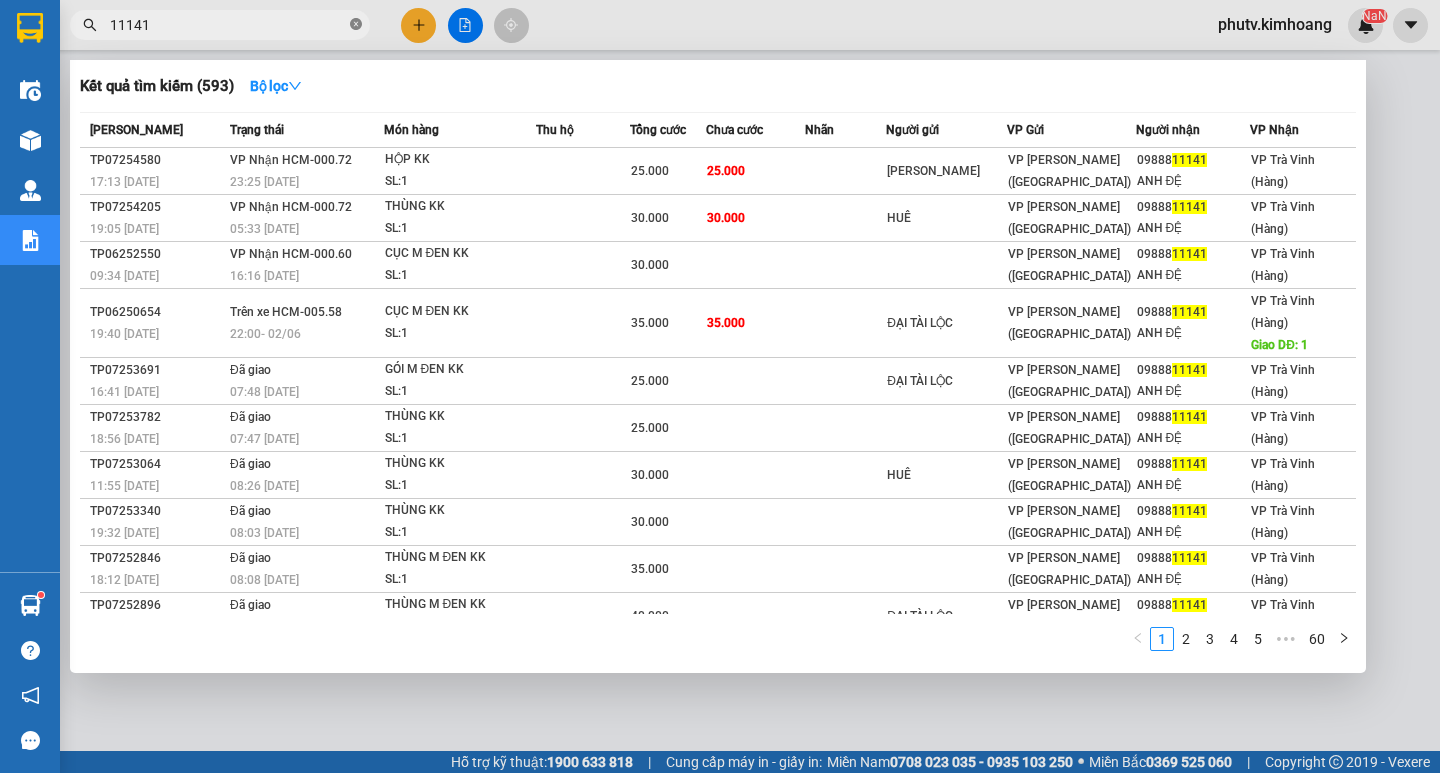 click 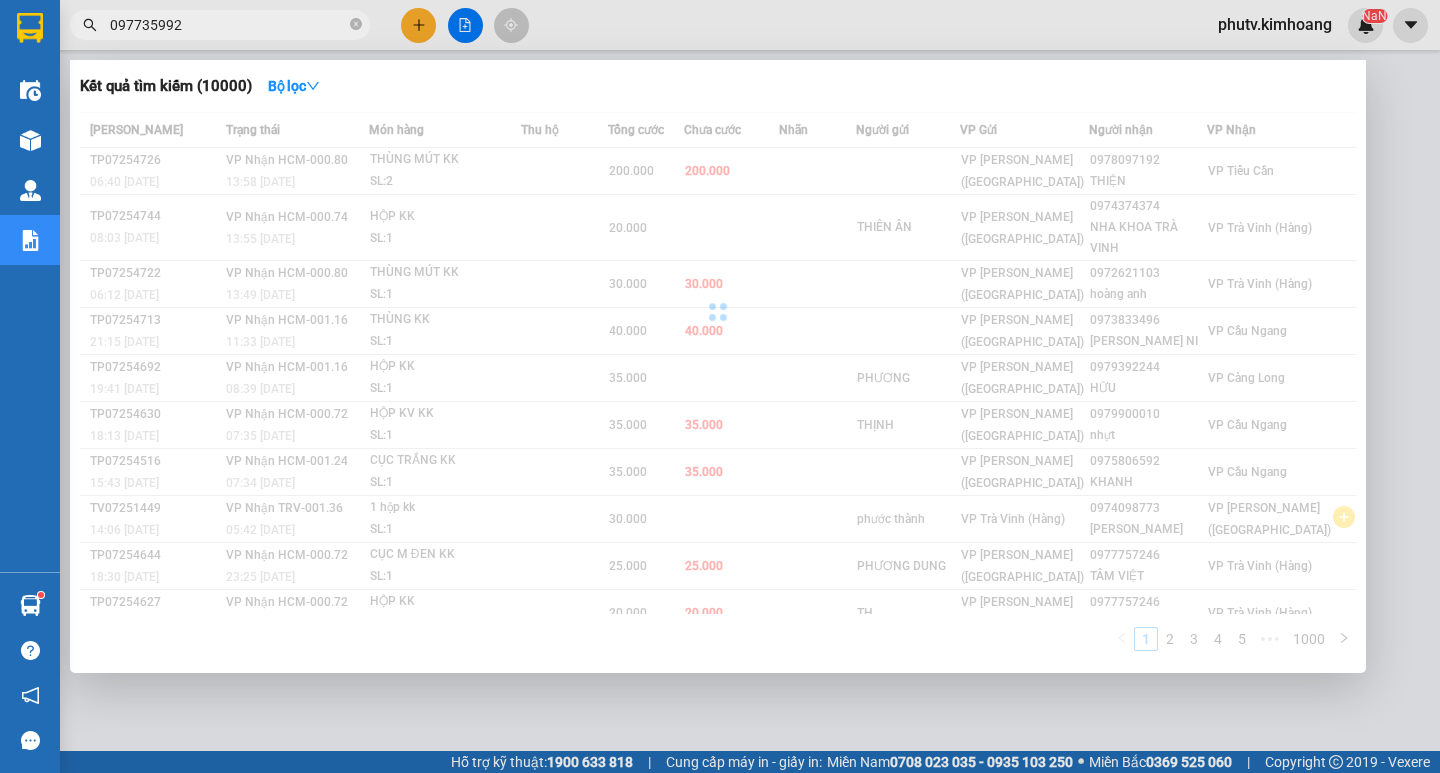type on "0977359923" 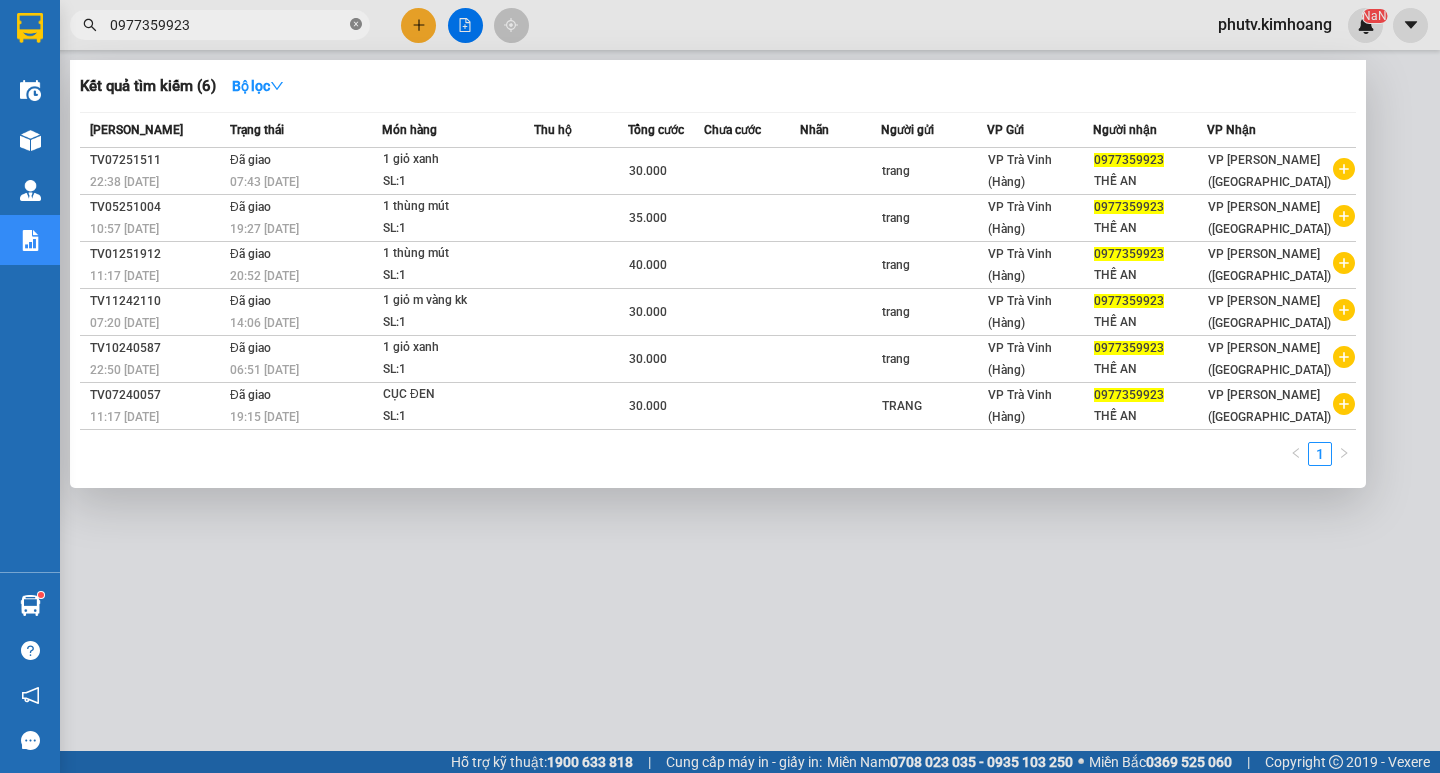 click 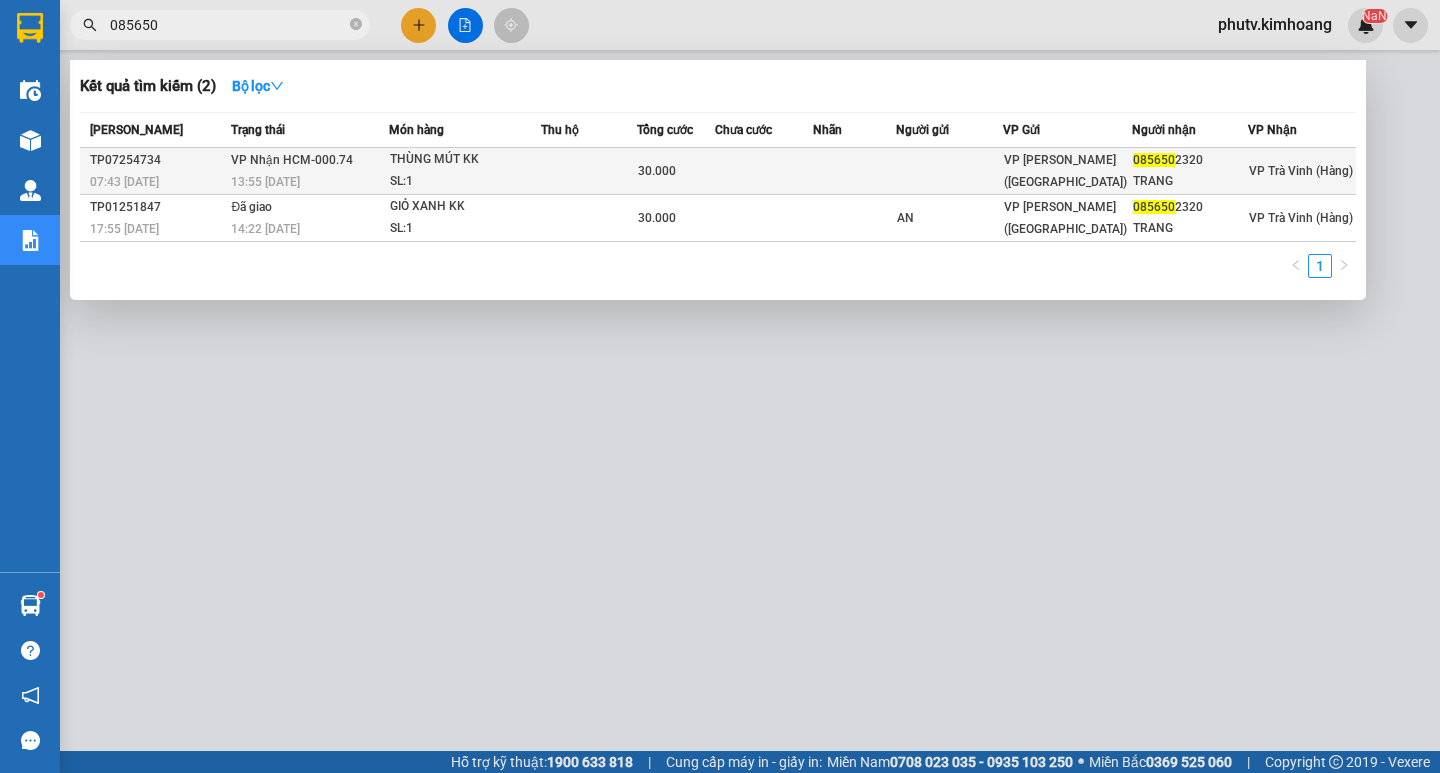 type on "085650" 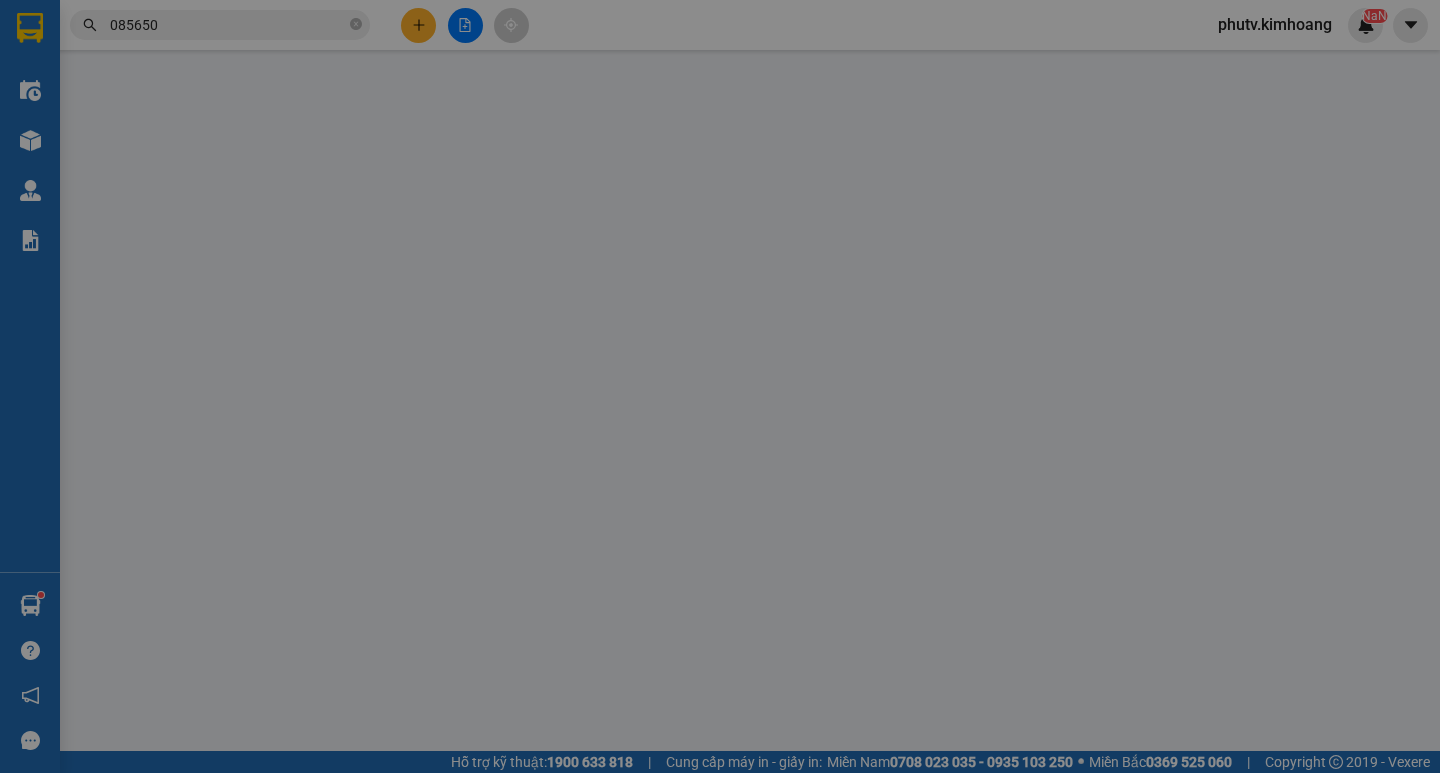 type on "0856502320" 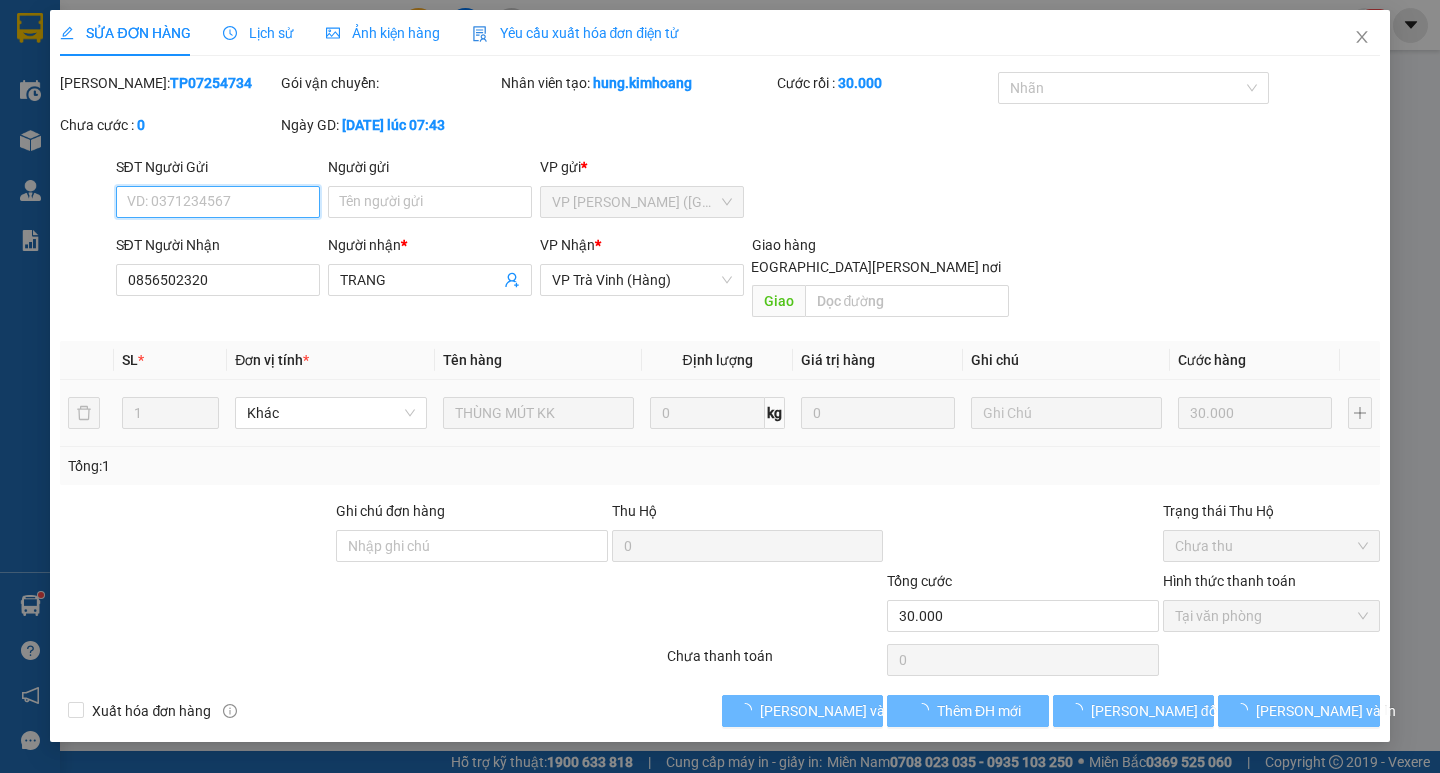 click on "Tại văn phòng" at bounding box center (1271, 616) 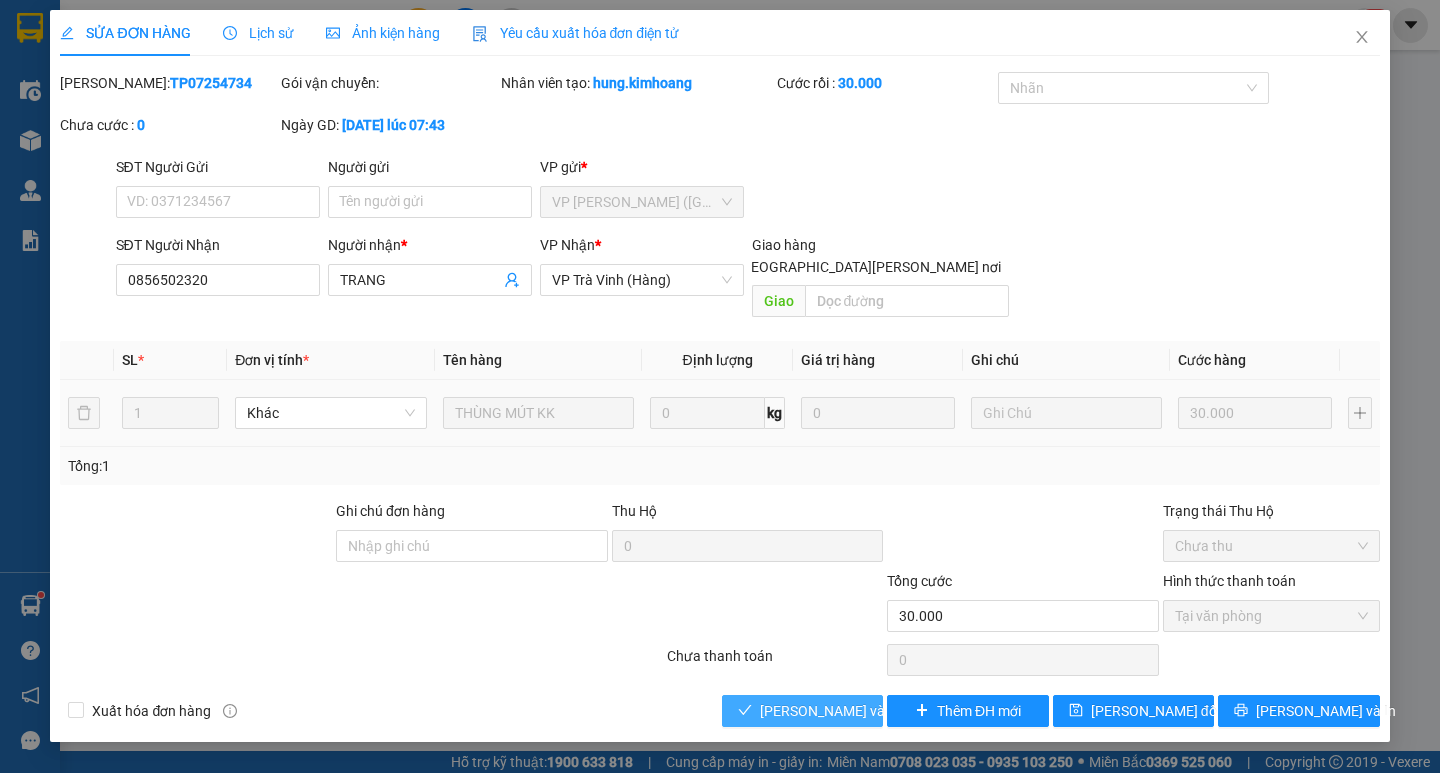 click on "[PERSON_NAME] và Giao hàng" at bounding box center [895, 711] 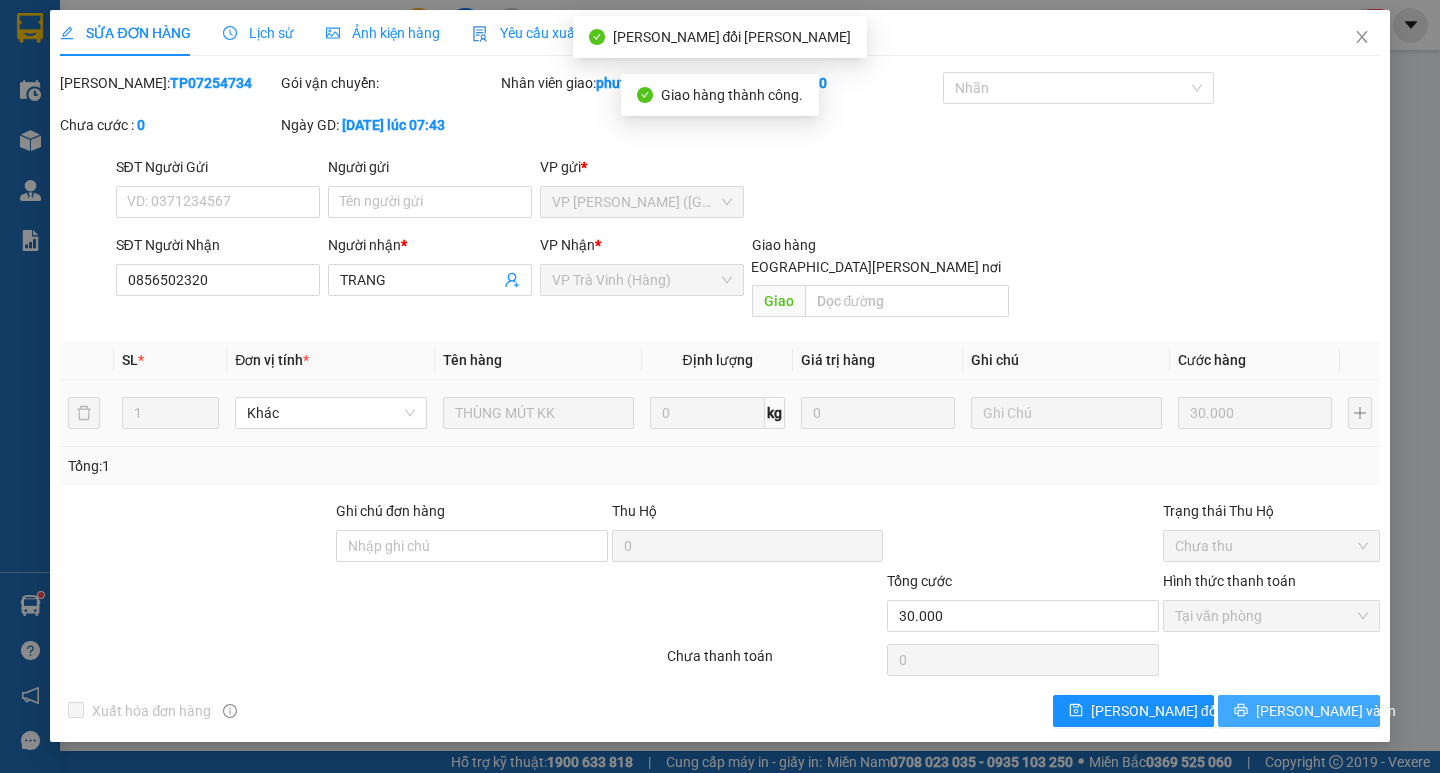click on "[PERSON_NAME] và In" at bounding box center (1326, 711) 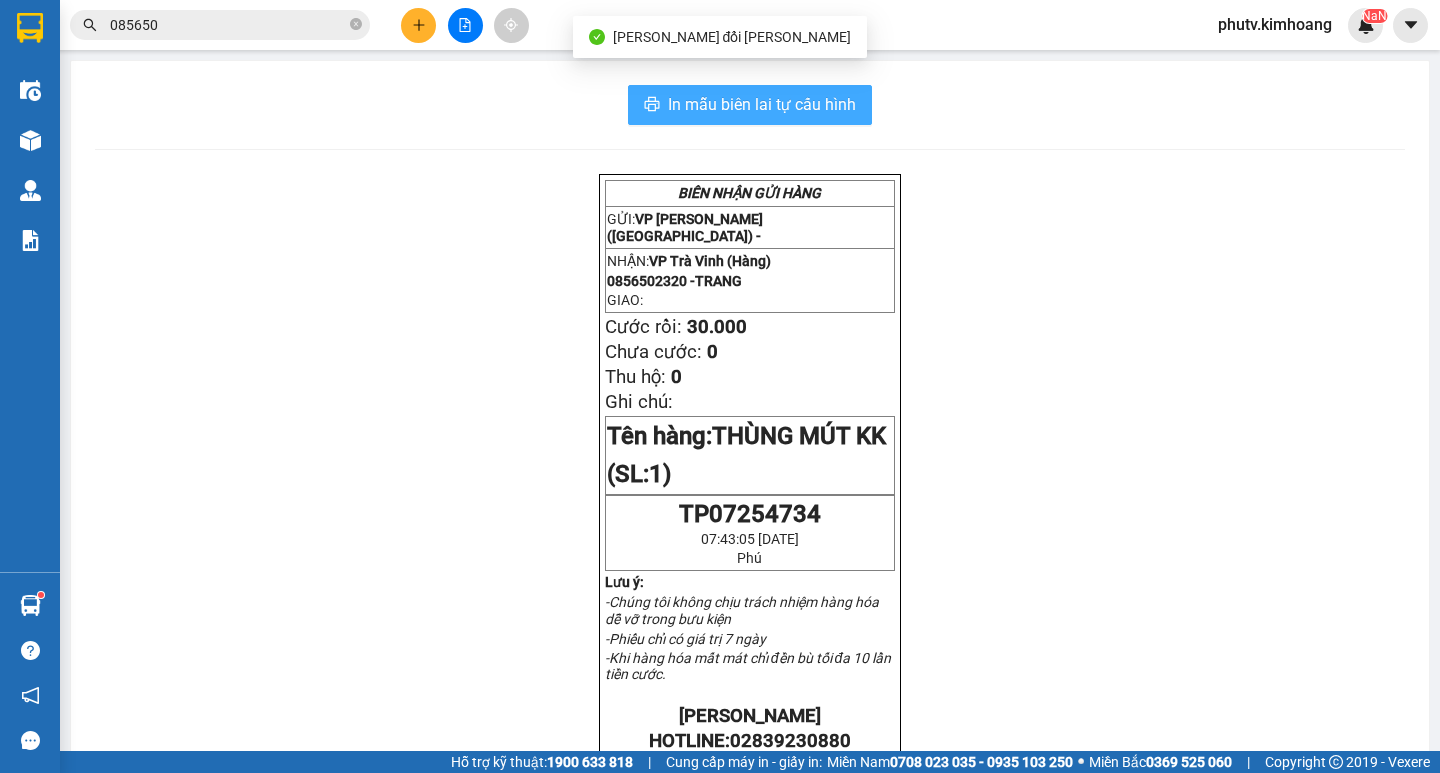 click on "In mẫu biên lai tự cấu hình" at bounding box center (762, 104) 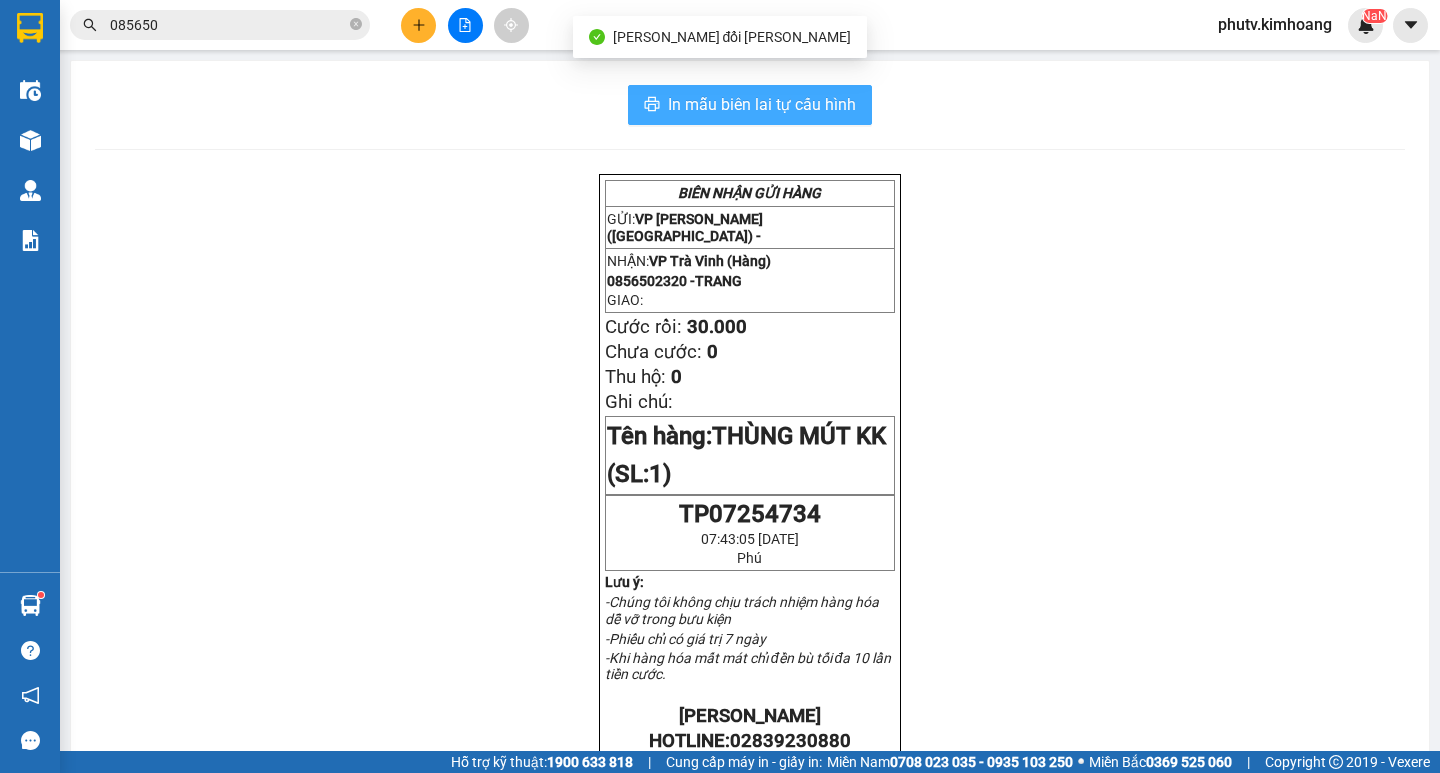 scroll, scrollTop: 0, scrollLeft: 0, axis: both 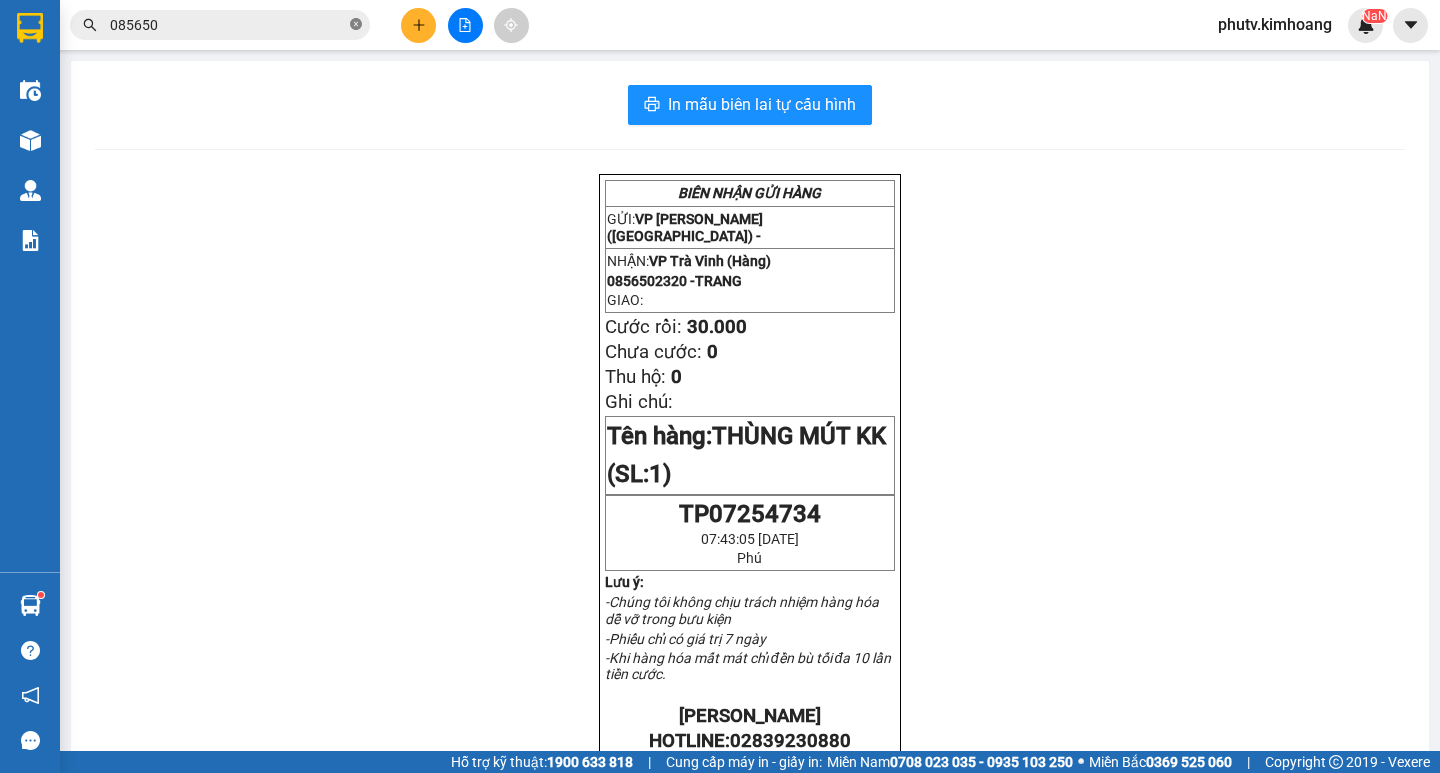 click 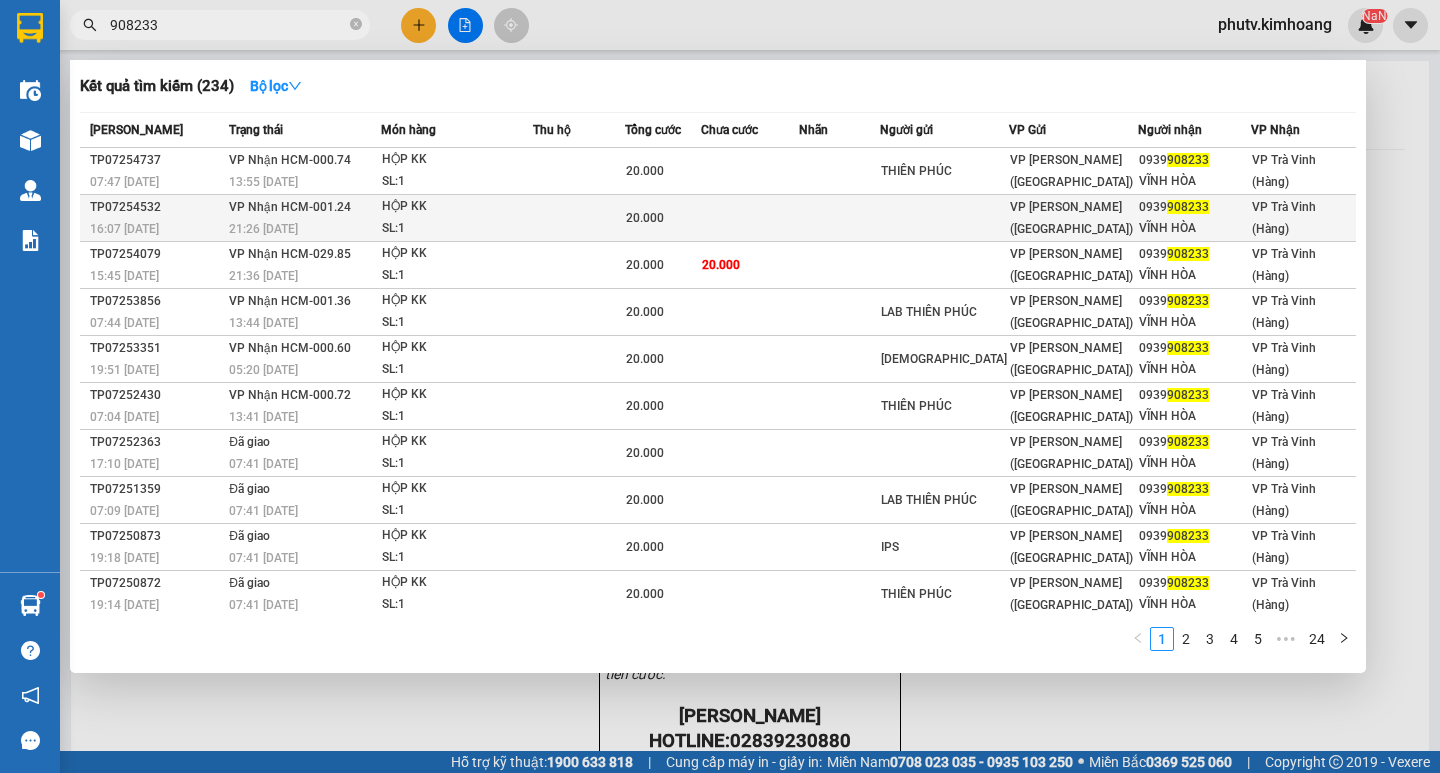 type on "908233" 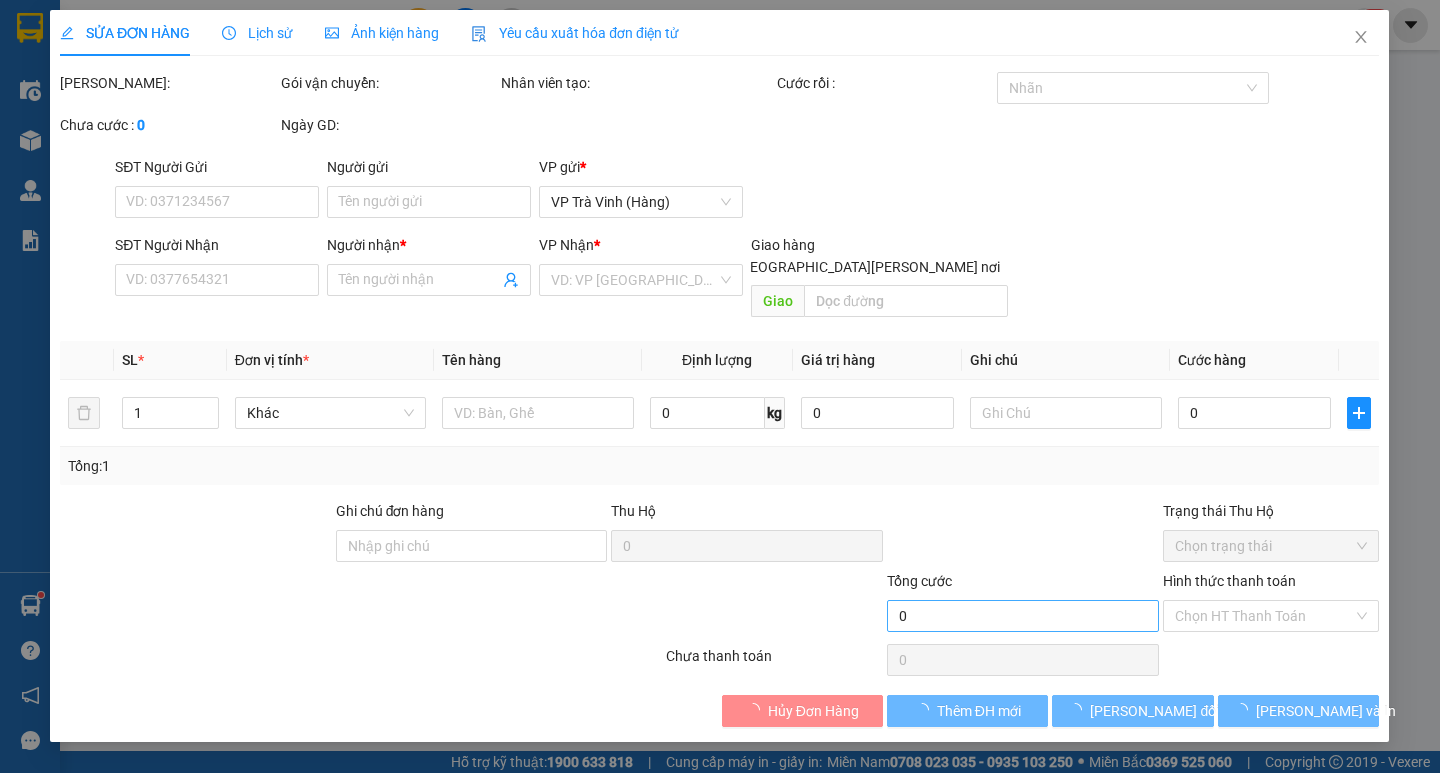 type on "0939908233" 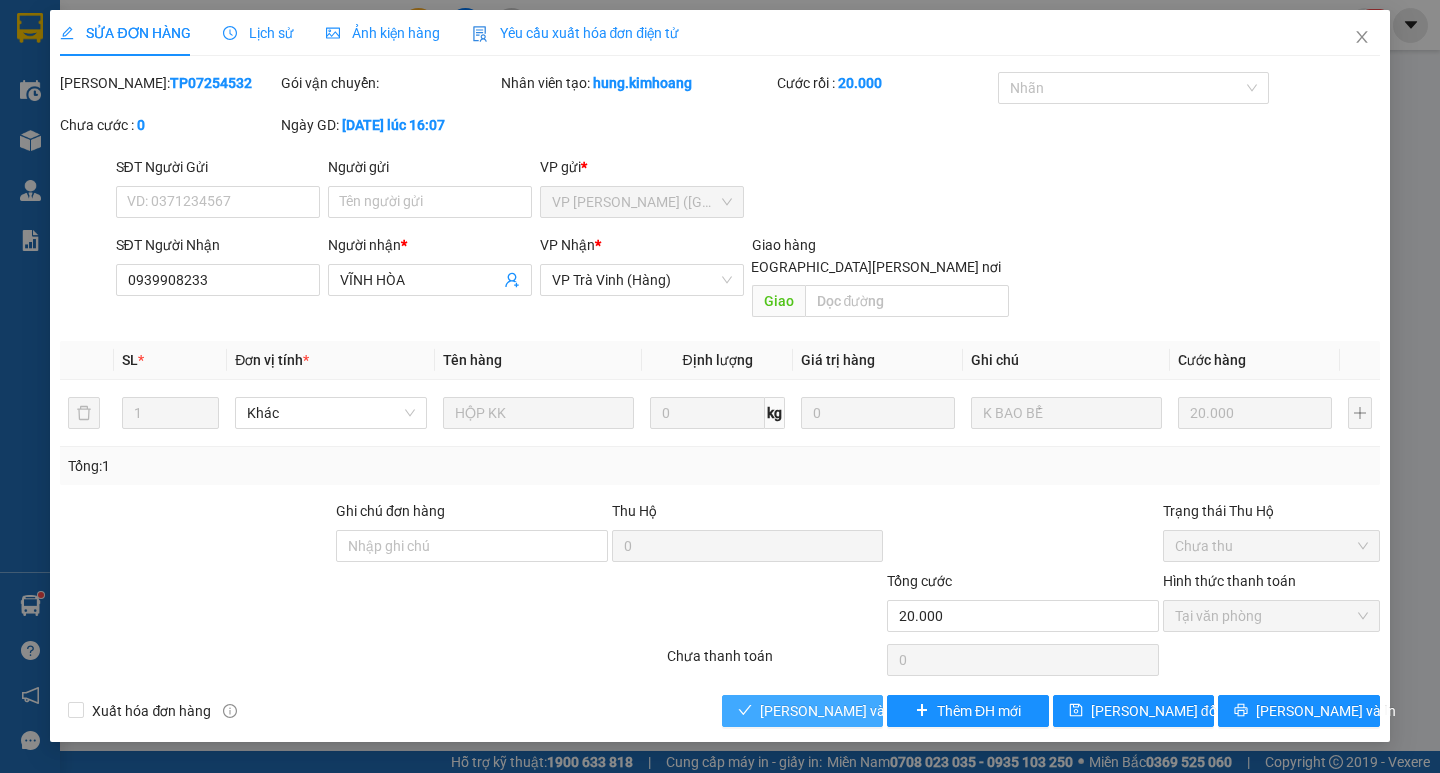 click on "[PERSON_NAME] và Giao hàng" at bounding box center (895, 711) 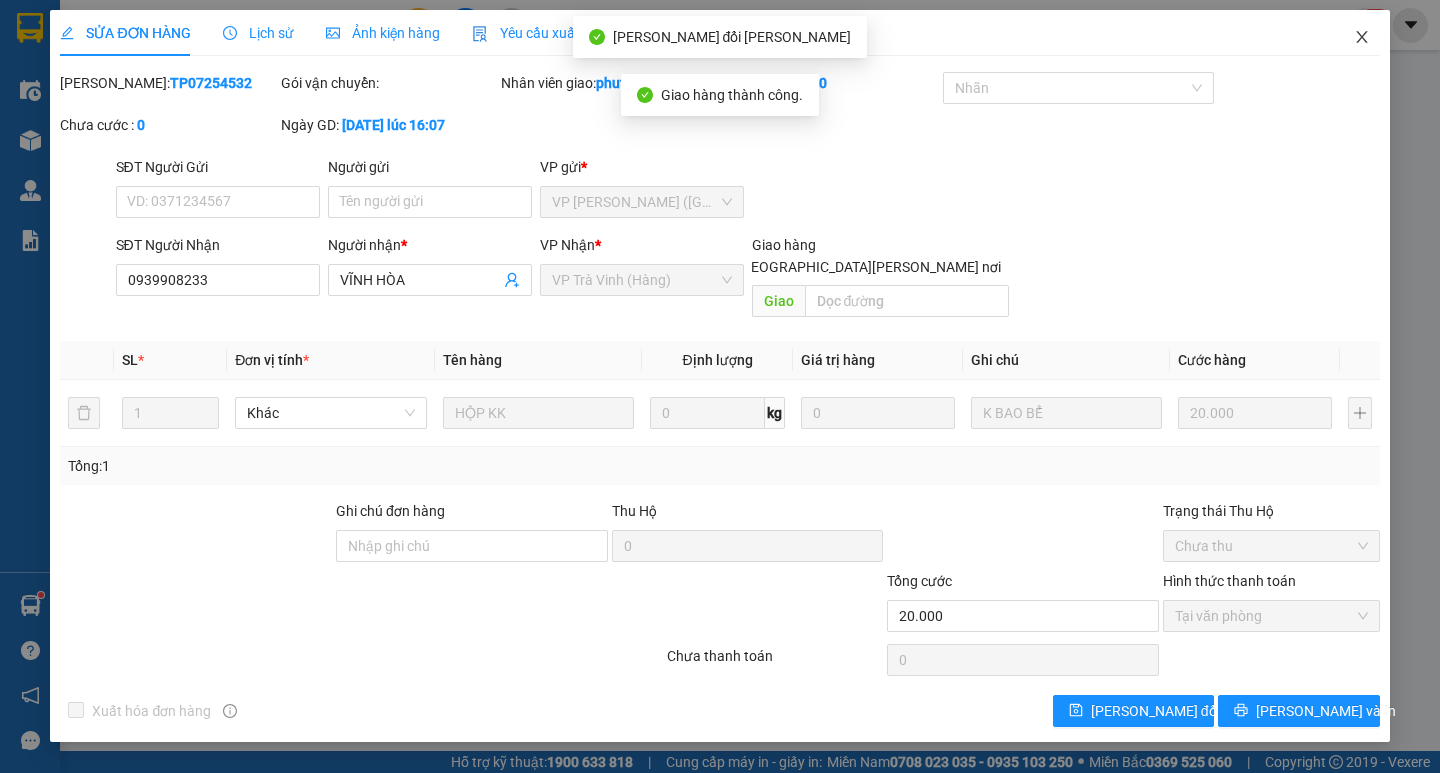 click 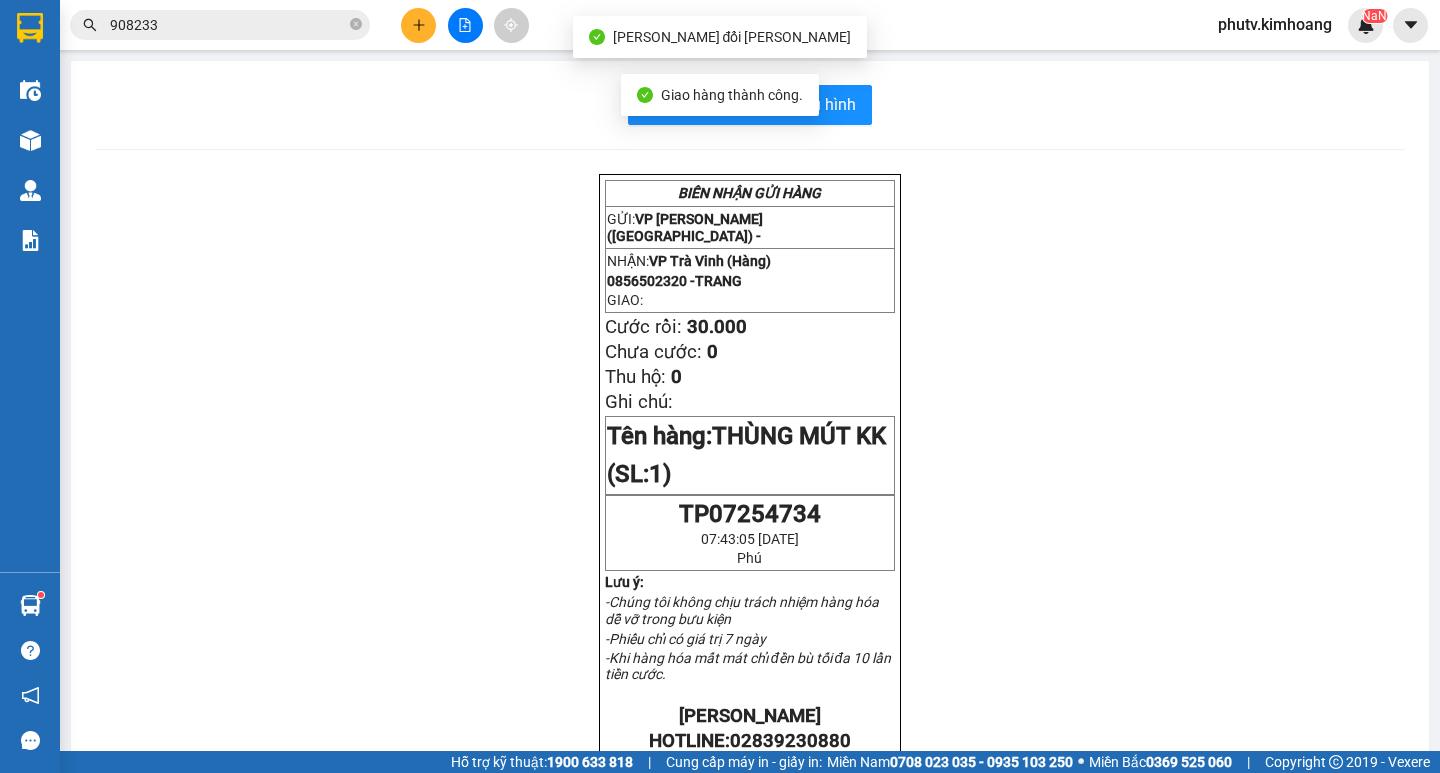 click on "908233" at bounding box center [228, 25] 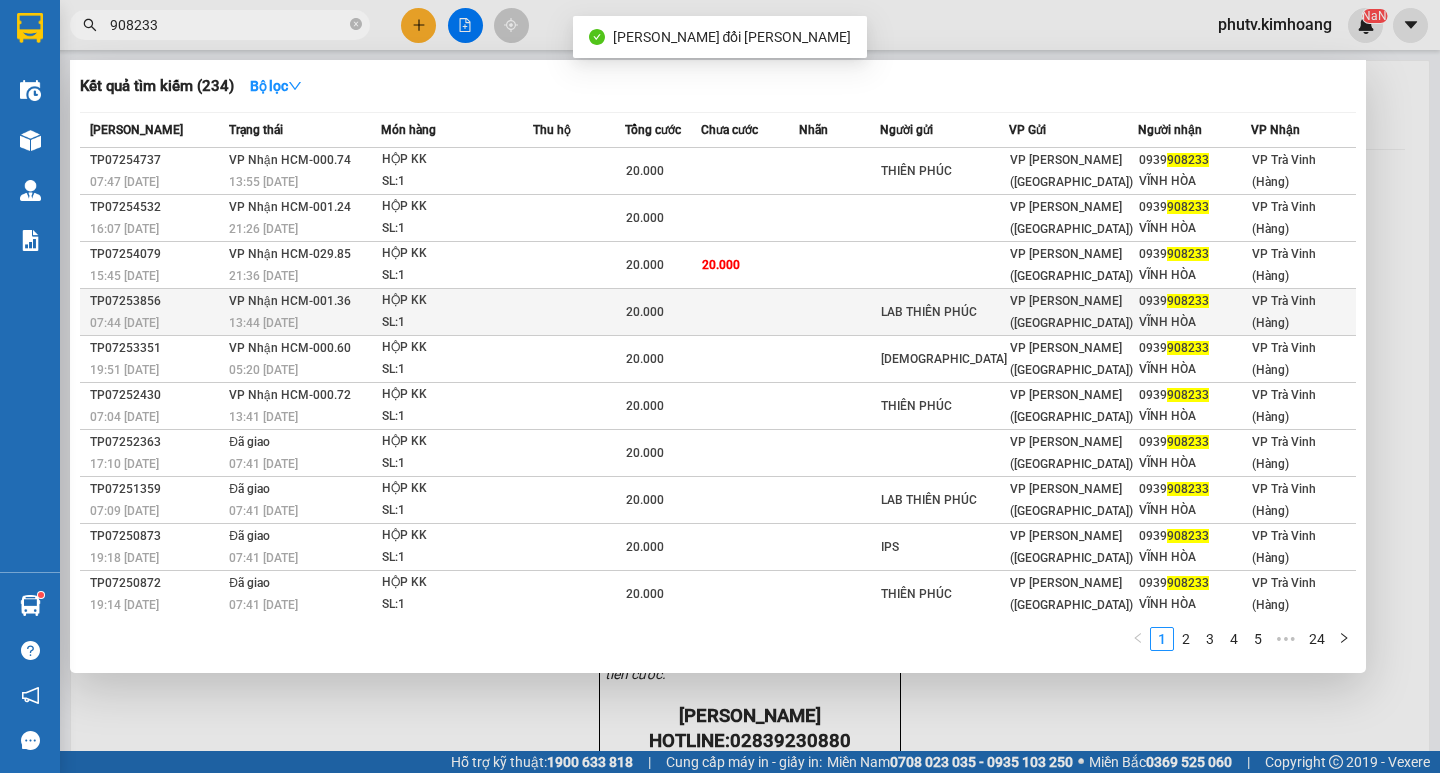 click on "HỘP KK" at bounding box center [457, 301] 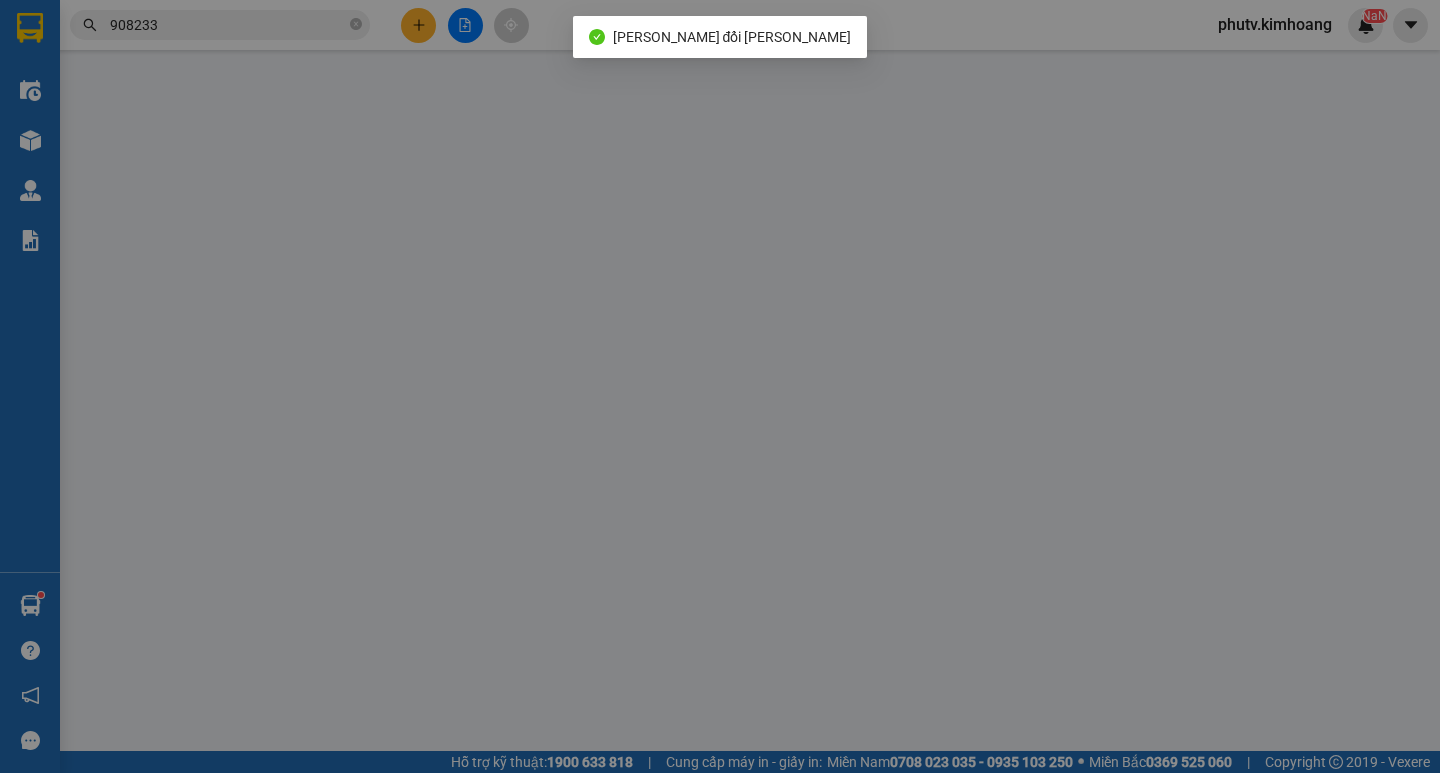 type on "LAB THIÊN PHÚC" 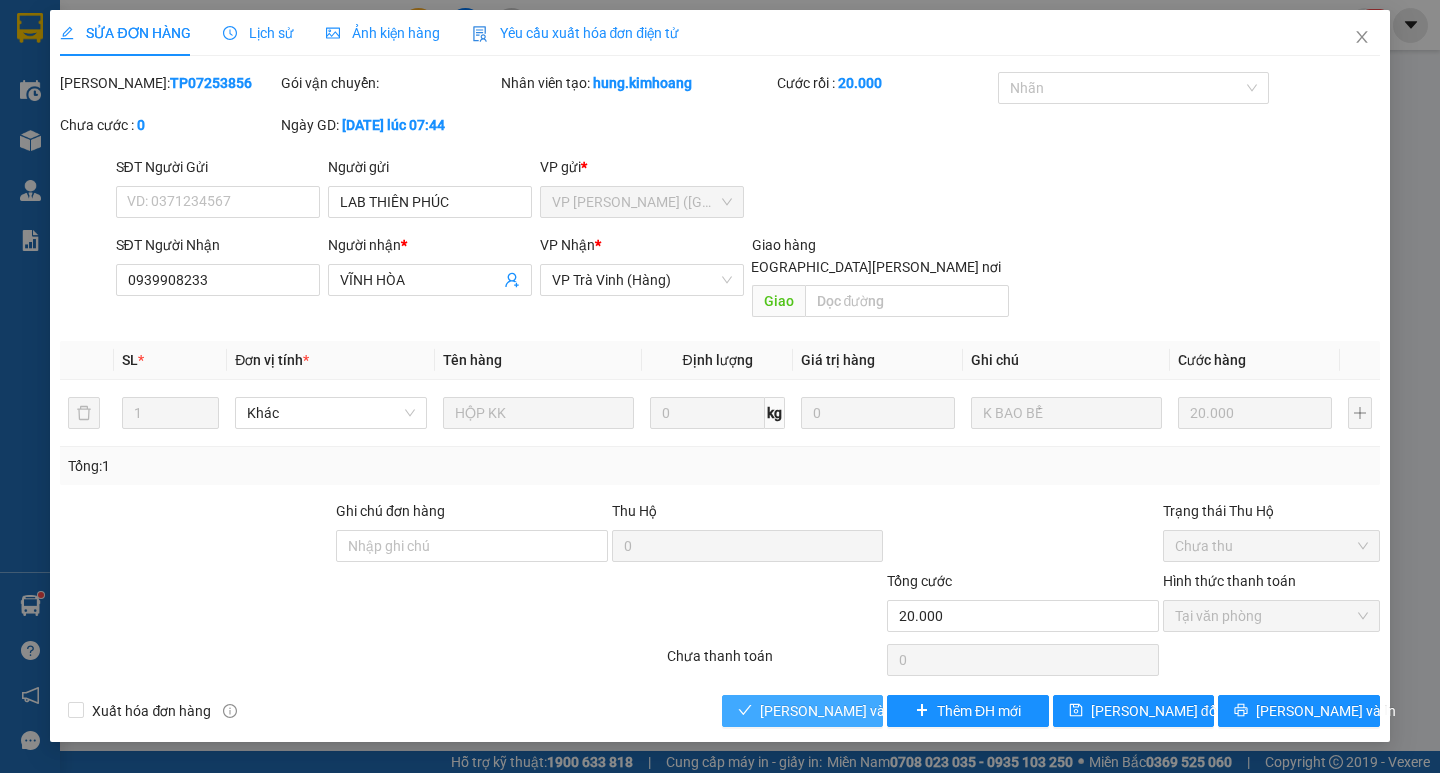 click on "[PERSON_NAME] và Giao hàng" at bounding box center [895, 711] 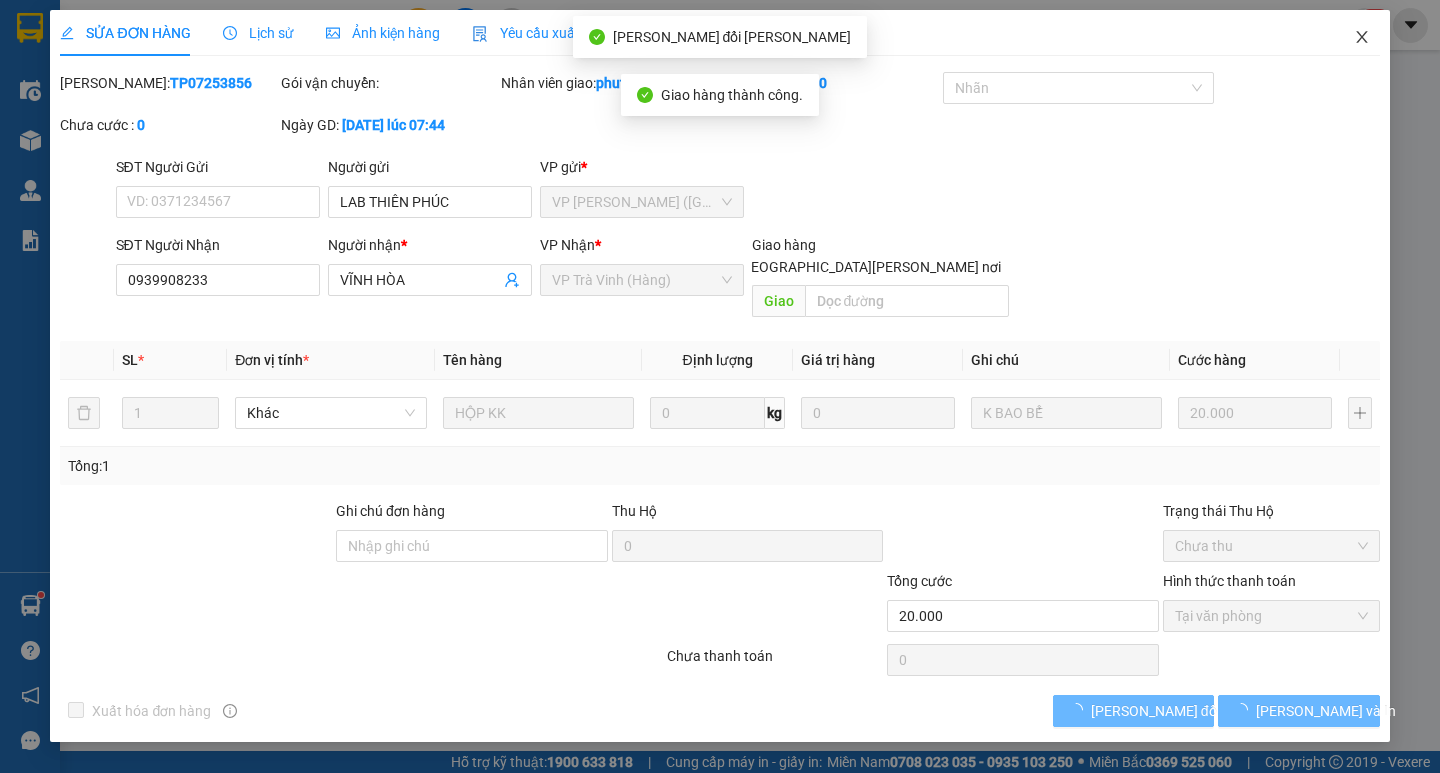 click 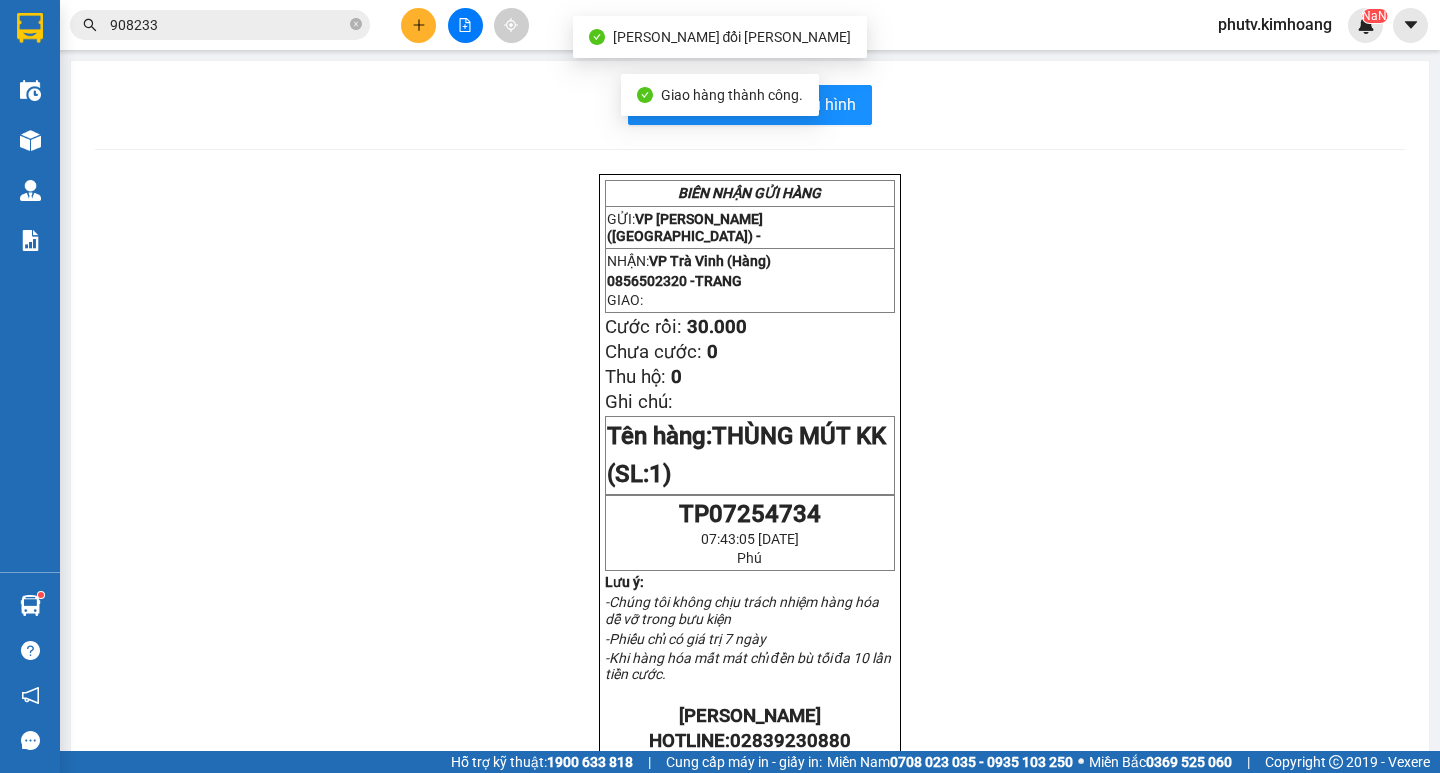 click on "908233" at bounding box center [228, 25] 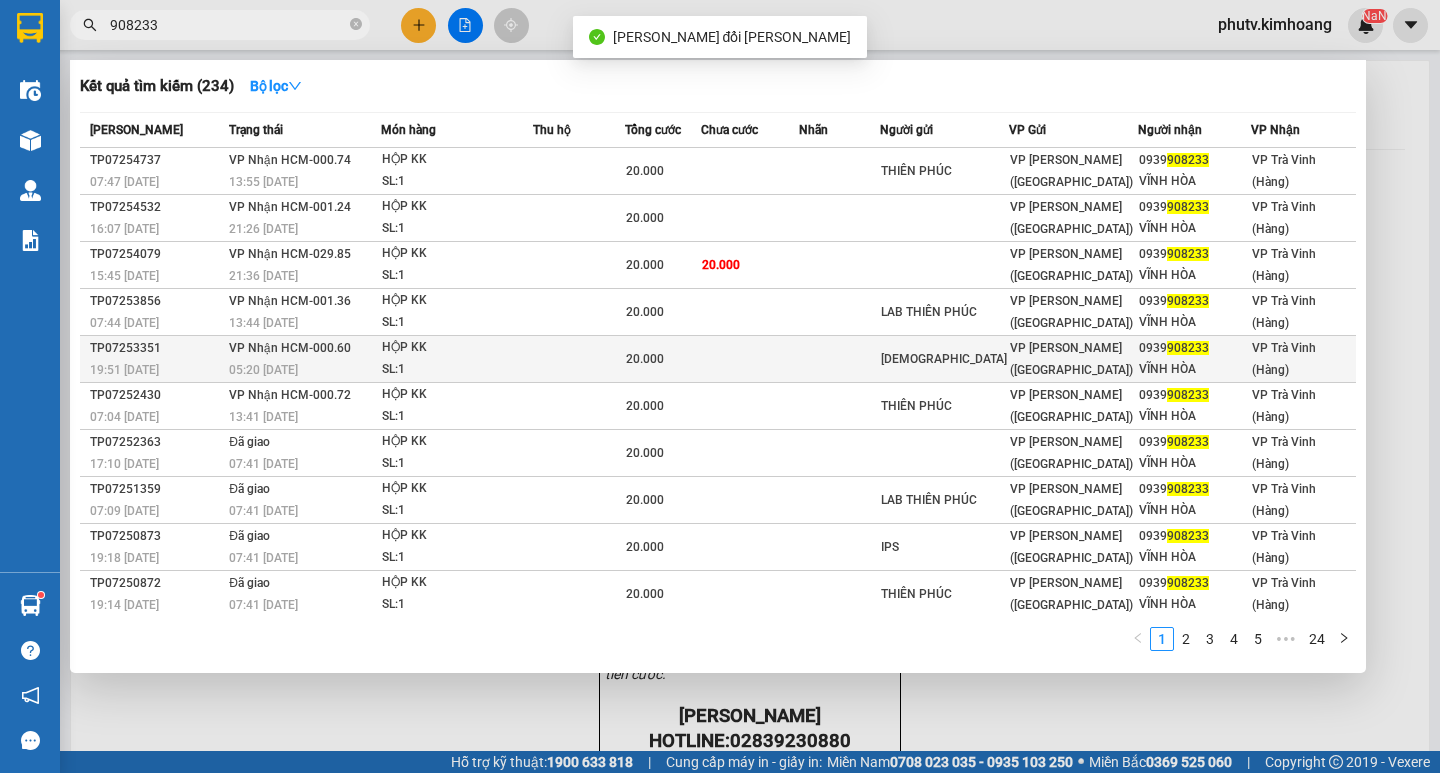 click on "SL:  1" at bounding box center [457, 370] 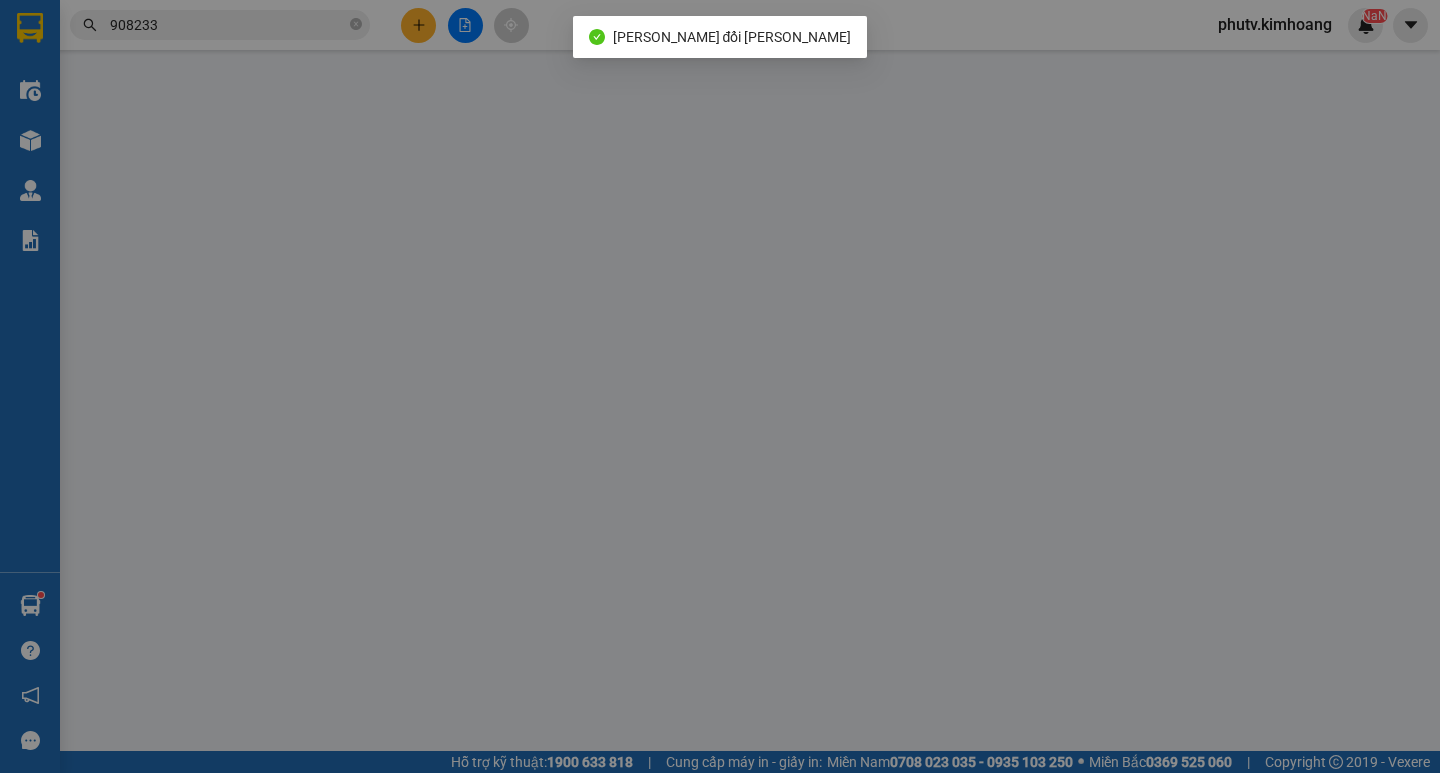 type on "[DEMOGRAPHIC_DATA]" 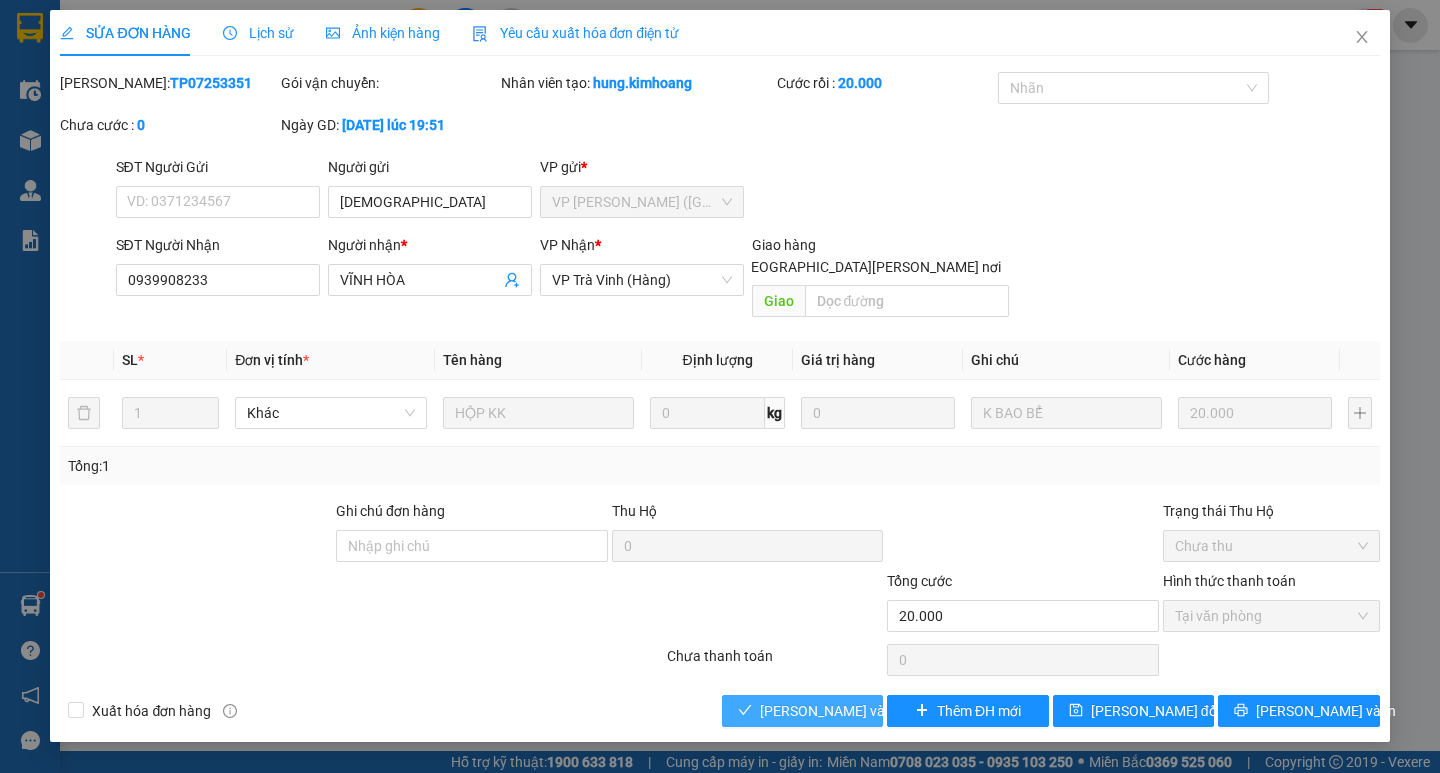 click on "[PERSON_NAME] và Giao hàng" at bounding box center [895, 711] 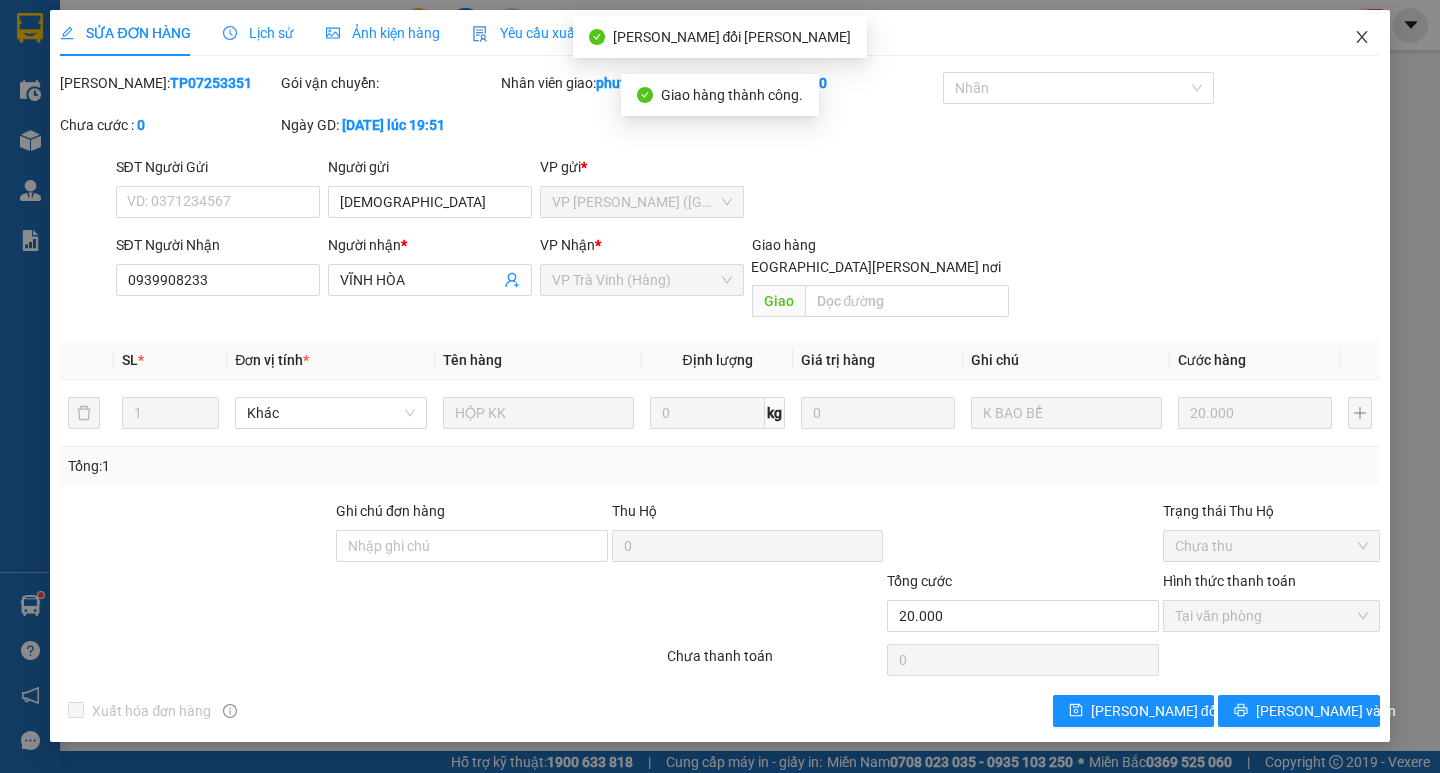 click 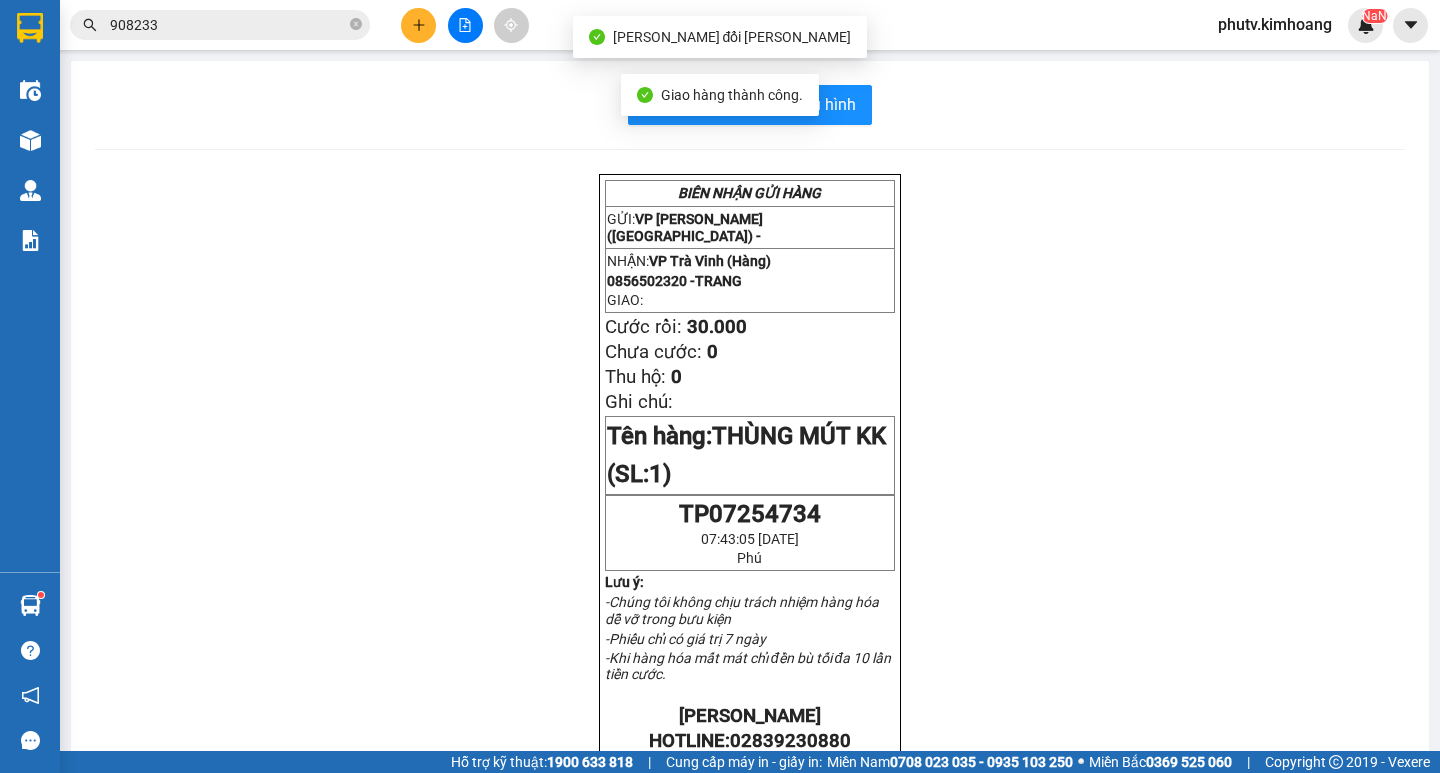 click on "908233" at bounding box center (220, 25) 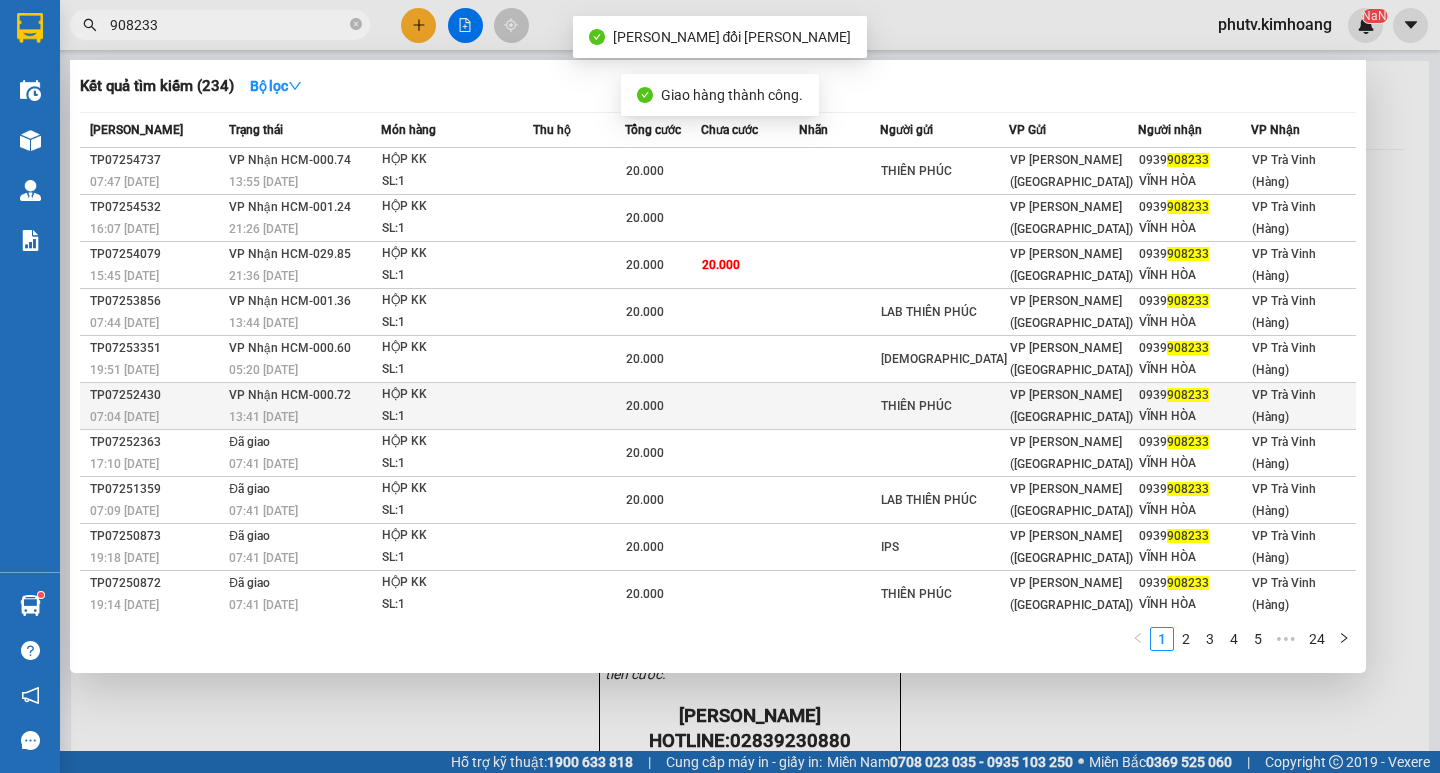 click on "HỘP KK" at bounding box center (457, 395) 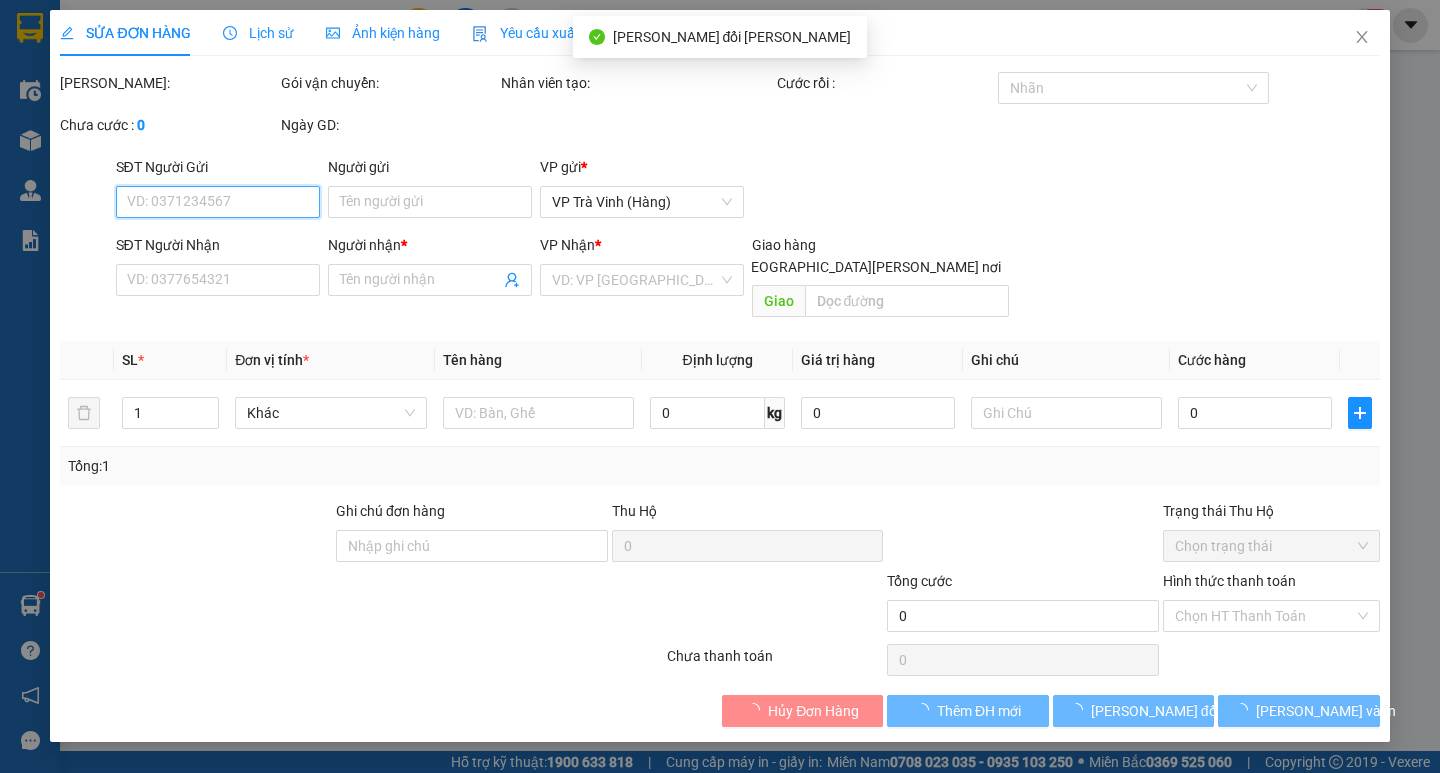 type on "THIÊN PHÚC" 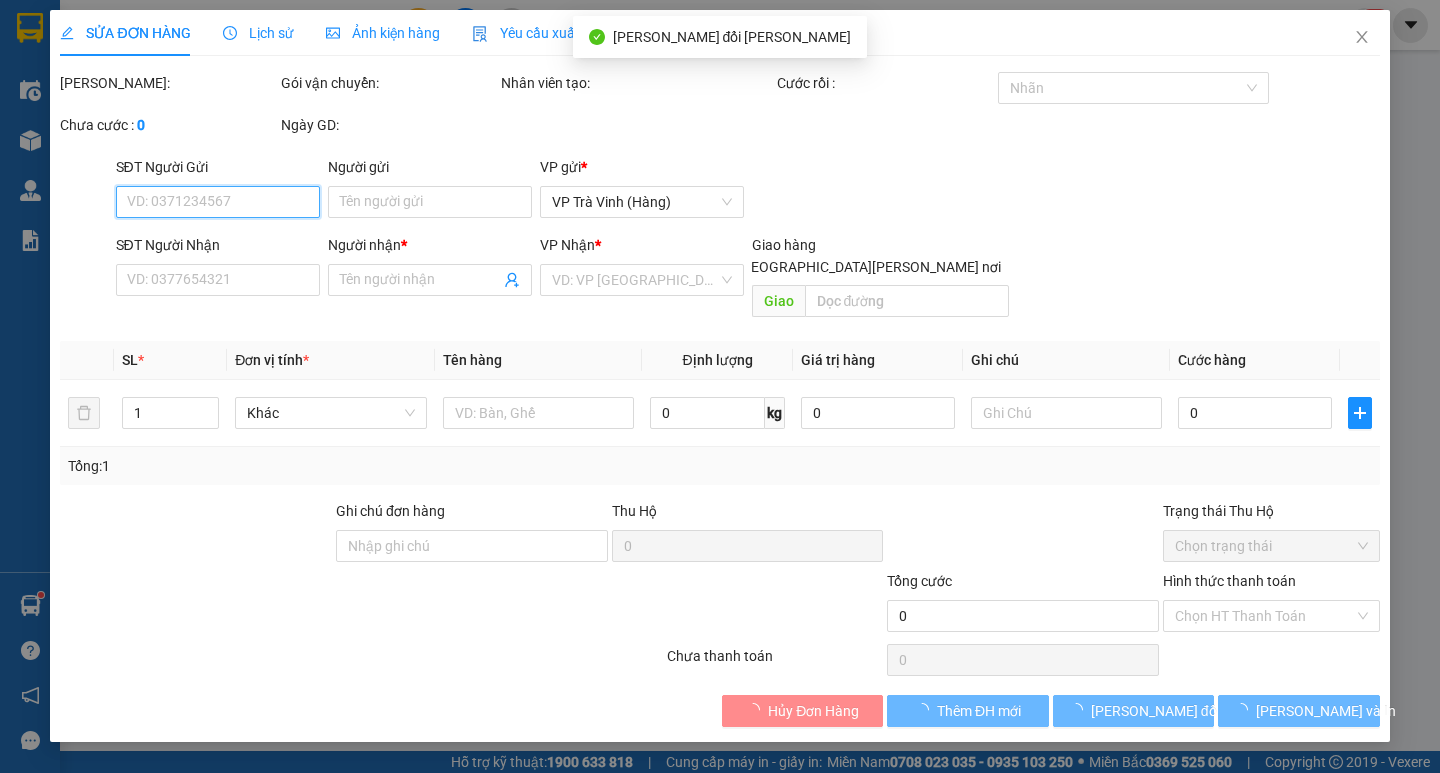 type on "0939908233" 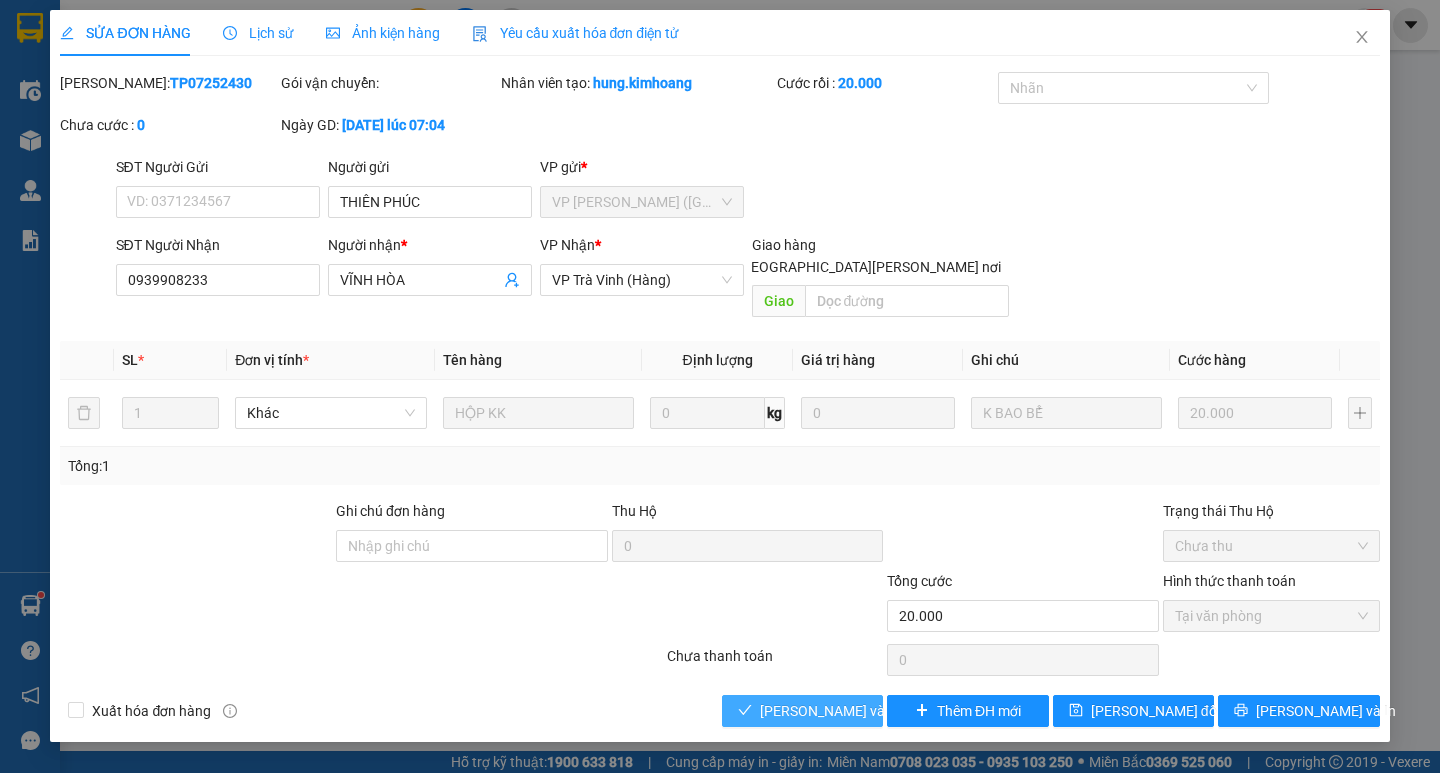 click on "[PERSON_NAME] và Giao hàng" at bounding box center [895, 711] 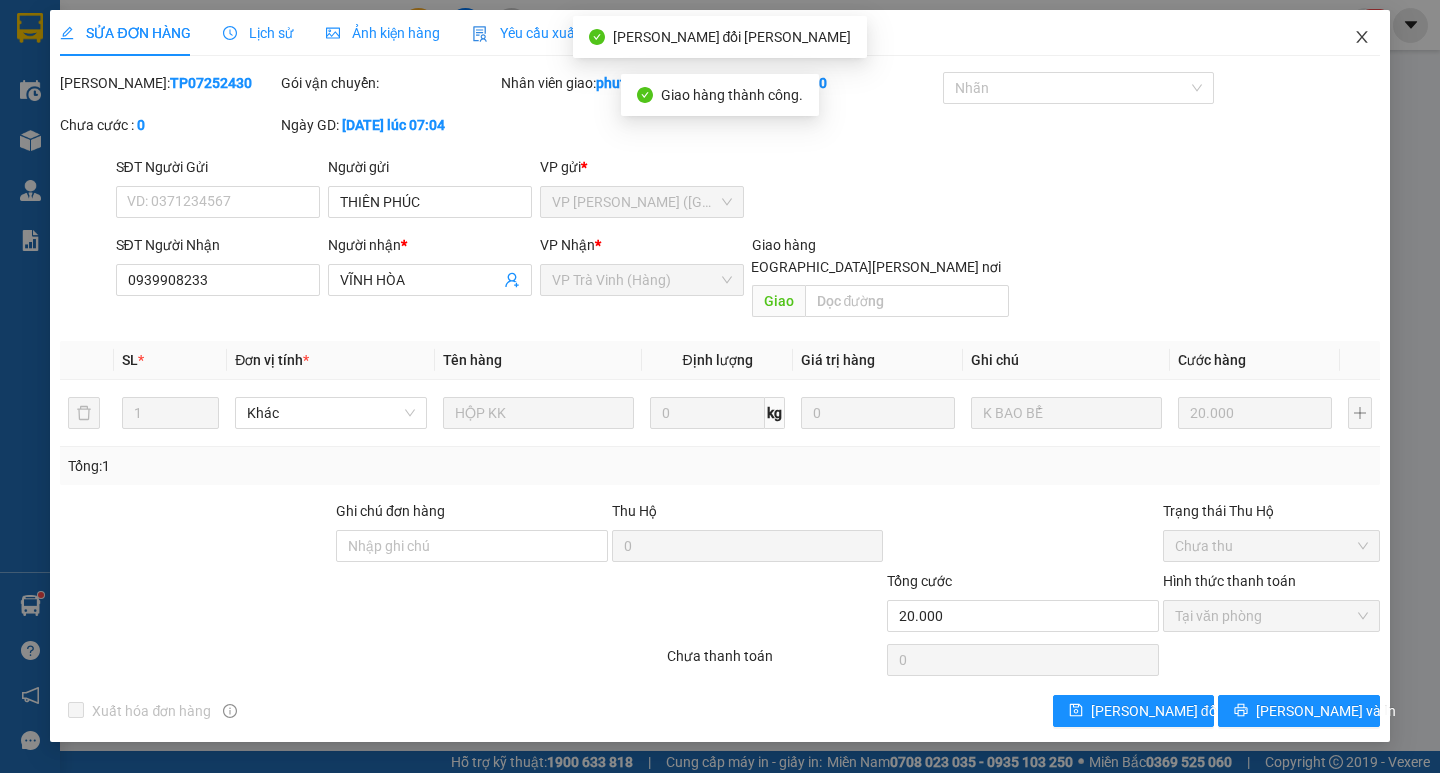 click at bounding box center (1362, 38) 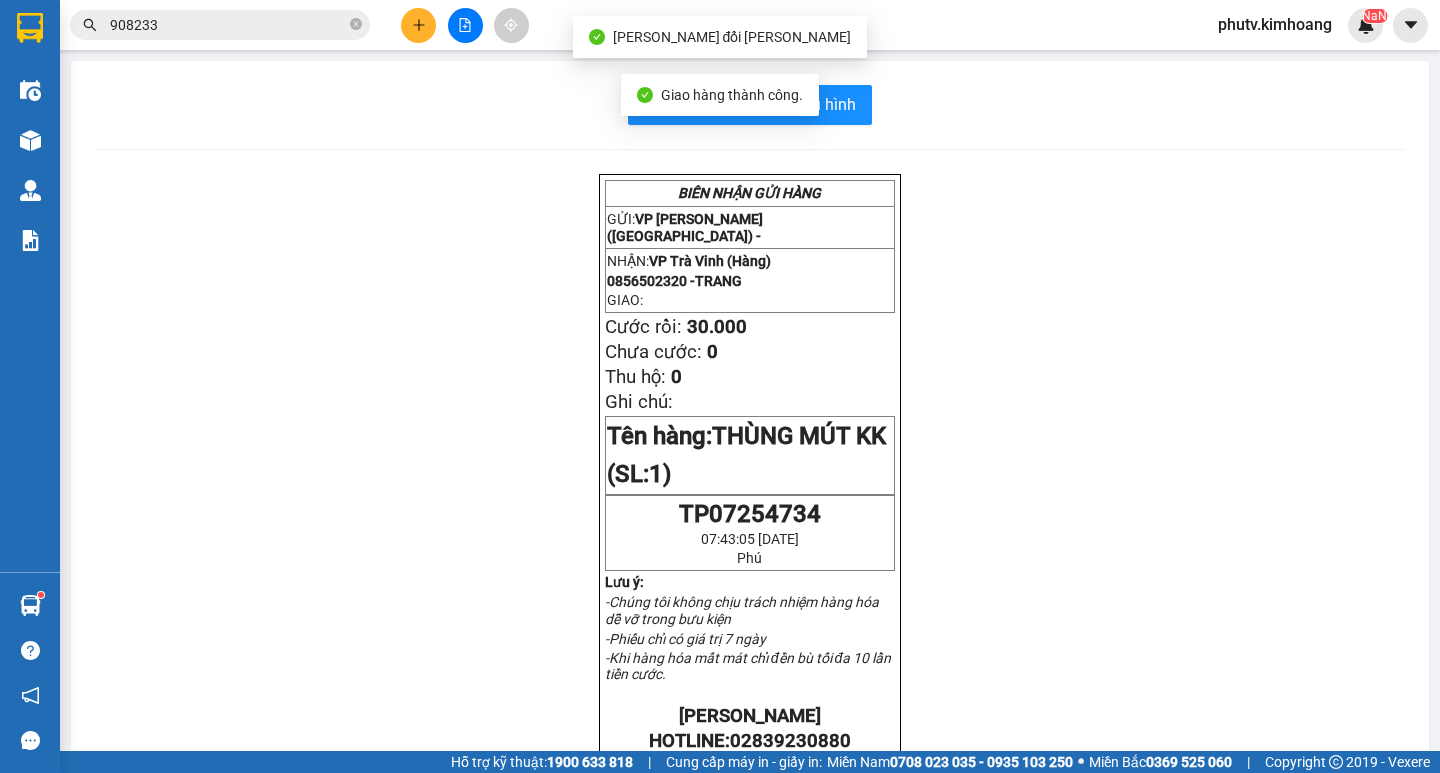 click on "908233" at bounding box center [228, 25] 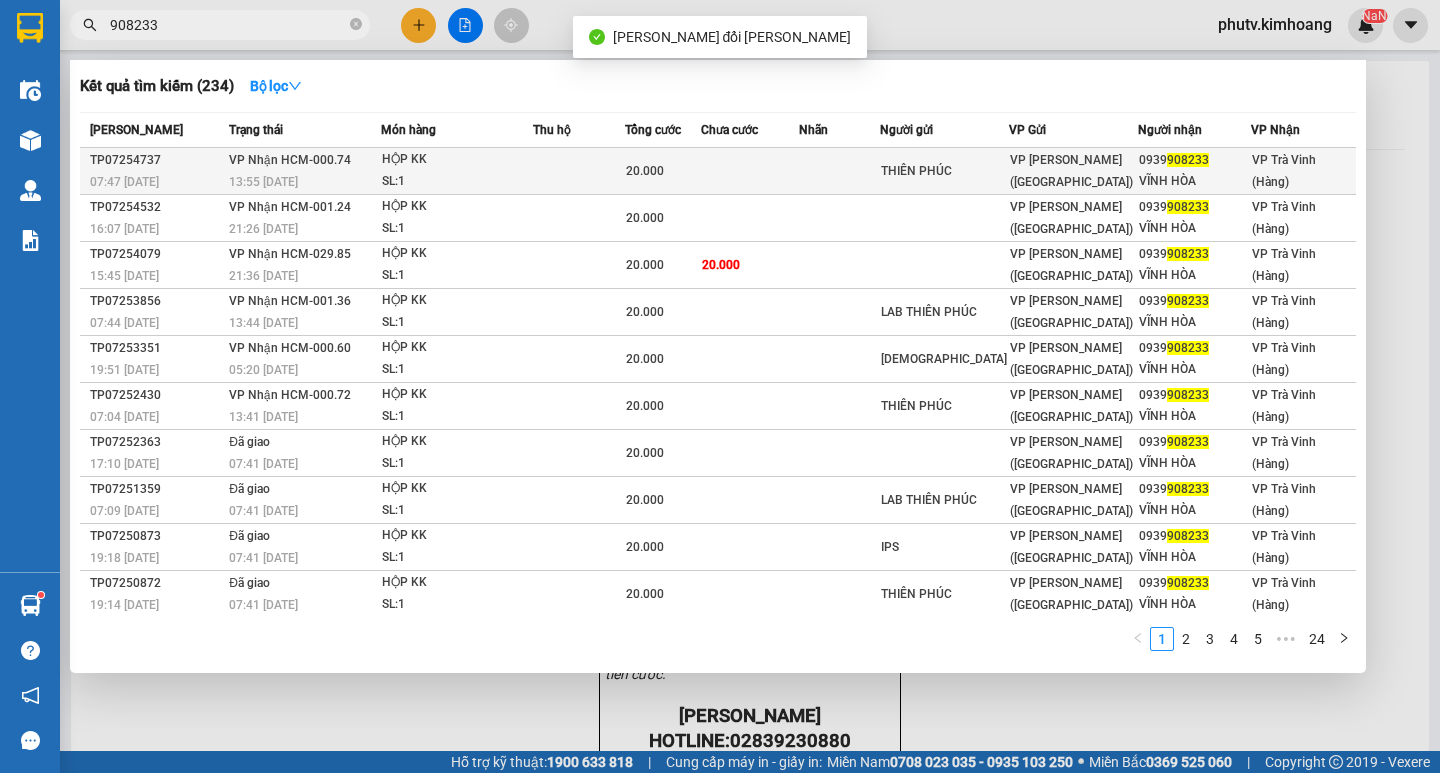 click on "HỘP KK SL:  1" at bounding box center (457, 170) 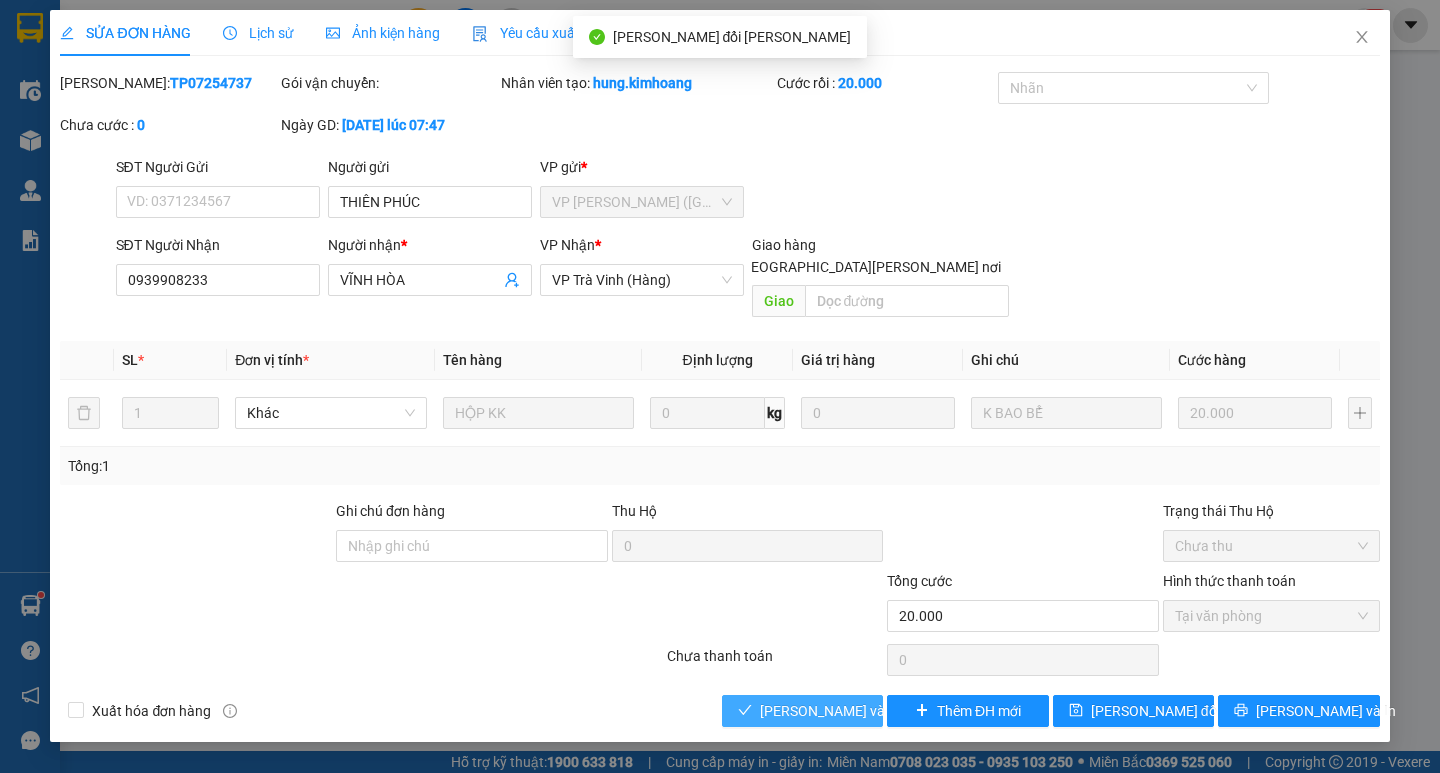 click on "[PERSON_NAME] và Giao hàng" at bounding box center [895, 711] 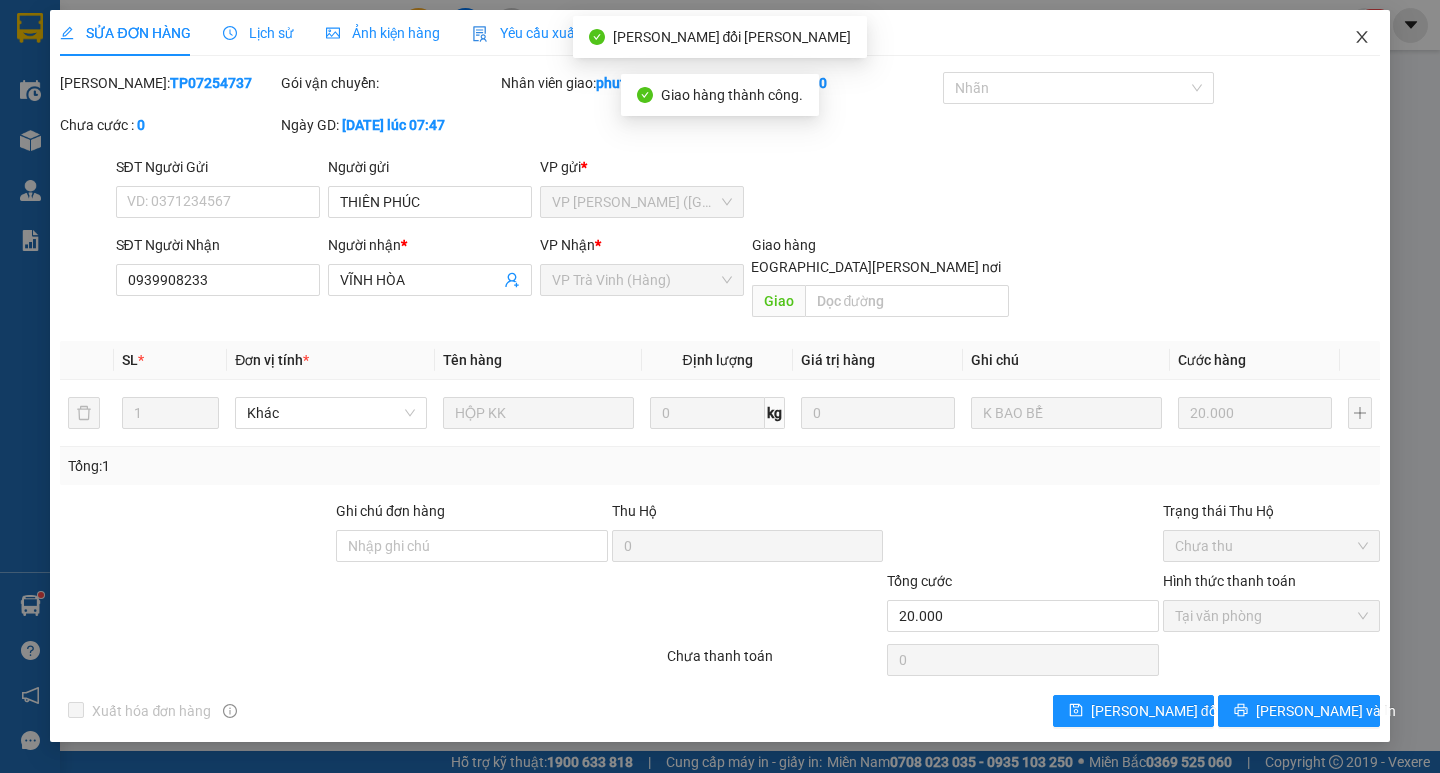 click at bounding box center [1362, 38] 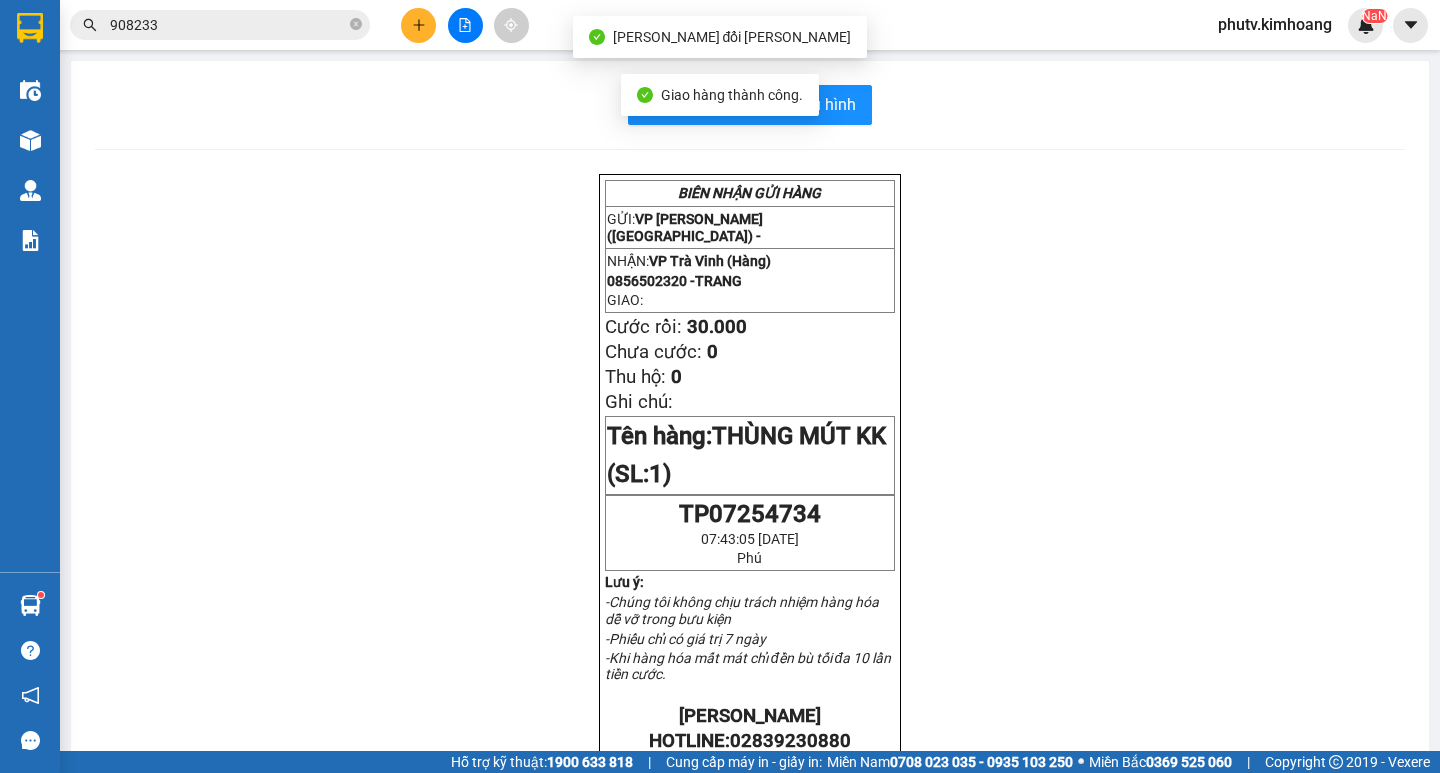 click on "908233" at bounding box center [228, 25] 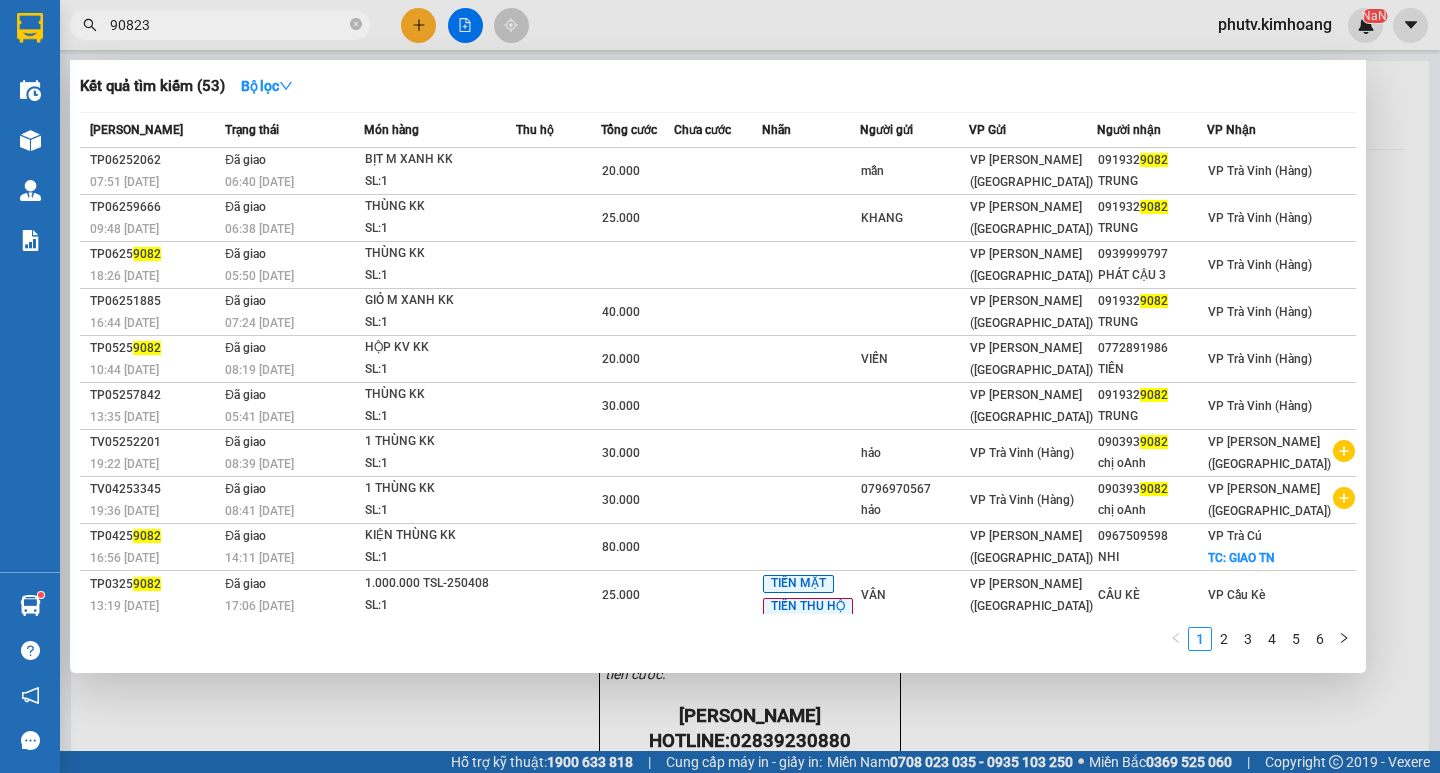 type on "908233" 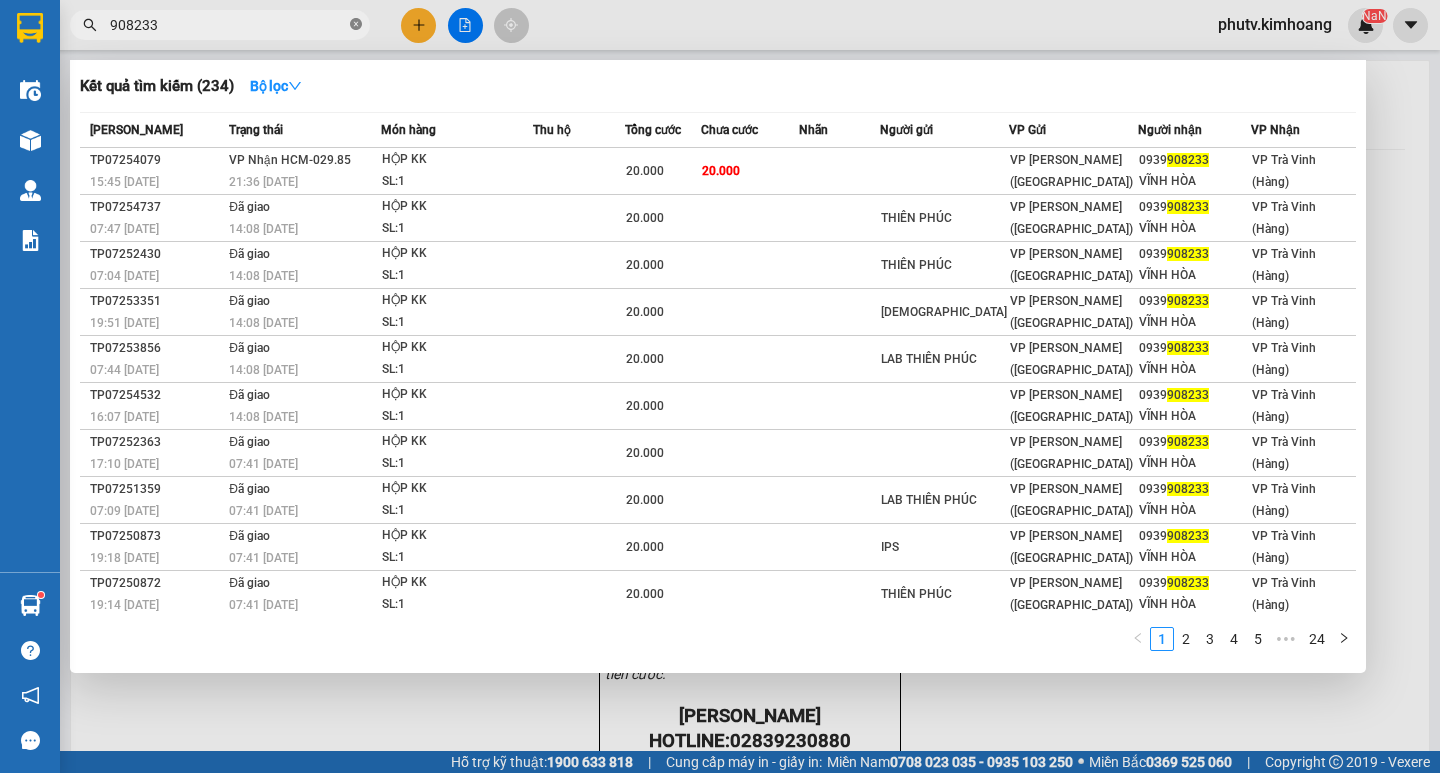 click 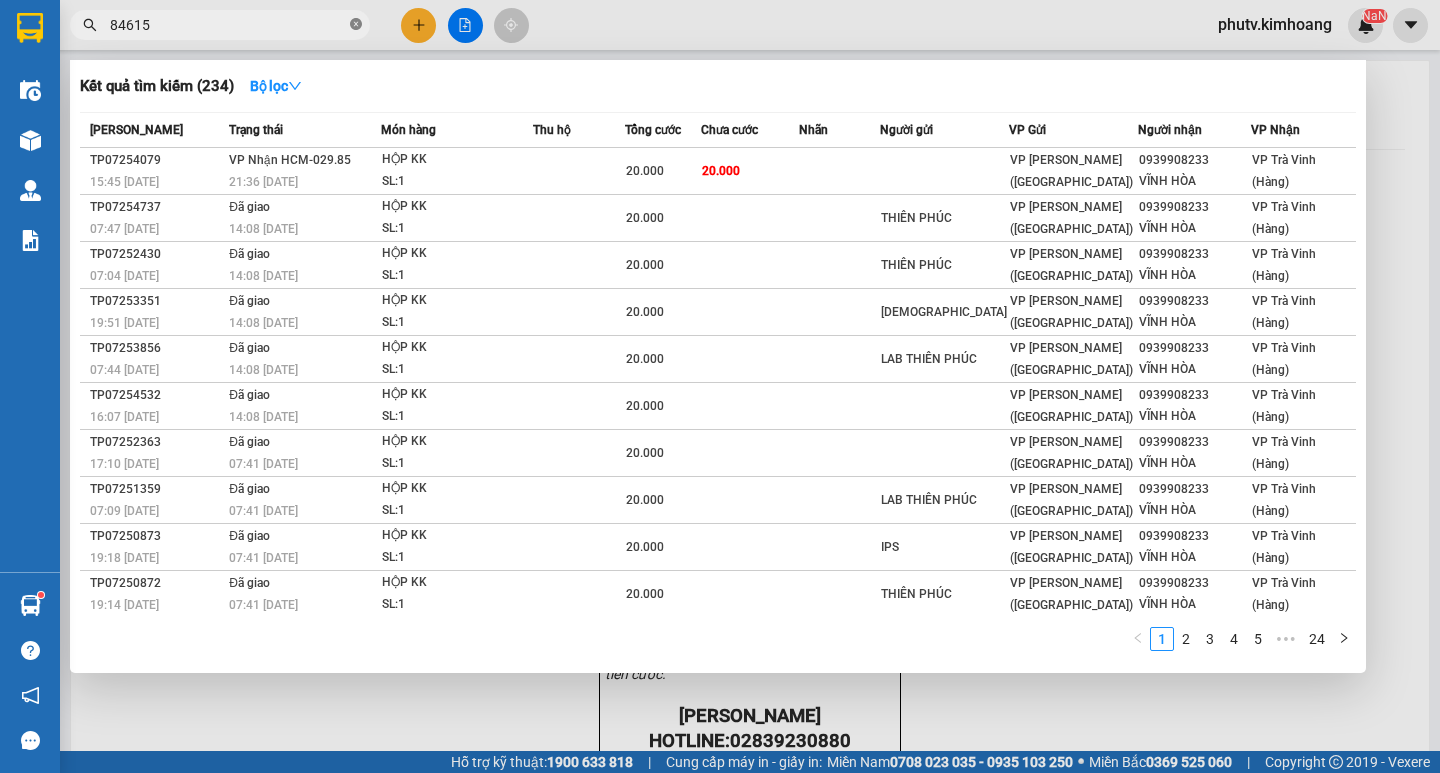 type on "846155" 